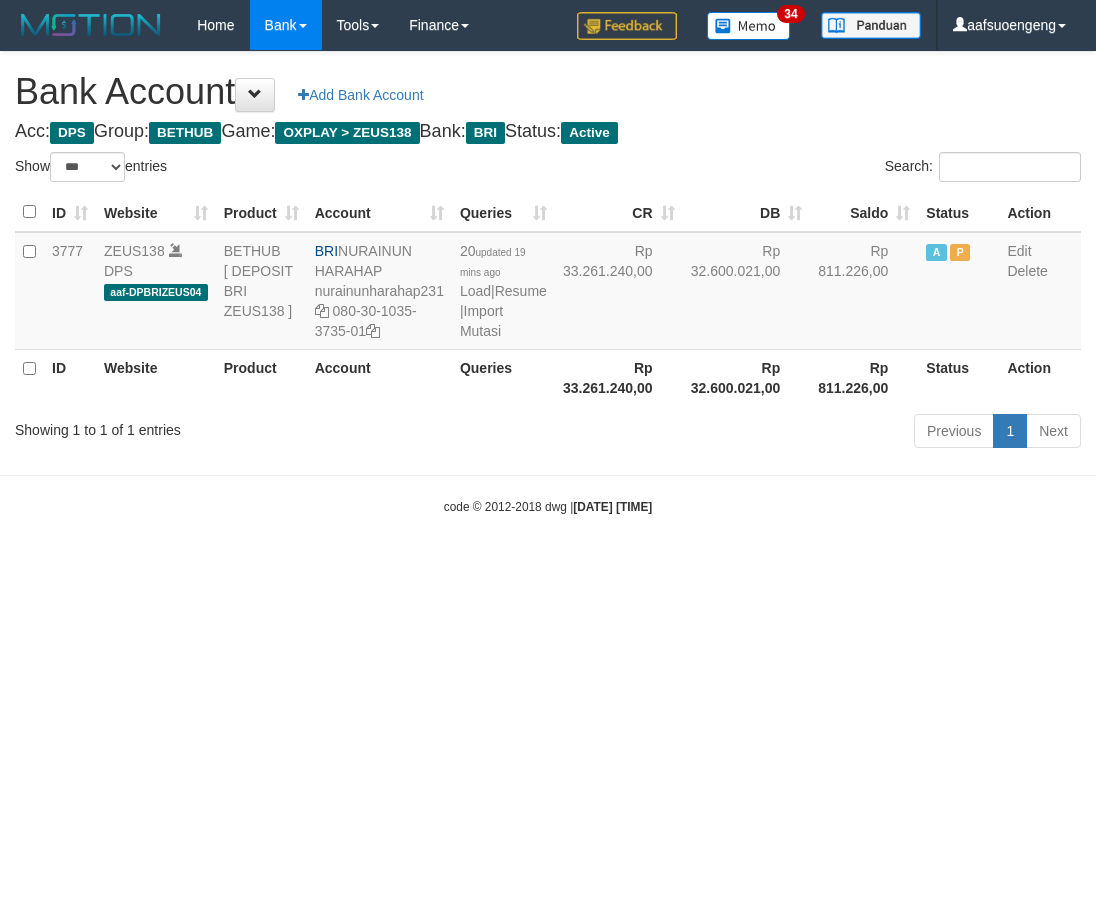 select on "***" 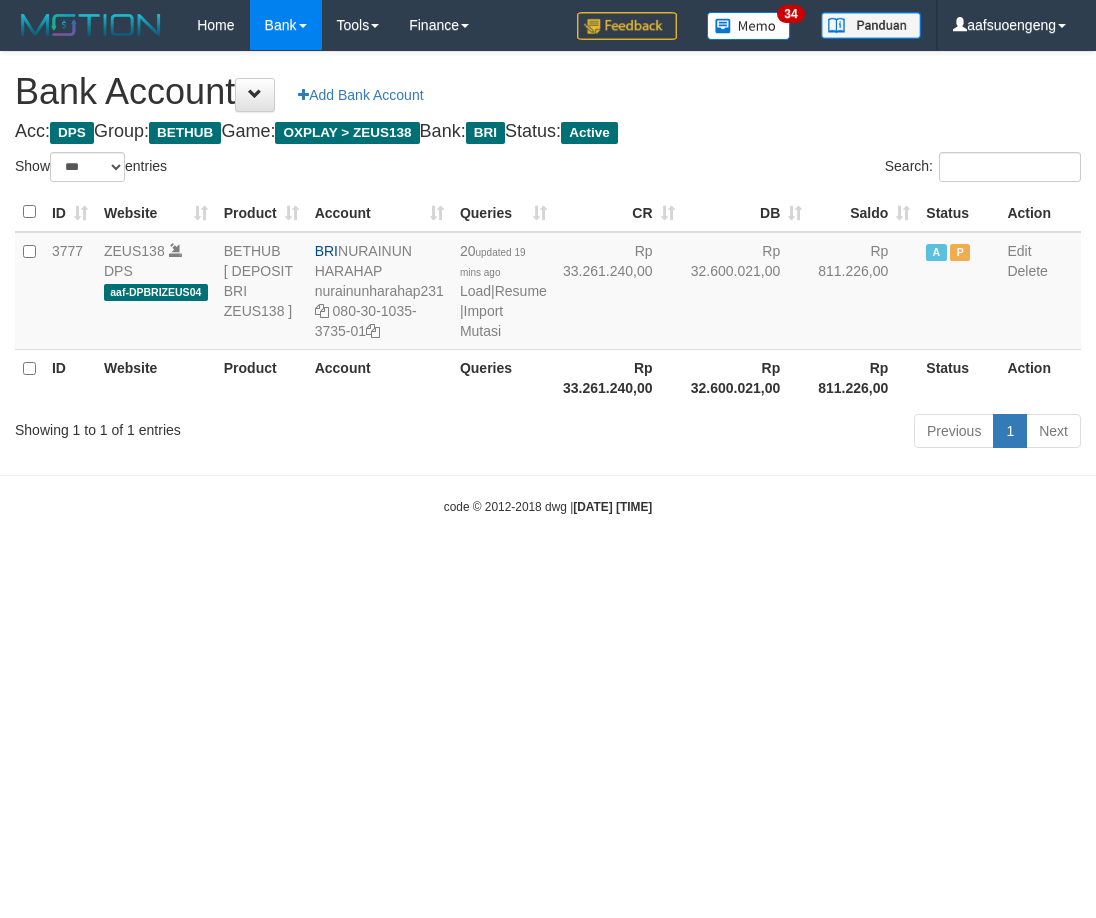 scroll, scrollTop: 0, scrollLeft: 0, axis: both 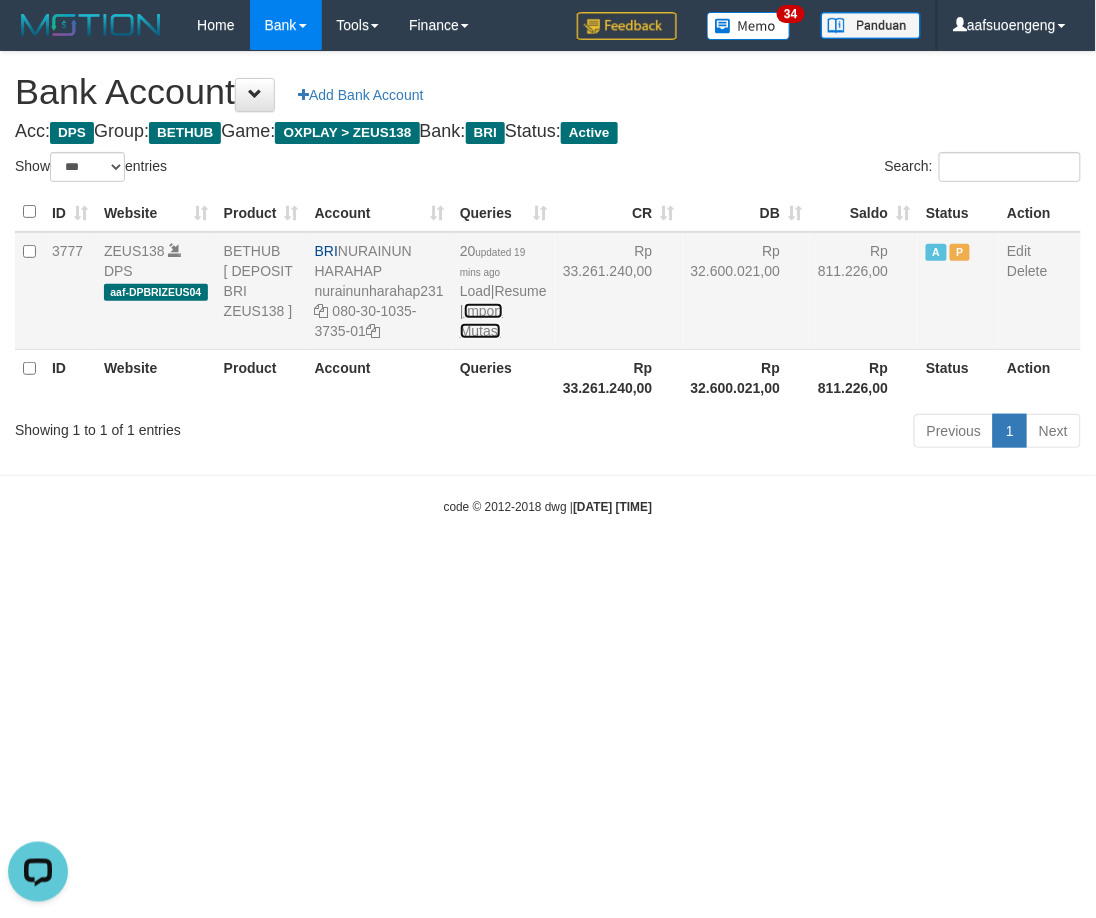 click on "Import Mutasi" at bounding box center (481, 321) 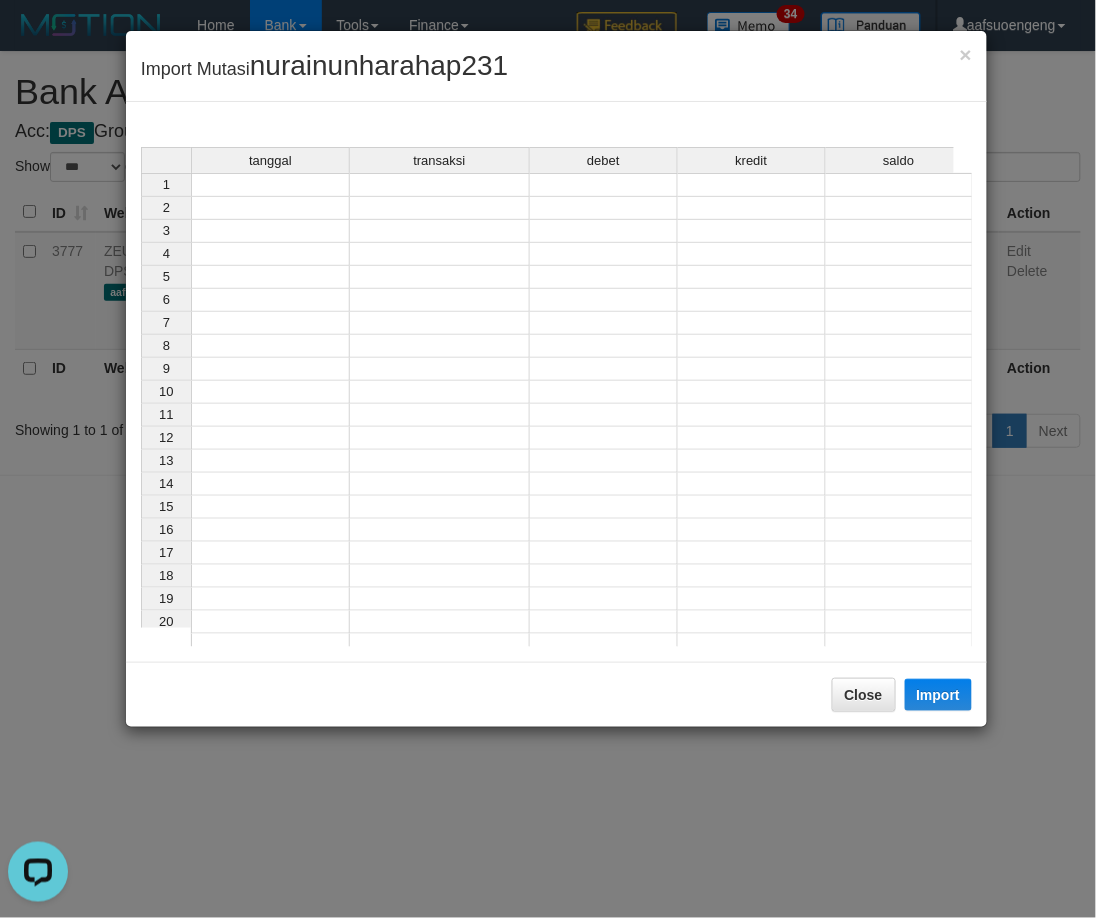 click at bounding box center (270, 185) 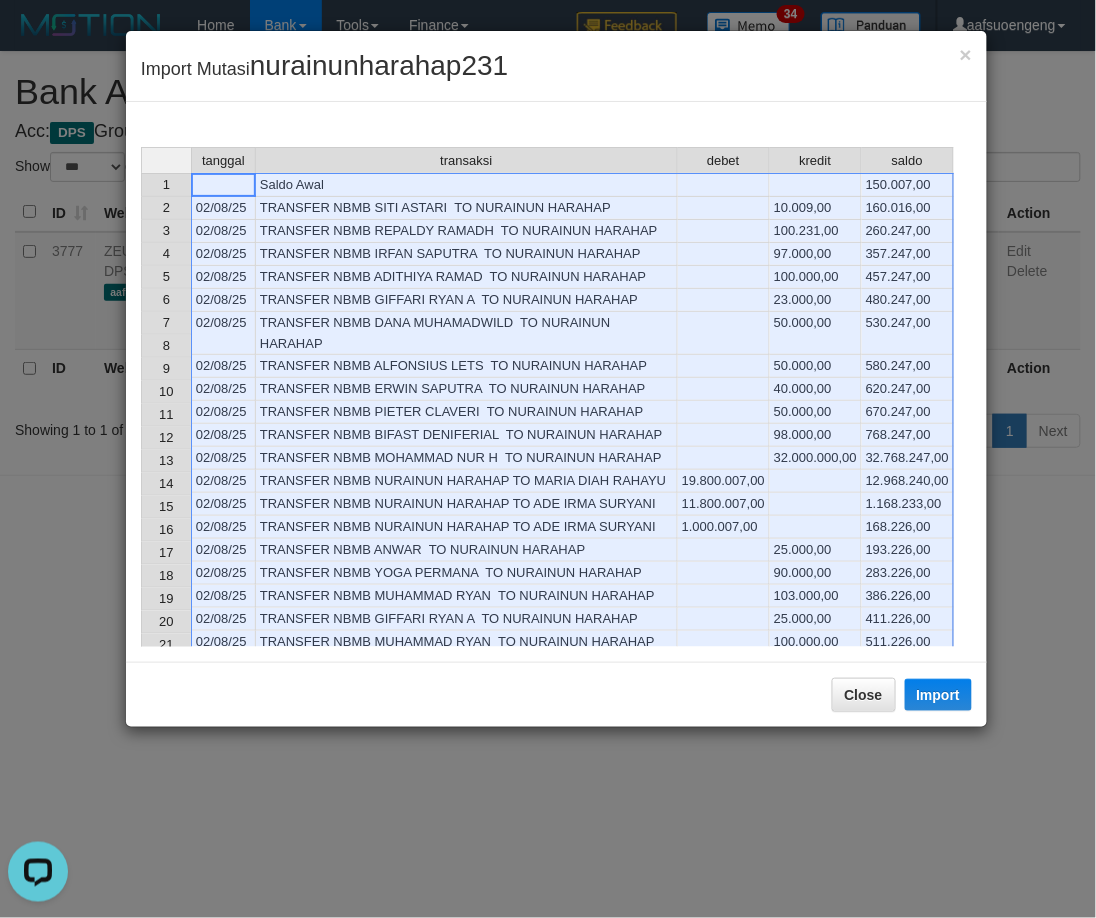 scroll, scrollTop: 385, scrollLeft: 0, axis: vertical 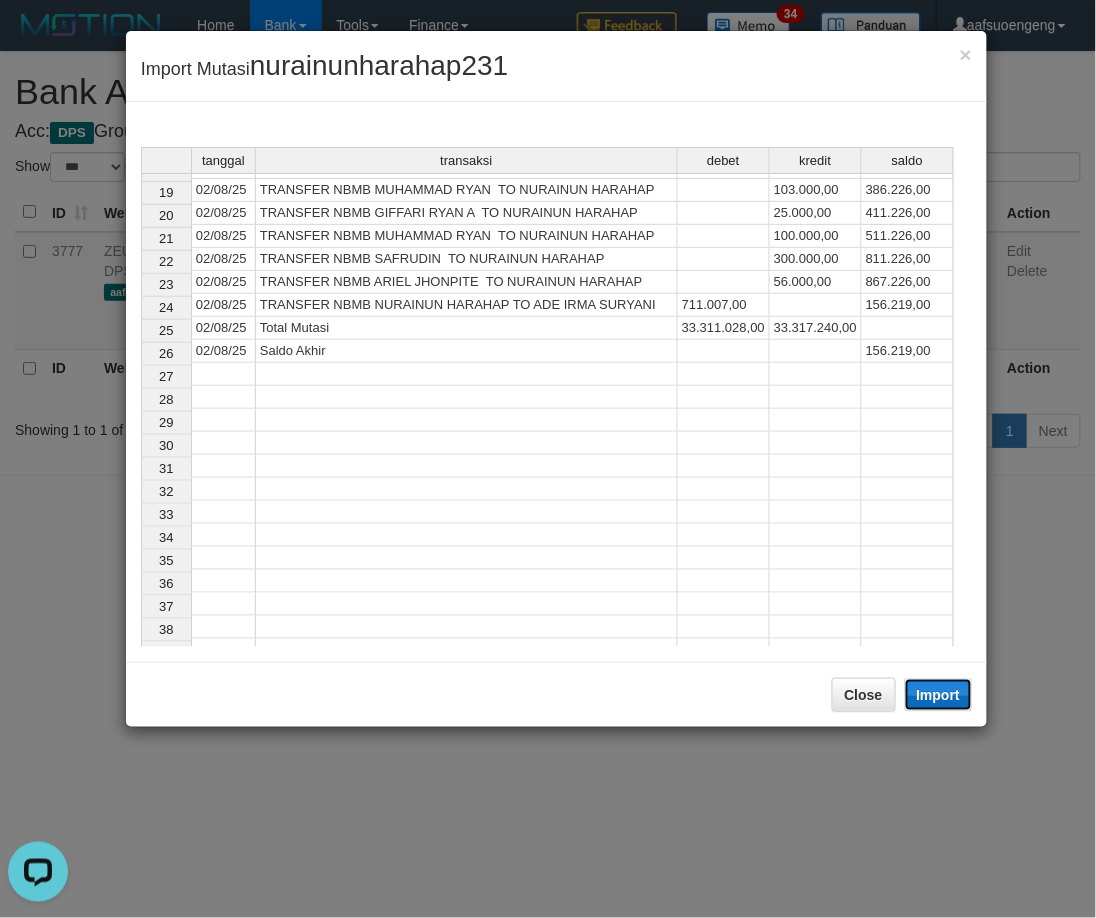 click on "Import" at bounding box center [939, 695] 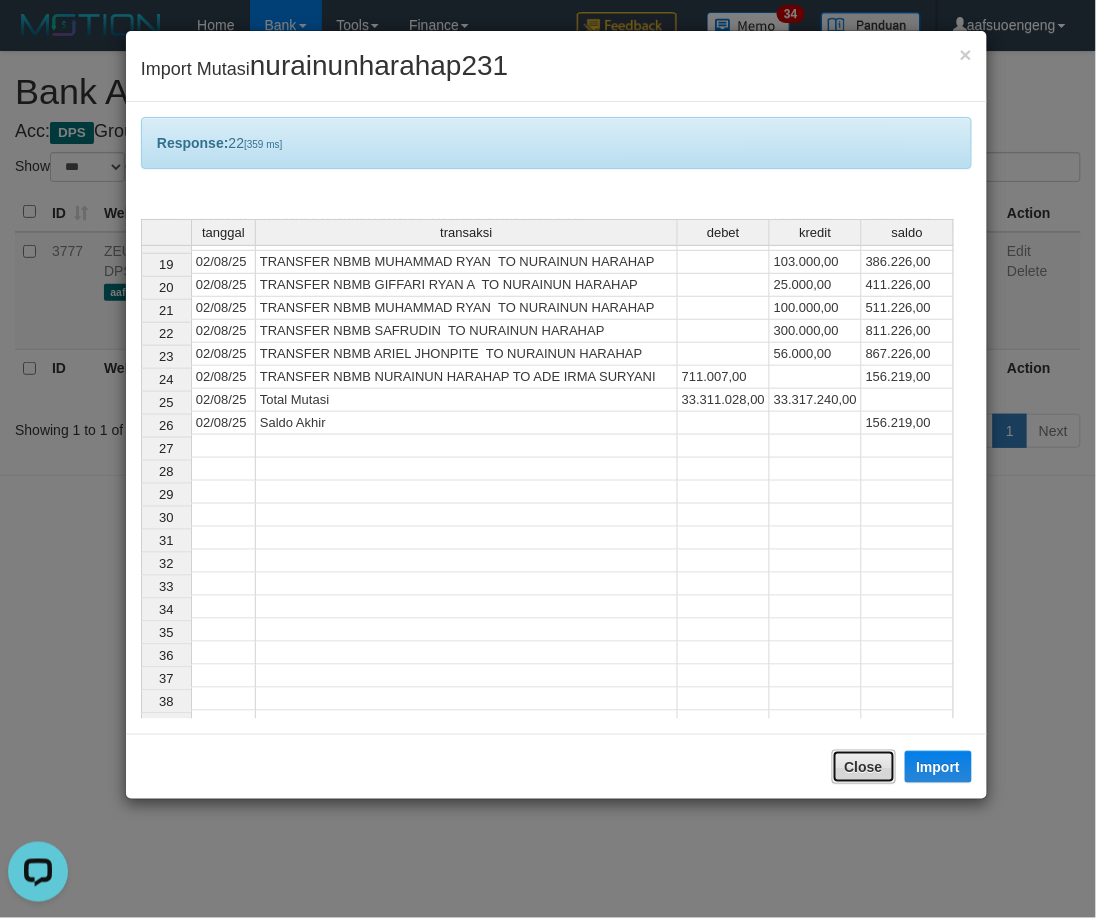 click on "Close" at bounding box center (864, 767) 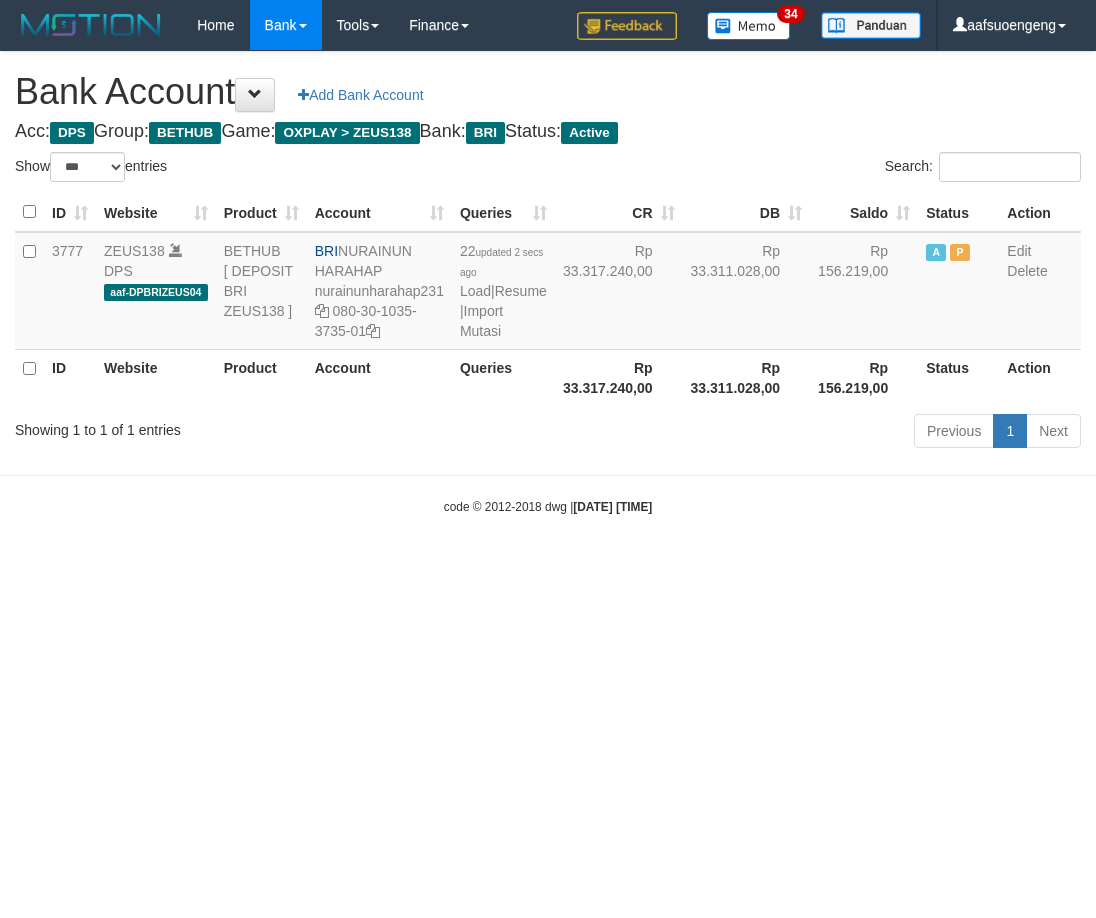 select on "***" 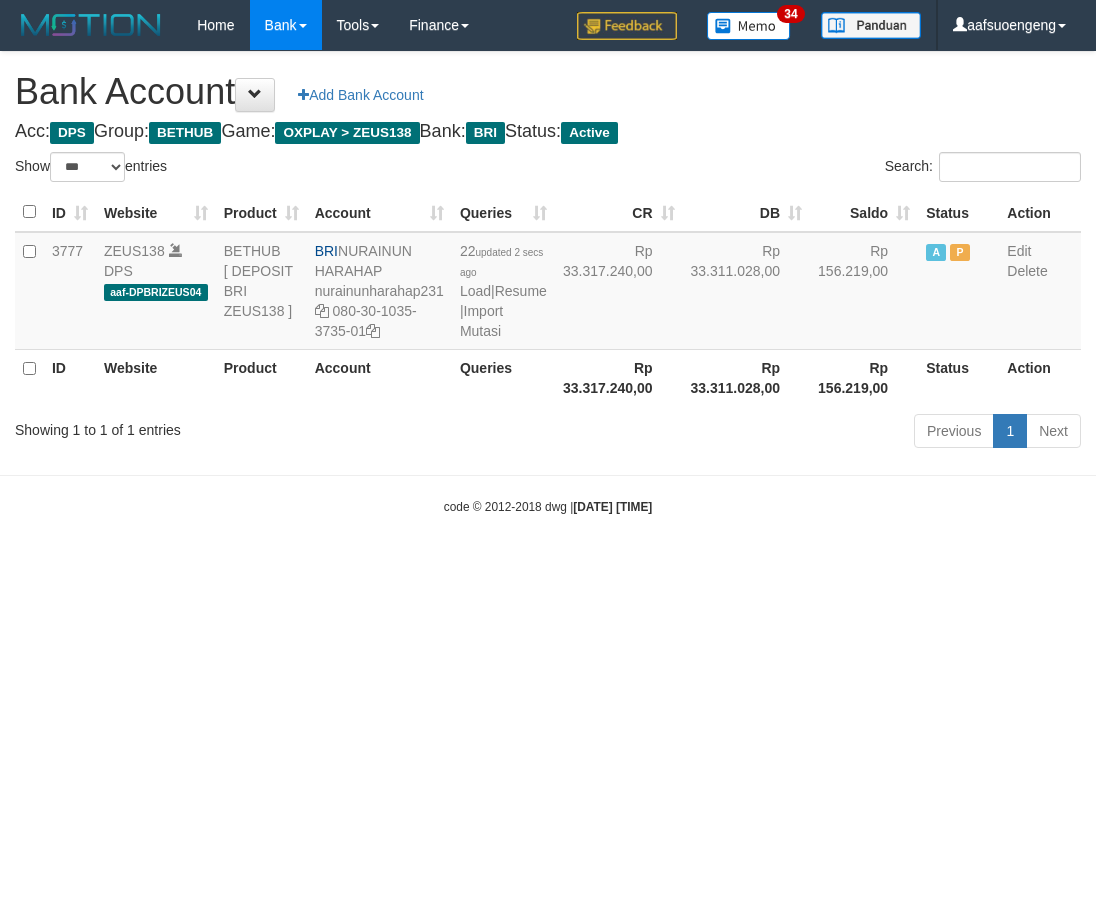 scroll, scrollTop: 0, scrollLeft: 0, axis: both 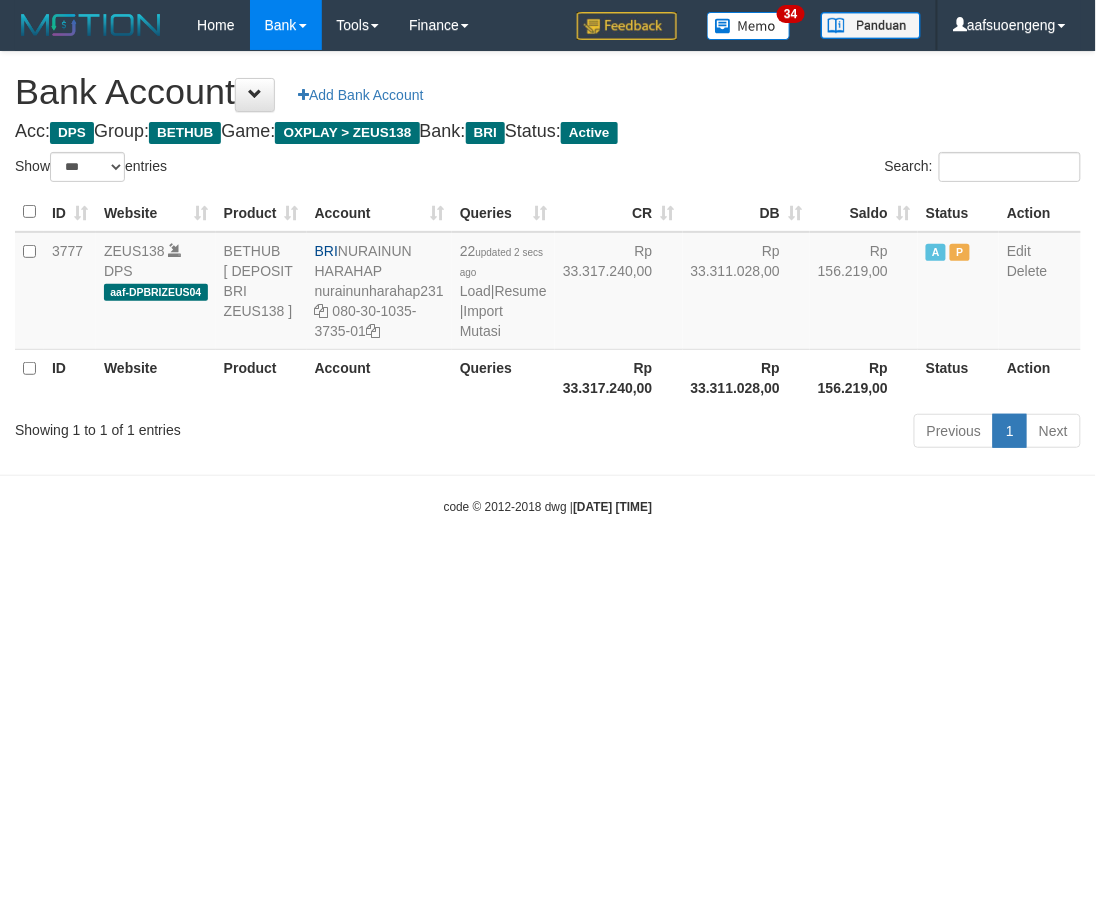 drag, startPoint x: 943, startPoint y: 766, endPoint x: 1095, endPoint y: 647, distance: 193.04144 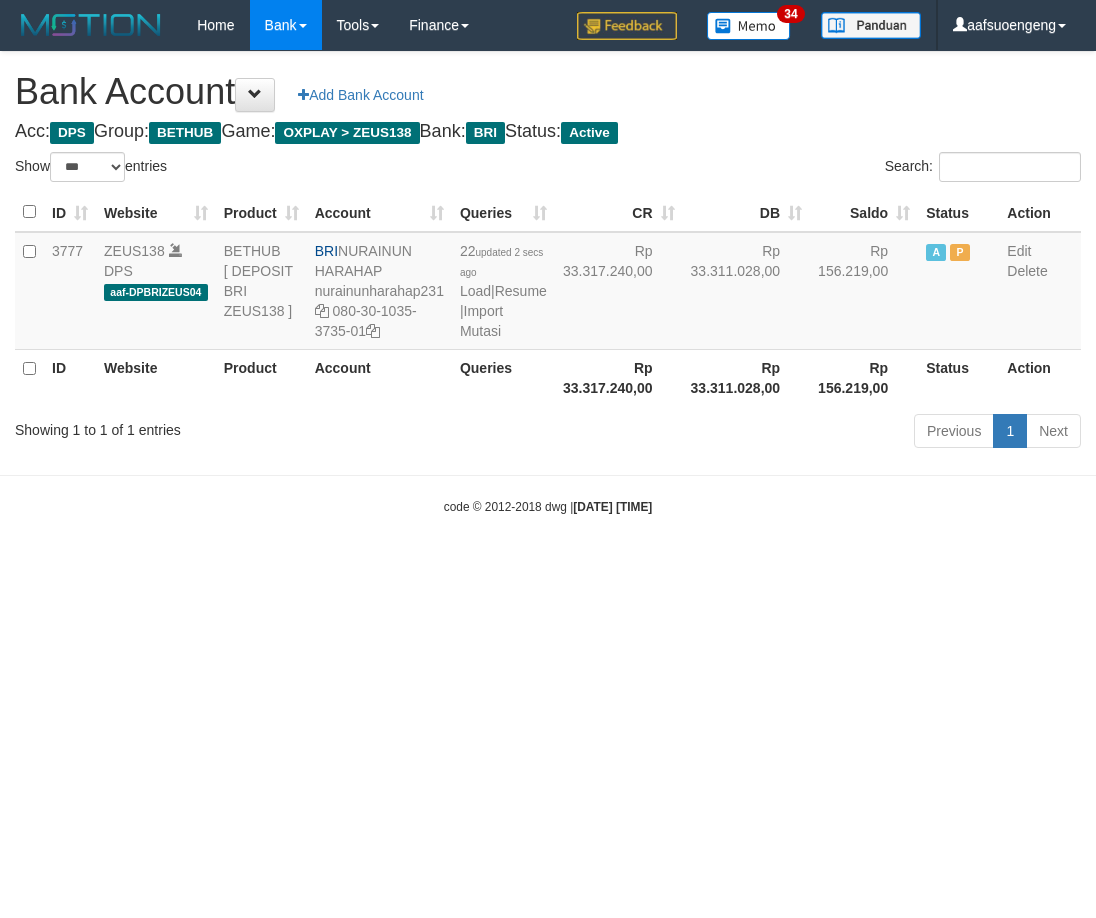 select on "***" 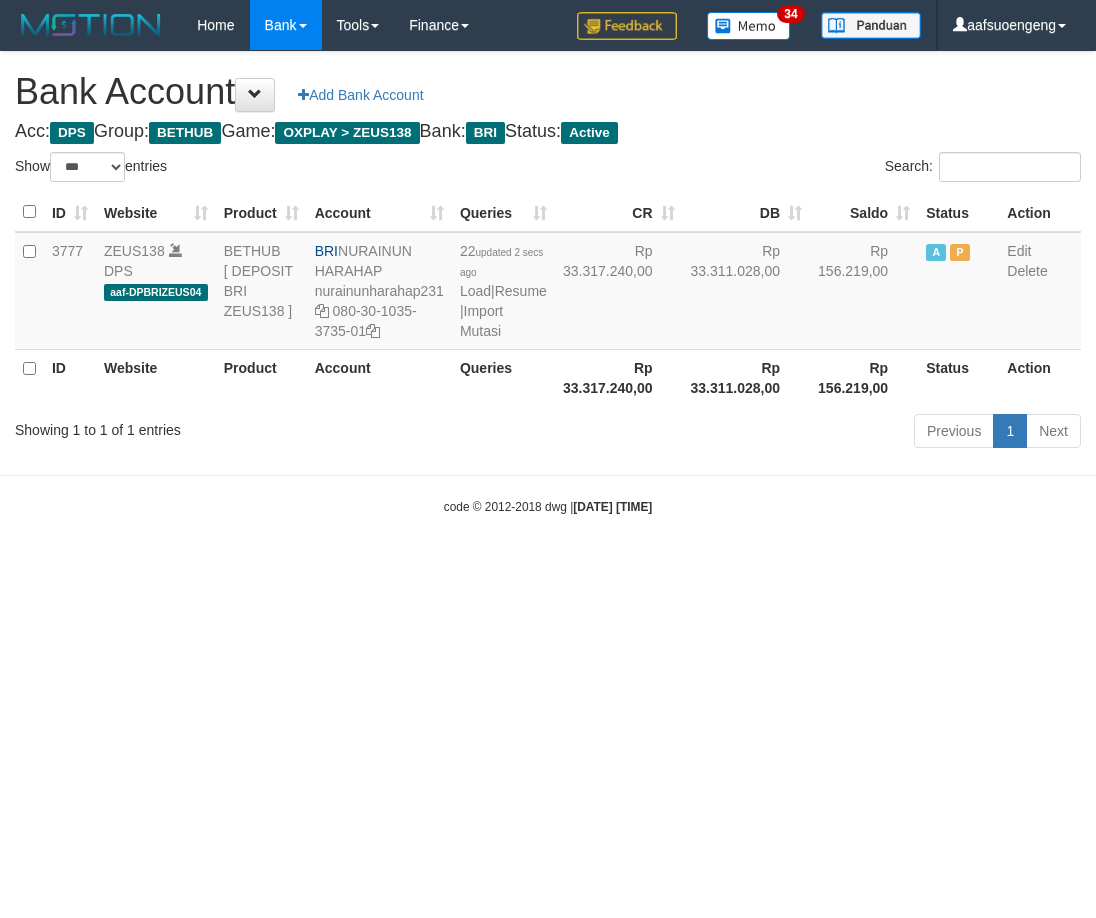 scroll, scrollTop: 0, scrollLeft: 0, axis: both 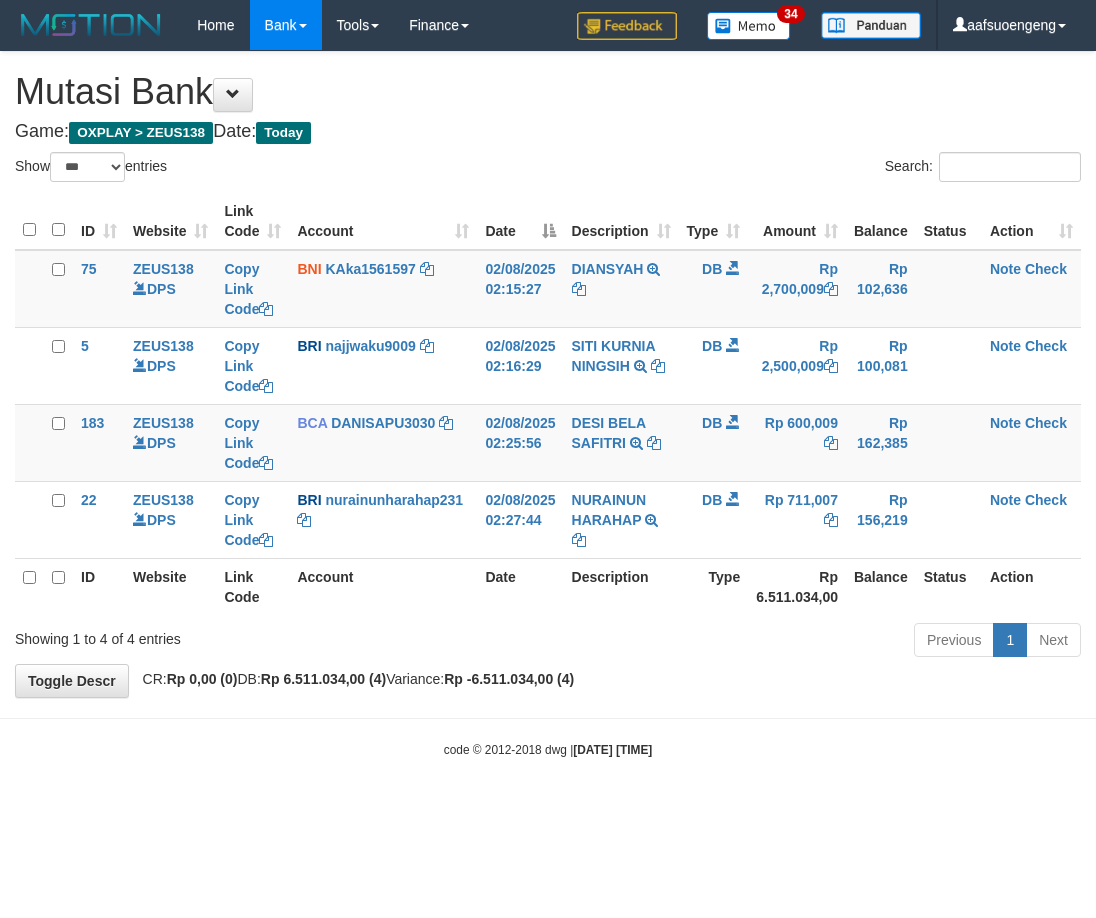 select on "***" 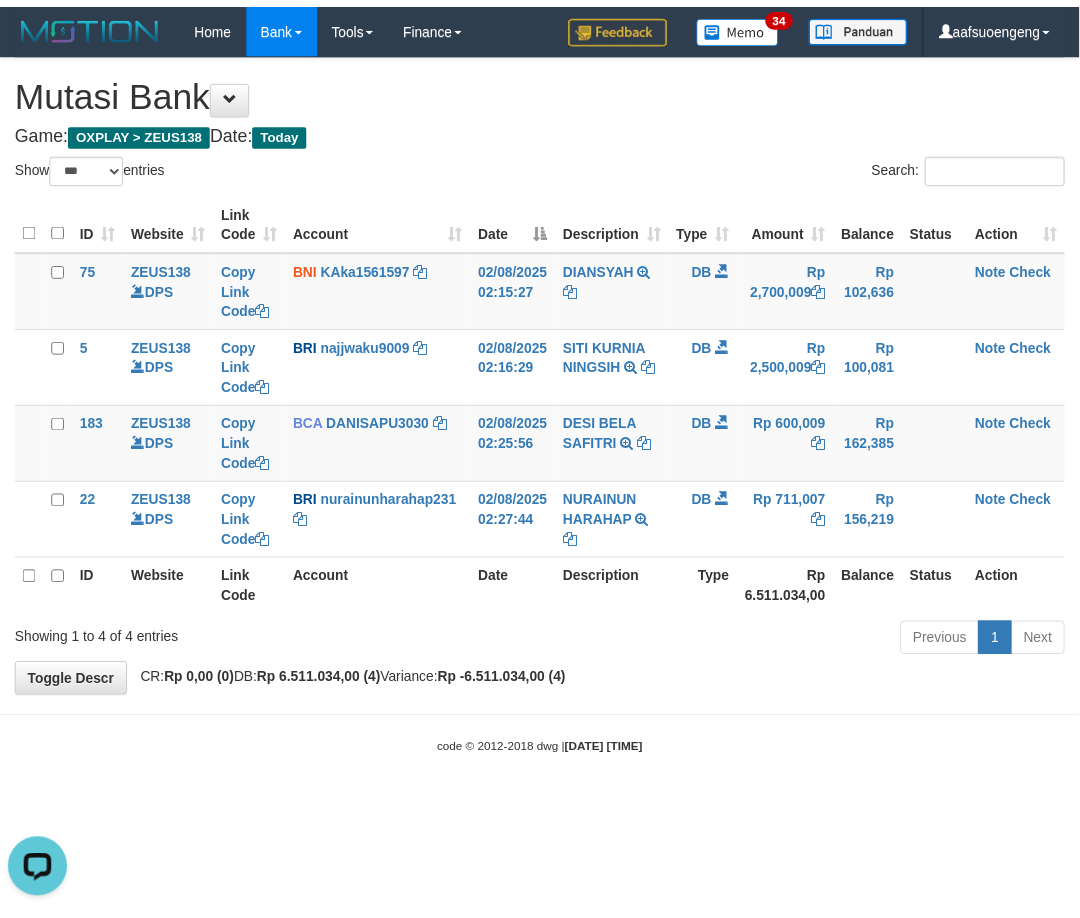 scroll, scrollTop: 0, scrollLeft: 0, axis: both 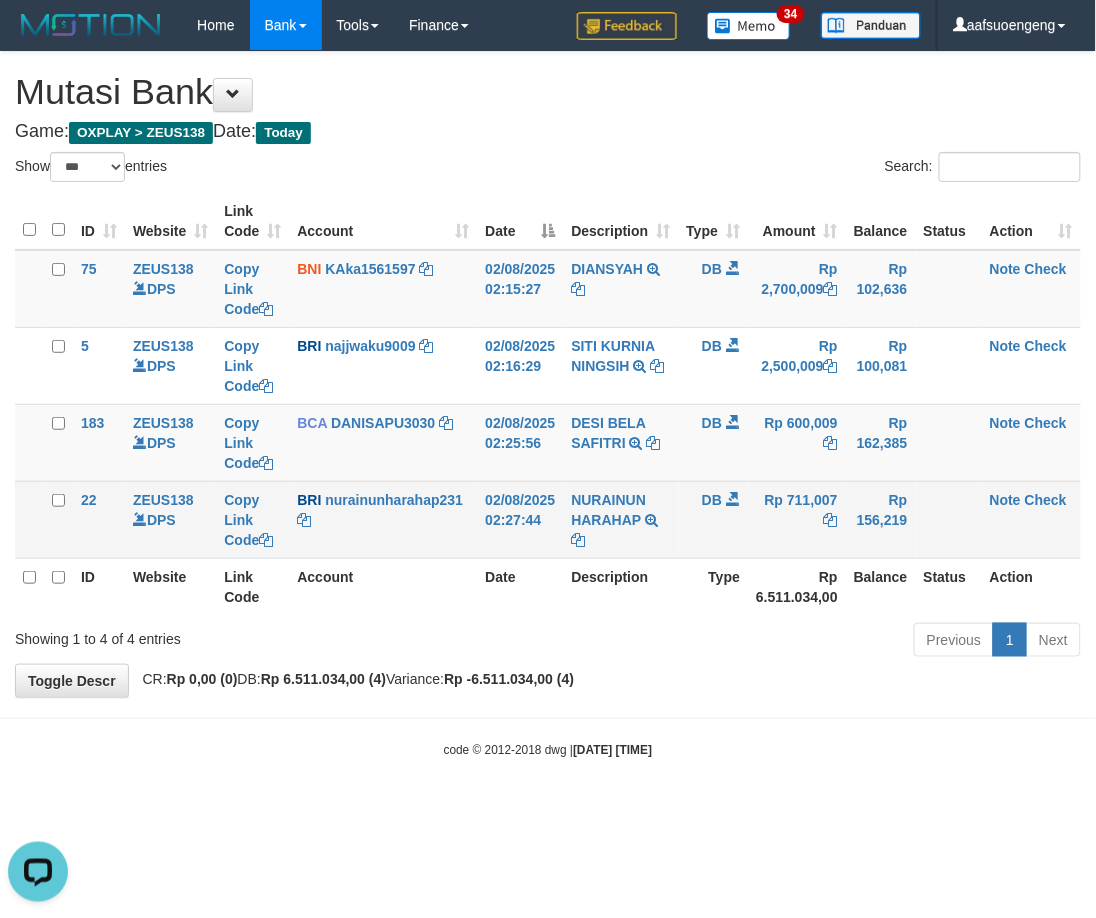 click on "BRI
[USERNAME]
DPS
[FIRST] [LAST]
mutasi_[DATE]_[NUMBER] | 22
mutasi_[DATE]_[NUMBER] | 22" at bounding box center [383, 519] 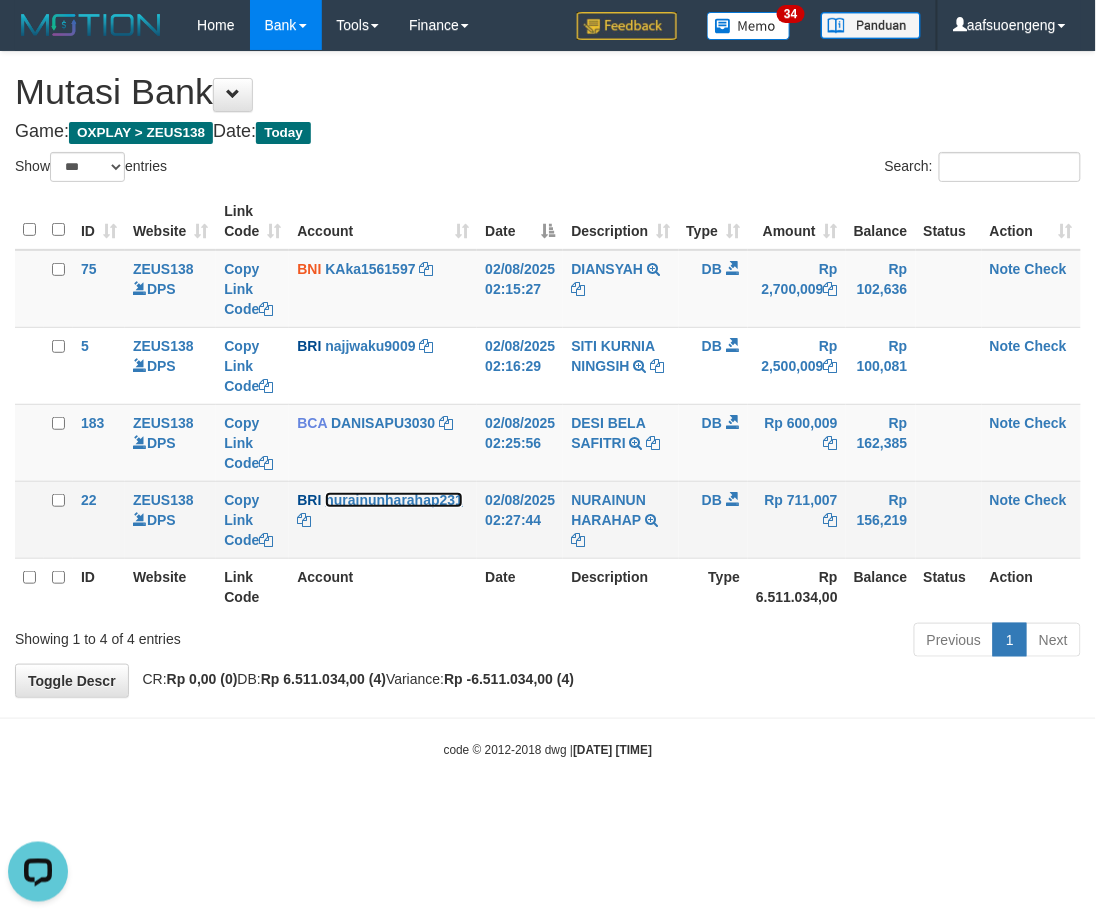 click on "nurainunharahap231" at bounding box center (394, 500) 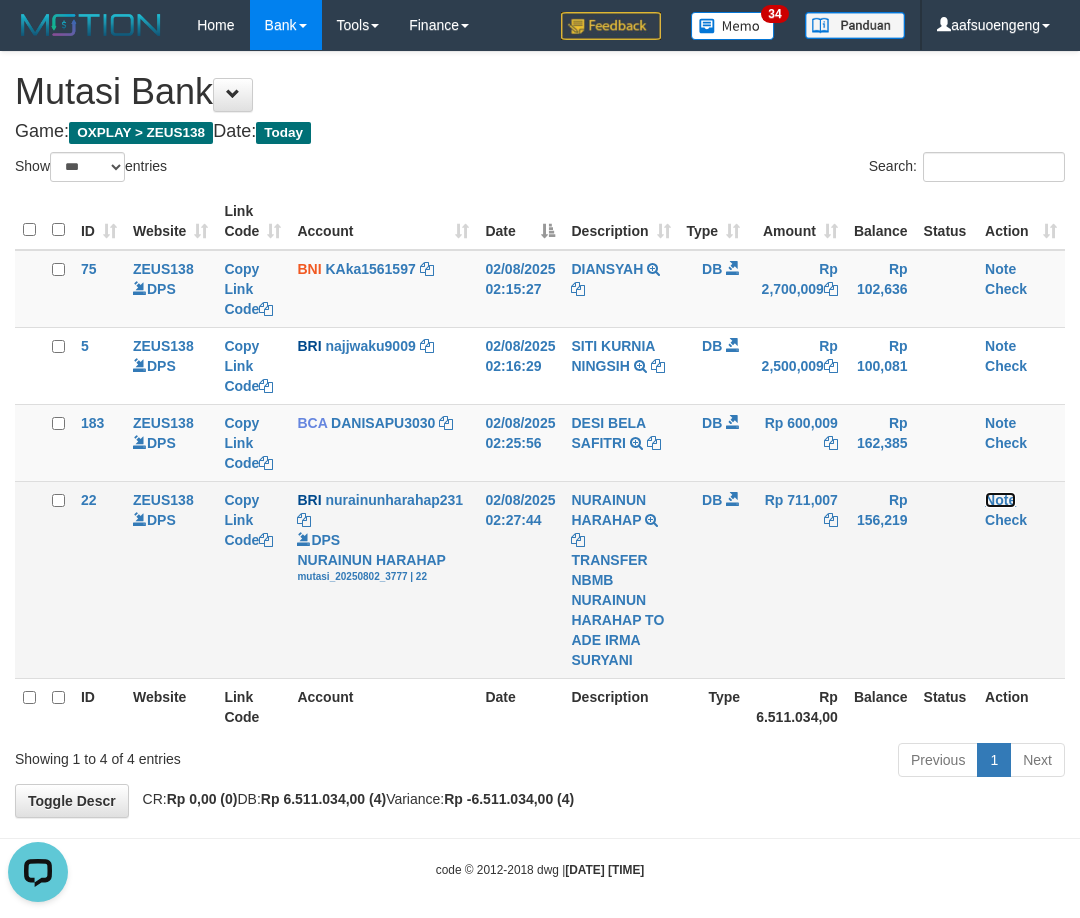 click on "Note" at bounding box center [1000, 500] 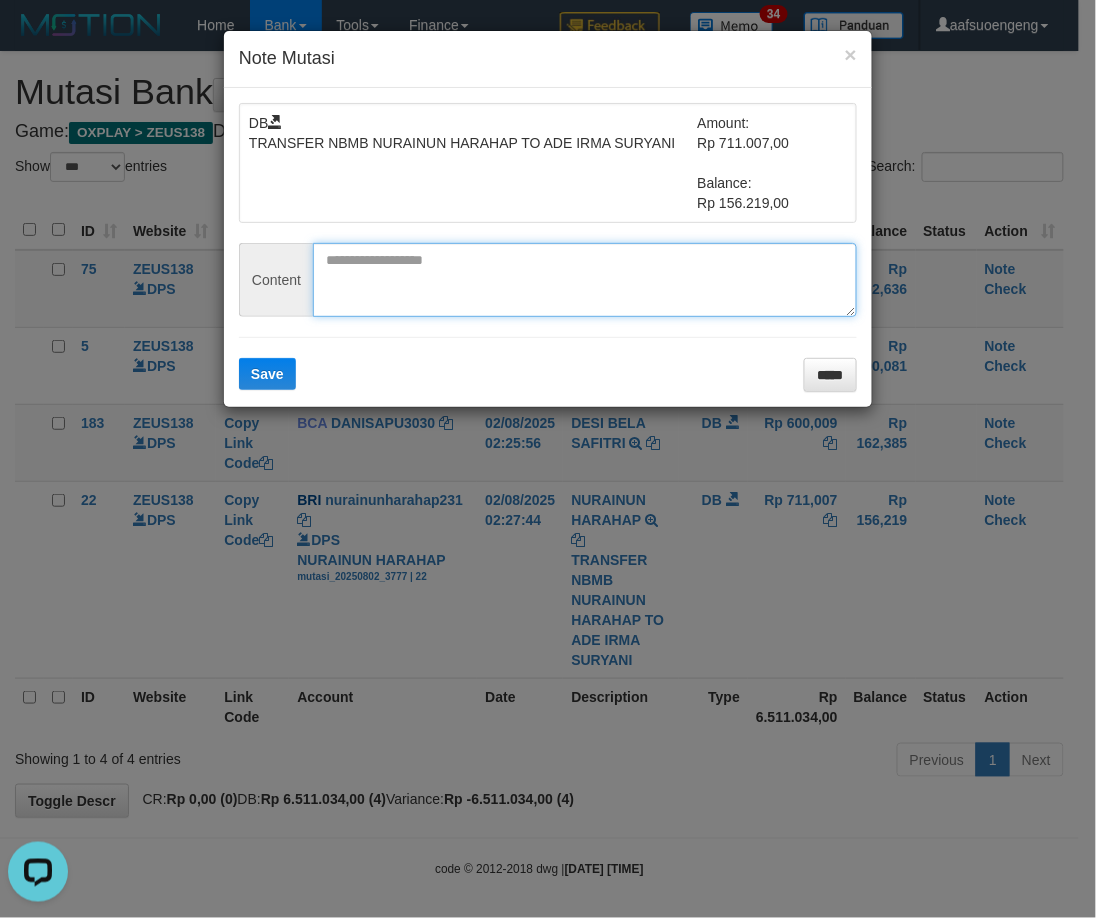 click at bounding box center [585, 280] 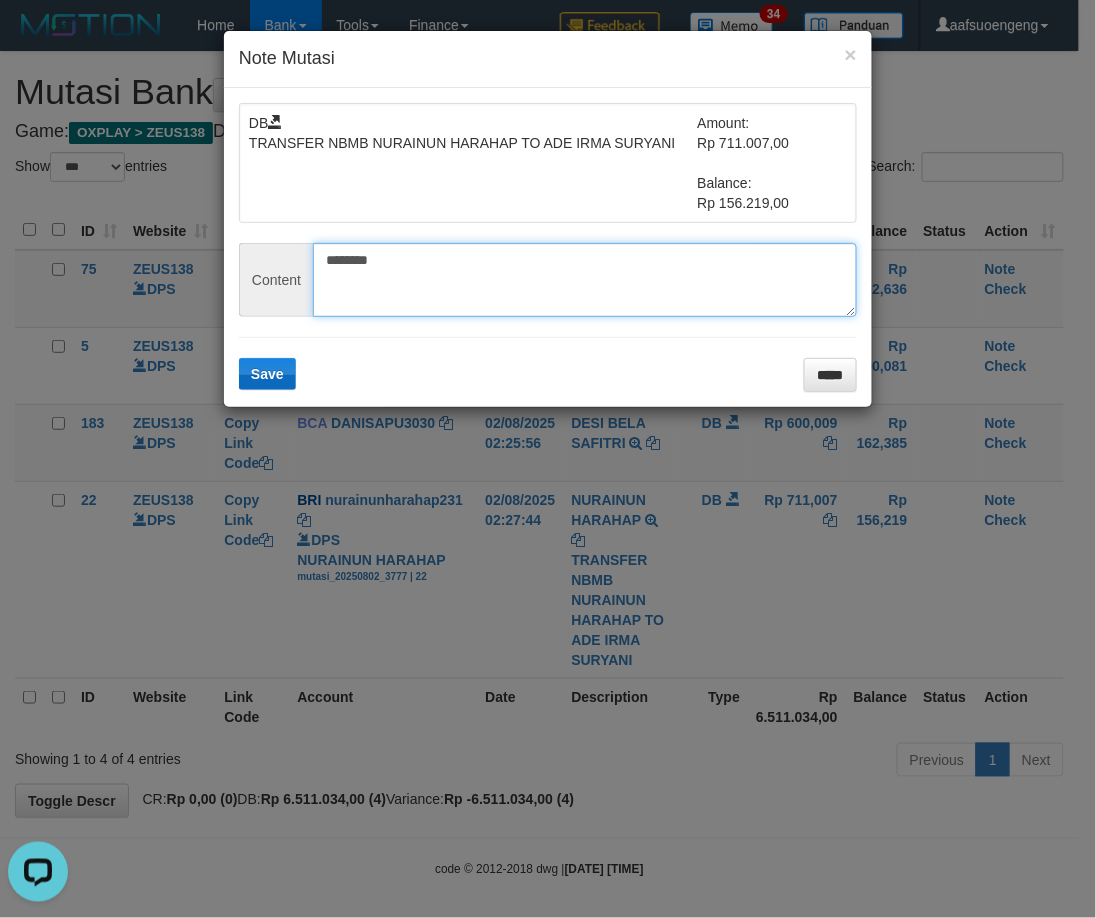type on "********" 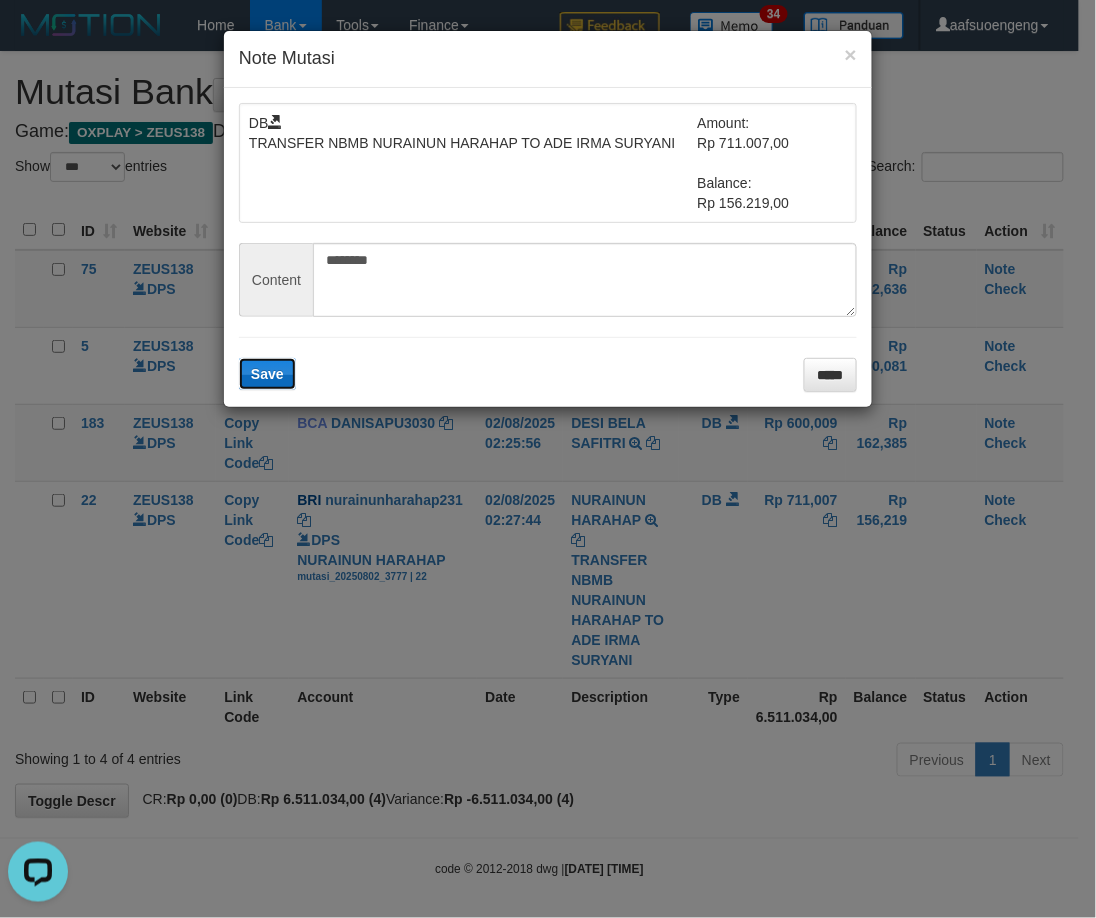 click on "Save" at bounding box center (267, 374) 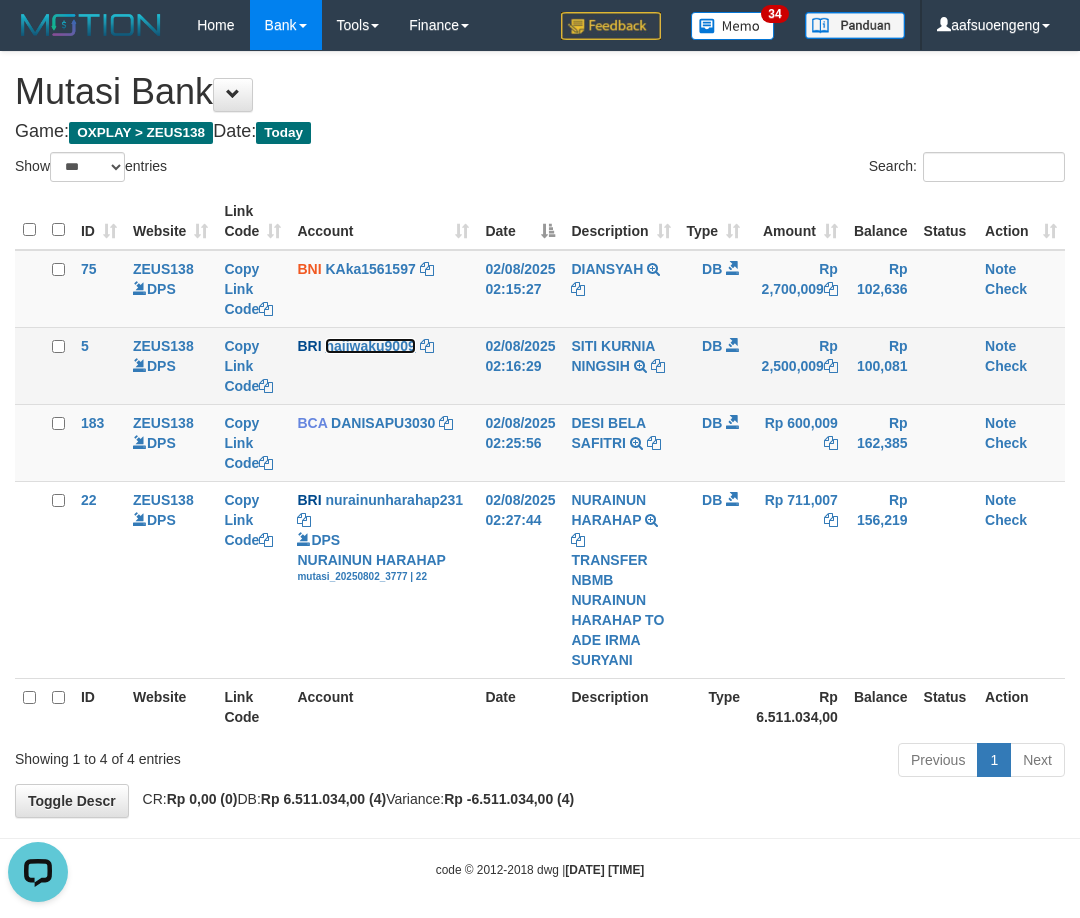 click on "najjwaku9009" at bounding box center [370, 346] 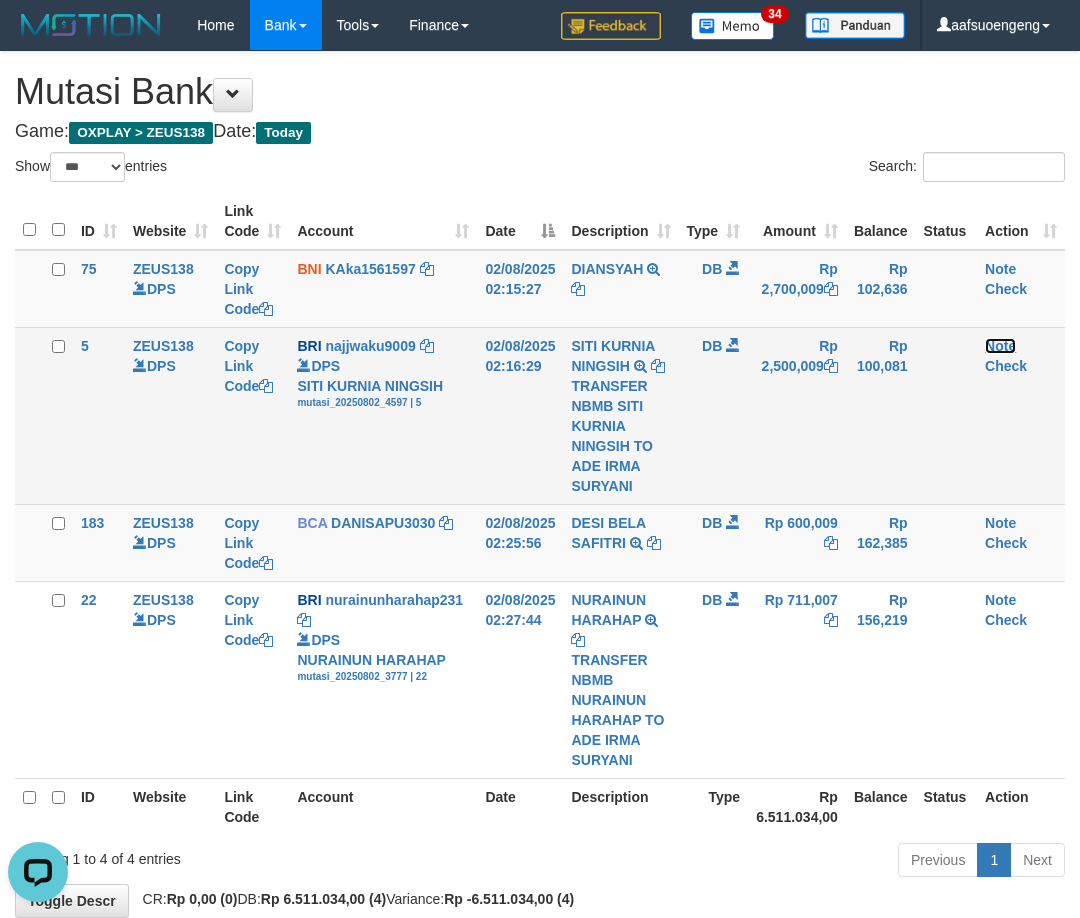 click on "Note" at bounding box center [1000, 346] 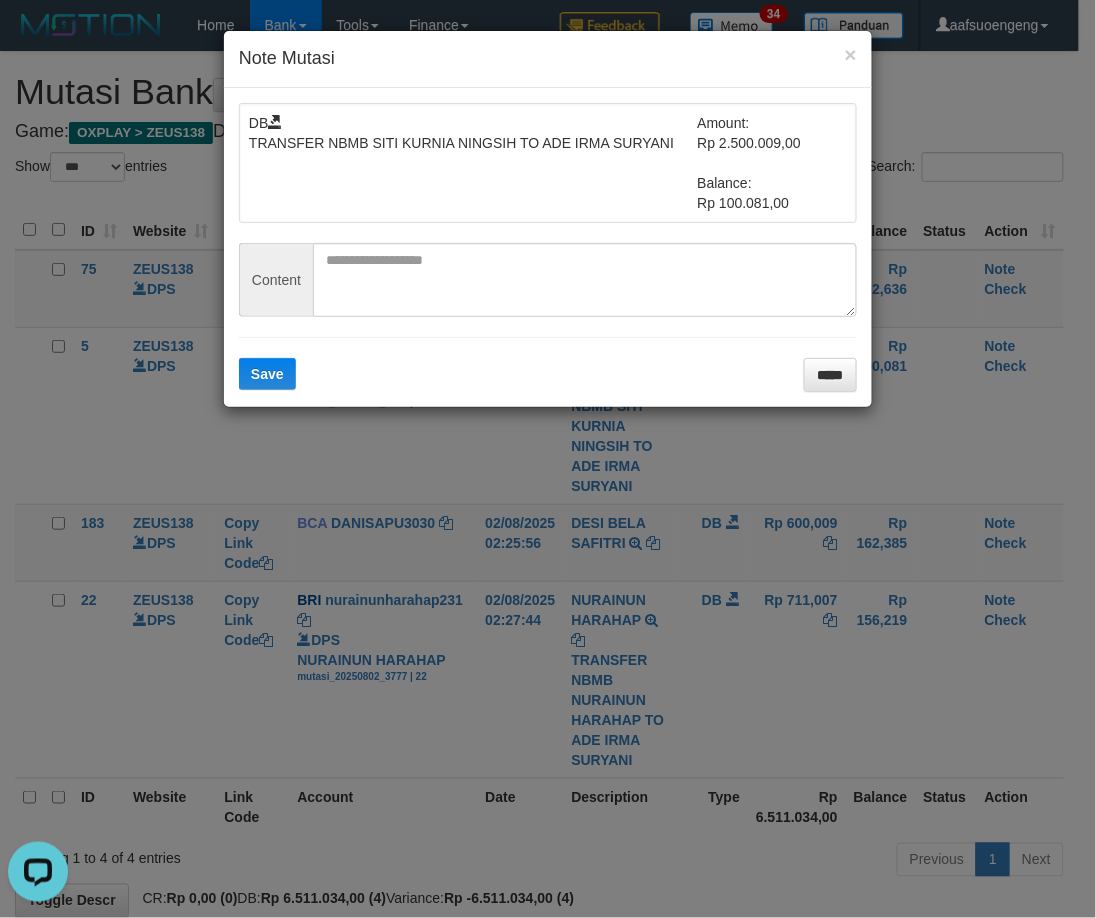 click on "DB
TRANSFER NBMB SITI KURNIA NINGSIH TO ADE IRMA SURYANI
Amount:
Rp 2.500.009,00
Balance:
Rp 100.081,00
Content
Save
*****" at bounding box center [548, 247] 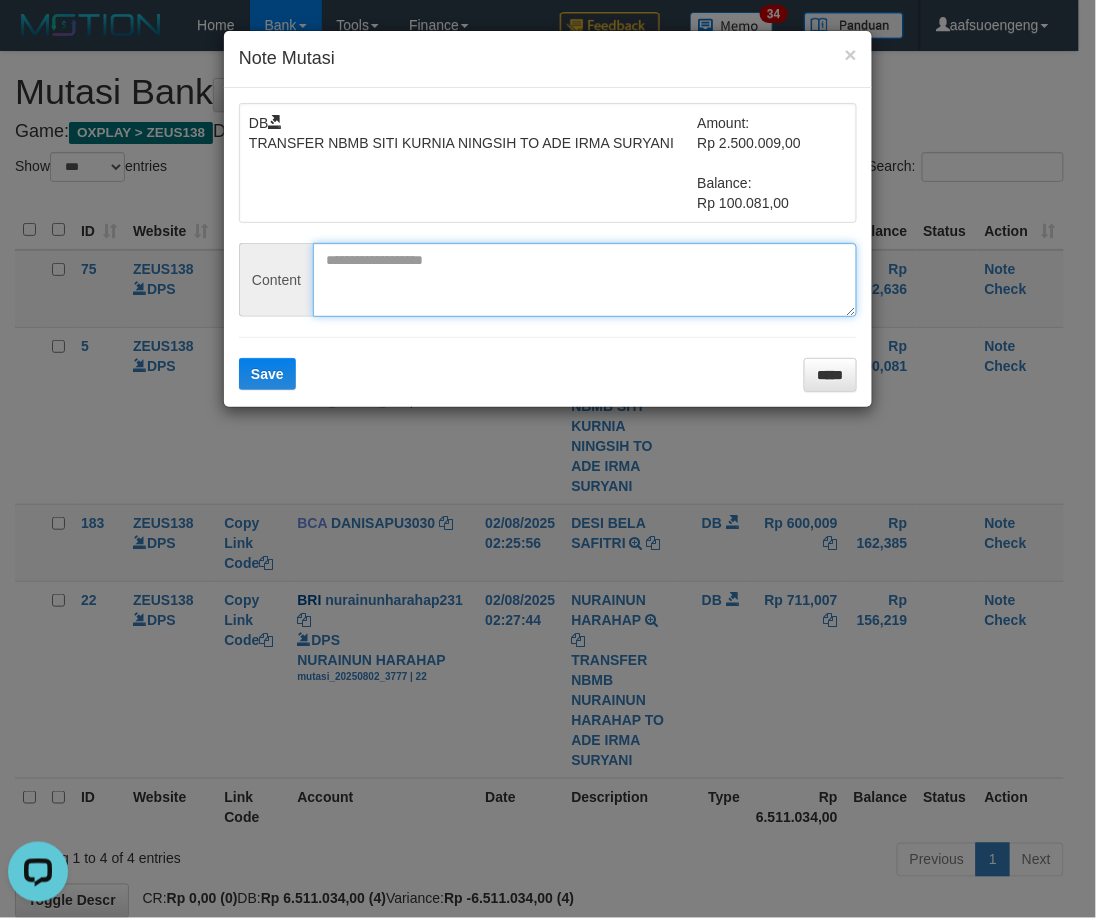 click at bounding box center [585, 280] 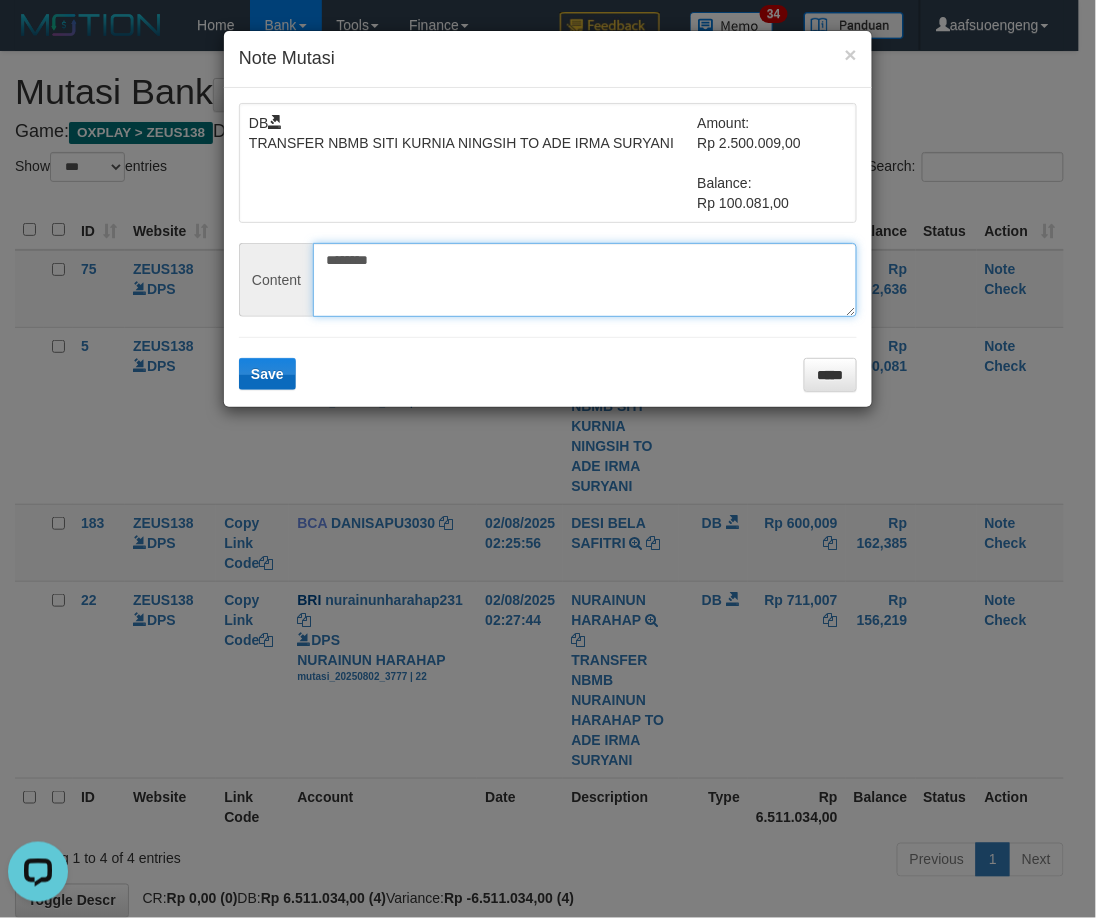 type on "********" 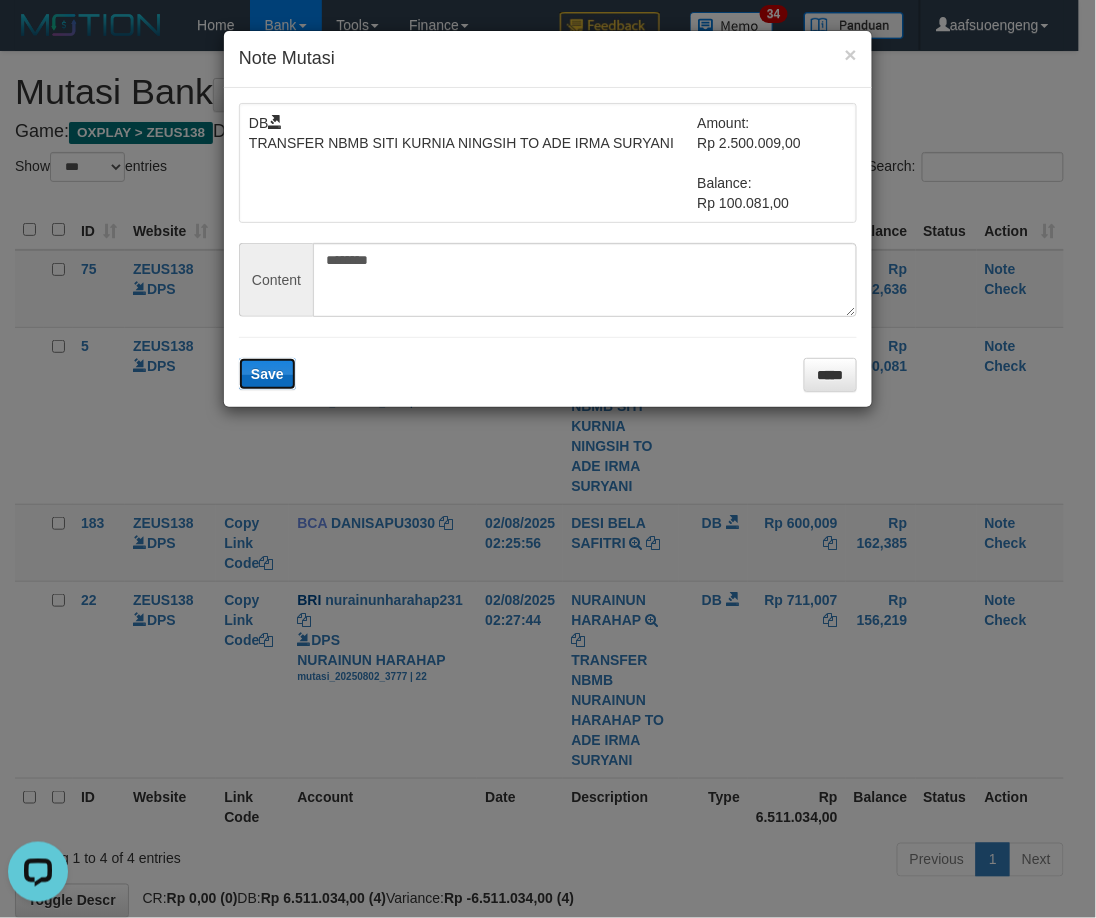 click on "Save" at bounding box center [267, 374] 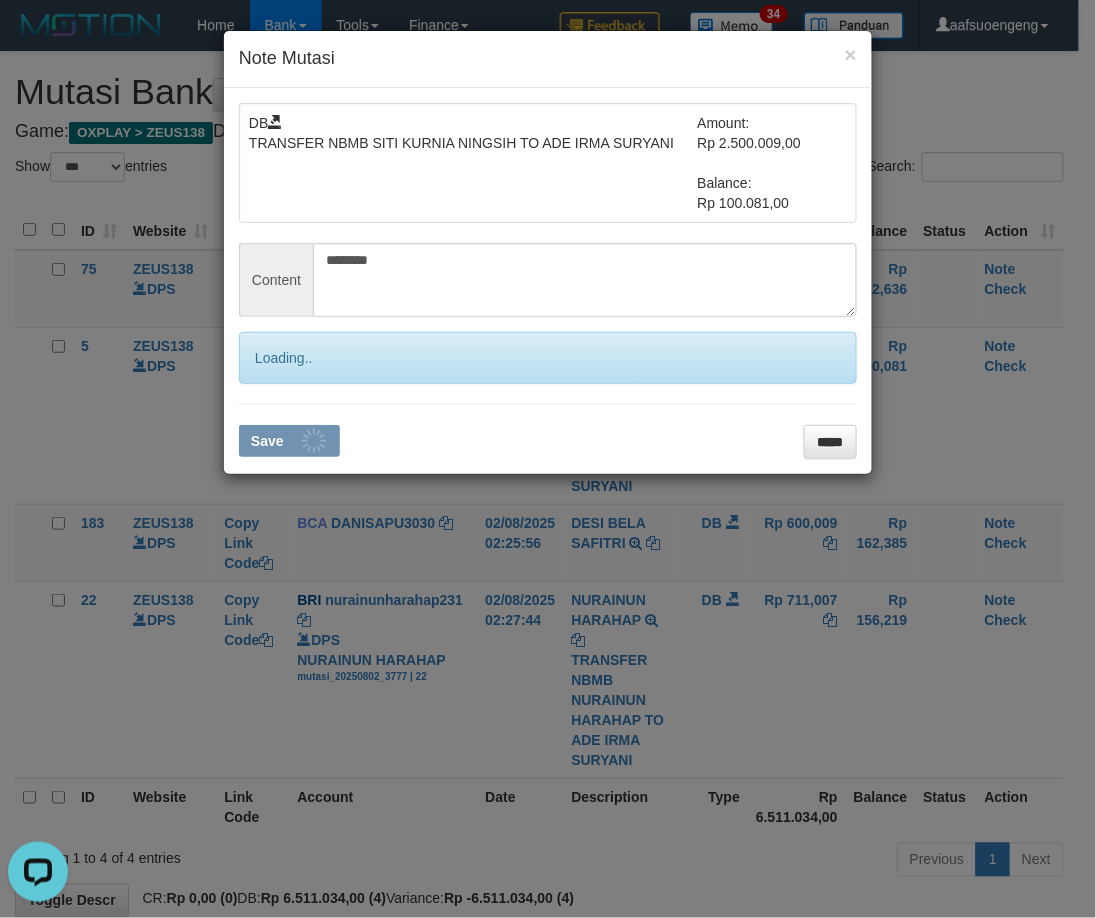 click on "× Note Mutasi
DB
TRANSFER NBMB SITI KURNIA NINGSIH TO ADE IRMA SURYANI
Amount:
Rp 2.500.009,00
Balance:
Rp 100.081,00
Content
********
Loading..
Save
*****" at bounding box center (548, 459) 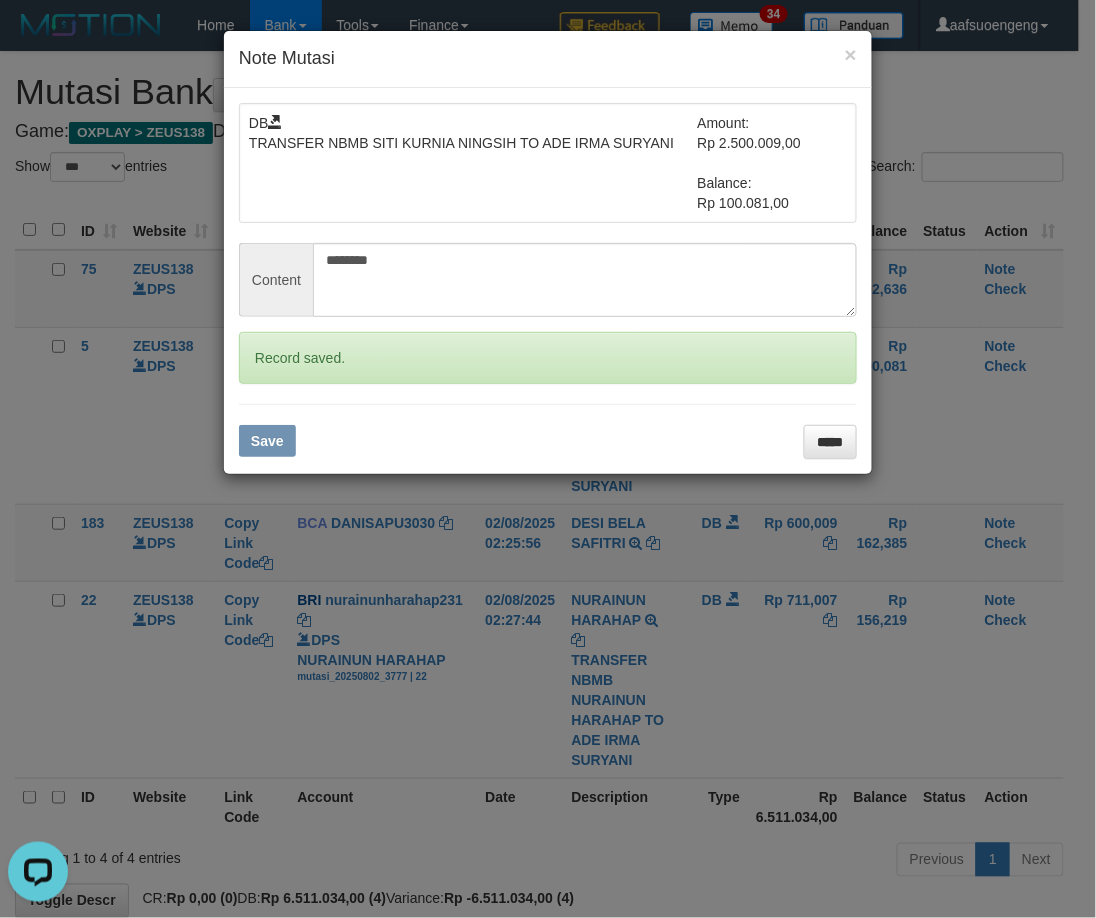 click on "× Note Mutasi
DB
TRANSFER NBMB SITI KURNIA NINGSIH TO ADE IRMA SURYANI
Amount:
Rp 2.500.009,00
Balance:
Rp 100.081,00
Content
********
Record saved.
Save
*****" at bounding box center [548, 459] 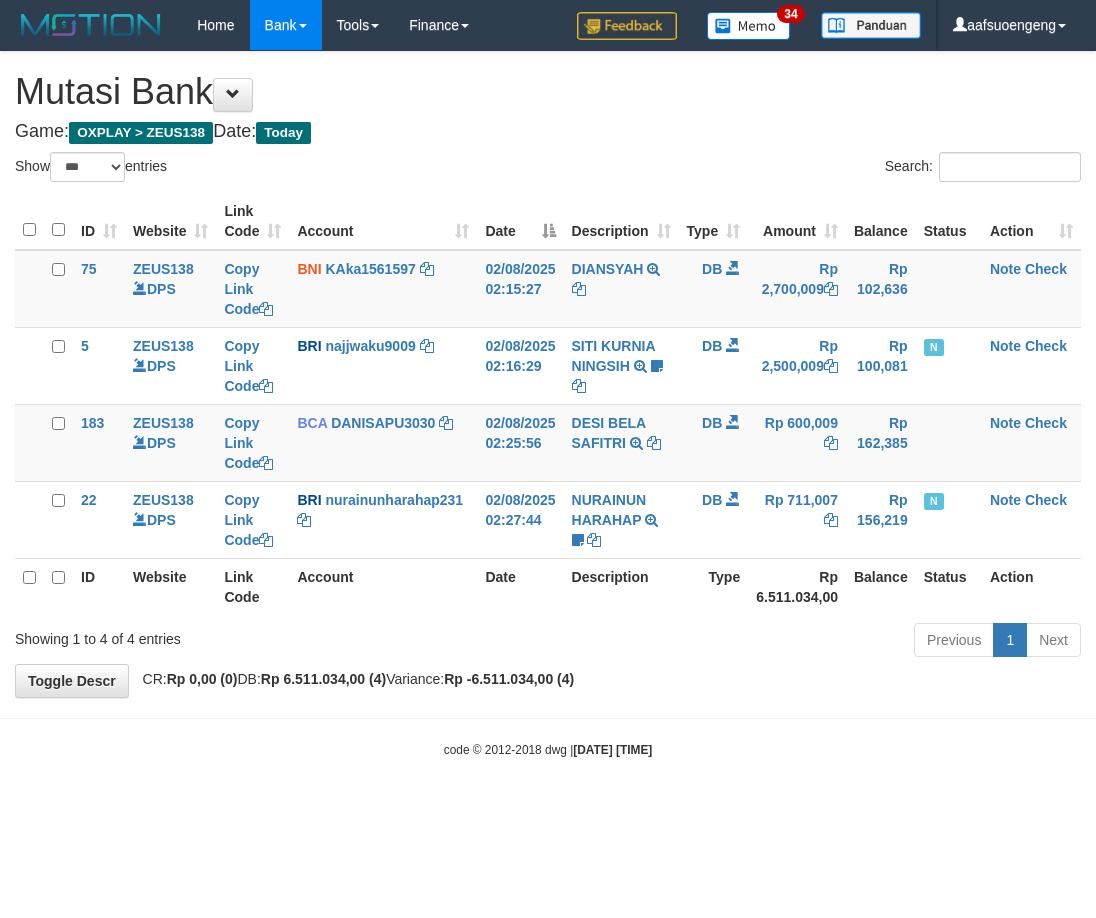 select on "***" 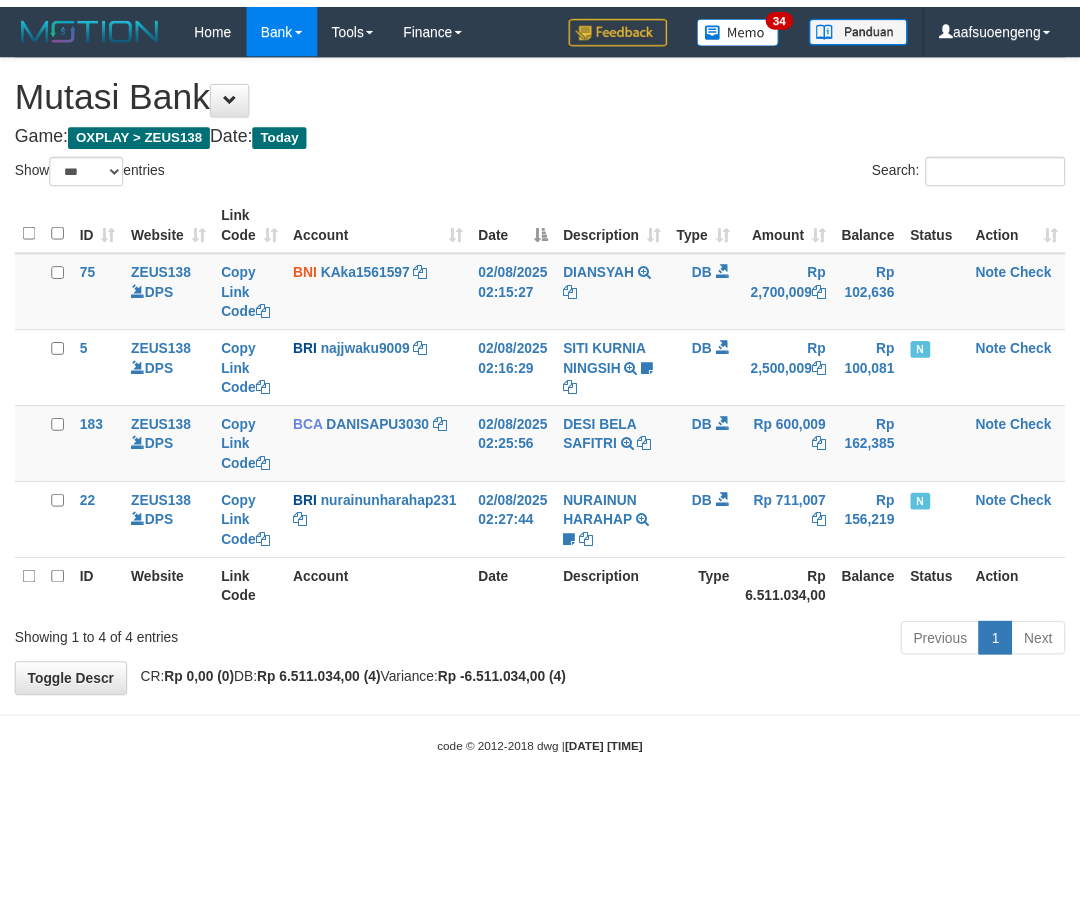 scroll, scrollTop: 0, scrollLeft: 0, axis: both 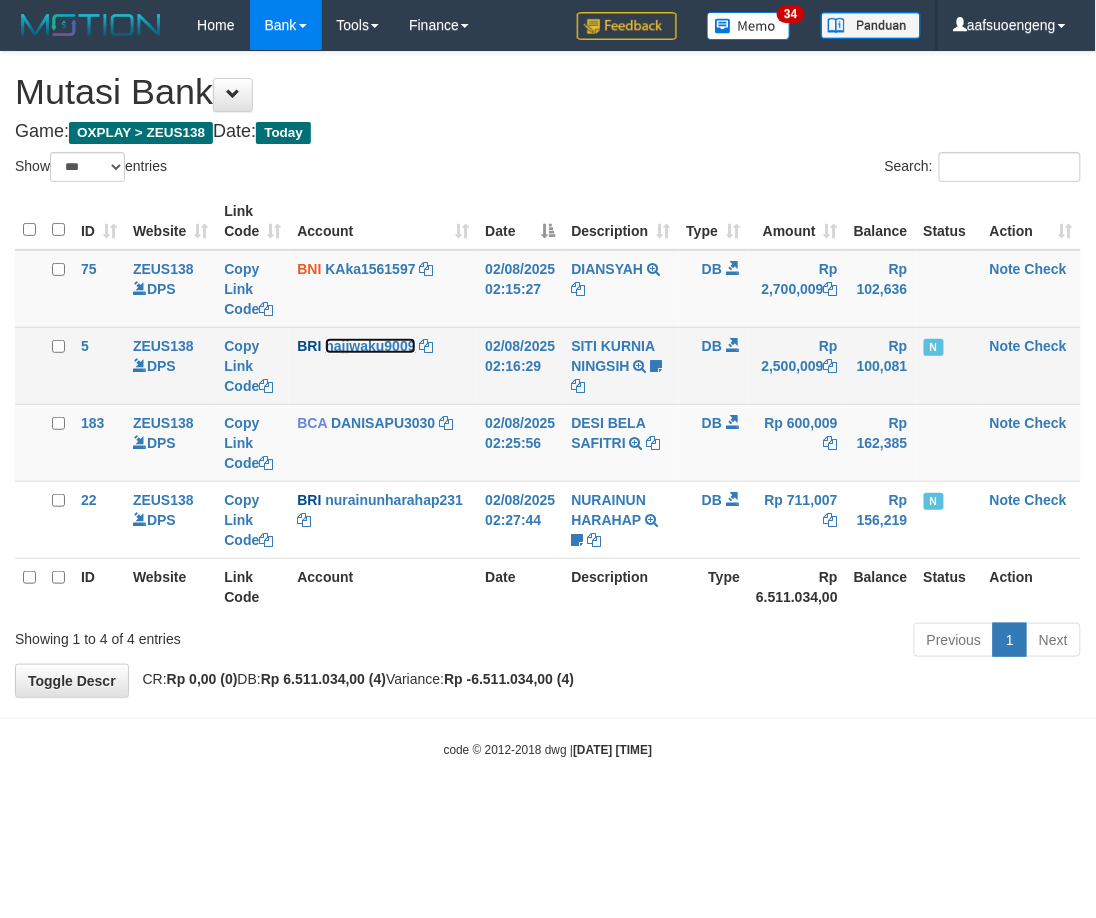 click on "najjwaku9009" at bounding box center [370, 346] 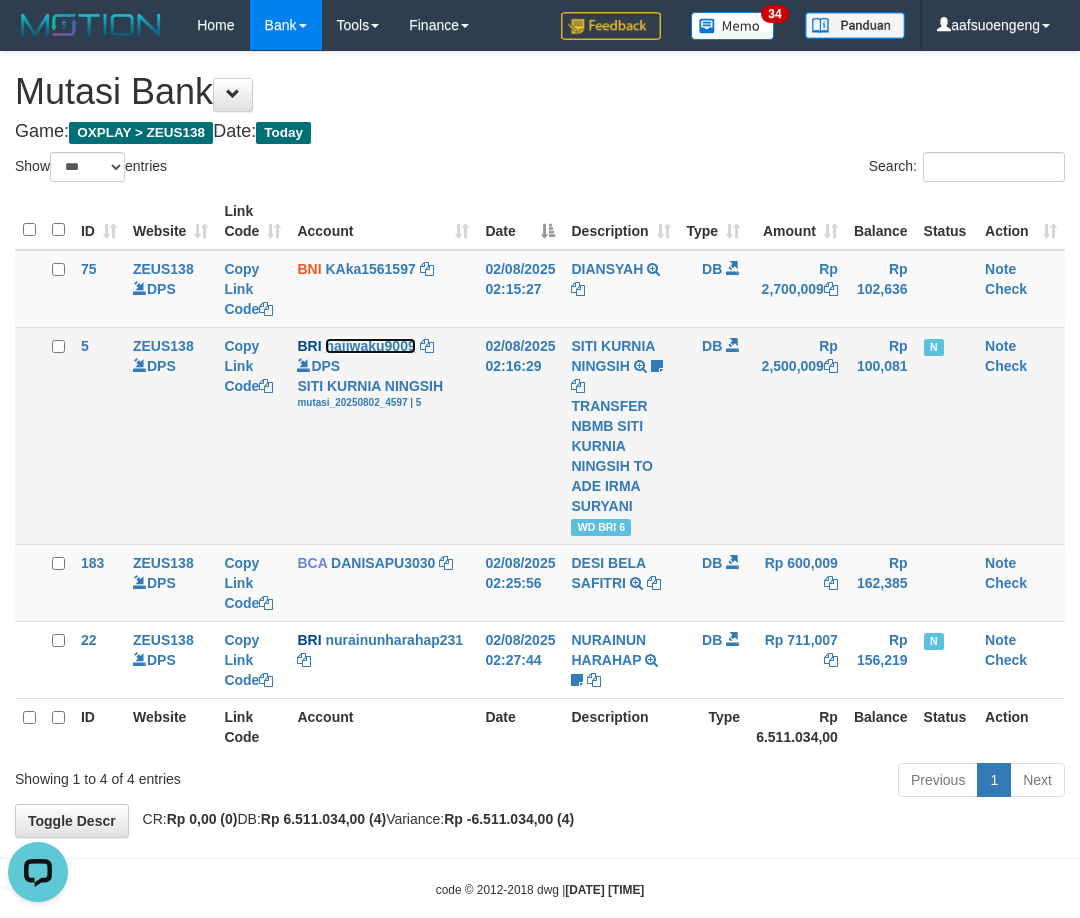 scroll, scrollTop: 0, scrollLeft: 0, axis: both 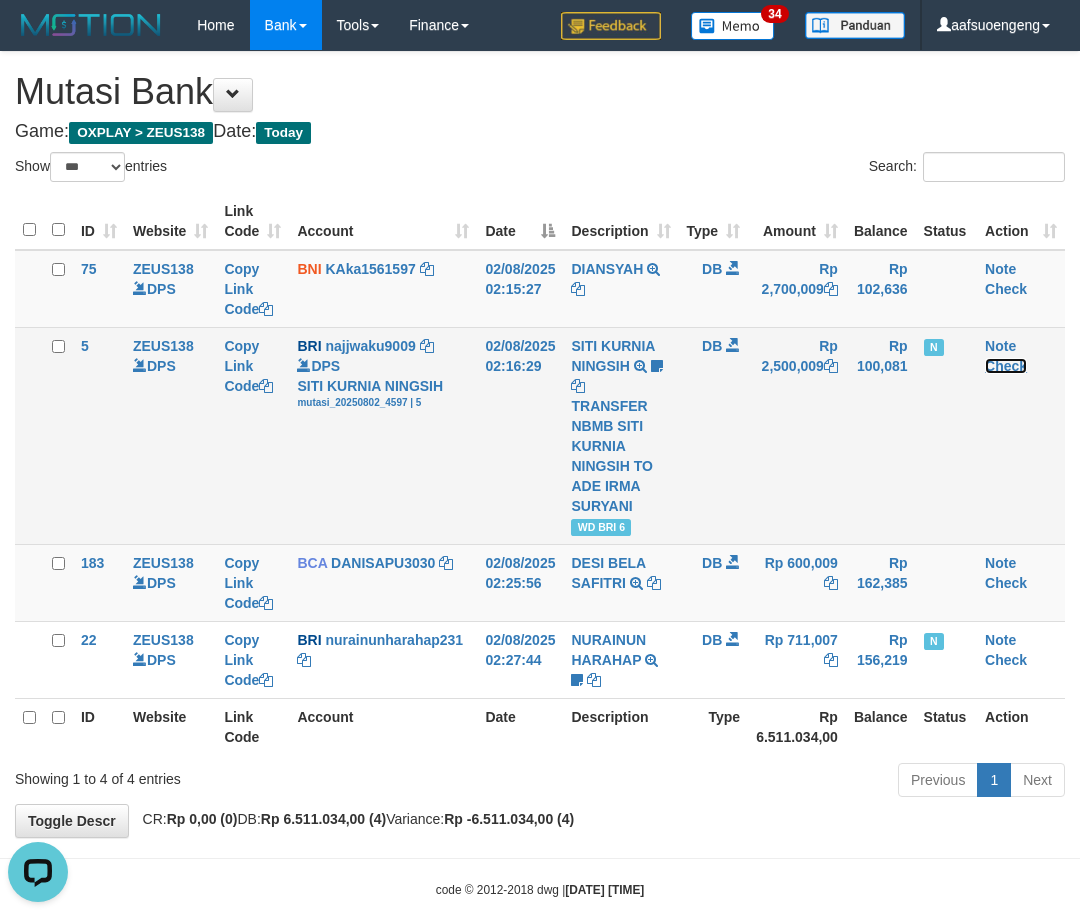 click on "Check" at bounding box center (1006, 366) 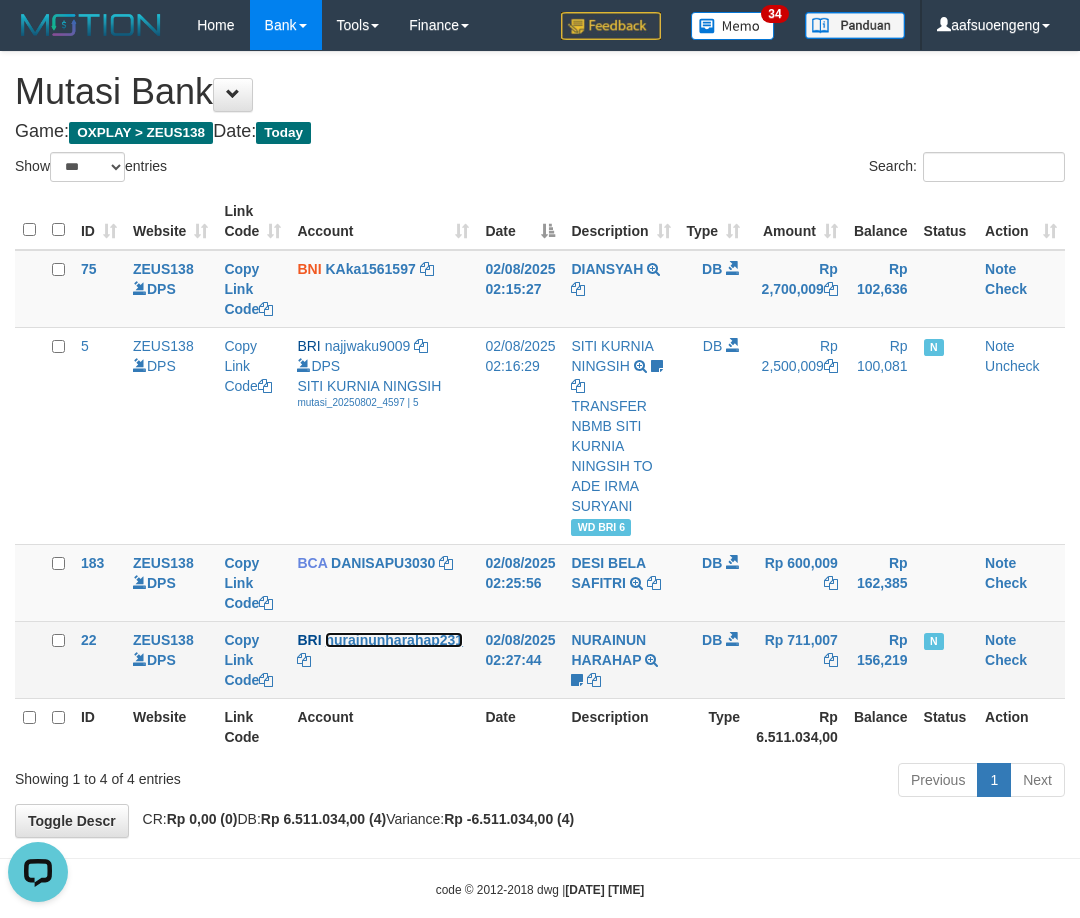 click on "nurainunharahap231" at bounding box center (394, 640) 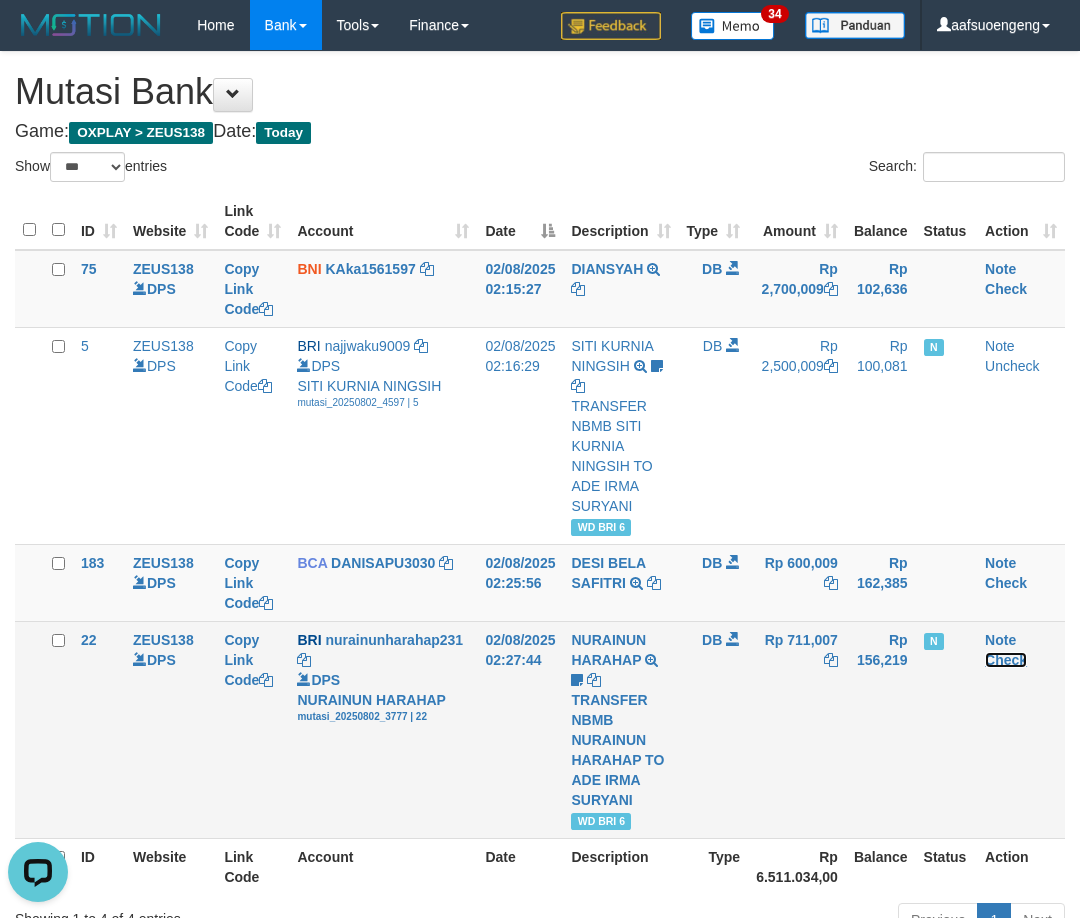 click on "Check" at bounding box center [1006, 660] 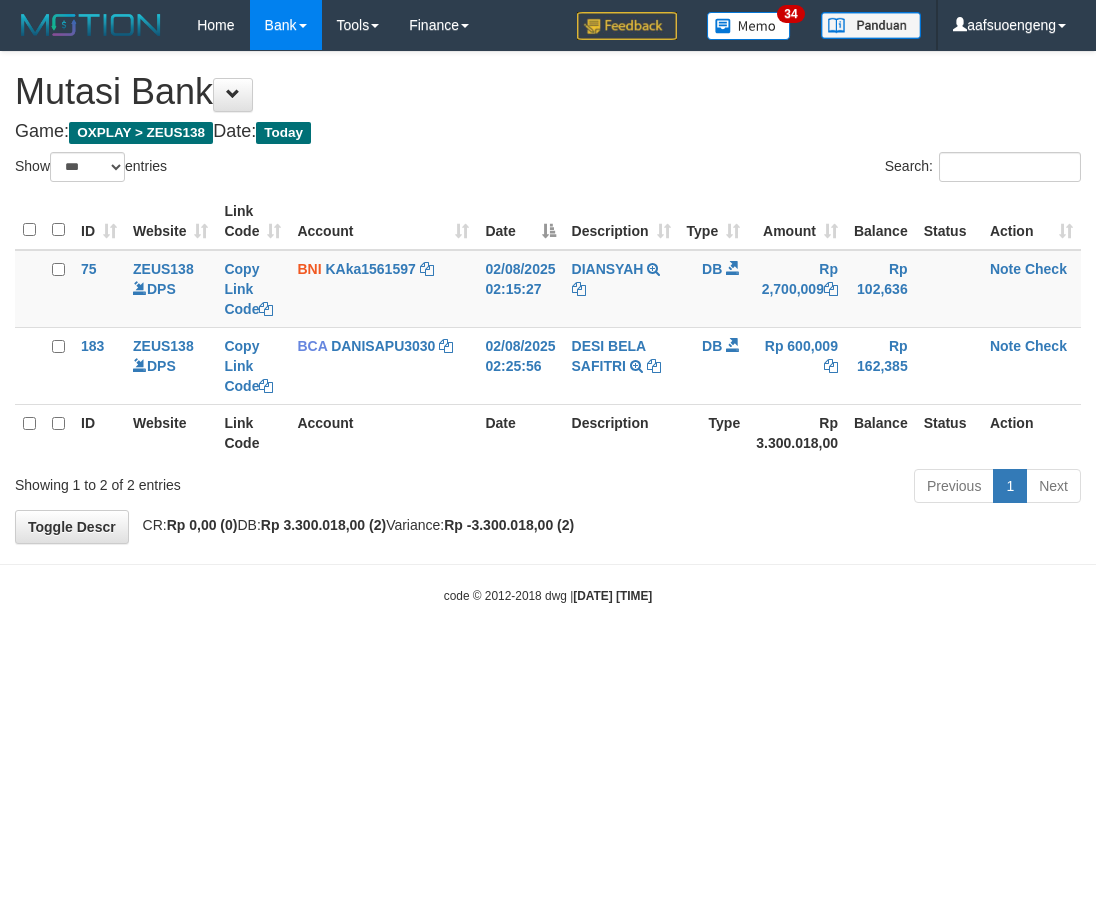 select on "***" 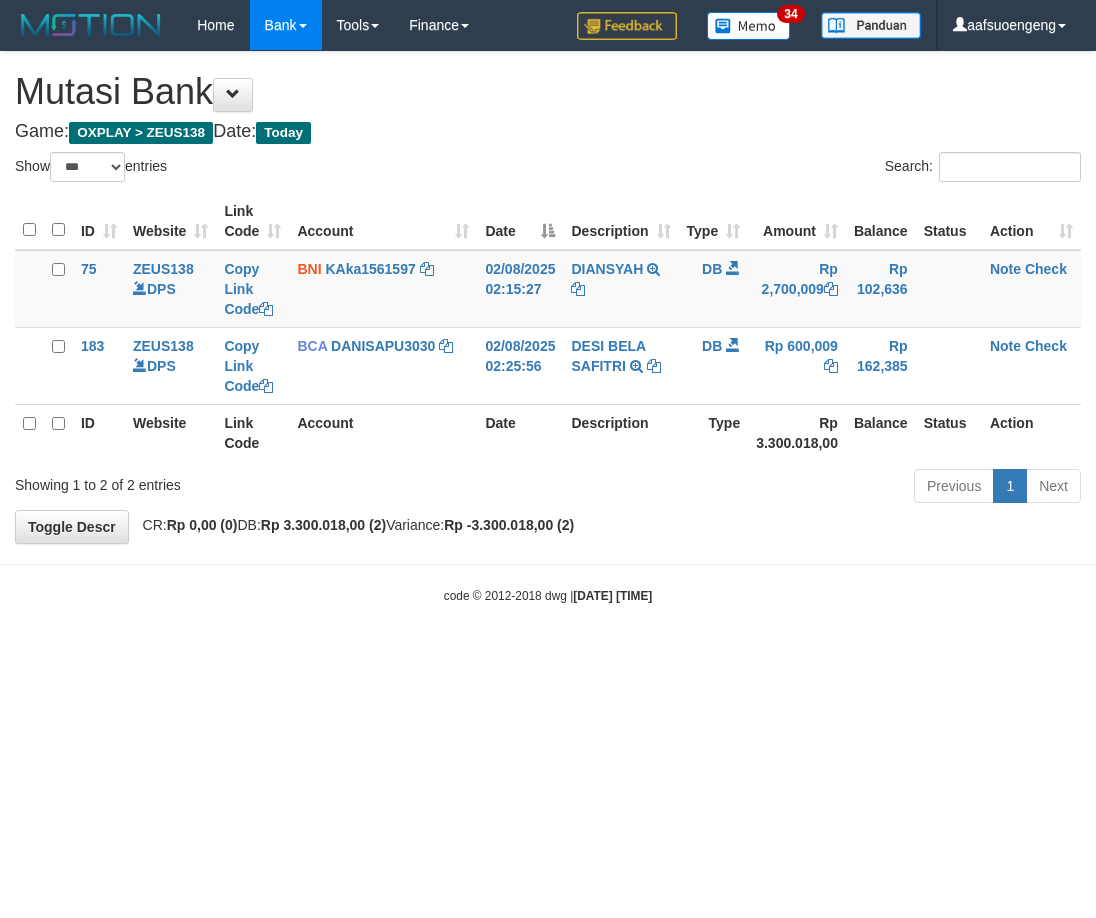 scroll, scrollTop: 0, scrollLeft: 0, axis: both 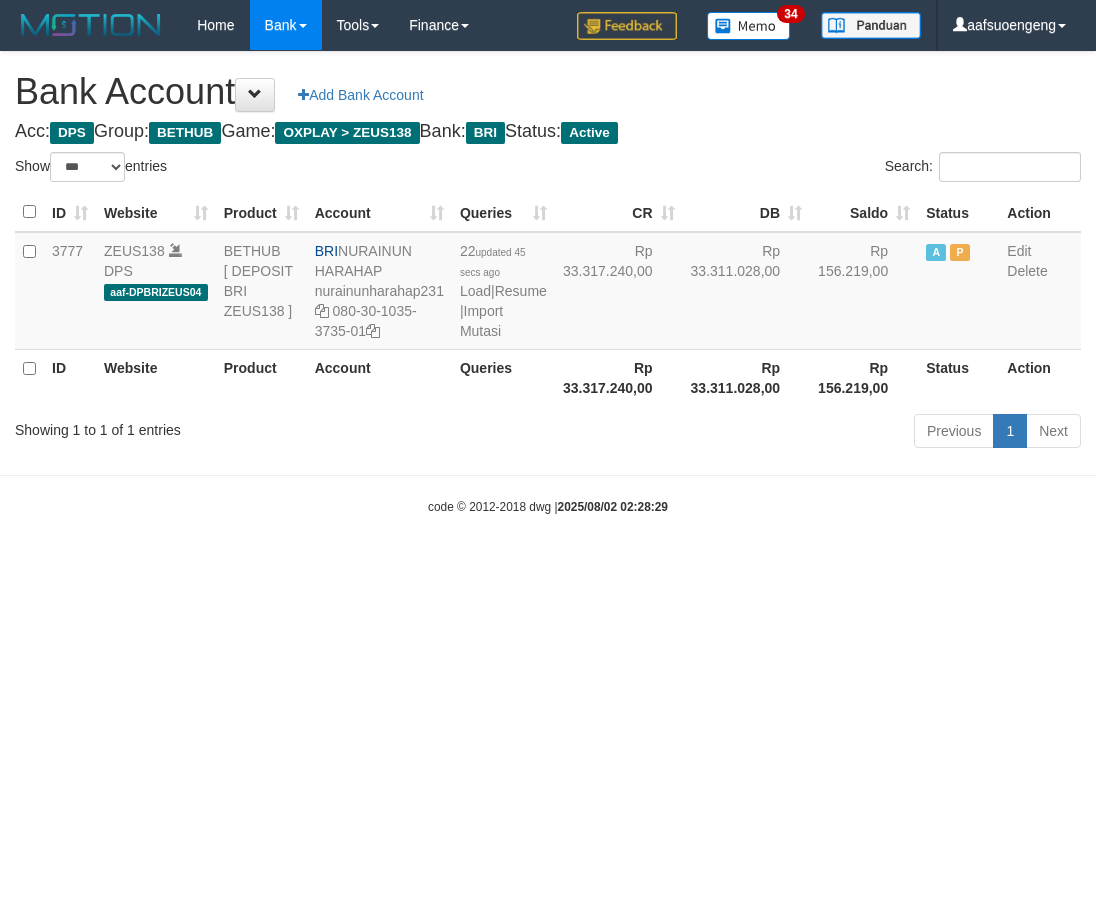 select on "***" 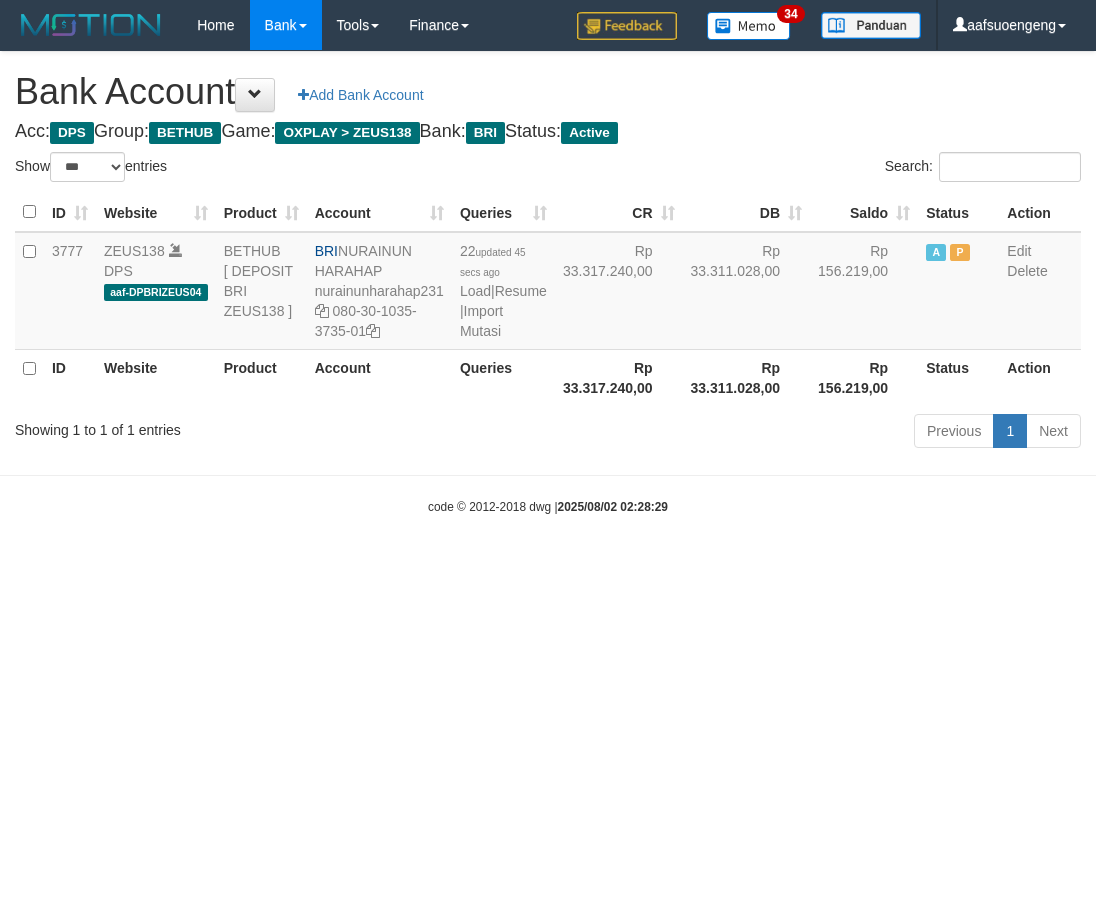 scroll, scrollTop: 0, scrollLeft: 0, axis: both 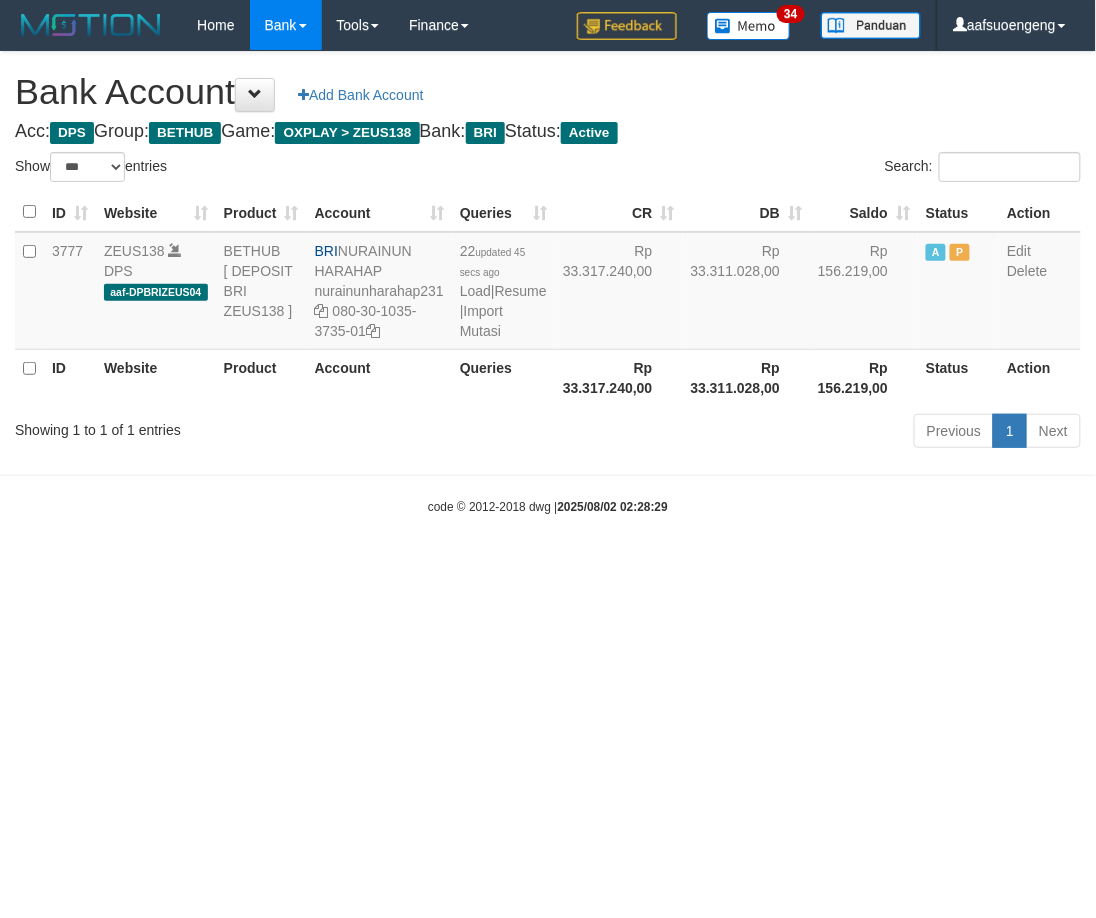 drag, startPoint x: 744, startPoint y: 614, endPoint x: 766, endPoint y: 596, distance: 28.42534 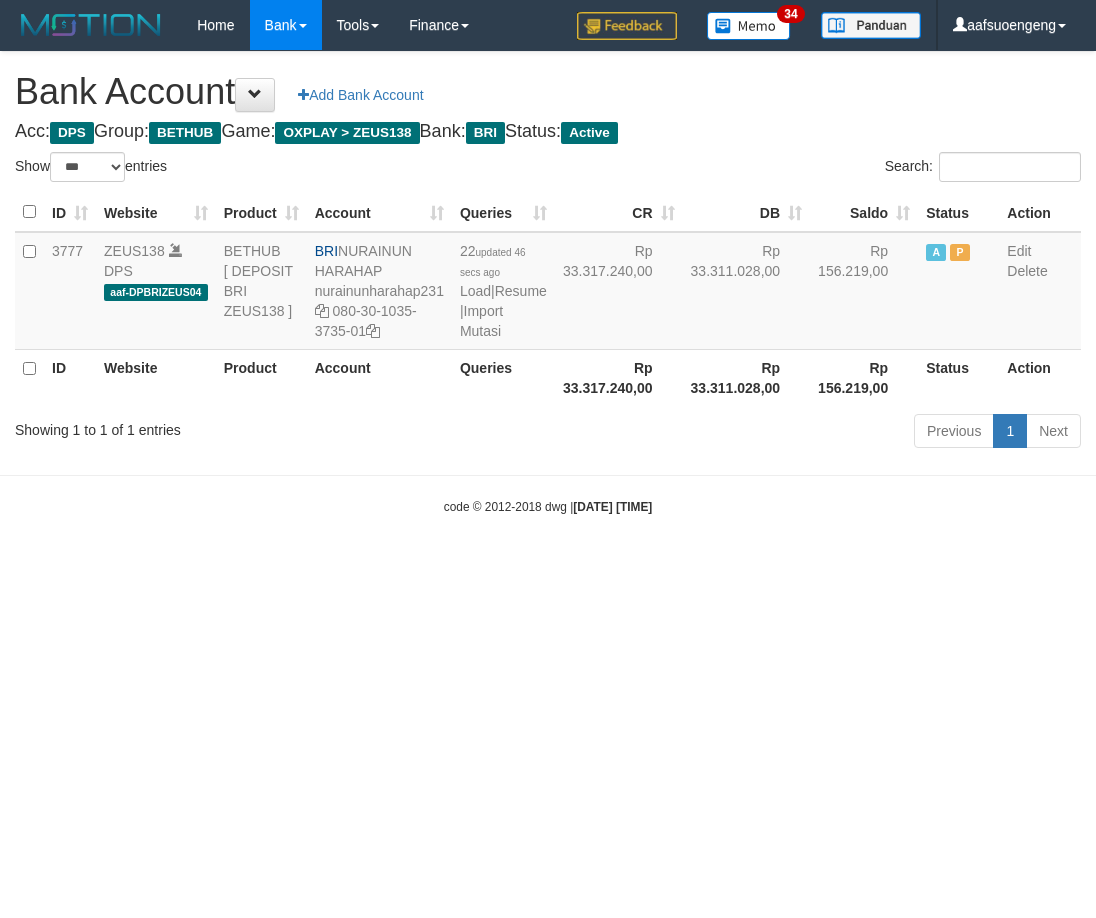 select on "***" 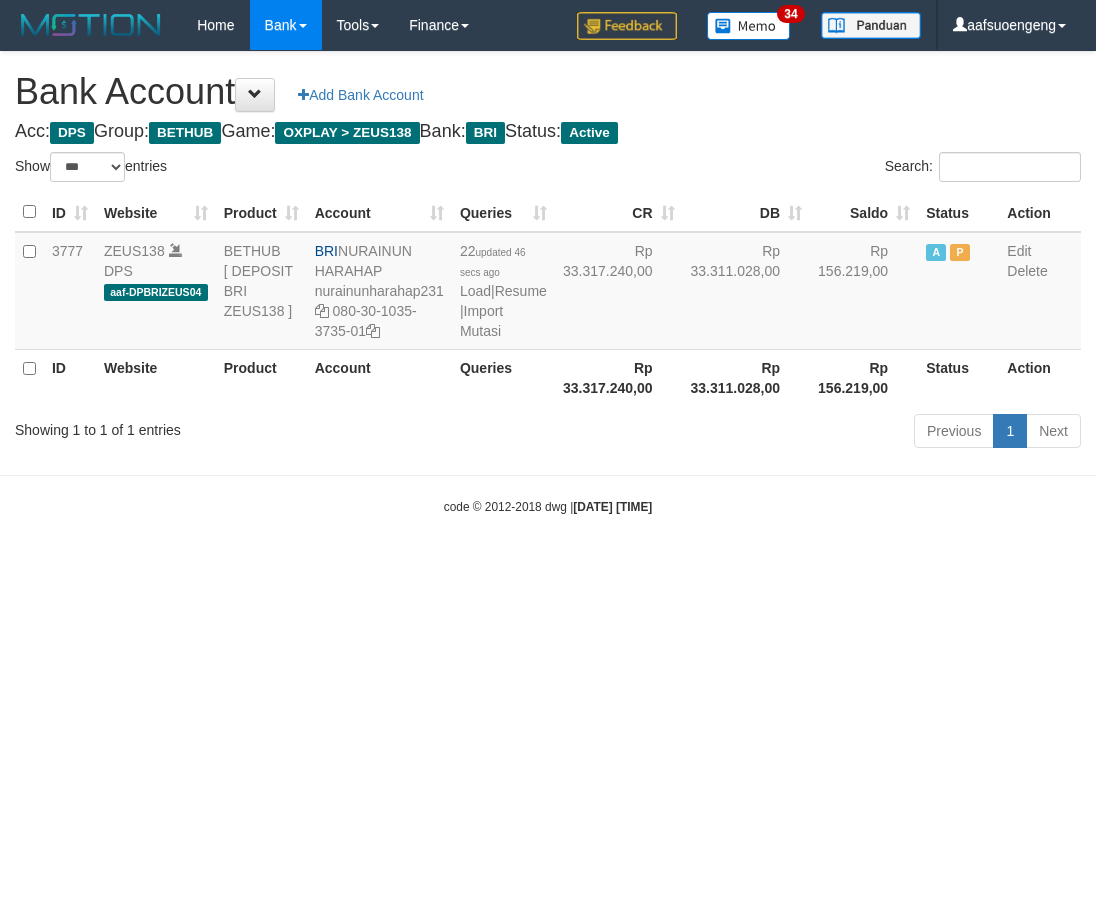 scroll, scrollTop: 0, scrollLeft: 0, axis: both 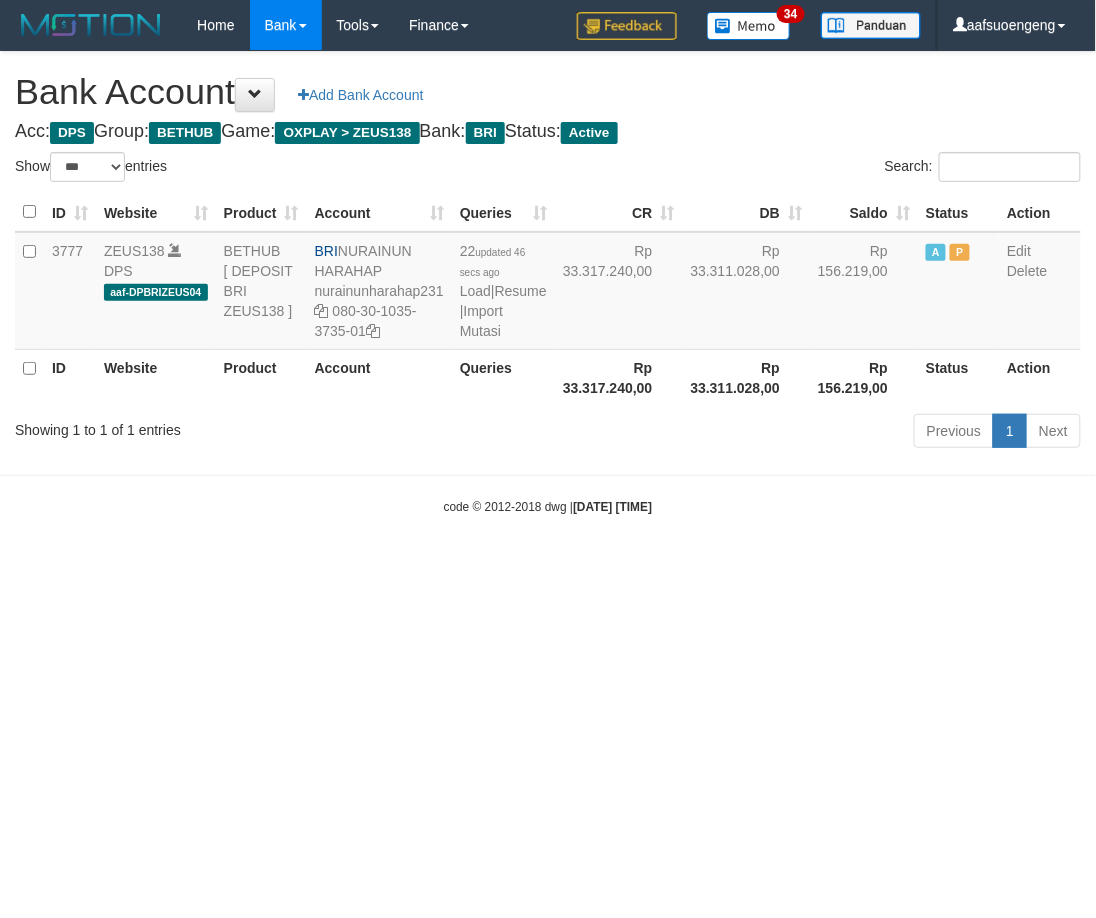 click on "Toggle navigation
Home
Bank
Account List
Mutasi Bank
Search
Sync
Tools
Suspicious Trans
Finance
Financial Data
aafsuoengeng
My Profile
Log Out
34" at bounding box center (548, 283) 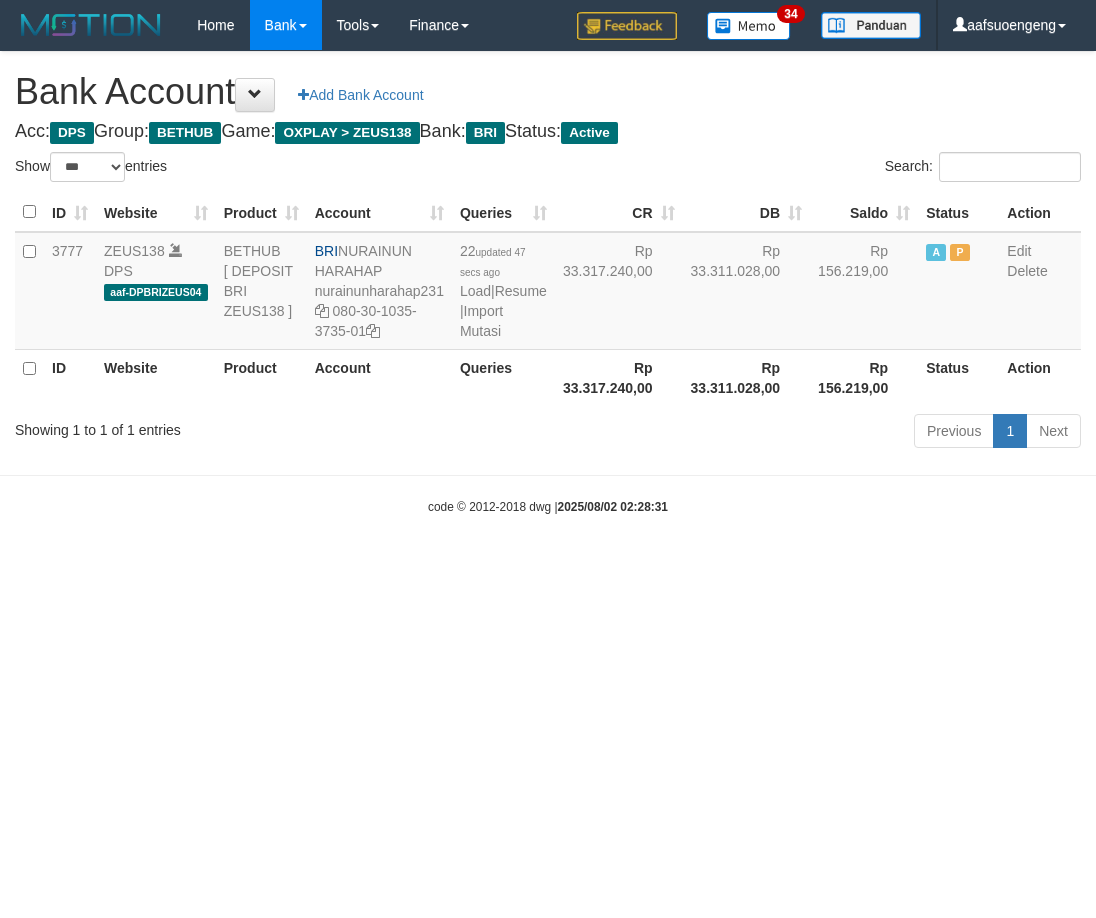 select on "***" 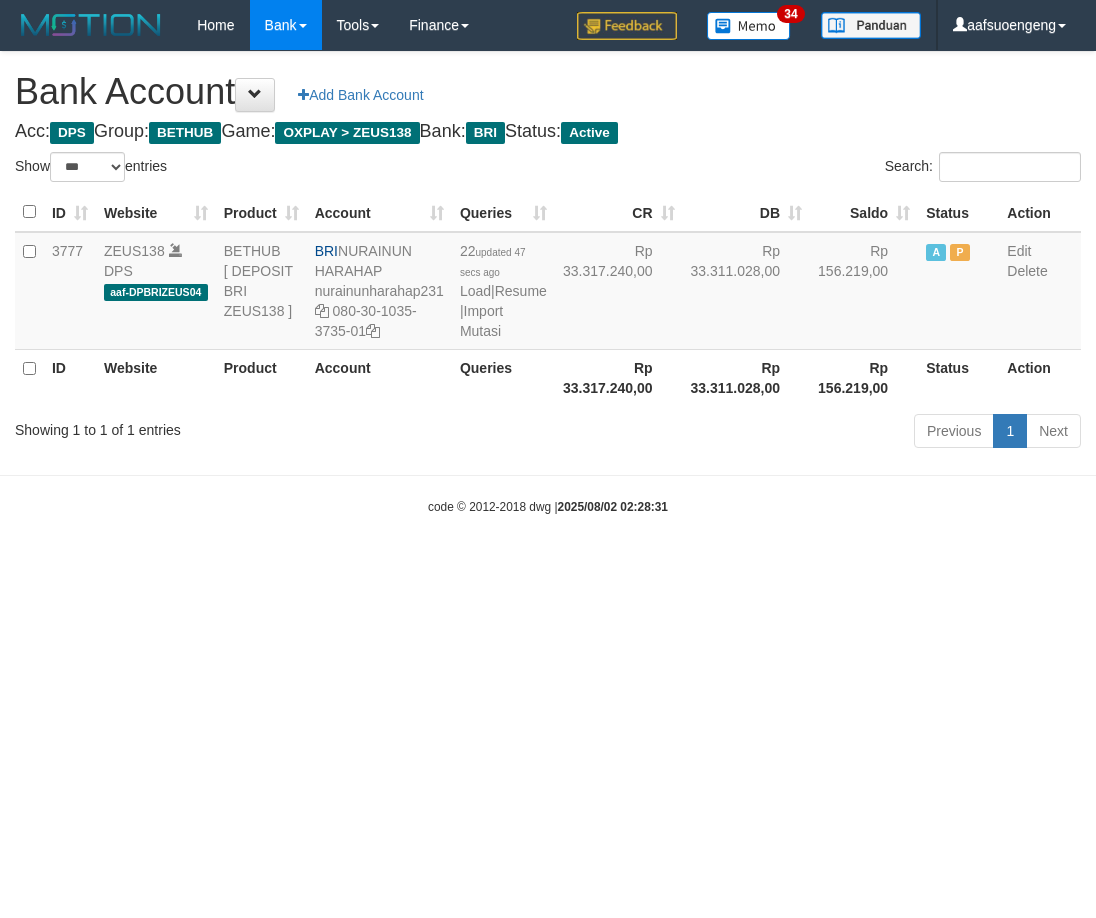 scroll, scrollTop: 0, scrollLeft: 0, axis: both 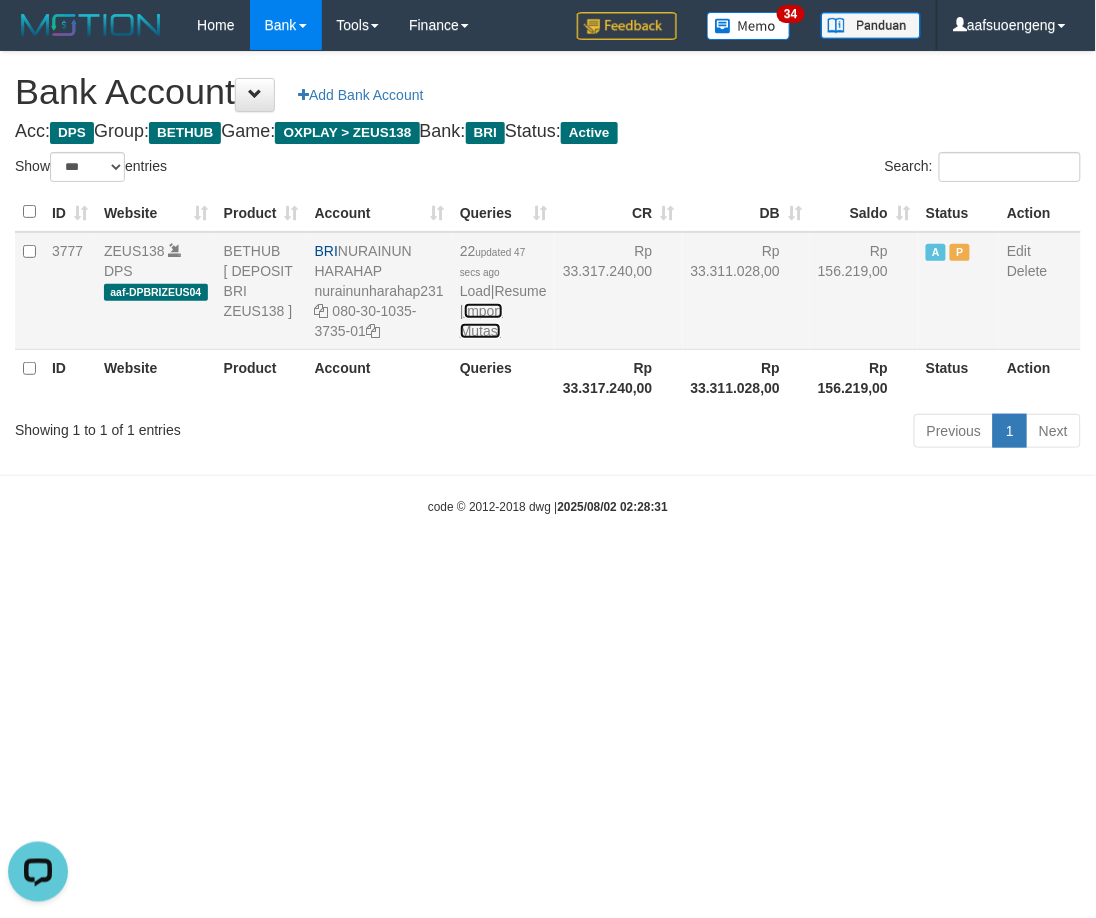 click on "Import Mutasi" at bounding box center [481, 321] 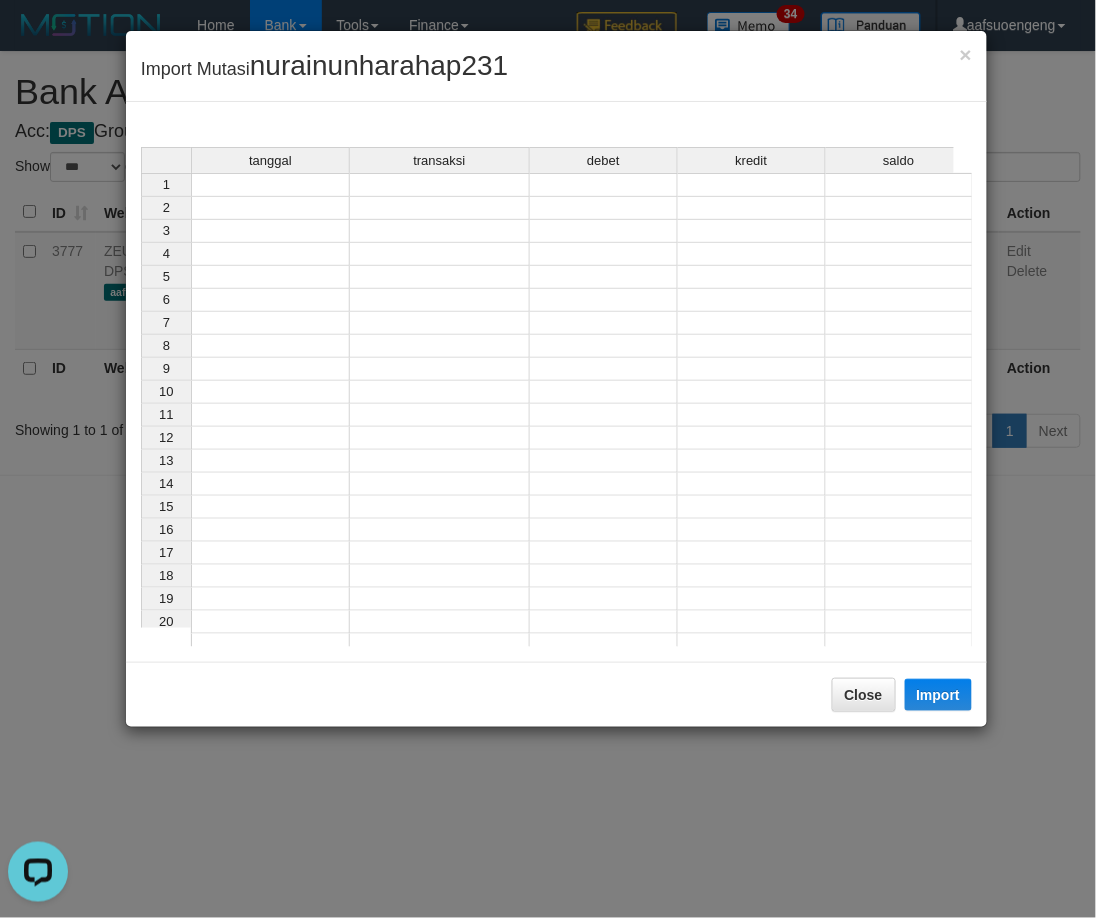 click at bounding box center [270, 185] 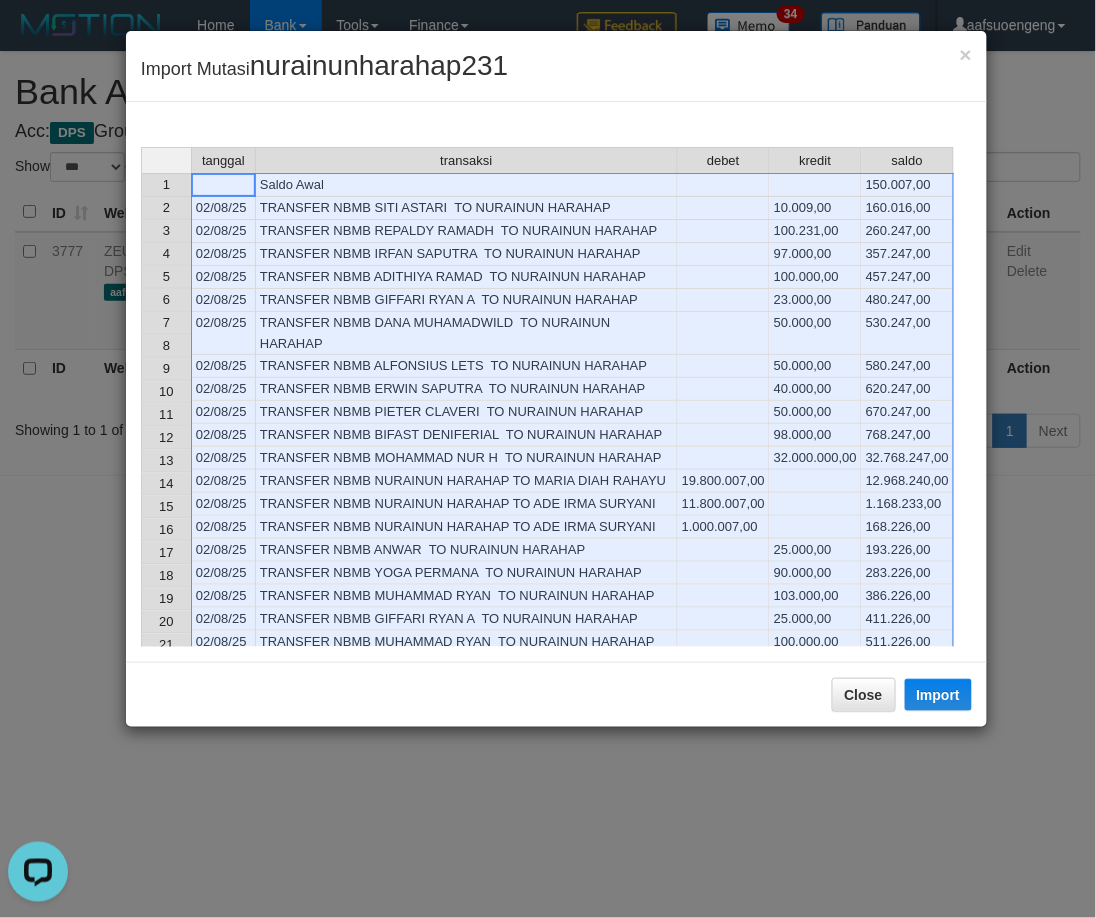 scroll, scrollTop: 55, scrollLeft: 0, axis: vertical 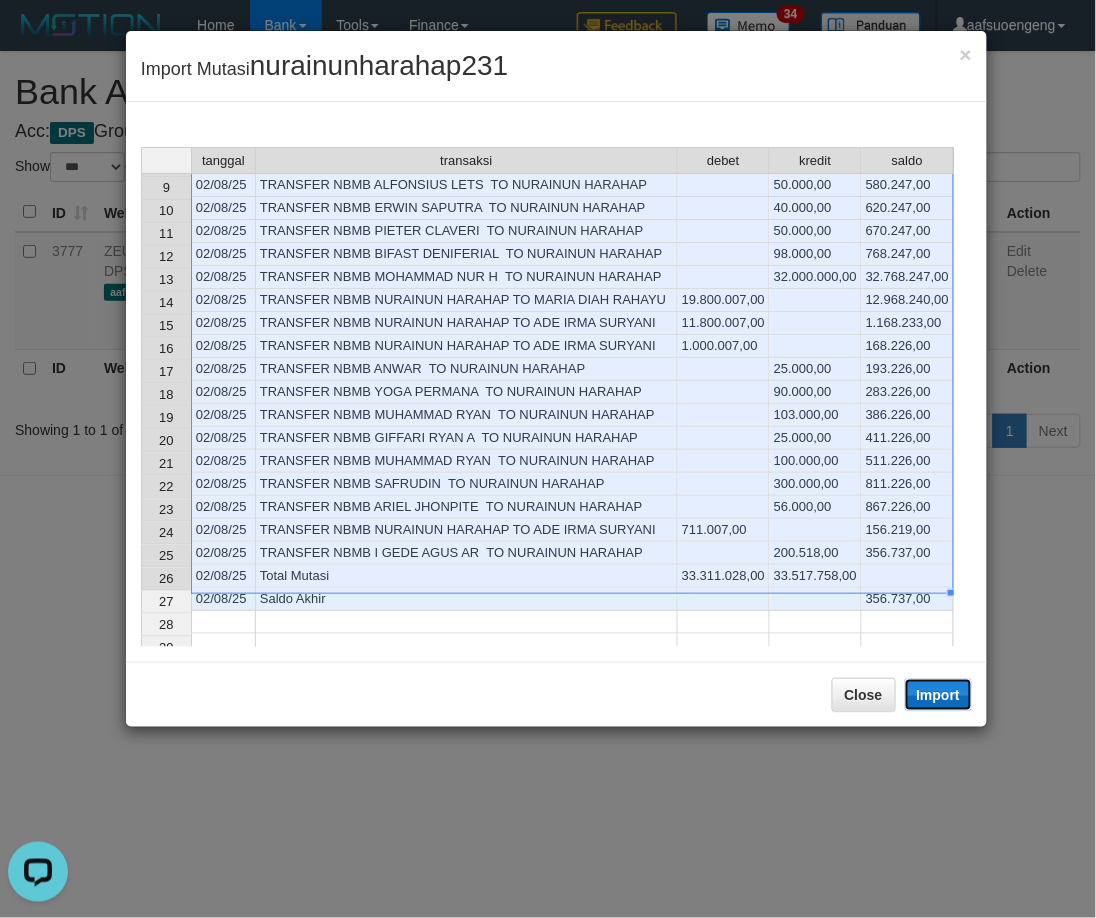 click on "Import" at bounding box center [939, 695] 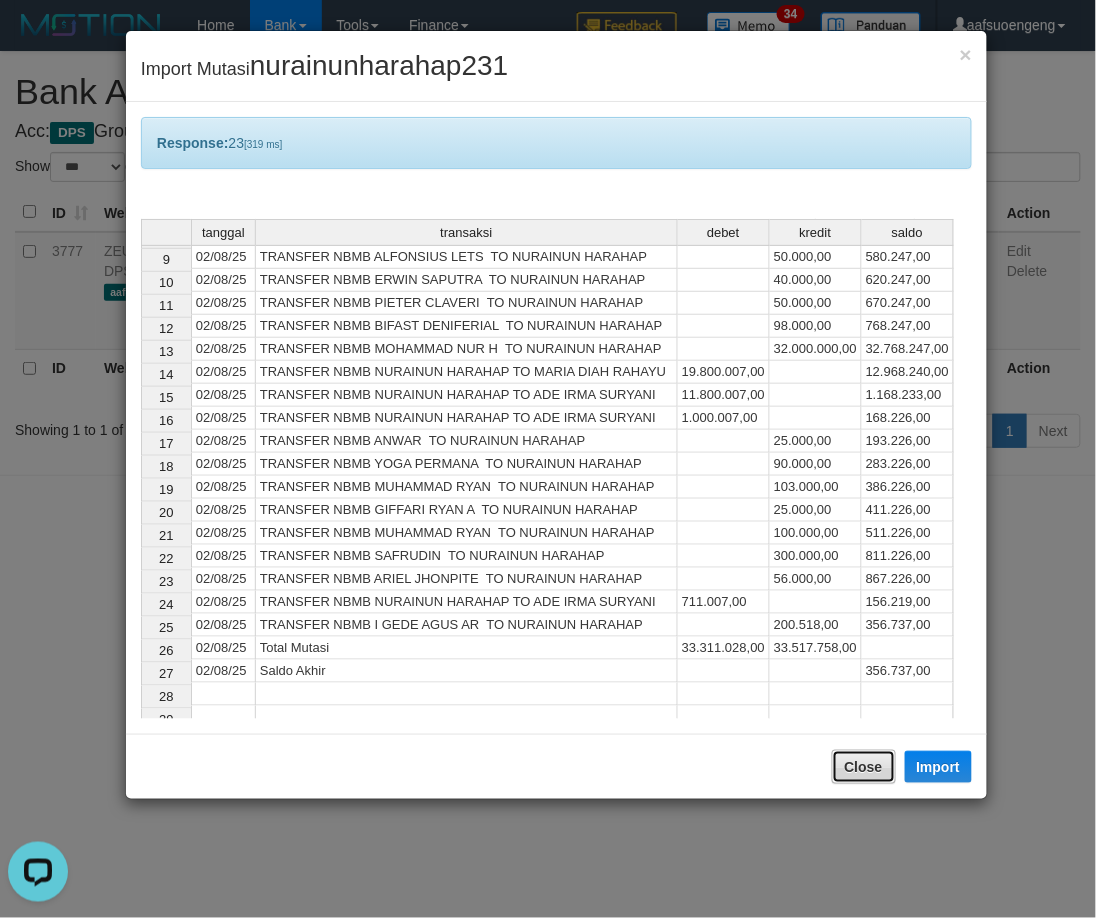 click on "Close" at bounding box center [864, 767] 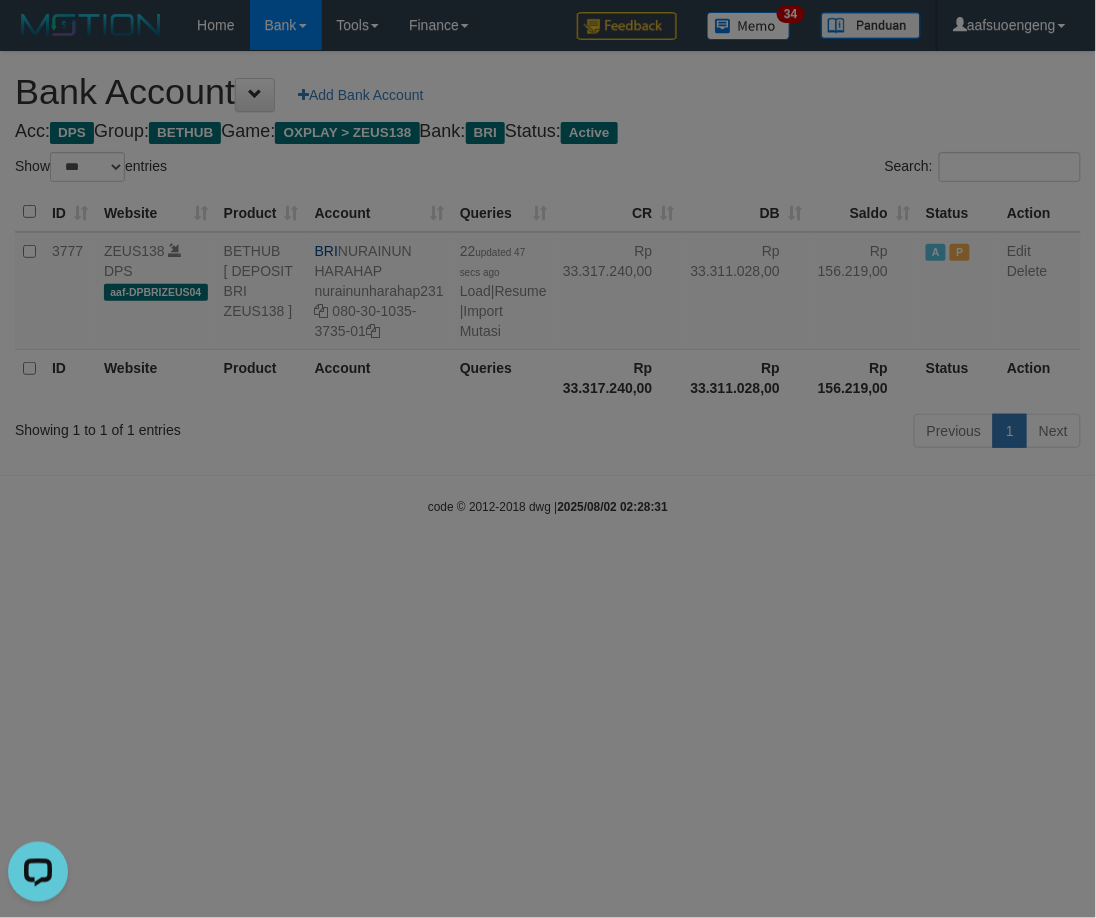 click on "Toggle navigation
Home
Bank
Account List
Mutasi Bank
Search
Sync
Tools
Suspicious Trans
Finance
Financial Data
aafsuoengeng
My Profile
Log Out
34" at bounding box center [548, 283] 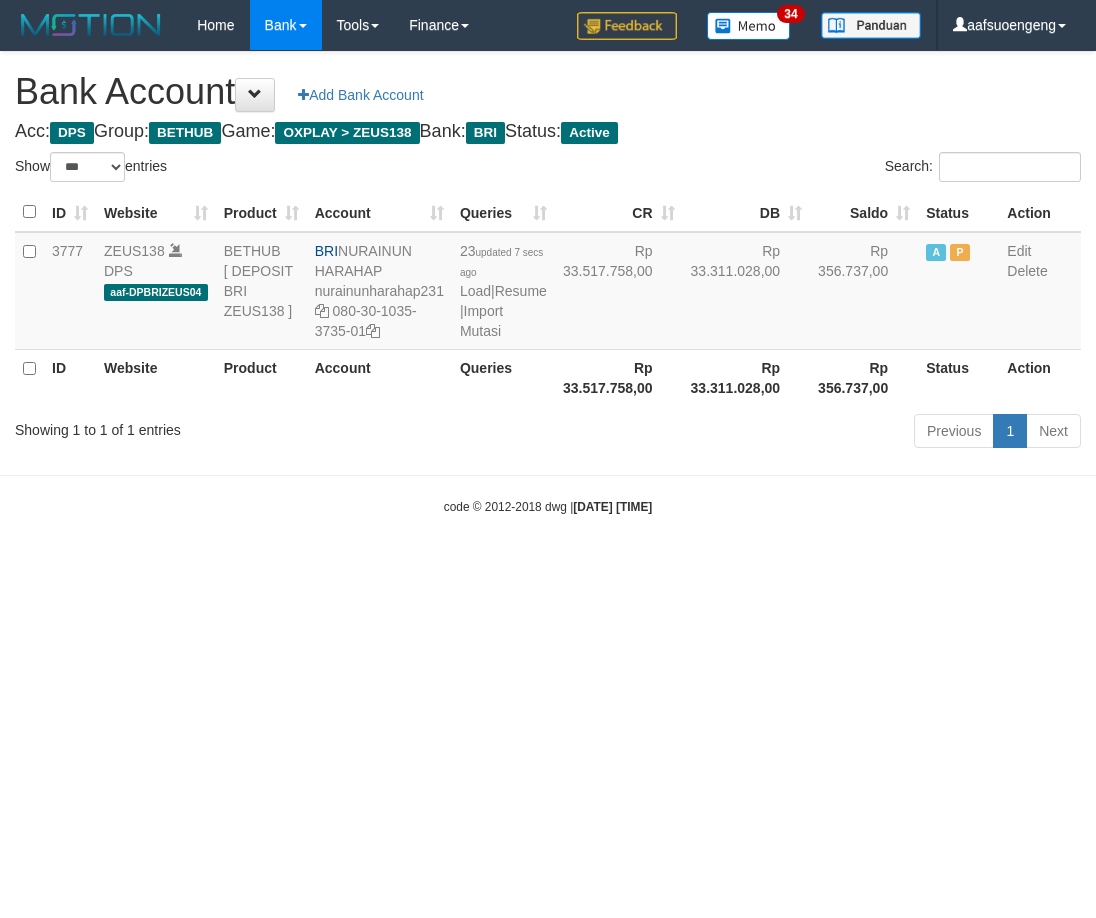 select on "***" 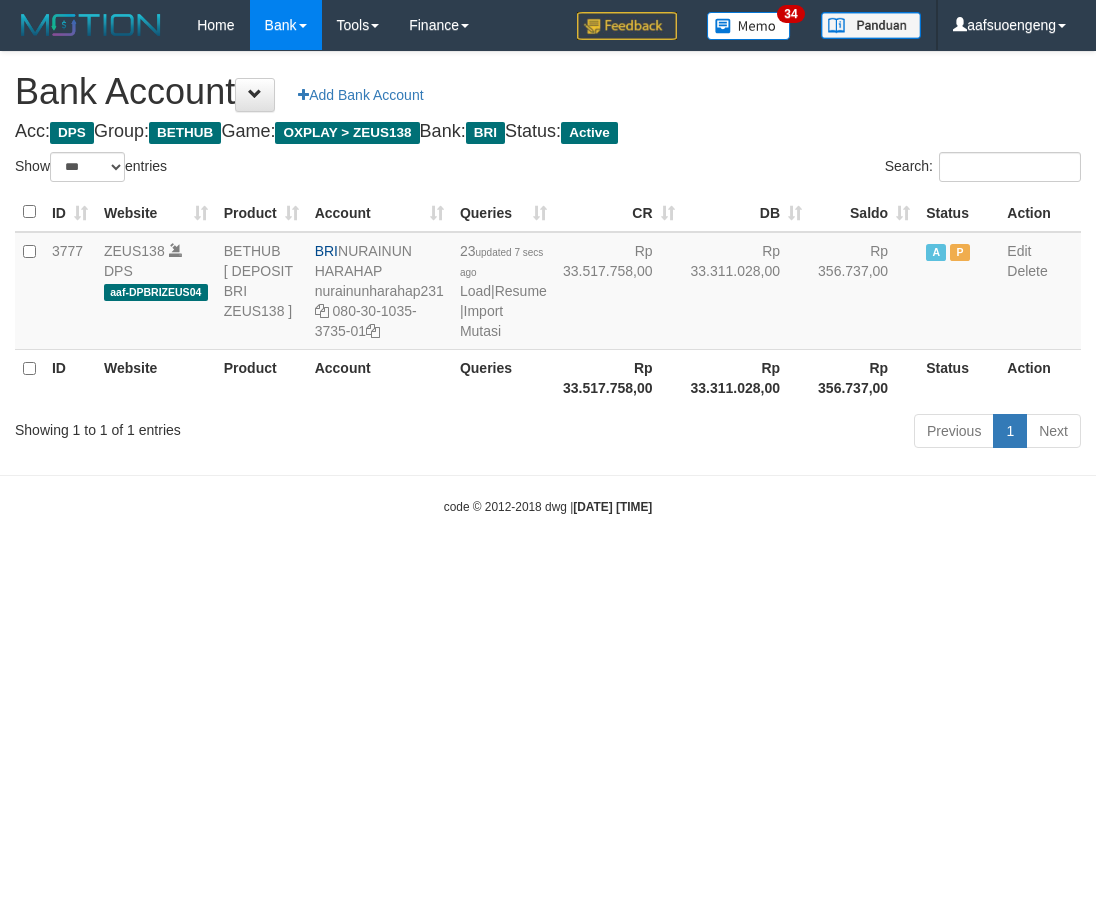 scroll, scrollTop: 0, scrollLeft: 0, axis: both 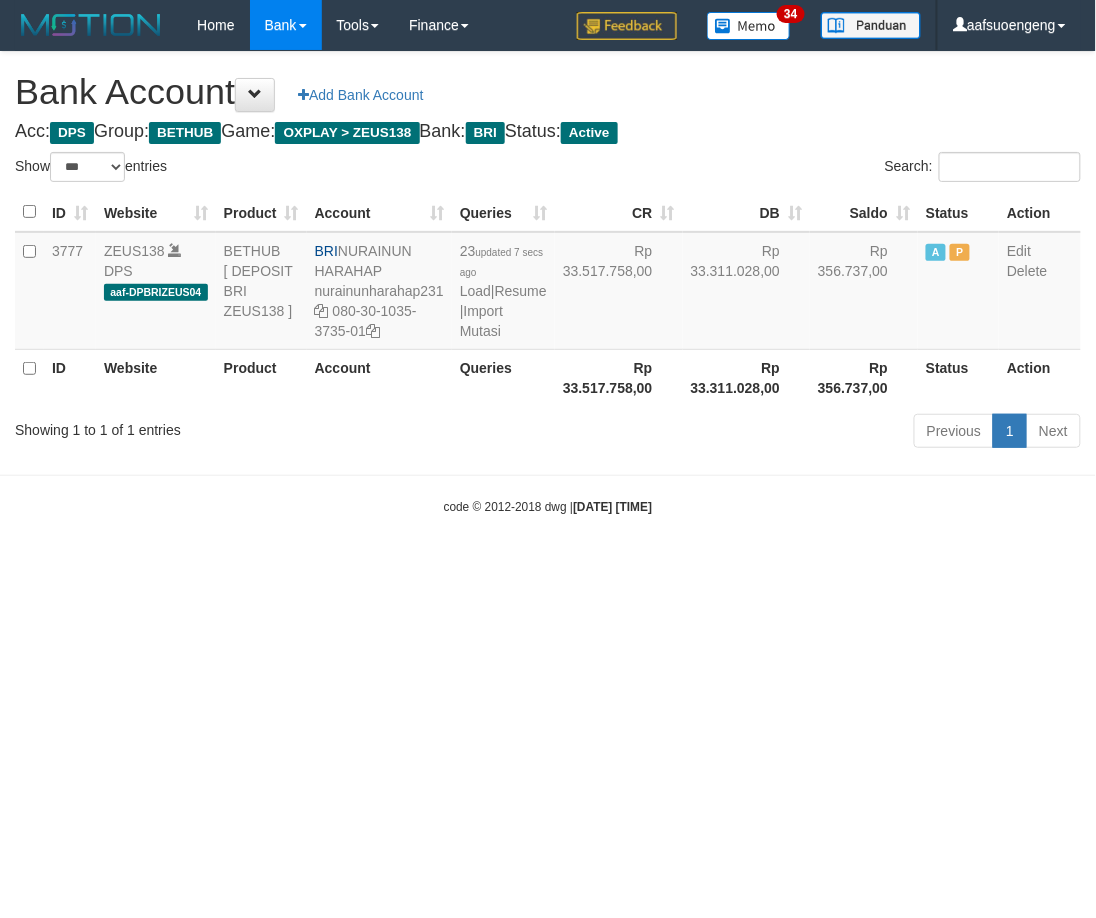 click on "Toggle navigation
Home
Bank
Account List
Mutasi Bank
Search
Sync
Tools
Suspicious Trans
Finance
Financial Data
aafsuoengeng
My Profile
Log Out
34" at bounding box center (548, 283) 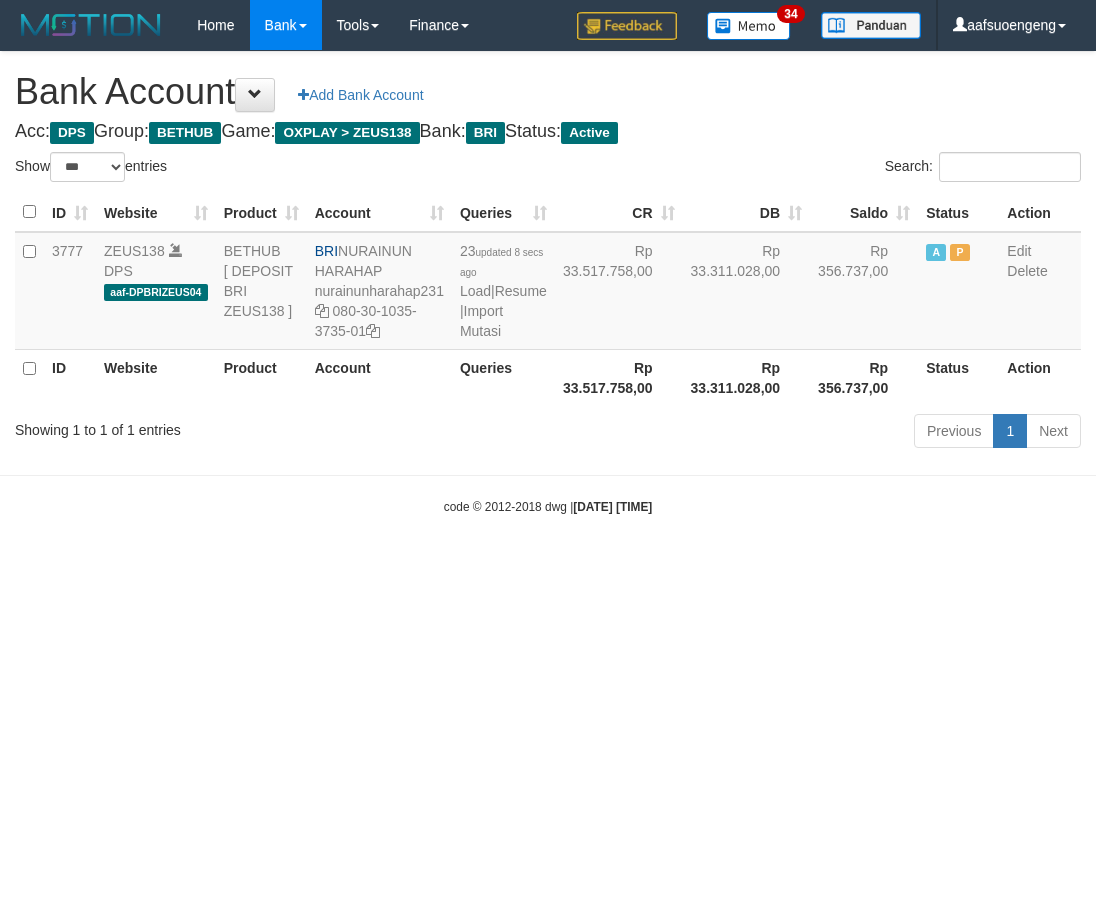 select on "***" 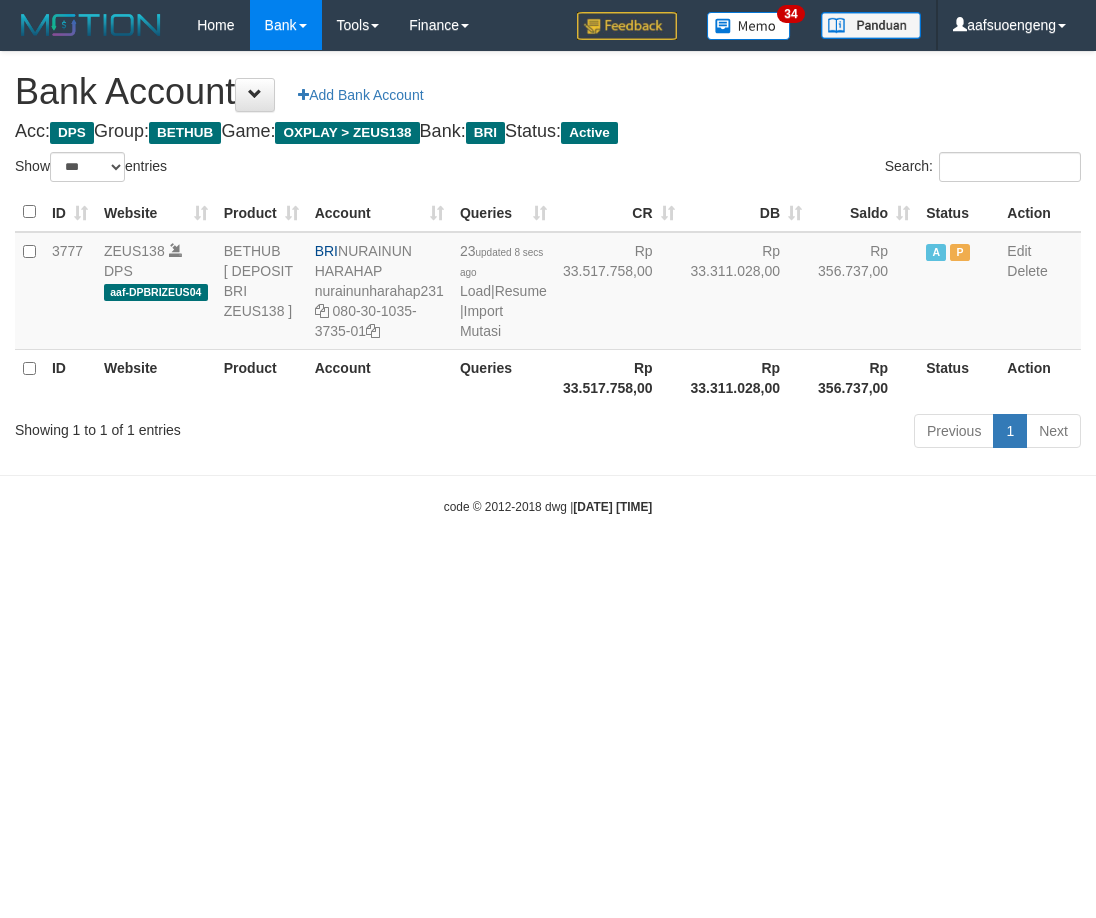 scroll, scrollTop: 0, scrollLeft: 0, axis: both 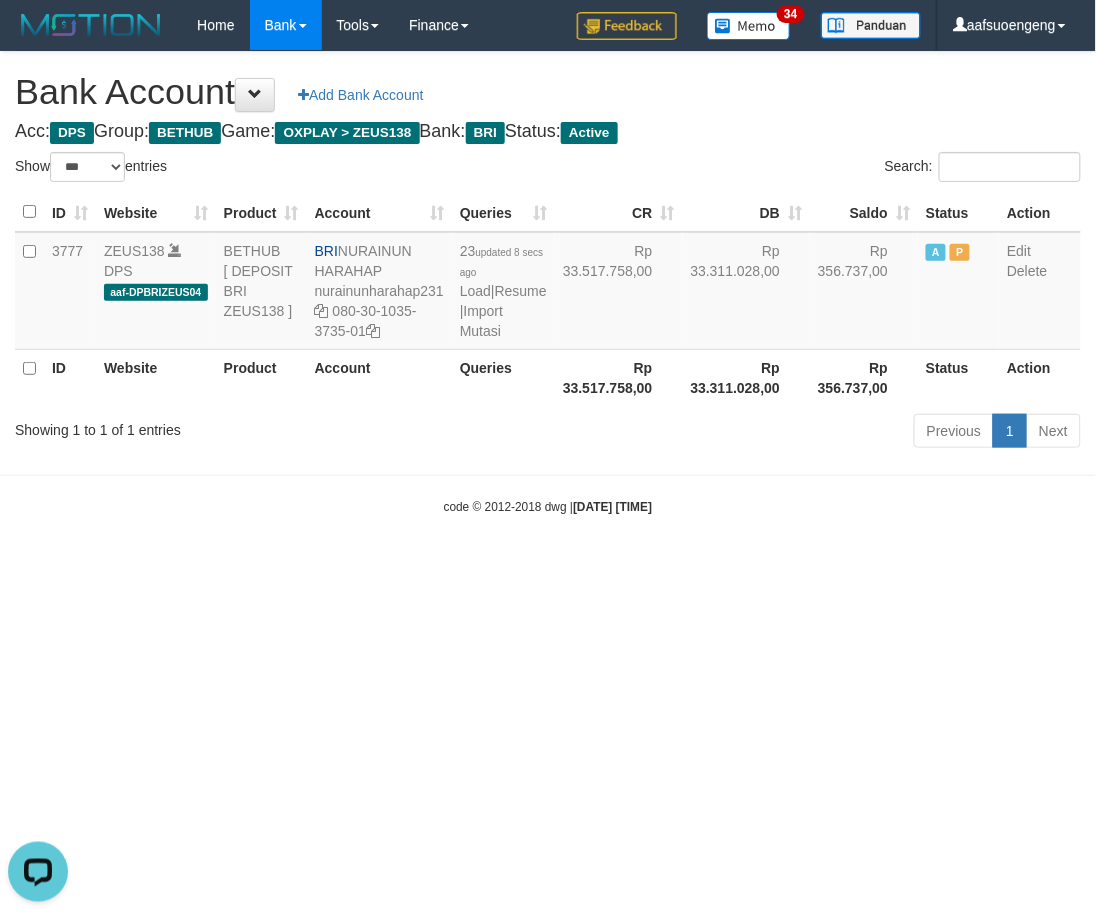 drag, startPoint x: 798, startPoint y: 635, endPoint x: 810, endPoint y: 625, distance: 15.6205 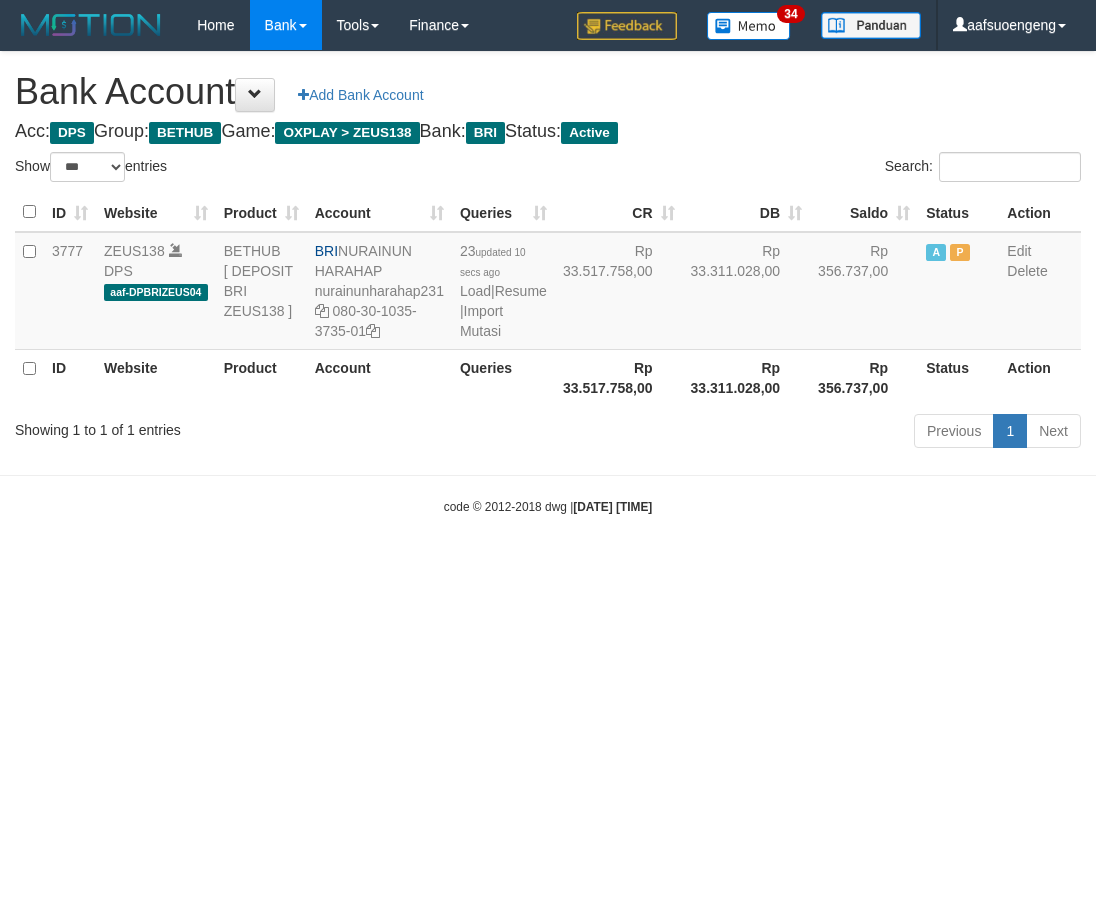 select on "***" 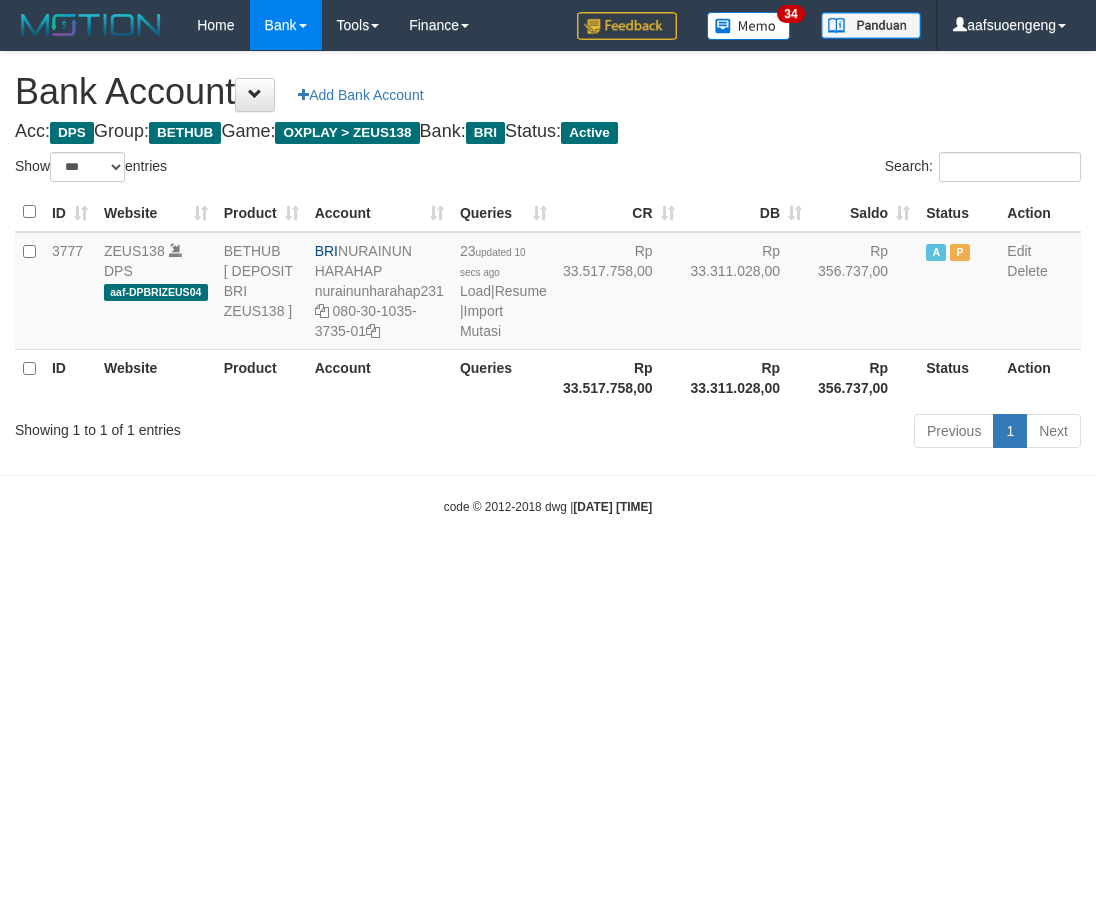 scroll, scrollTop: 0, scrollLeft: 0, axis: both 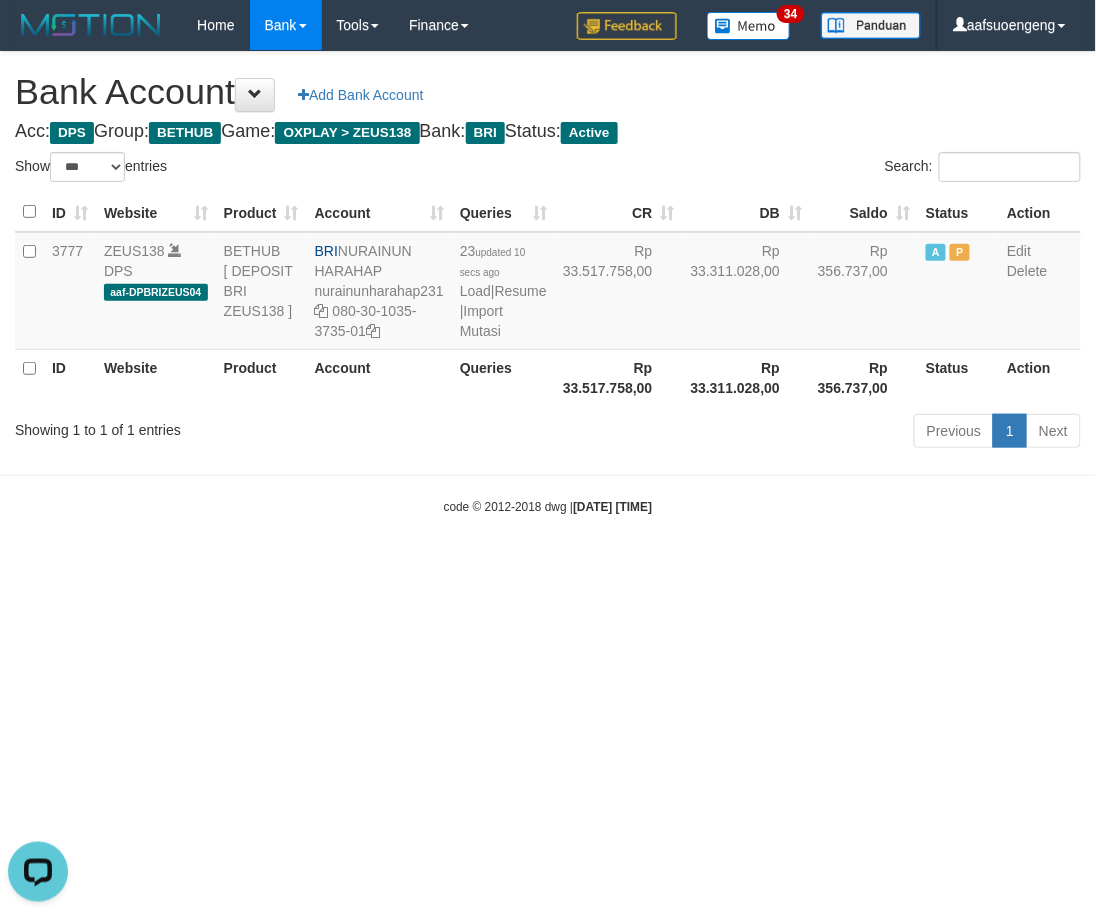 click on "Toggle navigation
Home
Bank
Account List
Mutasi Bank
Search
Sync
Tools
Suspicious Trans
Finance
Financial Data
aafsuoengeng
My Profile
Log Out
34" at bounding box center (548, 283) 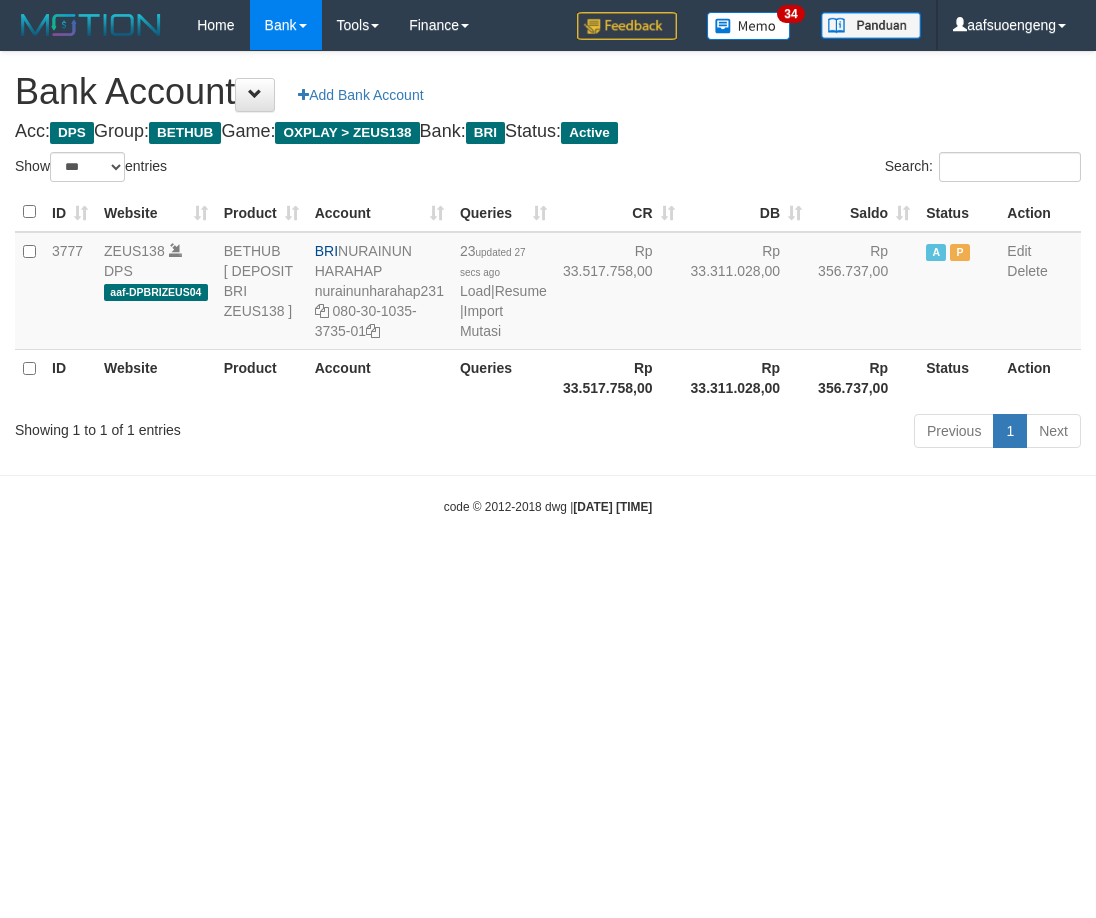 select on "***" 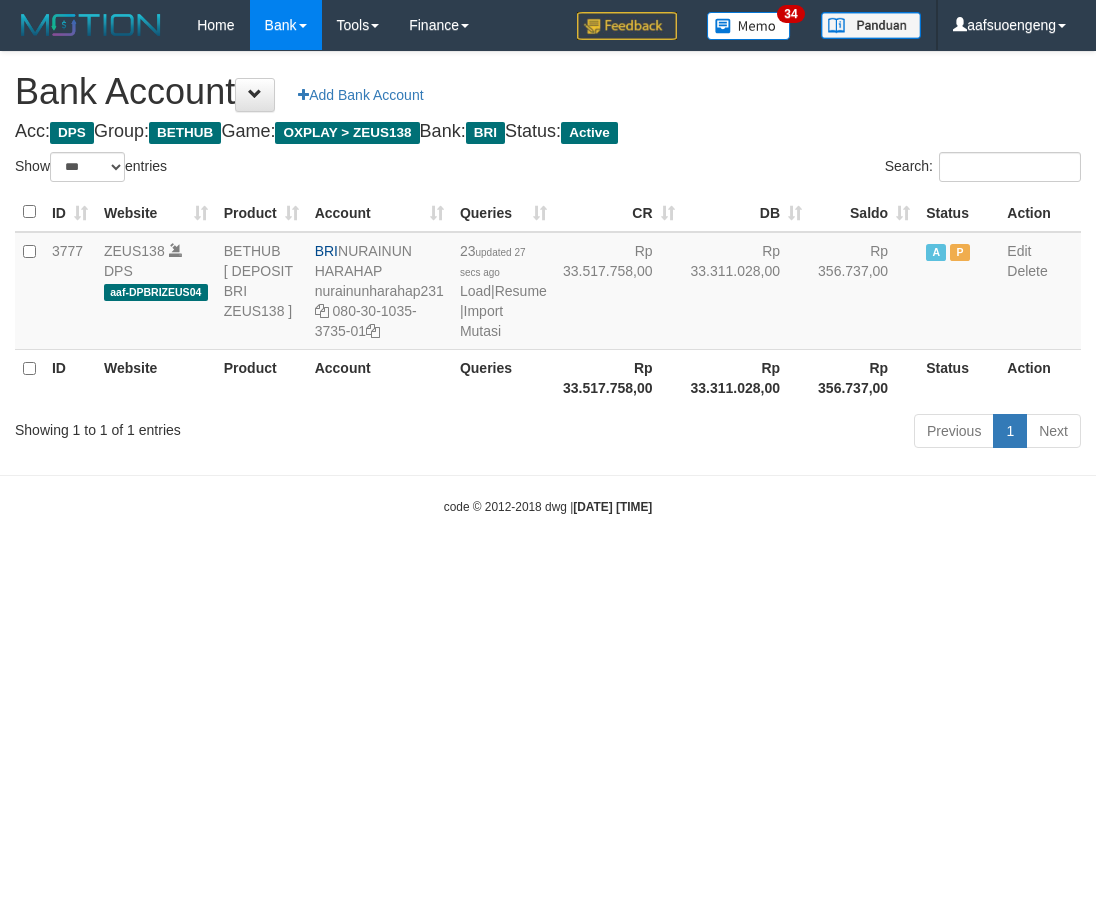 scroll, scrollTop: 0, scrollLeft: 0, axis: both 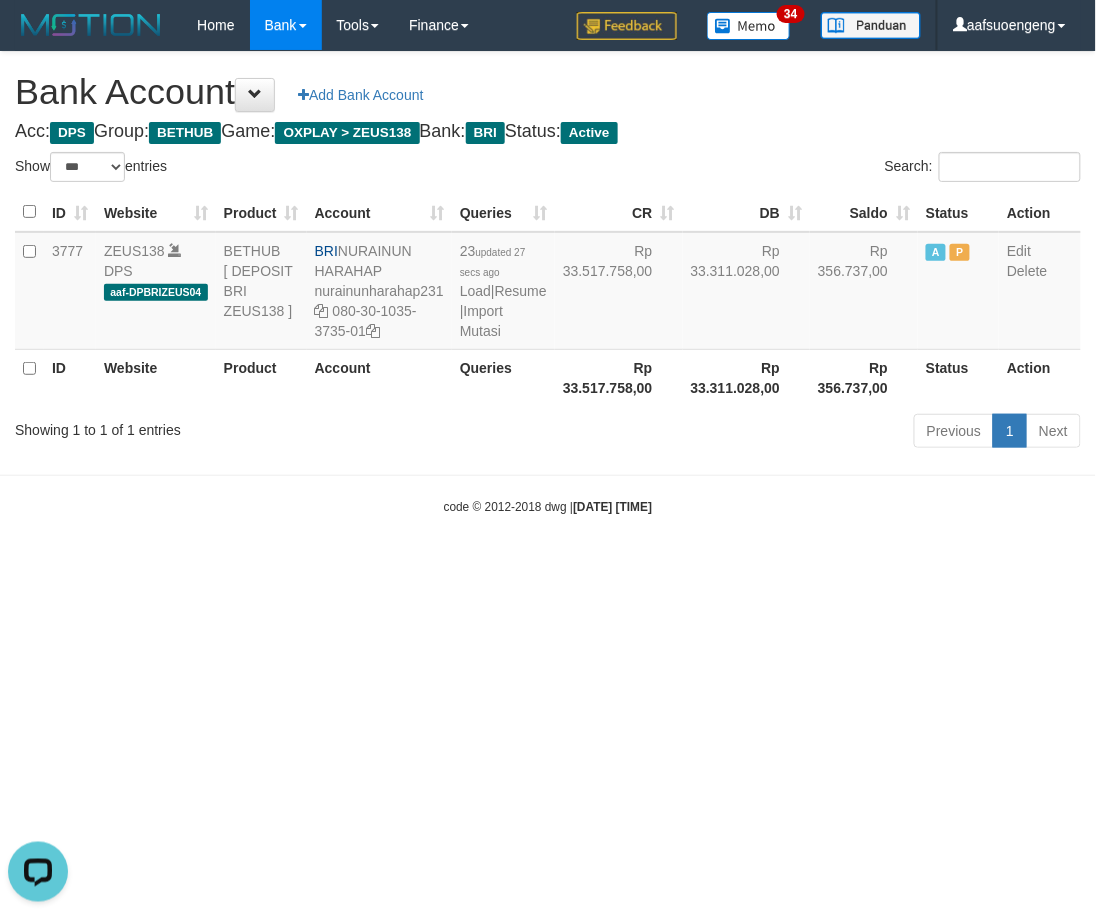 click on "Toggle navigation
Home
Bank
Account List
Mutasi Bank
Search
Sync
Tools
Suspicious Trans
Finance
Financial Data
aafsuoengeng
My Profile
Log Out
34" at bounding box center [548, 283] 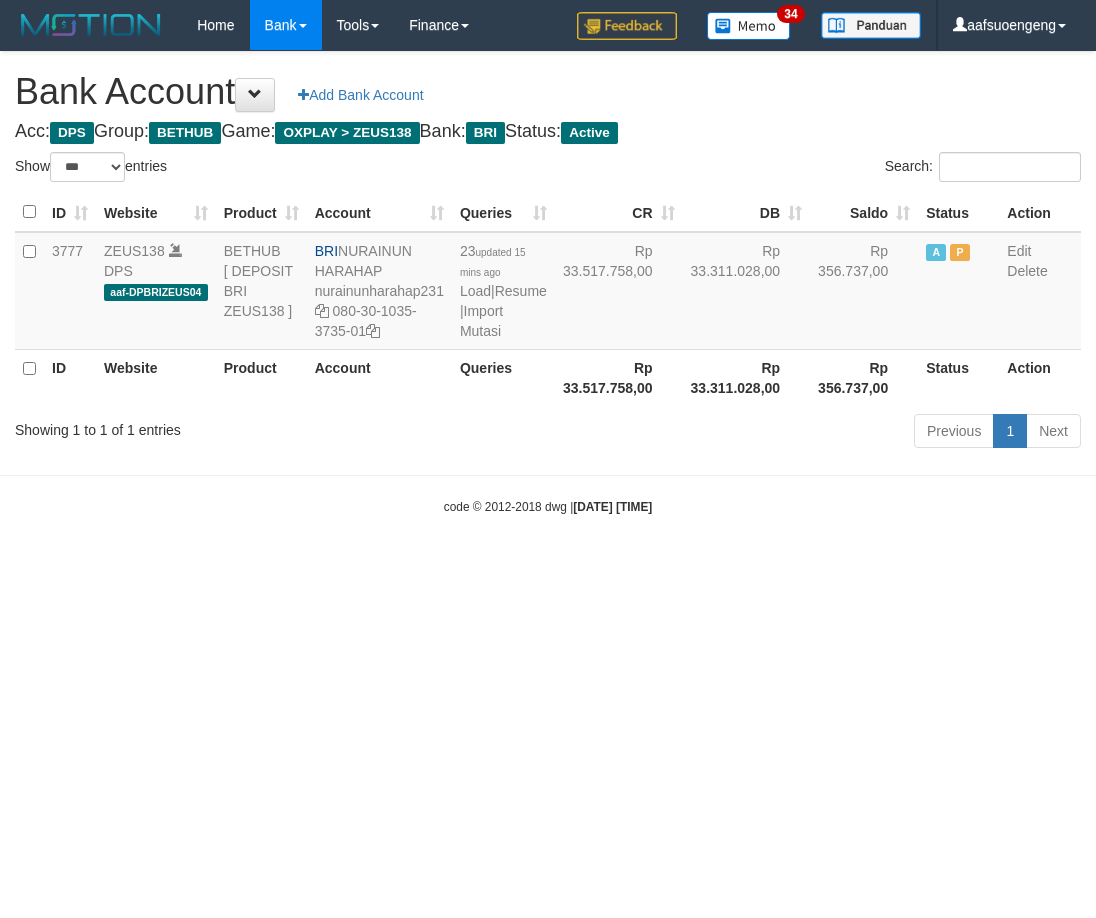 select on "***" 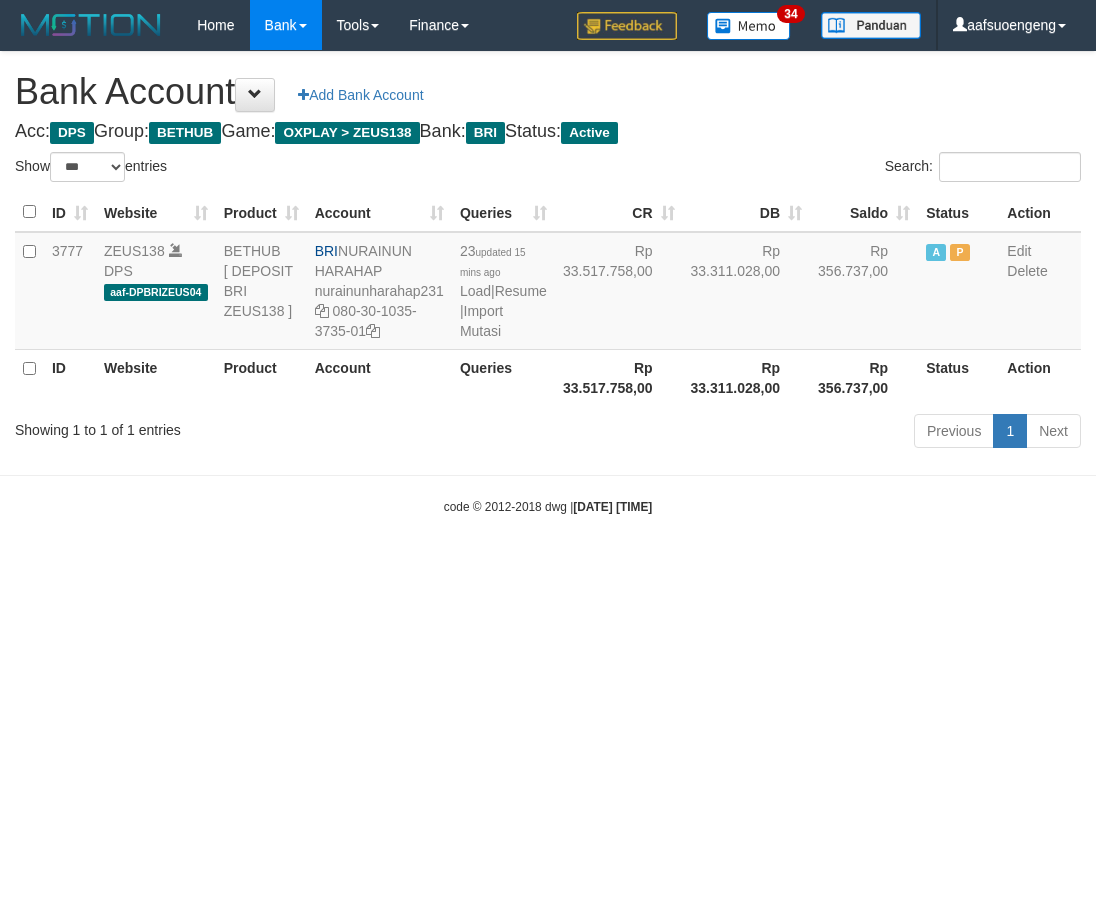scroll, scrollTop: 0, scrollLeft: 0, axis: both 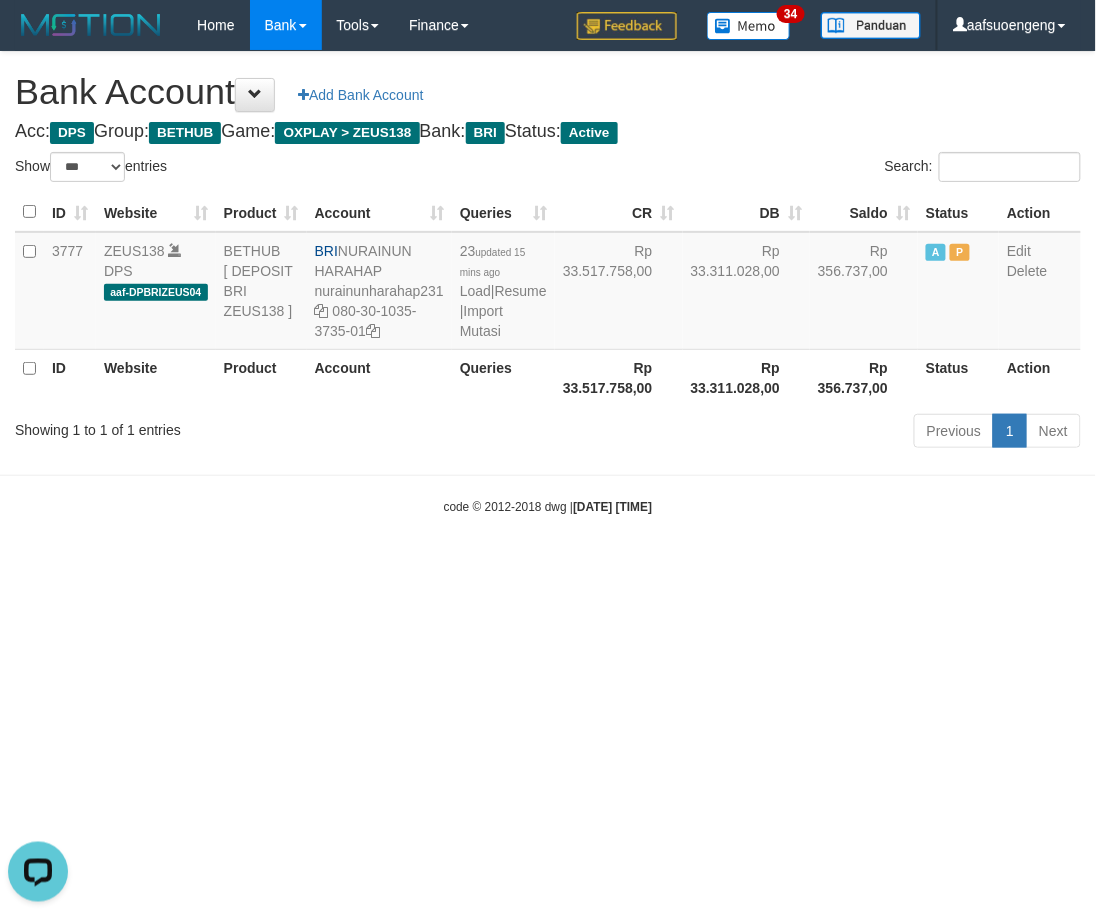 drag, startPoint x: 357, startPoint y: 614, endPoint x: 356, endPoint y: 624, distance: 10.049875 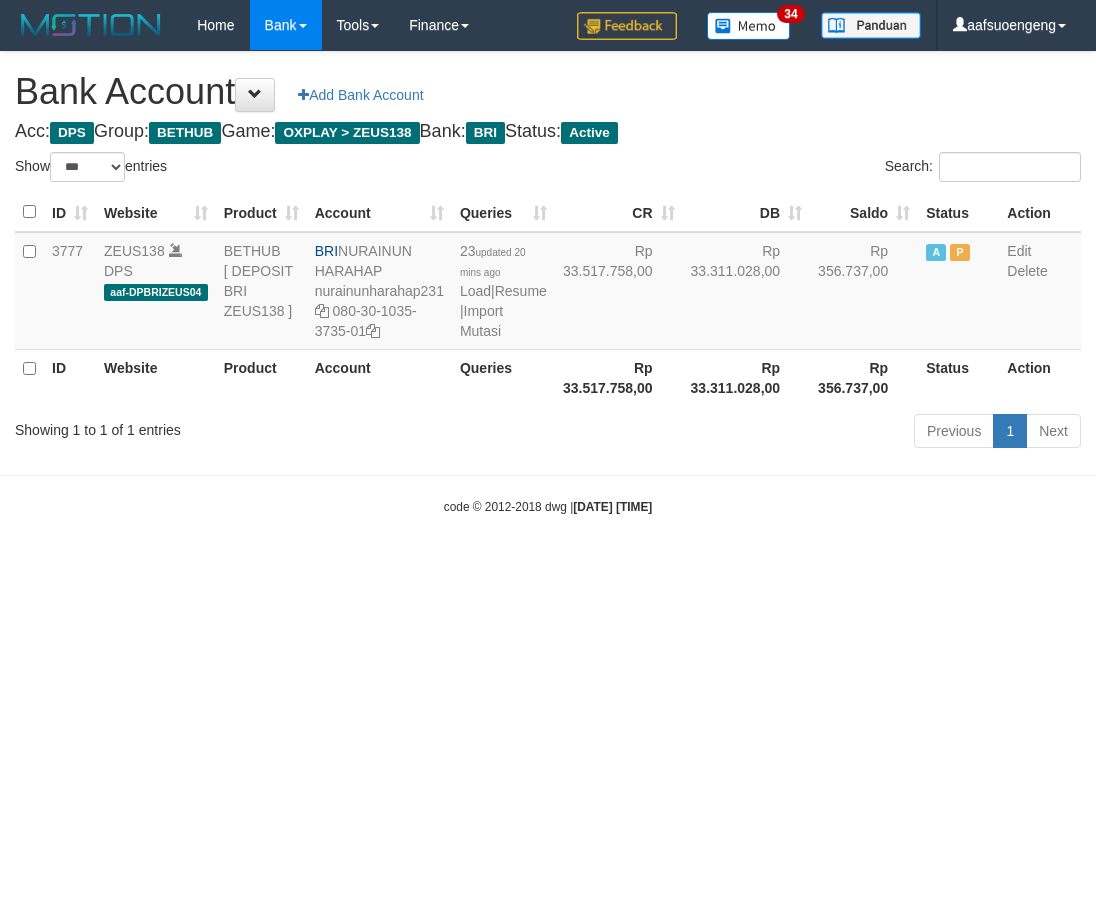 select on "***" 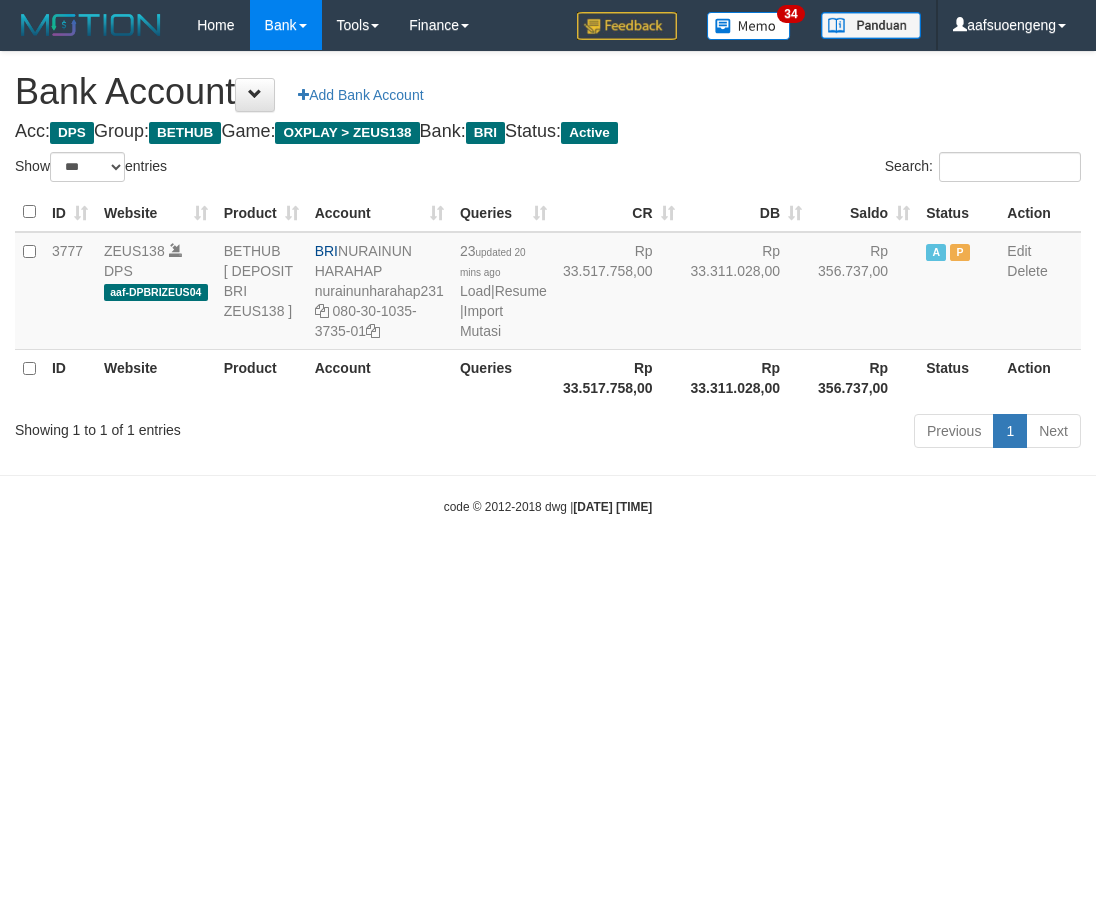 scroll, scrollTop: 0, scrollLeft: 0, axis: both 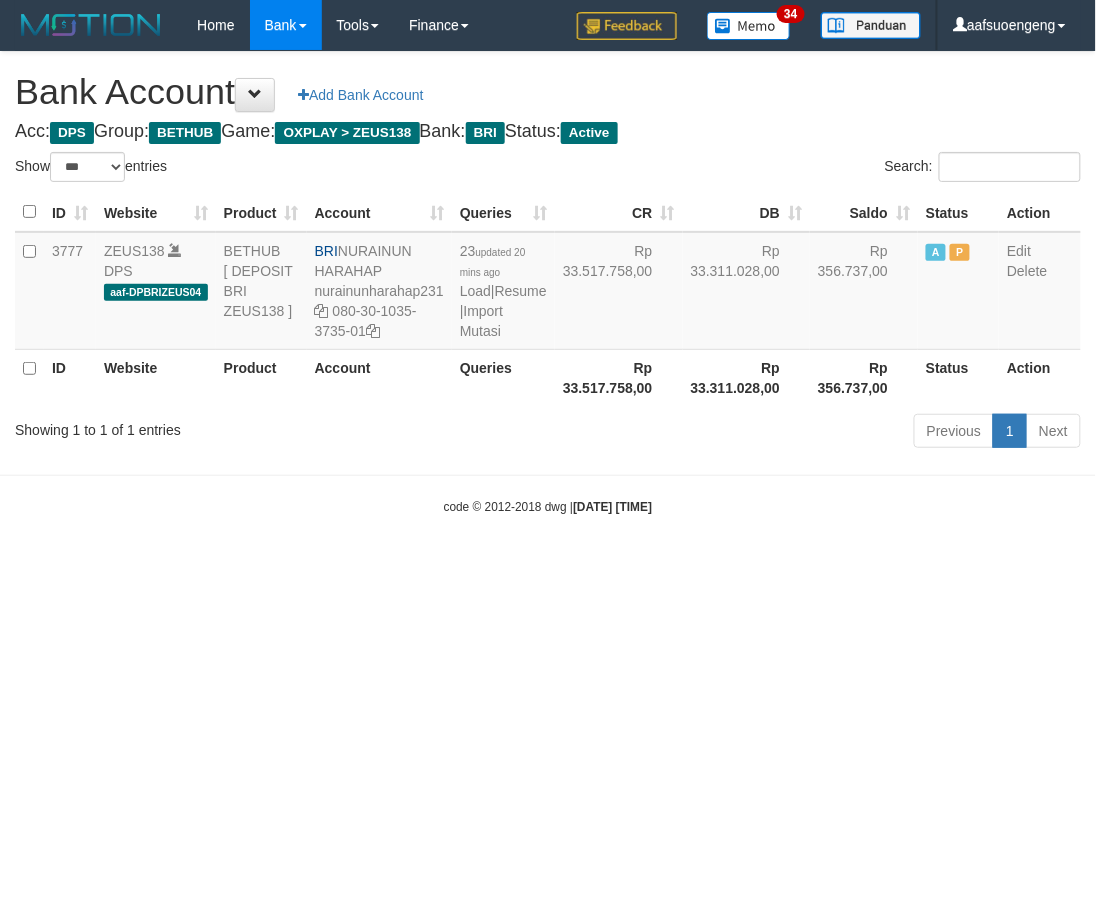 click on "Toggle navigation
Home
Bank
Account List
Mutasi Bank
Search
Sync
Tools
Suspicious Trans
Finance
Financial Data
aafsuoengeng
My Profile
Log Out
34" at bounding box center (548, 283) 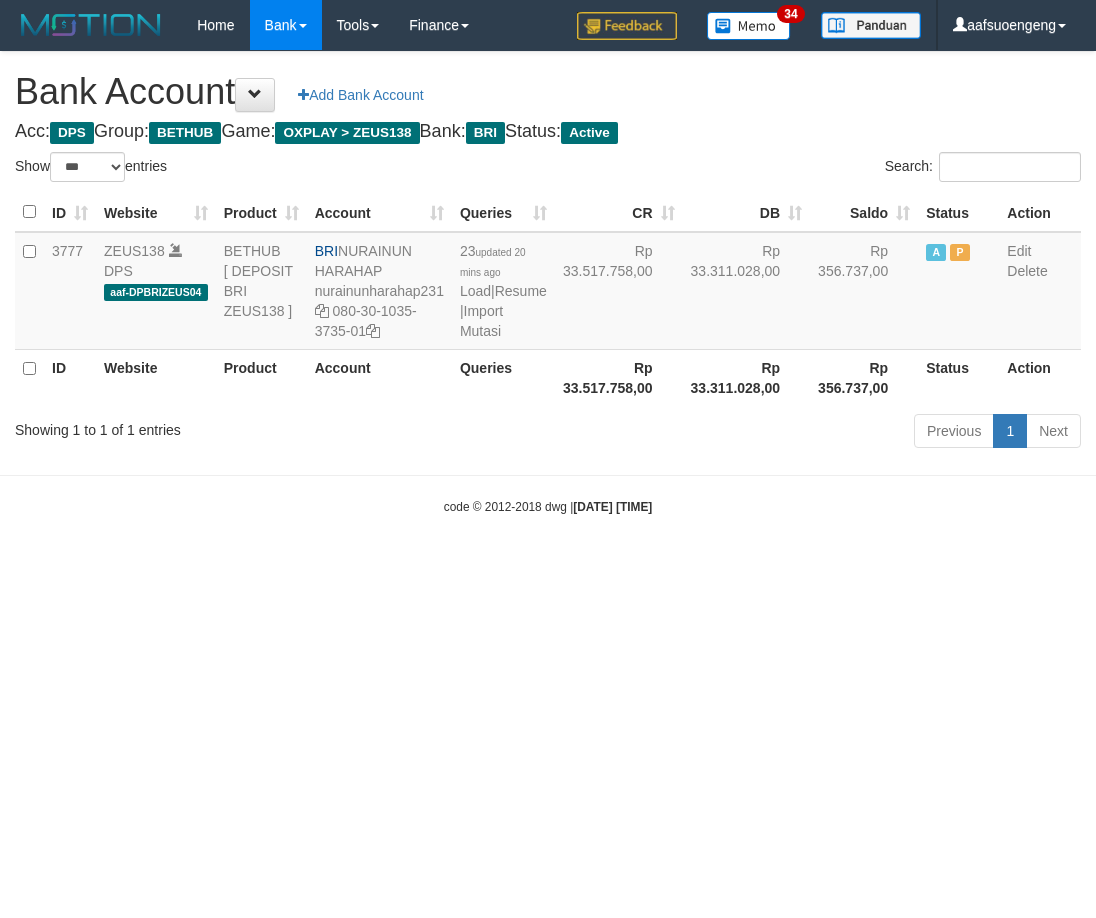 select on "***" 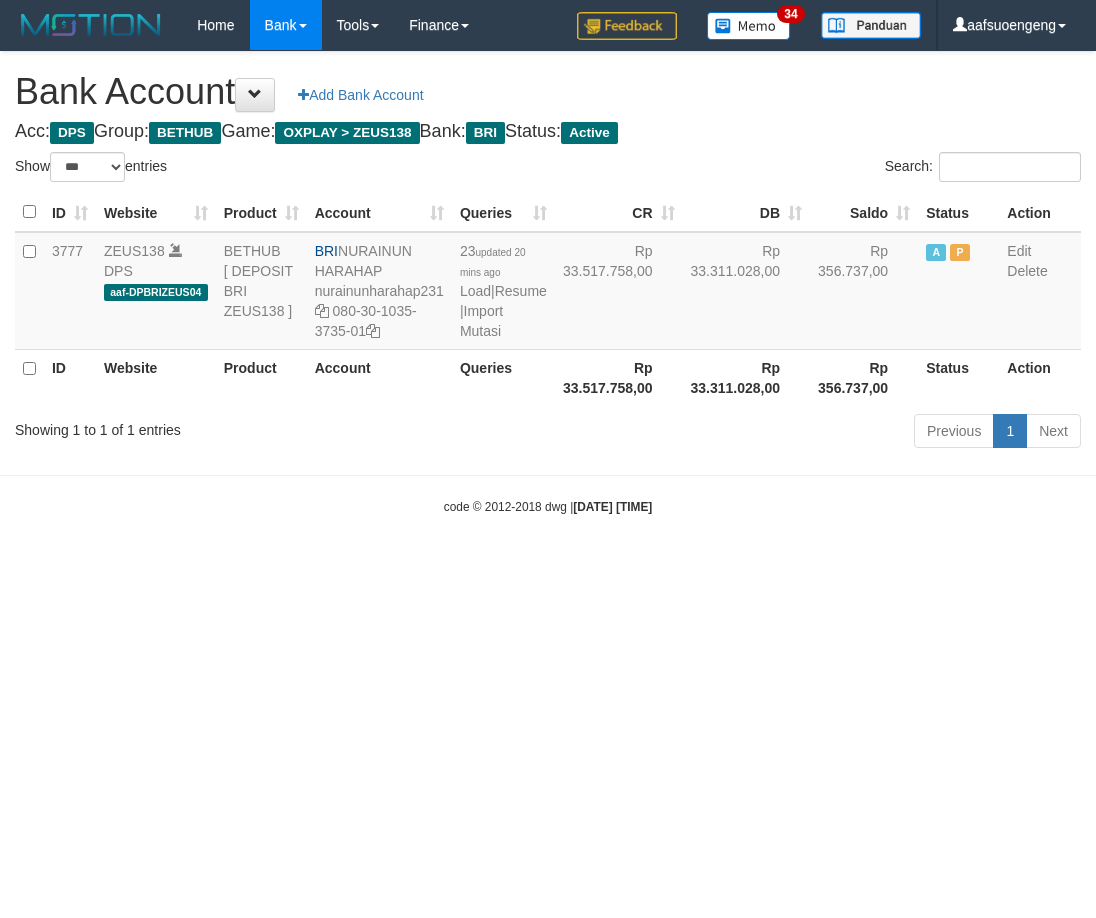 scroll, scrollTop: 0, scrollLeft: 0, axis: both 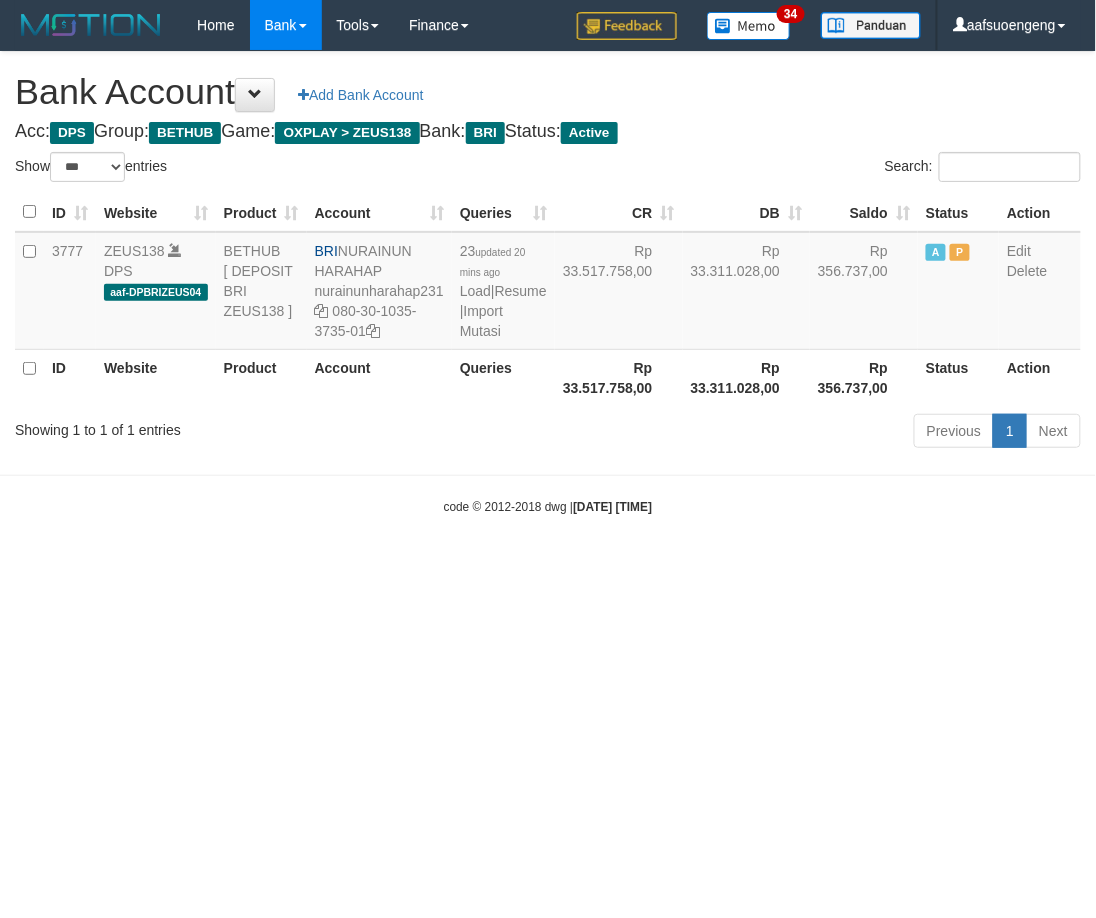 drag, startPoint x: 703, startPoint y: 687, endPoint x: 770, endPoint y: 583, distance: 123.71338 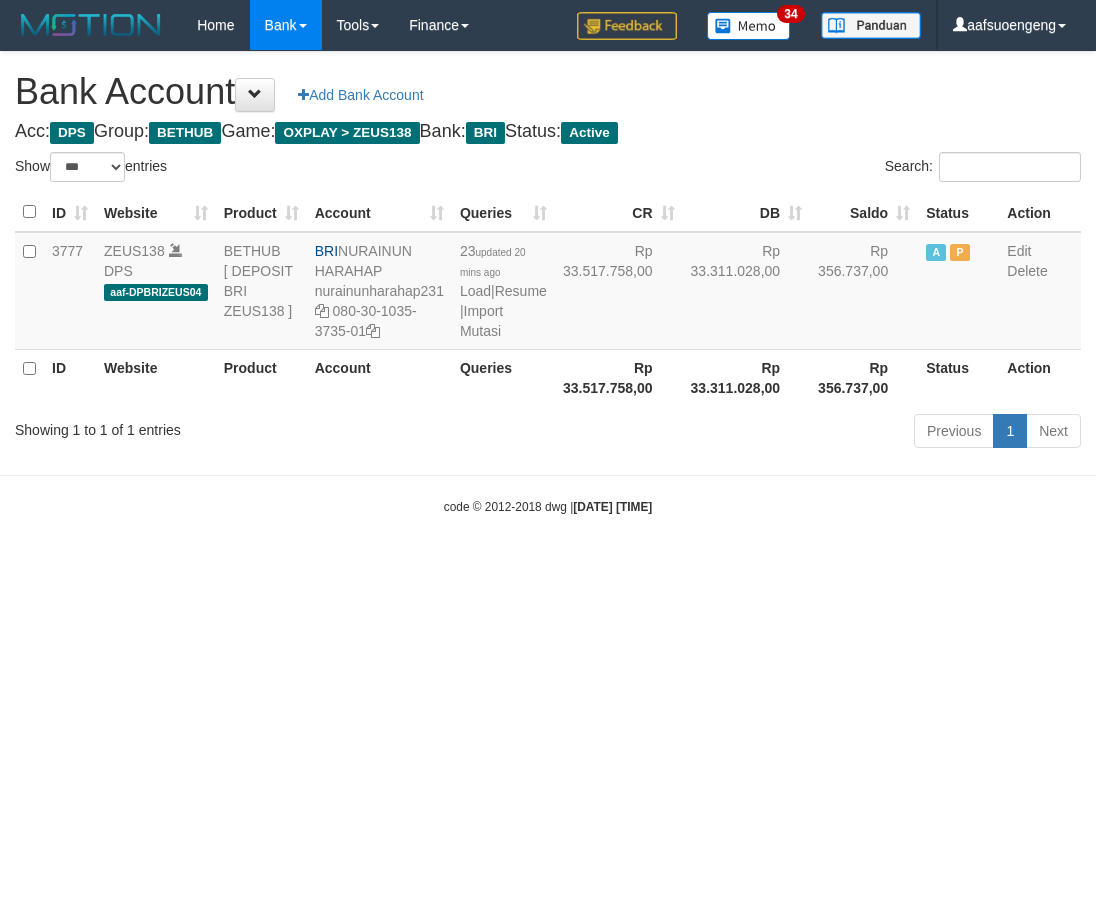 select on "***" 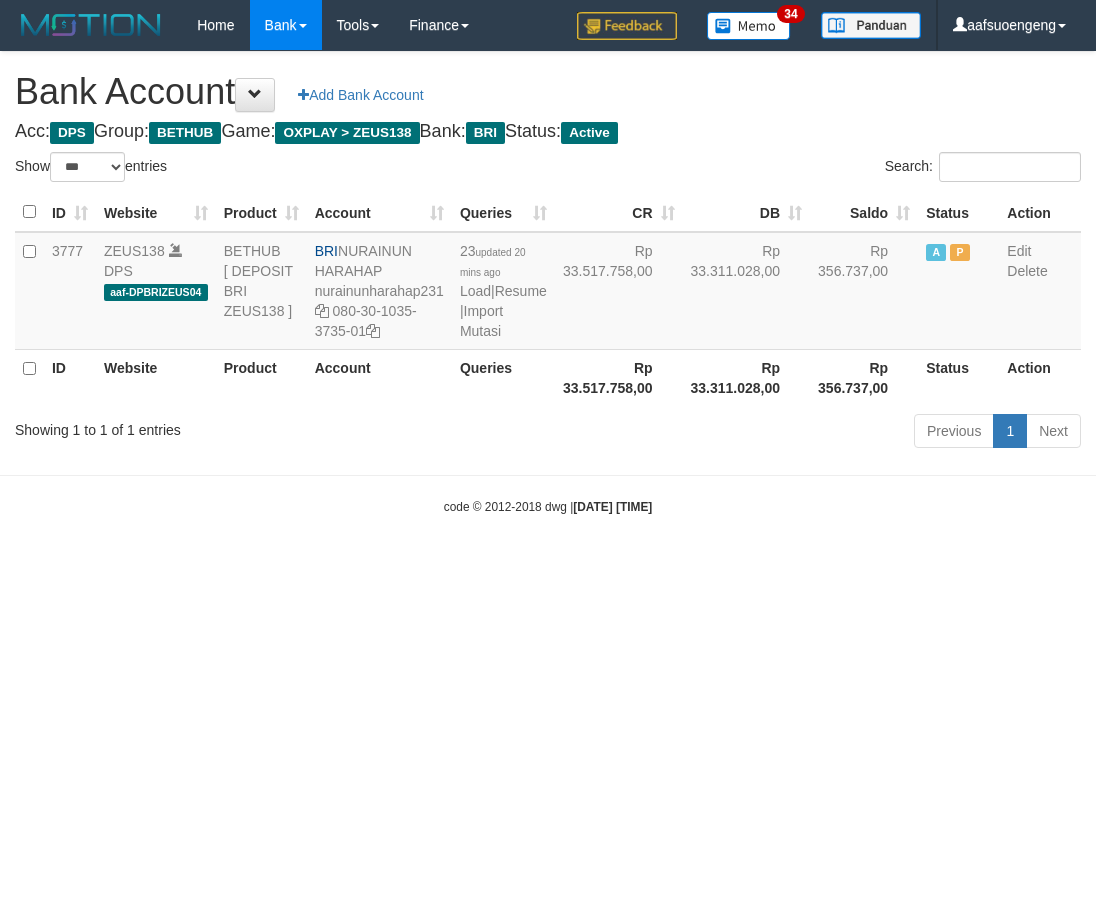 scroll, scrollTop: 0, scrollLeft: 0, axis: both 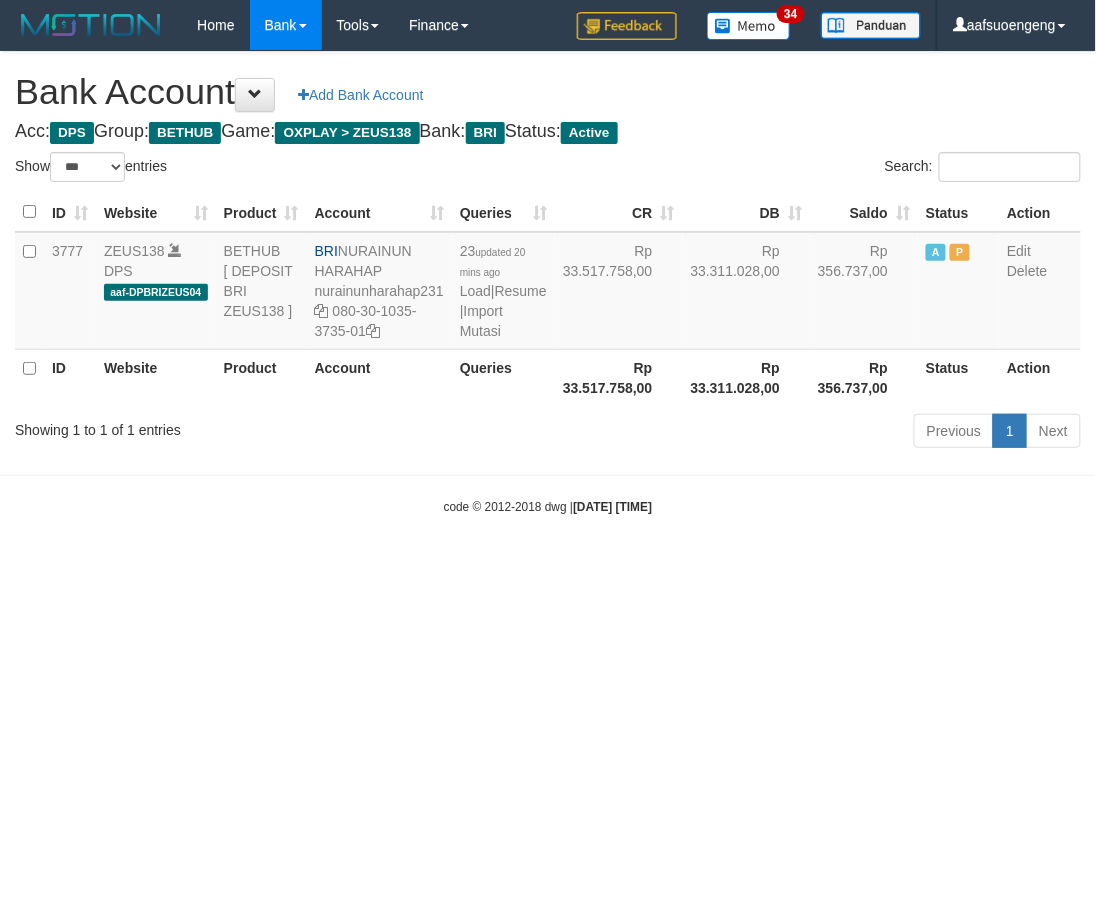drag, startPoint x: 803, startPoint y: 632, endPoint x: 764, endPoint y: 638, distance: 39.45884 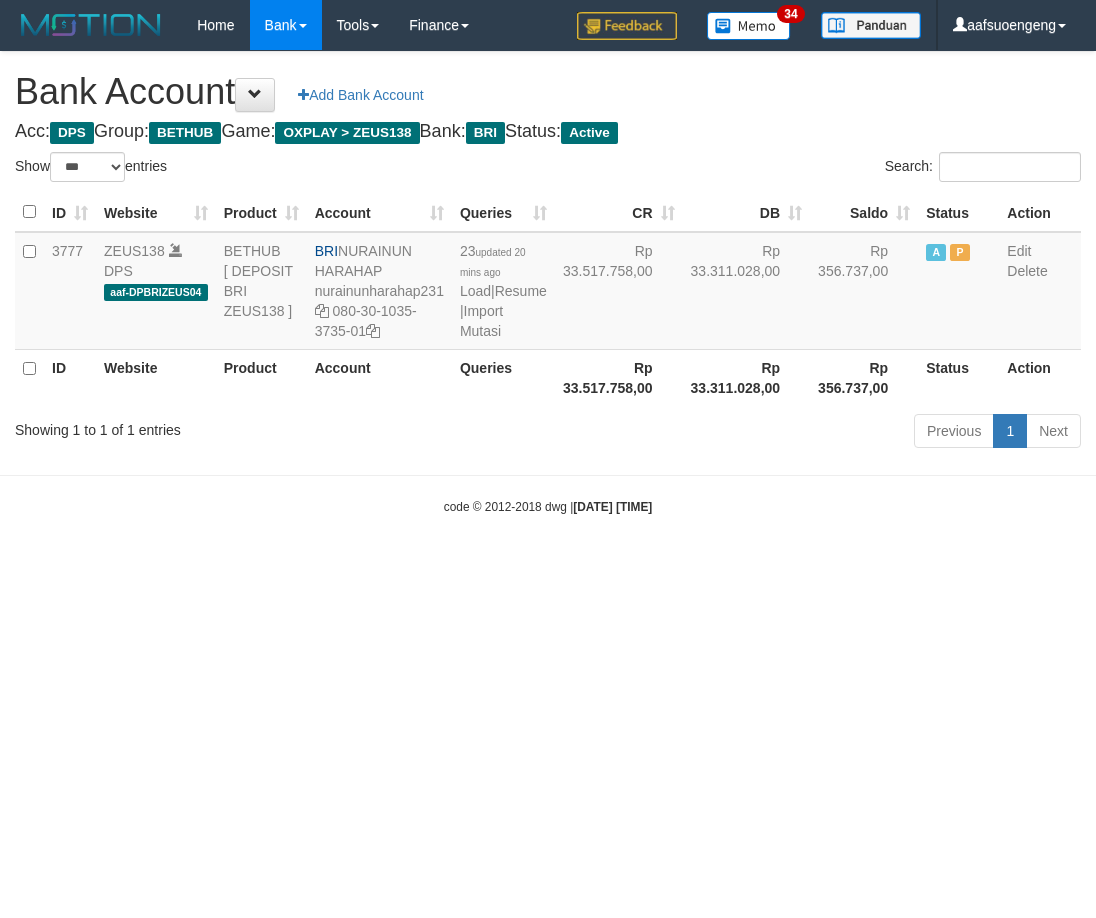 select on "***" 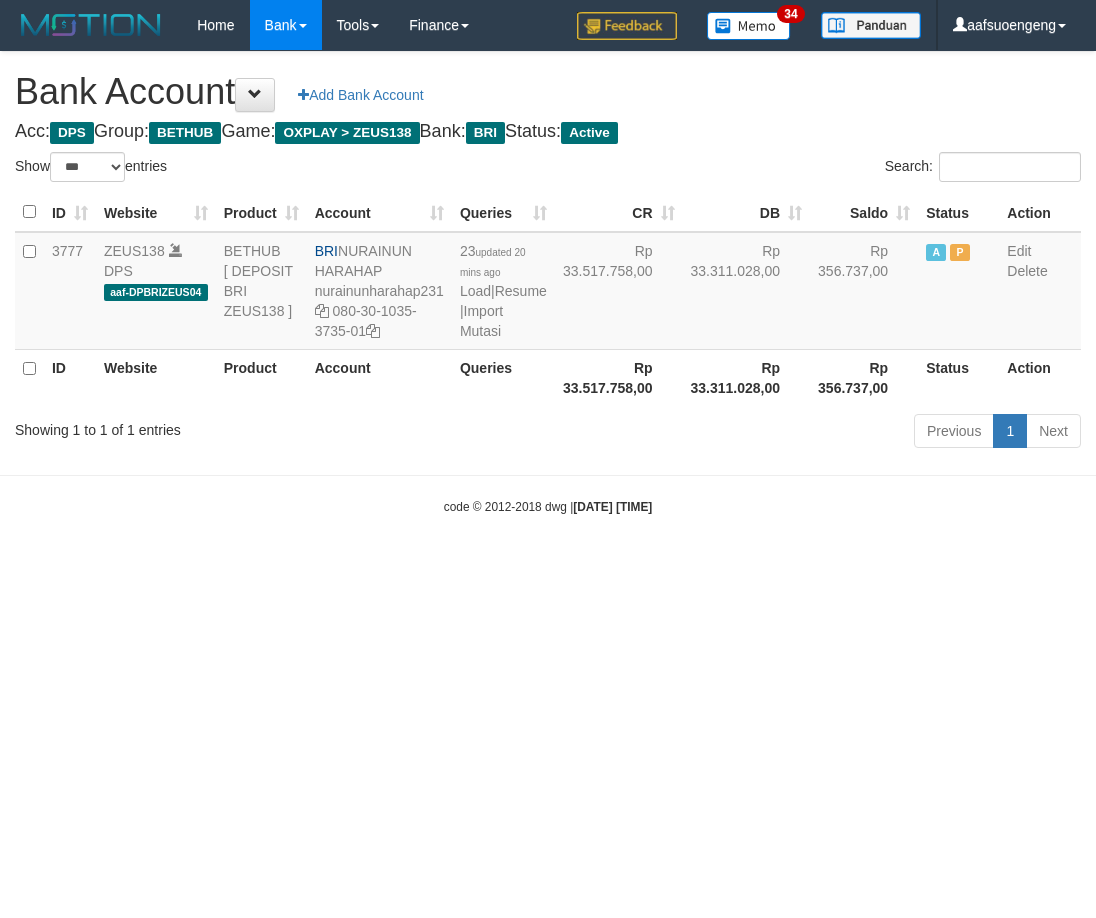 scroll, scrollTop: 0, scrollLeft: 0, axis: both 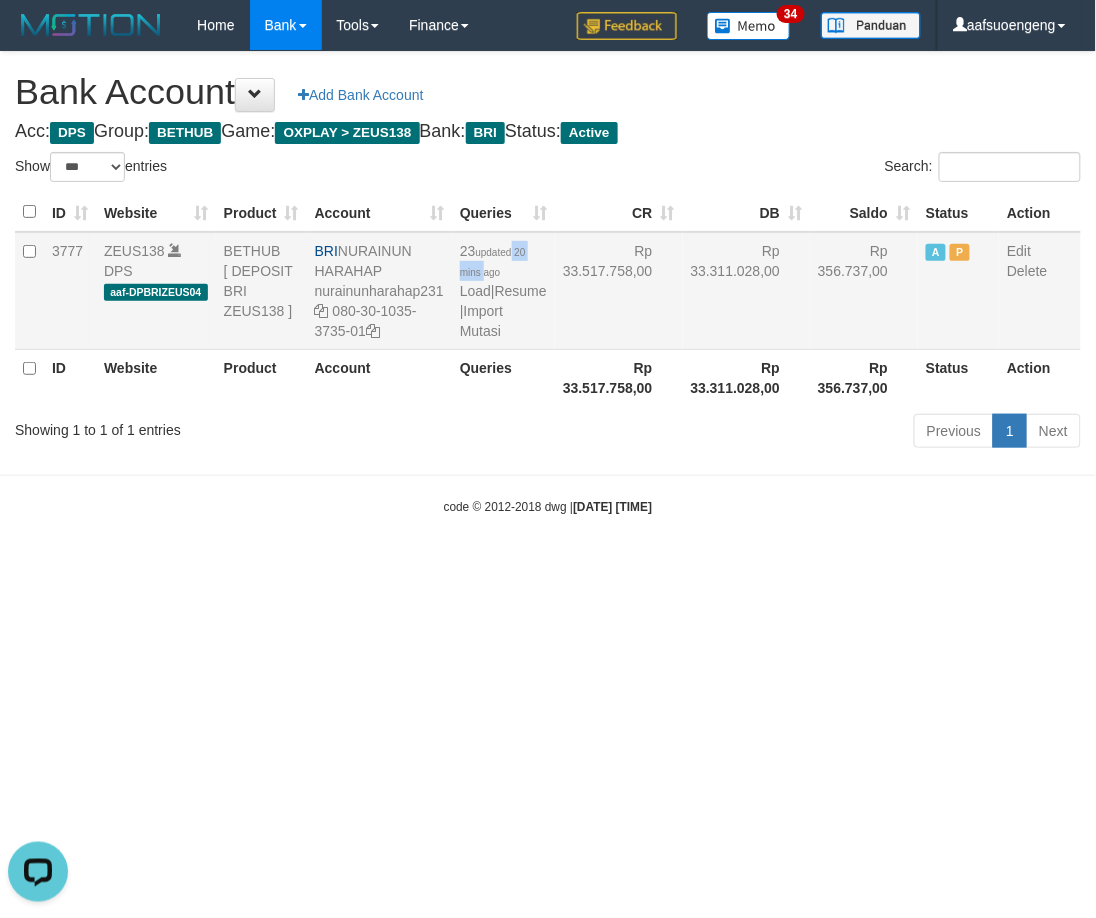 drag, startPoint x: 516, startPoint y: 246, endPoint x: 484, endPoint y: 274, distance: 42.520584 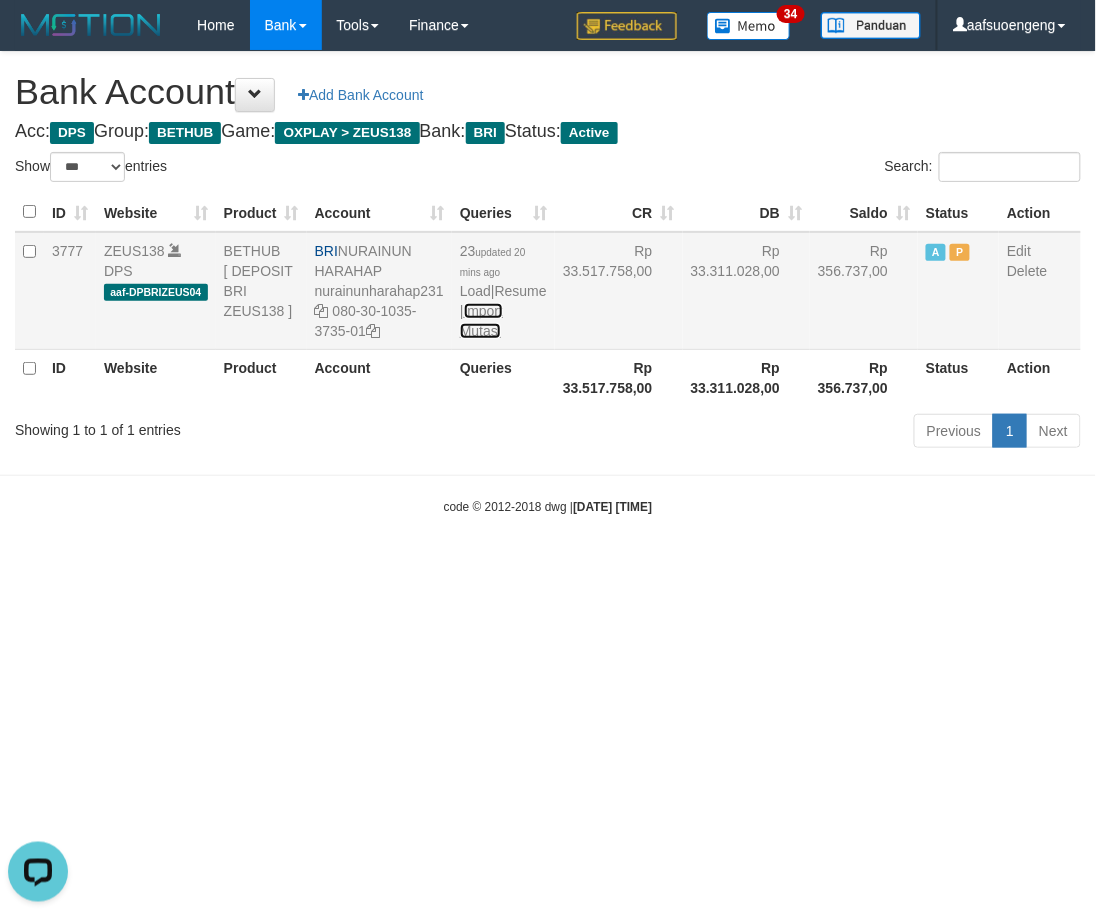 click on "Import Mutasi" at bounding box center (481, 321) 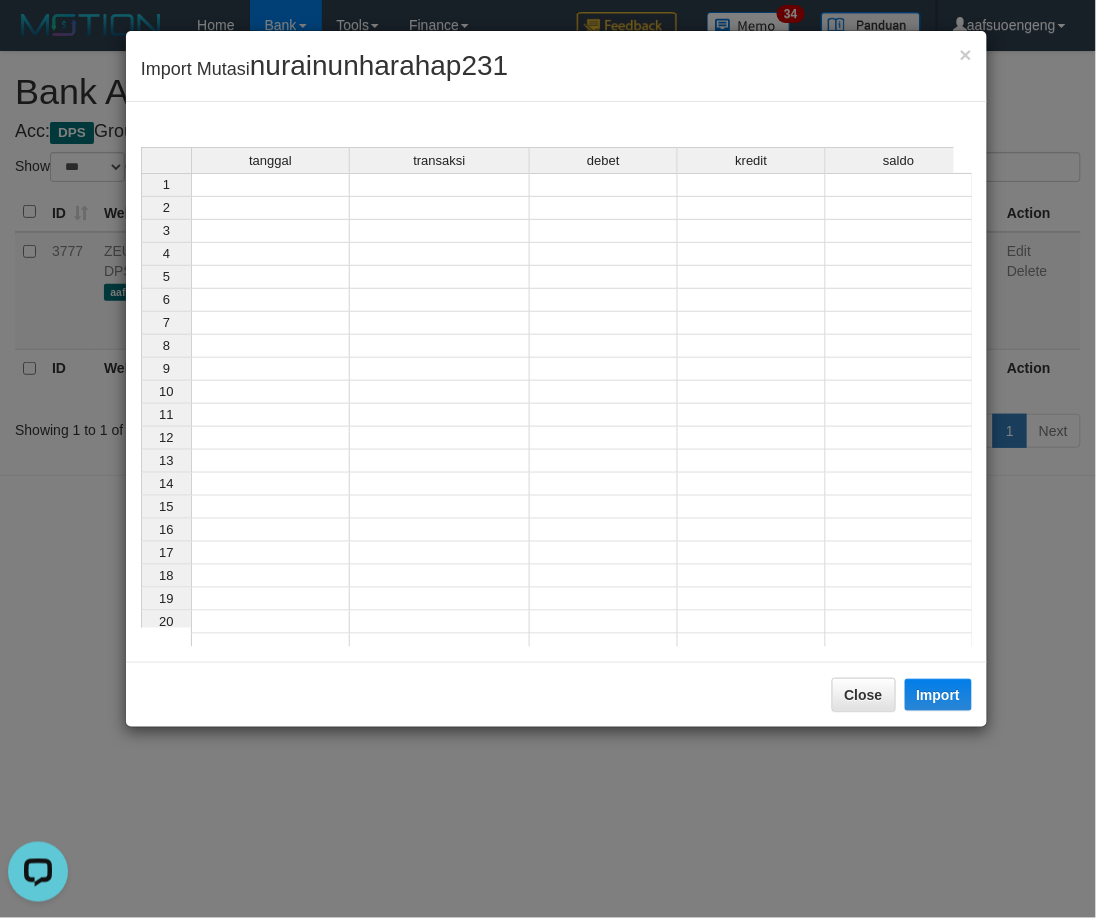 click at bounding box center (270, 185) 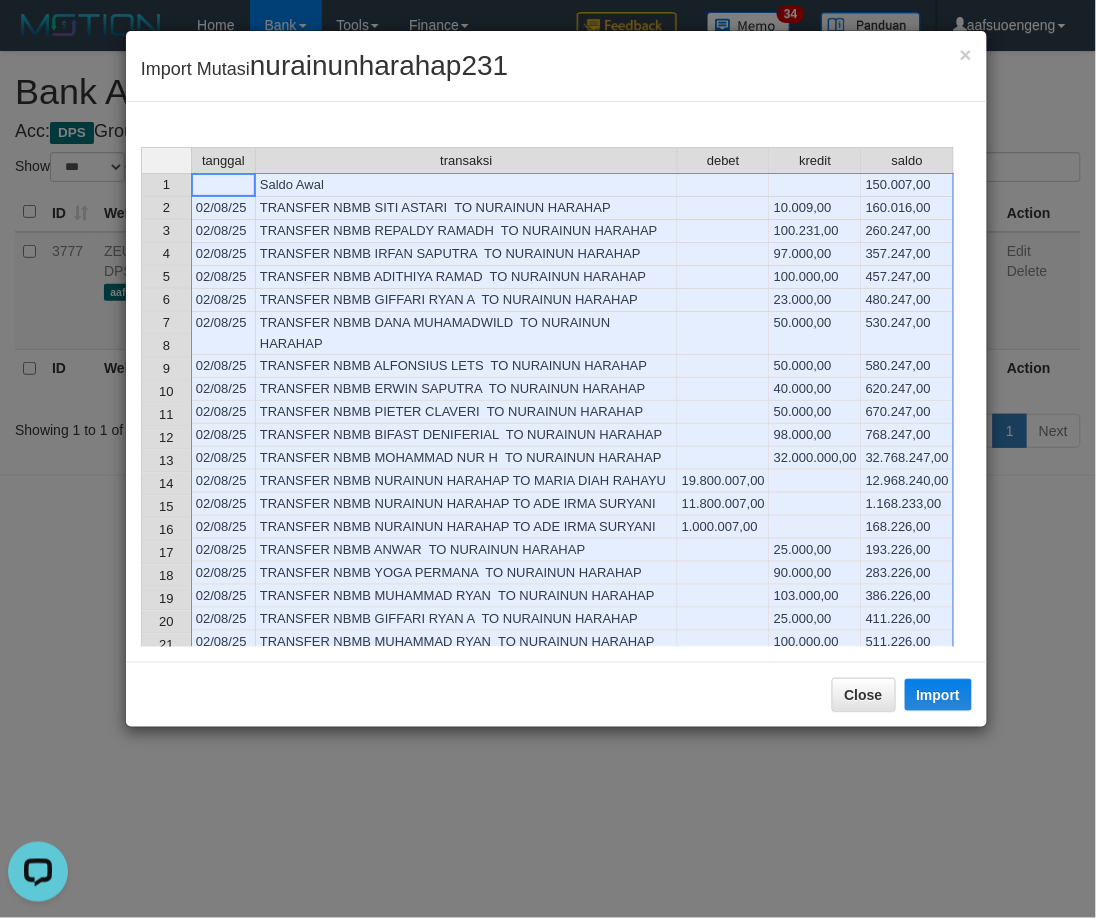 scroll, scrollTop: 610, scrollLeft: 0, axis: vertical 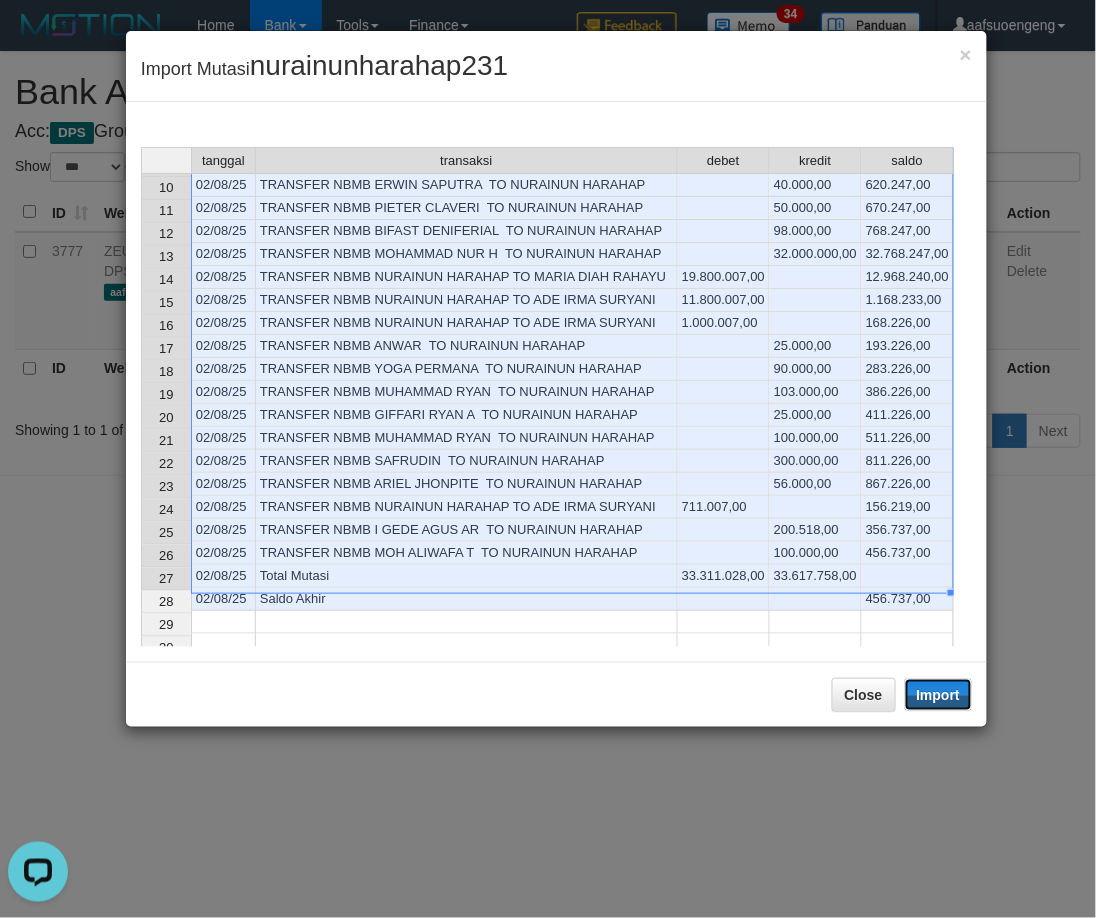 click on "Import" at bounding box center [939, 695] 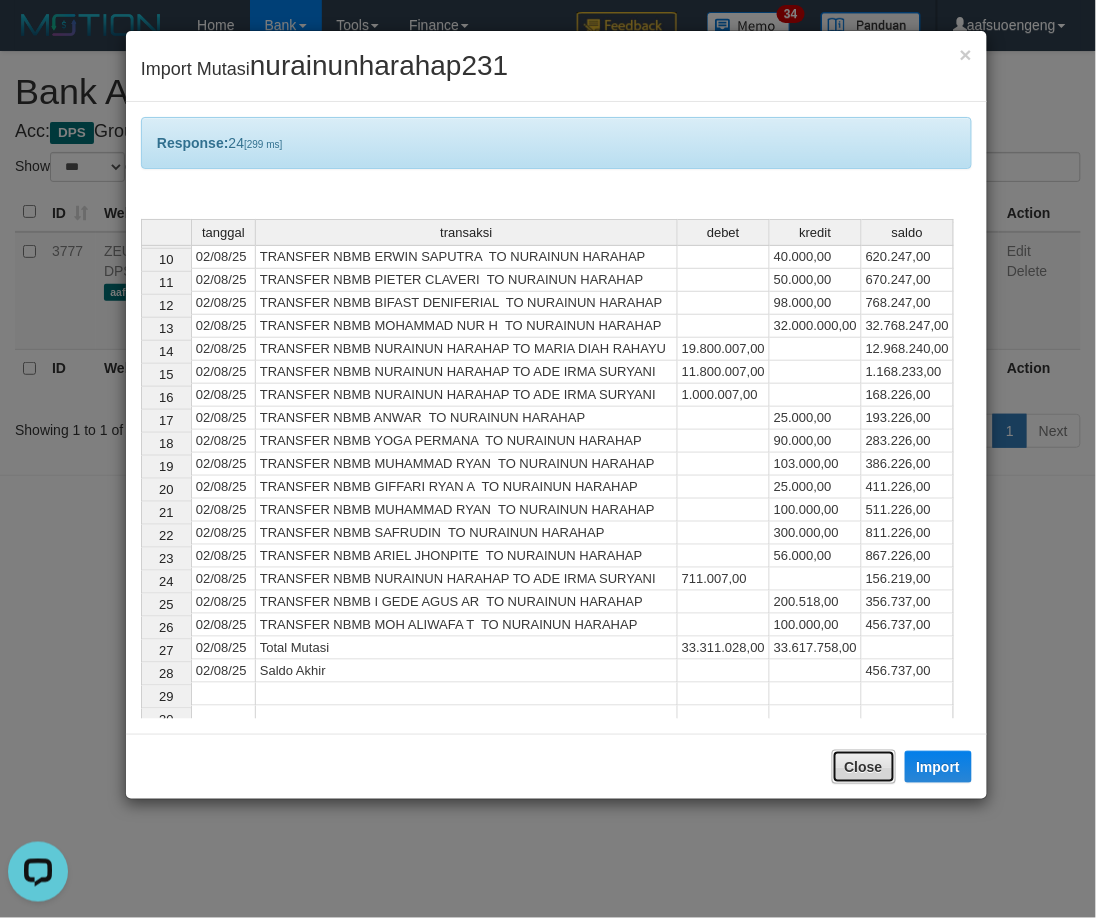 click on "Close" at bounding box center [864, 767] 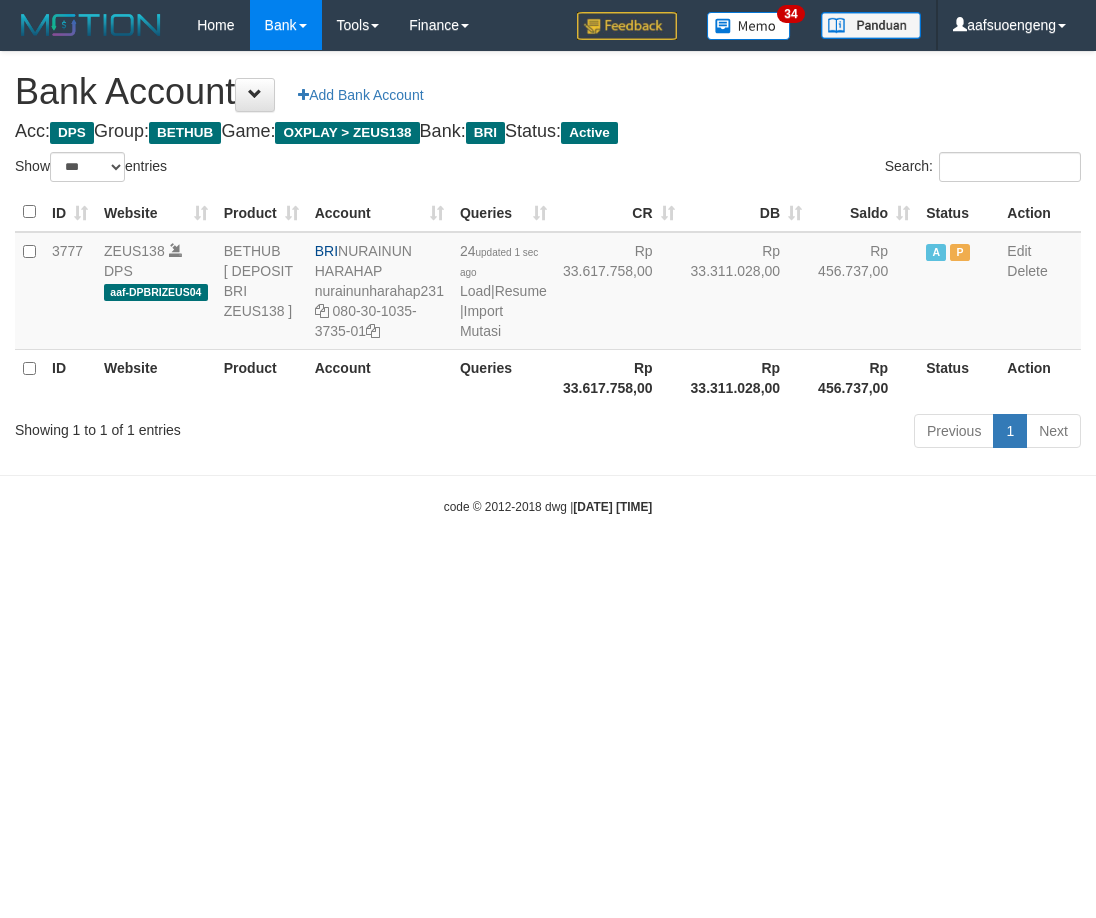 select on "***" 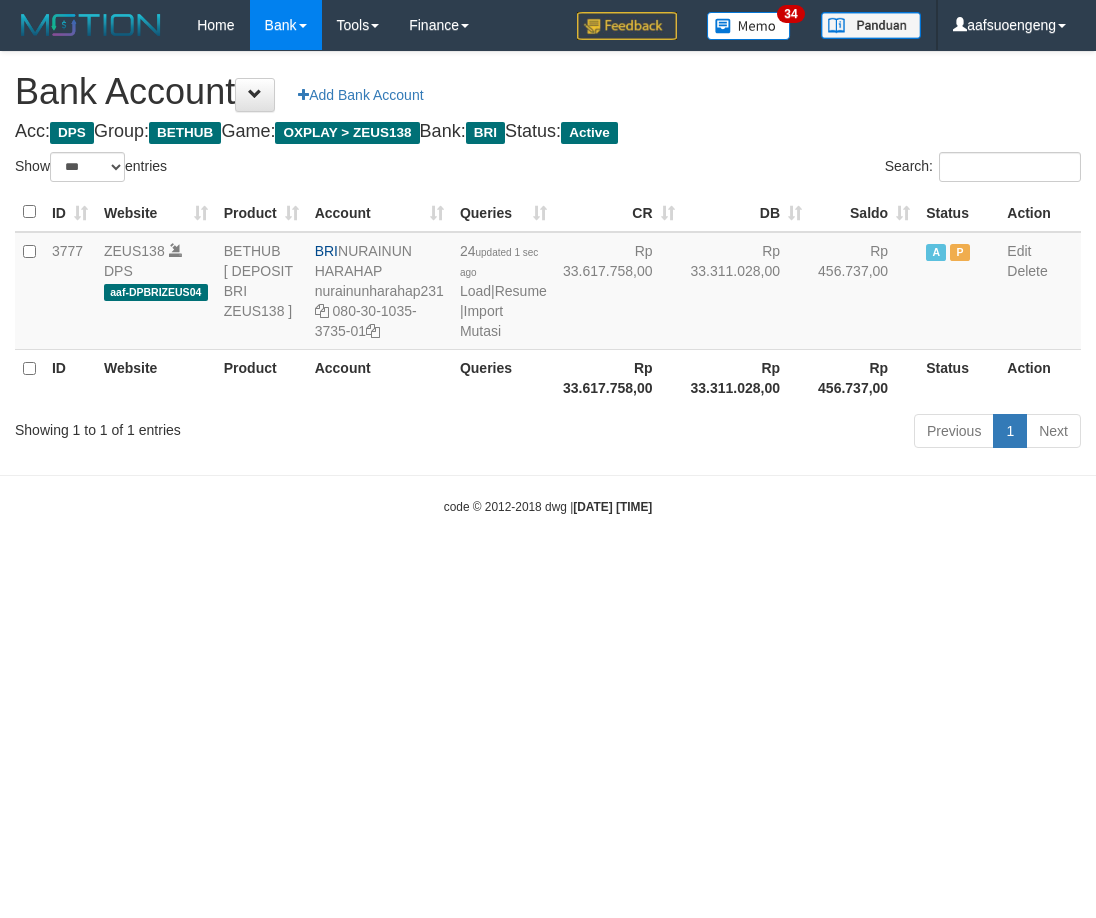 scroll, scrollTop: 0, scrollLeft: 0, axis: both 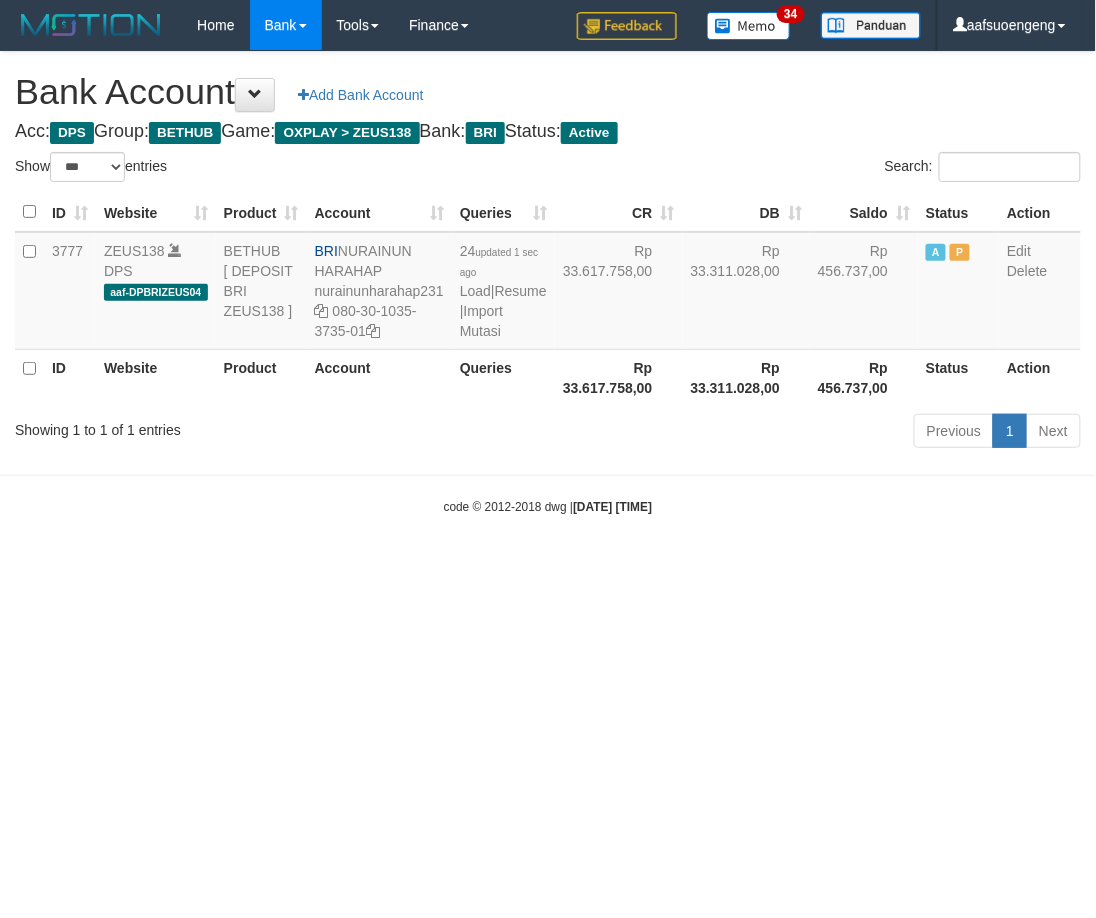 drag, startPoint x: 977, startPoint y: 782, endPoint x: 1052, endPoint y: 697, distance: 113.35784 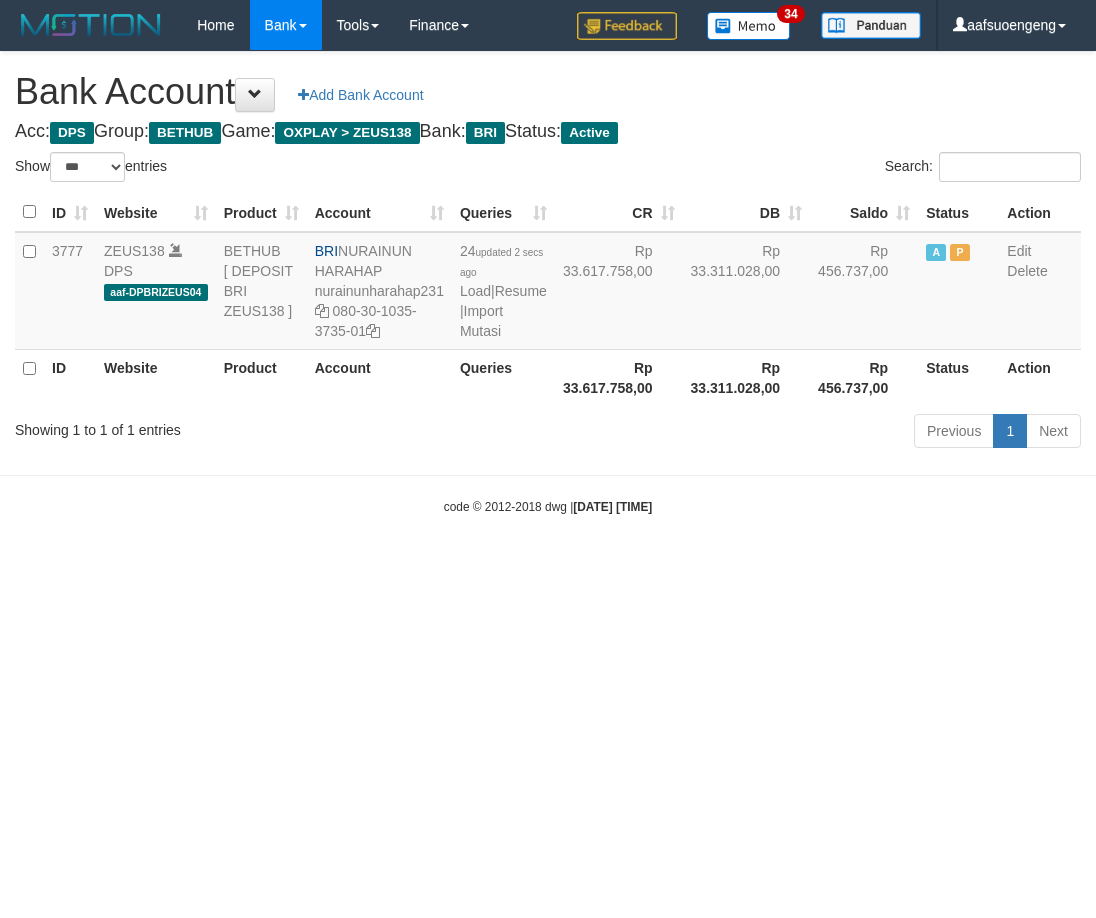 select on "***" 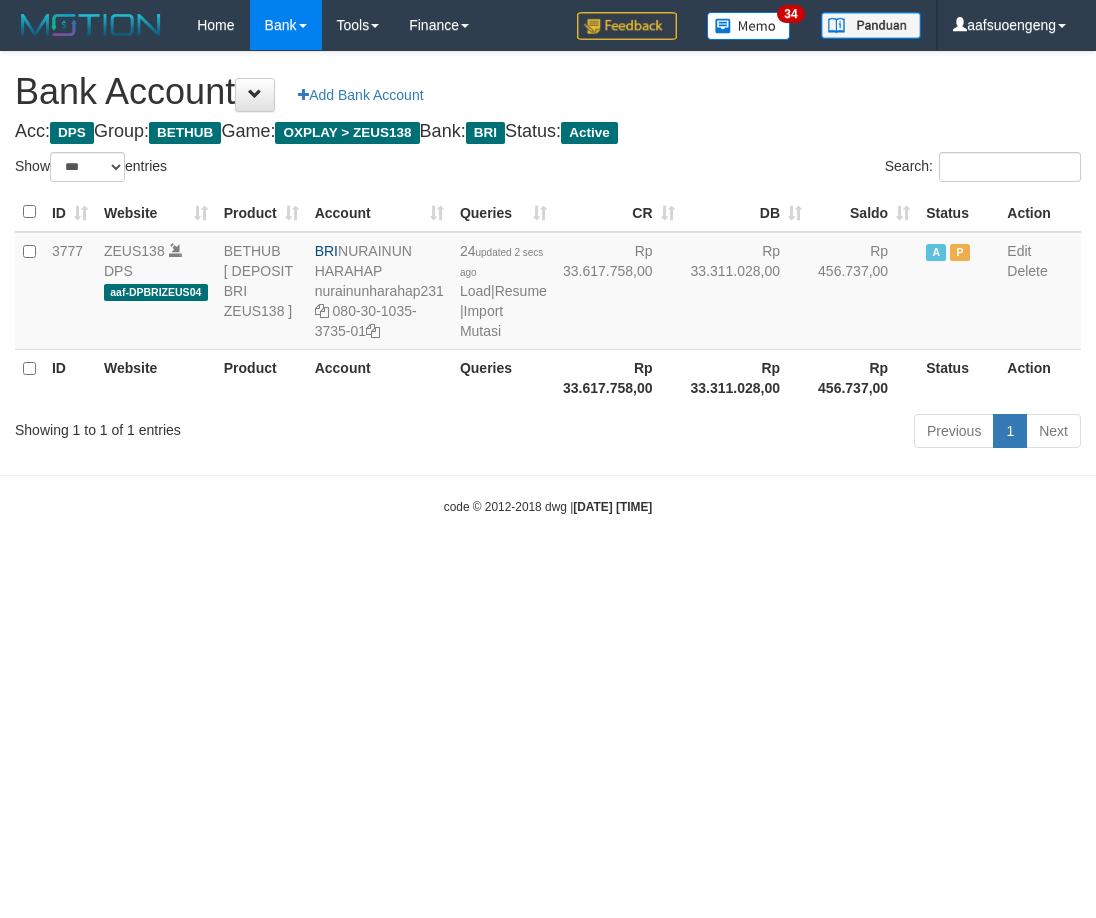 scroll, scrollTop: 0, scrollLeft: 0, axis: both 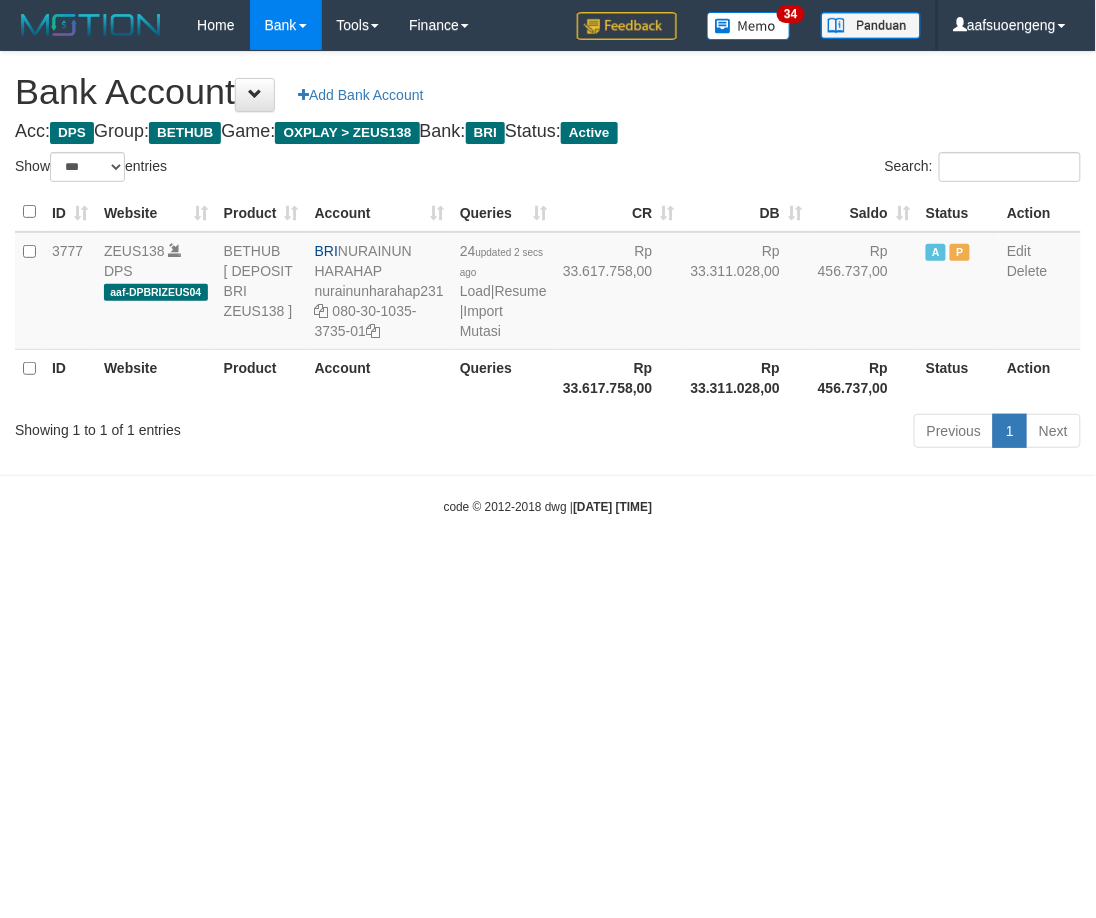 click on "Toggle navigation
Home
Bank
Account List
Mutasi Bank
Search
Sync
Tools
Suspicious Trans
Finance
Financial Data
aafsuoengeng
My Profile
Log Out
34" at bounding box center (548, 283) 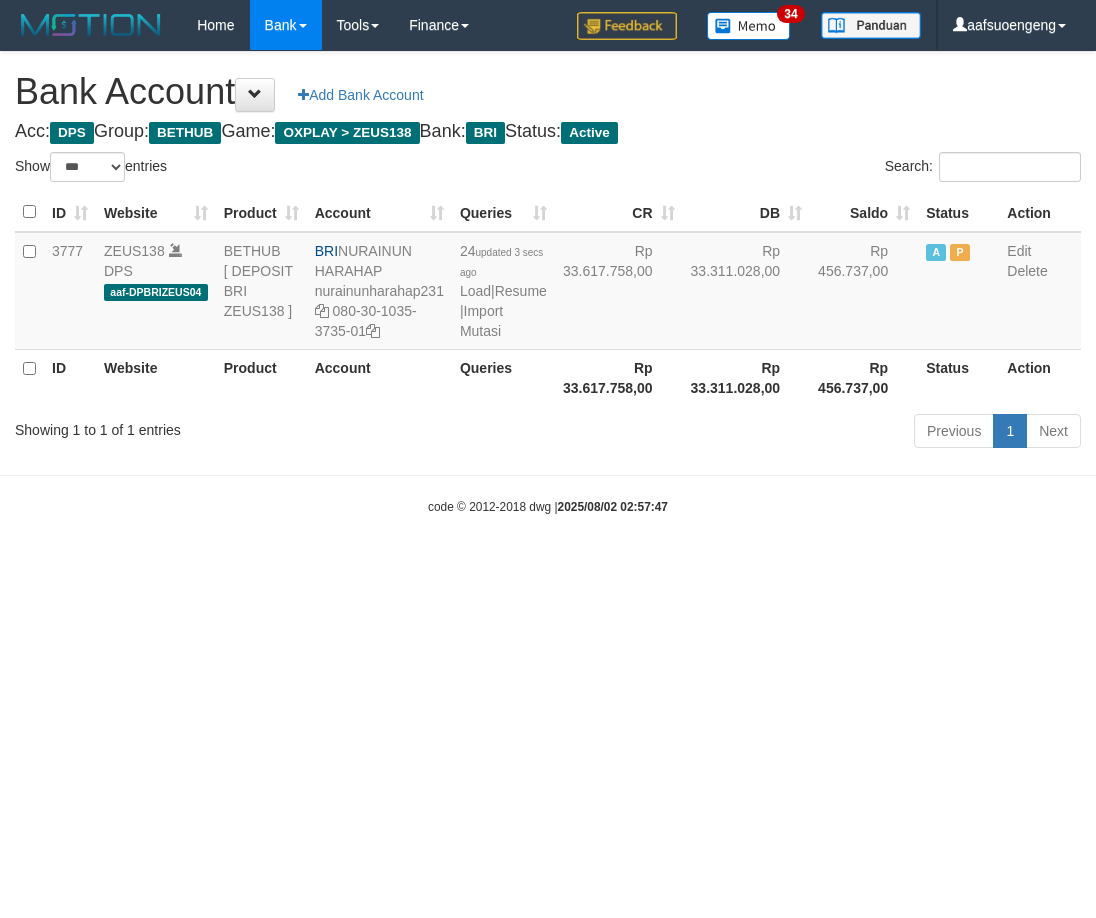 select on "***" 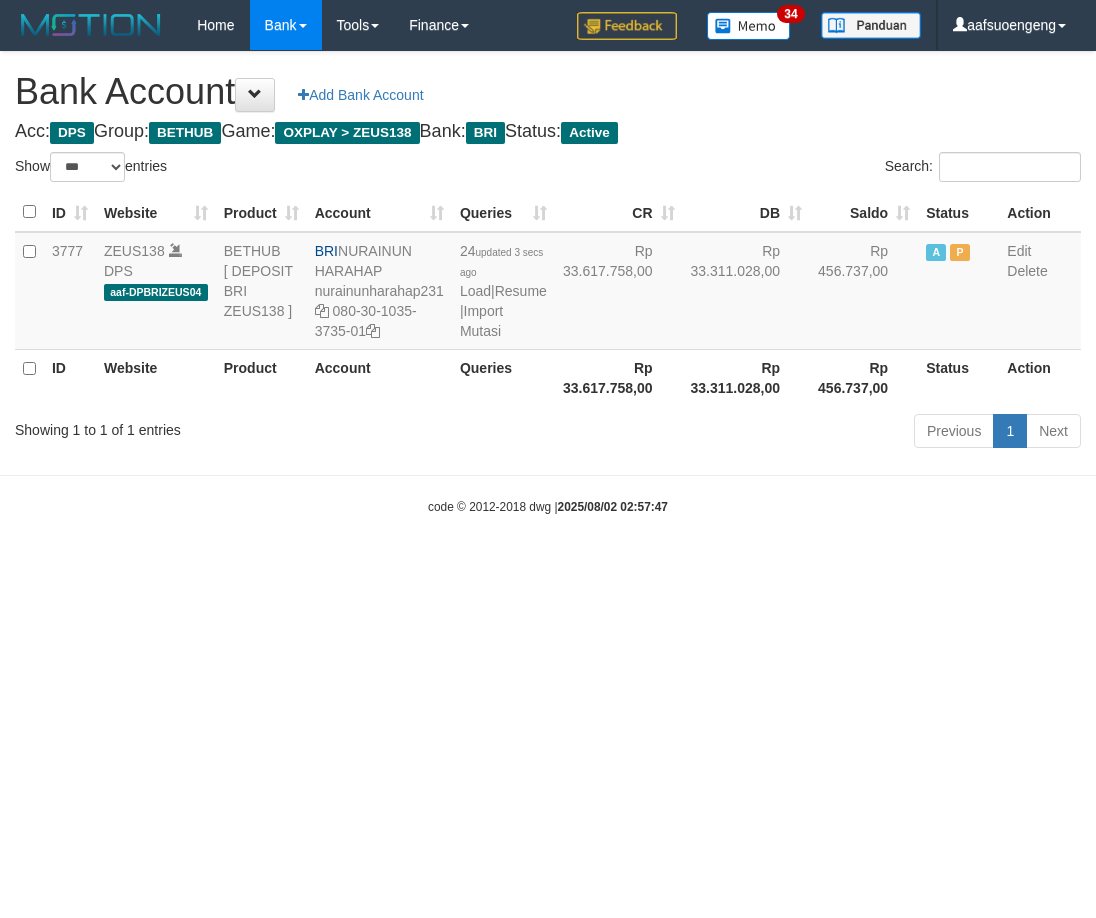 scroll, scrollTop: 0, scrollLeft: 0, axis: both 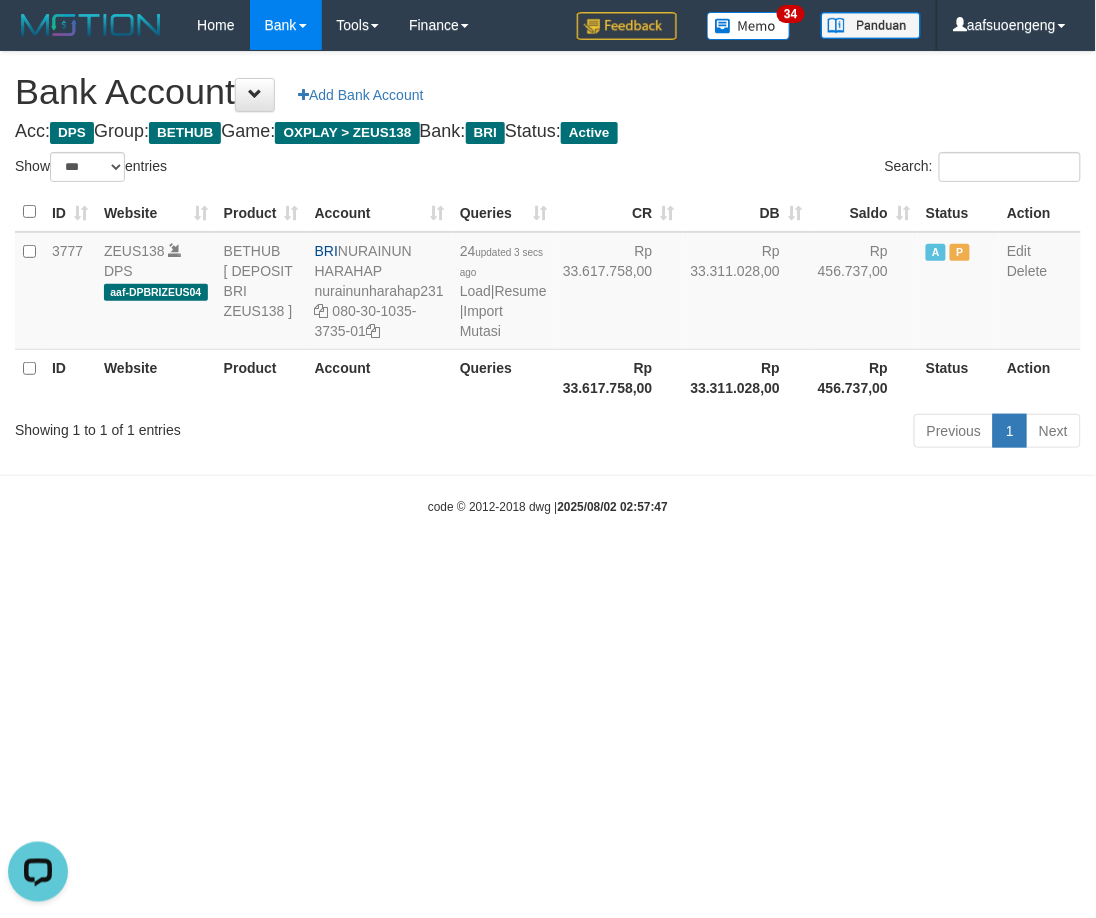 click on "Toggle navigation
Home
Bank
Account List
Mutasi Bank
Search
Sync
Tools
Suspicious Trans
Finance
Financial Data
aafsuoengeng
My Profile
Log Out
34" at bounding box center (548, 283) 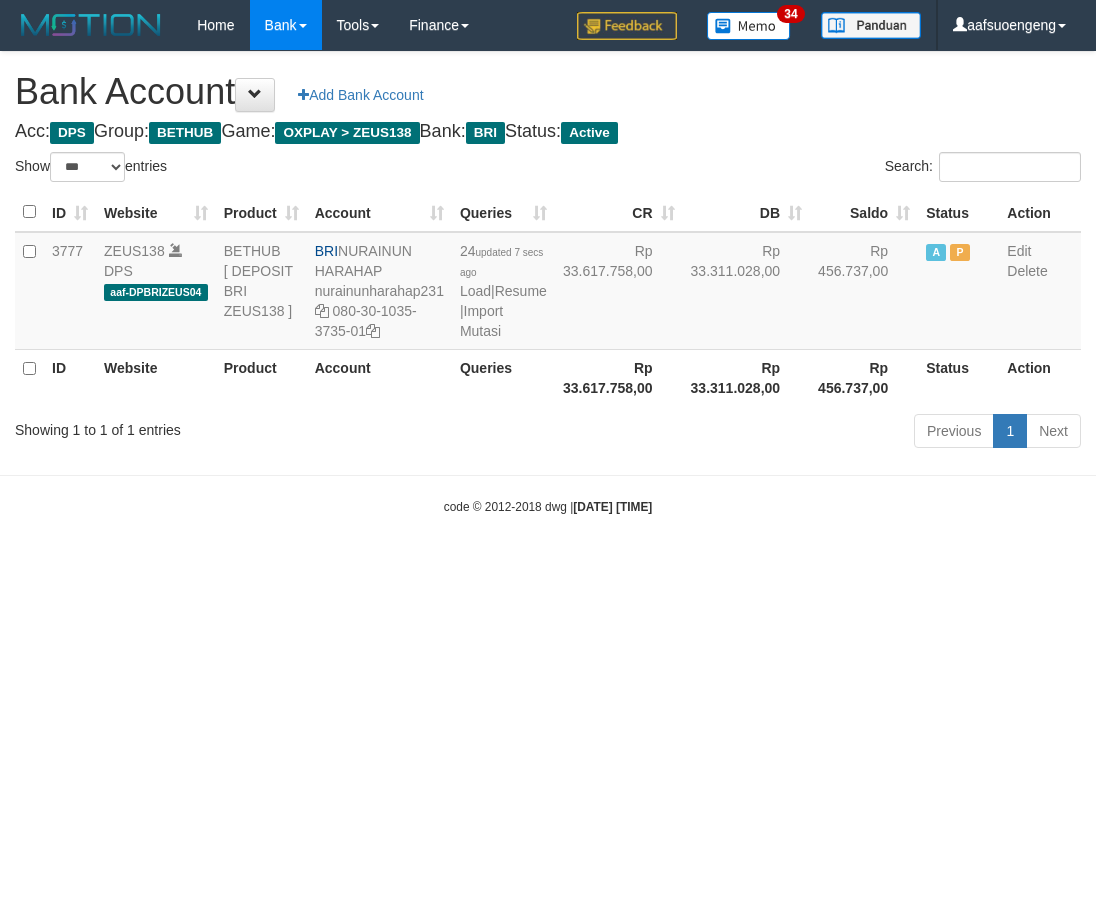 select on "***" 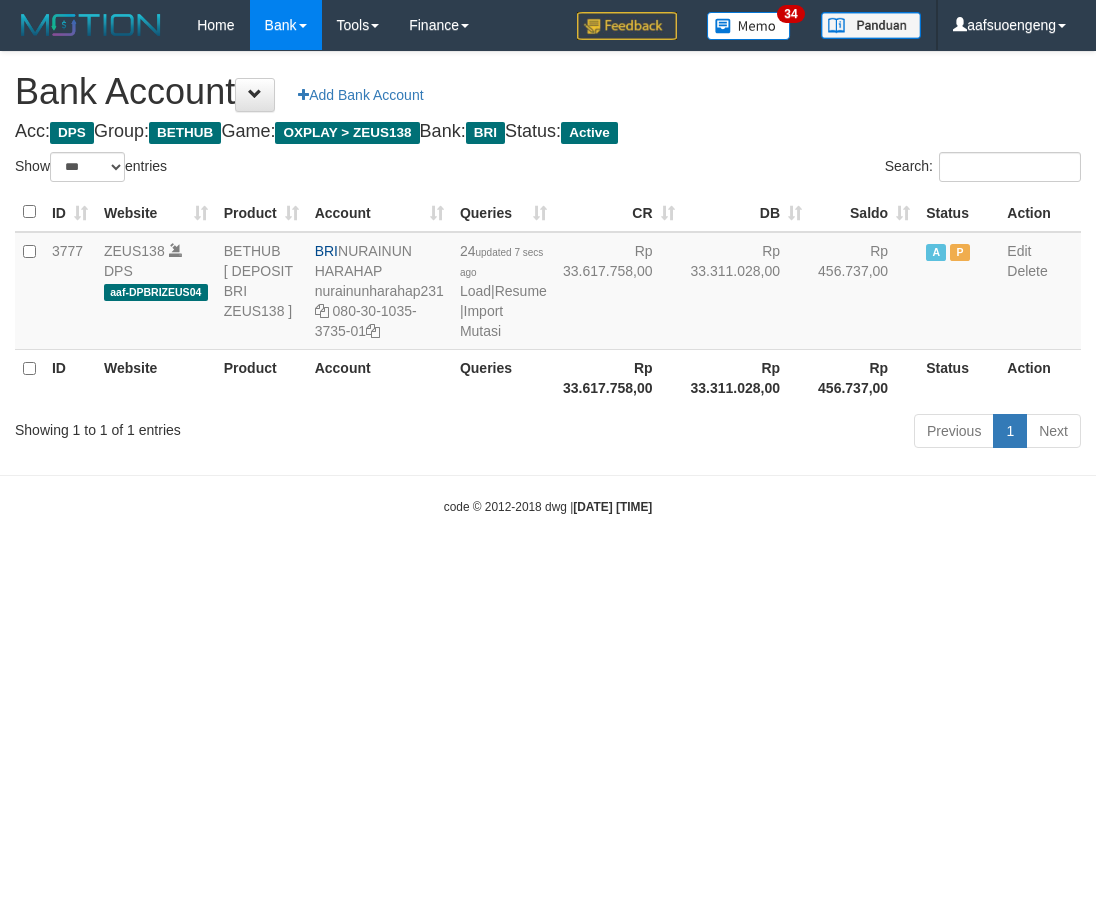 scroll, scrollTop: 0, scrollLeft: 0, axis: both 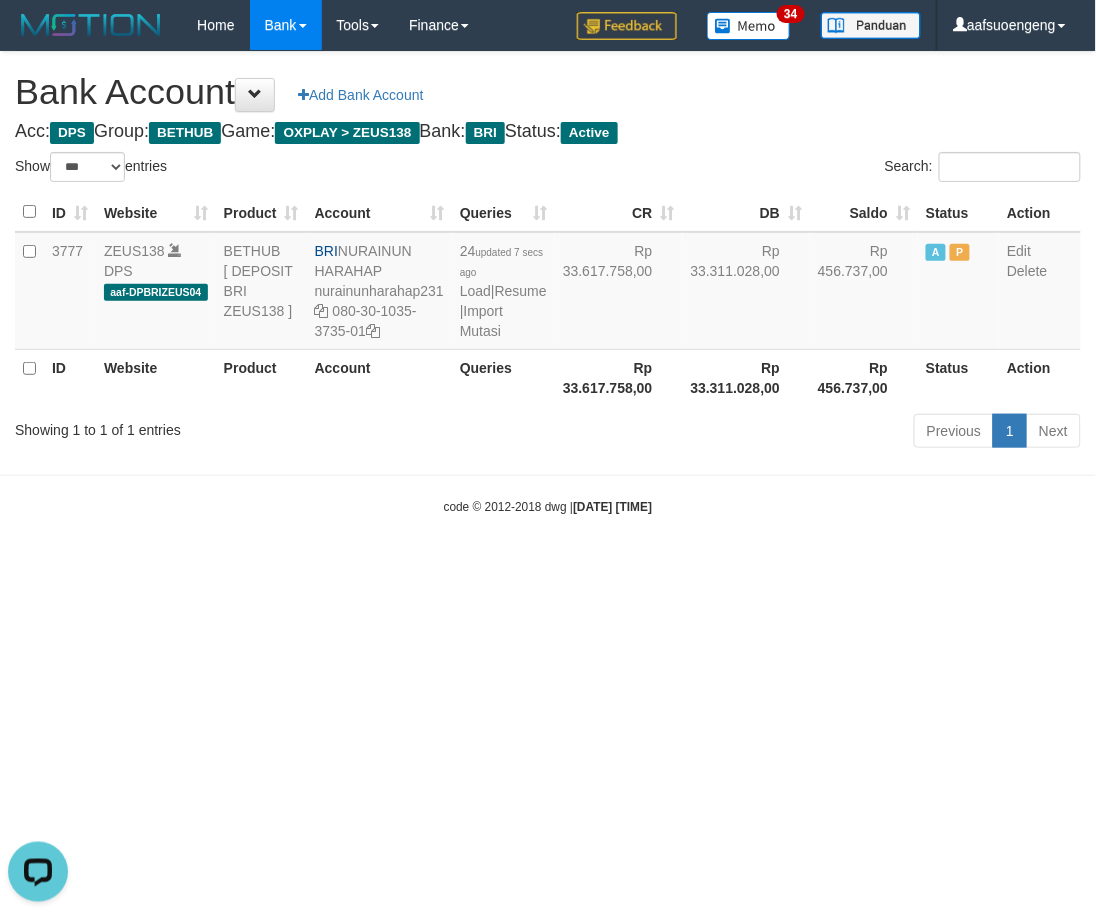 drag, startPoint x: 855, startPoint y: 691, endPoint x: 1001, endPoint y: 485, distance: 252.49158 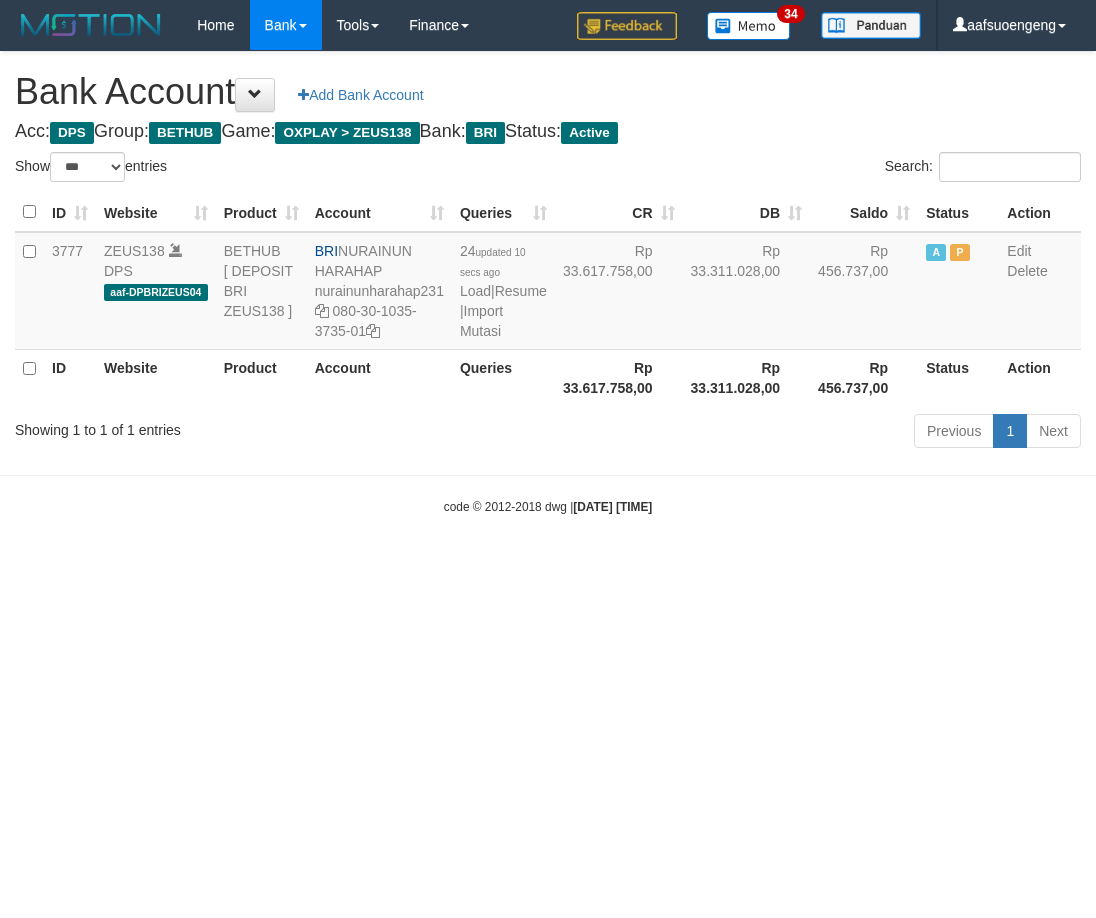 select on "***" 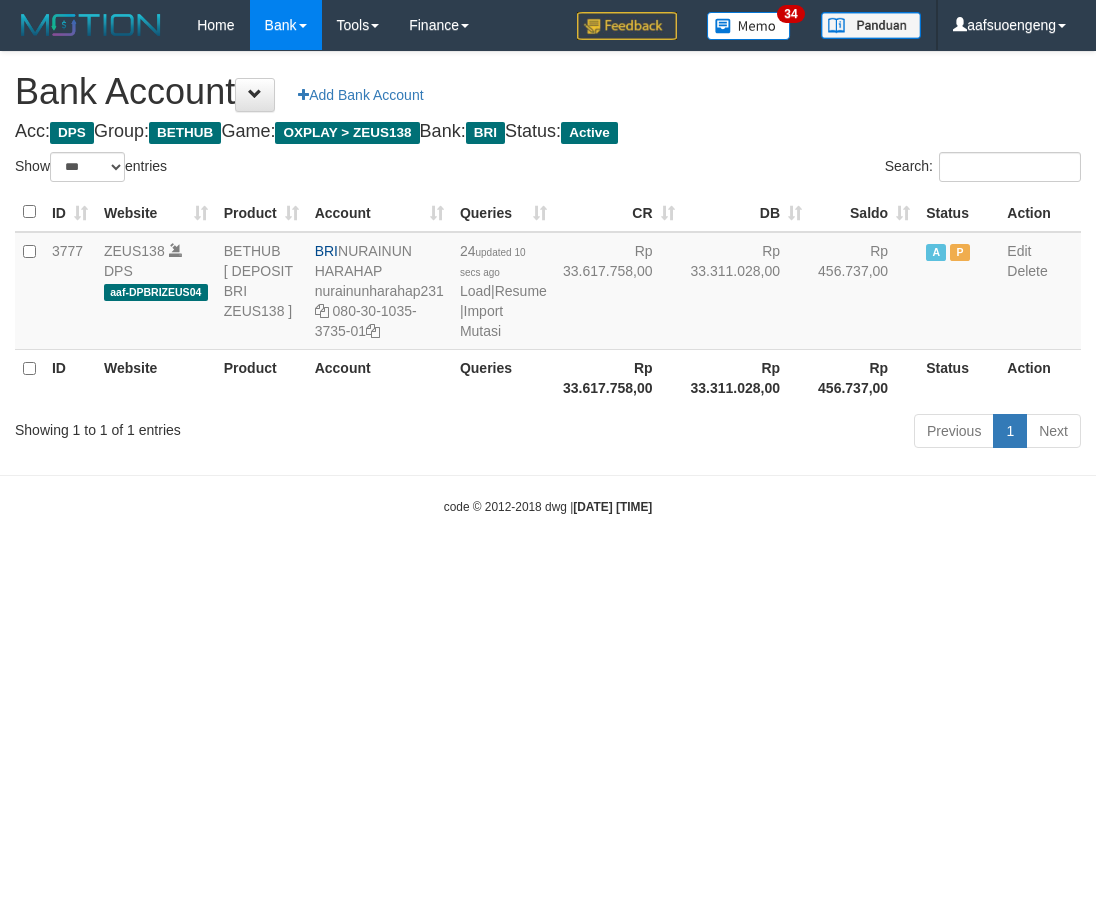 scroll, scrollTop: 0, scrollLeft: 0, axis: both 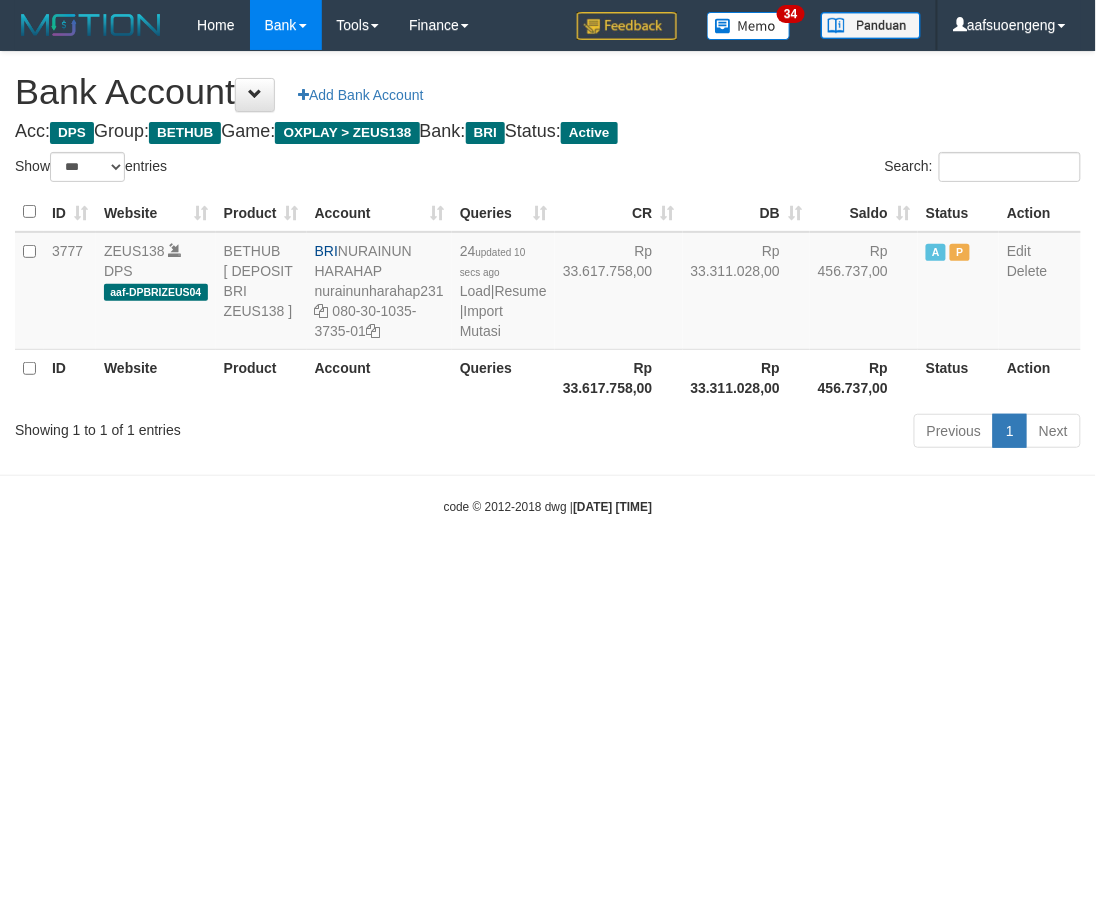 drag, startPoint x: 875, startPoint y: 633, endPoint x: 882, endPoint y: 592, distance: 41.59327 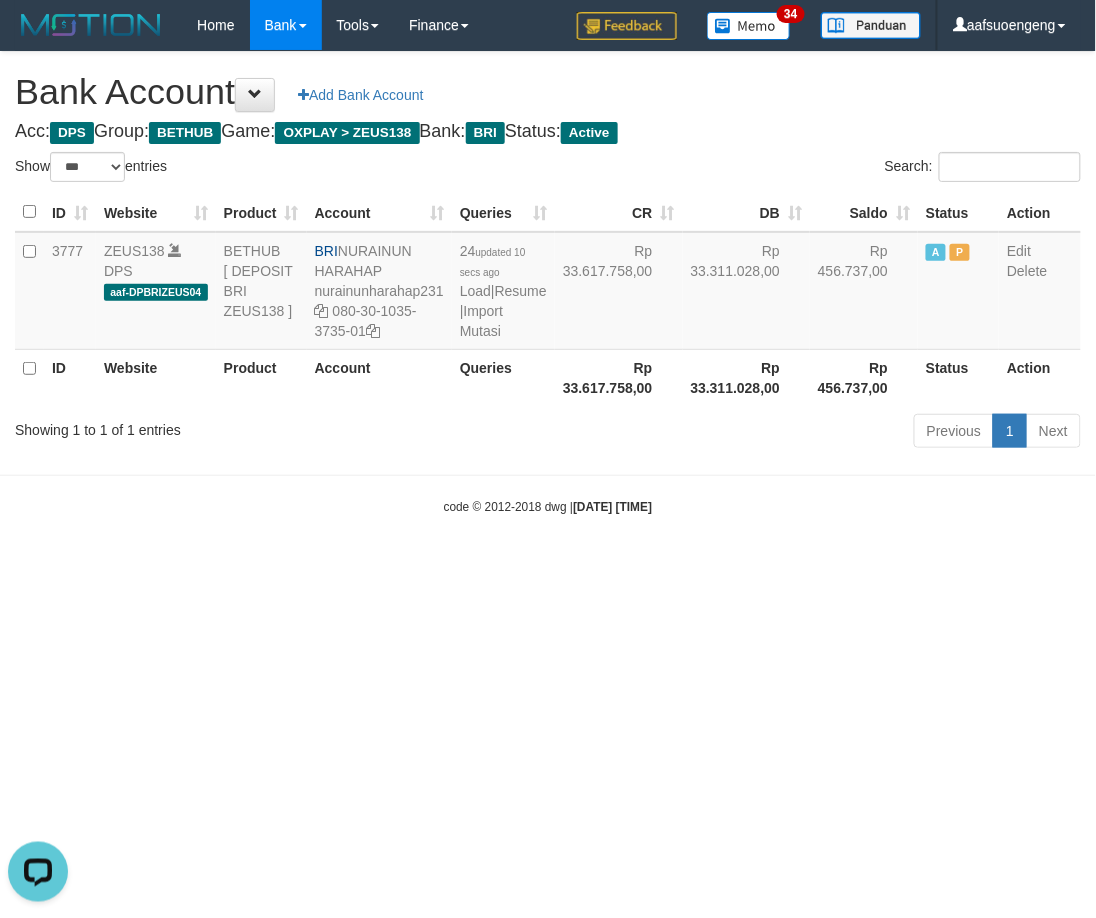 scroll, scrollTop: 0, scrollLeft: 0, axis: both 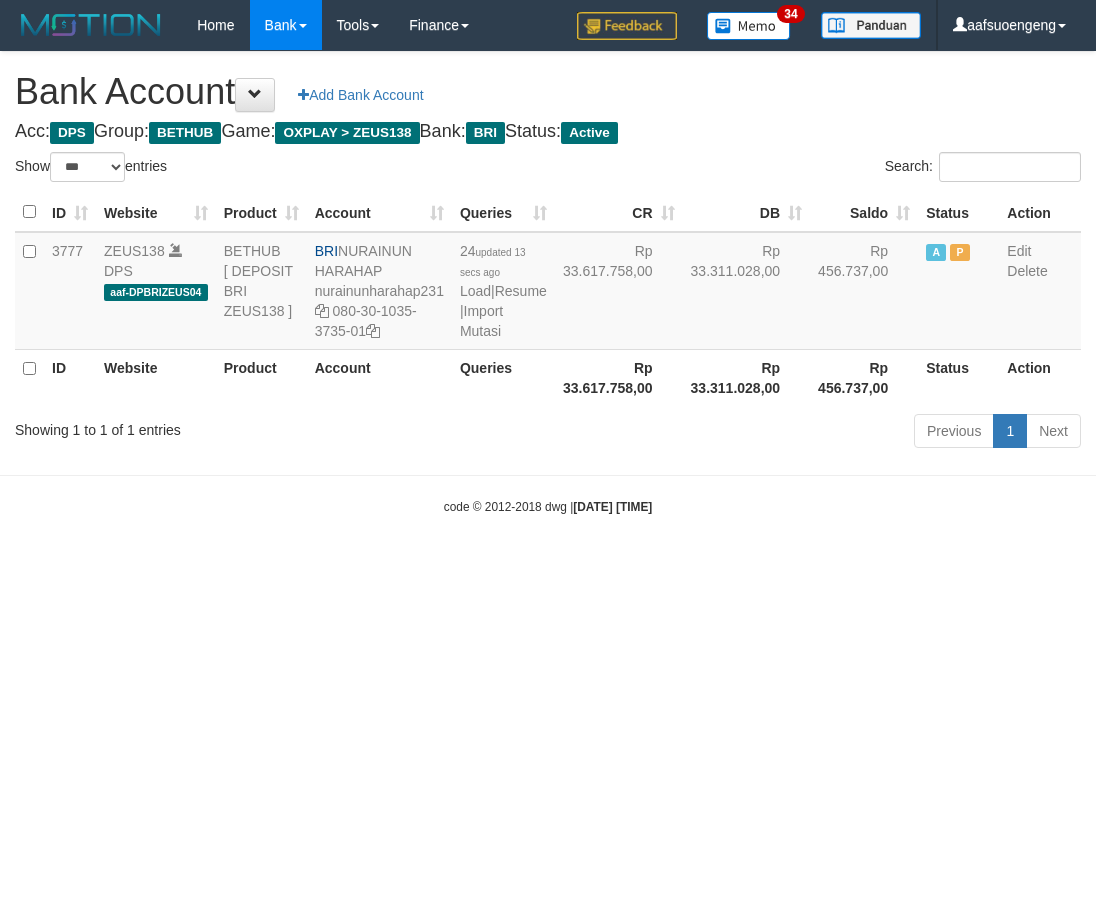 select on "***" 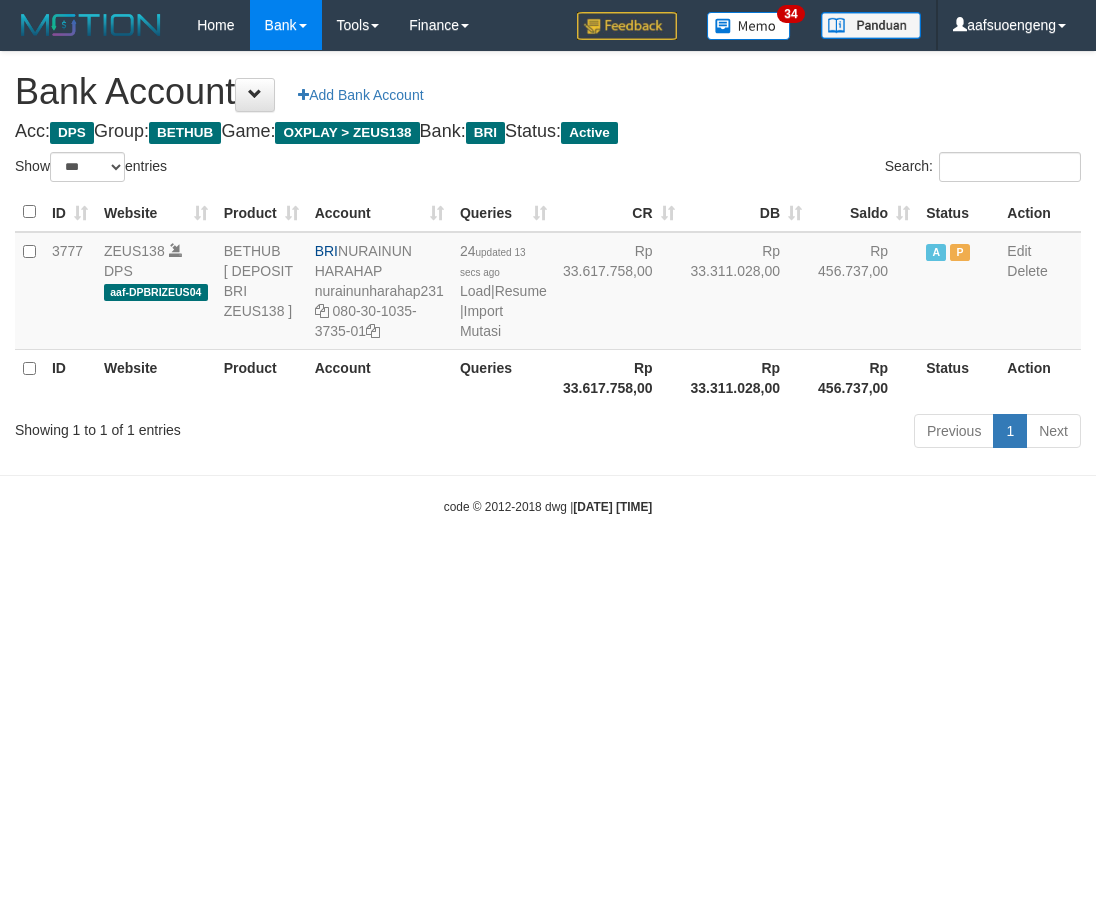 scroll, scrollTop: 0, scrollLeft: 0, axis: both 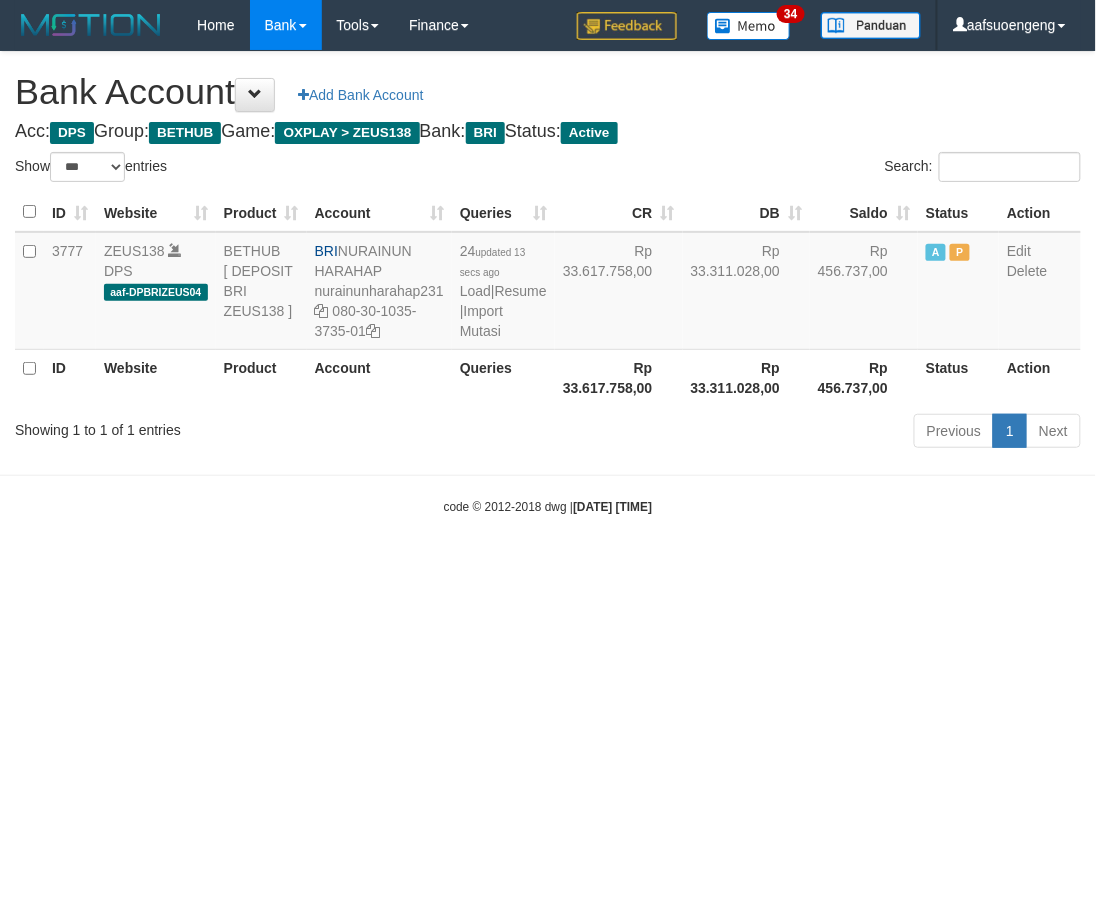 drag, startPoint x: 886, startPoint y: 622, endPoint x: 856, endPoint y: 640, distance: 34.98571 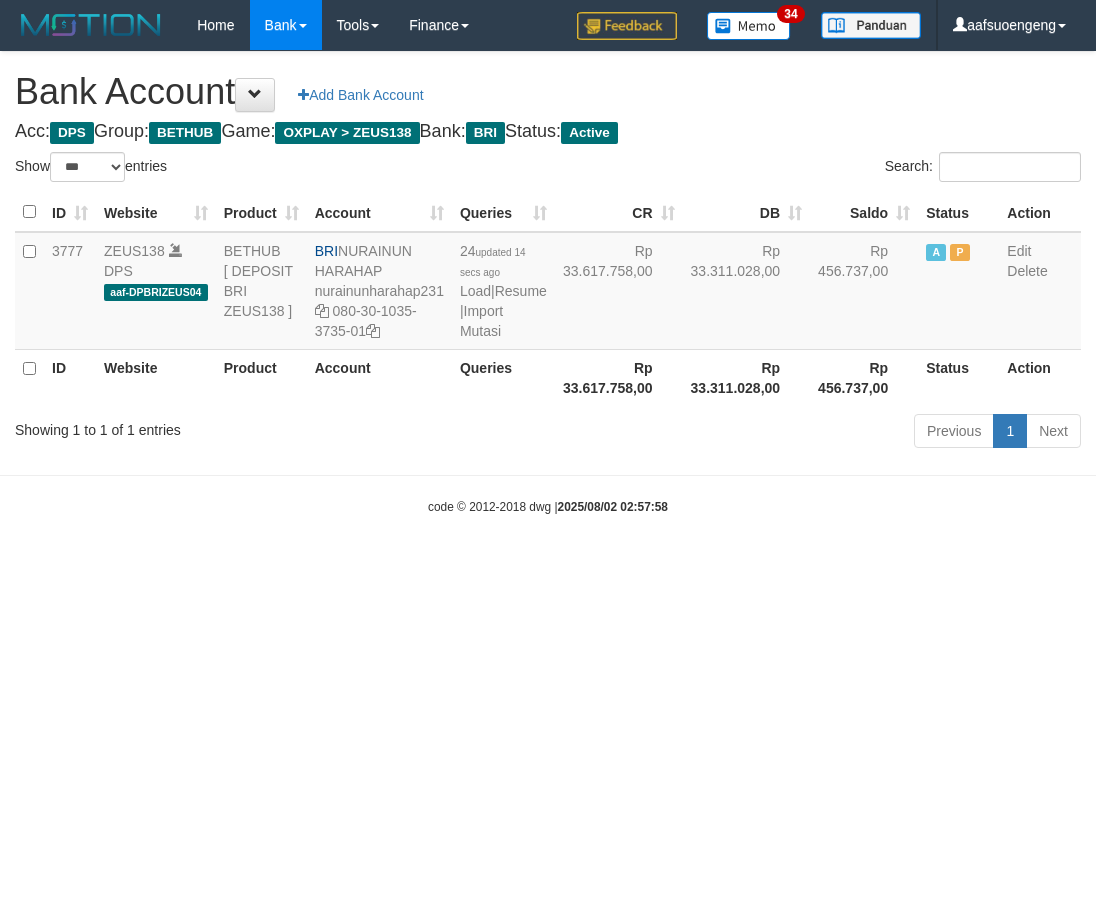 select on "***" 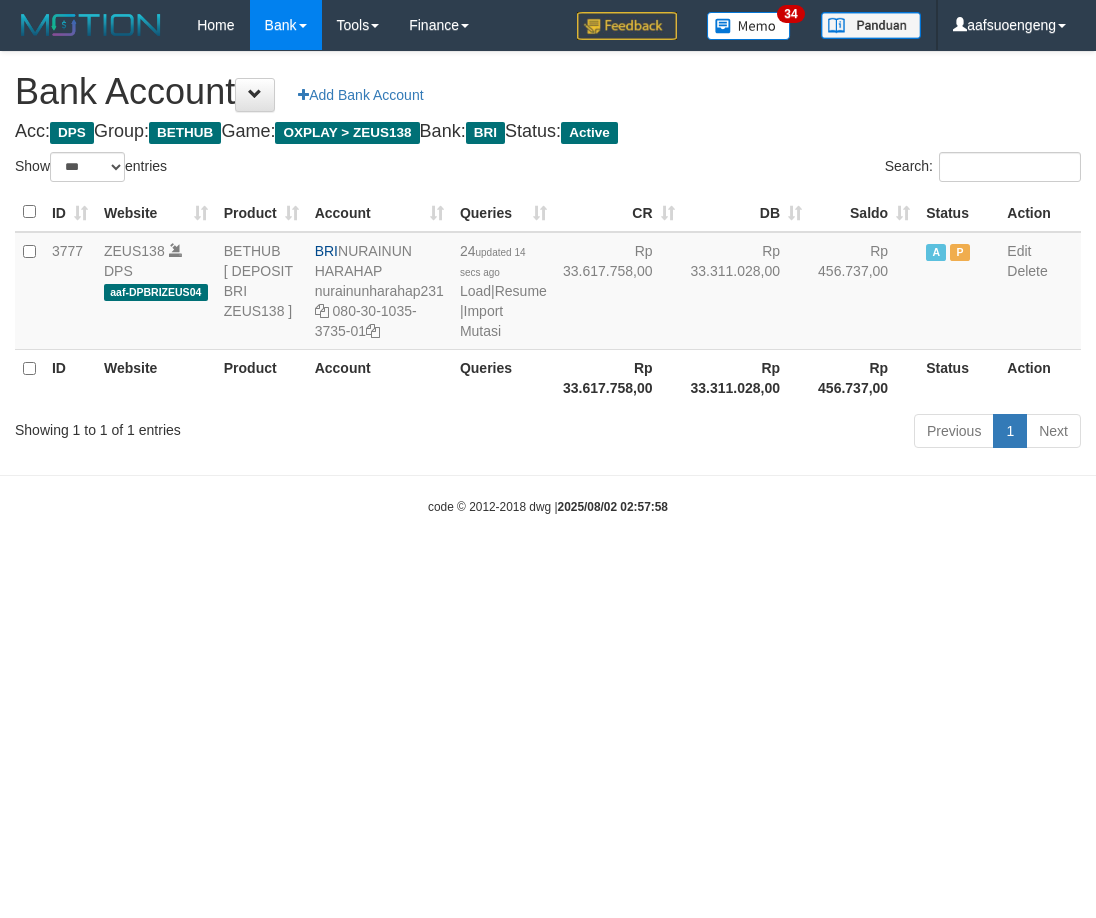scroll, scrollTop: 0, scrollLeft: 0, axis: both 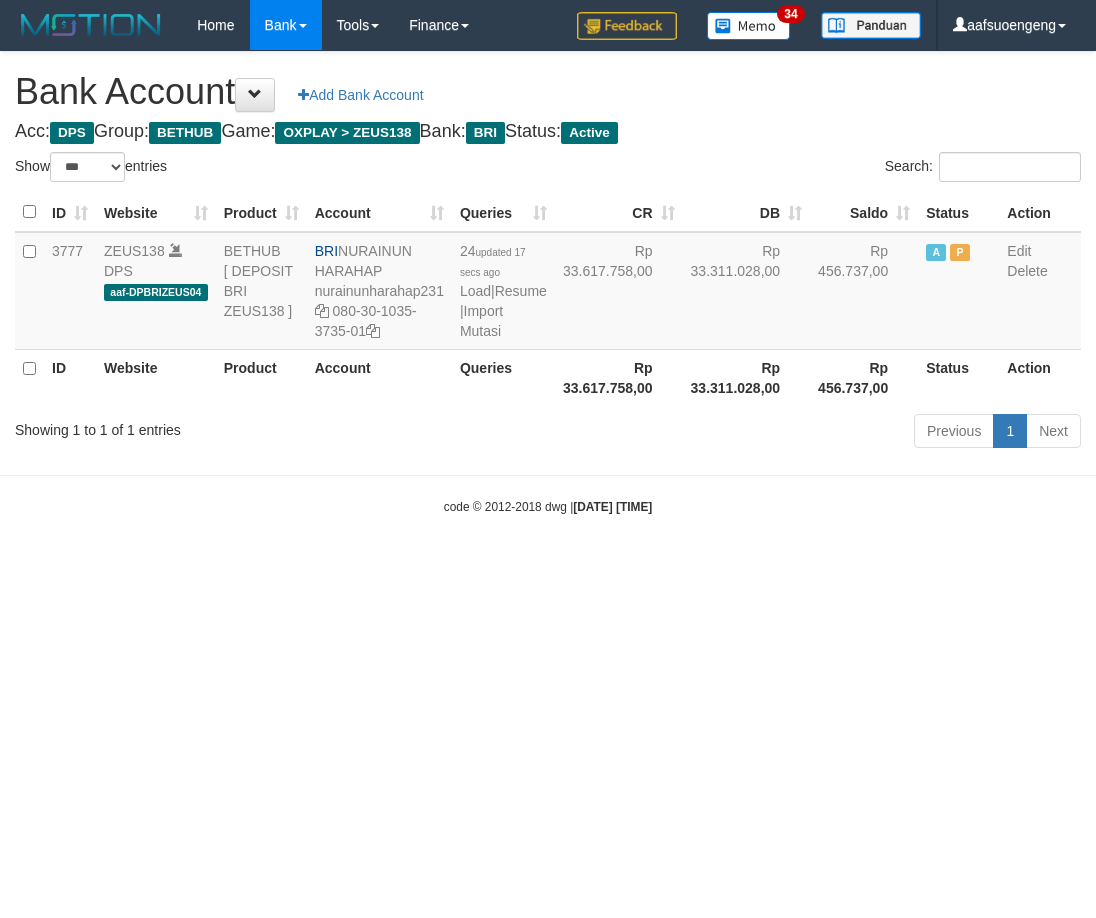 select on "***" 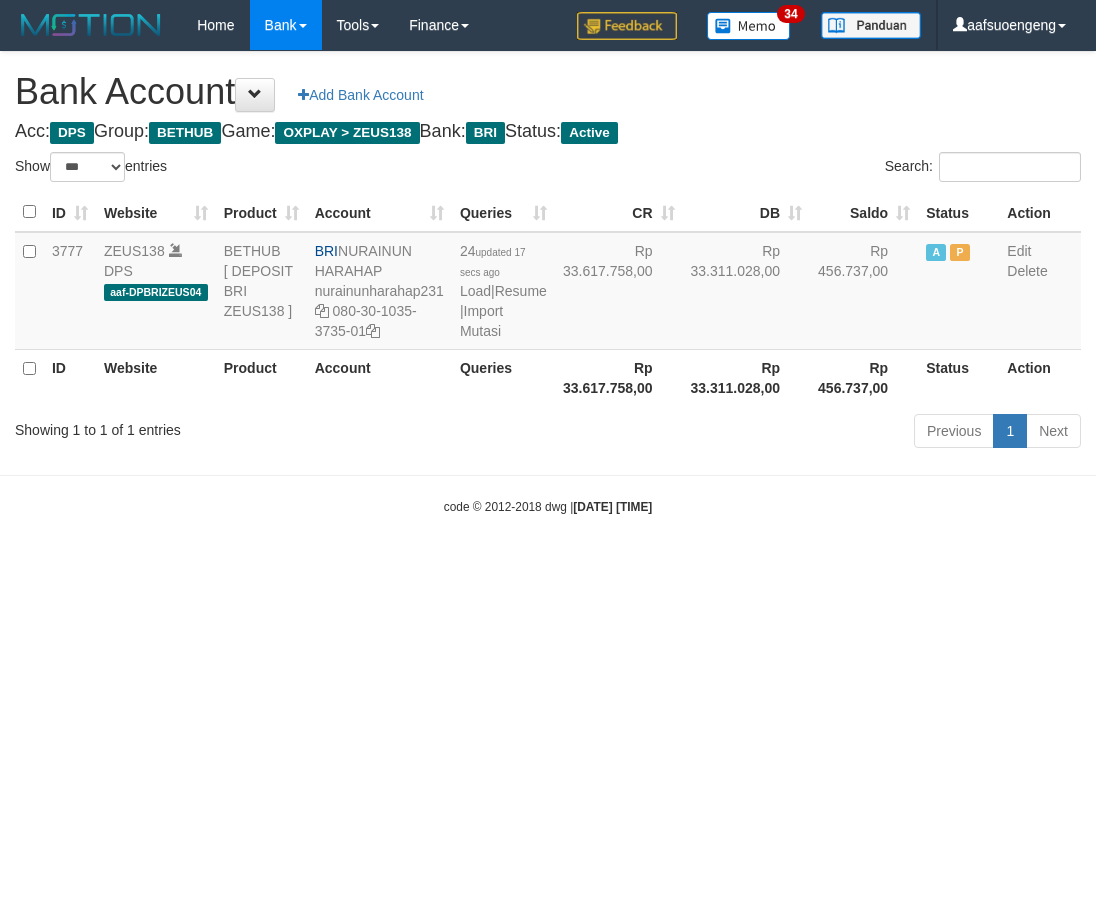 scroll, scrollTop: 0, scrollLeft: 0, axis: both 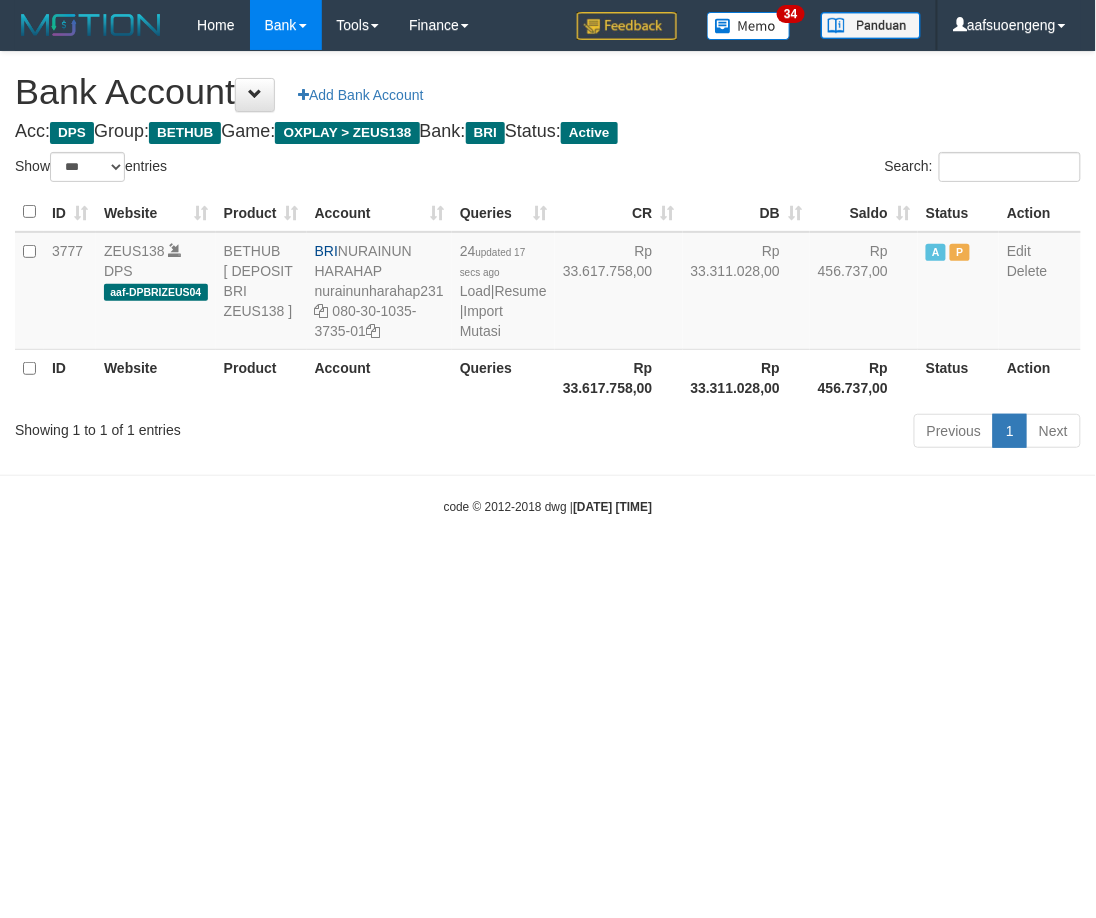 drag, startPoint x: 816, startPoint y: 655, endPoint x: 825, endPoint y: 671, distance: 18.35756 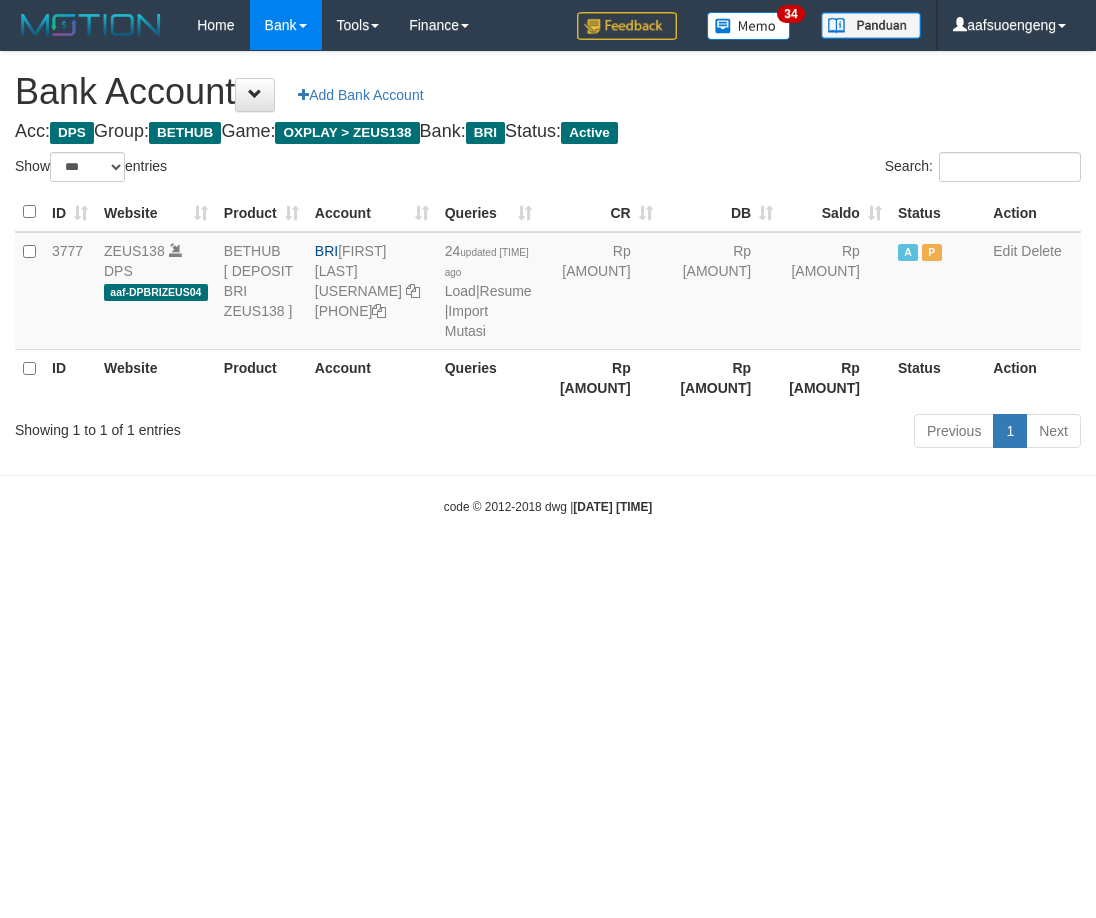 select on "***" 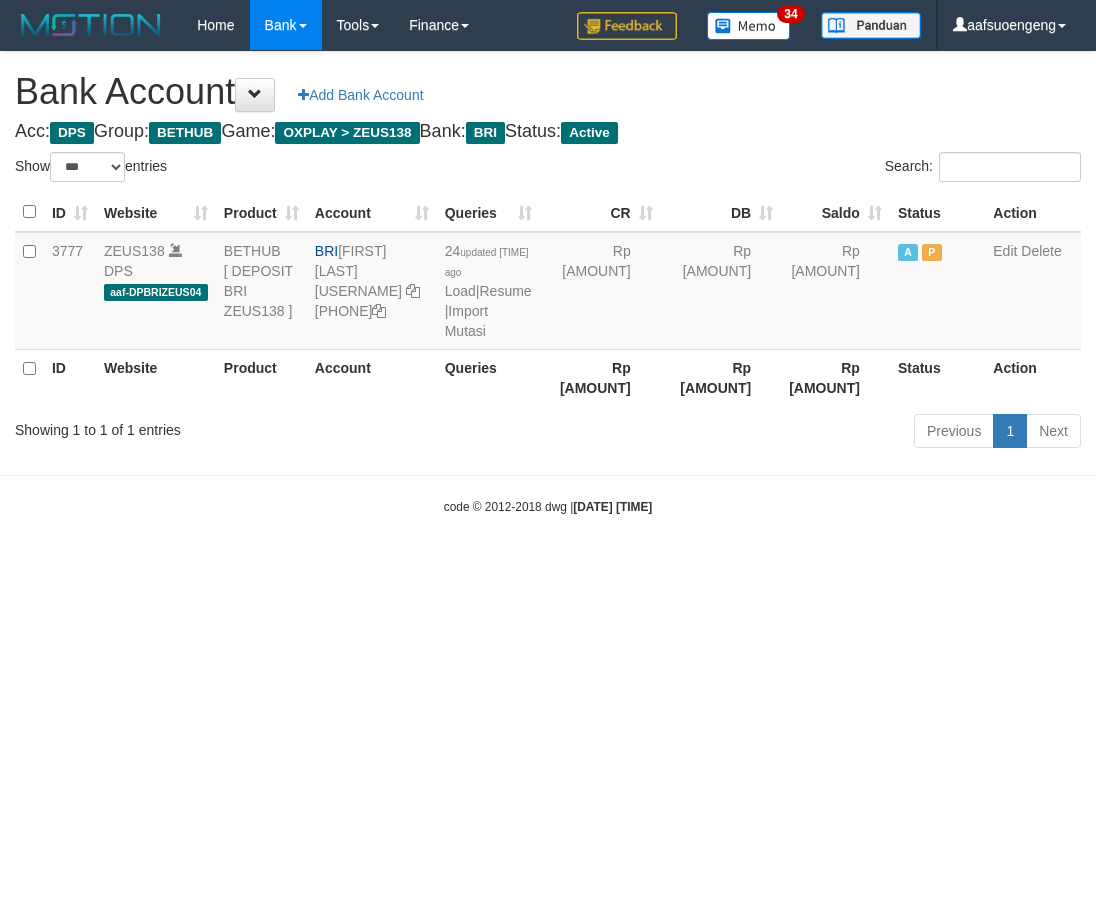scroll, scrollTop: 0, scrollLeft: 0, axis: both 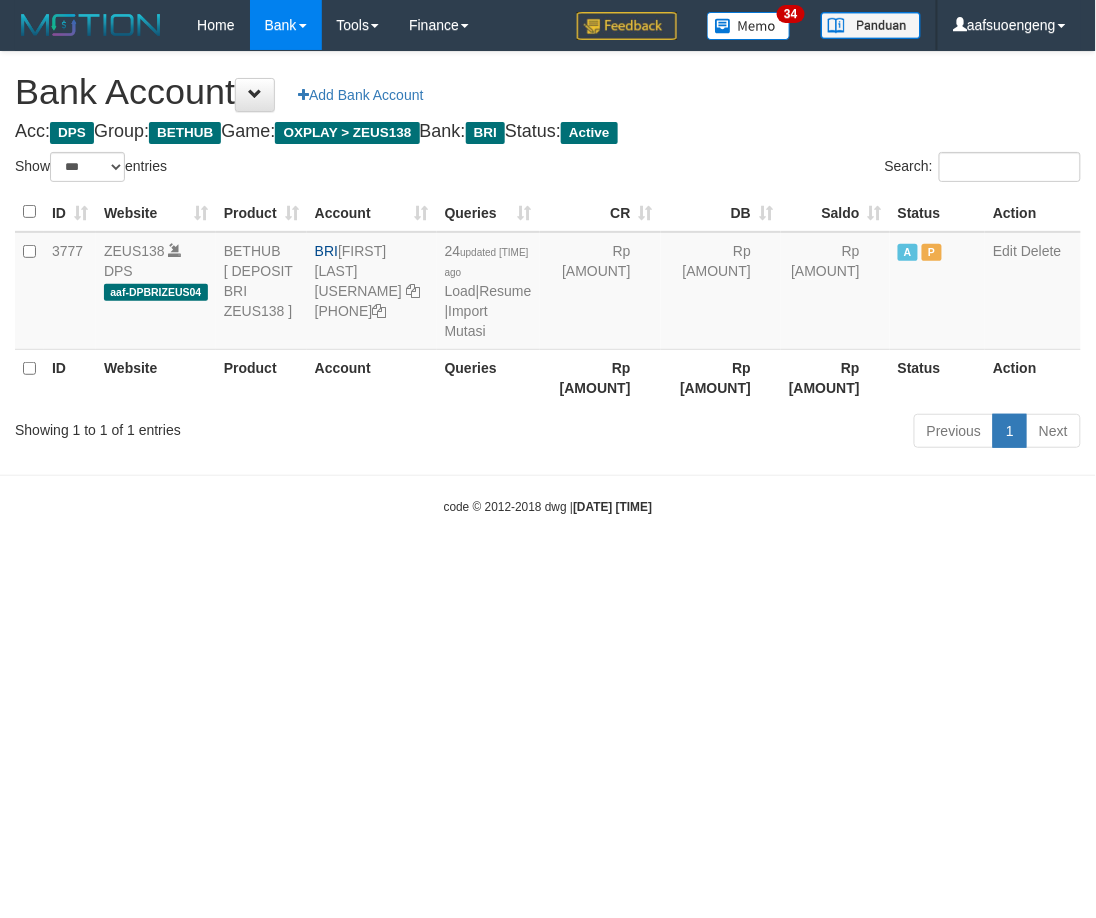 click on "Toggle navigation
Home
Bank
Account List
Mutasi Bank
Search
Sync
Tools
Suspicious Trans
Finance
Financial Data
[USER]
My Profile
Log Out
[NUMBER]" at bounding box center [548, 283] 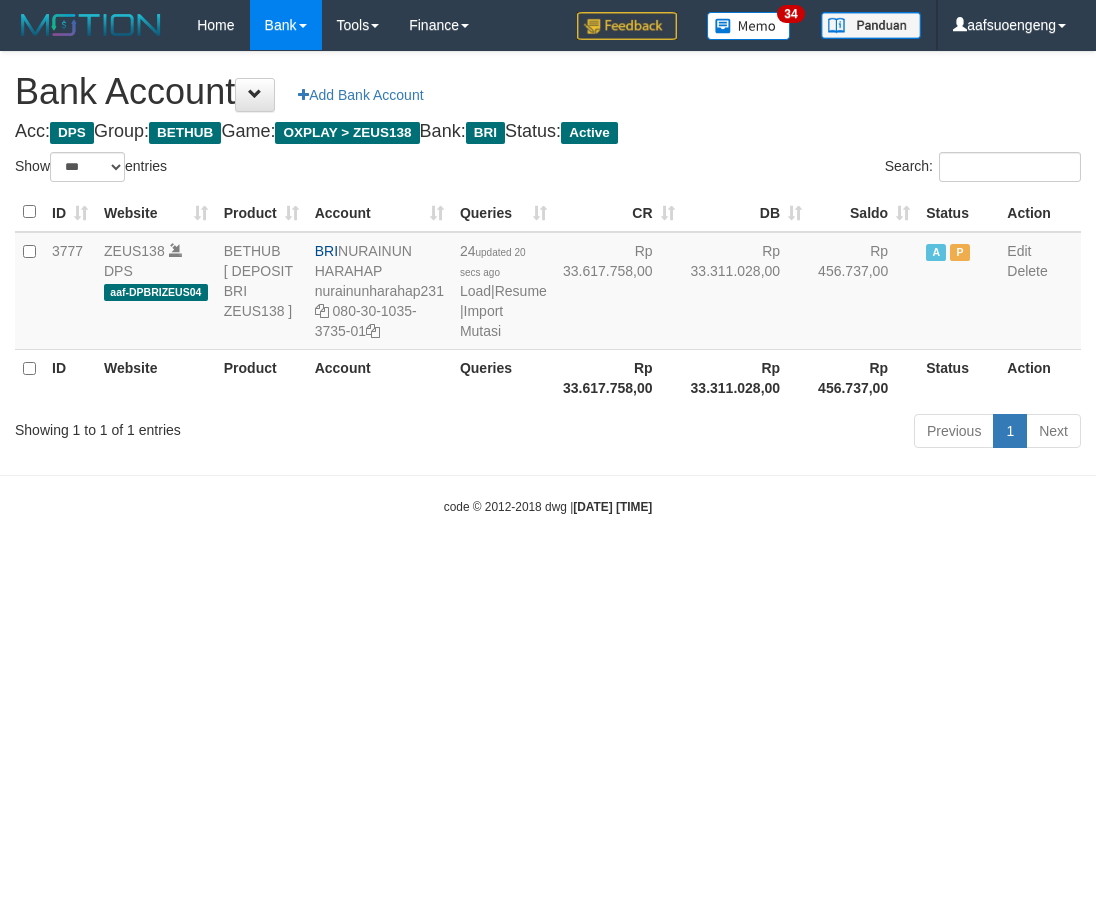 select on "***" 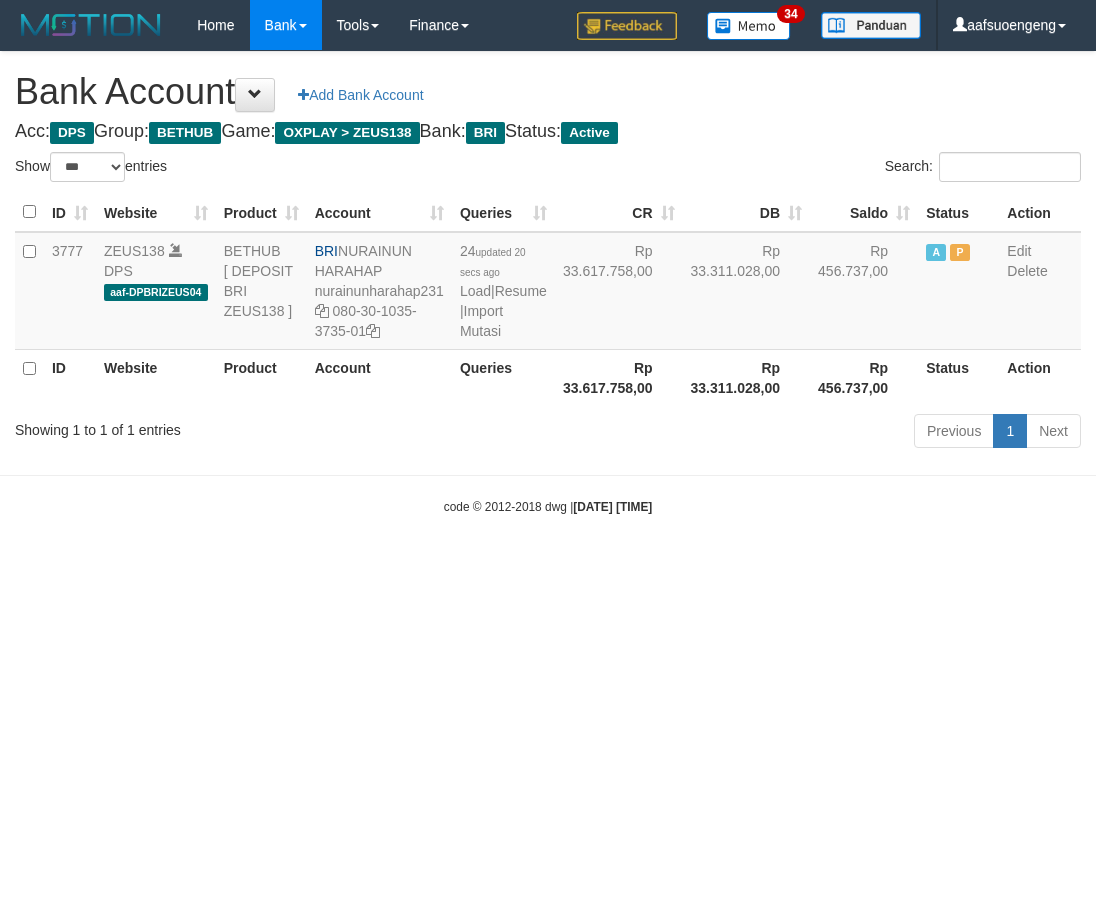 scroll, scrollTop: 0, scrollLeft: 0, axis: both 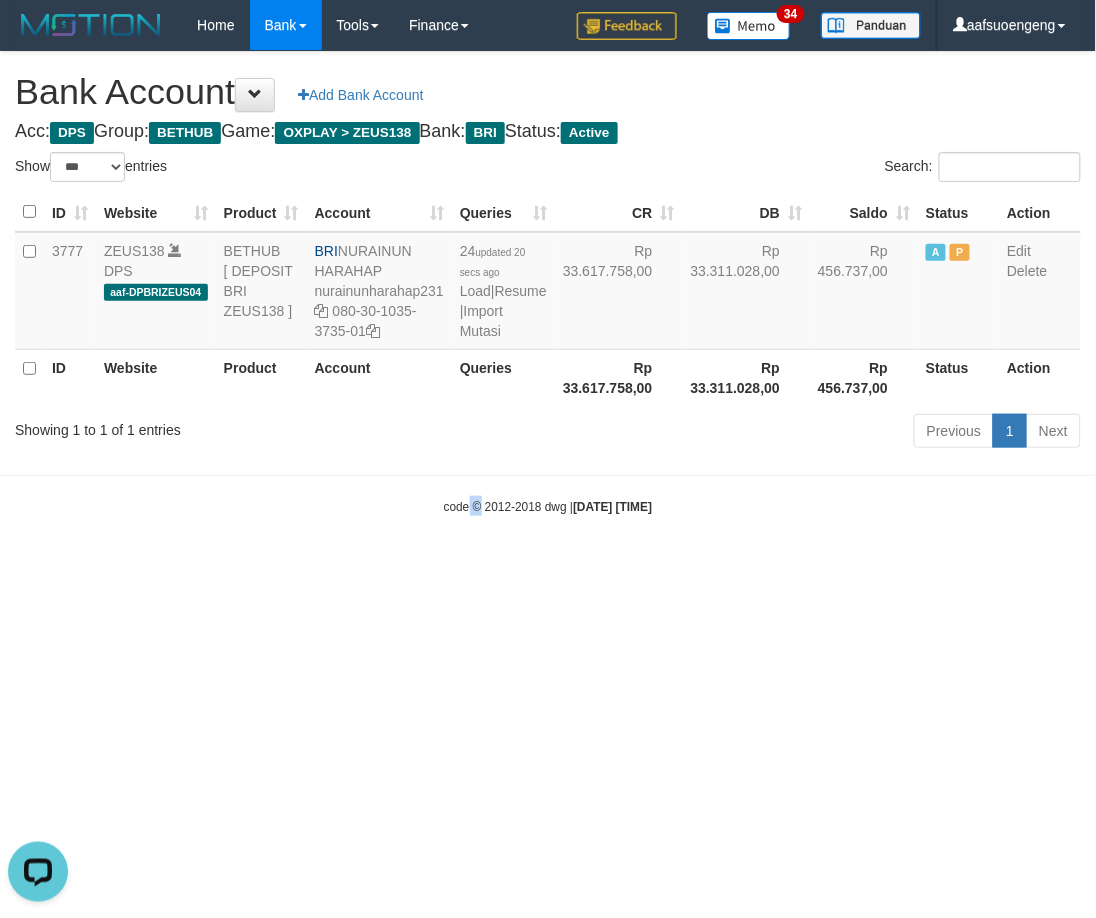click on "Toggle navigation
Home
Bank
Account List
Mutasi Bank
Search
Sync
Tools
Suspicious Trans
Finance
Financial Data
aafsuoengeng
My Profile
Log Out
34" at bounding box center (548, 283) 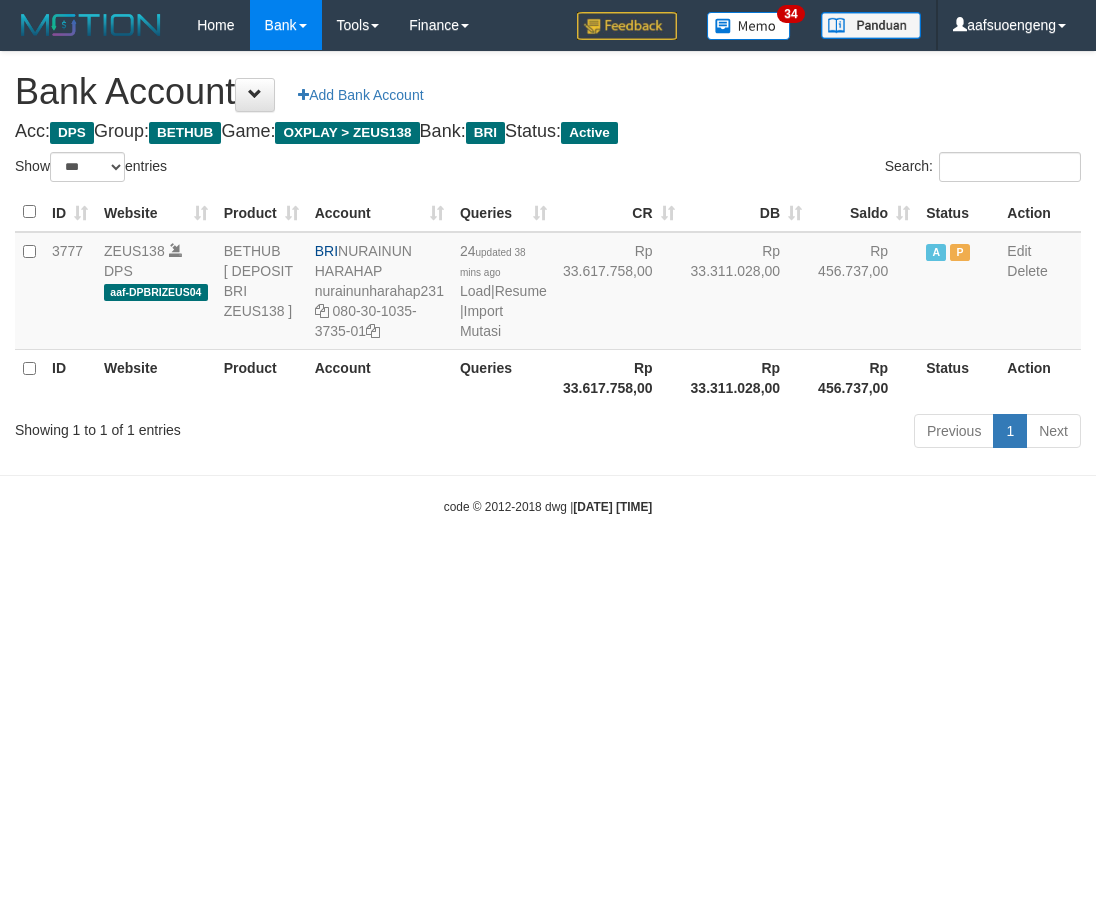select on "***" 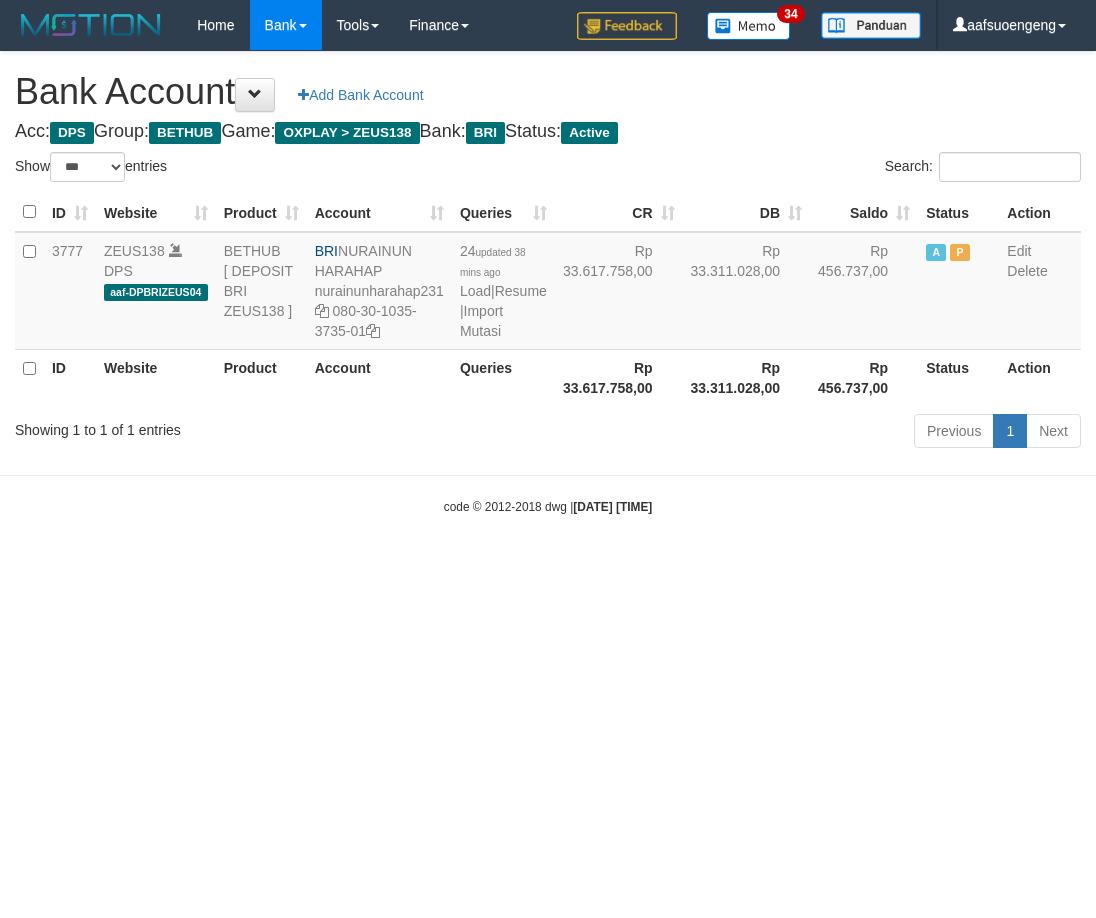 scroll, scrollTop: 0, scrollLeft: 0, axis: both 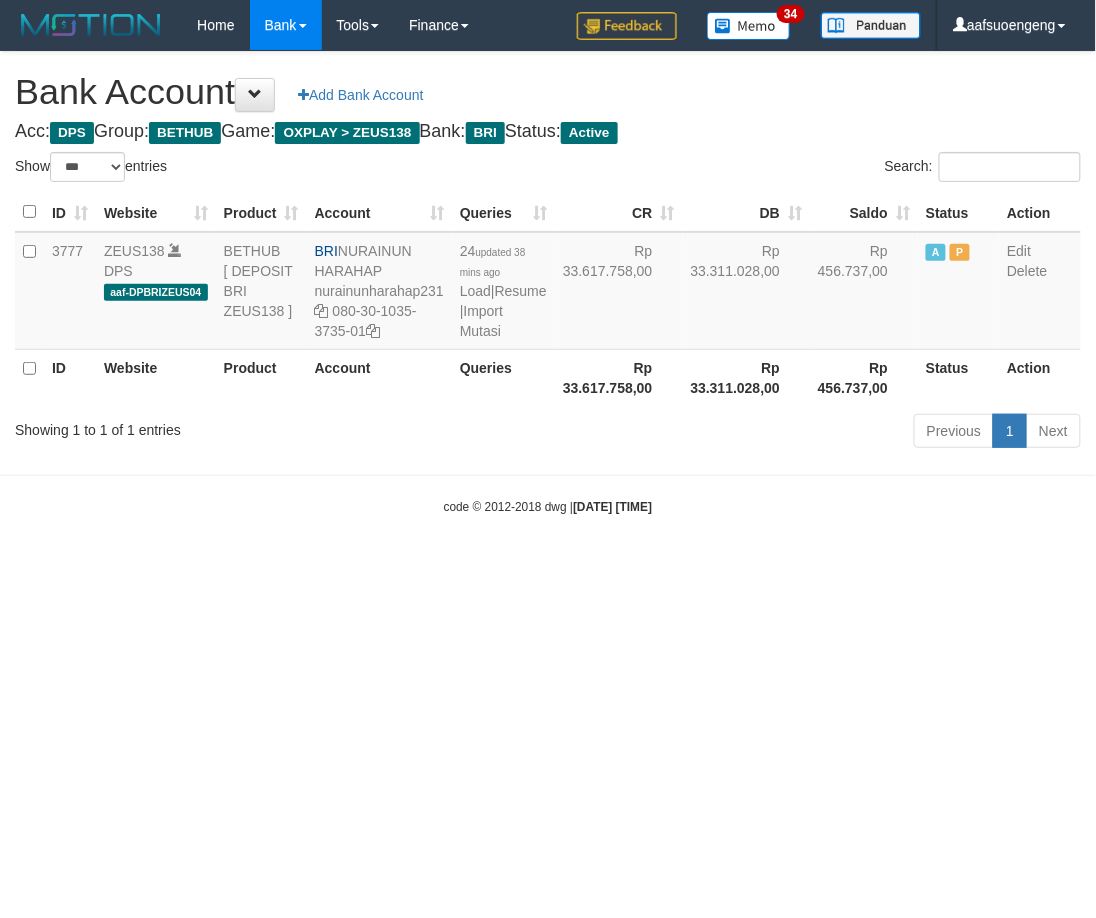 drag, startPoint x: 780, startPoint y: 635, endPoint x: 784, endPoint y: 646, distance: 11.7046995 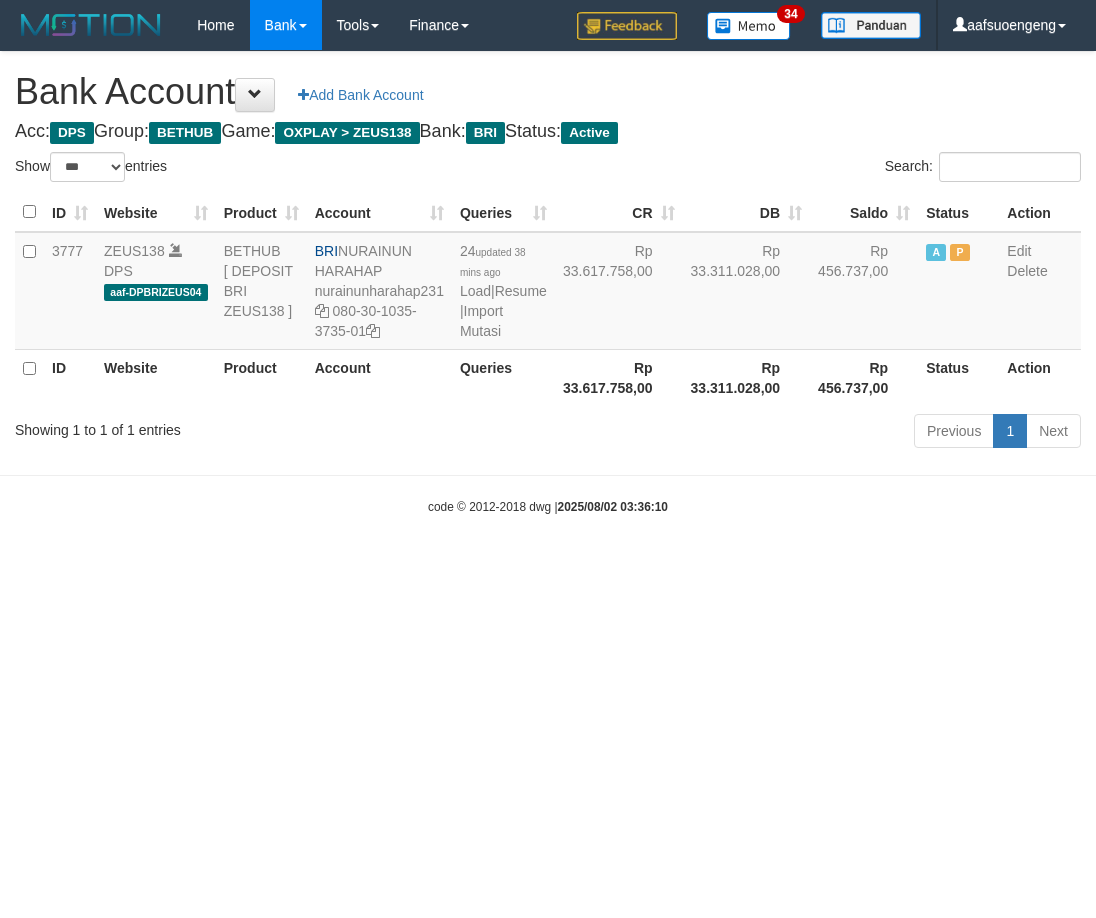 select on "***" 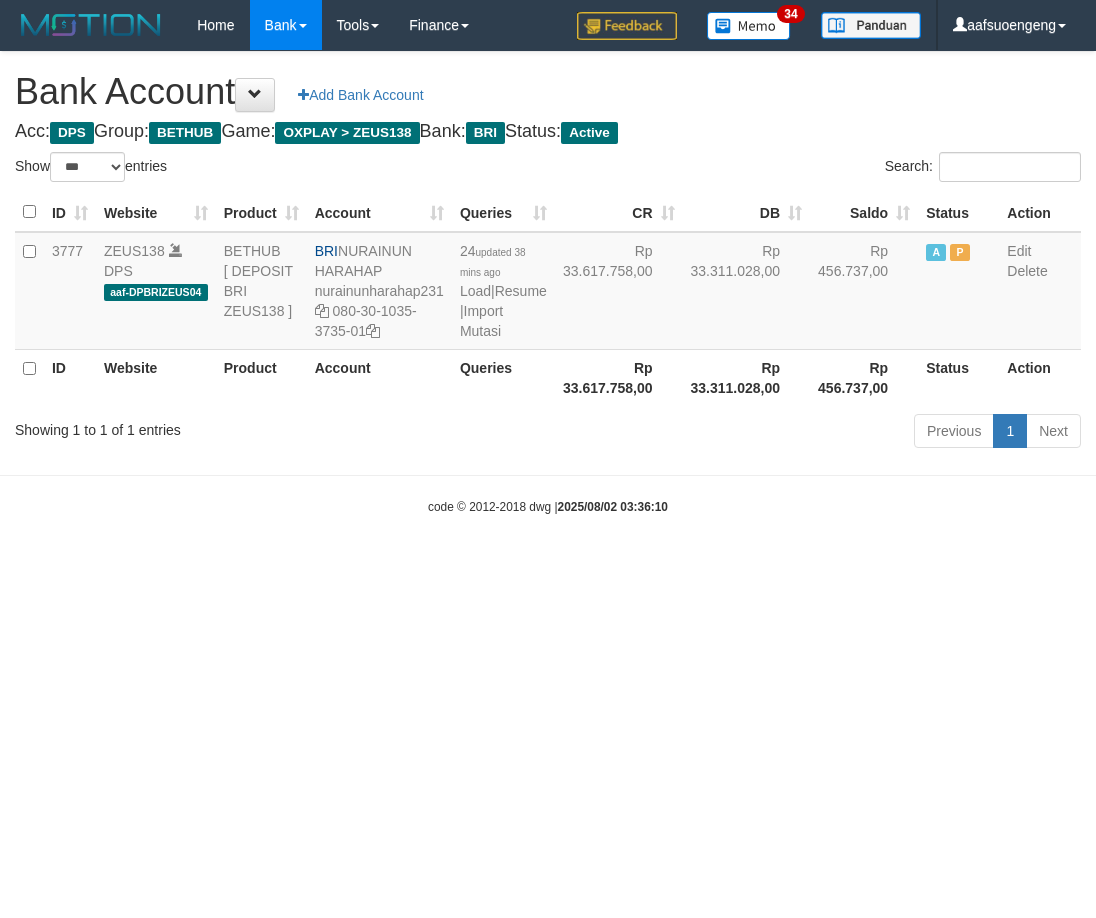 scroll, scrollTop: 0, scrollLeft: 0, axis: both 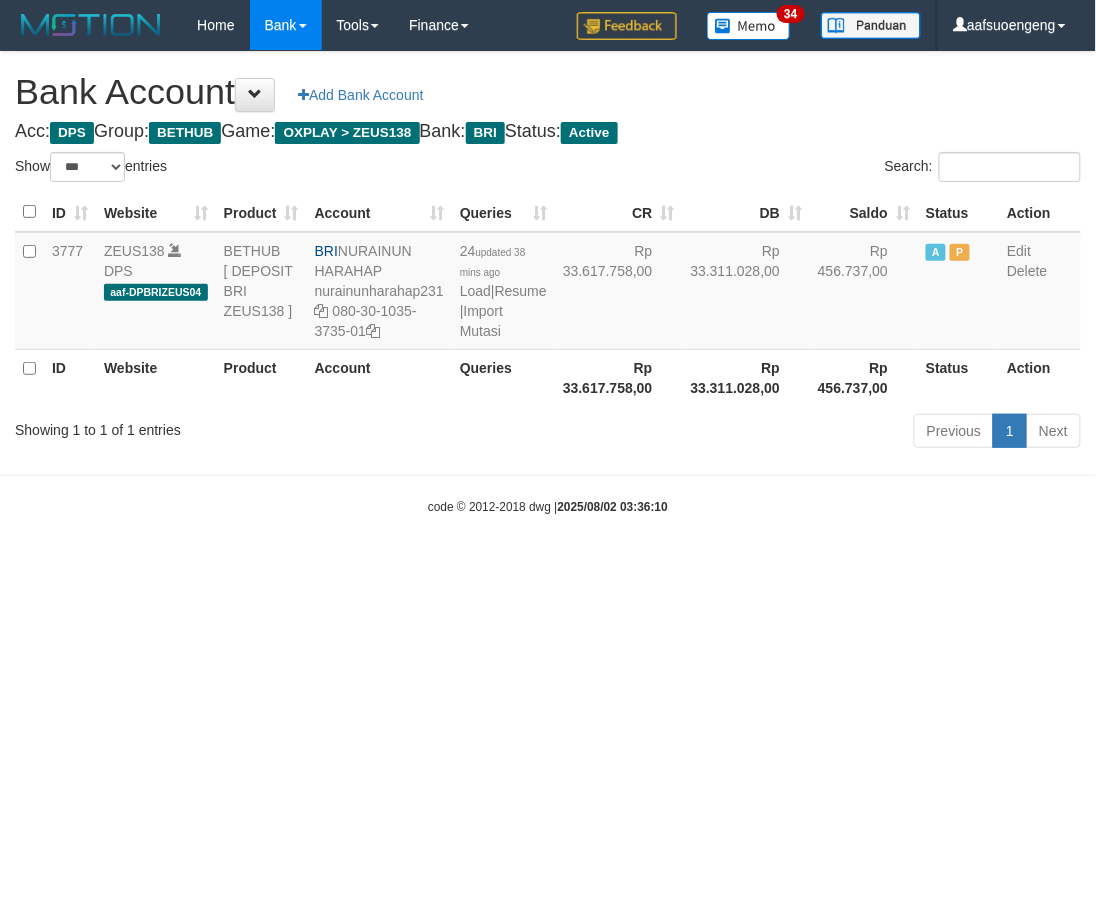 click on "Toggle navigation
Home
Bank
Account List
Mutasi Bank
Search
Sync
Tools
Suspicious Trans
Finance
Financial Data
aafsuoengeng
My Profile
Log Out
34" at bounding box center [548, 283] 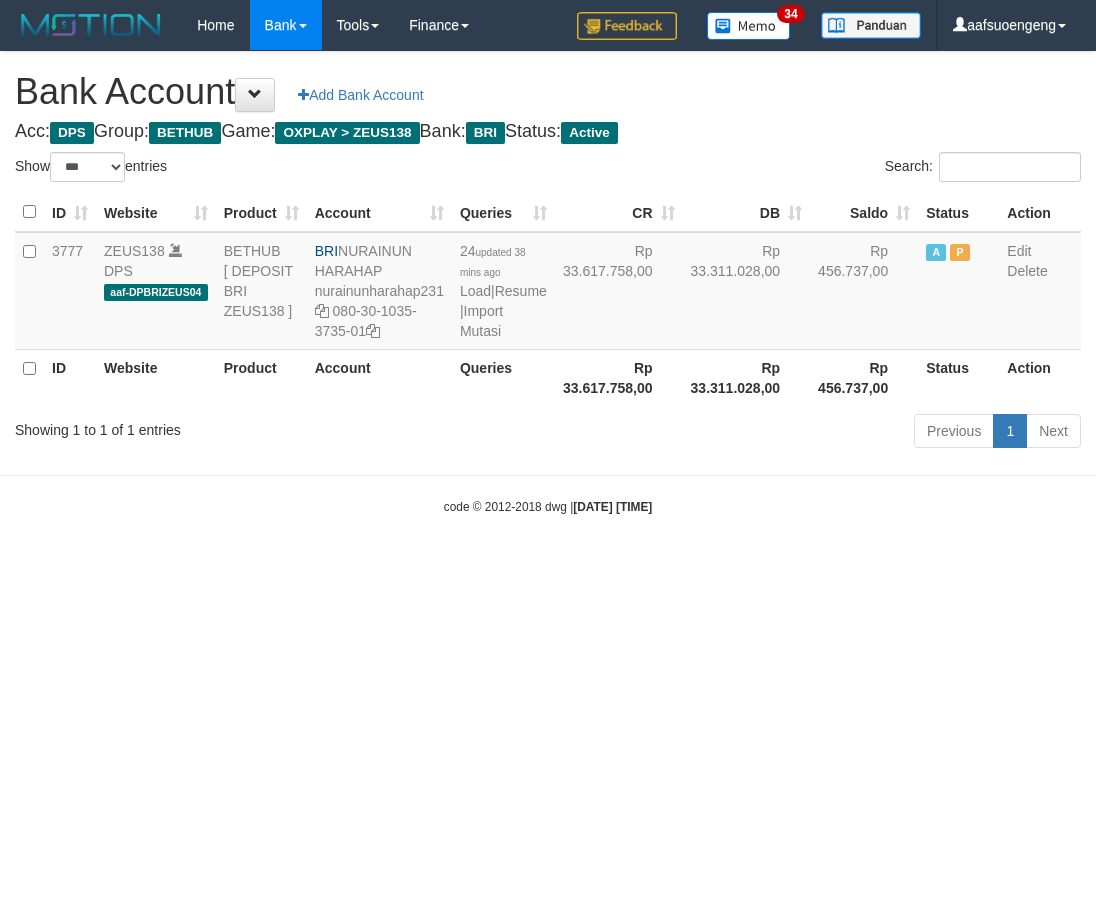 select on "***" 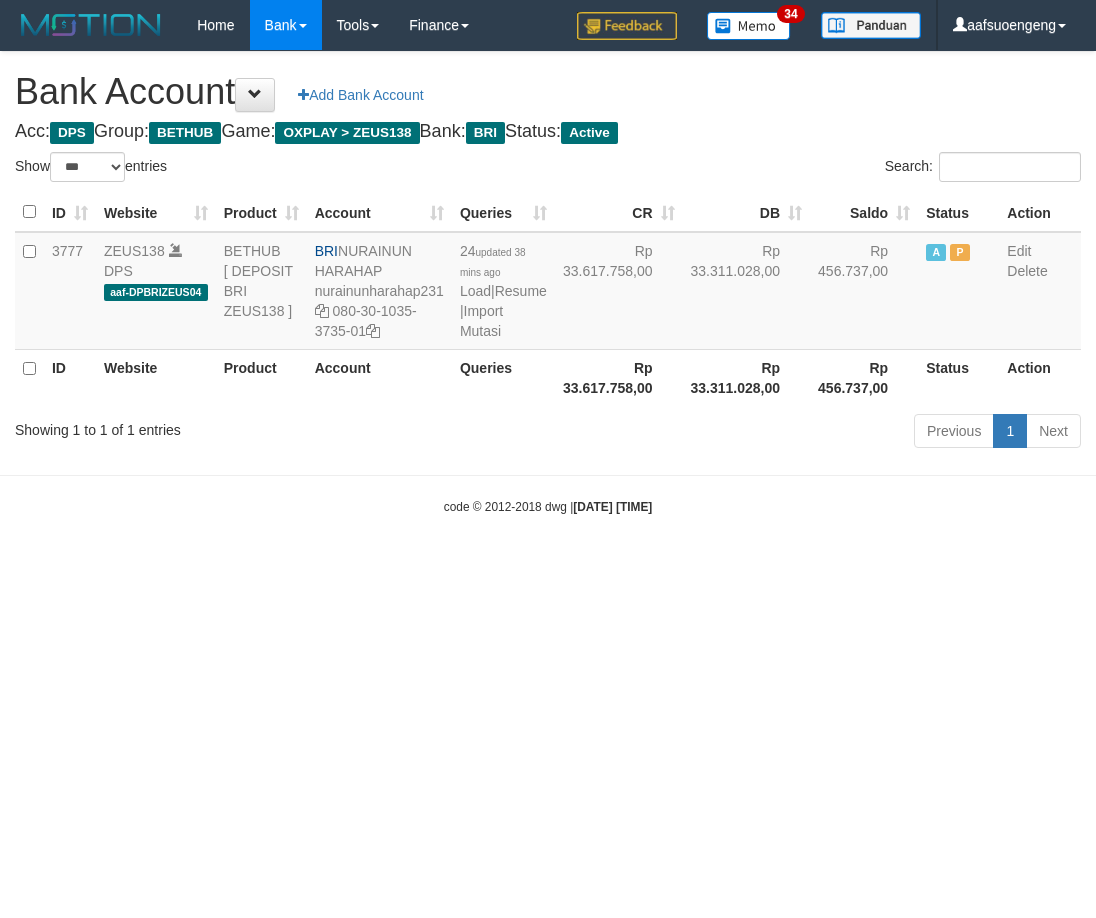 scroll, scrollTop: 0, scrollLeft: 0, axis: both 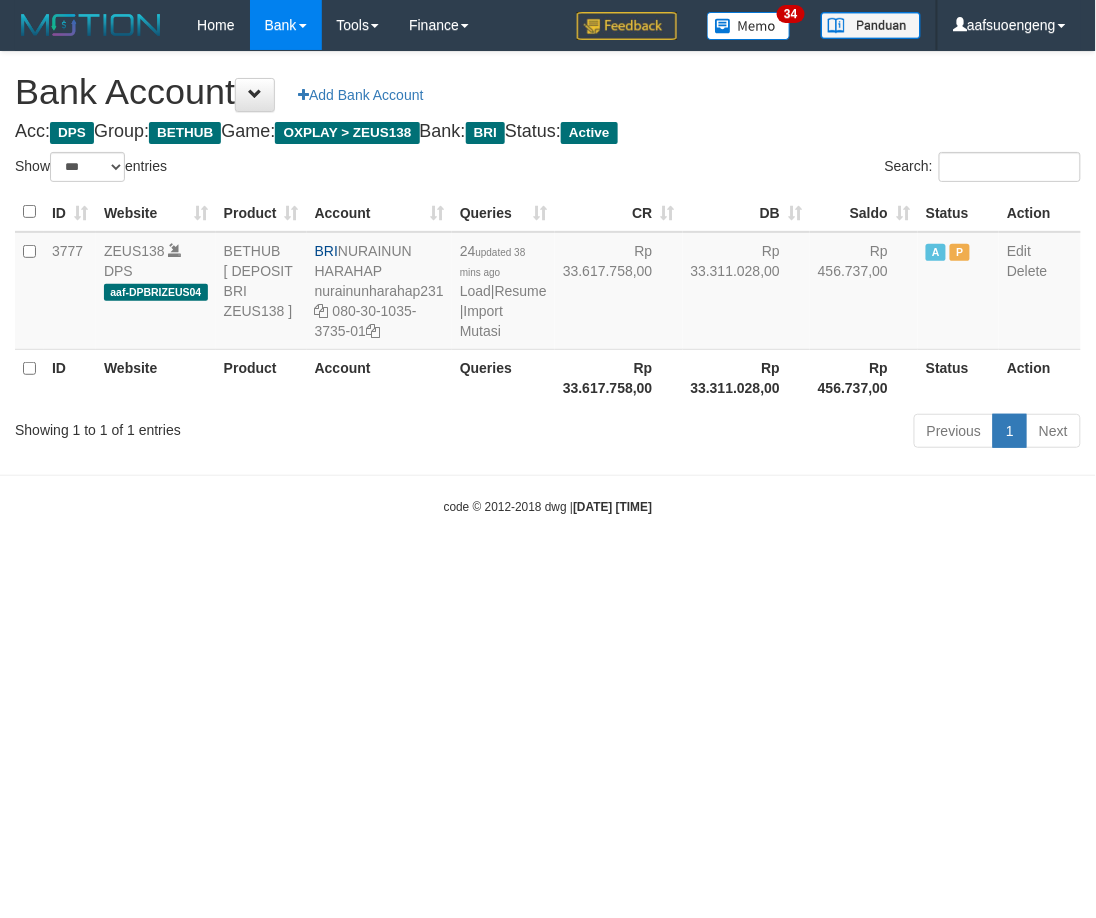 click on "Toggle navigation
Home
Bank
Account List
Mutasi Bank
Search
Sync
Tools
Suspicious Trans
Finance
Financial Data
aafsuoengeng
My Profile
Log Out
34" at bounding box center [548, 283] 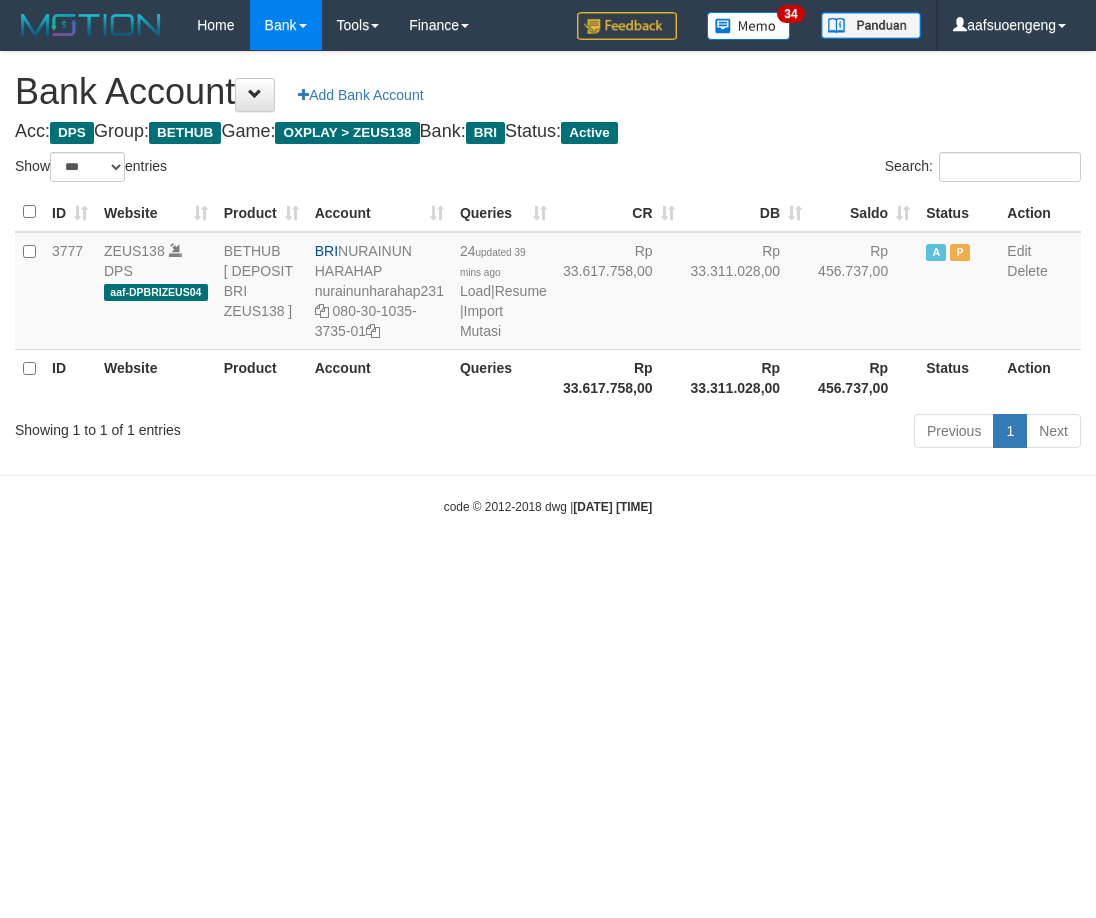 select on "***" 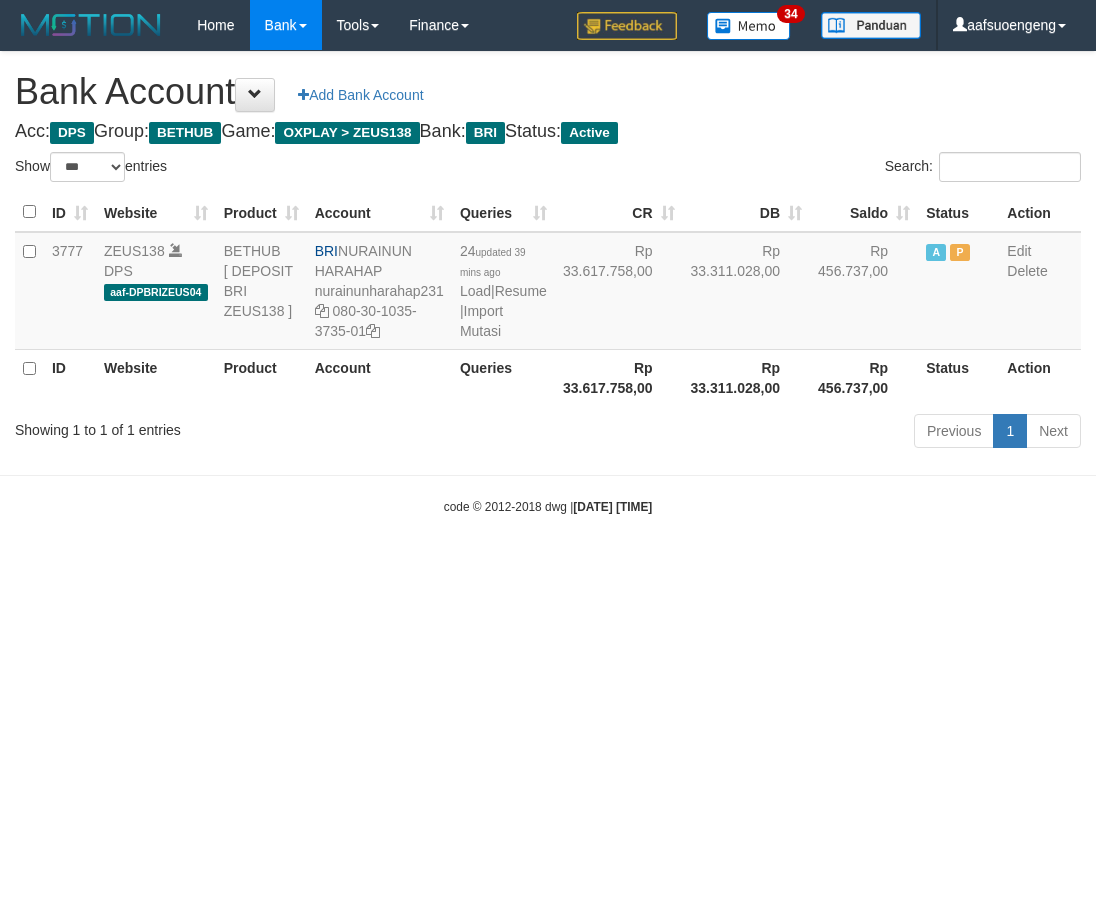 scroll, scrollTop: 0, scrollLeft: 0, axis: both 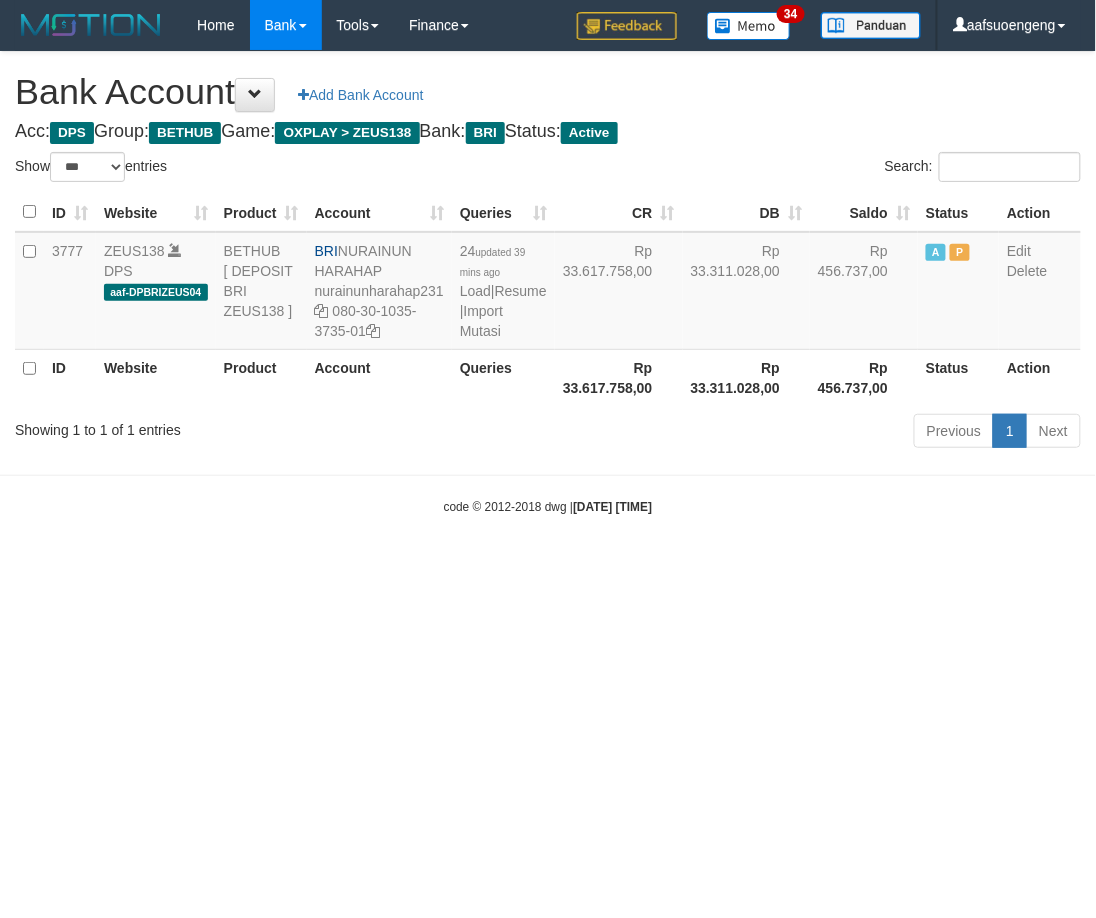drag, startPoint x: 777, startPoint y: 675, endPoint x: 783, endPoint y: 656, distance: 19.924858 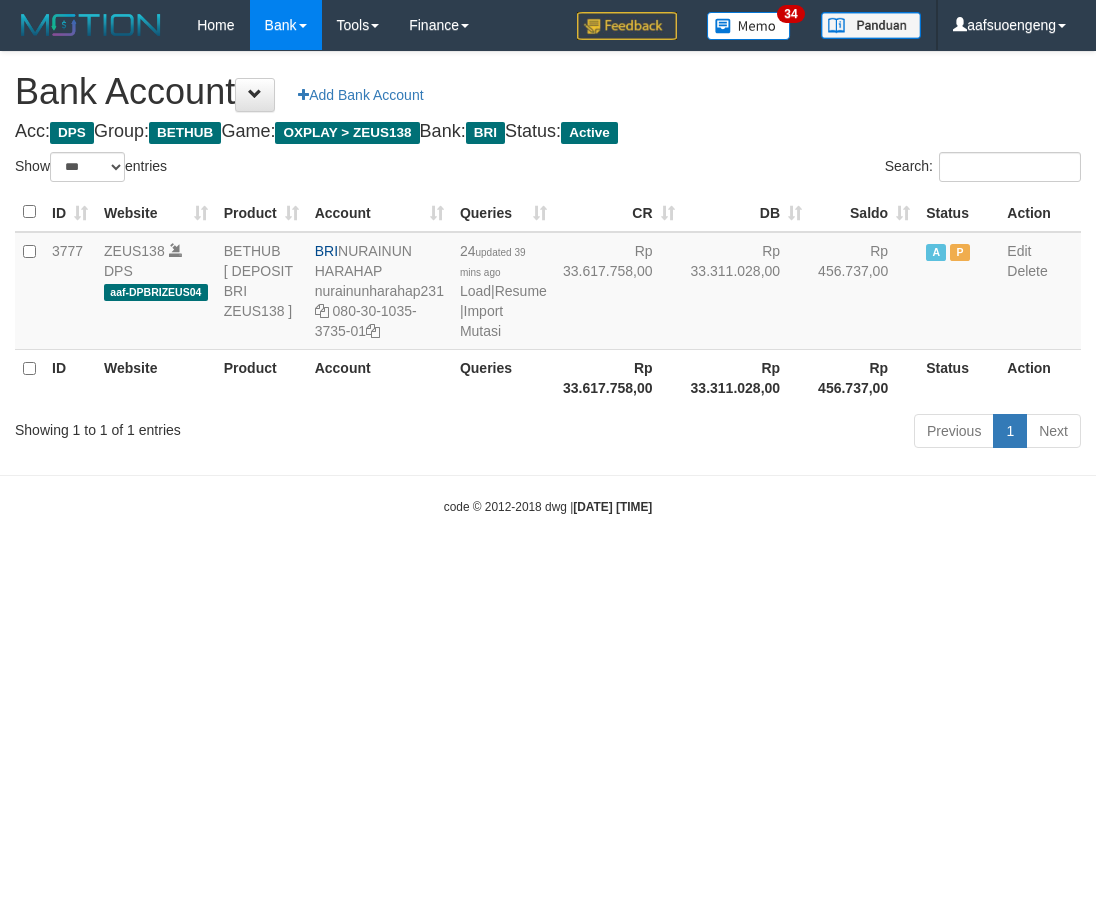 select on "***" 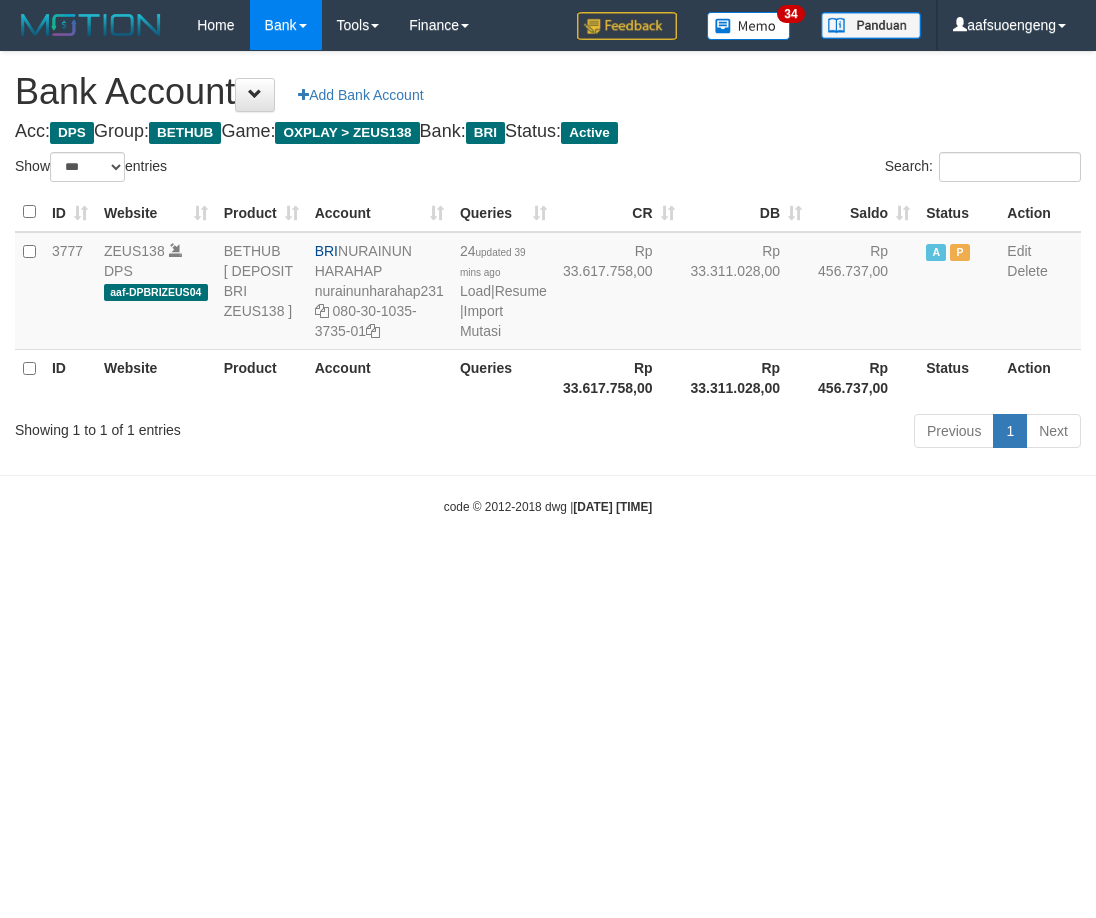scroll, scrollTop: 0, scrollLeft: 0, axis: both 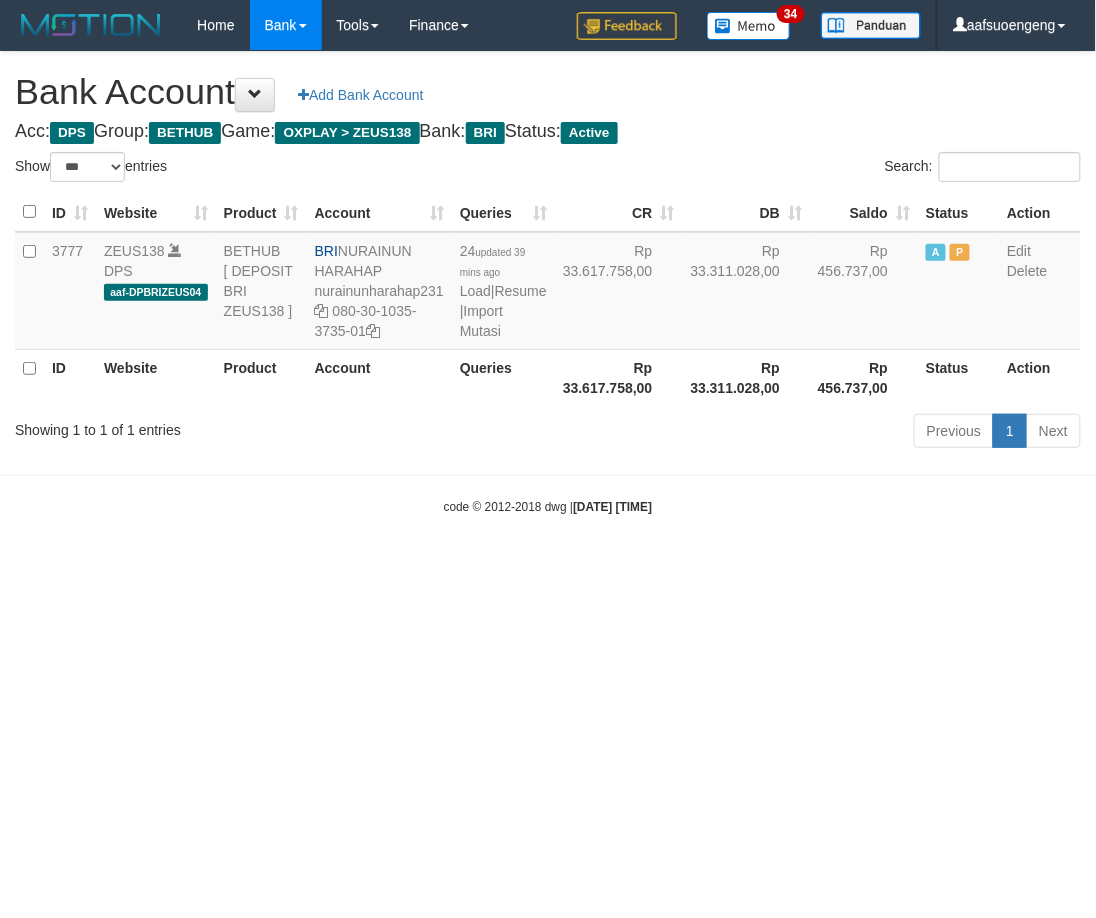 click on "Toggle navigation
Home
Bank
Account List
Mutasi Bank
Search
Sync
Tools
Suspicious Trans
Finance
Financial Data
aafsuoengeng
My Profile
Log Out
34" at bounding box center (548, 283) 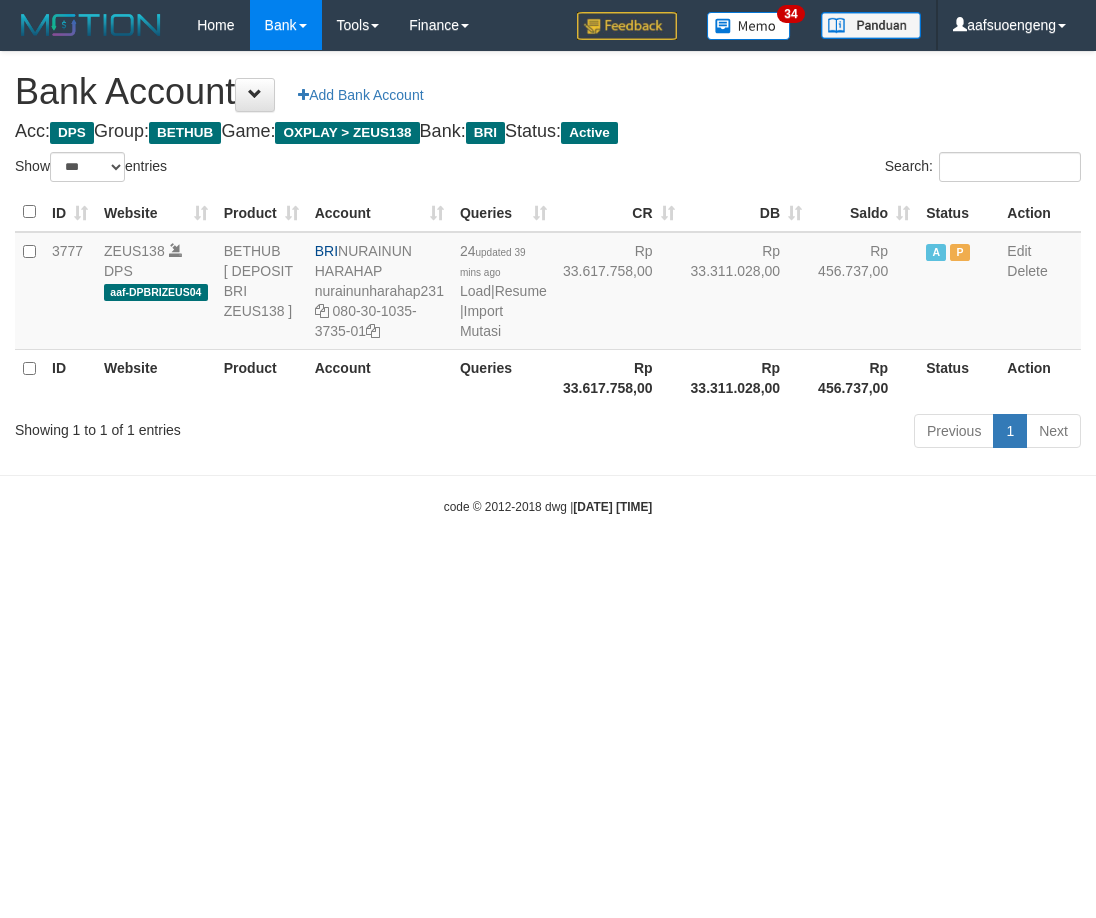 select on "***" 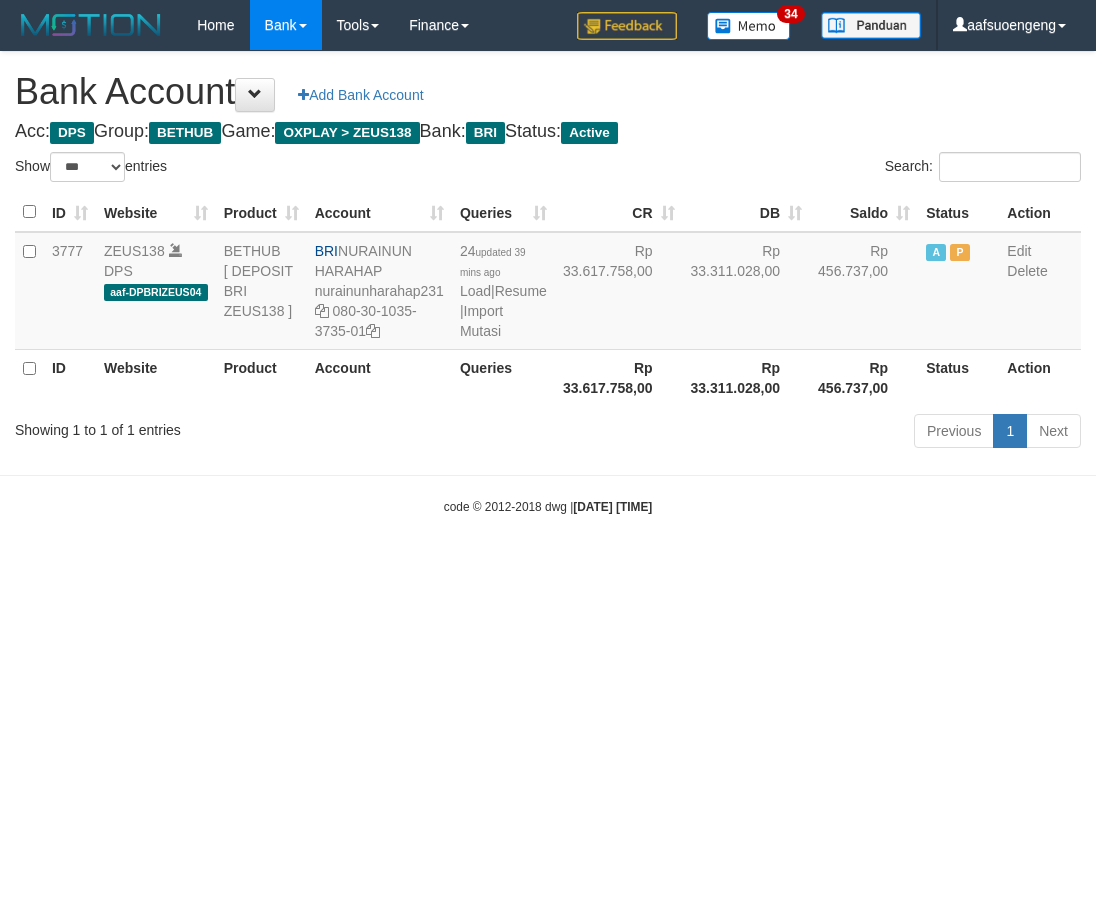 scroll, scrollTop: 0, scrollLeft: 0, axis: both 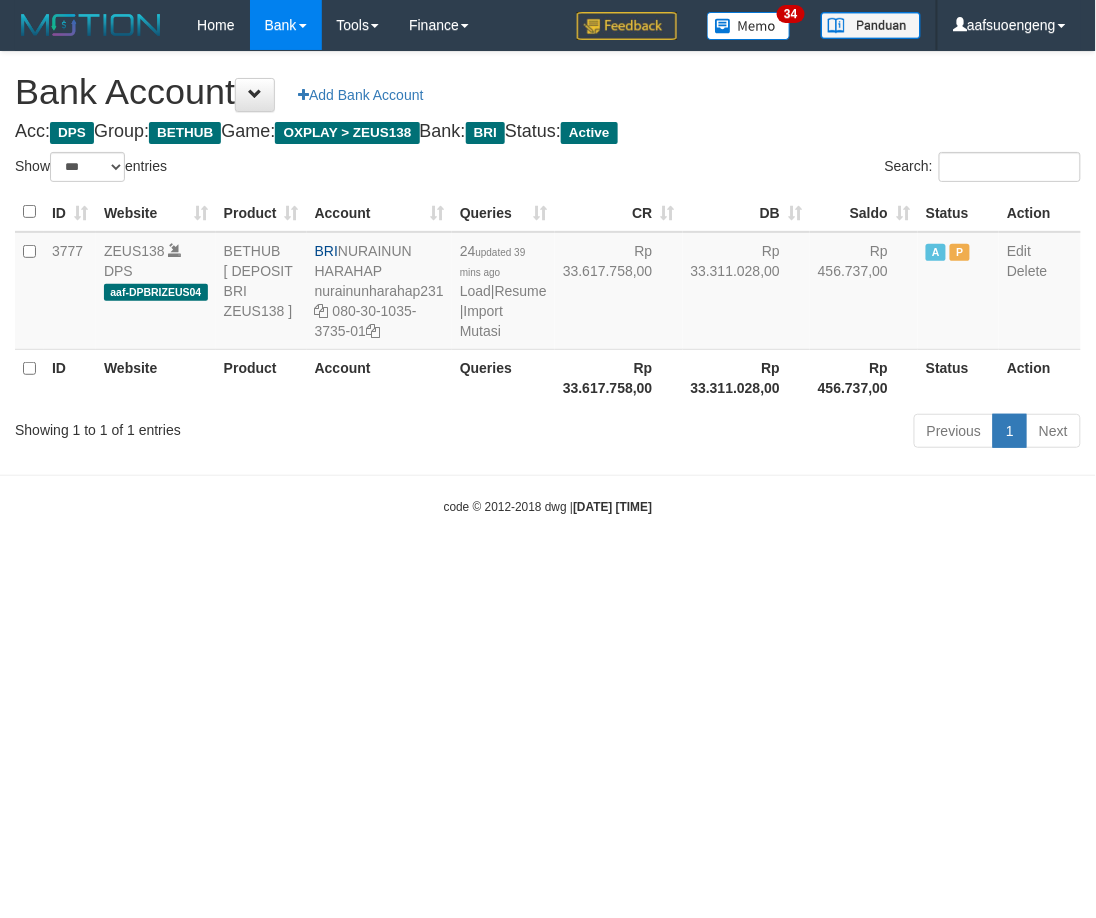 click on "Toggle navigation
Home
Bank
Account List
Mutasi Bank
Search
Sync
Tools
Suspicious Trans
Finance
Financial Data
aafsuoengeng
My Profile
Log Out
34" at bounding box center (548, 283) 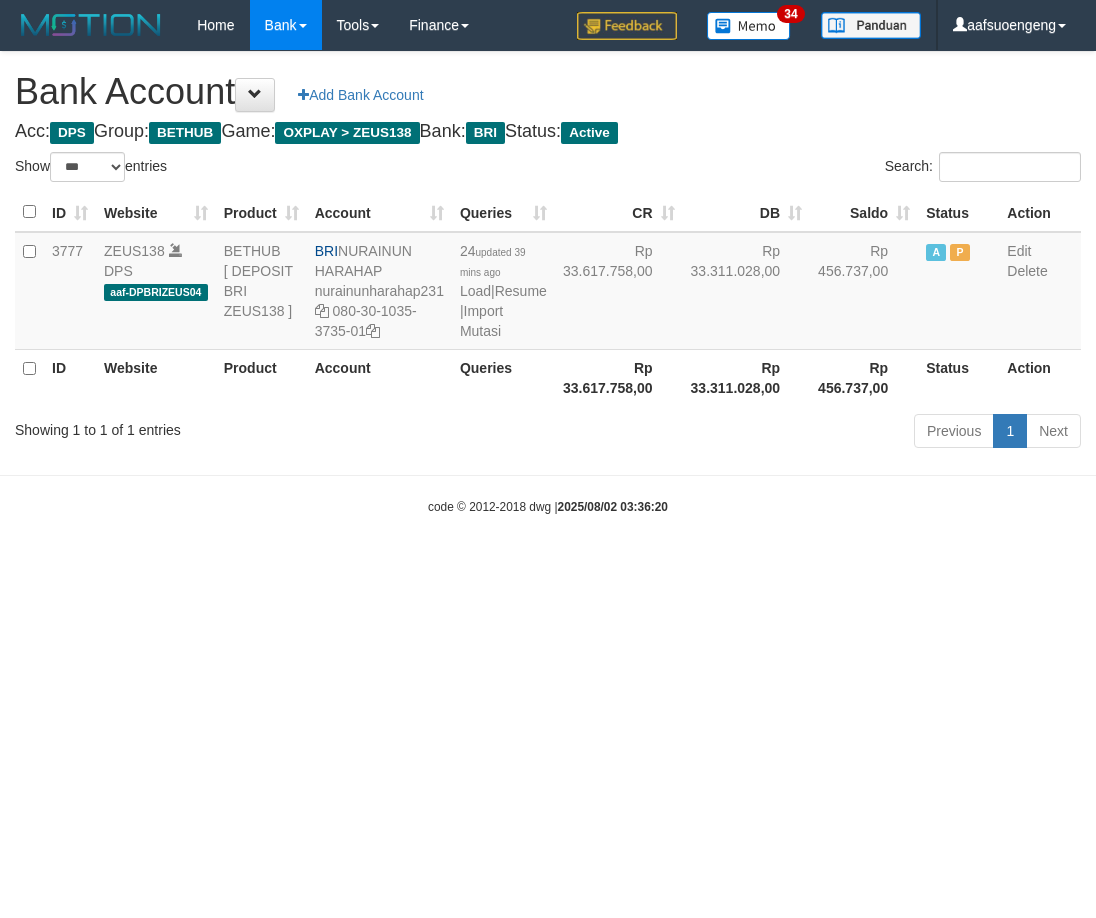 select on "***" 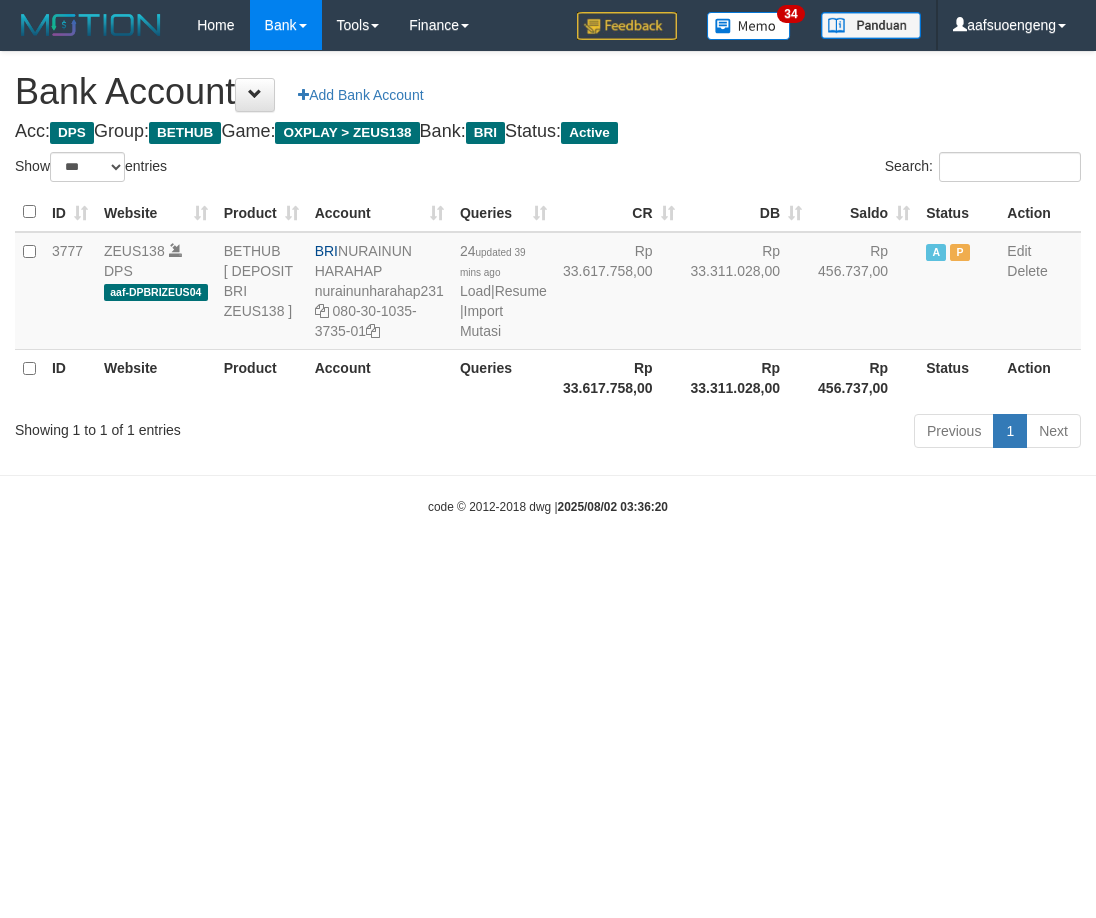 scroll, scrollTop: 0, scrollLeft: 0, axis: both 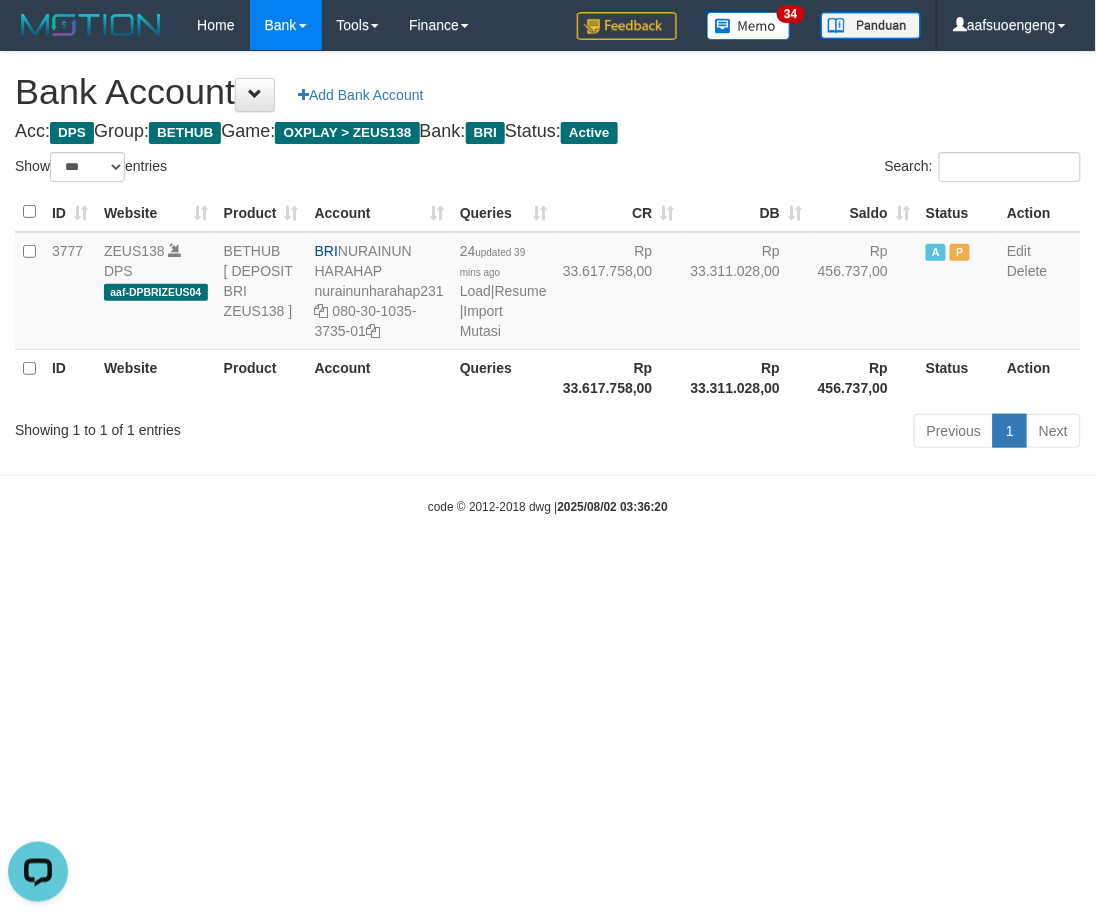 click on "Toggle navigation
Home
Bank
Account List
Mutasi Bank
Search
Sync
Tools
Suspicious Trans
Finance
Financial Data
aafsuoengeng
My Profile
Log Out
34" at bounding box center [548, 283] 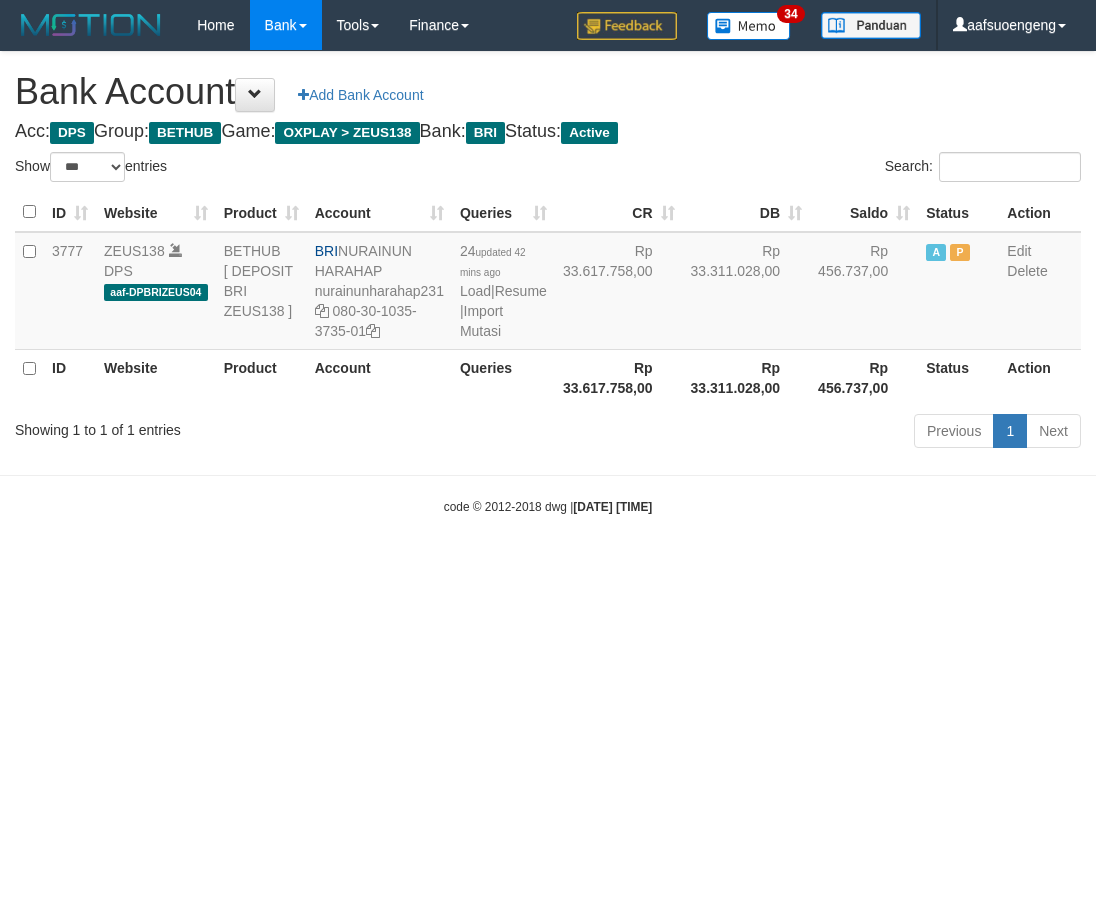 select on "***" 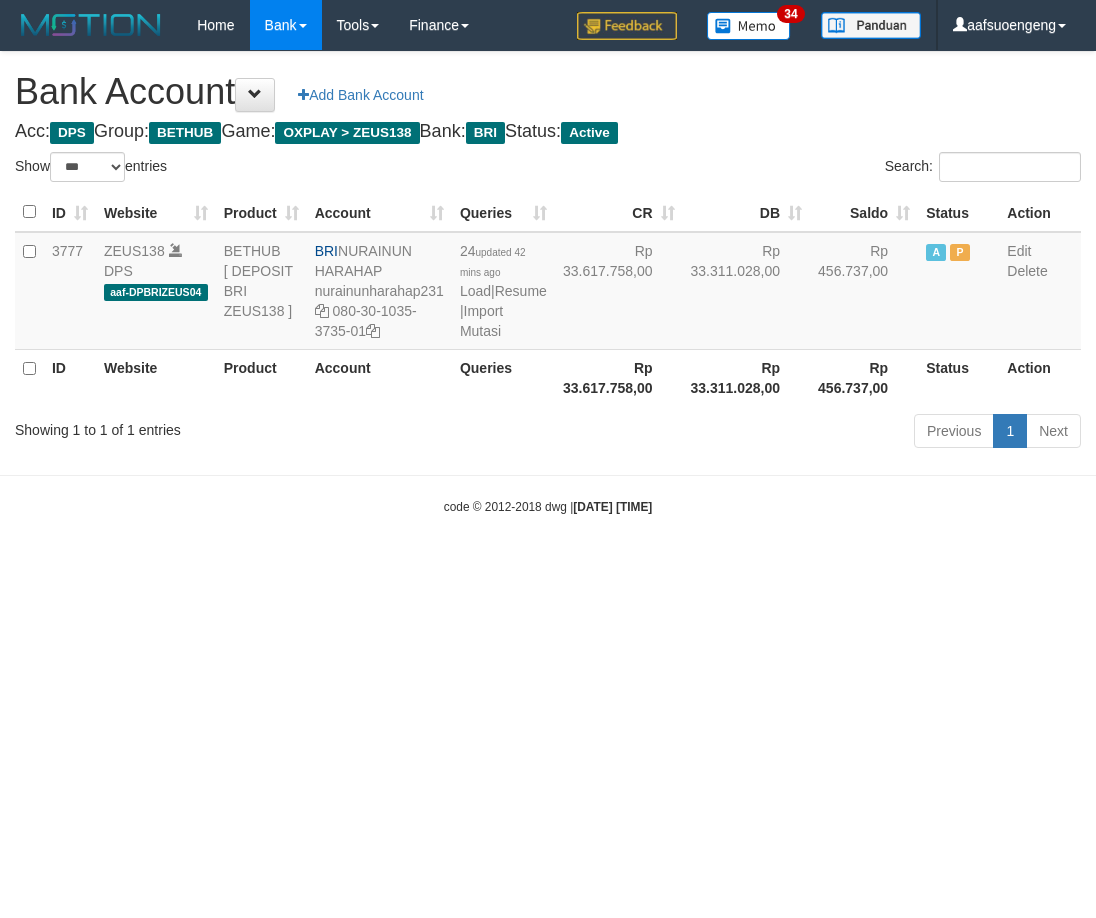 scroll, scrollTop: 0, scrollLeft: 0, axis: both 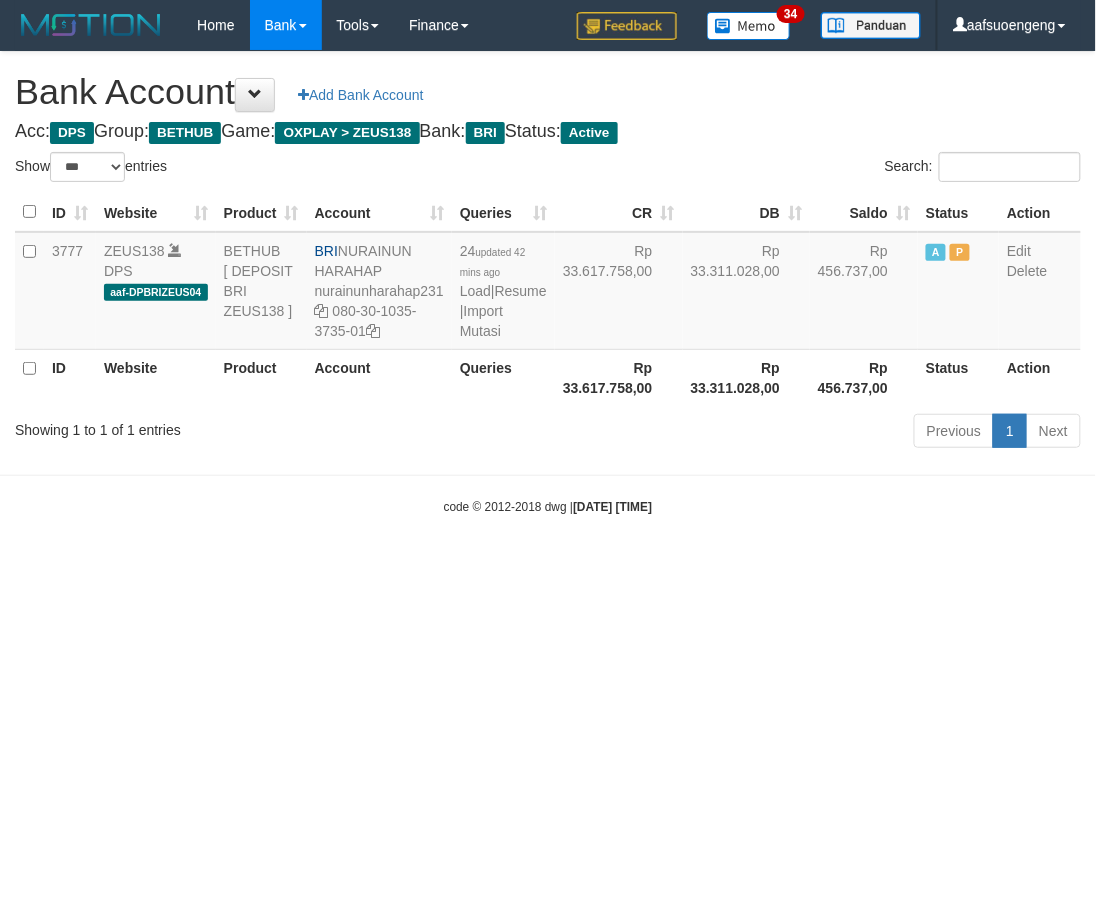 click on "Toggle navigation
Home
Bank
Account List
Mutasi Bank
Search
Sync
Tools
Suspicious Trans
Finance
Financial Data
aafsuoengeng
My Profile
Log Out
34" at bounding box center (548, 283) 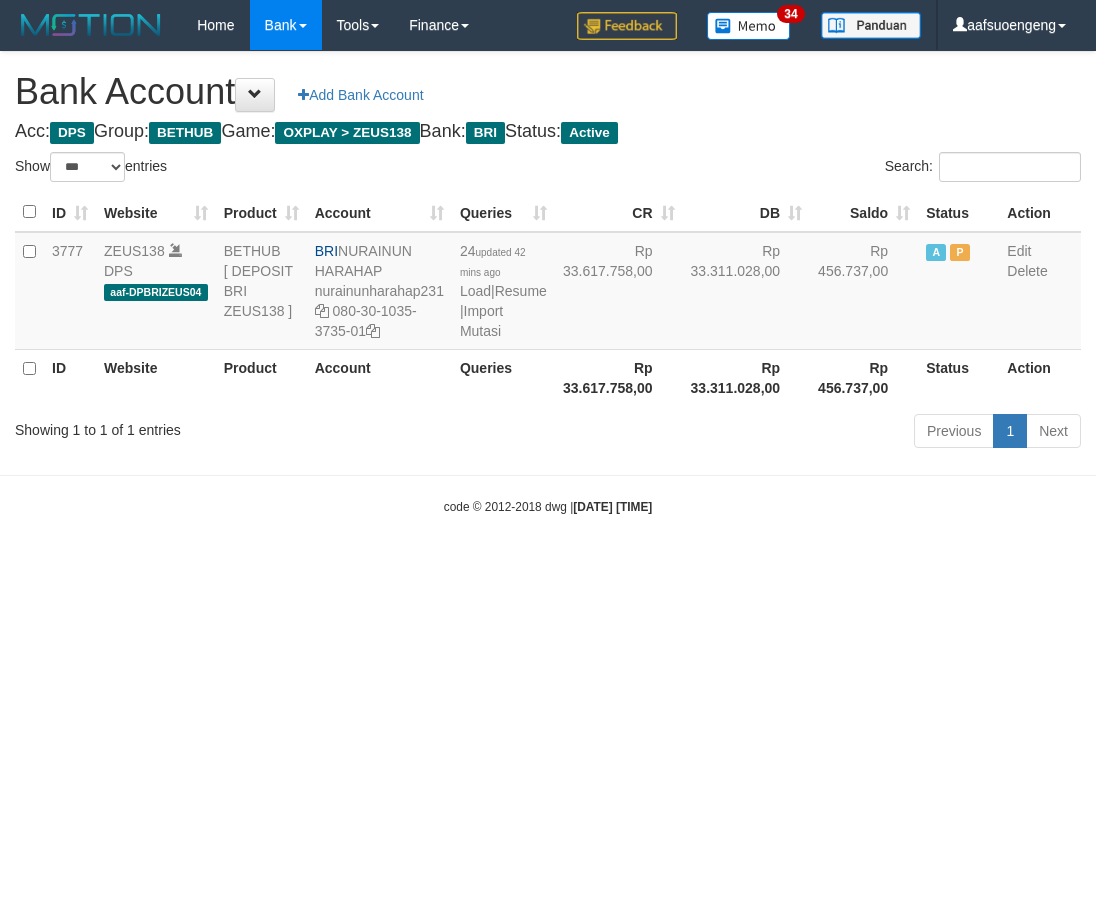 select on "***" 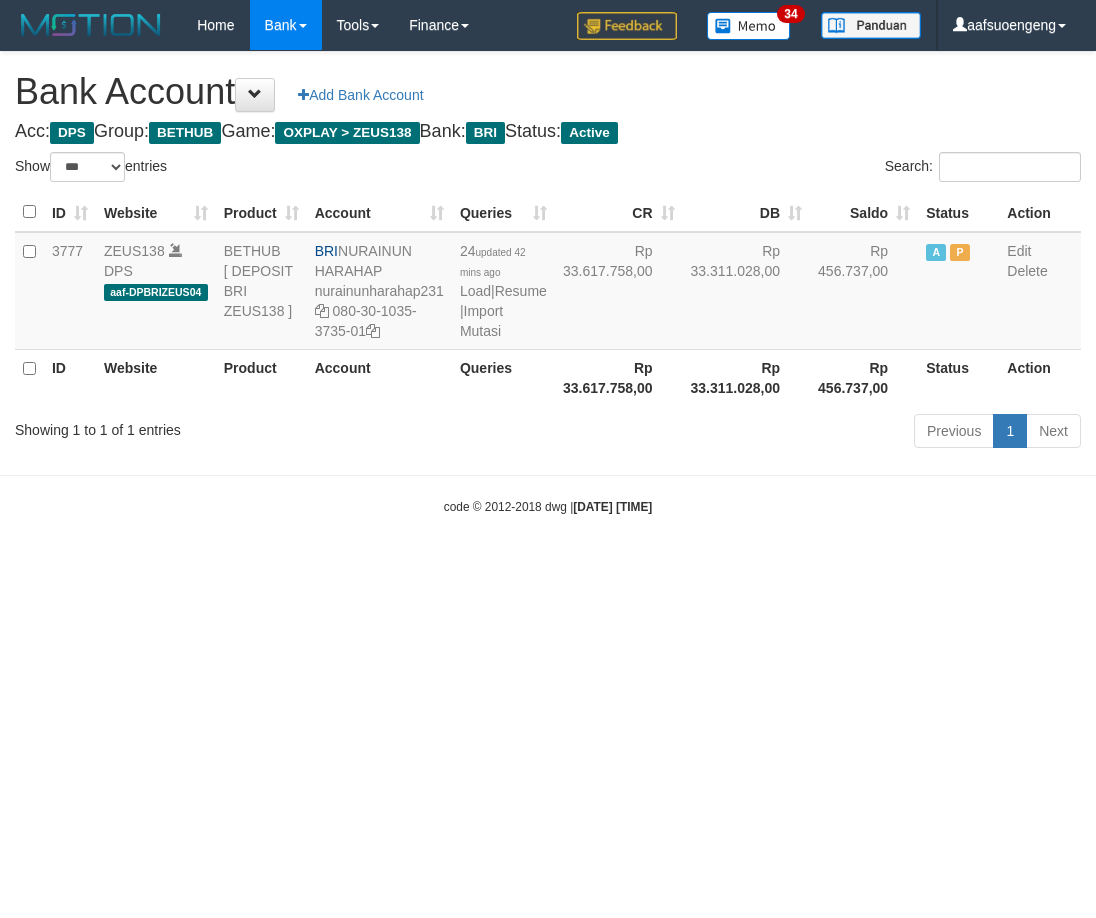 scroll, scrollTop: 0, scrollLeft: 0, axis: both 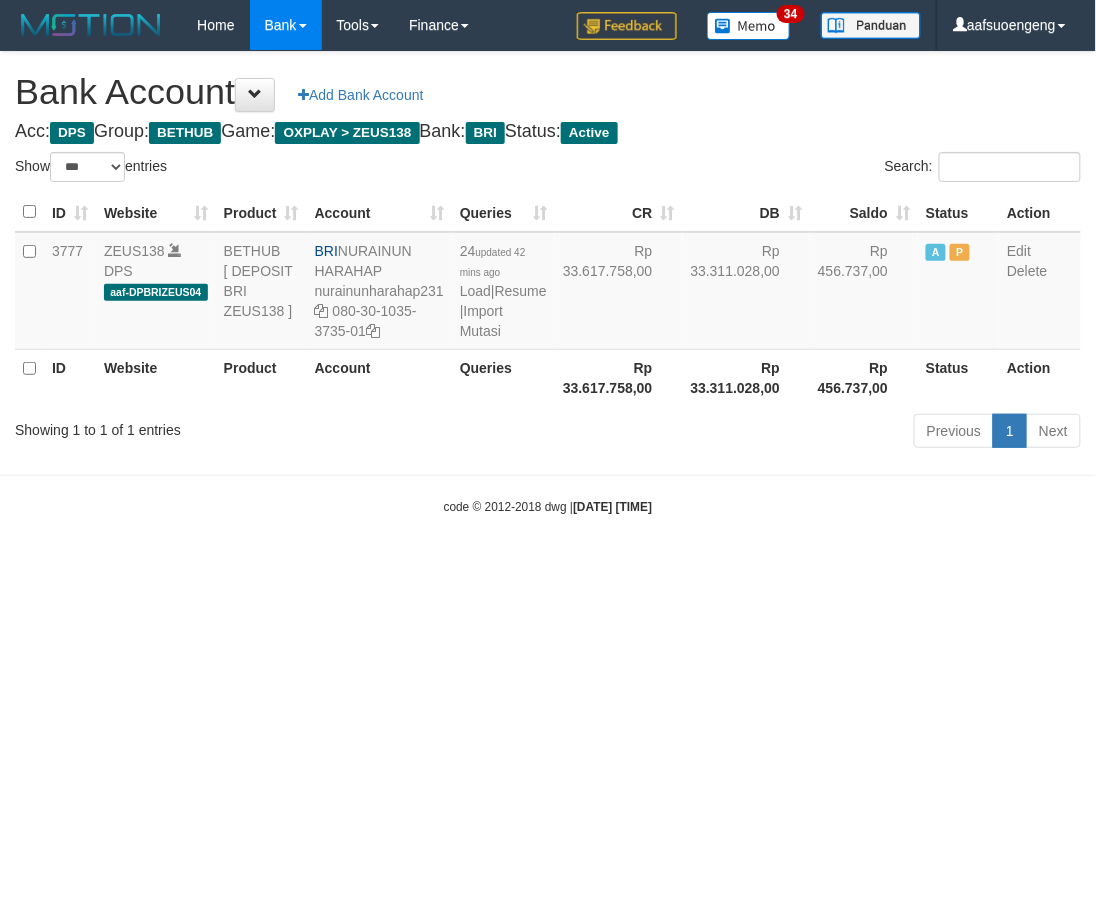drag, startPoint x: 775, startPoint y: 798, endPoint x: 757, endPoint y: 794, distance: 18.439089 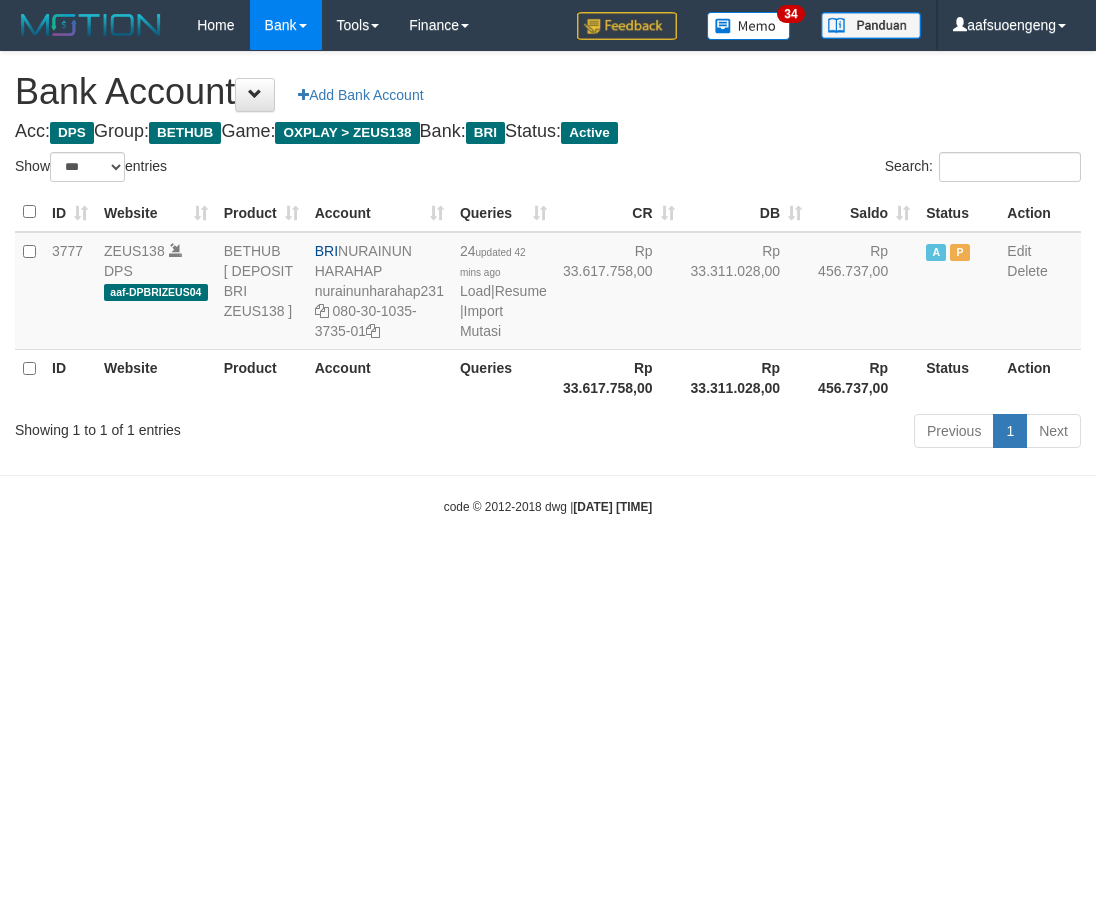select on "***" 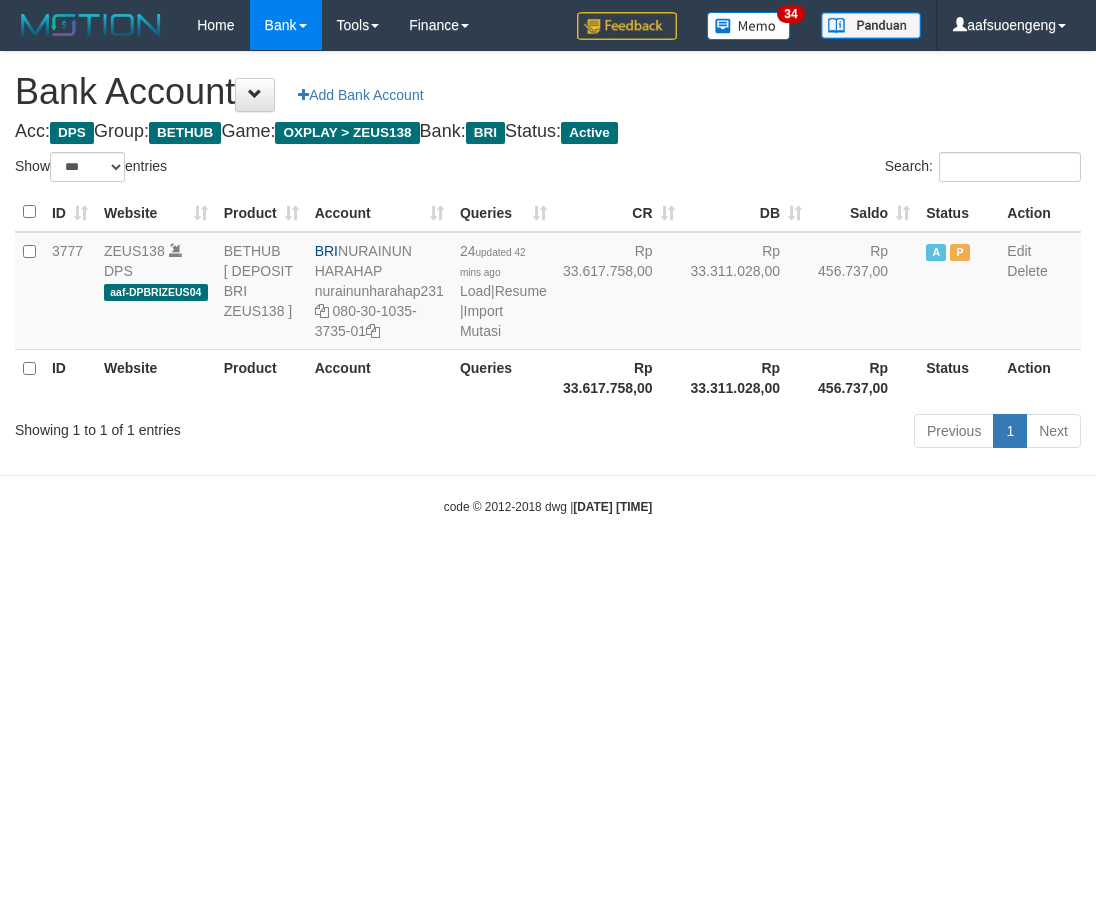 scroll, scrollTop: 0, scrollLeft: 0, axis: both 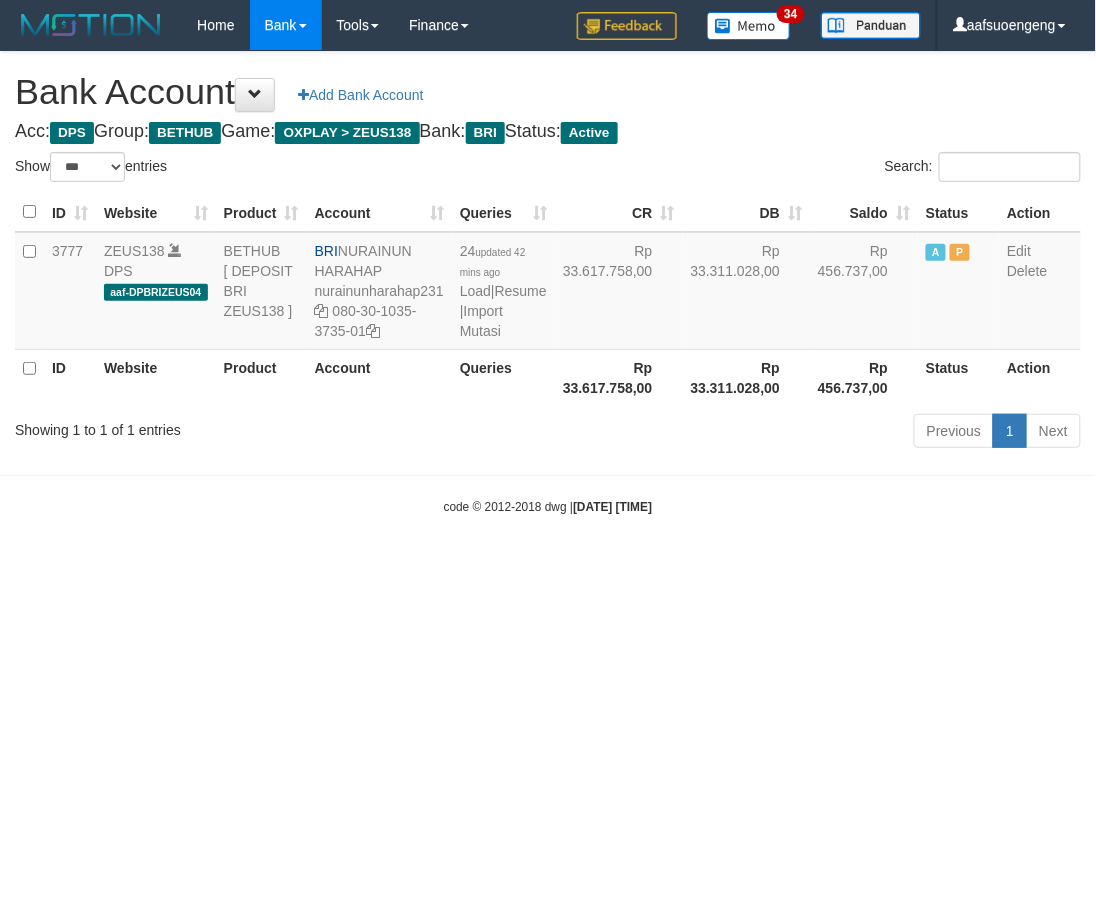 click on "Toggle navigation
Home
Bank
Account List
Mutasi Bank
Search
Sync
Tools
Suspicious Trans
Finance
Financial Data
aafsuoengeng
My Profile
Log Out
34" at bounding box center [548, 283] 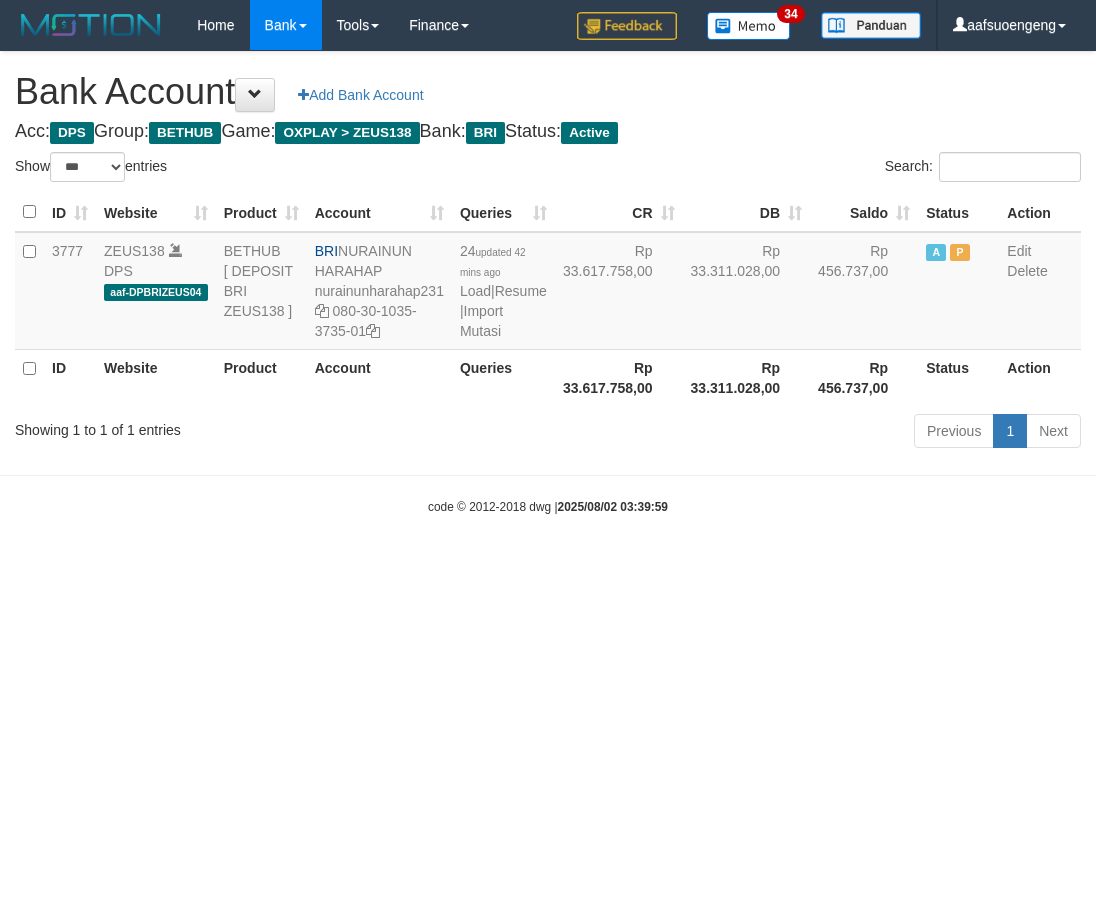 select on "***" 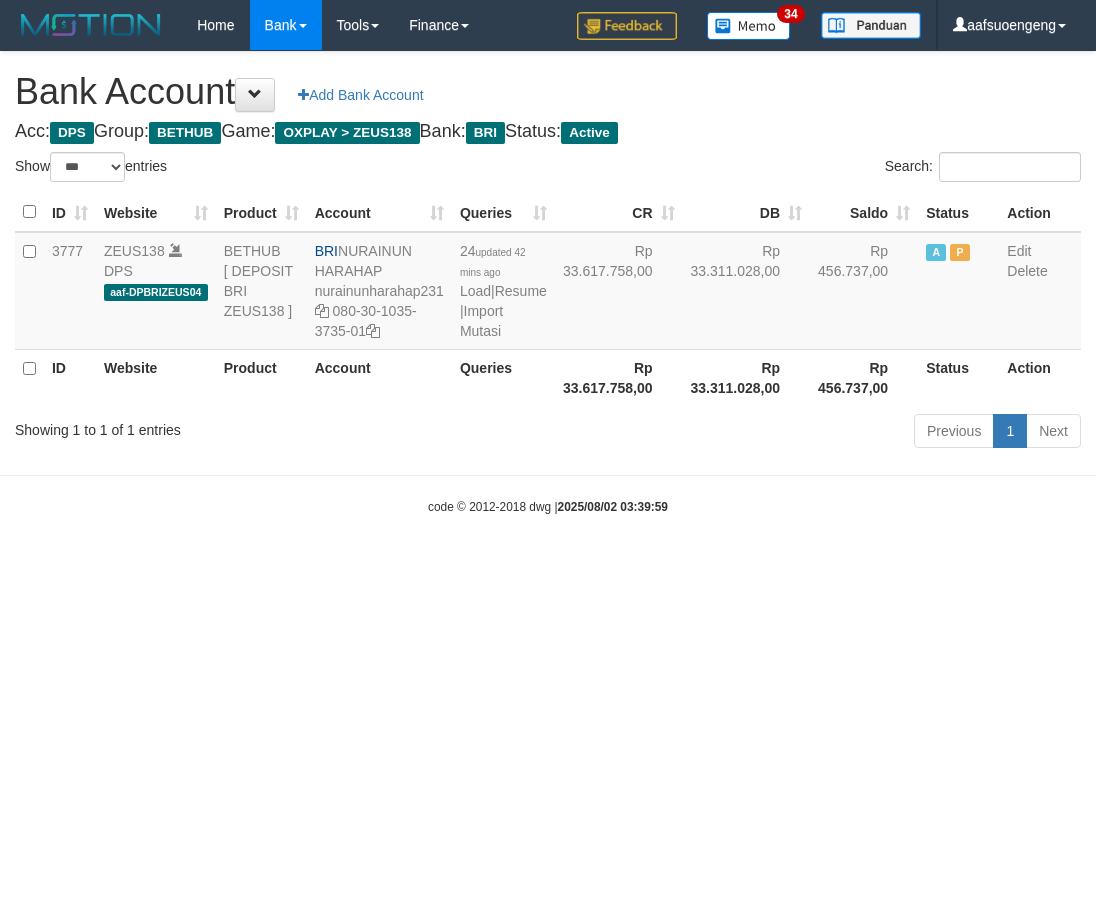 scroll, scrollTop: 0, scrollLeft: 0, axis: both 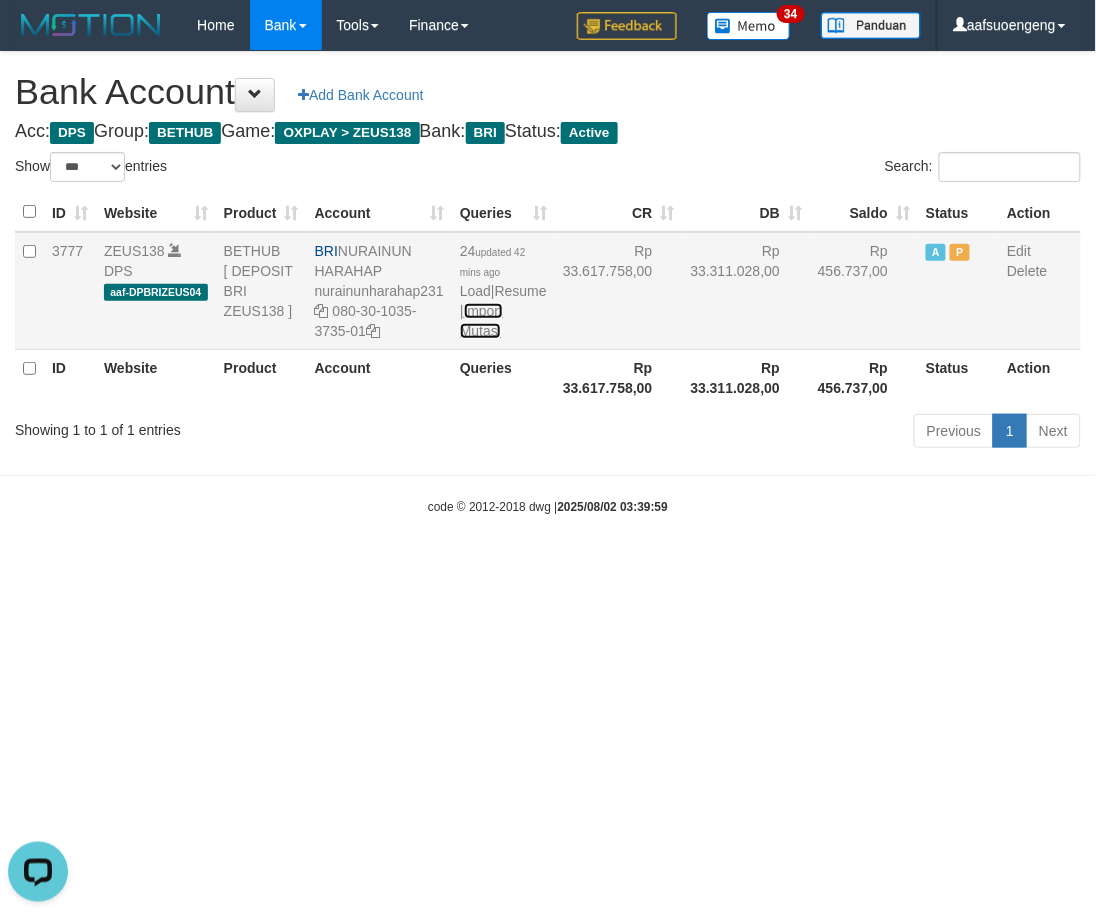 click on "Import Mutasi" at bounding box center (481, 321) 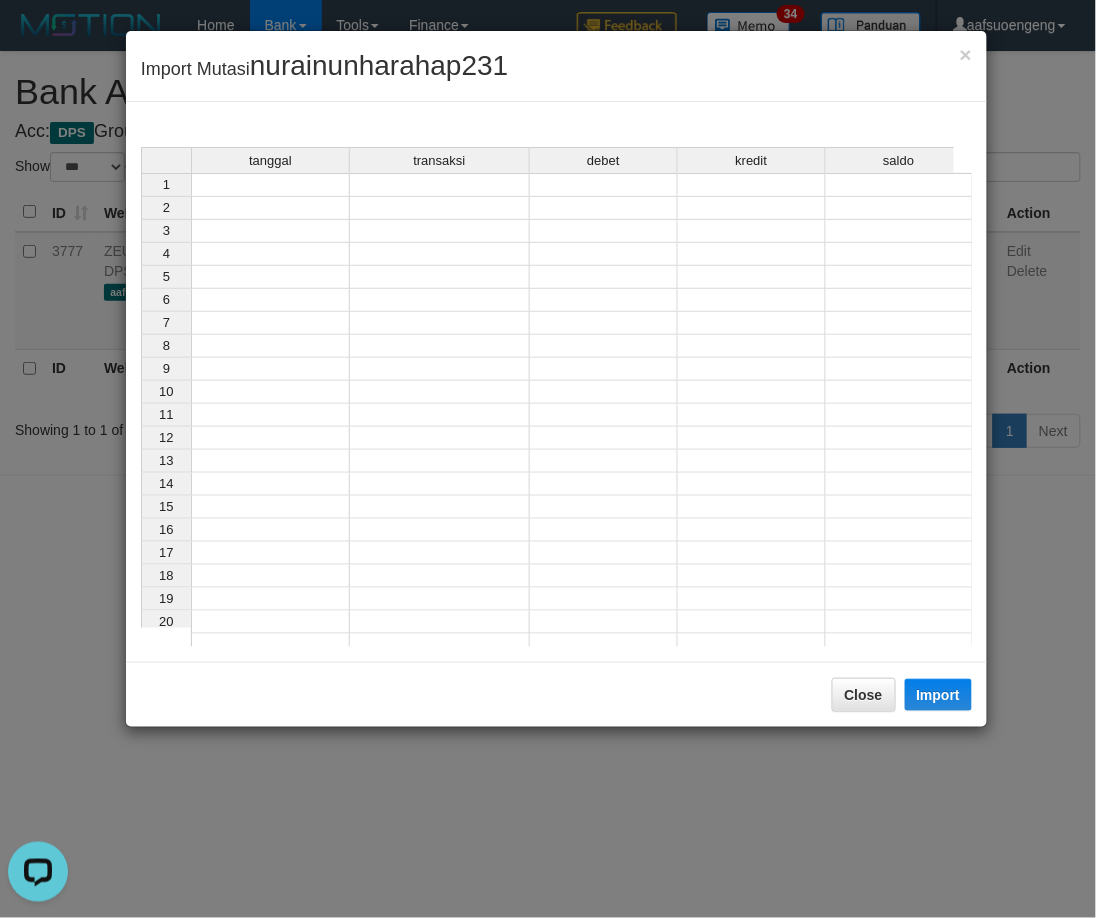 click at bounding box center (270, 185) 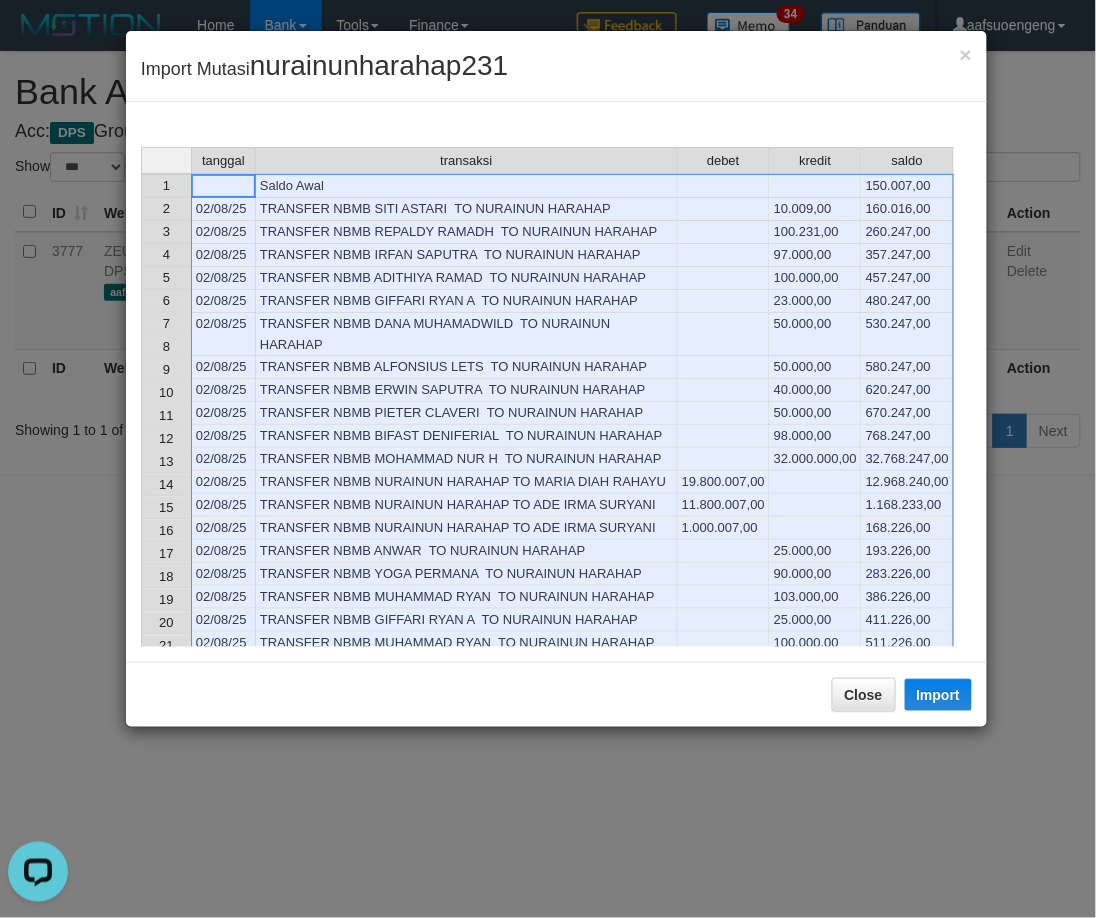 scroll, scrollTop: 0, scrollLeft: 0, axis: both 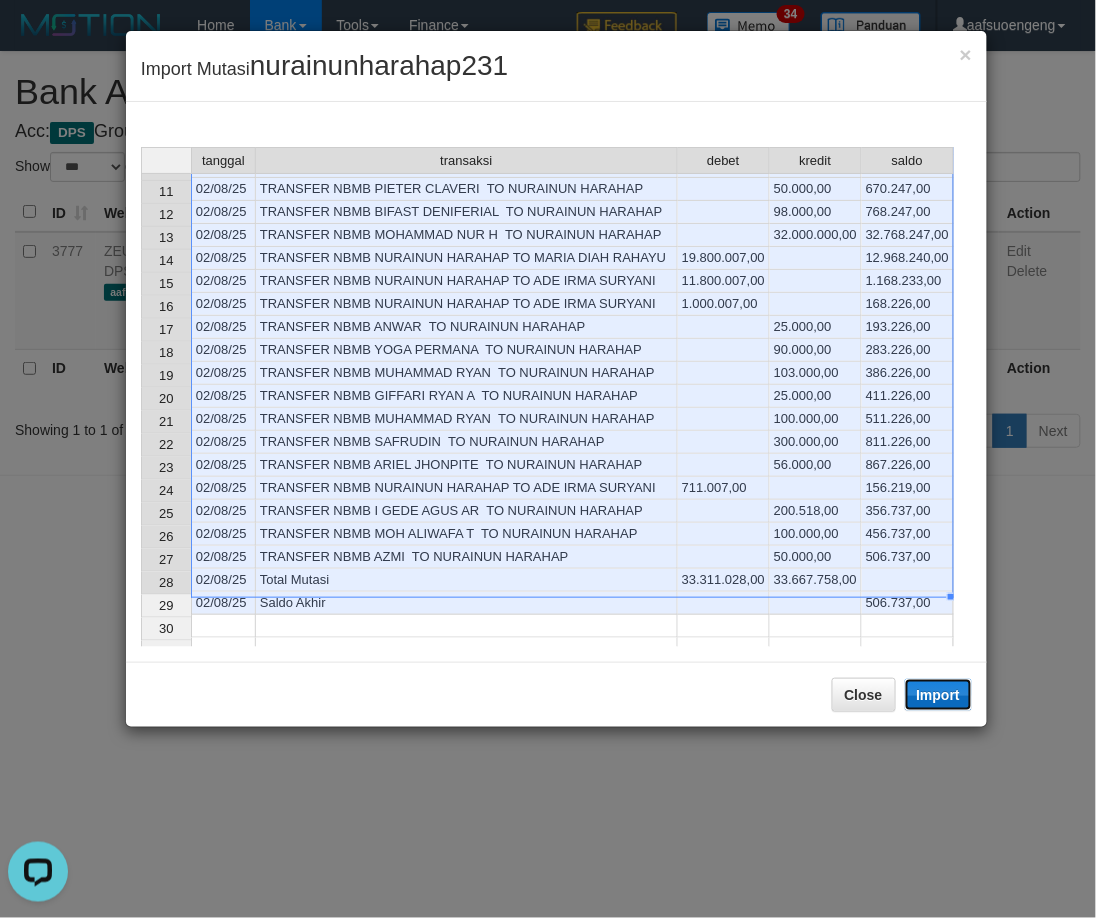 click on "Import" at bounding box center (939, 695) 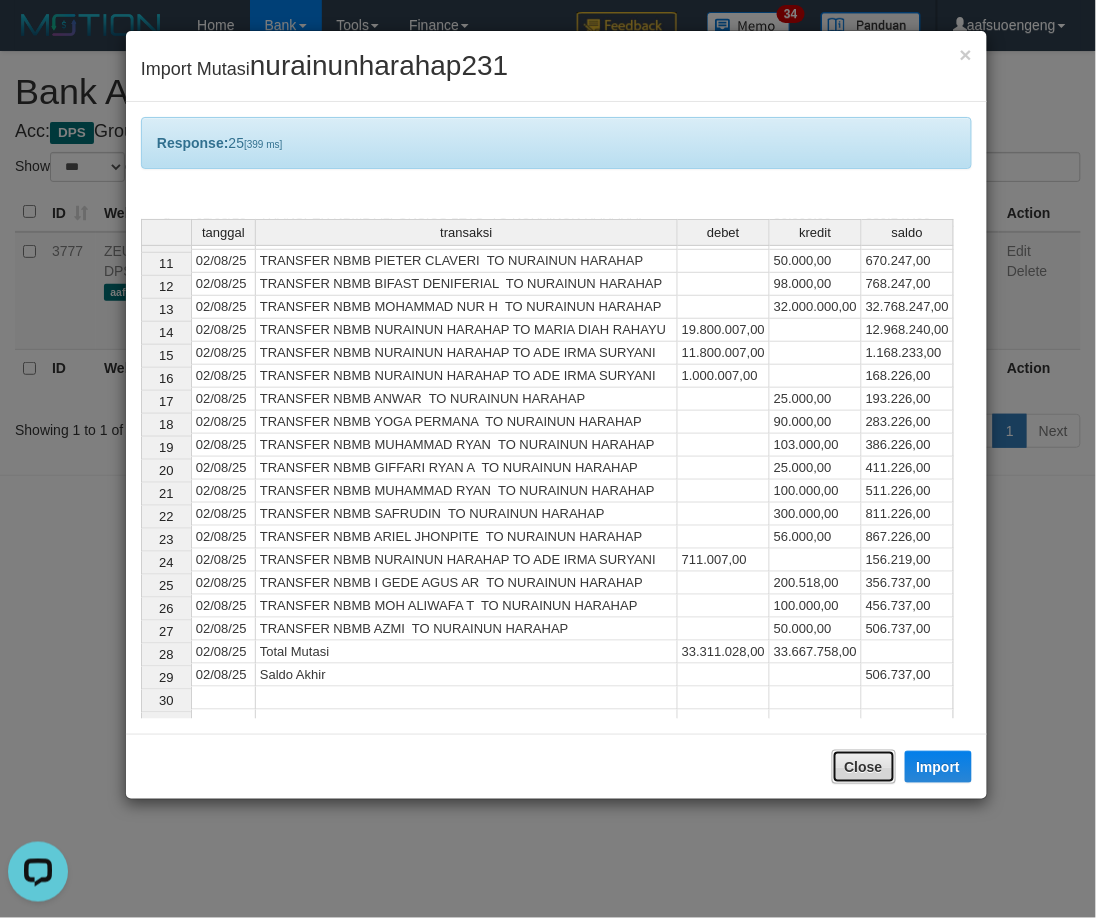 click on "Close" at bounding box center (864, 767) 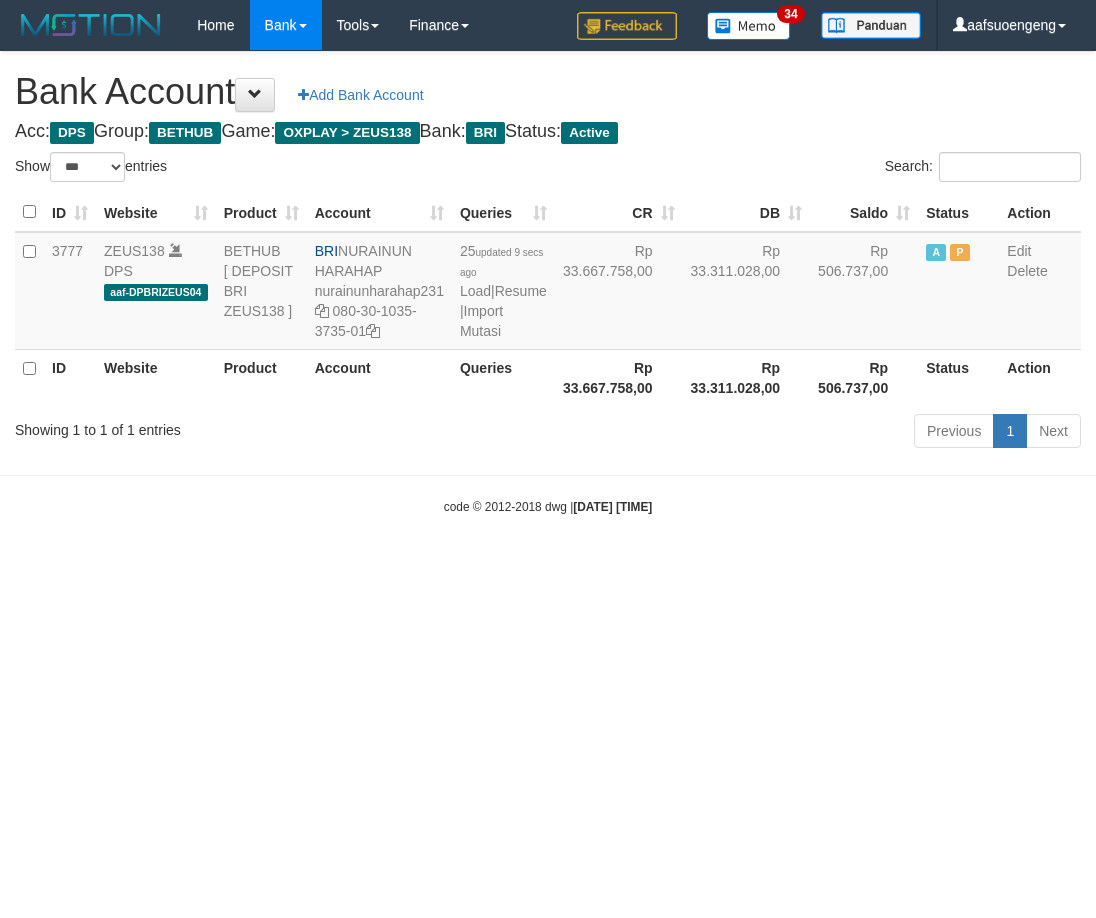 select on "***" 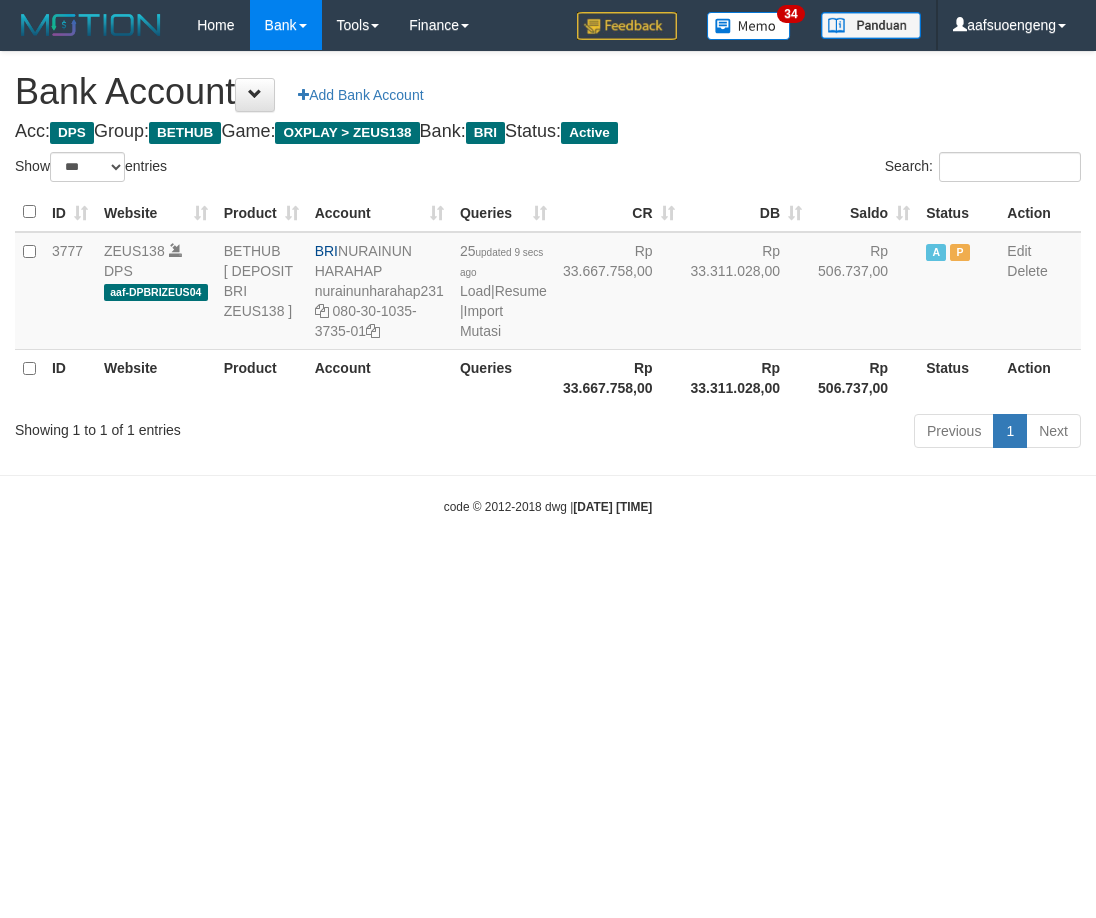 scroll, scrollTop: 0, scrollLeft: 0, axis: both 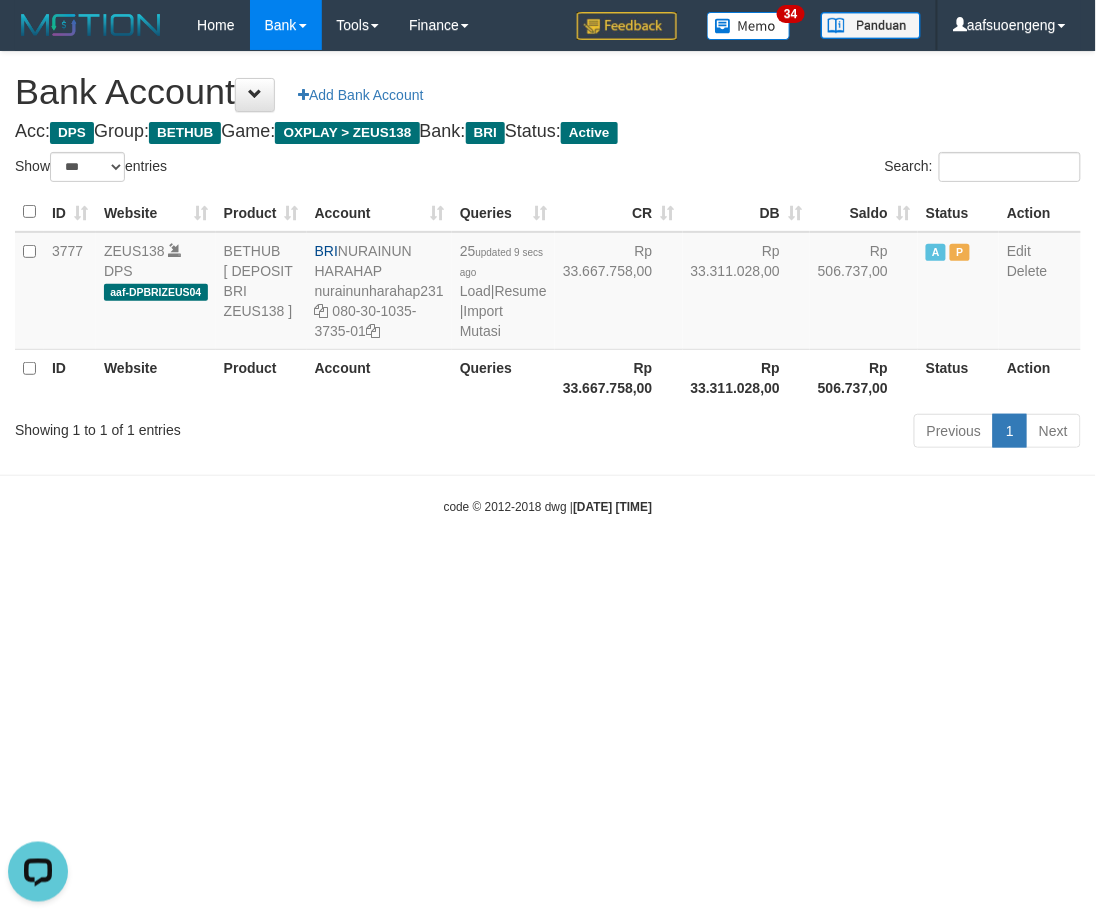 drag, startPoint x: 825, startPoint y: 600, endPoint x: 822, endPoint y: 614, distance: 14.3178215 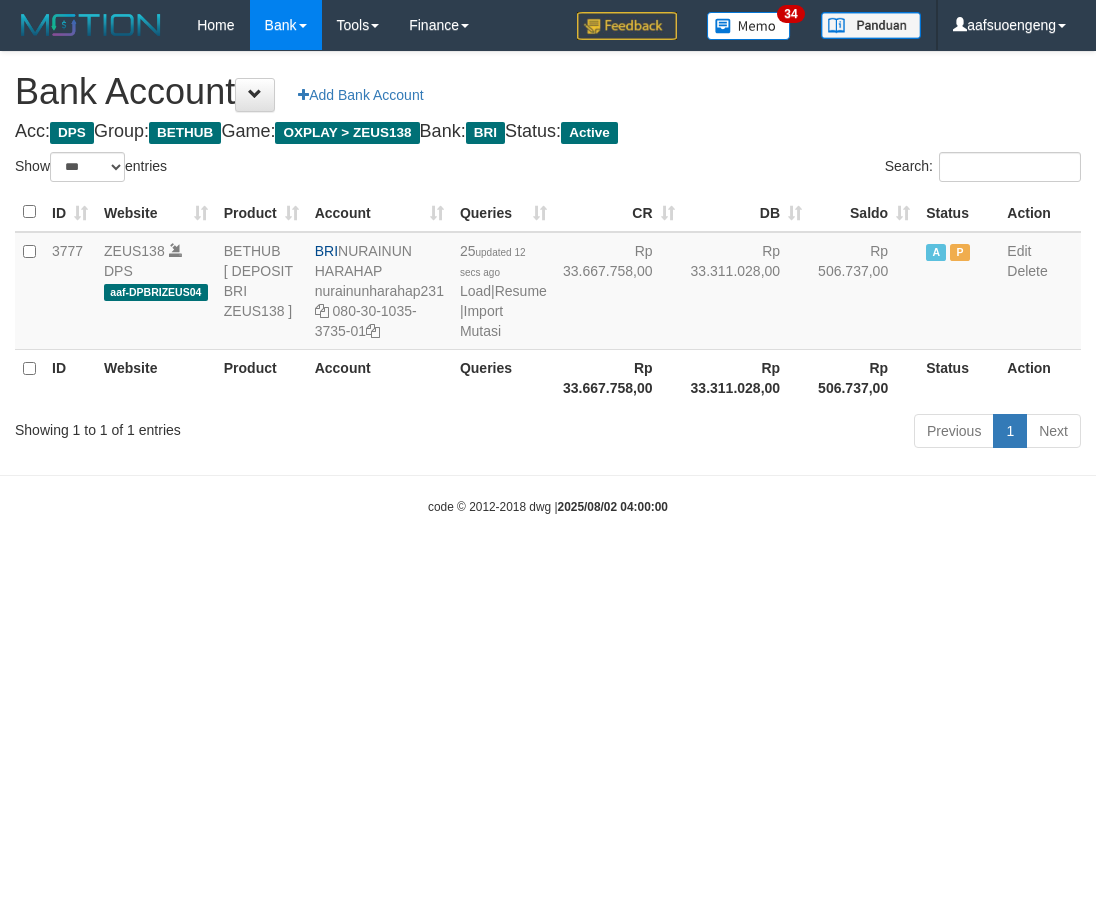 select on "***" 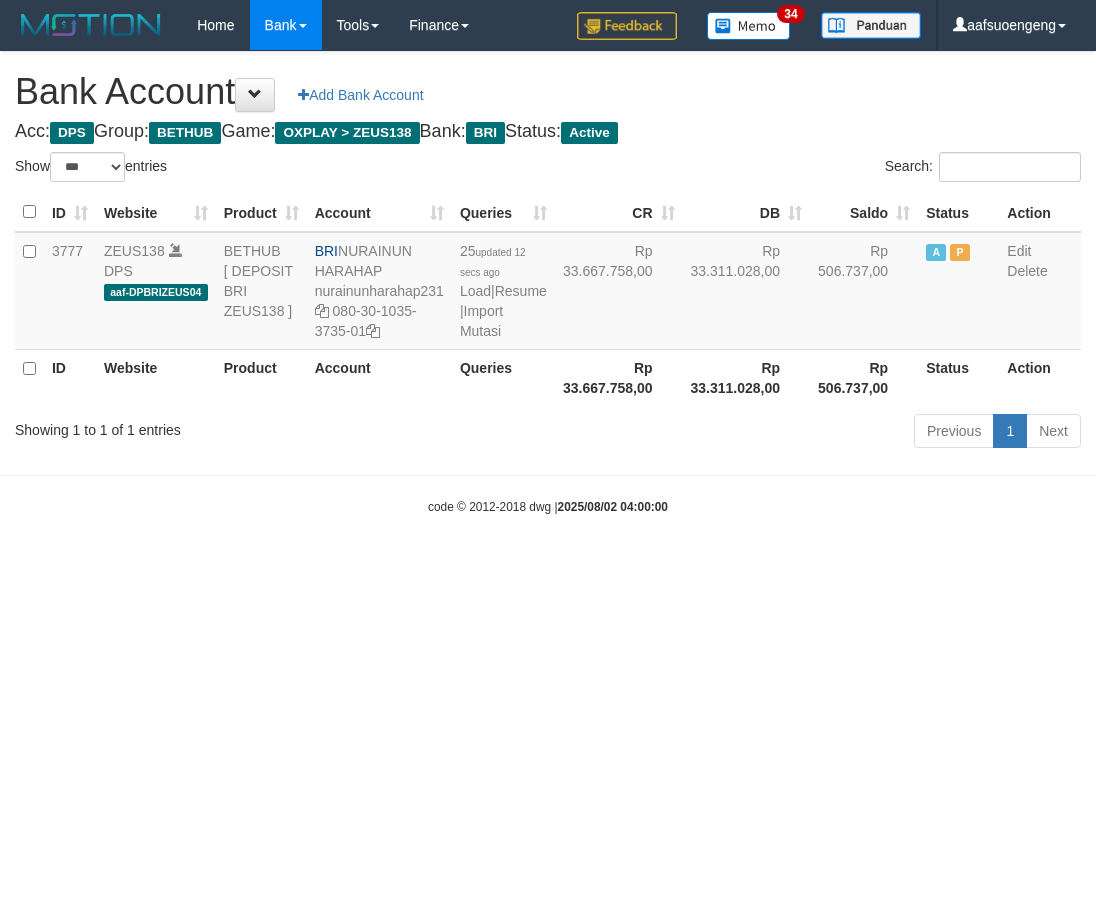 scroll, scrollTop: 0, scrollLeft: 0, axis: both 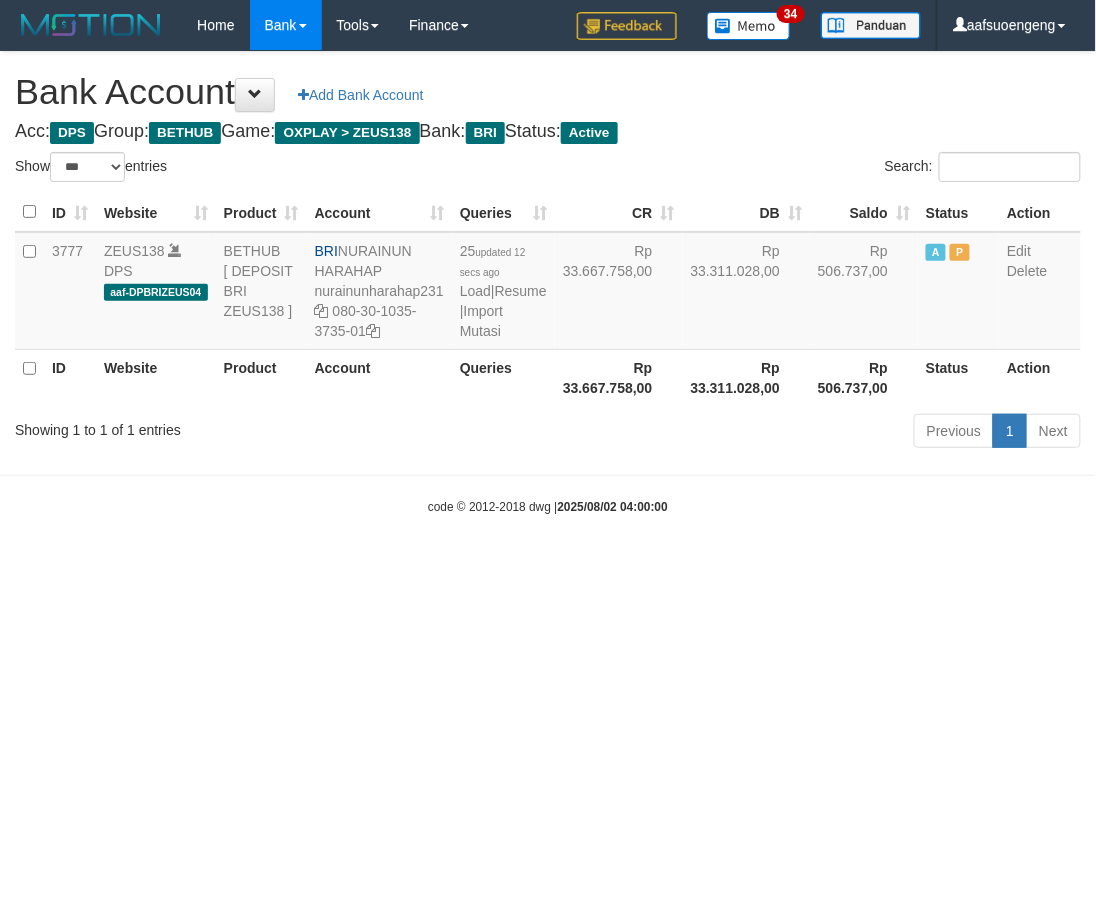 drag, startPoint x: 897, startPoint y: 638, endPoint x: 918, endPoint y: 637, distance: 21.023796 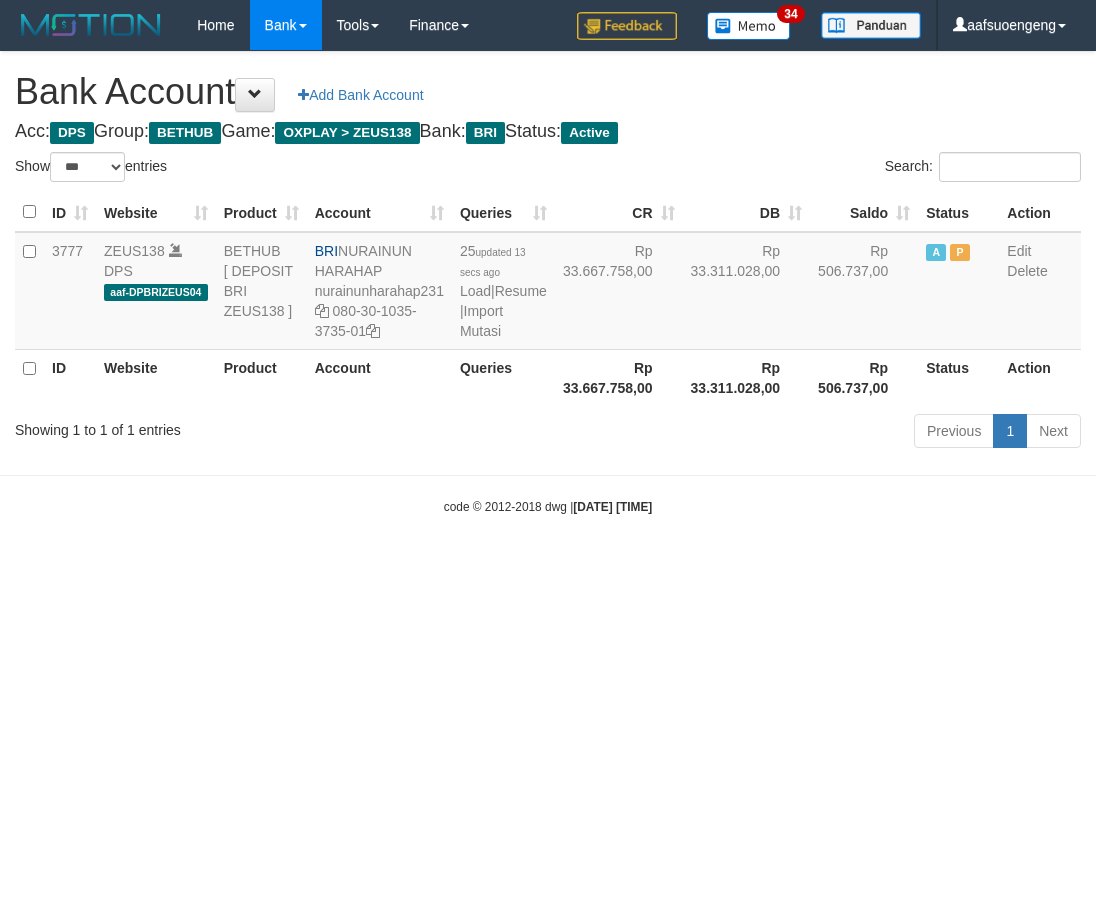 select on "***" 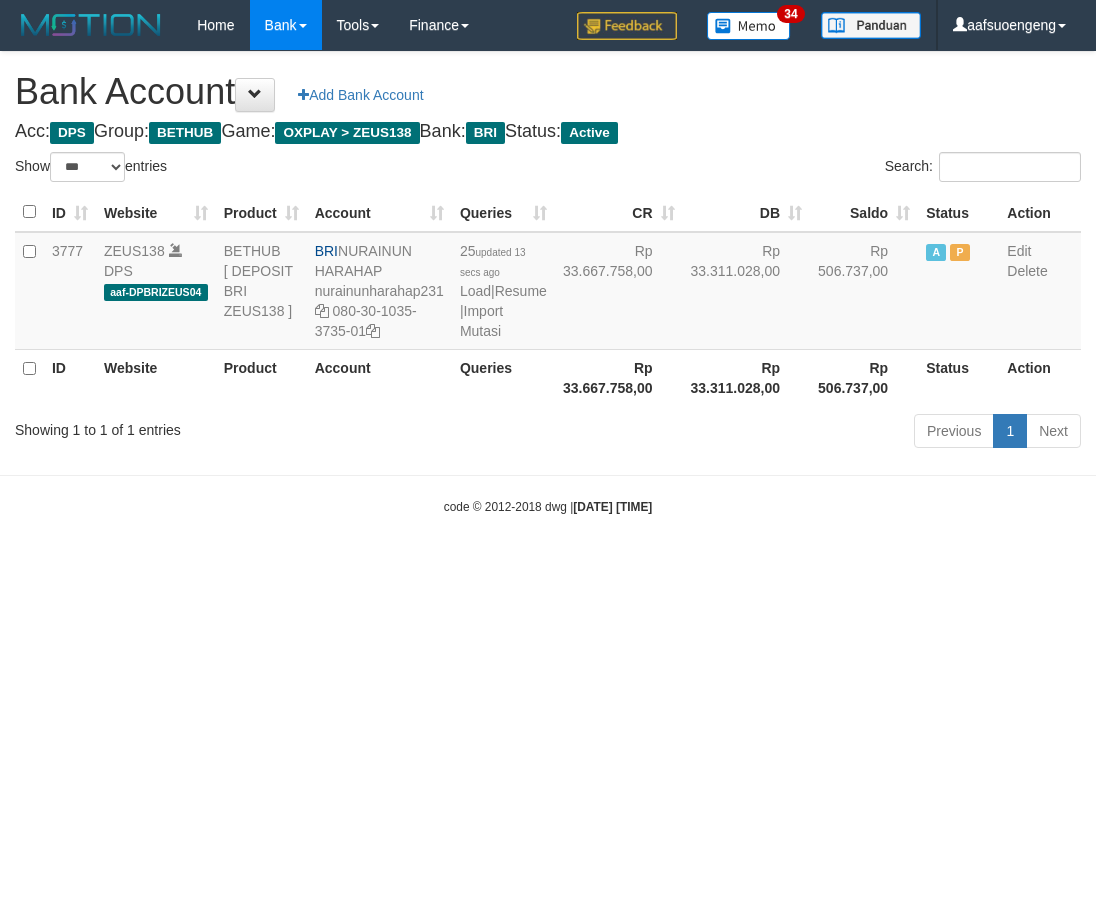 scroll, scrollTop: 0, scrollLeft: 0, axis: both 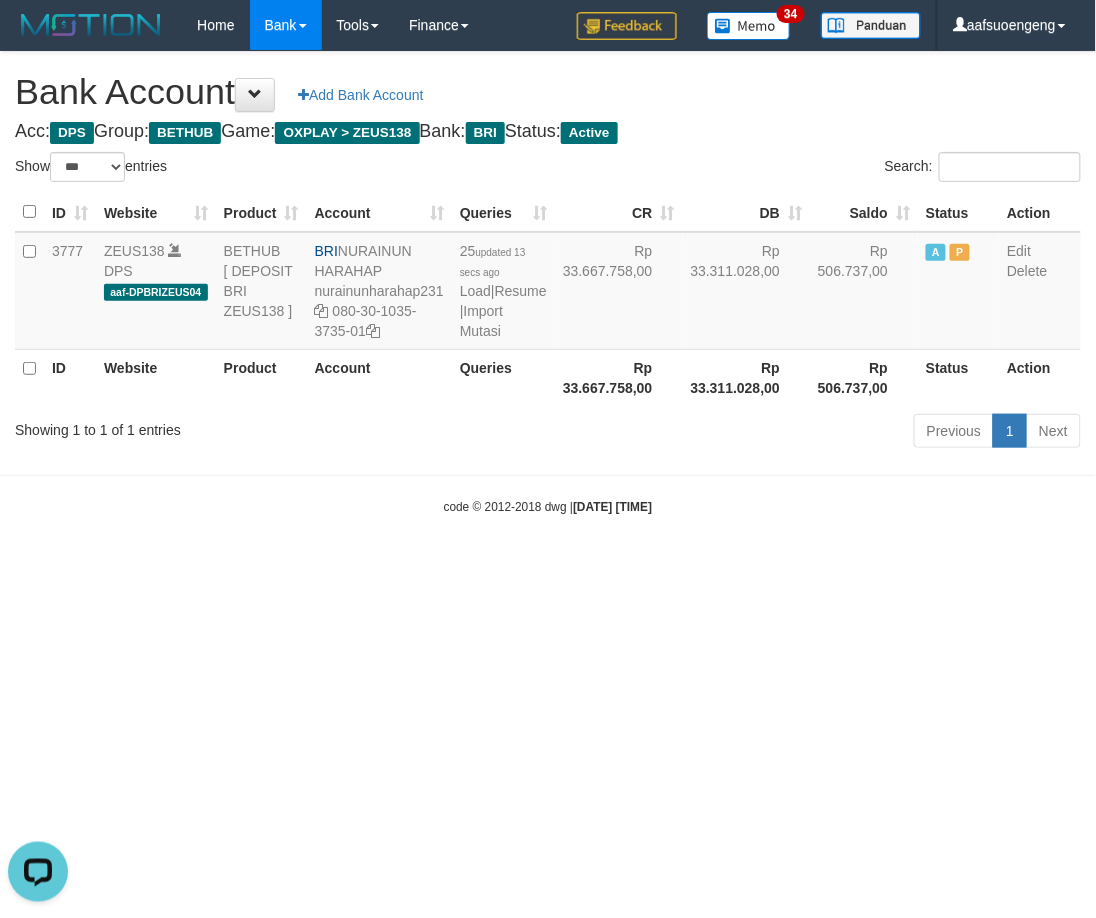 click on "Toggle navigation
Home
Bank
Account List
Mutasi Bank
Search
Sync
Tools
Suspicious Trans
Finance
Financial Data
aafsuoengeng
My Profile
Log Out
34" at bounding box center (548, 283) 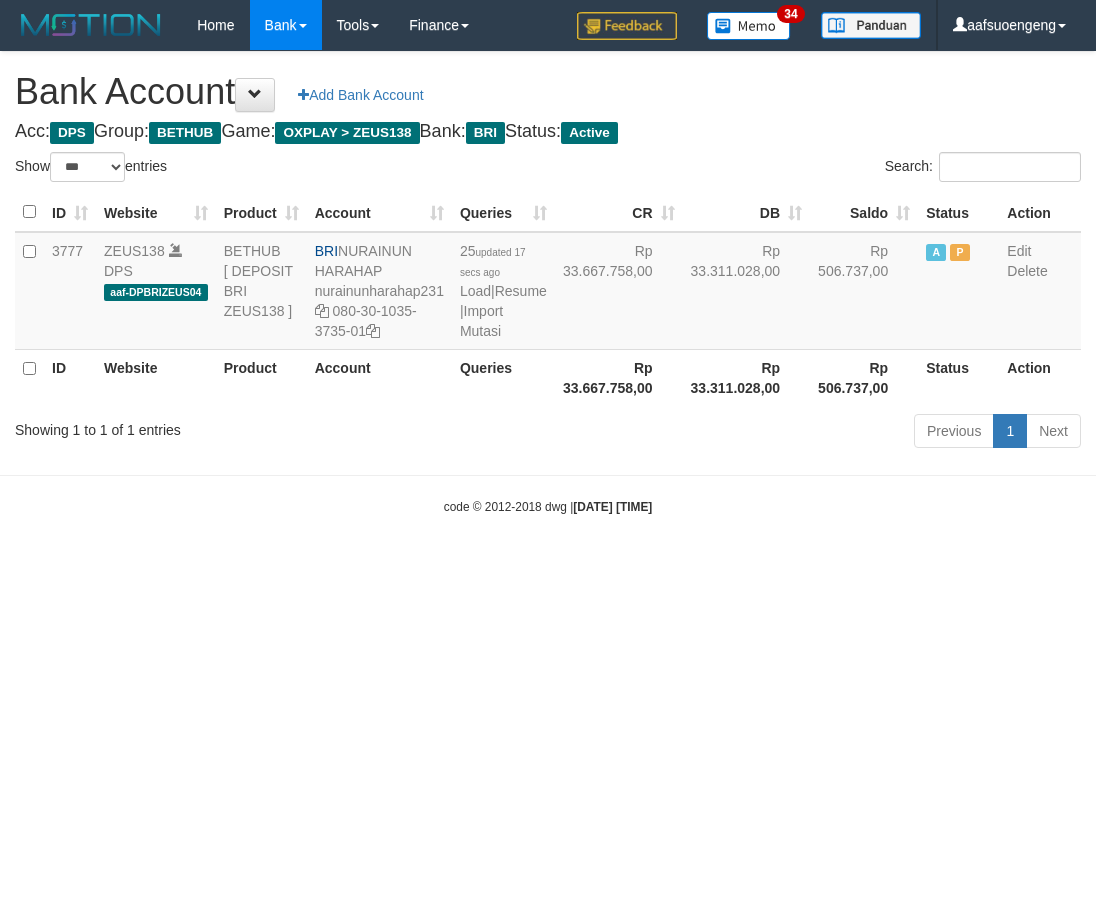 select on "***" 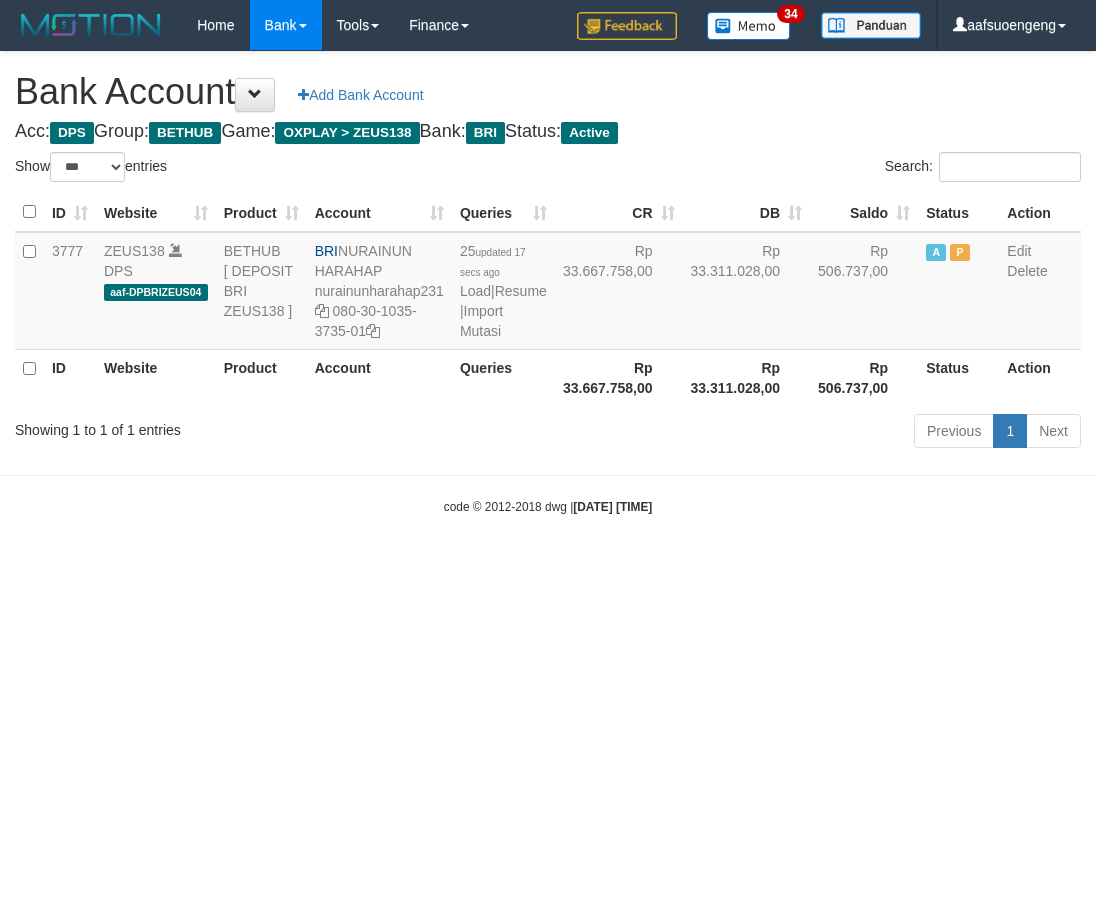 scroll, scrollTop: 0, scrollLeft: 0, axis: both 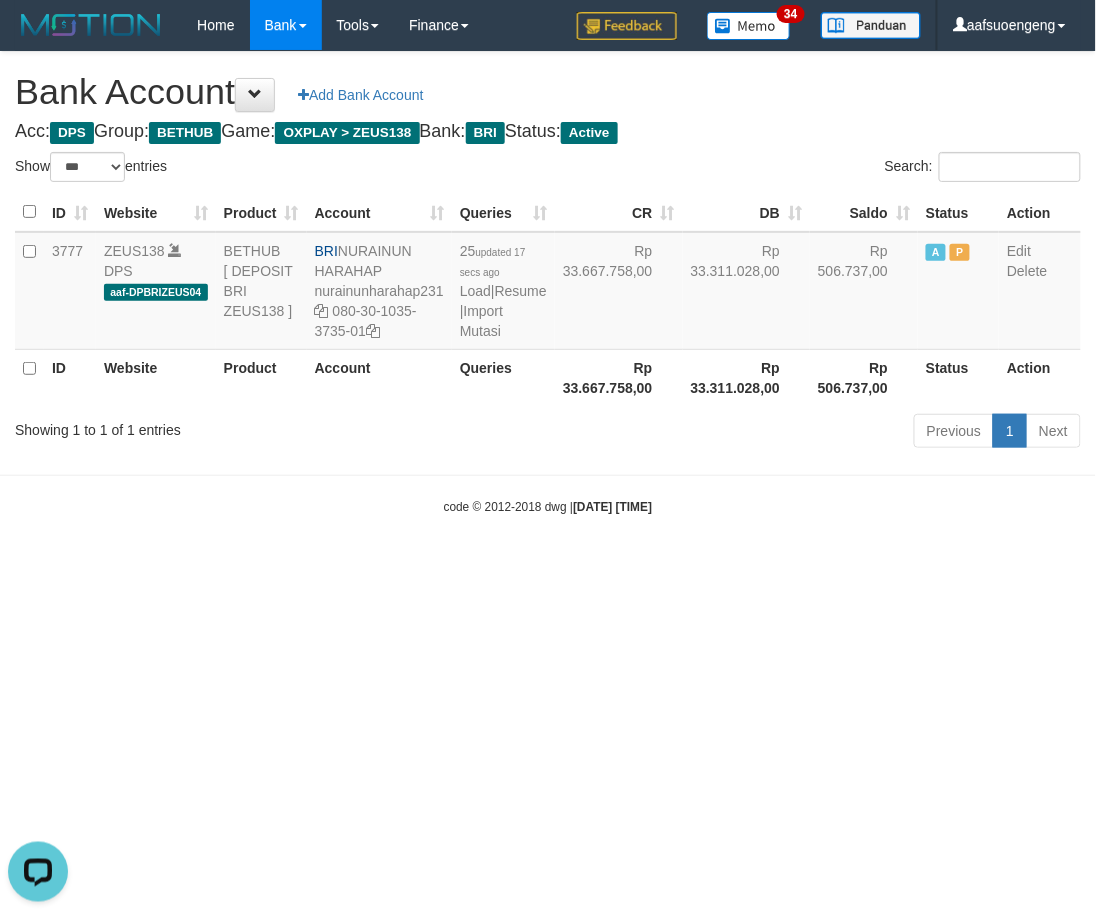 drag, startPoint x: 767, startPoint y: 624, endPoint x: 787, endPoint y: 608, distance: 25.612497 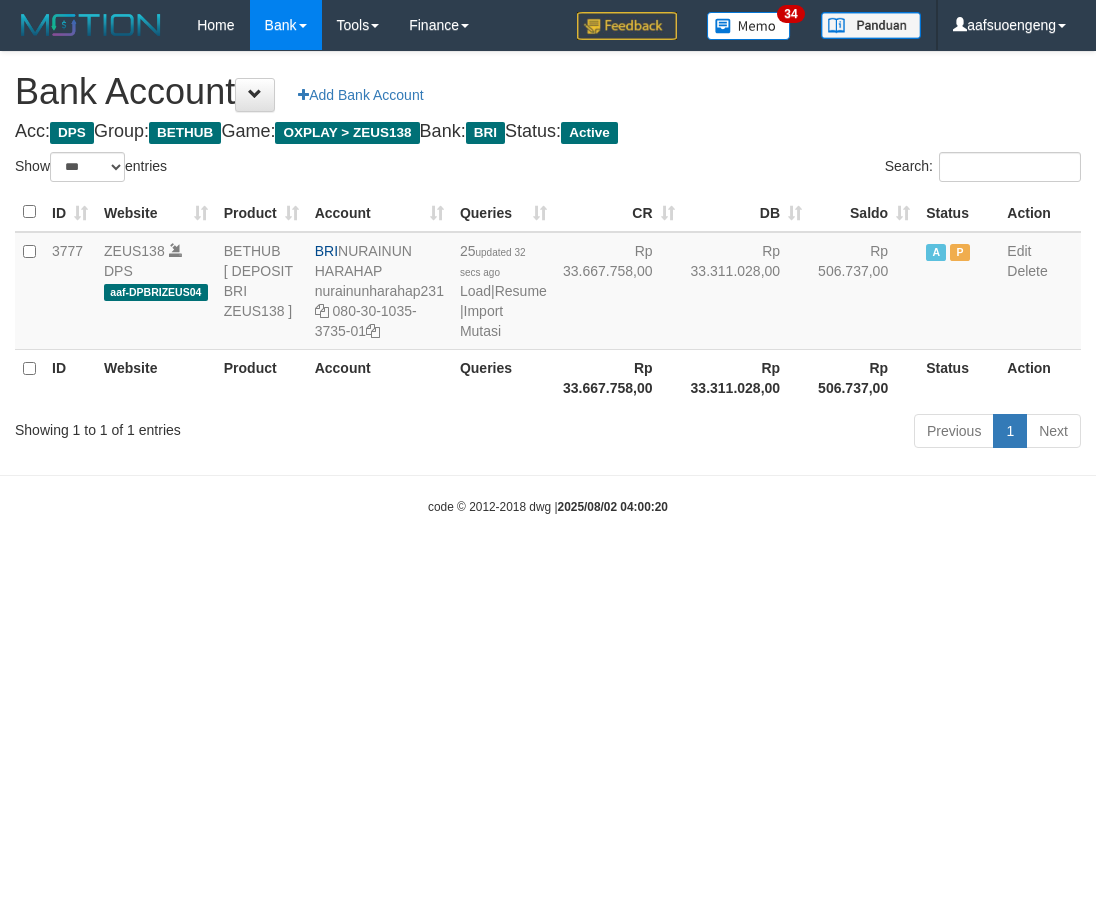select on "***" 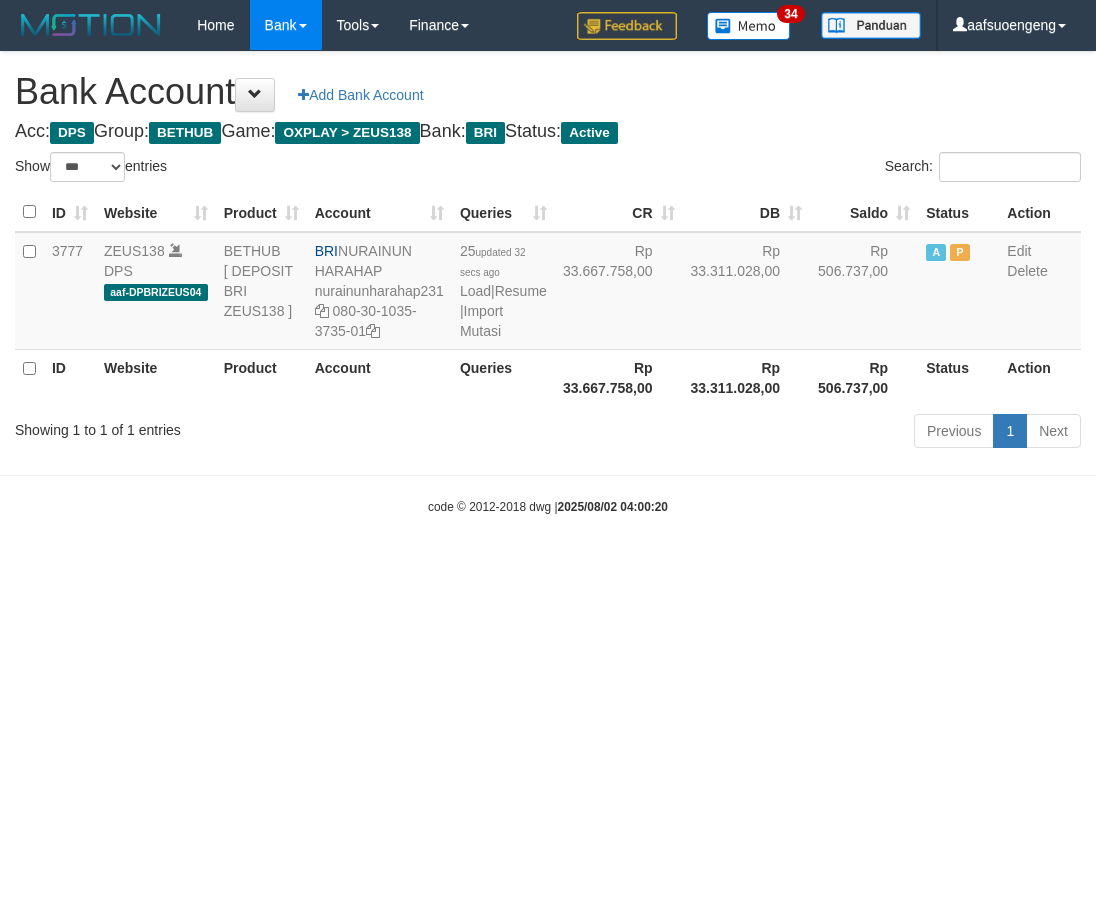 scroll, scrollTop: 0, scrollLeft: 0, axis: both 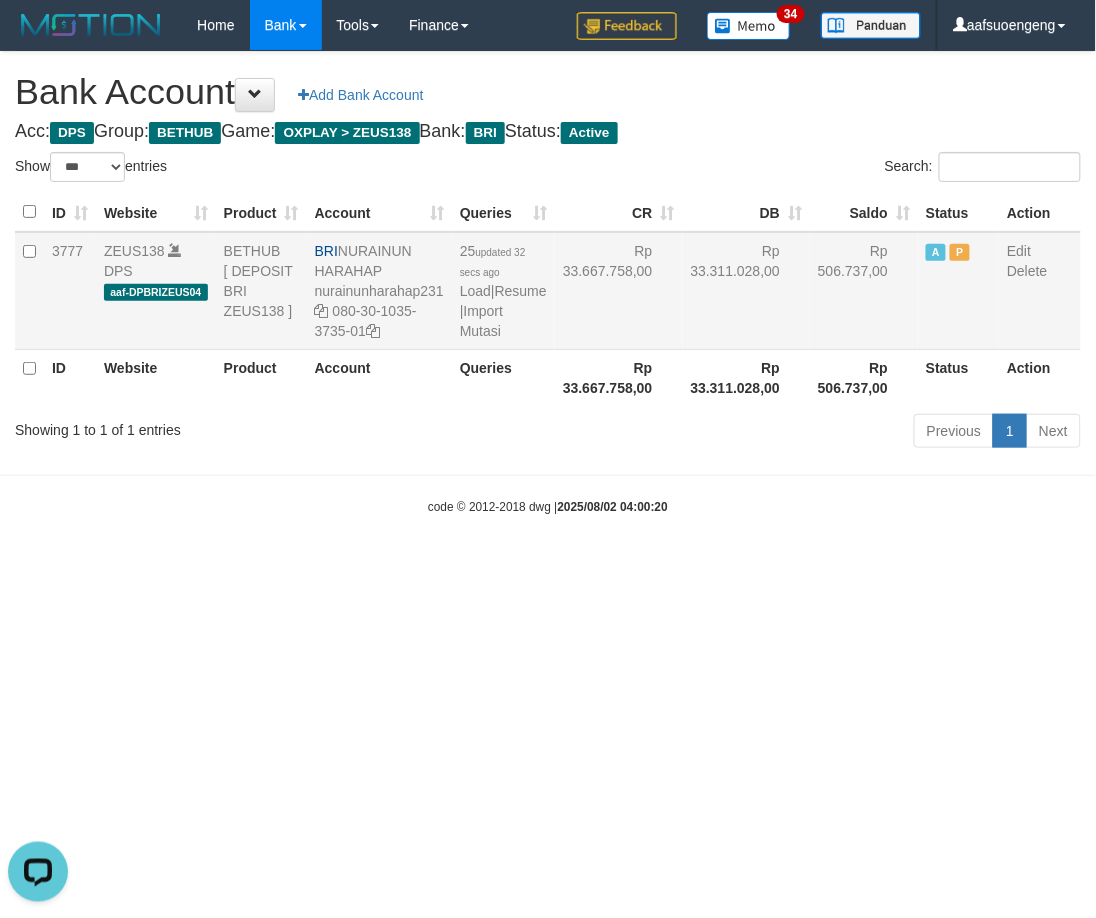 click on "[NUMBER] updated [TIME] ago
Load
|
Resume
|
Import Mutasi" at bounding box center [503, 291] 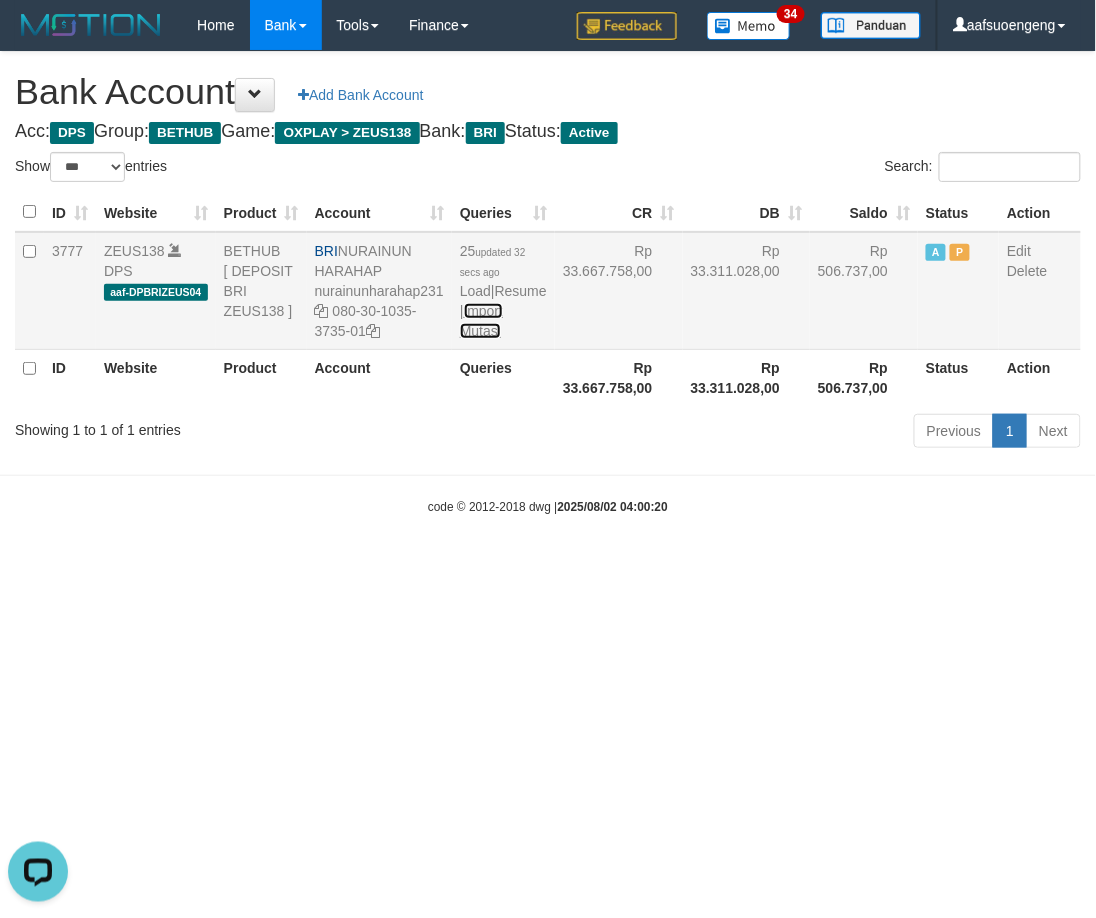 click on "Import Mutasi" at bounding box center [481, 321] 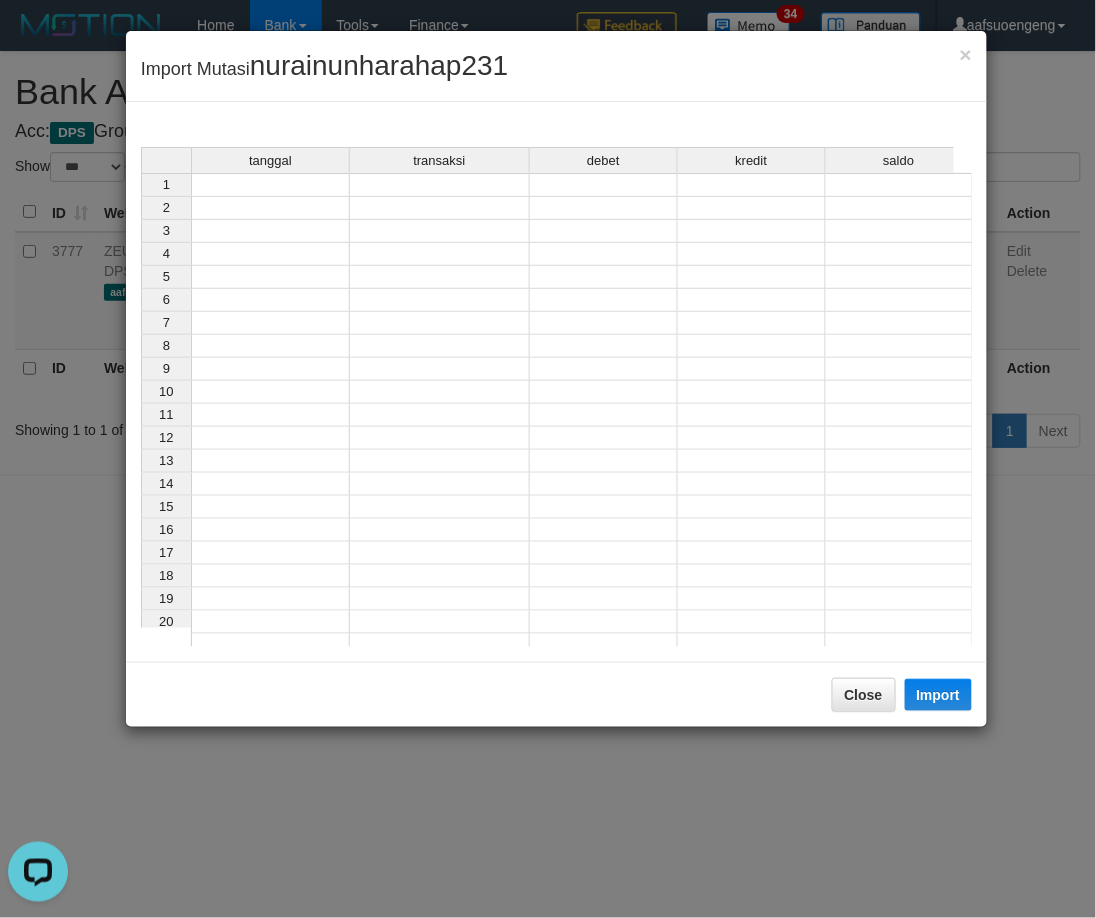 click at bounding box center (270, 185) 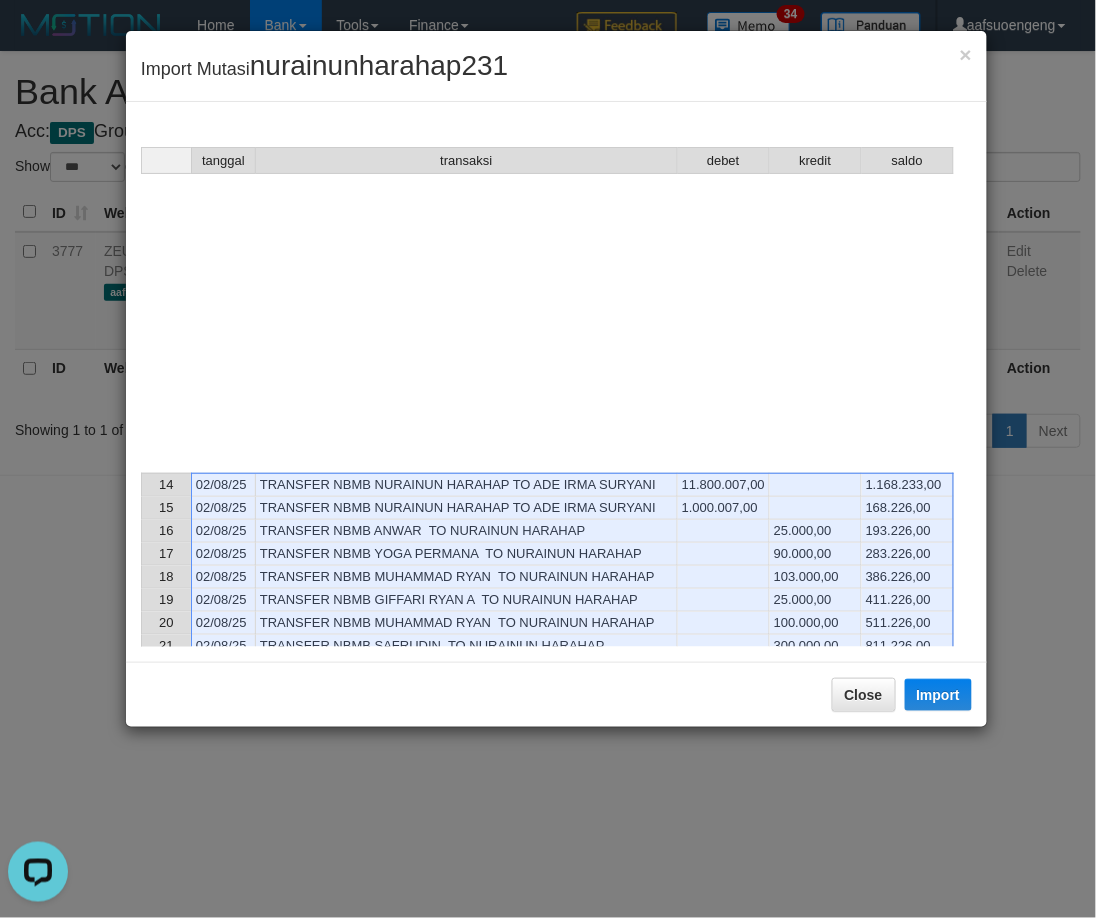scroll, scrollTop: 655, scrollLeft: 0, axis: vertical 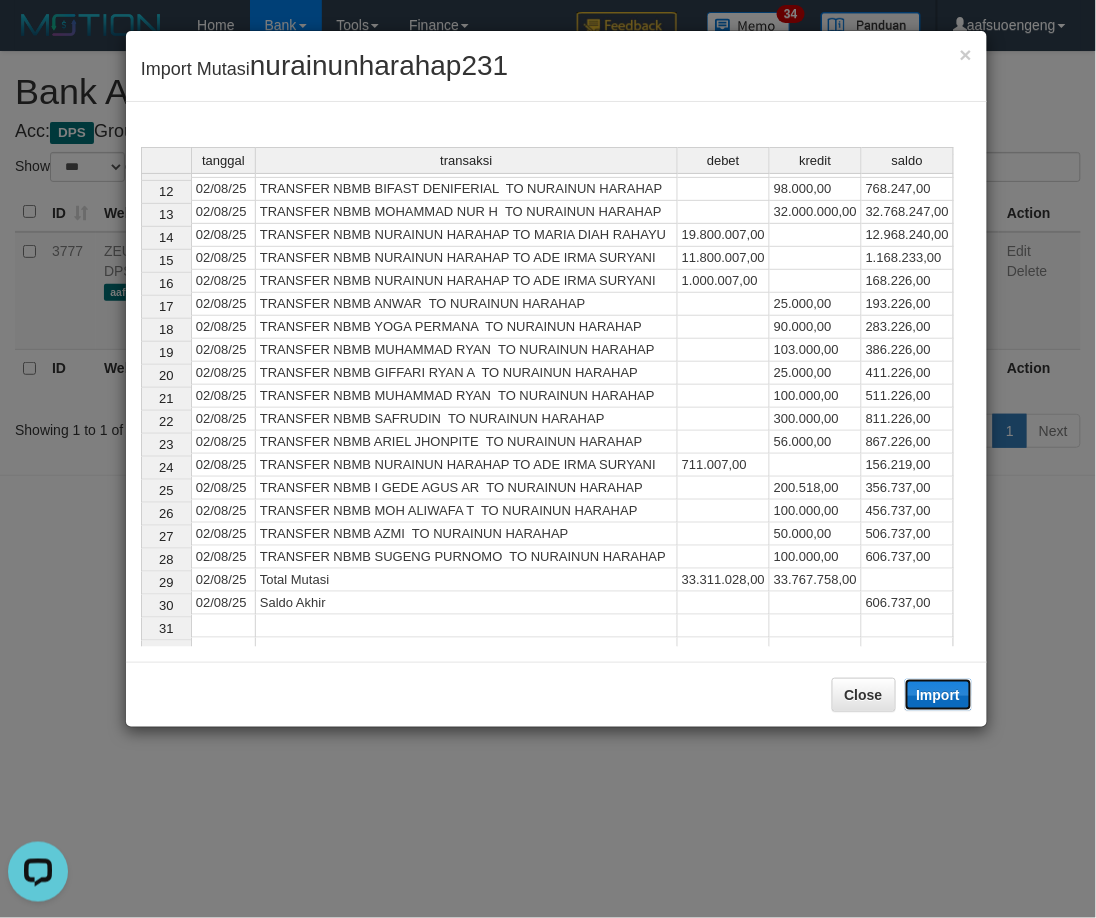 click on "Import" at bounding box center (939, 695) 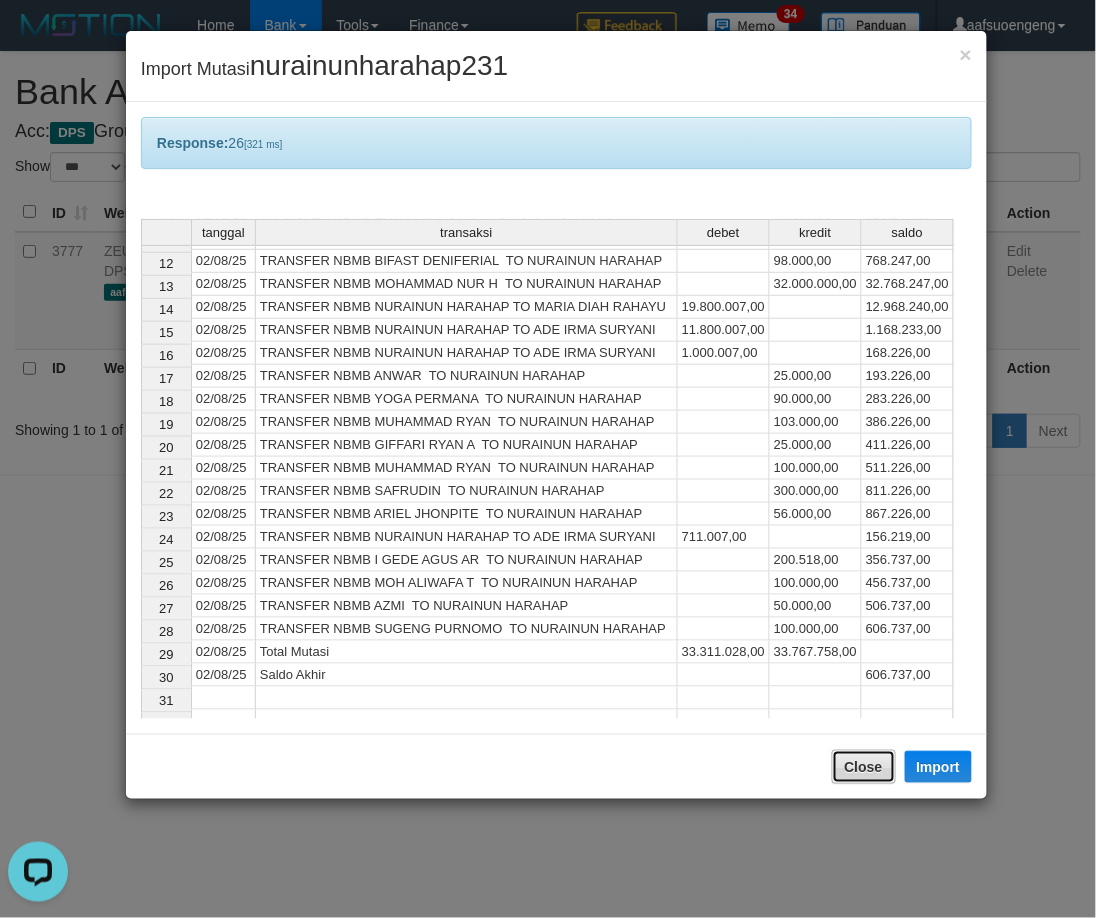 click on "Close" at bounding box center (864, 767) 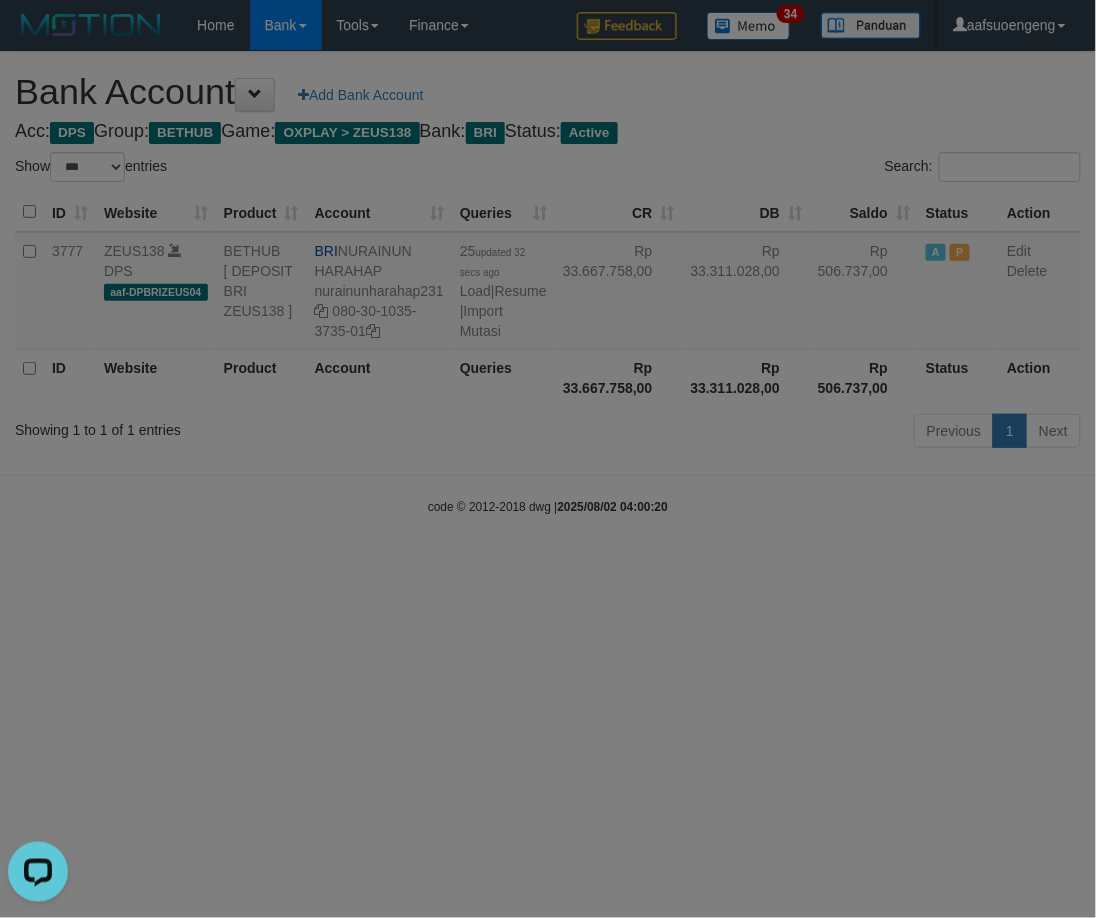 type 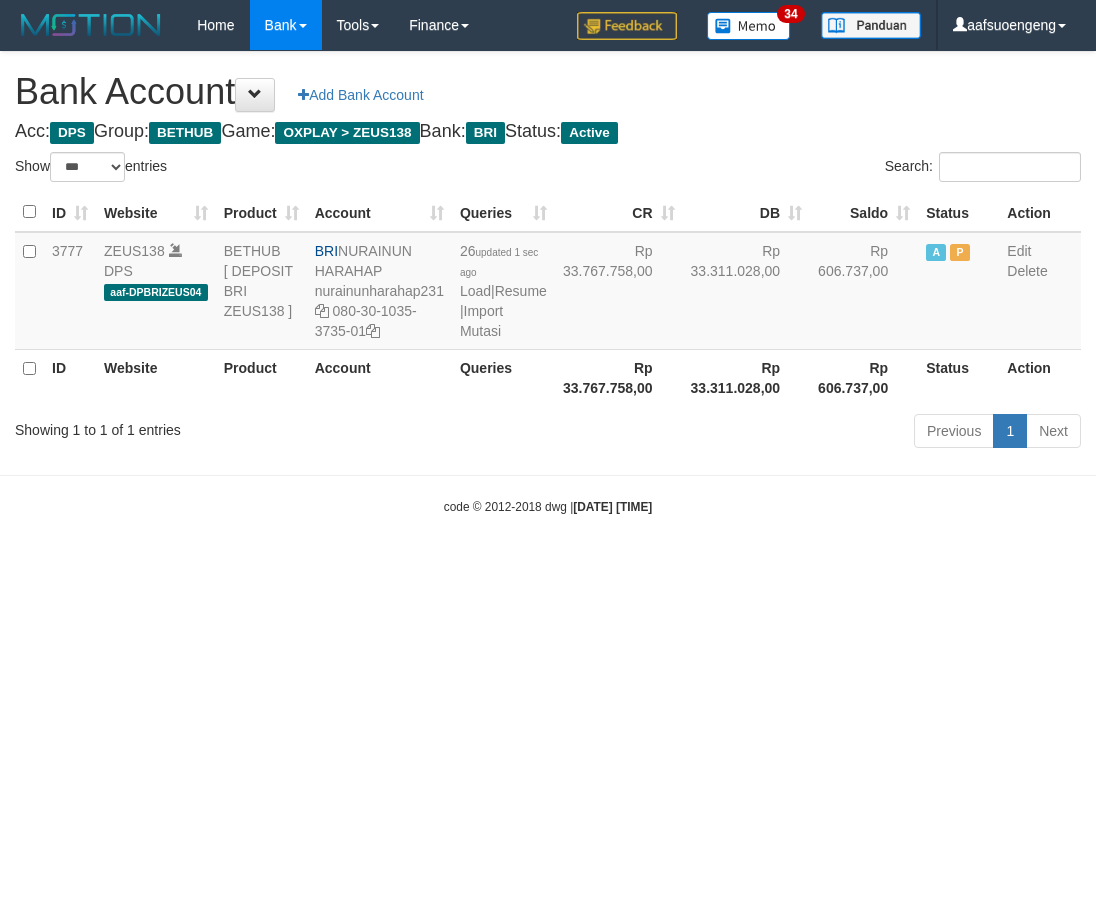 select on "***" 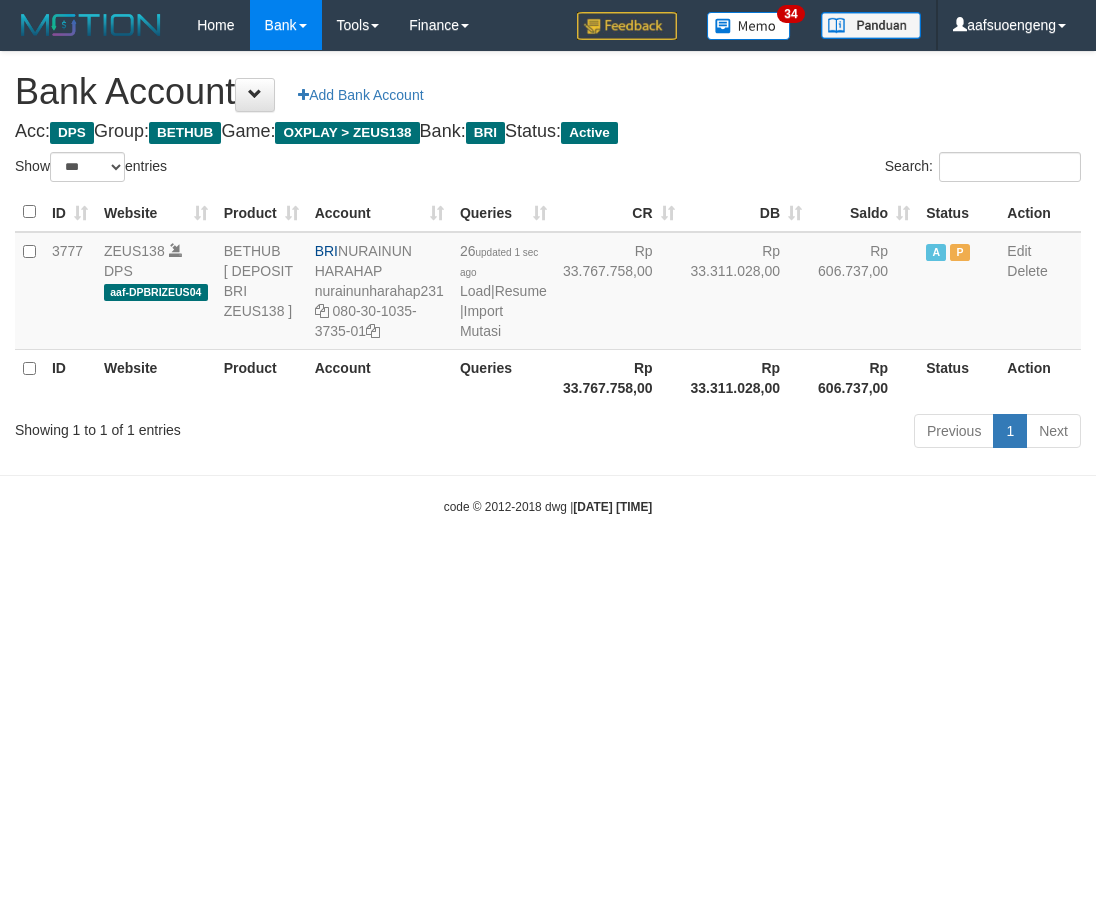 scroll, scrollTop: 0, scrollLeft: 0, axis: both 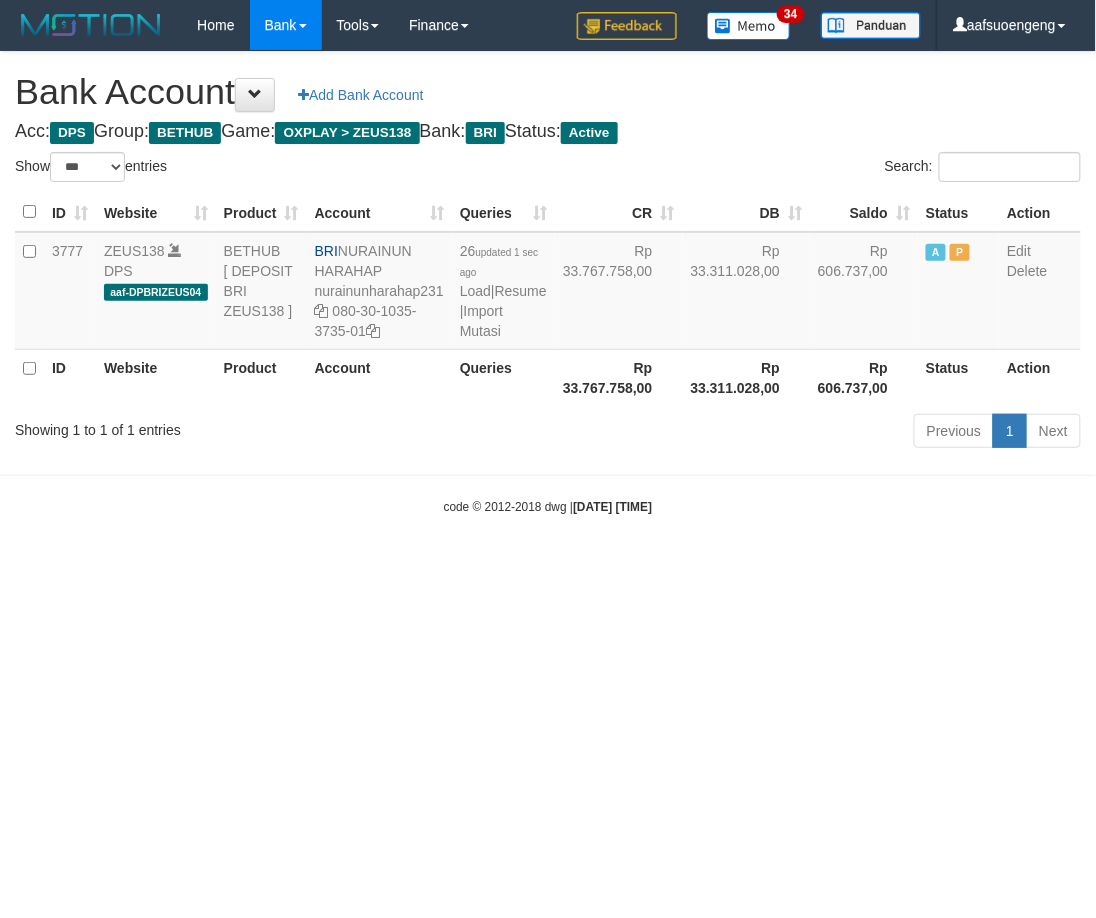 click on "Toggle navigation
Home
Bank
Account List
Mutasi Bank
Search
Sync
Tools
Suspicious Trans
Finance
Financial Data
aafsuoengeng
My Profile
Log Out
34" at bounding box center (548, 283) 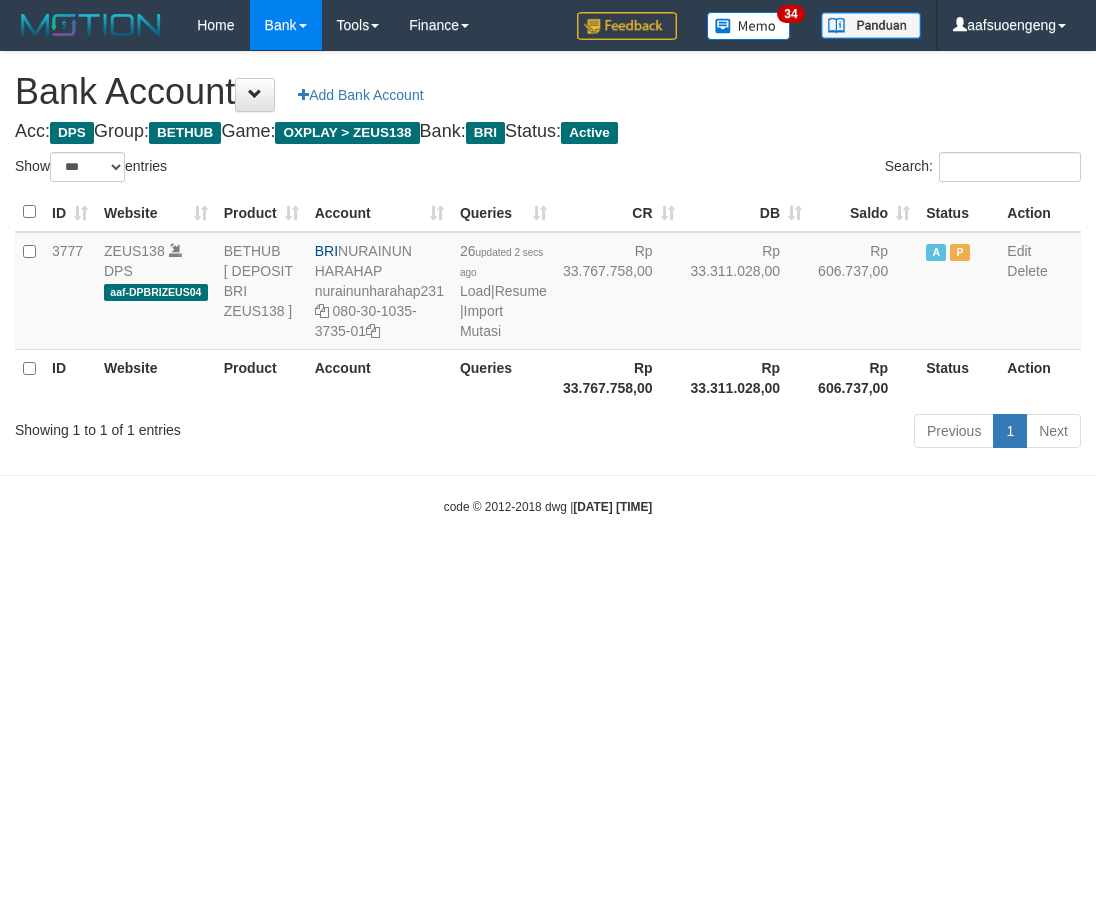 select on "***" 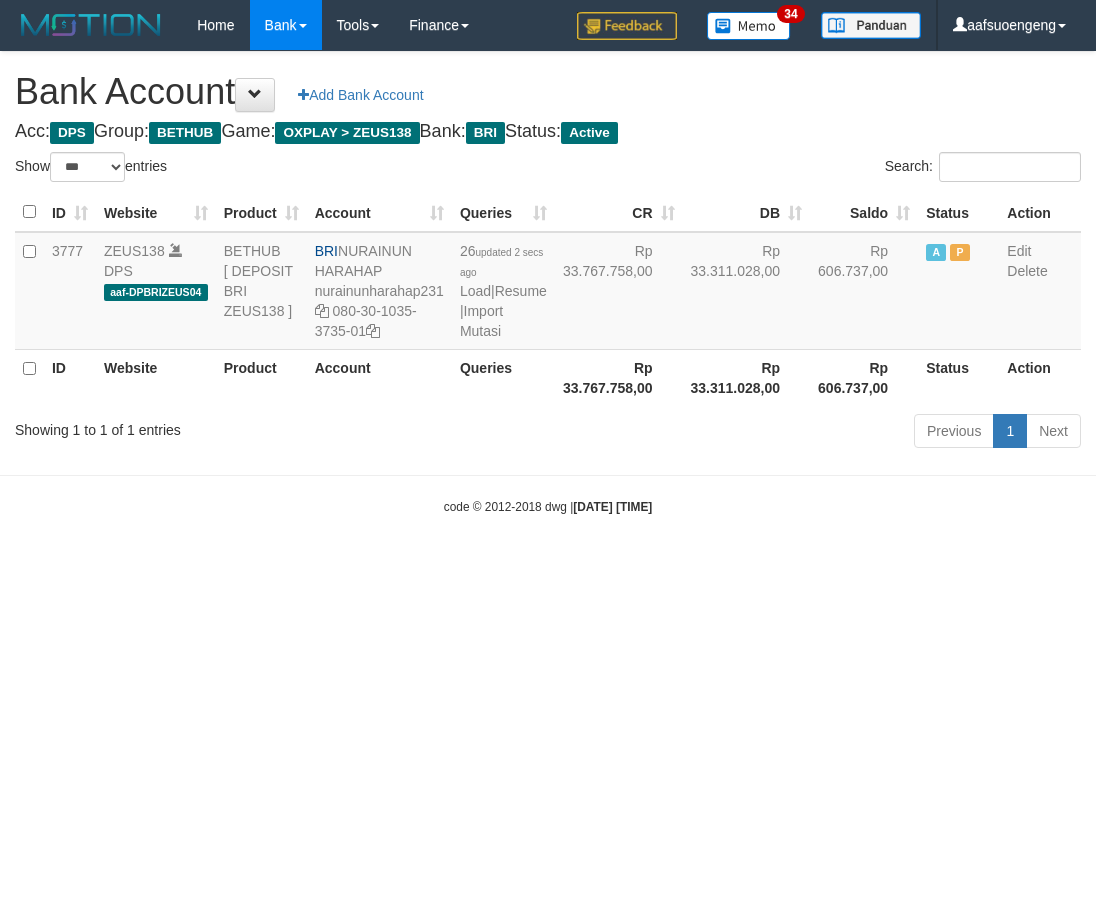 scroll, scrollTop: 0, scrollLeft: 0, axis: both 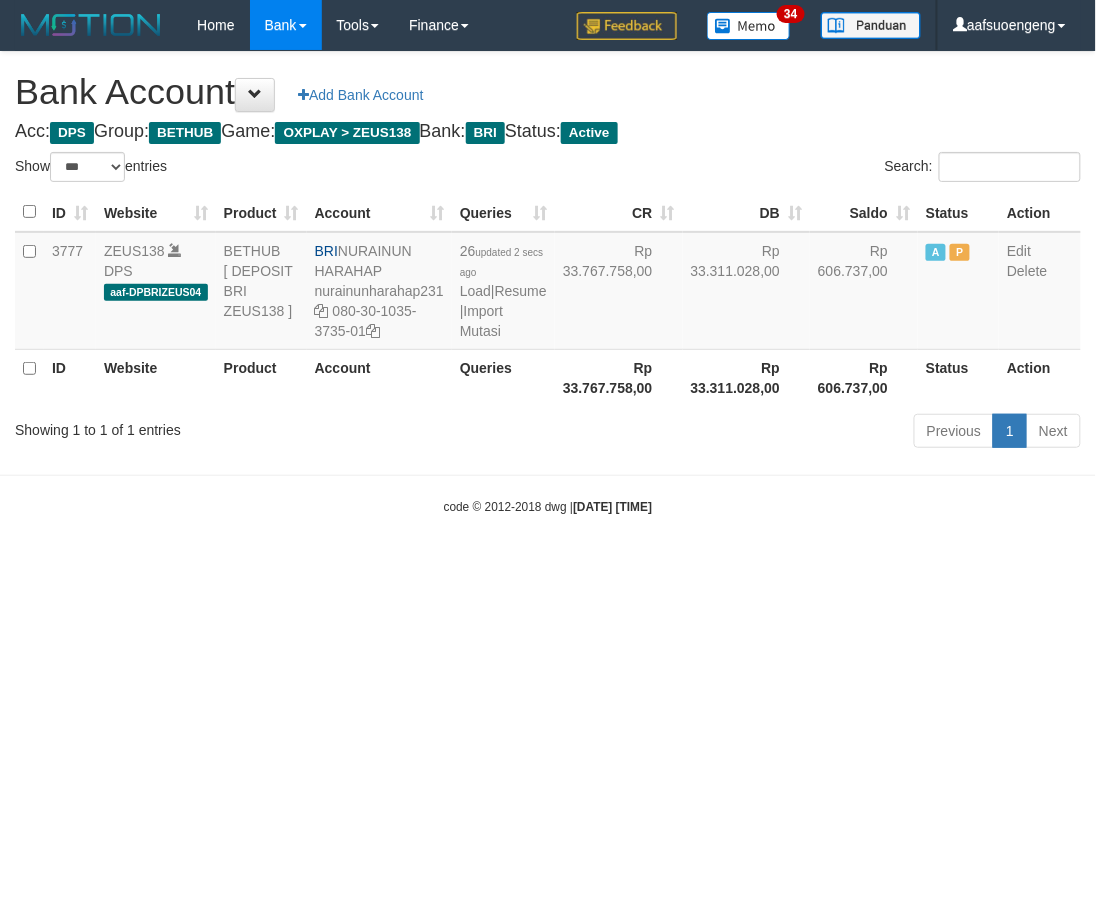 drag, startPoint x: 790, startPoint y: 730, endPoint x: 1092, endPoint y: 691, distance: 304.5078 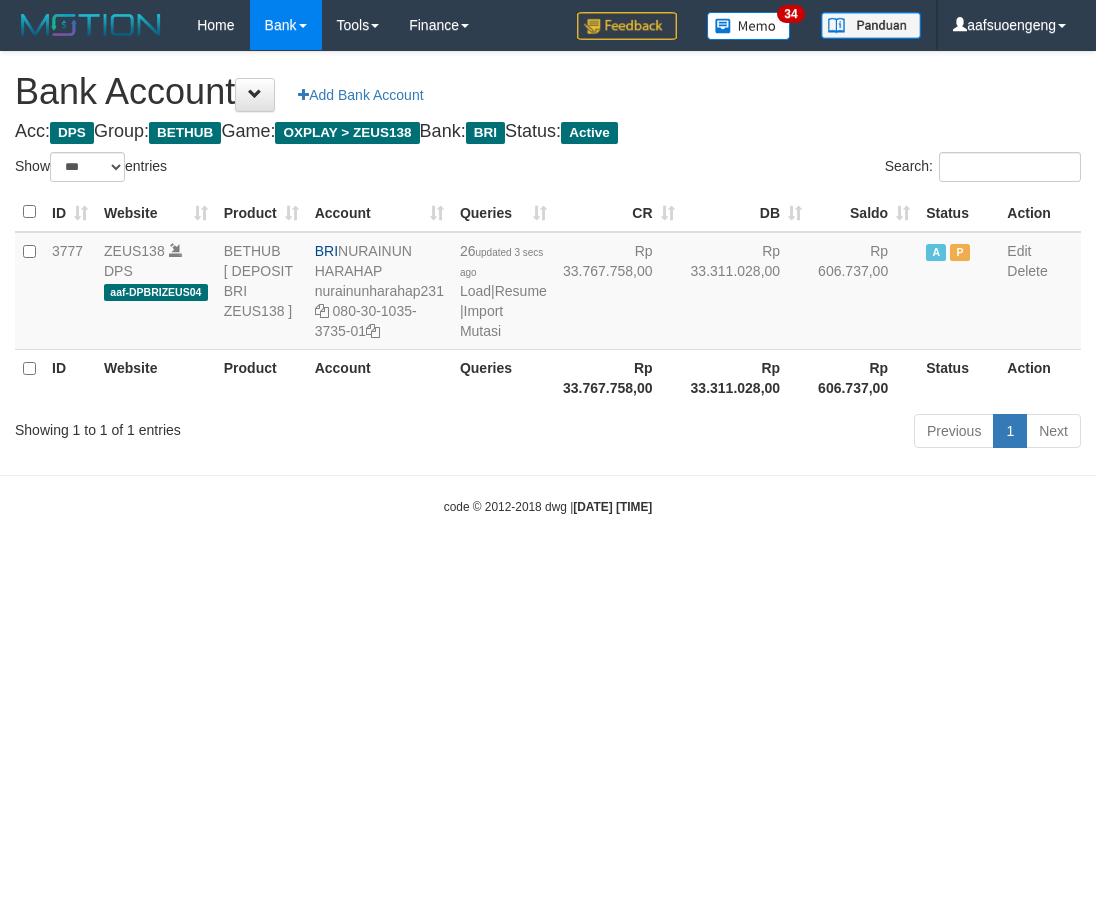 select on "***" 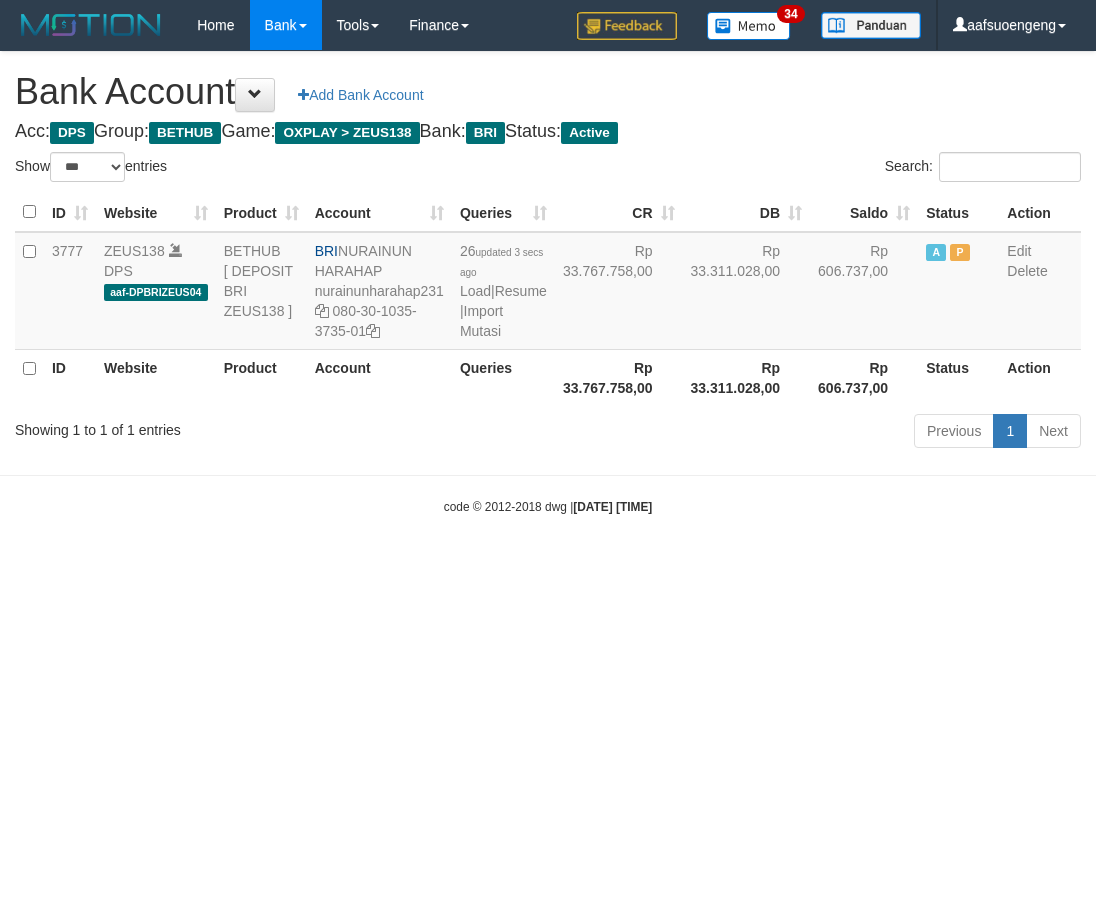 scroll, scrollTop: 0, scrollLeft: 0, axis: both 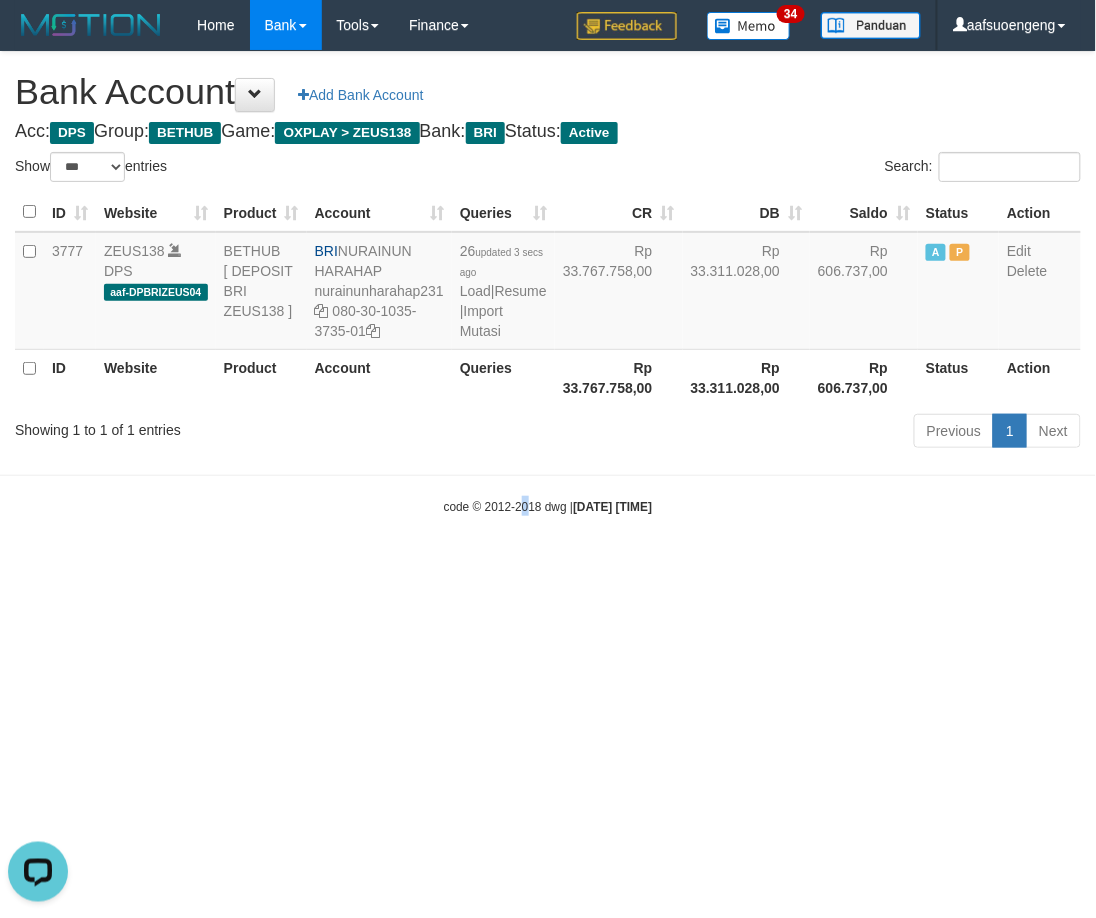 drag, startPoint x: 507, startPoint y: 718, endPoint x: 828, endPoint y: 604, distance: 340.64203 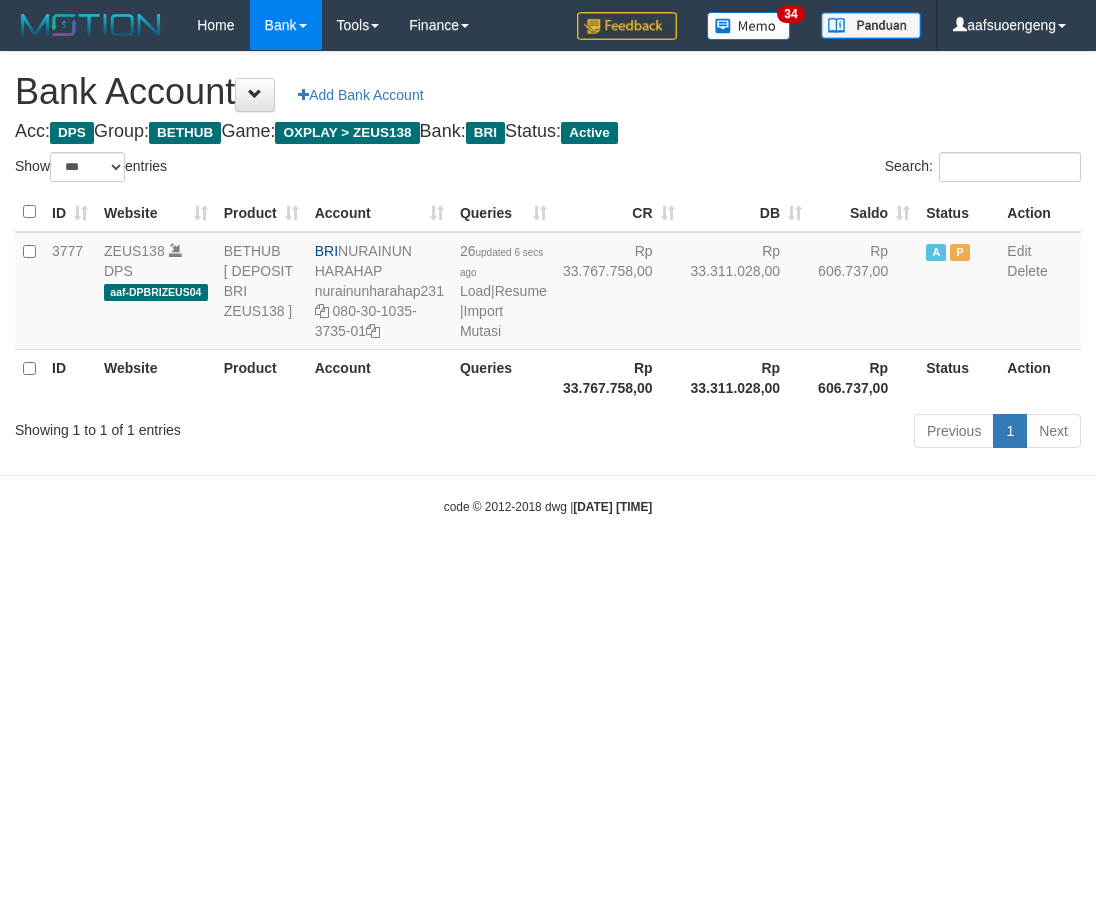 select on "***" 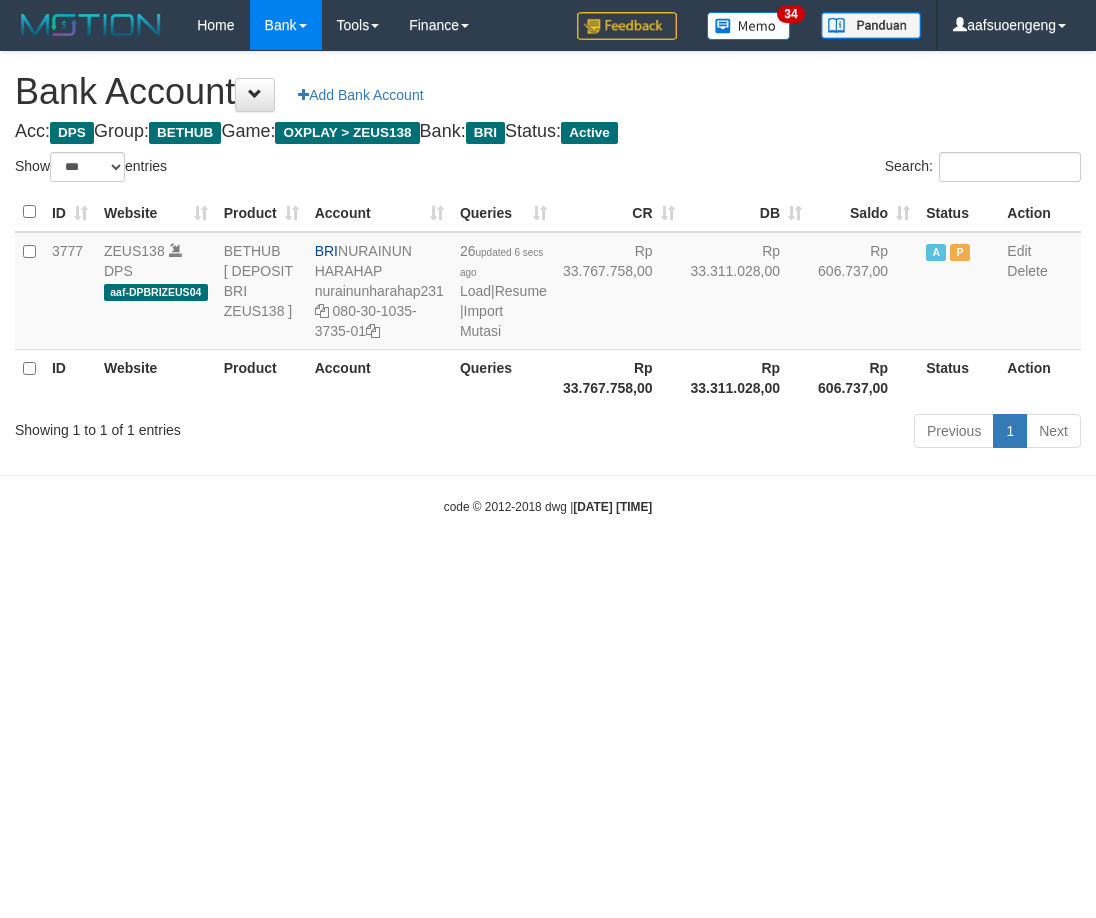 scroll, scrollTop: 0, scrollLeft: 0, axis: both 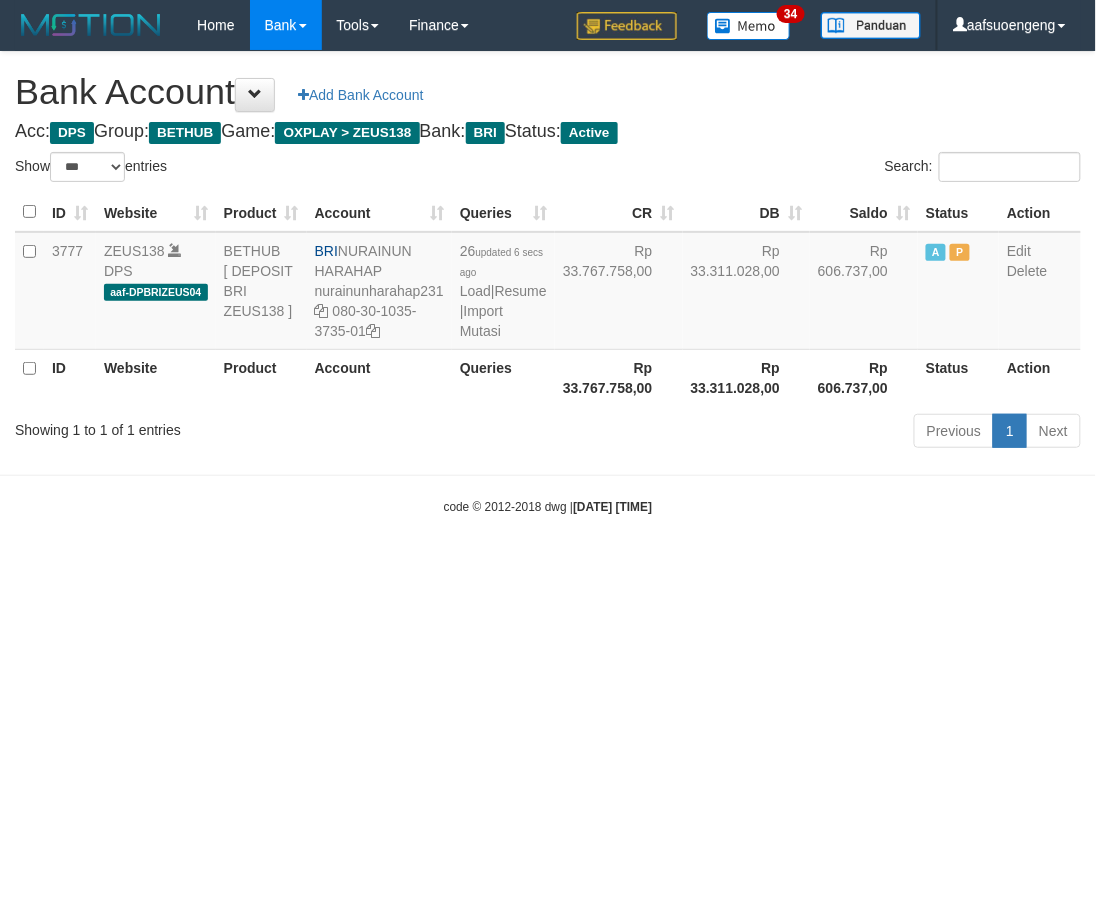 click on "Toggle navigation
Home
Bank
Account List
Mutasi Bank
Search
Sync
Tools
Suspicious Trans
Finance
Financial Data
aafsuoengeng
My Profile
Log Out
34" at bounding box center [548, 283] 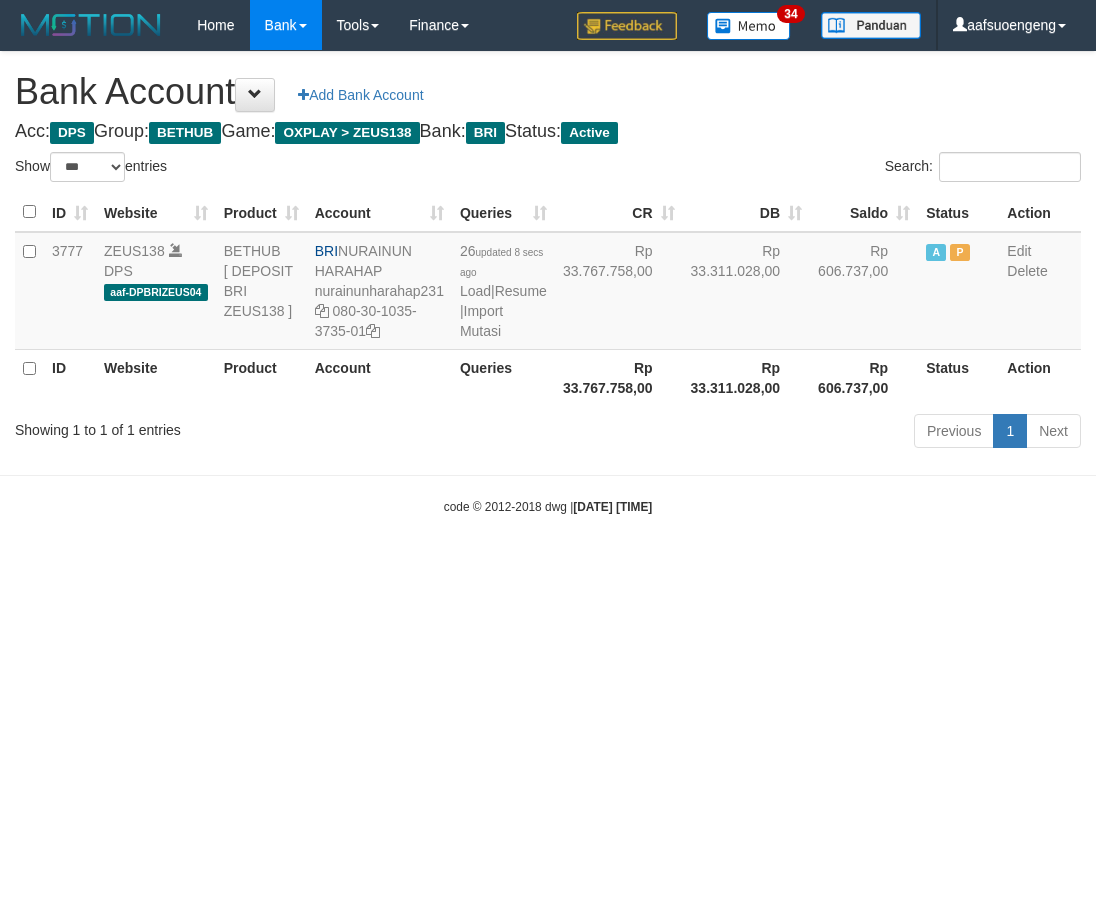 select on "***" 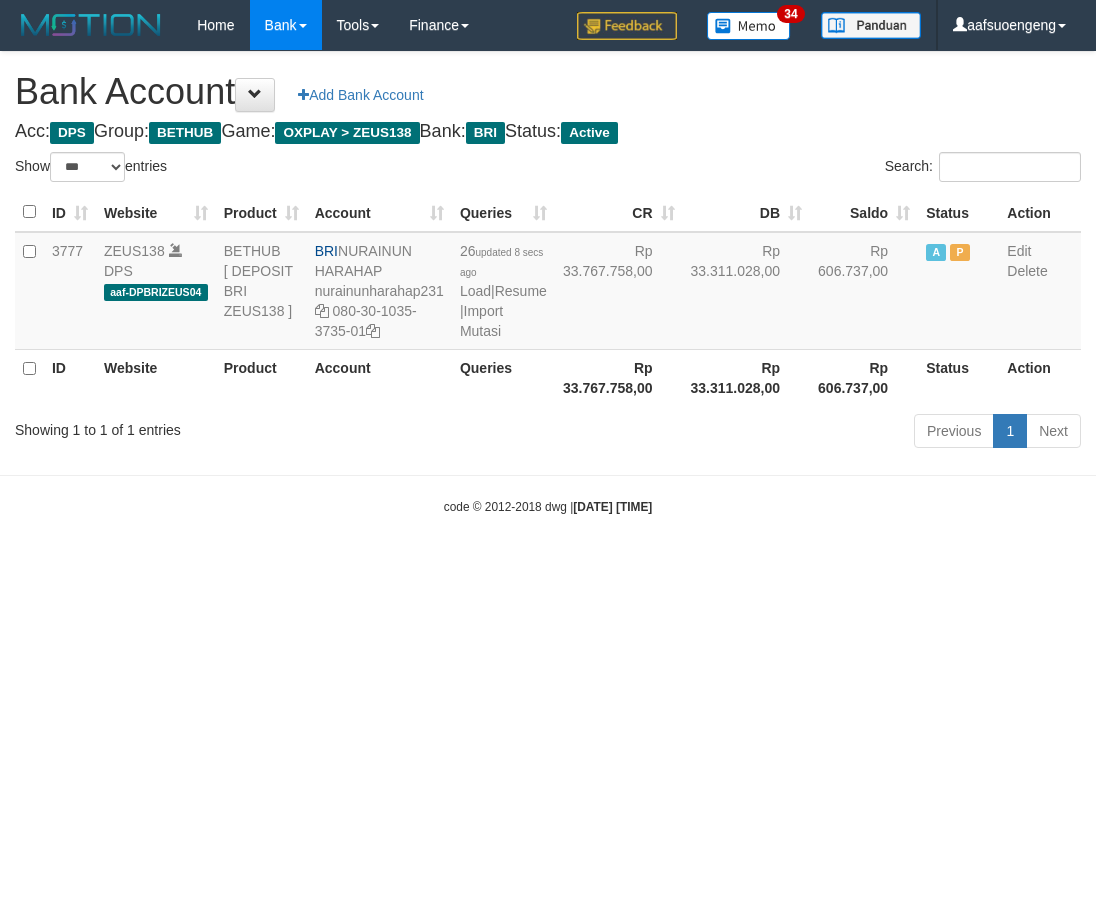 scroll, scrollTop: 0, scrollLeft: 0, axis: both 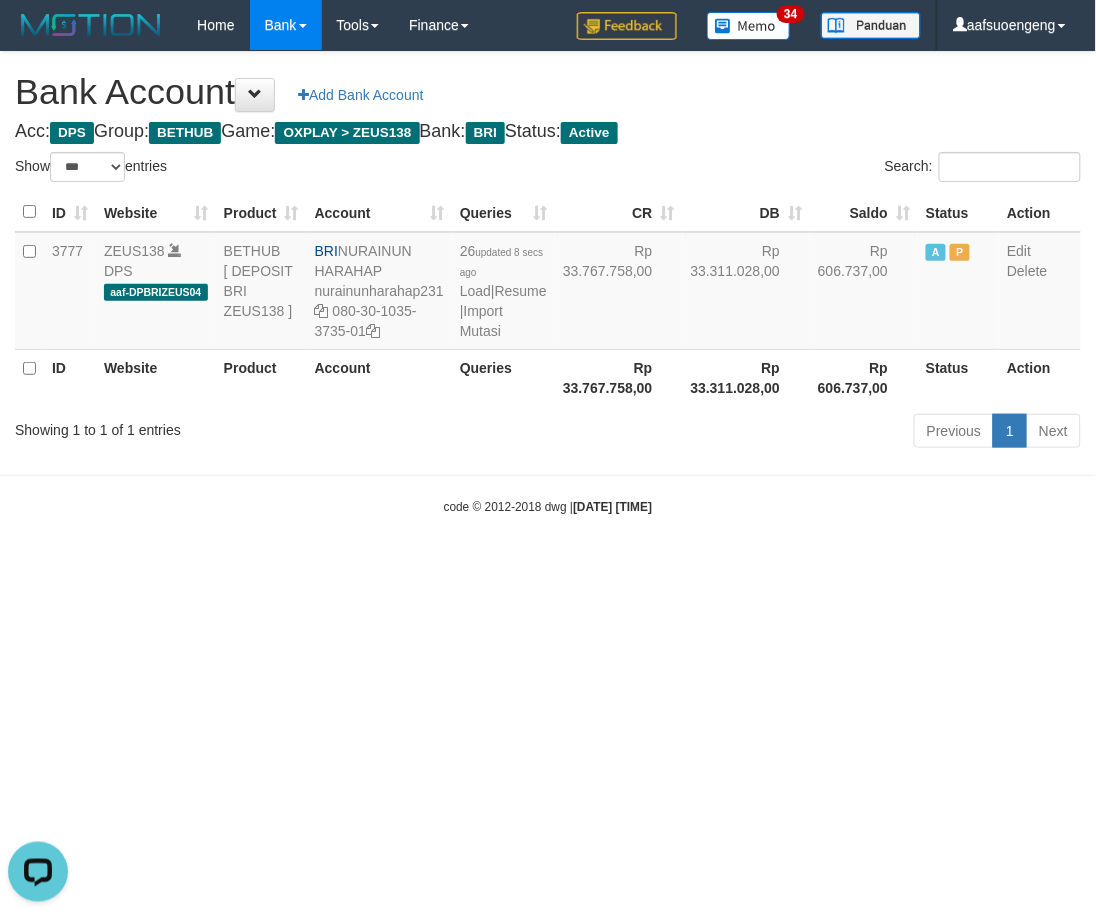 drag, startPoint x: 657, startPoint y: 616, endPoint x: 687, endPoint y: 613, distance: 30.149628 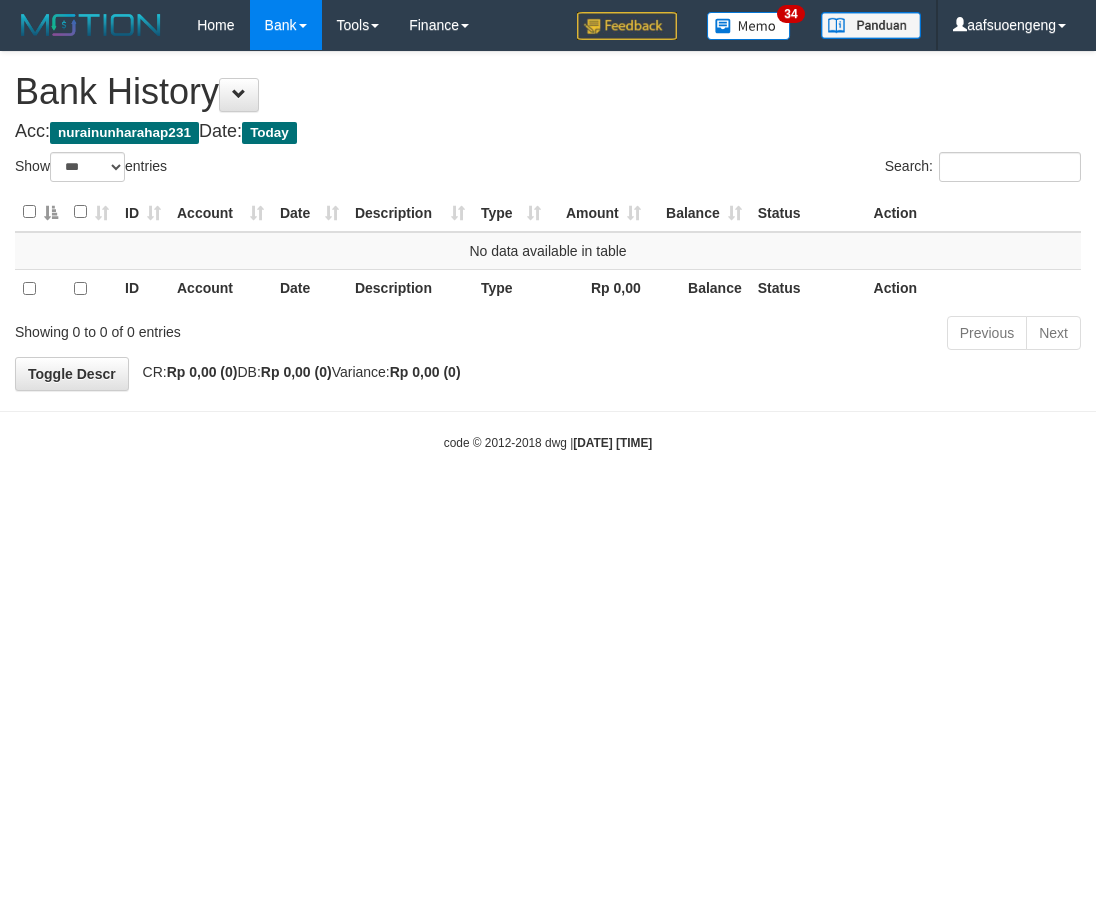 select on "***" 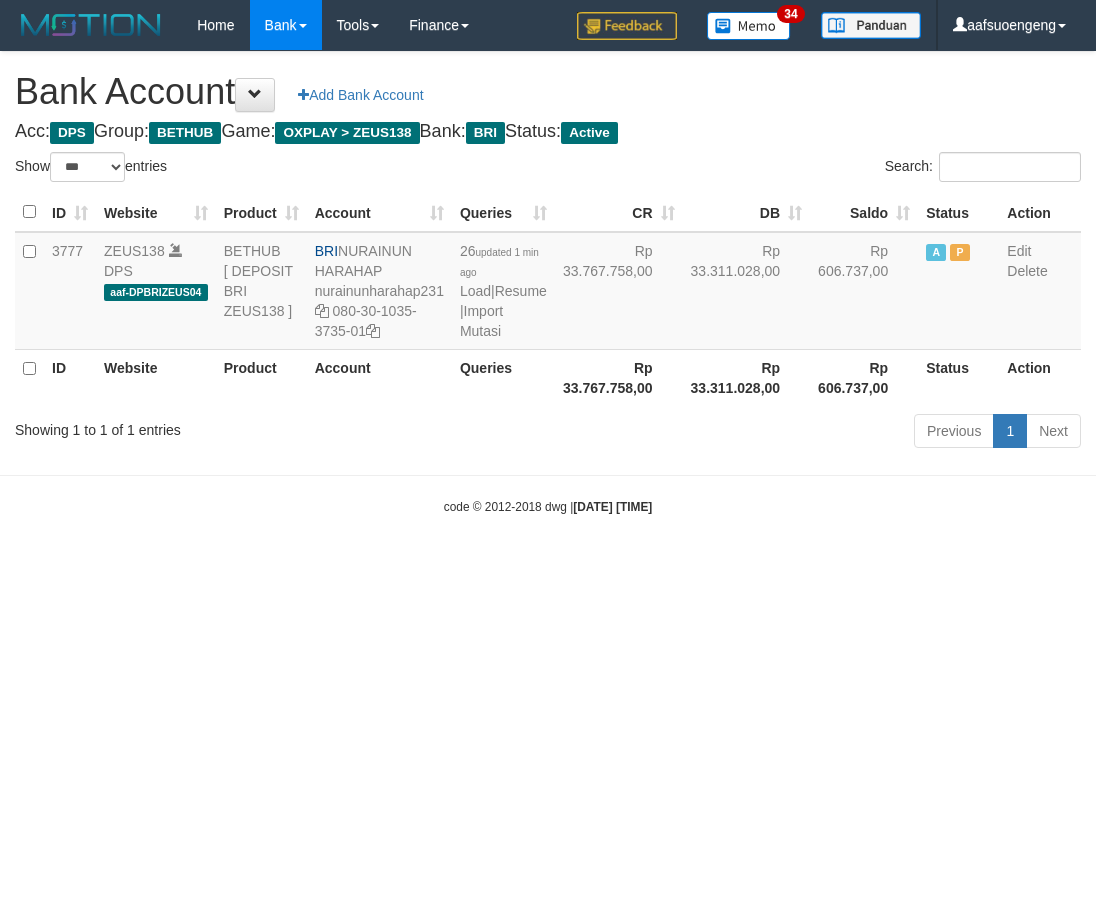 select on "***" 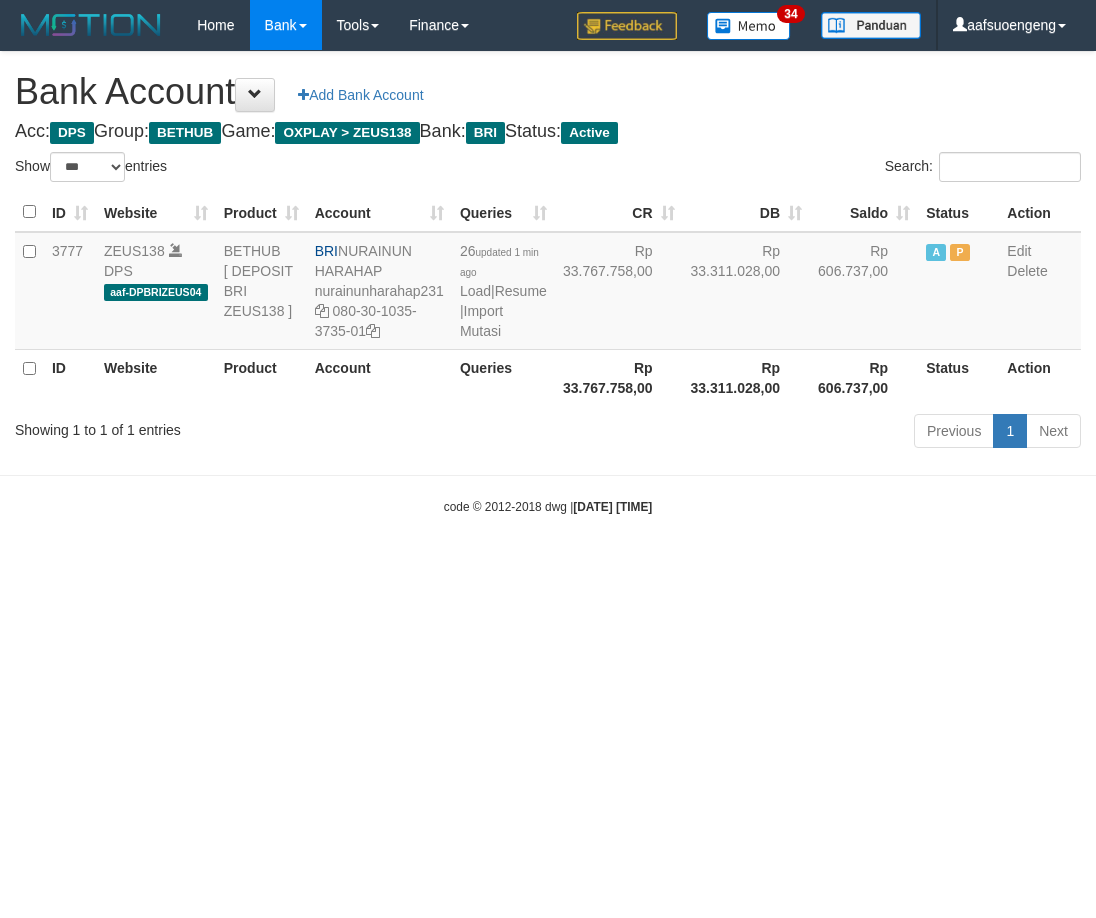 scroll, scrollTop: 0, scrollLeft: 0, axis: both 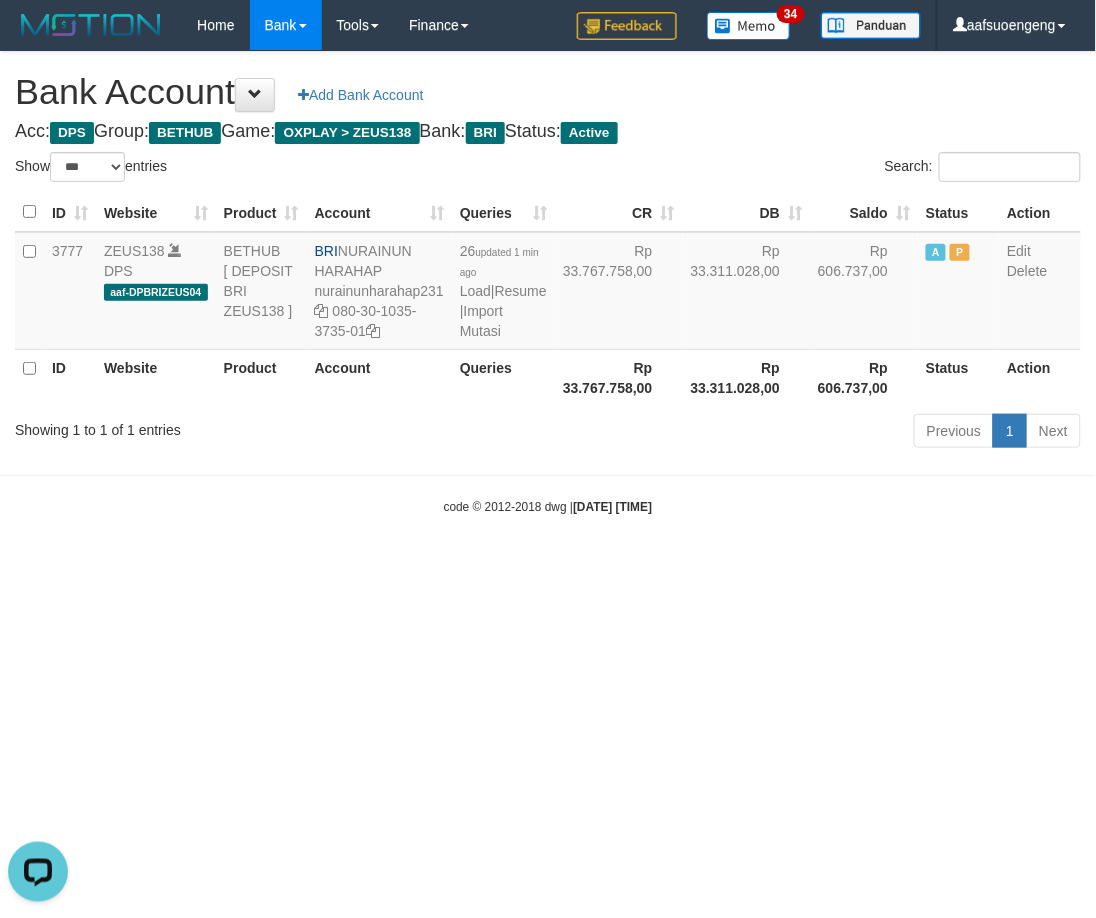 drag, startPoint x: 345, startPoint y: 543, endPoint x: 388, endPoint y: 536, distance: 43.56604 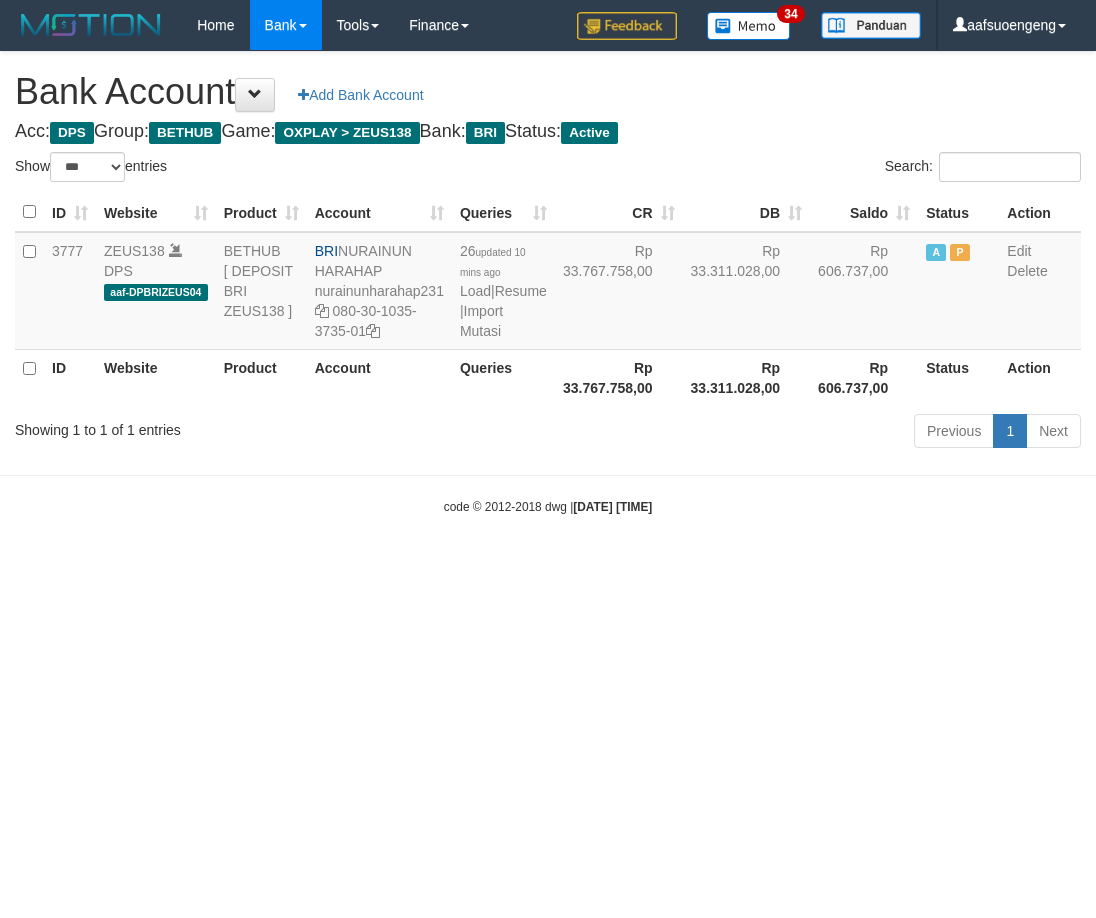 select on "***" 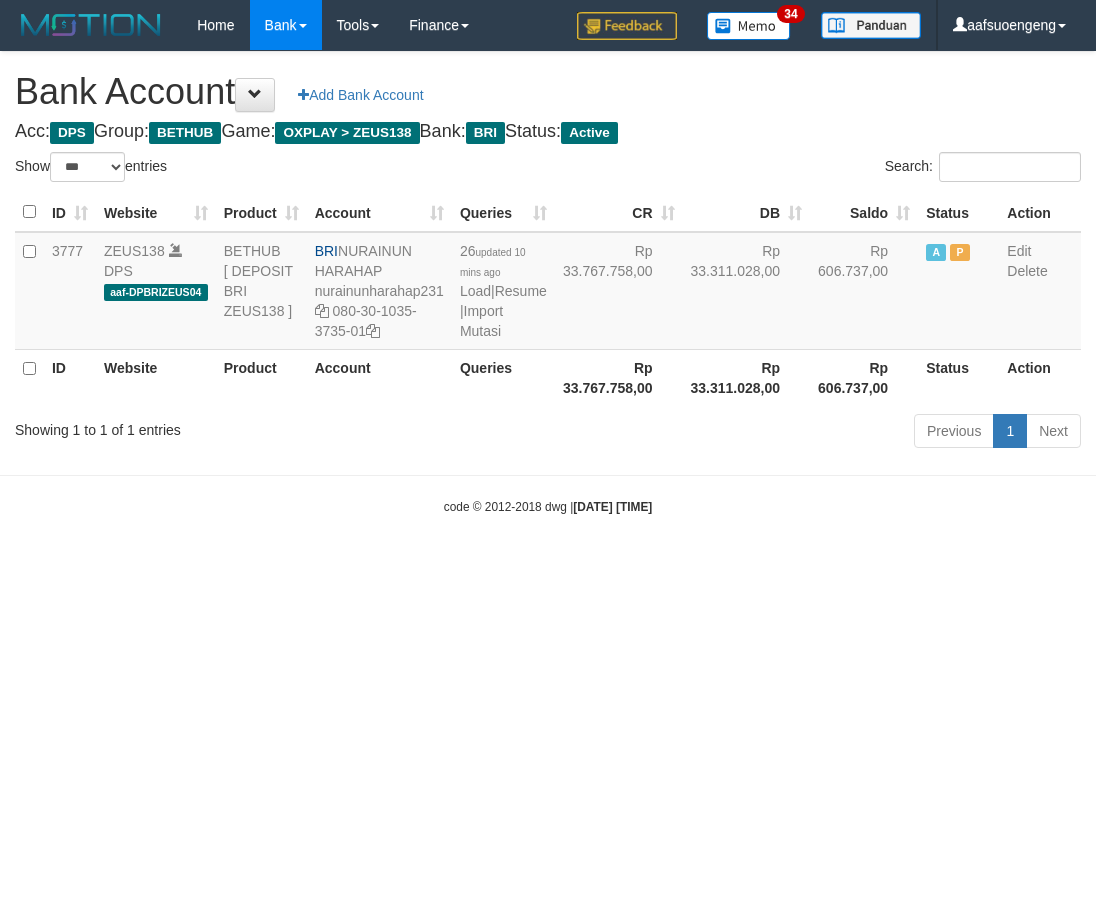scroll, scrollTop: 0, scrollLeft: 0, axis: both 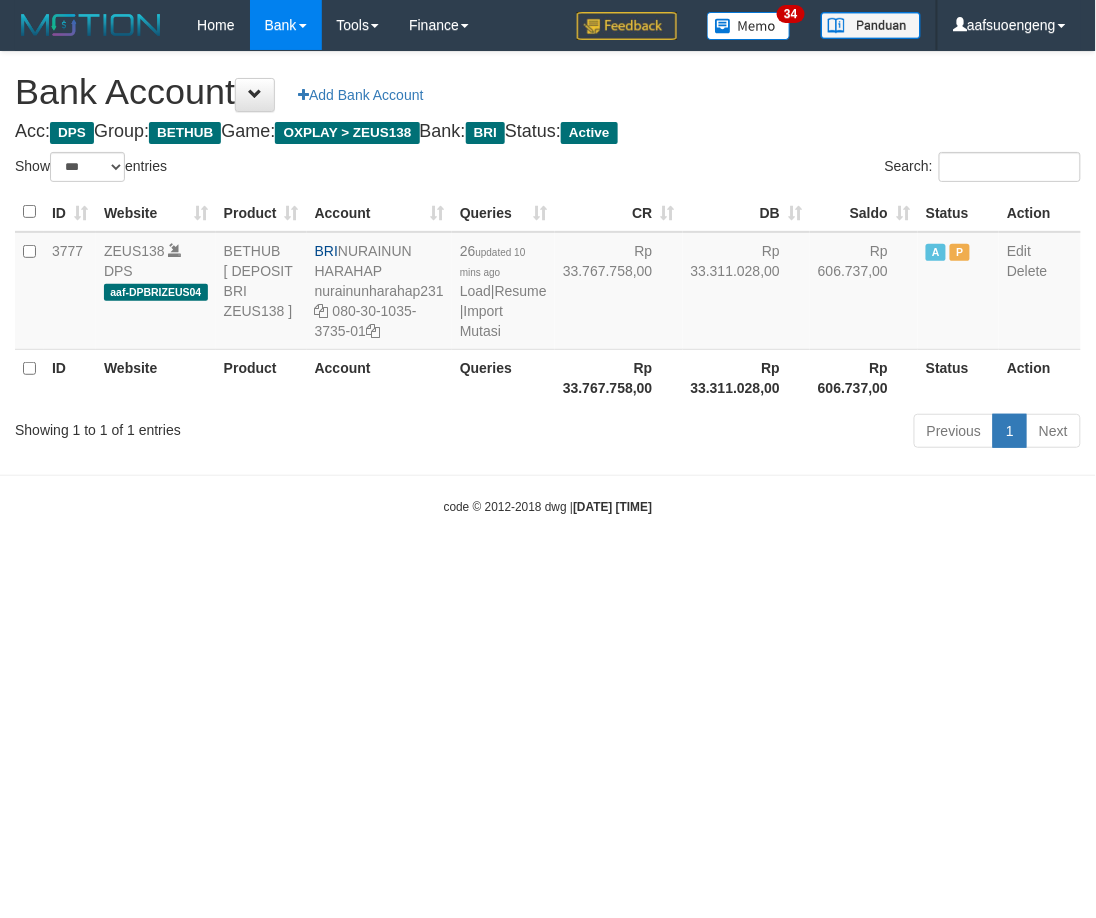 drag, startPoint x: 780, startPoint y: 636, endPoint x: 806, endPoint y: 622, distance: 29.529646 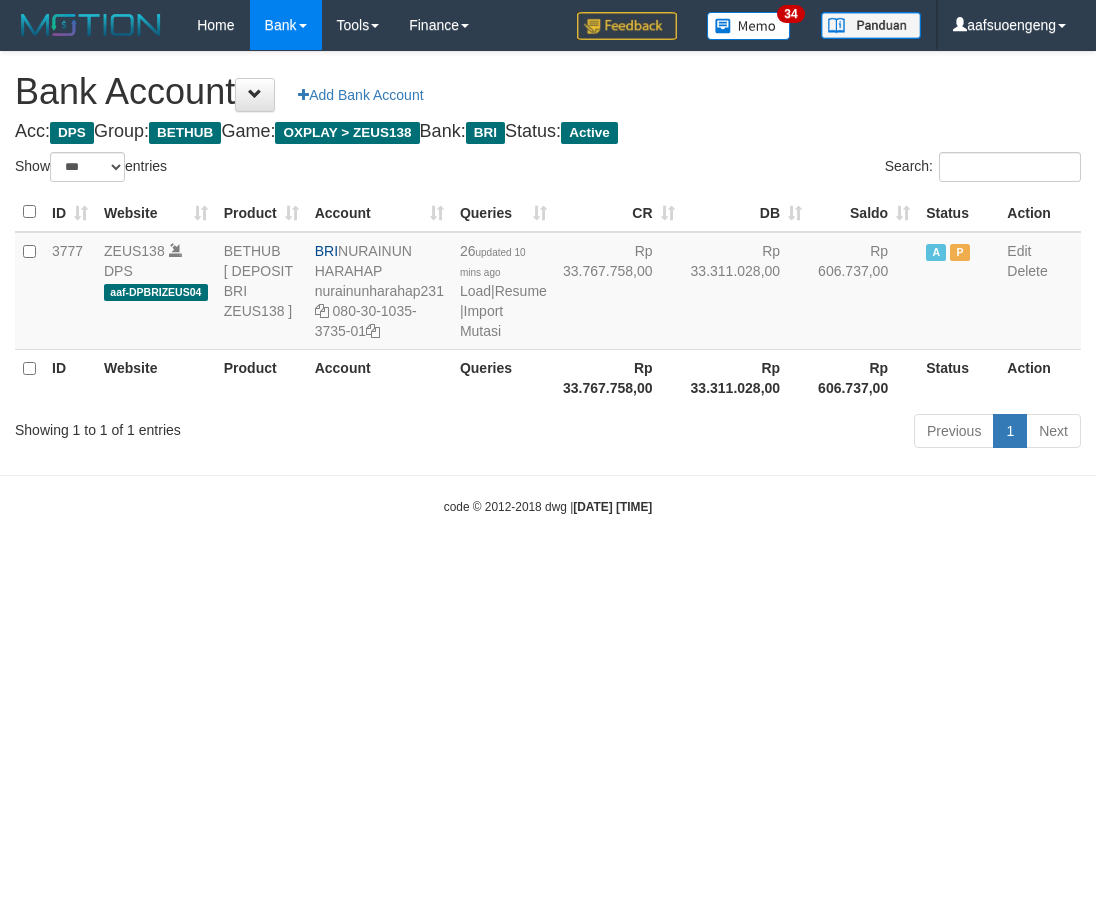 select on "***" 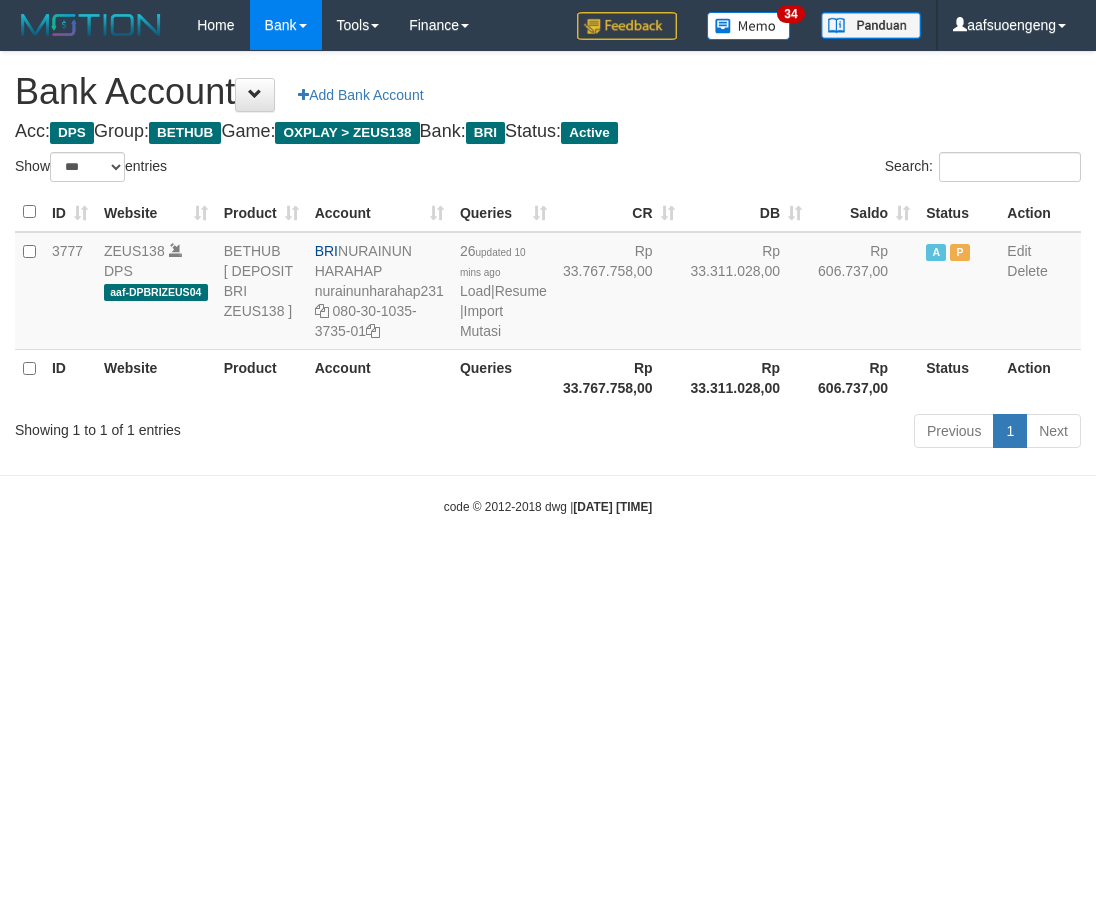 scroll, scrollTop: 0, scrollLeft: 0, axis: both 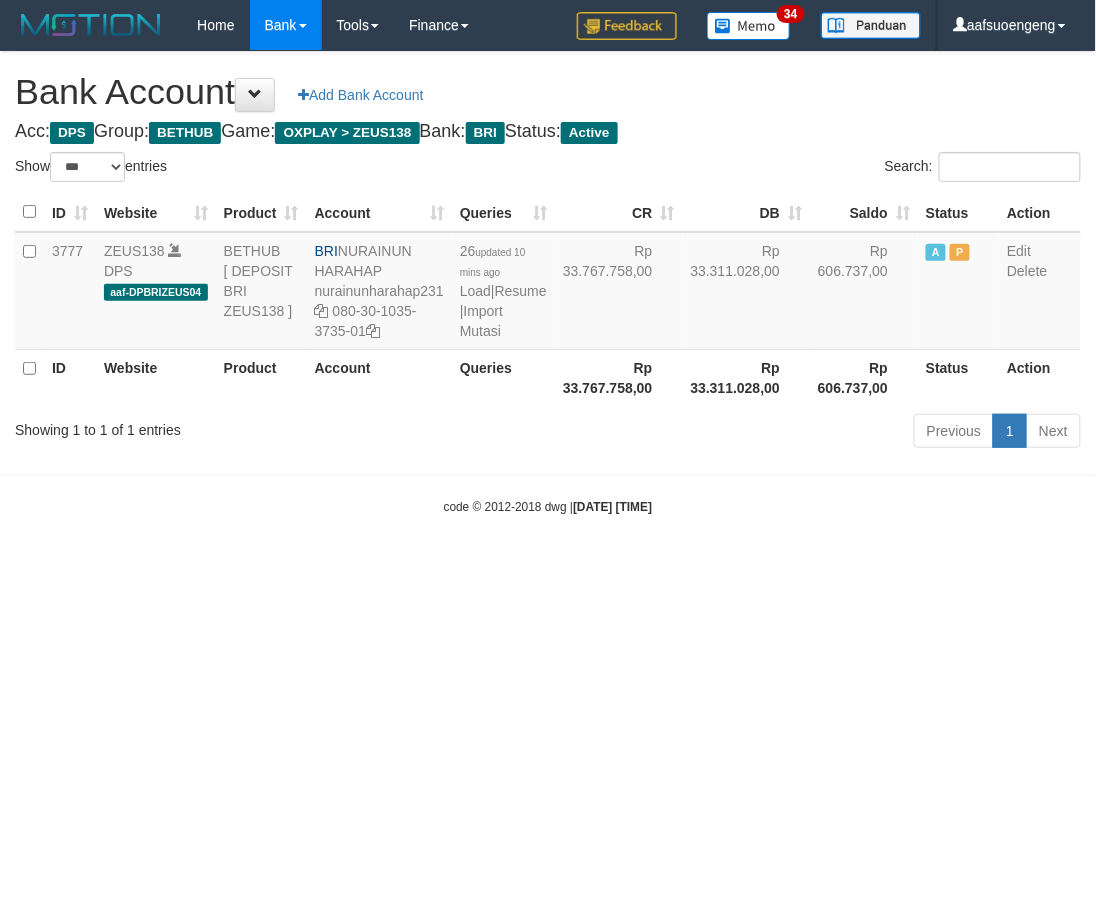 click on "Toggle navigation
Home
Bank
Account List
Mutasi Bank
Search
Sync
Tools
Suspicious Trans
Finance
Financial Data
aafsuoengeng
My Profile
Log Out
34" at bounding box center [548, 283] 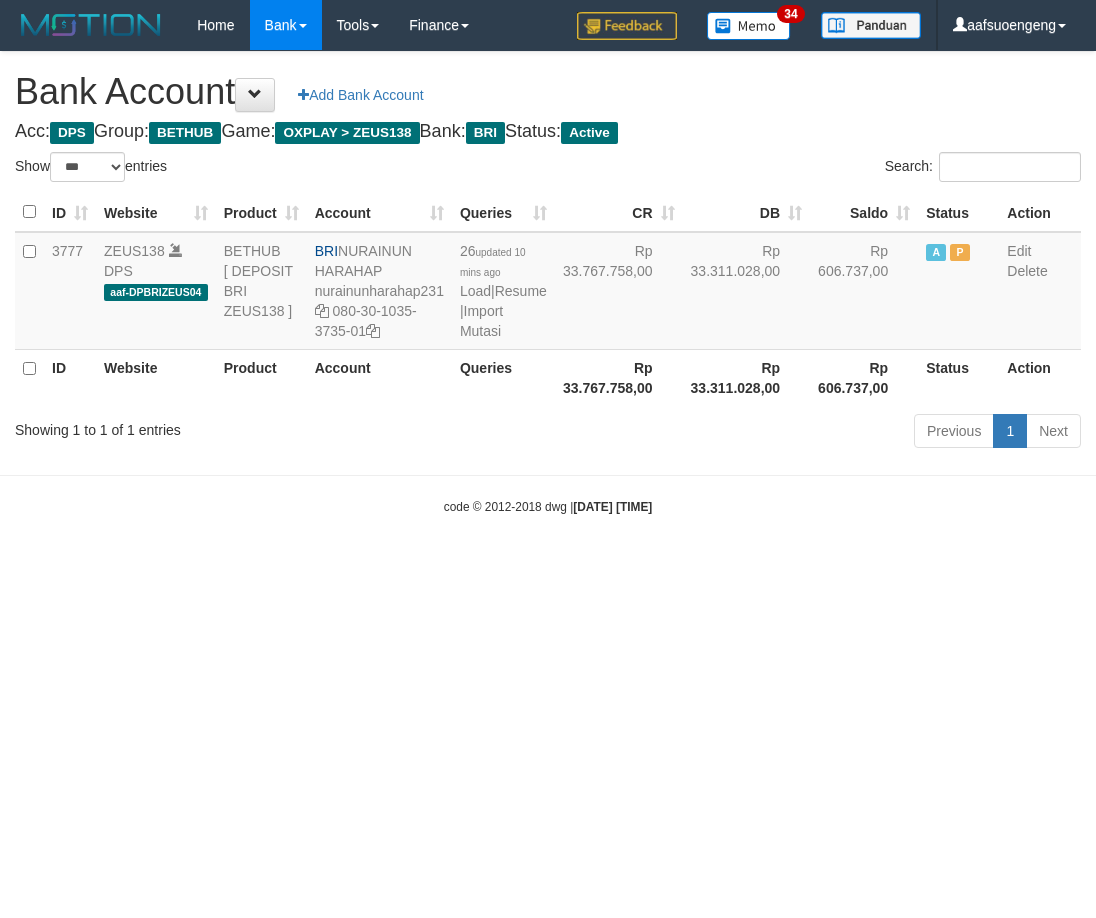 select on "***" 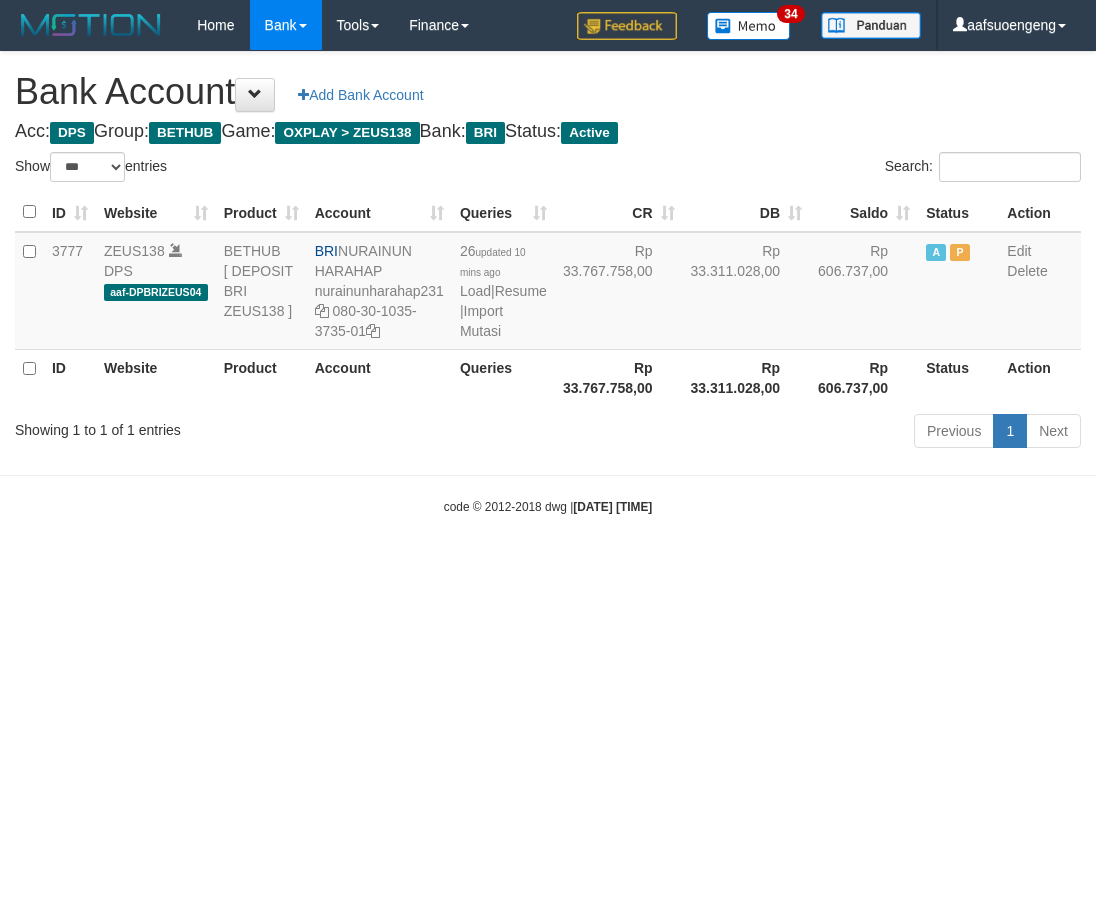 scroll, scrollTop: 0, scrollLeft: 0, axis: both 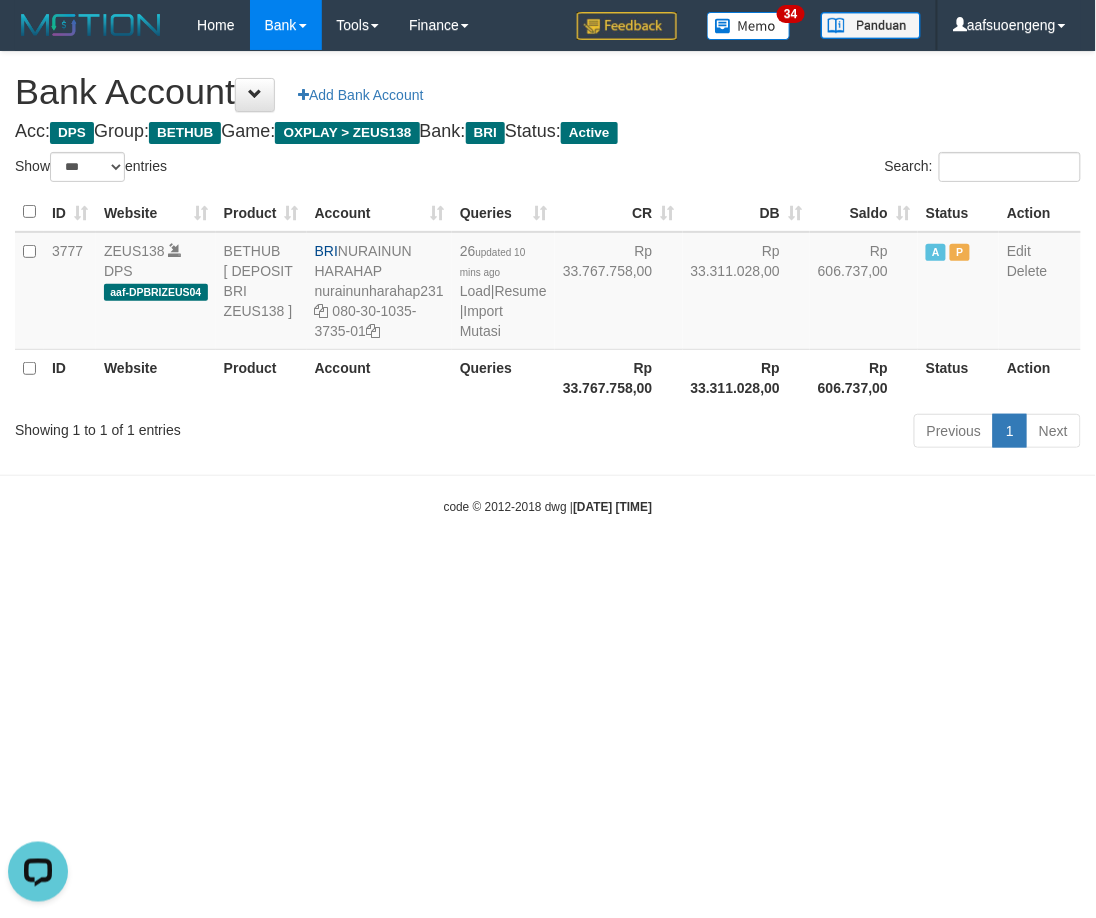 drag, startPoint x: 725, startPoint y: 601, endPoint x: 762, endPoint y: 612, distance: 38.600517 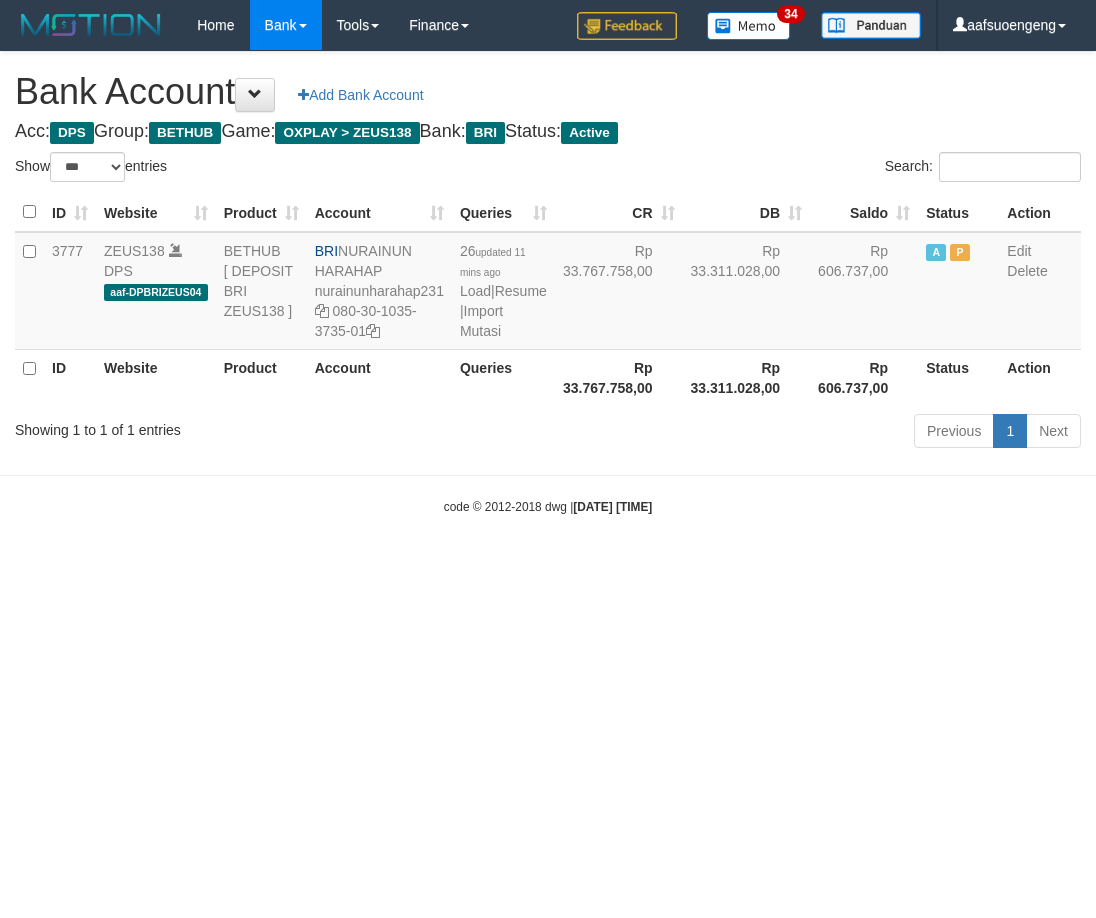 select on "***" 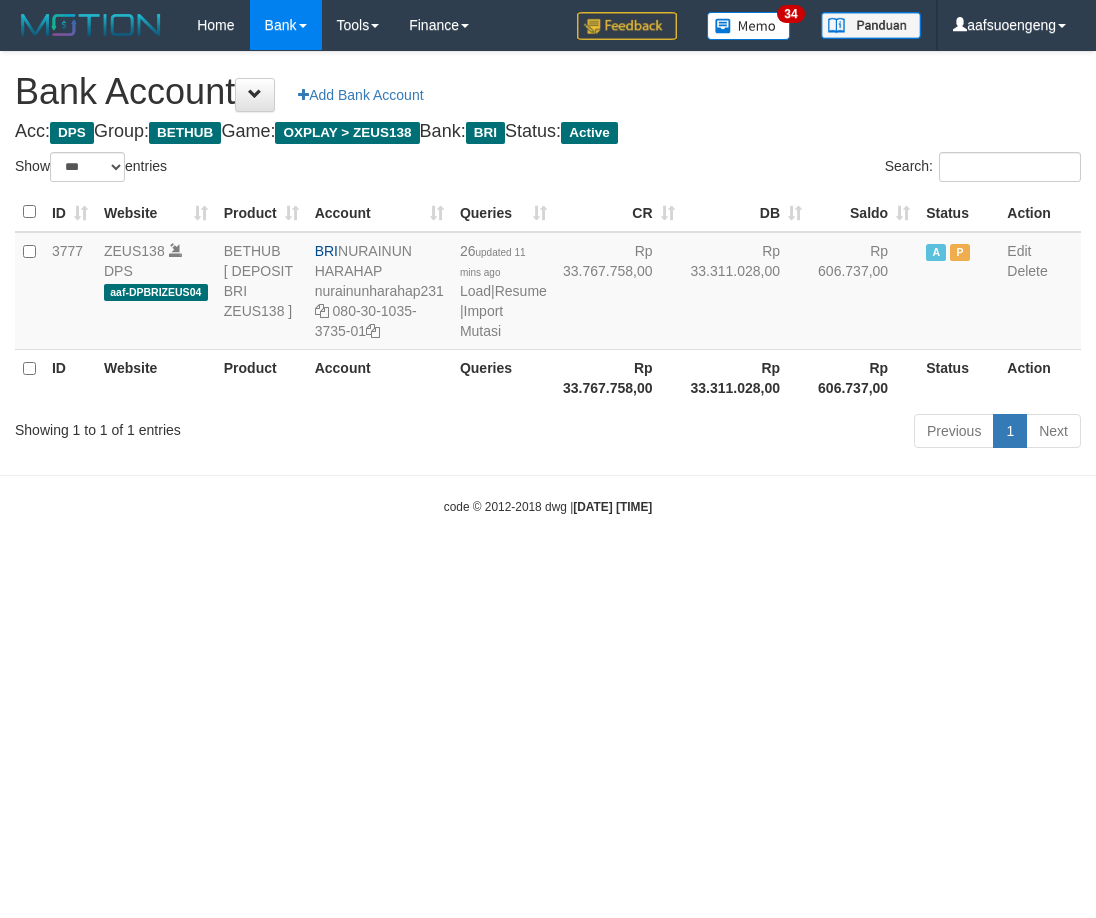 scroll, scrollTop: 0, scrollLeft: 0, axis: both 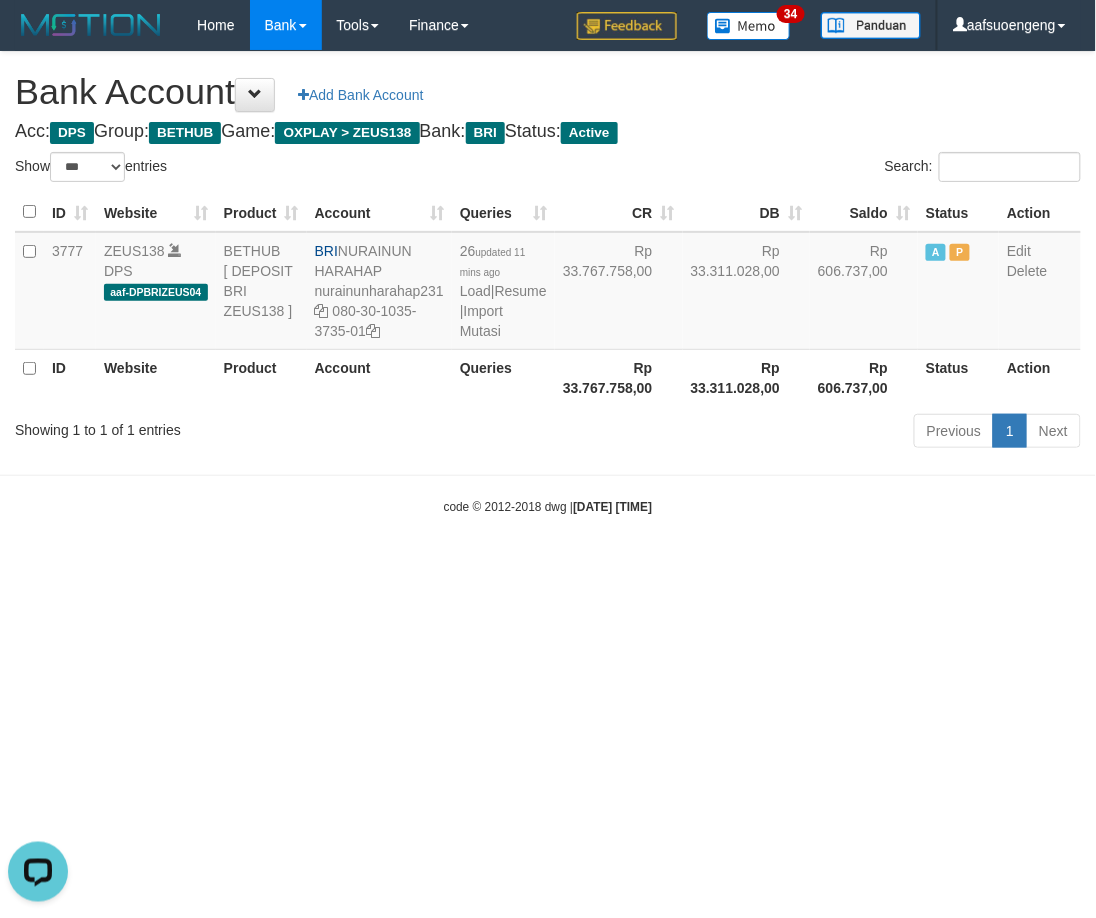 drag, startPoint x: 874, startPoint y: 596, endPoint x: 854, endPoint y: 674, distance: 80.523285 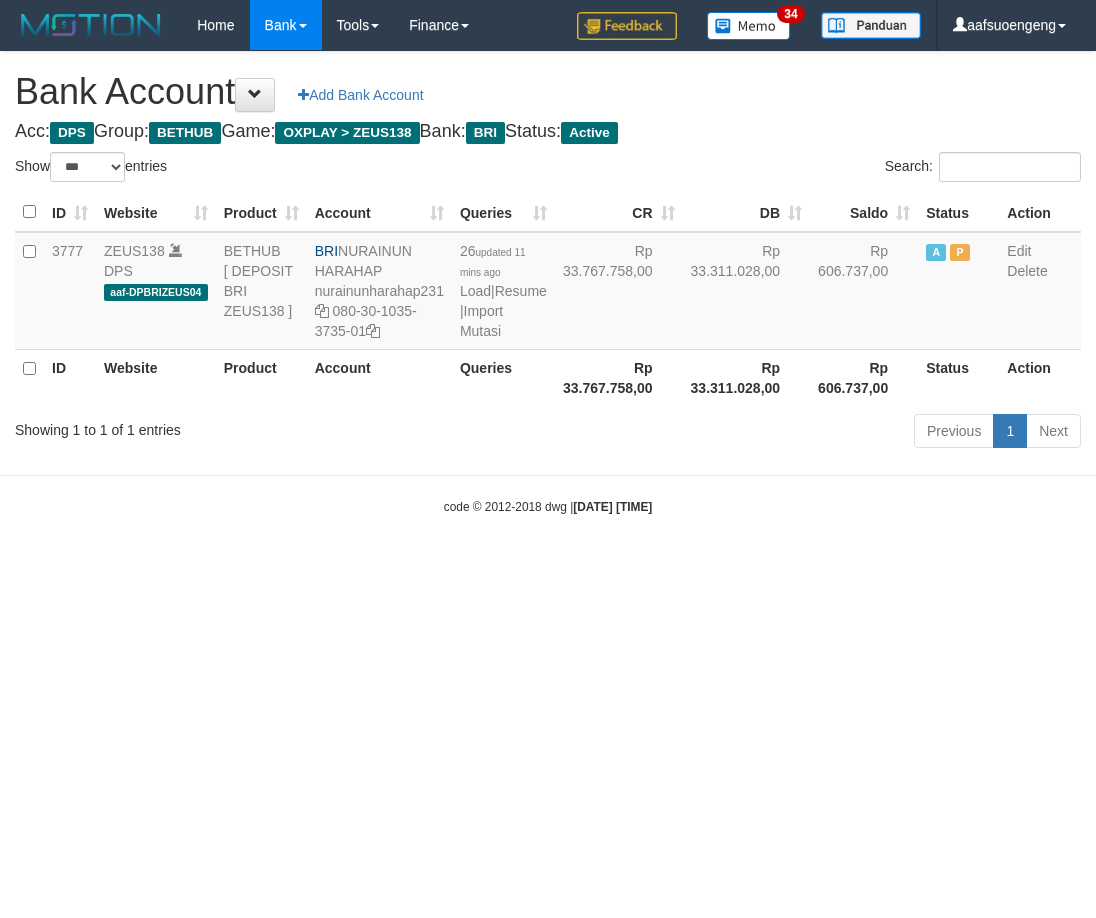 select on "***" 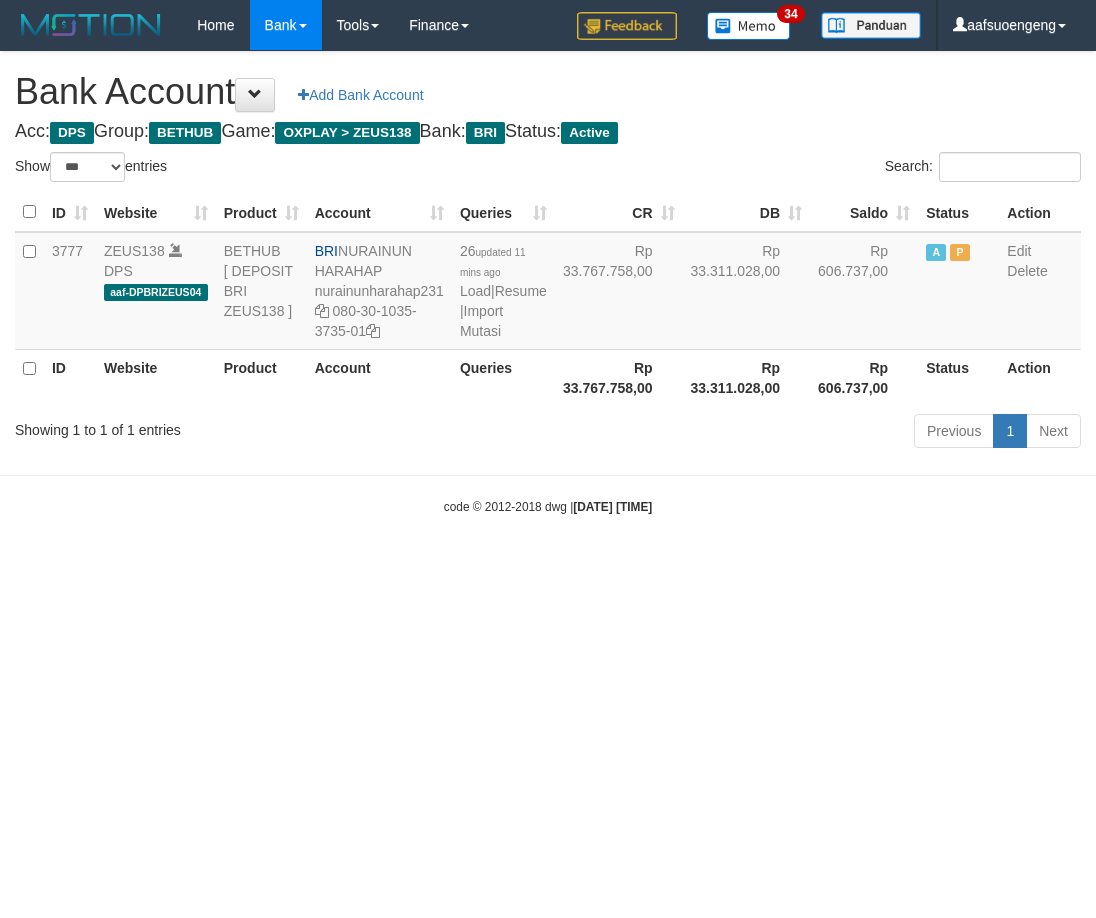 scroll, scrollTop: 0, scrollLeft: 0, axis: both 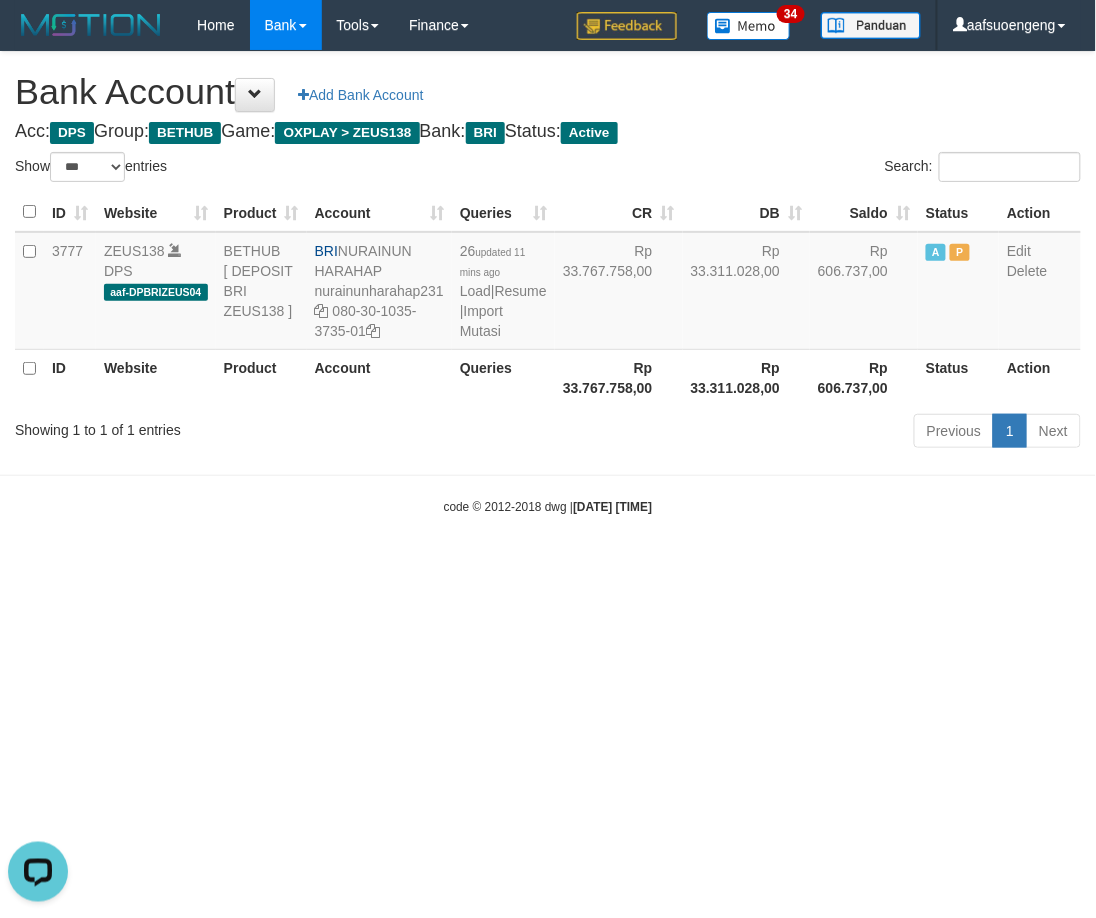 drag, startPoint x: 253, startPoint y: 612, endPoint x: 295, endPoint y: 668, distance: 70 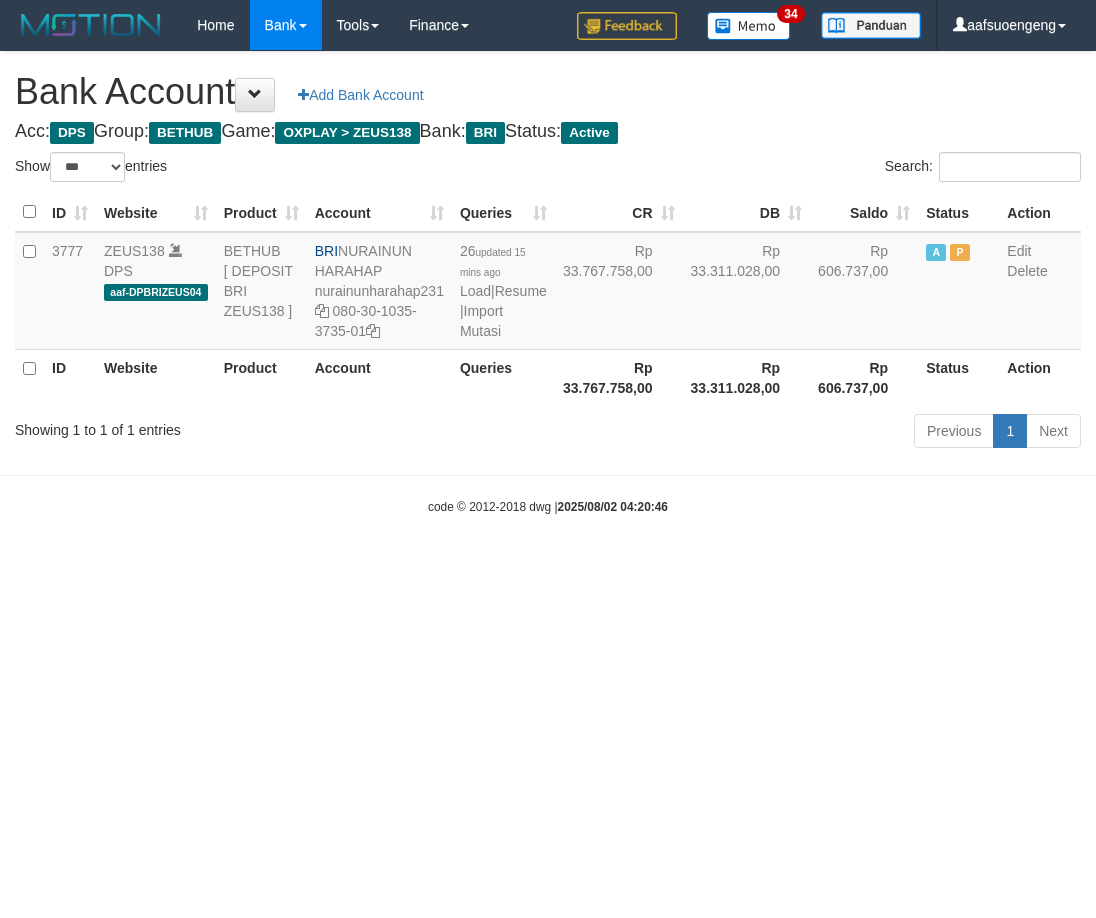 select on "***" 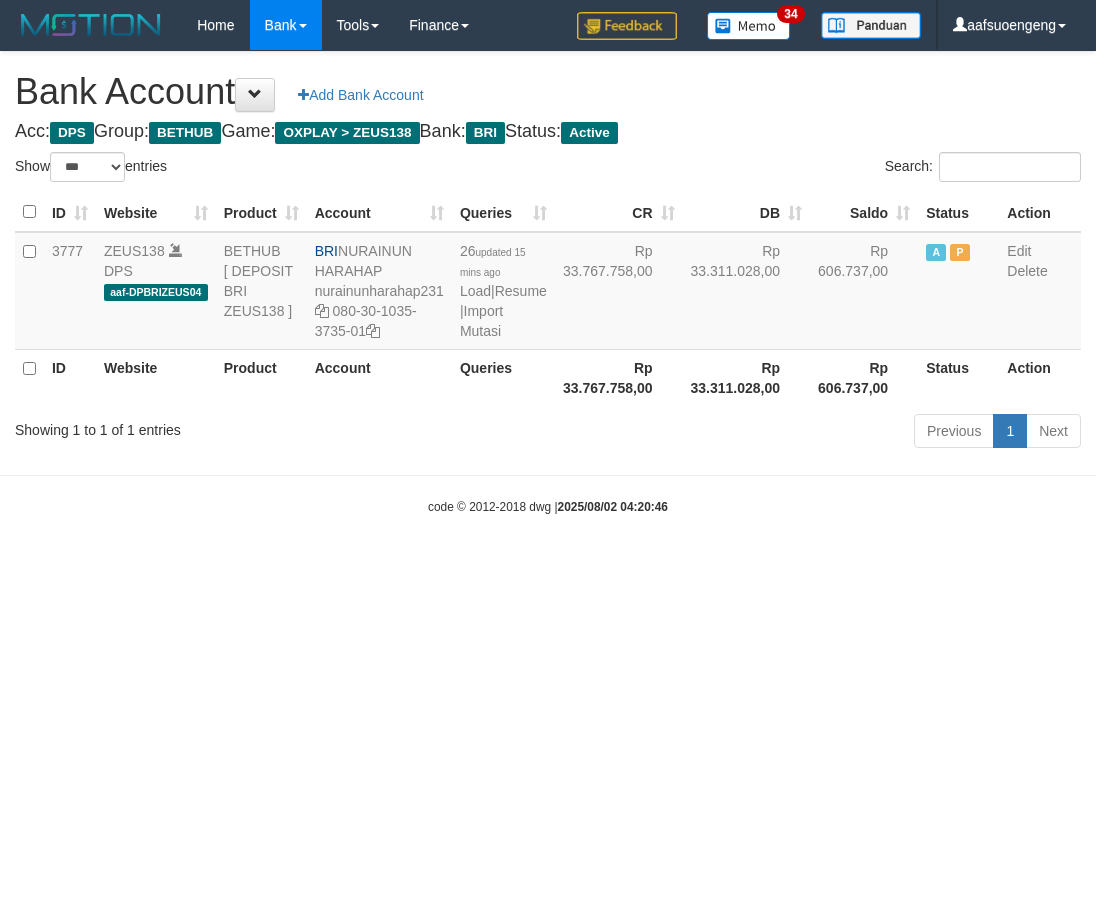 scroll, scrollTop: 0, scrollLeft: 0, axis: both 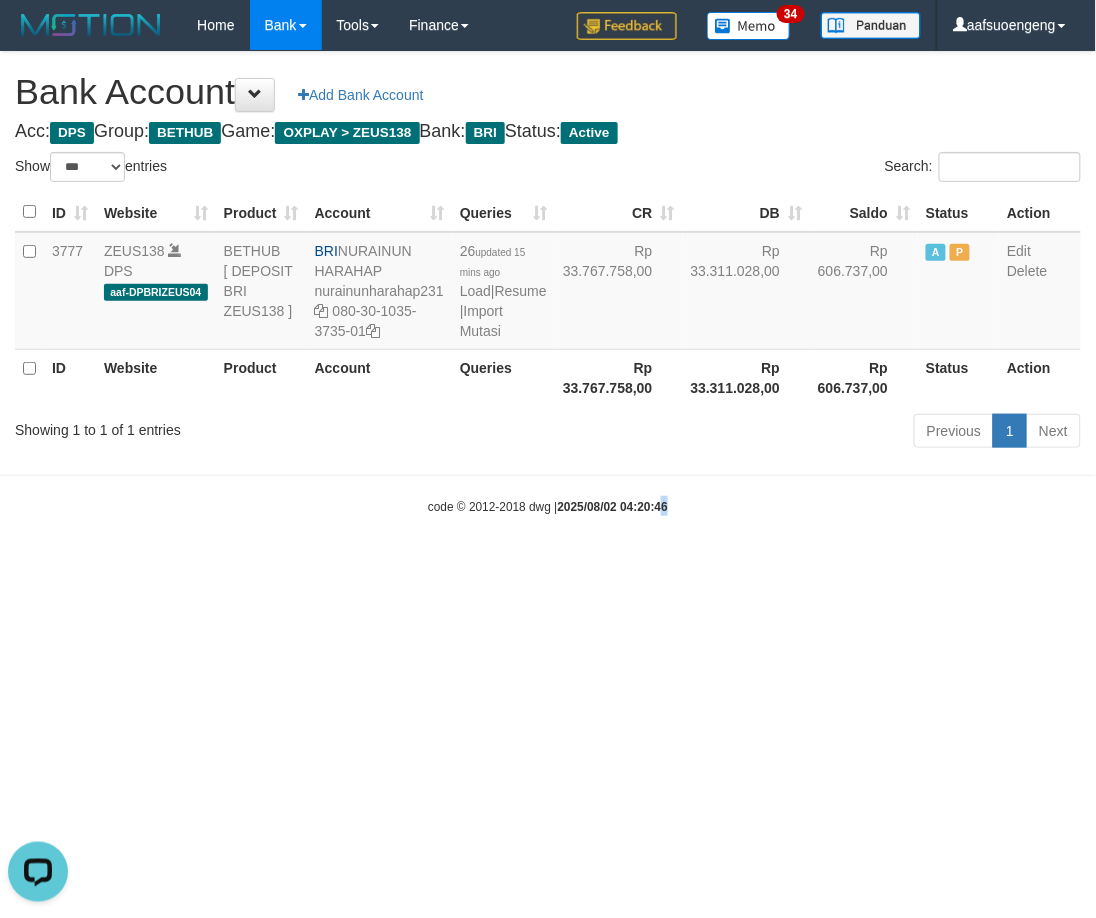 click on "Toggle navigation
Home
Bank
Account List
Mutasi Bank
Search
Sync
Tools
Suspicious Trans
Finance
Financial Data
aafsuoengeng
My Profile
Log Out
34" at bounding box center [548, 283] 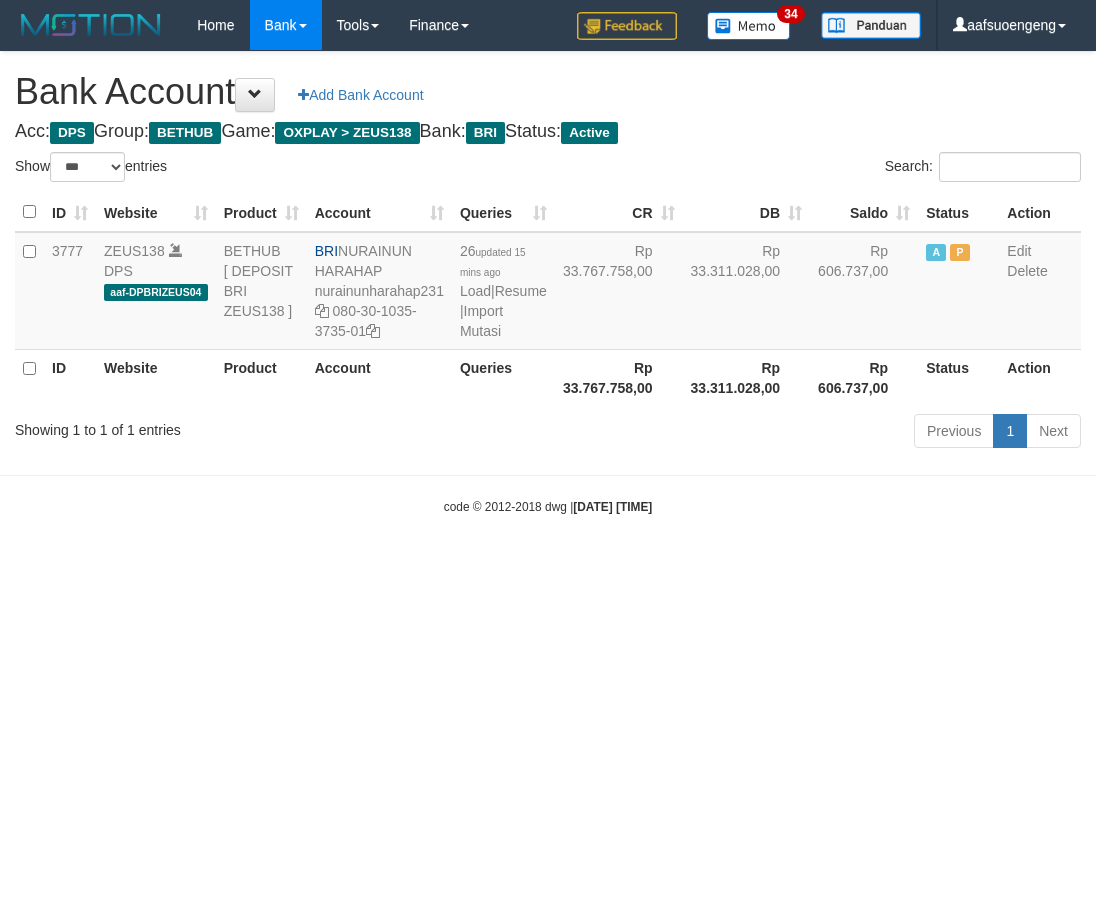select on "***" 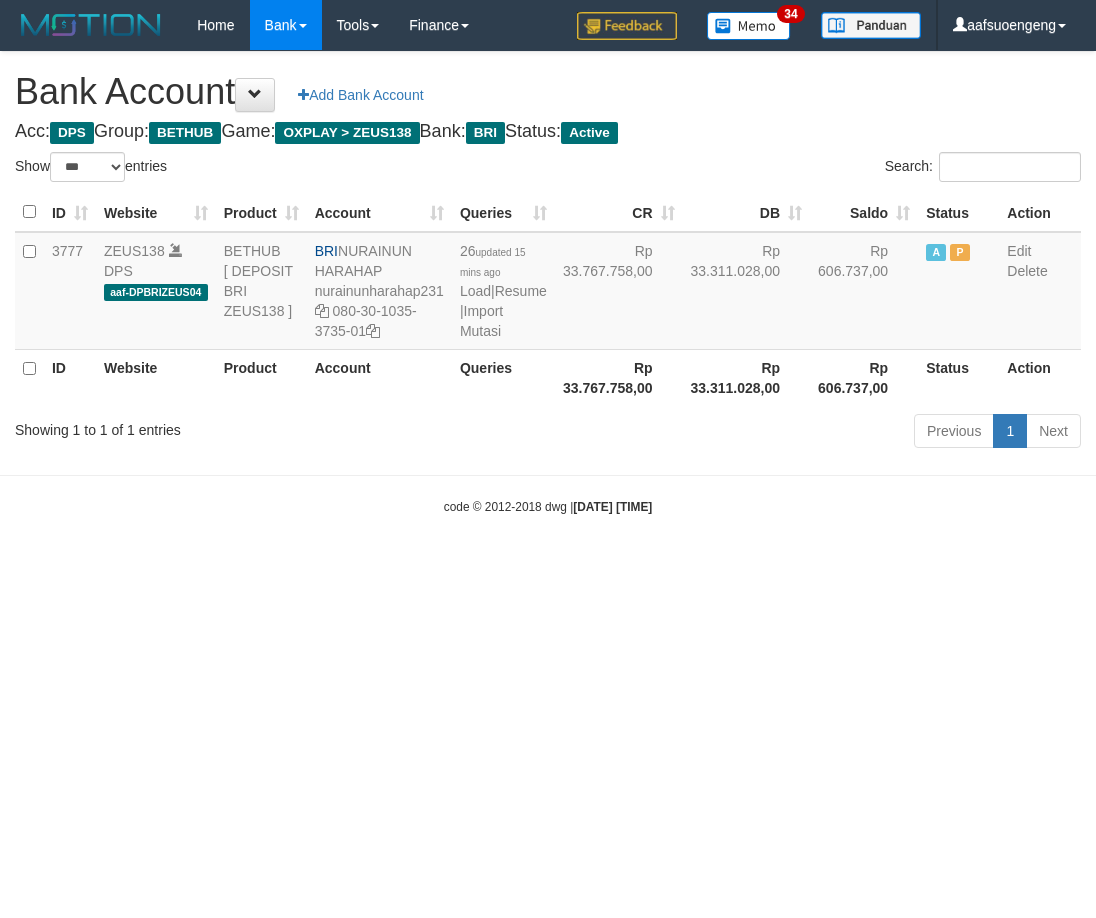 scroll, scrollTop: 0, scrollLeft: 0, axis: both 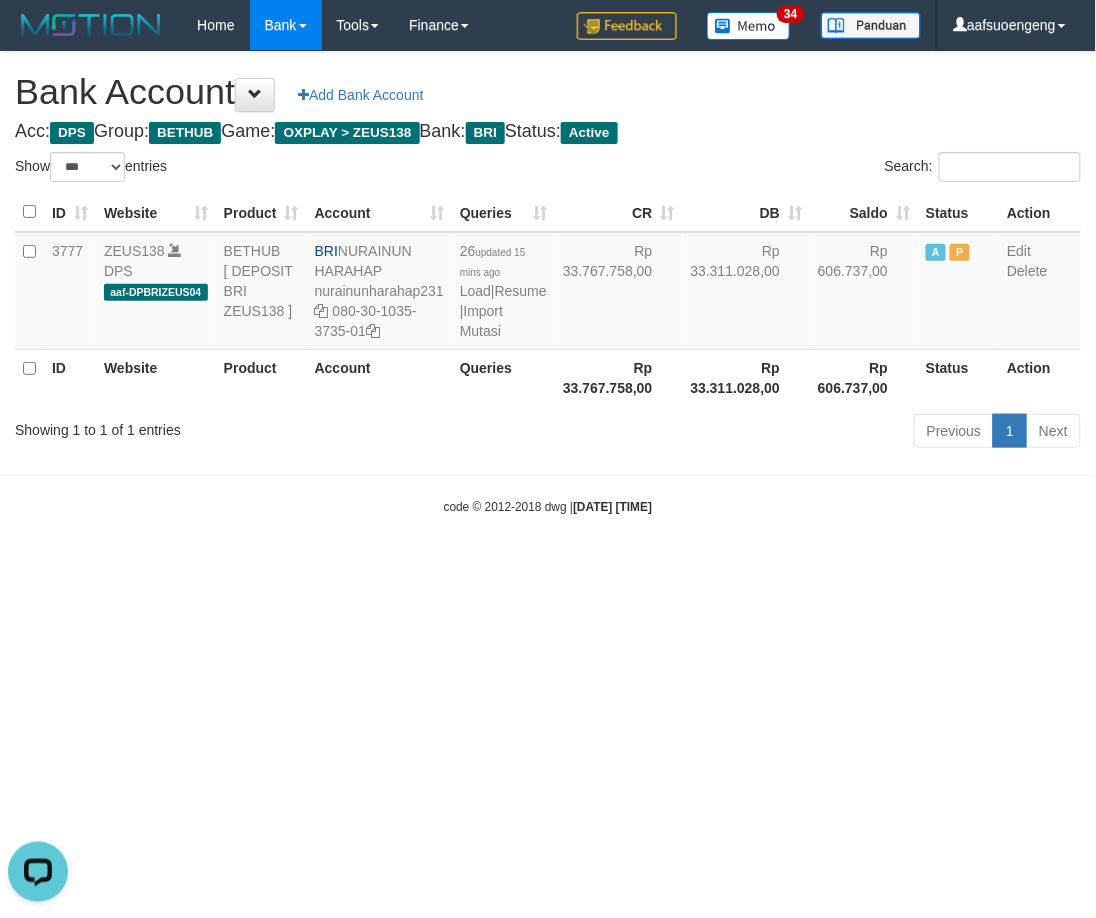click on "Toggle navigation
Home
Bank
Account List
Mutasi Bank
Search
Sync
Tools
Suspicious Trans
Finance
Financial Data
aafsuoengeng
My Profile
Log Out
34" at bounding box center [548, 283] 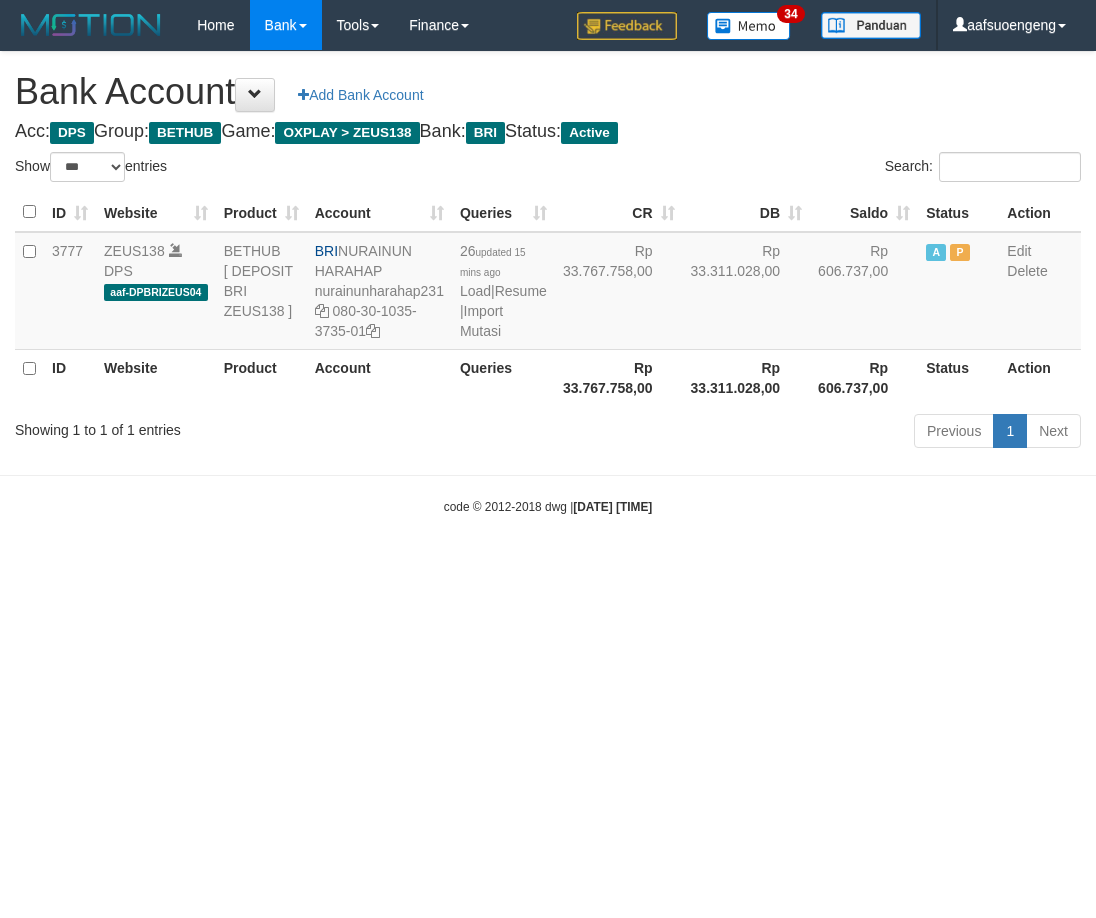 select on "***" 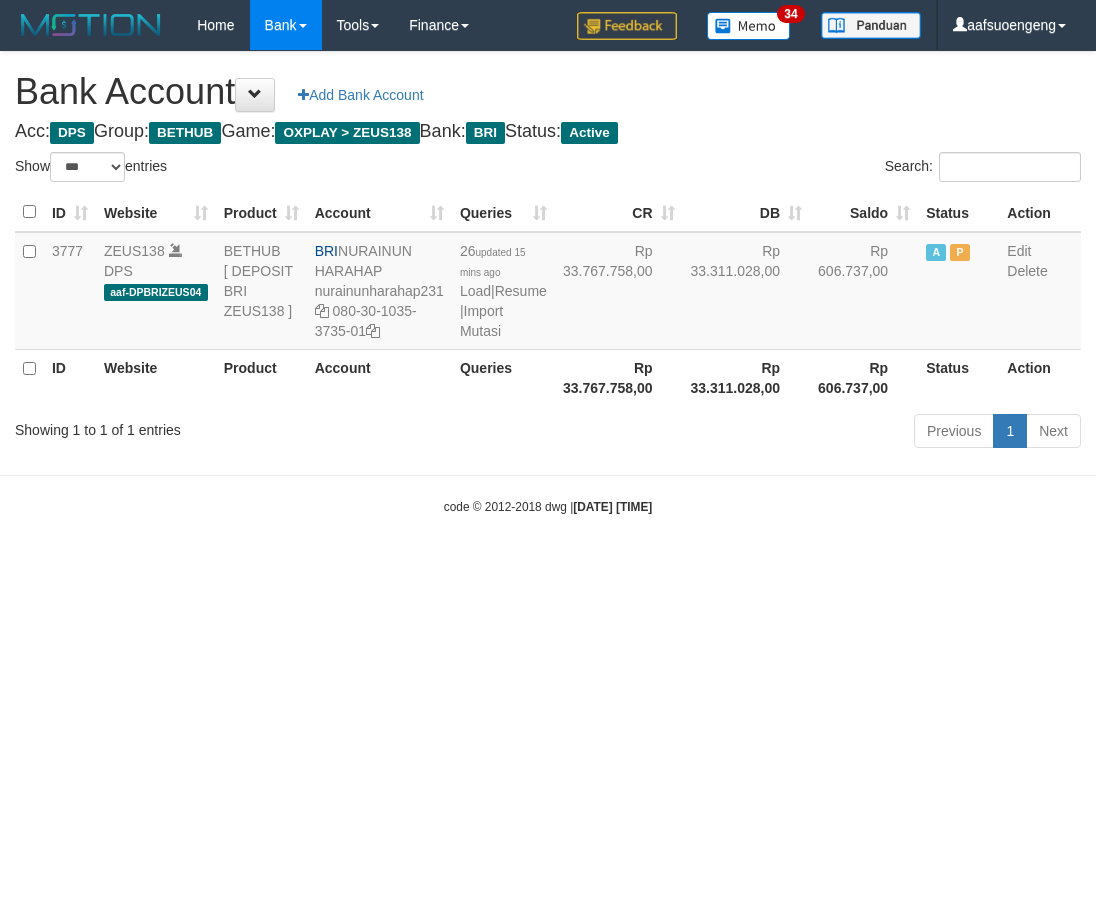 scroll, scrollTop: 0, scrollLeft: 0, axis: both 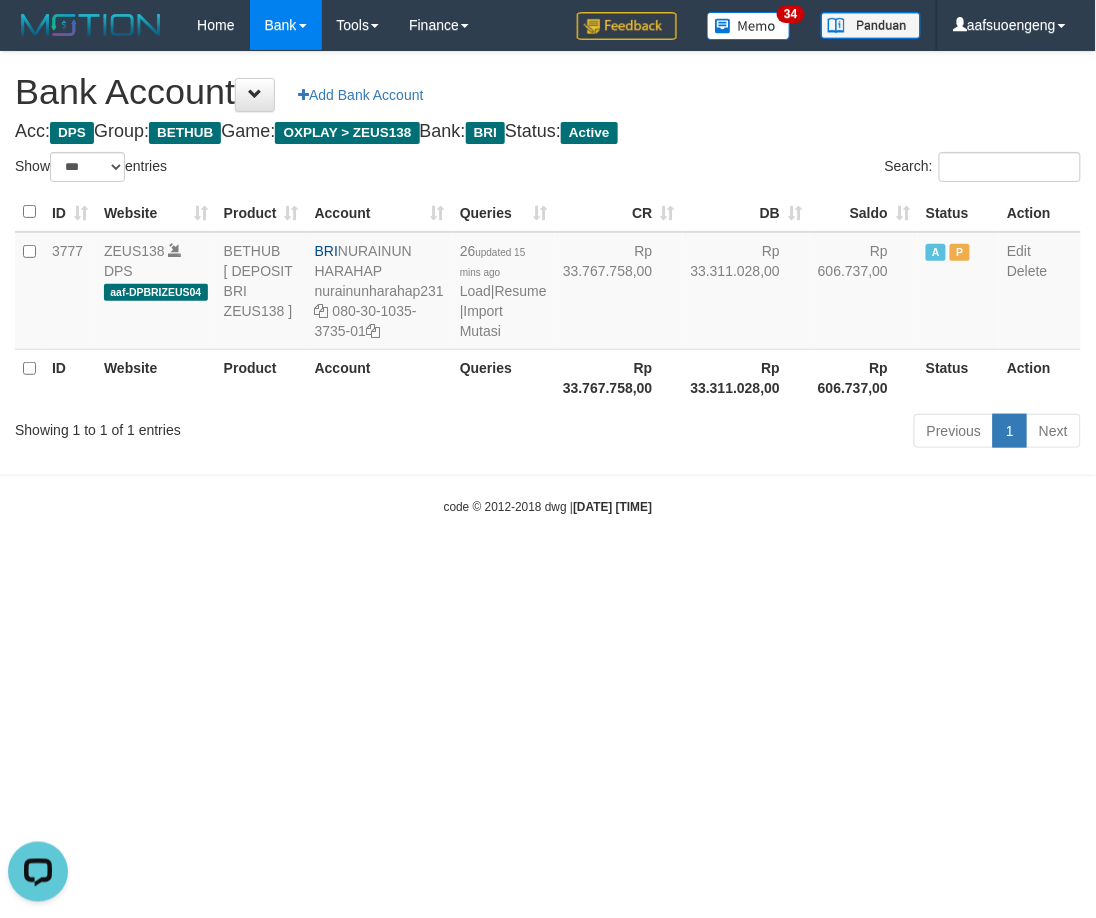 drag, startPoint x: 341, startPoint y: 634, endPoint x: 352, endPoint y: 640, distance: 12.529964 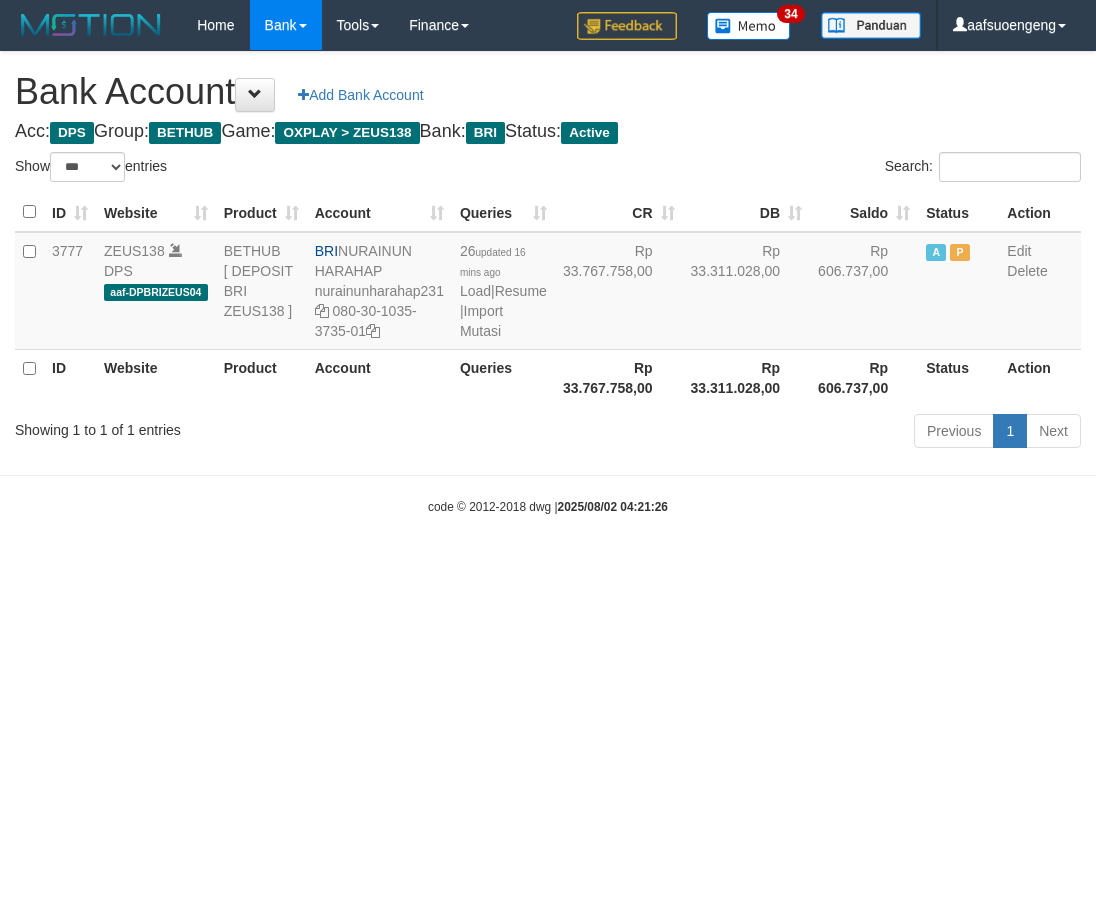 select on "***" 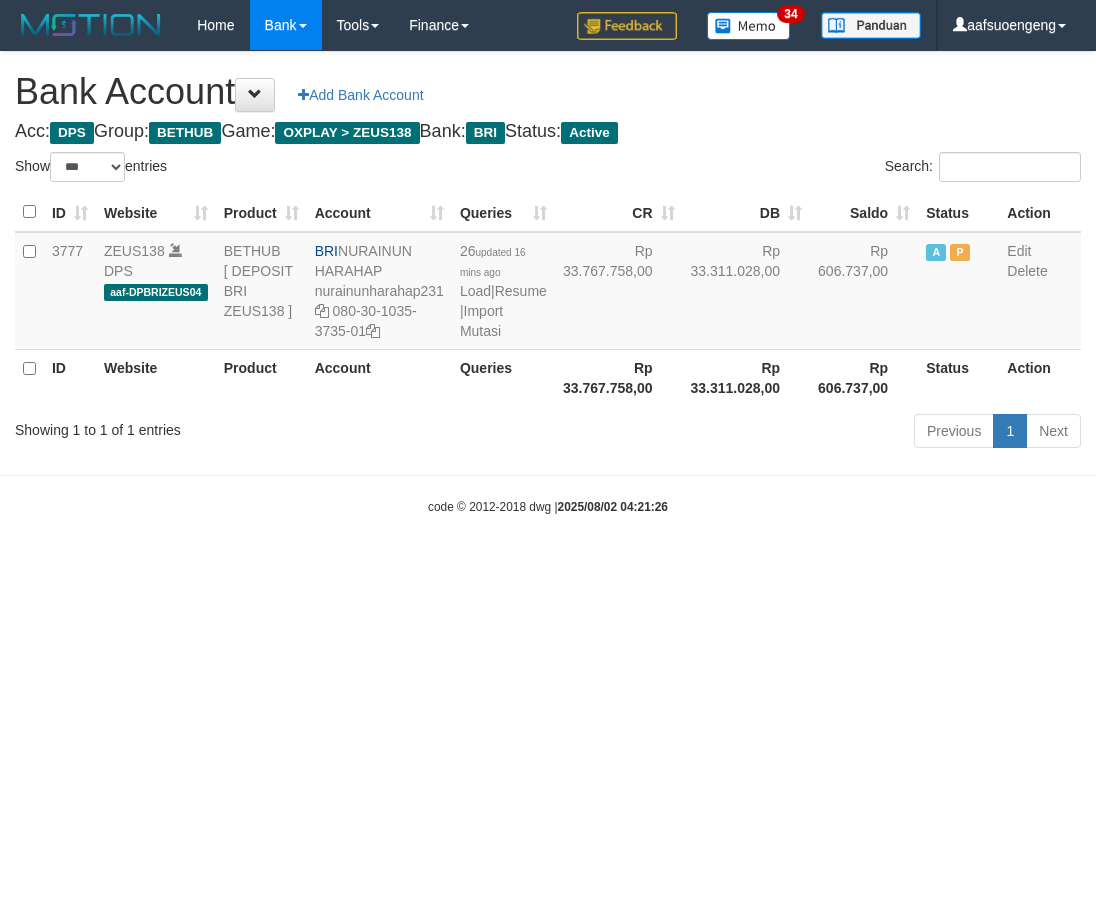 scroll, scrollTop: 0, scrollLeft: 0, axis: both 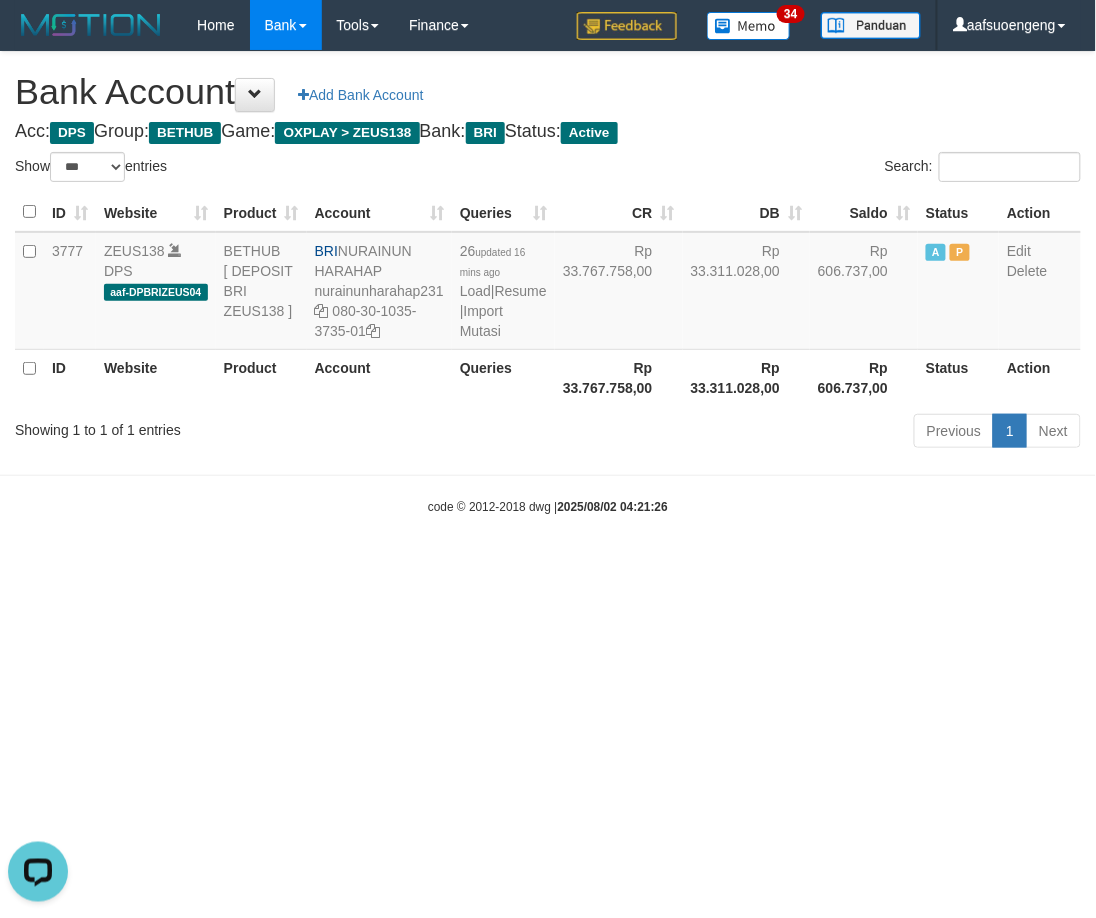 click on "Toggle navigation
Home
Bank
Account List
Mutasi Bank
Search
Sync
Tools
Suspicious Trans
Finance
Financial Data
aafsuoengeng
My Profile
Log Out
34" at bounding box center (548, 283) 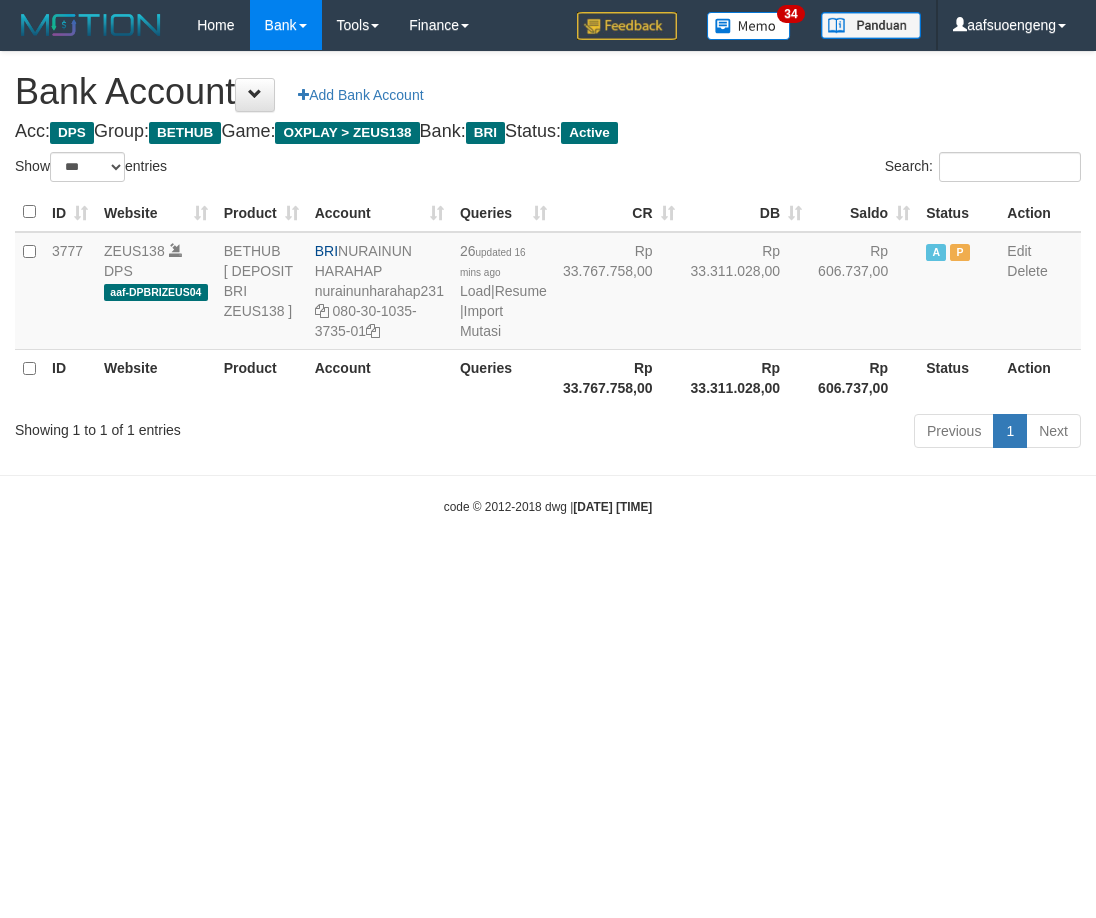 select on "***" 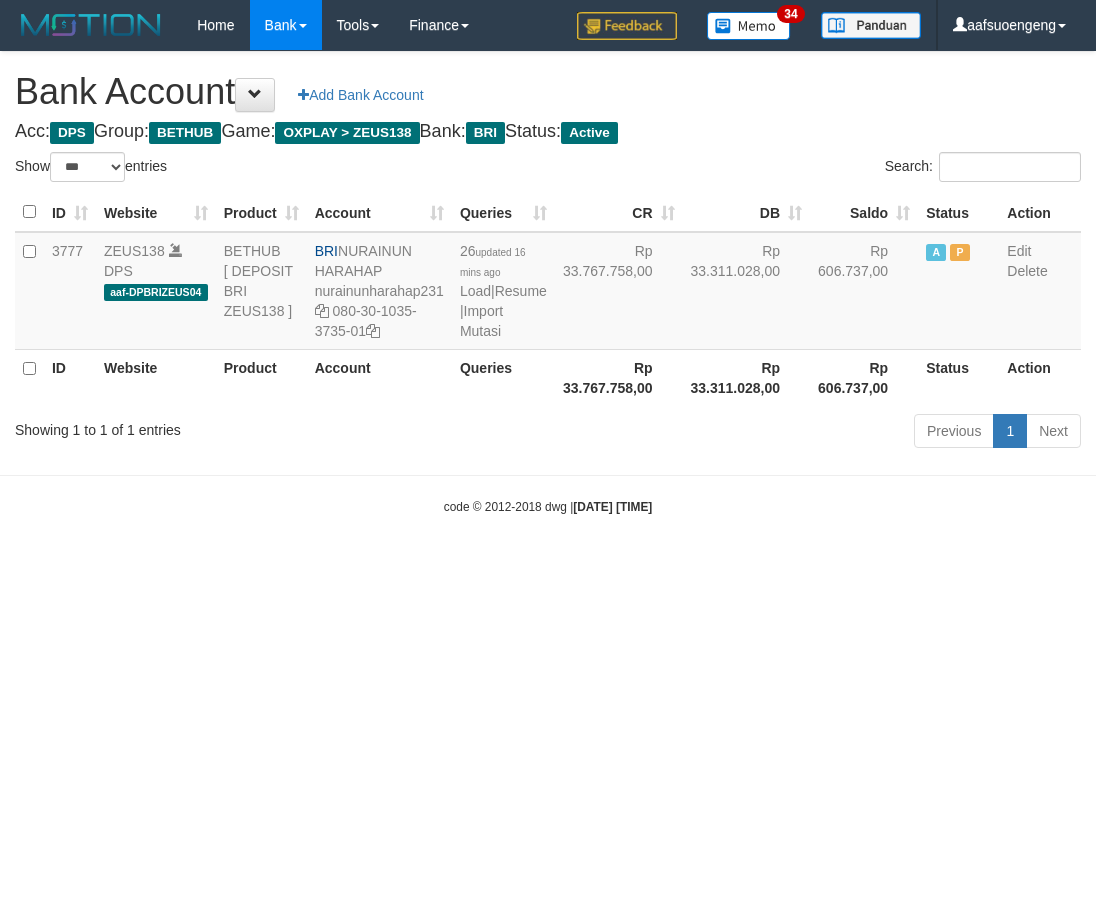 scroll, scrollTop: 0, scrollLeft: 0, axis: both 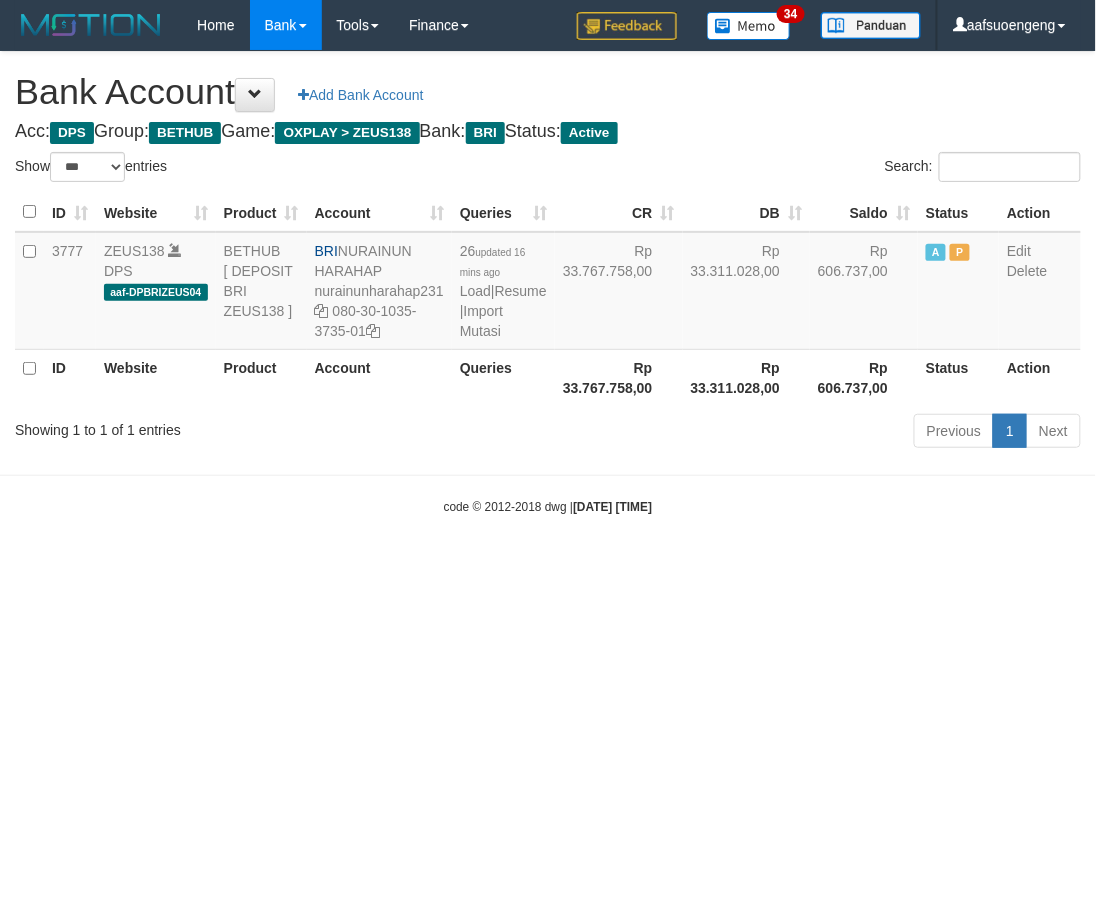 click on "Toggle navigation
Home
Bank
Account List
Mutasi Bank
Search
Sync
Tools
Suspicious Trans
Finance
Financial Data
aafsuoengeng
My Profile
Log Out
34" at bounding box center [548, 283] 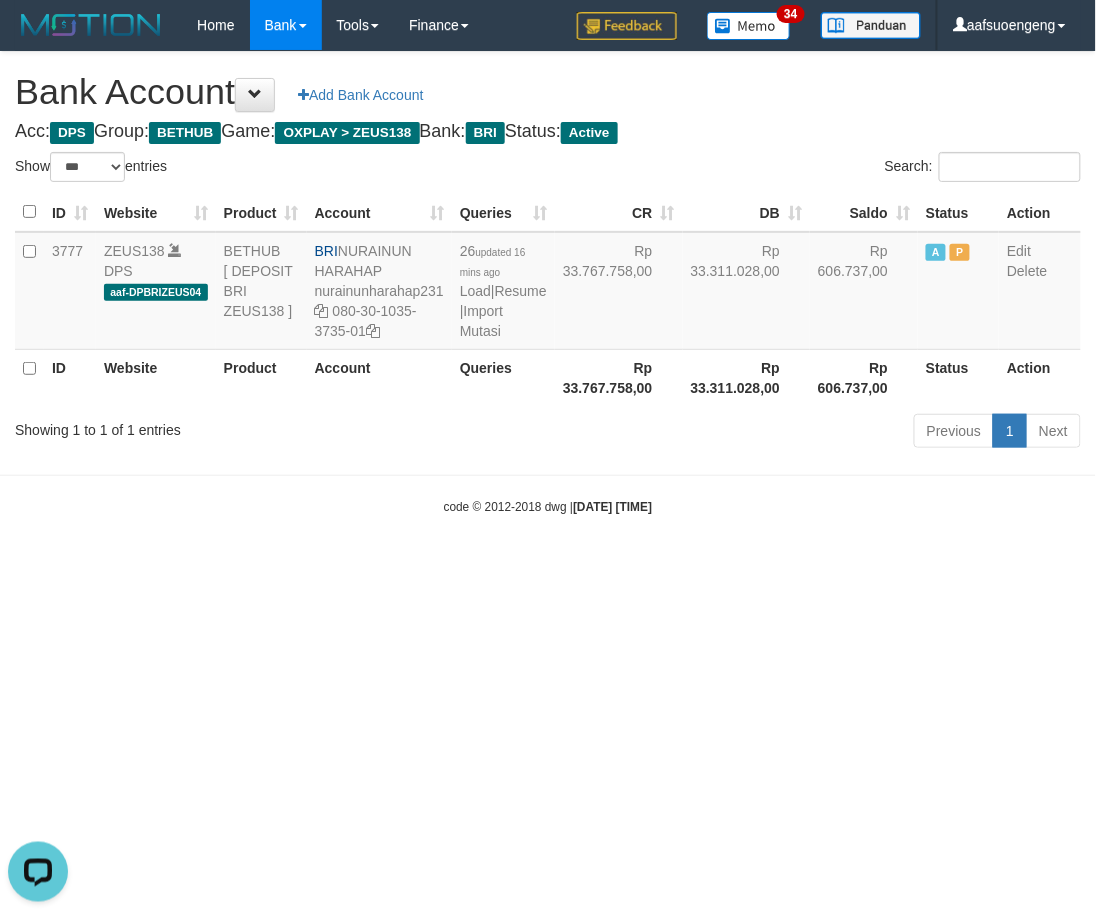 scroll, scrollTop: 0, scrollLeft: 0, axis: both 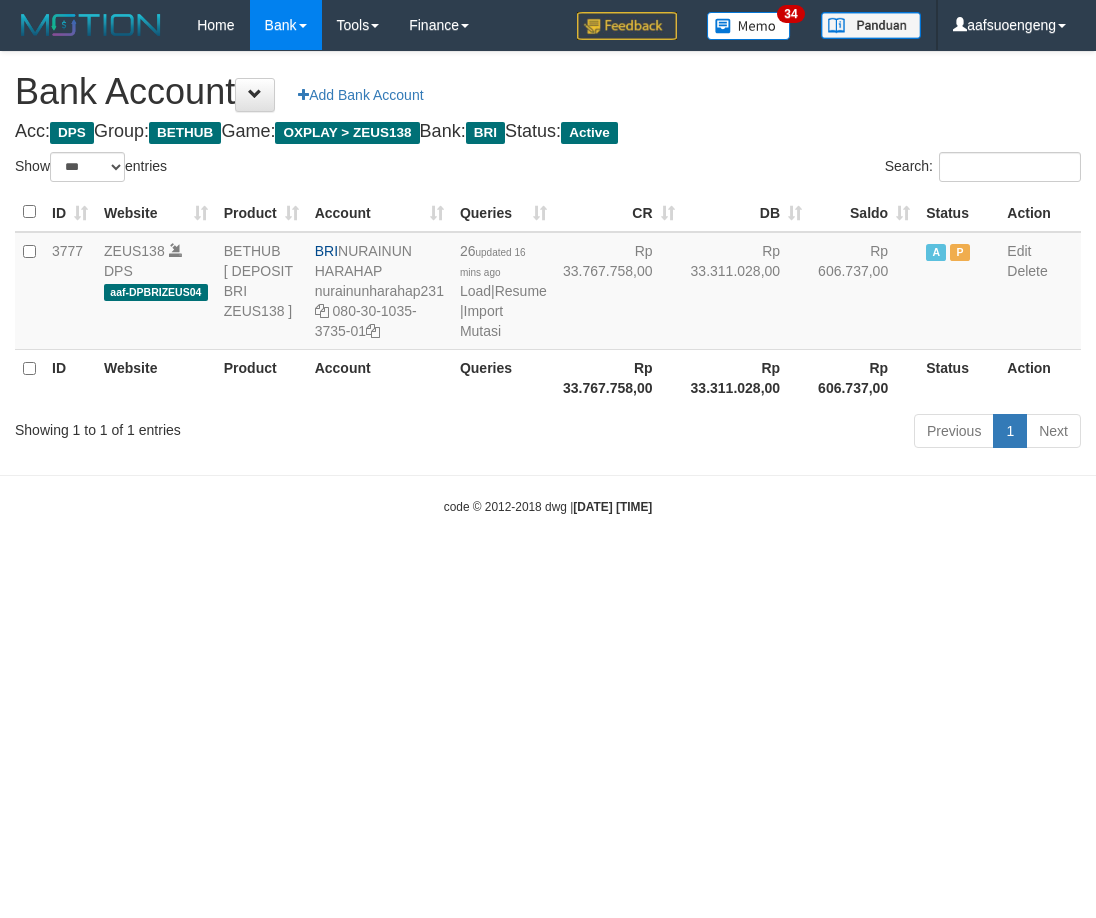 select on "***" 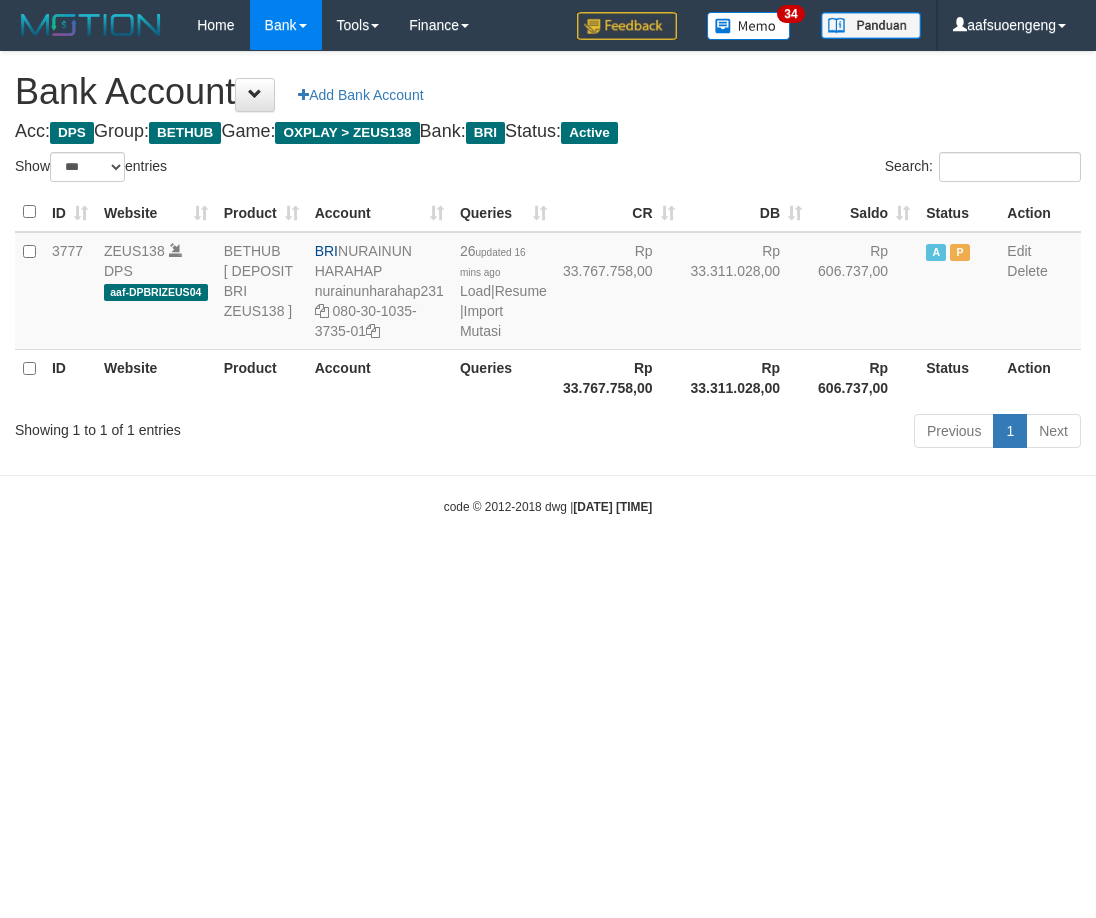 scroll, scrollTop: 0, scrollLeft: 0, axis: both 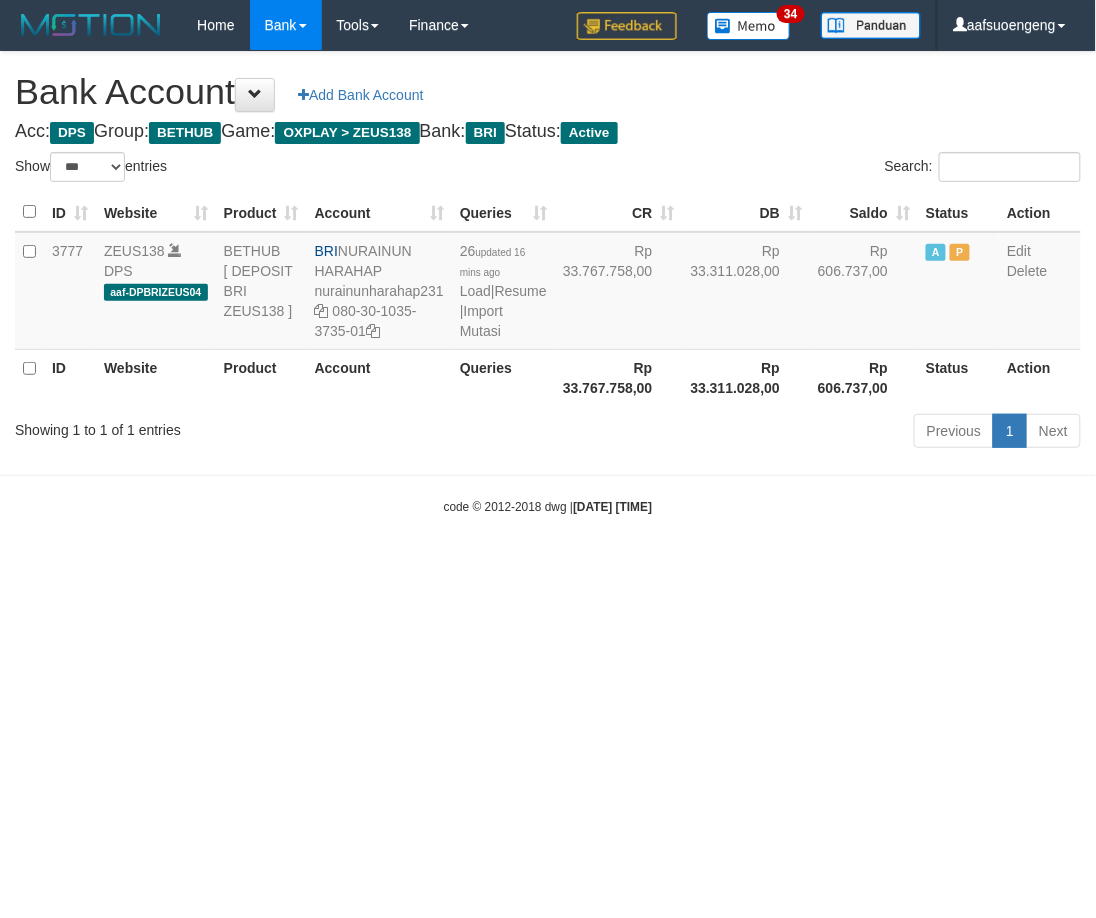 click on "Toggle navigation
Home
Bank
Account List
Mutasi Bank
Search
Sync
Tools
Suspicious Trans
Finance
Financial Data
aafsuoengeng
My Profile
Log Out
34" at bounding box center [548, 283] 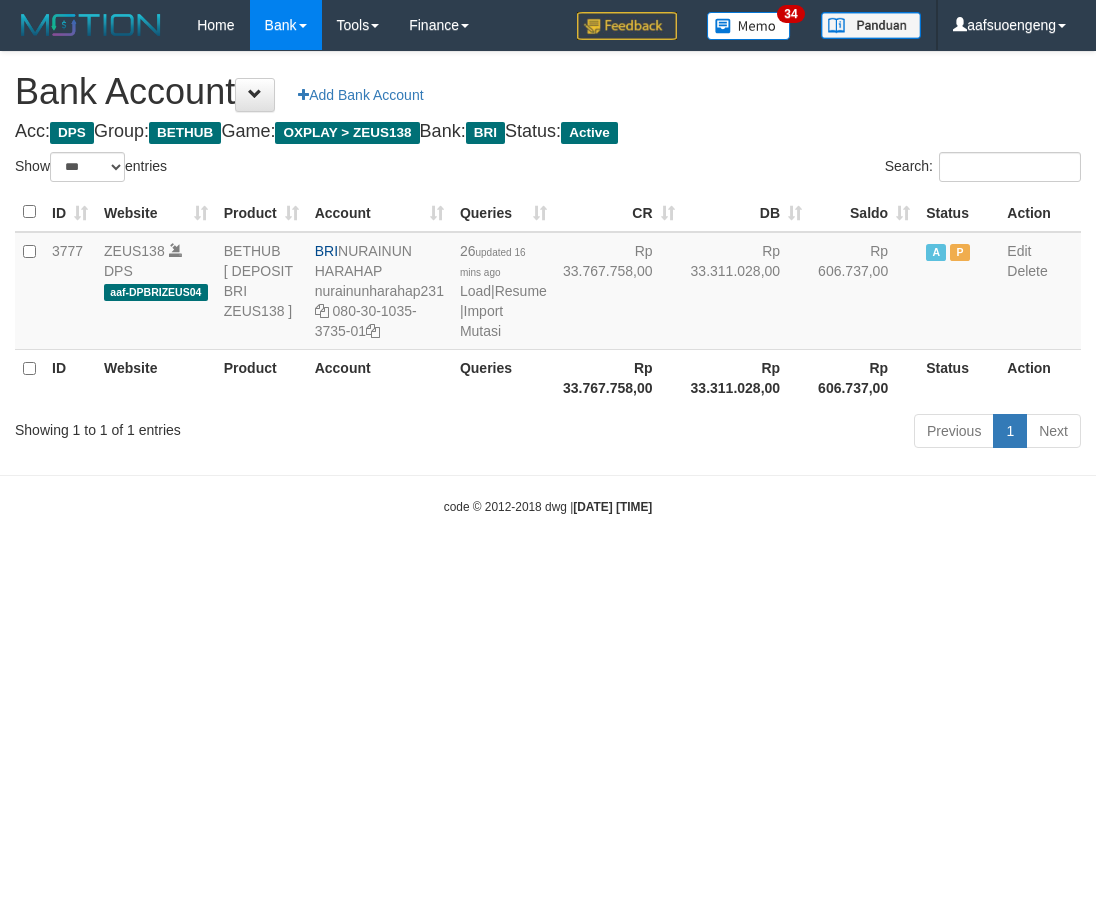 select on "***" 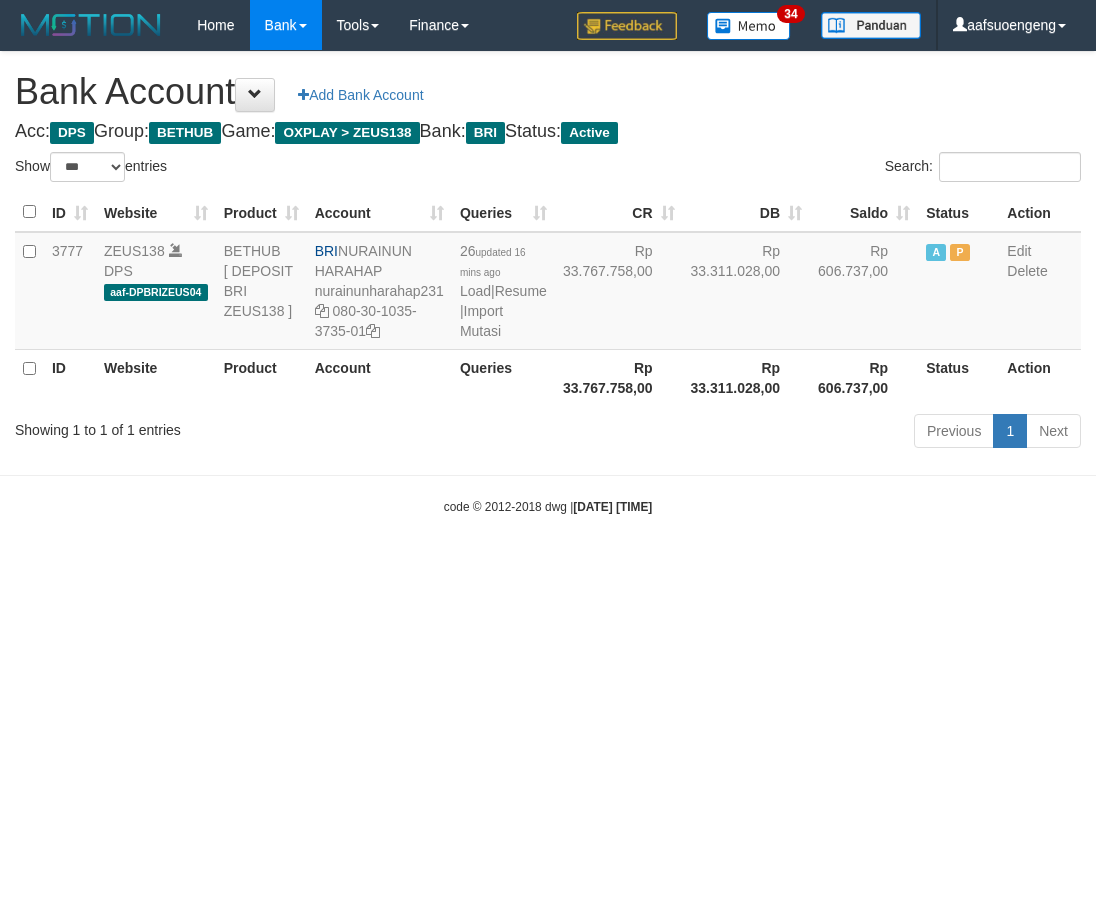 scroll, scrollTop: 0, scrollLeft: 0, axis: both 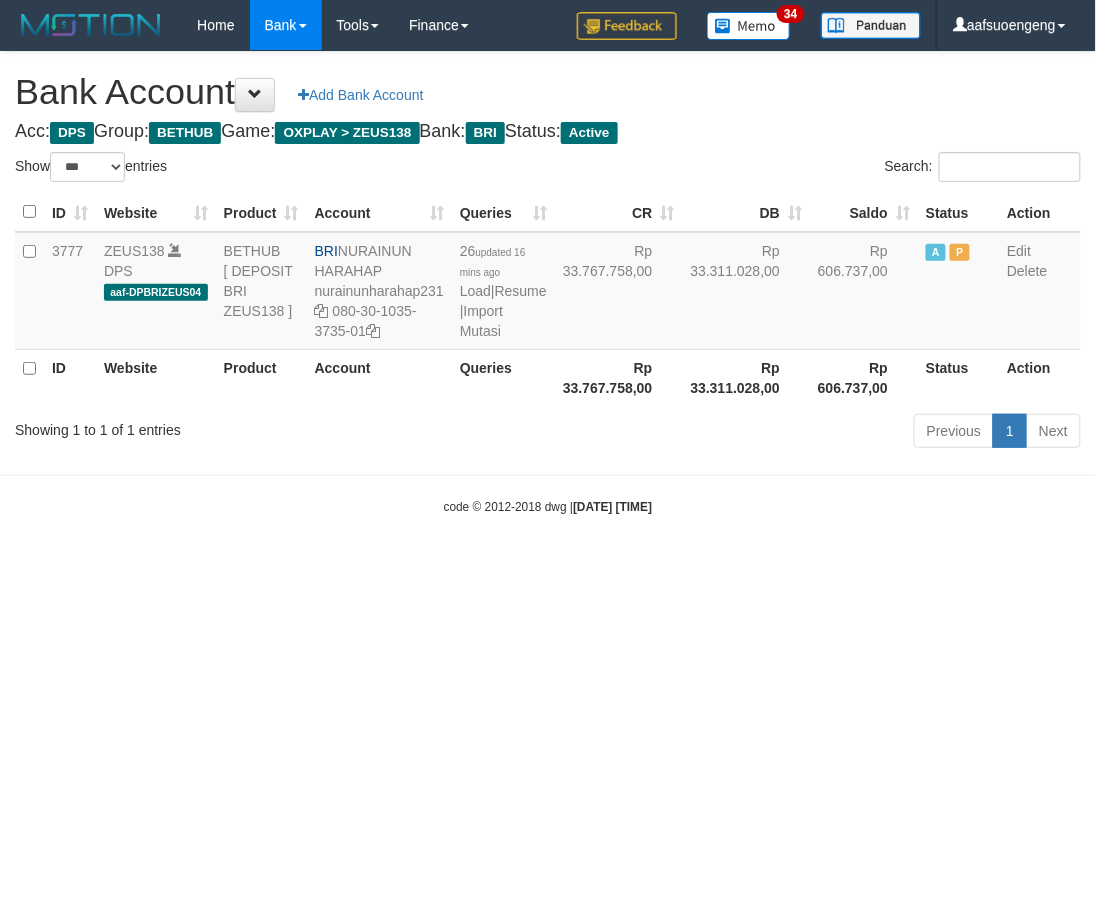 click on "Toggle navigation
Home
Bank
Account List
Mutasi Bank
Search
Sync
Tools
Suspicious Trans
Finance
Financial Data
aafsuoengeng
My Profile
Log Out
34" at bounding box center (548, 283) 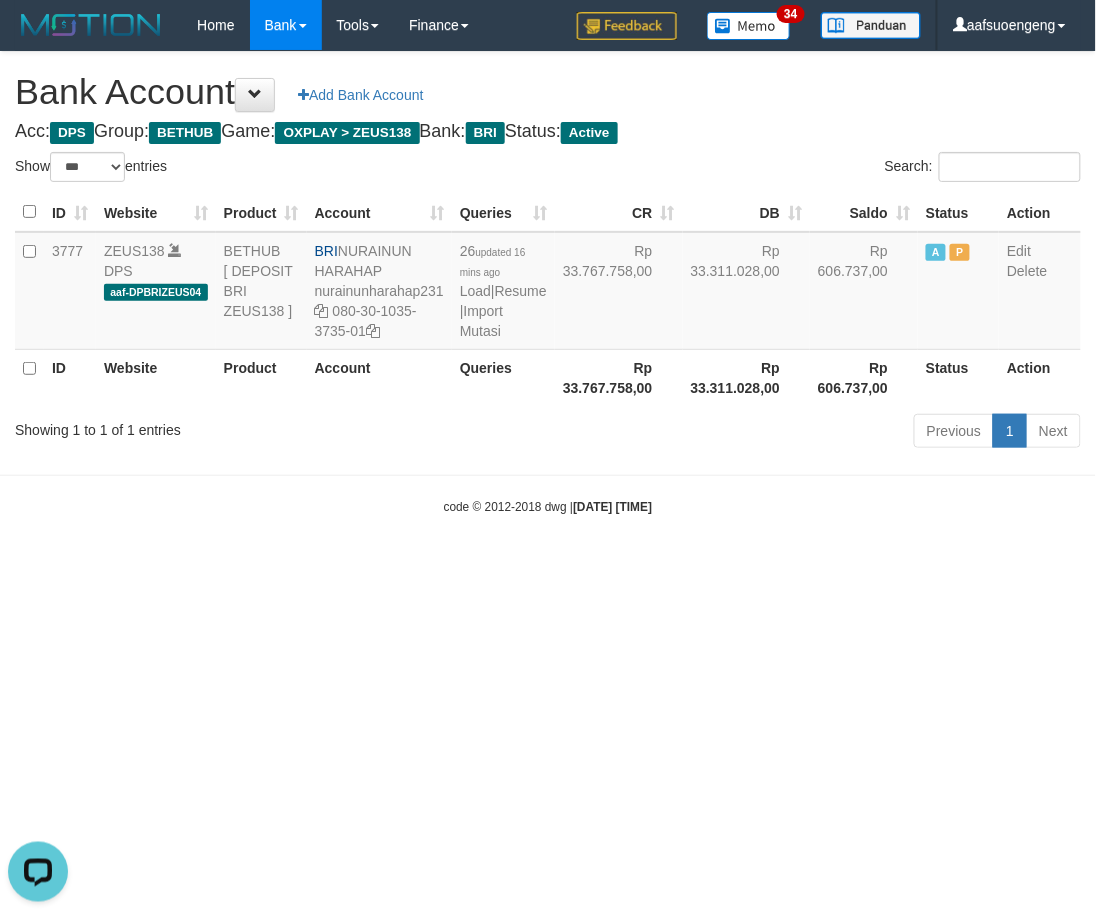 scroll, scrollTop: 0, scrollLeft: 0, axis: both 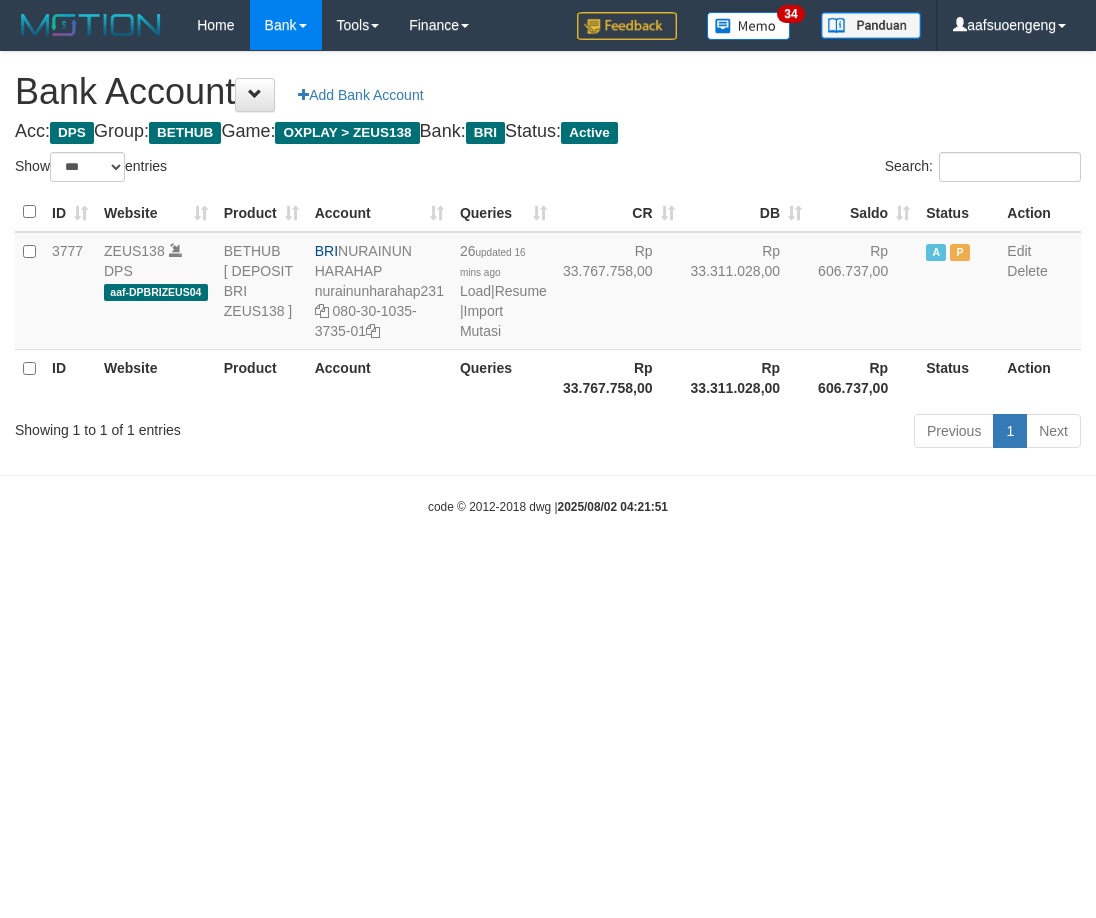 select on "***" 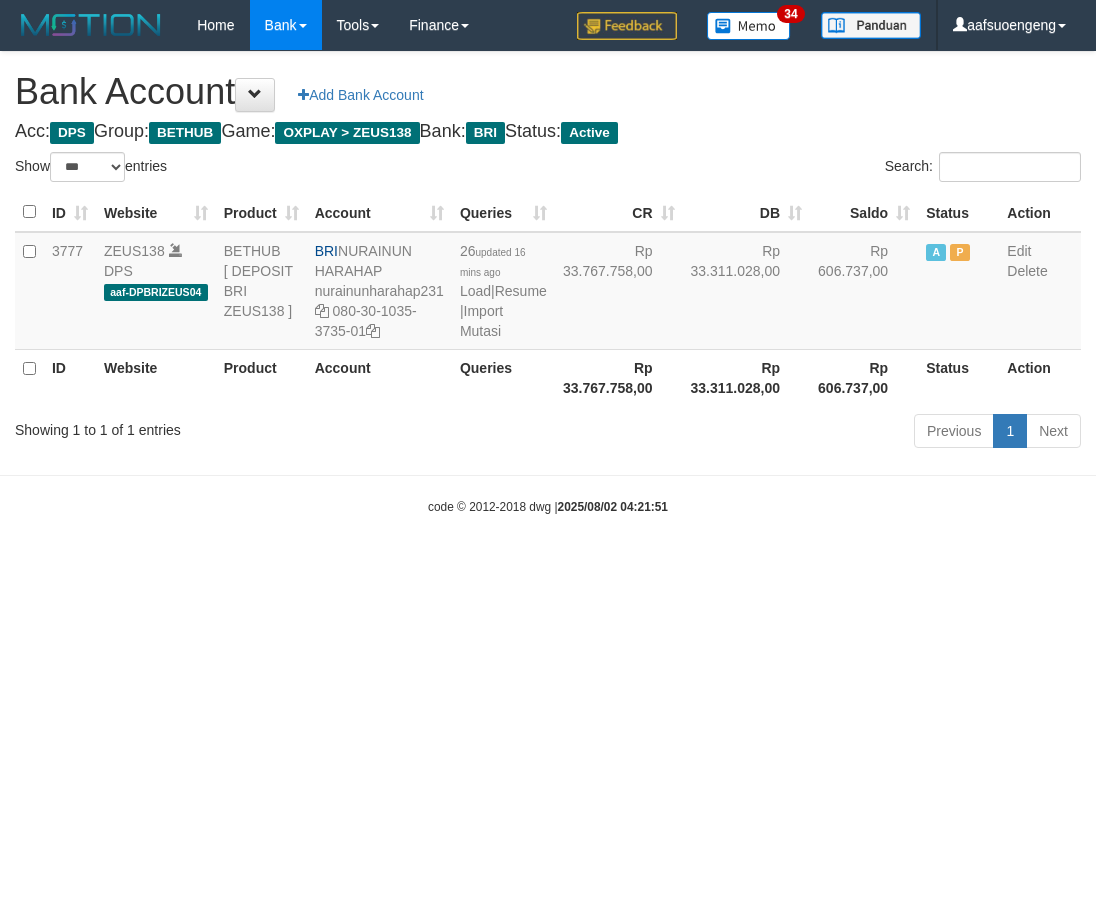 click on "Toggle navigation
Home
Bank
Account List
Mutasi Bank
Search
Sync
Tools
Suspicious Trans
Finance
Financial Data
aafsuoengeng
My Profile
Log Out
34" at bounding box center [548, 283] 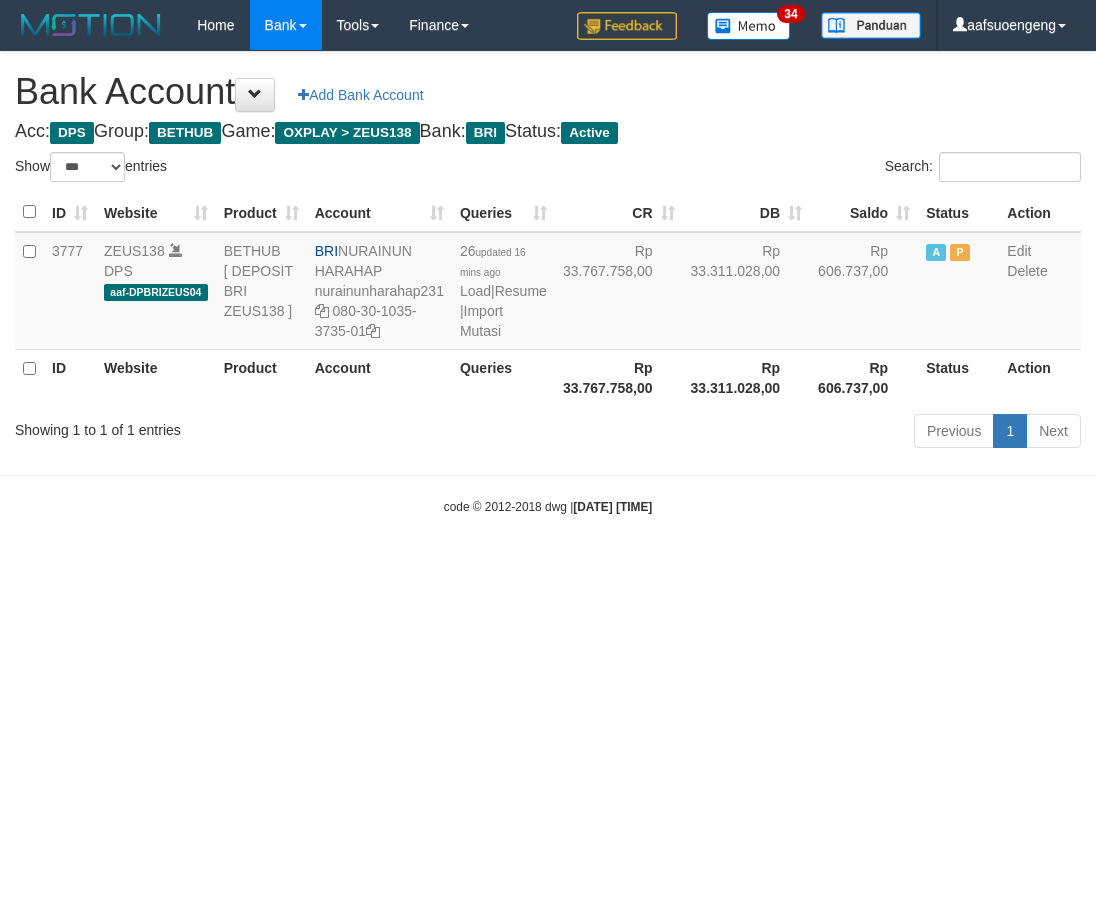 select on "***" 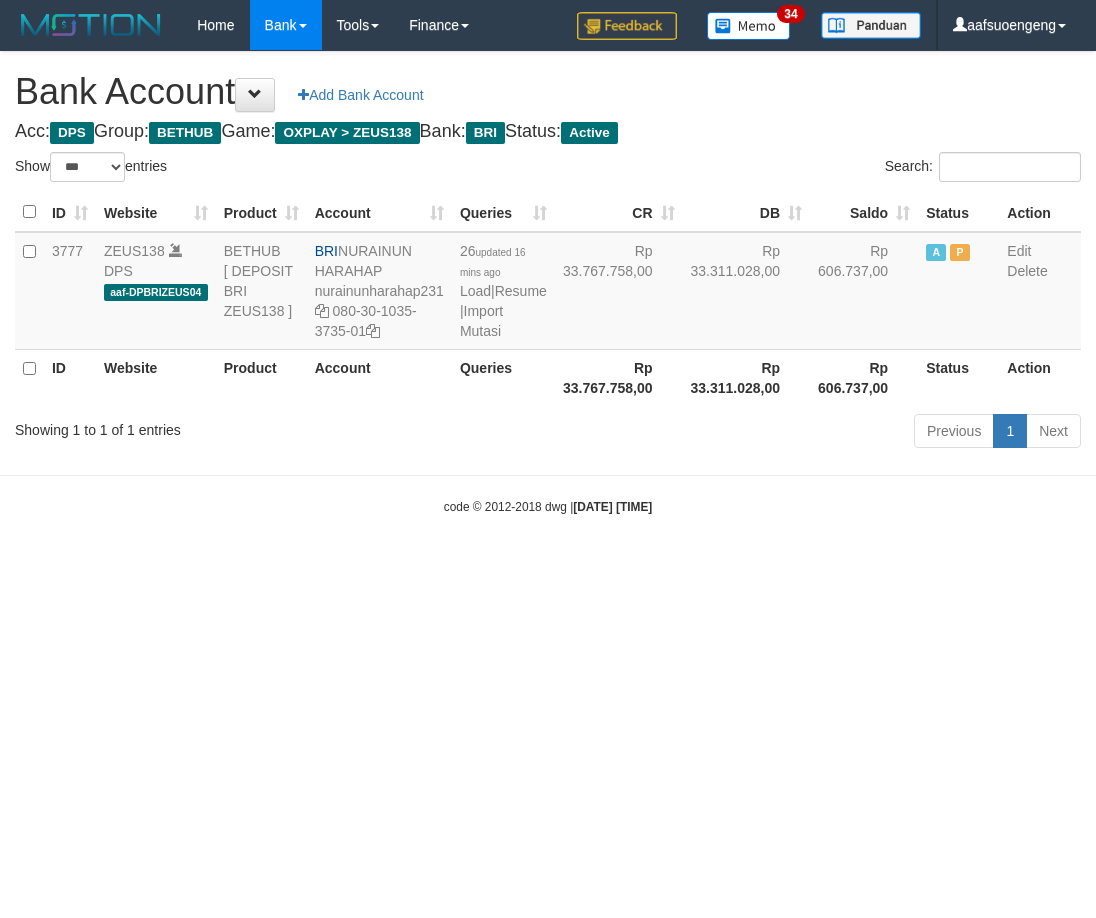 scroll, scrollTop: 0, scrollLeft: 0, axis: both 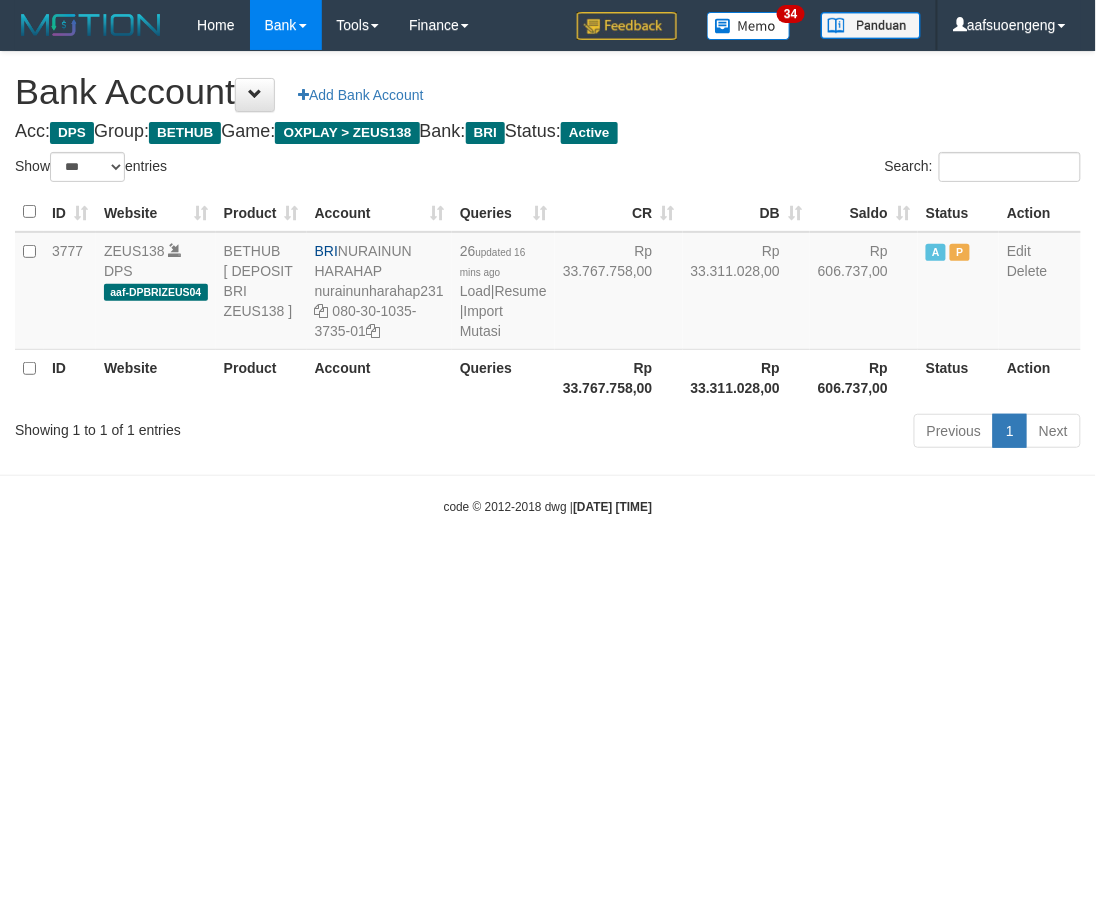 click on "Toggle navigation
Home
Bank
Account List
Mutasi Bank
Search
Sync
Tools
Suspicious Trans
Finance
Financial Data
aafsuoengeng
My Profile
Log Out
34" at bounding box center [548, 283] 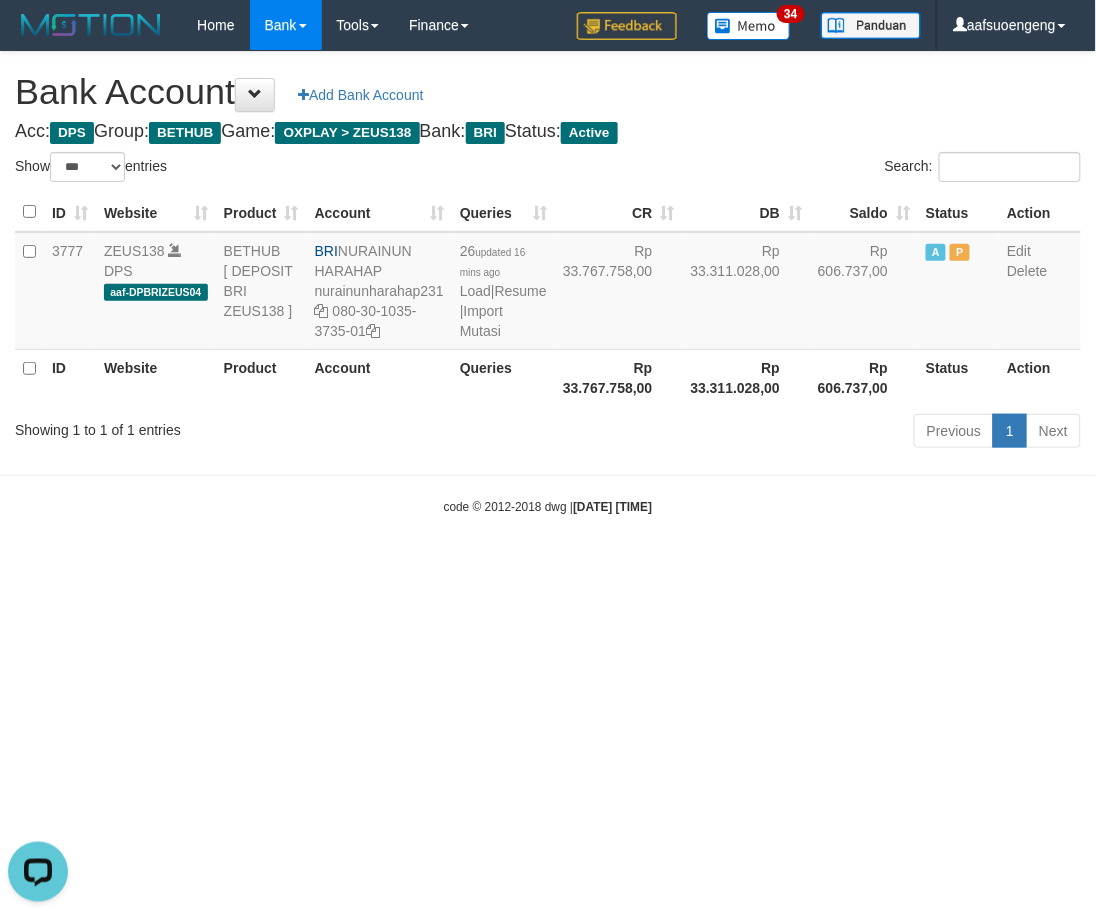 scroll, scrollTop: 0, scrollLeft: 0, axis: both 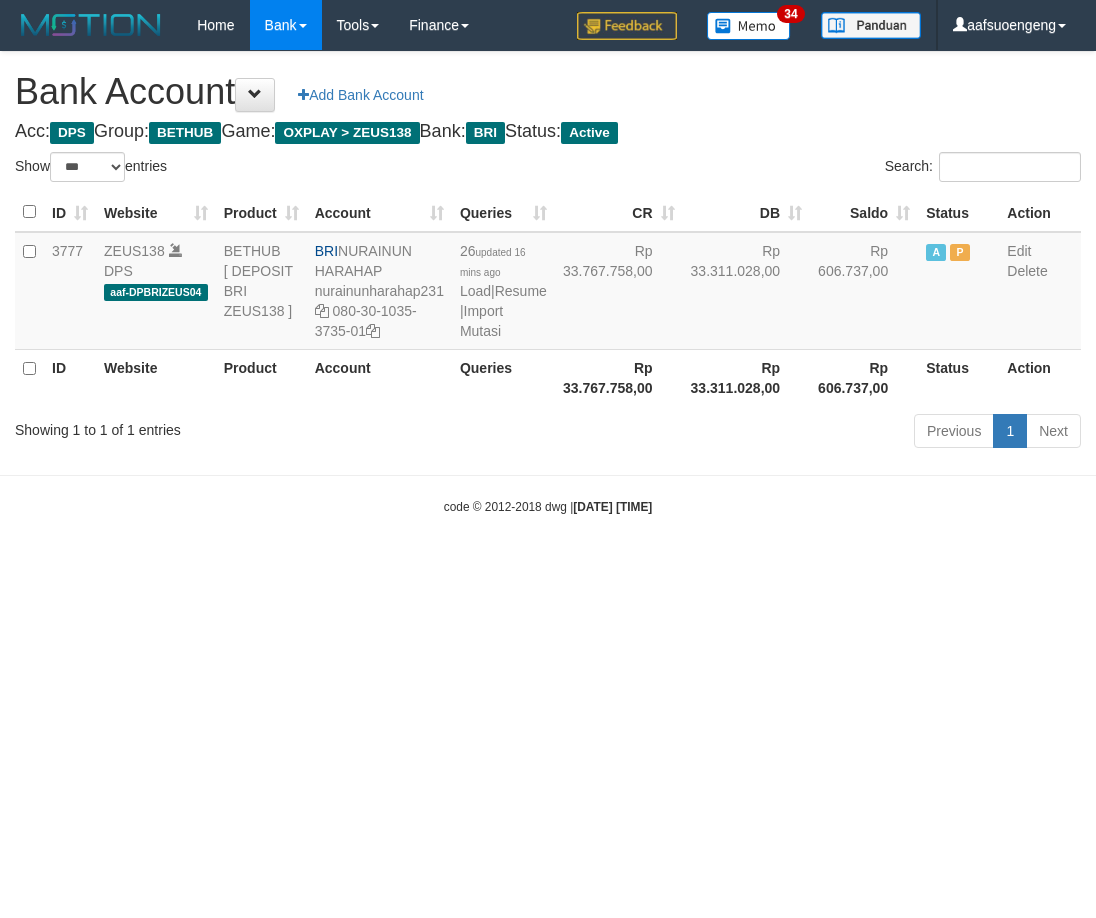 select on "***" 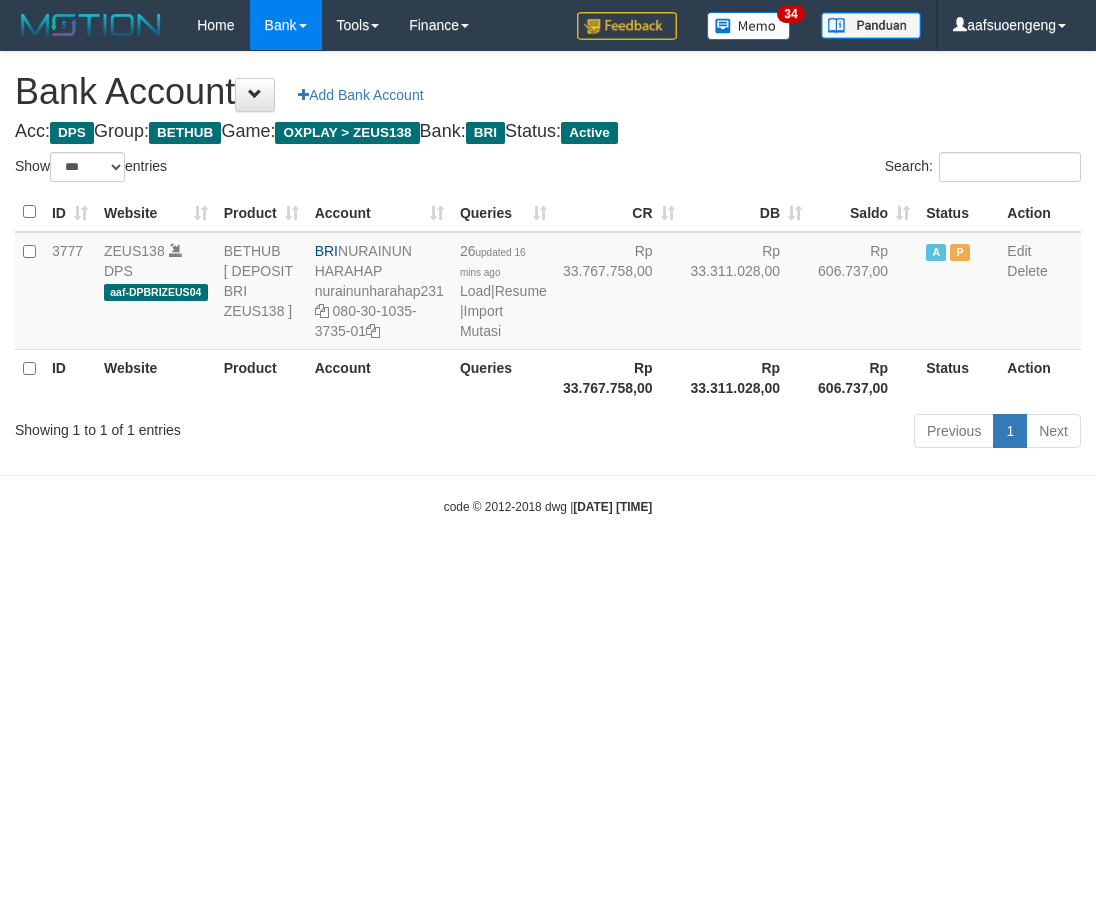 scroll, scrollTop: 0, scrollLeft: 0, axis: both 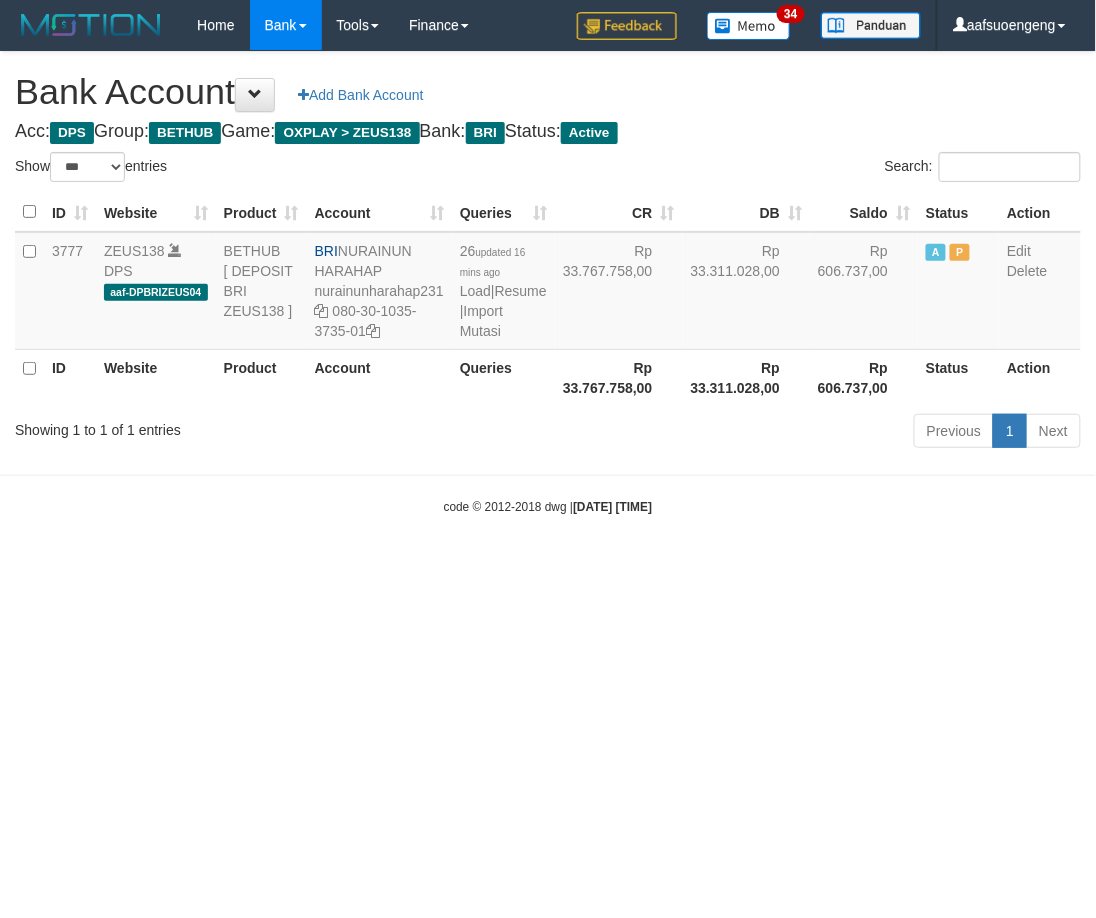 click on "Toggle navigation
Home
Bank
Account List
Mutasi Bank
Search
Sync
Tools
Suspicious Trans
Finance
Financial Data
aafsuoengeng
My Profile
Log Out
34" at bounding box center (548, 283) 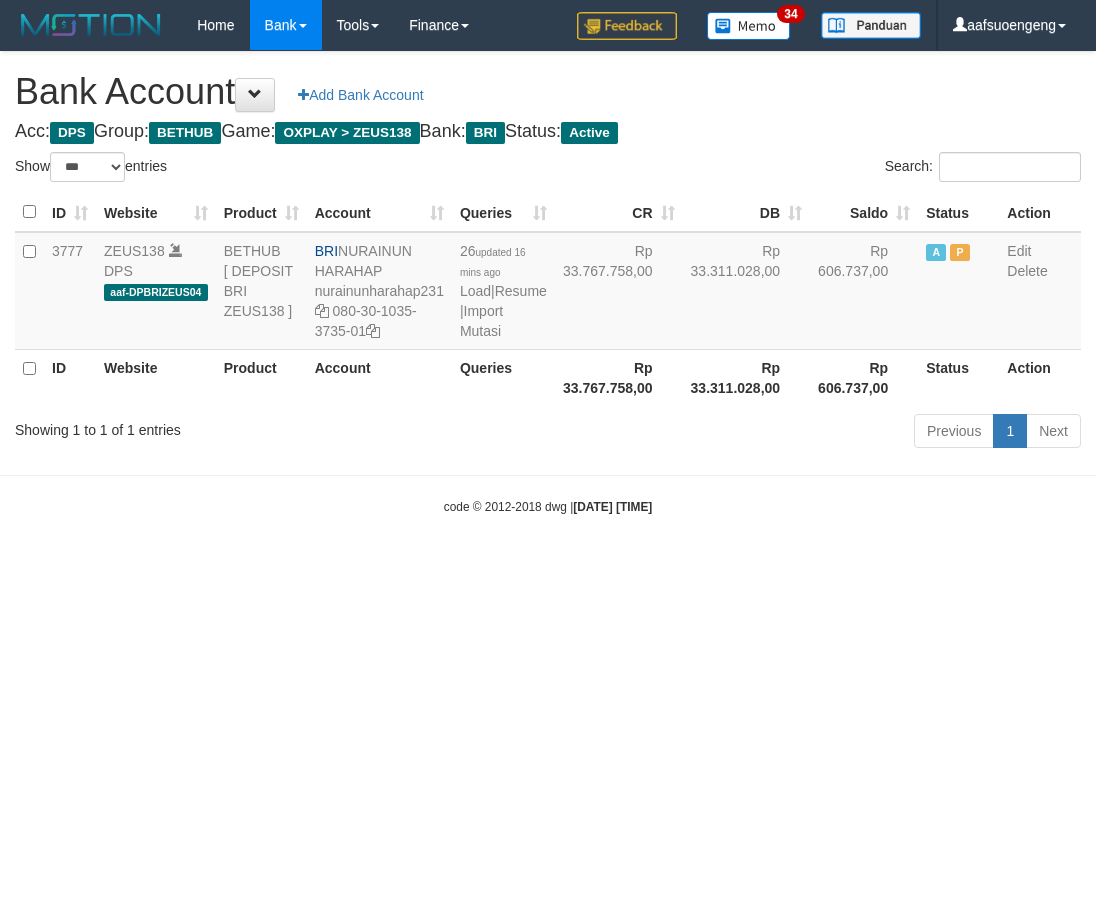 select on "***" 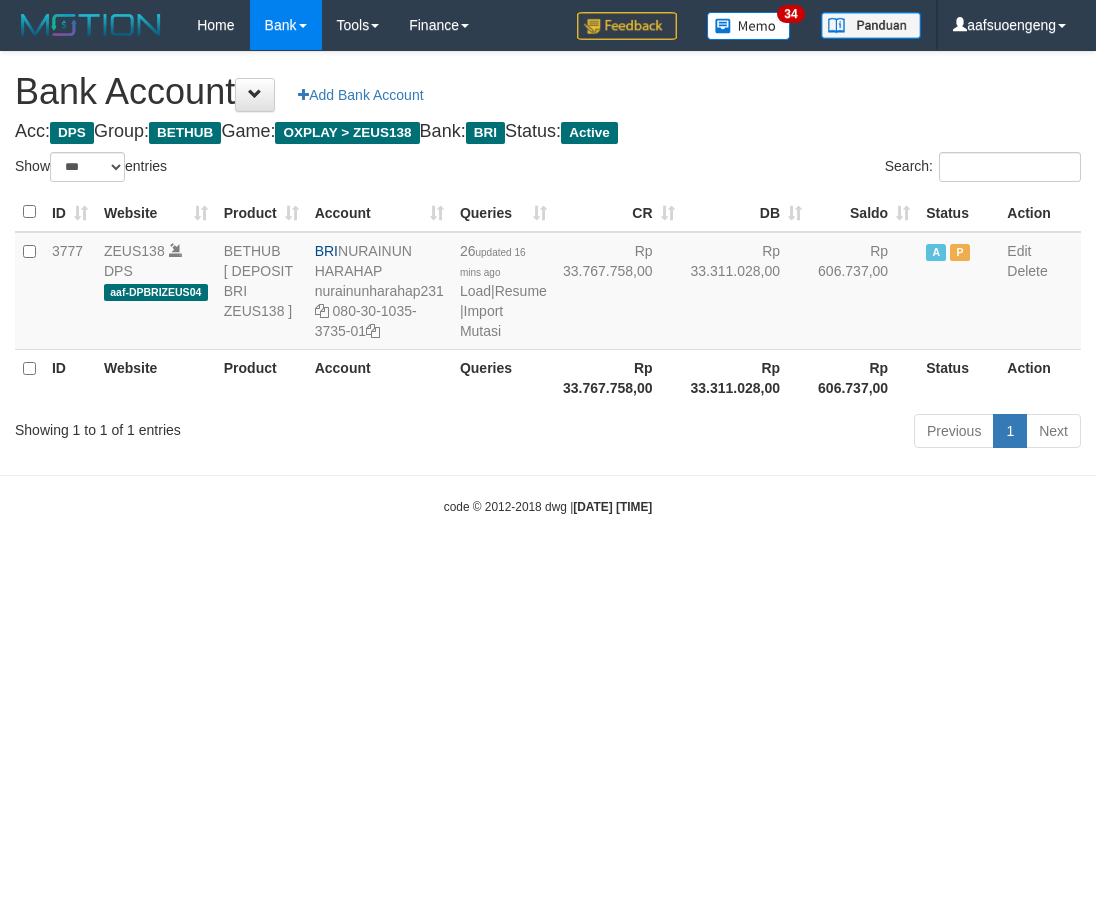 scroll, scrollTop: 0, scrollLeft: 0, axis: both 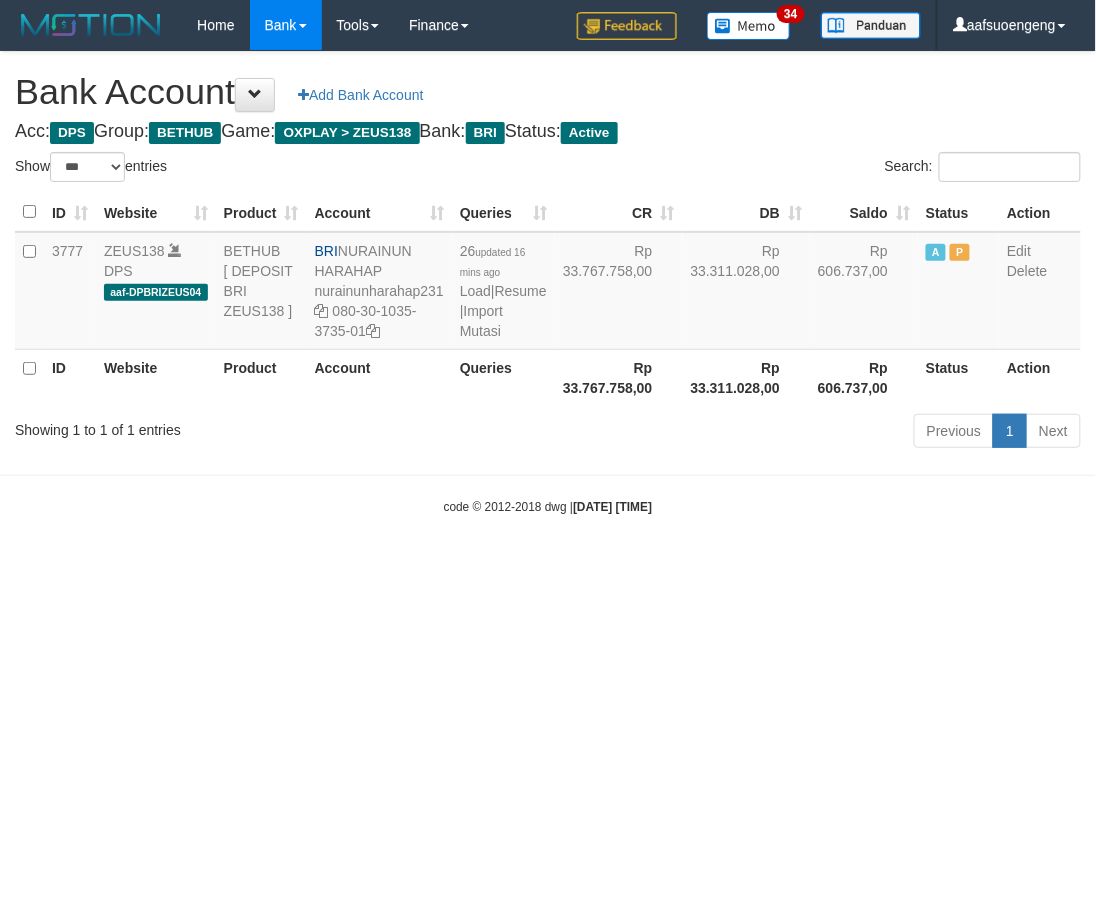 click on "Toggle navigation
Home
Bank
Account List
Mutasi Bank
Search
Sync
Tools
Suspicious Trans
Finance
Financial Data
aafsuoengeng
My Profile
Log Out
34" at bounding box center [548, 283] 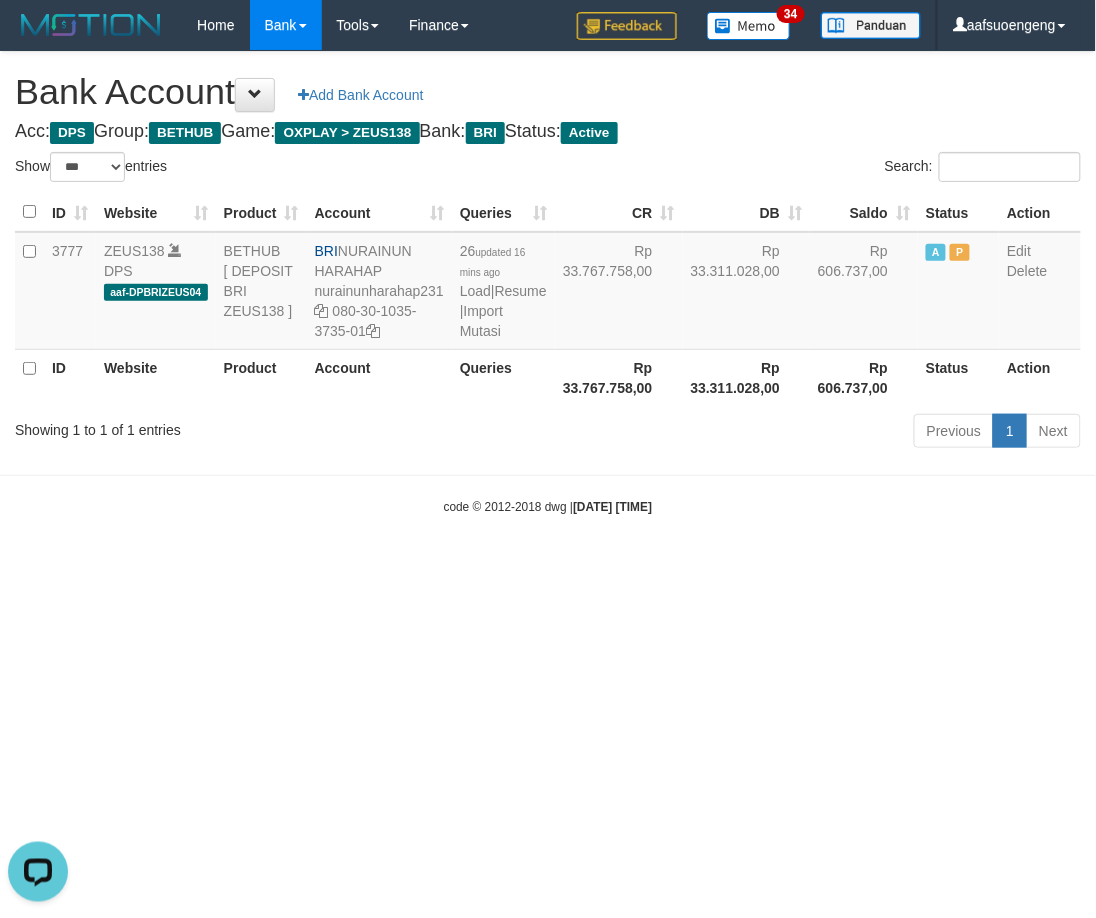 scroll, scrollTop: 0, scrollLeft: 0, axis: both 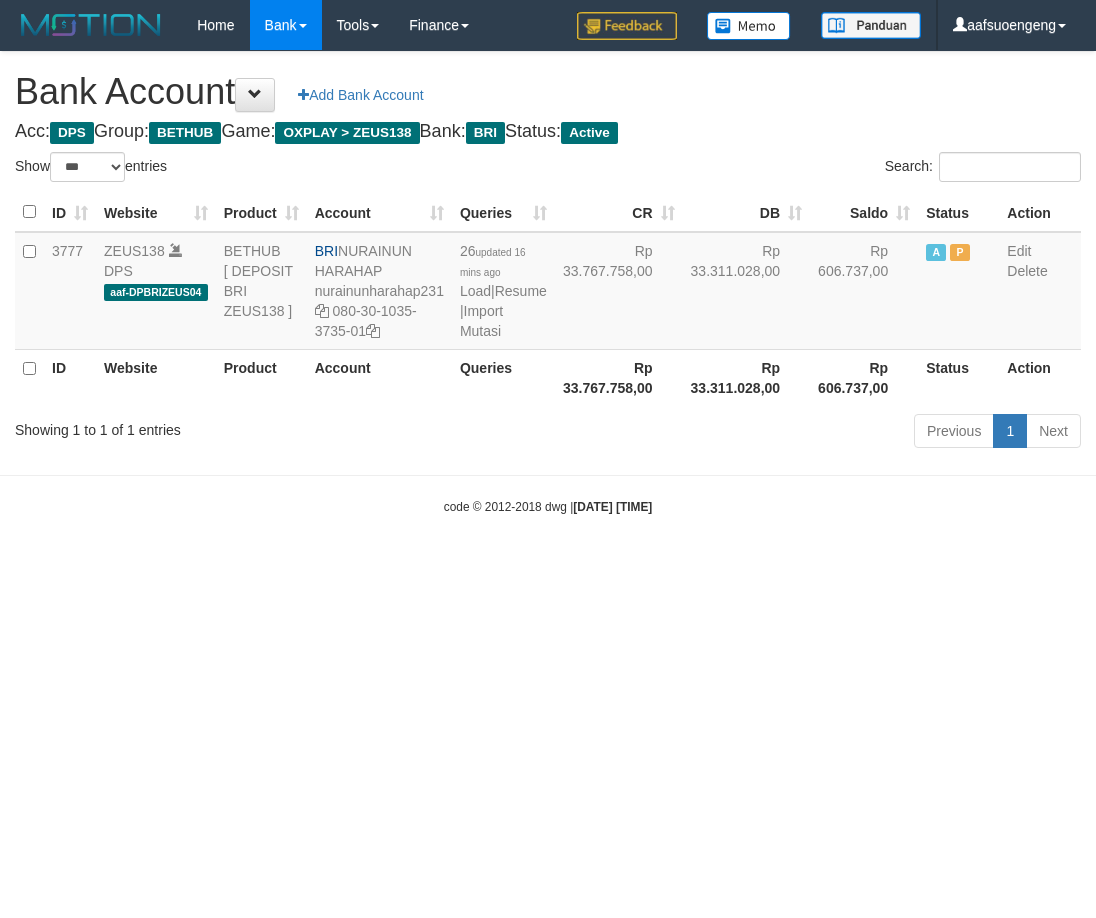 select on "***" 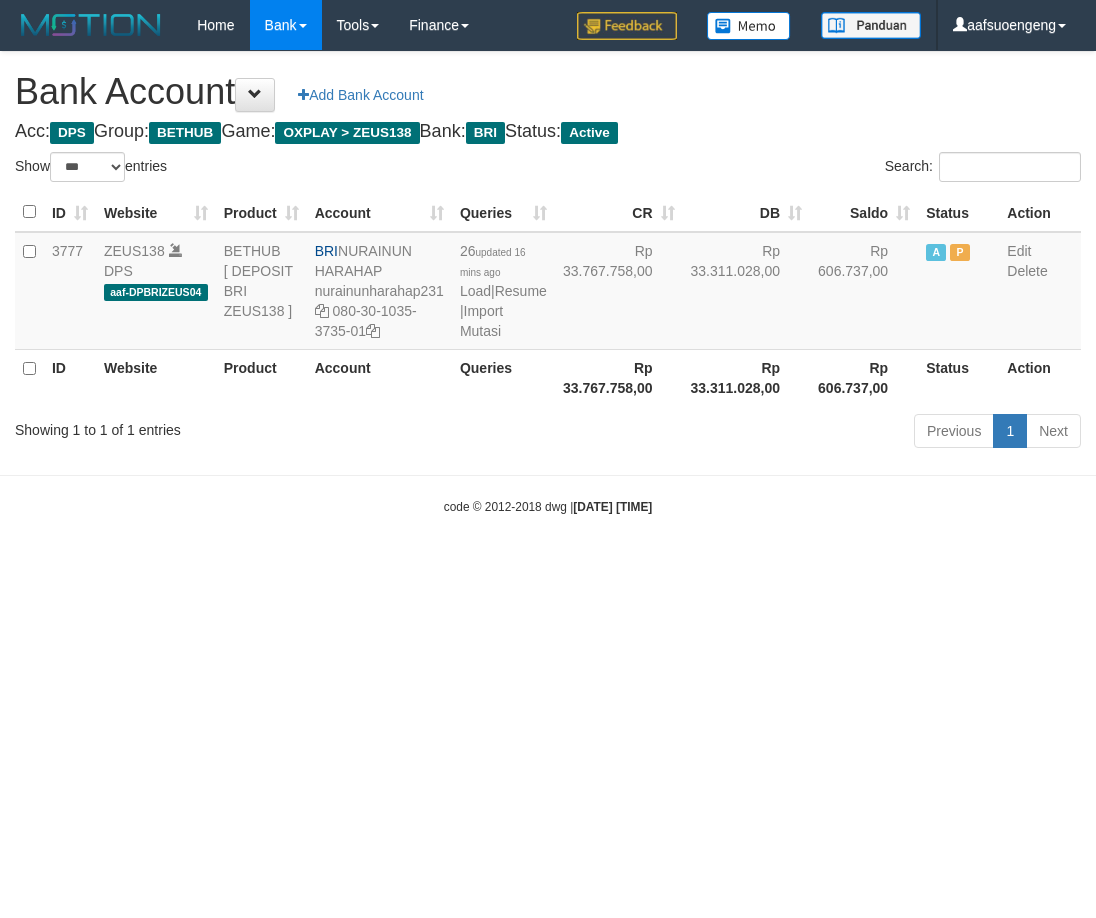 scroll, scrollTop: 0, scrollLeft: 0, axis: both 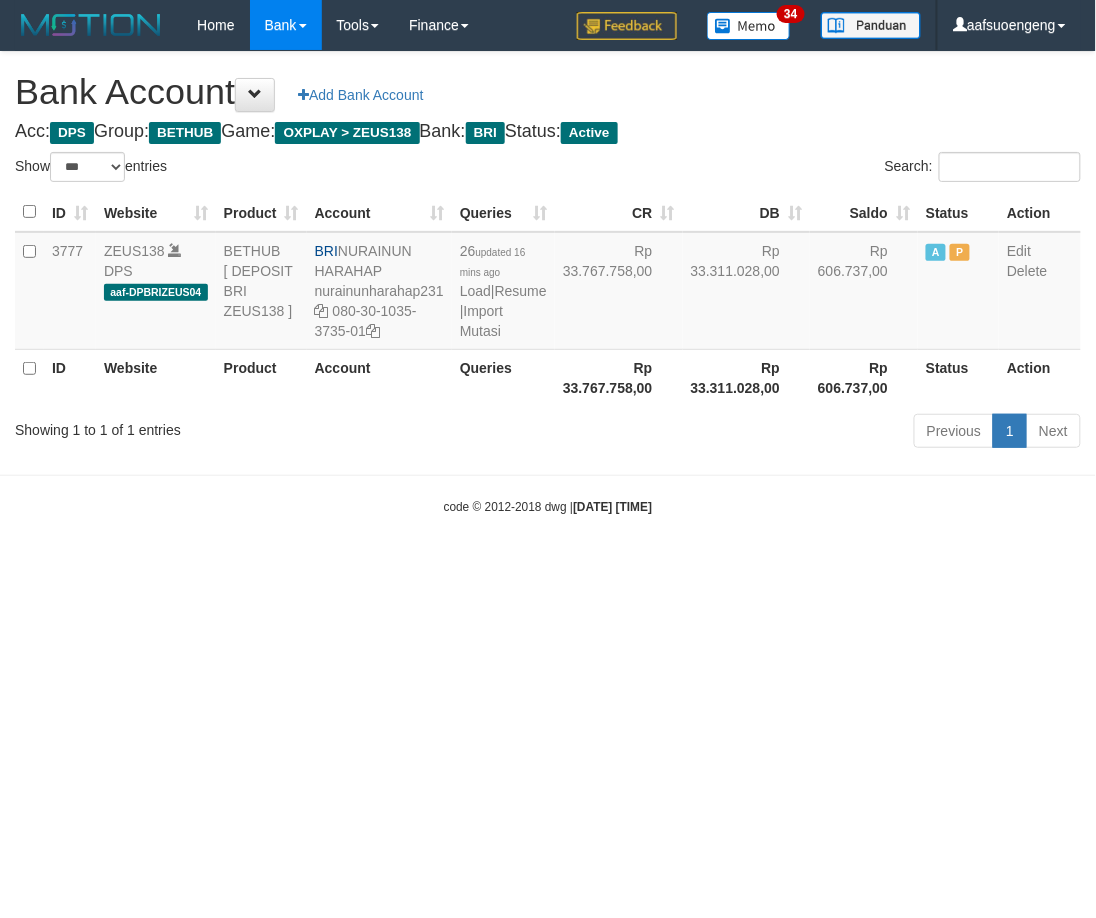 click on "Toggle navigation
Home
Bank
Account List
Mutasi Bank
Search
Sync
Tools
Suspicious Trans
Finance
Financial Data
aafsuoengeng
My Profile
Log Out
34" at bounding box center (548, 283) 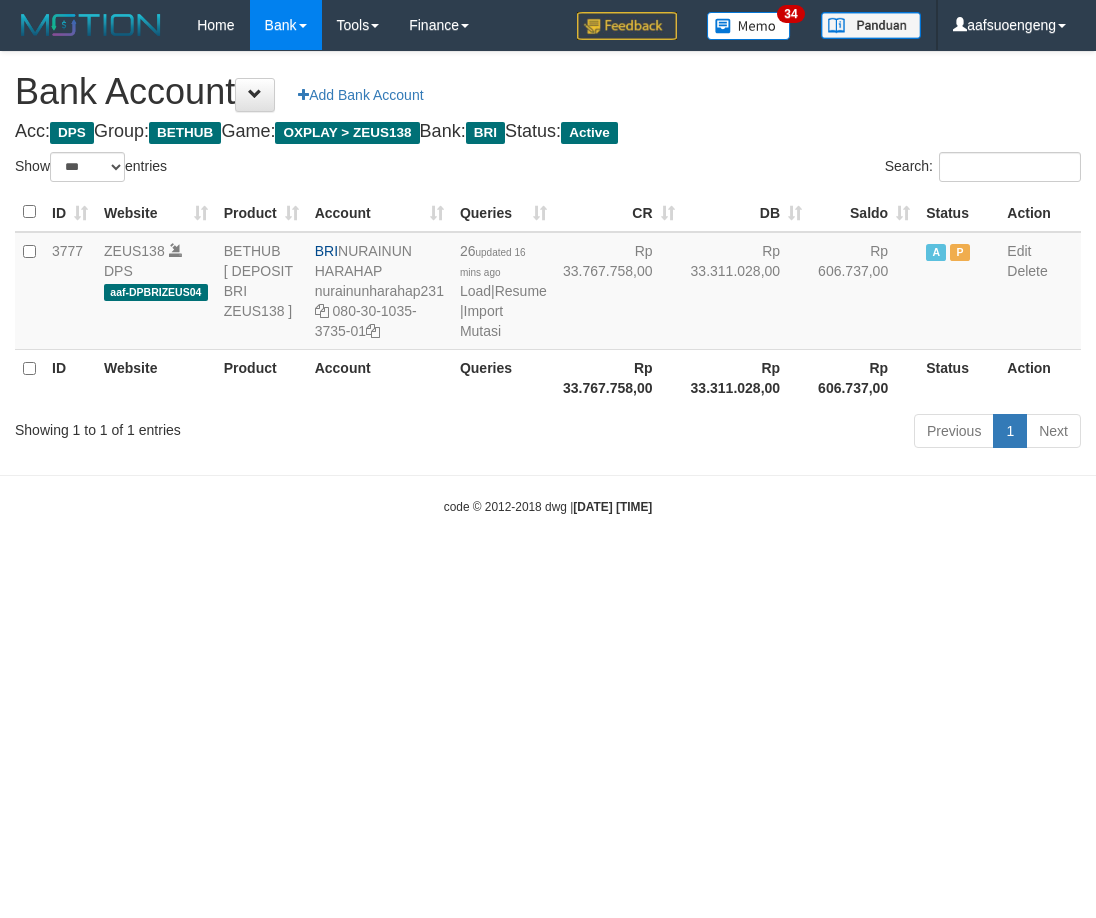 select on "***" 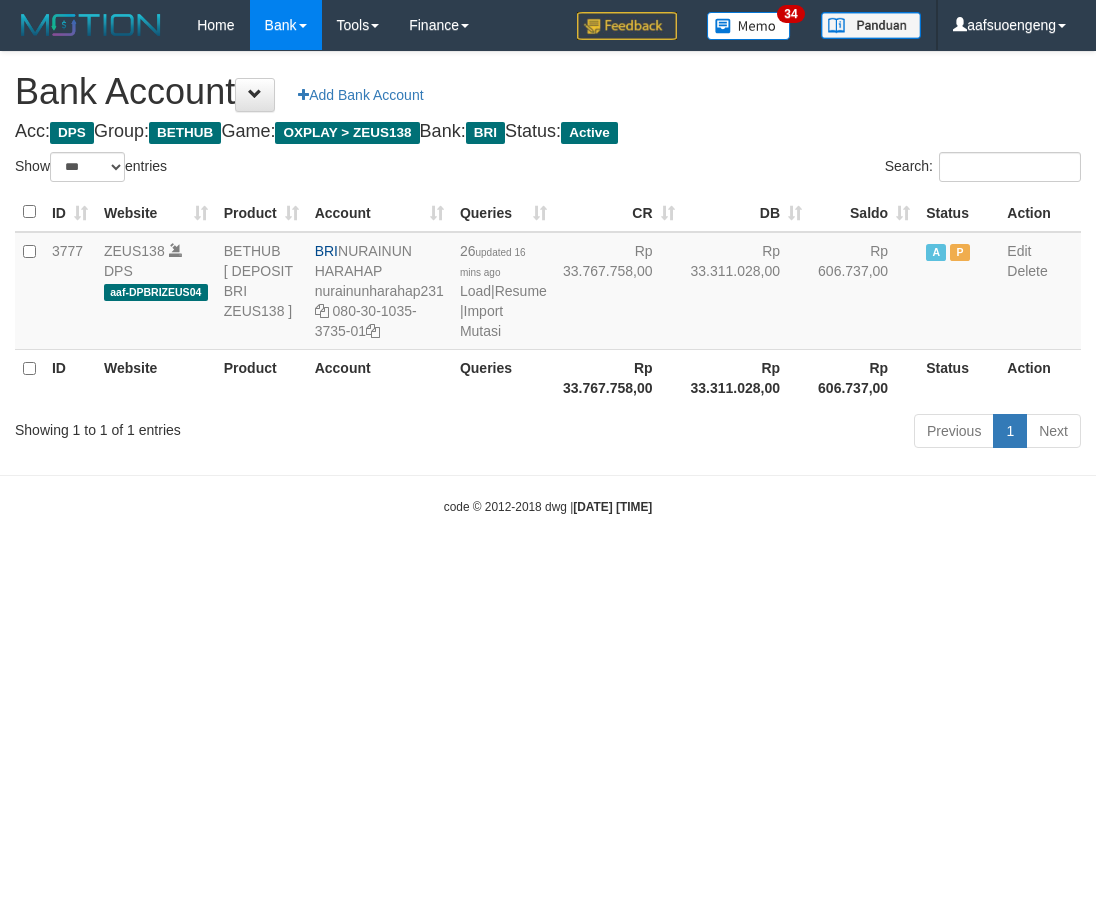 scroll, scrollTop: 0, scrollLeft: 0, axis: both 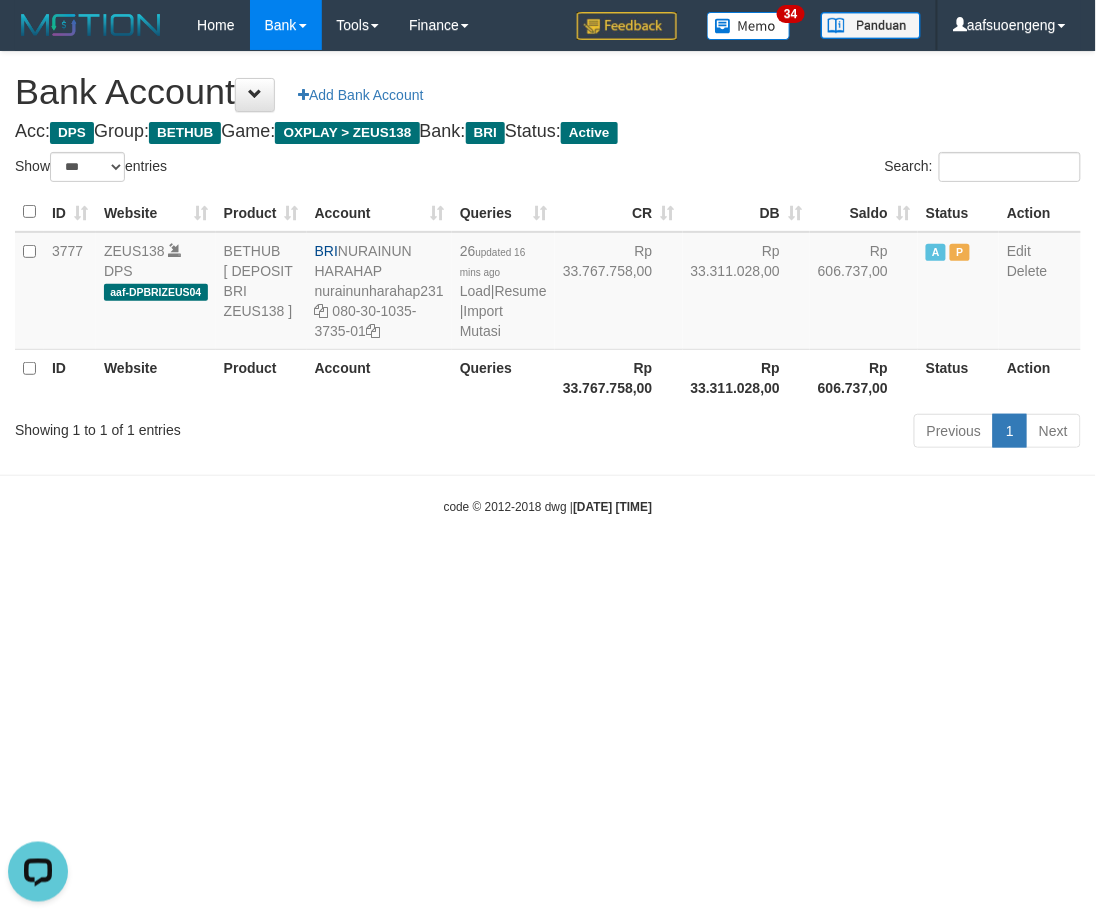 click on "Toggle navigation
Home
Bank
Account List
Mutasi Bank
Search
Sync
Tools
Suspicious Trans
Finance
Financial Data
aafsuoengeng
My Profile
Log Out
34" at bounding box center [548, 283] 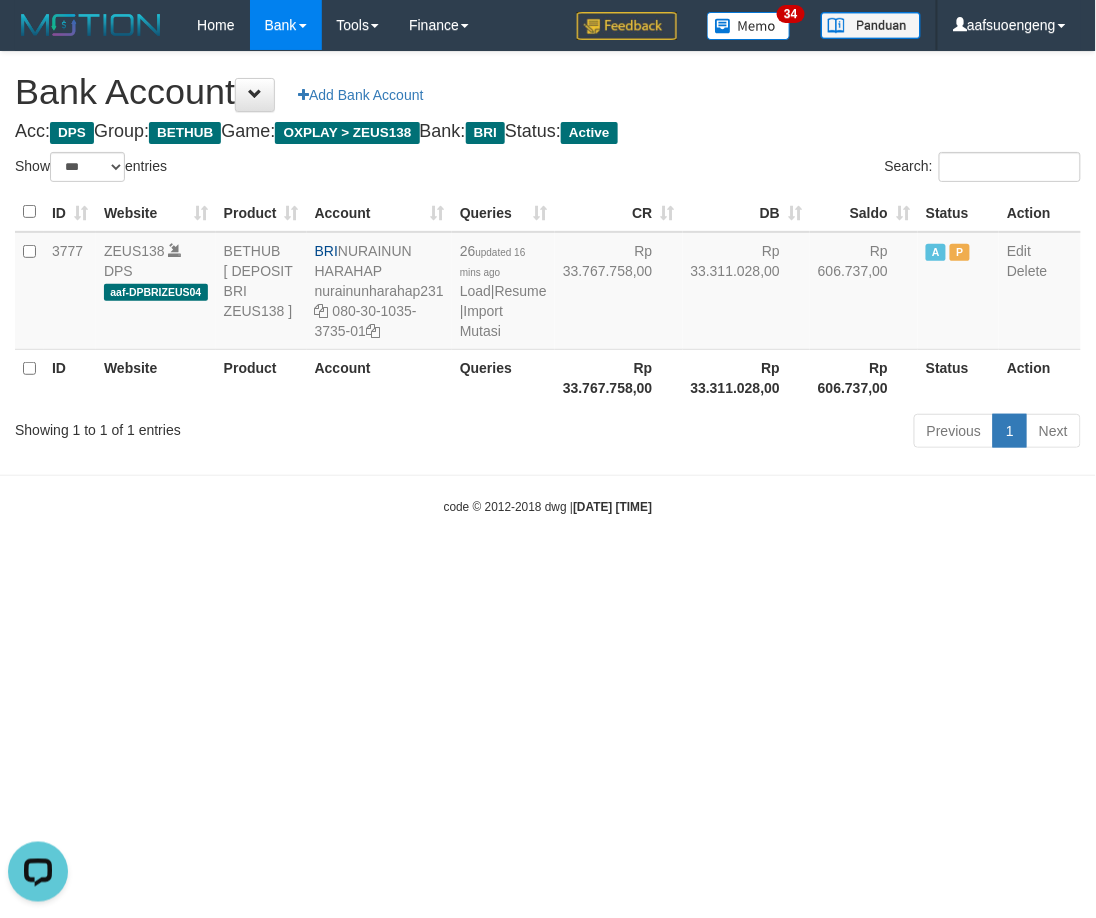 click on "Toggle navigation
Home
Bank
Account List
Mutasi Bank
Search
Sync
Tools
Suspicious Trans
Finance
Financial Data
aafsuoengeng
My Profile
Log Out
34" at bounding box center [548, 283] 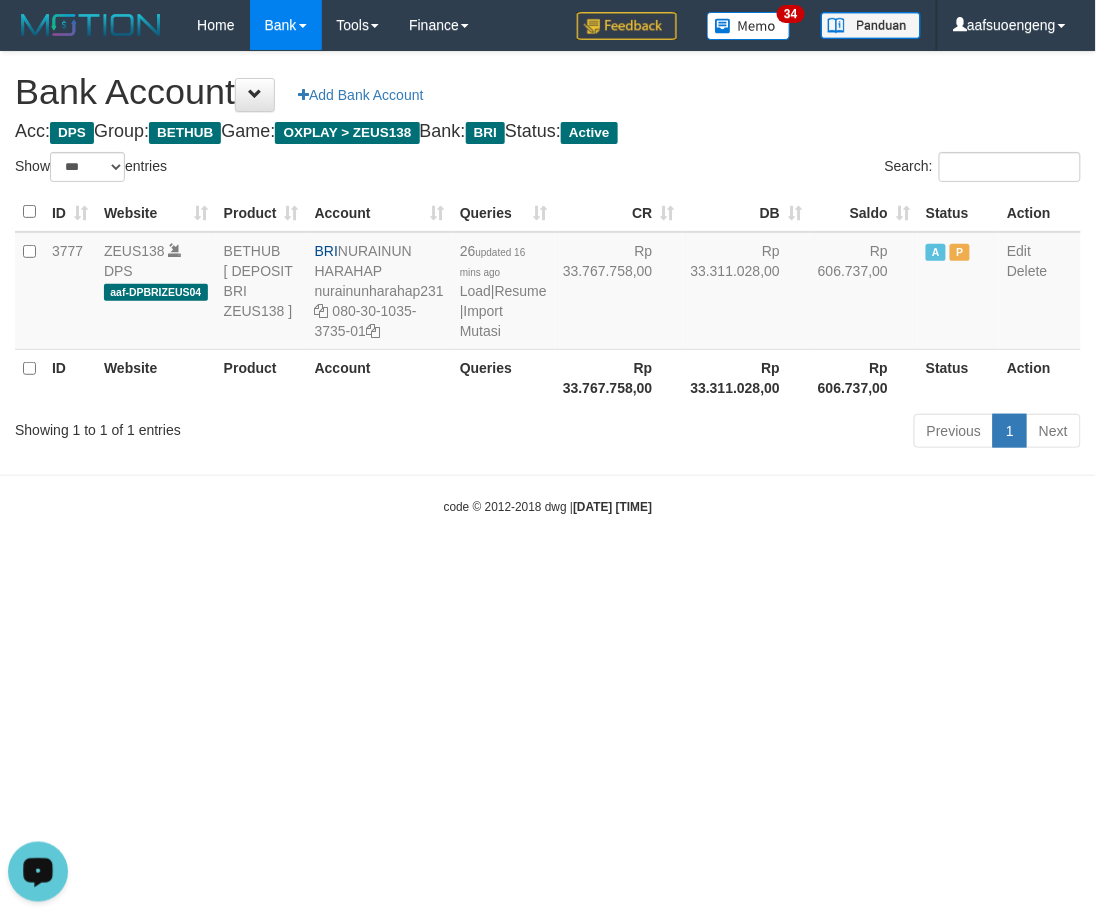 click on "Toggle navigation
Home
Bank
Account List
Mutasi Bank
Search
Sync
Tools
Suspicious Trans
Finance
Financial Data
aafsuoengeng
My Profile
Log Out
34" at bounding box center [548, 283] 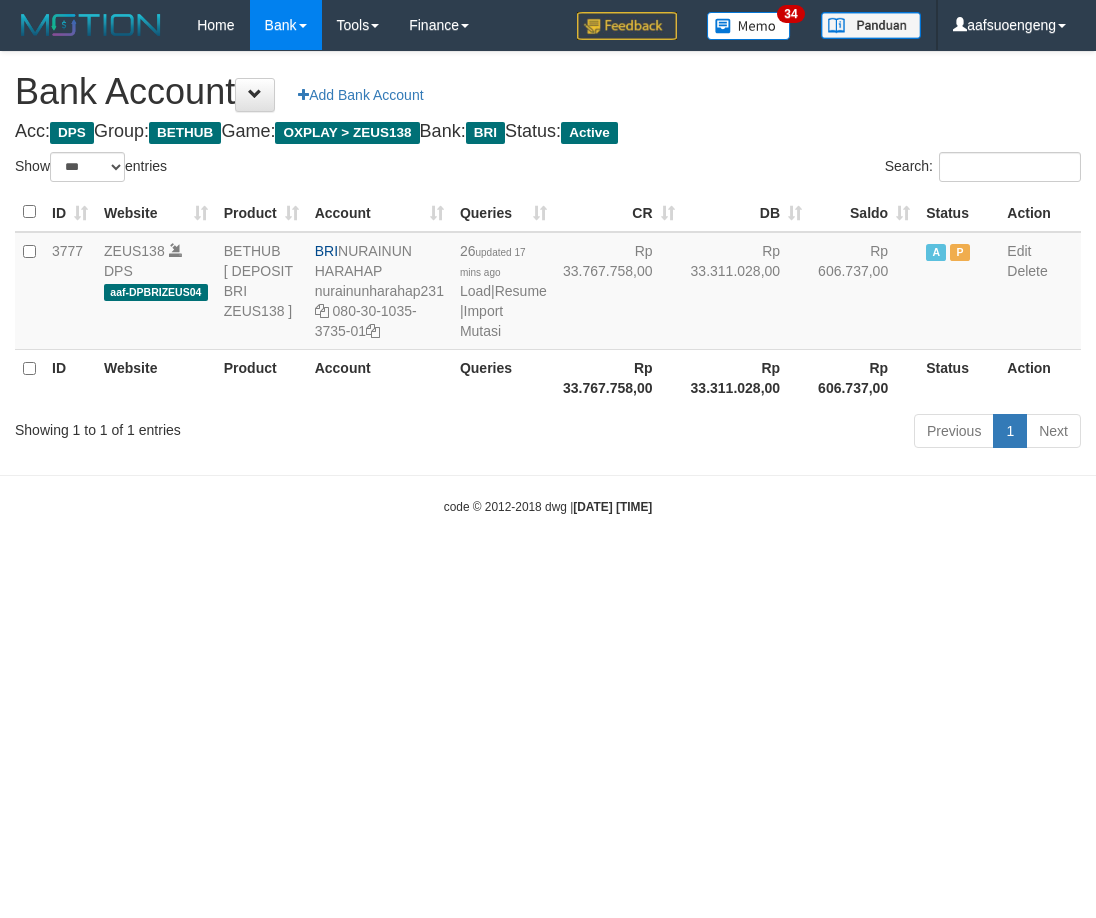 select on "***" 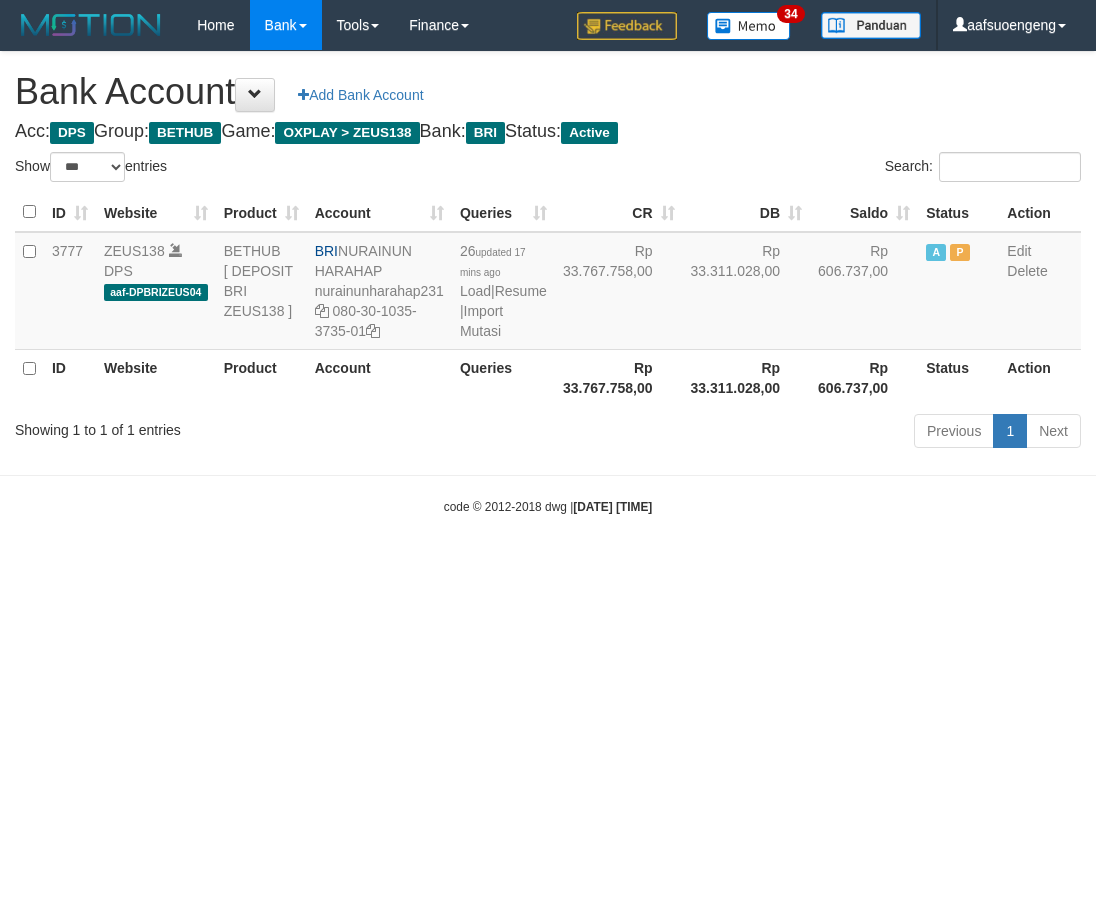 scroll, scrollTop: 0, scrollLeft: 0, axis: both 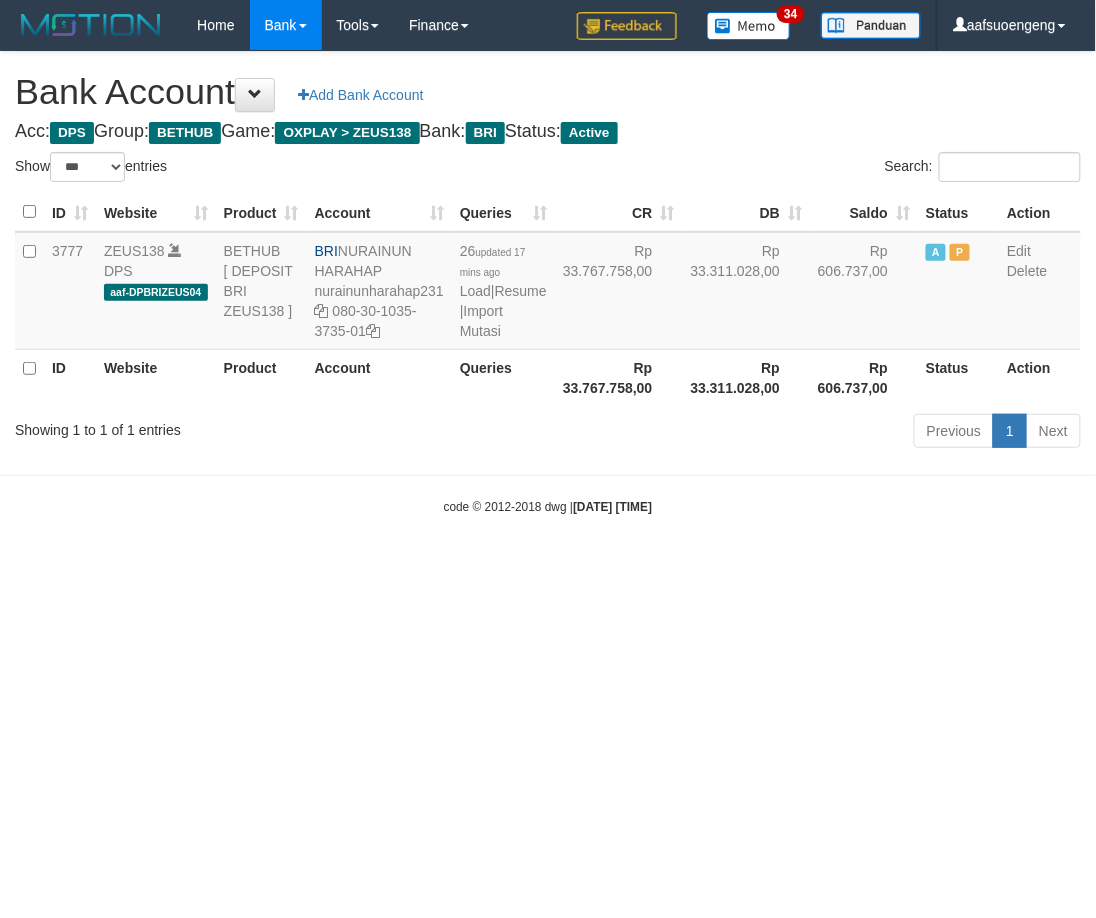 click on "Toggle navigation
Home
Bank
Account List
Mutasi Bank
Search
Sync
Tools
Suspicious Trans
Finance
Financial Data
aafsuoengeng
My Profile
Log Out
34" at bounding box center (548, 283) 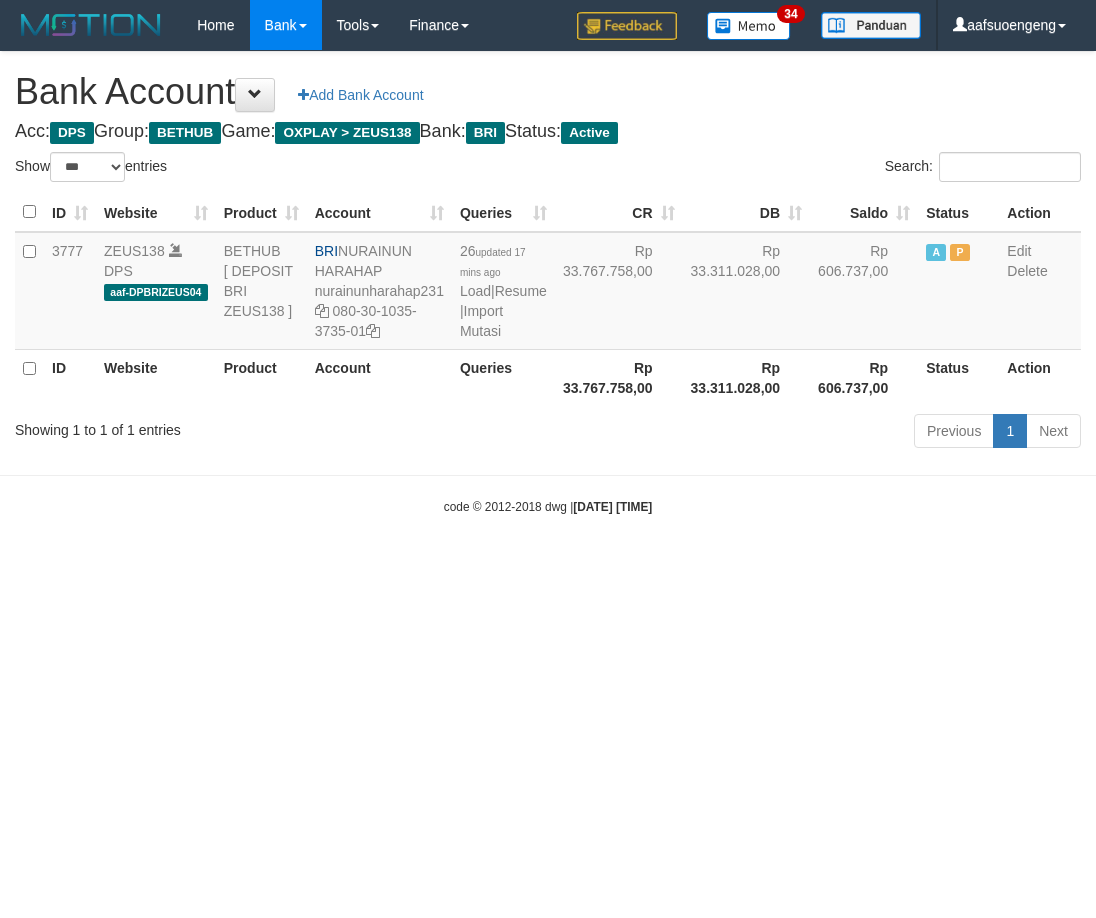 select on "***" 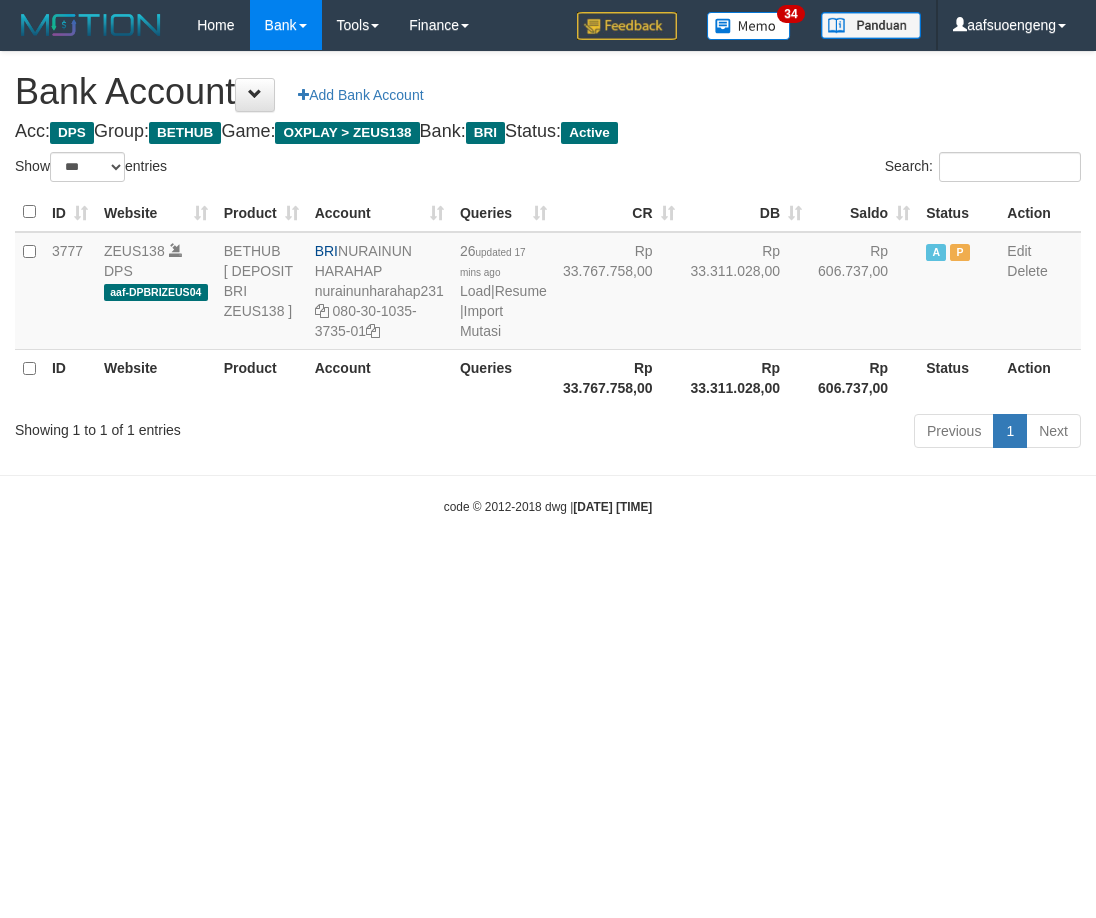 scroll, scrollTop: 0, scrollLeft: 0, axis: both 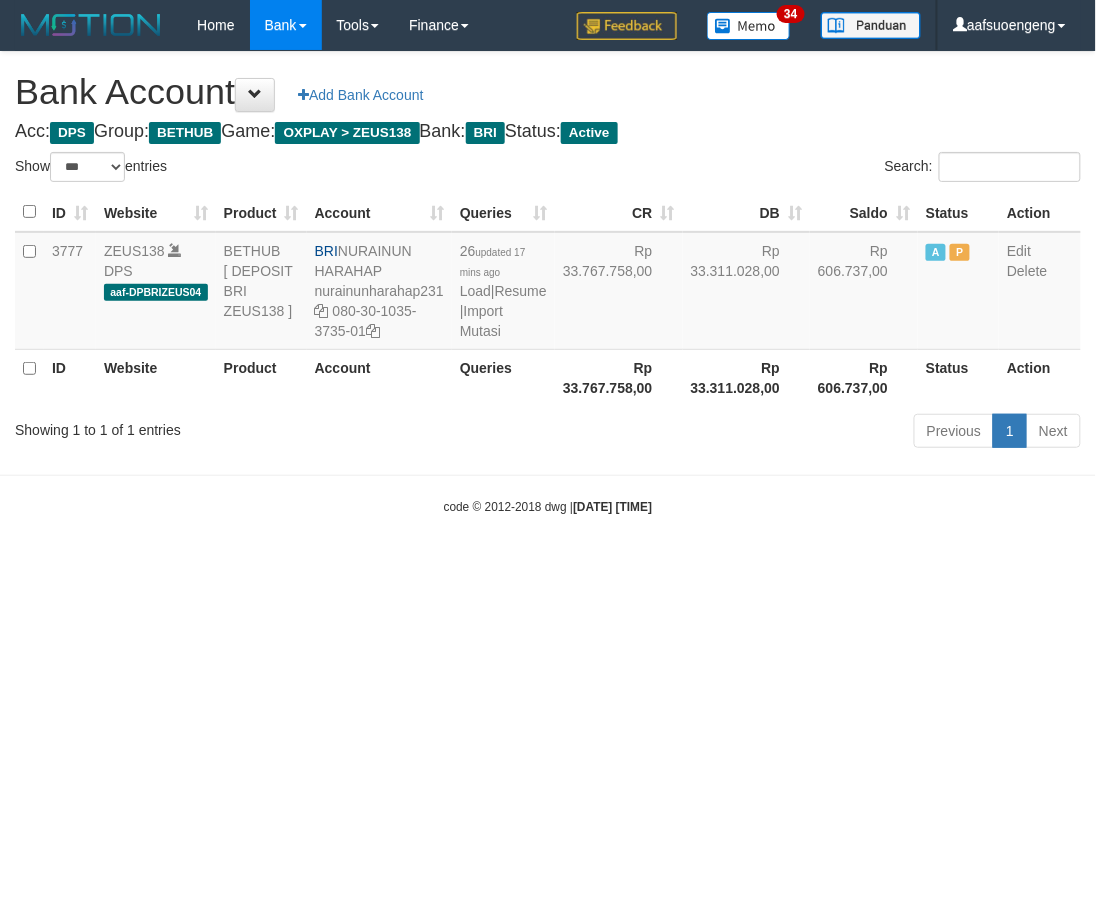 click on "Toggle navigation
Home
Bank
Account List
Mutasi Bank
Search
Sync
Tools
Suspicious Trans
Finance
Financial Data
aafsuoengeng
My Profile
Log Out
34" at bounding box center (548, 283) 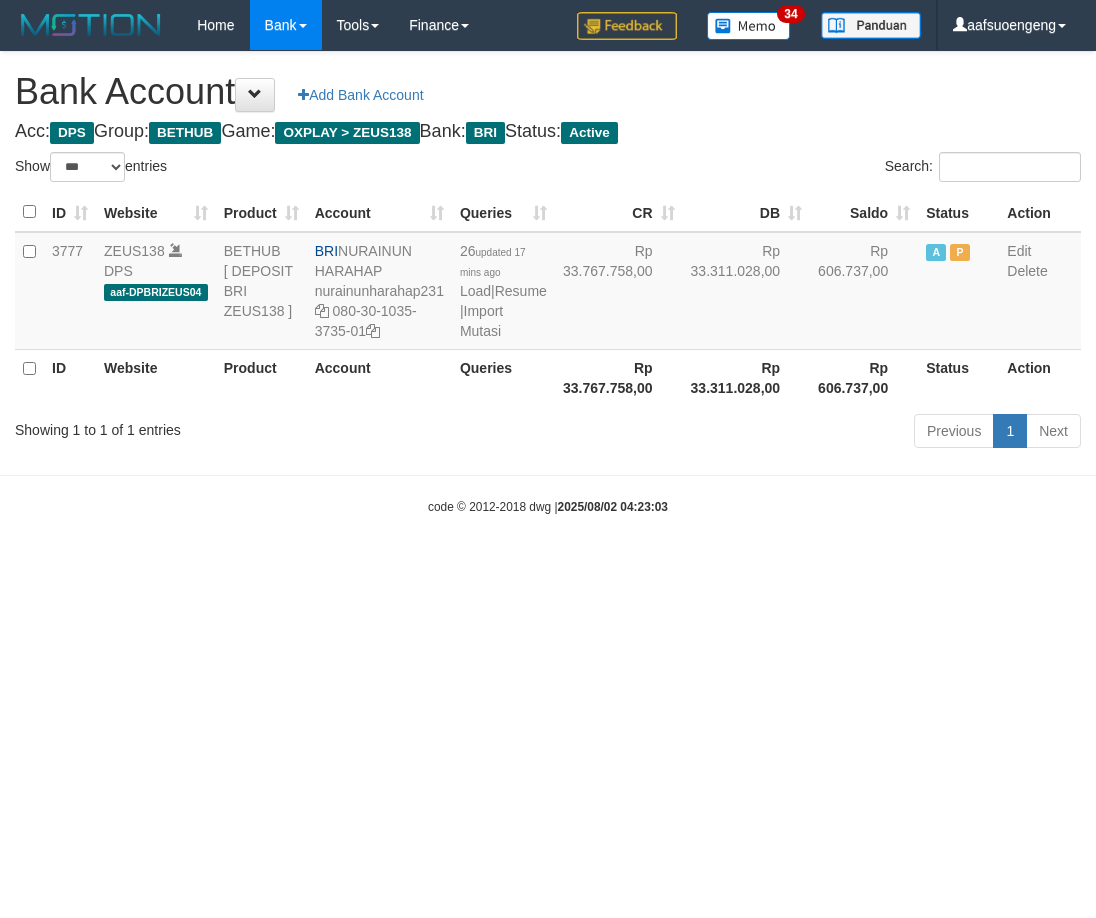 select on "***" 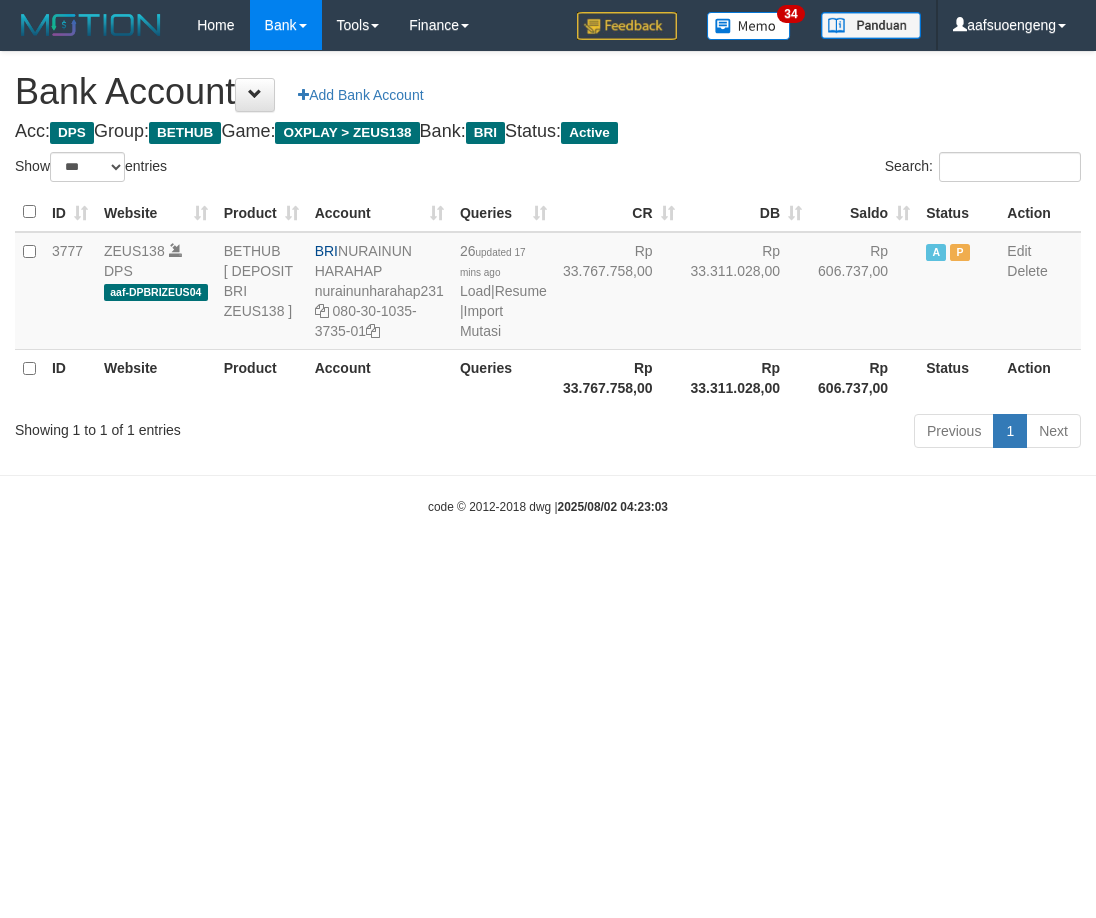 scroll, scrollTop: 0, scrollLeft: 0, axis: both 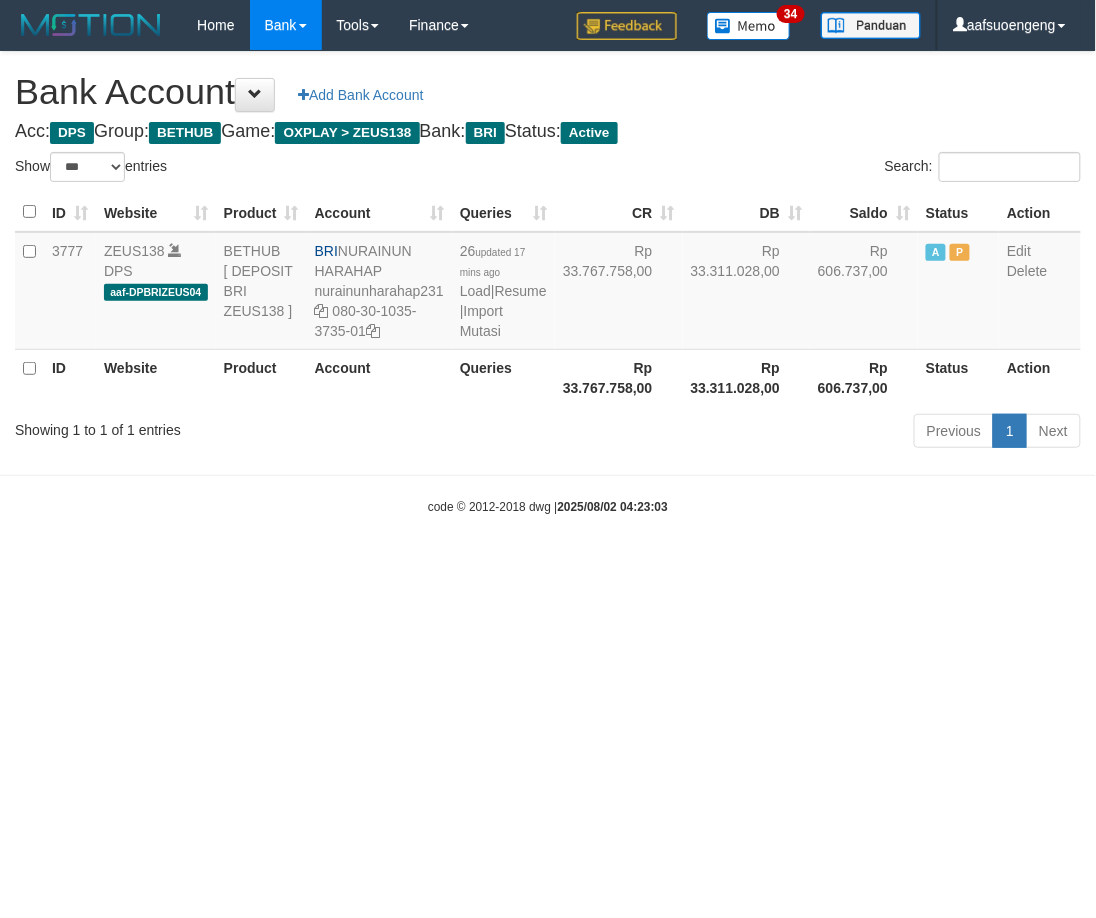 click on "Toggle navigation
Home
Bank
Account List
Mutasi Bank
Search
Sync
Tools
Suspicious Trans
Finance
Financial Data
aafsuoengeng
My Profile
Log Out
34" at bounding box center (548, 283) 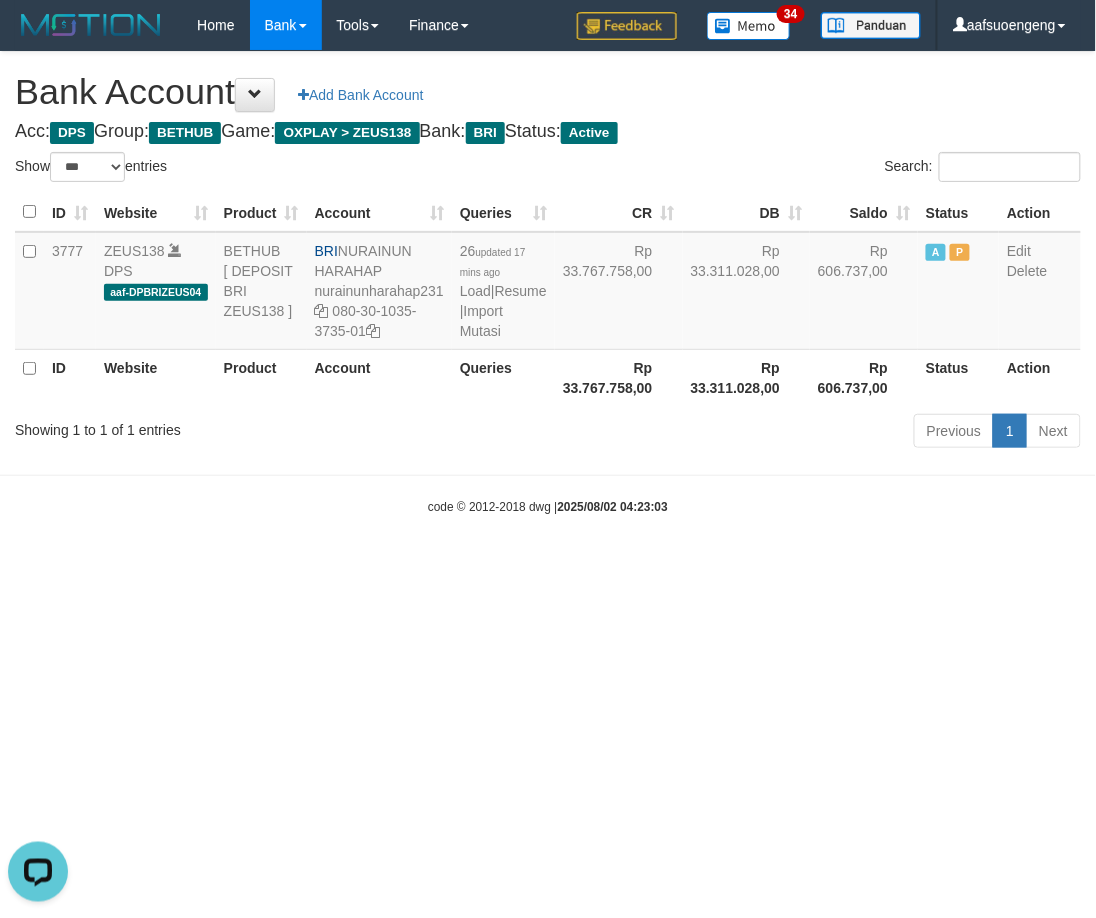 scroll, scrollTop: 0, scrollLeft: 0, axis: both 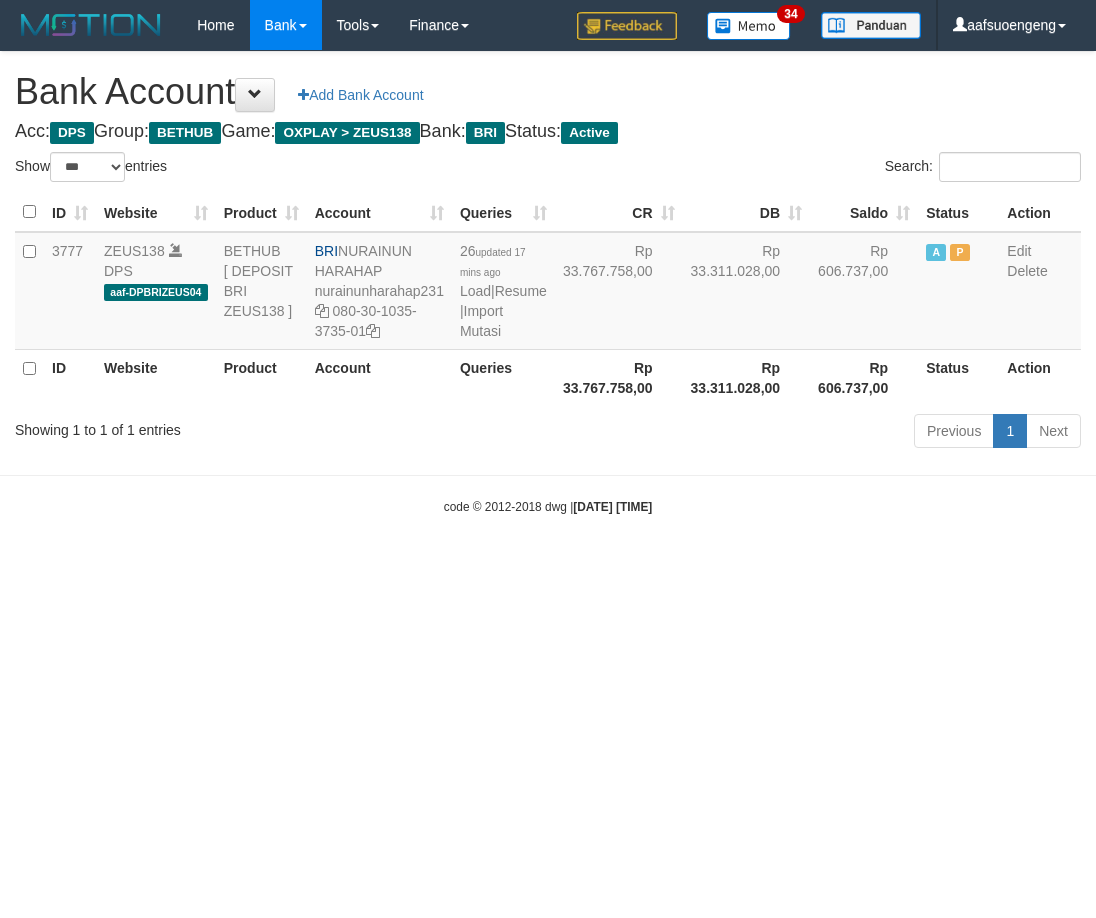 select on "***" 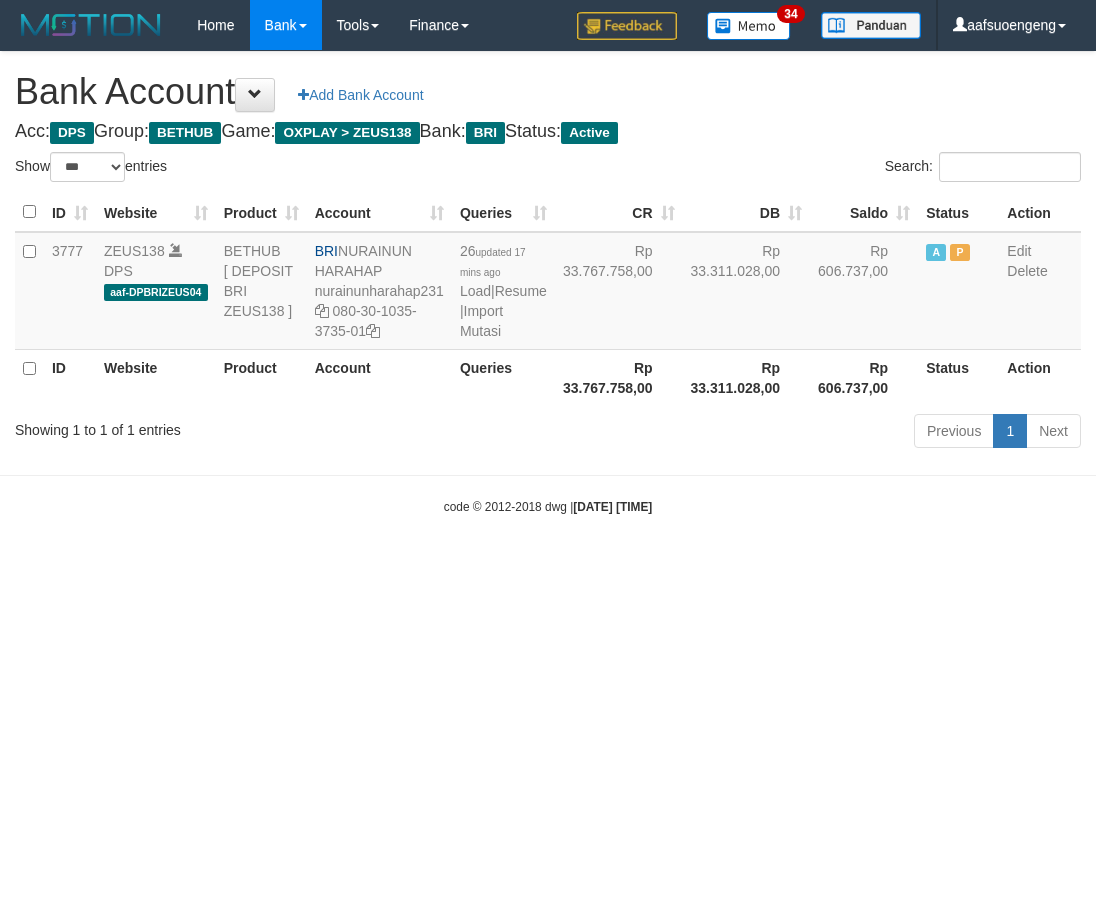 scroll, scrollTop: 0, scrollLeft: 0, axis: both 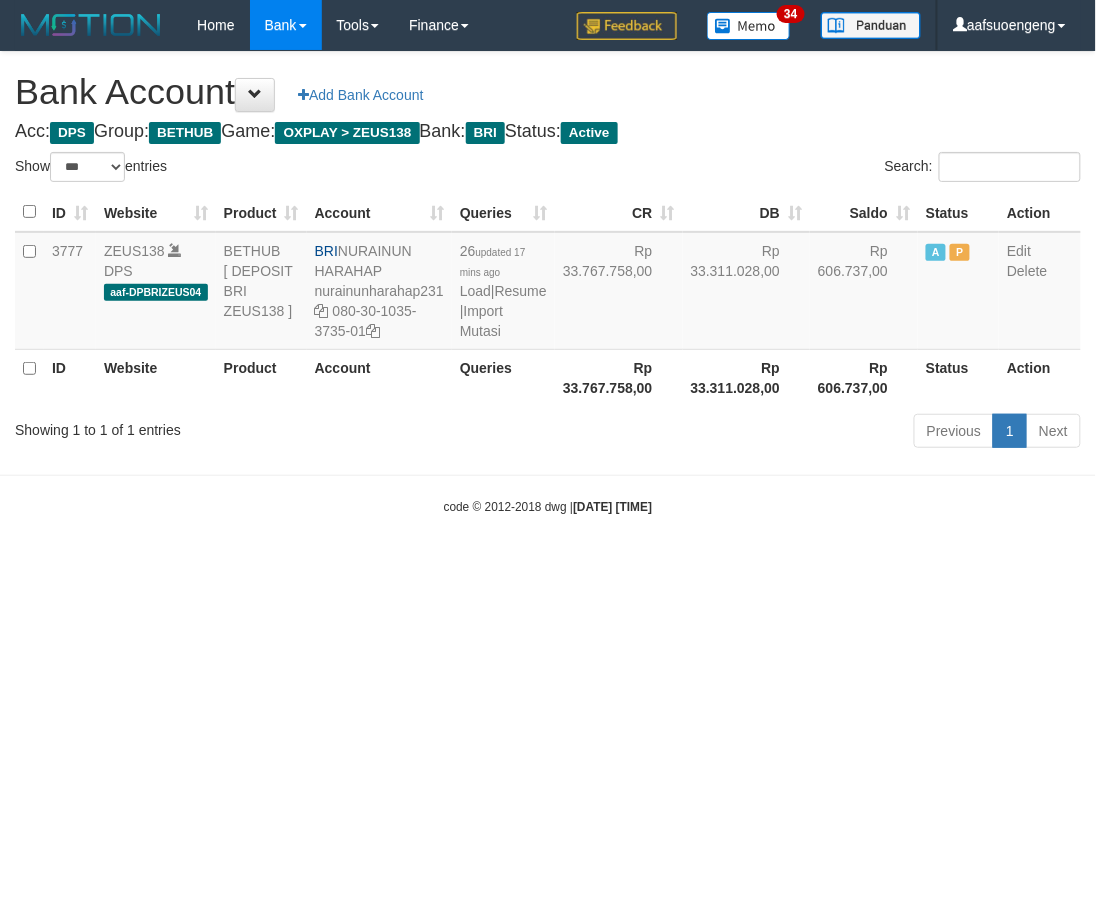 click on "Toggle navigation
Home
Bank
Account List
Mutasi Bank
Search
Sync
Tools
Suspicious Trans
Finance
Financial Data
aafsuoengeng
My Profile
Log Out
34" at bounding box center (548, 283) 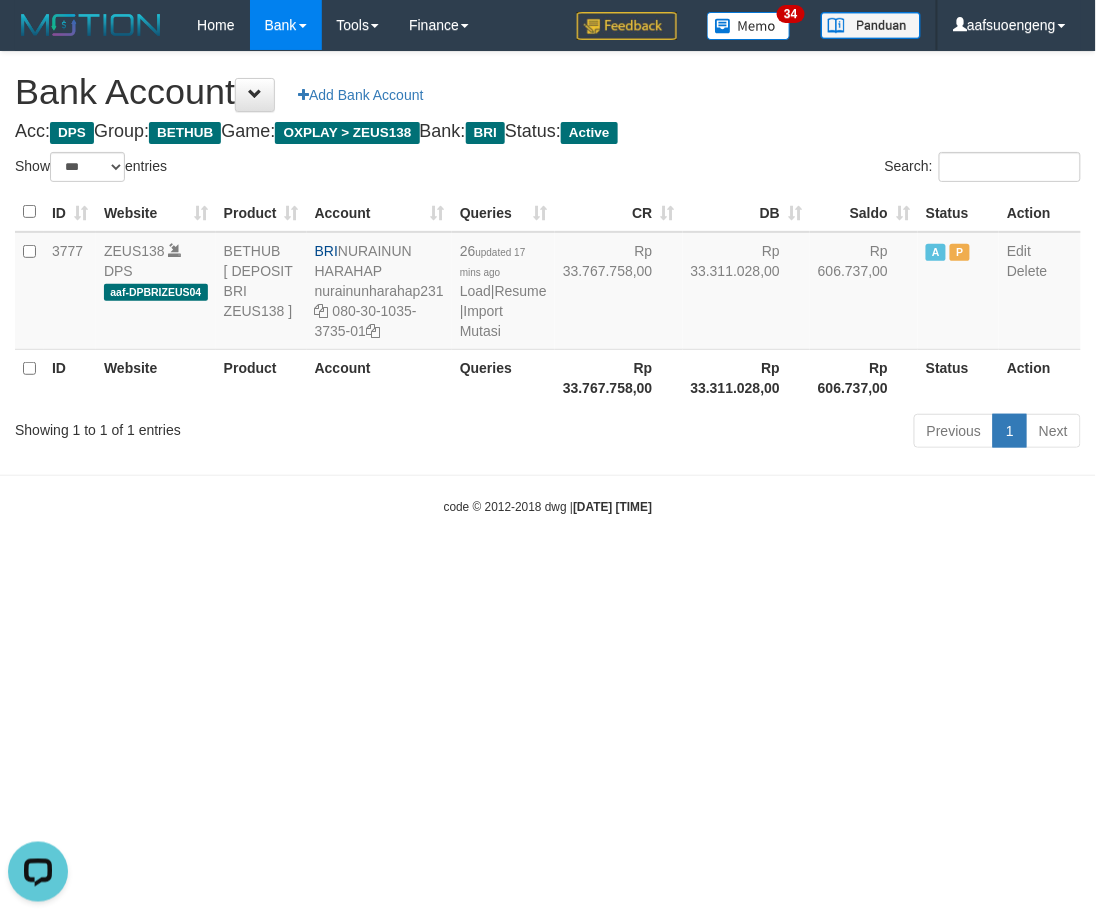 scroll, scrollTop: 0, scrollLeft: 0, axis: both 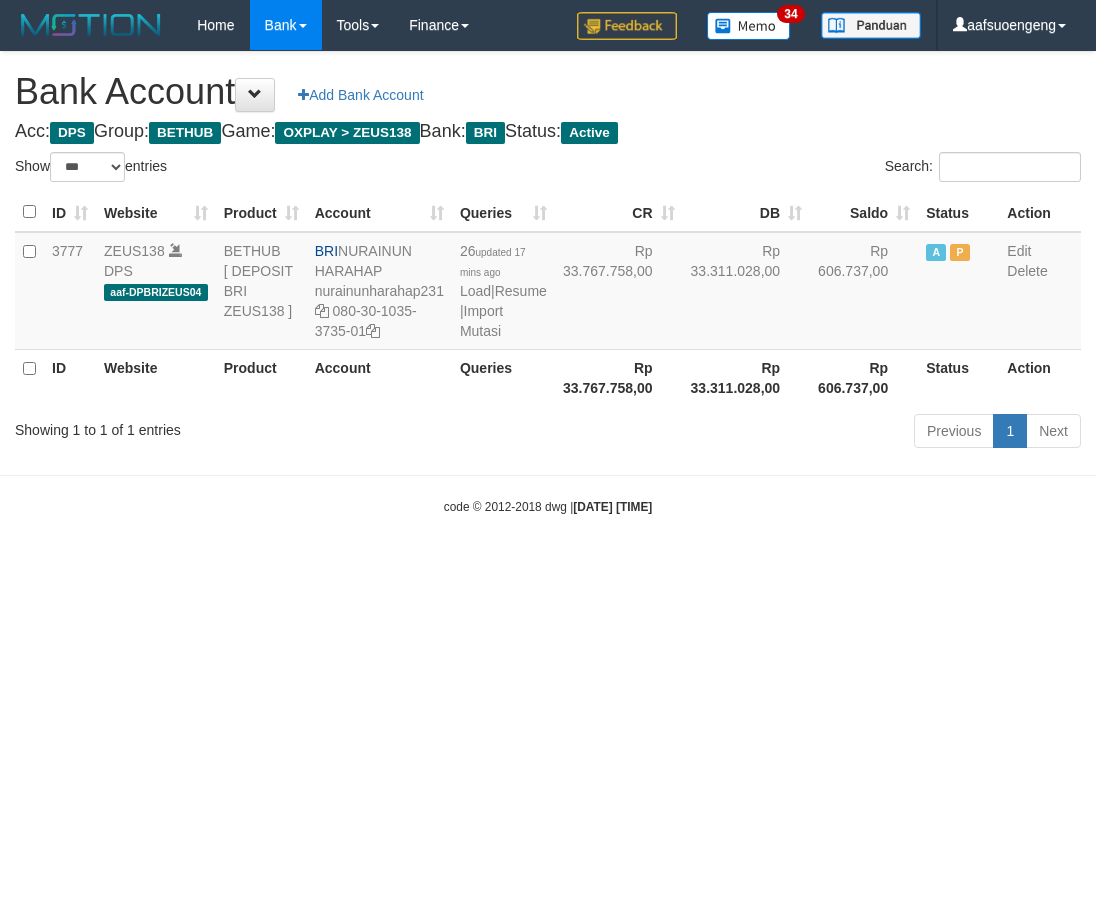 select on "***" 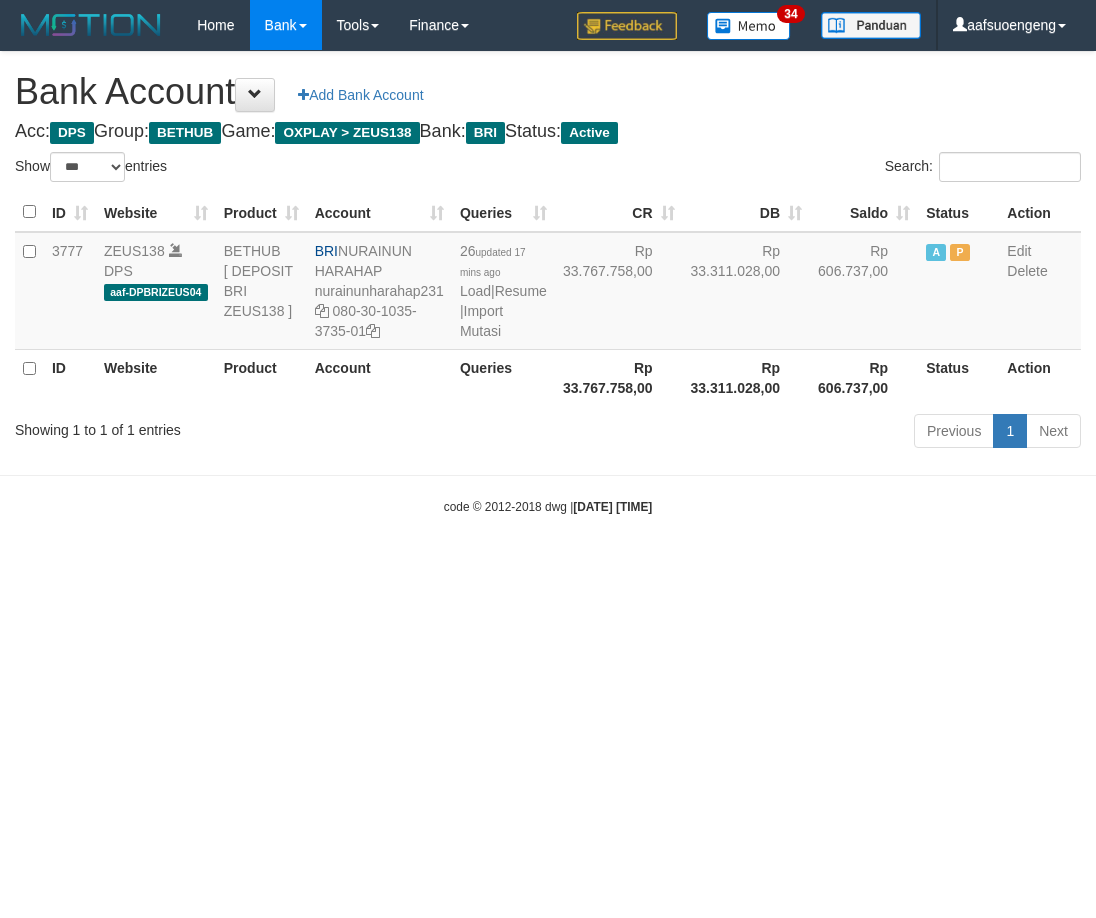 scroll, scrollTop: 0, scrollLeft: 0, axis: both 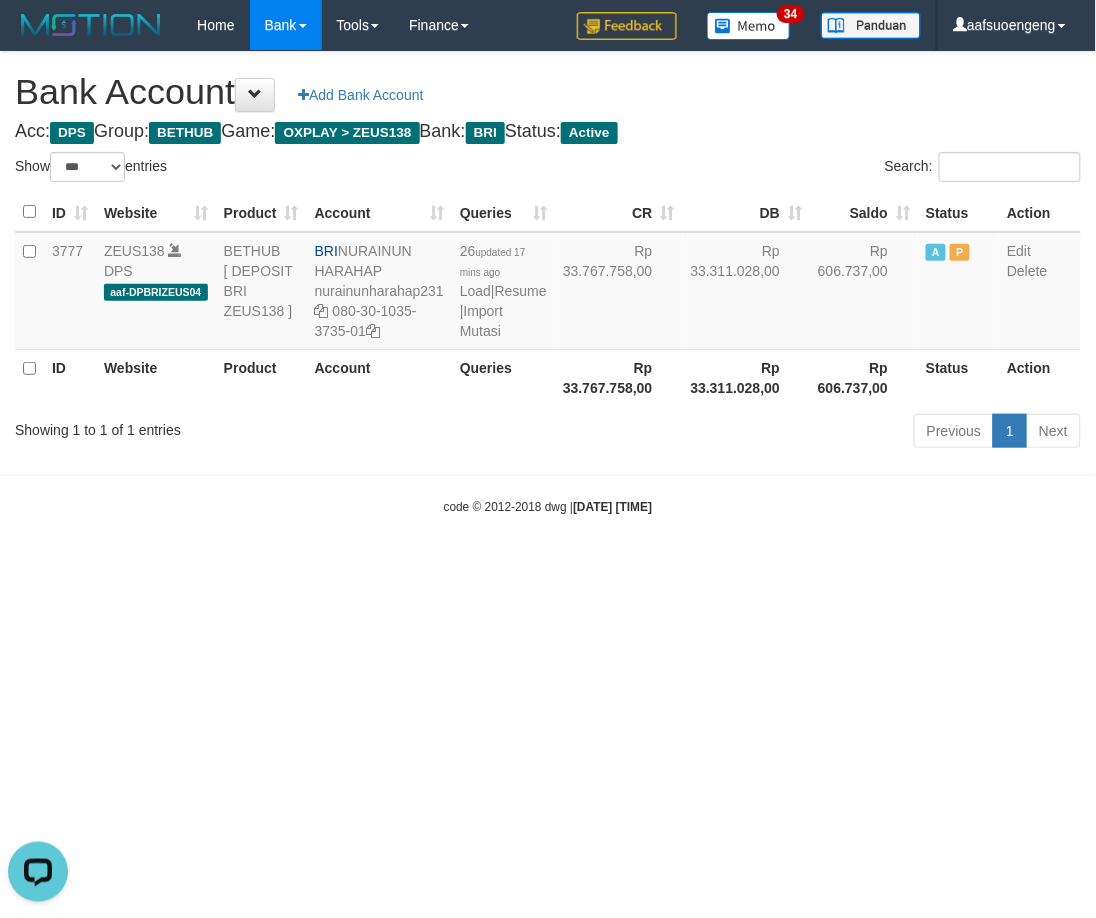 click on "Toggle navigation
Home
Bank
Account List
Mutasi Bank
Search
Sync
Tools
Suspicious Trans
Finance
Financial Data
aafsuoengeng
My Profile
Log Out
34" at bounding box center (548, 283) 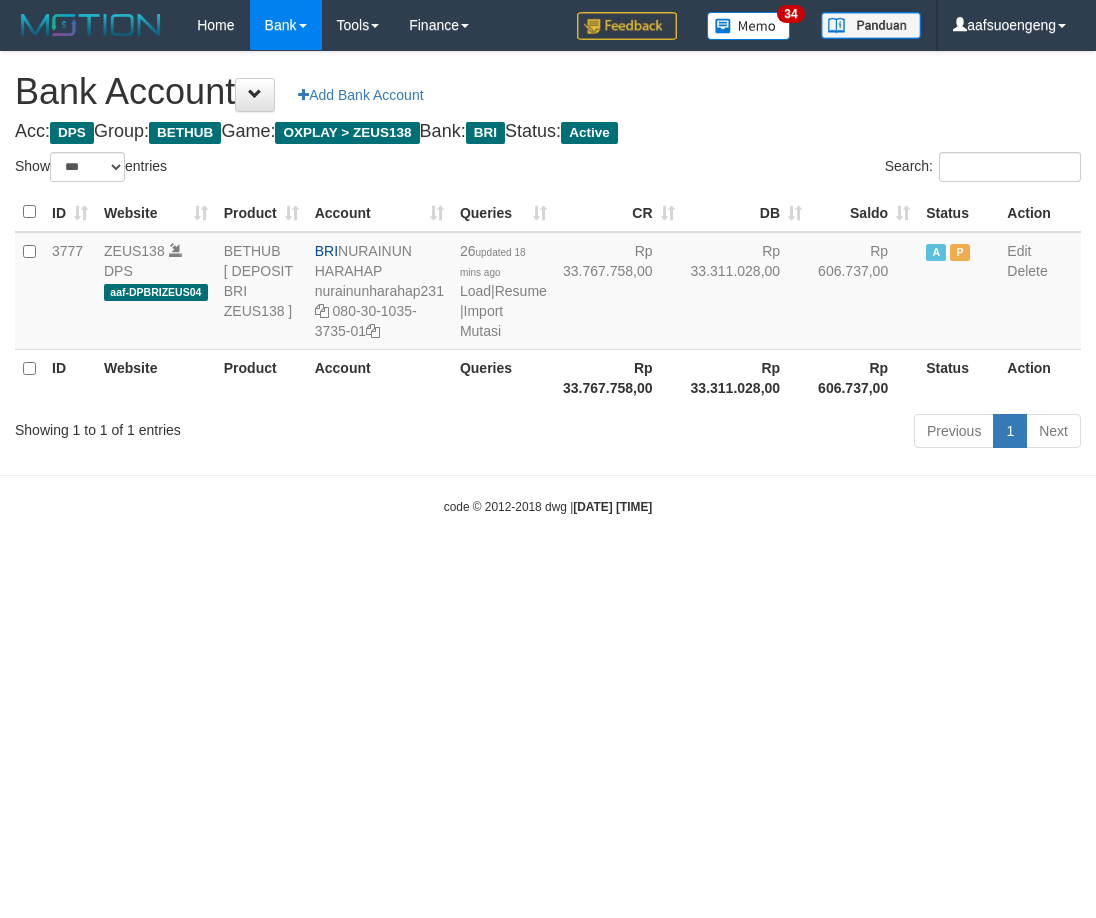 select on "***" 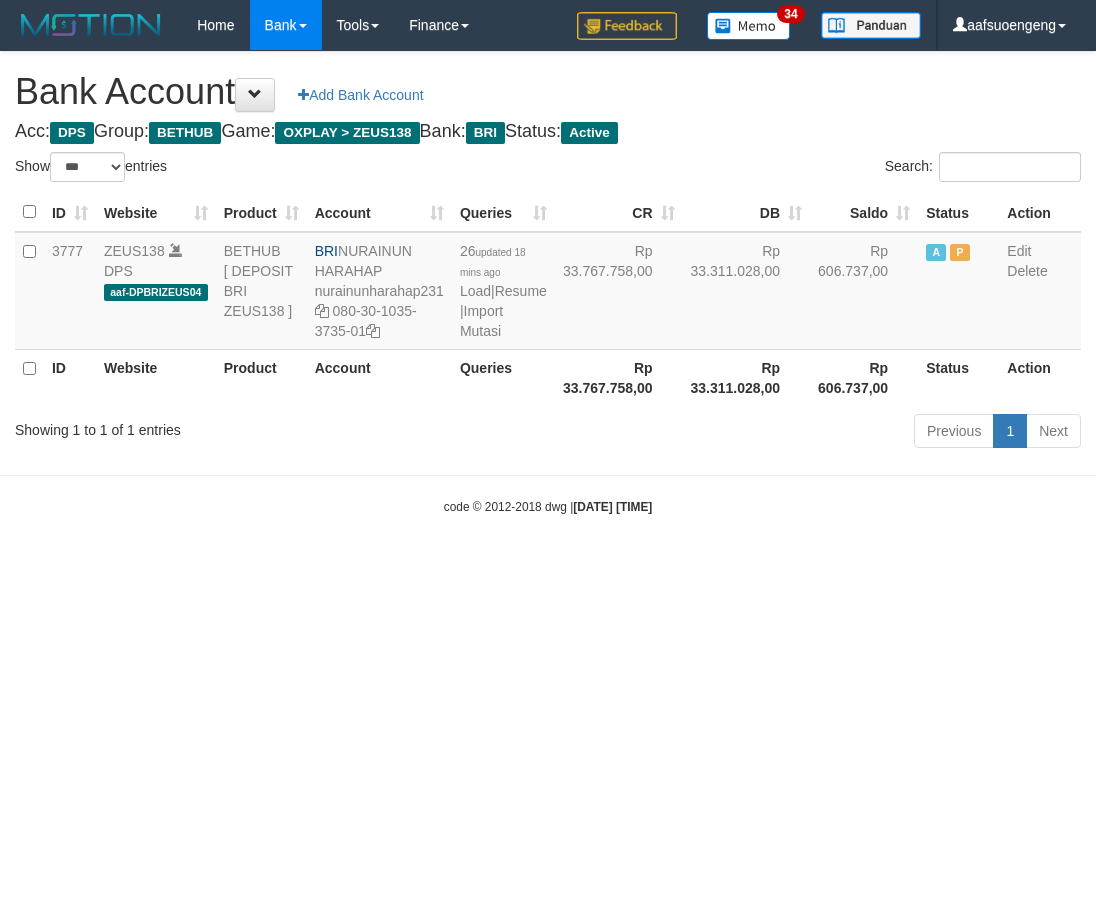 scroll, scrollTop: 0, scrollLeft: 0, axis: both 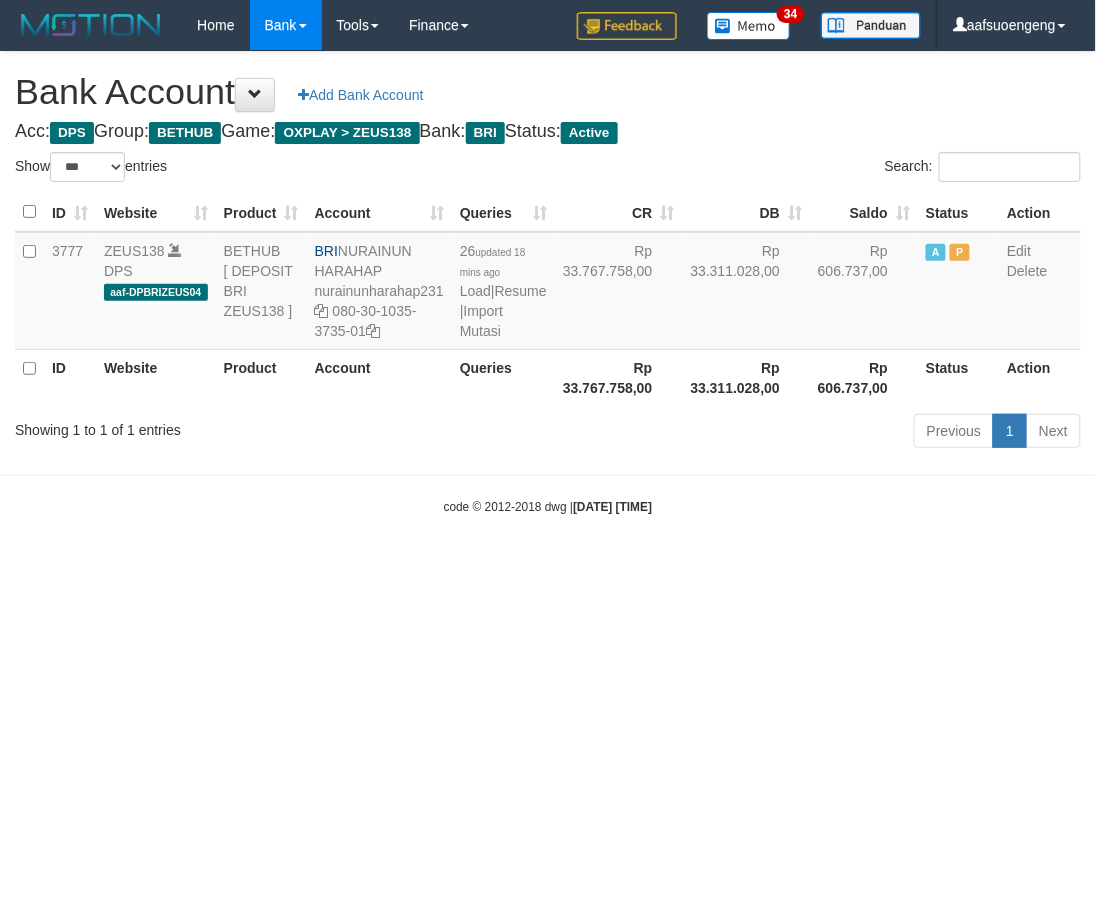 click on "Toggle navigation
Home
Bank
Account List
Mutasi Bank
Search
Sync
Tools
Suspicious Trans
Finance
Financial Data
aafsuoengeng
My Profile
Log Out
34" at bounding box center [548, 283] 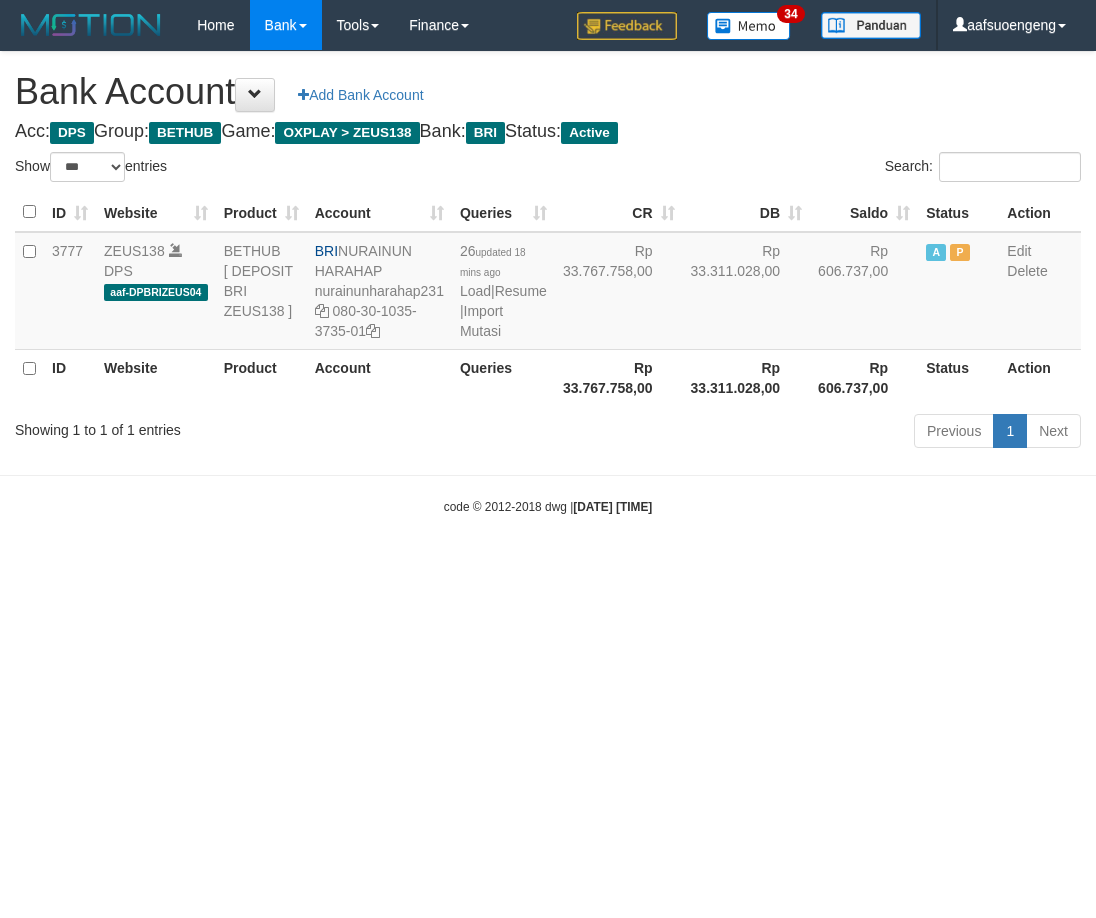 select on "***" 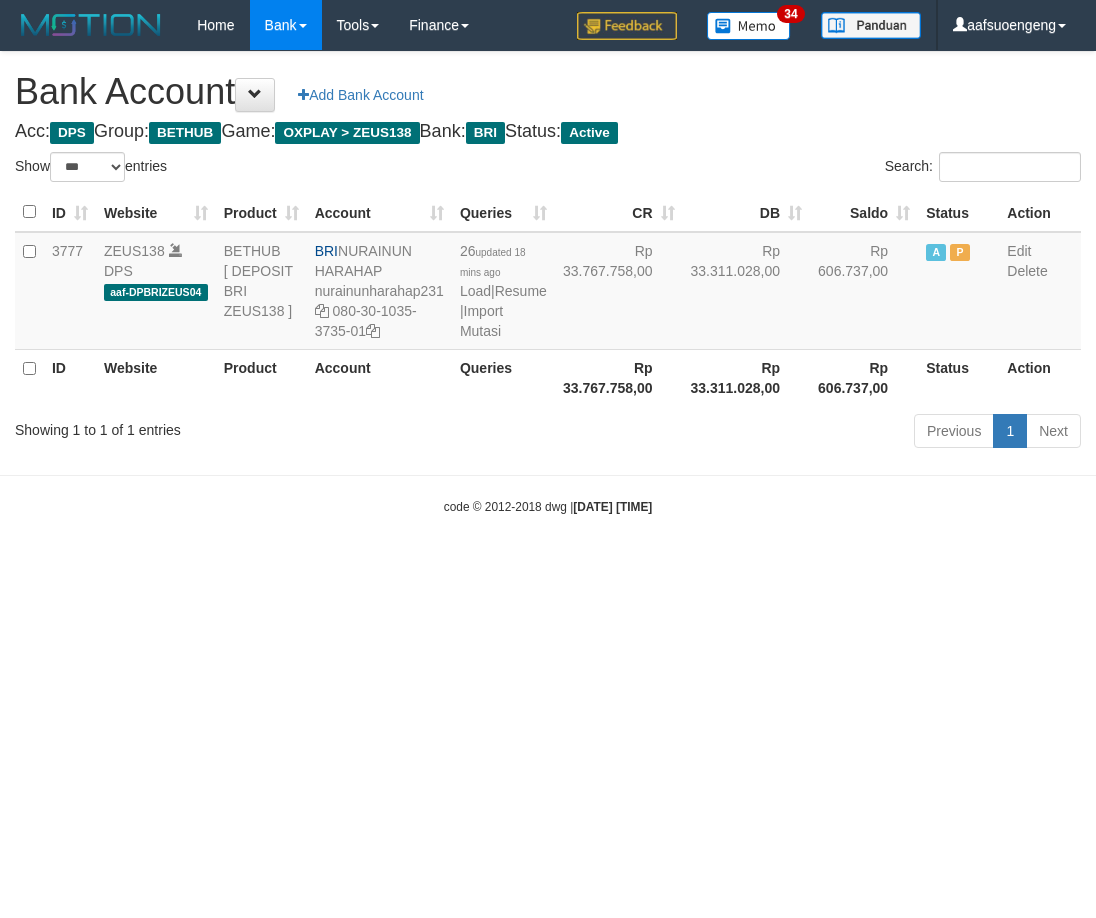 scroll, scrollTop: 0, scrollLeft: 0, axis: both 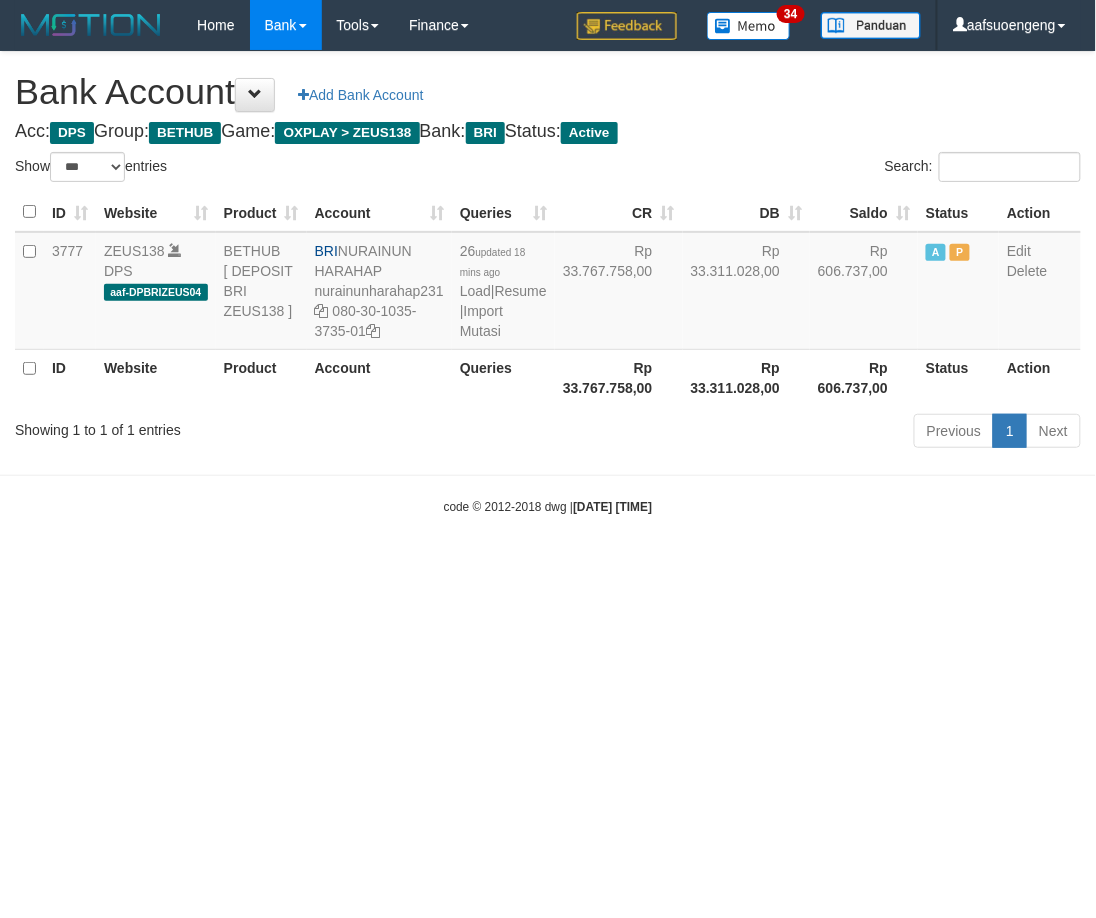 click on "Toggle navigation
Home
Bank
Account List
Mutasi Bank
Search
Sync
Tools
Suspicious Trans
Finance
Financial Data
aafsuoengeng
My Profile
Log Out
34" at bounding box center [548, 283] 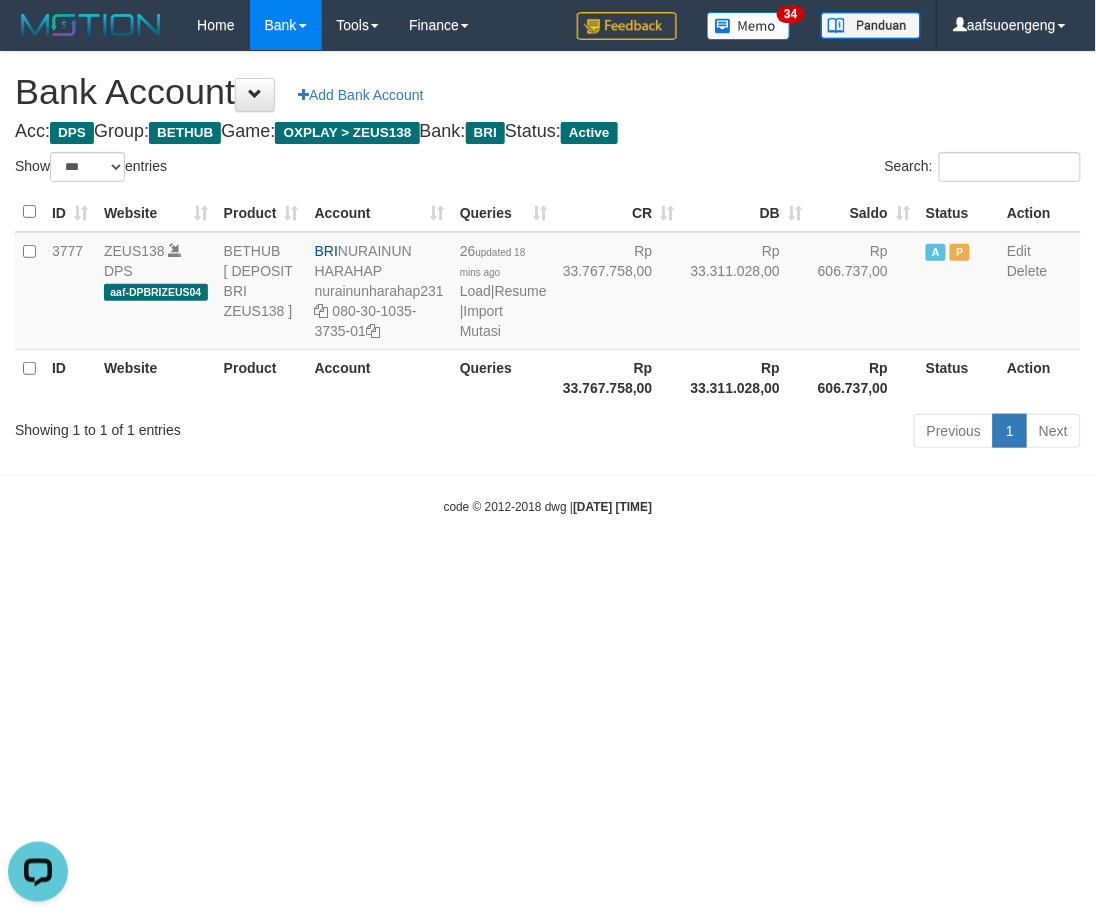 scroll, scrollTop: 0, scrollLeft: 0, axis: both 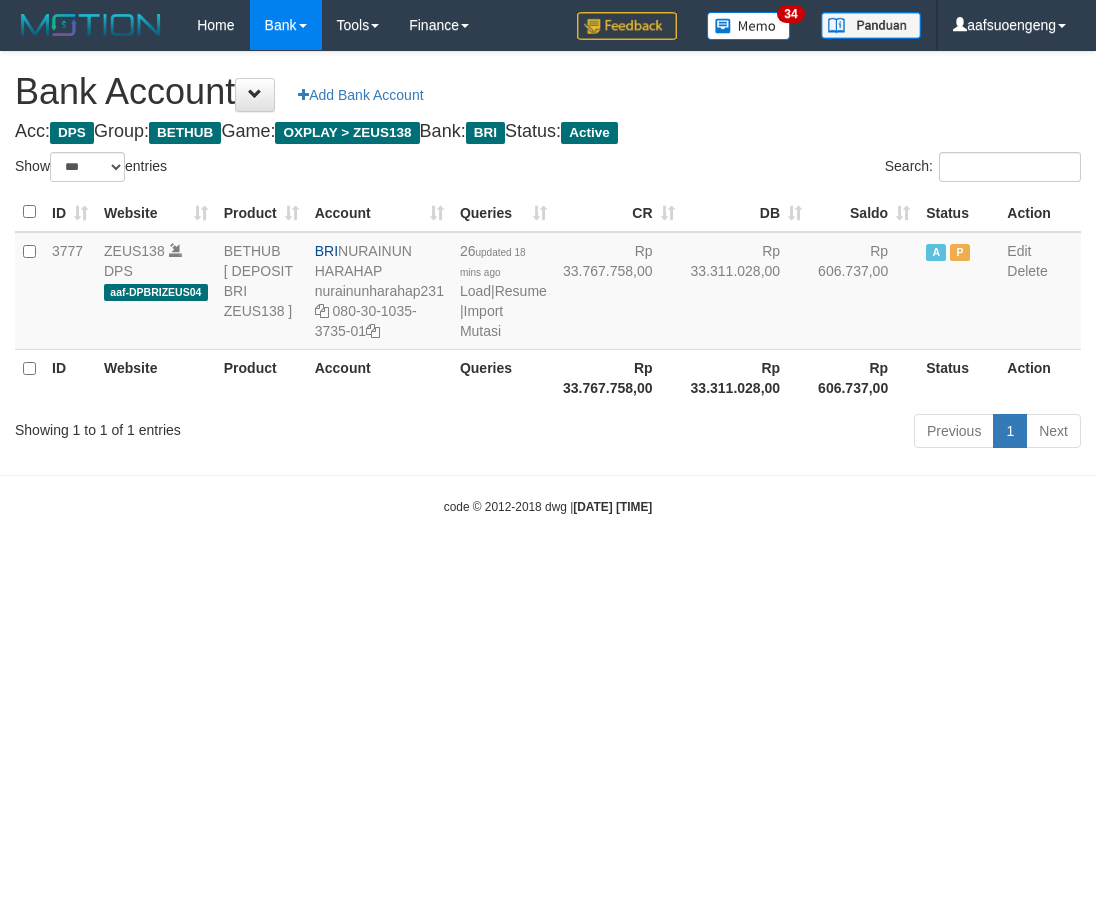 select on "***" 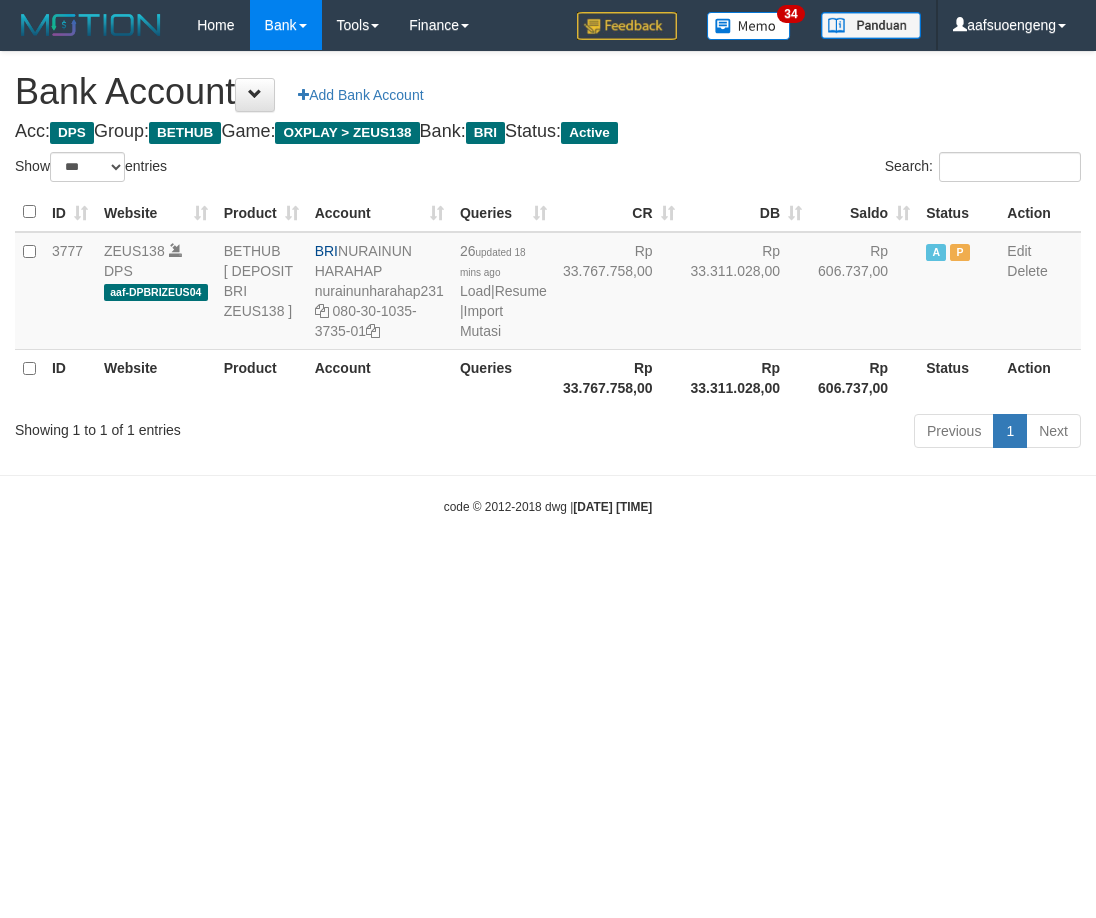 scroll, scrollTop: 0, scrollLeft: 0, axis: both 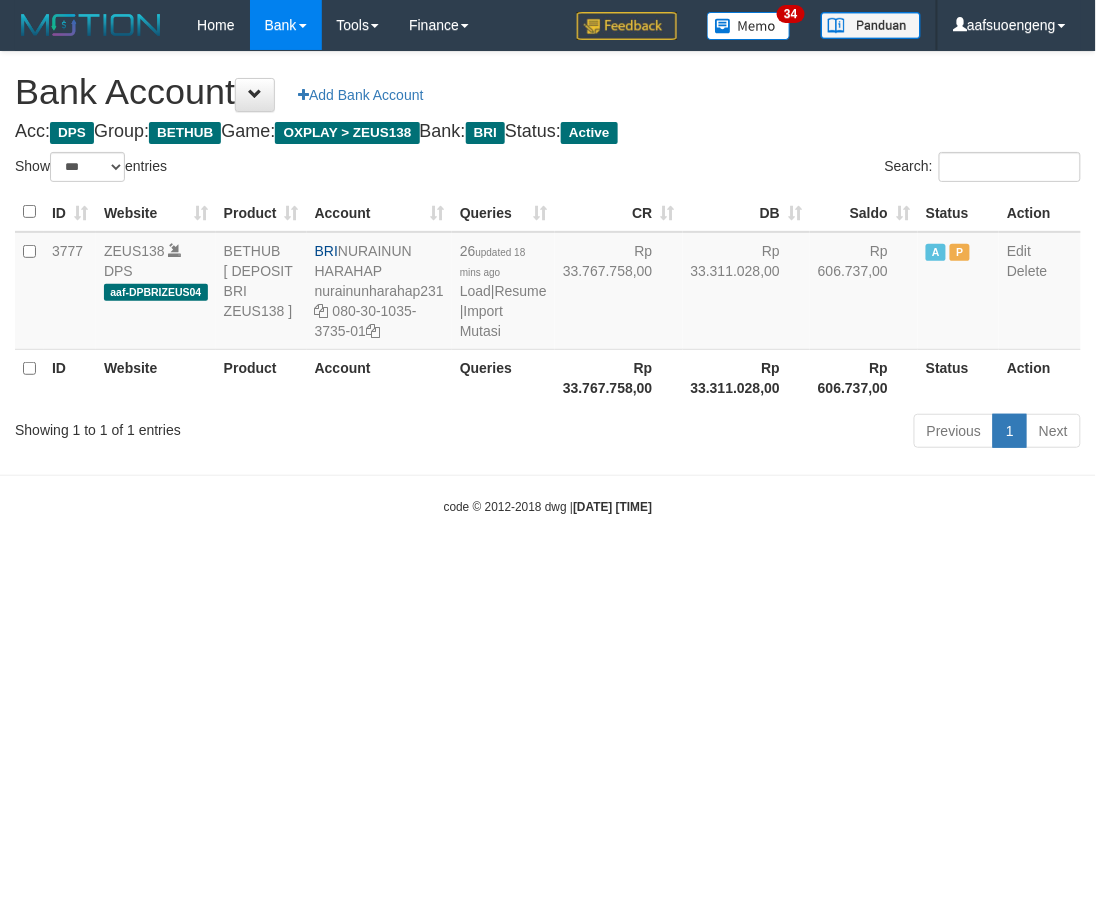 drag, startPoint x: 0, startPoint y: 0, endPoint x: 942, endPoint y: 741, distance: 1198.5178 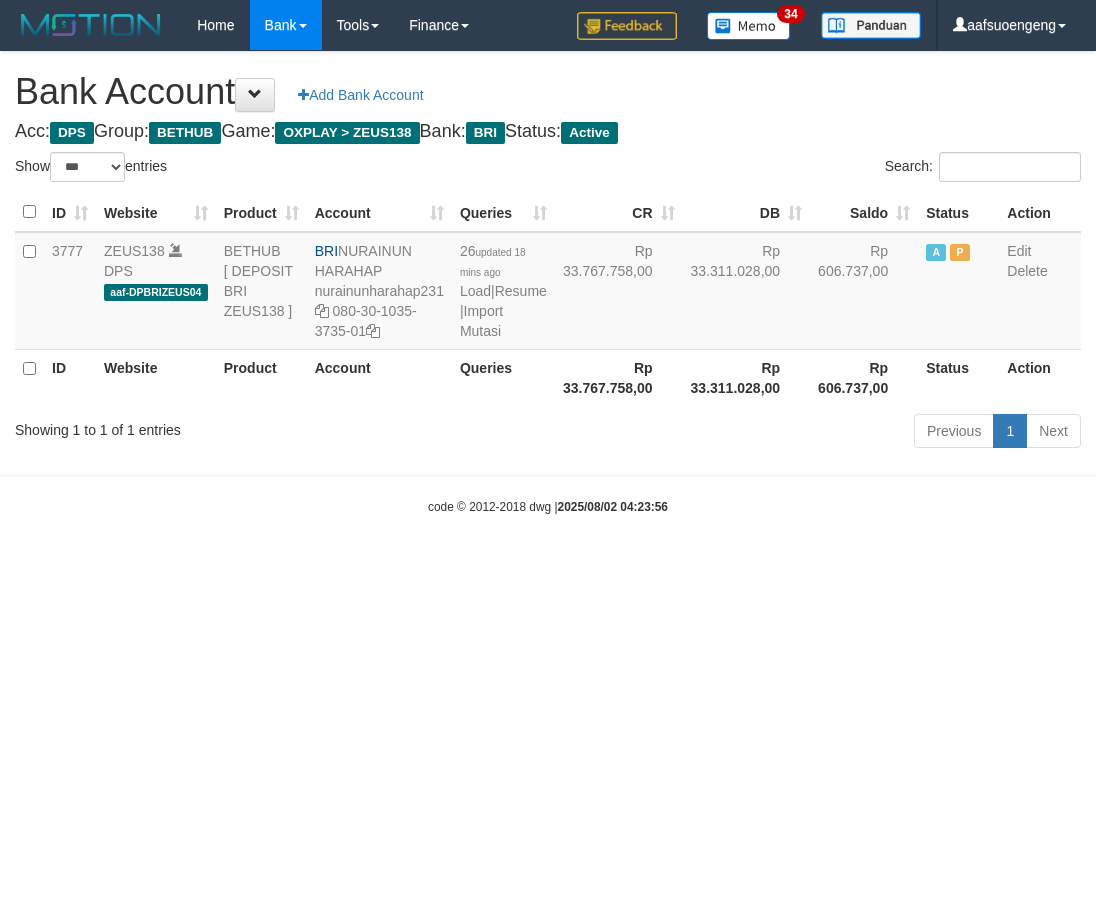 select on "***" 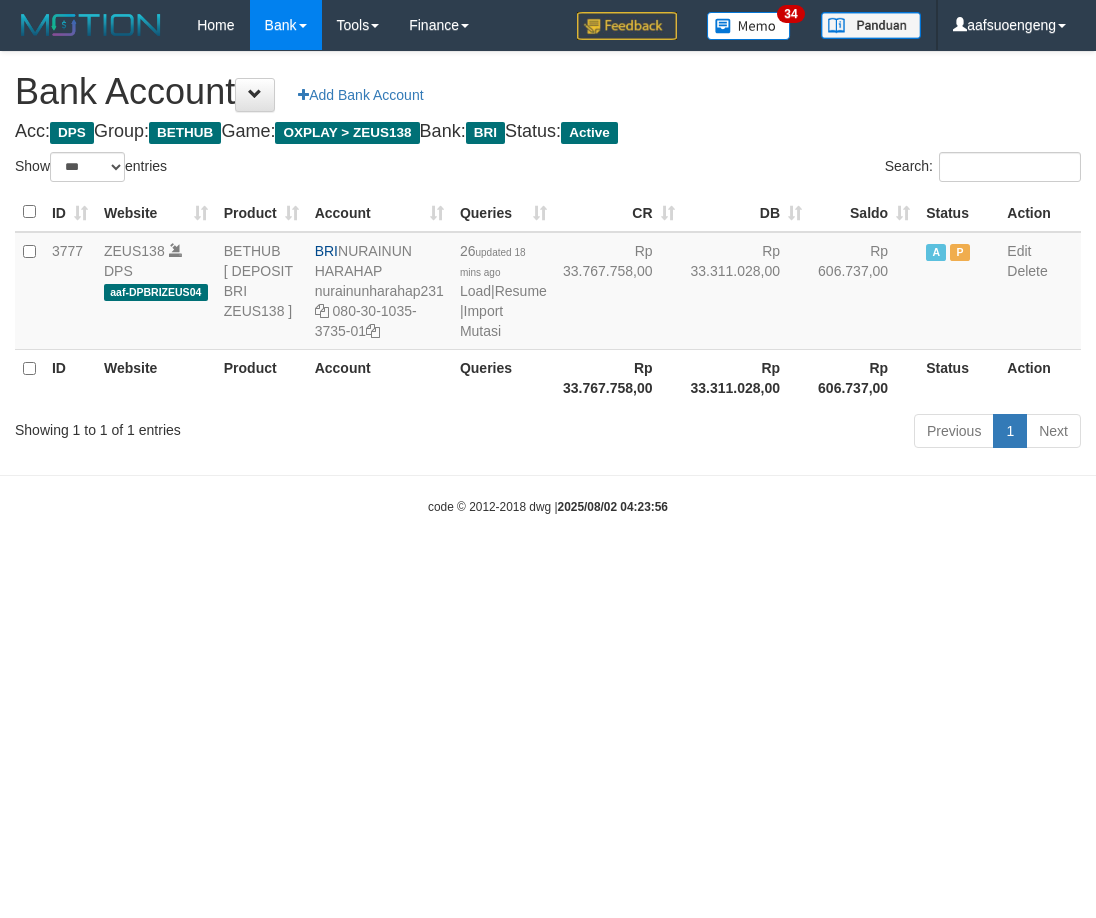 scroll, scrollTop: 0, scrollLeft: 0, axis: both 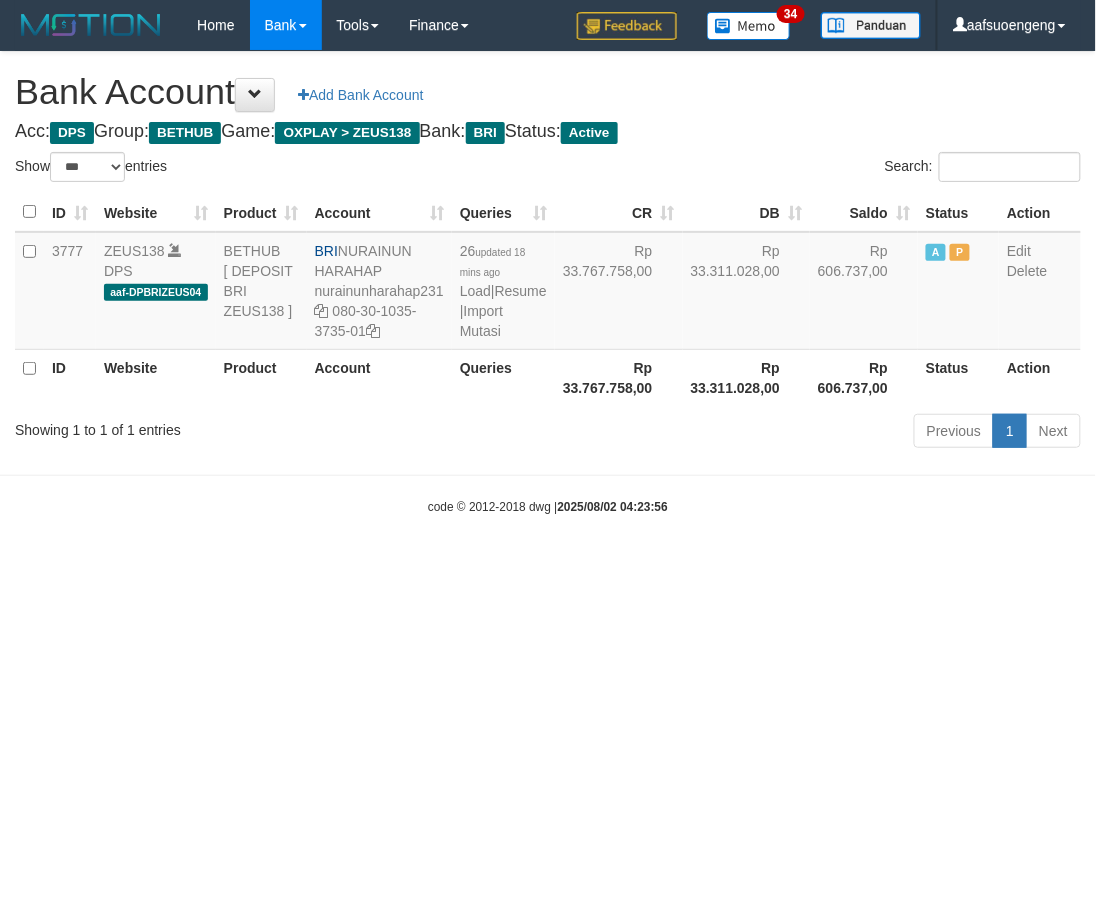 click on "Toggle navigation
Home
Bank
Account List
Mutasi Bank
Search
Sync
Tools
Suspicious Trans
Finance
Financial Data
aafsuoengeng
My Profile
Log Out
34" at bounding box center (548, 283) 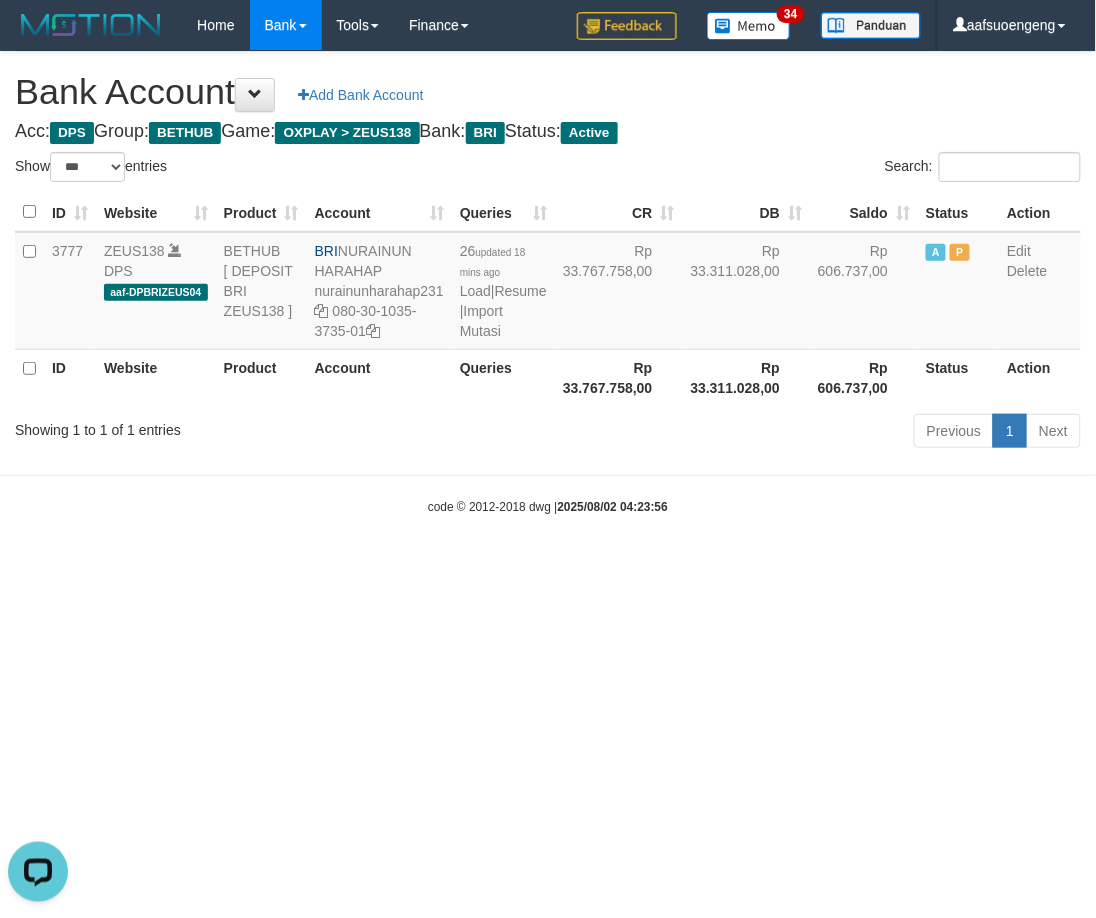scroll, scrollTop: 0, scrollLeft: 0, axis: both 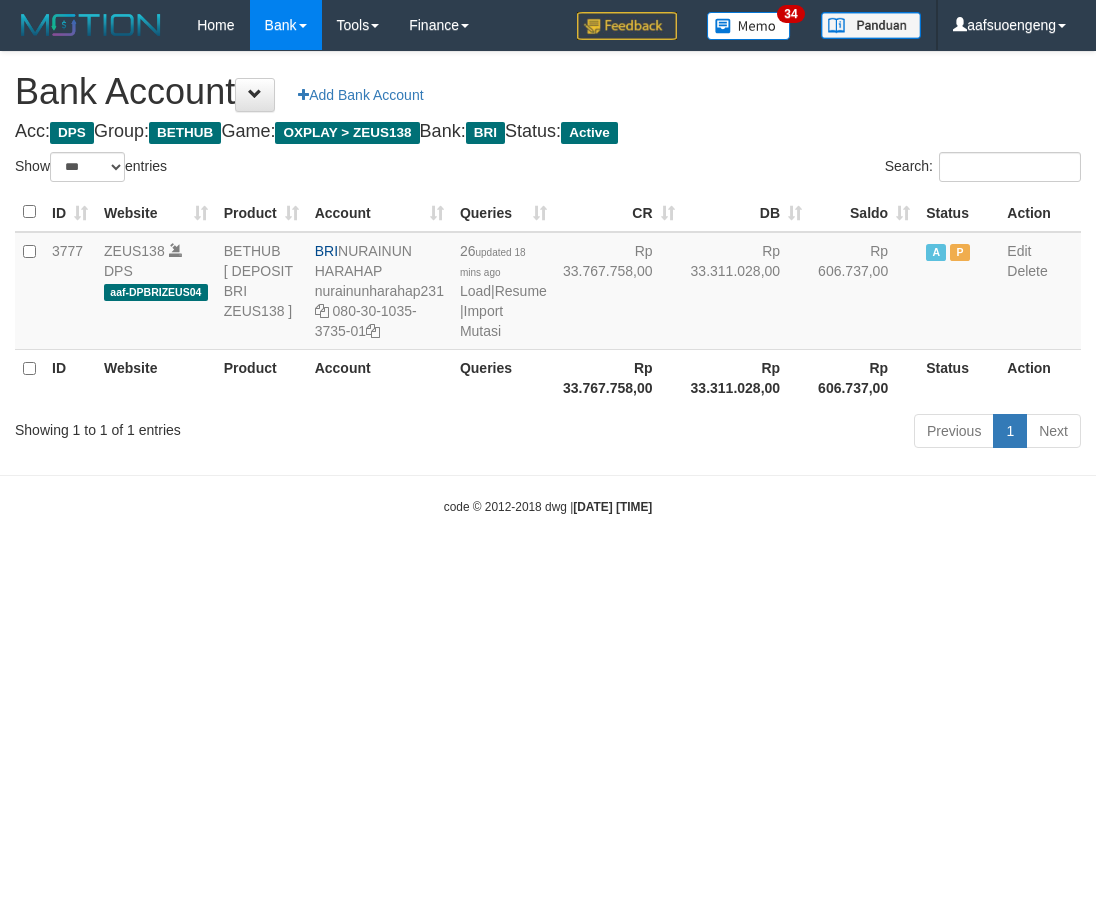 select on "***" 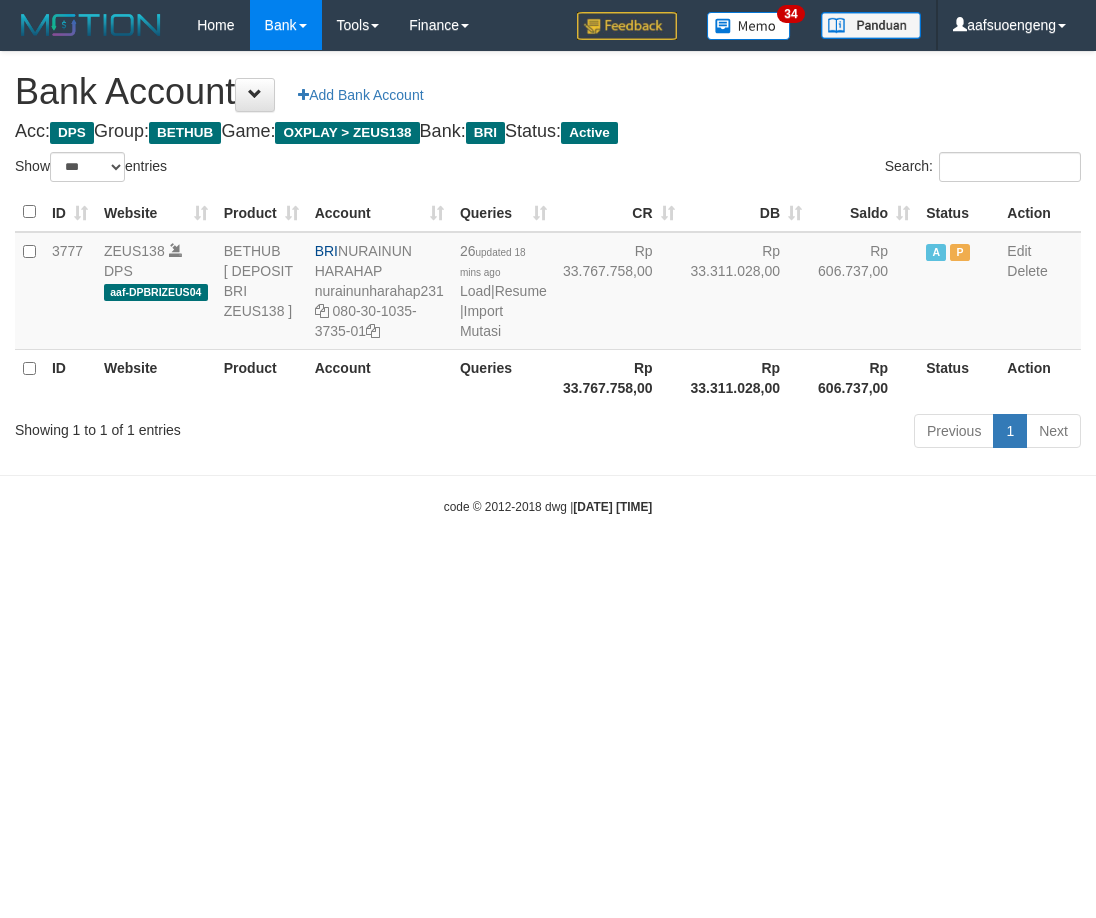 scroll, scrollTop: 0, scrollLeft: 0, axis: both 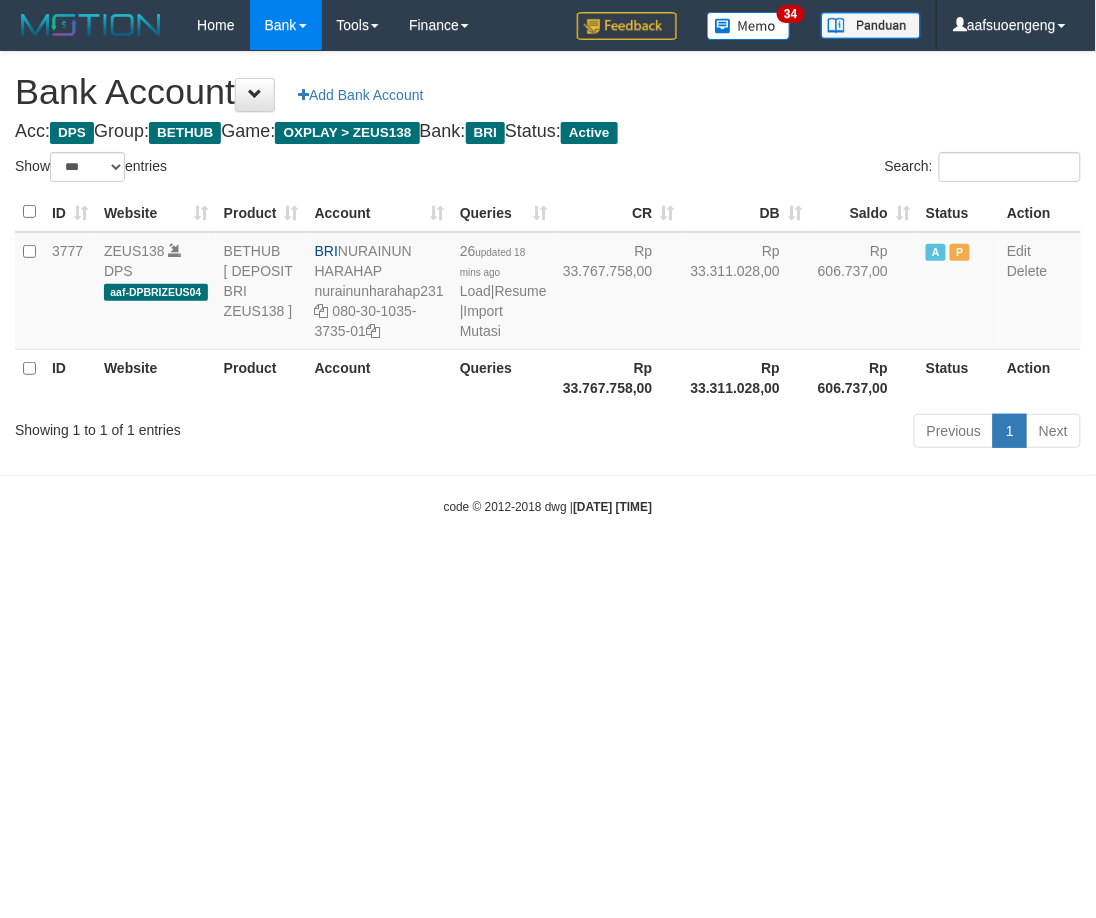 click on "Toggle navigation
Home
Bank
Account List
Mutasi Bank
Search
Sync
Tools
Suspicious Trans
Finance
Financial Data
aafsuoengeng
My Profile
Log Out
34" at bounding box center [548, 283] 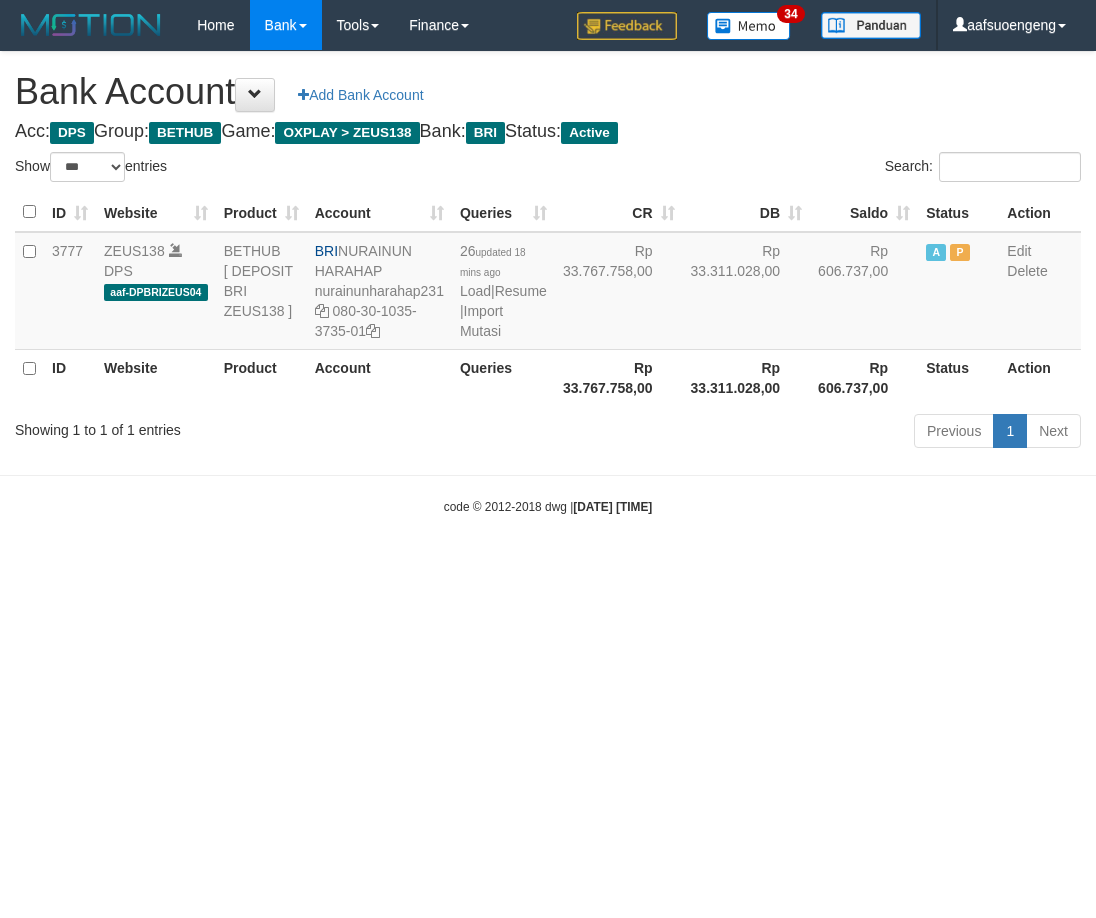 select on "***" 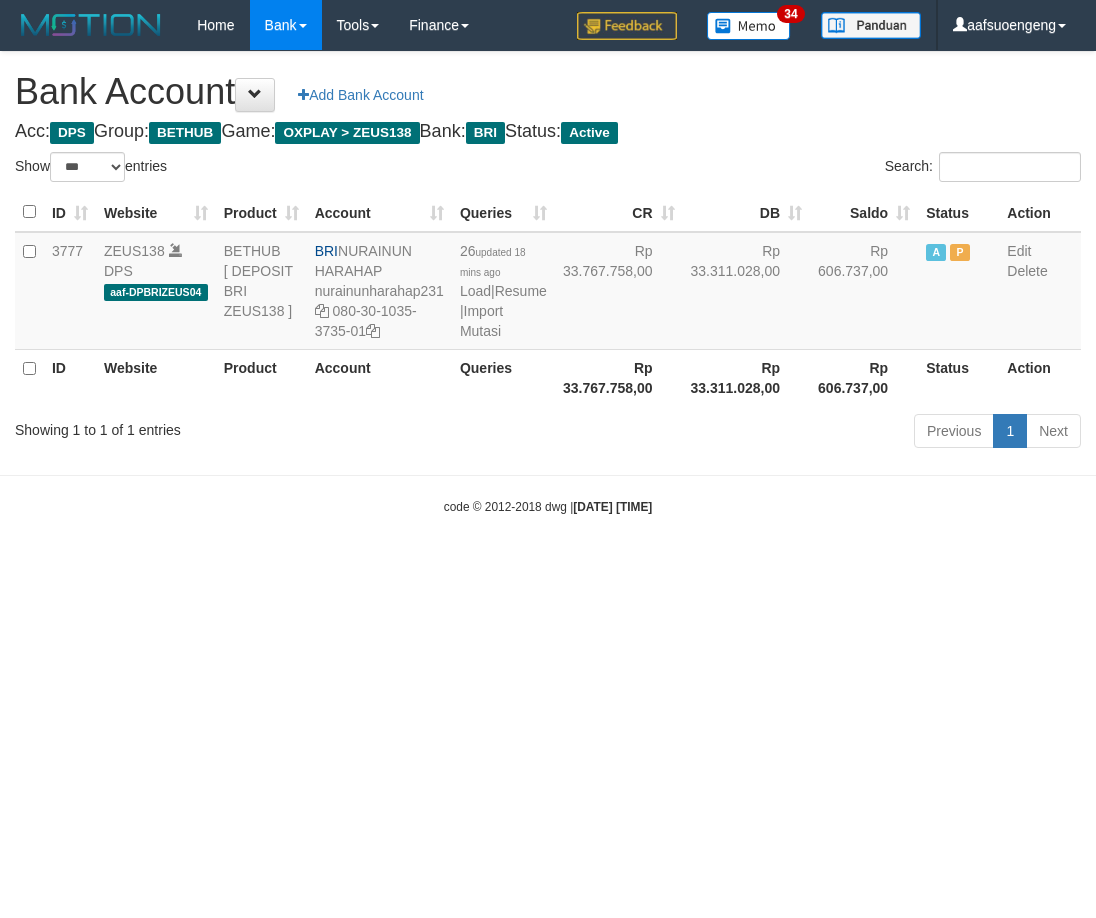scroll, scrollTop: 0, scrollLeft: 0, axis: both 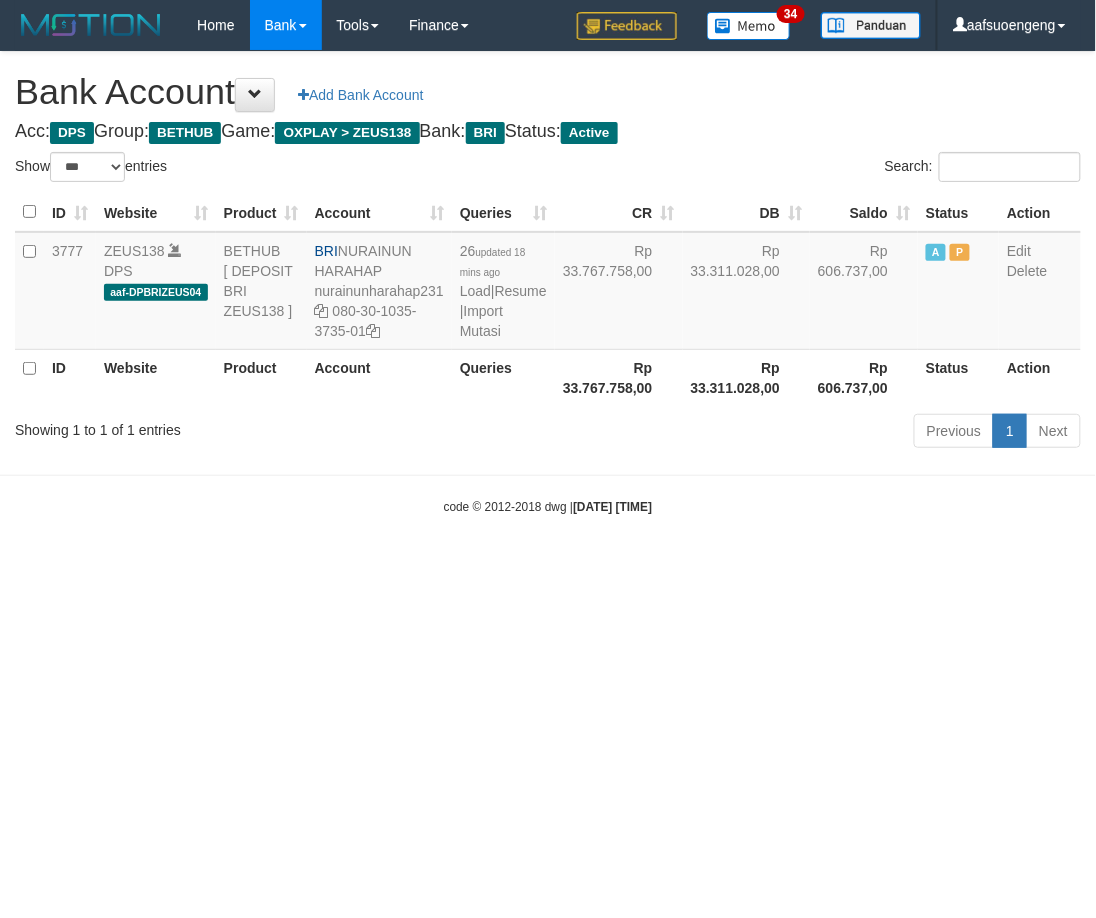 click on "Toggle navigation
Home
Bank
Account List
Mutasi Bank
Search
Sync
Tools
Suspicious Trans
Finance
Financial Data
aafsuoengeng
My Profile
Log Out
34" at bounding box center (548, 283) 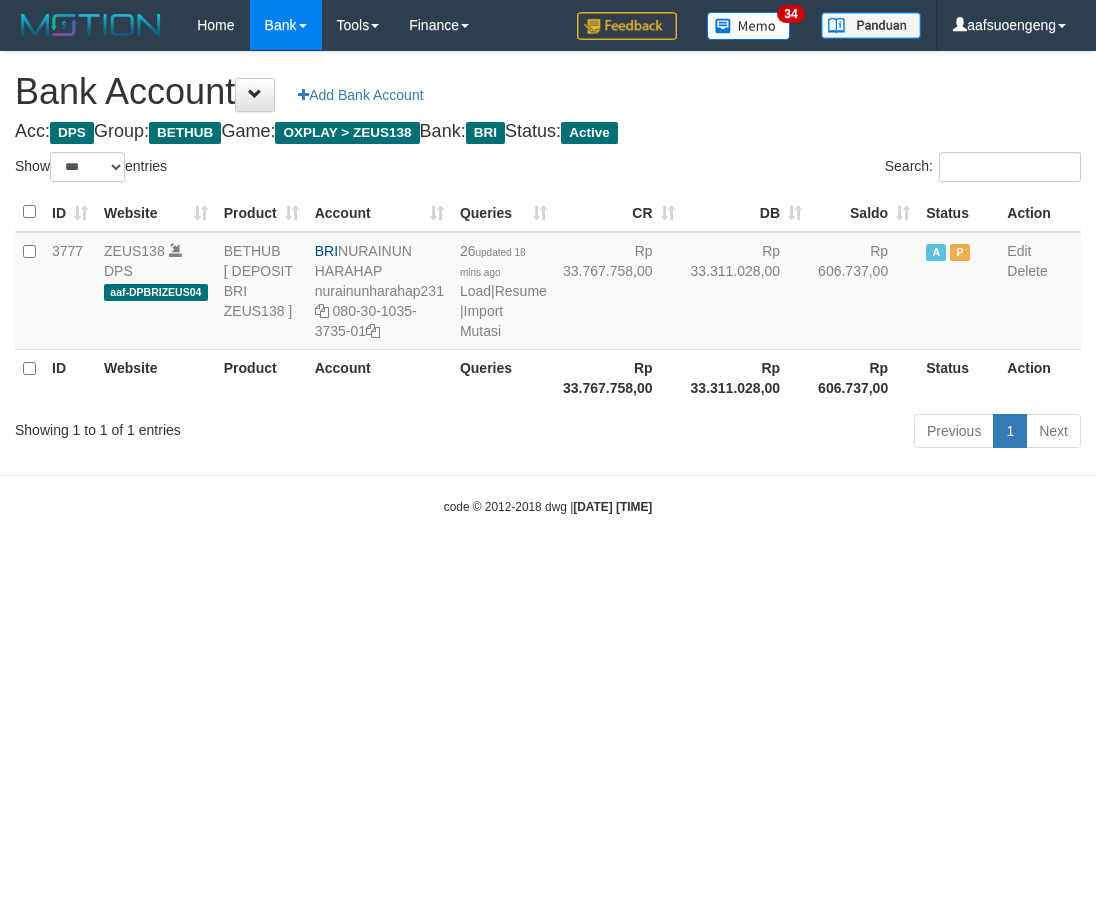 select on "***" 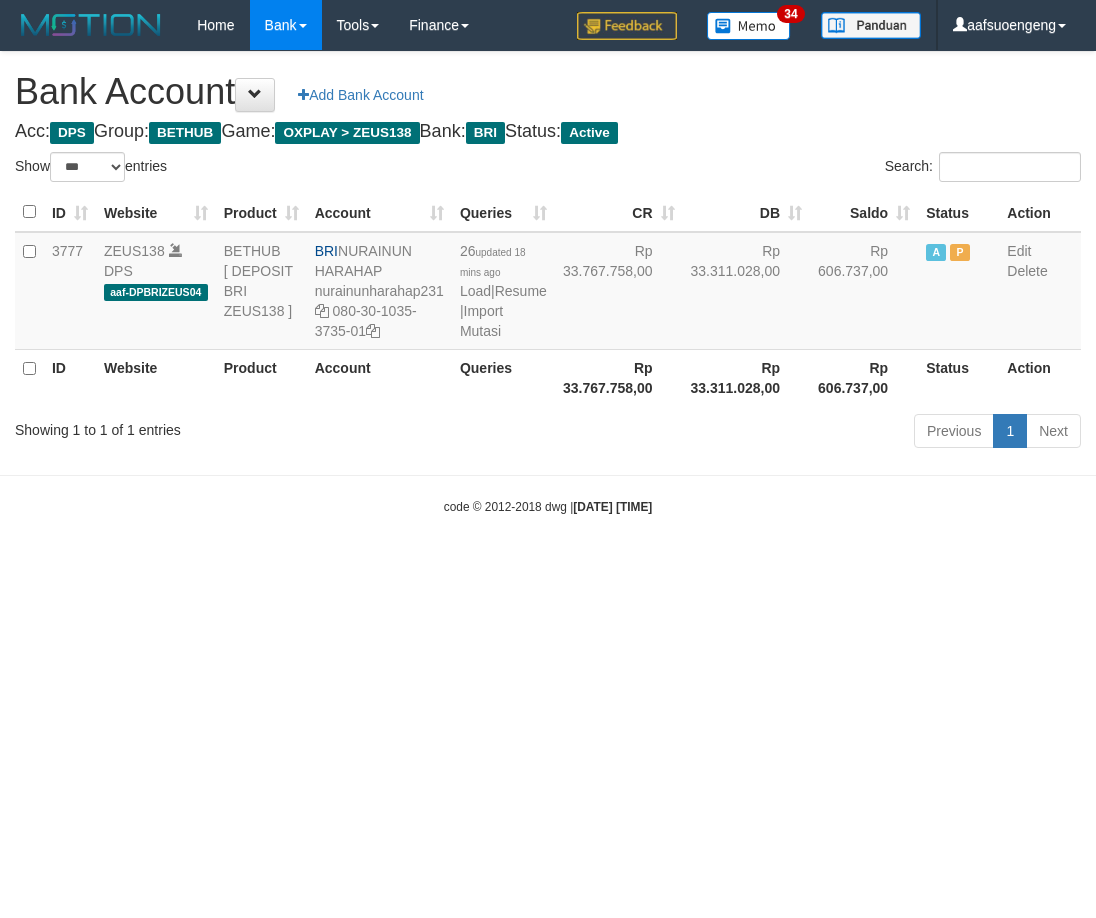 scroll, scrollTop: 0, scrollLeft: 0, axis: both 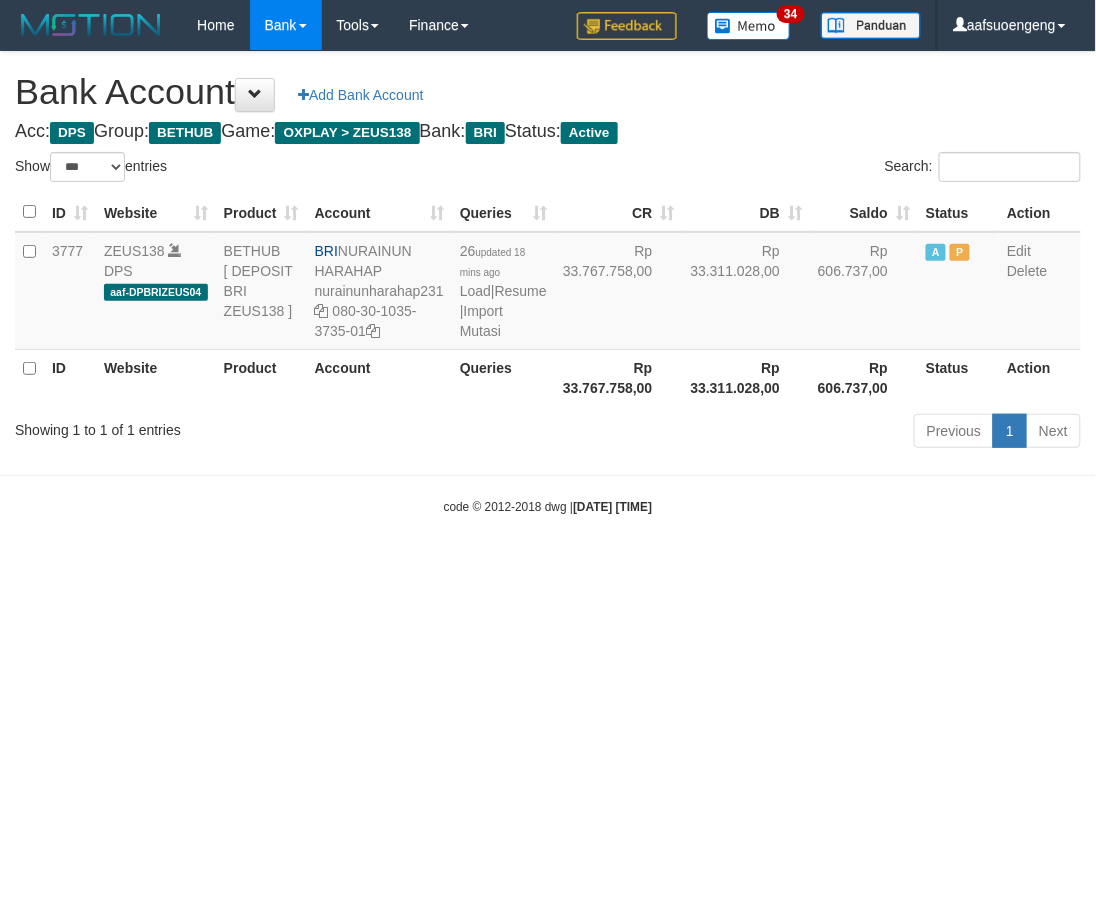 click on "Toggle navigation
Home
Bank
Account List
Mutasi Bank
Search
Sync
Tools
Suspicious Trans
Finance
Financial Data
aafsuoengeng
My Profile
Log Out
34" at bounding box center [548, 283] 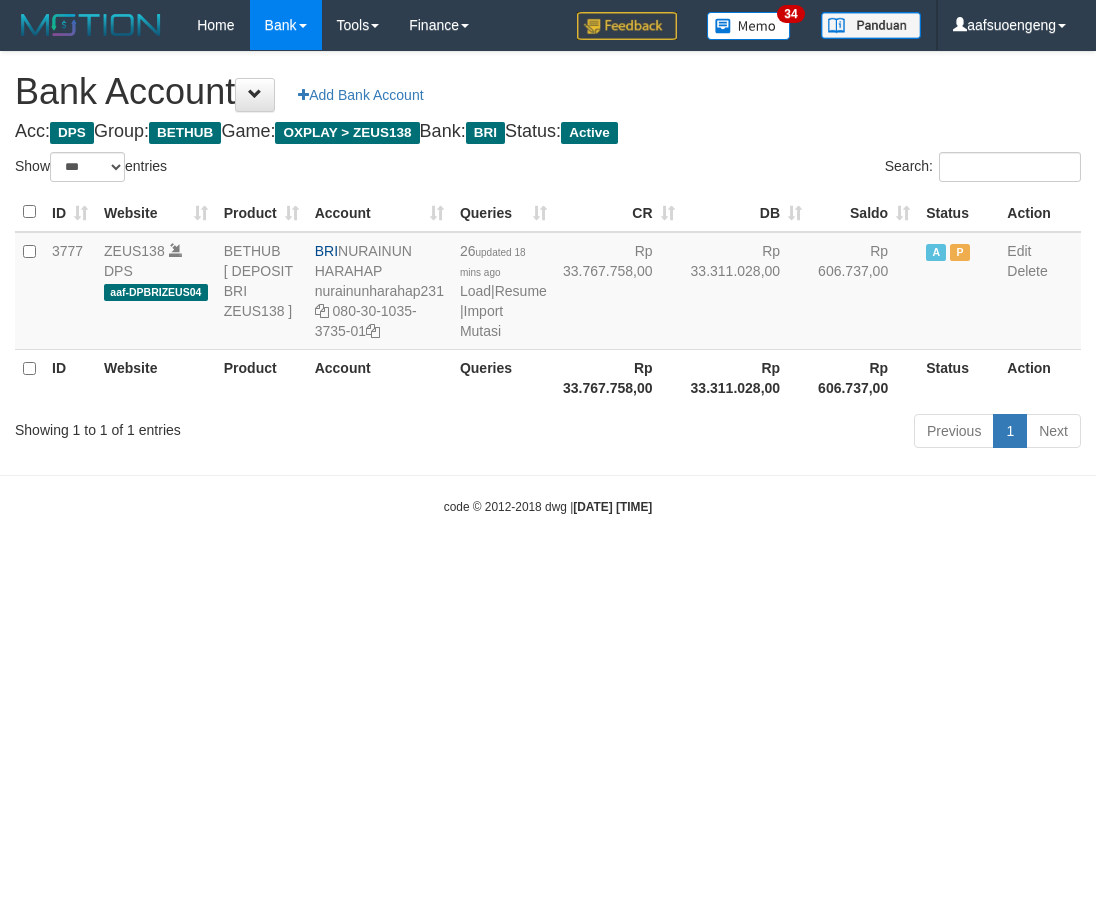 select on "***" 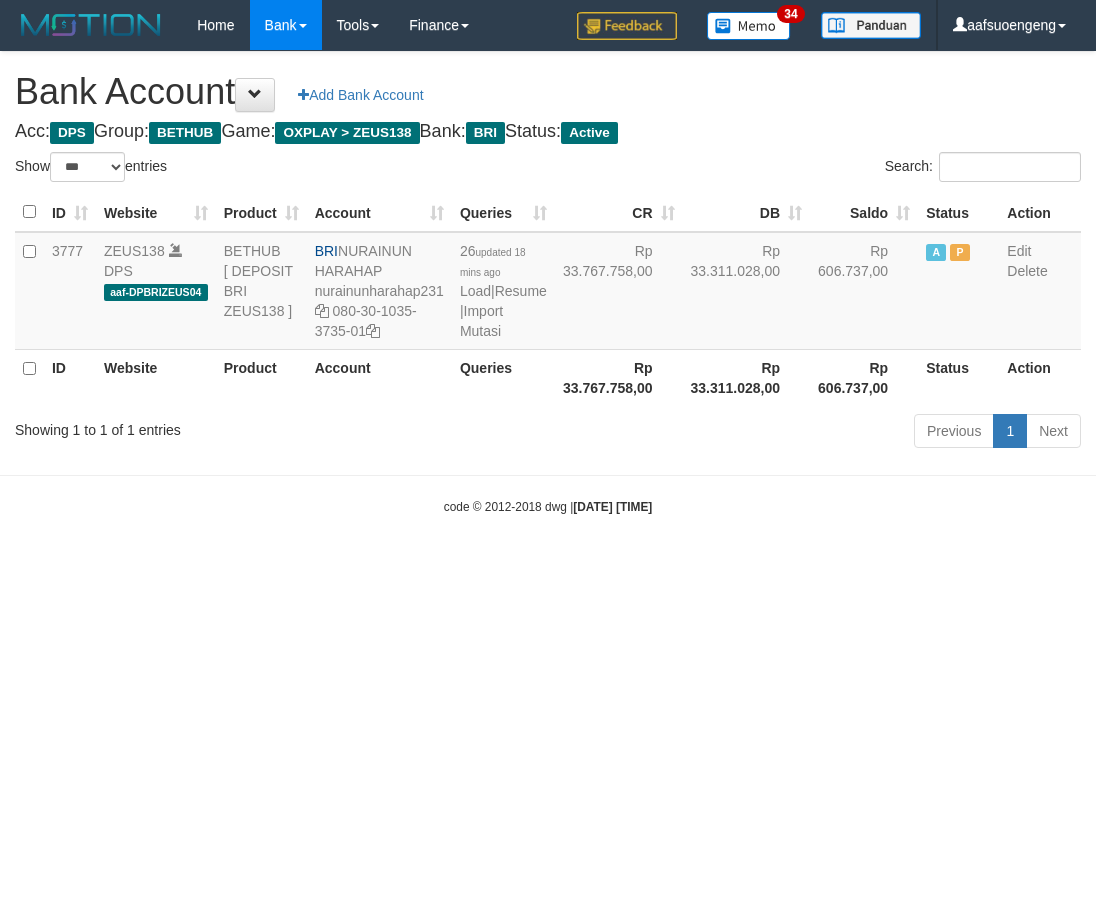 scroll, scrollTop: 0, scrollLeft: 0, axis: both 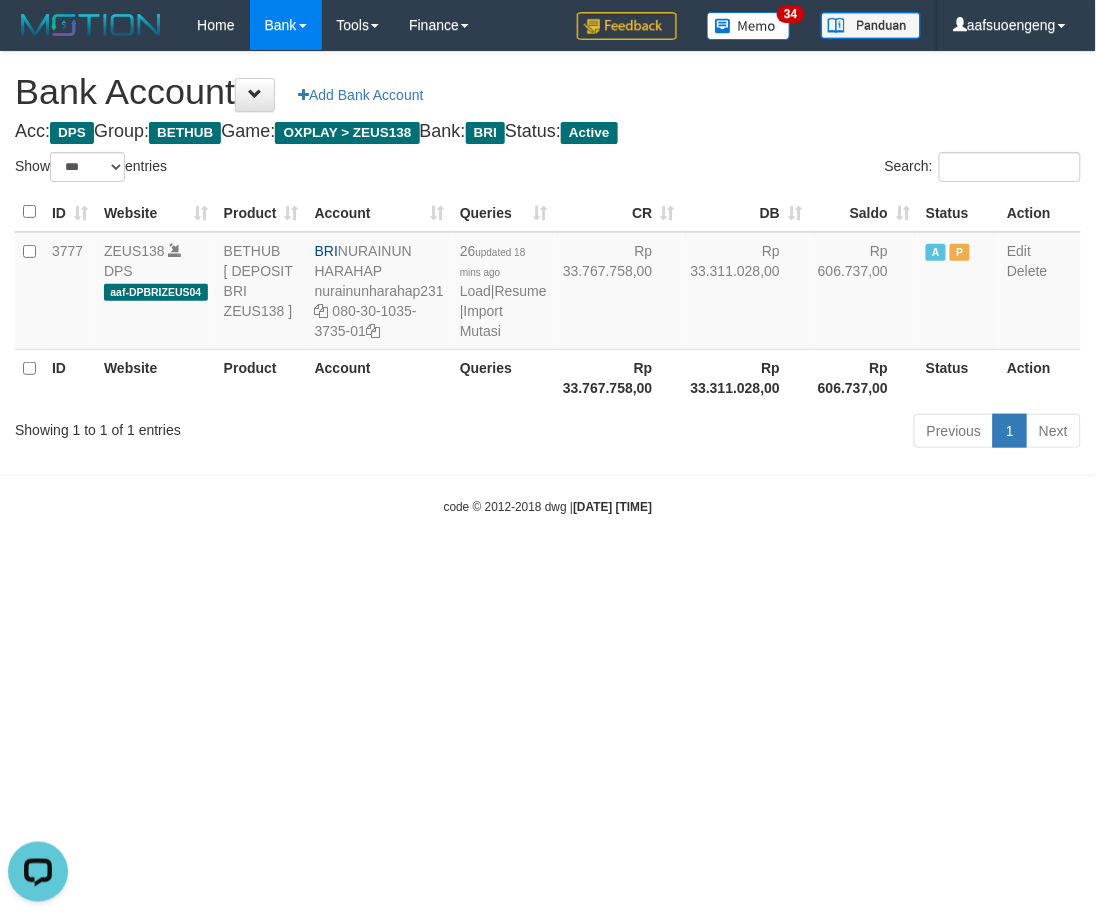click on "Toggle navigation
Home
Bank
Account List
Mutasi Bank
Search
Sync
Tools
Suspicious Trans
Finance
Financial Data
aafsuoengeng
My Profile
Log Out
34" at bounding box center [548, 283] 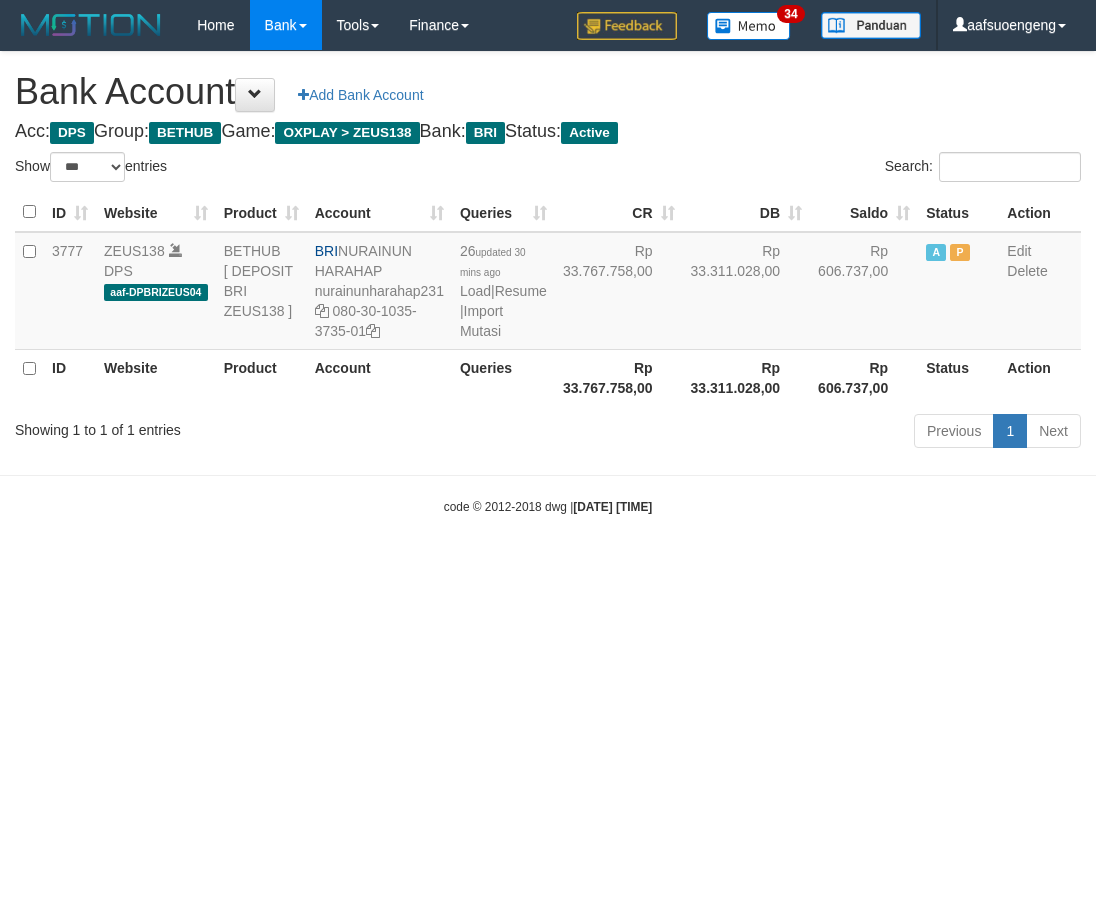 select on "***" 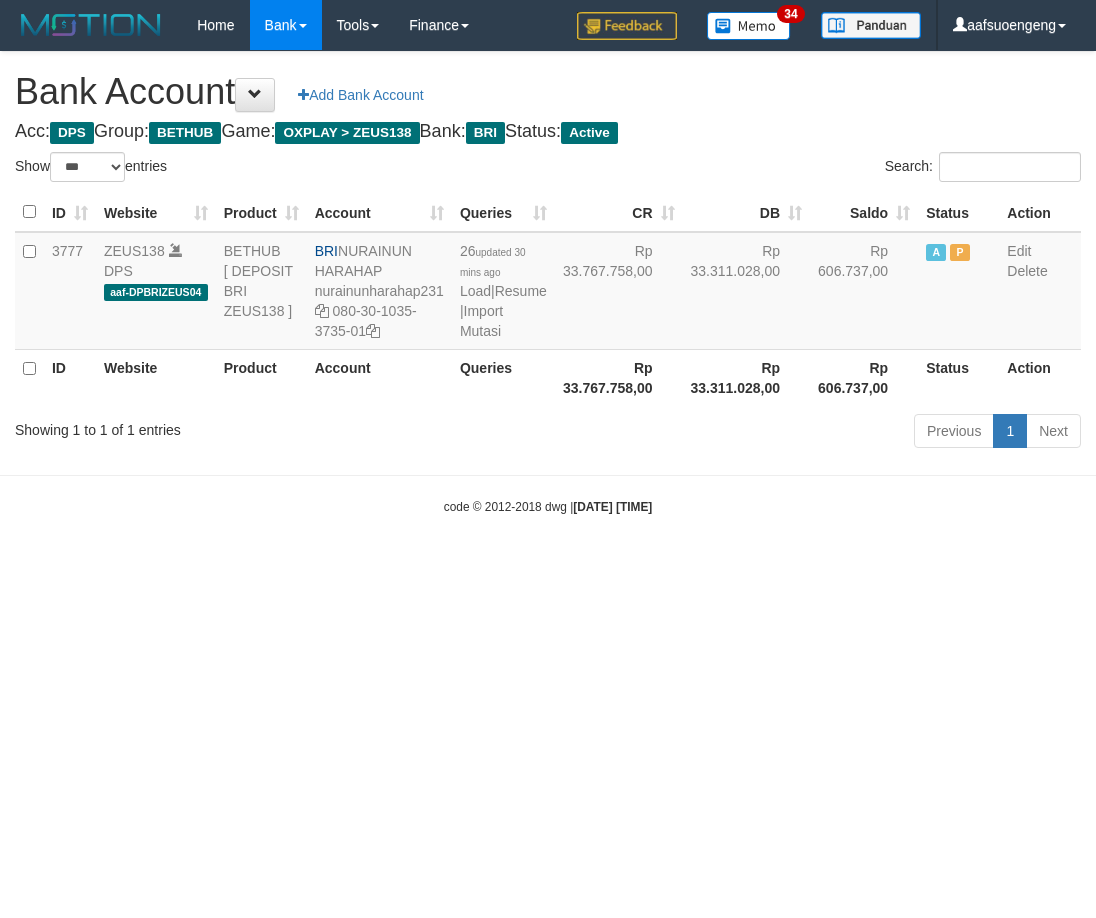 scroll, scrollTop: 0, scrollLeft: 0, axis: both 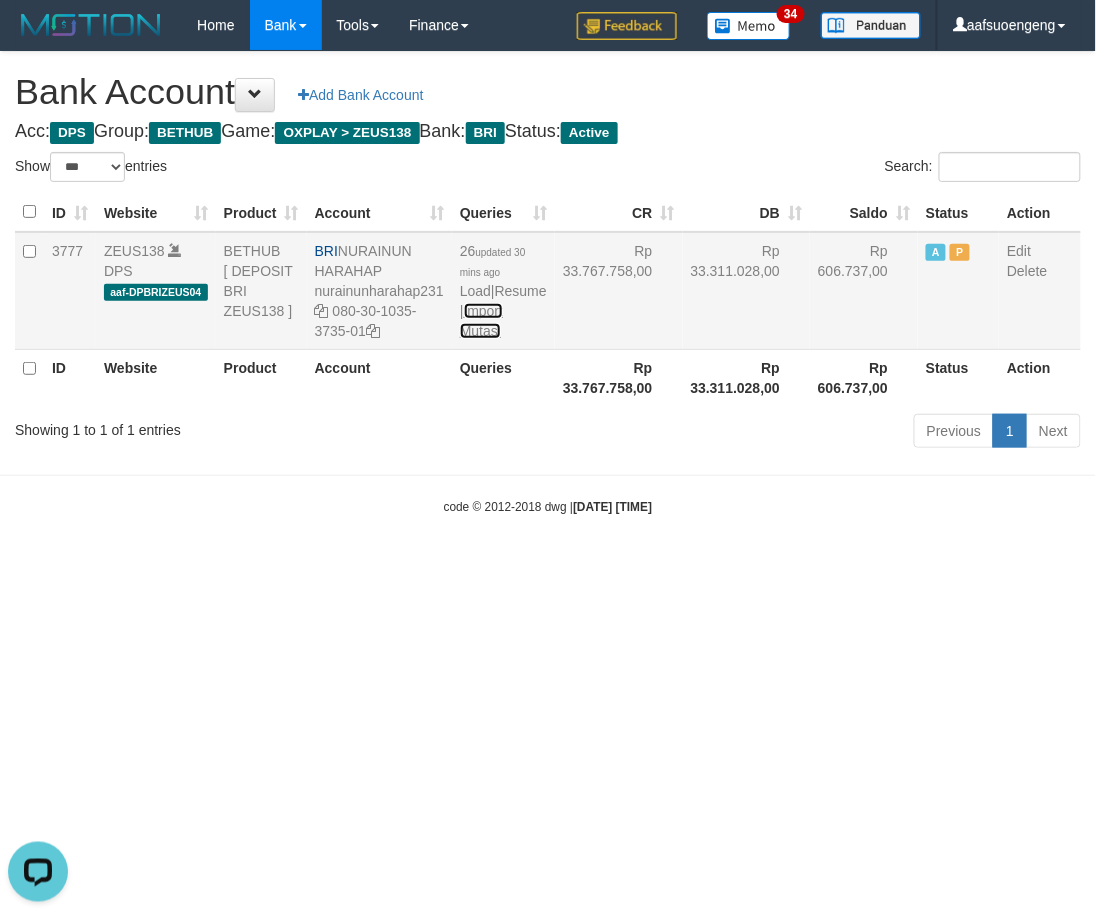 click on "Import Mutasi" at bounding box center [481, 321] 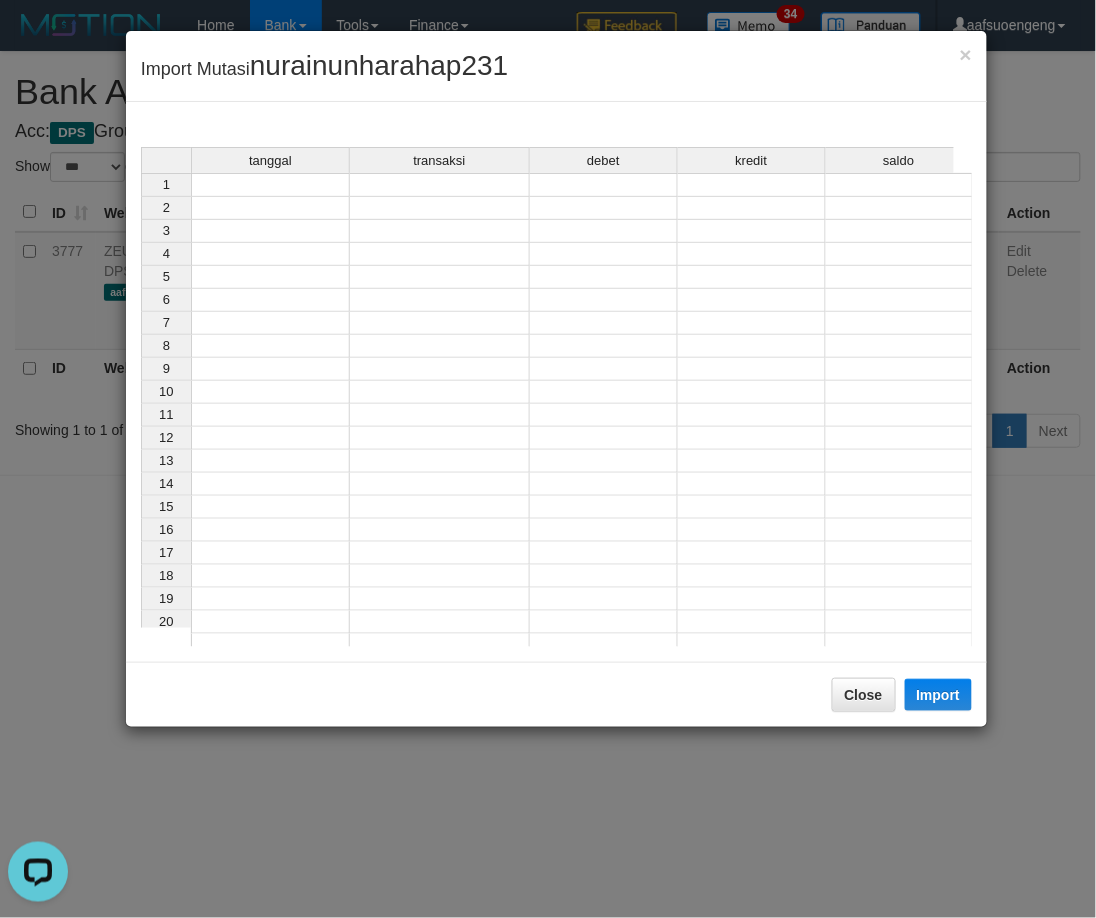 click on "tanggal transaksi debet kredit saldo" at bounding box center (547, 161) 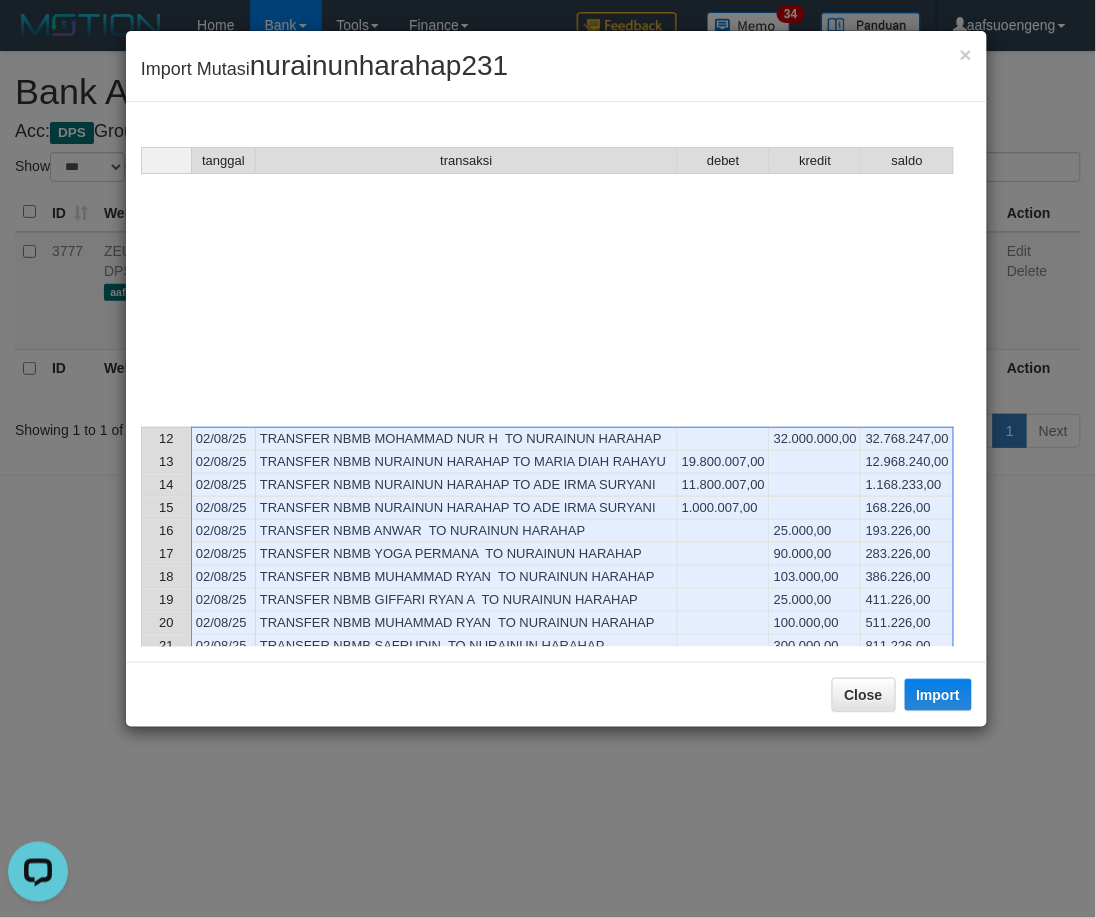 scroll, scrollTop: 678, scrollLeft: 0, axis: vertical 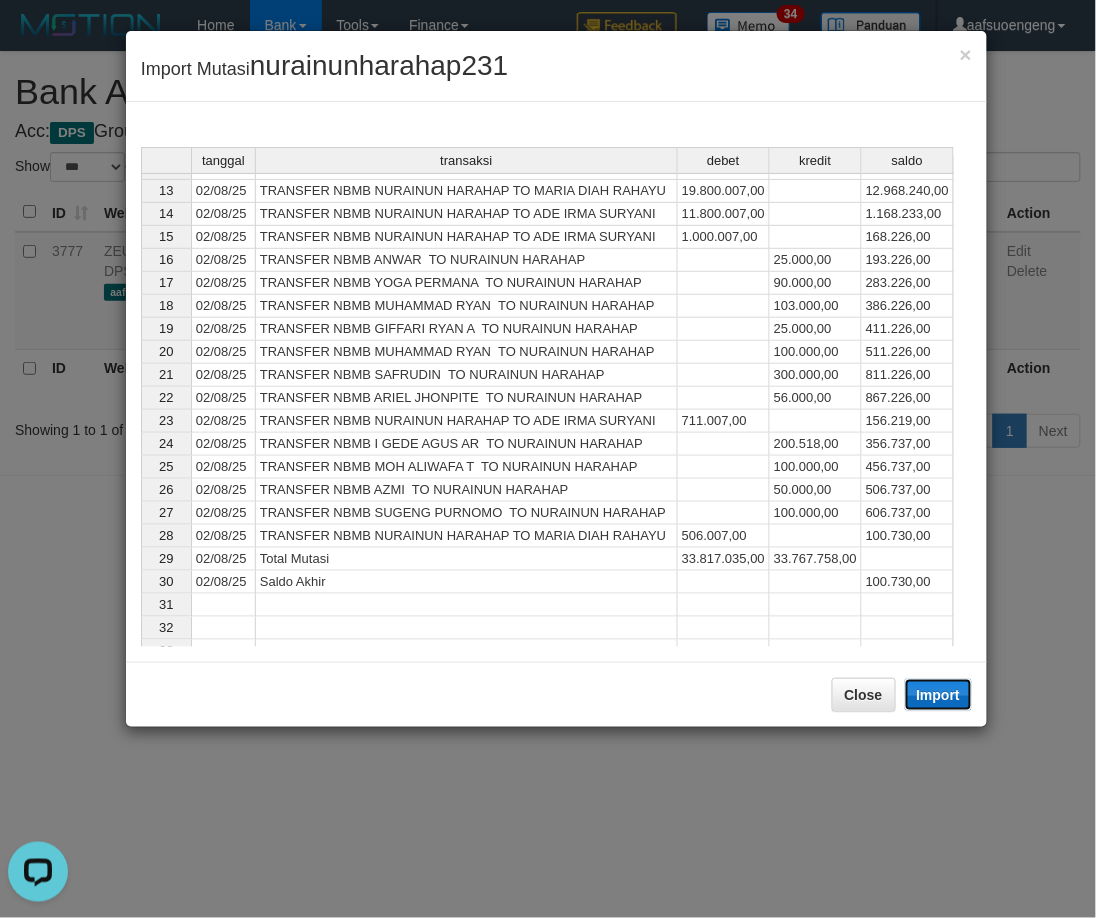 click on "Import" at bounding box center [939, 695] 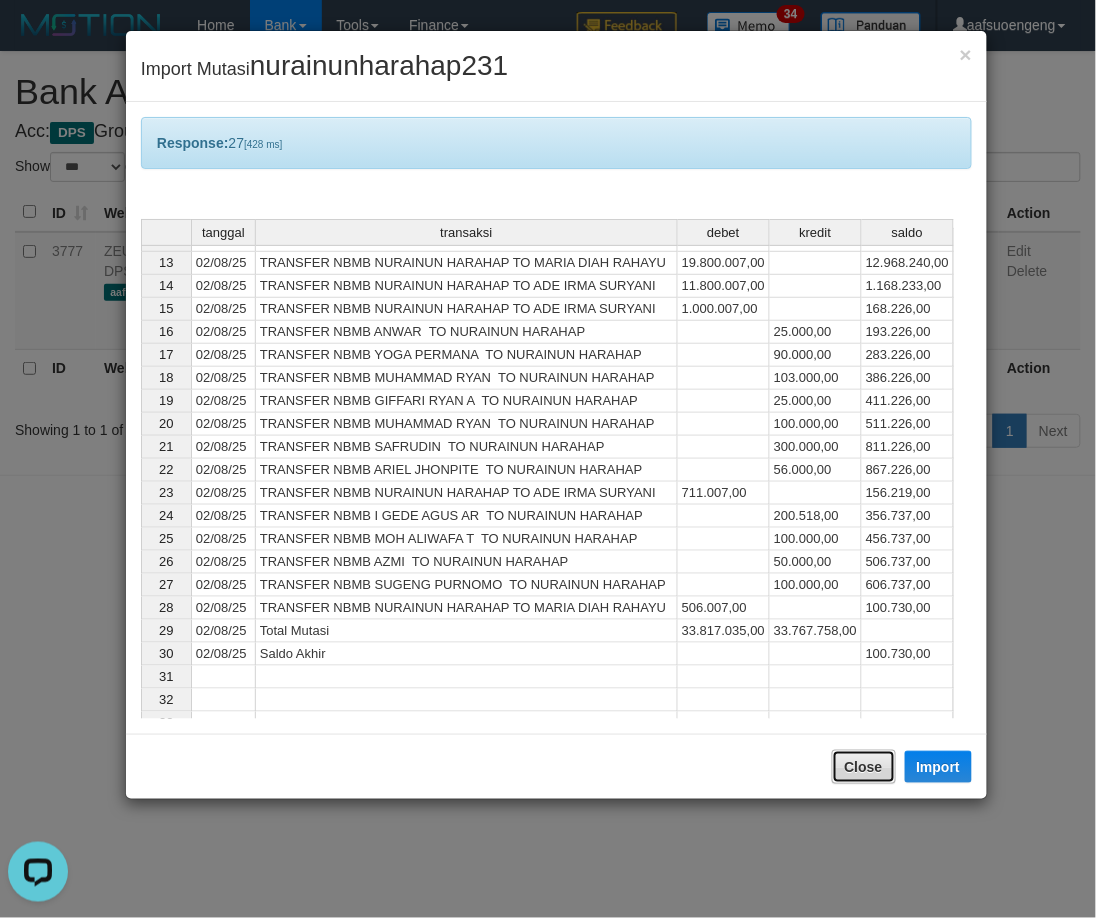 click on "Close" at bounding box center (864, 767) 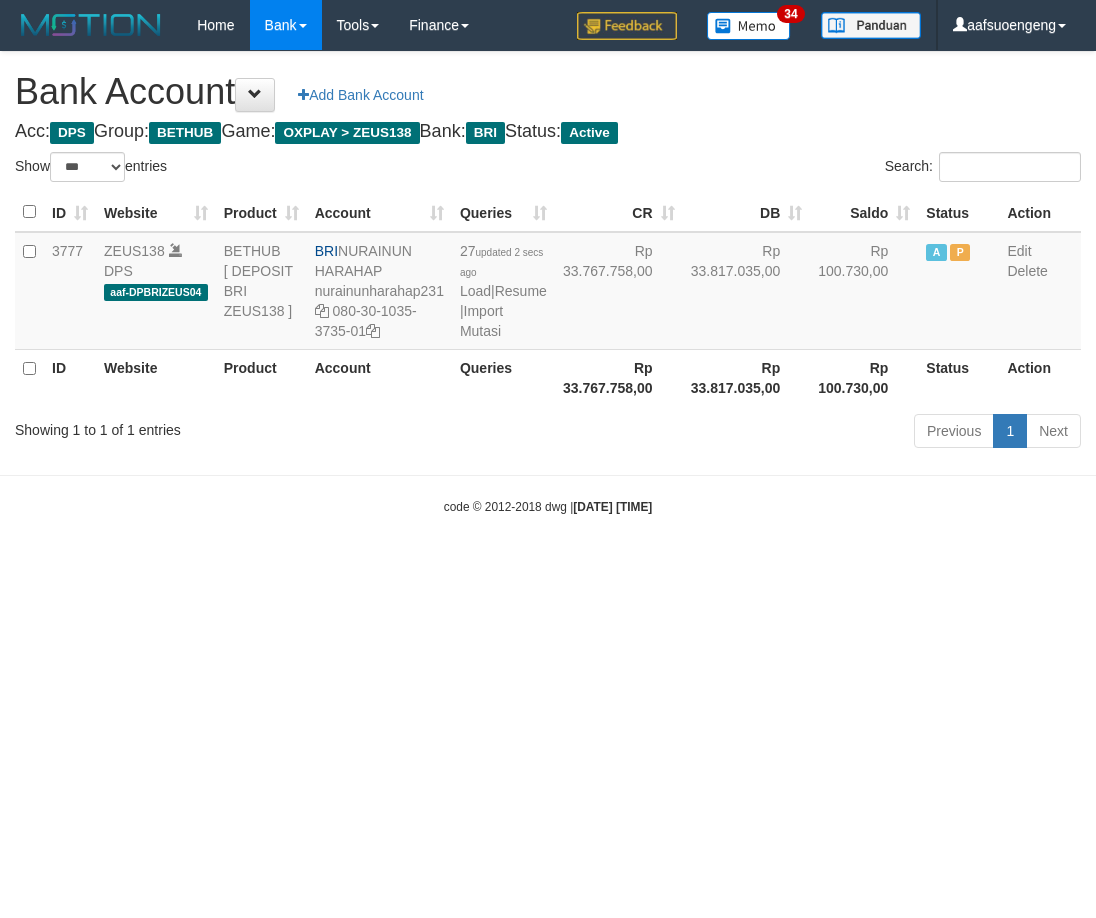 select on "***" 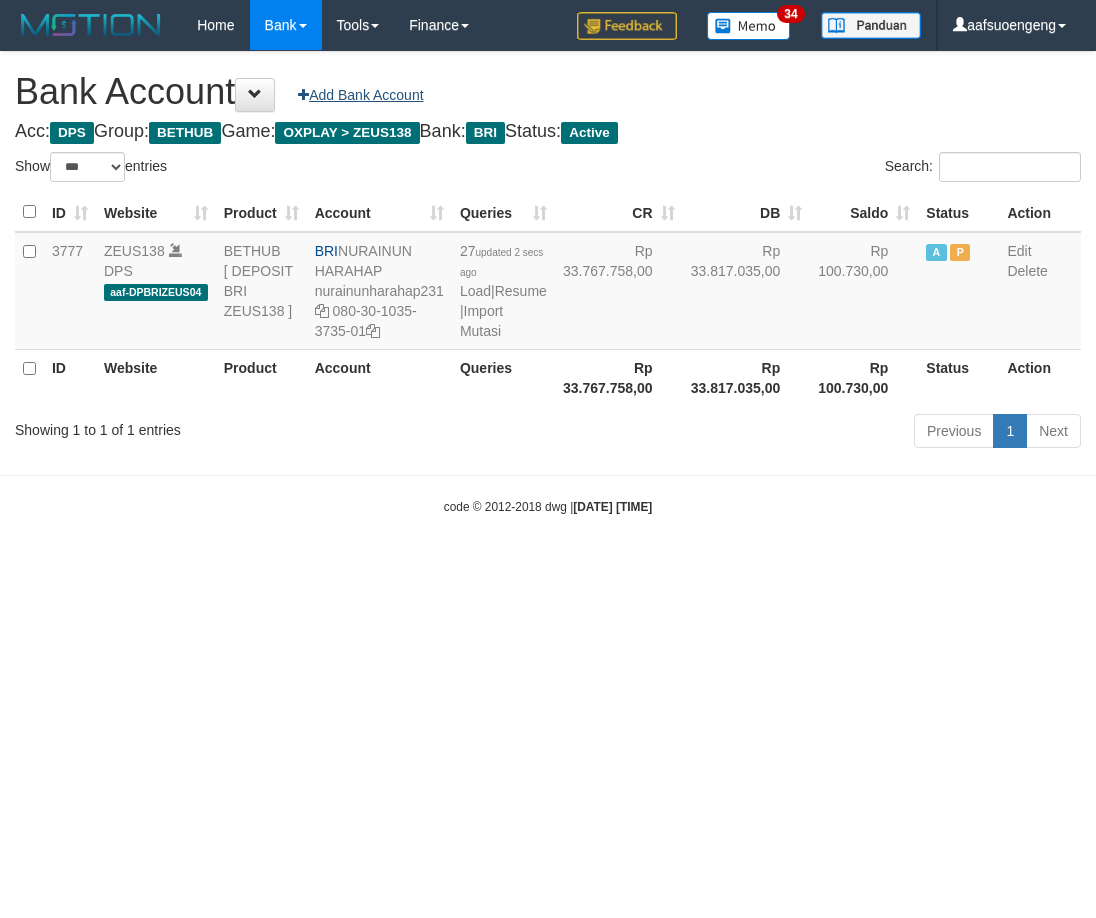 scroll, scrollTop: 0, scrollLeft: 0, axis: both 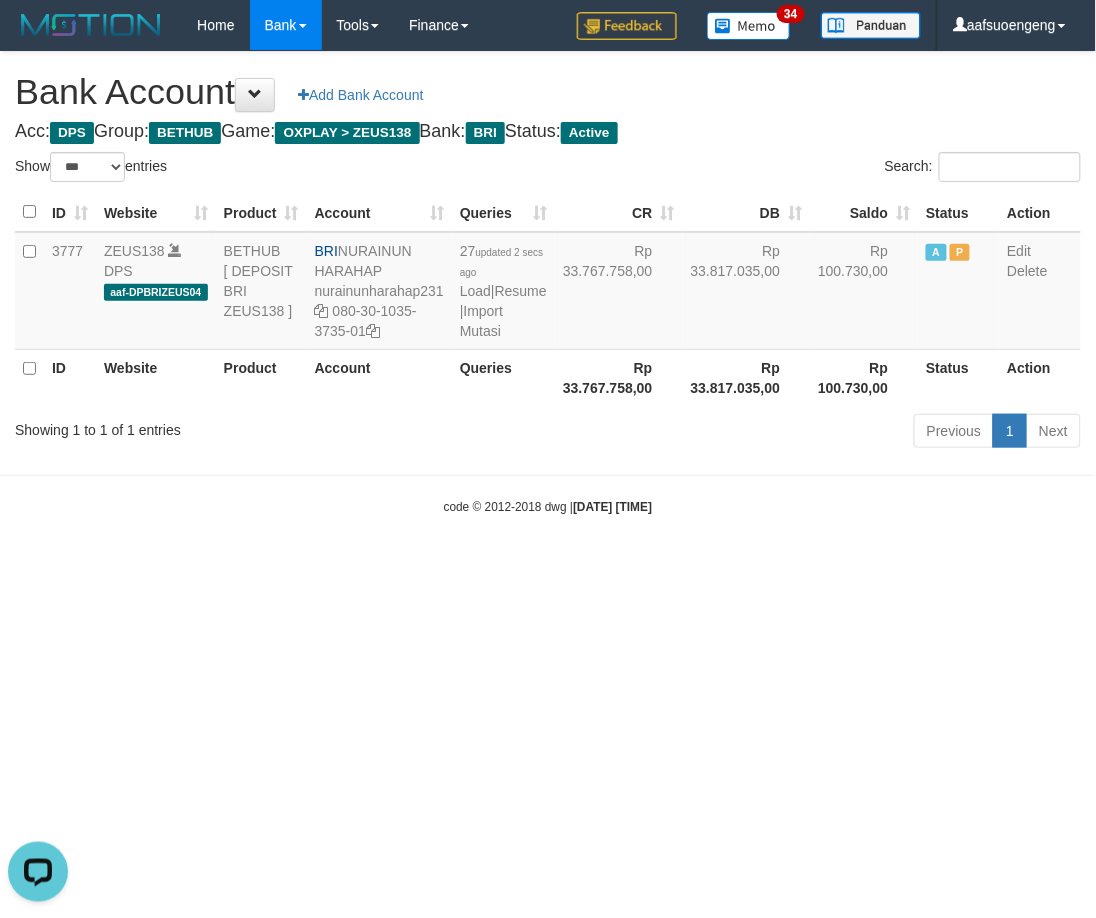 drag, startPoint x: 782, startPoint y: 700, endPoint x: 913, endPoint y: 583, distance: 175.64168 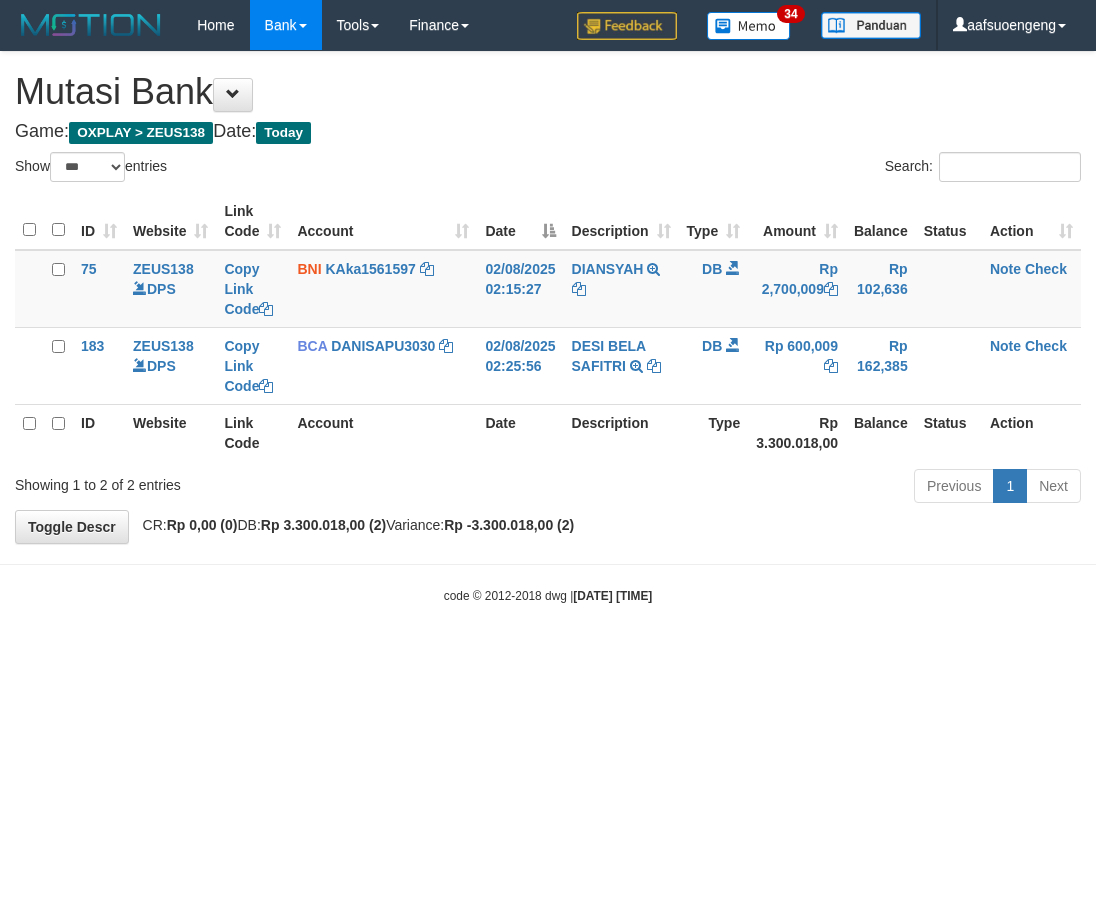 select on "***" 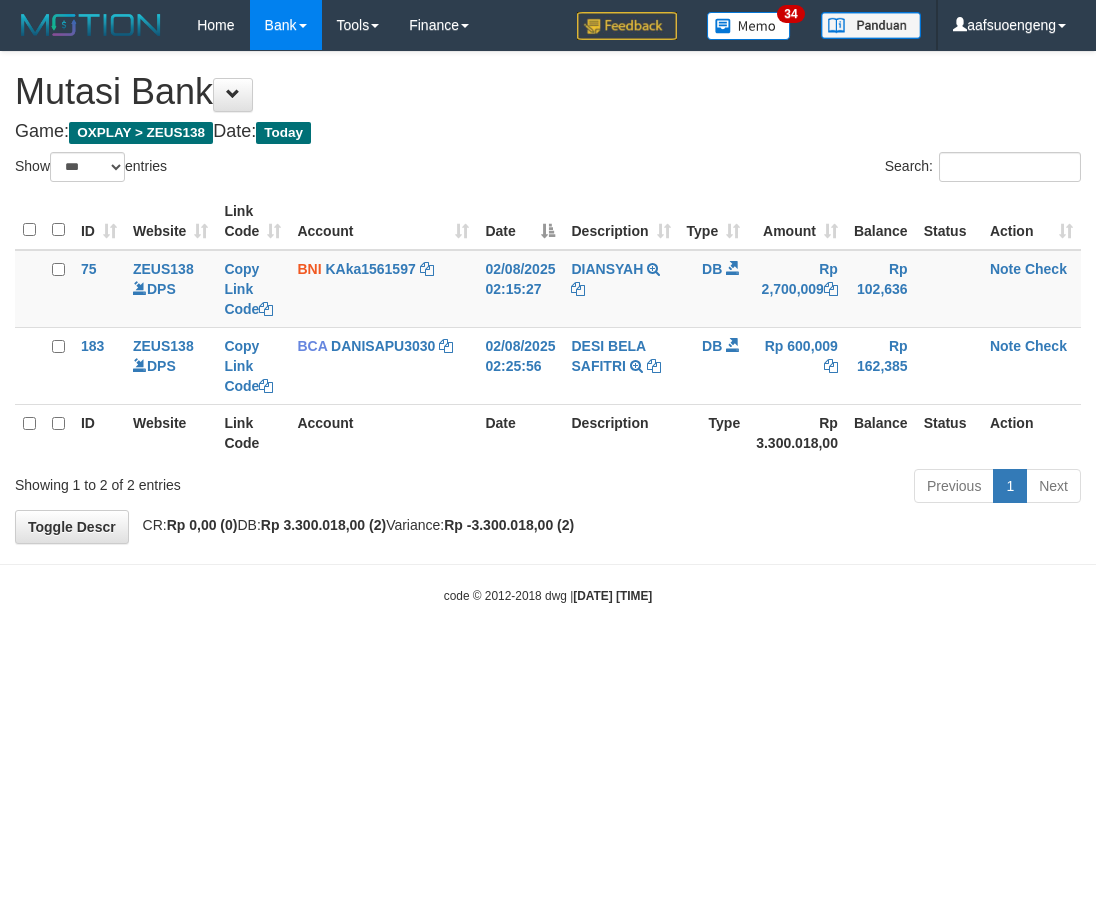 scroll, scrollTop: 0, scrollLeft: 0, axis: both 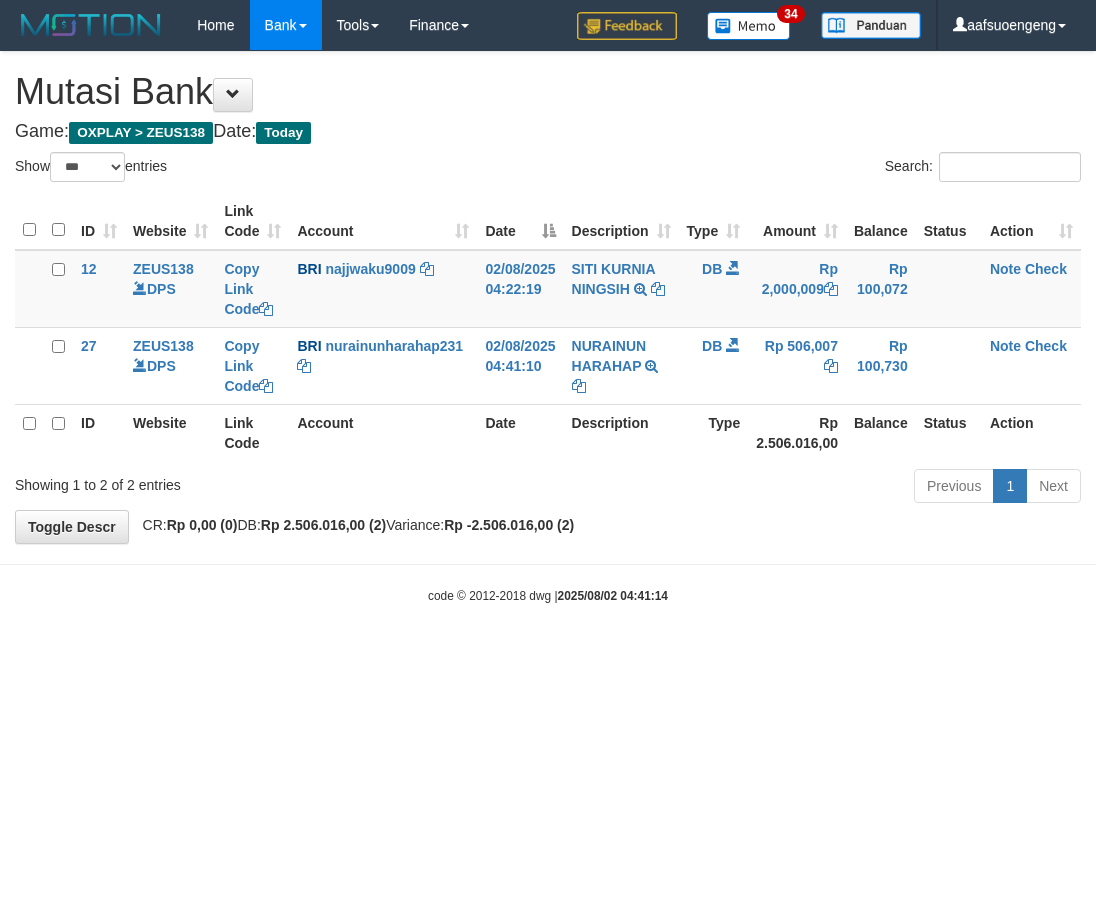 select on "***" 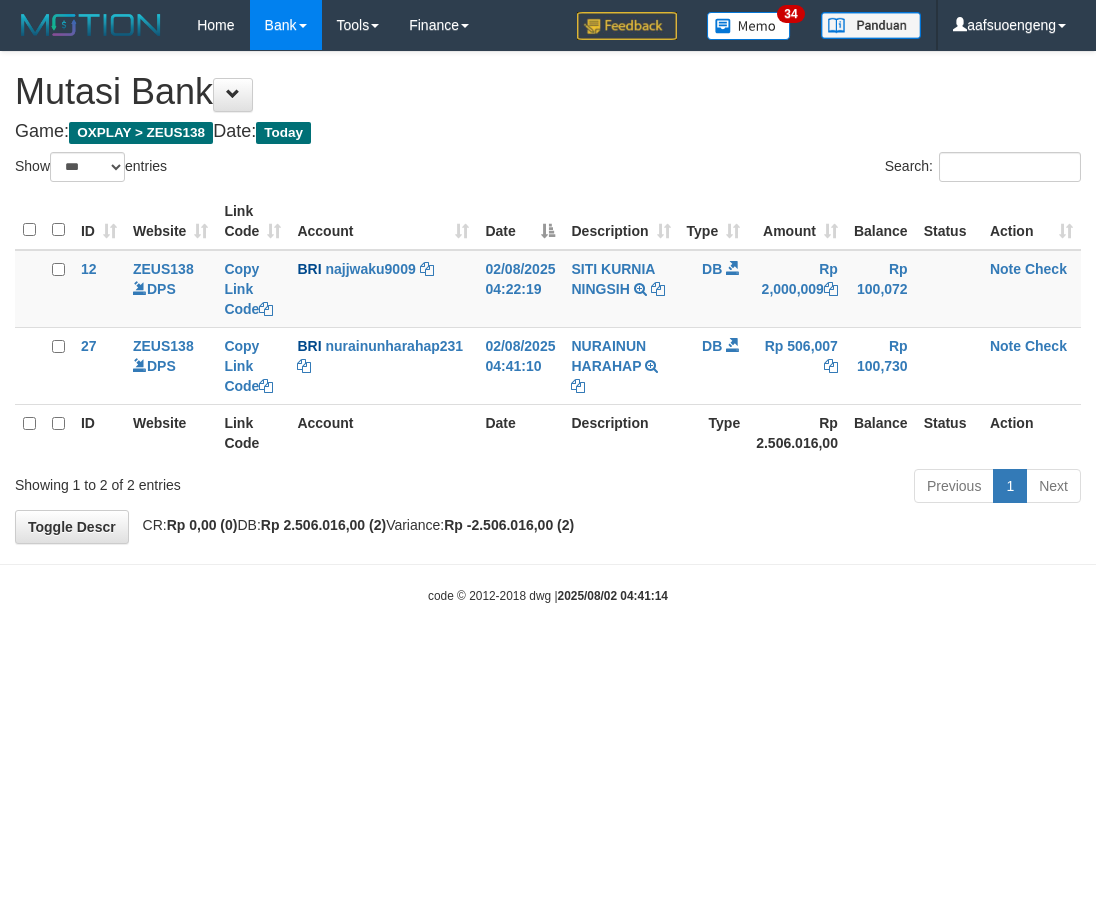 scroll, scrollTop: 0, scrollLeft: 0, axis: both 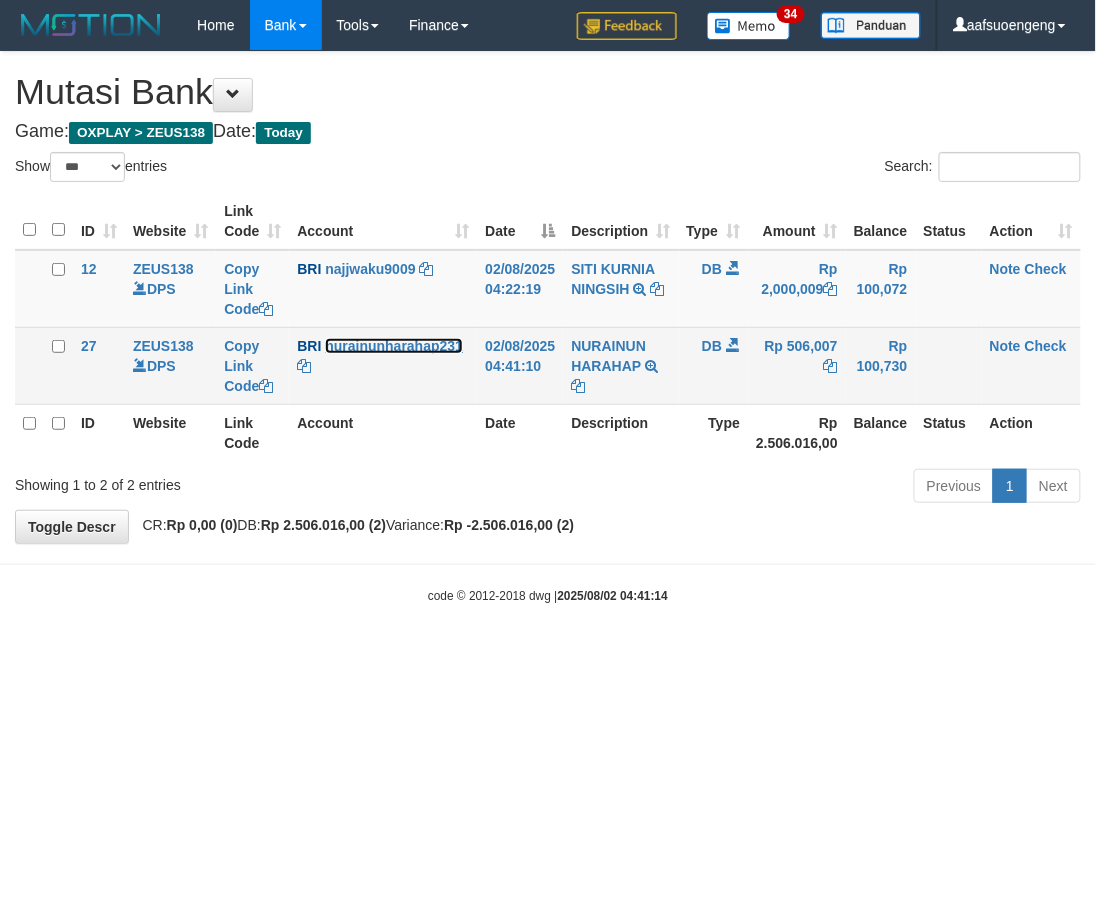 click on "nurainunharahap231" at bounding box center (394, 346) 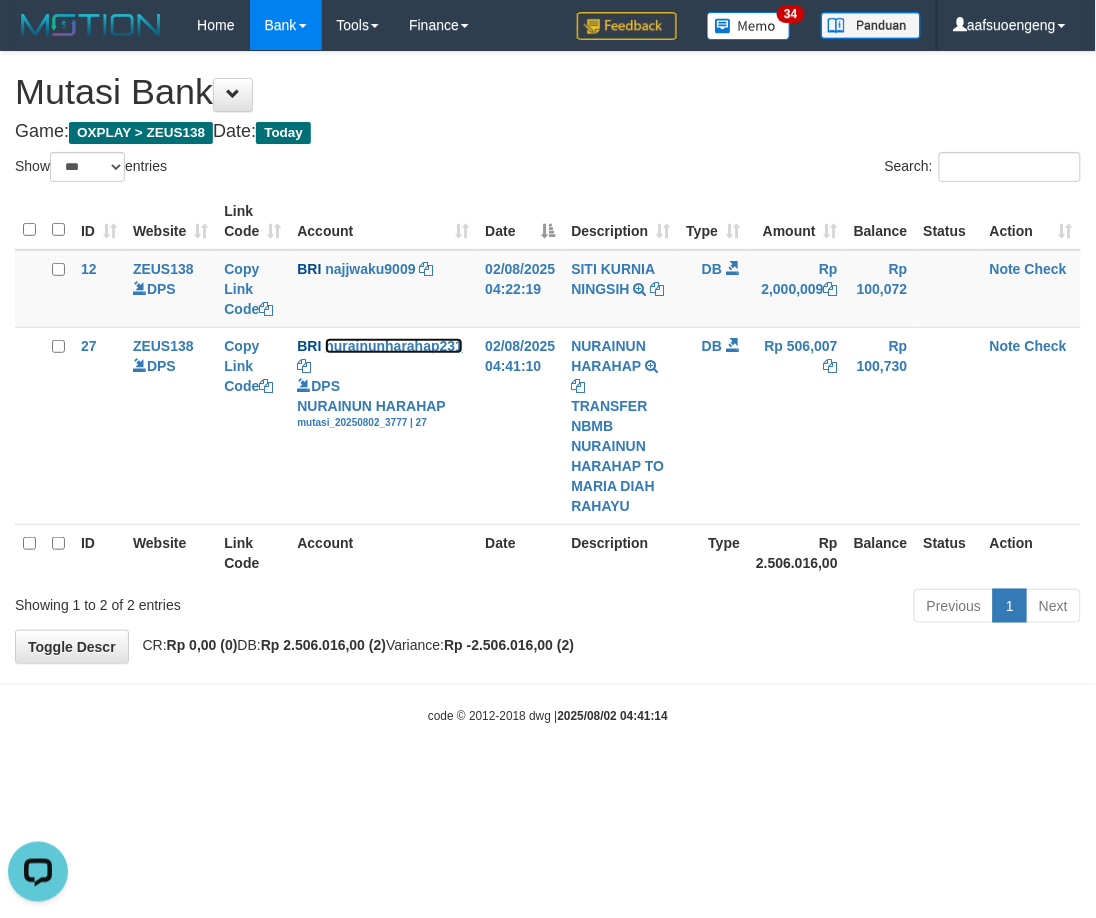scroll, scrollTop: 0, scrollLeft: 0, axis: both 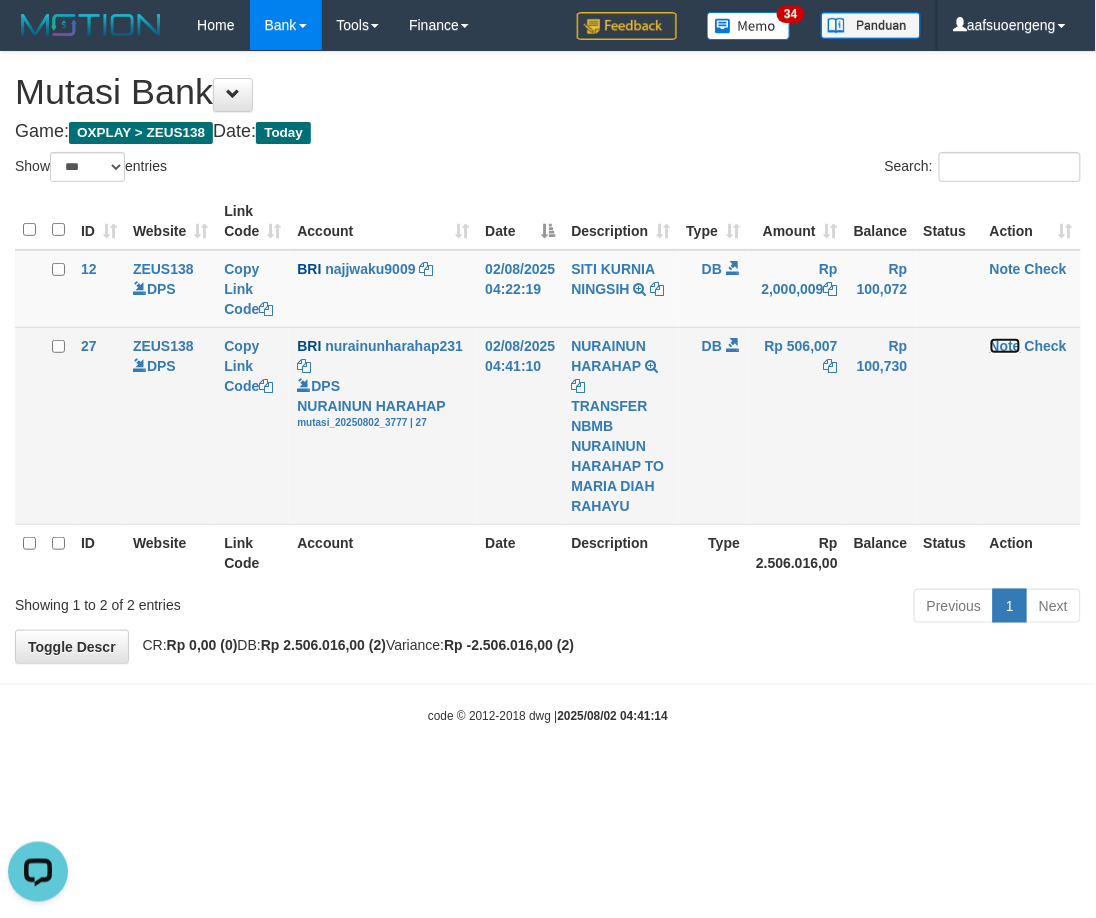 click on "Note" at bounding box center (1005, 346) 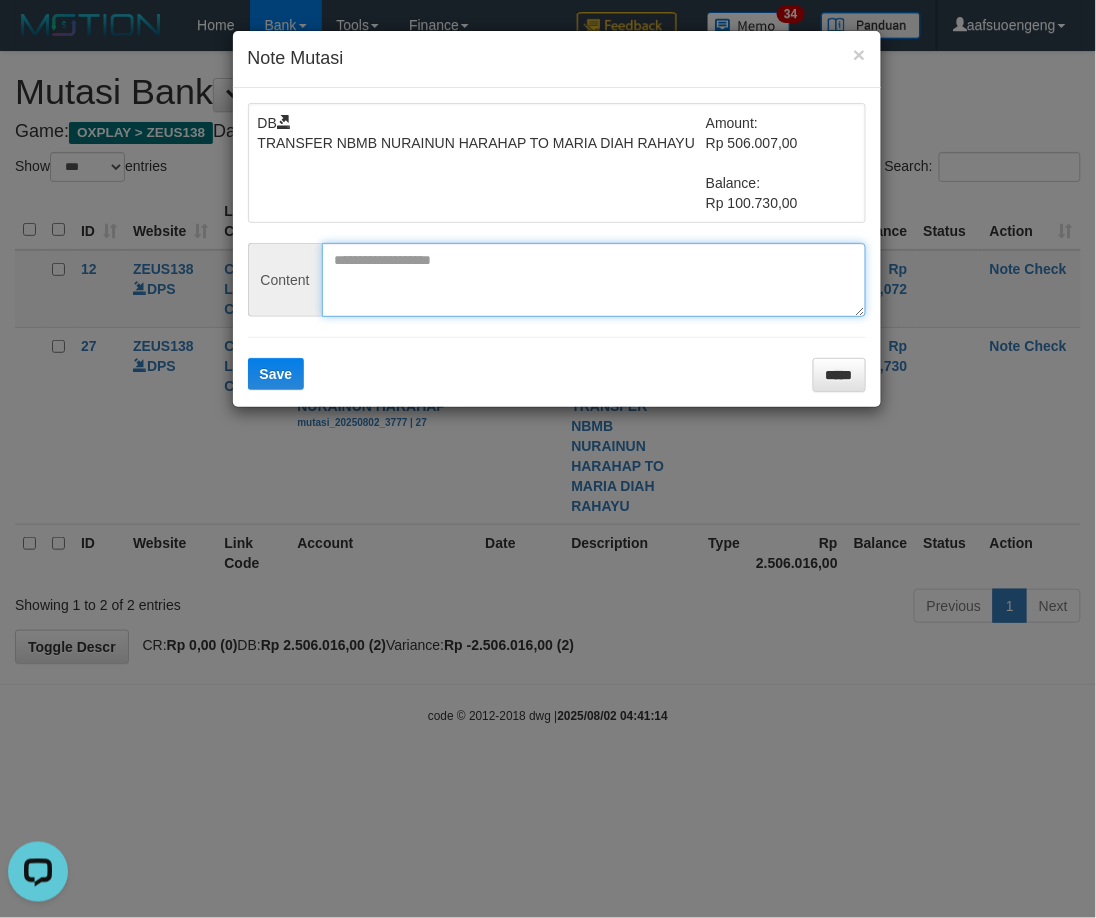 click at bounding box center [594, 280] 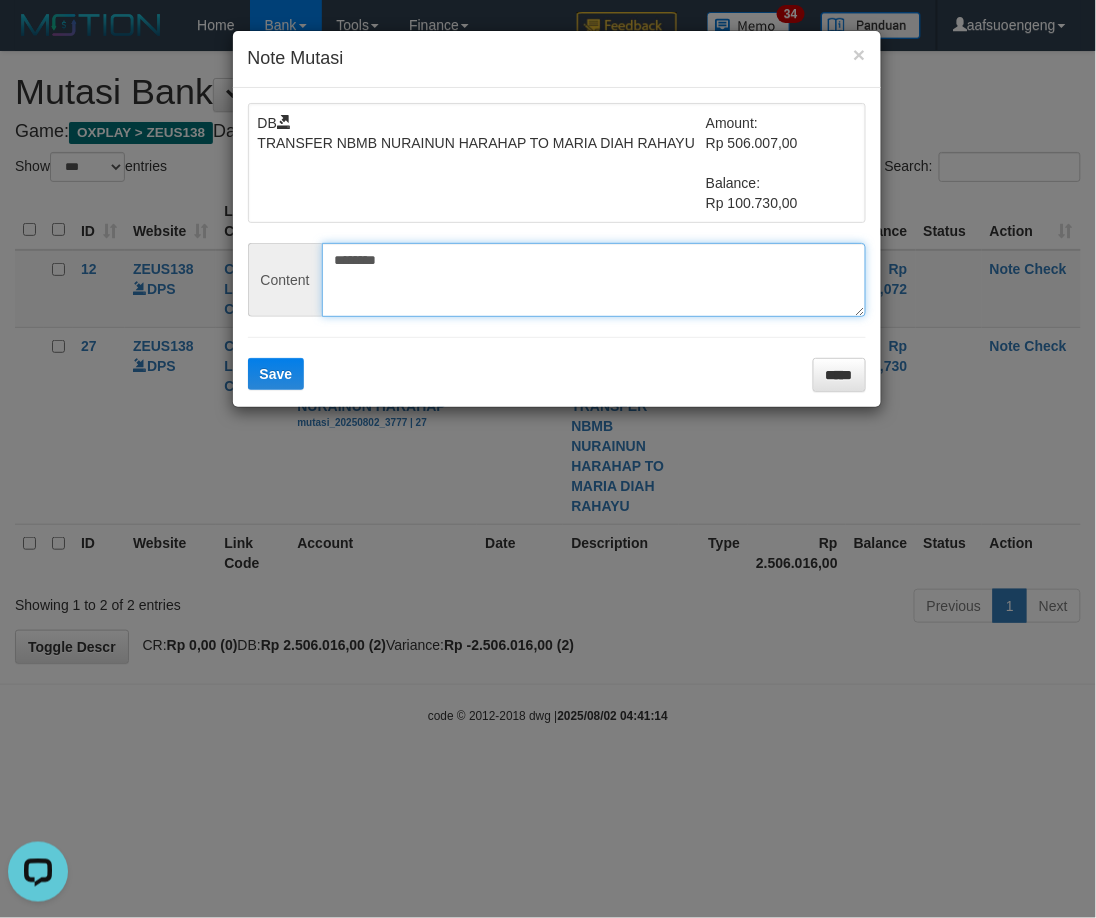 type on "********" 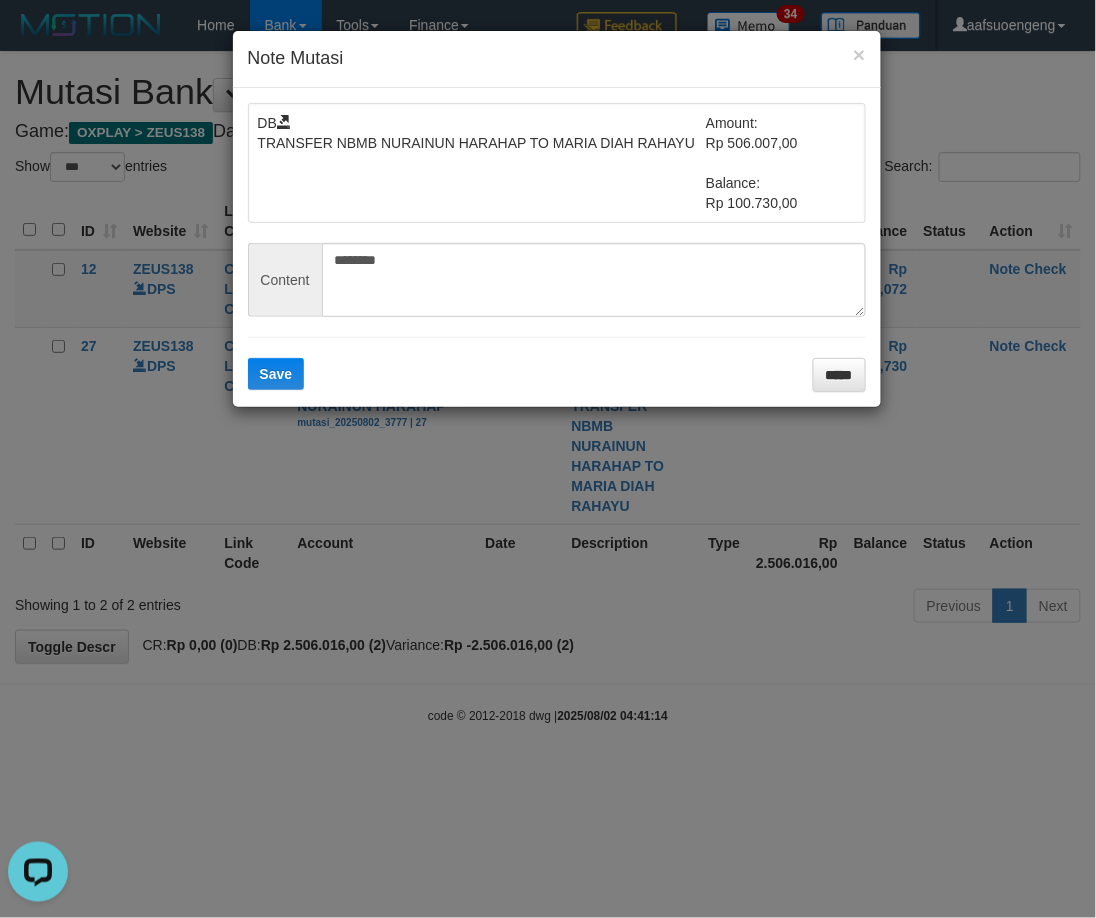 click on "DB
TRANSFER NBMB NURAINUN HARAHAP TO MARIA DIAH RAHAYU
Amount:
Rp 506.007,00
Balance:
Rp 100.730,00
Content
********
Save
*****" at bounding box center (557, 247) 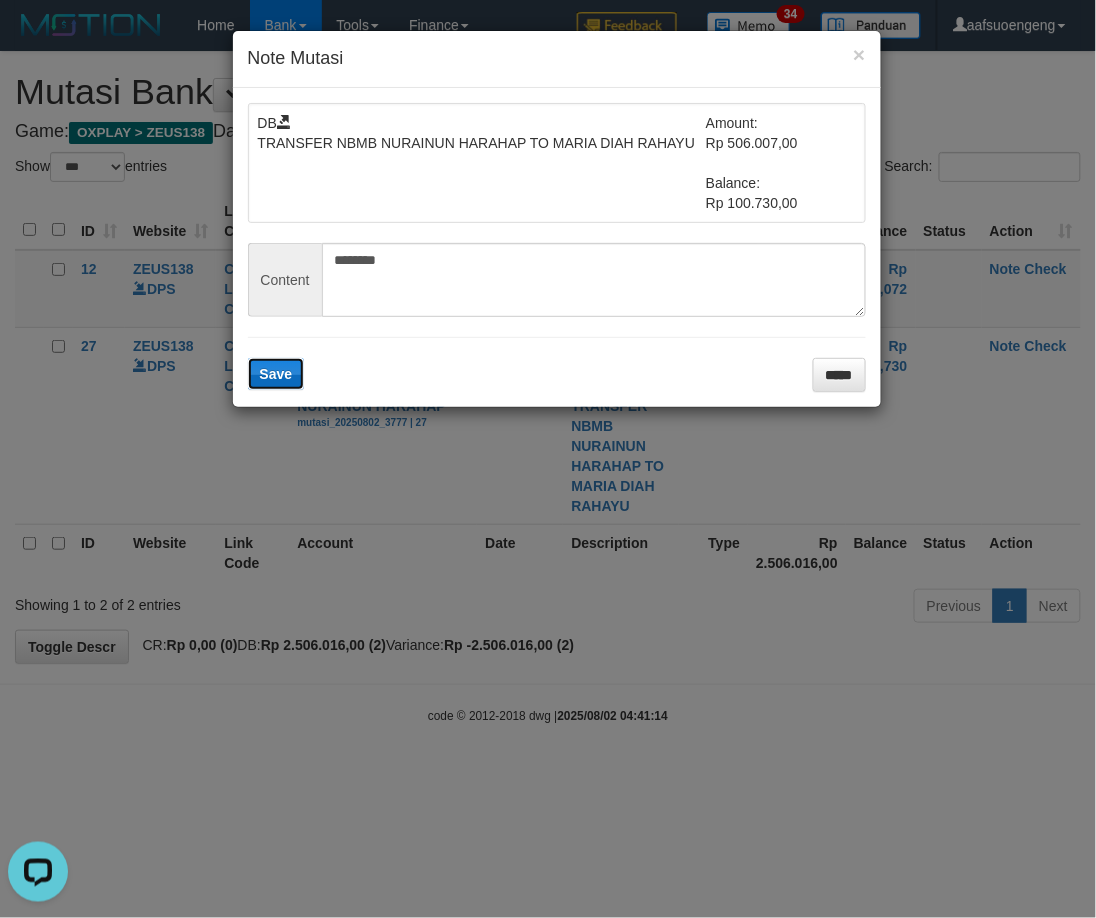 click on "Save" at bounding box center [276, 374] 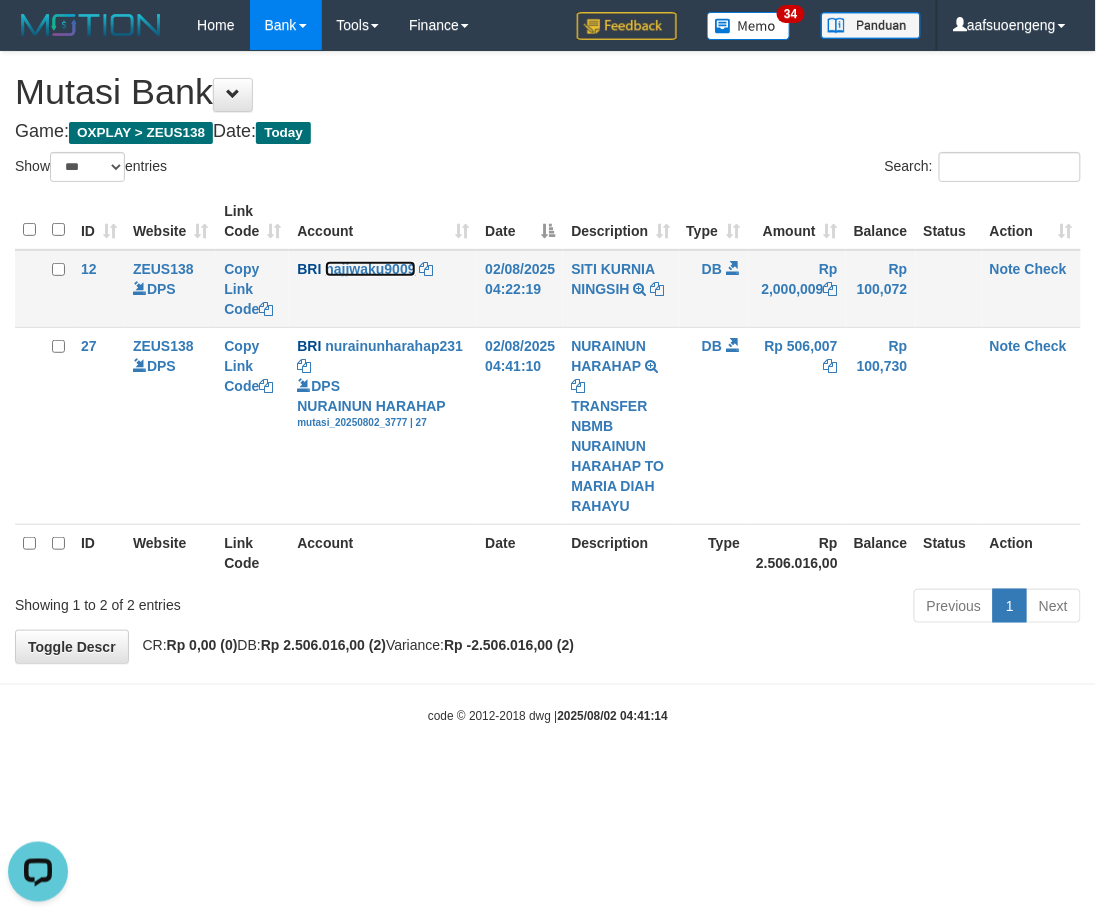 click on "najjwaku9009" at bounding box center [370, 269] 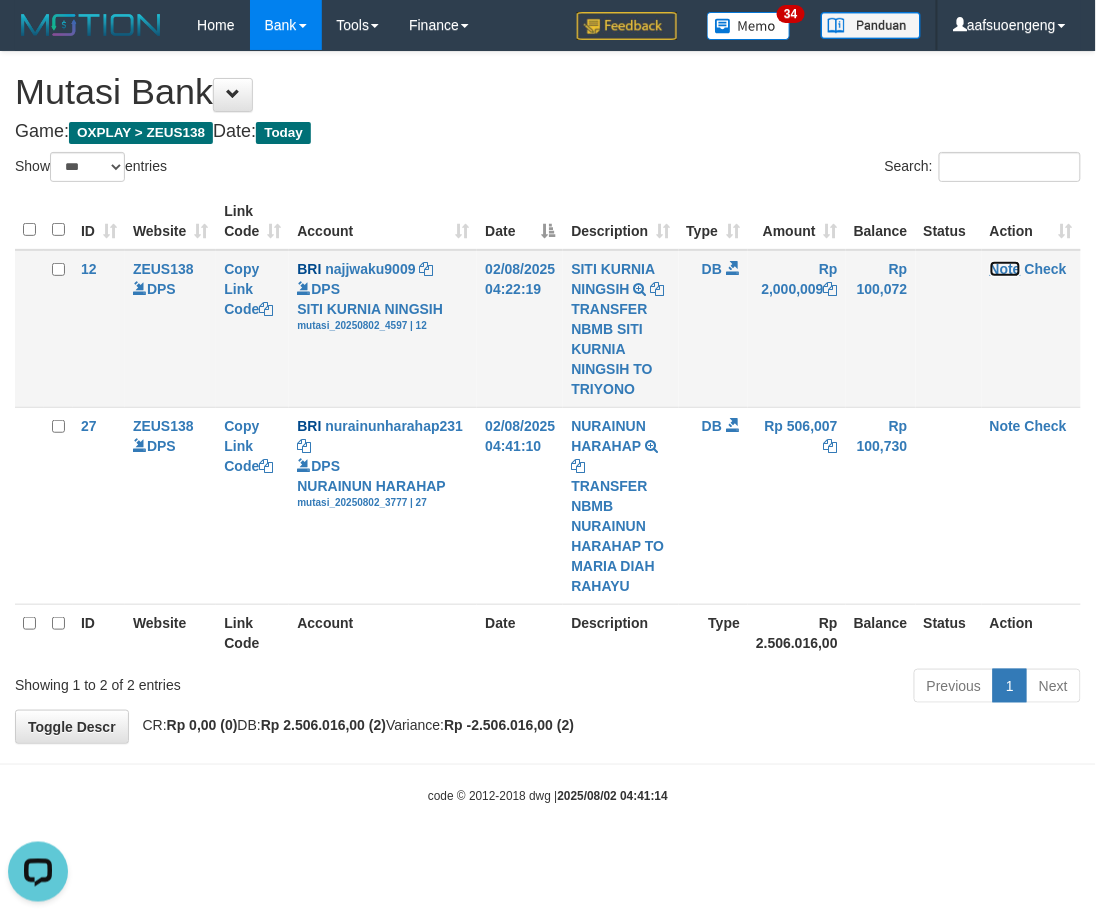 click on "Note" at bounding box center [1005, 269] 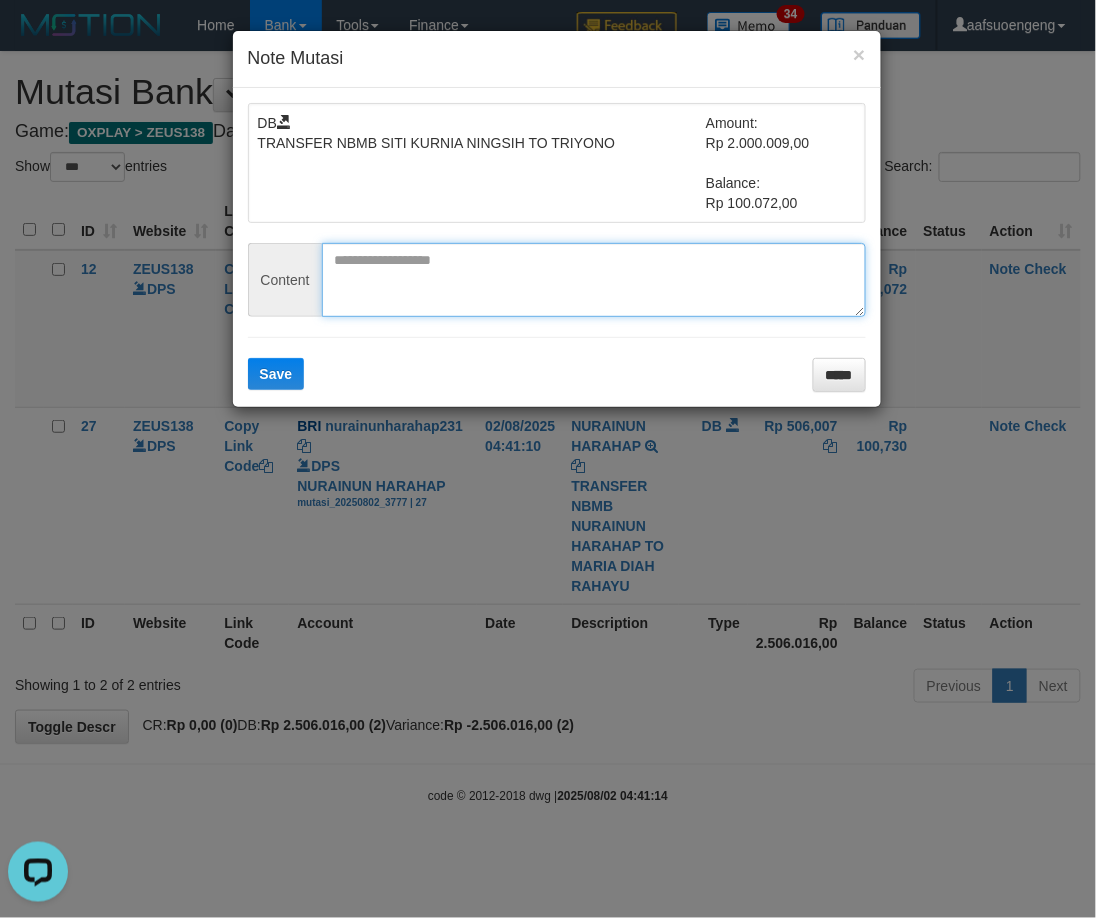 click at bounding box center [594, 280] 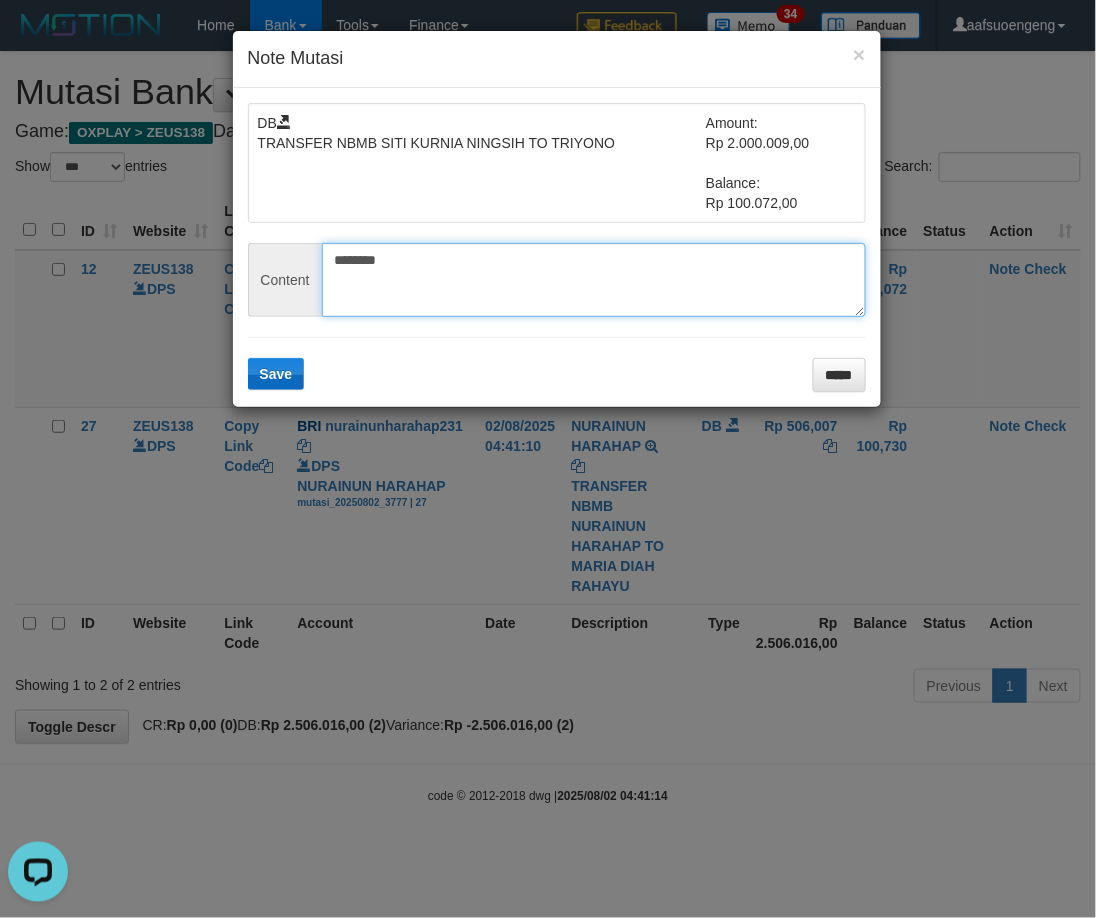 type on "********" 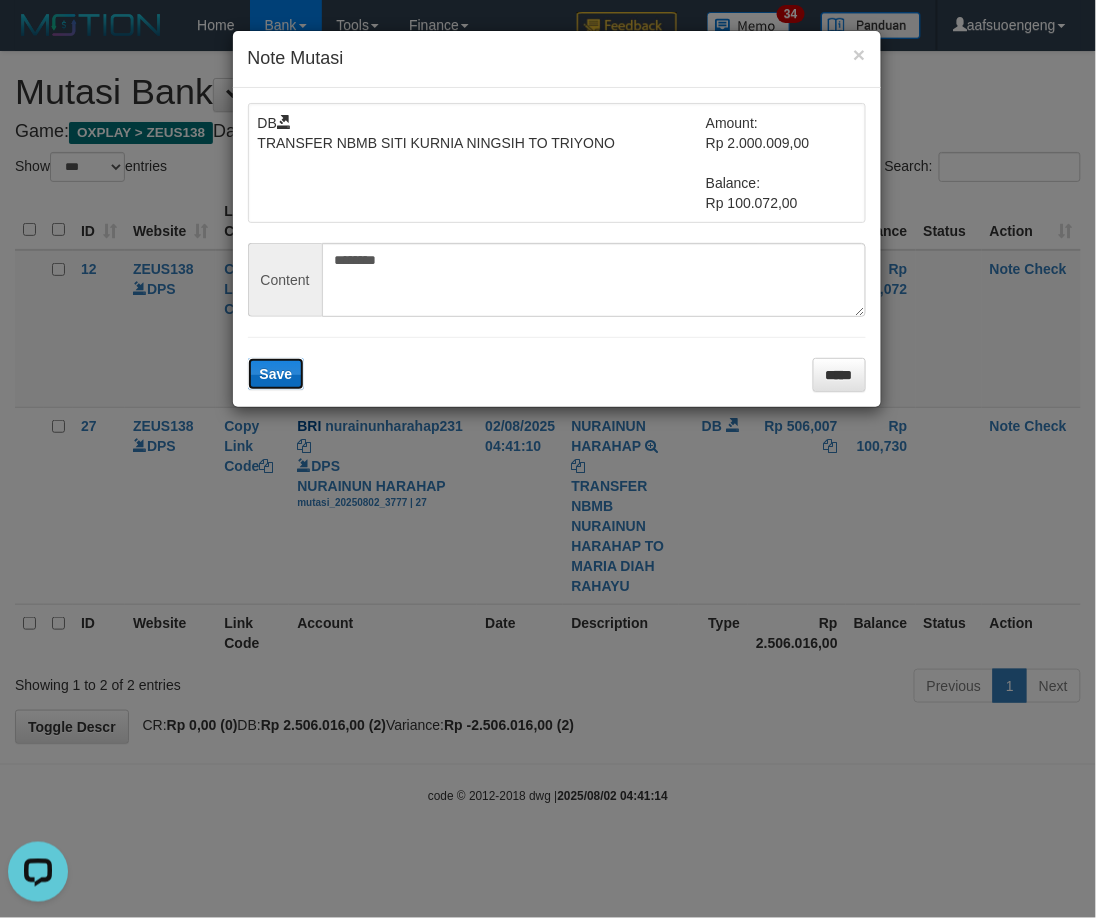 click on "Save" at bounding box center (276, 374) 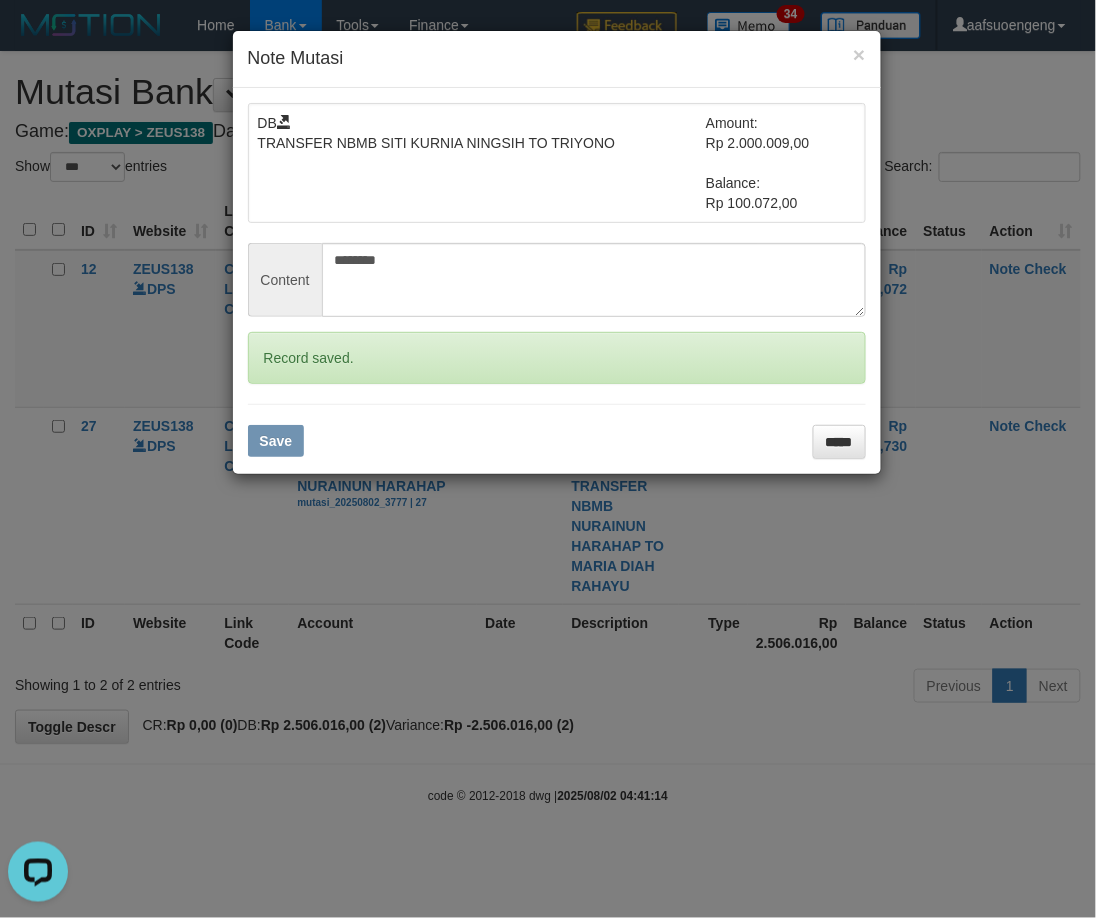 click on "× Note Mutasi
DB
TRANSFER NBMB SITI KURNIA NINGSIH TO TRIYONO
Amount:
Rp 2.000.009,00
Balance:
Rp 100.072,00
Content
********
Record saved.
Save
*****" at bounding box center [548, 459] 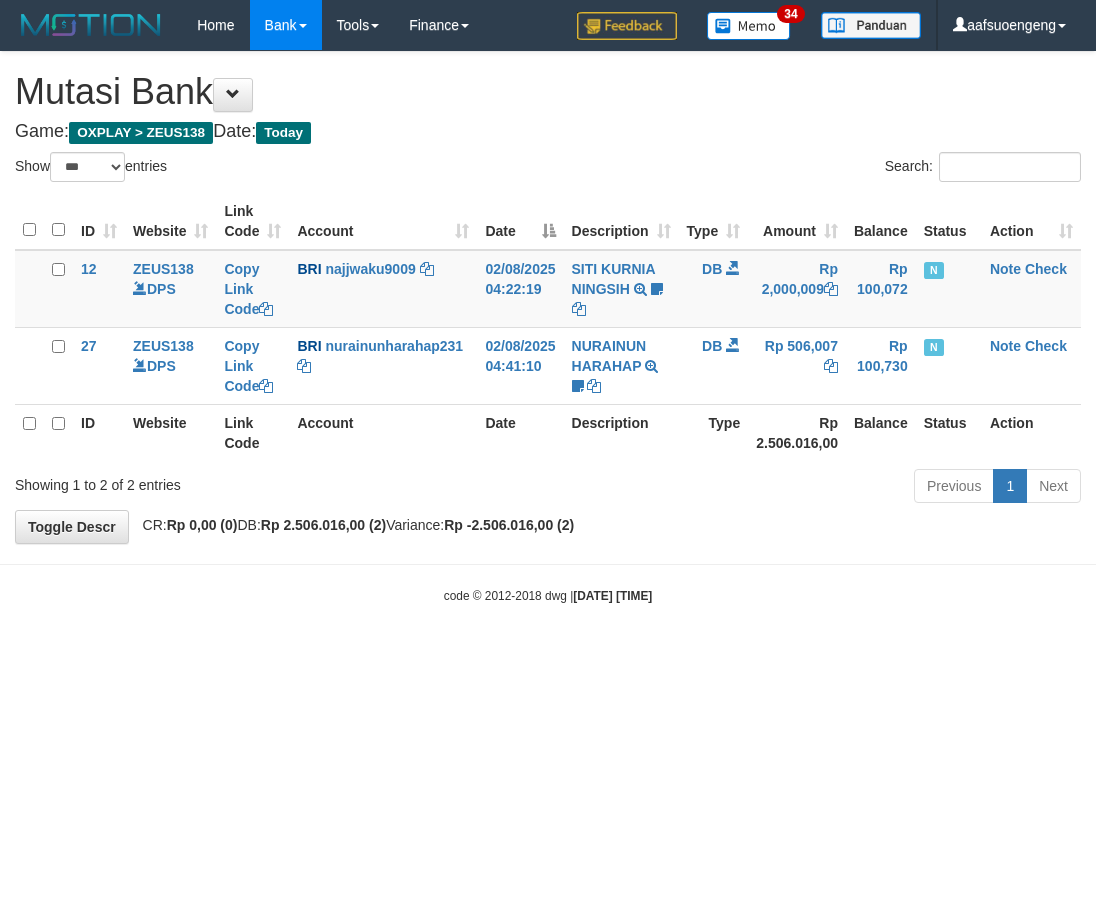 select on "***" 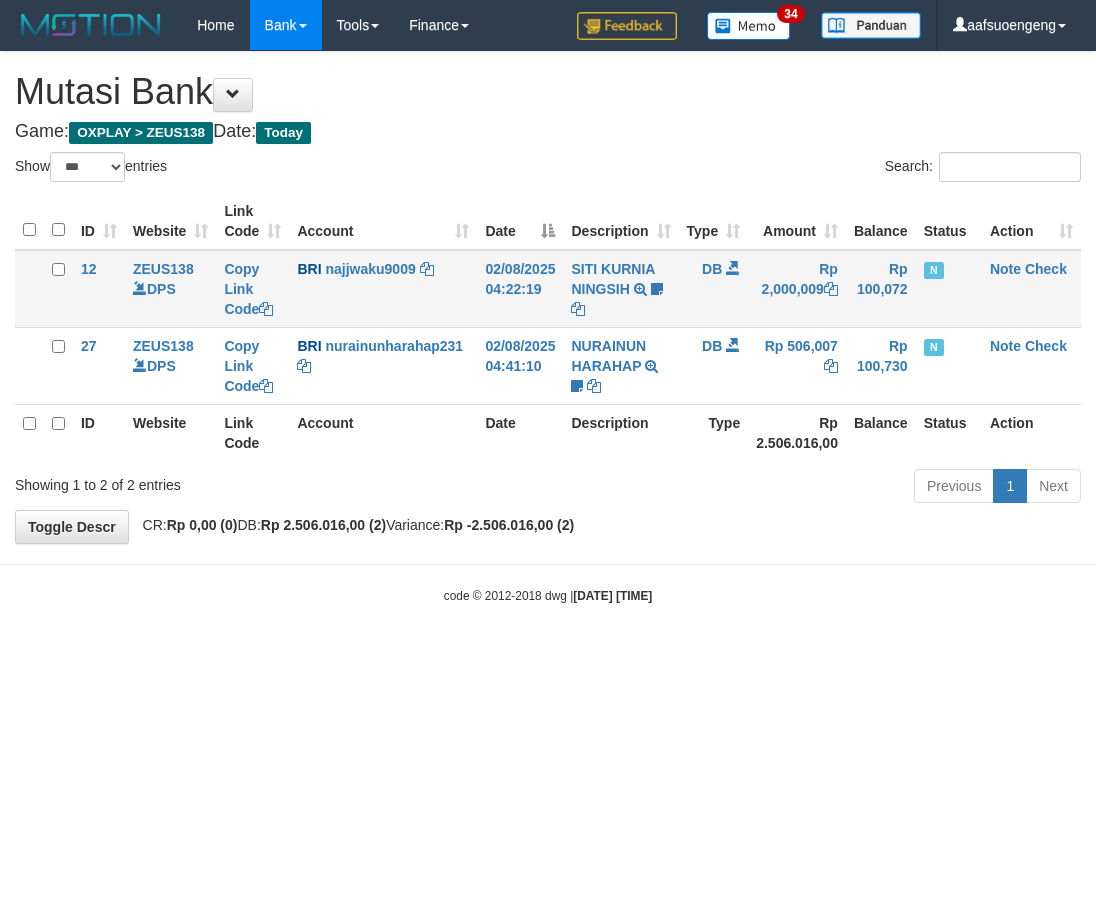 scroll, scrollTop: 0, scrollLeft: 0, axis: both 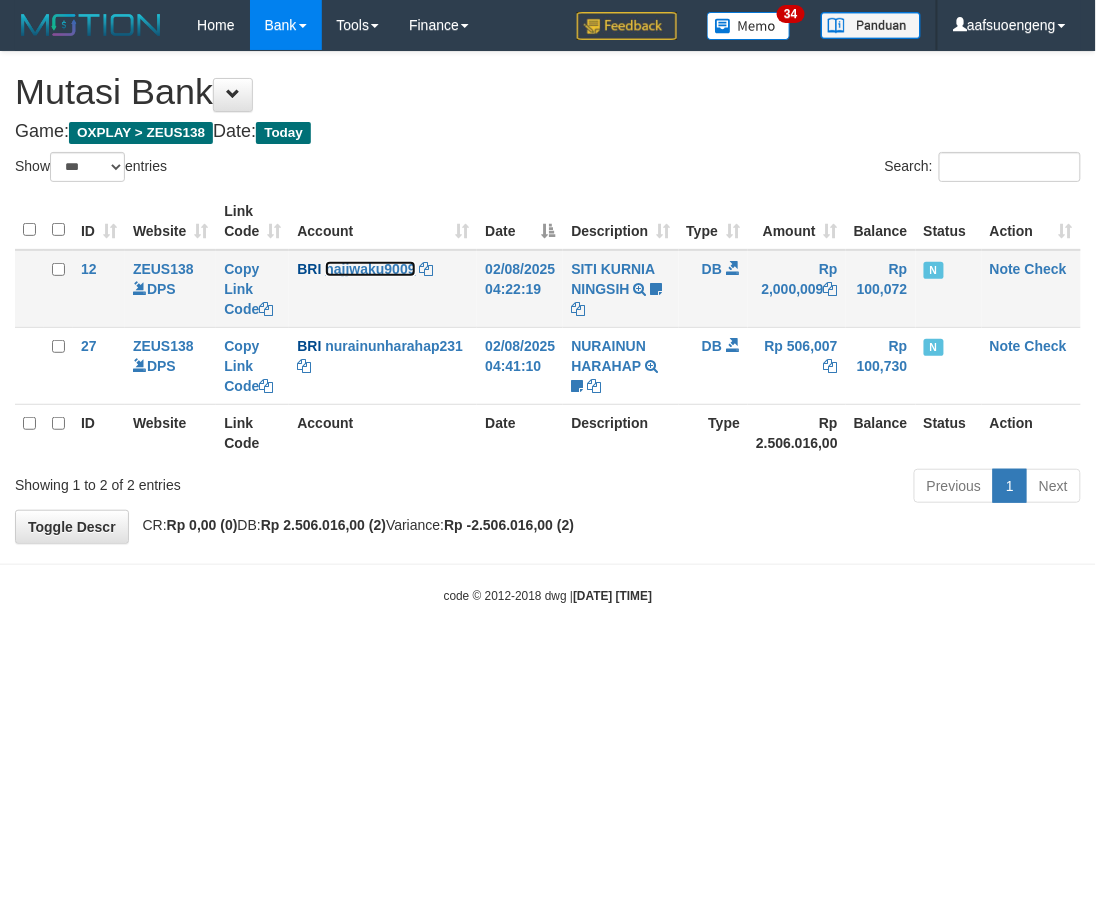 click on "najjwaku9009" at bounding box center [370, 269] 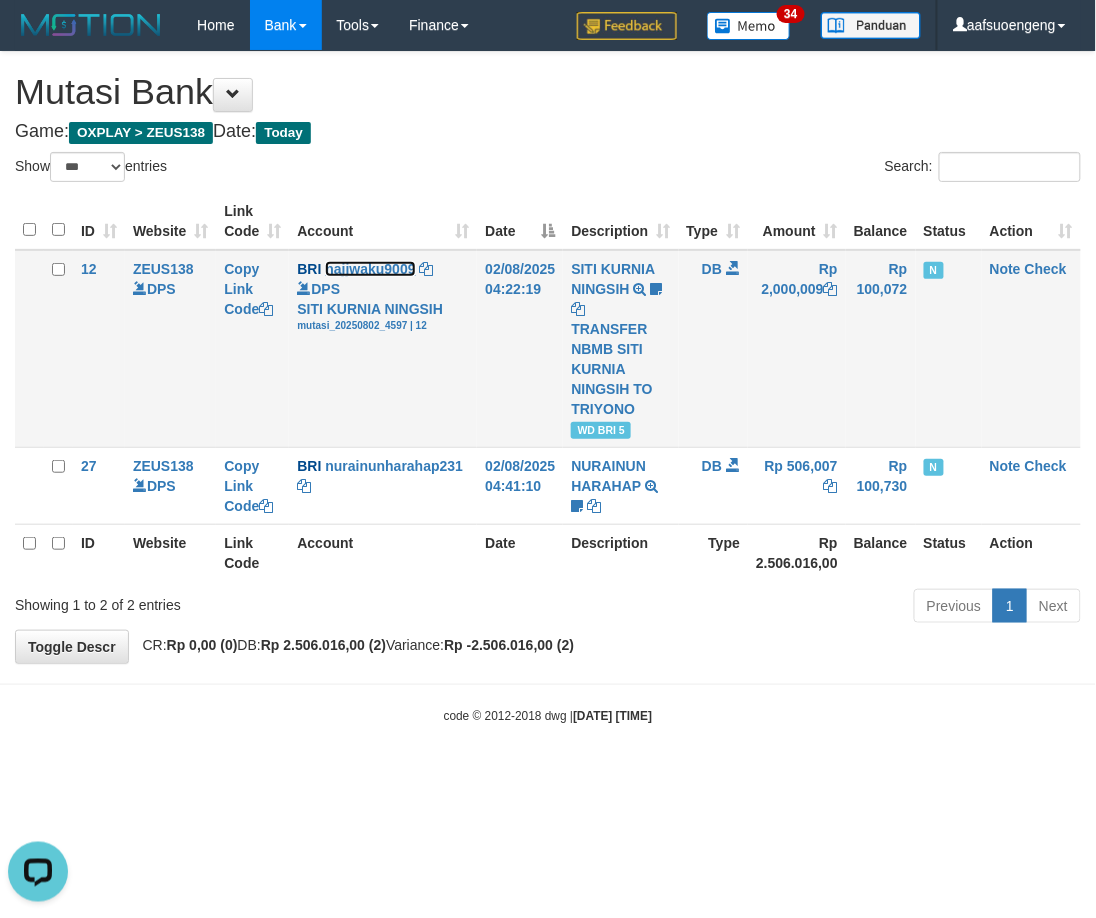 scroll, scrollTop: 0, scrollLeft: 0, axis: both 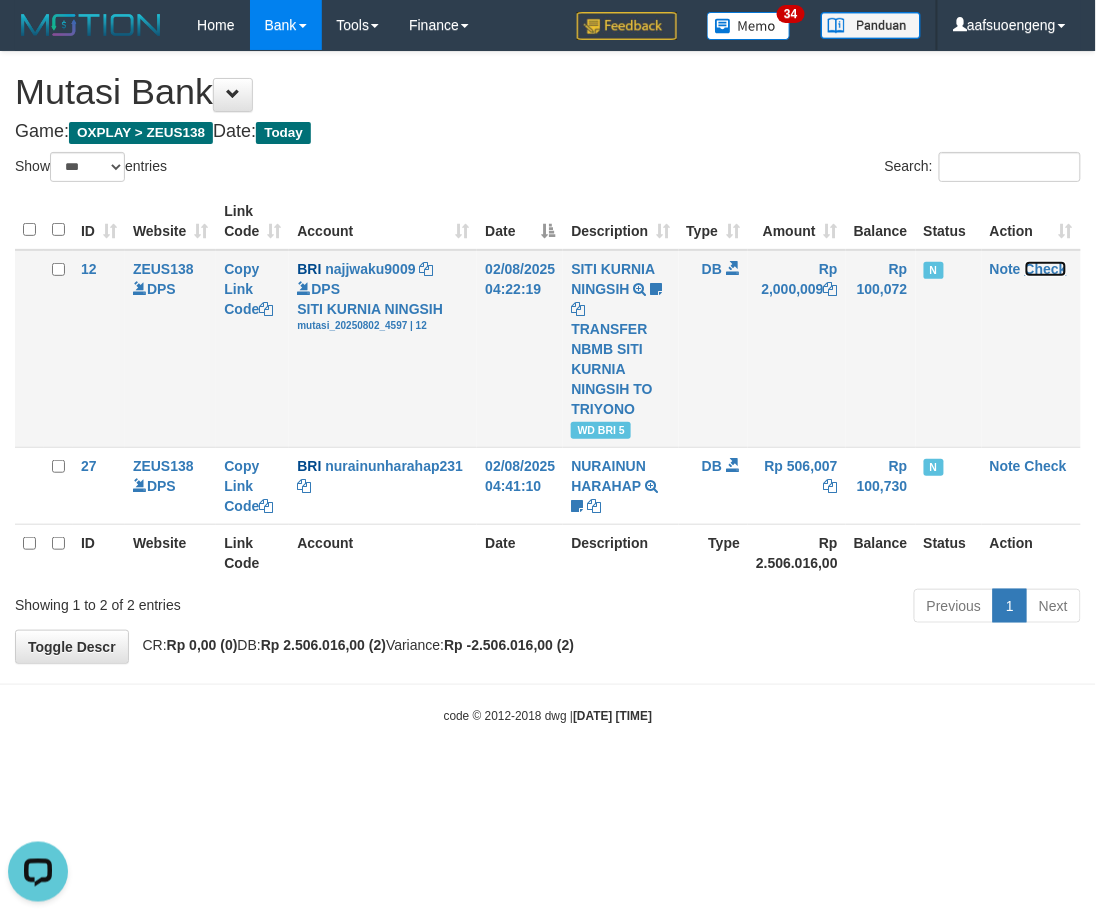 click on "Check" at bounding box center (1046, 269) 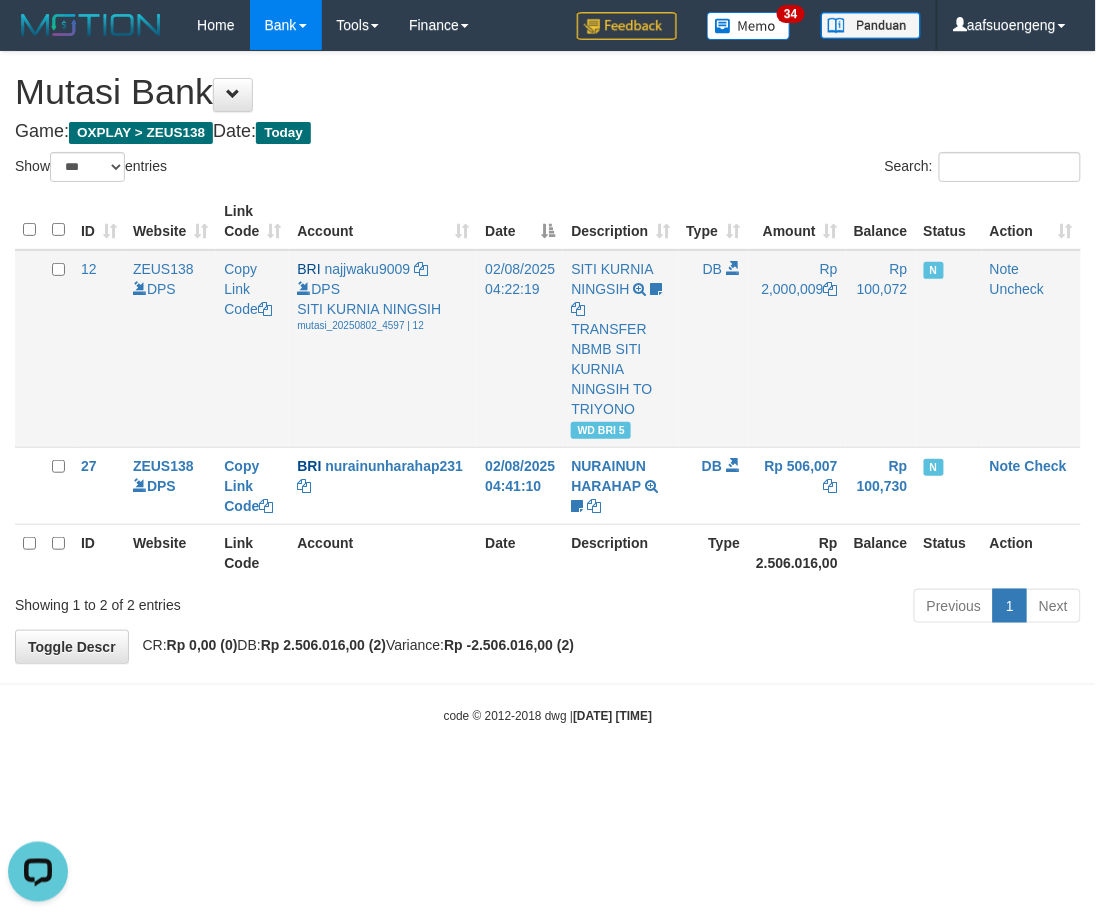 click on "Rp 2,000,009" at bounding box center [797, 349] 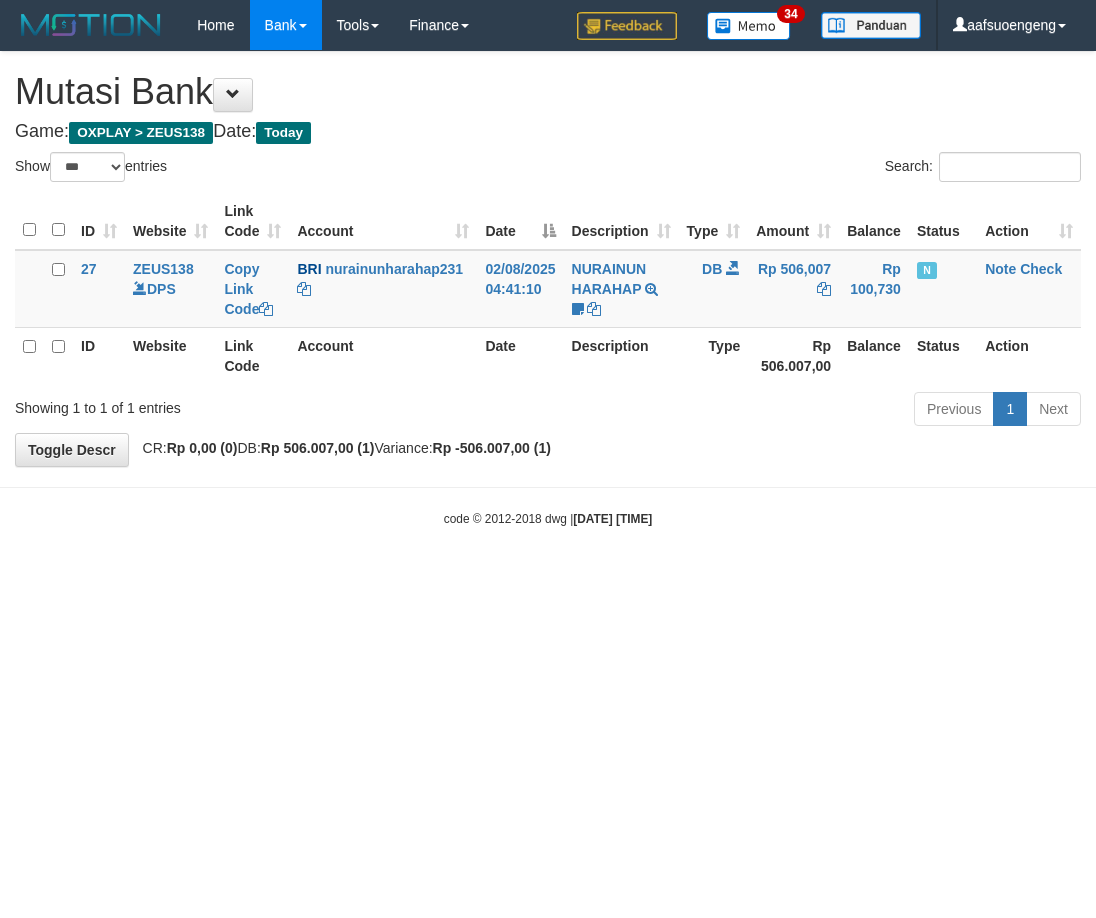 select on "***" 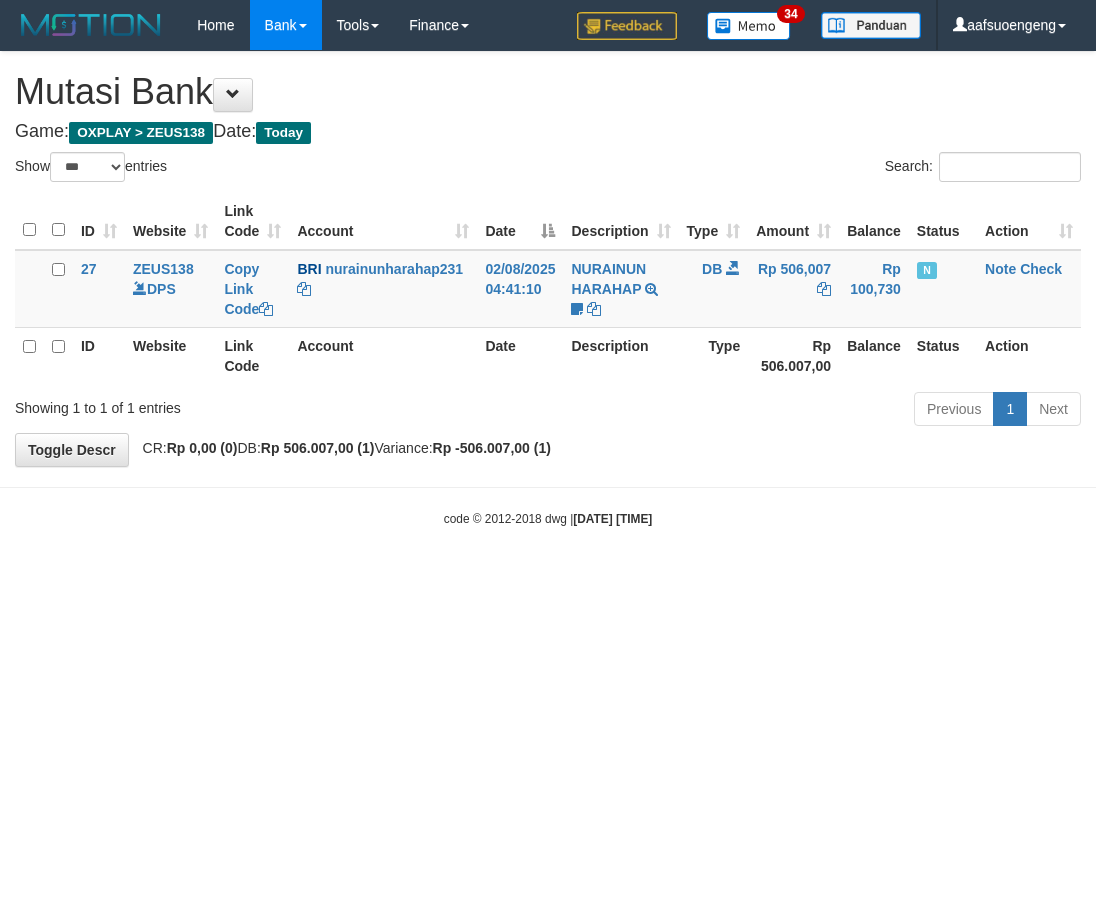scroll, scrollTop: 0, scrollLeft: 0, axis: both 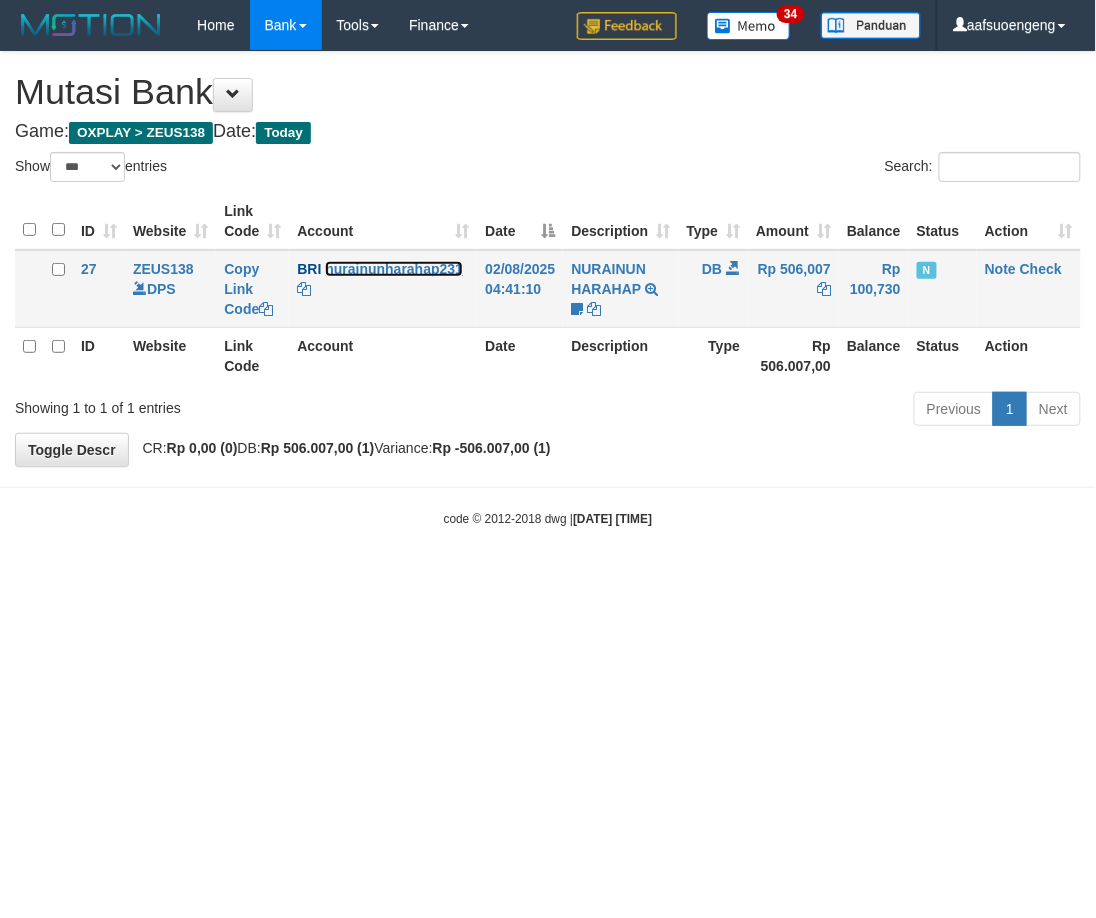 click on "nurainunharahap231" at bounding box center (394, 269) 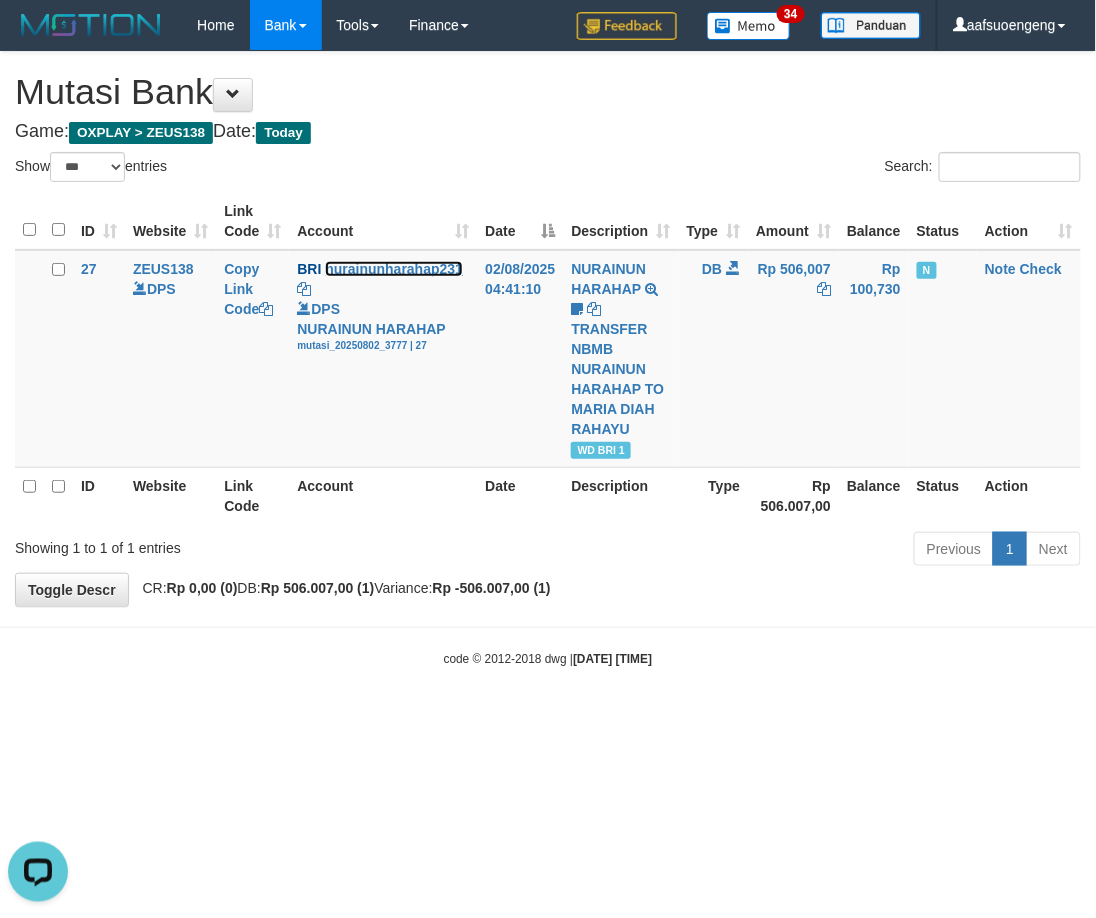 scroll, scrollTop: 0, scrollLeft: 0, axis: both 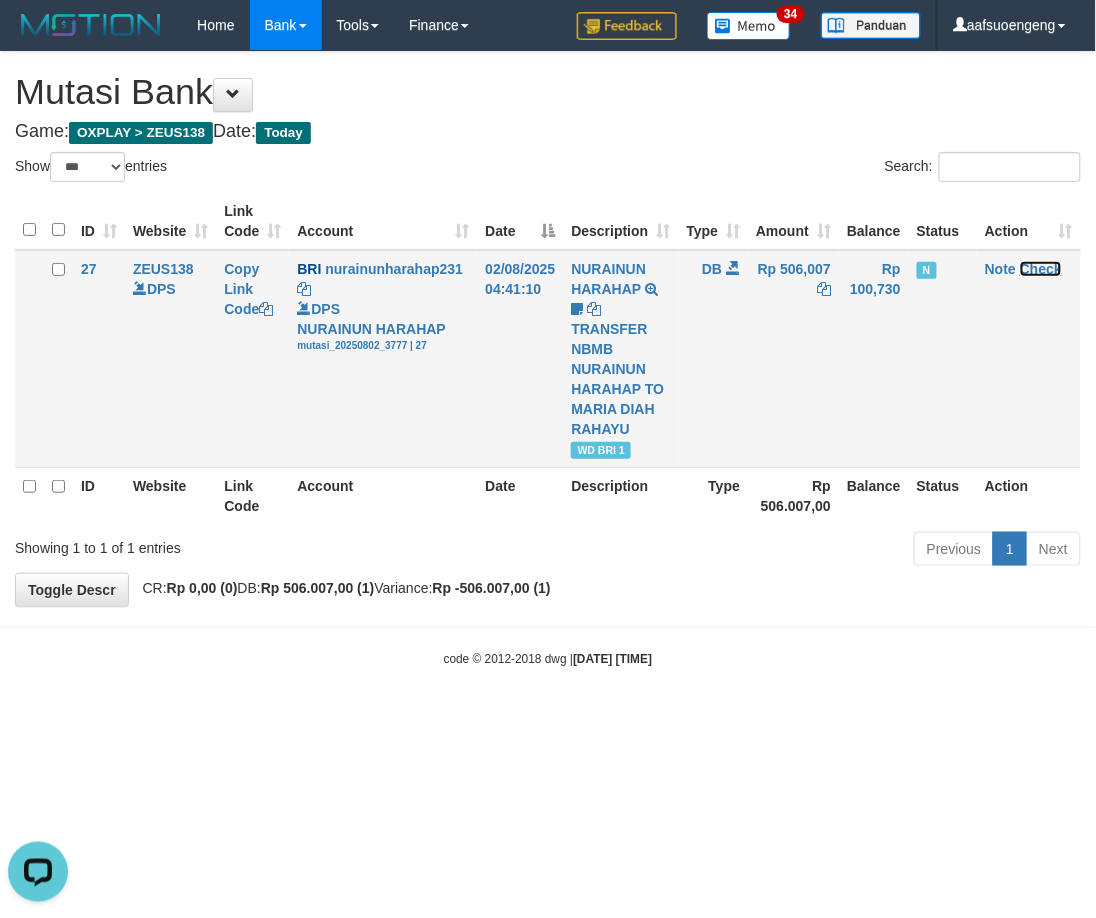 drag, startPoint x: 1044, startPoint y: 267, endPoint x: 645, endPoint y: 251, distance: 399.32068 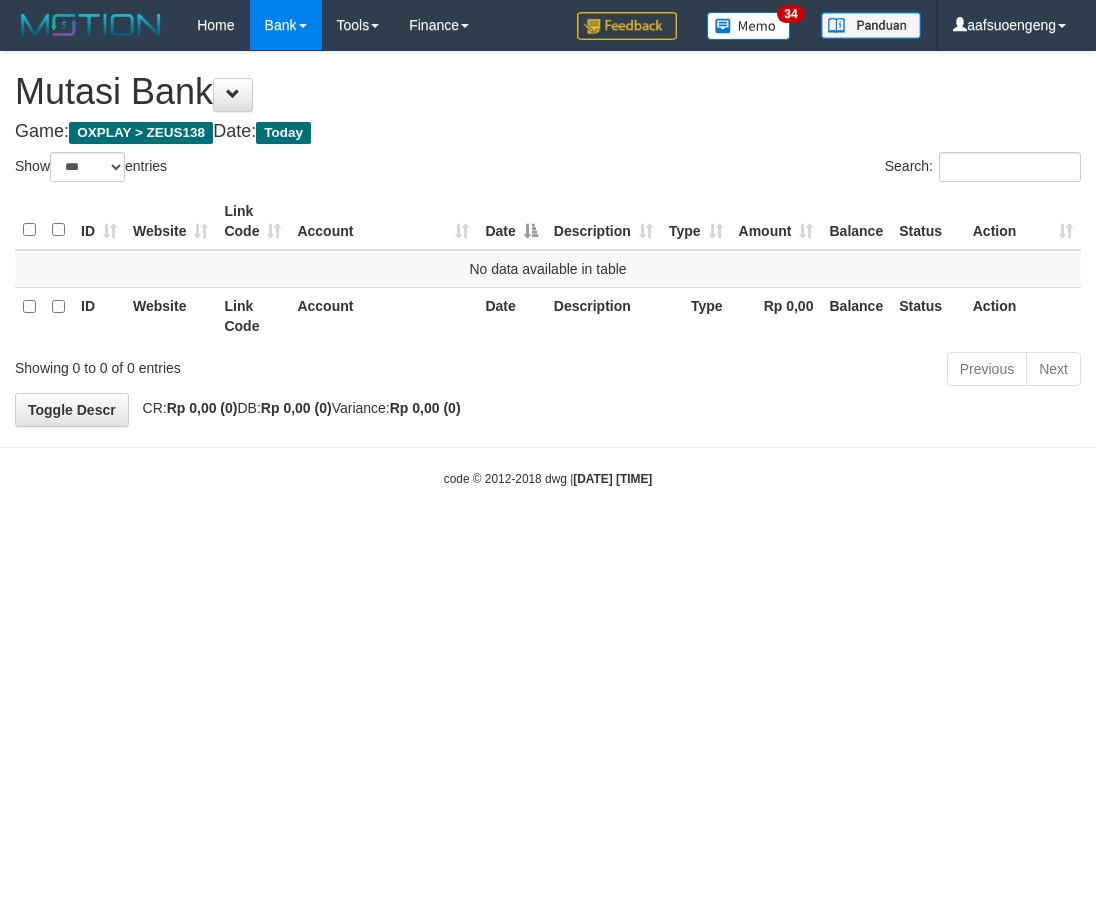 select on "***" 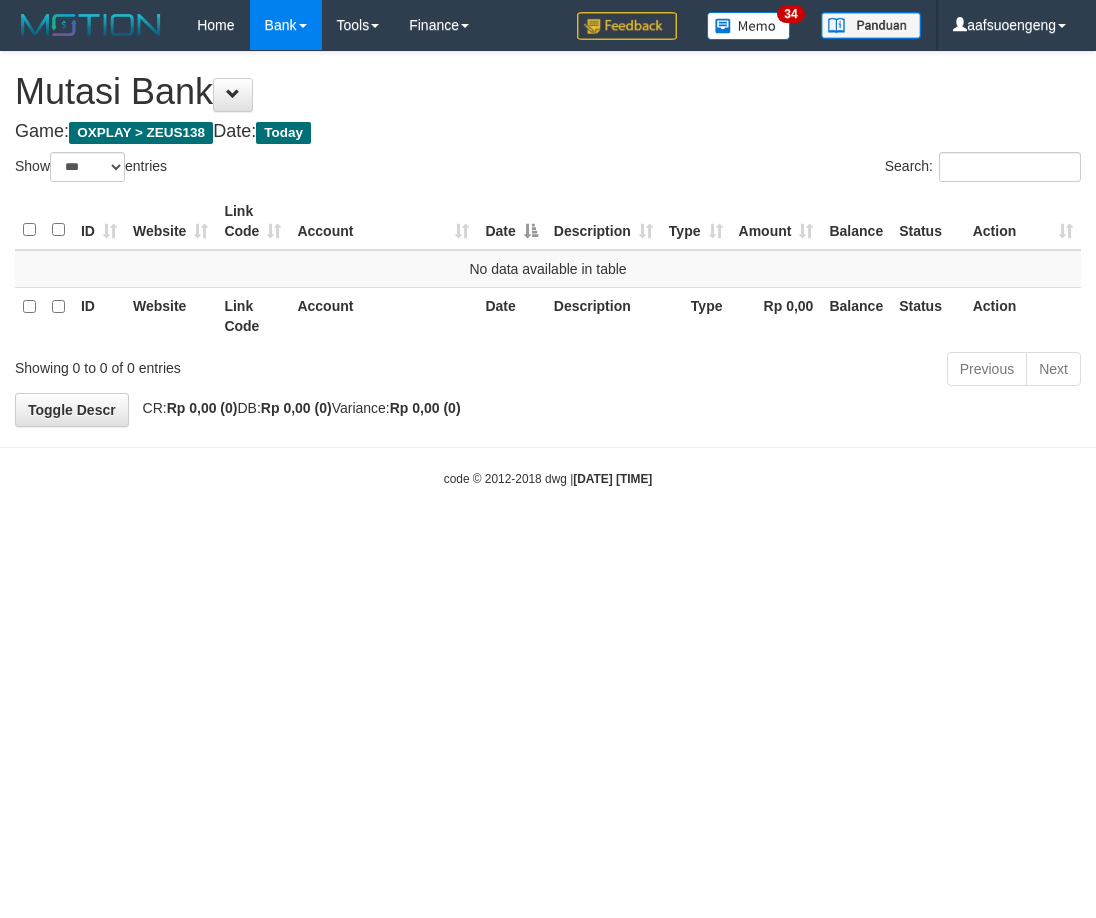 scroll, scrollTop: 0, scrollLeft: 0, axis: both 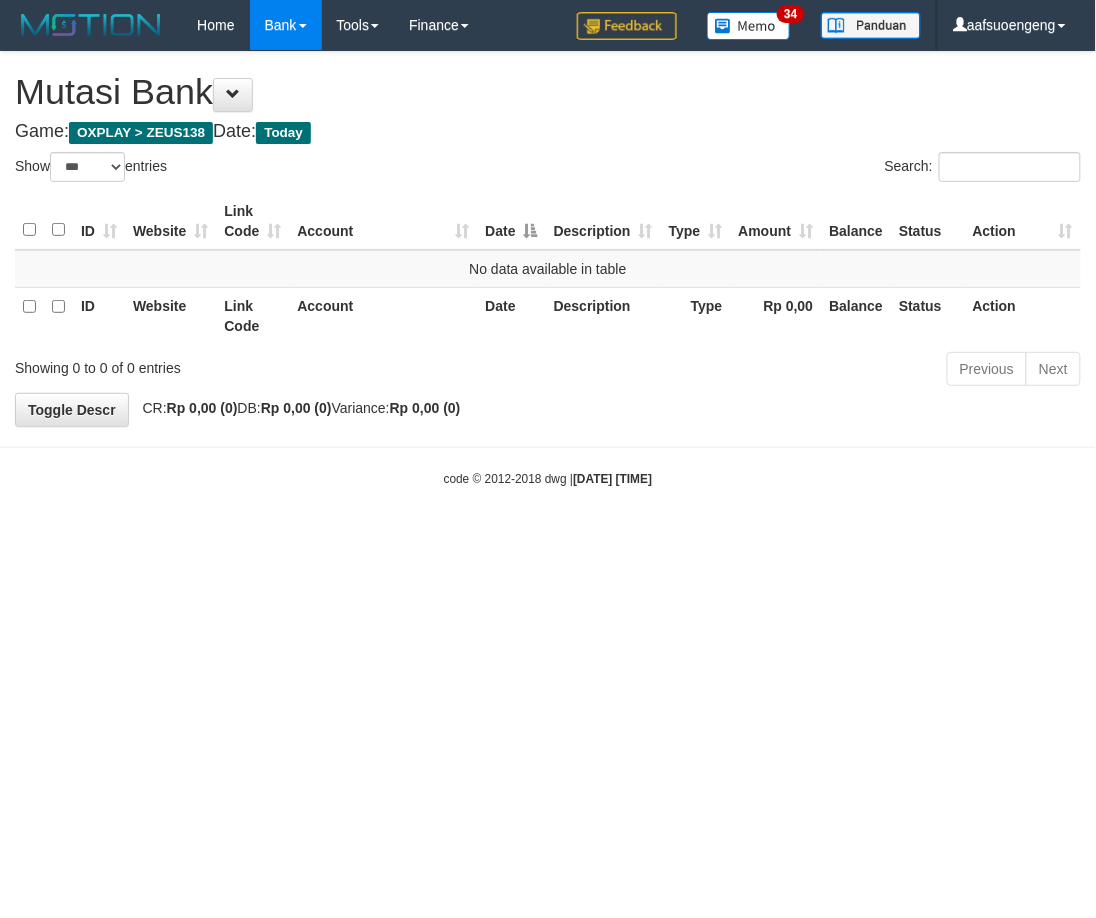 drag, startPoint x: 852, startPoint y: 745, endPoint x: 1094, endPoint y: 530, distance: 323.7113 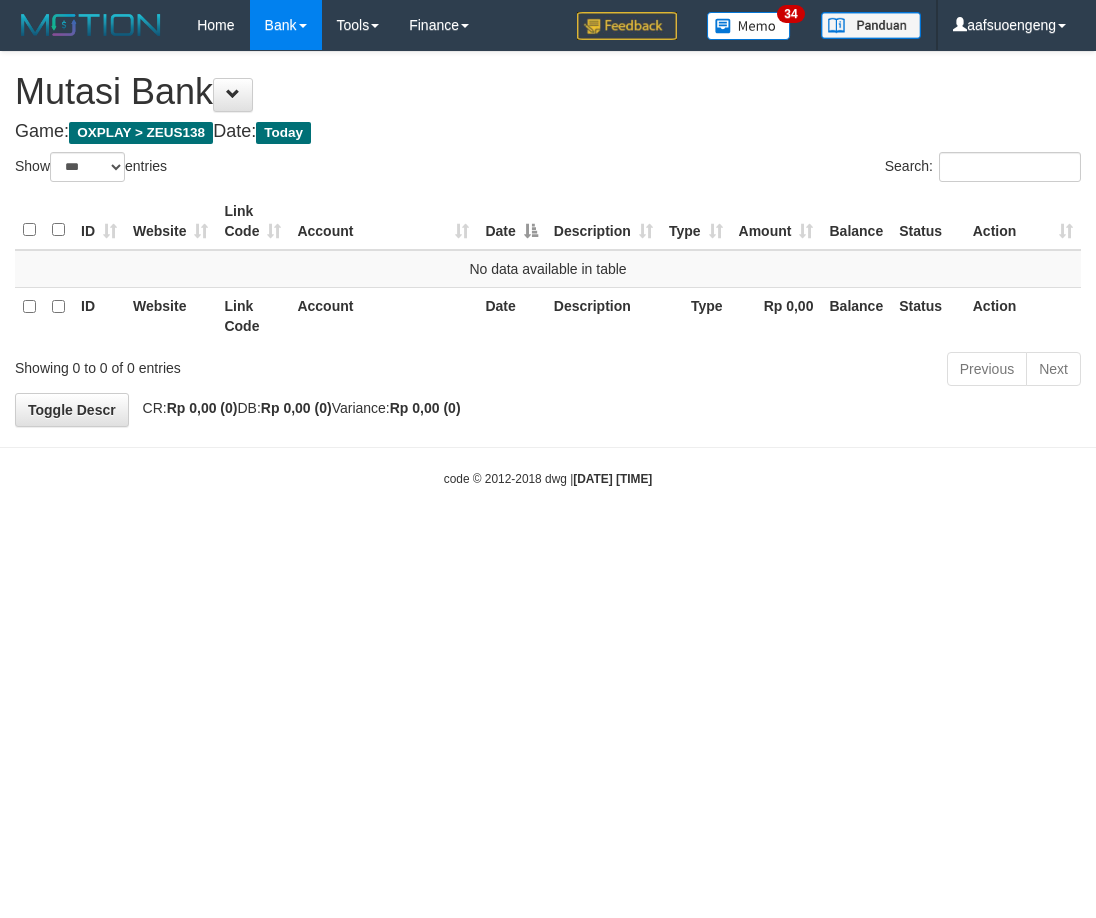 select on "***" 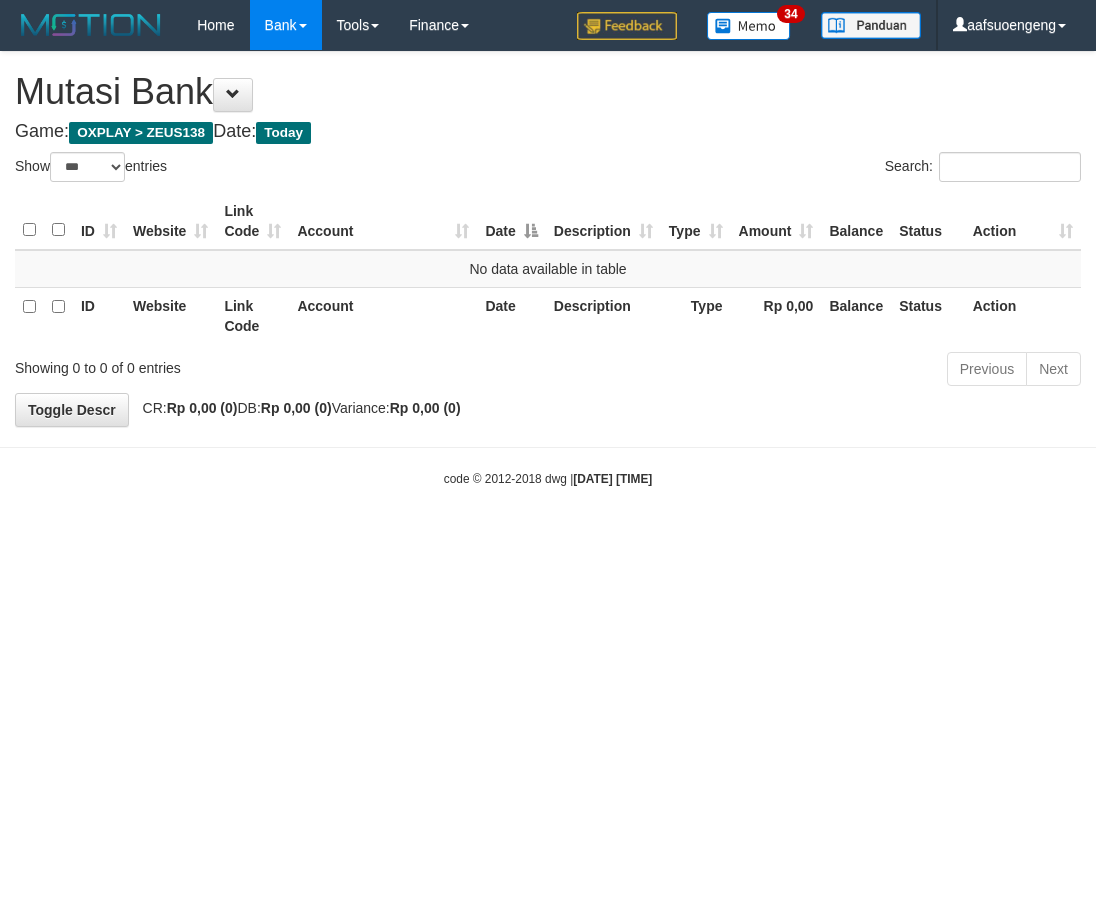 scroll, scrollTop: 0, scrollLeft: 0, axis: both 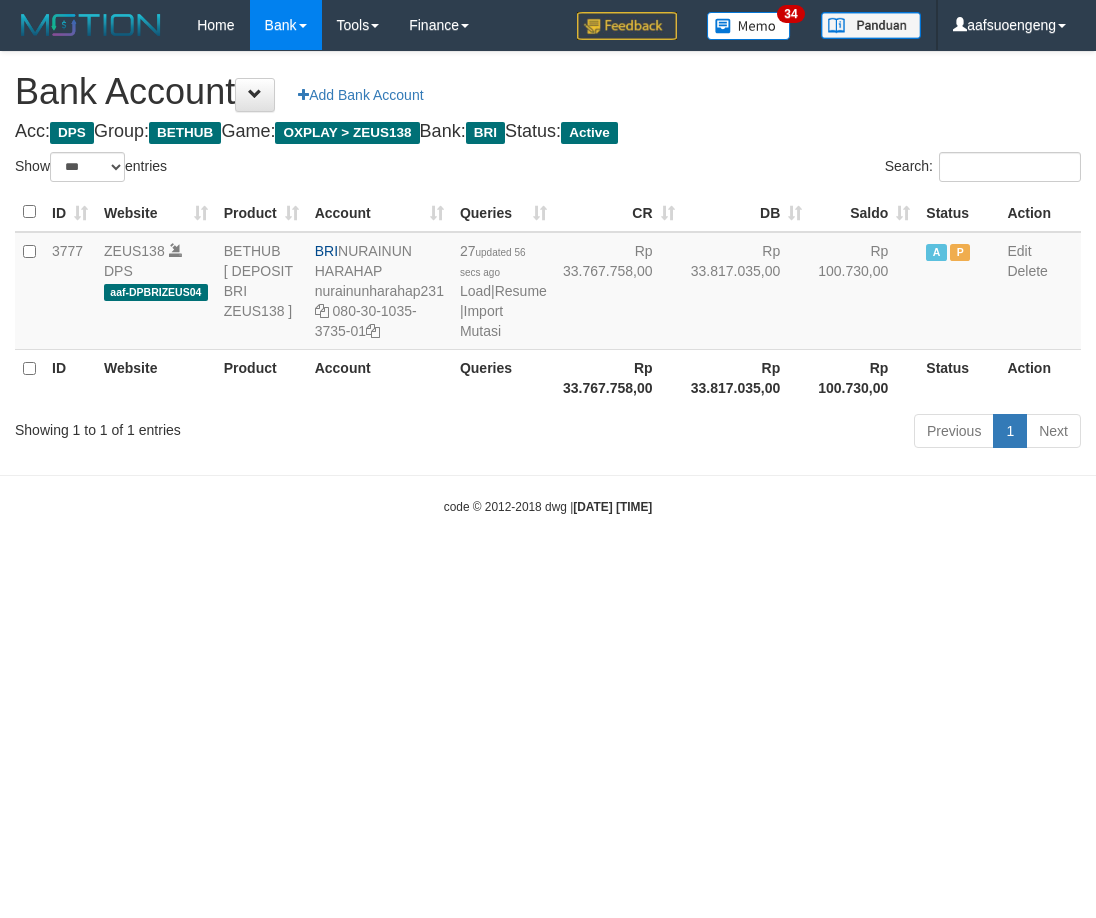 select on "***" 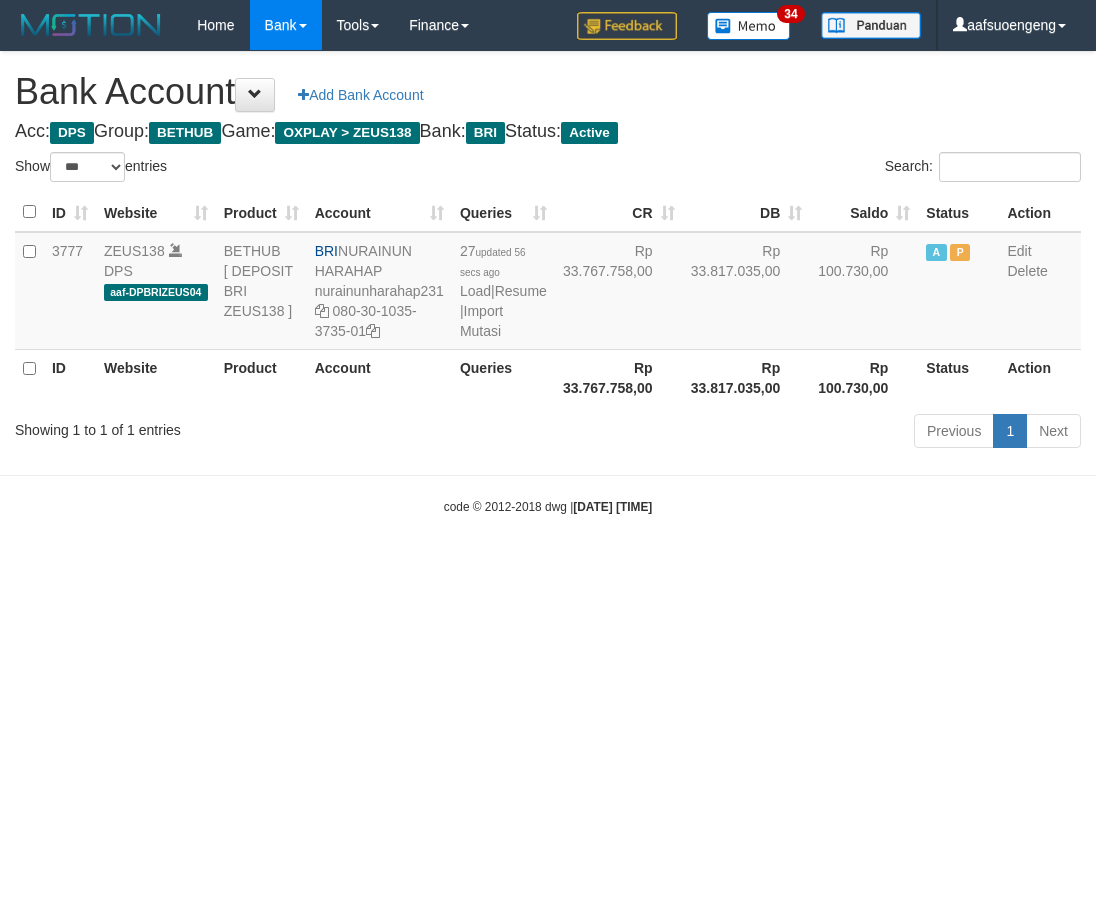 scroll, scrollTop: 0, scrollLeft: 0, axis: both 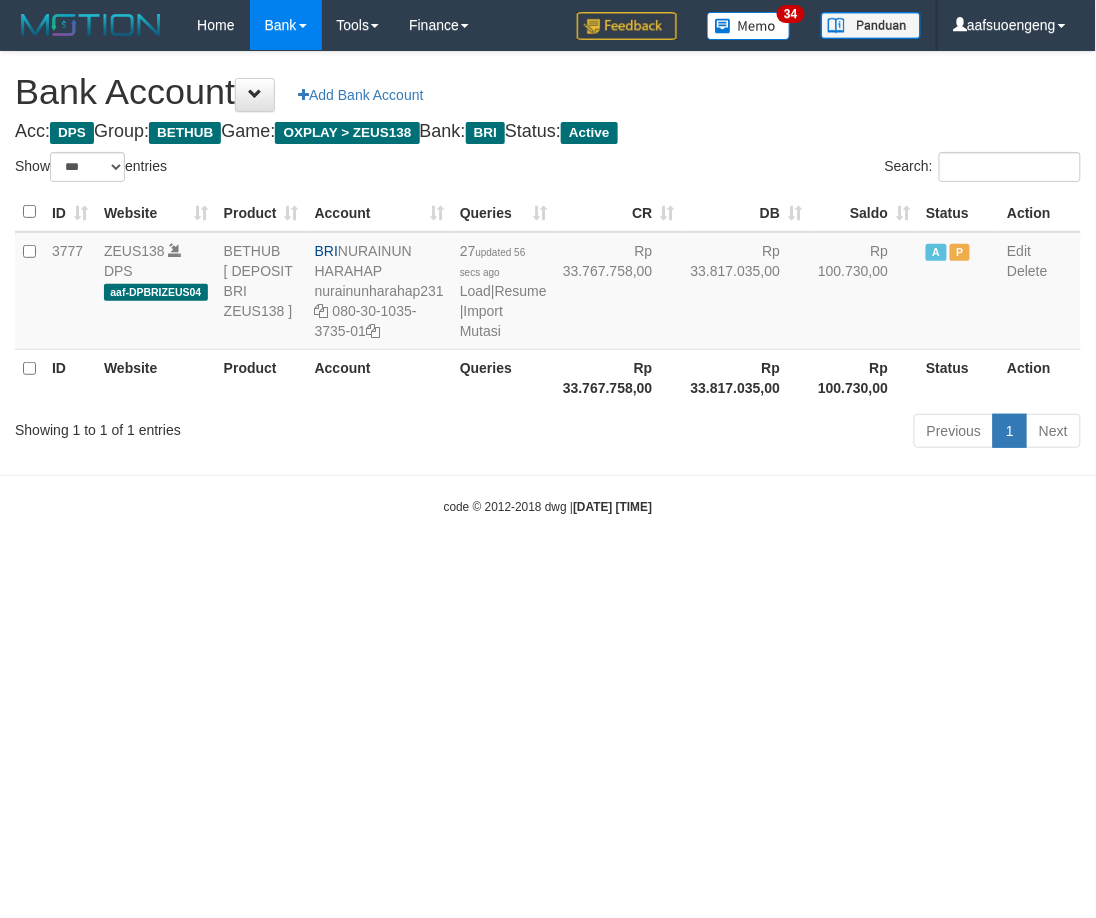 click on "Toggle navigation
Home
Bank
Account List
Mutasi Bank
Search
Sync
Tools
Suspicious Trans
Finance
Financial Data
aafsuoengeng
My Profile
Log Out
34" at bounding box center [548, 283] 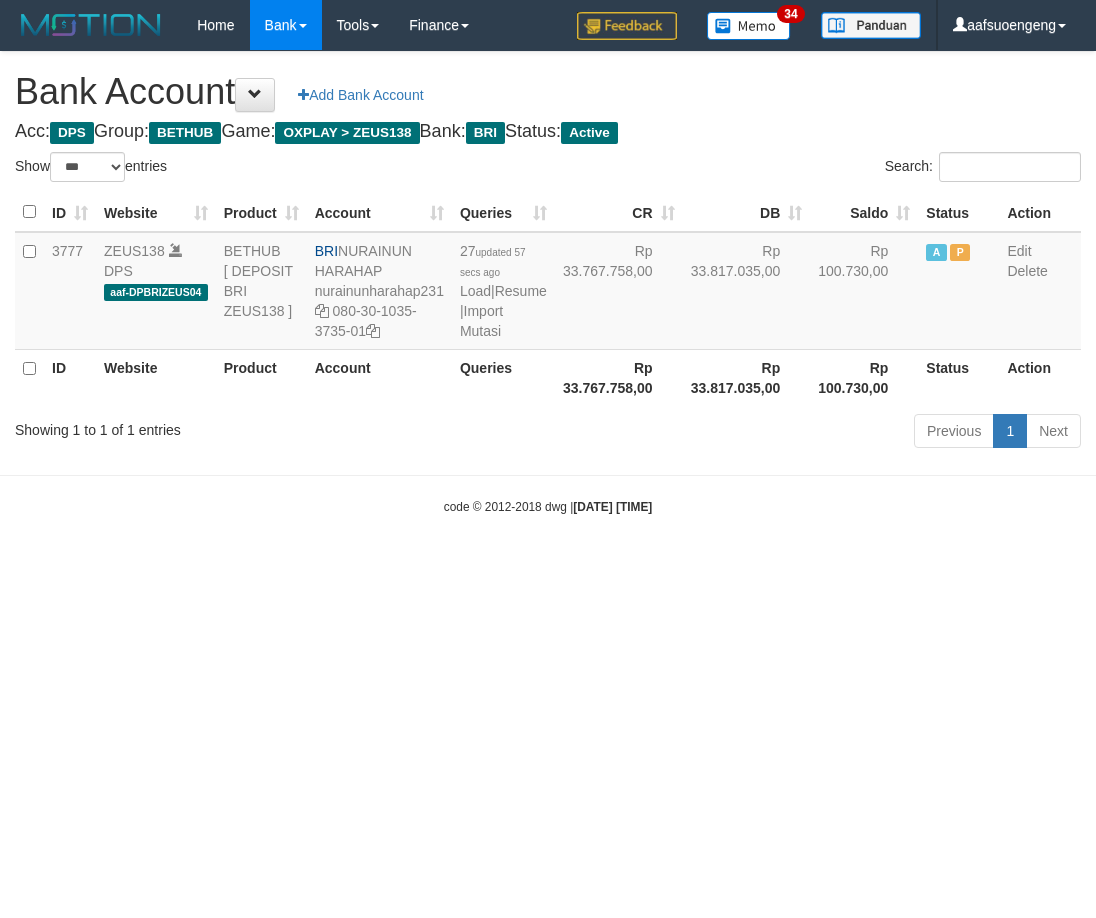 select on "***" 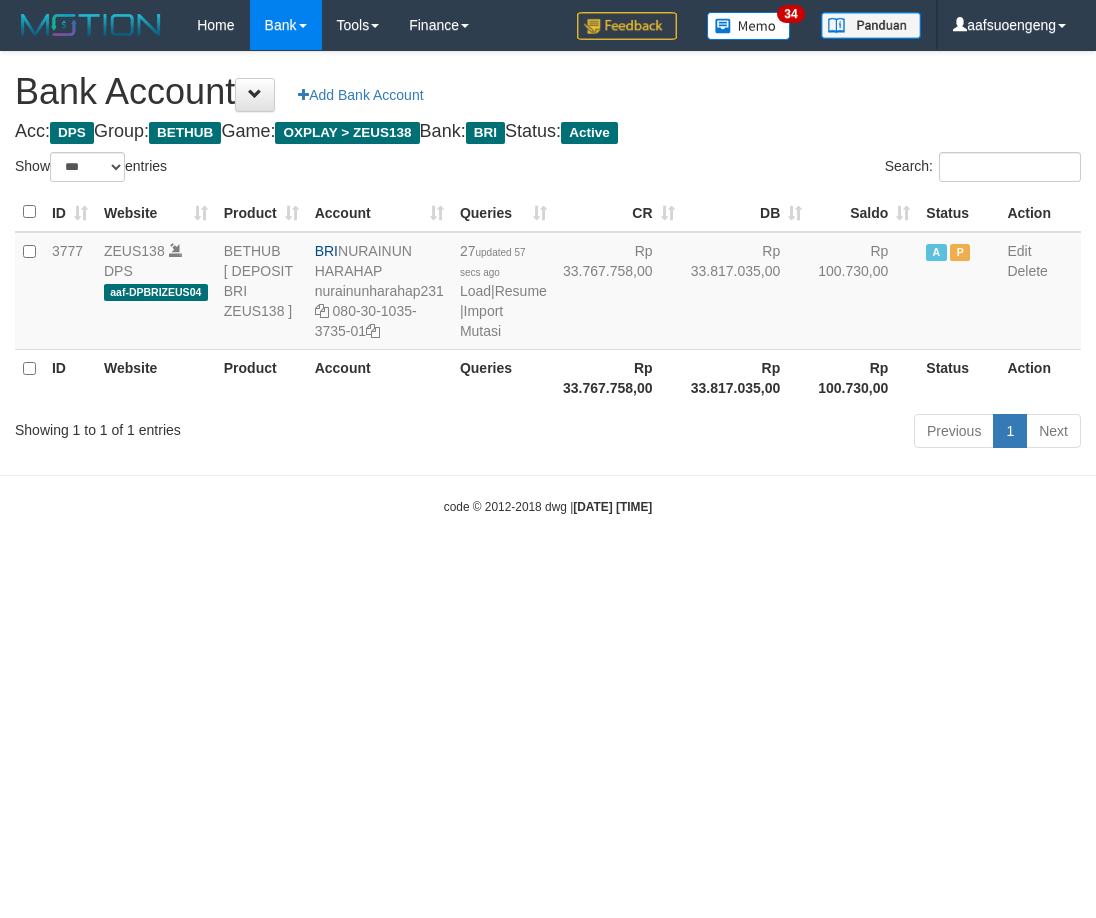 scroll, scrollTop: 0, scrollLeft: 0, axis: both 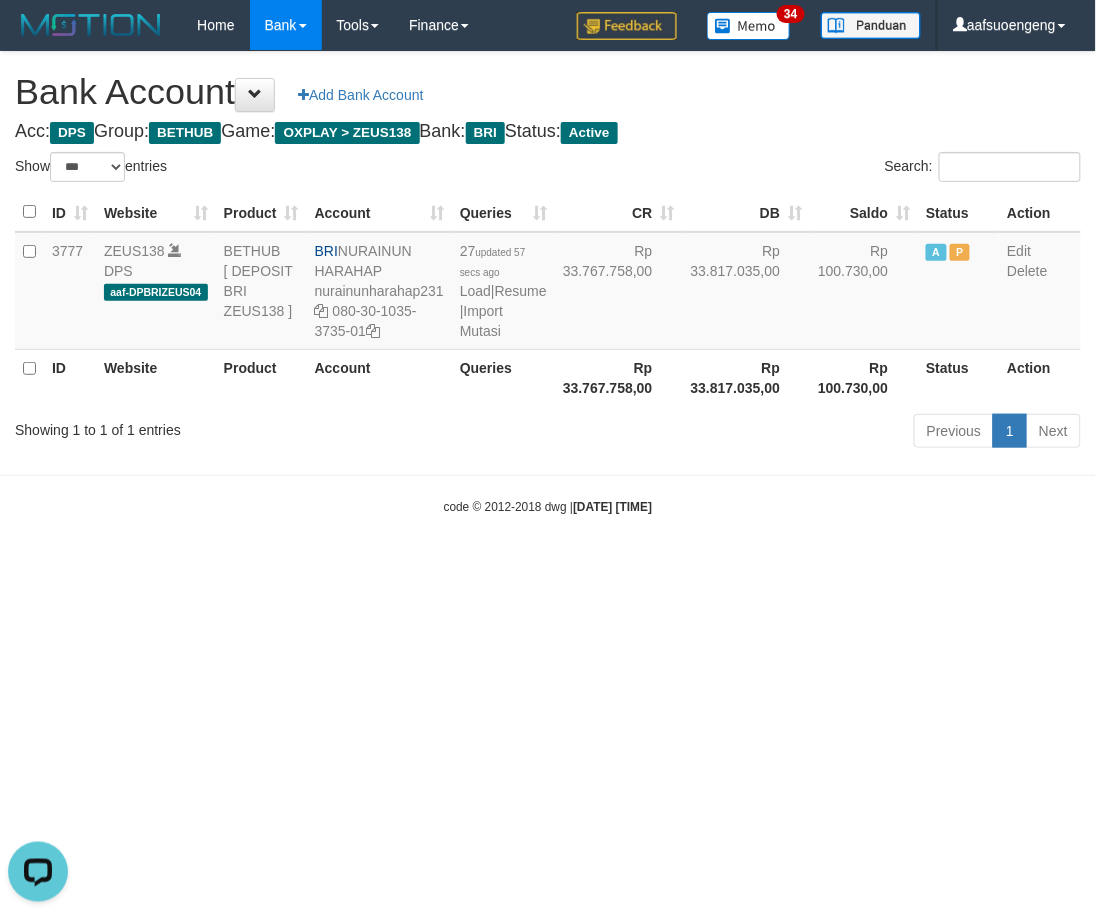 click on "Toggle navigation
Home
Bank
Account List
Mutasi Bank
Search
Sync
Tools
Suspicious Trans
Finance
Financial Data
aafsuoengeng
My Profile
Log Out
34" at bounding box center (548, 283) 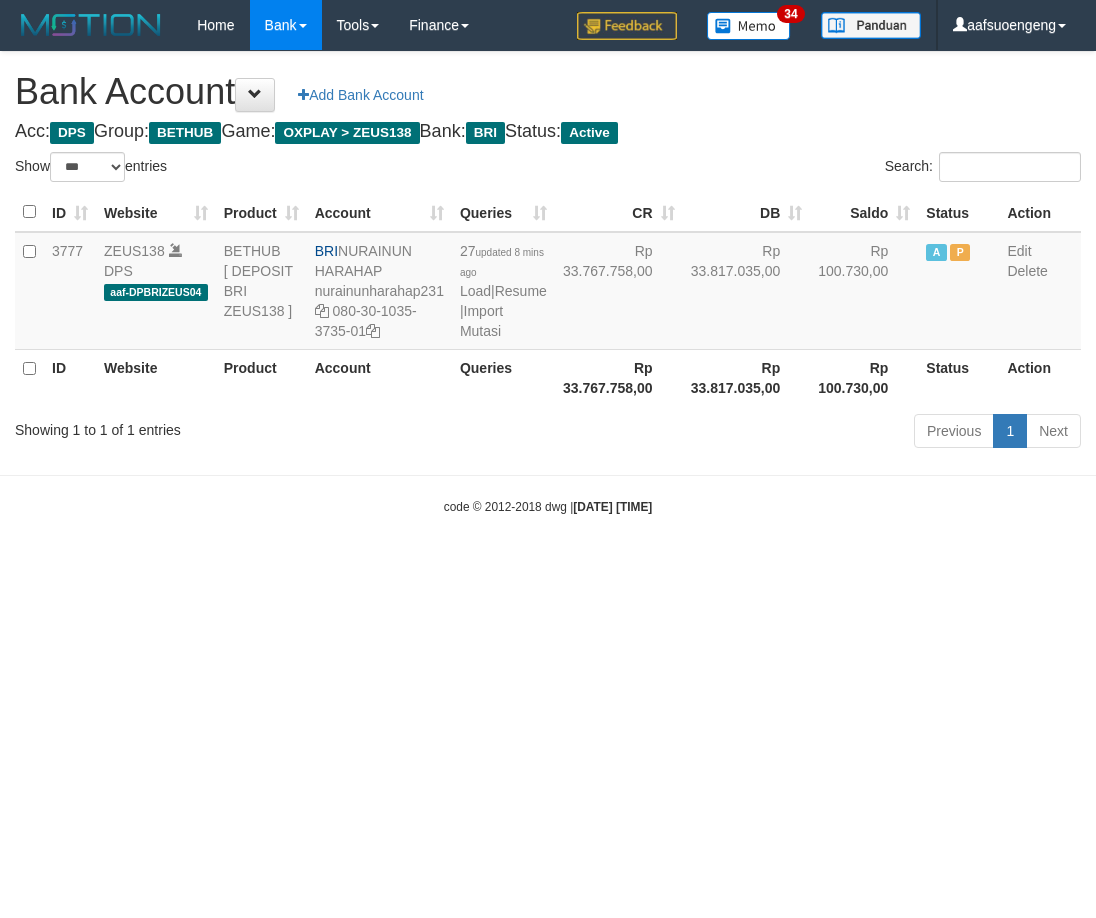 select on "***" 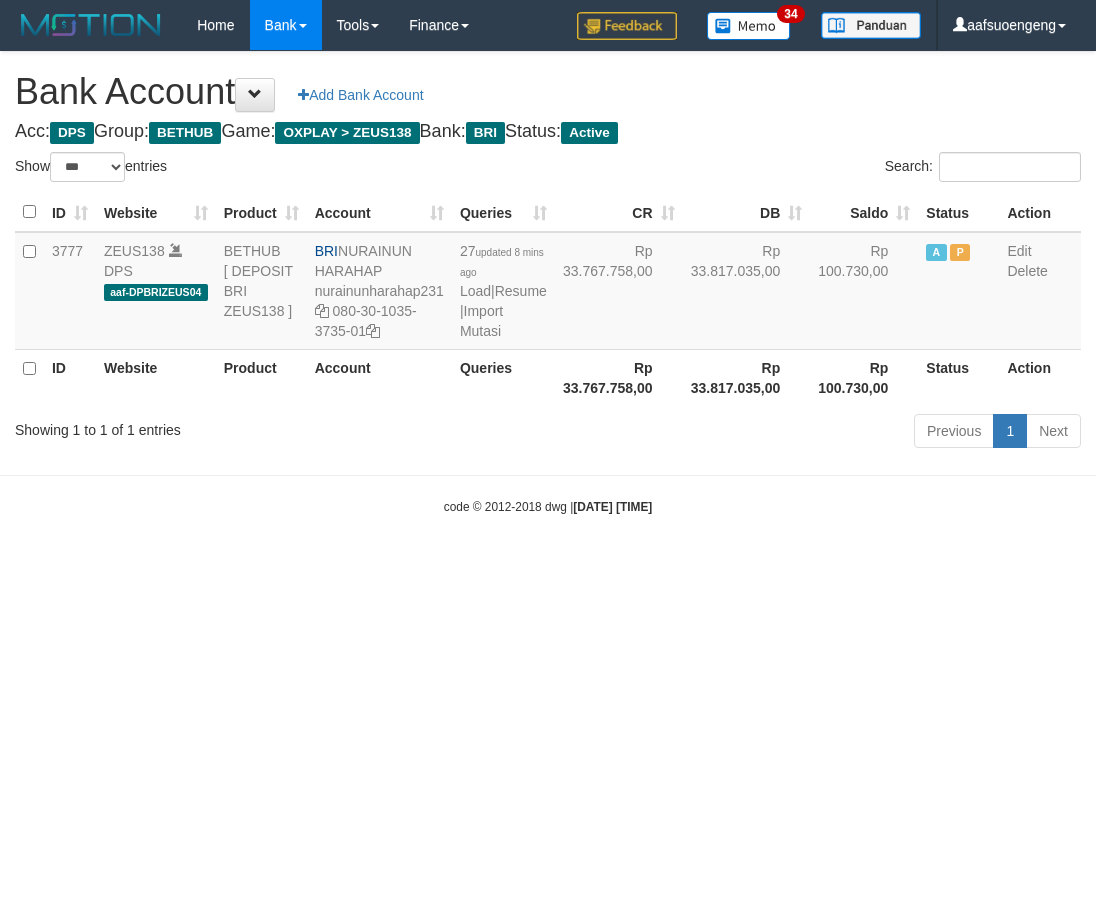 scroll, scrollTop: 0, scrollLeft: 0, axis: both 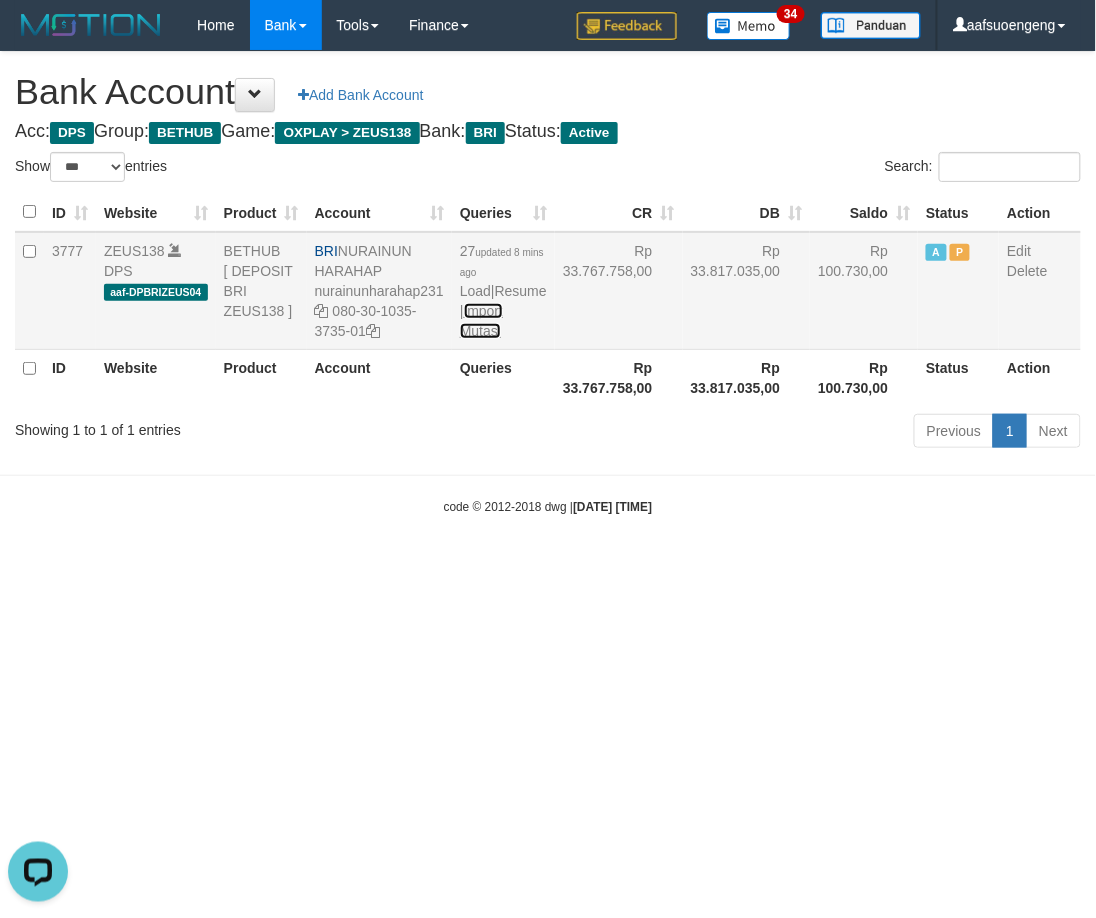click on "Import Mutasi" at bounding box center [481, 321] 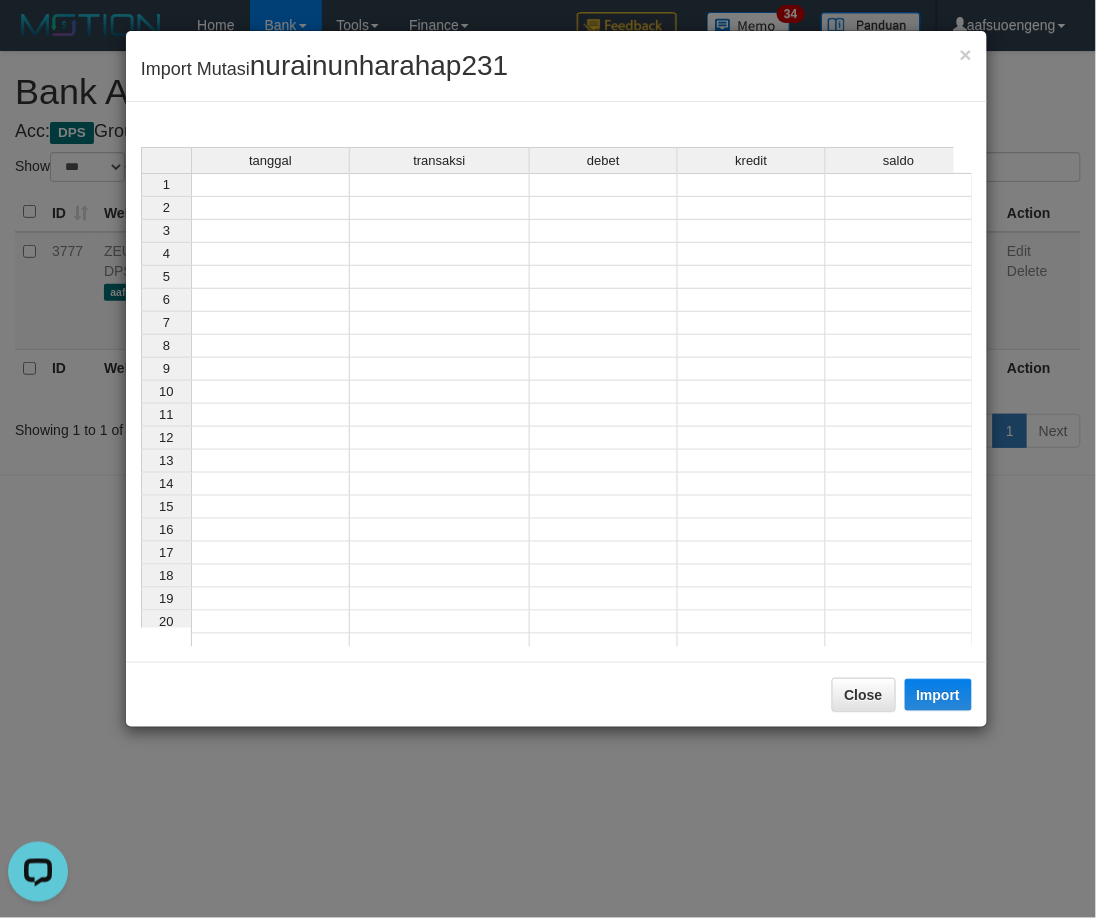 click at bounding box center (270, 185) 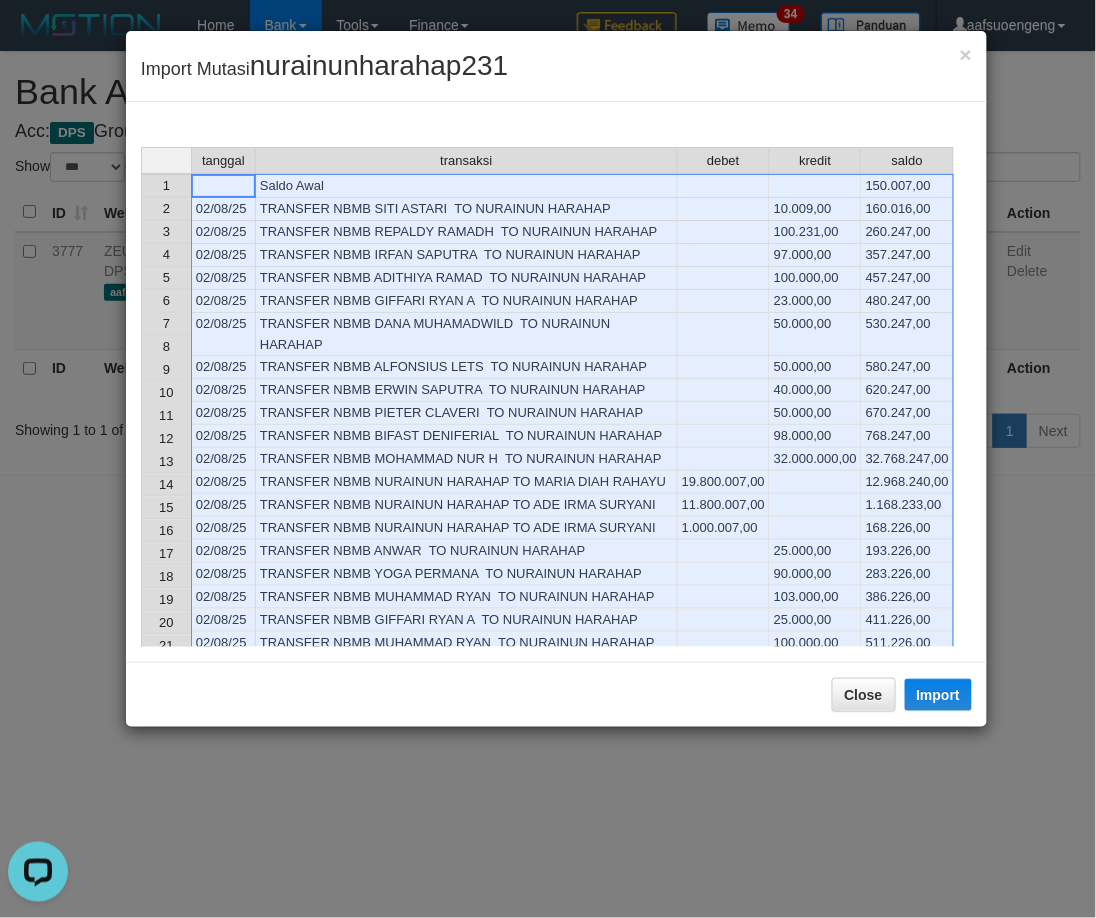 scroll, scrollTop: 466, scrollLeft: 0, axis: vertical 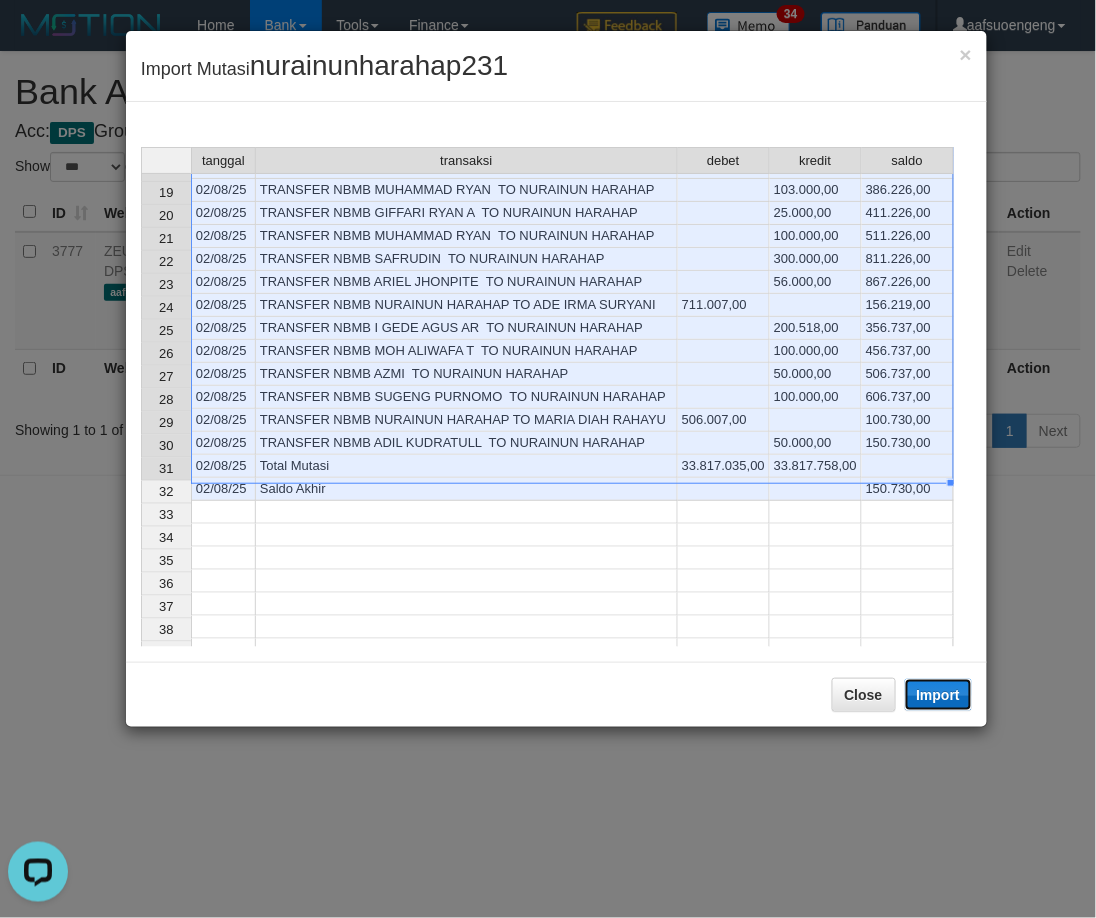 click on "Import" at bounding box center (939, 695) 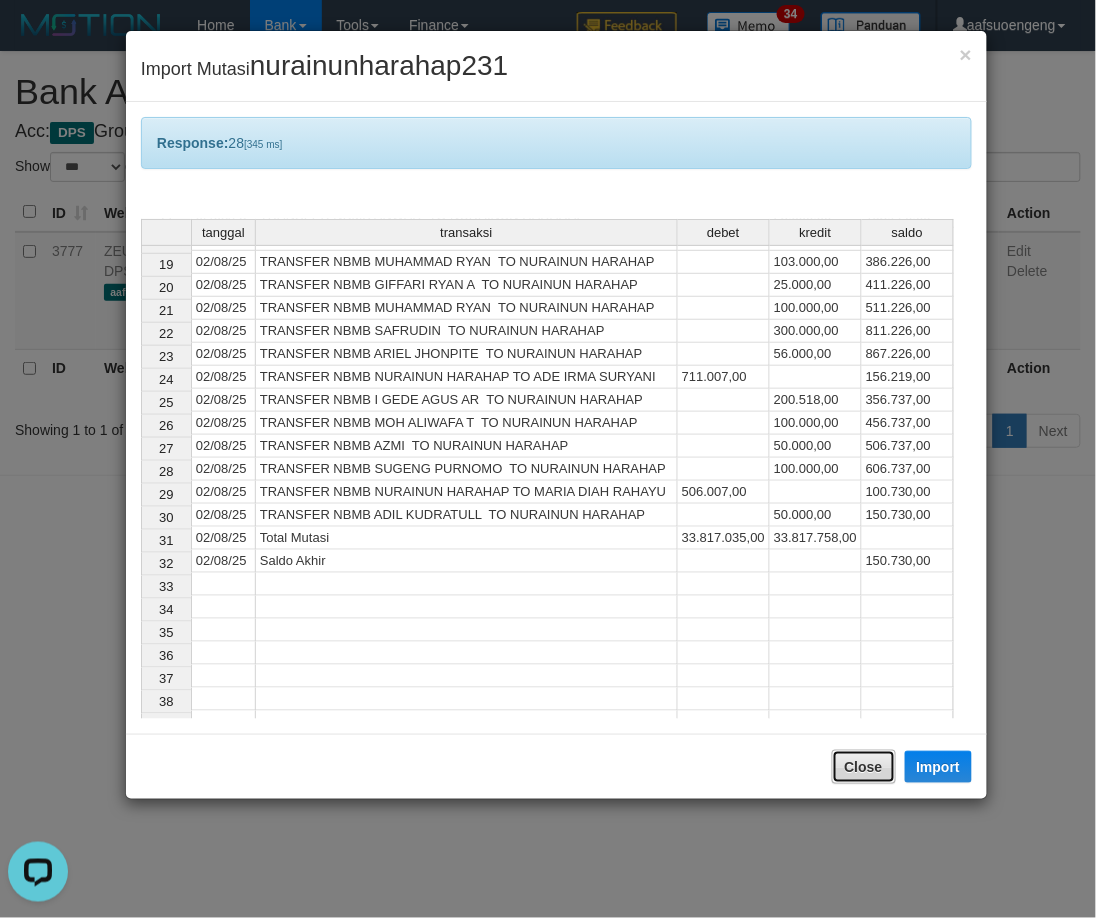 click on "Close" at bounding box center (864, 767) 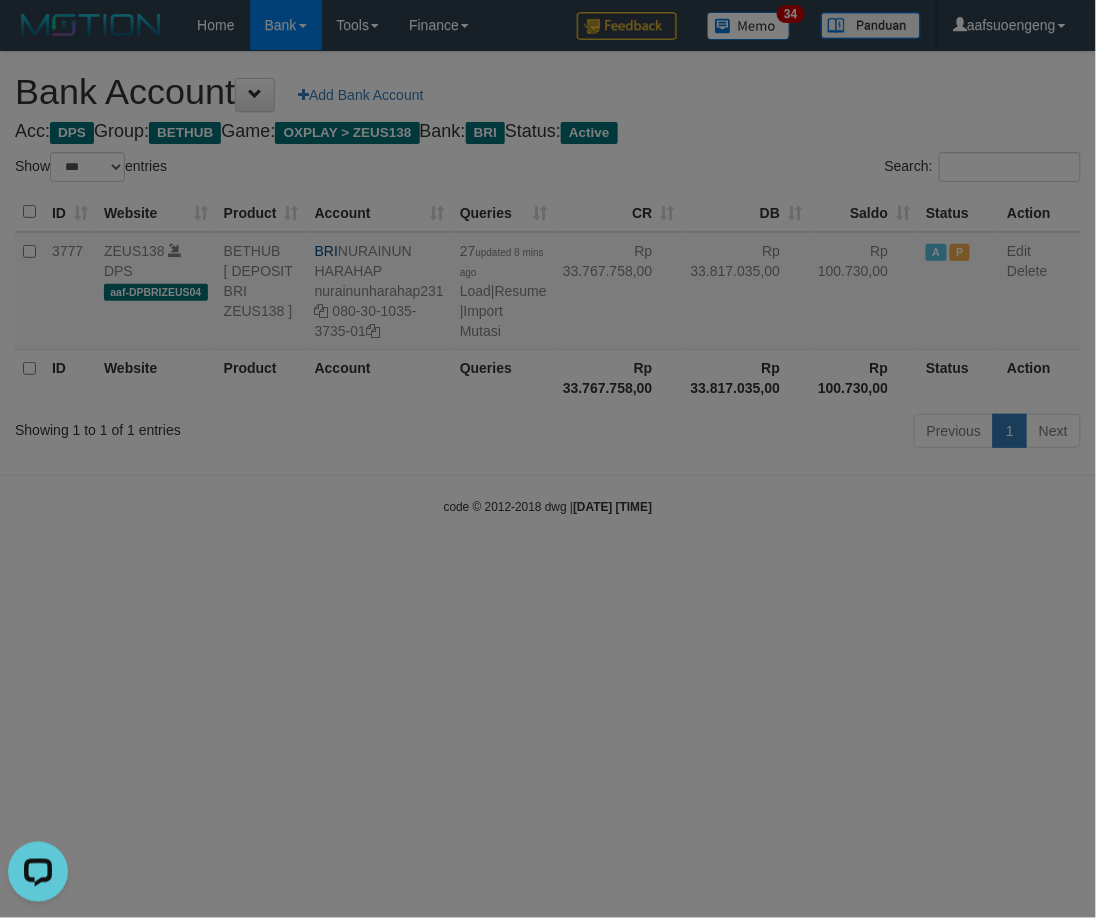 type 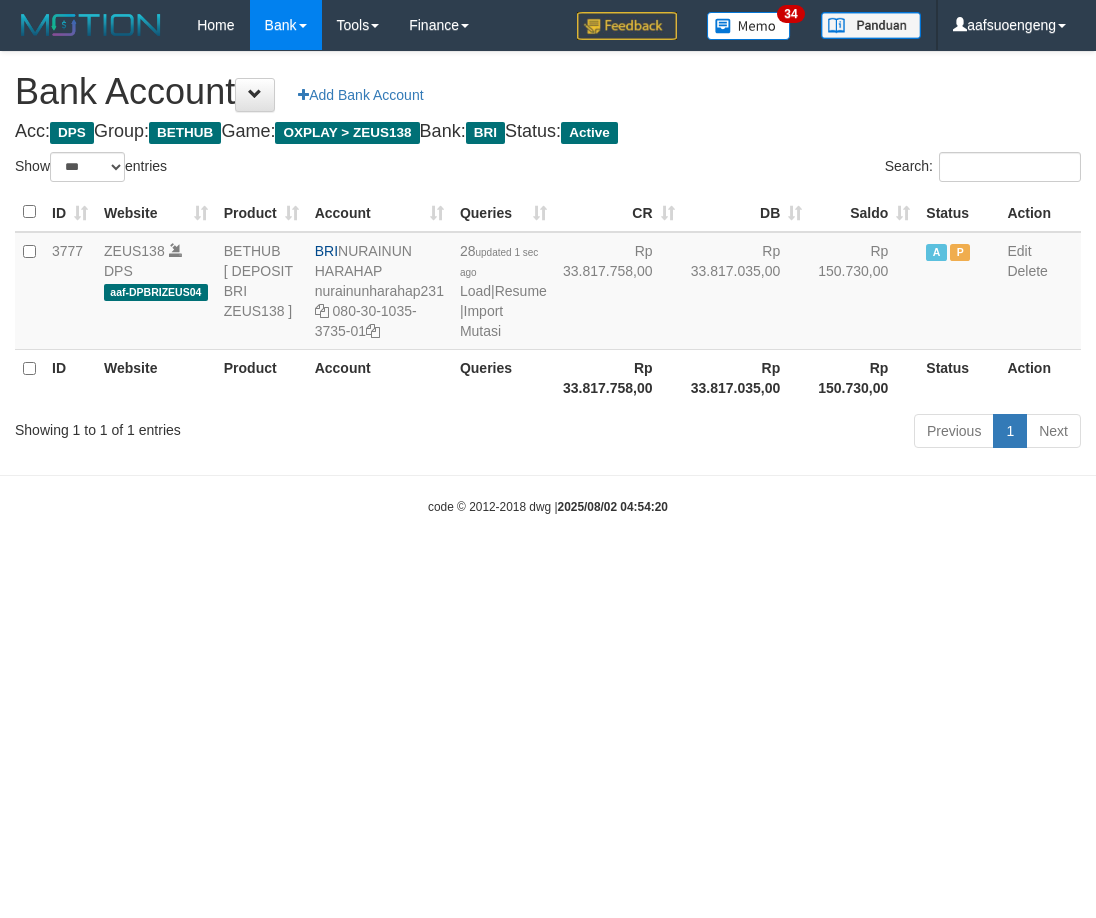 select on "***" 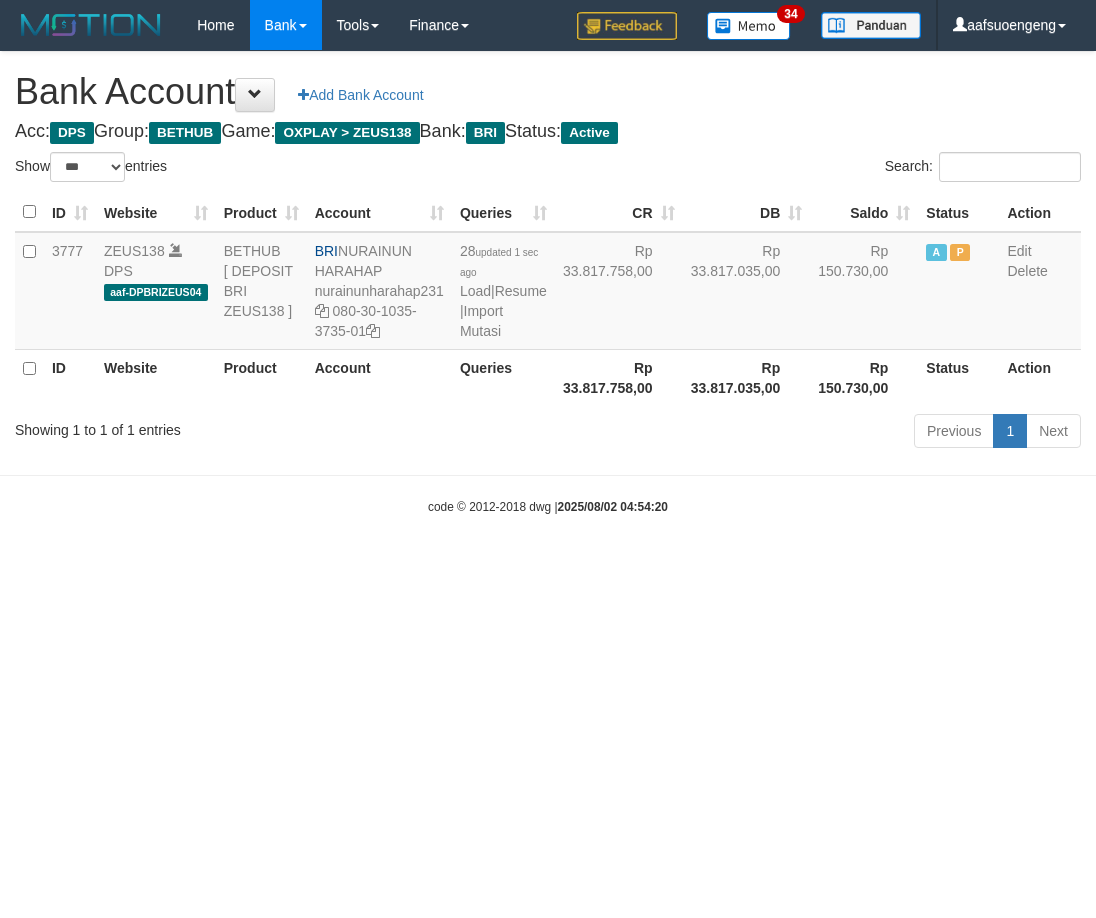 scroll, scrollTop: 0, scrollLeft: 0, axis: both 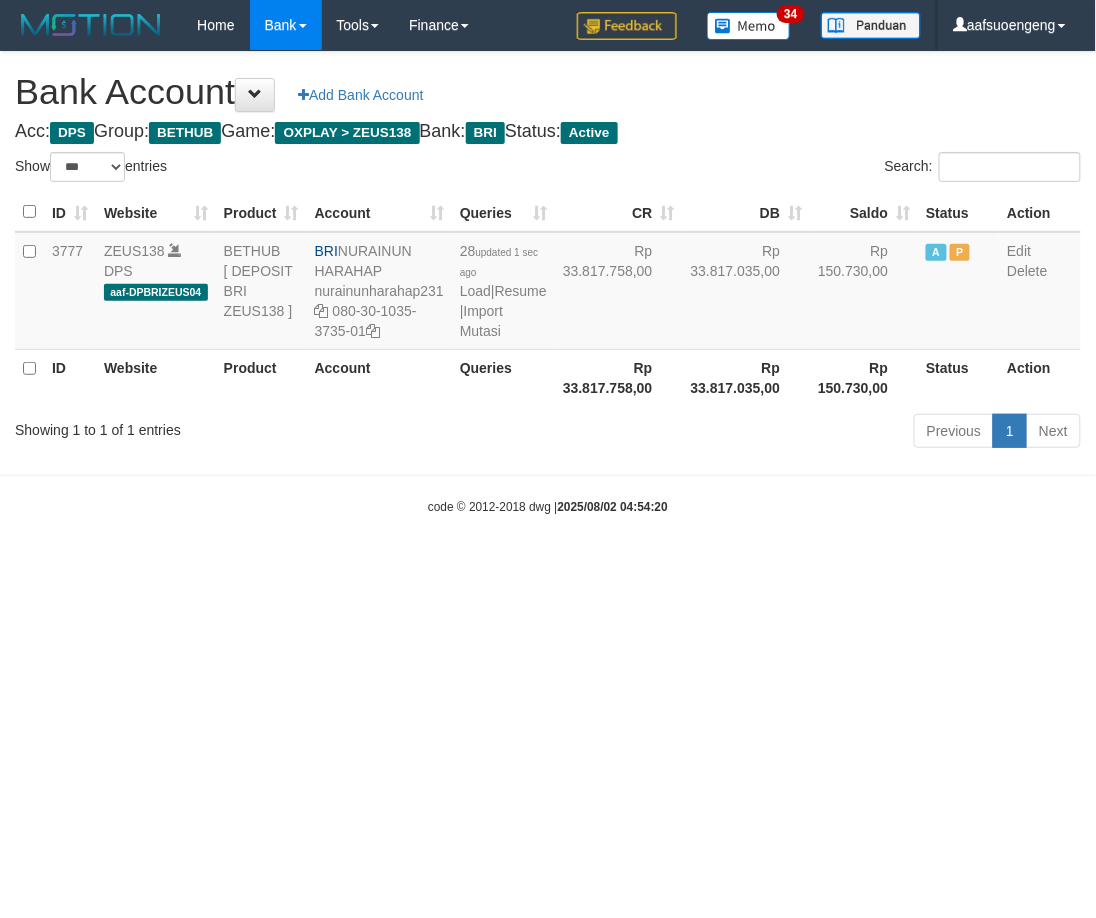 drag, startPoint x: 1002, startPoint y: 803, endPoint x: 1028, endPoint y: 754, distance: 55.470715 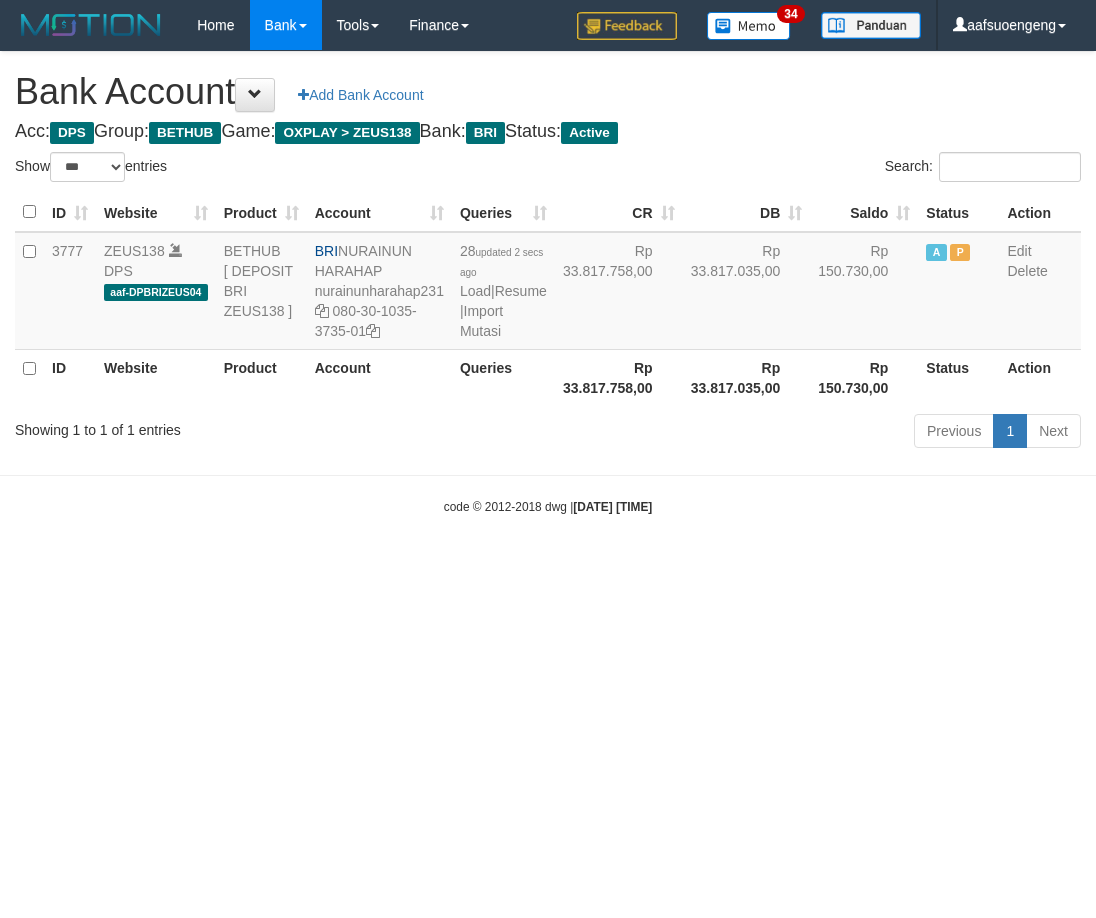 select on "***" 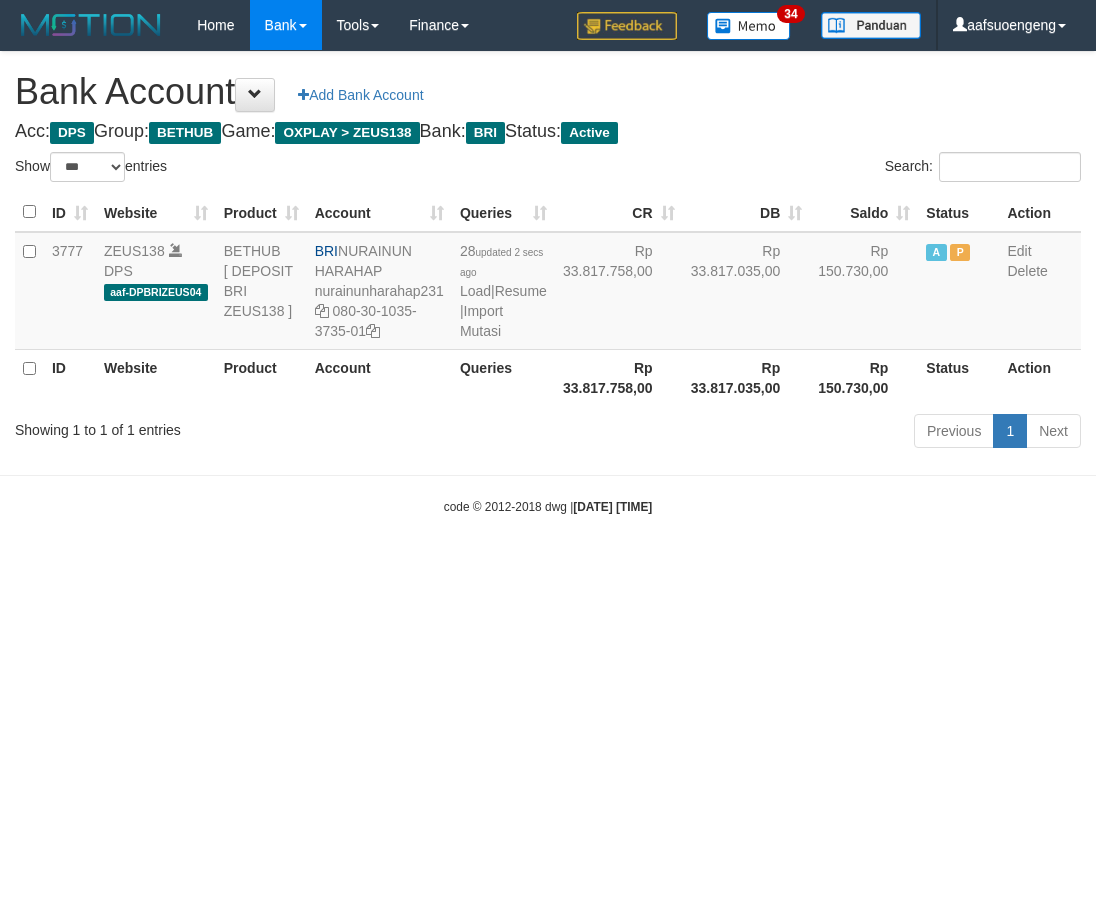 scroll, scrollTop: 0, scrollLeft: 0, axis: both 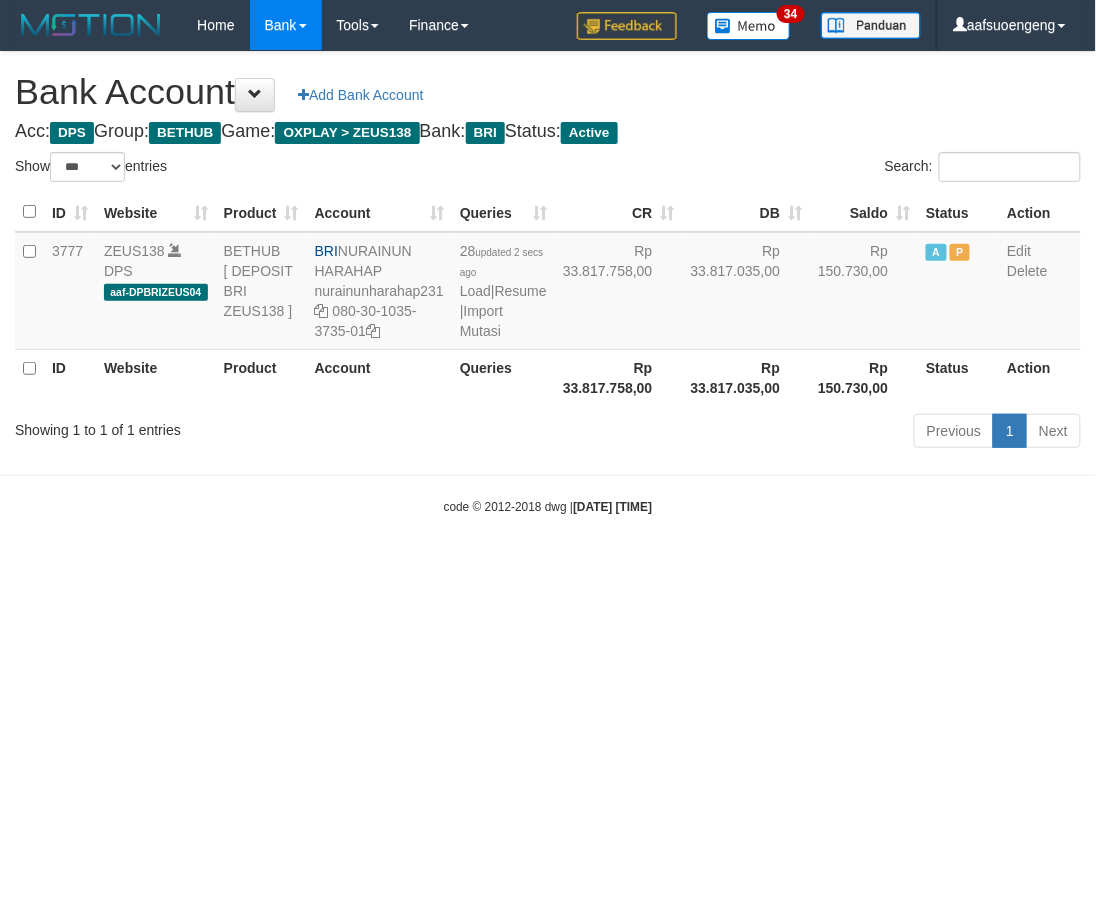 click on "Toggle navigation
Home
Bank
Account List
Mutasi Bank
Search
Sync
Tools
Suspicious Trans
Finance
Financial Data
aafsuoengeng
My Profile
Log Out
34" at bounding box center (548, 283) 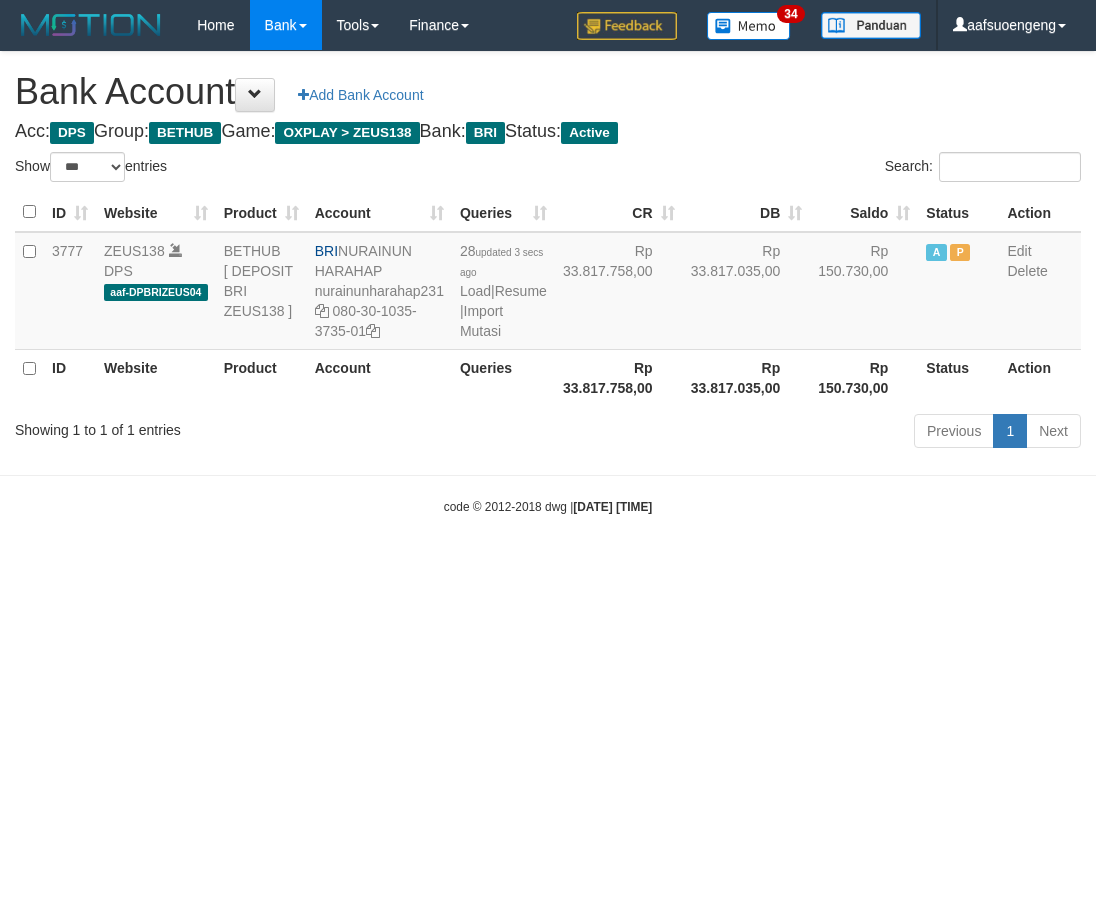 select on "***" 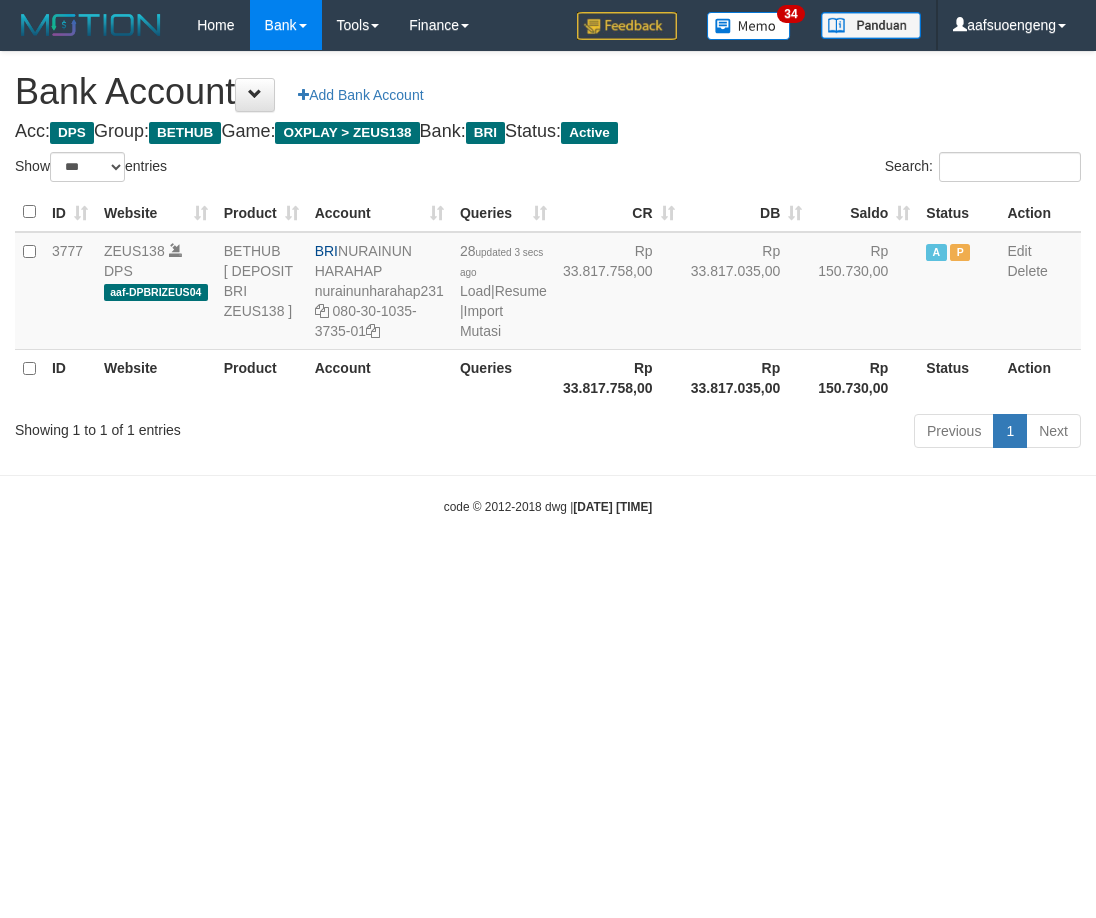 scroll, scrollTop: 0, scrollLeft: 0, axis: both 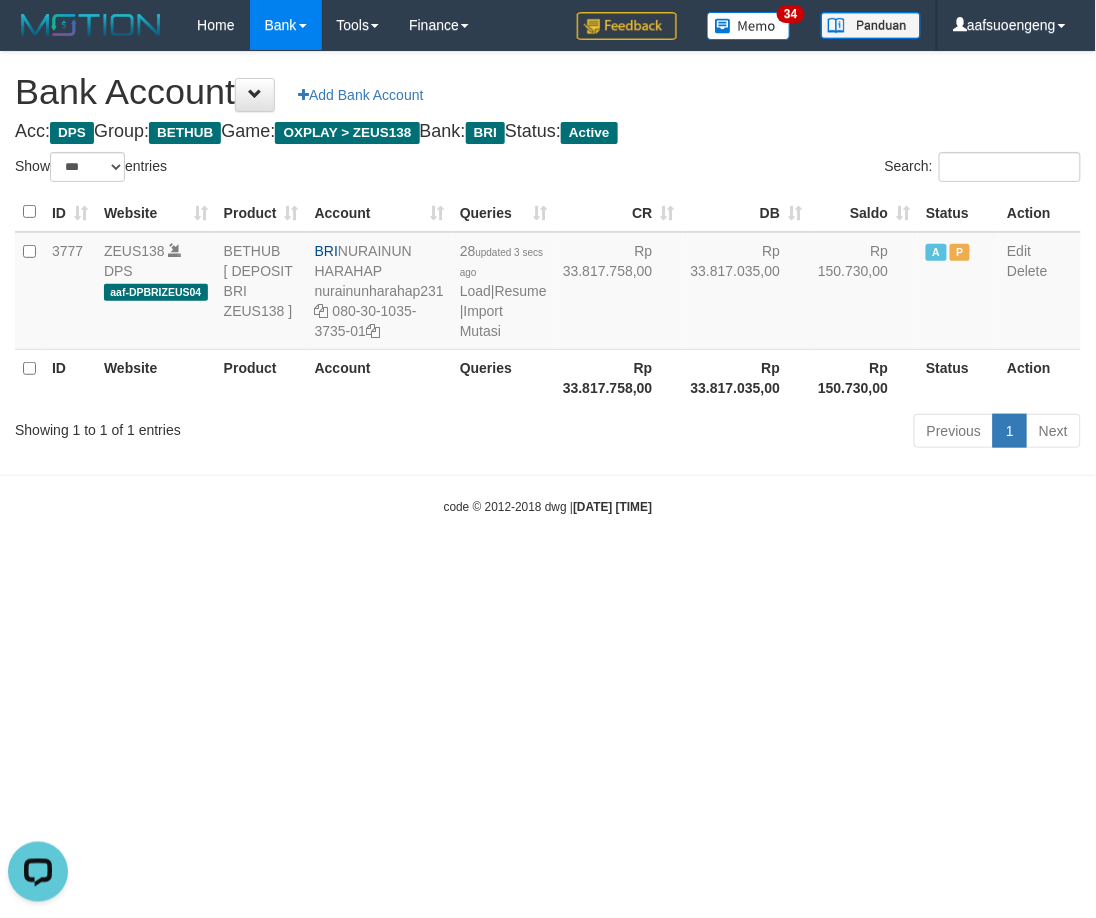 click on "Toggle navigation
Home
Bank
Account List
Mutasi Bank
Search
Sync
Tools
Suspicious Trans
Finance
Financial Data
aafsuoengeng
My Profile
Log Out
34" at bounding box center [548, 283] 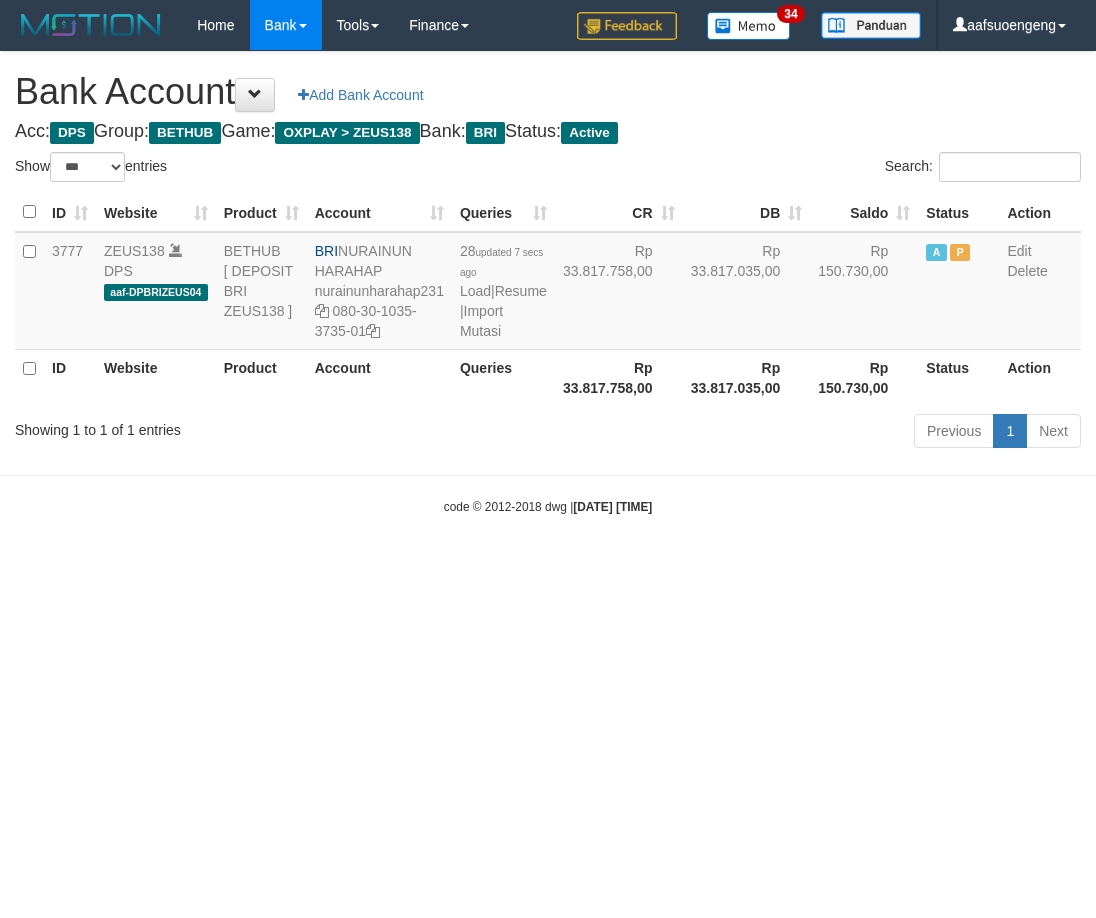 select on "***" 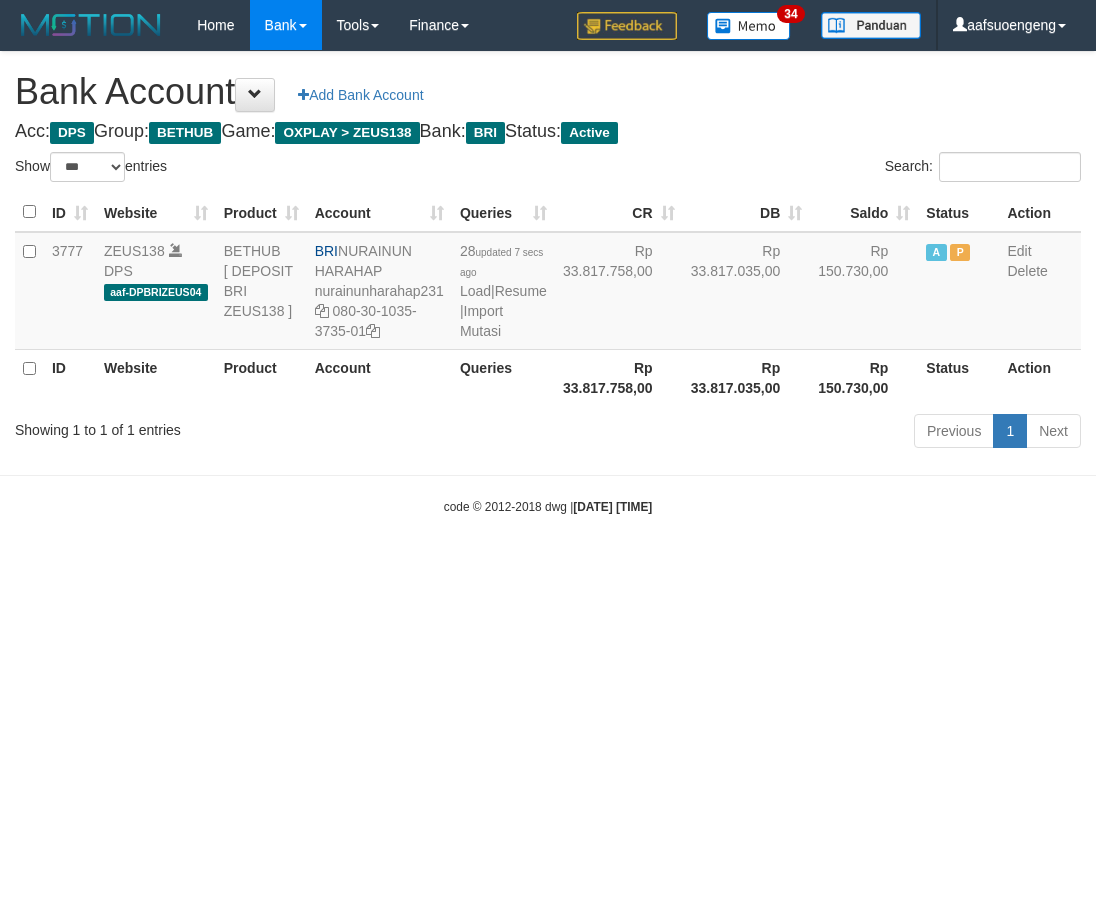 scroll, scrollTop: 0, scrollLeft: 0, axis: both 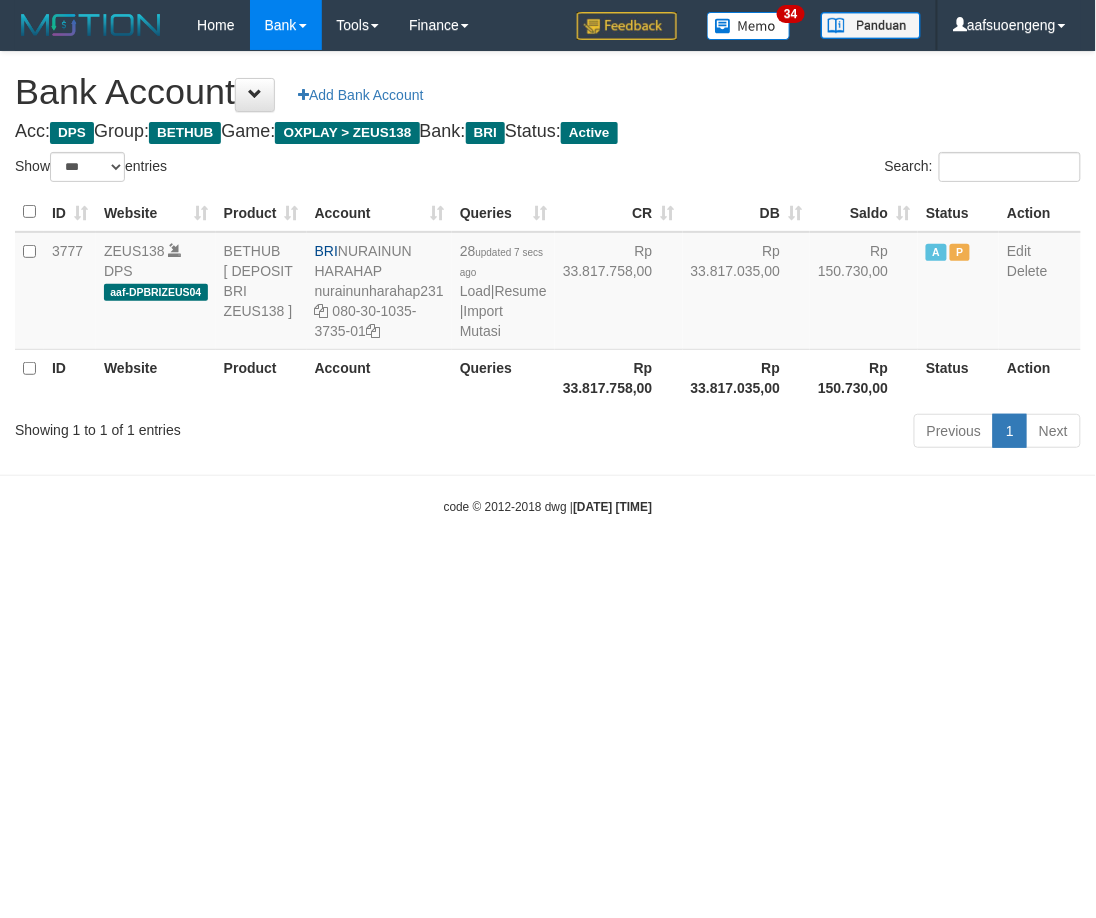 click on "Toggle navigation
Home
Bank
Account List
Mutasi Bank
Search
Sync
Tools
Suspicious Trans
Finance
Financial Data
aafsuoengeng
My Profile
Log Out
34" at bounding box center (548, 283) 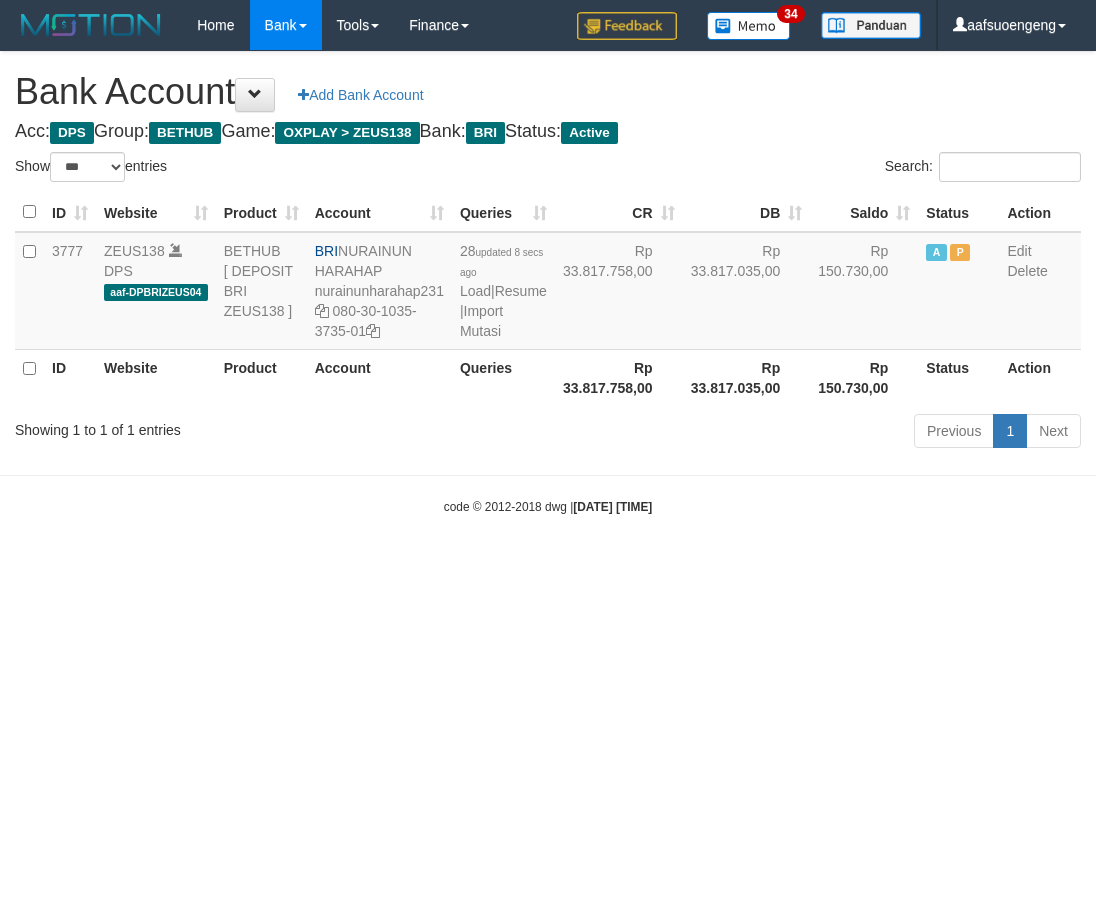 select on "***" 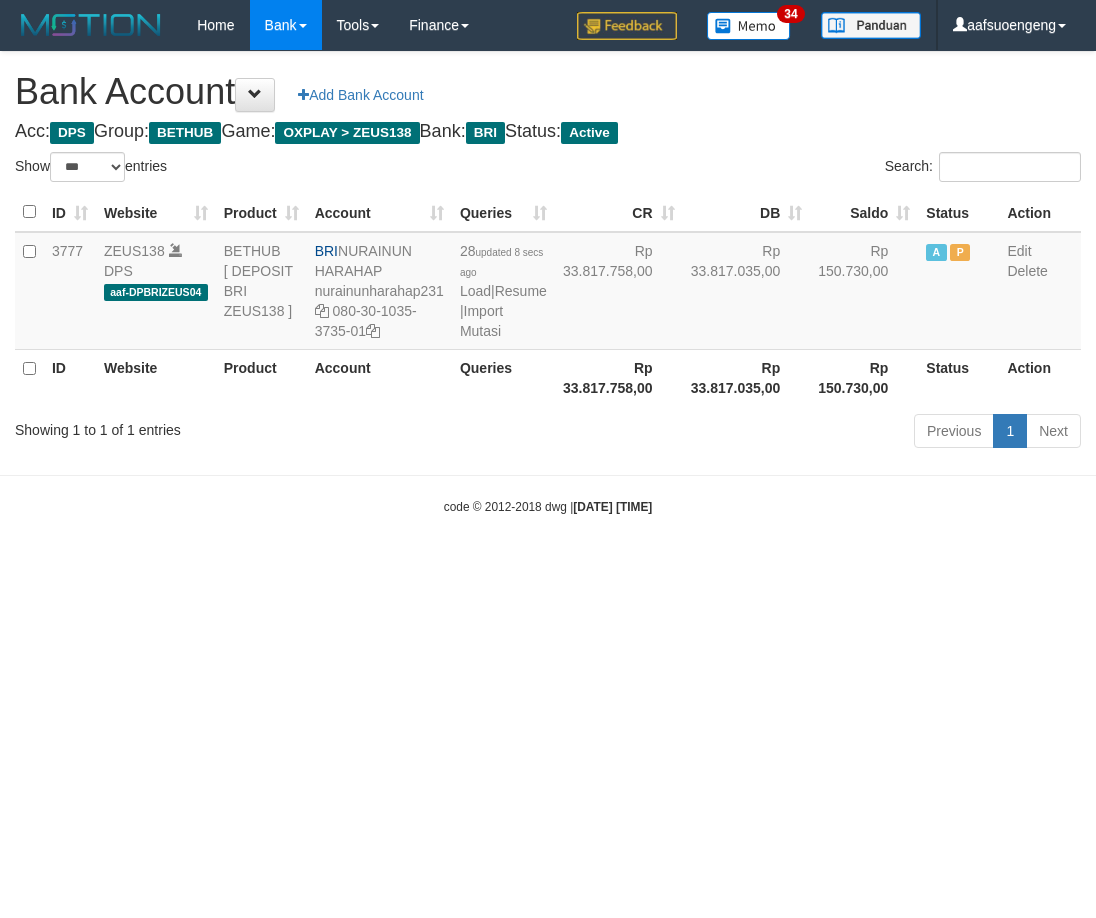 scroll, scrollTop: 0, scrollLeft: 0, axis: both 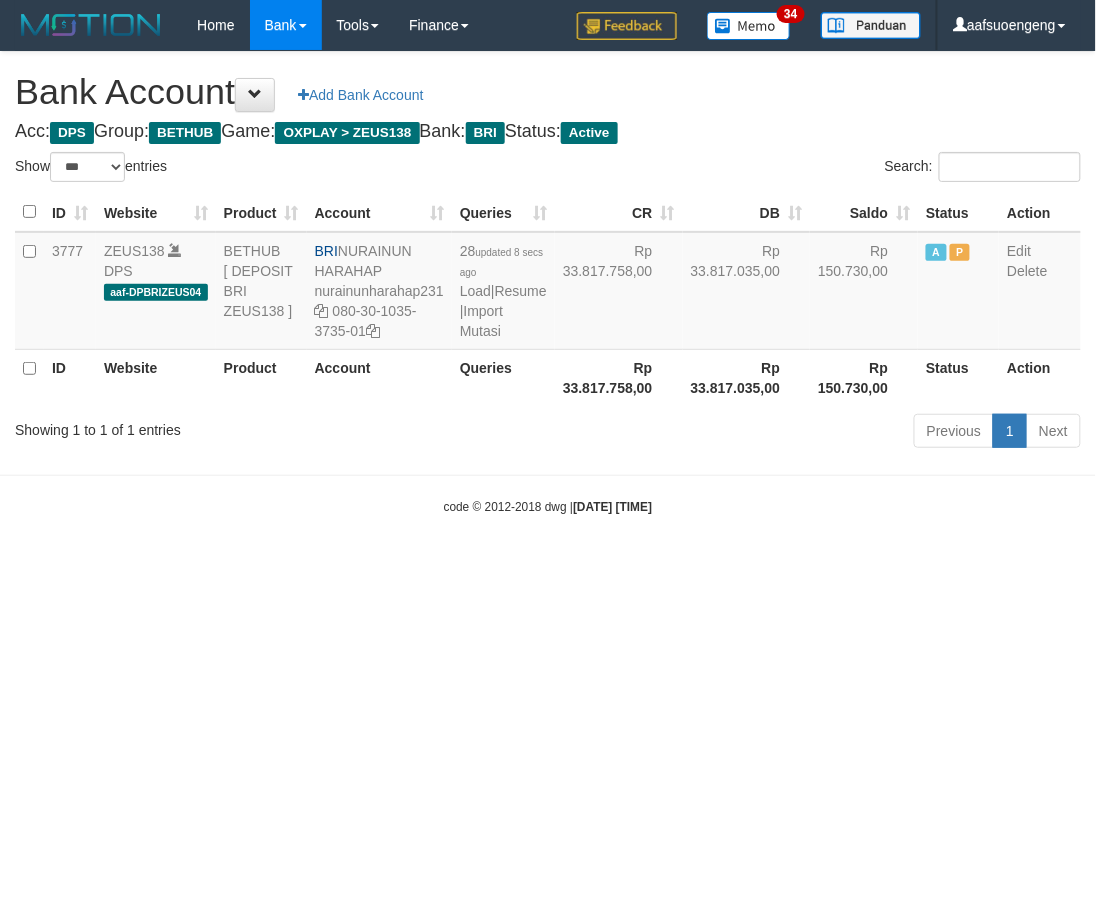 drag, startPoint x: 742, startPoint y: 653, endPoint x: 753, endPoint y: 658, distance: 12.083046 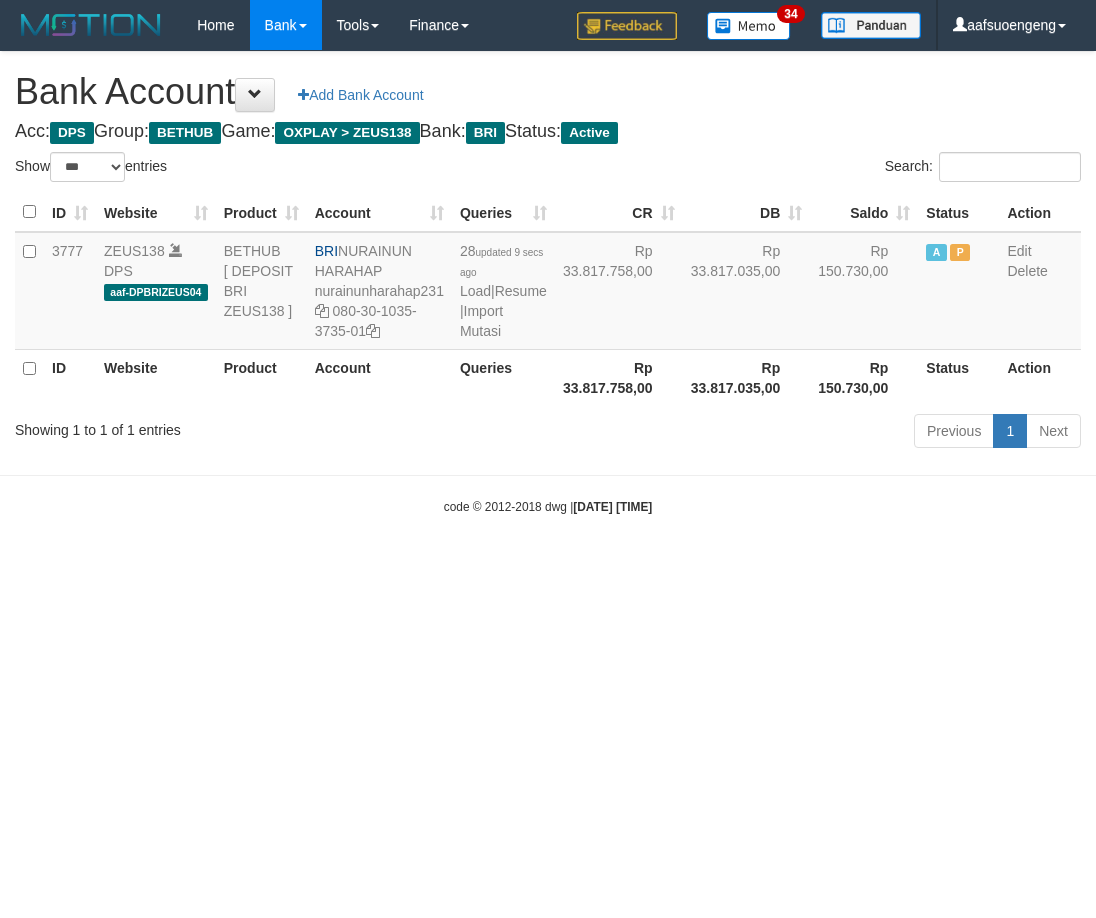 select on "***" 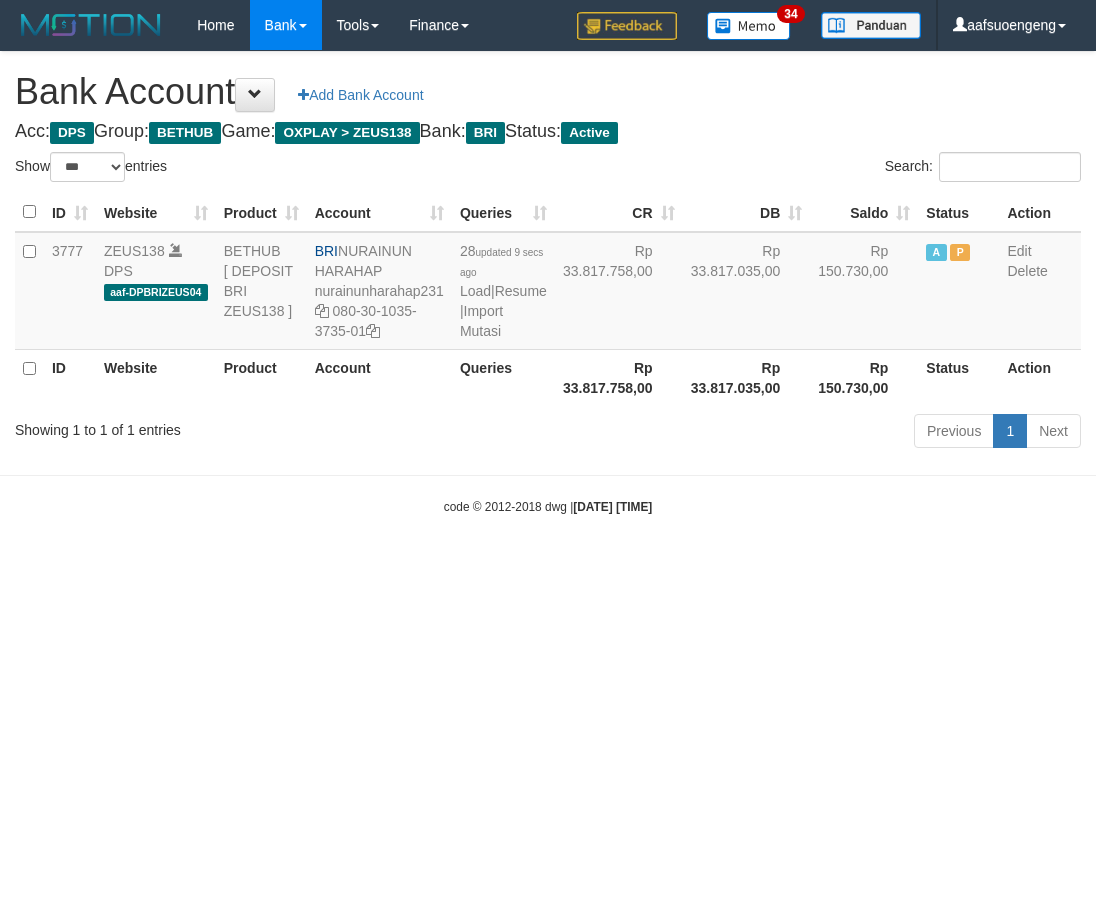 scroll, scrollTop: 0, scrollLeft: 0, axis: both 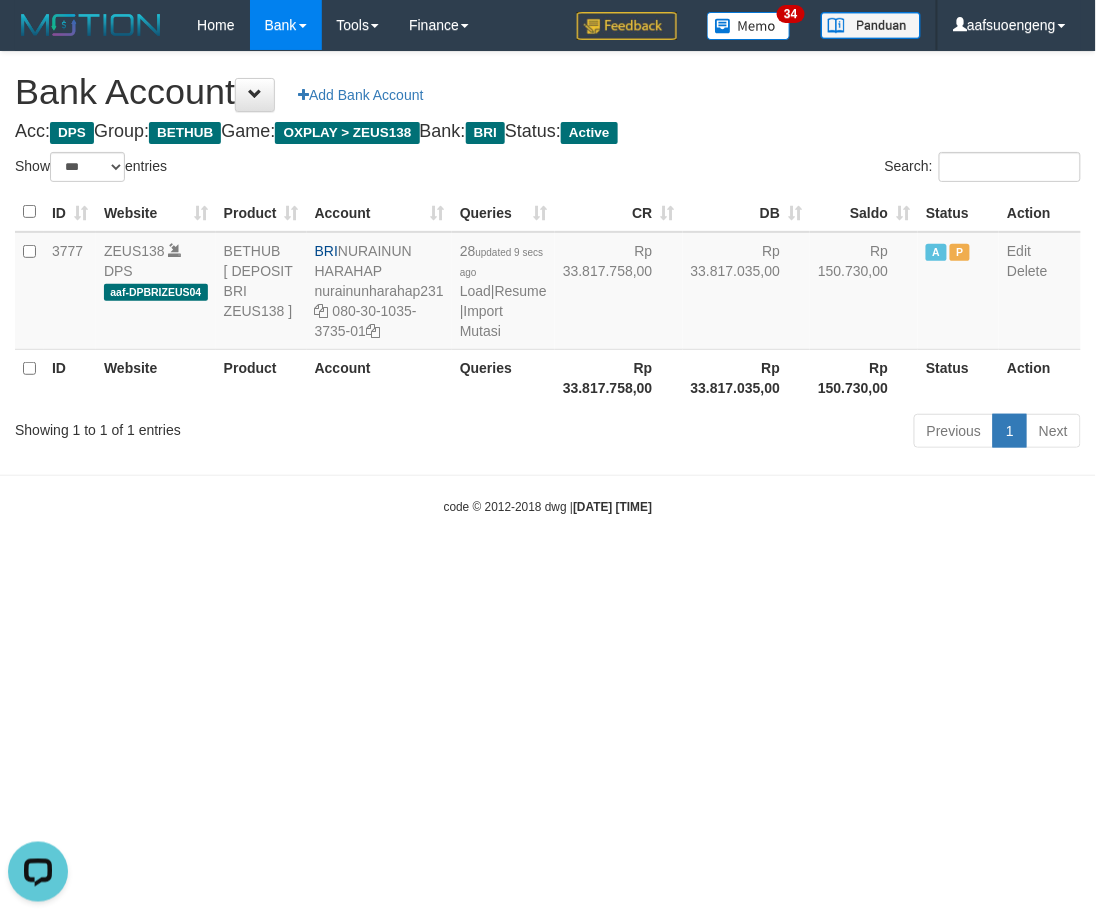 drag, startPoint x: 886, startPoint y: 603, endPoint x: 861, endPoint y: 618, distance: 29.15476 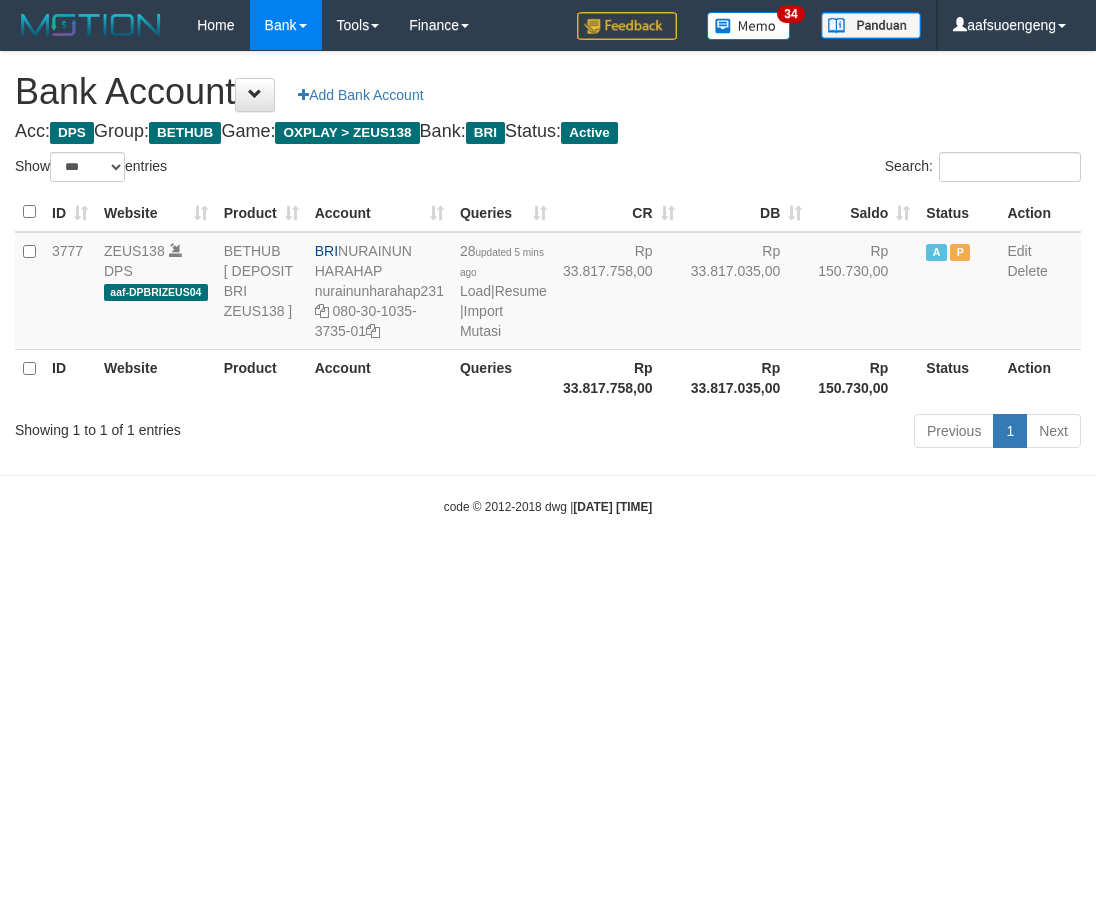 select on "***" 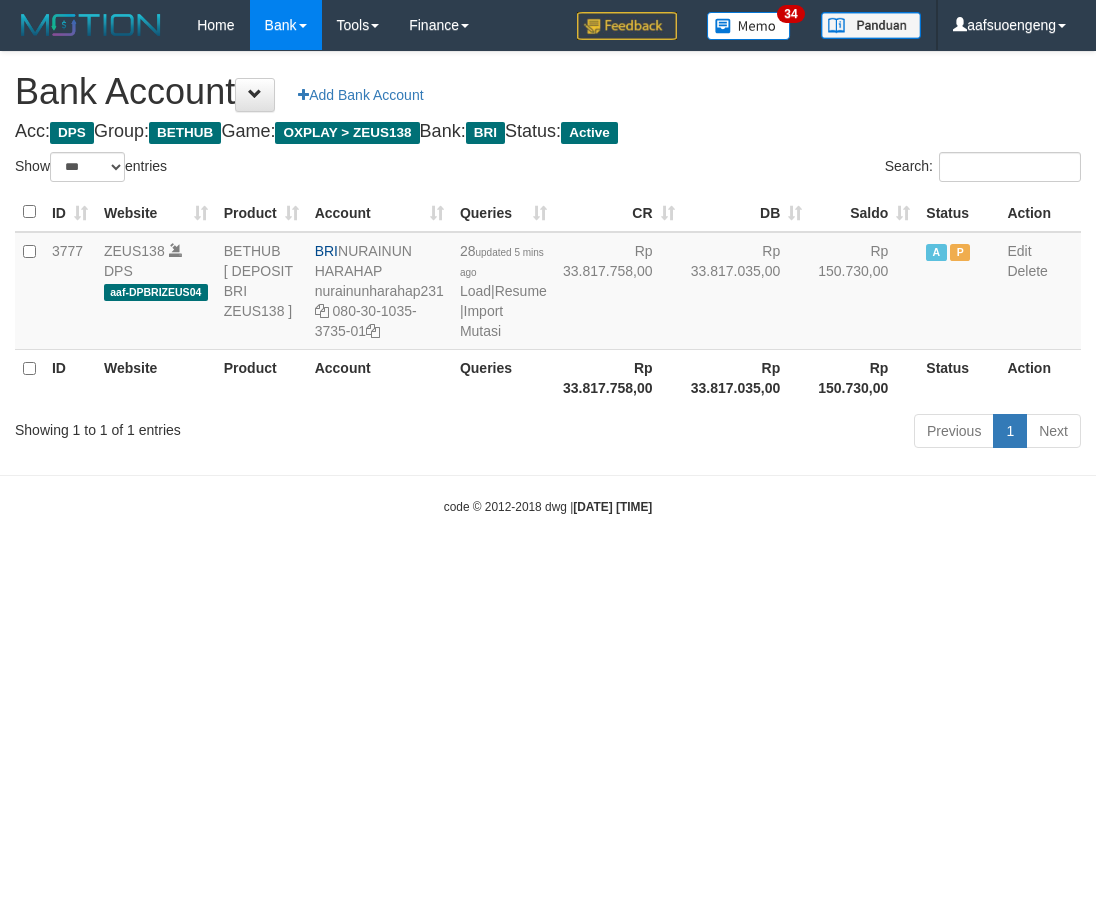 scroll, scrollTop: 0, scrollLeft: 0, axis: both 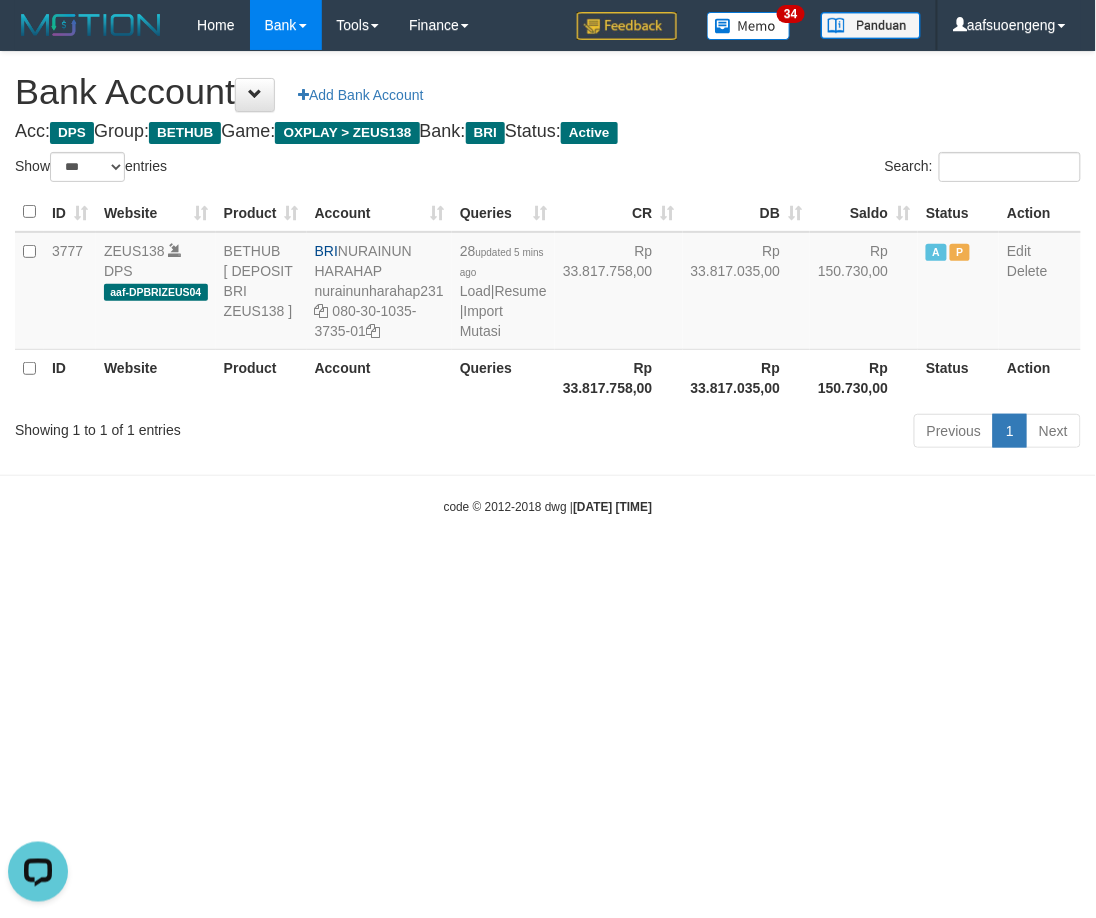 drag, startPoint x: 757, startPoint y: 643, endPoint x: 777, endPoint y: 645, distance: 20.09975 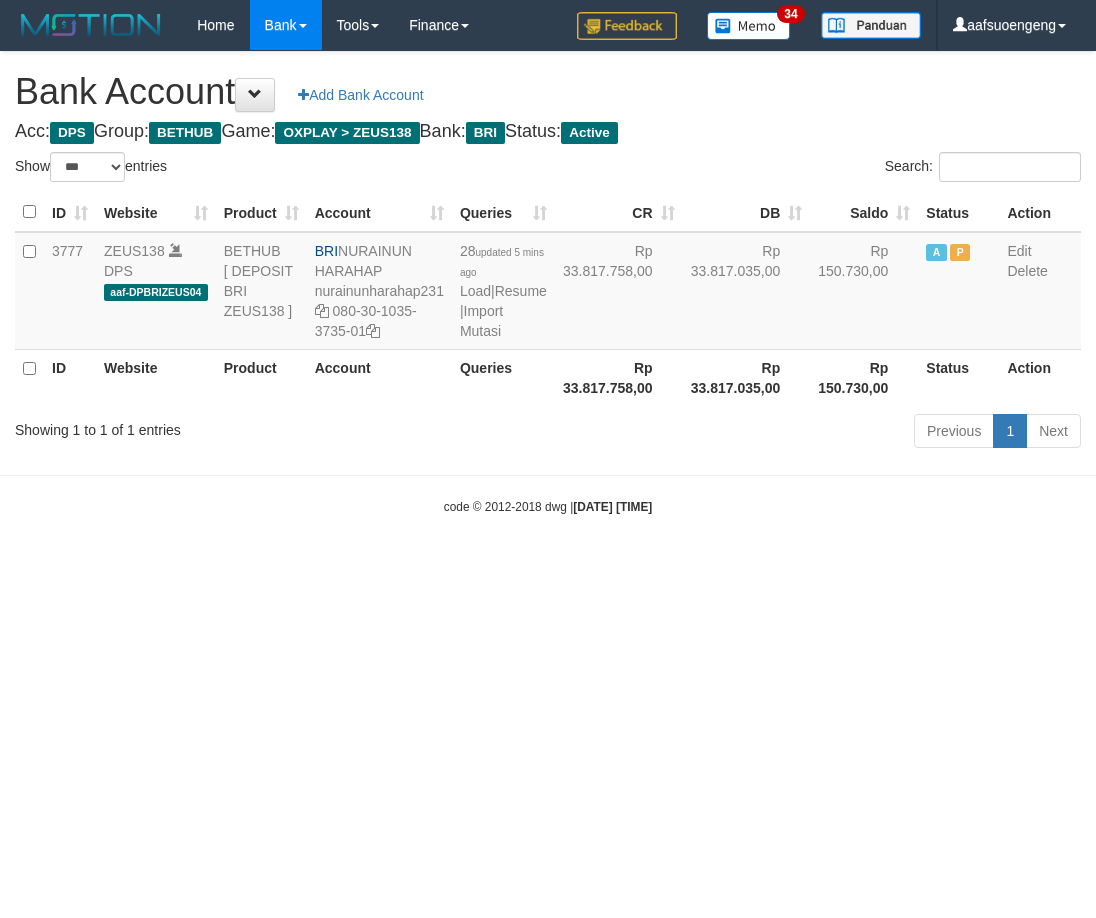select on "***" 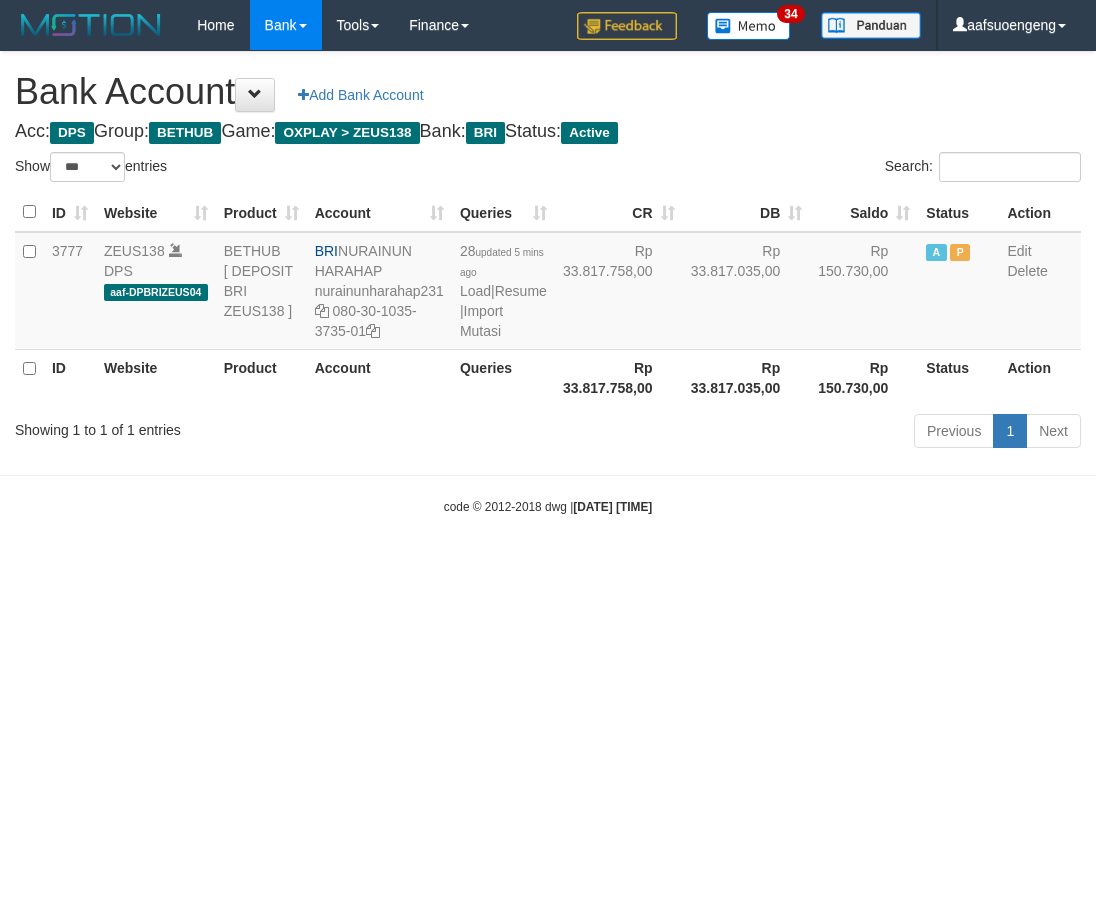 scroll, scrollTop: 0, scrollLeft: 0, axis: both 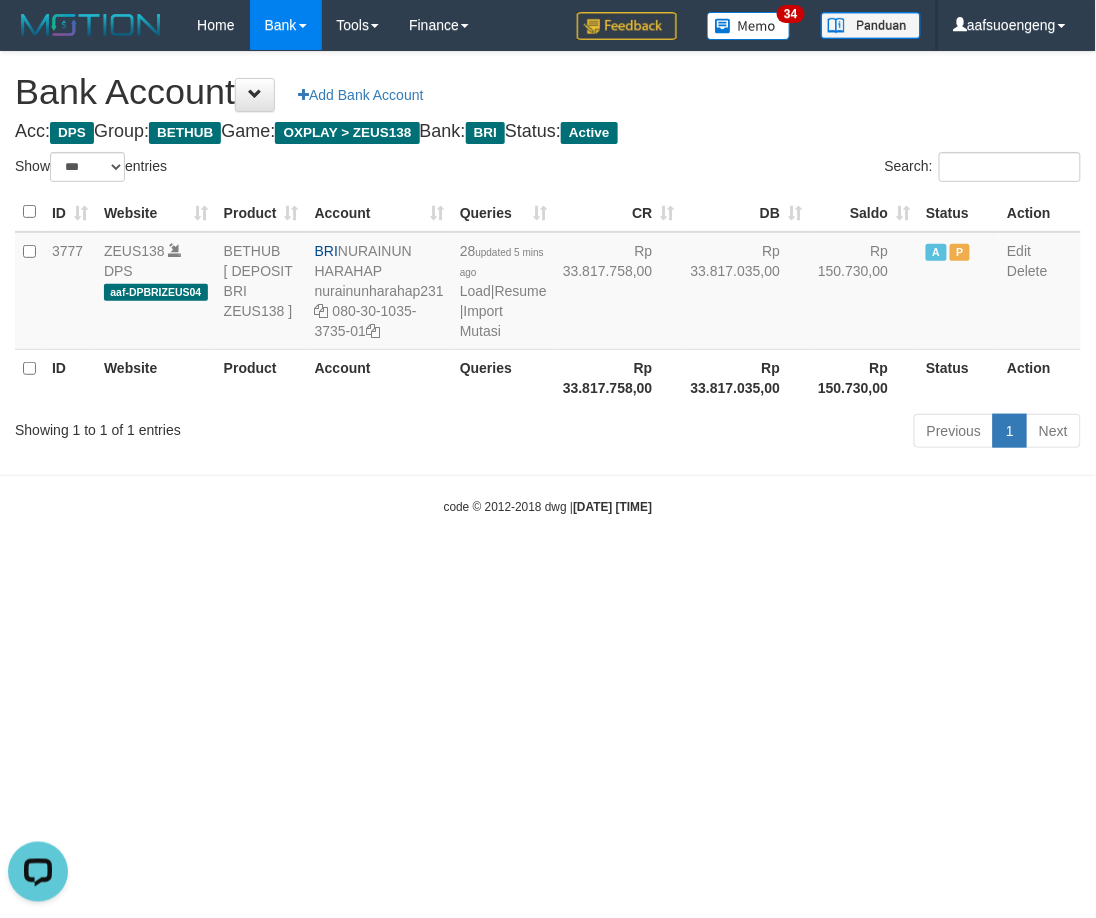 click on "Toggle navigation
Home
Bank
Account List
Mutasi Bank
Search
Sync
Tools
Suspicious Trans
Finance
Financial Data
aafsuoengeng
My Profile
Log Out
34" at bounding box center (548, 283) 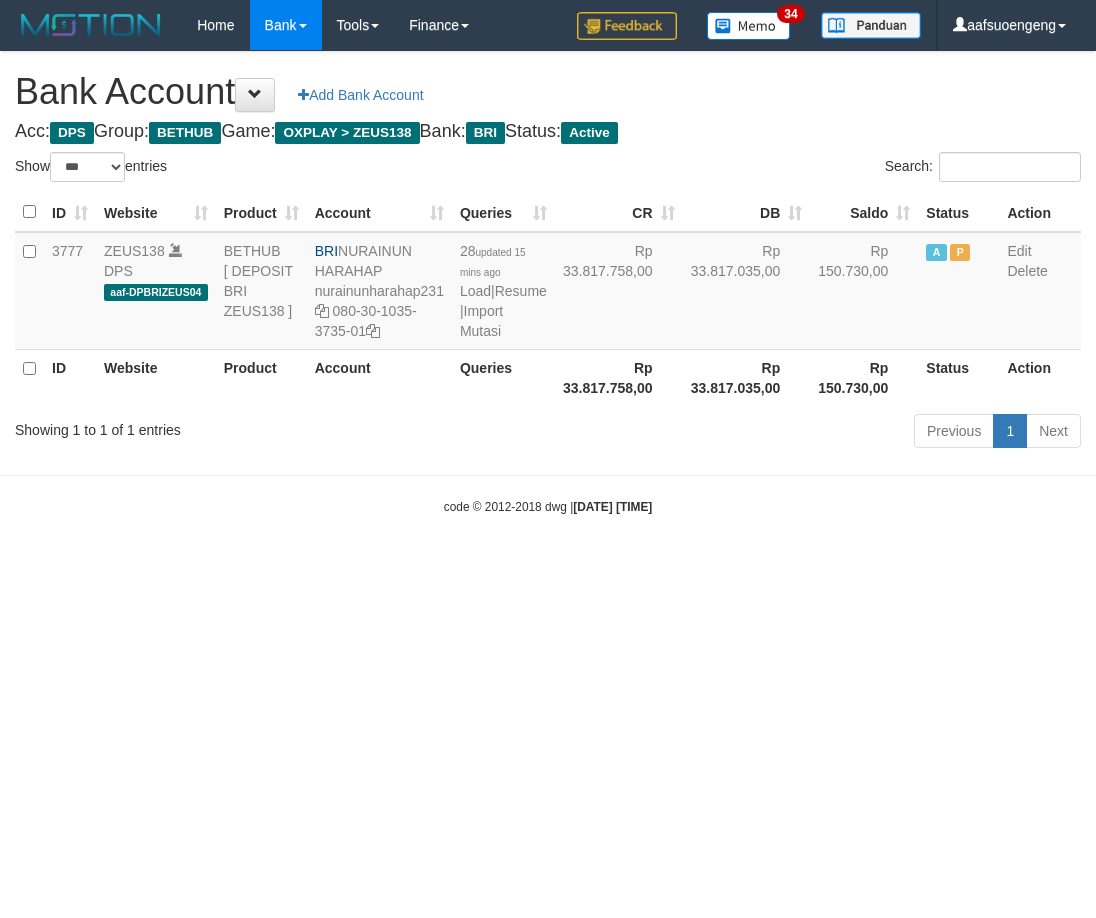 select on "***" 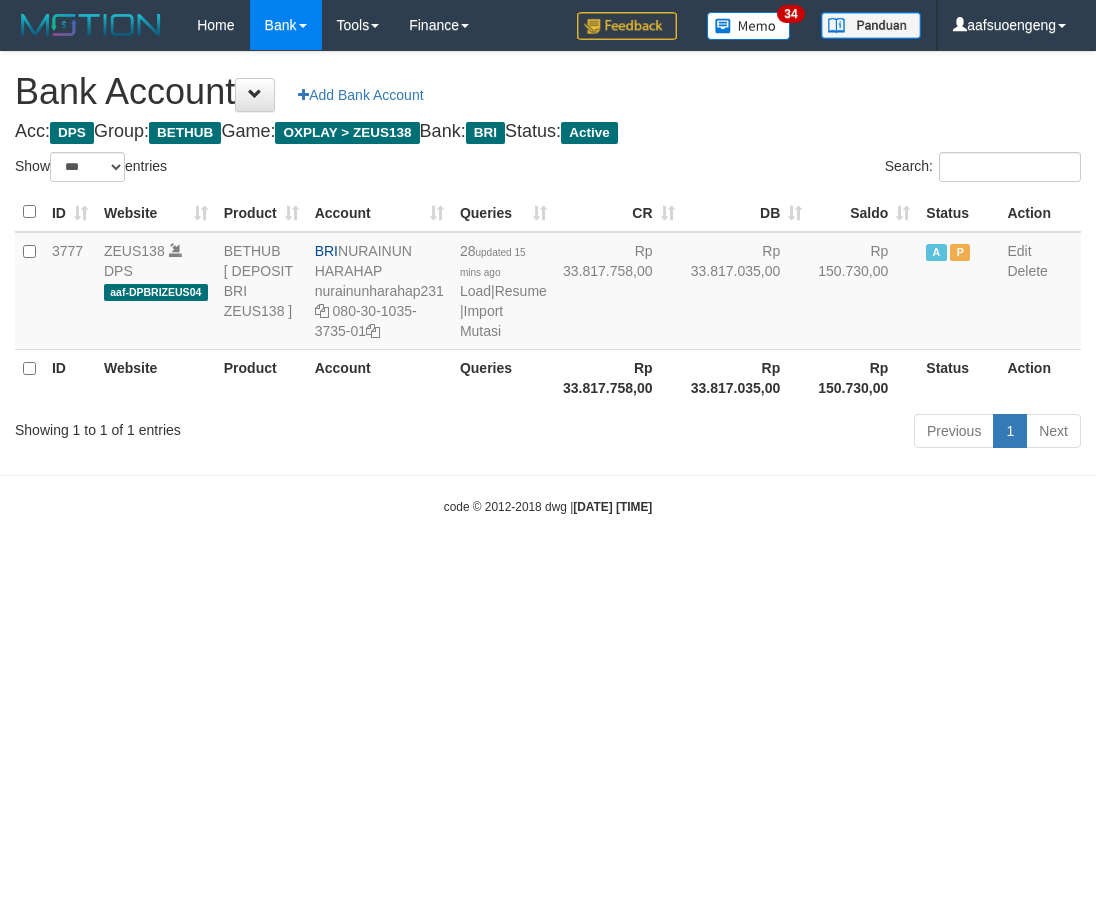 scroll, scrollTop: 0, scrollLeft: 0, axis: both 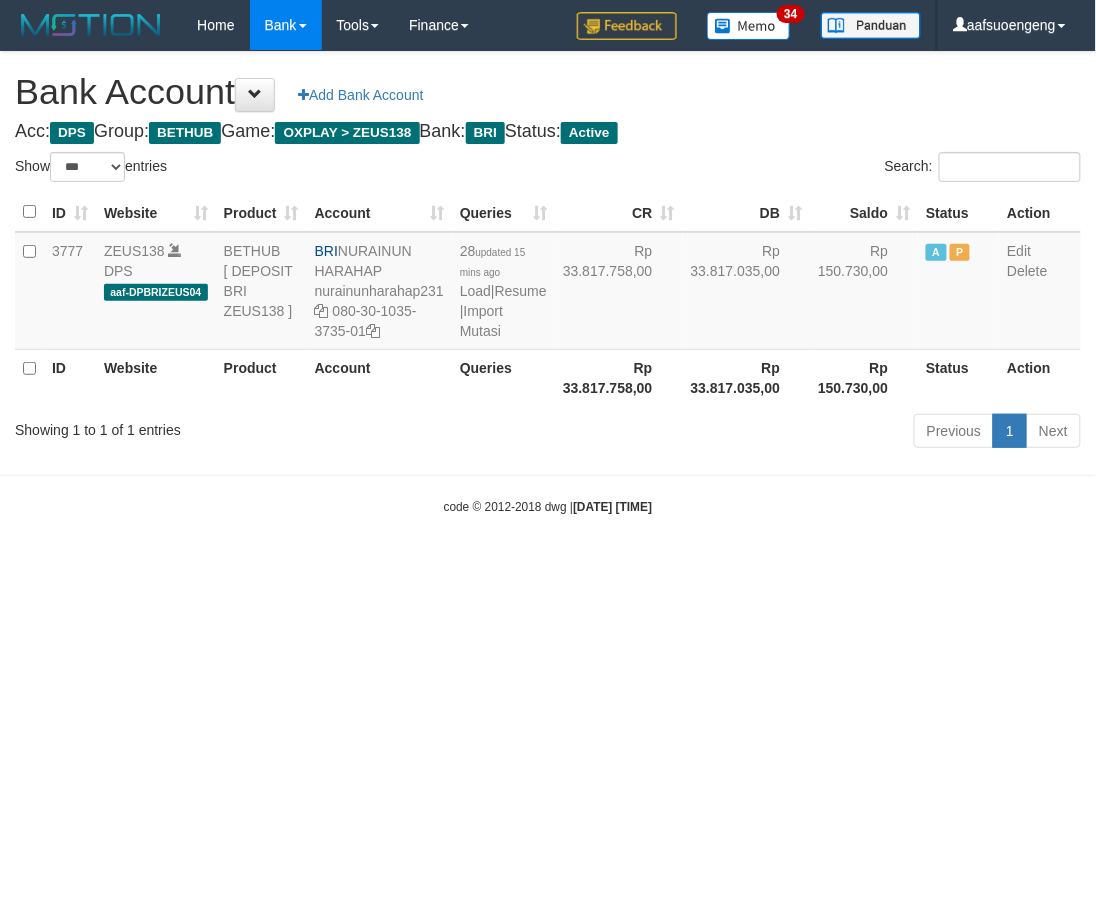 drag, startPoint x: 722, startPoint y: 672, endPoint x: 683, endPoint y: 537, distance: 140.52046 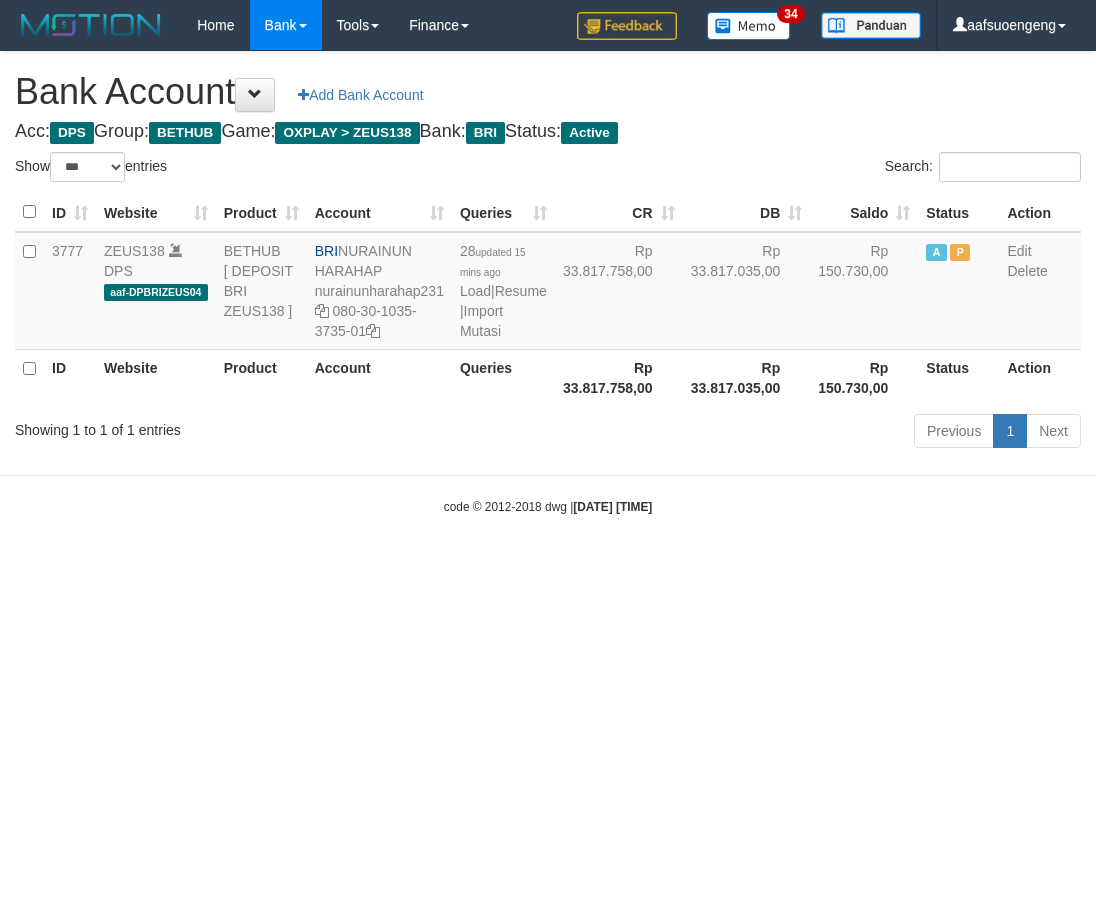 select on "***" 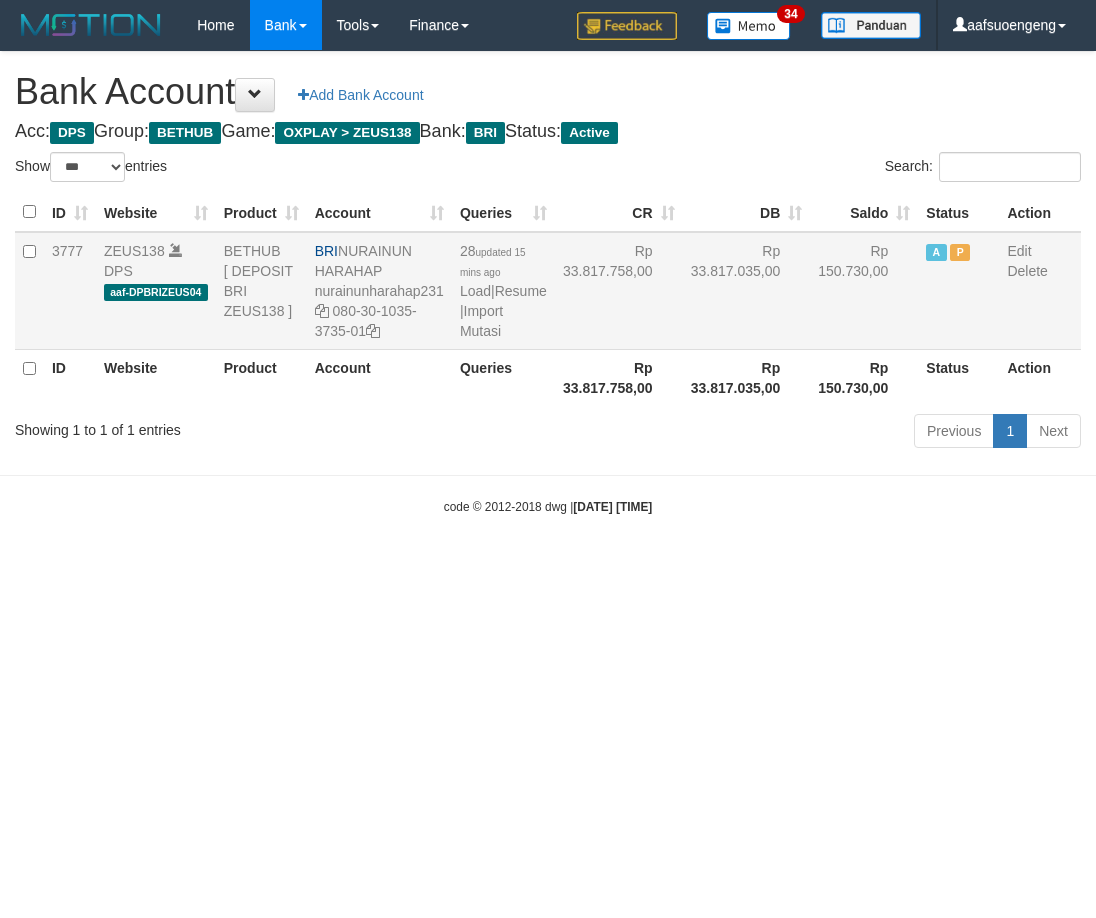 scroll, scrollTop: 0, scrollLeft: 0, axis: both 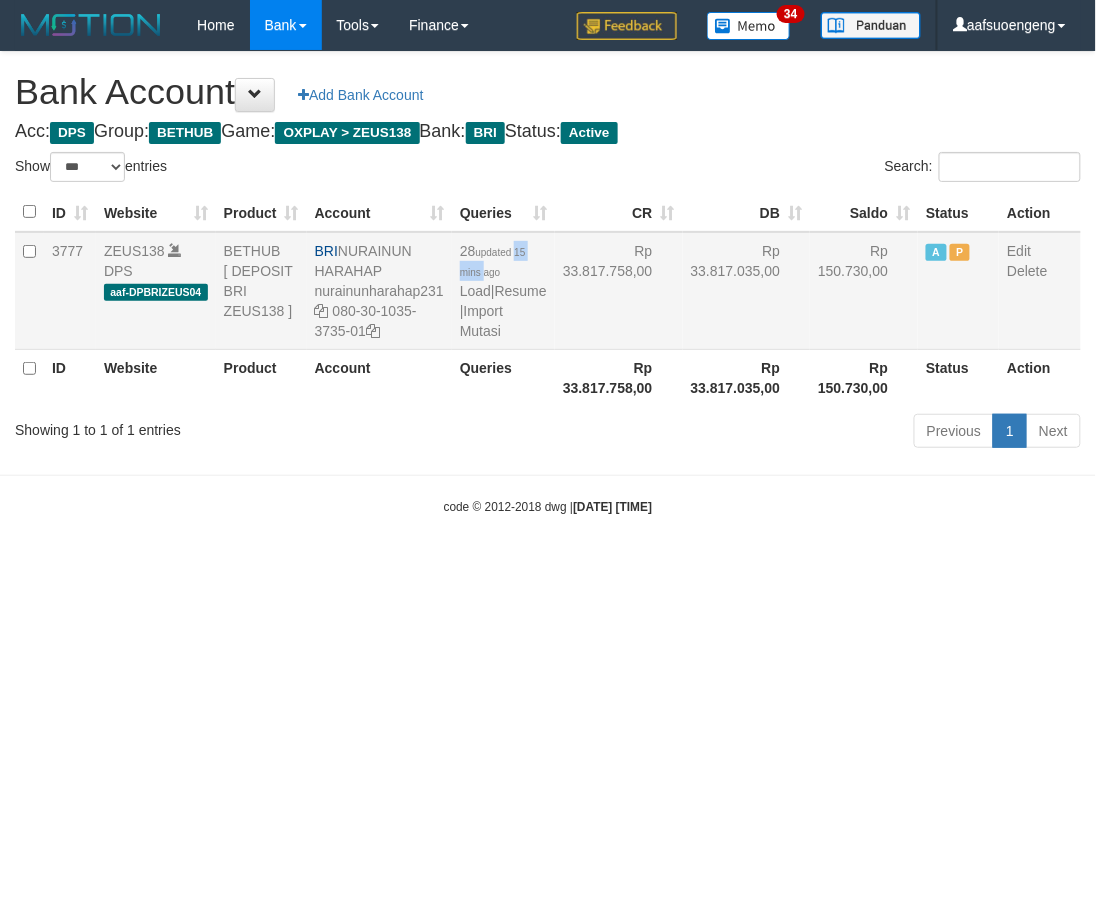 drag, startPoint x: 517, startPoint y: 248, endPoint x: 485, endPoint y: 277, distance: 43.185646 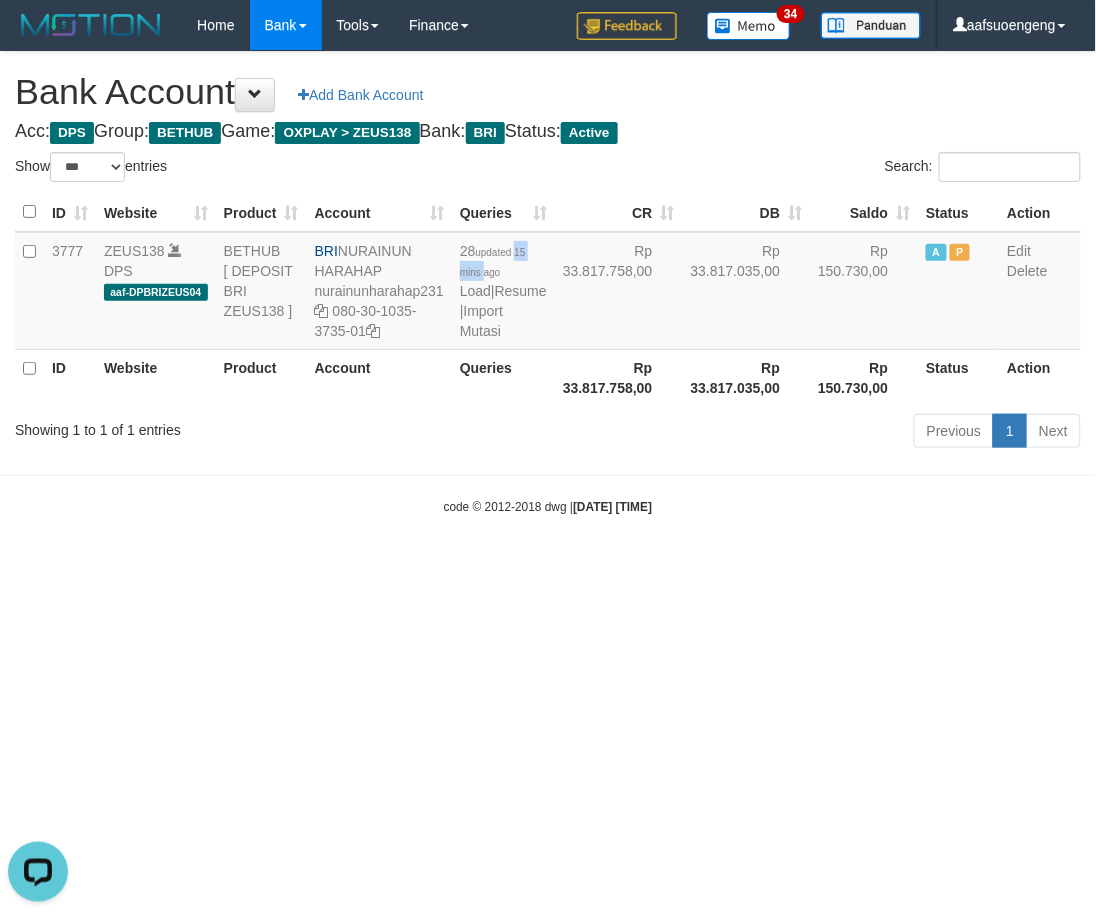 scroll, scrollTop: 0, scrollLeft: 0, axis: both 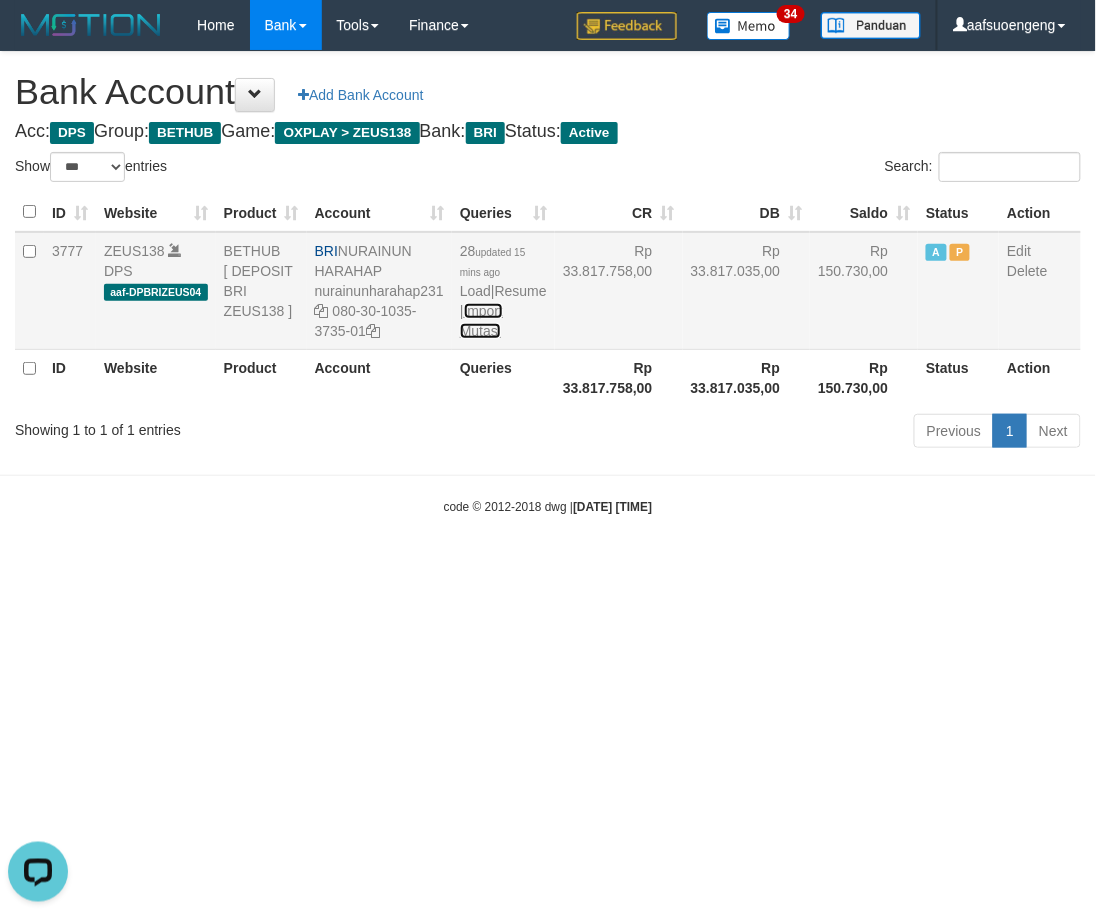 click on "Import Mutasi" at bounding box center [481, 321] 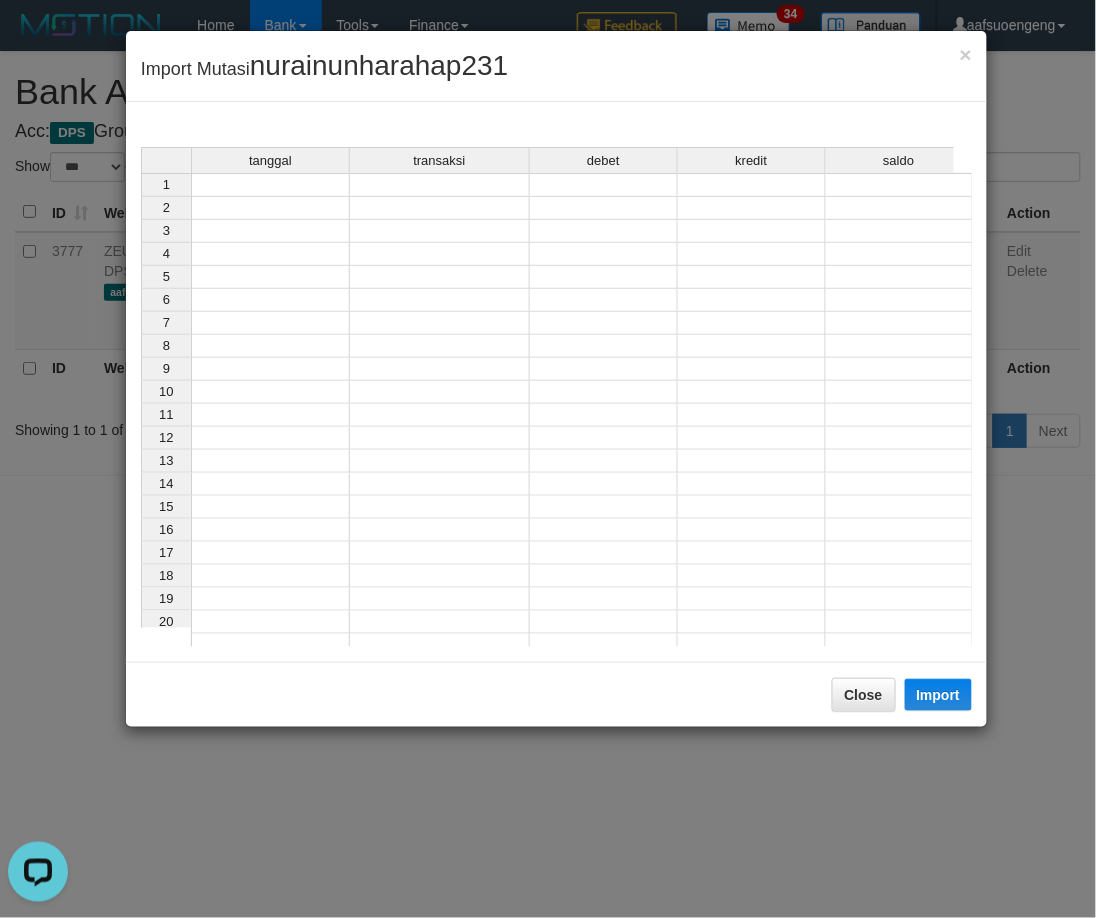 click at bounding box center [270, 185] 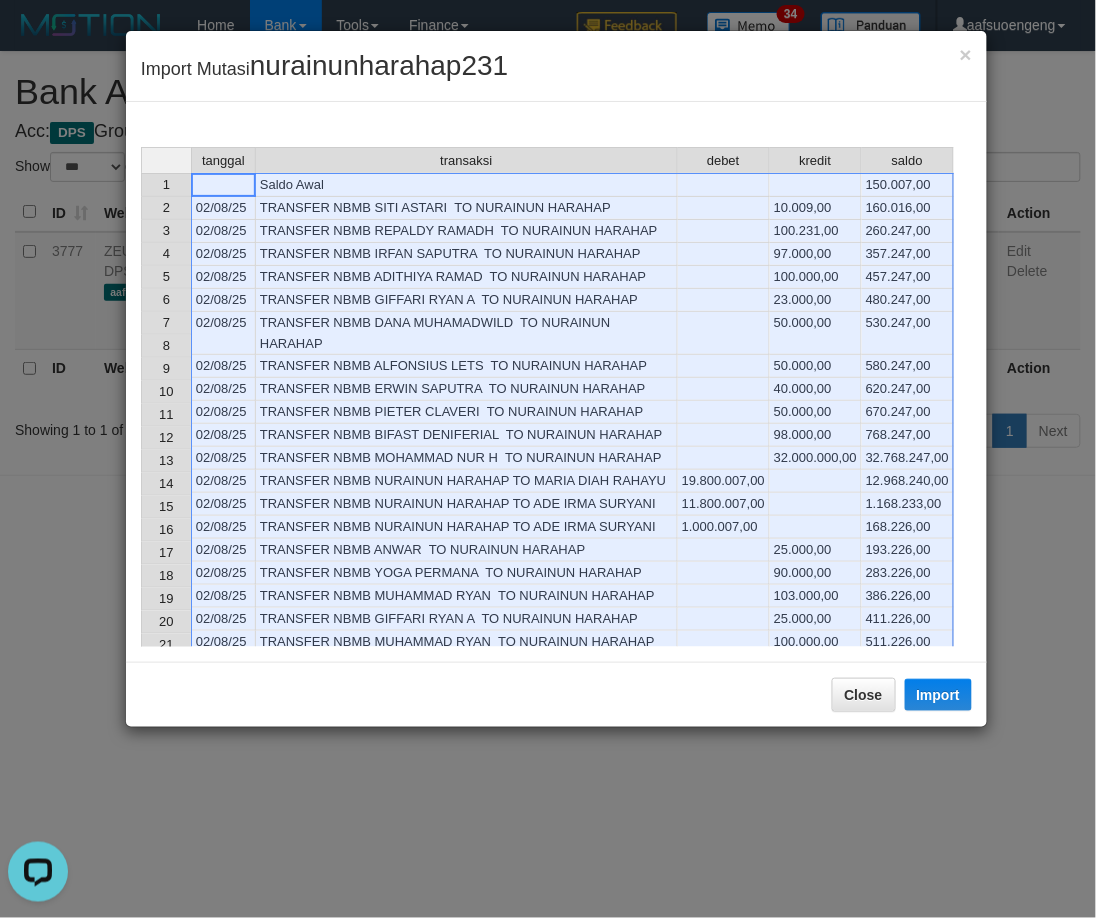 scroll, scrollTop: 724, scrollLeft: 0, axis: vertical 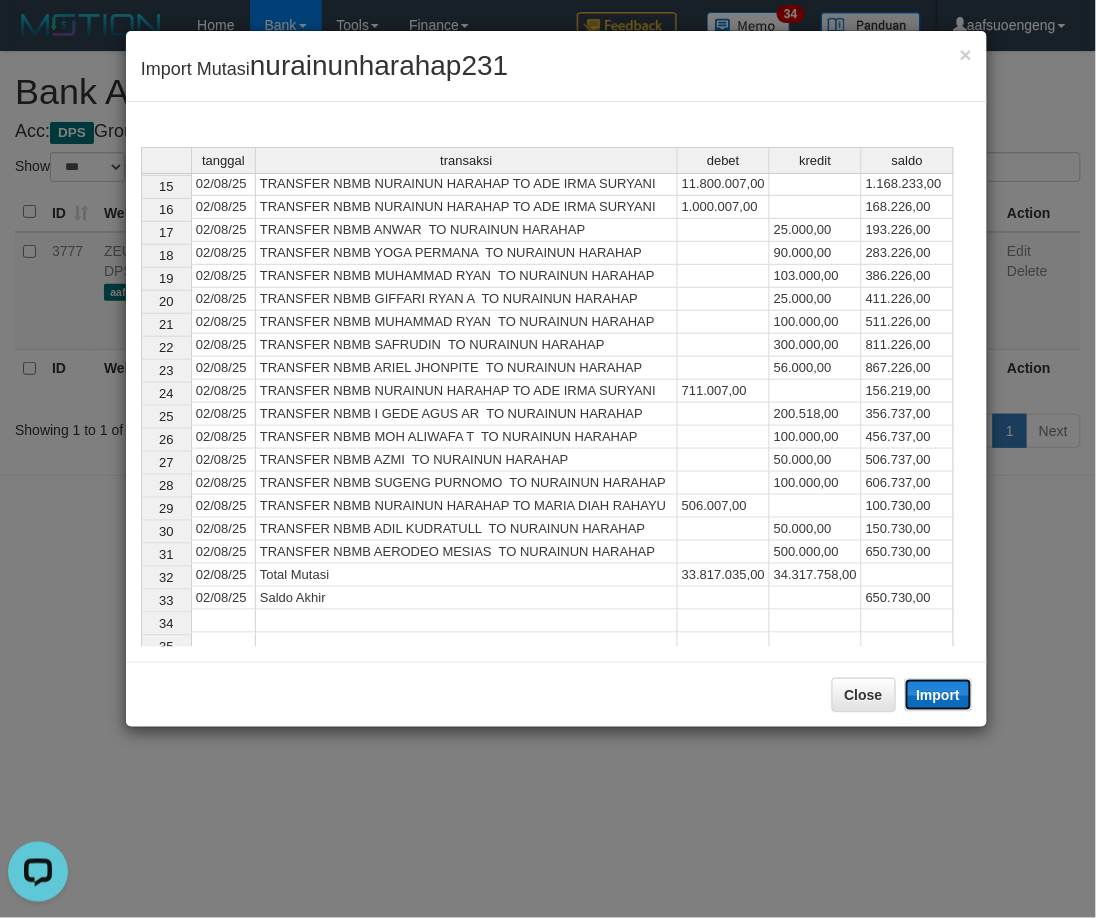 click on "Import" at bounding box center (939, 695) 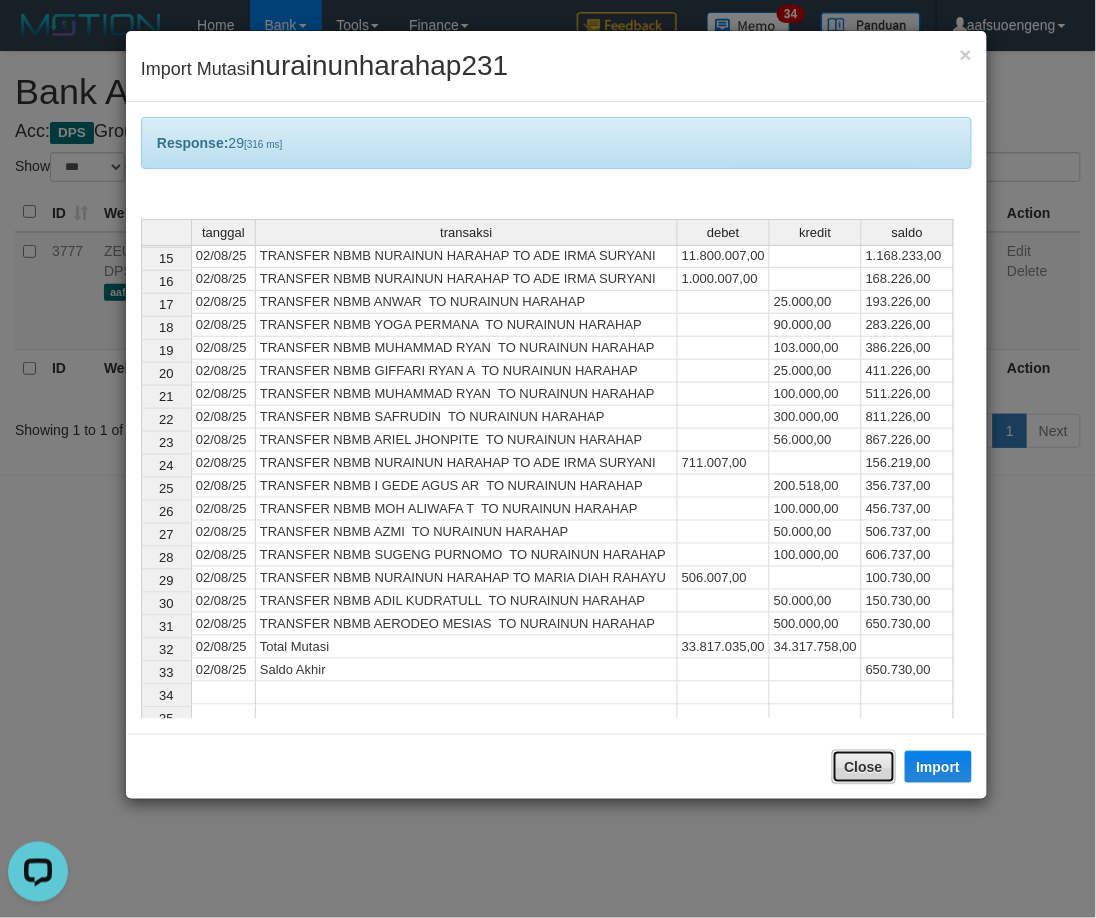 click on "Close" at bounding box center (864, 767) 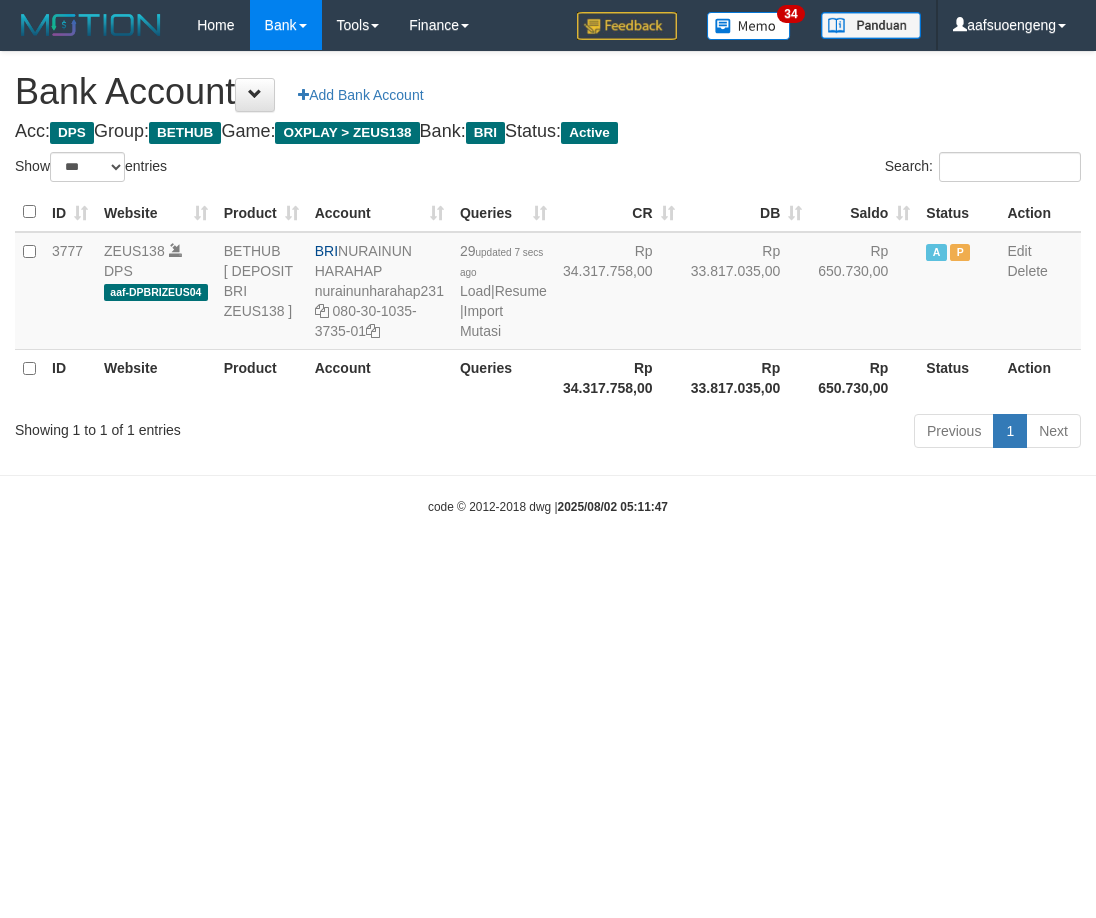 select on "***" 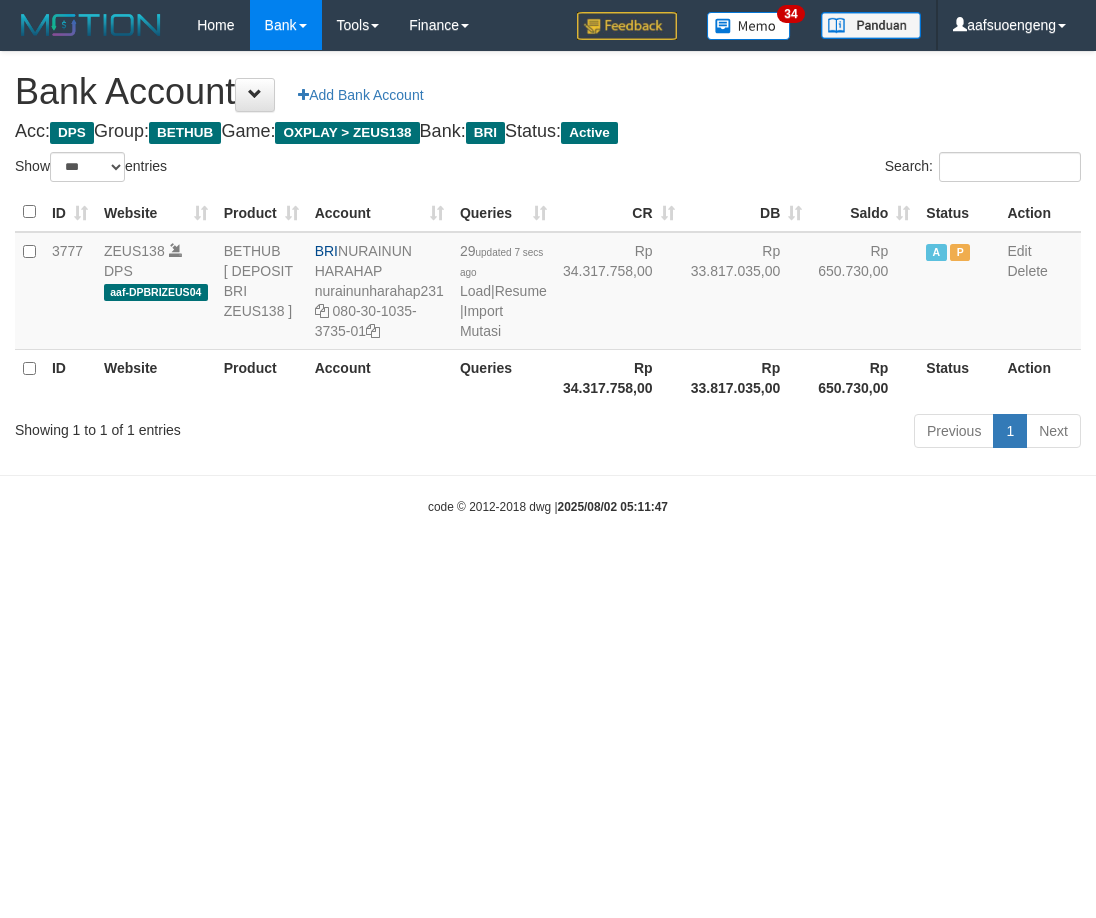 scroll, scrollTop: 0, scrollLeft: 0, axis: both 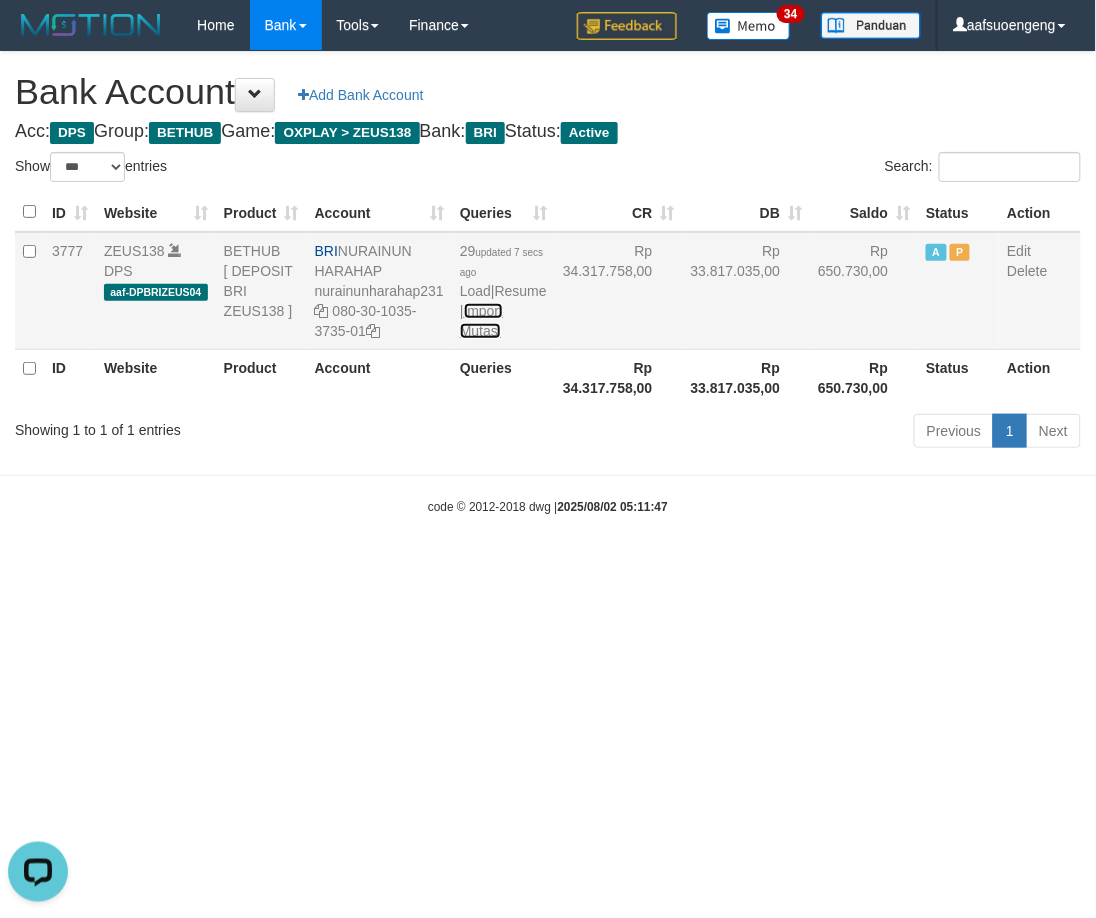 click on "Import Mutasi" at bounding box center [481, 321] 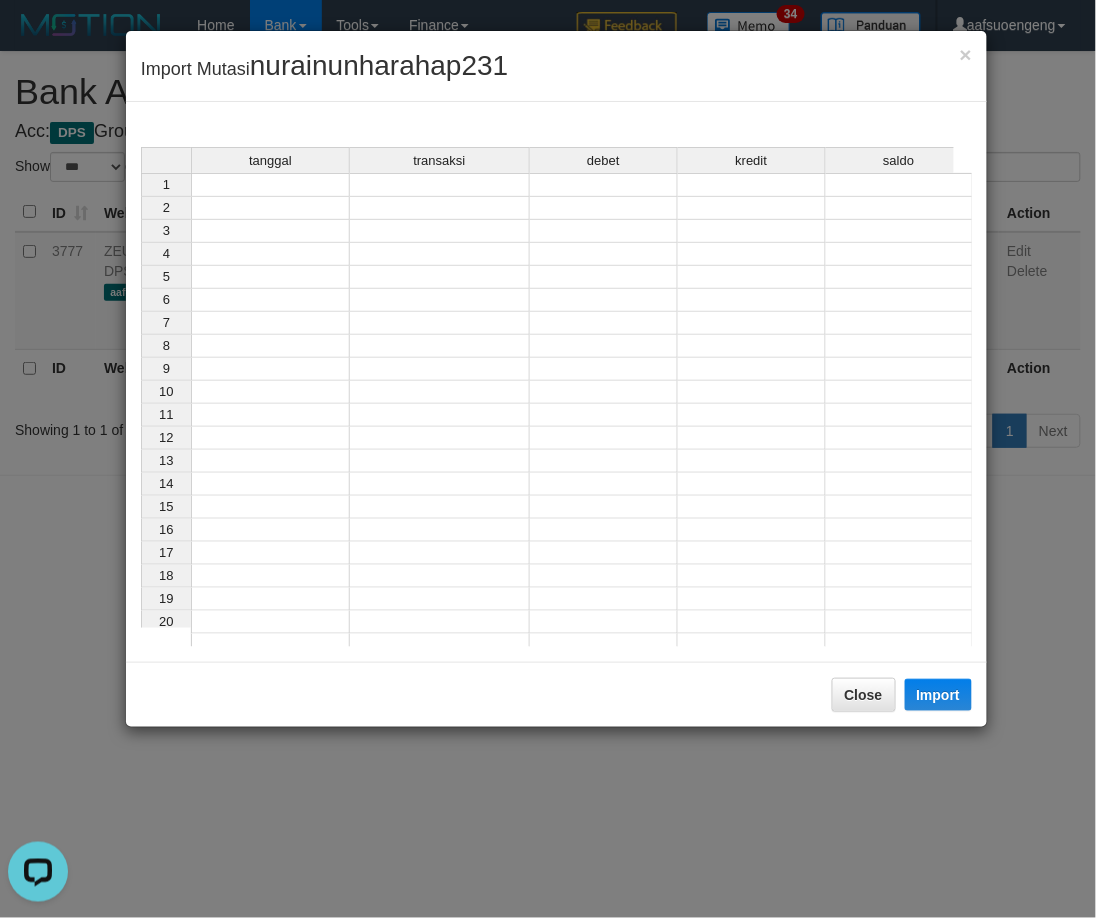 click at bounding box center (270, 185) 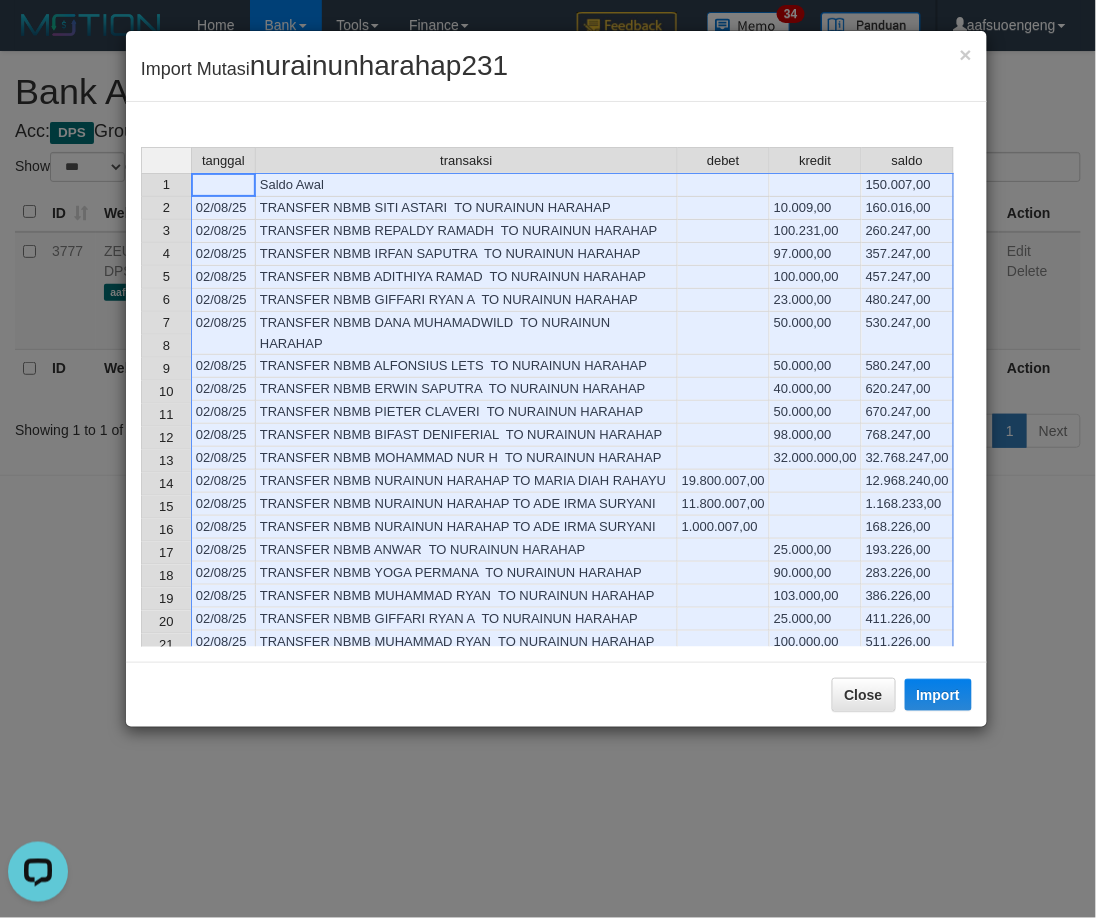 scroll, scrollTop: 565, scrollLeft: 0, axis: vertical 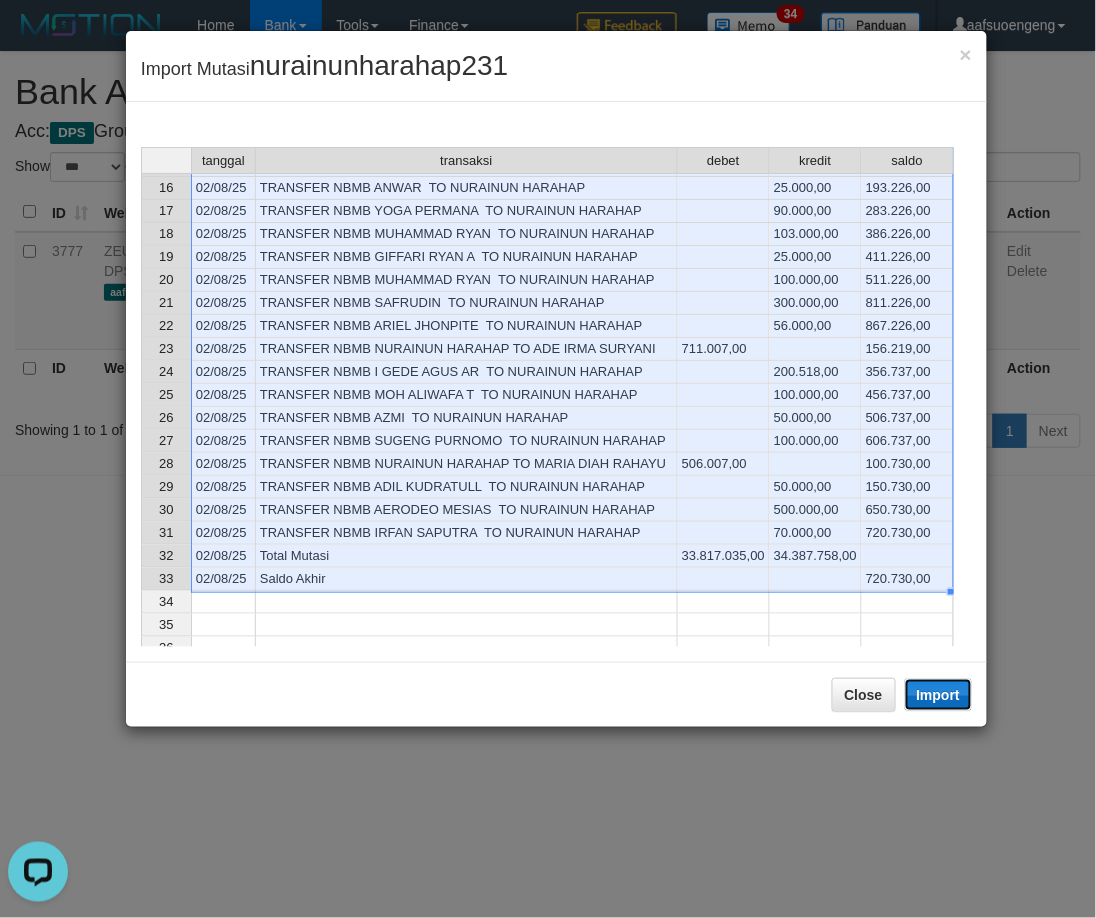click on "Import" at bounding box center (939, 695) 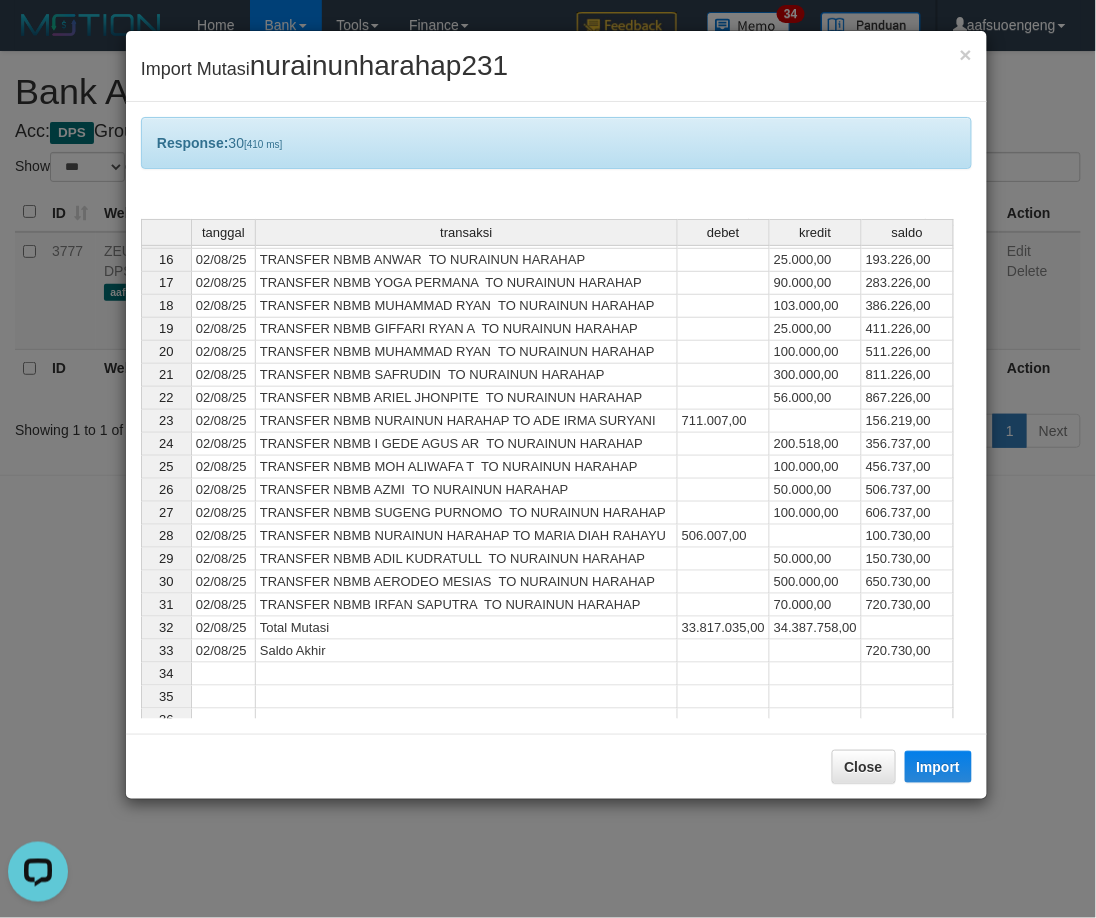 click on "Close
Import" at bounding box center (556, 766) 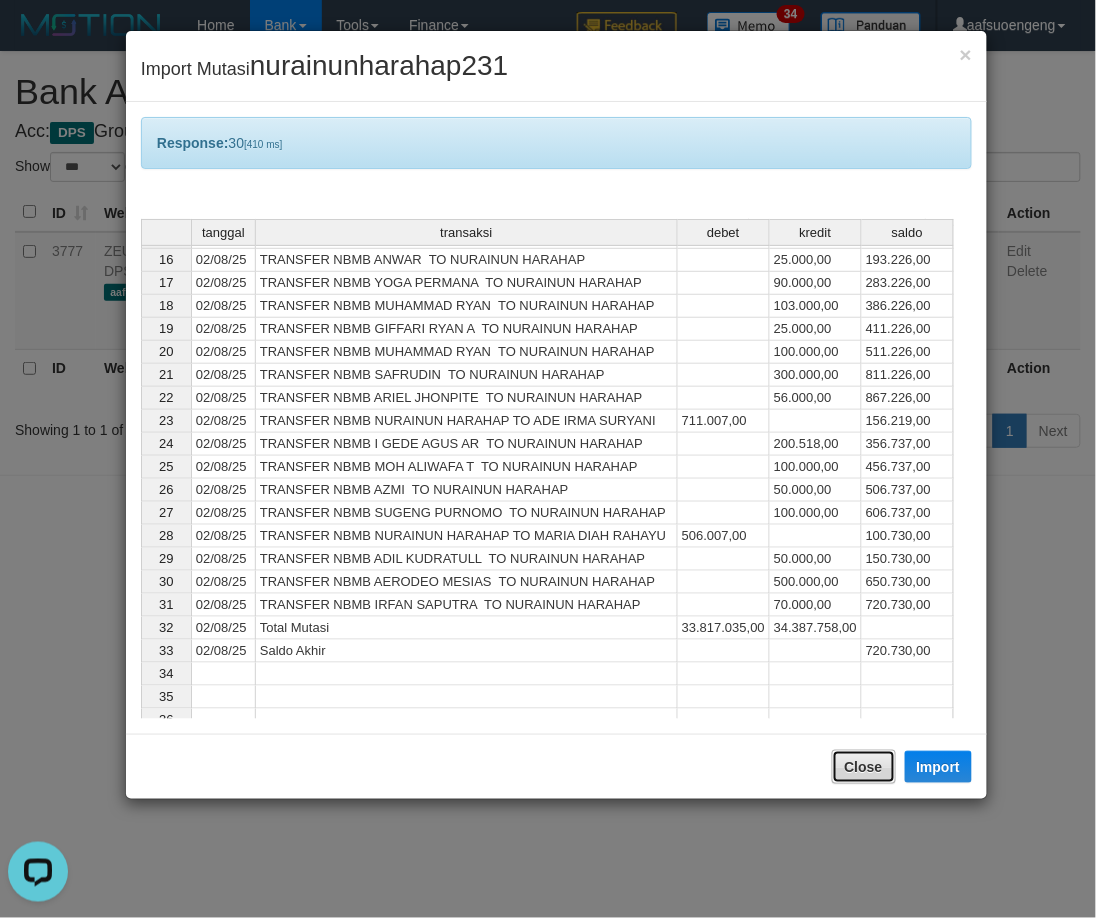 click on "Close" at bounding box center [864, 767] 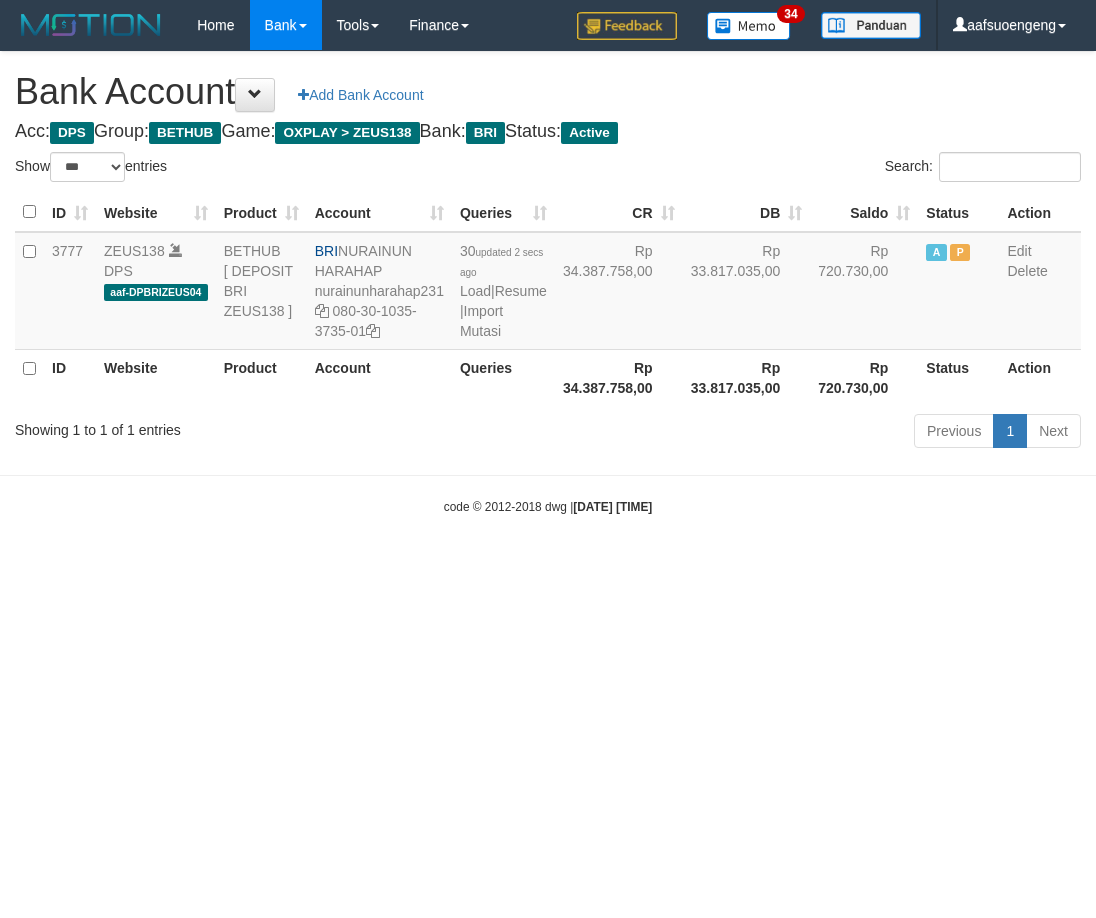 select on "***" 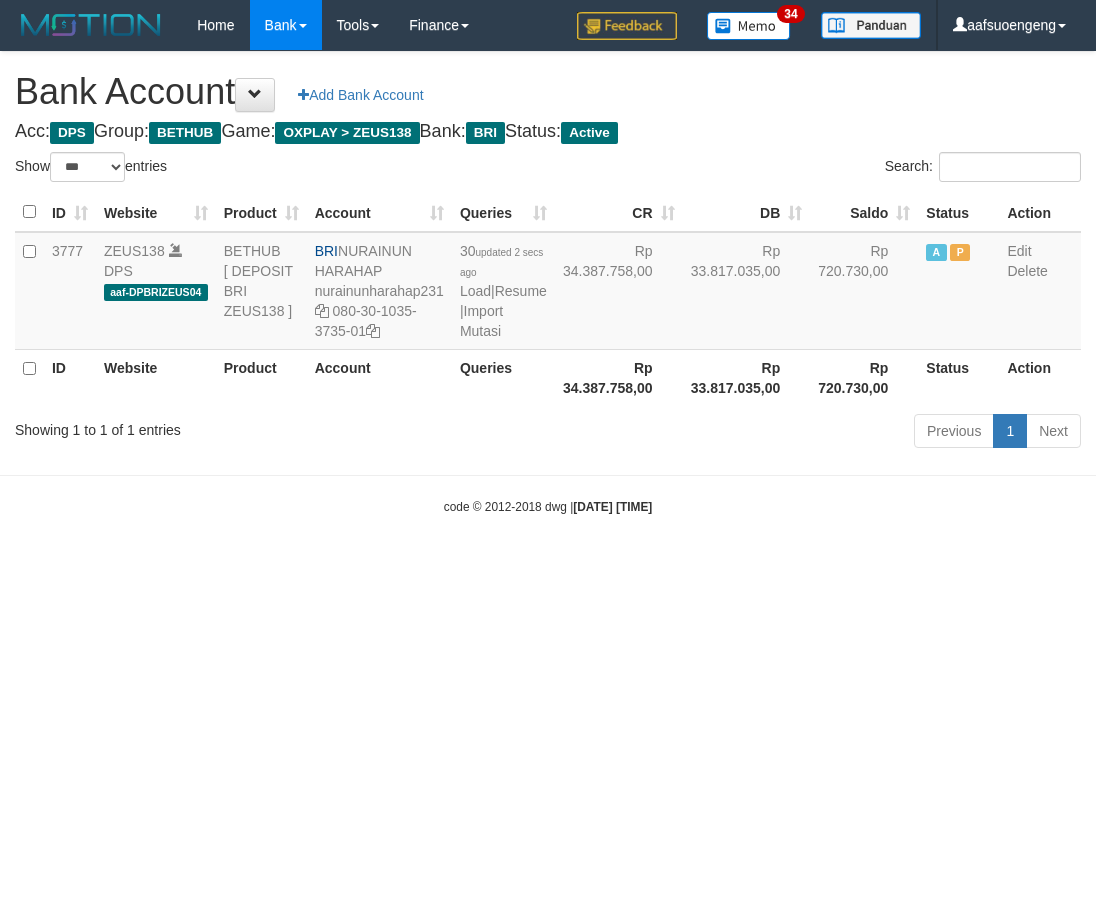scroll, scrollTop: 0, scrollLeft: 0, axis: both 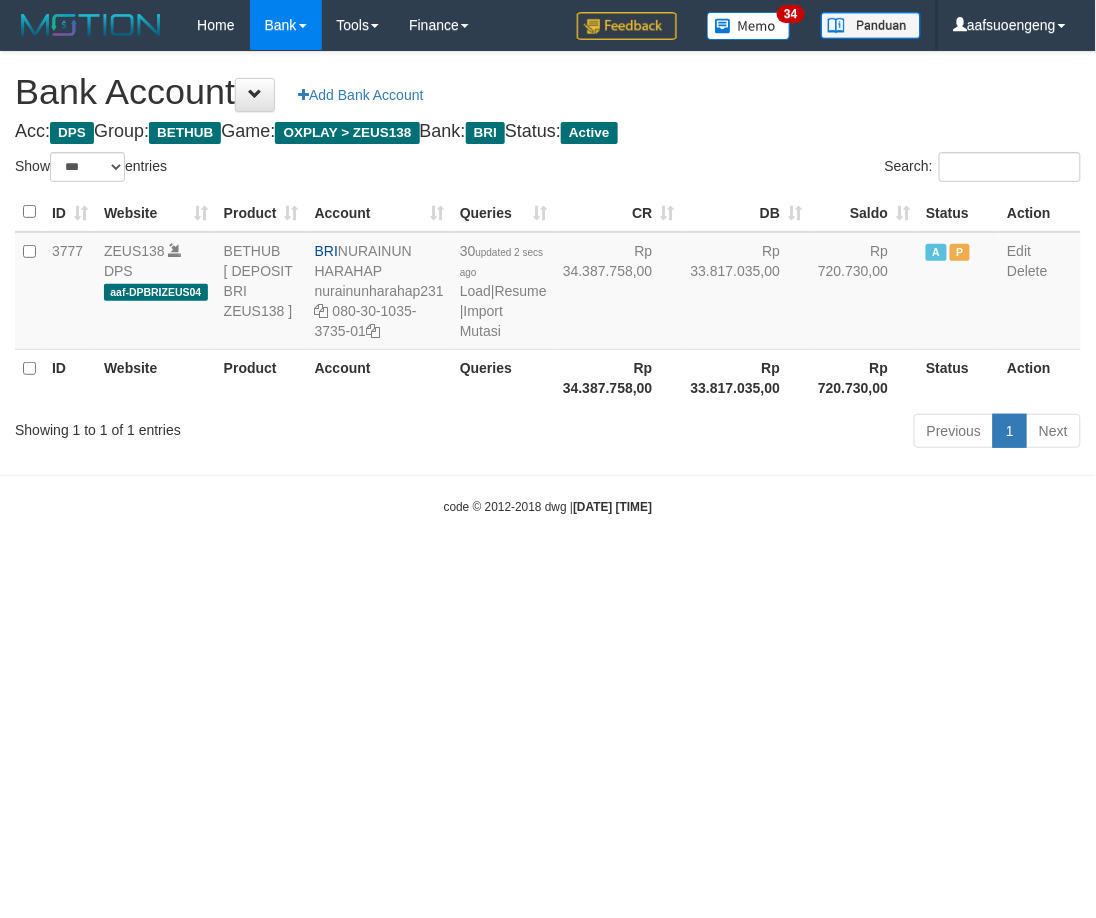 drag, startPoint x: 976, startPoint y: 778, endPoint x: 1044, endPoint y: 723, distance: 87.458565 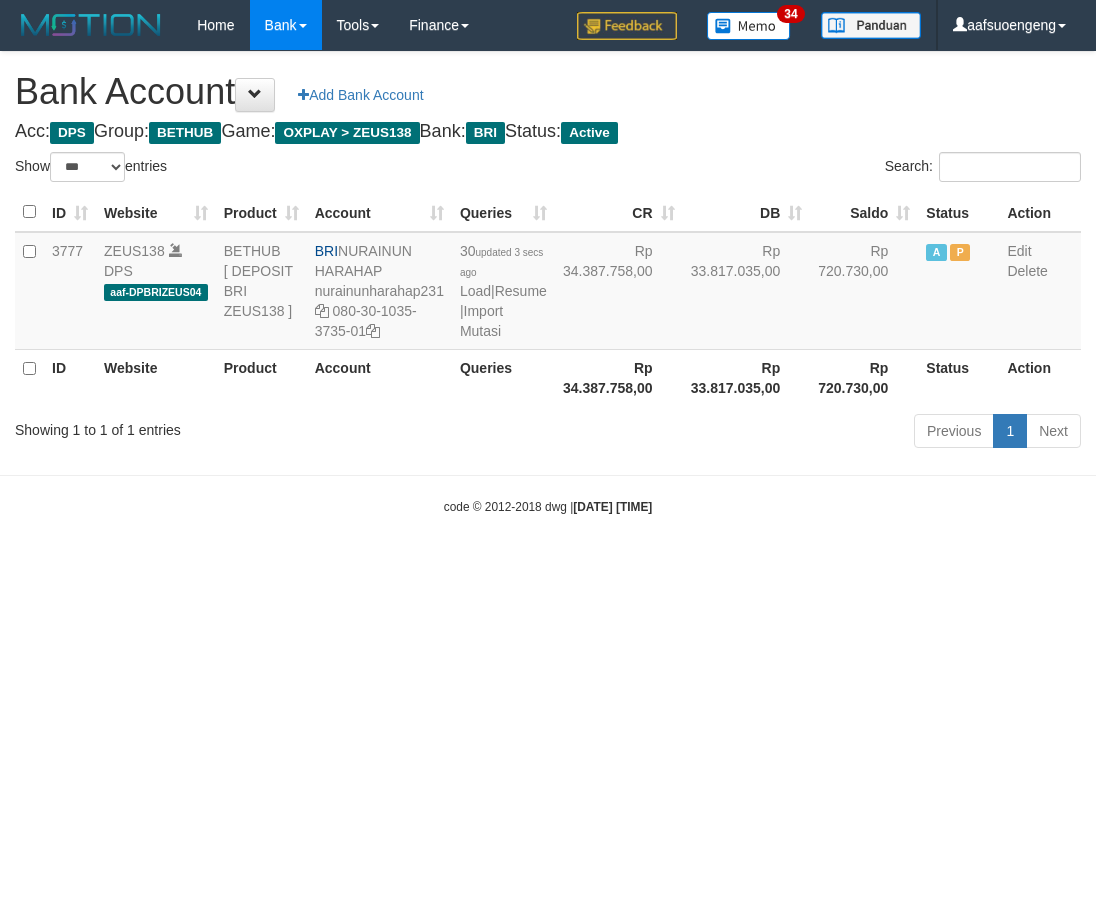 select on "***" 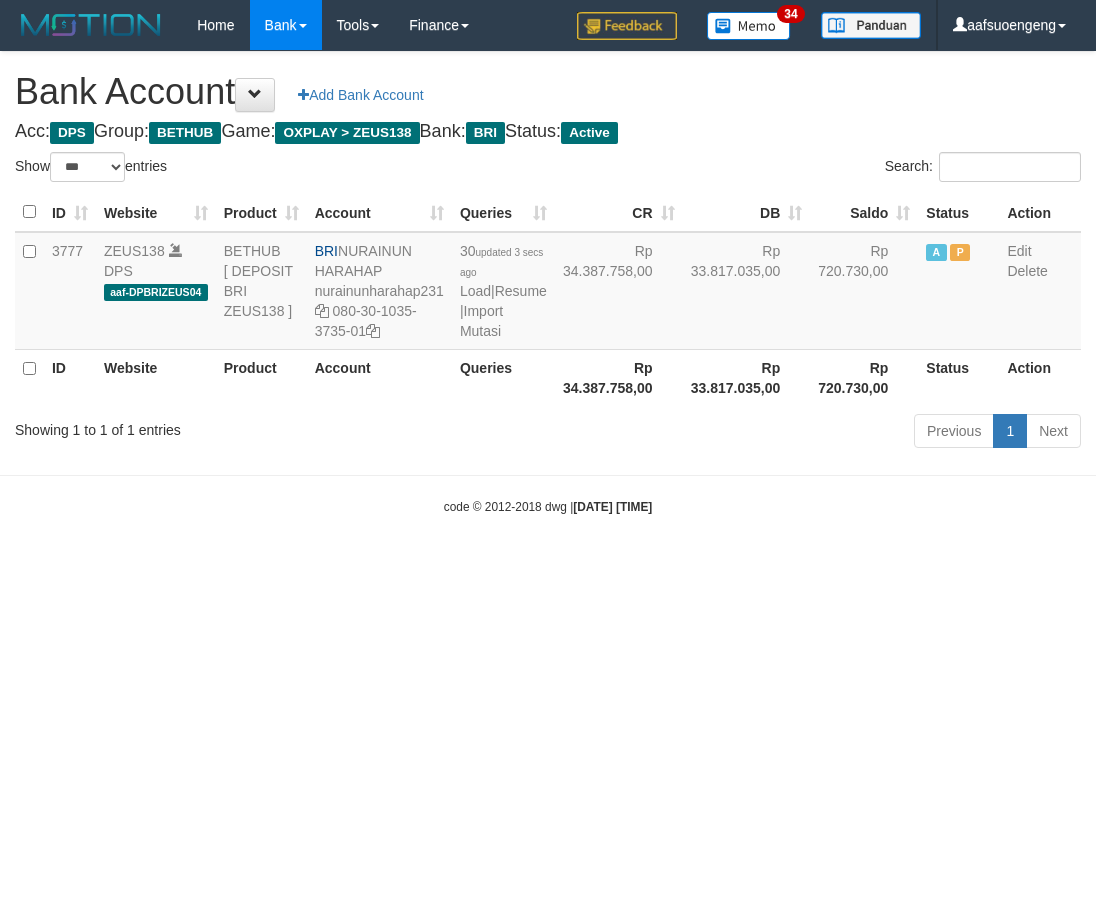 scroll, scrollTop: 0, scrollLeft: 0, axis: both 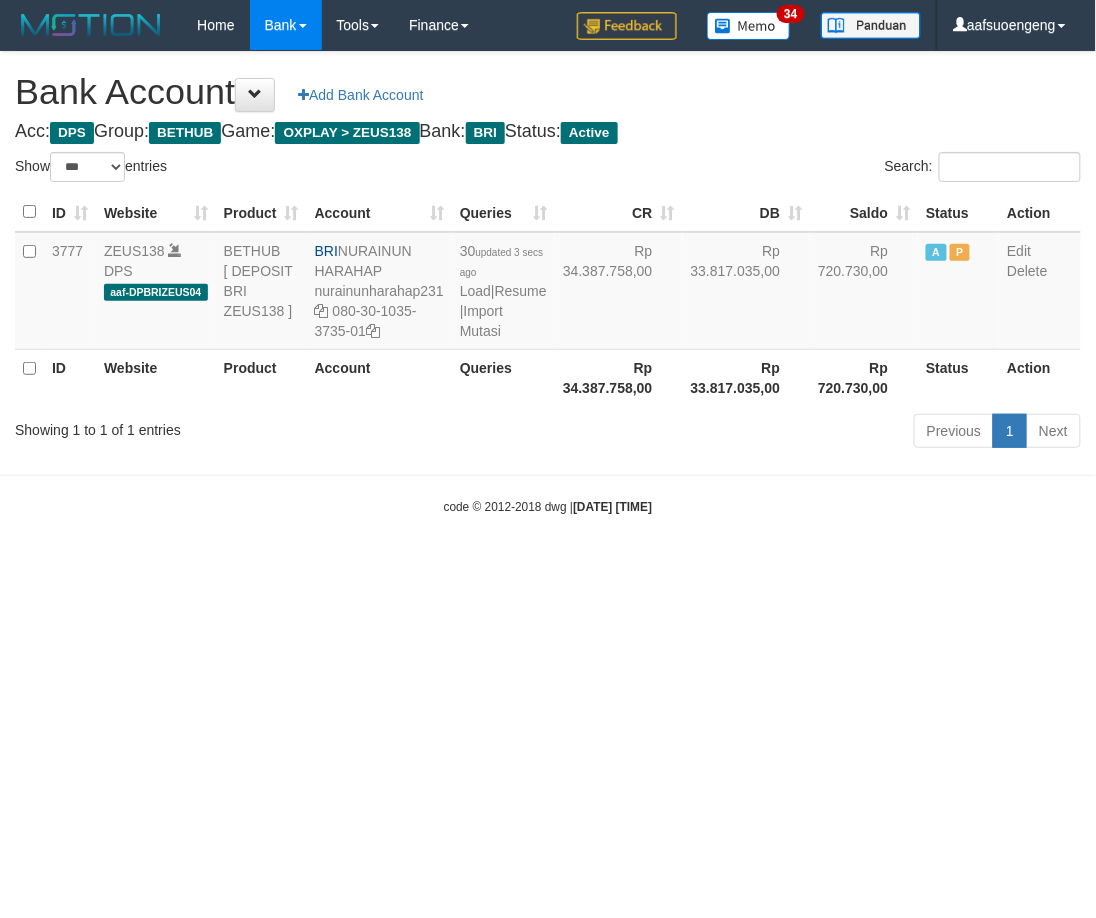 drag, startPoint x: 841, startPoint y: 745, endPoint x: 1092, endPoint y: 661, distance: 264.68283 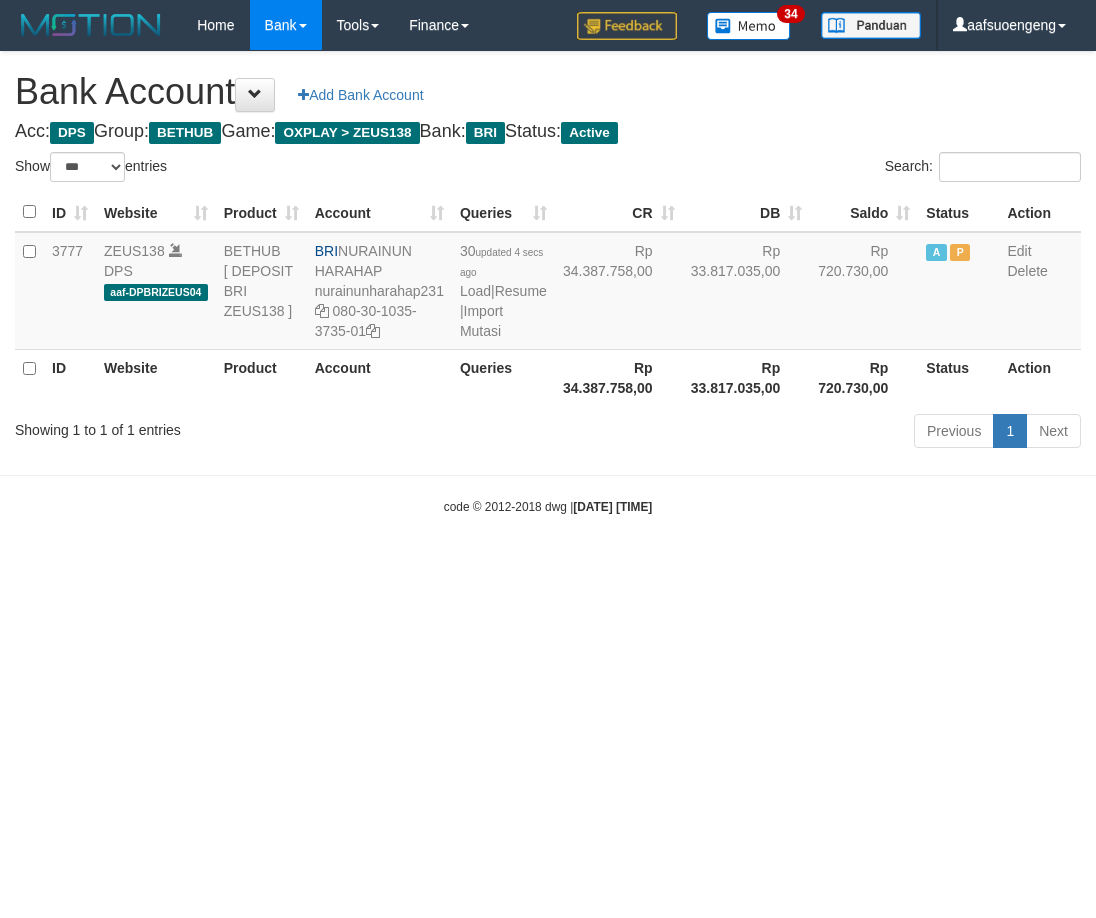 select on "***" 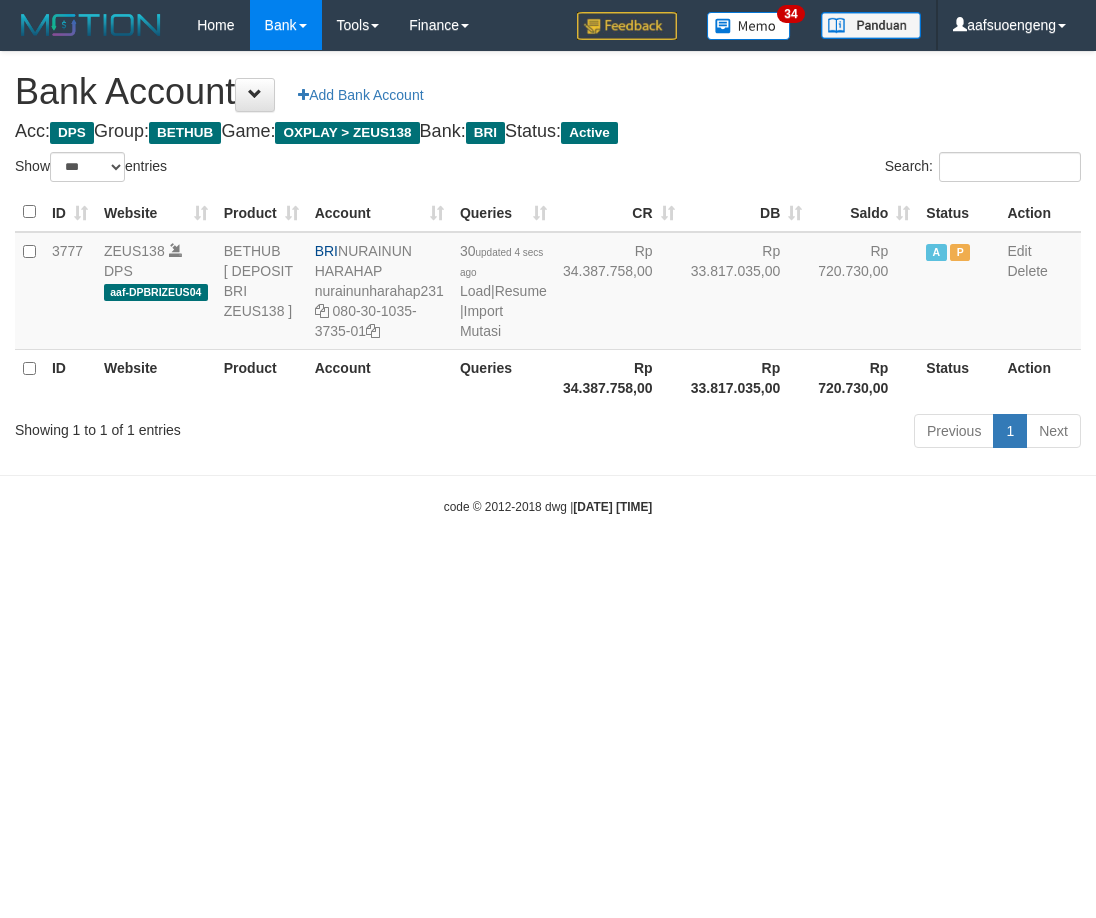 scroll, scrollTop: 0, scrollLeft: 0, axis: both 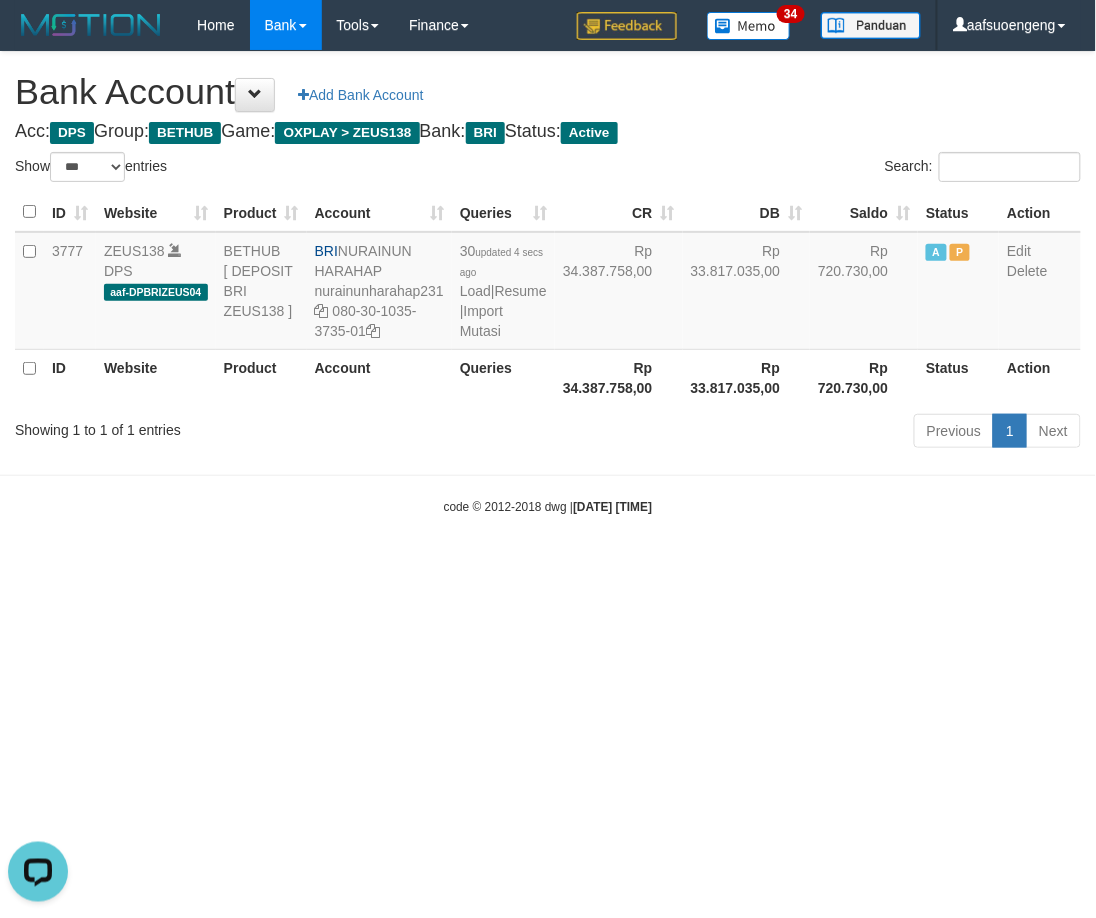 drag, startPoint x: 730, startPoint y: 598, endPoint x: 761, endPoint y: 598, distance: 31 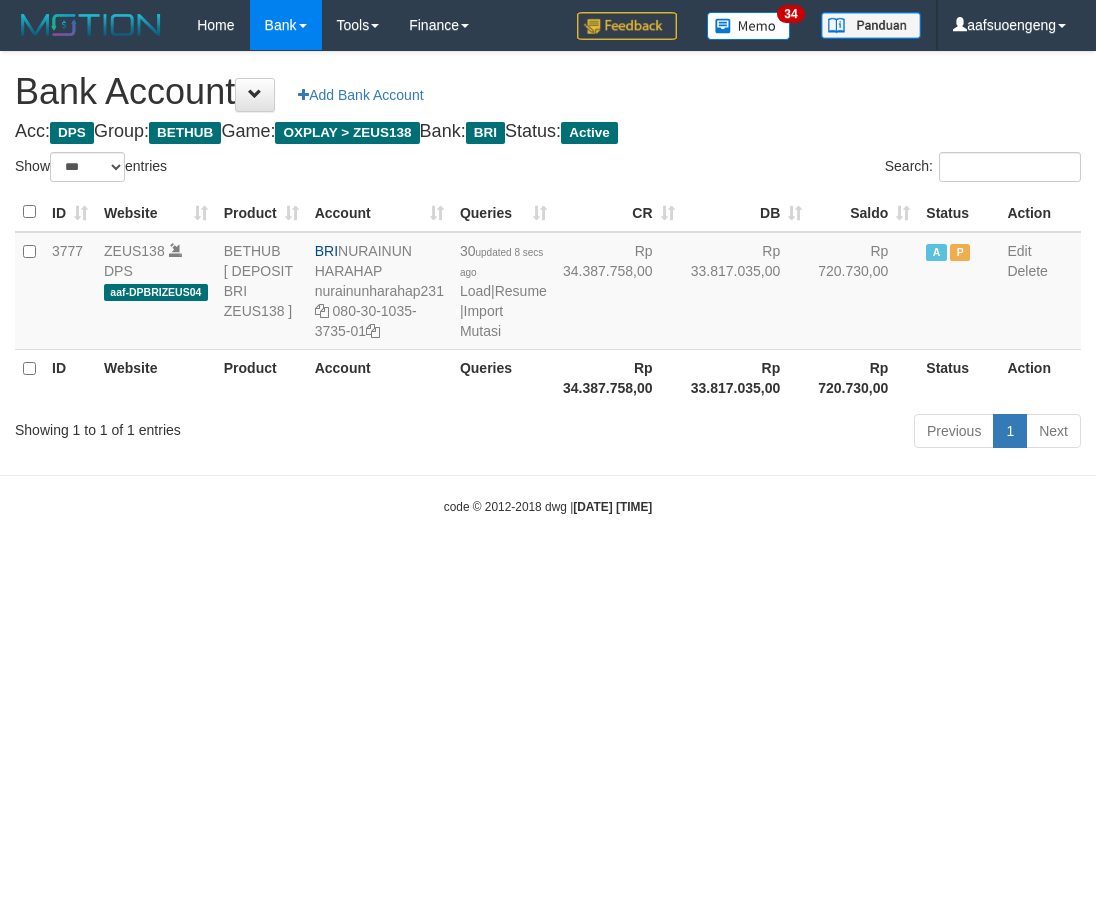 select on "***" 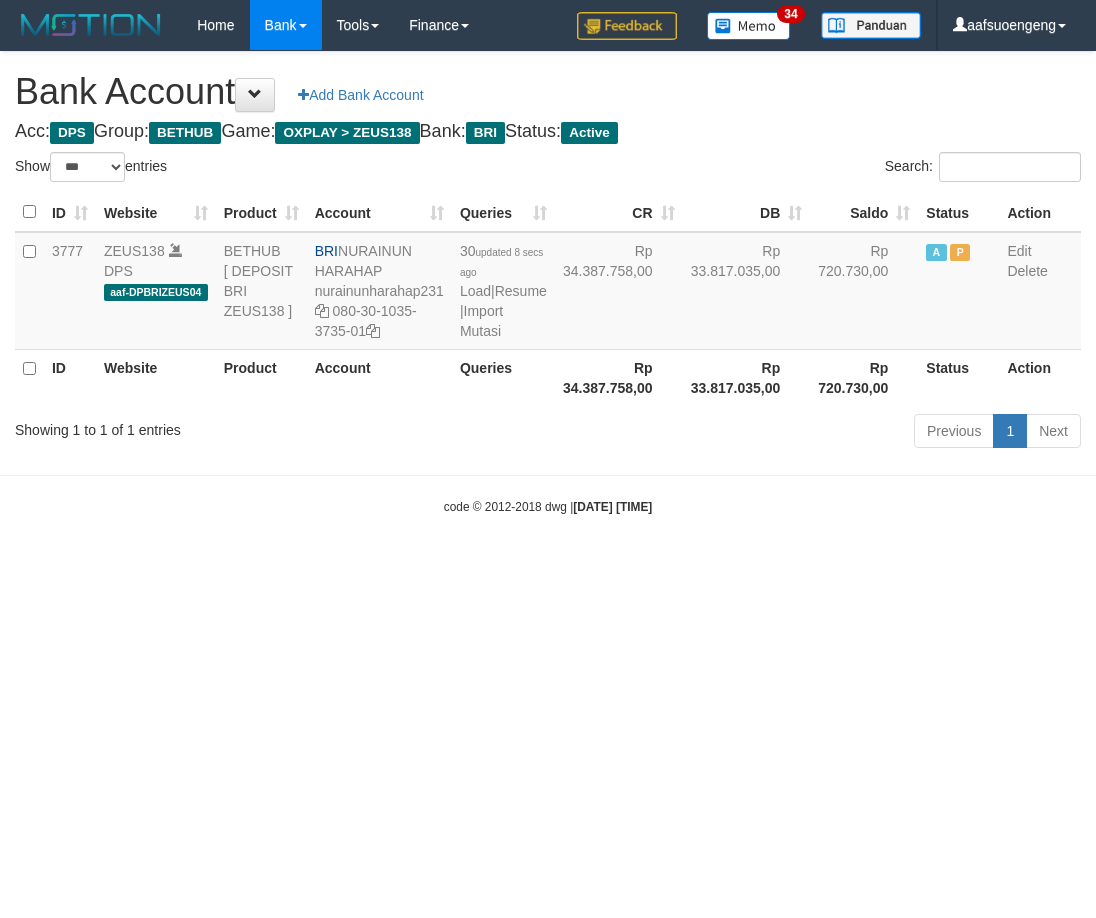 scroll, scrollTop: 0, scrollLeft: 0, axis: both 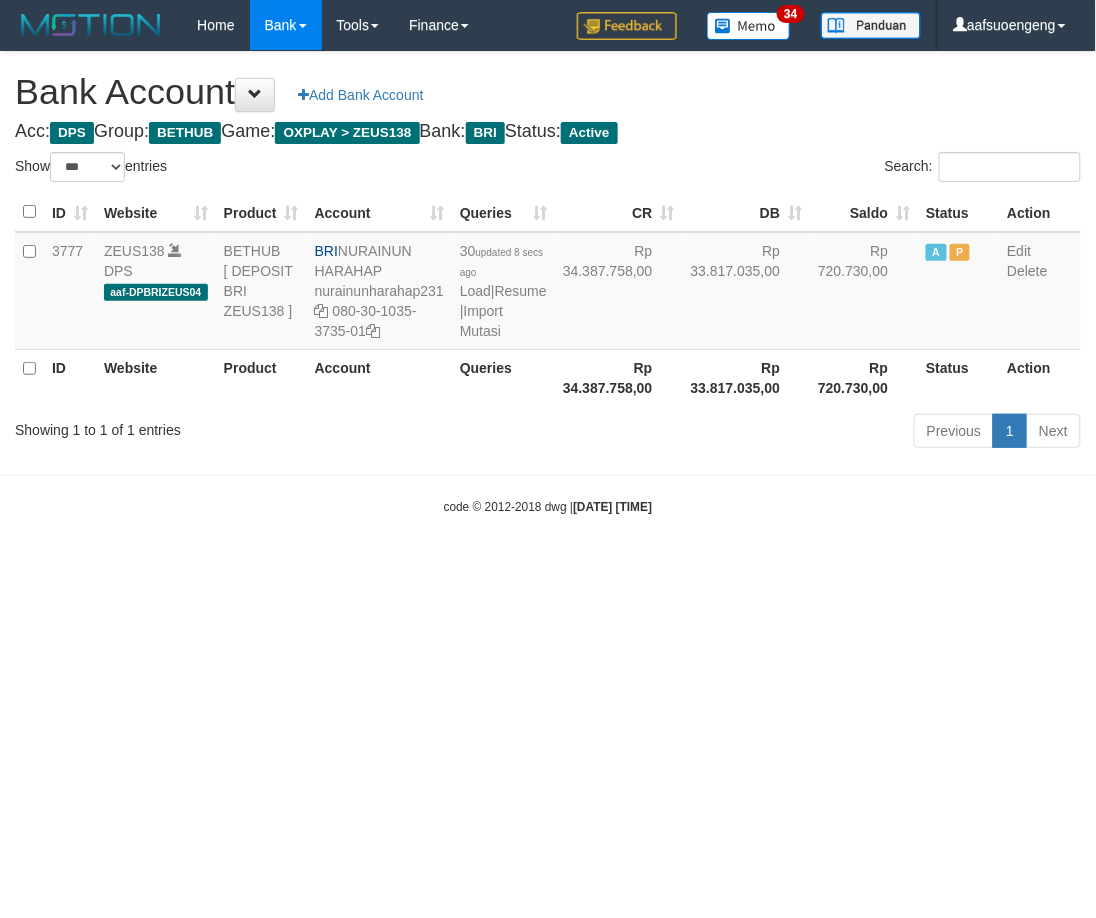 click on "Toggle navigation
Home
Bank
Account List
Mutasi Bank
Search
Sync
Tools
Suspicious Trans
Finance
Financial Data
aafsuoengeng
My Profile
Log Out
34" at bounding box center [548, 283] 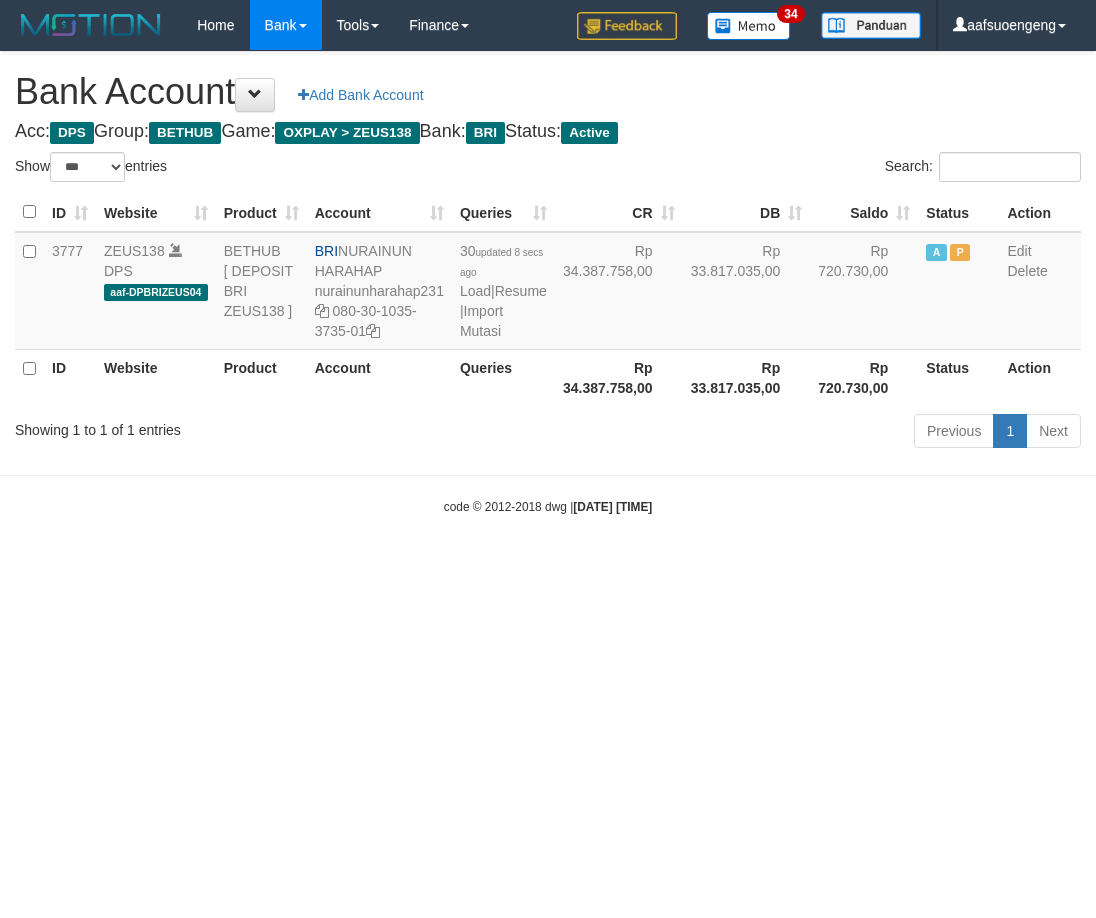 select on "***" 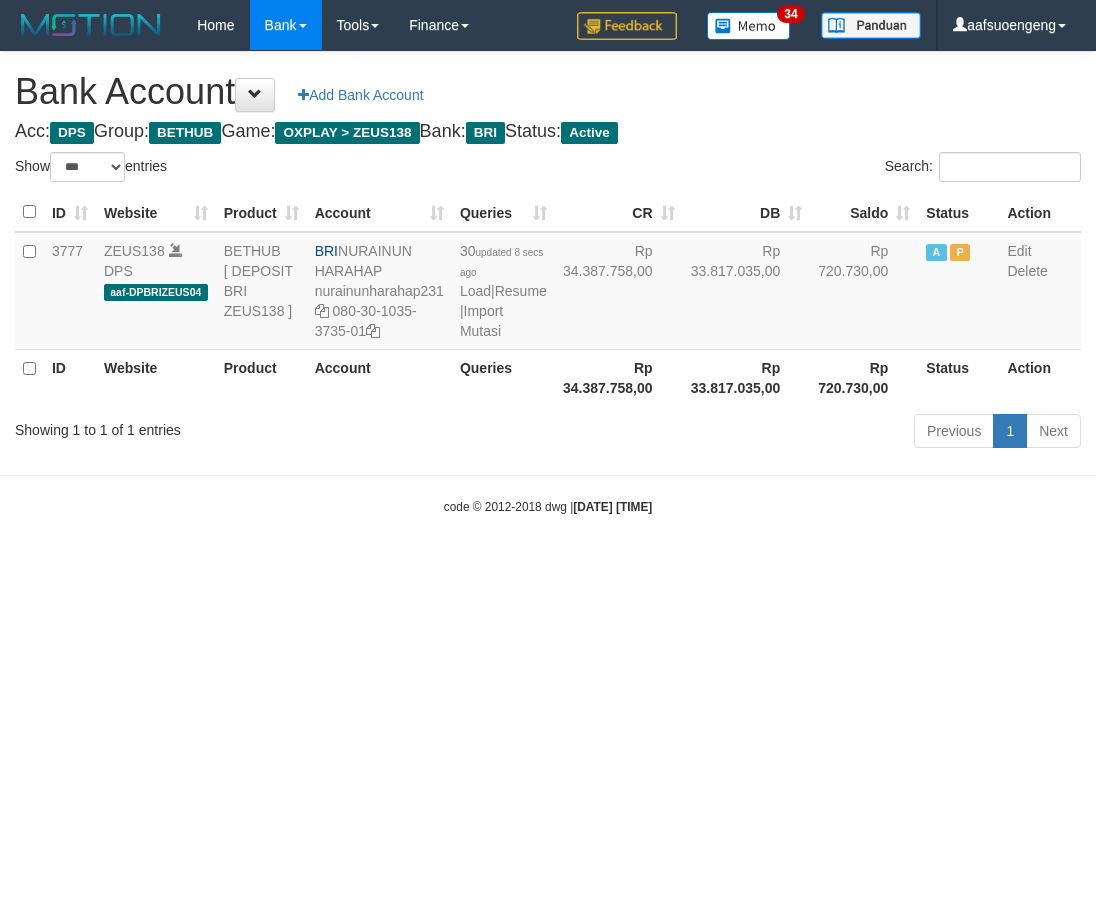 scroll, scrollTop: 0, scrollLeft: 0, axis: both 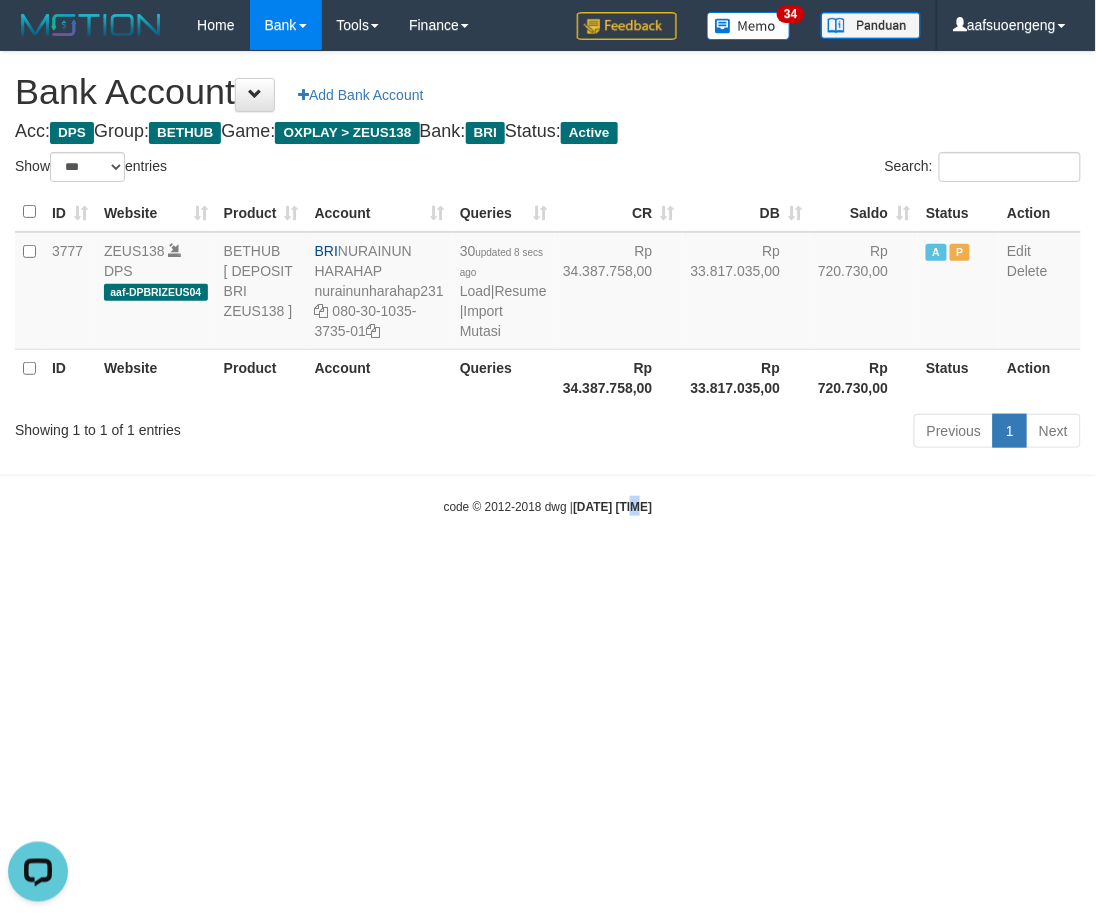 drag, startPoint x: 617, startPoint y: 653, endPoint x: 1001, endPoint y: 447, distance: 435.766 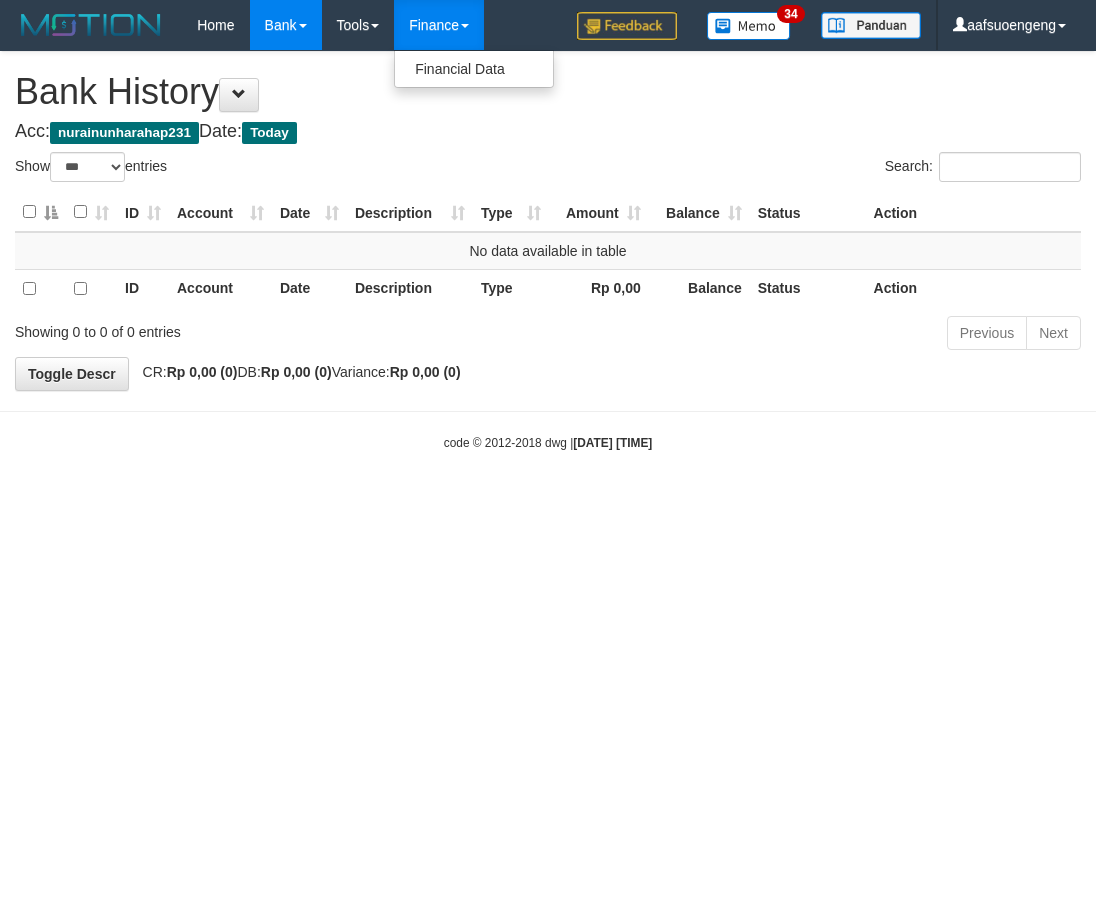 select on "***" 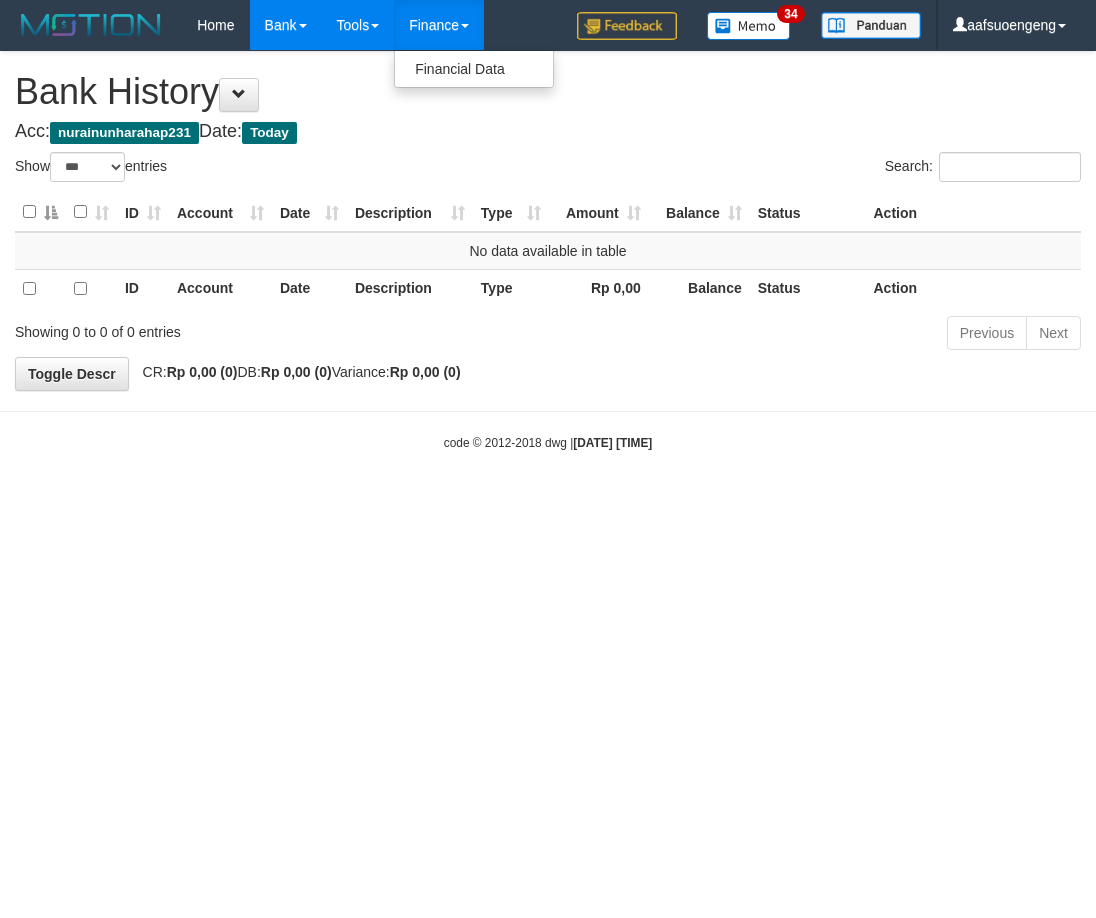 scroll, scrollTop: 0, scrollLeft: 0, axis: both 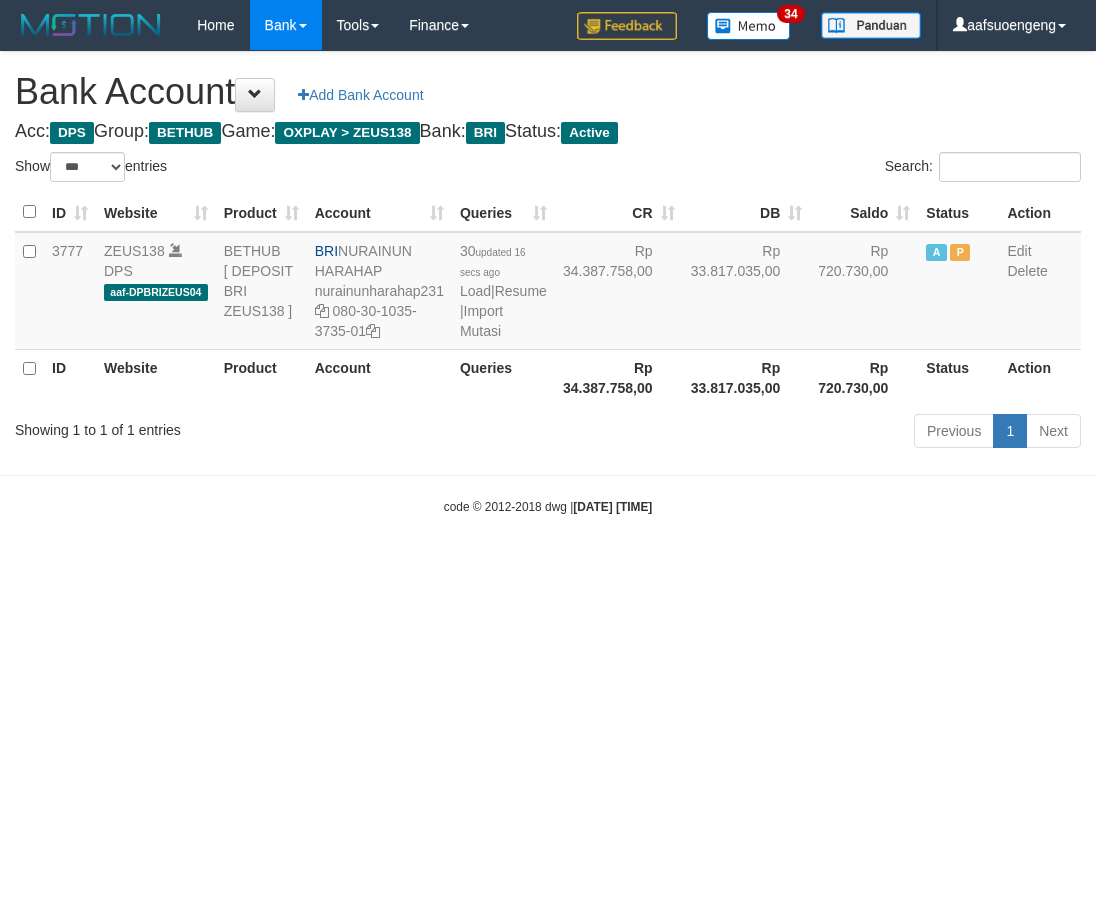 select on "***" 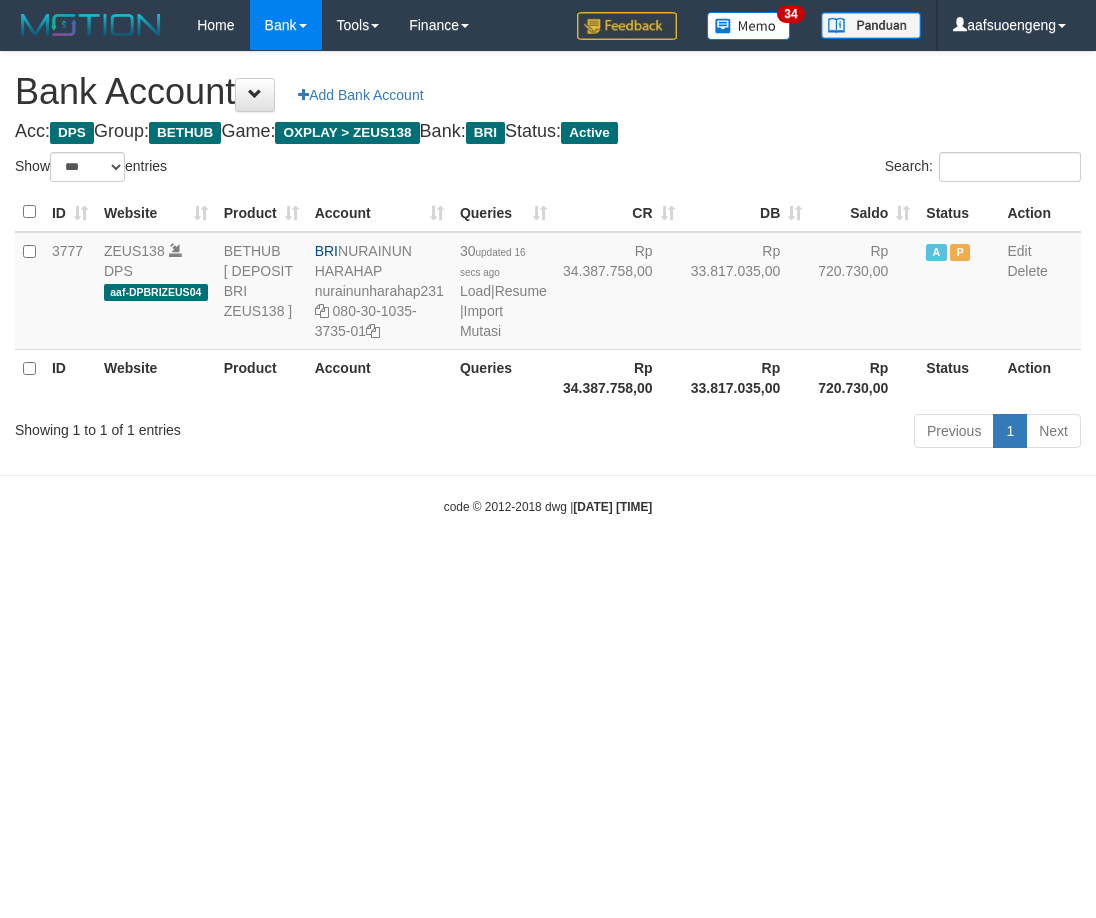 scroll, scrollTop: 0, scrollLeft: 0, axis: both 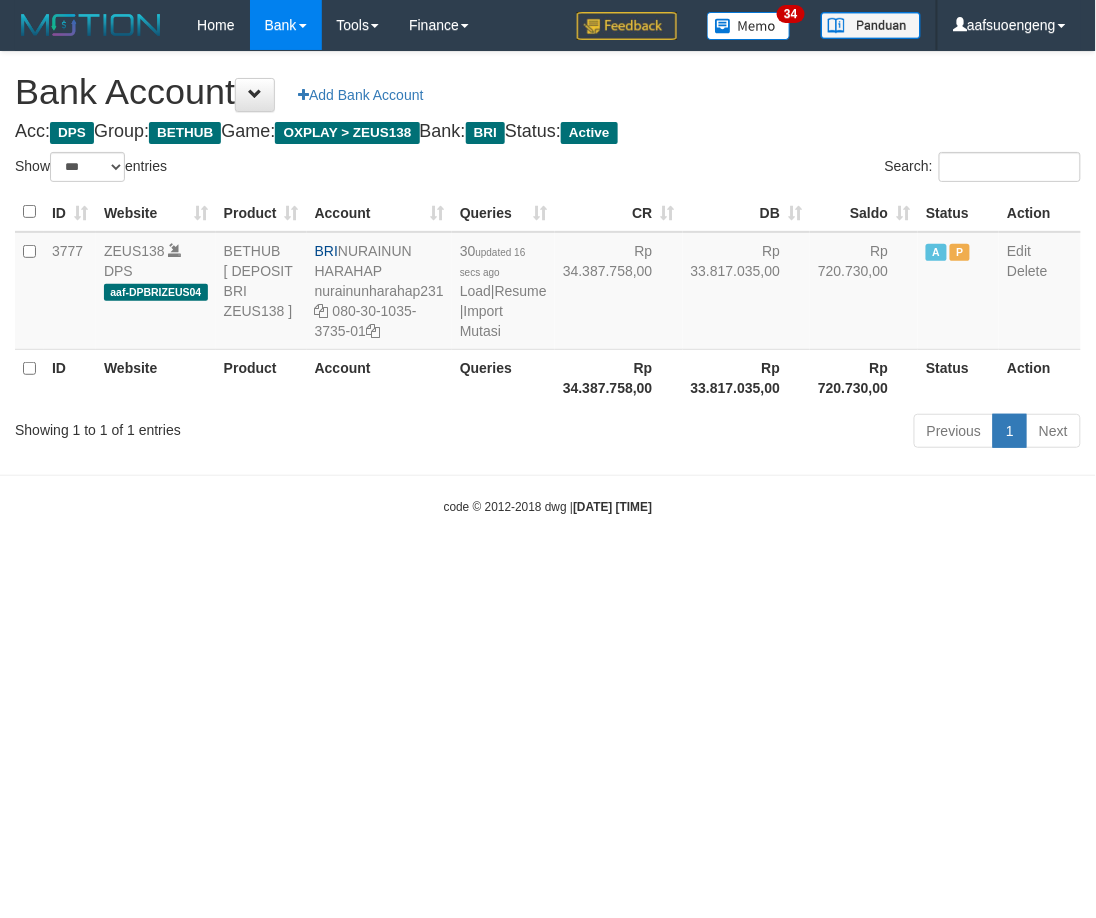 click on "Toggle navigation
Home
Bank
Account List
Mutasi Bank
Search
Sync
Tools
Suspicious Trans
Finance
Financial Data
aafsuoengeng
My Profile
Log Out
34" at bounding box center (548, 283) 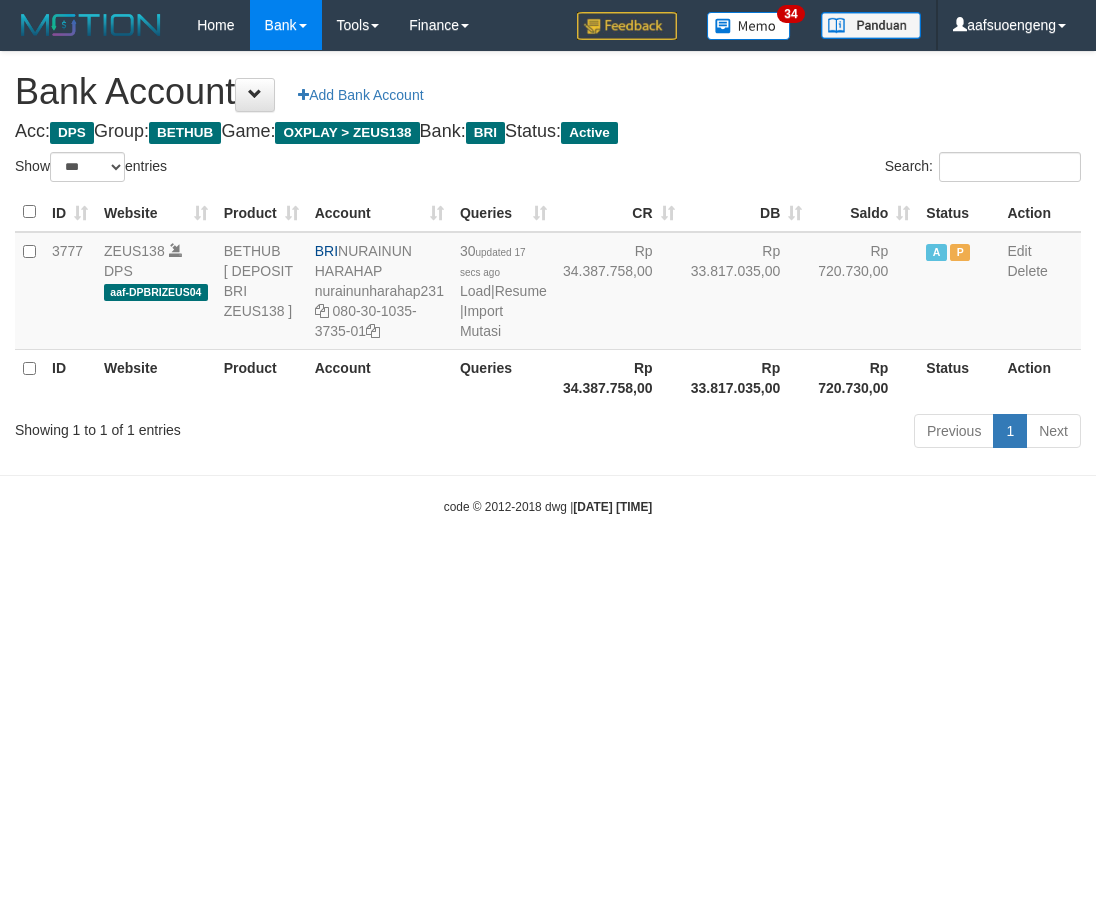 select on "***" 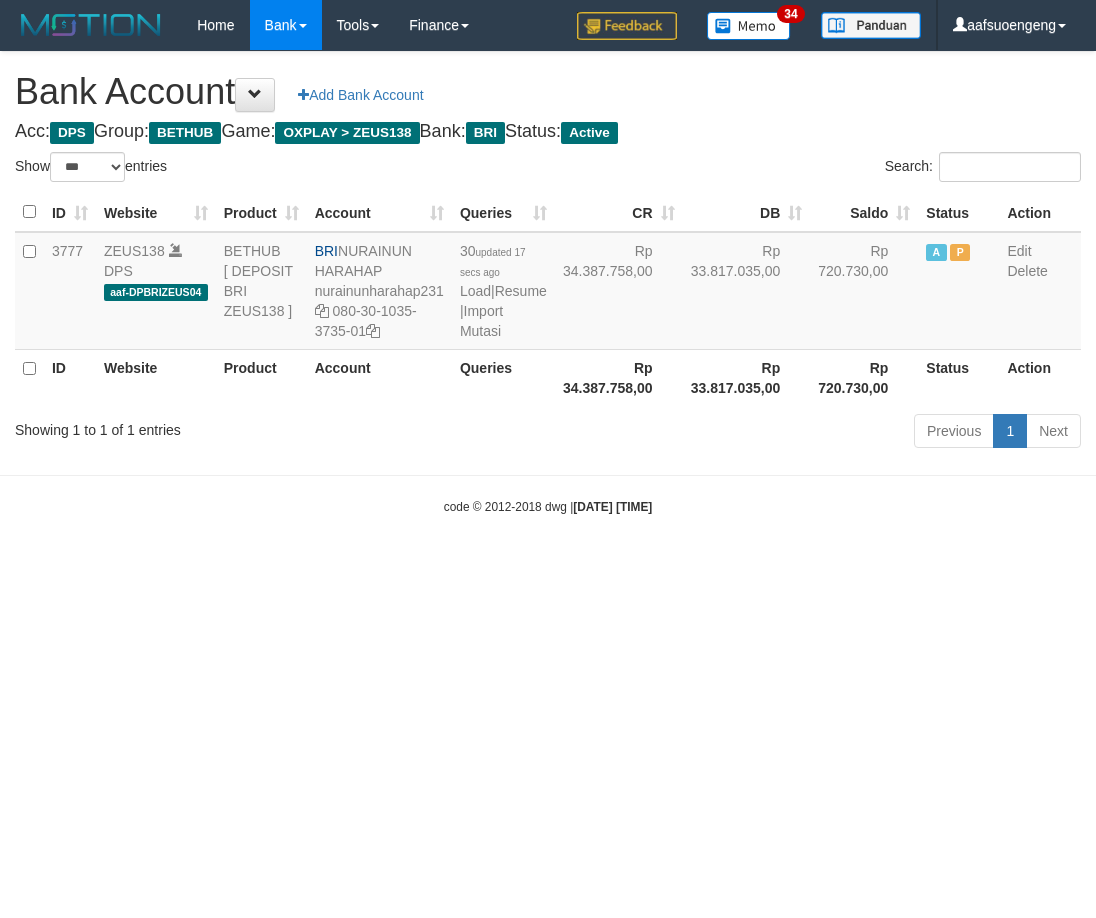 scroll, scrollTop: 0, scrollLeft: 0, axis: both 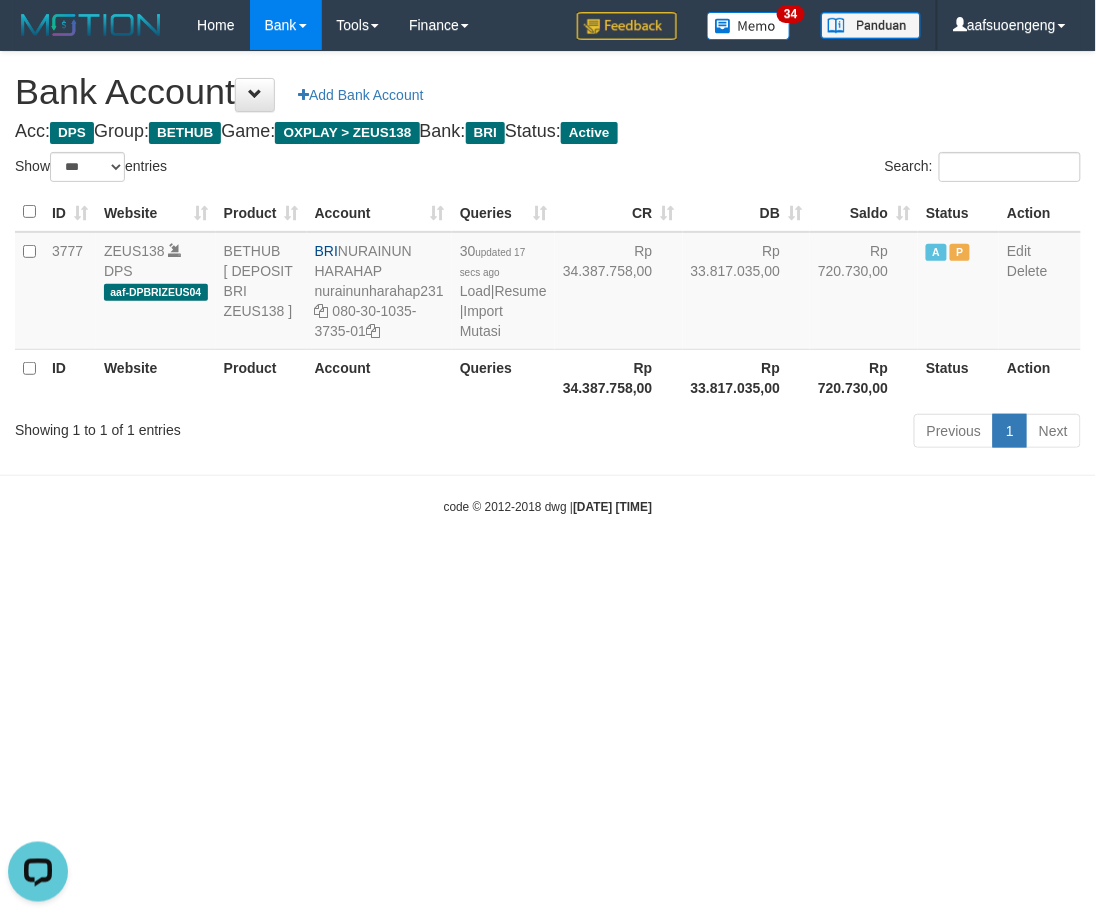 click on "Toggle navigation
Home
Bank
Account List
Mutasi Bank
Search
Sync
Tools
Suspicious Trans
Finance
Financial Data
aafsuoengeng
My Profile
Log Out
34" at bounding box center [548, 283] 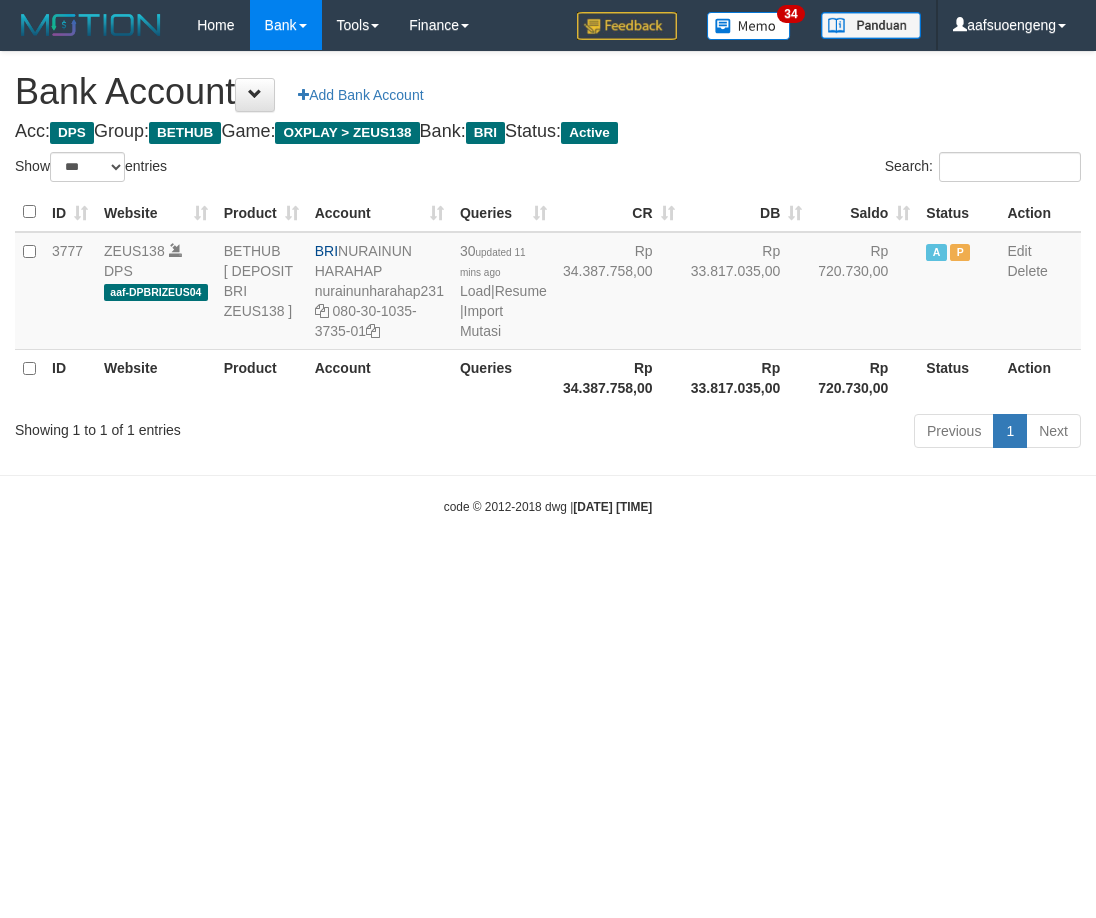 select on "***" 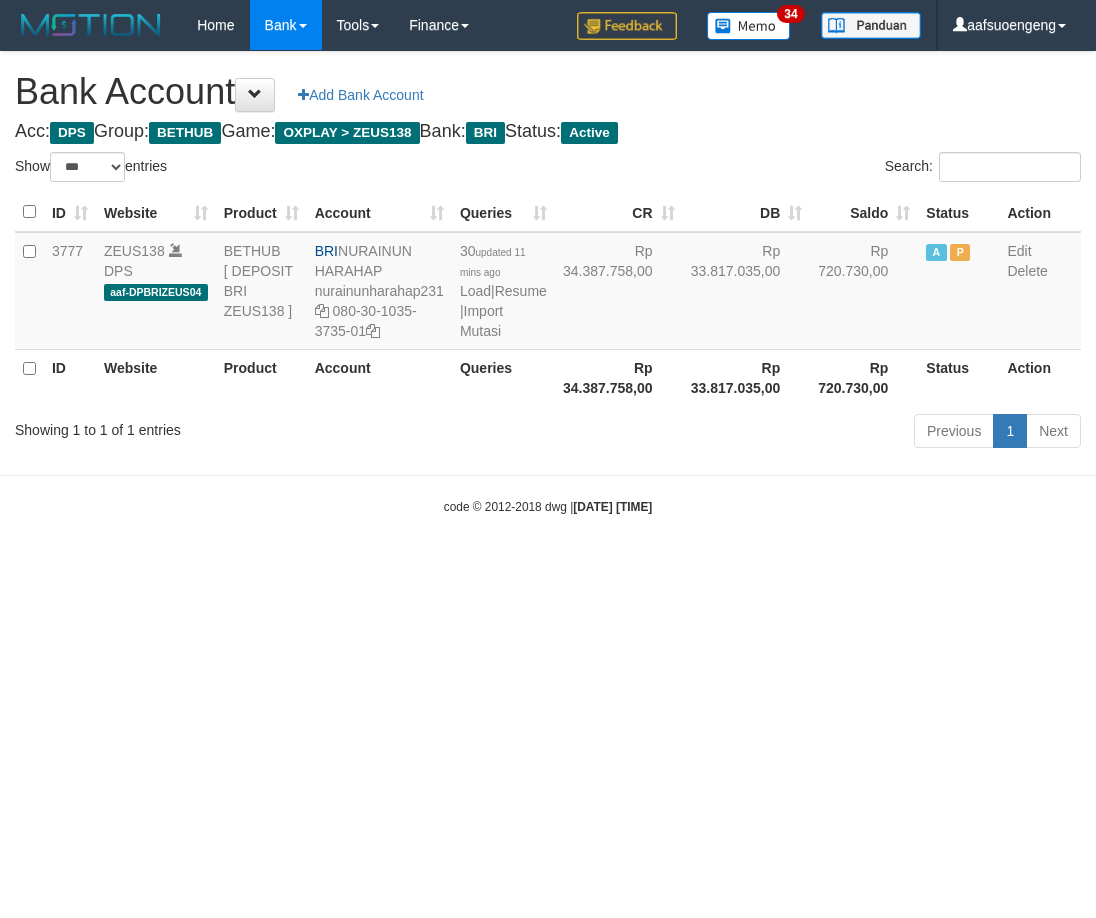 scroll, scrollTop: 0, scrollLeft: 0, axis: both 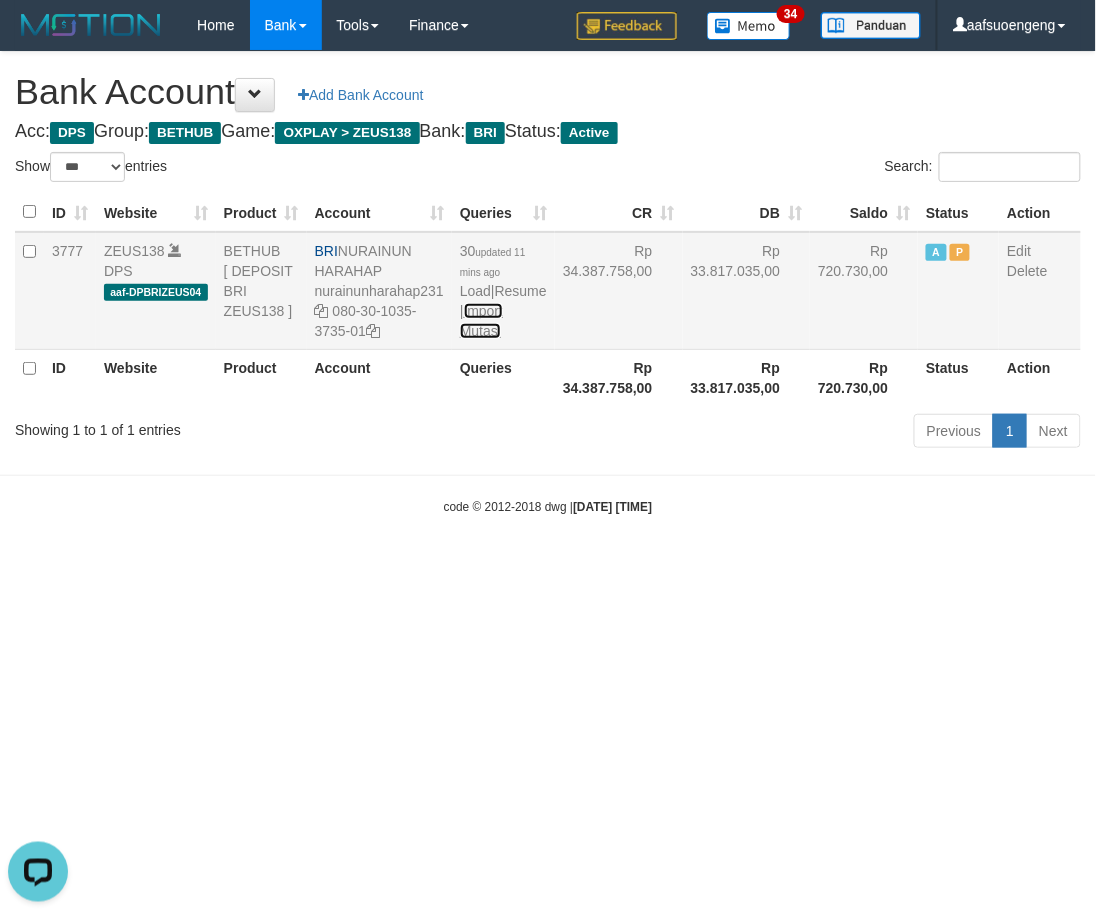 click on "Import Mutasi" at bounding box center [481, 321] 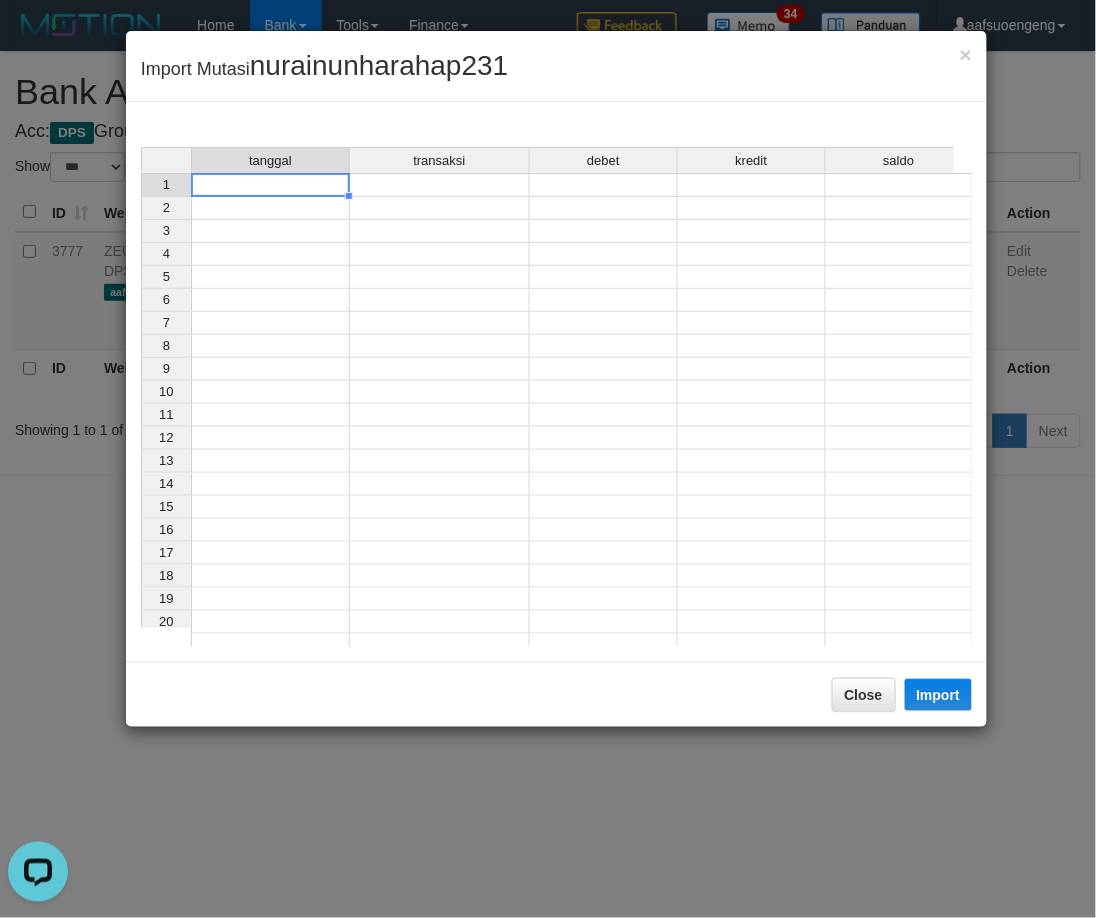 click at bounding box center [270, 185] 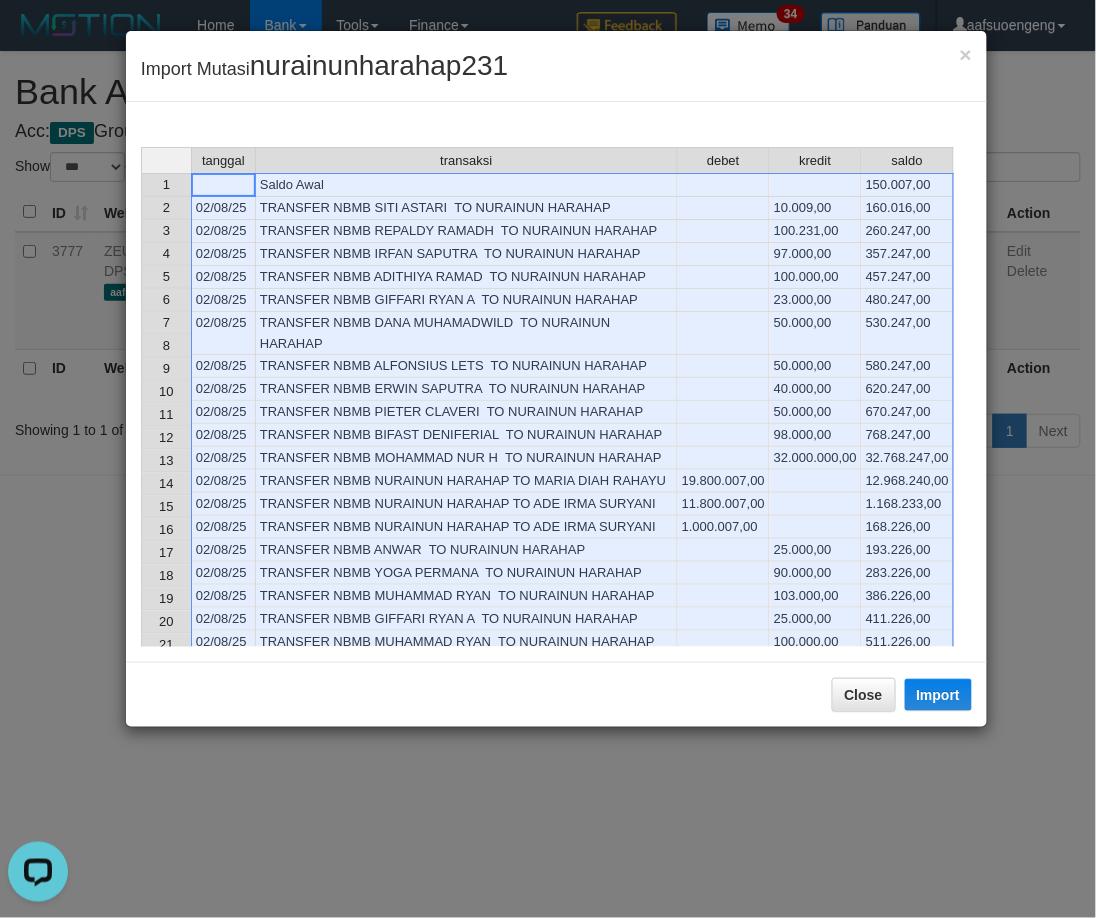 scroll, scrollTop: 551, scrollLeft: 0, axis: vertical 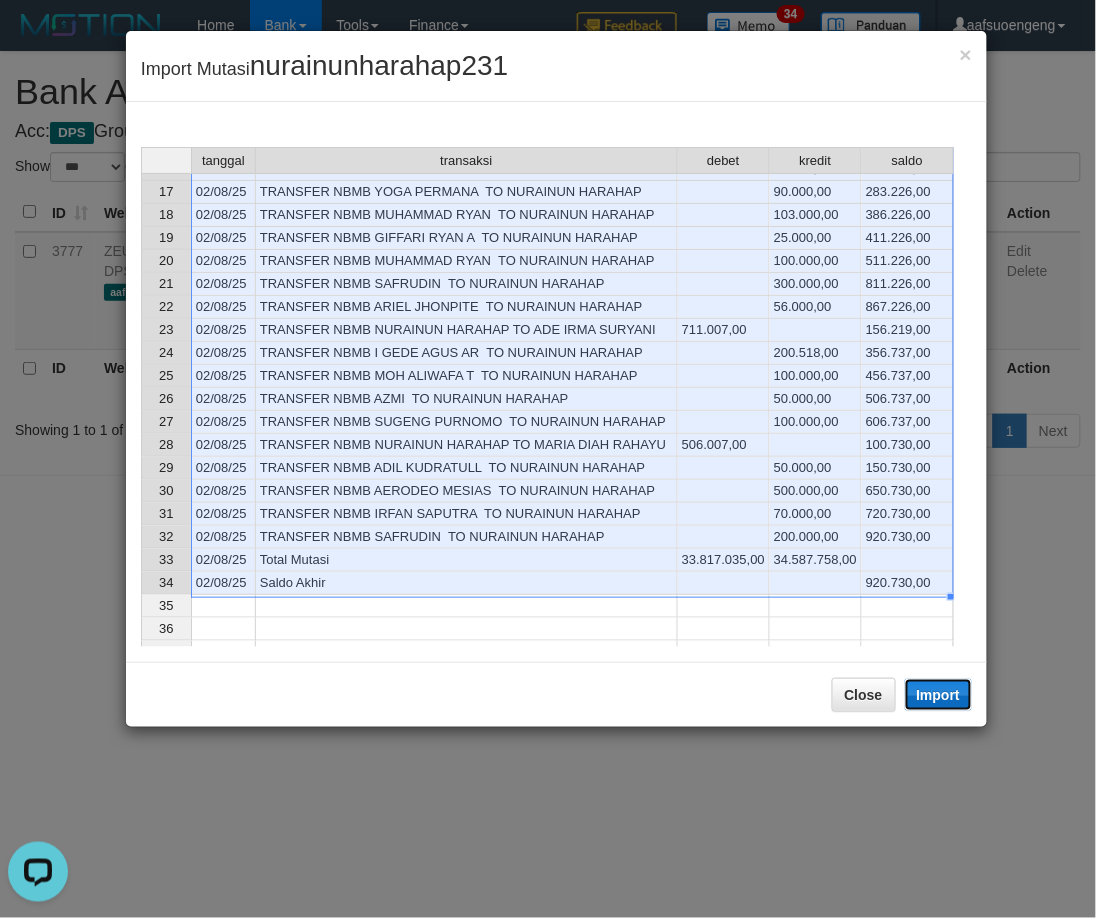 click on "Import" at bounding box center [939, 695] 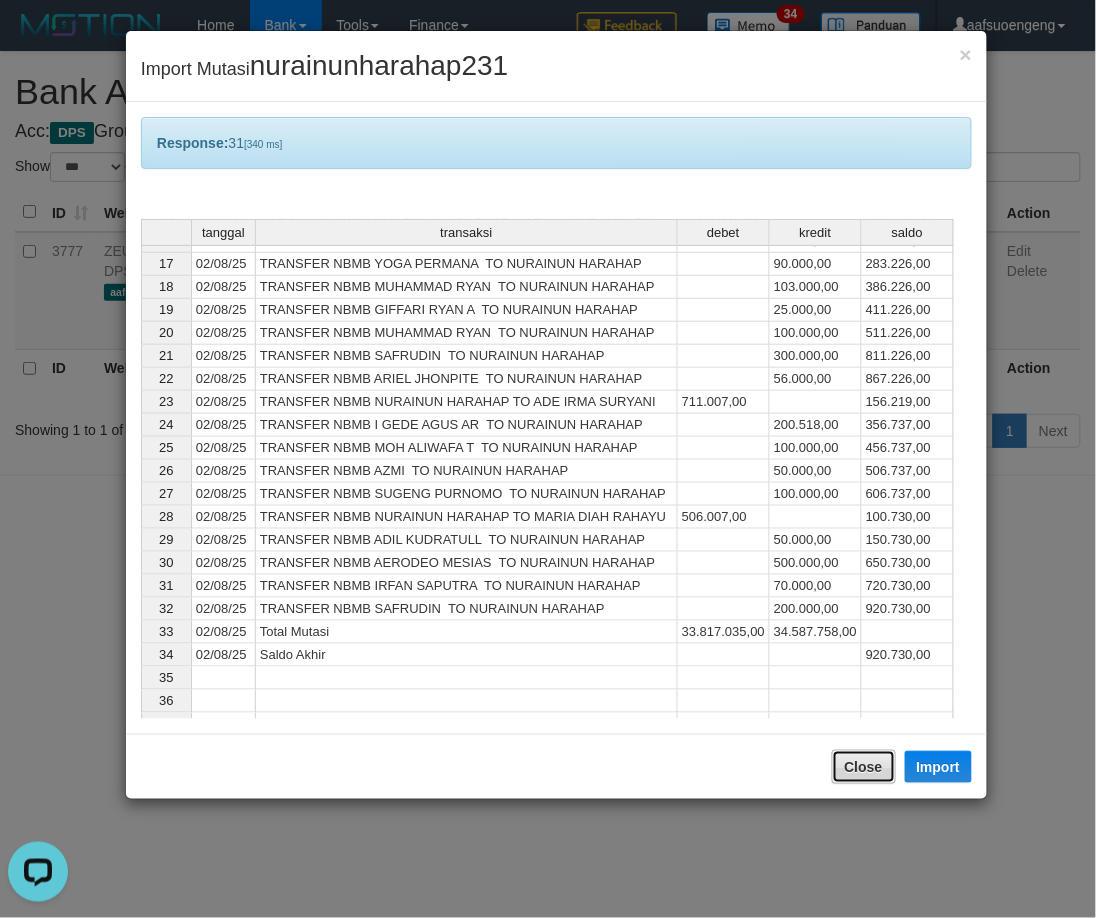 click on "Close" at bounding box center [864, 767] 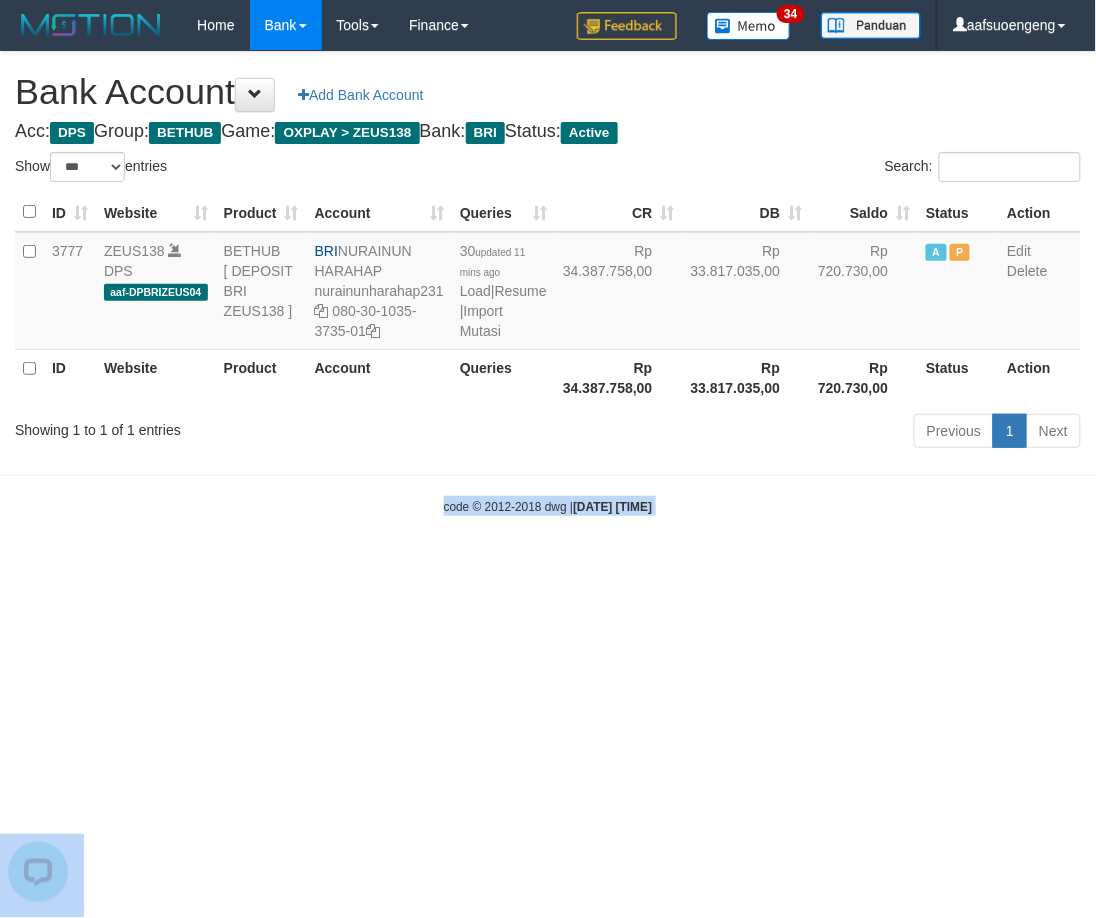 drag, startPoint x: 835, startPoint y: 752, endPoint x: 1093, endPoint y: 578, distance: 311.19125 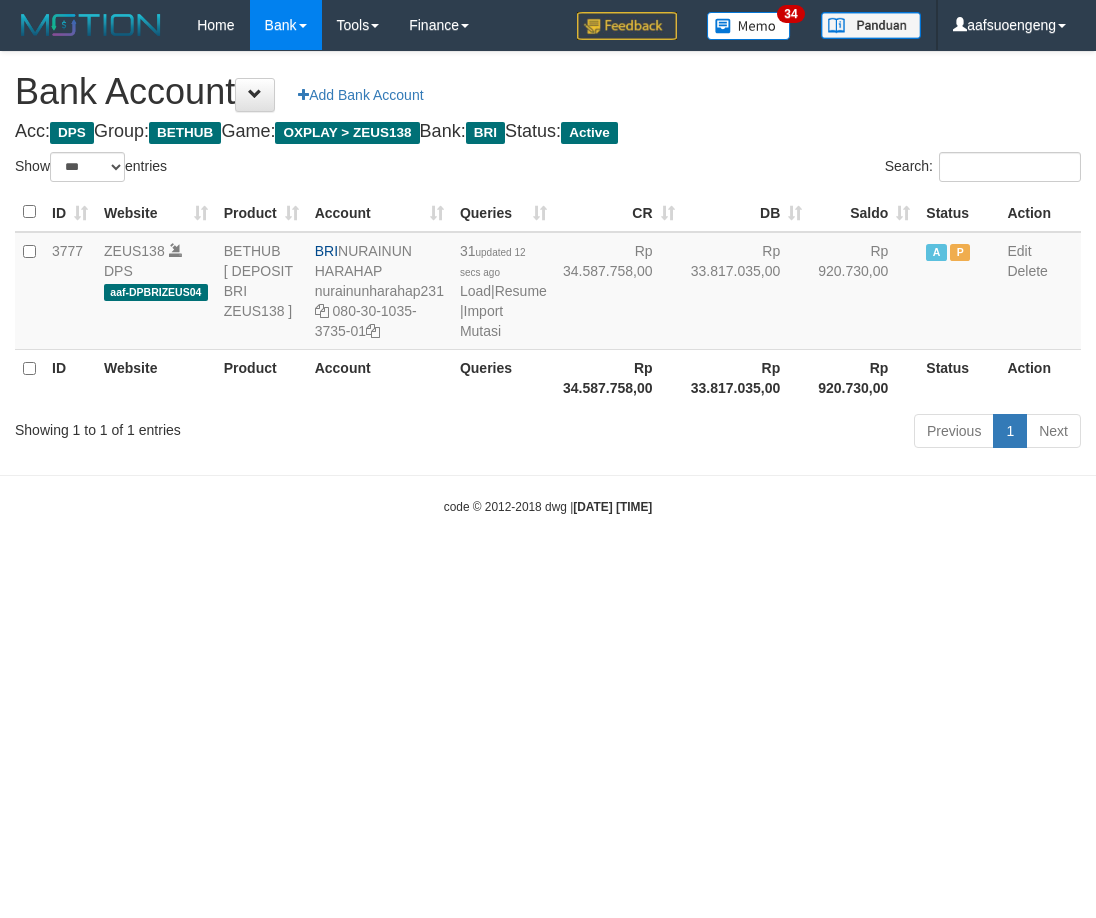 select on "***" 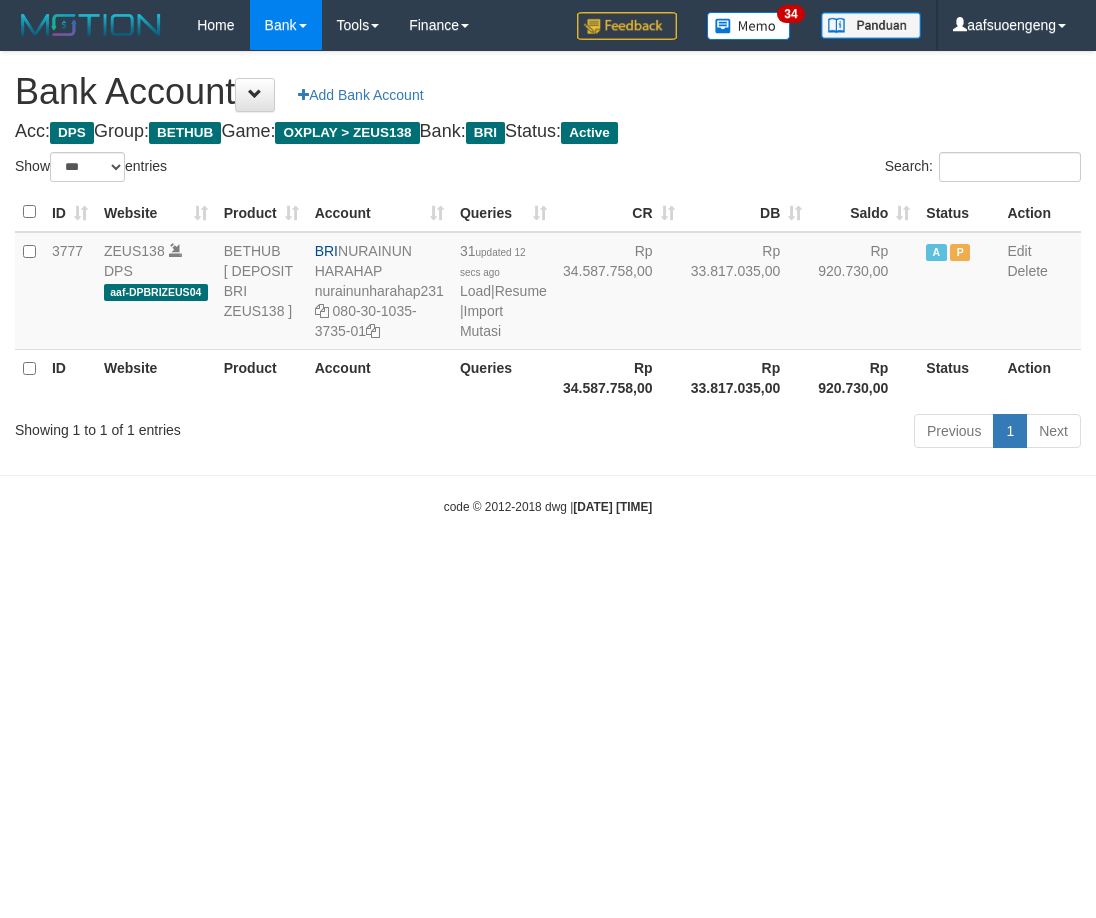 scroll, scrollTop: 0, scrollLeft: 0, axis: both 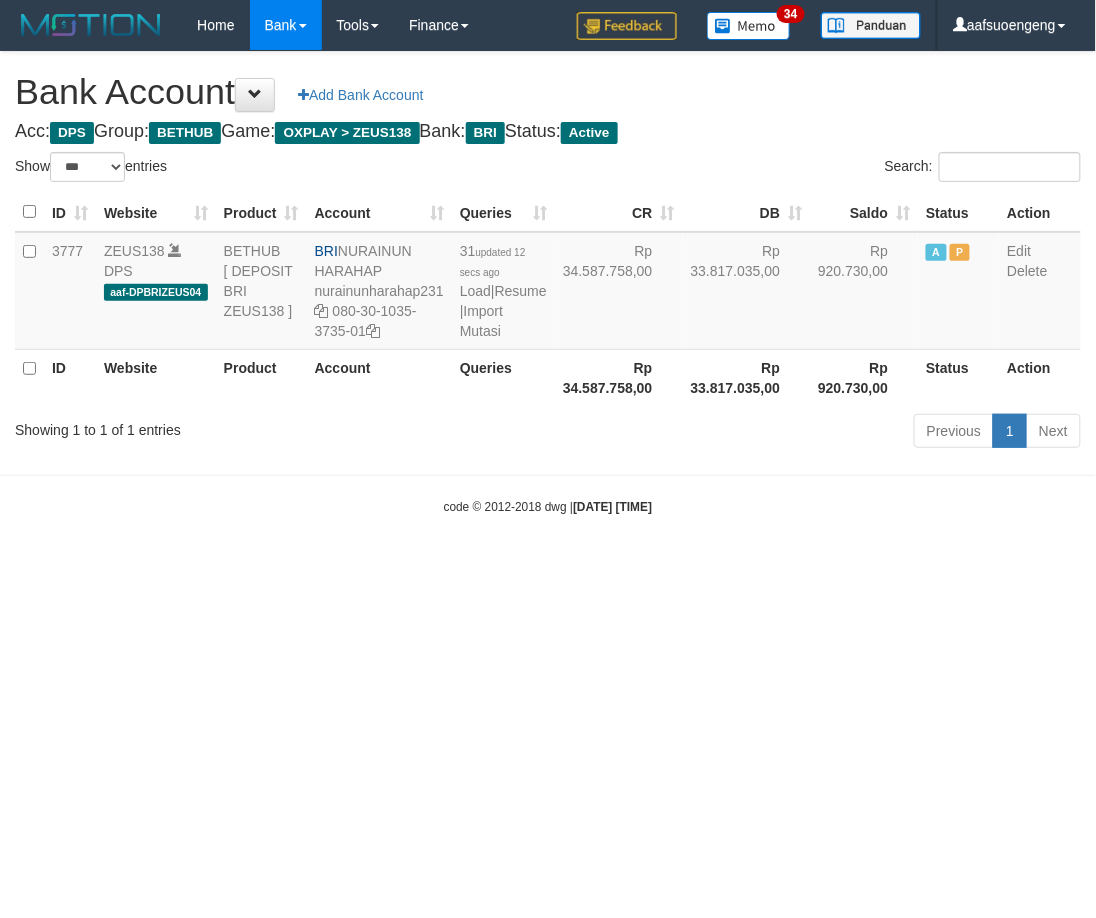 drag, startPoint x: 774, startPoint y: 681, endPoint x: 788, endPoint y: 615, distance: 67.46851 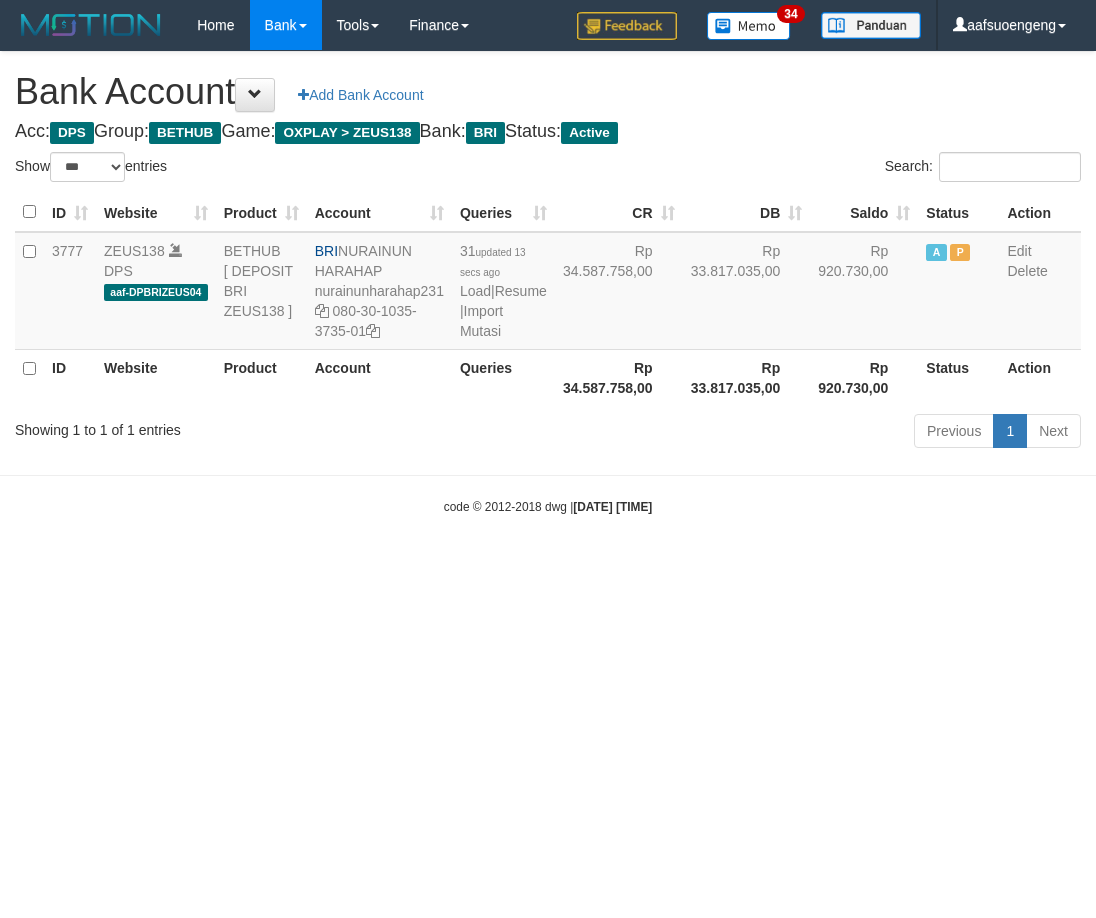 select on "***" 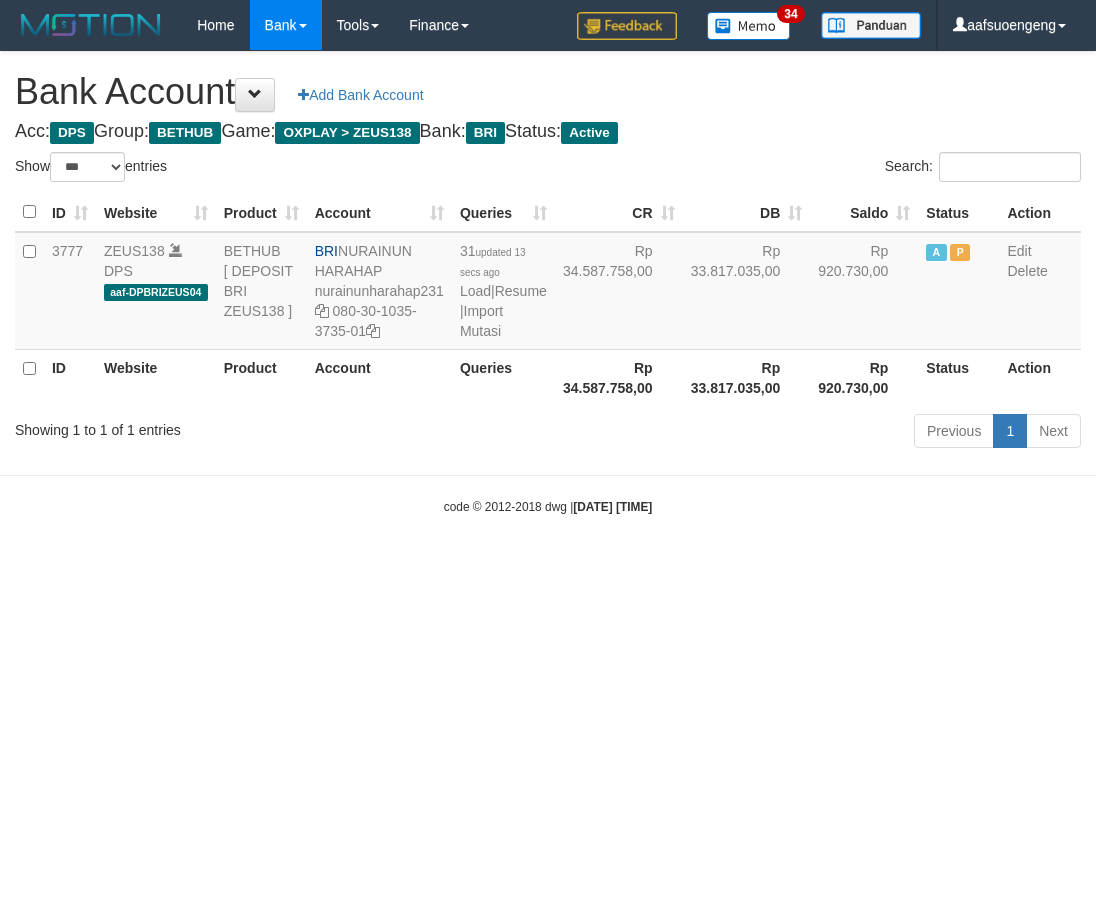 scroll, scrollTop: 0, scrollLeft: 0, axis: both 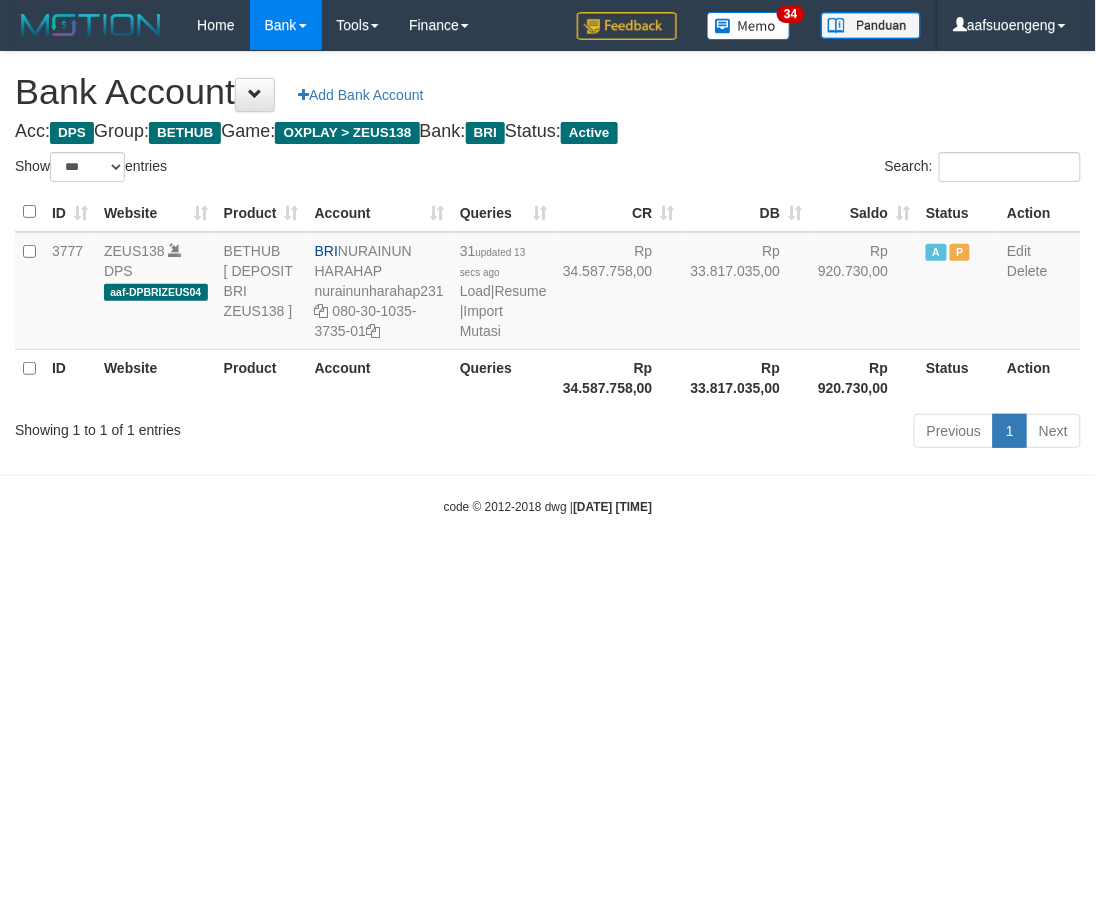 drag, startPoint x: 804, startPoint y: 618, endPoint x: 761, endPoint y: 633, distance: 45.54119 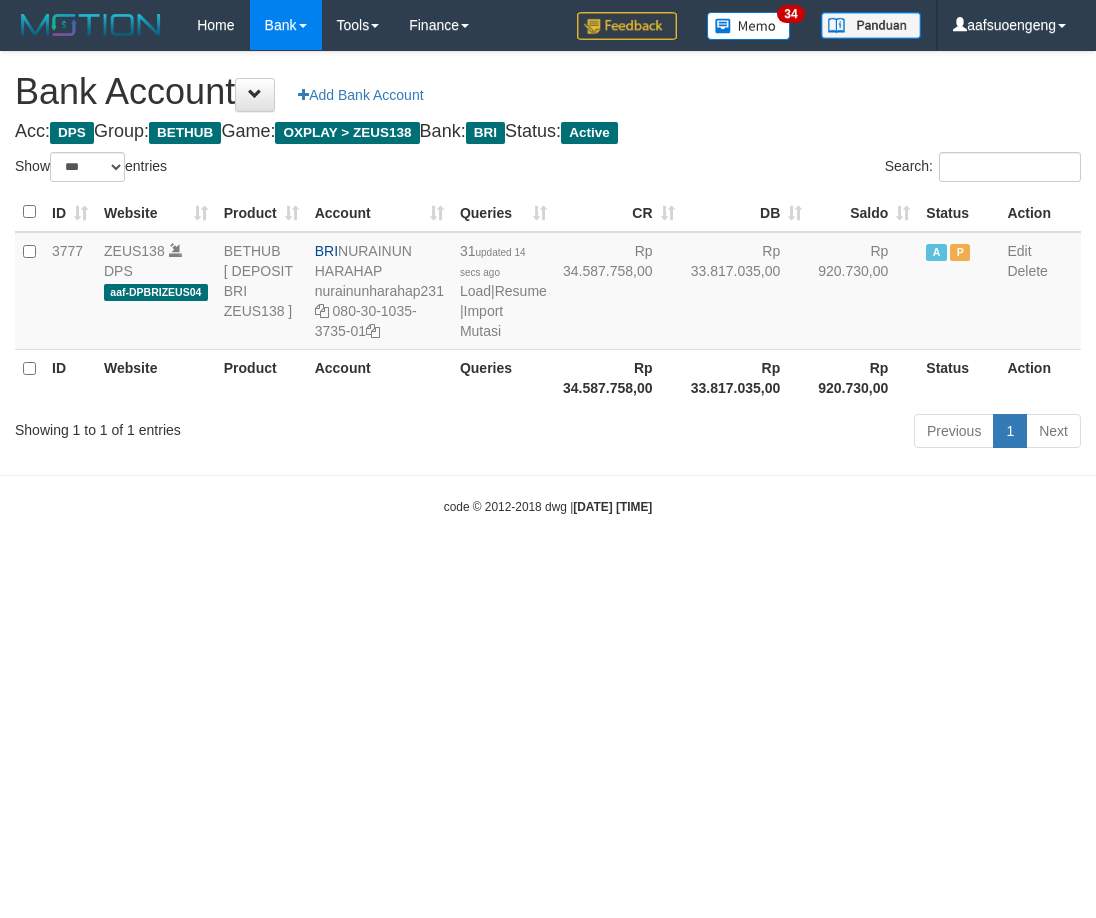 select on "***" 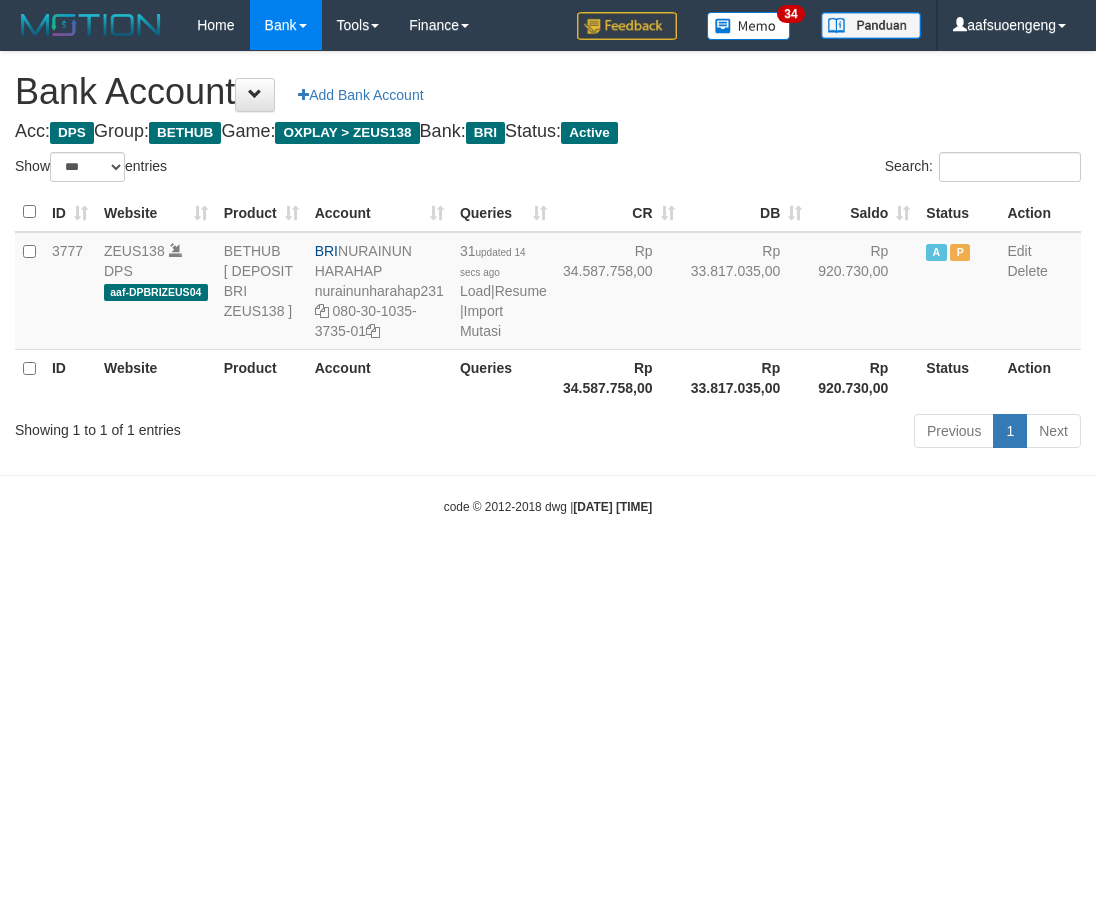 scroll, scrollTop: 0, scrollLeft: 0, axis: both 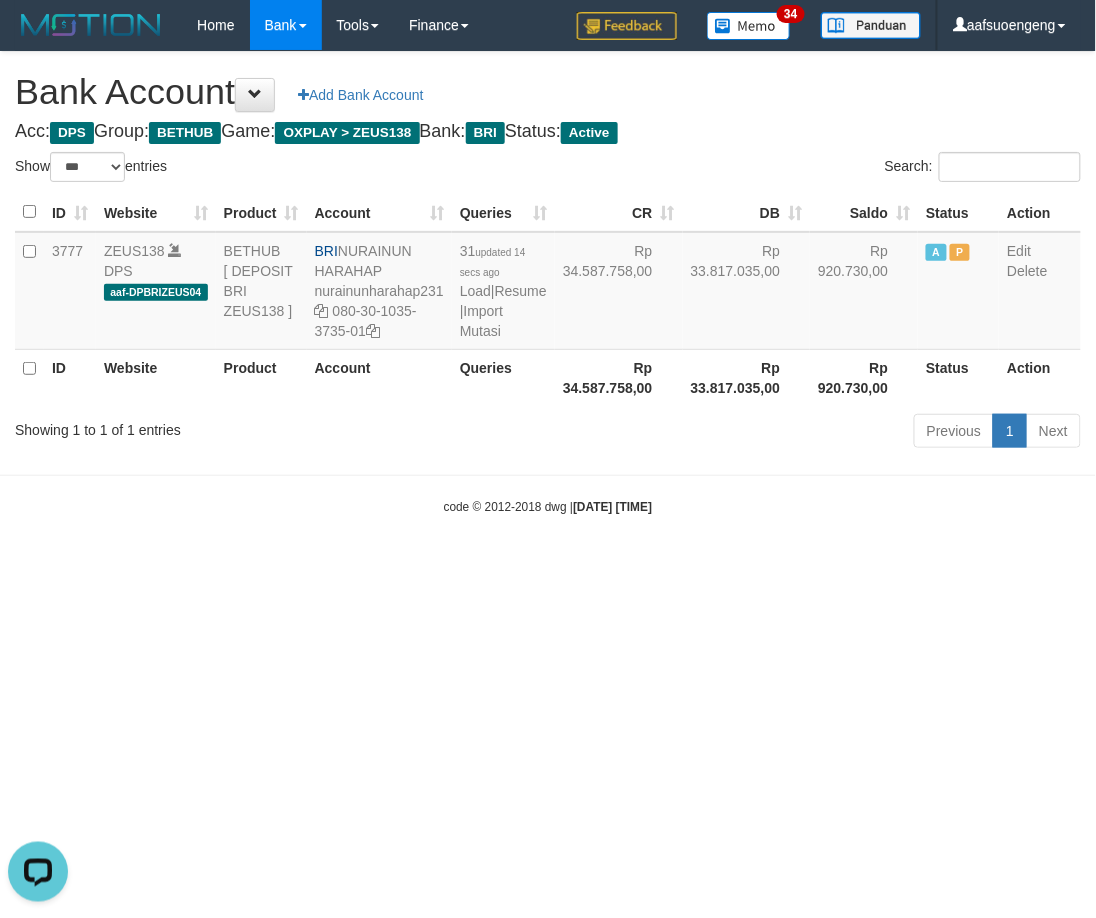 drag, startPoint x: 325, startPoint y: 602, endPoint x: 407, endPoint y: 584, distance: 83.95237 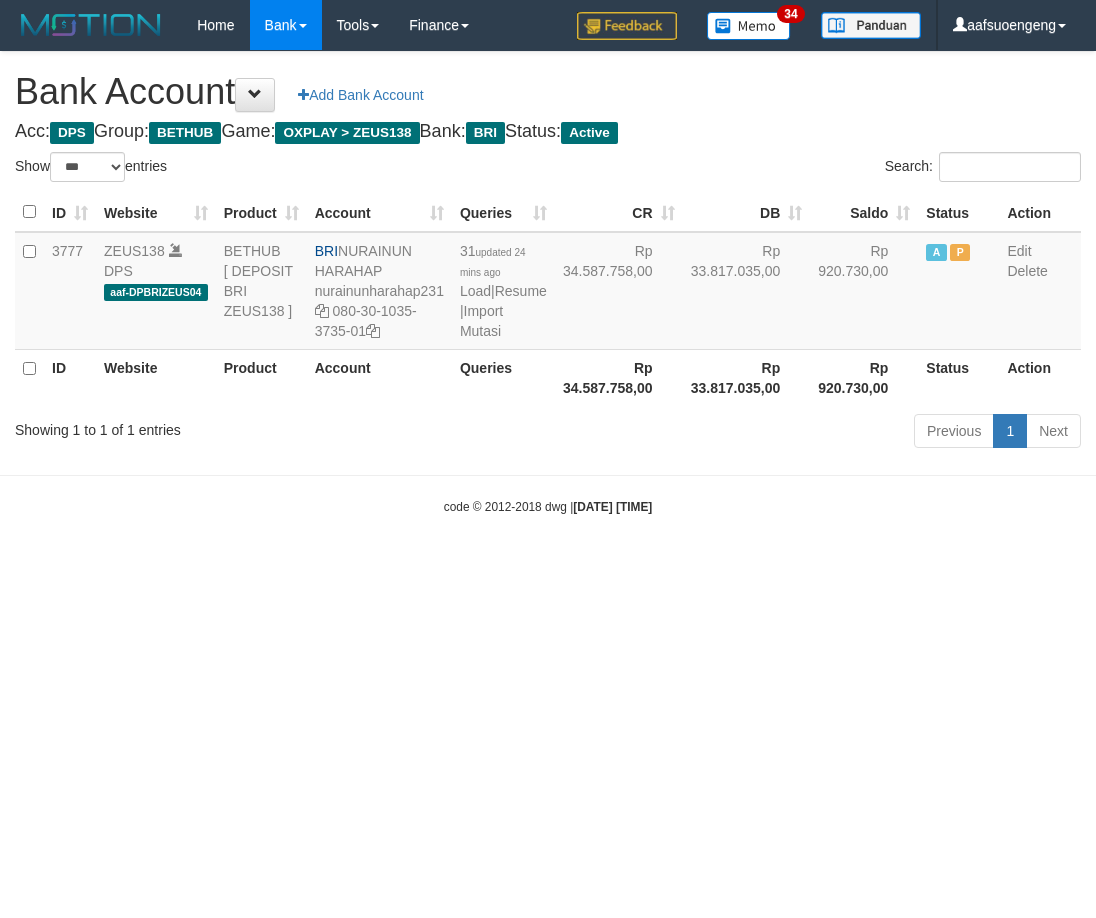 select on "***" 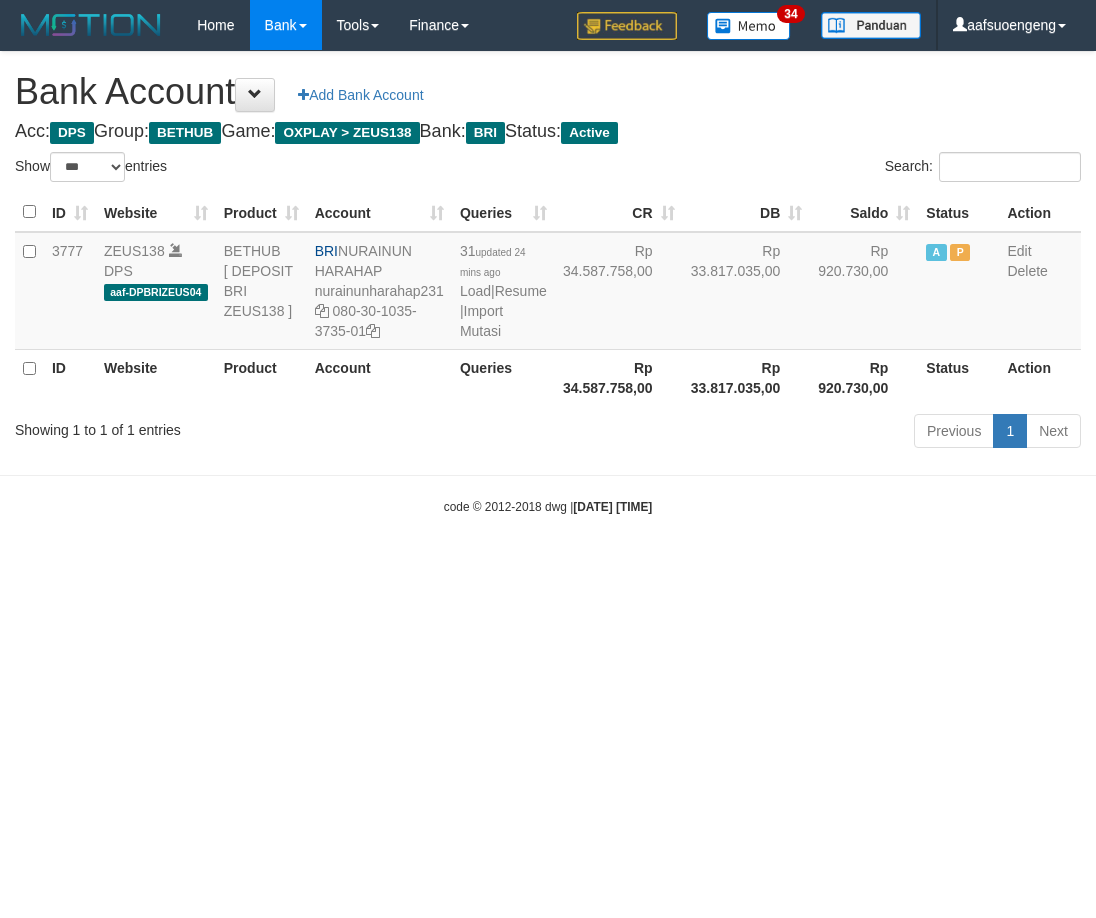 scroll, scrollTop: 0, scrollLeft: 0, axis: both 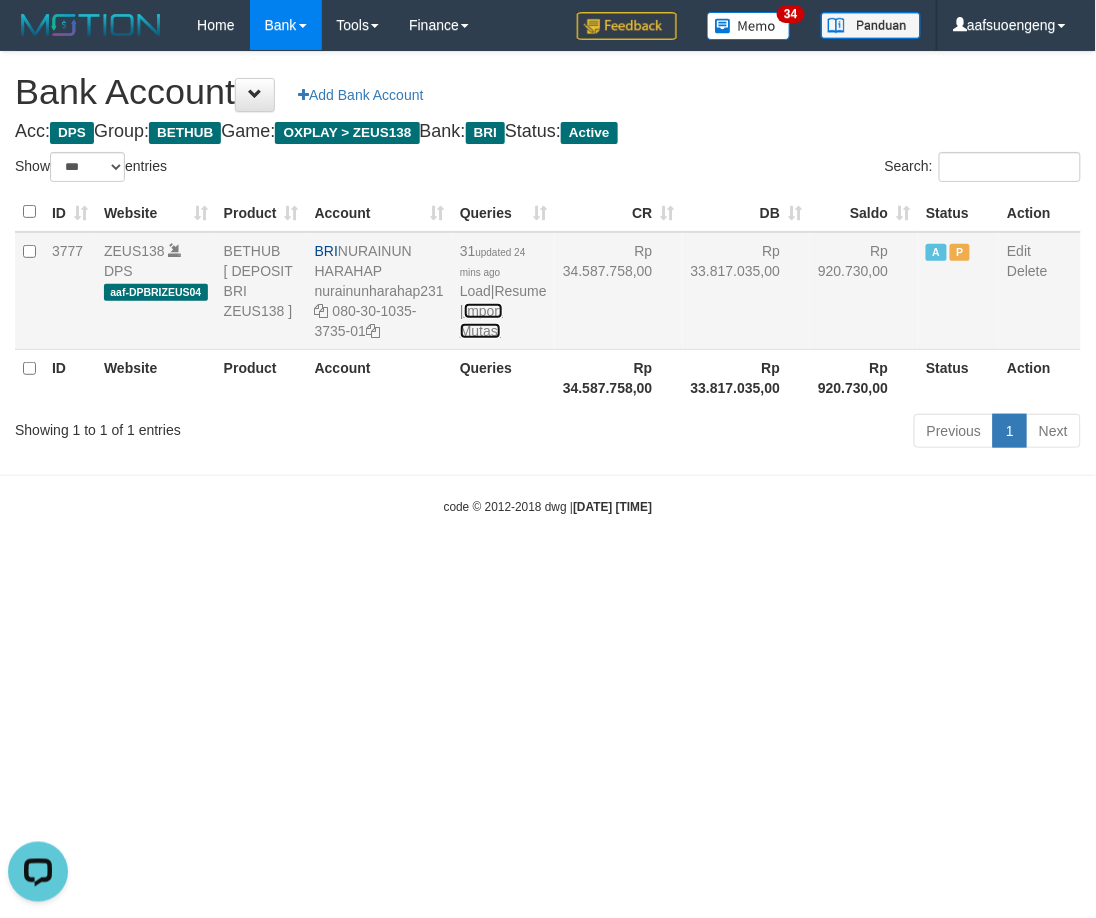 click on "Import Mutasi" at bounding box center [481, 321] 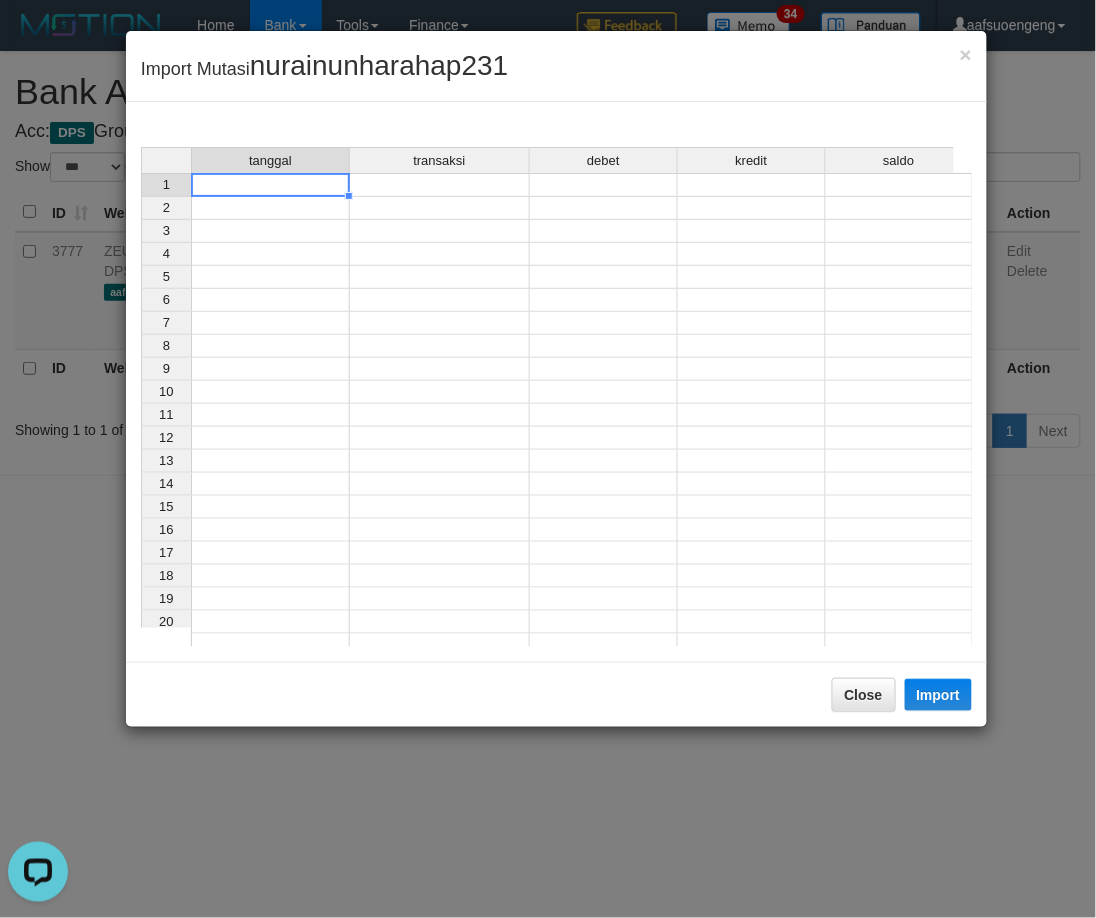 click at bounding box center [270, 185] 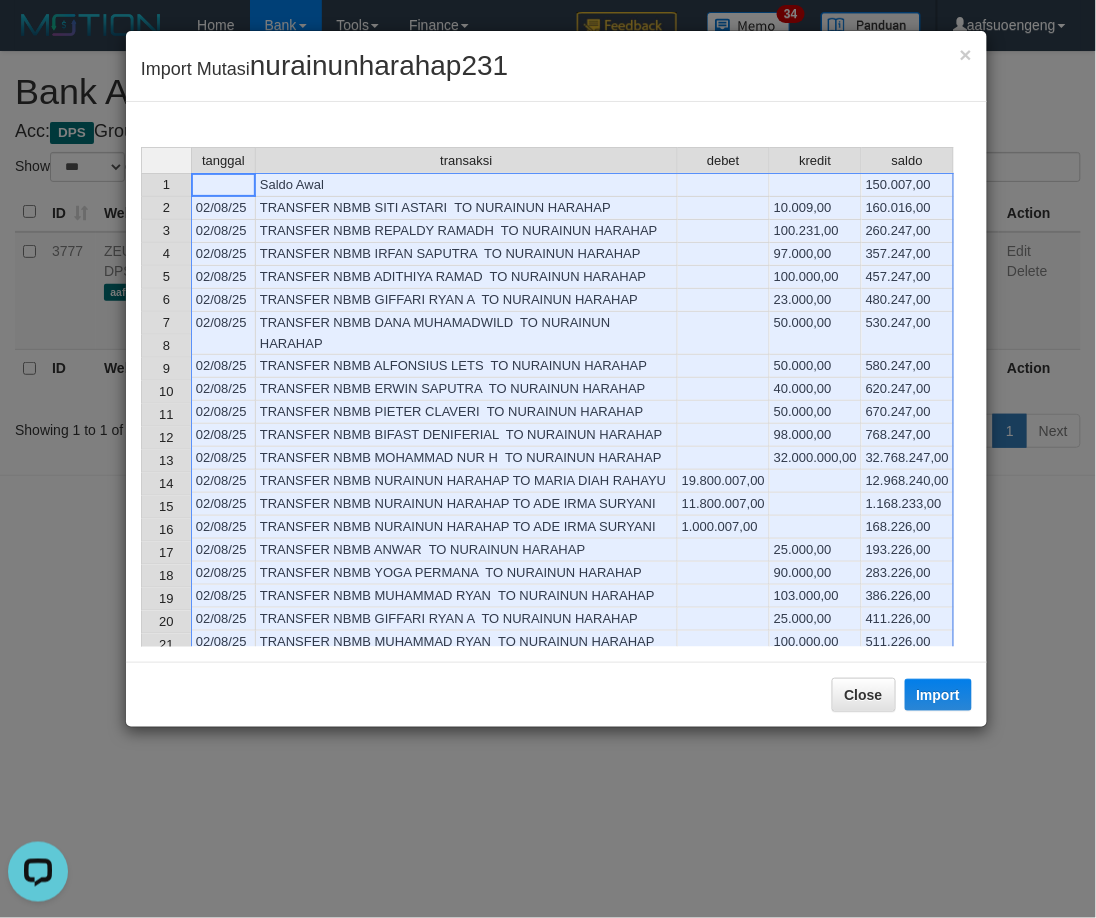 scroll, scrollTop: 793, scrollLeft: 0, axis: vertical 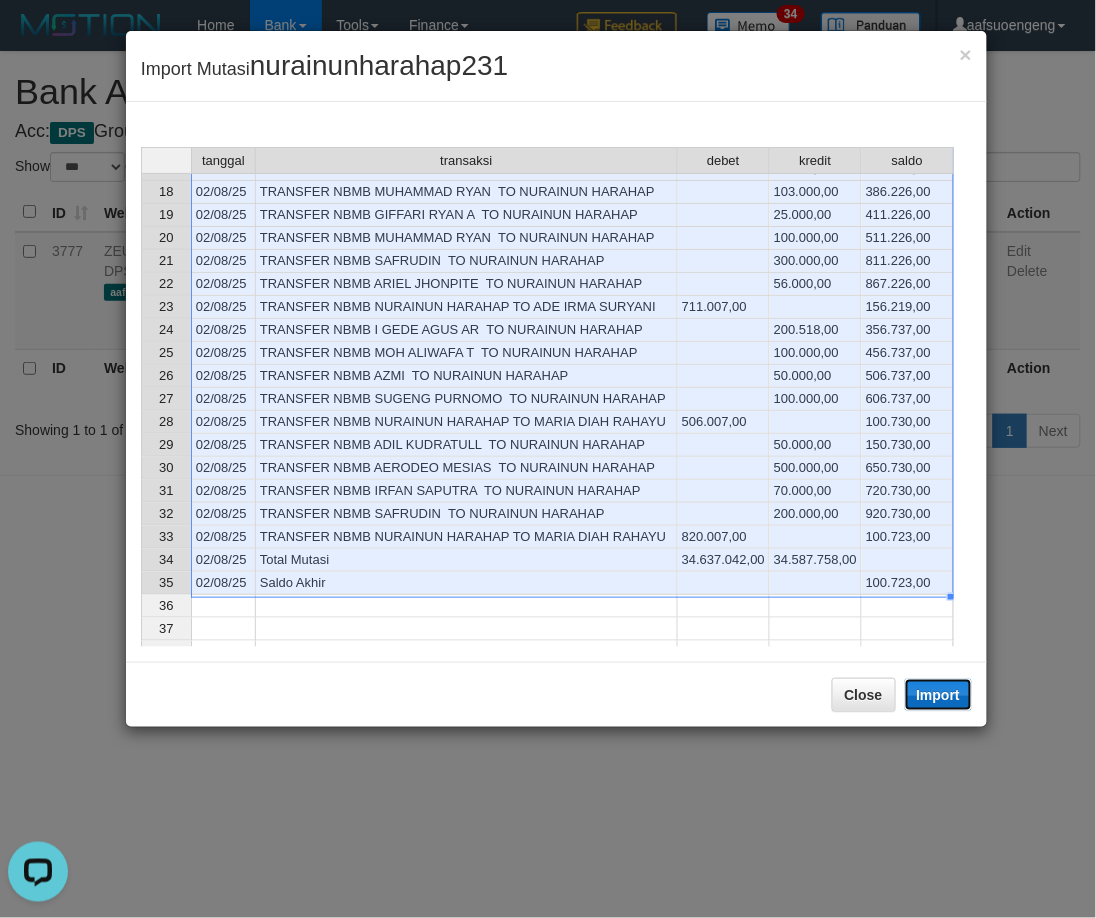 click on "Import" at bounding box center (939, 695) 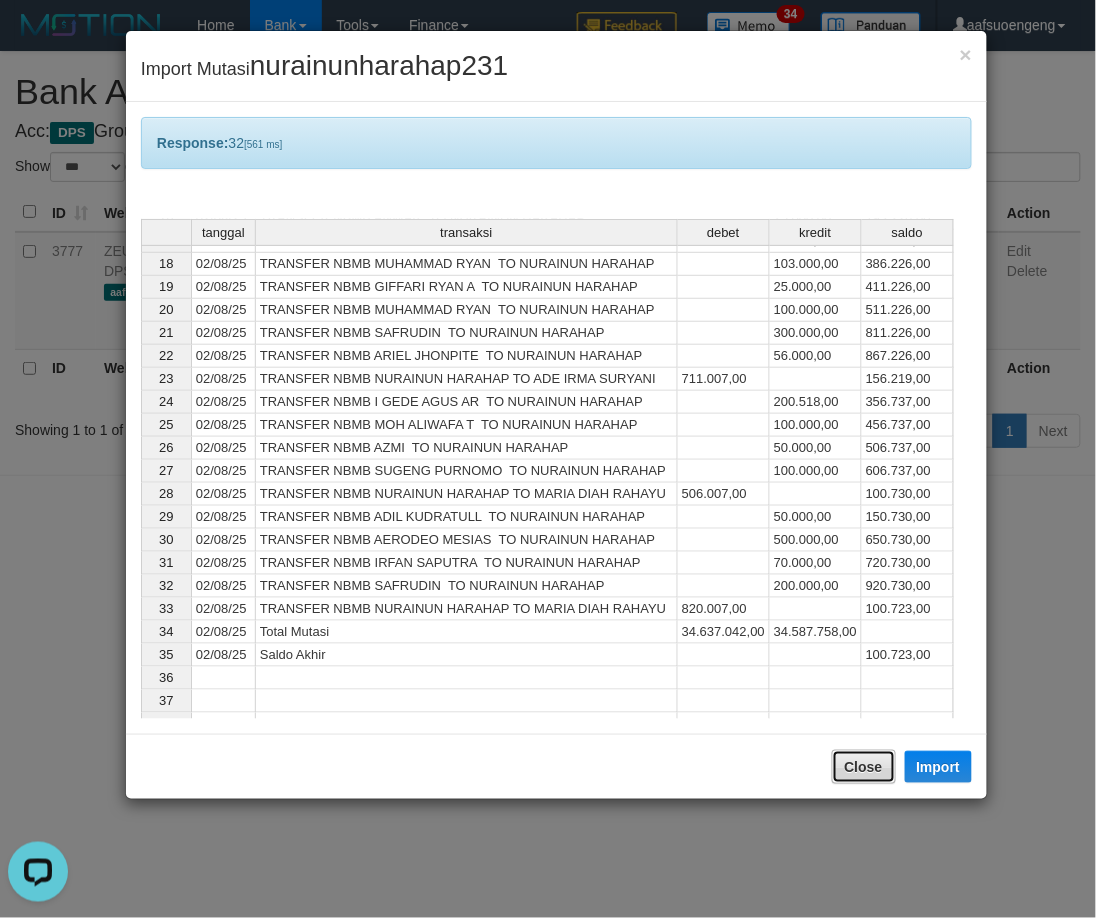 click on "Close" at bounding box center (864, 767) 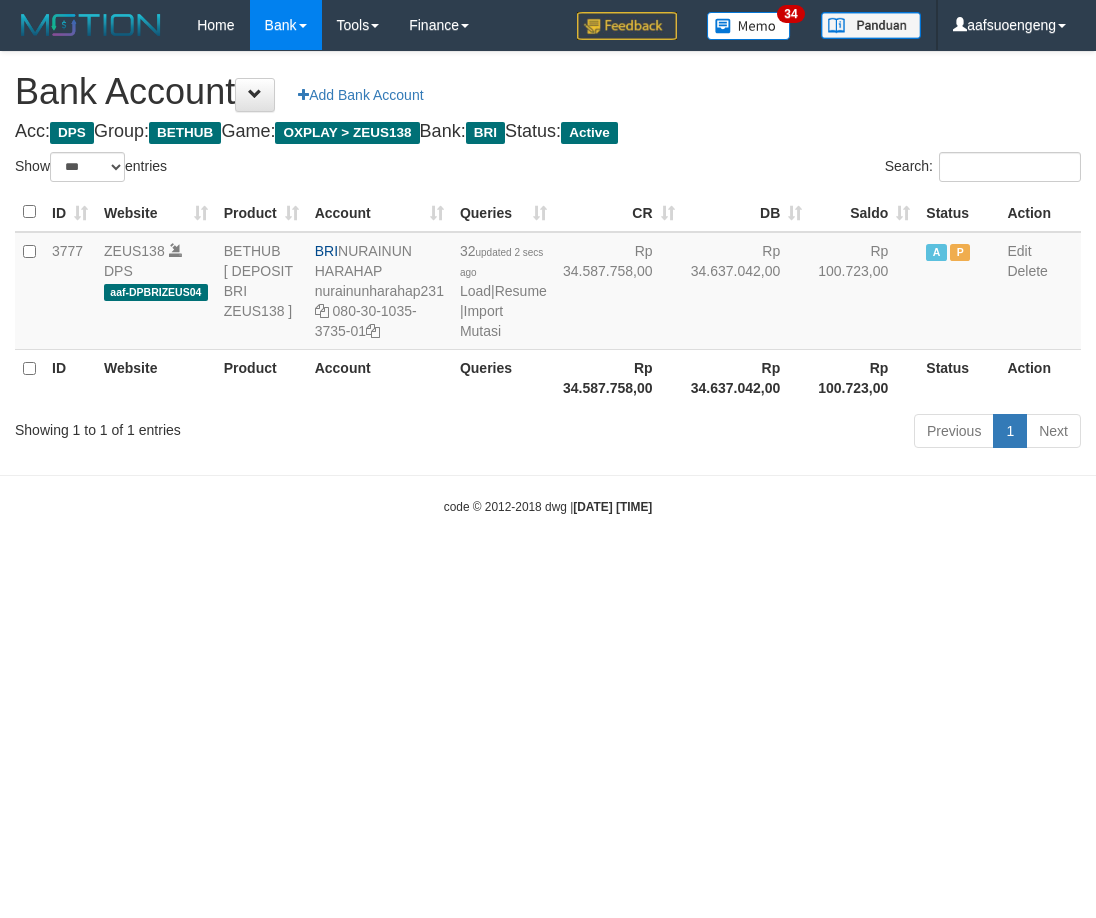 select on "***" 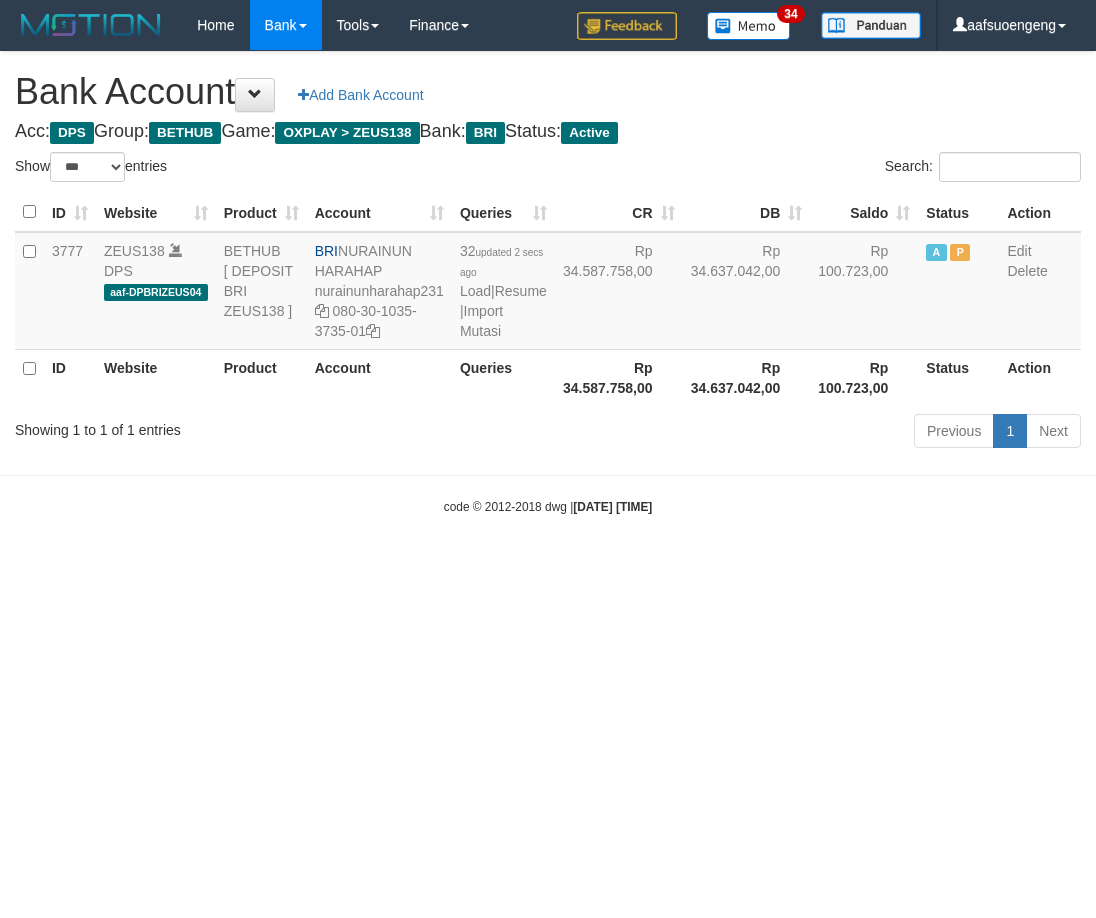 scroll, scrollTop: 0, scrollLeft: 0, axis: both 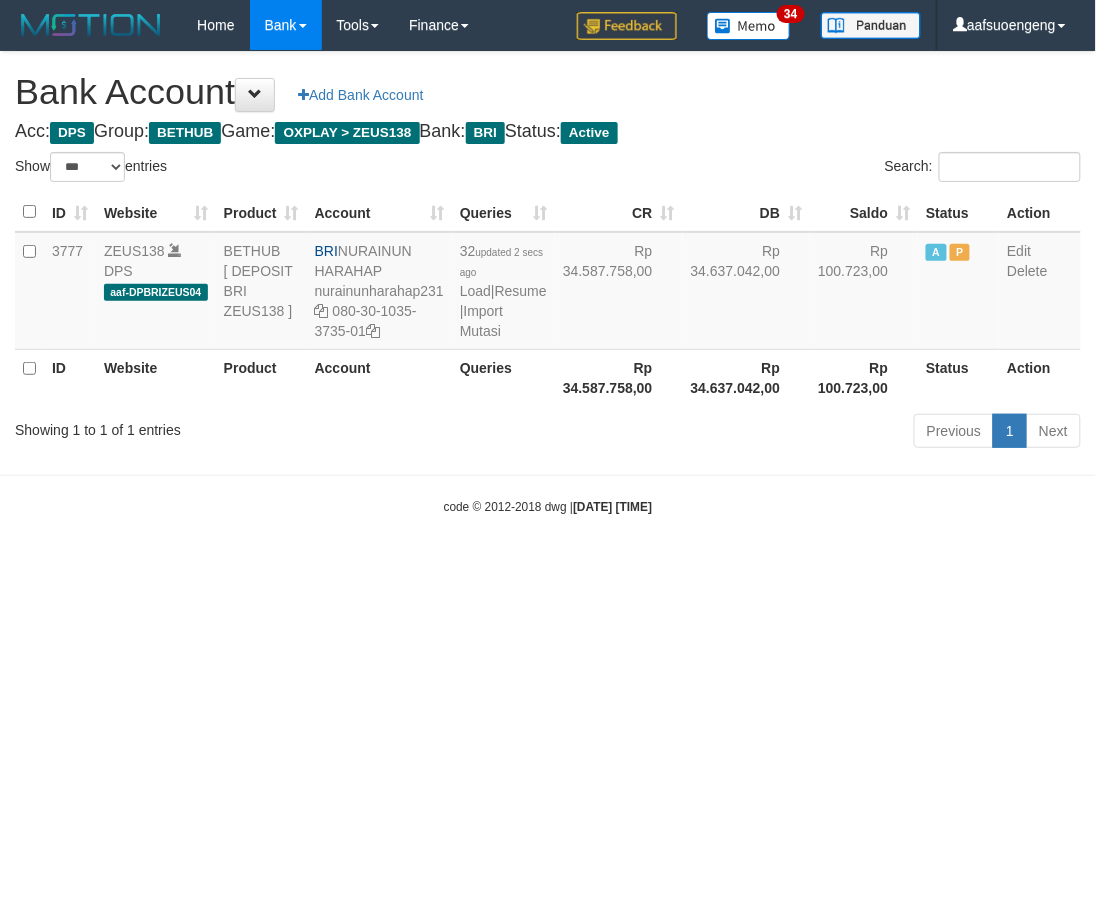 drag, startPoint x: 938, startPoint y: 798, endPoint x: 1094, endPoint y: 563, distance: 282.06558 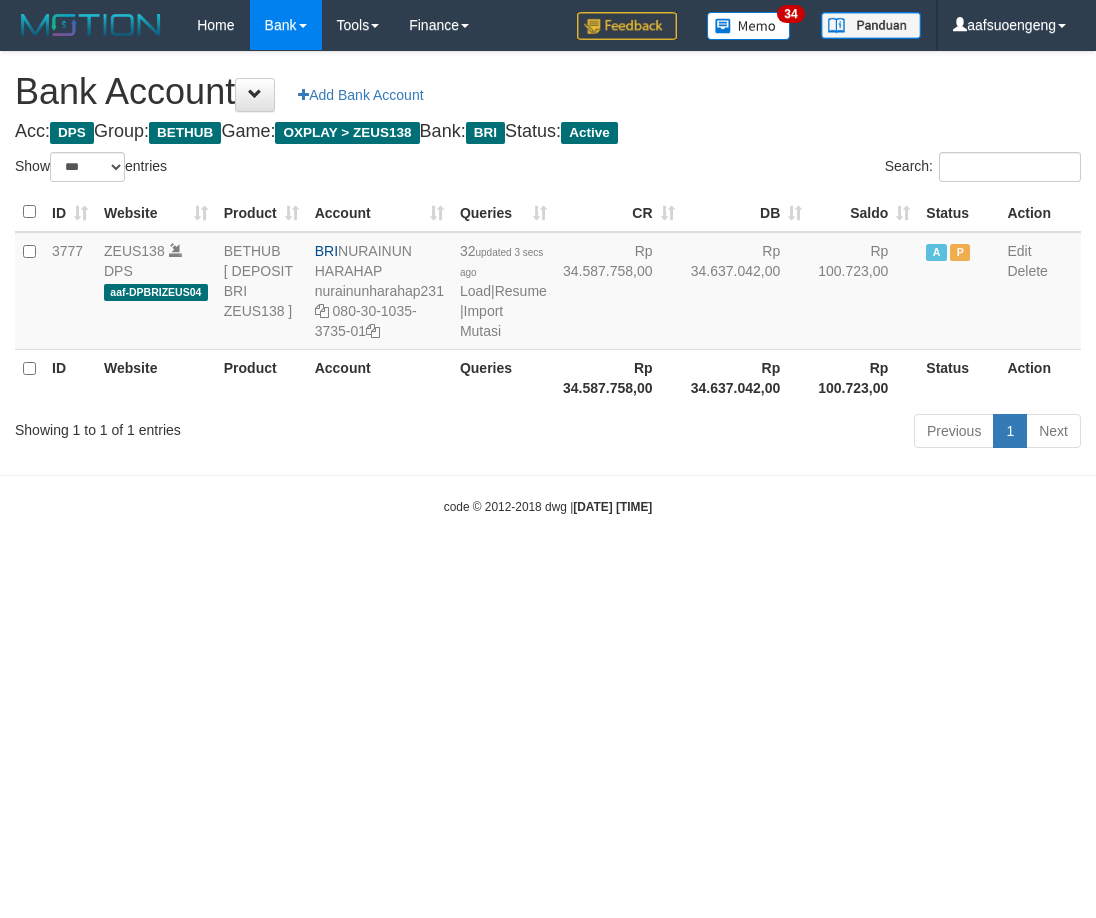 select on "***" 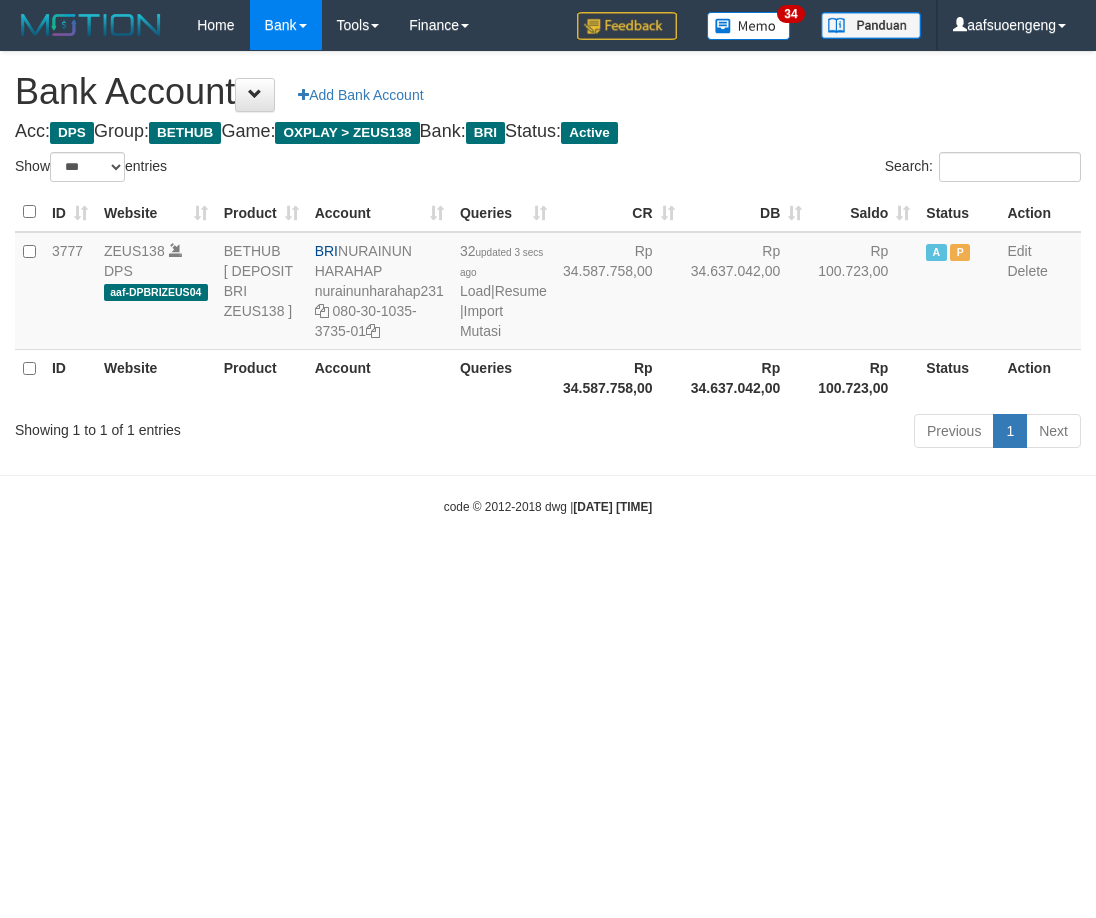 scroll, scrollTop: 0, scrollLeft: 0, axis: both 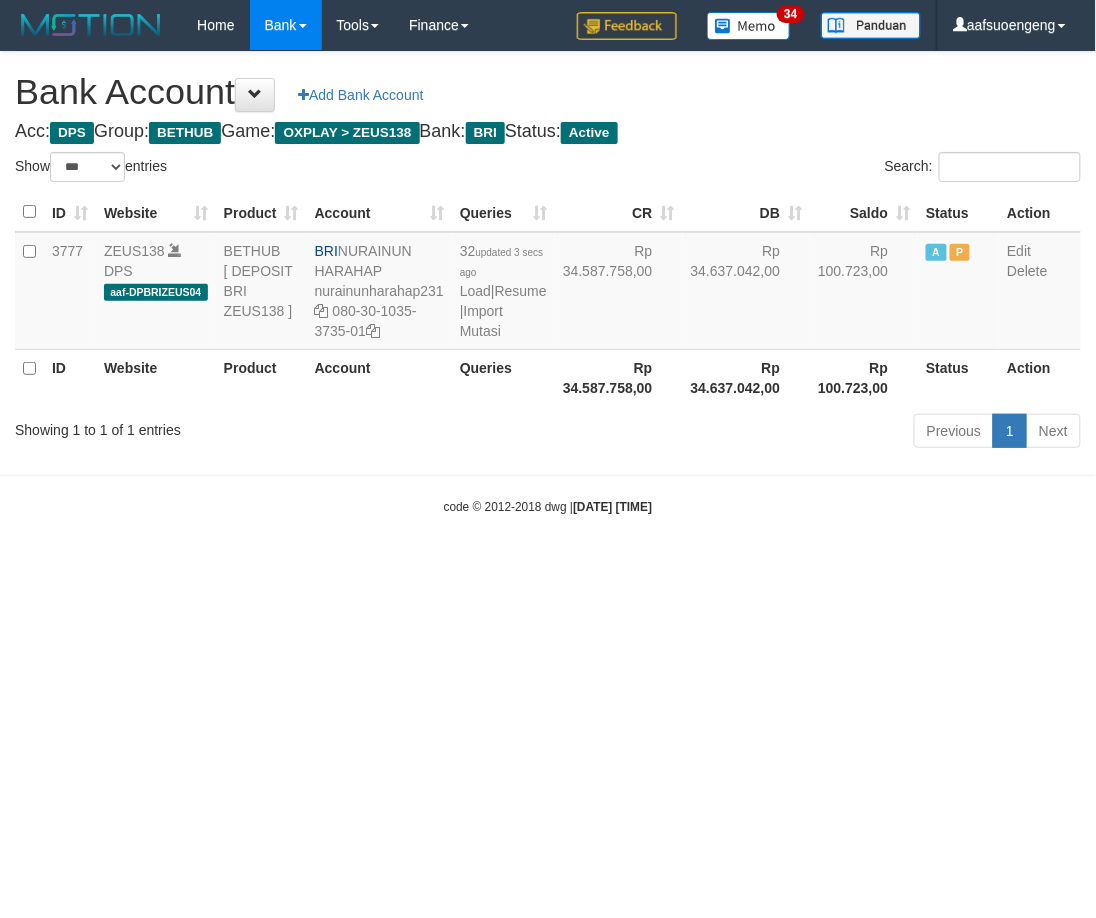 drag, startPoint x: 832, startPoint y: 702, endPoint x: 824, endPoint y: 710, distance: 11.313708 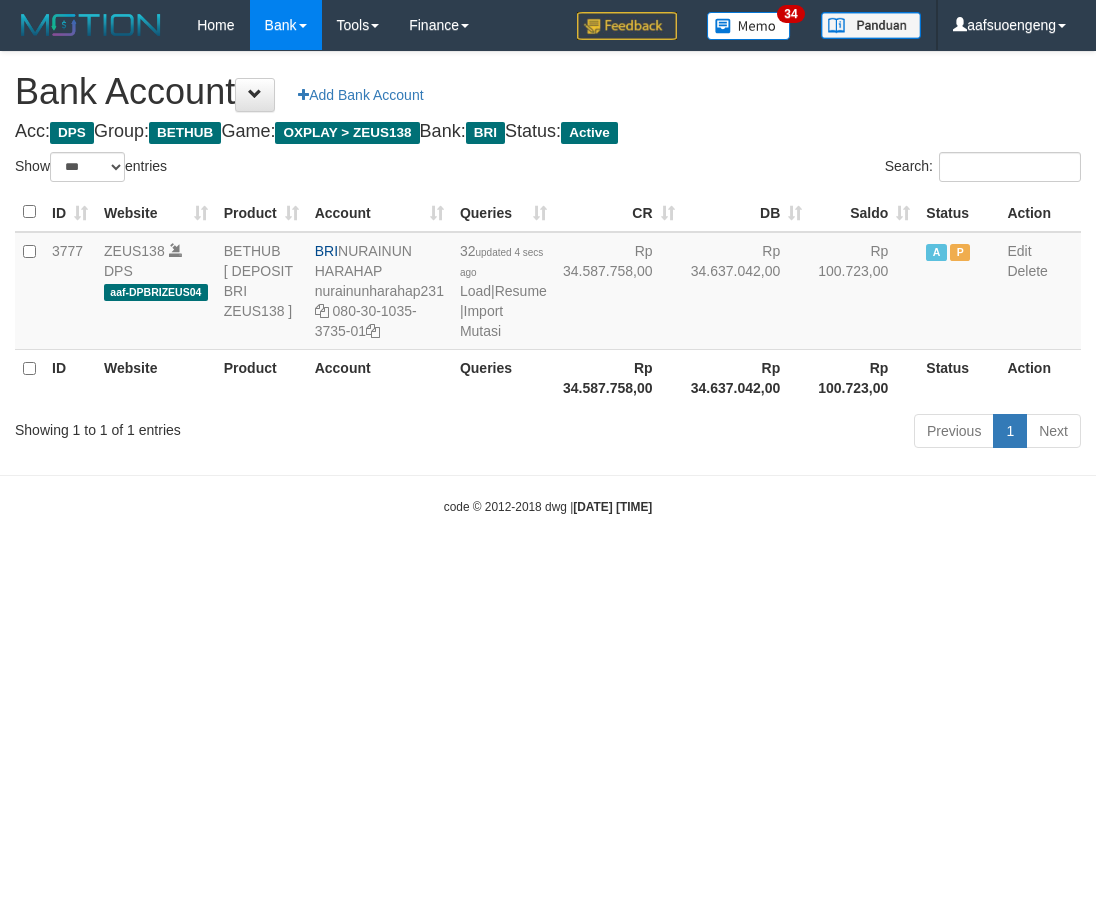 select on "***" 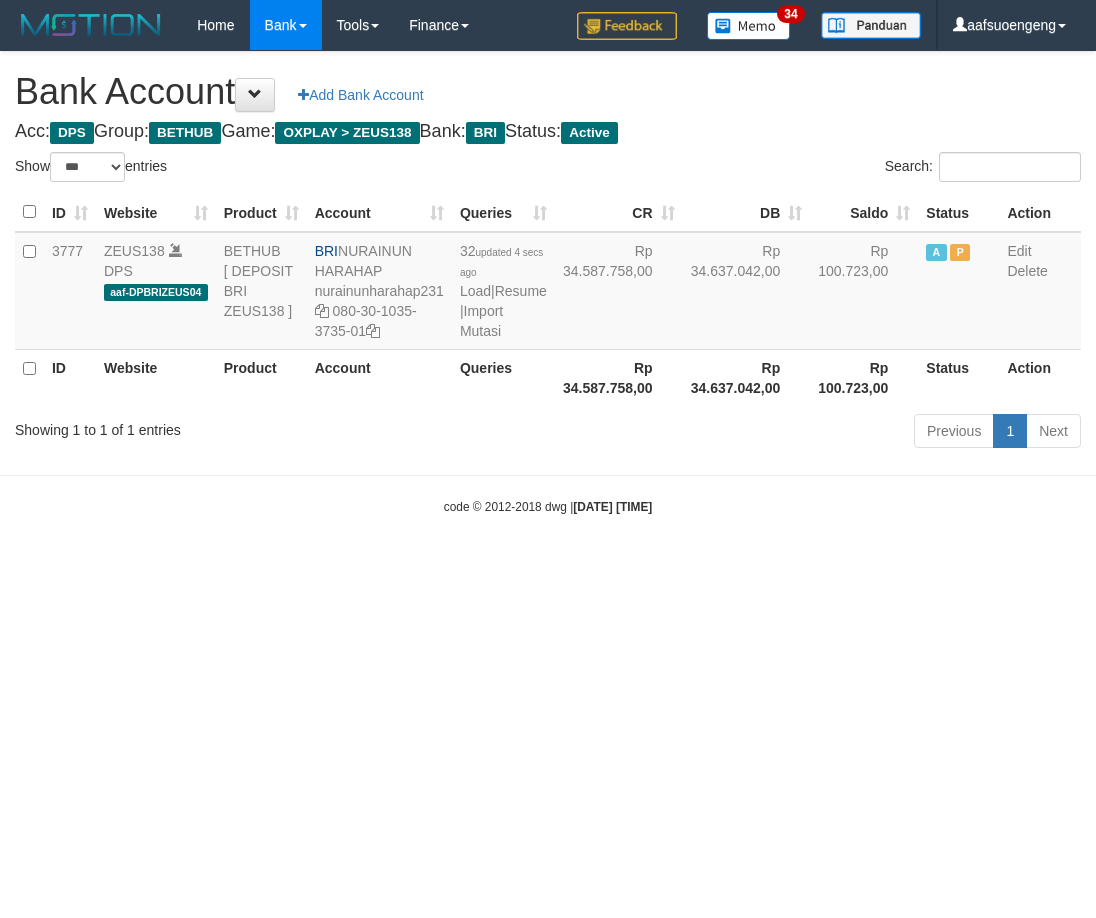 scroll, scrollTop: 0, scrollLeft: 0, axis: both 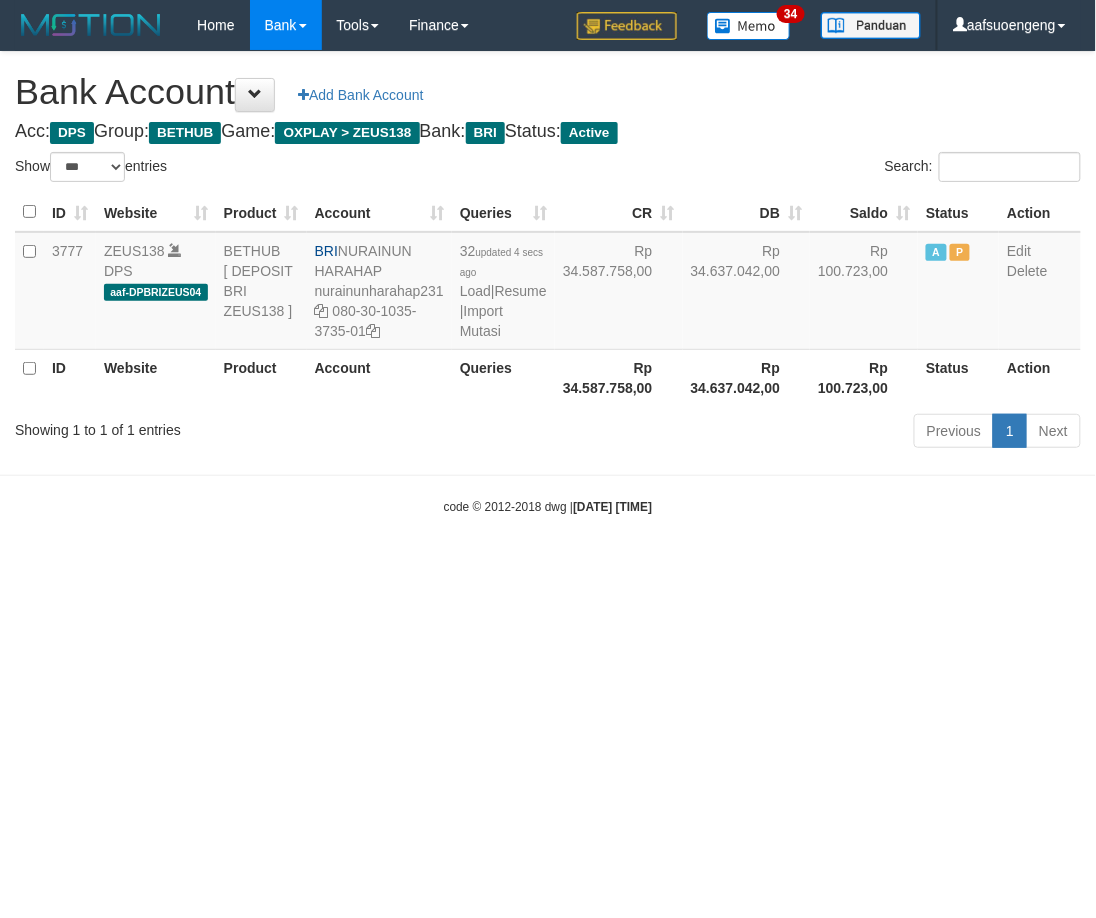 click on "Toggle navigation
Home
Bank
Account List
Mutasi Bank
Search
Sync
Tools
Suspicious Trans
Finance
Financial Data
aafsuoengeng
My Profile
Log Out
34" at bounding box center (548, 283) 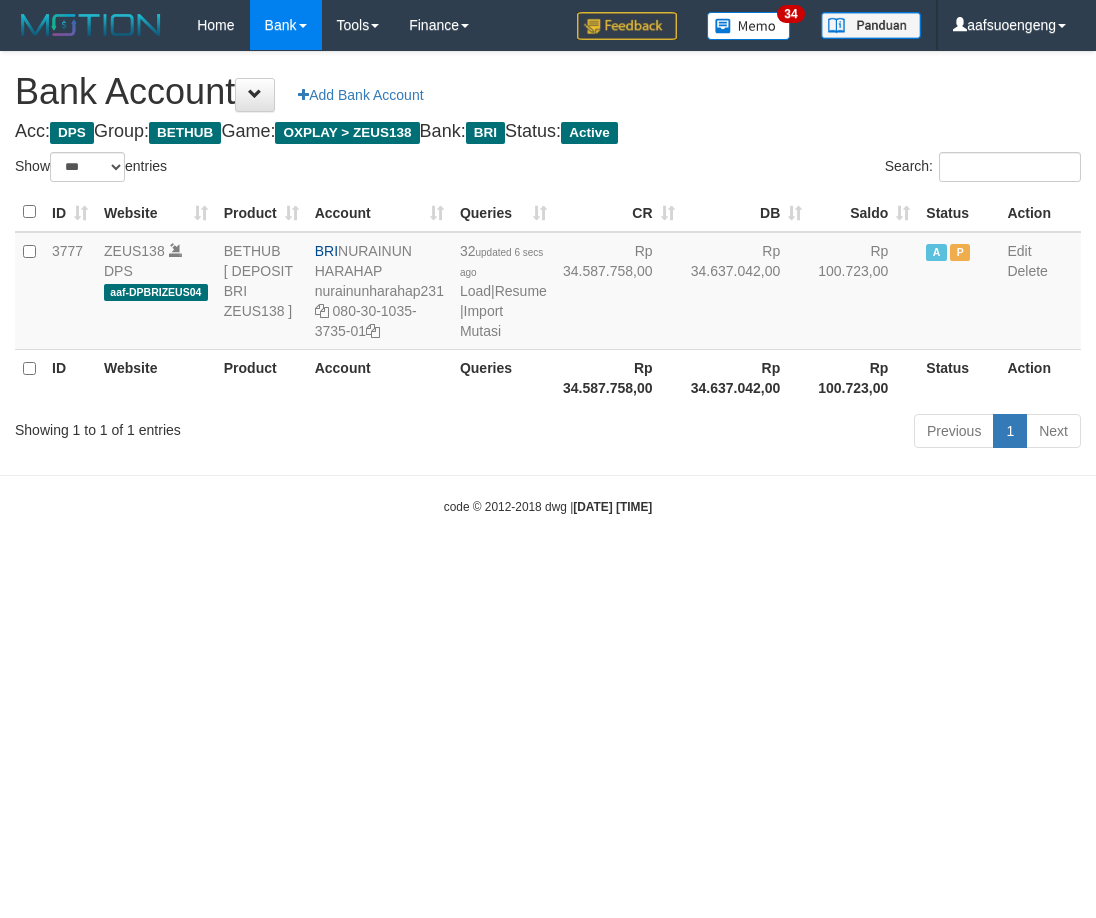select on "***" 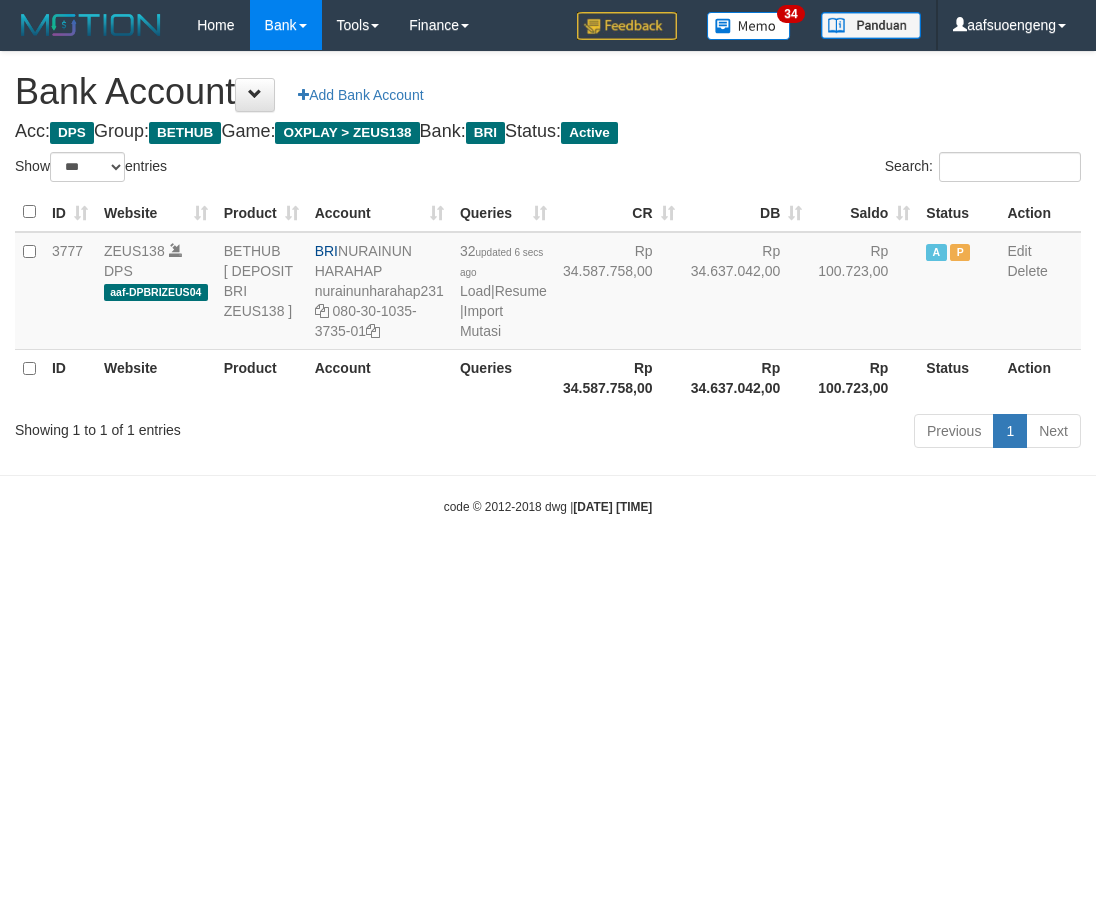 scroll, scrollTop: 0, scrollLeft: 0, axis: both 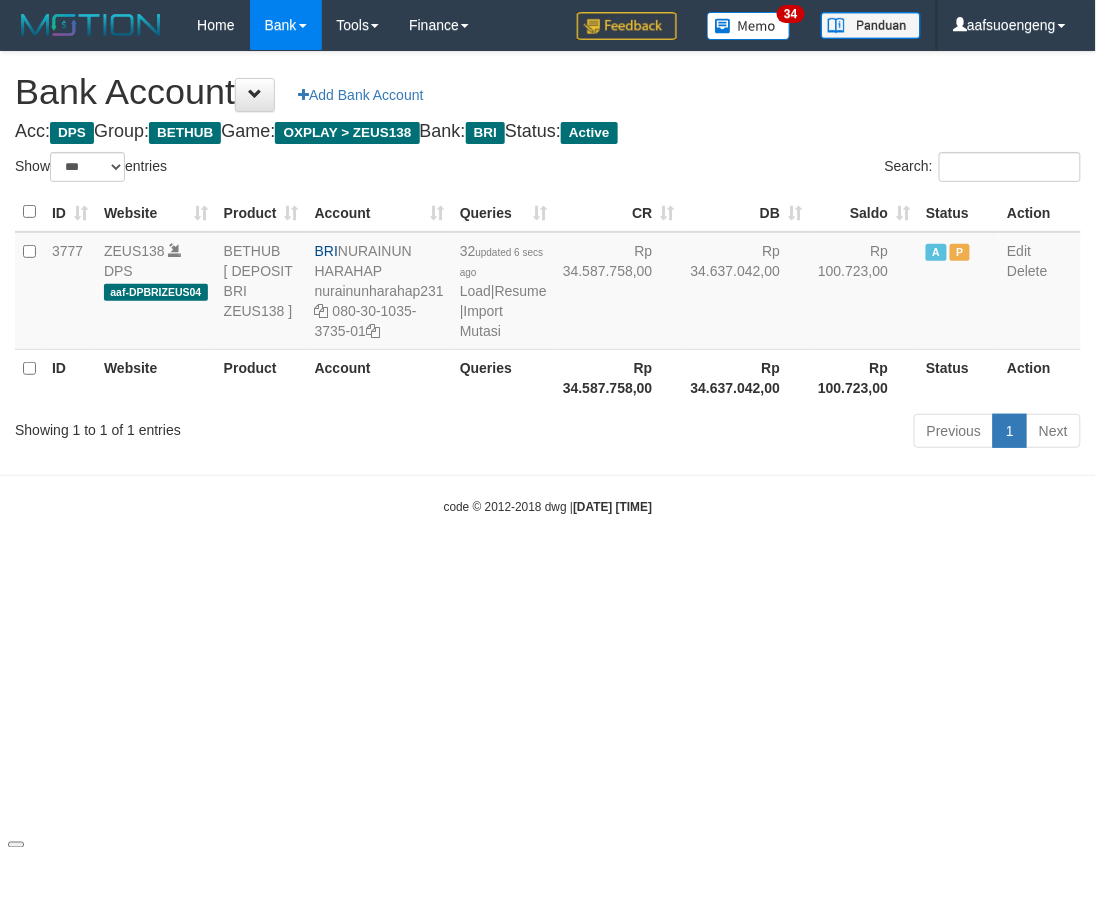 drag, startPoint x: 883, startPoint y: 718, endPoint x: 934, endPoint y: 610, distance: 119.43617 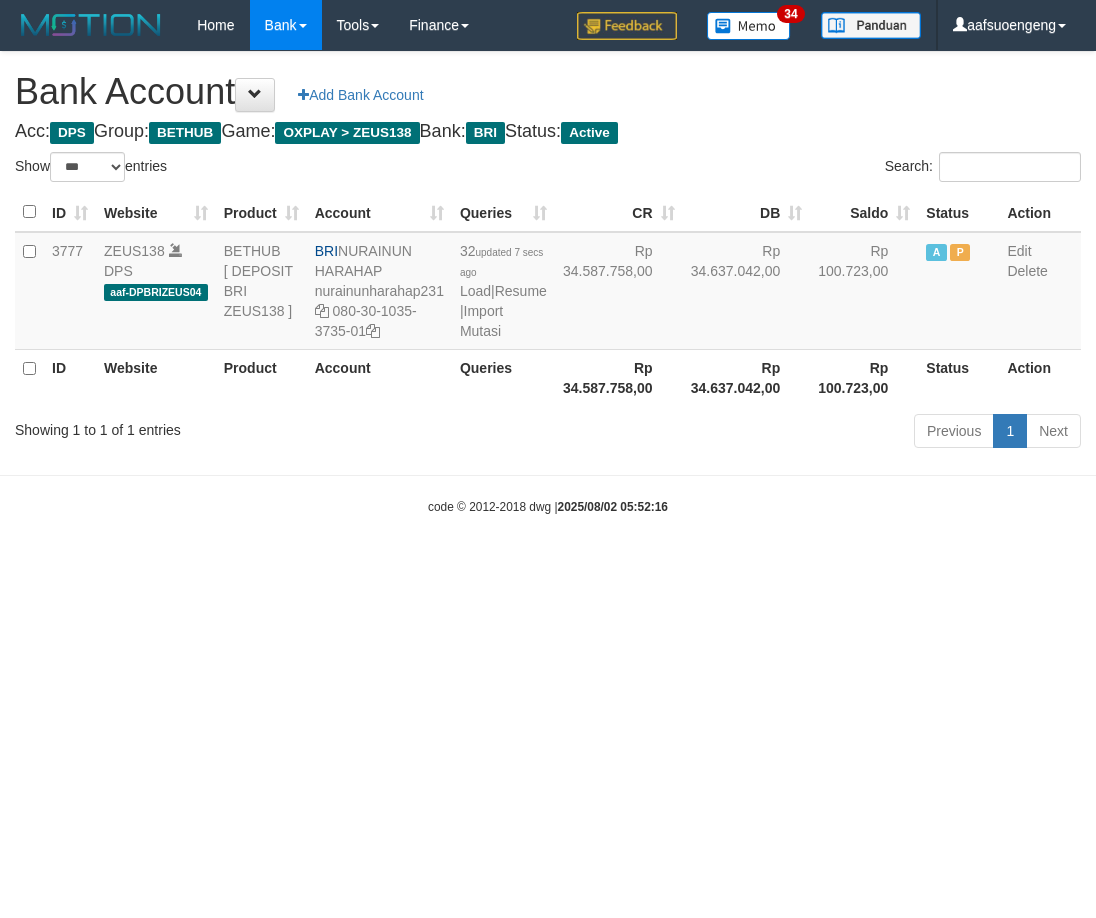 select on "***" 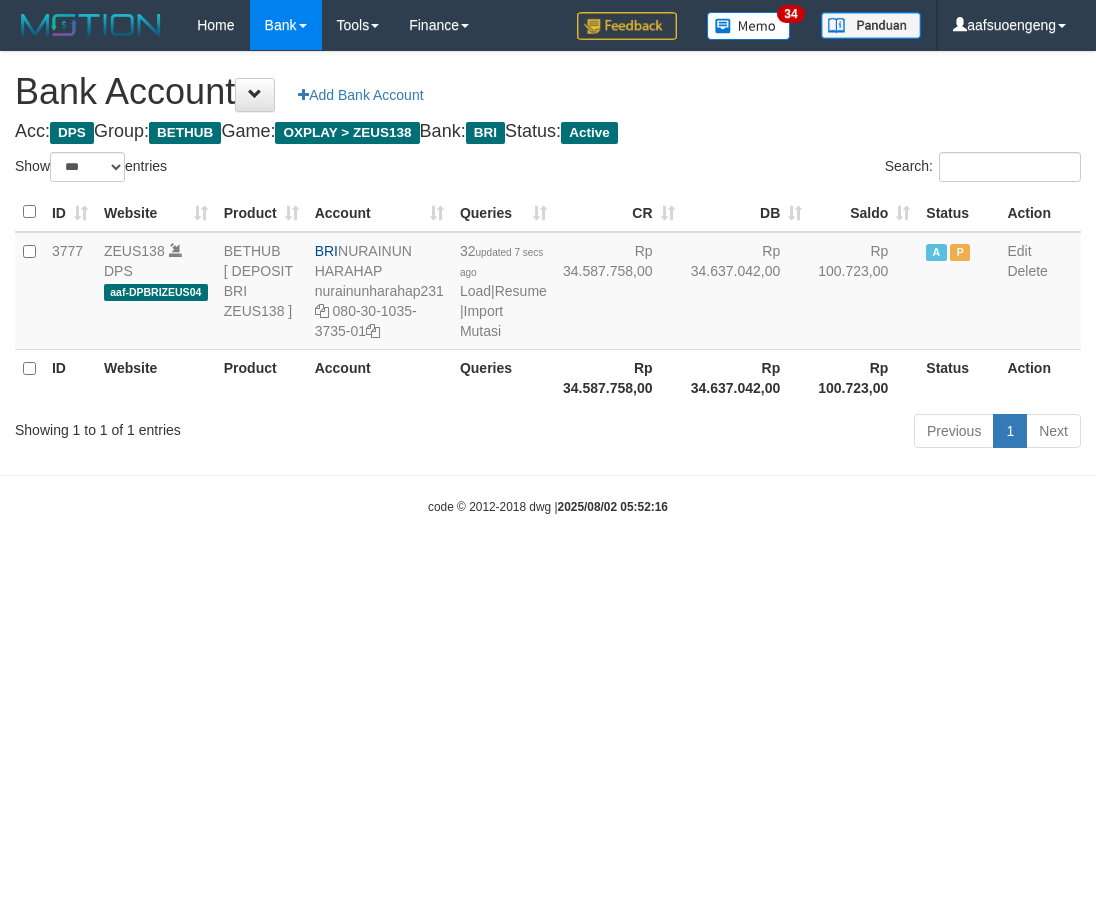 scroll, scrollTop: 0, scrollLeft: 0, axis: both 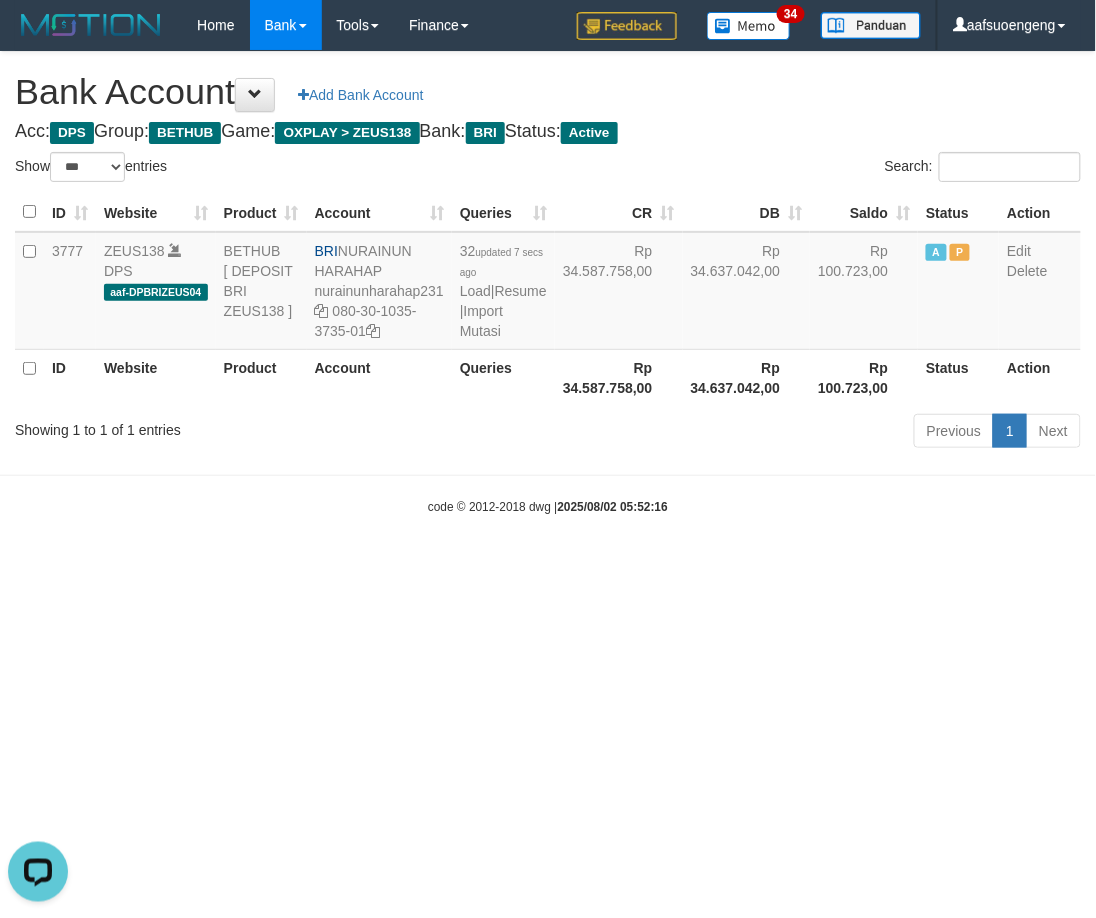 click on "Toggle navigation
Home
Bank
Account List
Mutasi Bank
Search
Sync
Tools
Suspicious Trans
Finance
Financial Data
aafsuoengeng
My Profile
Log Out
34" at bounding box center [548, 283] 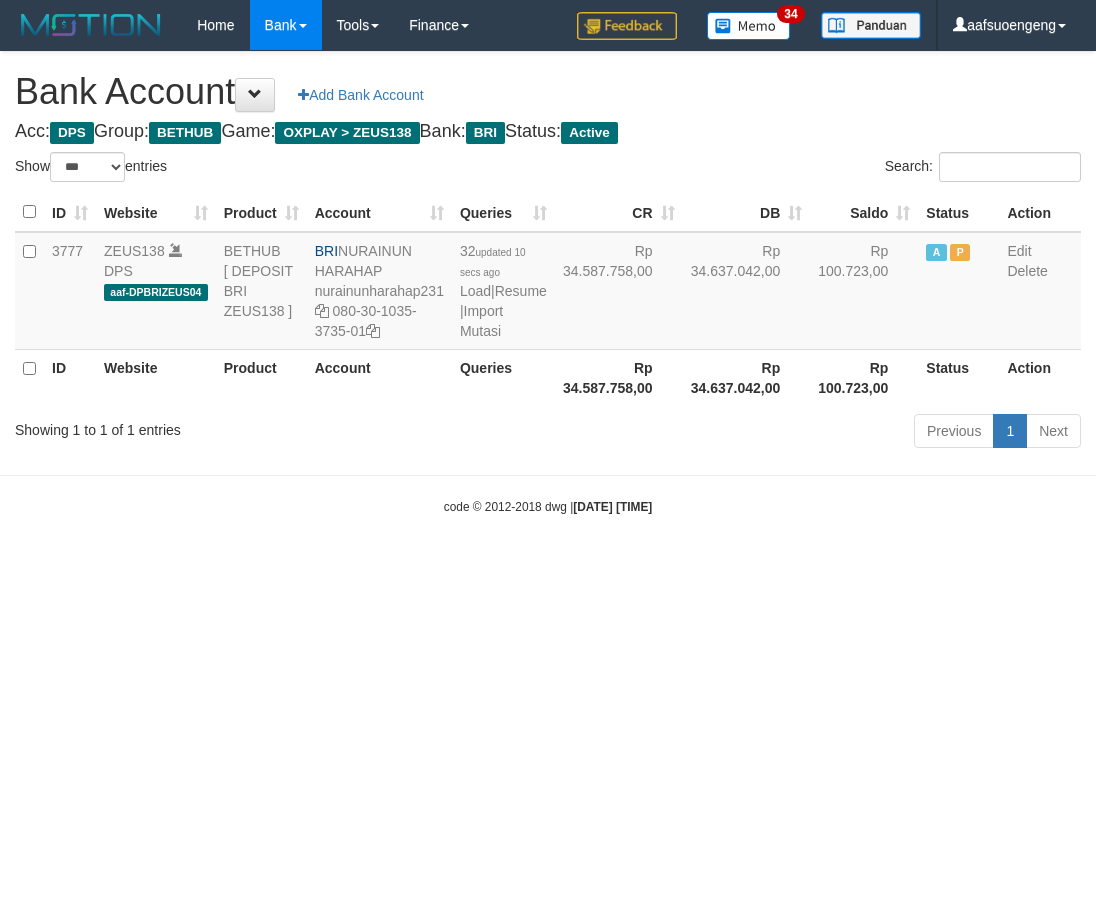 select on "***" 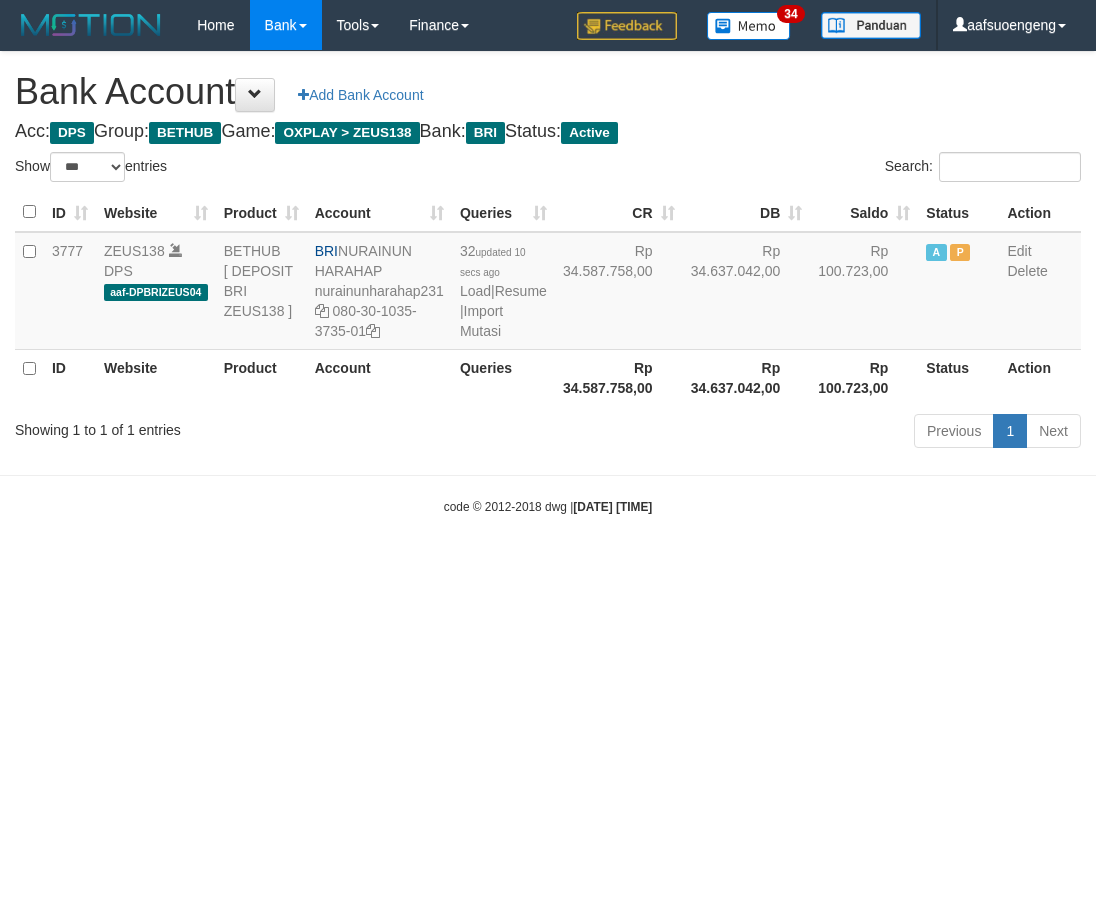 scroll, scrollTop: 0, scrollLeft: 0, axis: both 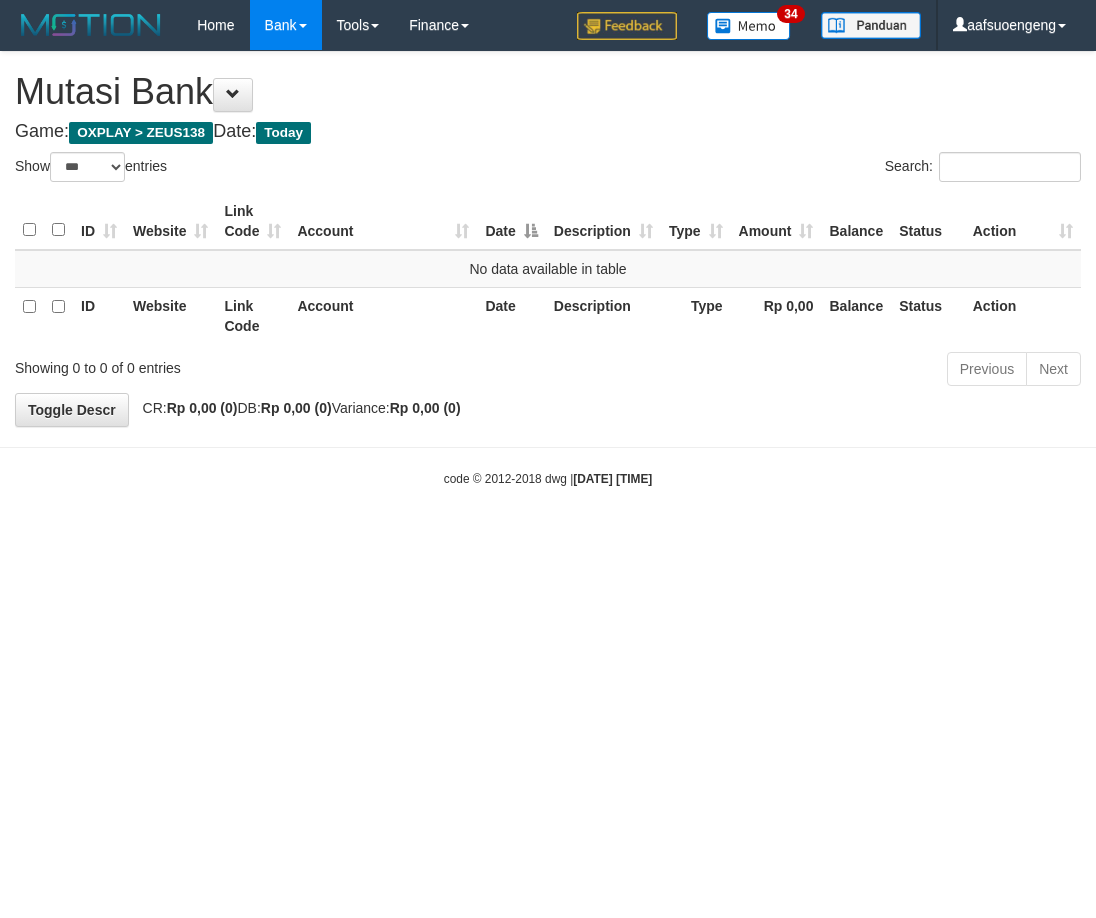 select on "***" 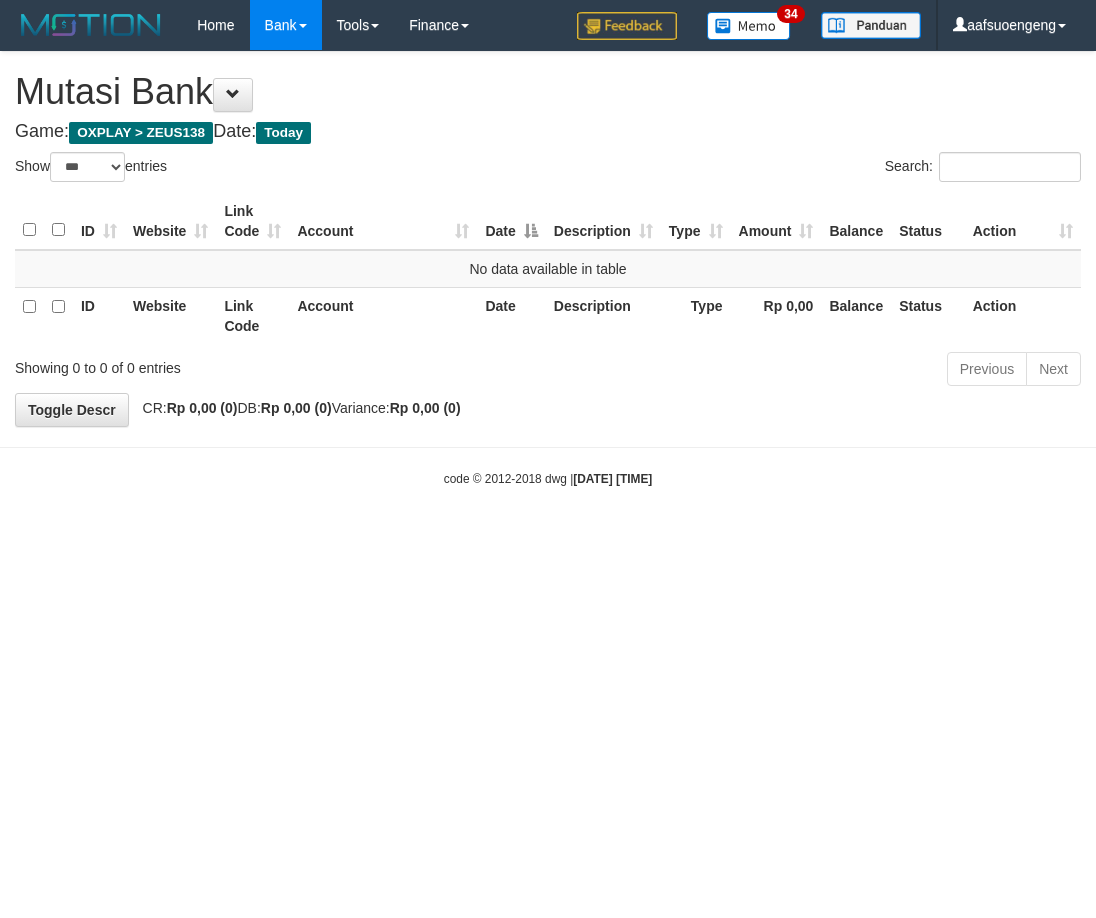 scroll, scrollTop: 0, scrollLeft: 0, axis: both 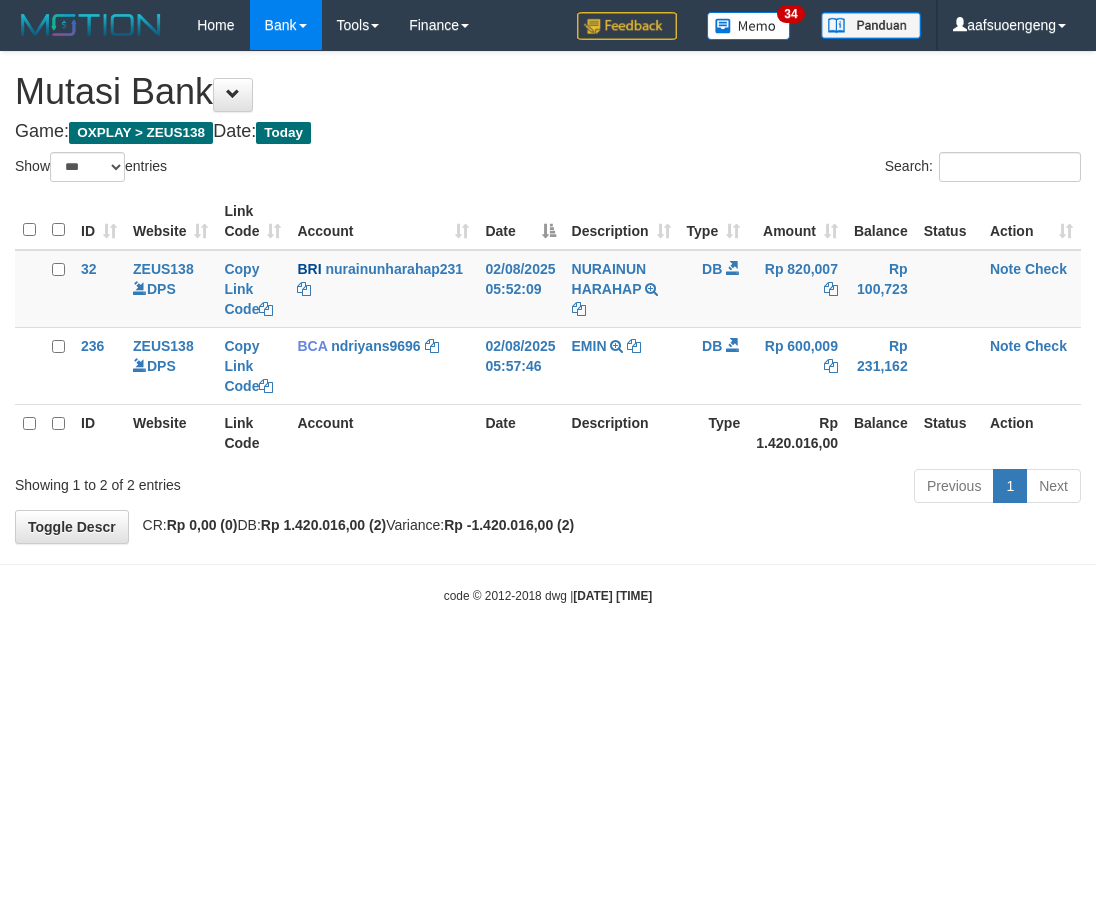 select on "***" 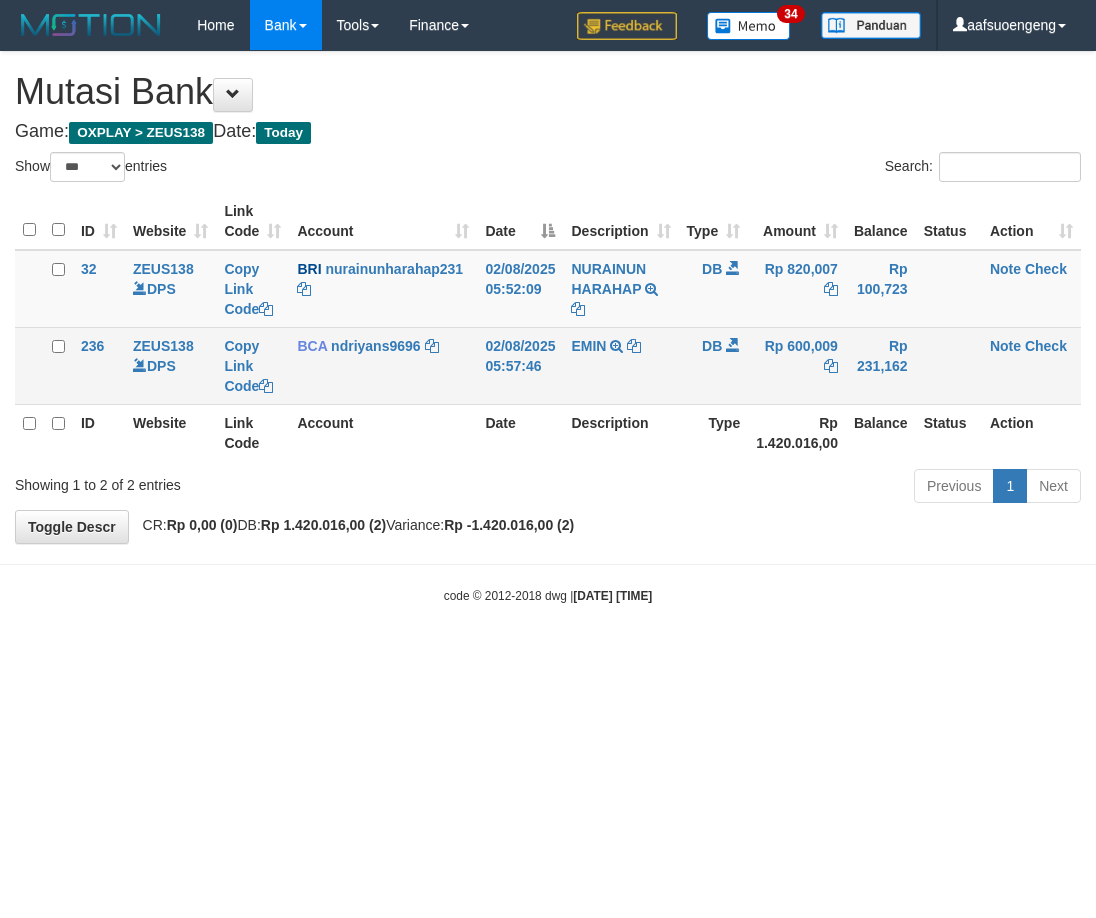 scroll, scrollTop: 0, scrollLeft: 0, axis: both 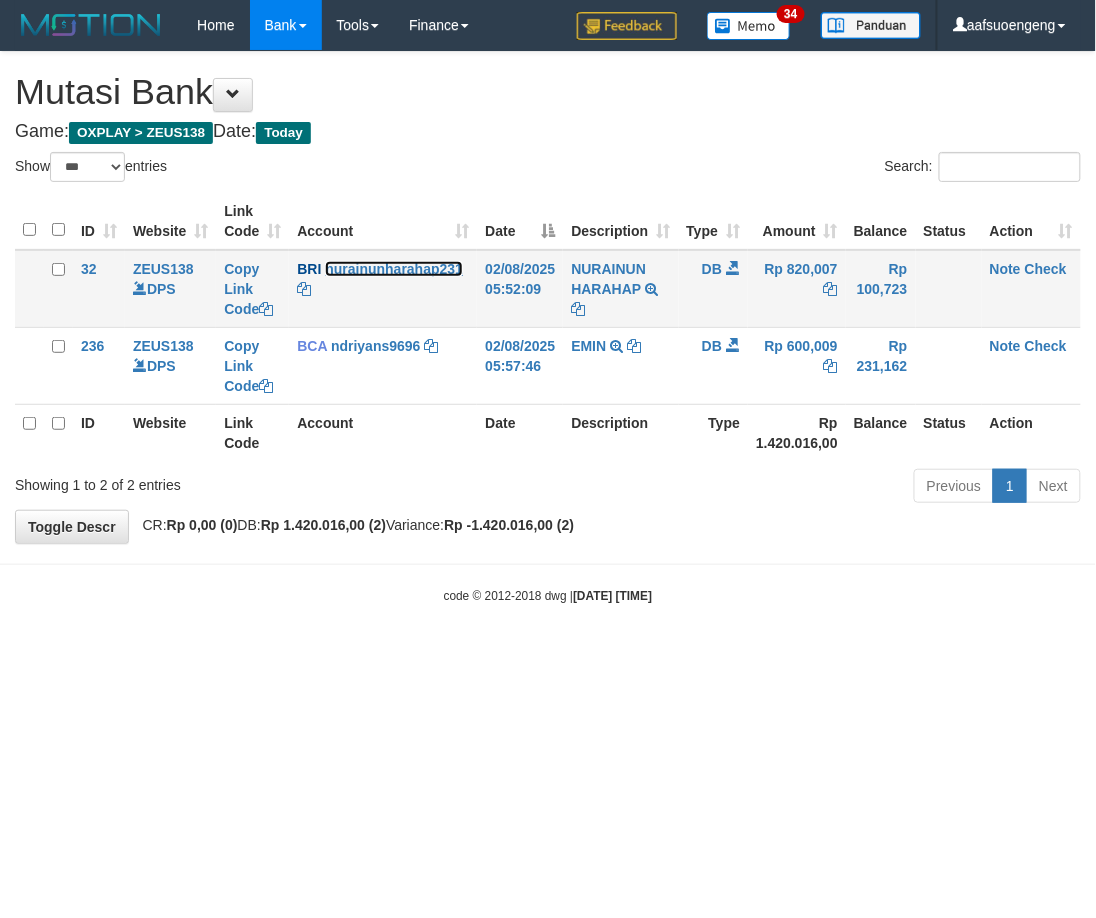 click on "nurainunharahap231" at bounding box center [394, 269] 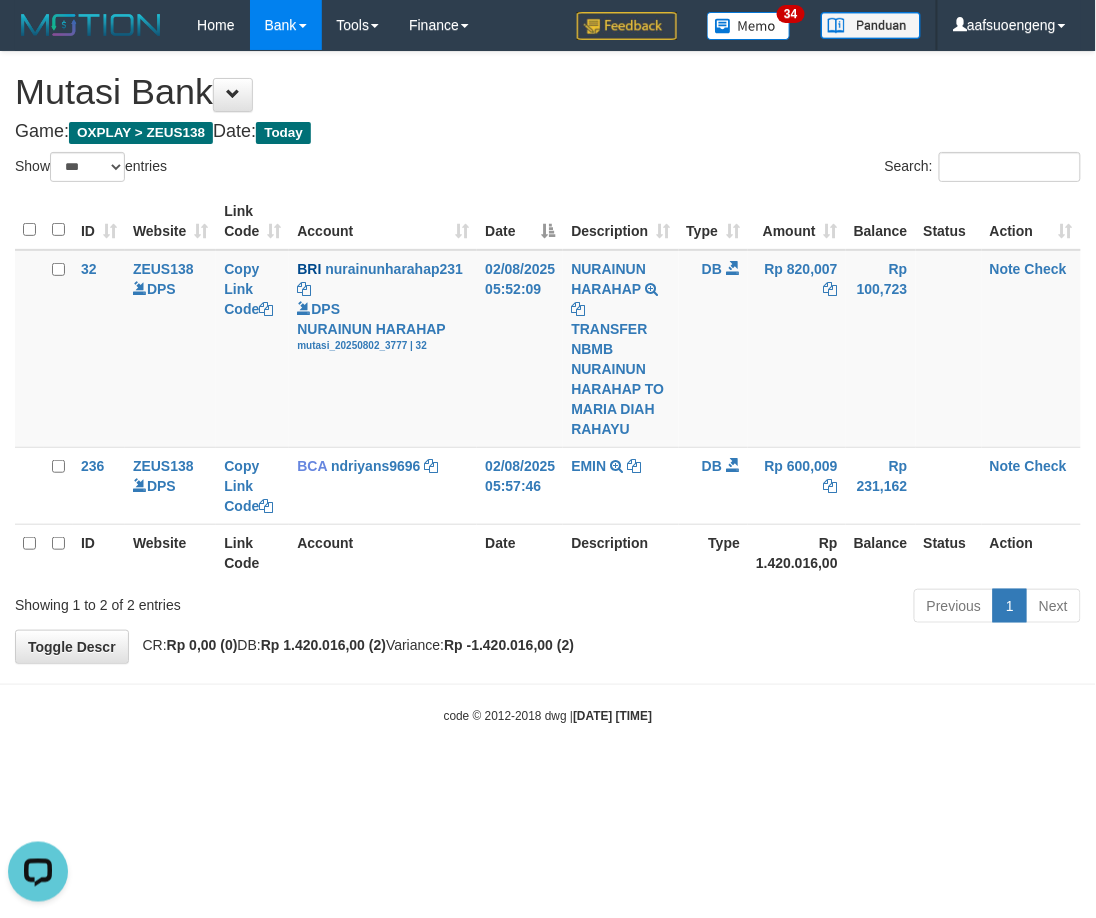 scroll, scrollTop: 0, scrollLeft: 0, axis: both 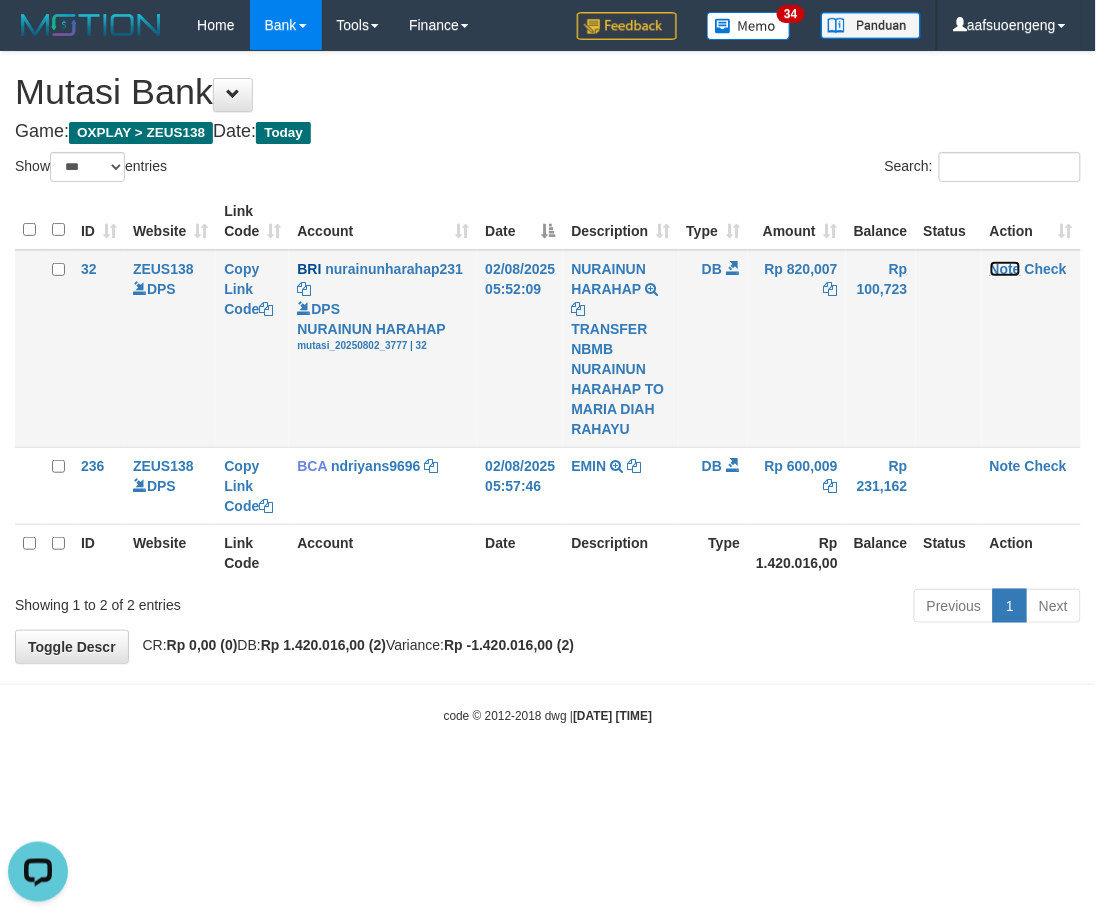 click on "Note" at bounding box center (1005, 269) 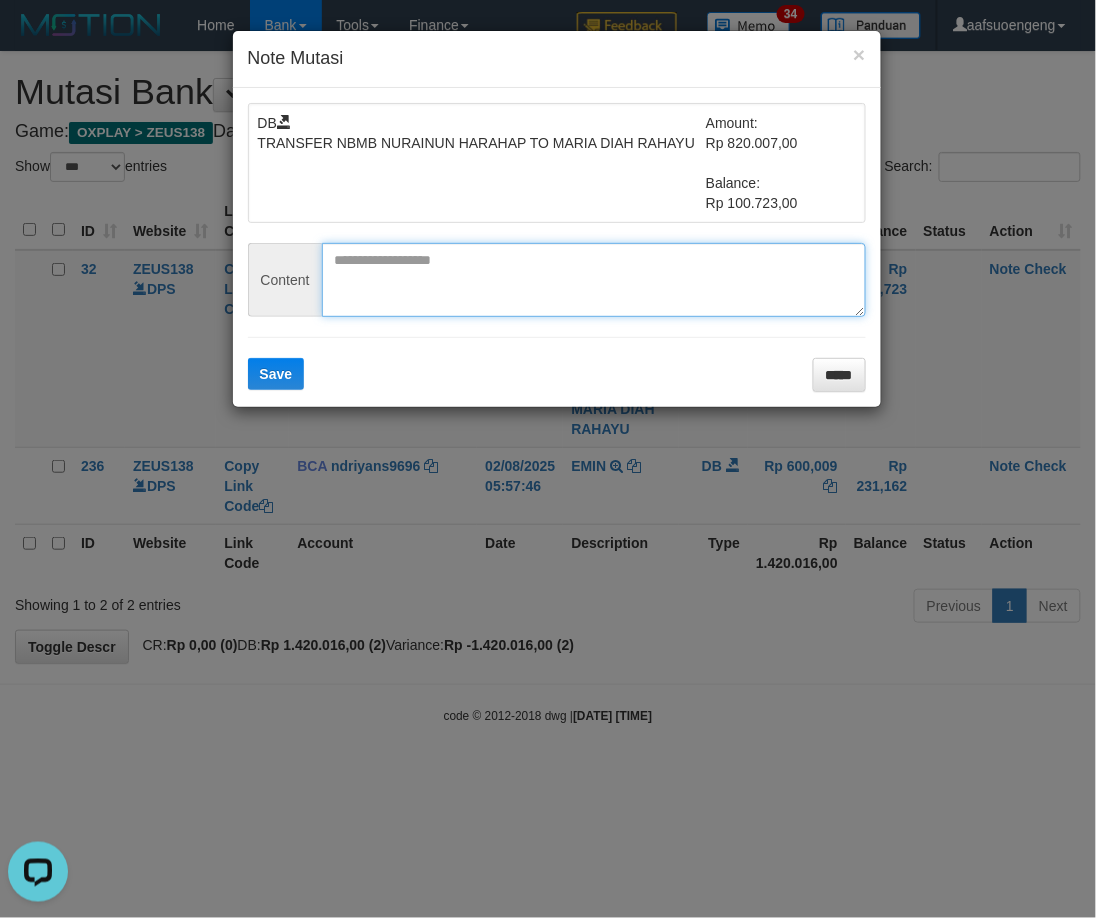 click at bounding box center (594, 280) 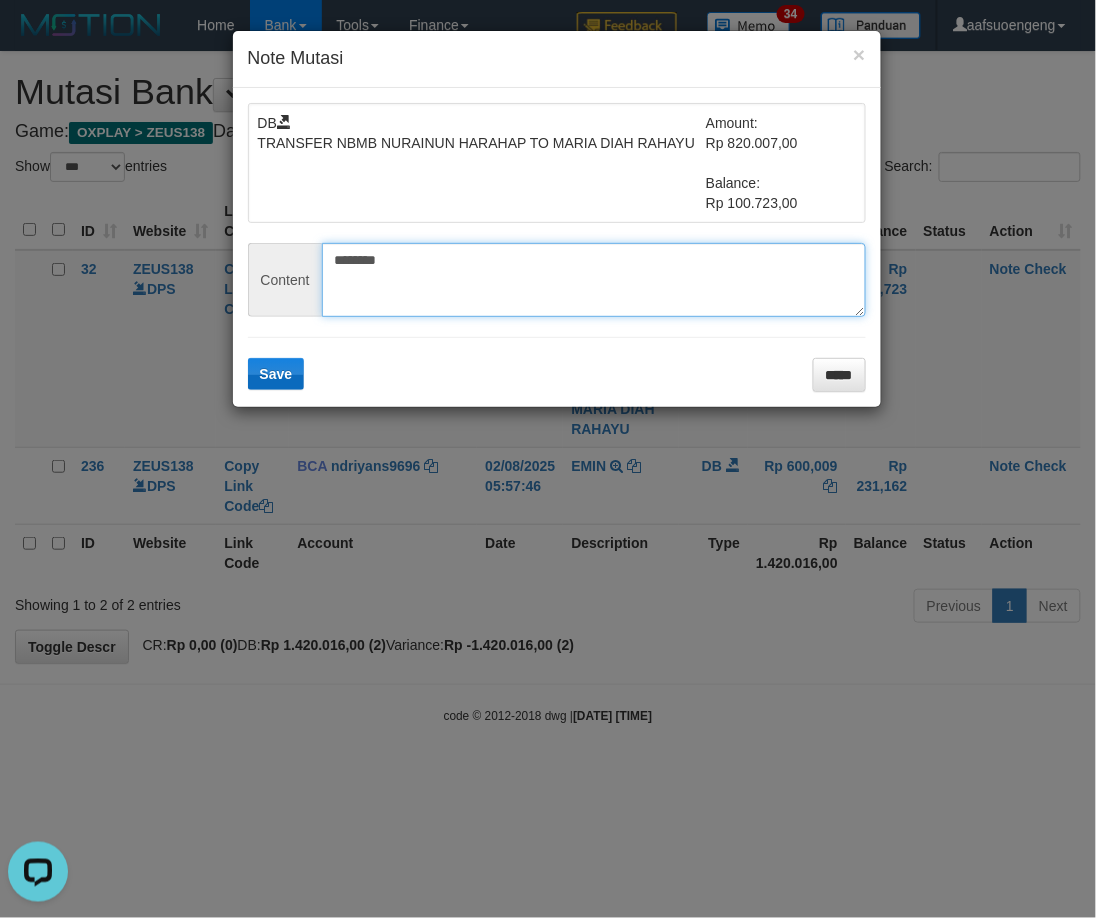 type on "********" 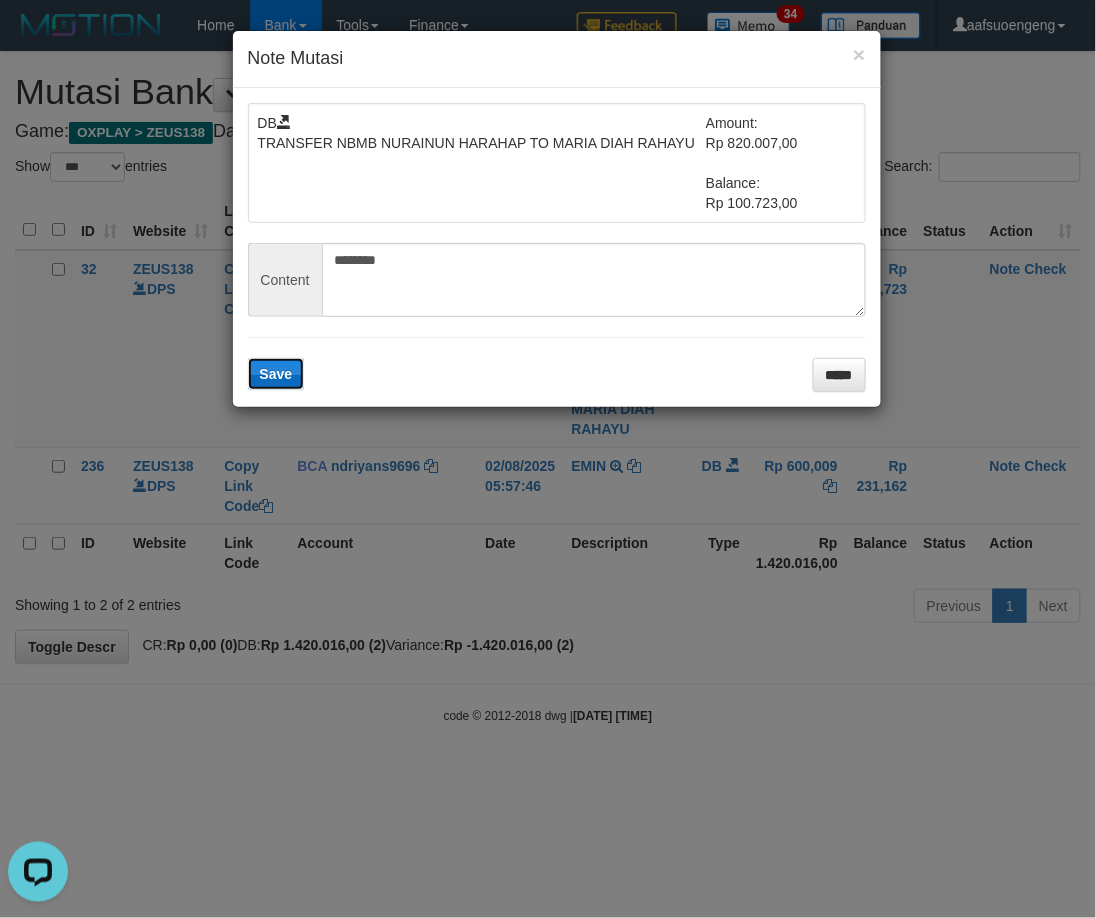 click on "Save" at bounding box center (276, 374) 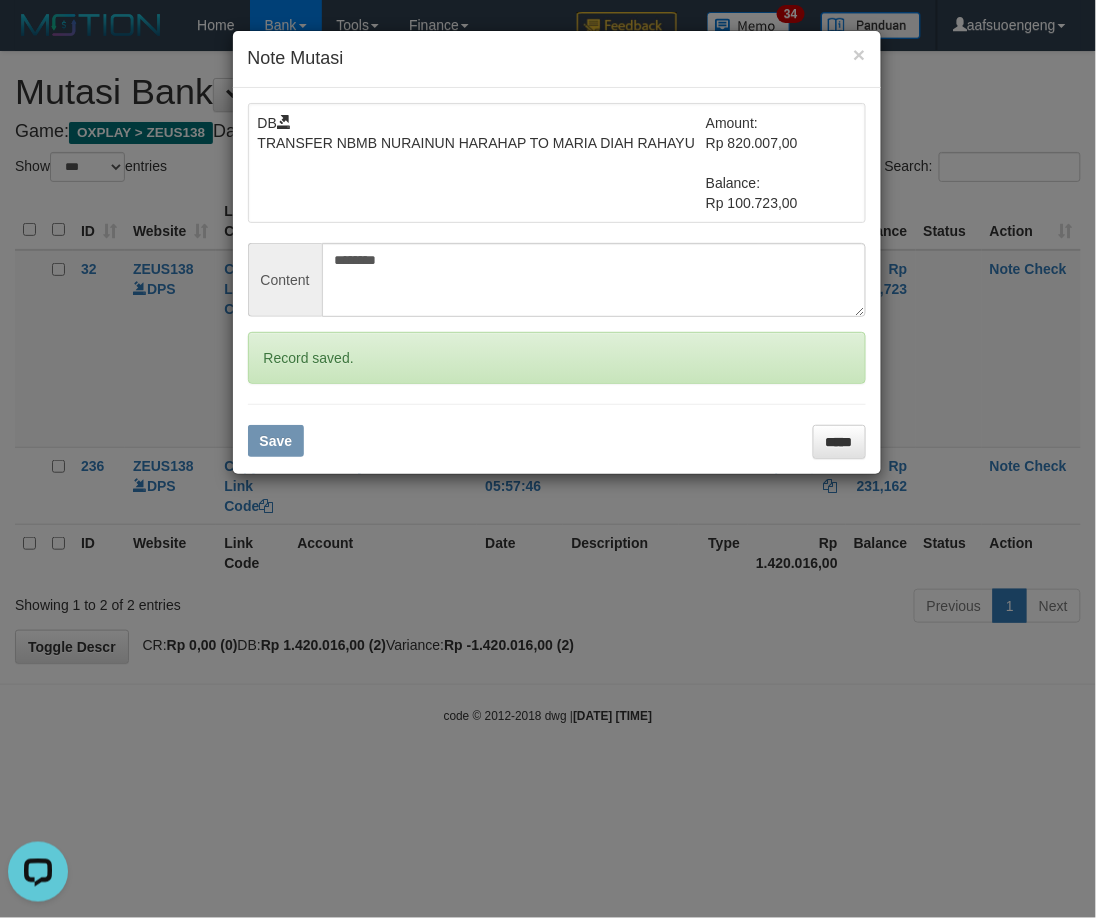click on "× Note Mutasi
DB
TRANSFER NBMB NURAINUN HARAHAP TO MARIA DIAH RAHAYU
Amount:
Rp 820.007,00
Balance:
Rp 100.723,00
Content
********
Record saved.
Save
*****" at bounding box center (548, 459) 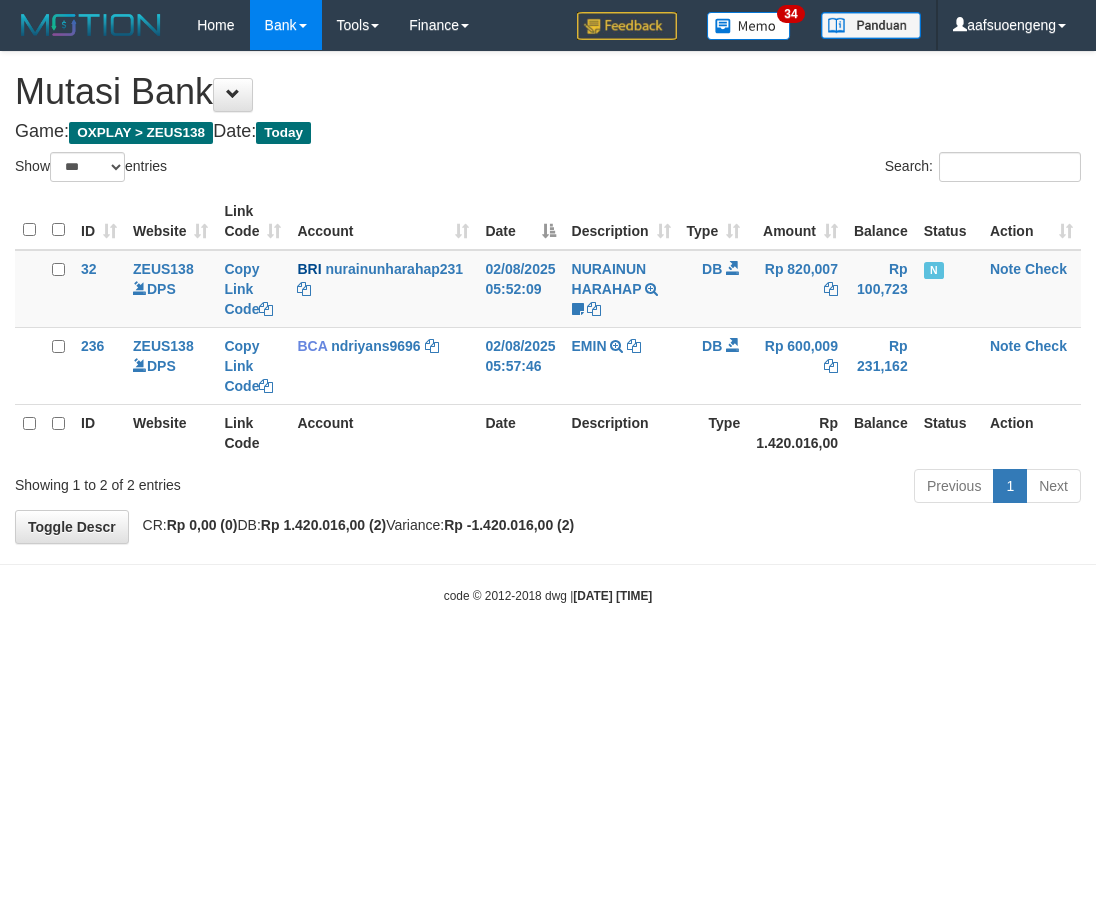 select on "***" 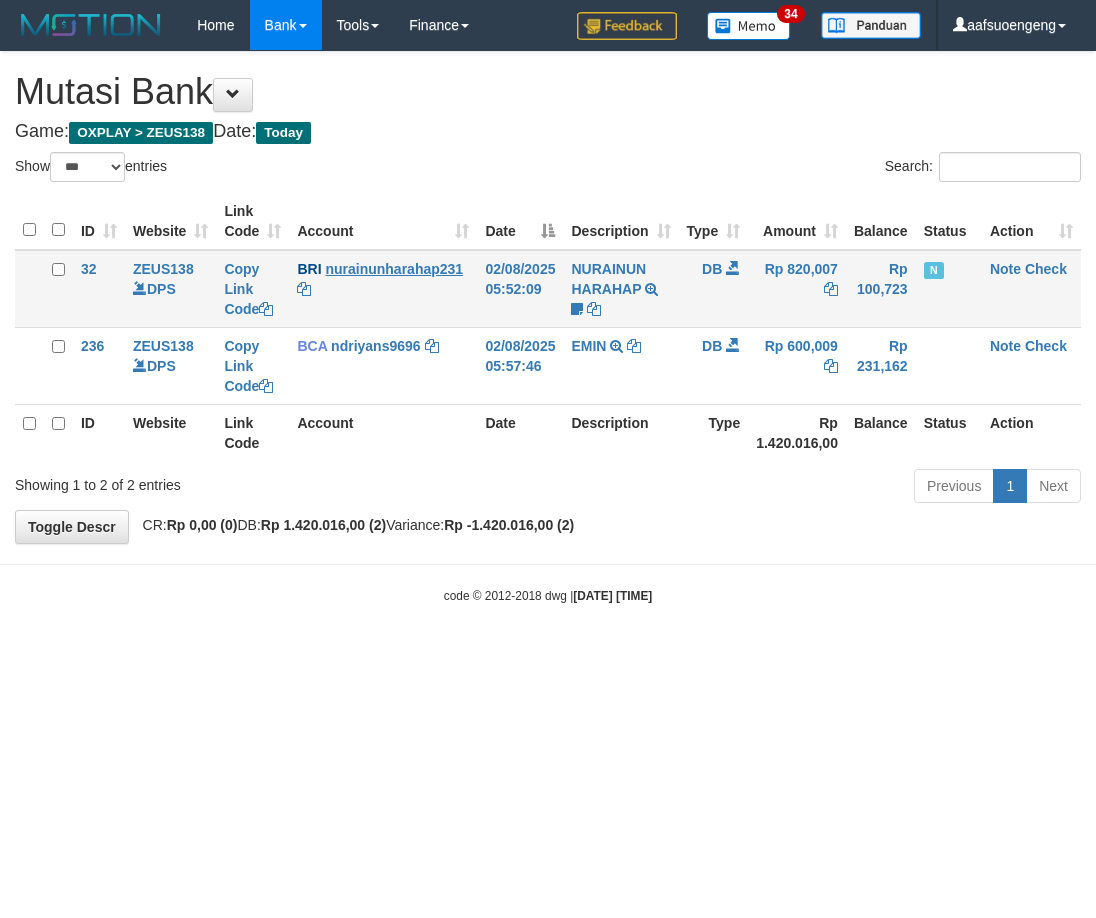 scroll, scrollTop: 0, scrollLeft: 0, axis: both 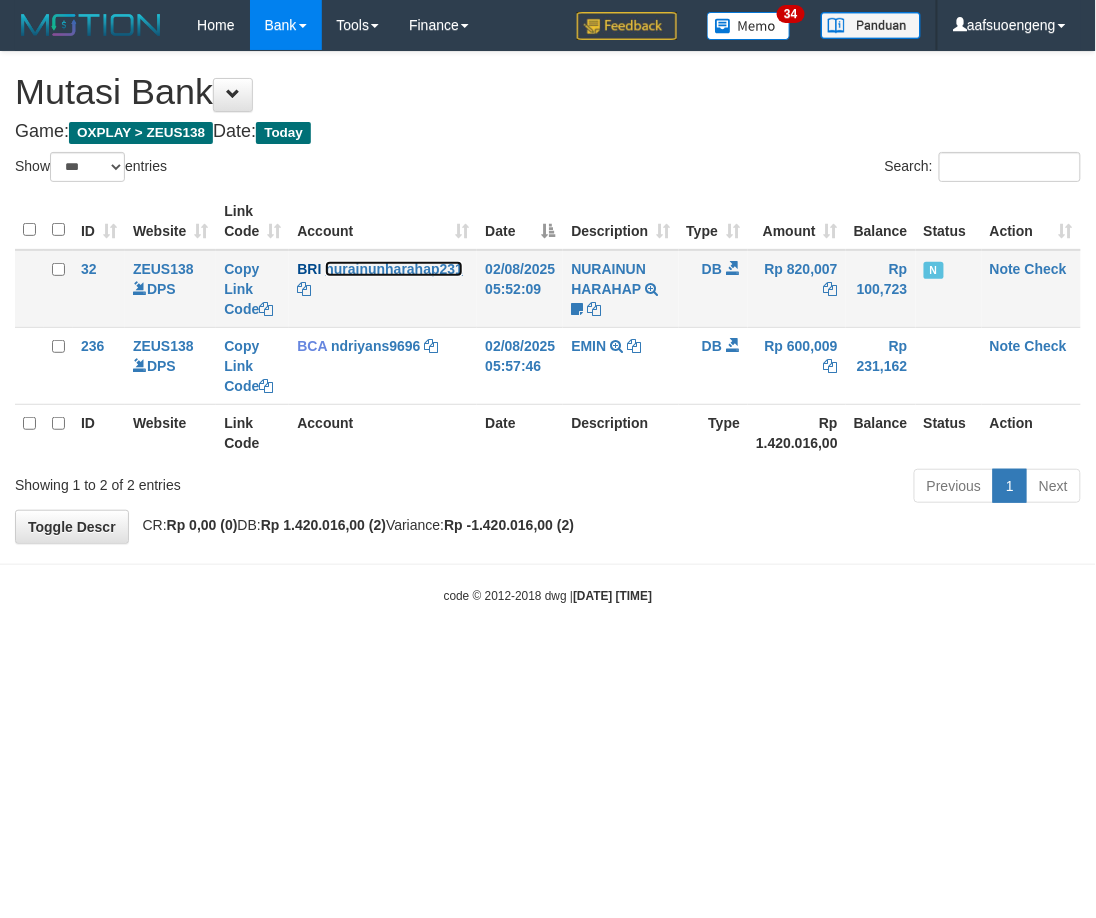 click on "nurainunharahap231" at bounding box center [394, 269] 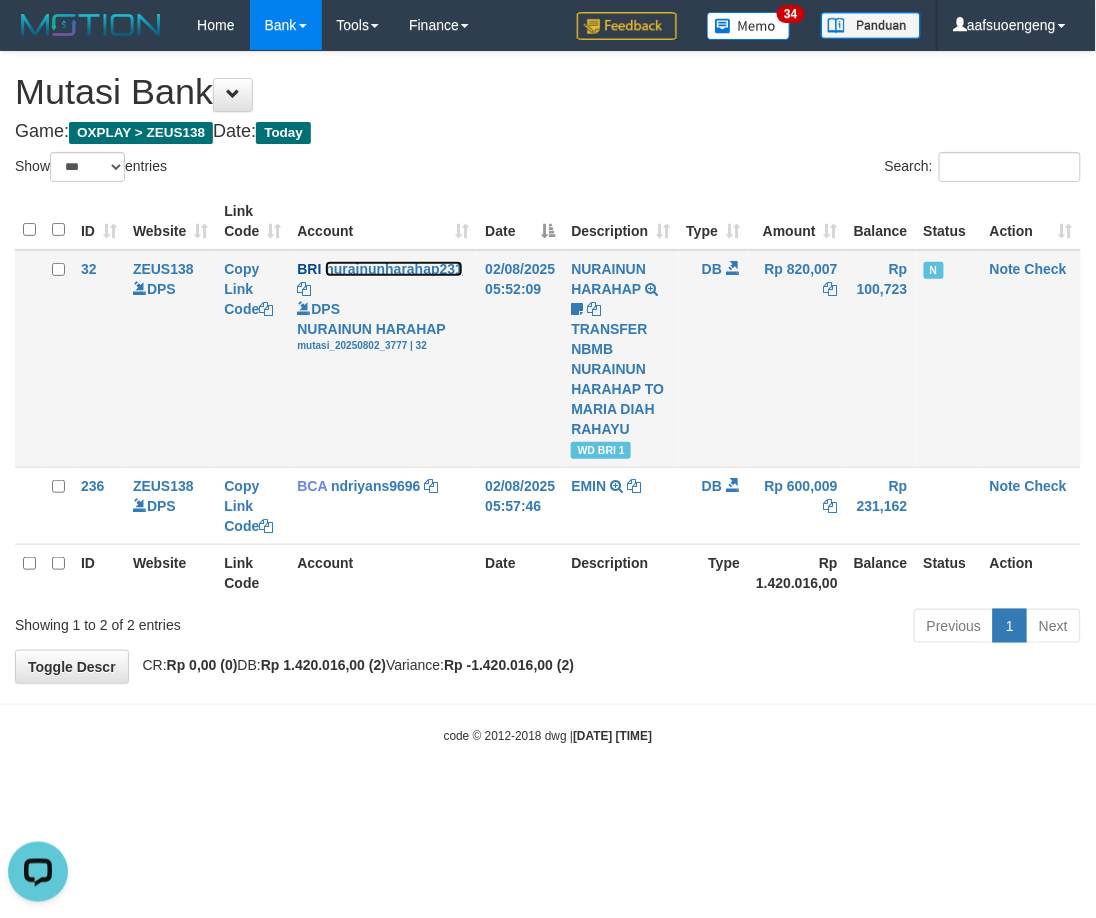 scroll, scrollTop: 0, scrollLeft: 0, axis: both 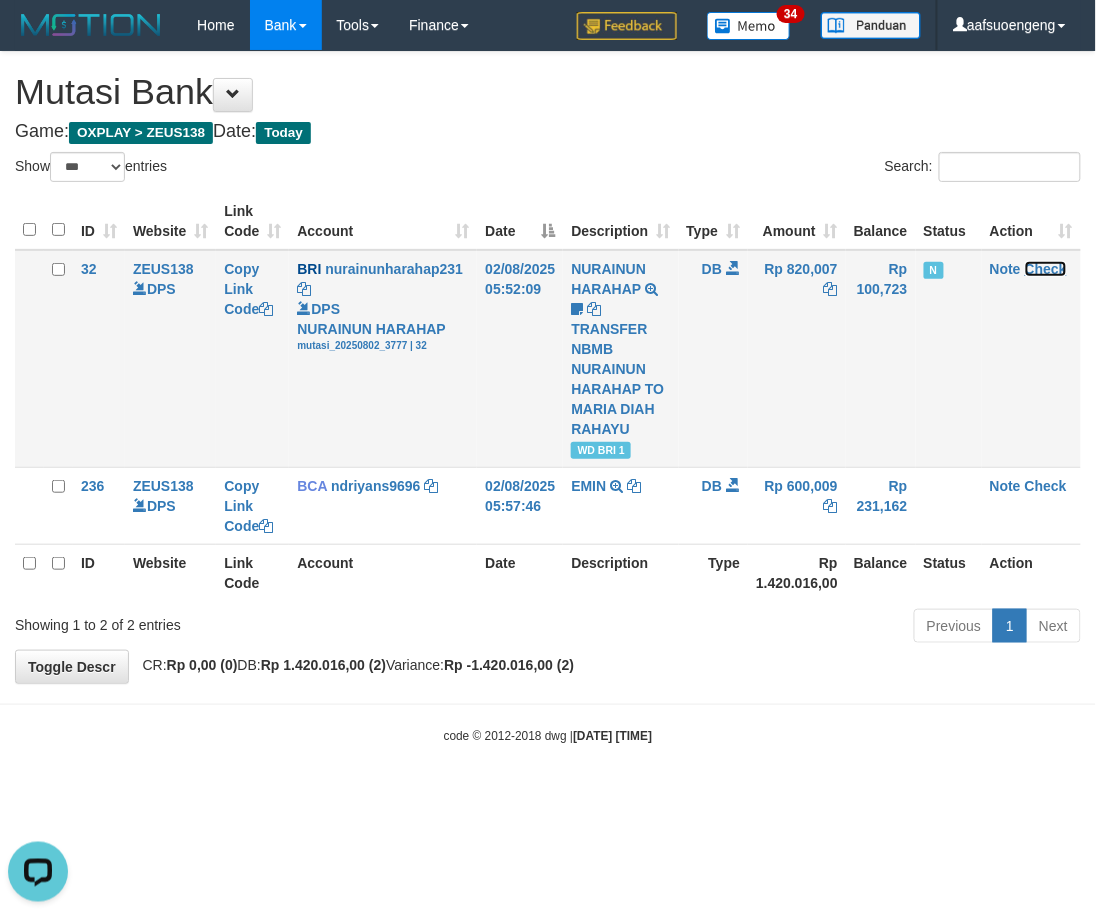 click on "Check" at bounding box center [1046, 269] 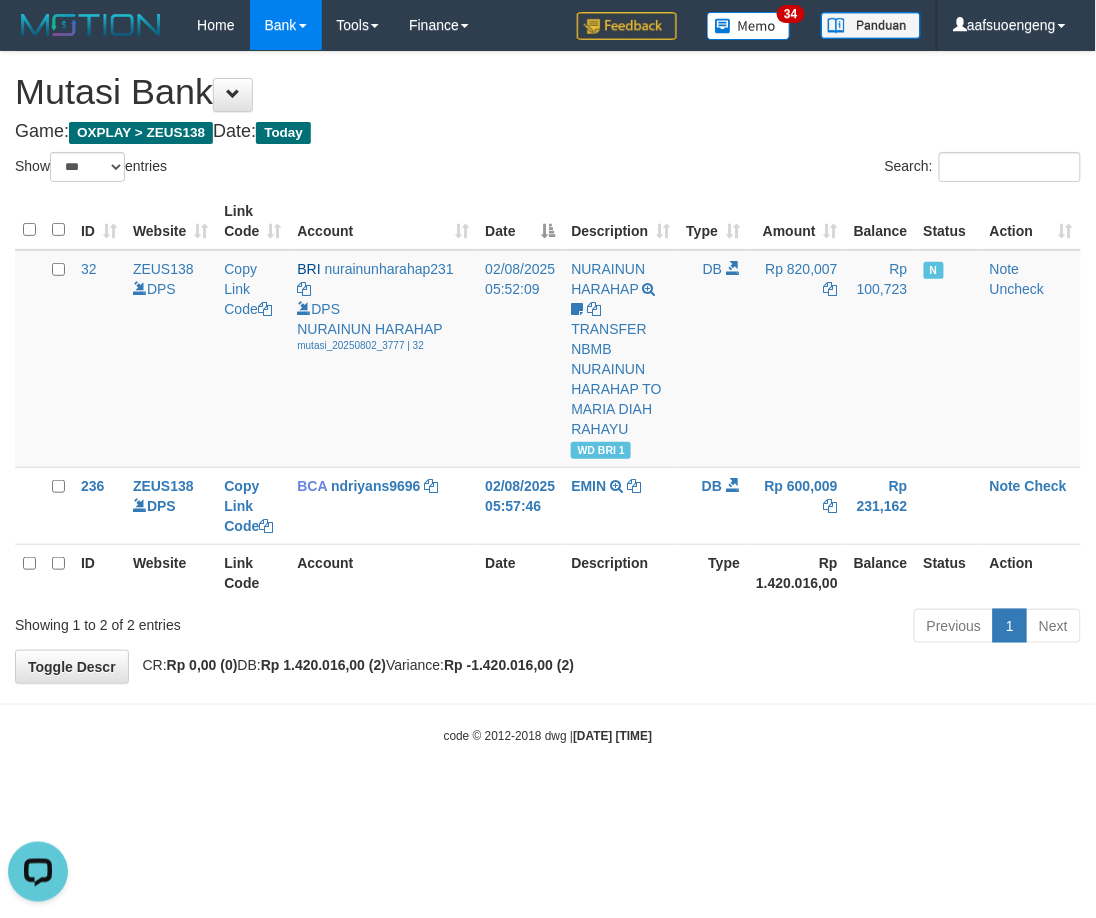click on "Toggle navigation
Home
Bank
Account List
Mutasi Bank
Search
Sync
Tools
Suspicious Trans
Finance
Financial Data
aafsuoengeng
My Profile
Log Out
34" at bounding box center [548, 397] 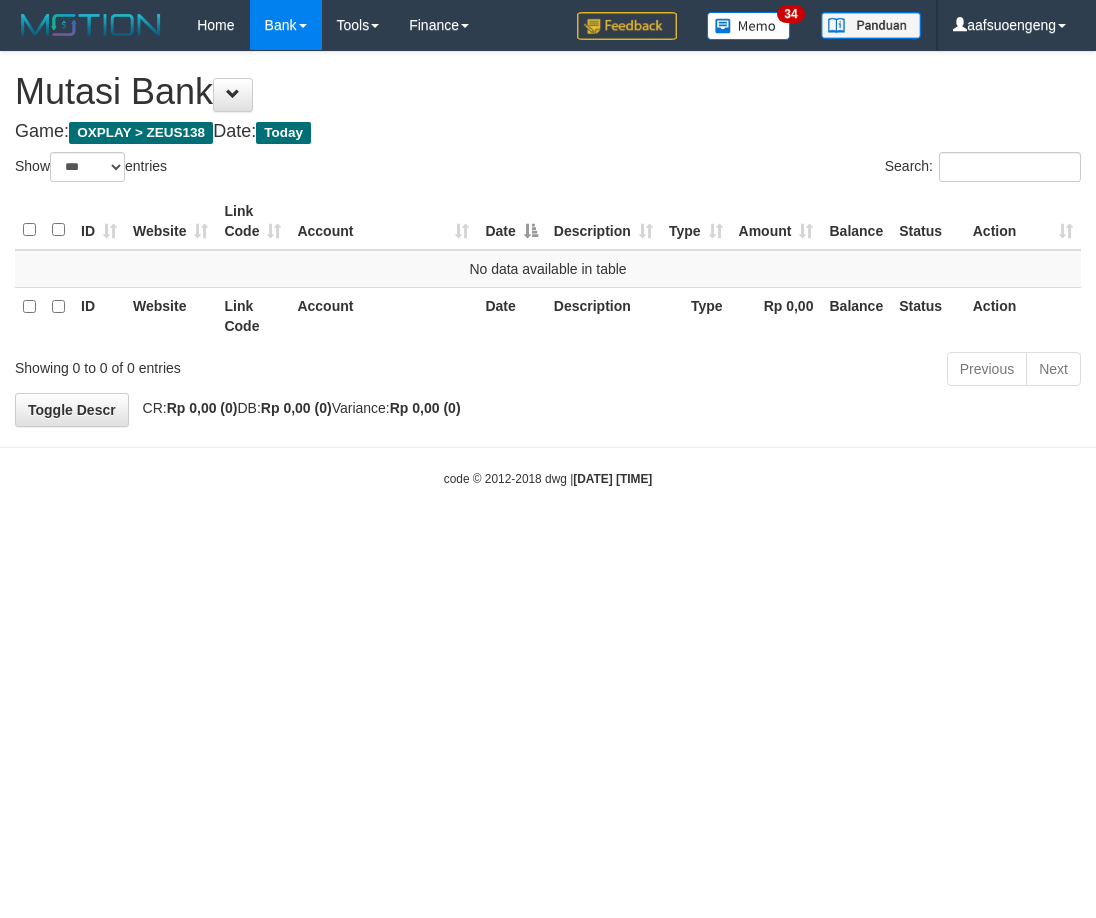 select on "***" 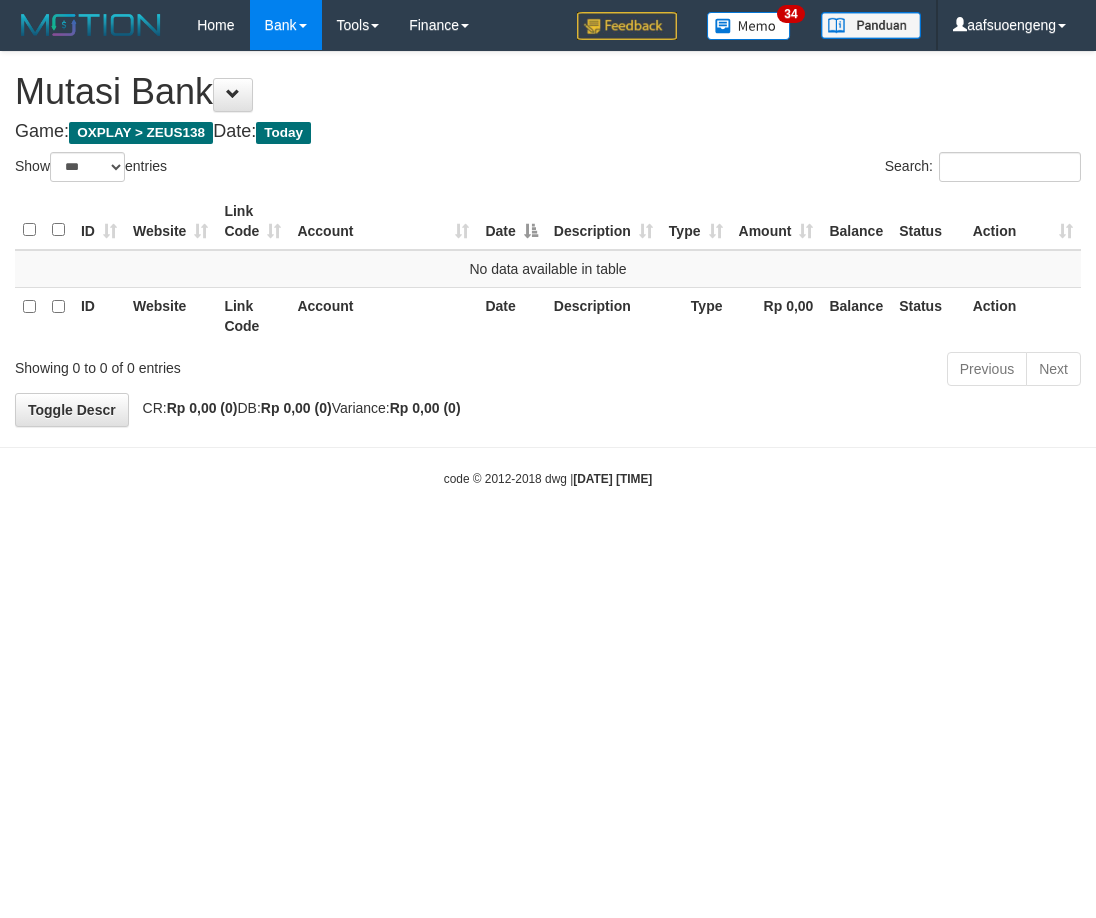 scroll, scrollTop: 0, scrollLeft: 0, axis: both 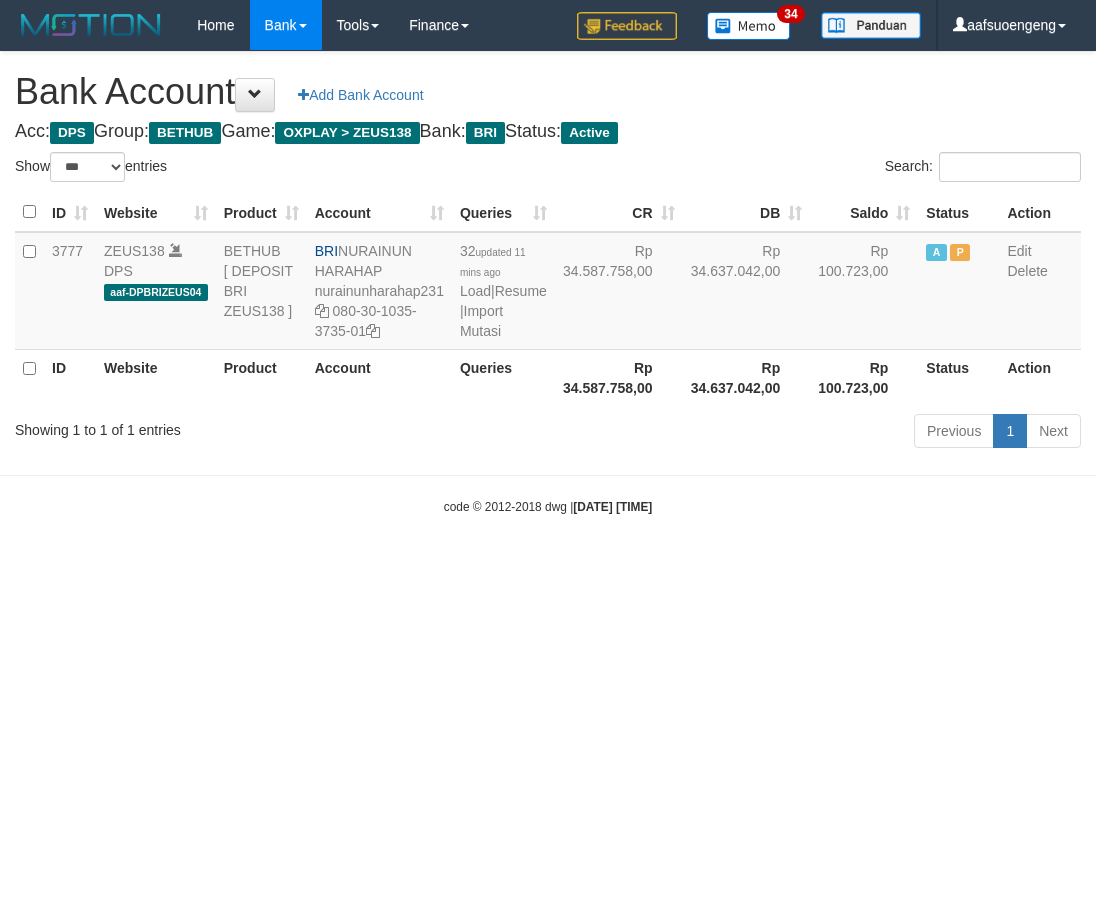 select on "***" 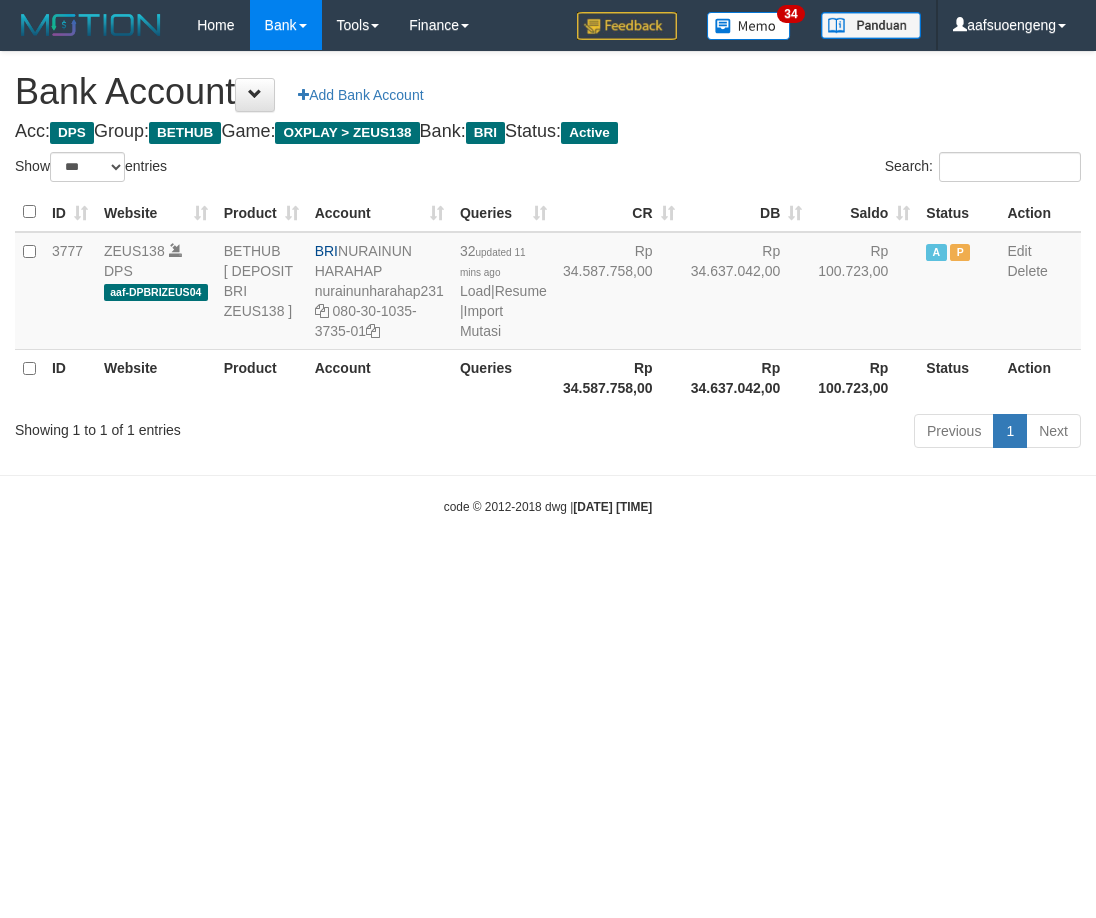 scroll, scrollTop: 0, scrollLeft: 0, axis: both 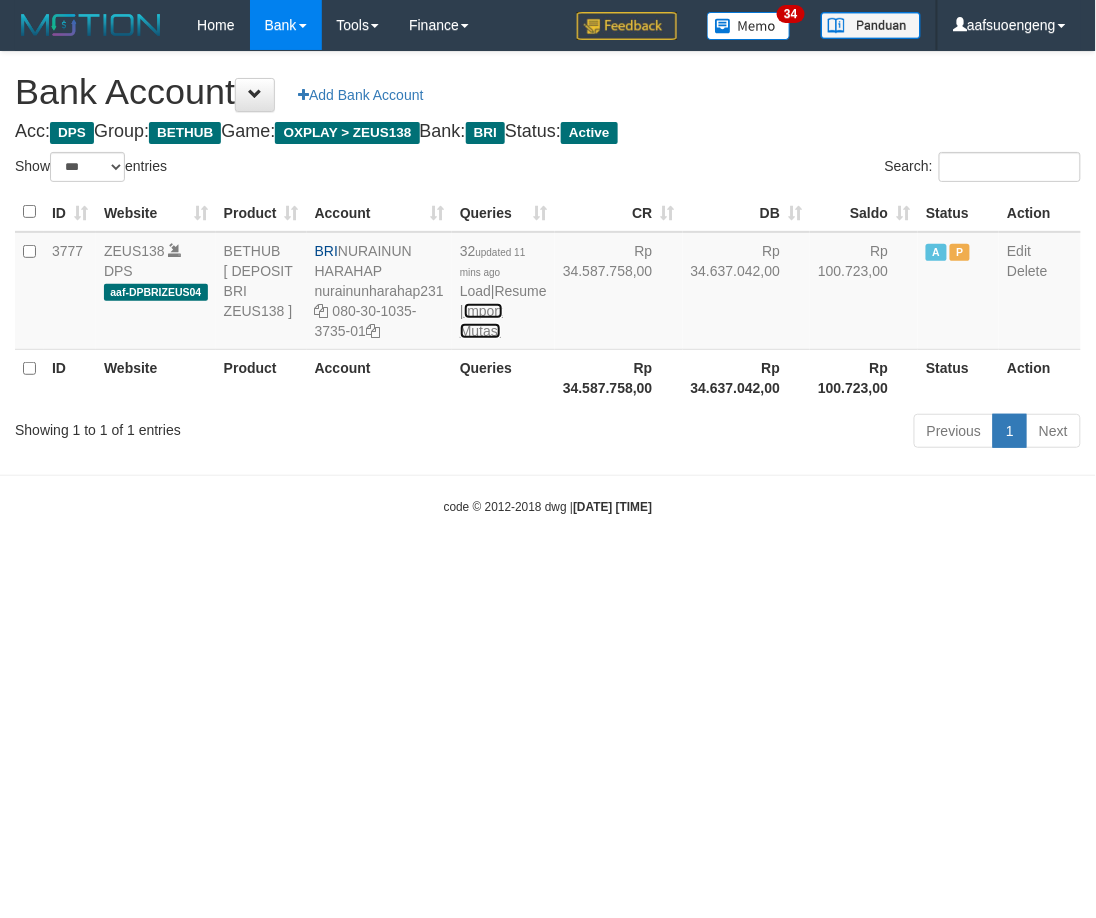 click on "Import Mutasi" at bounding box center [481, 321] 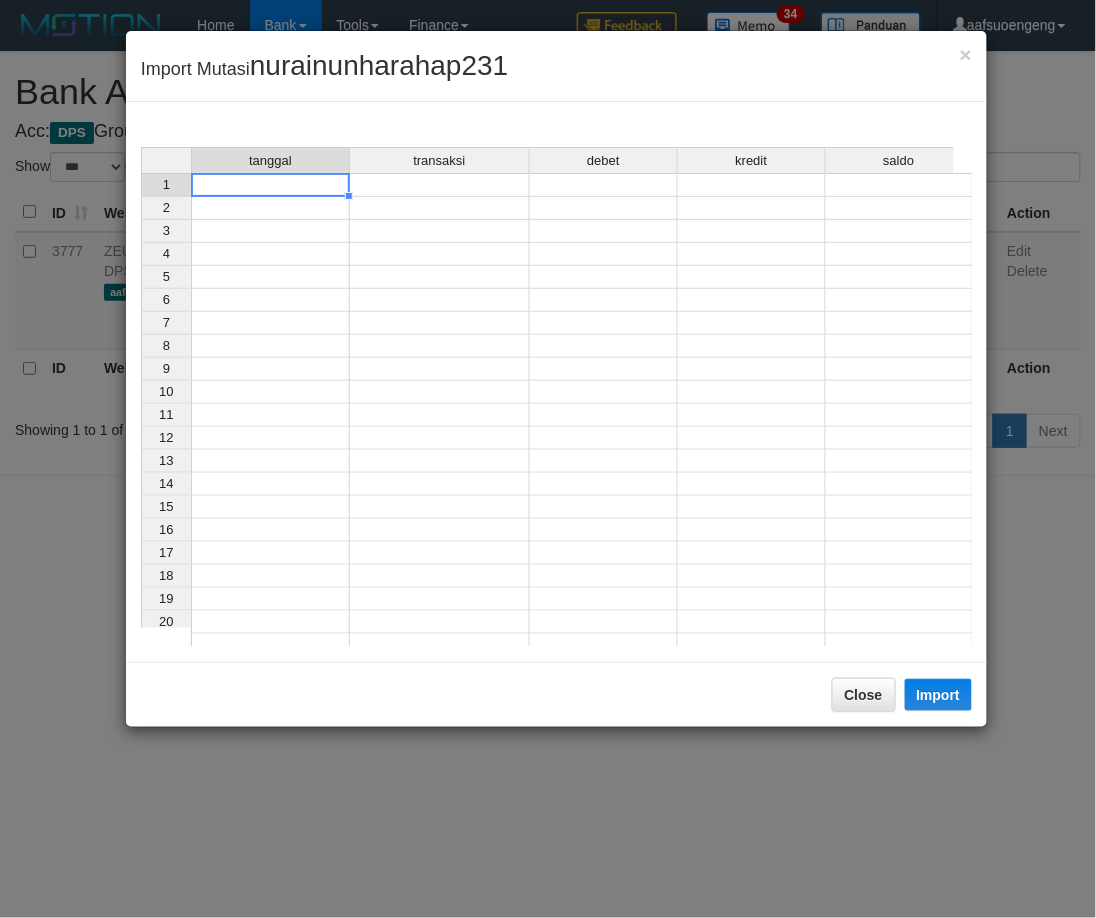 click at bounding box center (270, 185) 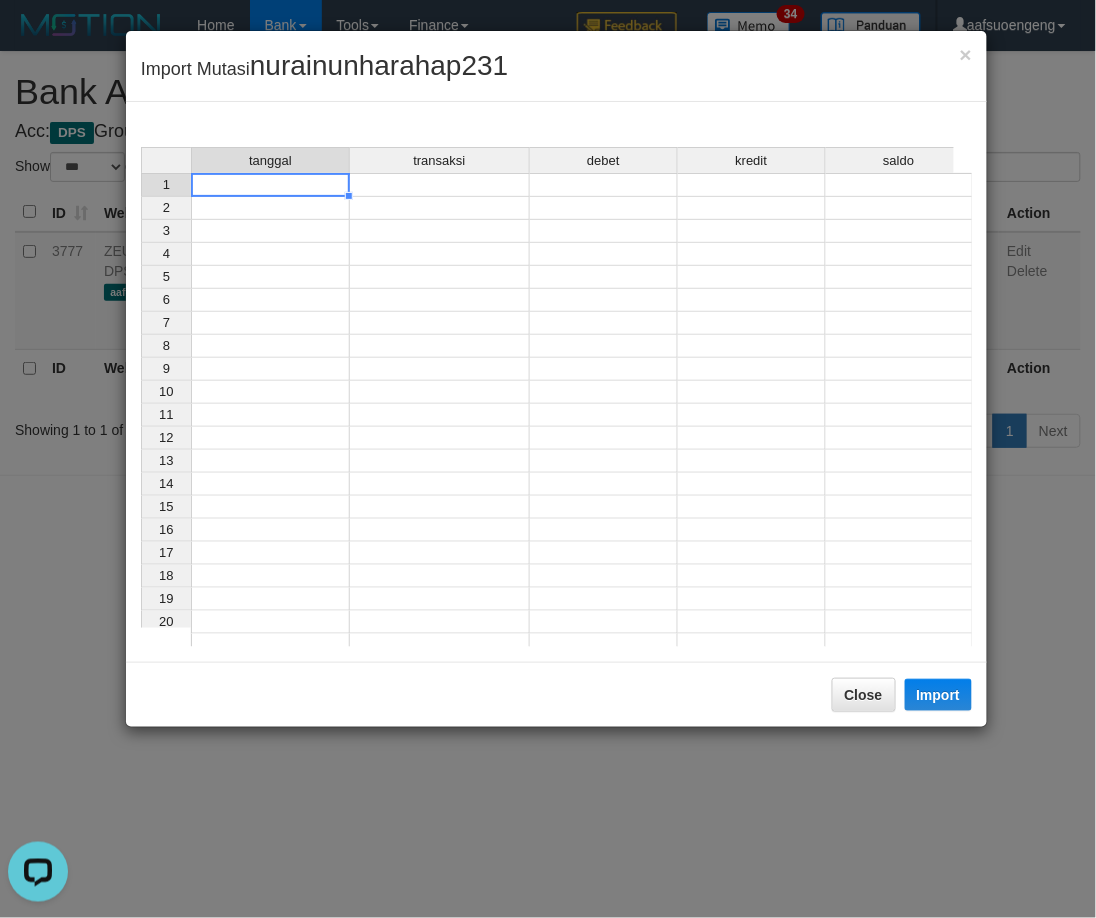 scroll, scrollTop: 0, scrollLeft: 0, axis: both 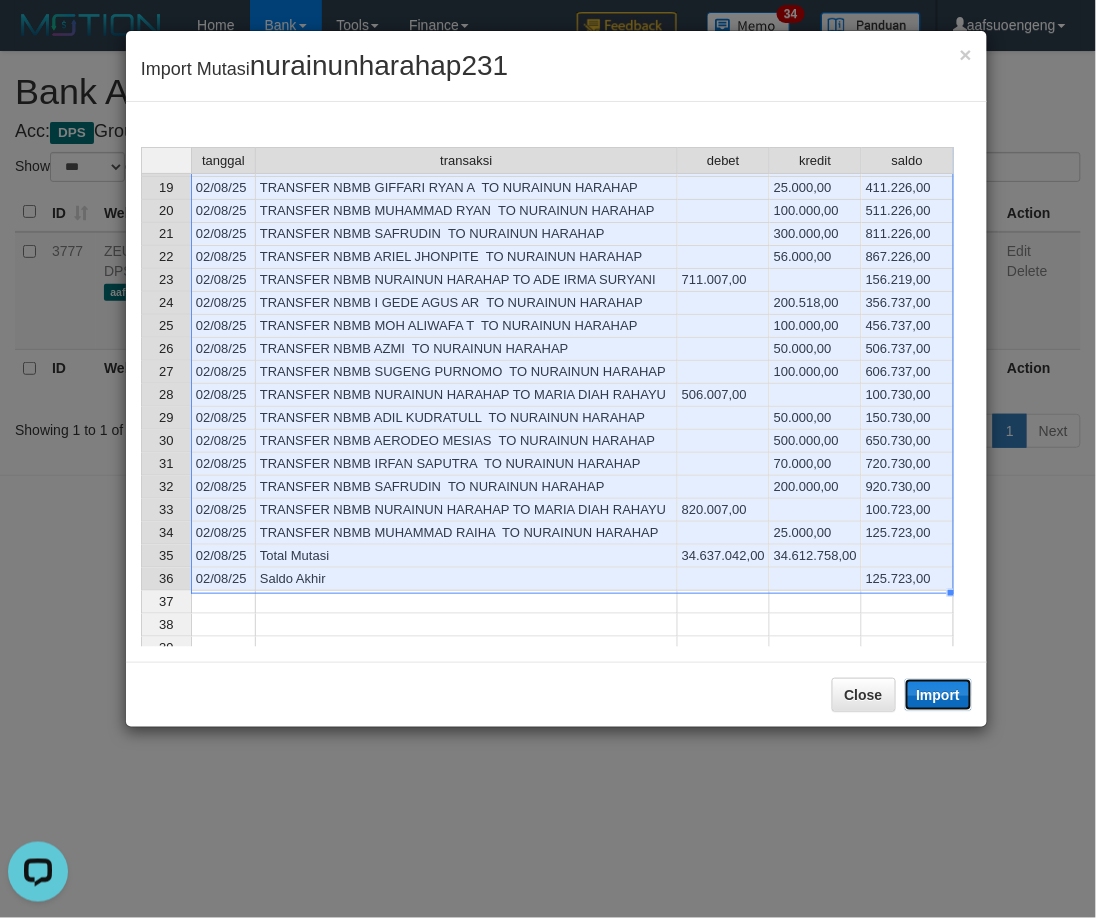 click on "Import" at bounding box center [939, 695] 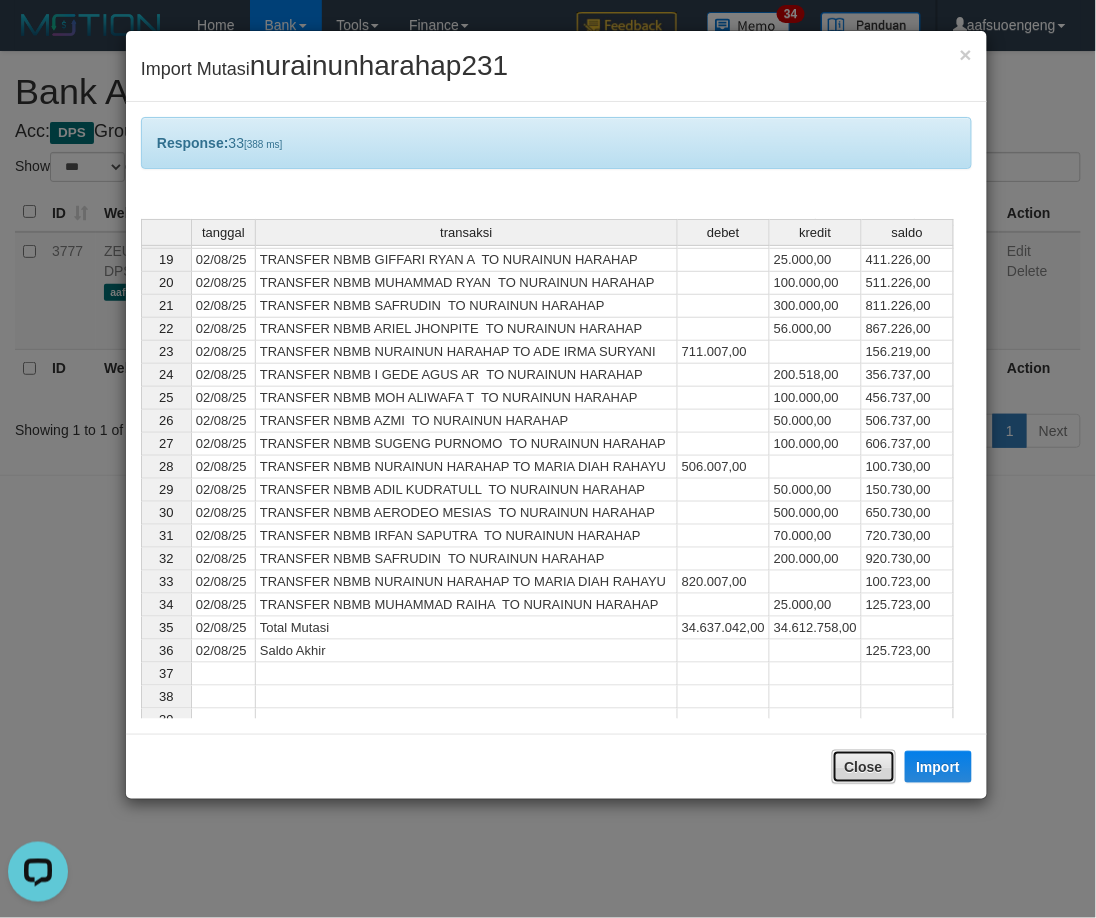 click on "Close" at bounding box center (864, 767) 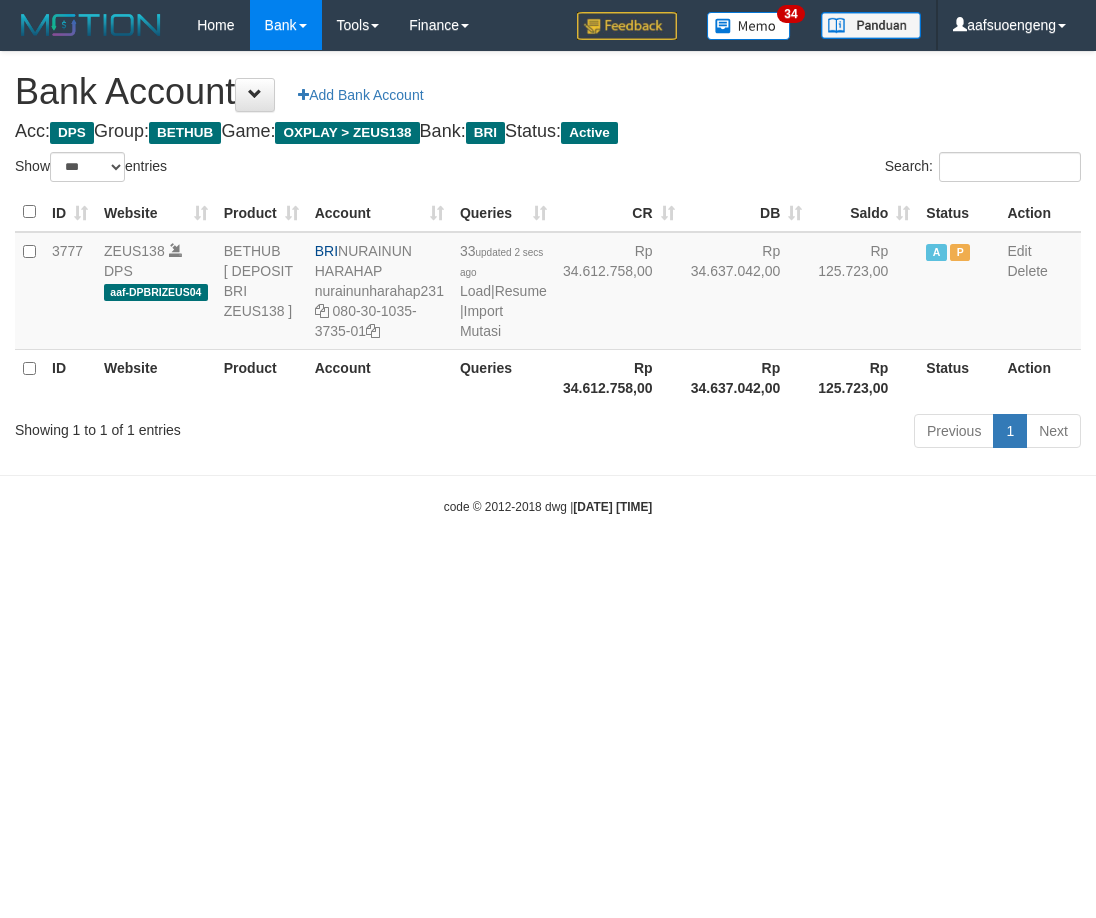 select on "***" 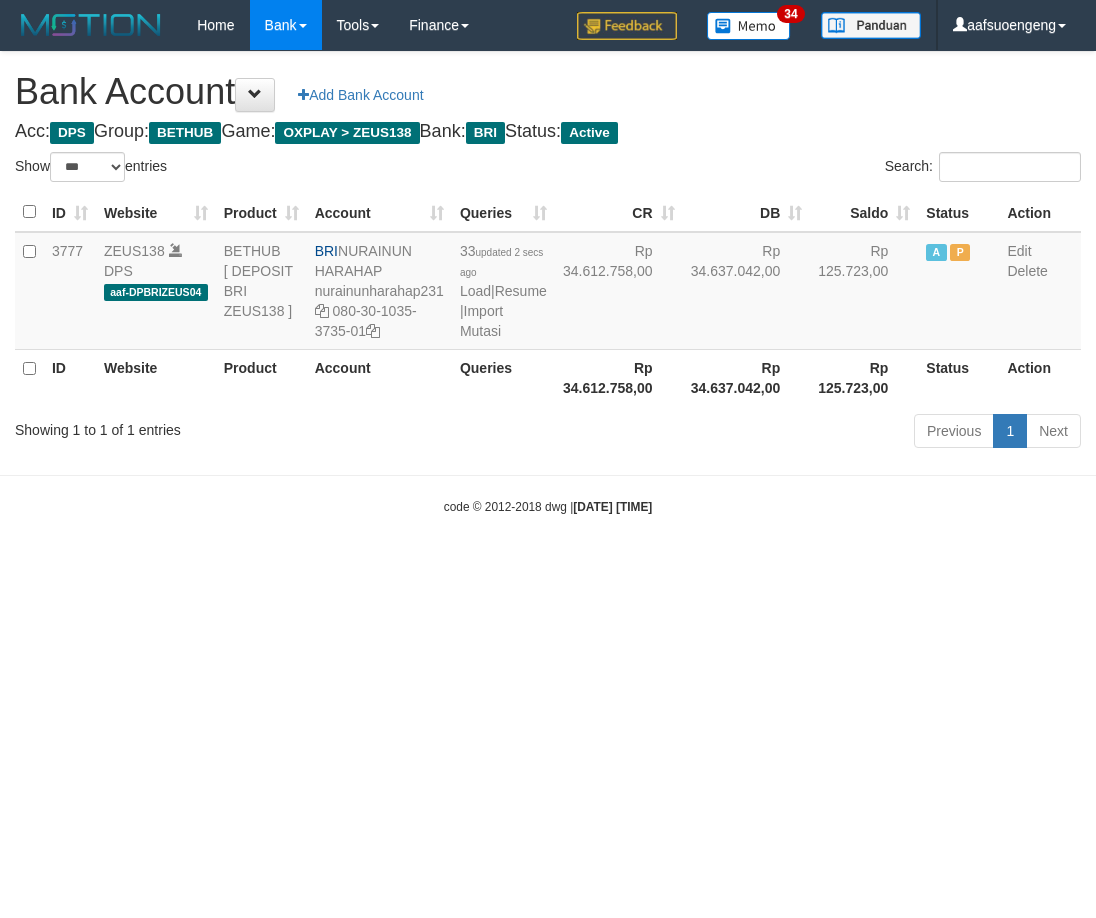 scroll, scrollTop: 0, scrollLeft: 0, axis: both 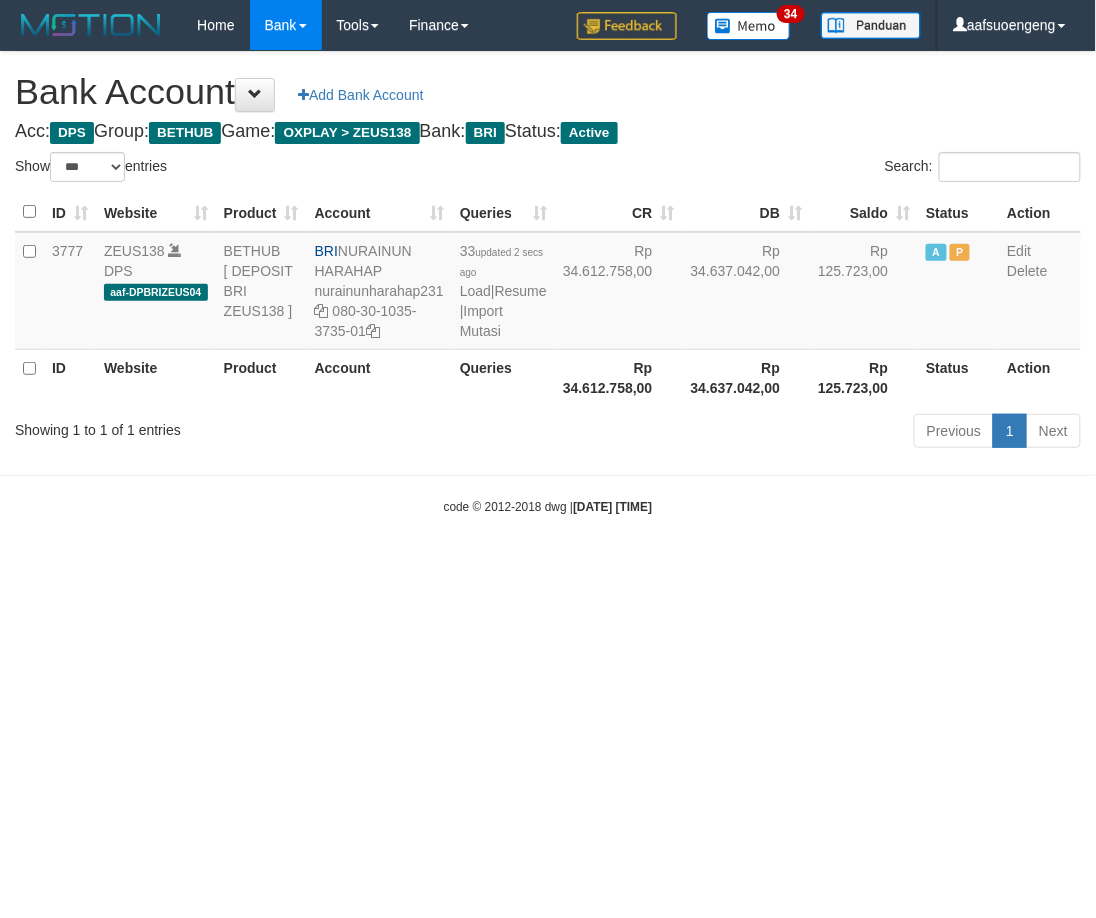 drag, startPoint x: 1098, startPoint y: 793, endPoint x: 1115, endPoint y: 772, distance: 27.018513 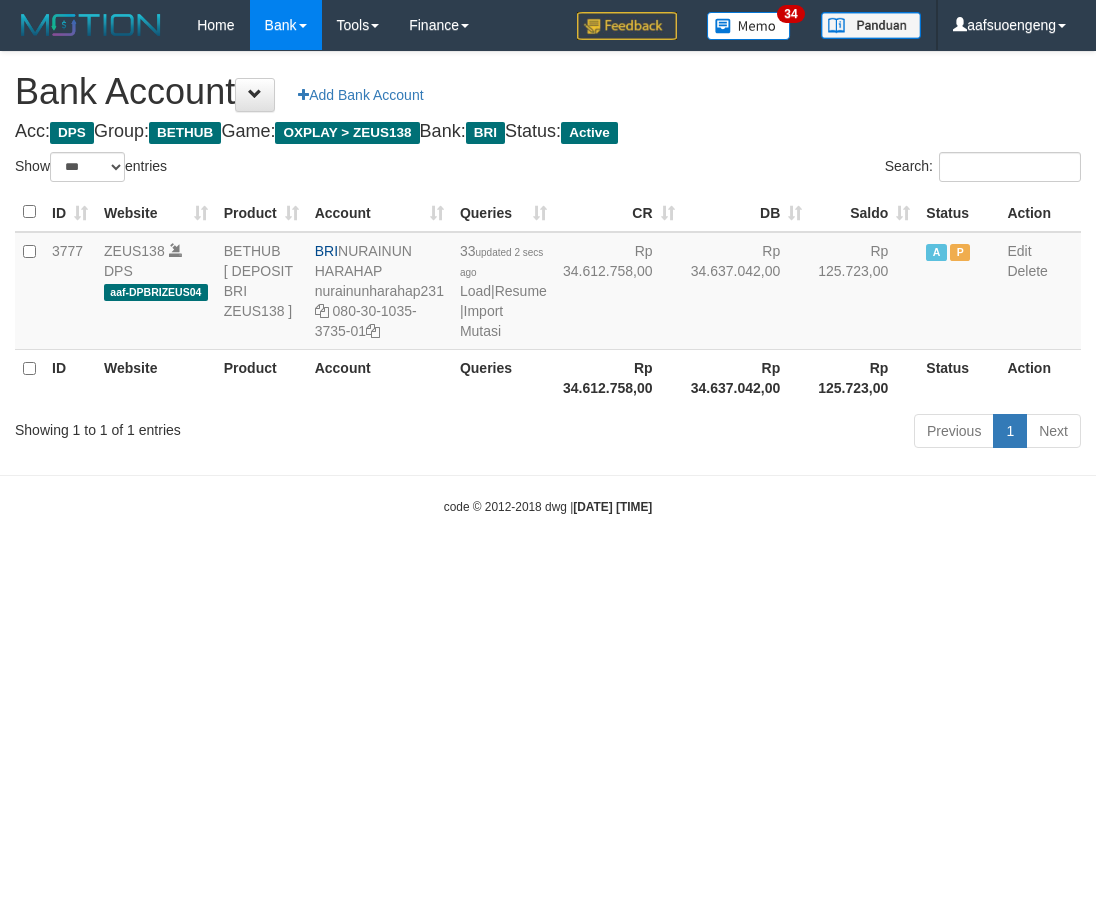 select on "***" 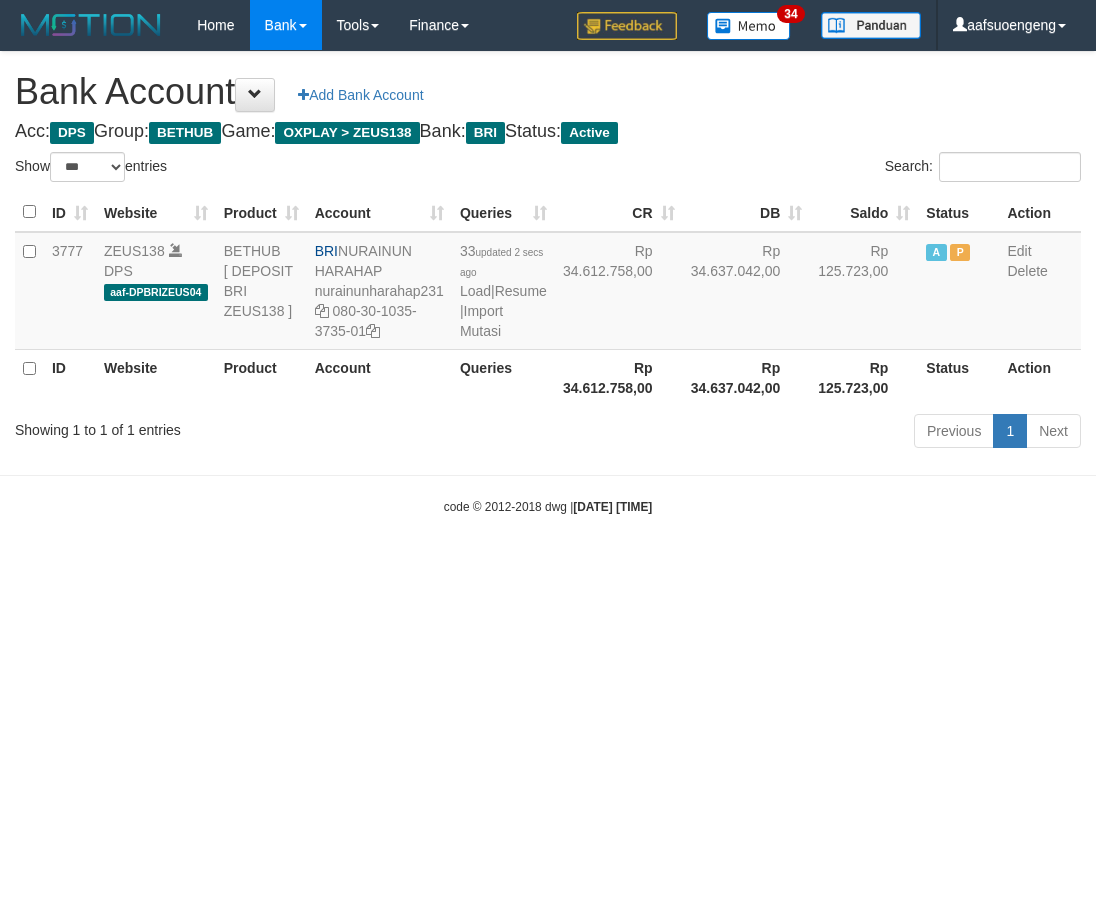 scroll, scrollTop: 0, scrollLeft: 0, axis: both 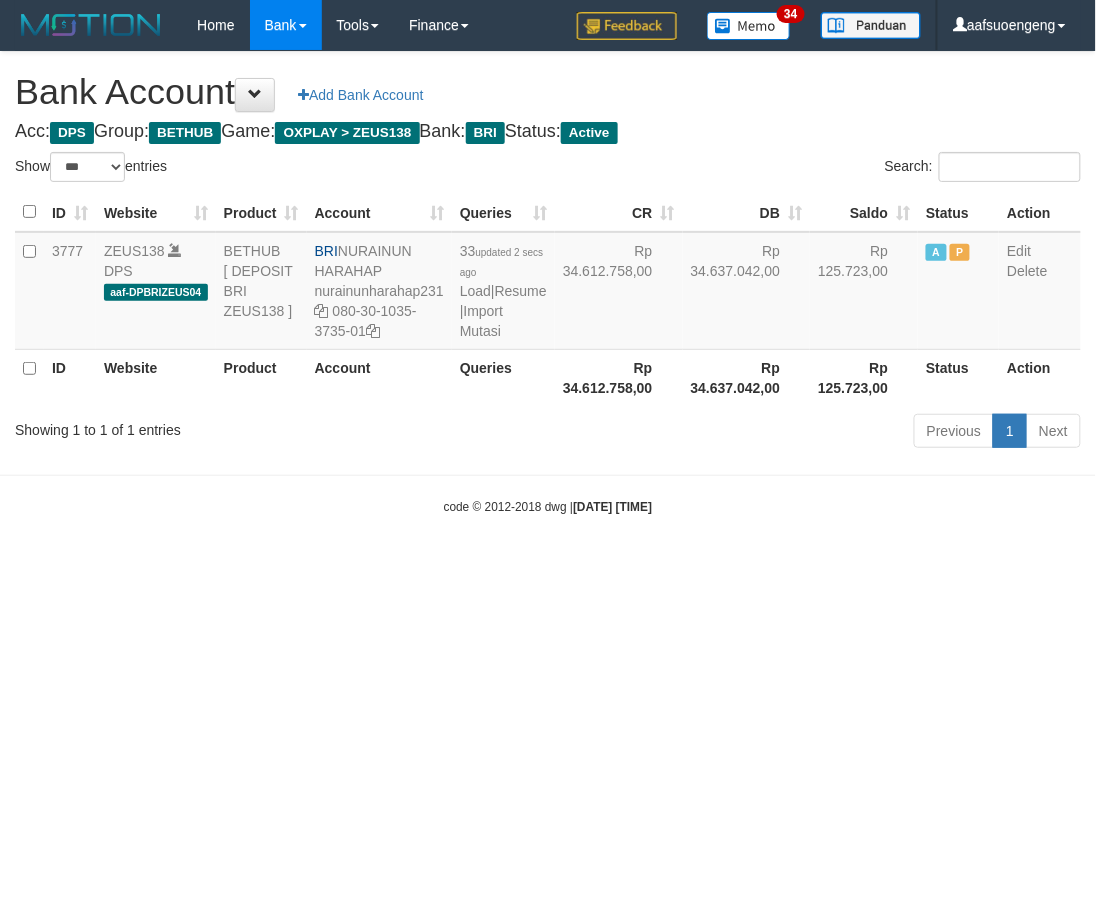 click on "Toggle navigation
Home
Bank
Account List
Mutasi Bank
Search
Sync
Tools
Suspicious Trans
Finance
Financial Data
aafsuoengeng
My Profile
Log Out
34" at bounding box center [548, 283] 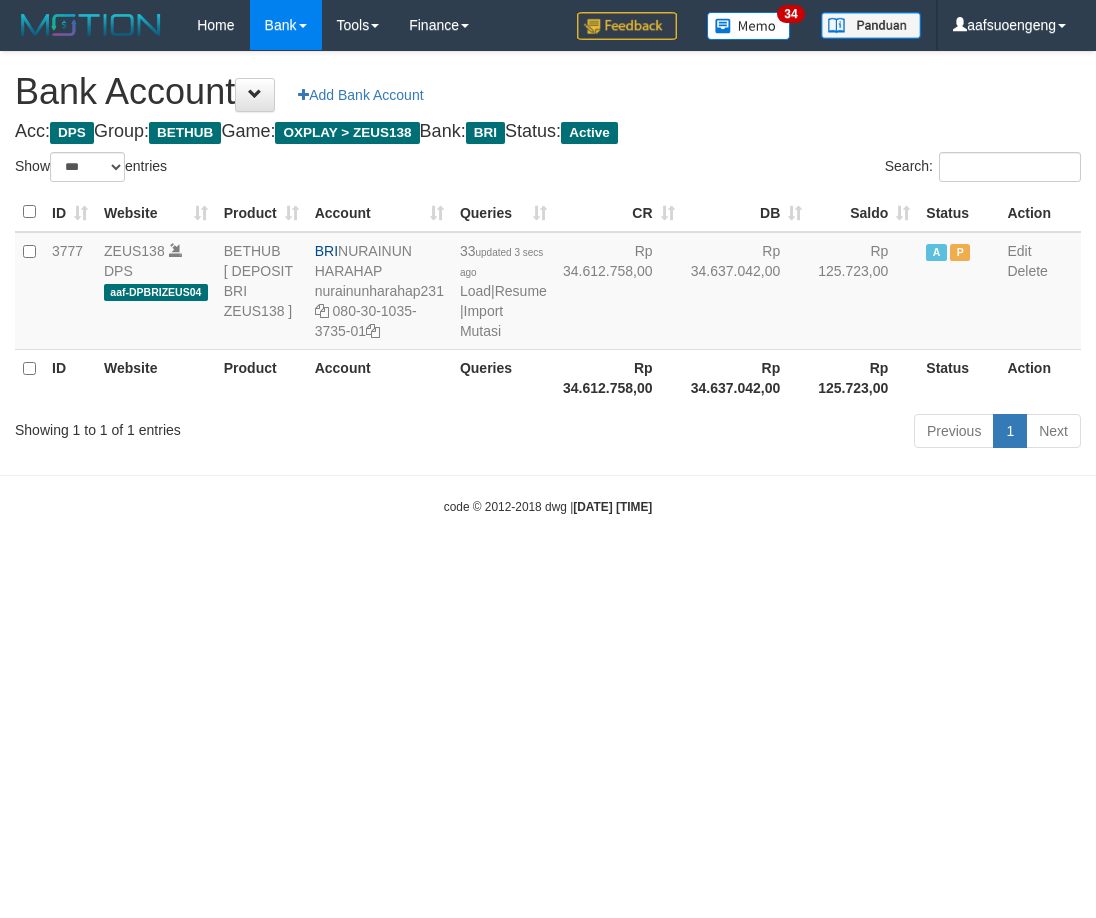 select on "***" 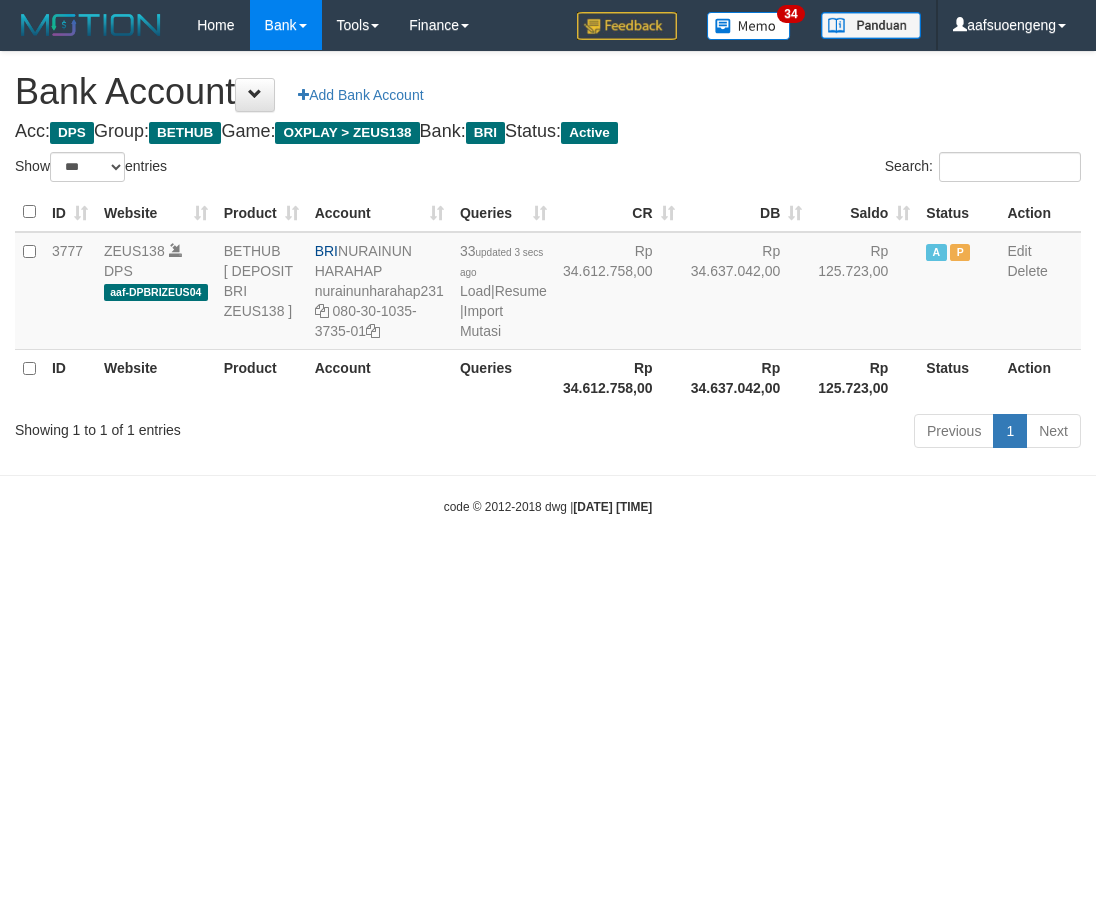 scroll, scrollTop: 0, scrollLeft: 0, axis: both 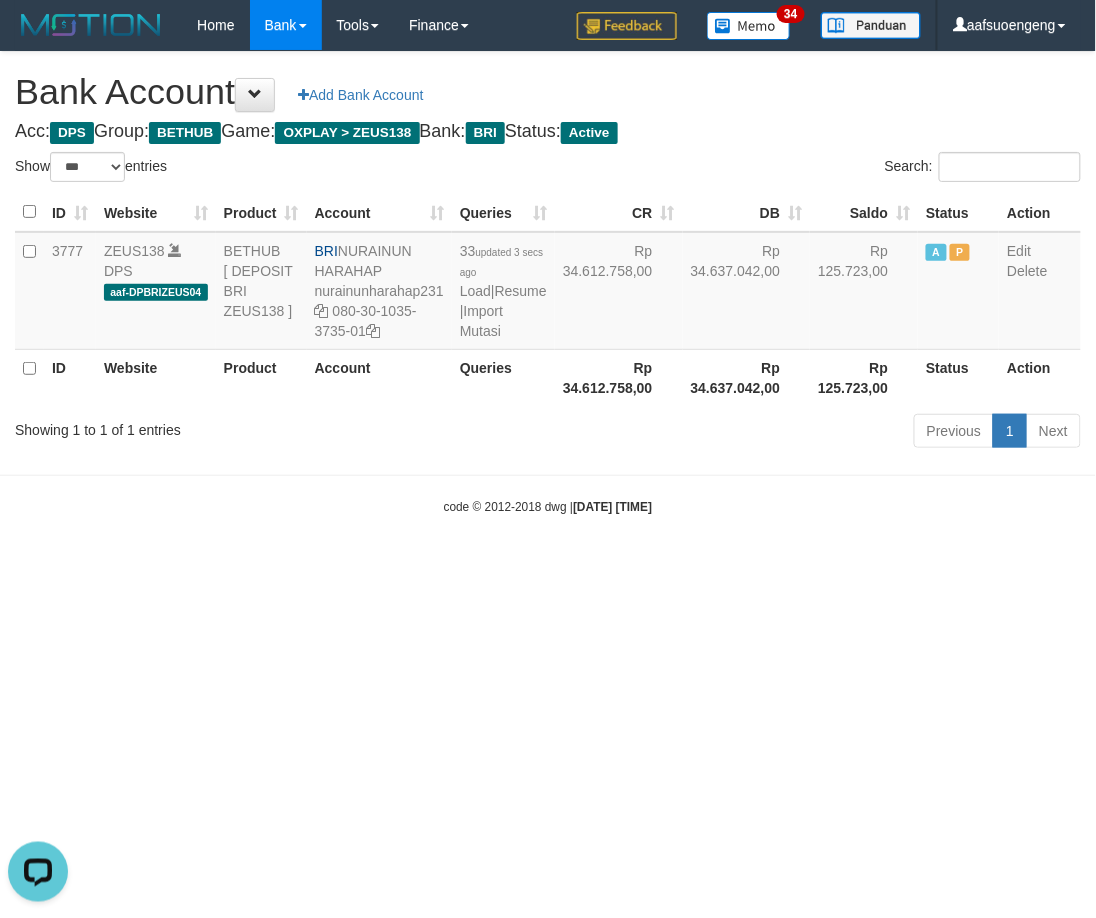 drag, startPoint x: 782, startPoint y: 650, endPoint x: 1092, endPoint y: 503, distance: 343.08746 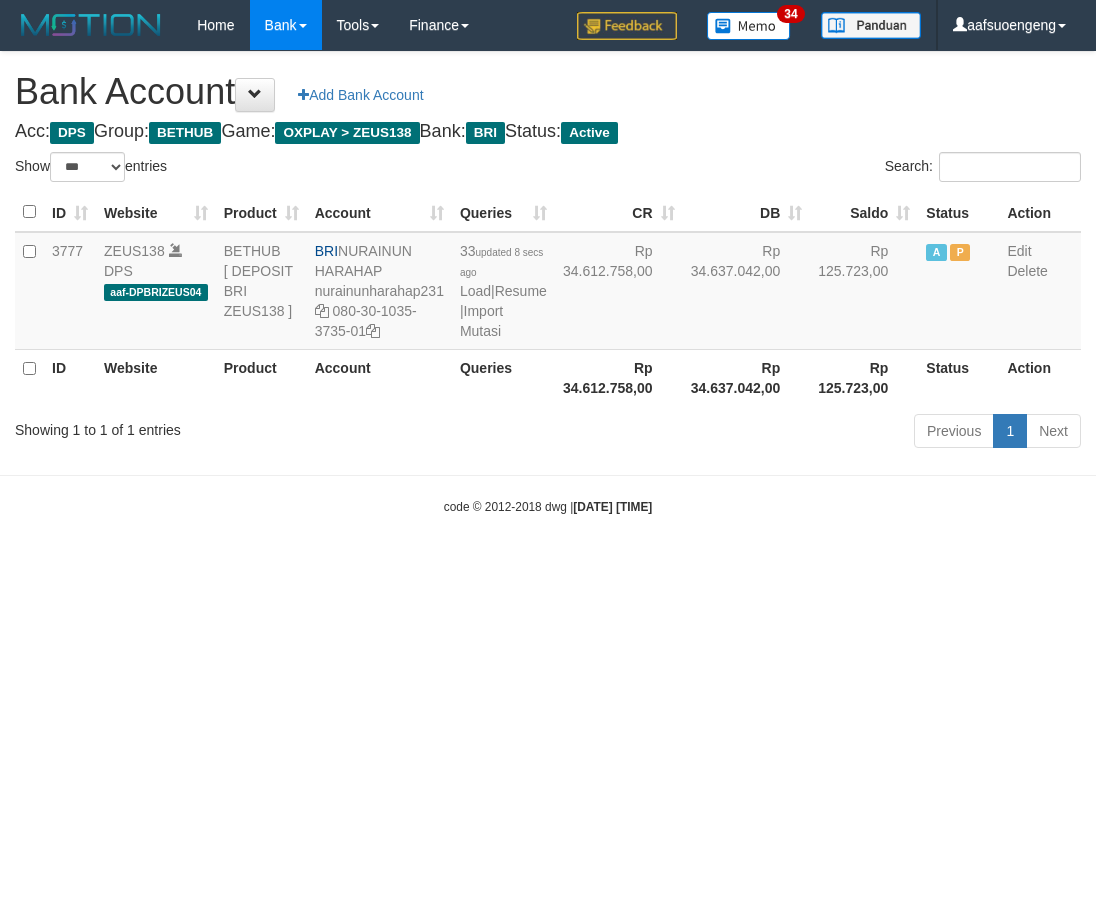 select on "***" 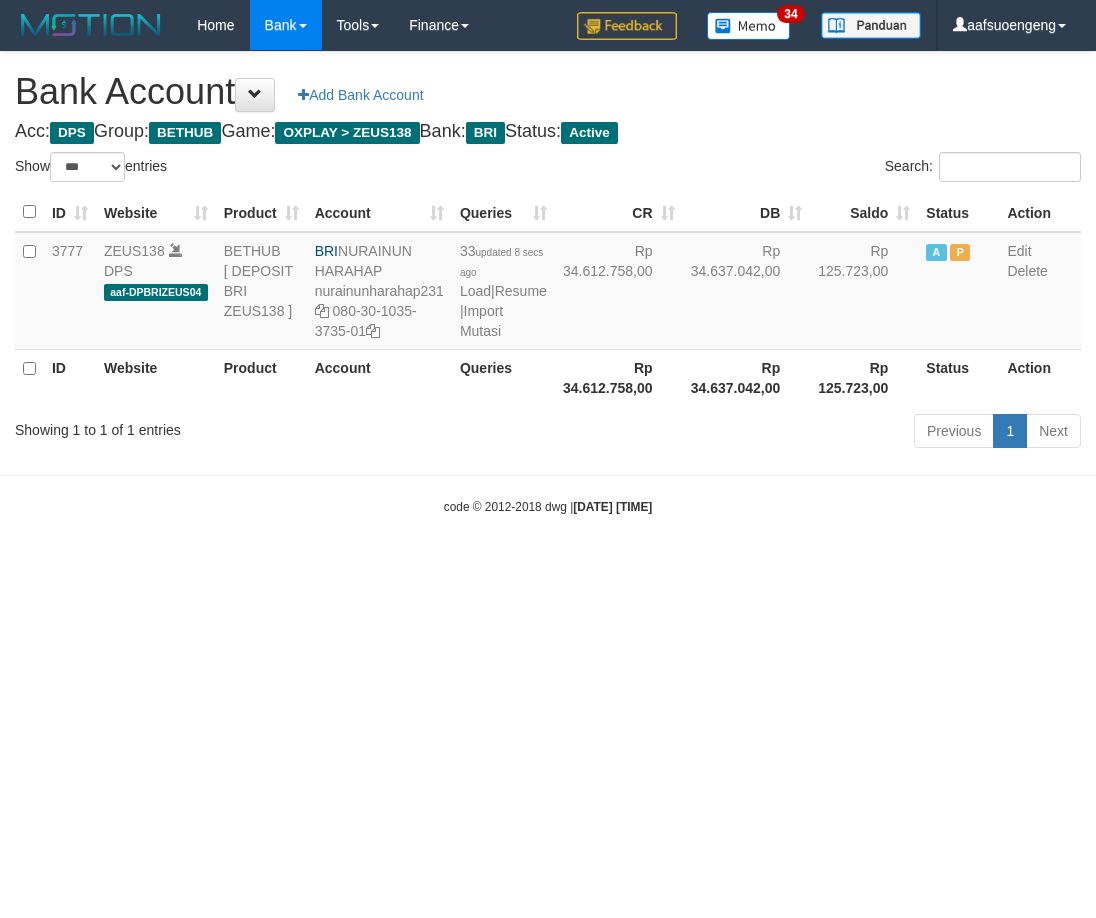 scroll, scrollTop: 0, scrollLeft: 0, axis: both 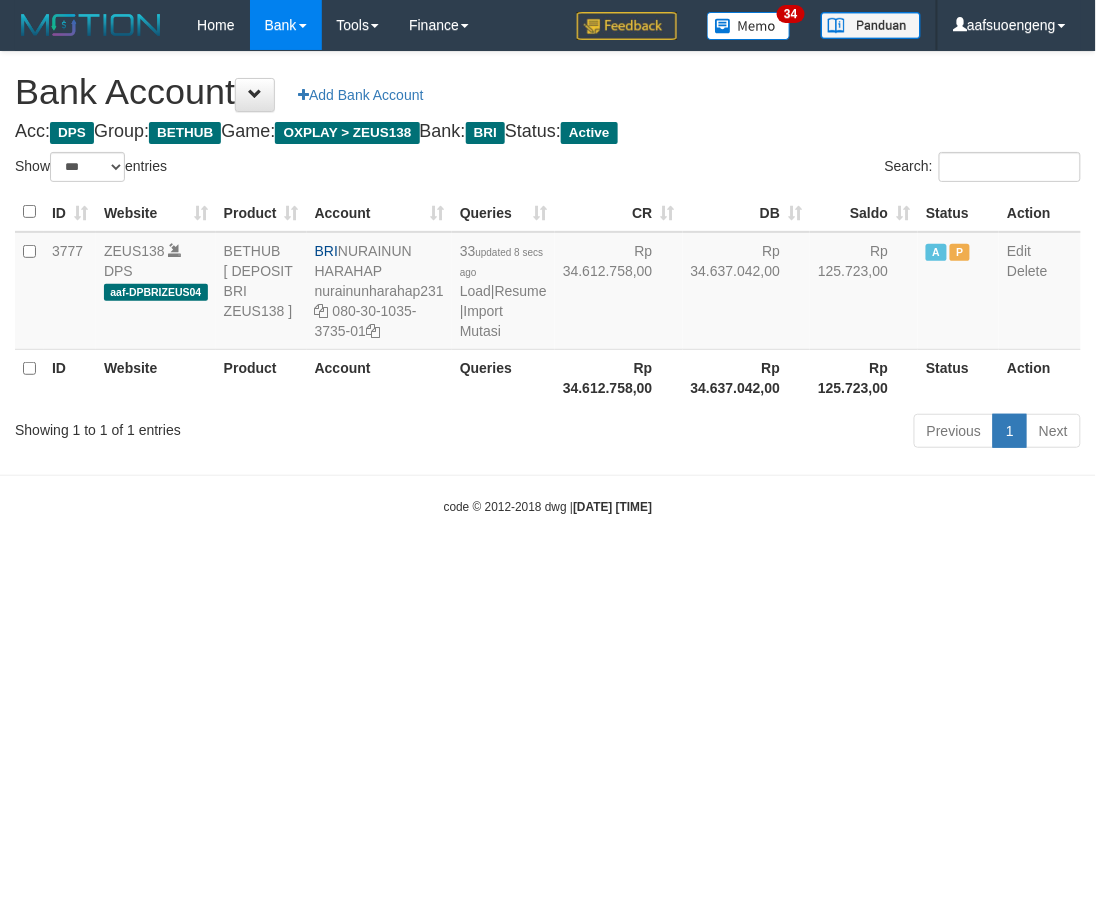 drag, startPoint x: 837, startPoint y: 741, endPoint x: 862, endPoint y: 728, distance: 28.178005 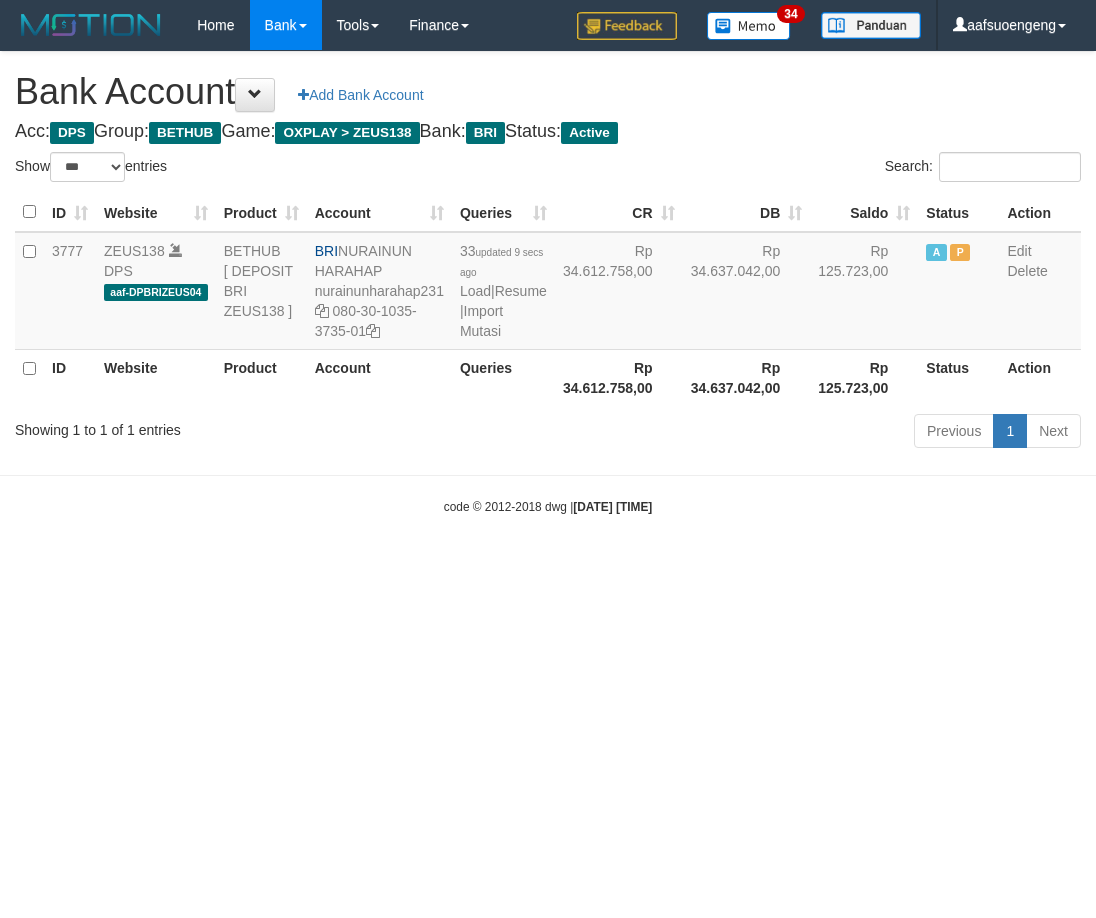 select on "***" 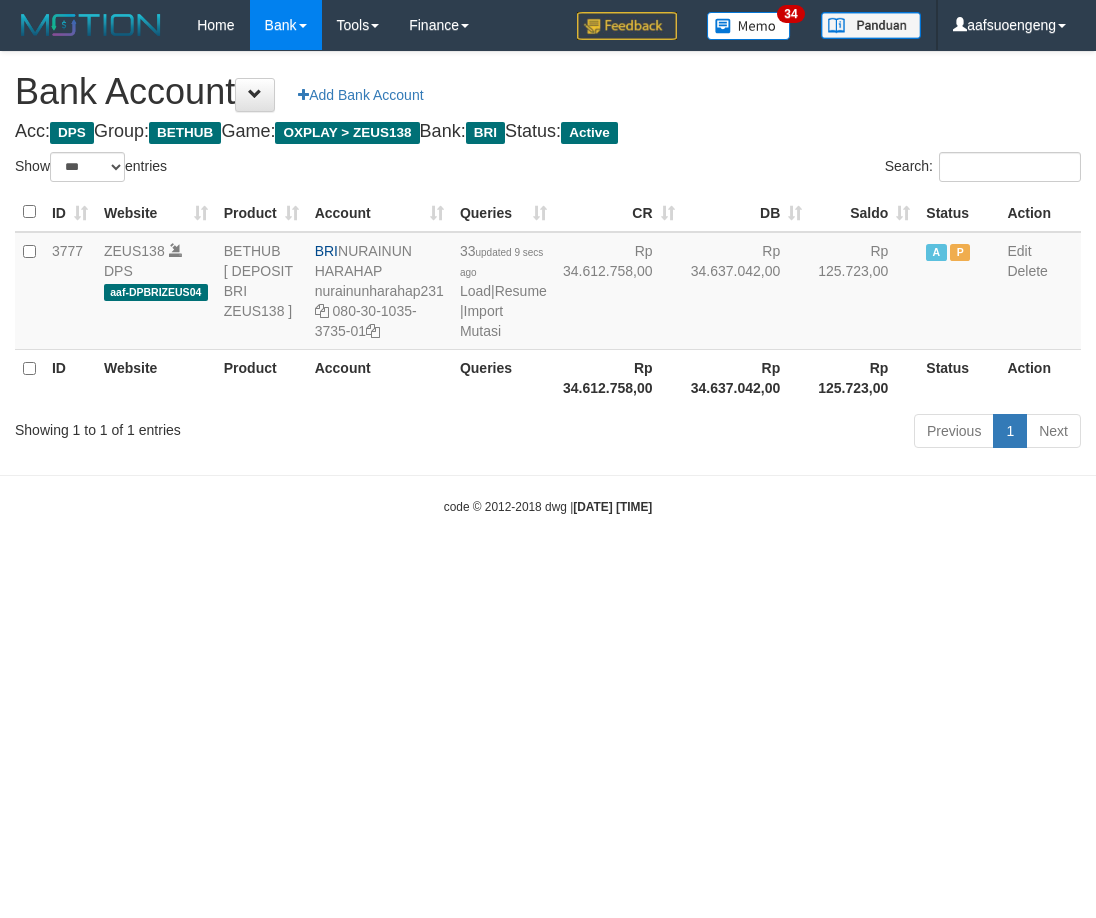 scroll, scrollTop: 0, scrollLeft: 0, axis: both 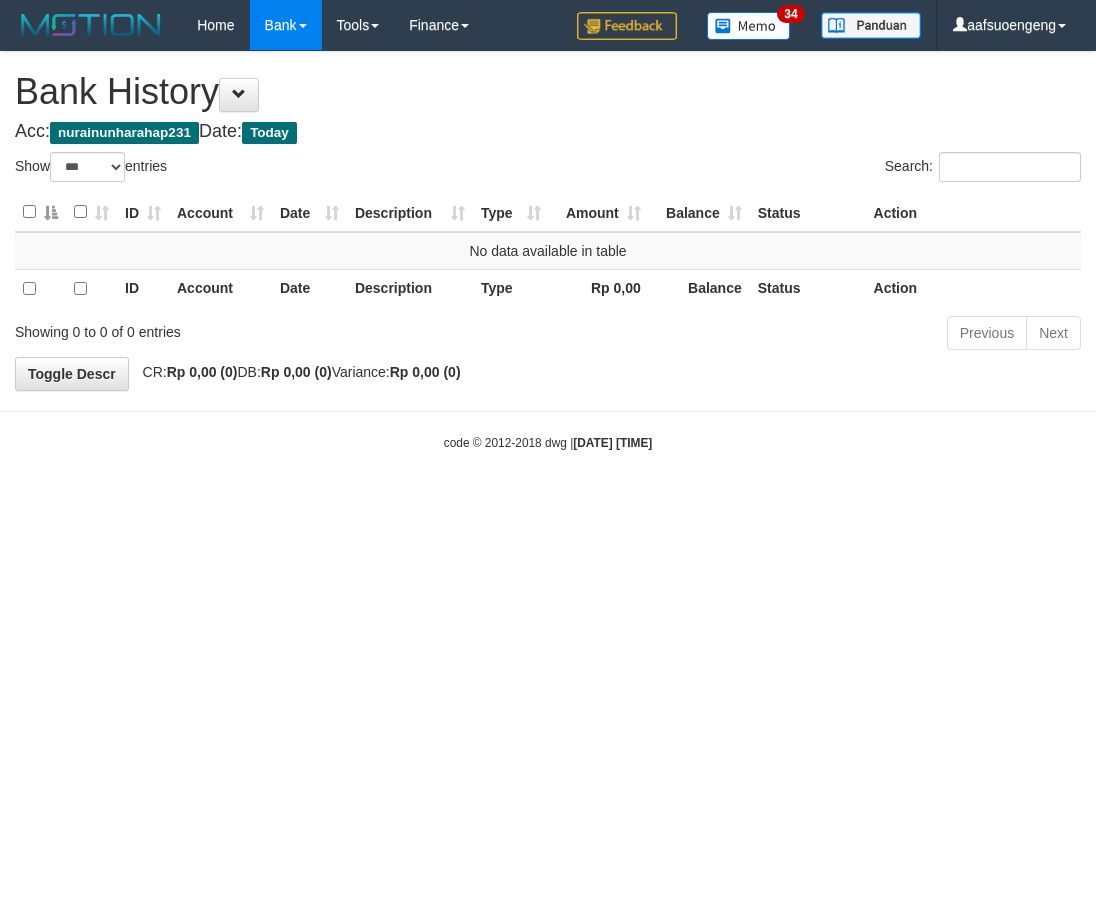 select on "***" 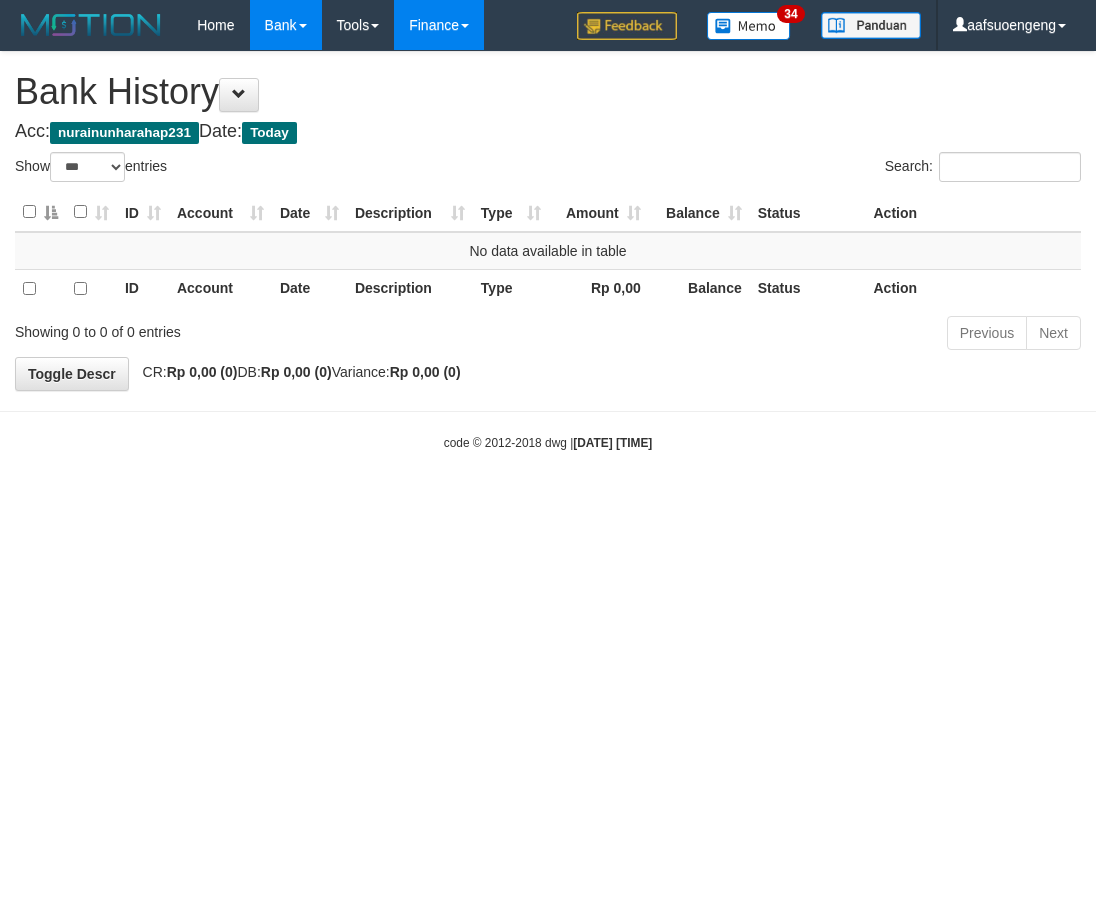 scroll, scrollTop: 0, scrollLeft: 0, axis: both 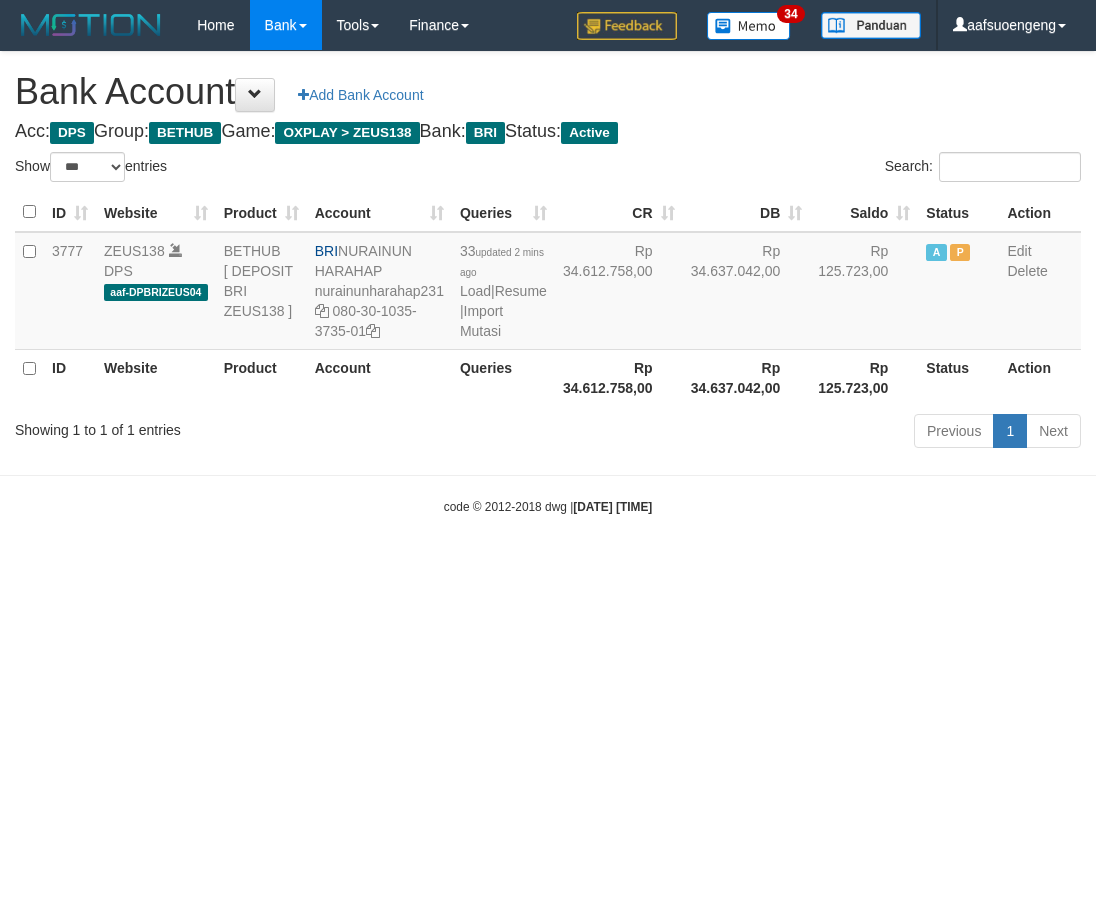 select on "***" 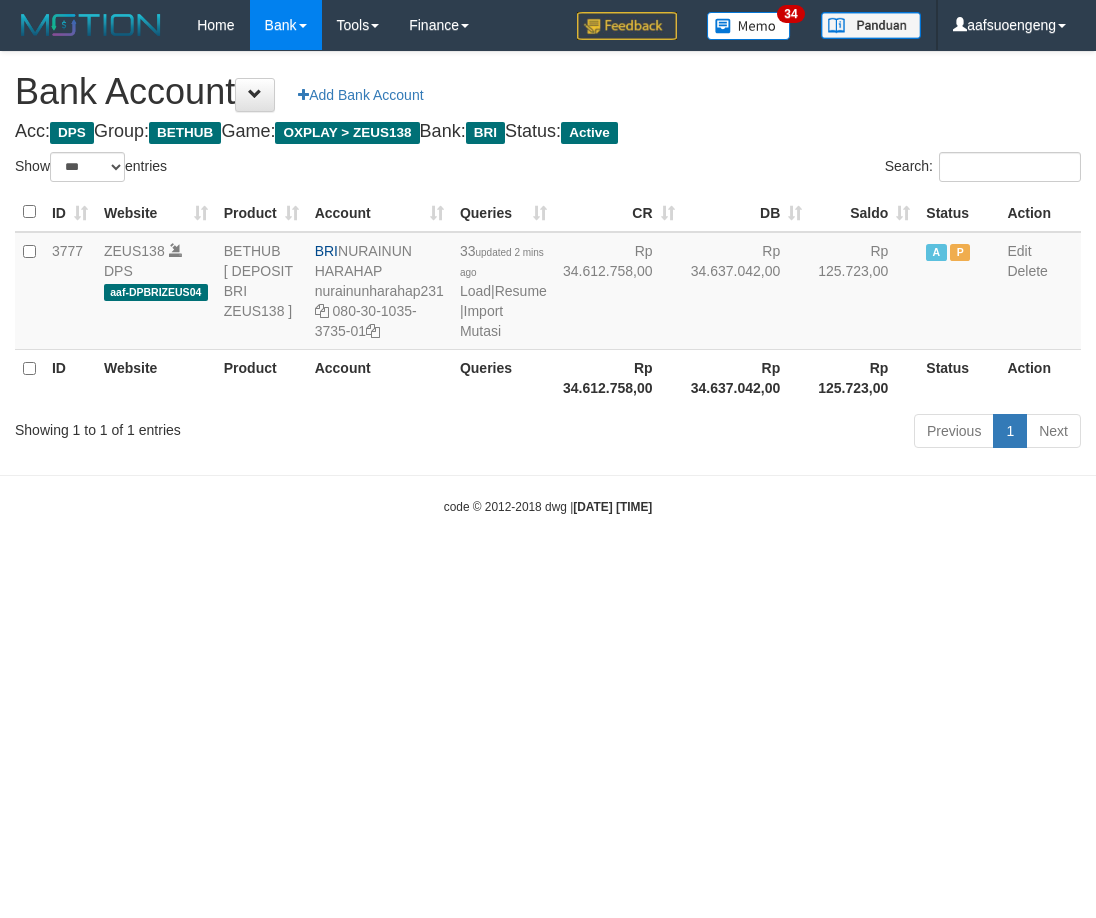 scroll, scrollTop: 0, scrollLeft: 0, axis: both 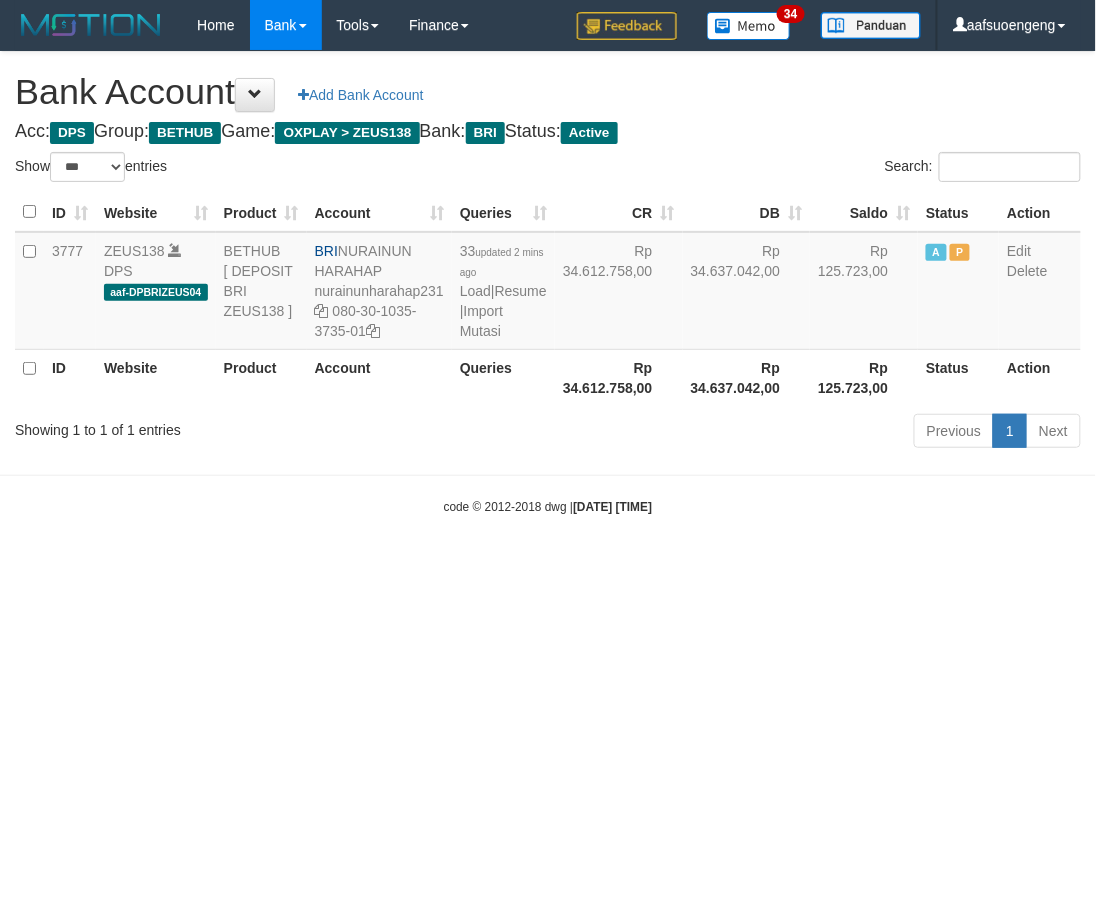 drag, startPoint x: 770, startPoint y: 776, endPoint x: 756, endPoint y: 787, distance: 17.804493 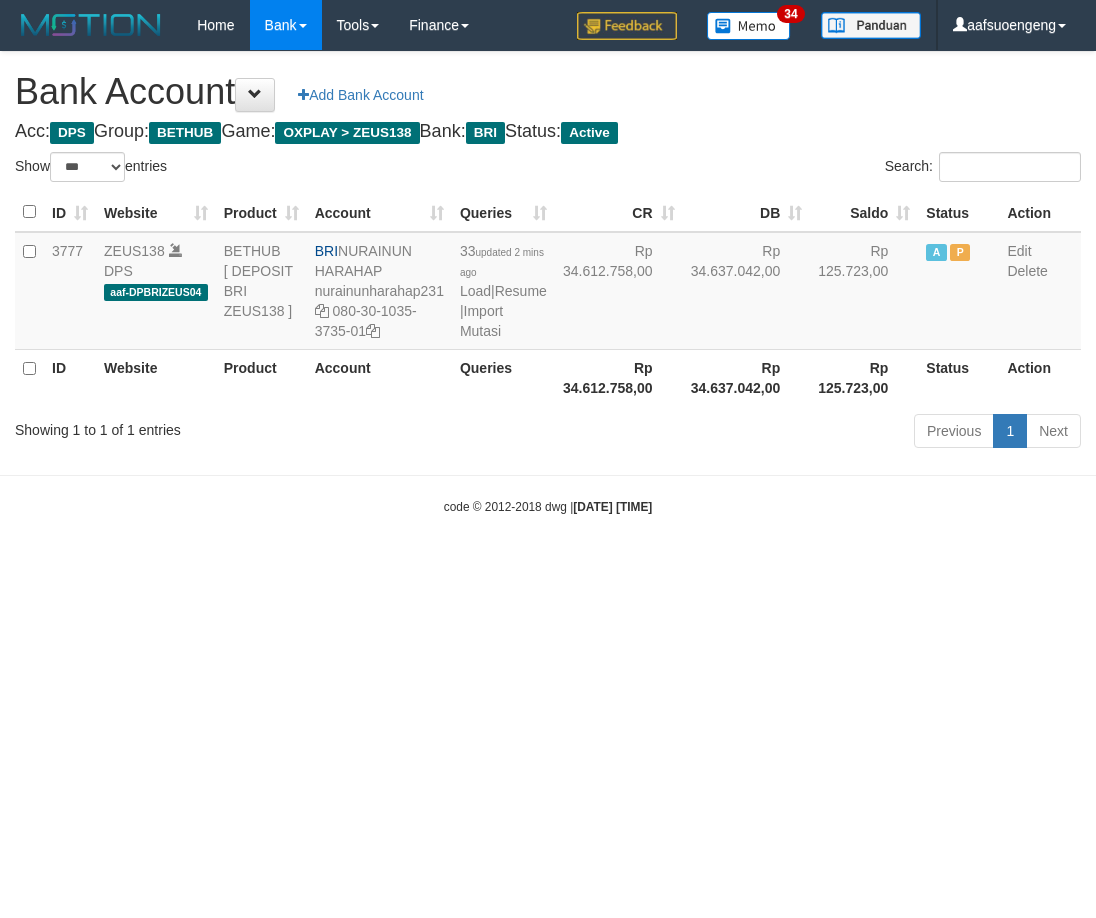 select on "***" 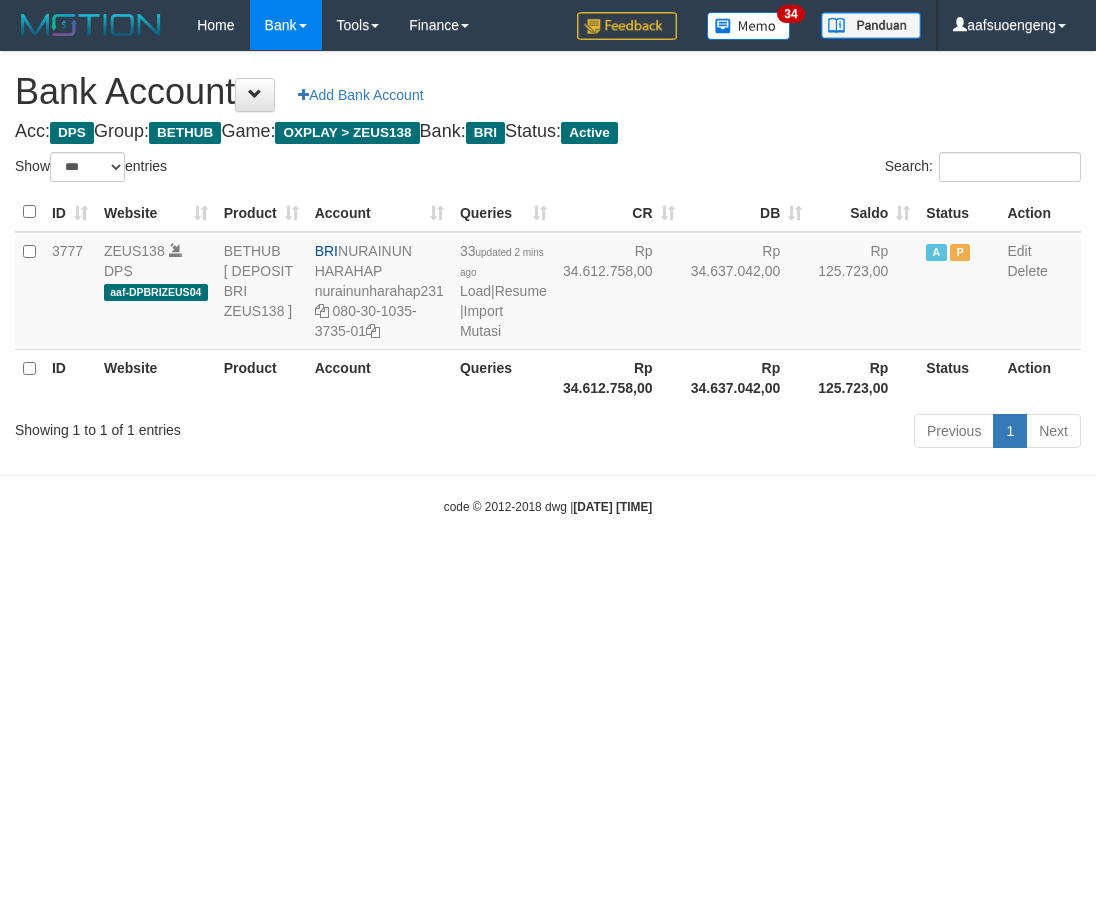 scroll, scrollTop: 0, scrollLeft: 0, axis: both 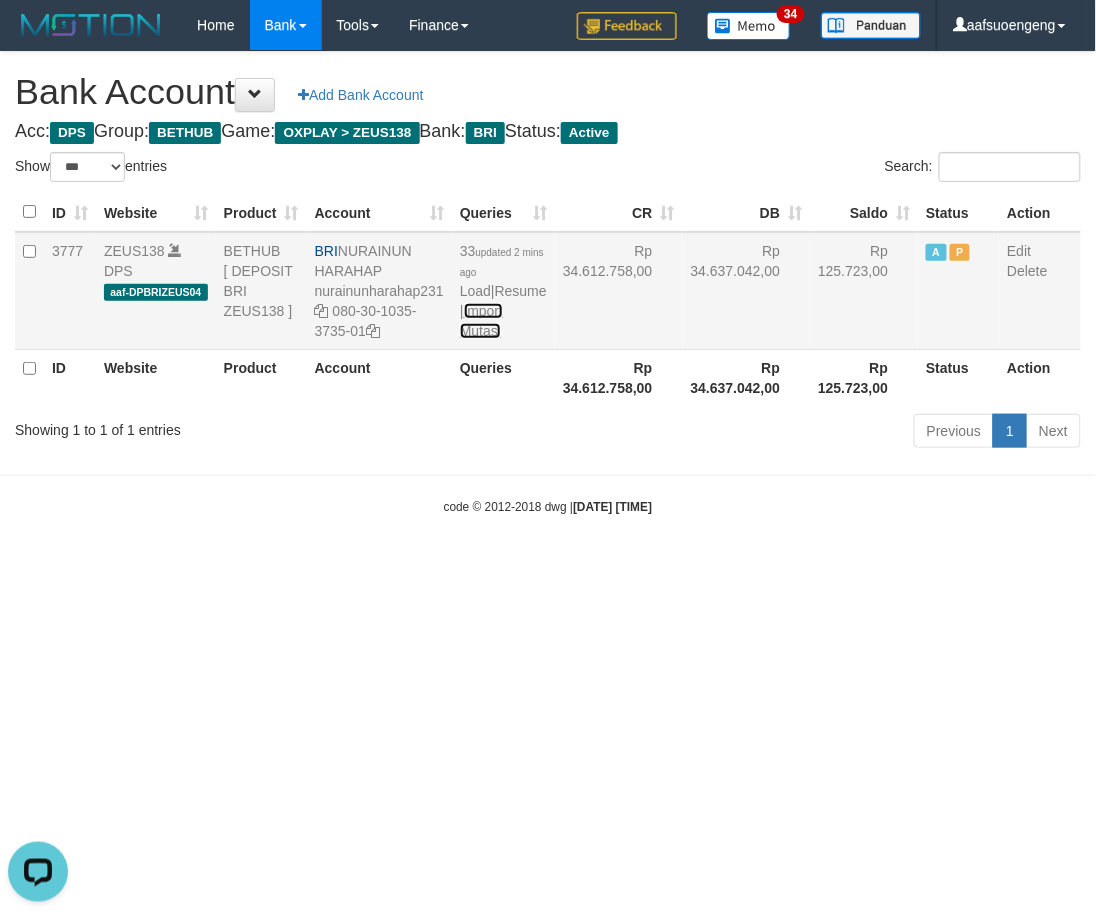 click on "Import Mutasi" at bounding box center [481, 321] 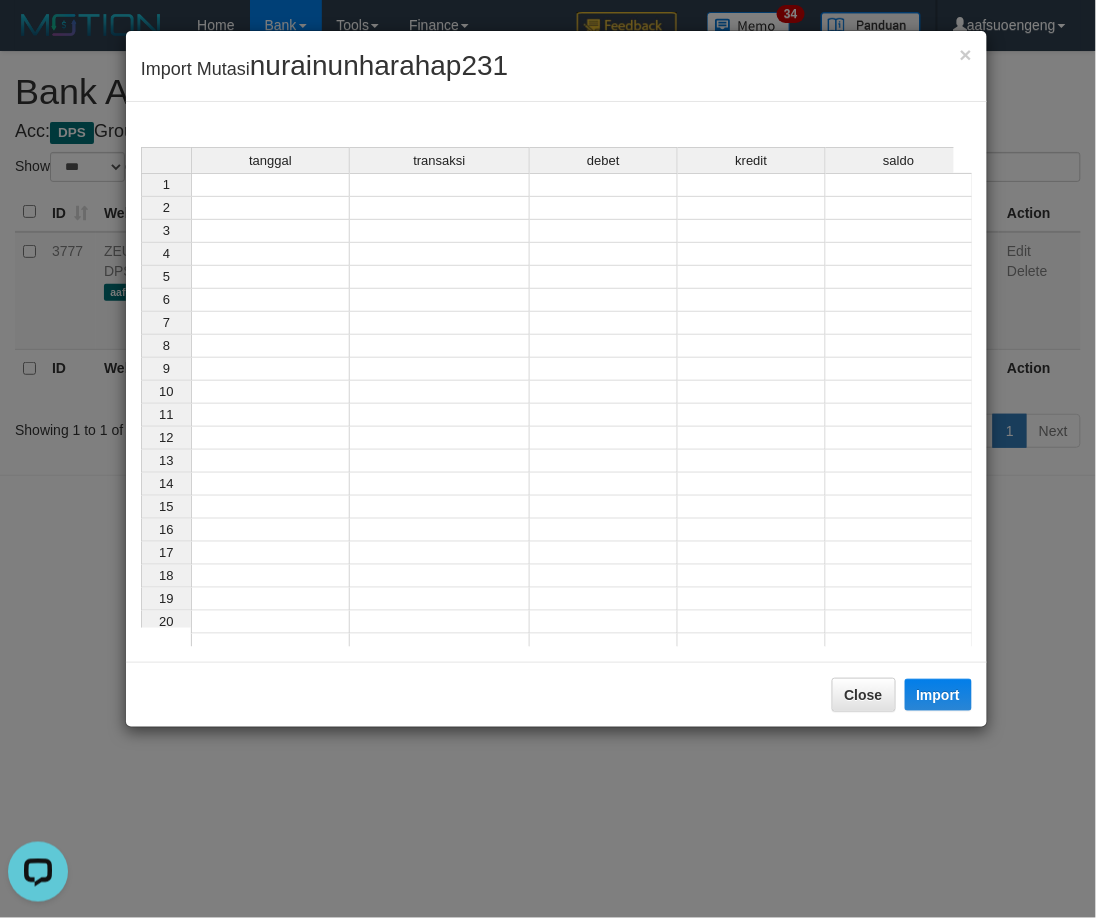click at bounding box center [270, 185] 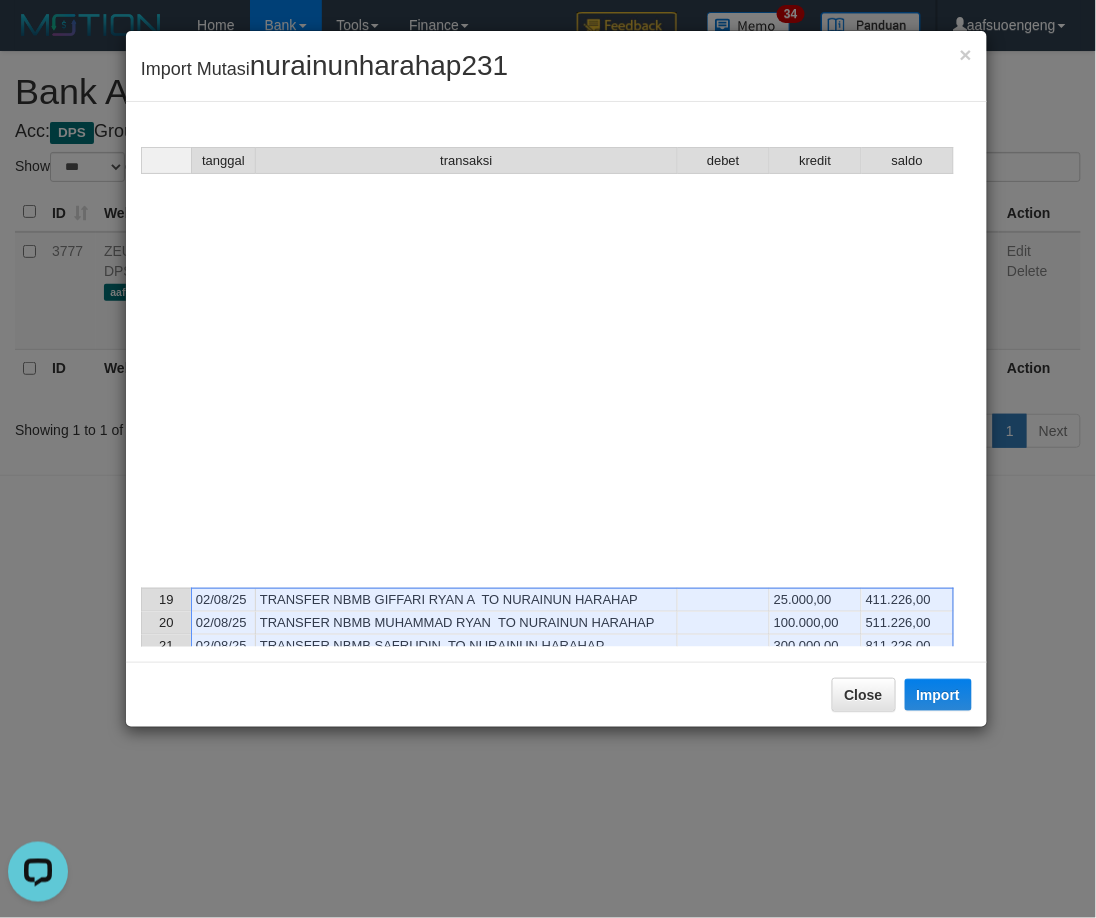 scroll, scrollTop: 843, scrollLeft: 0, axis: vertical 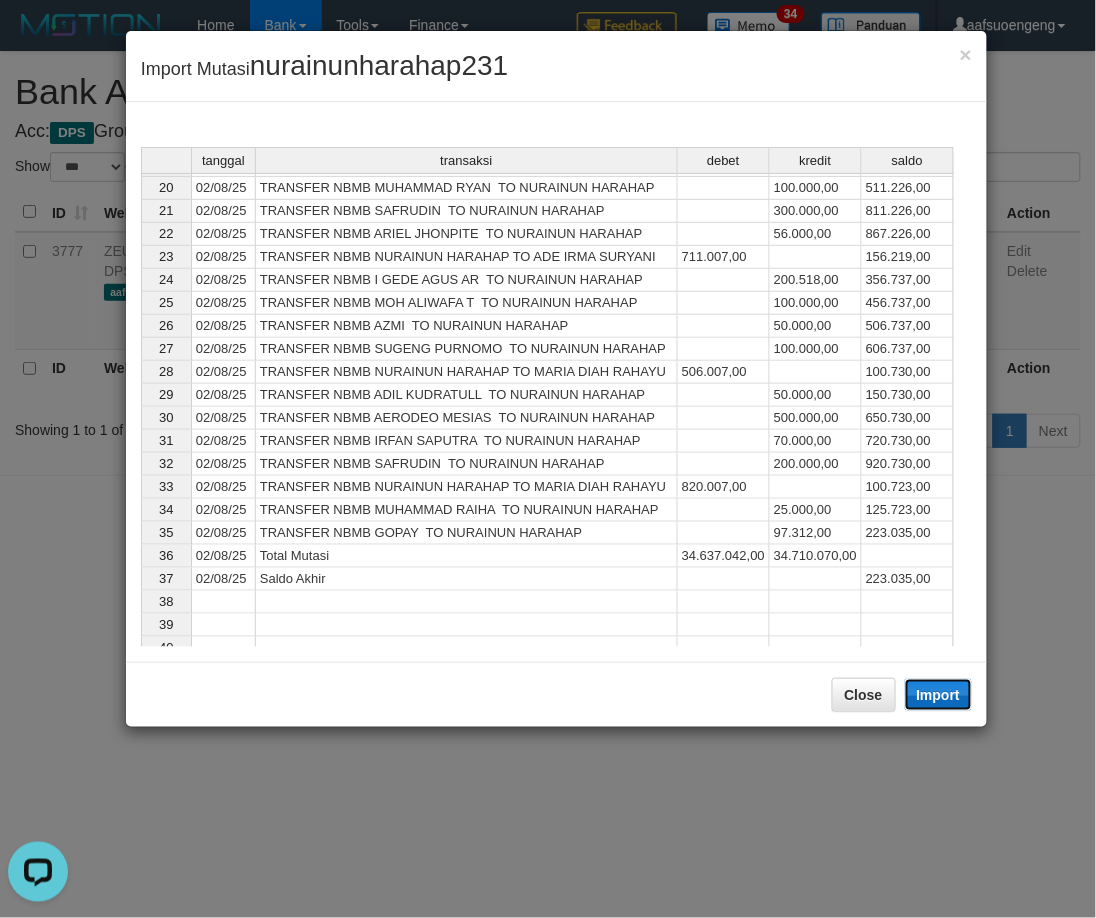 click on "Import" at bounding box center [939, 695] 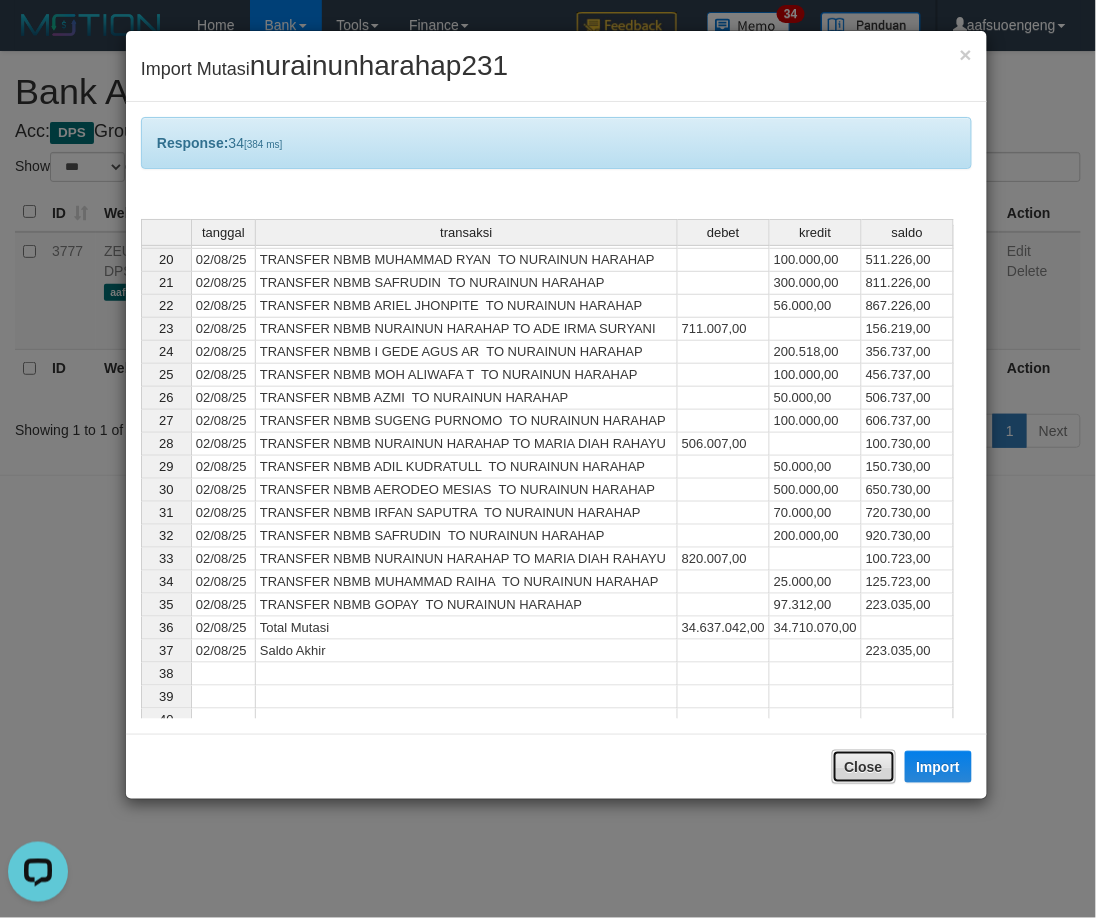 click on "Close" at bounding box center (864, 767) 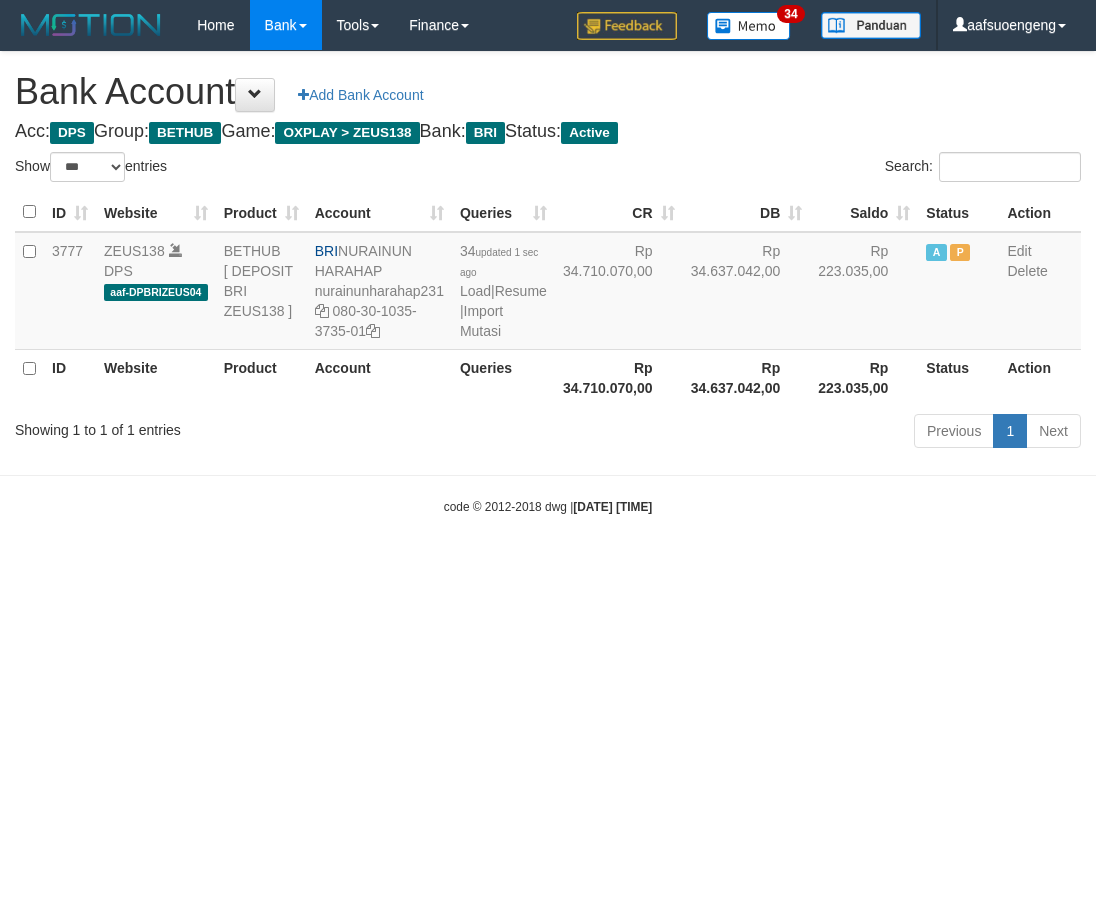 select on "***" 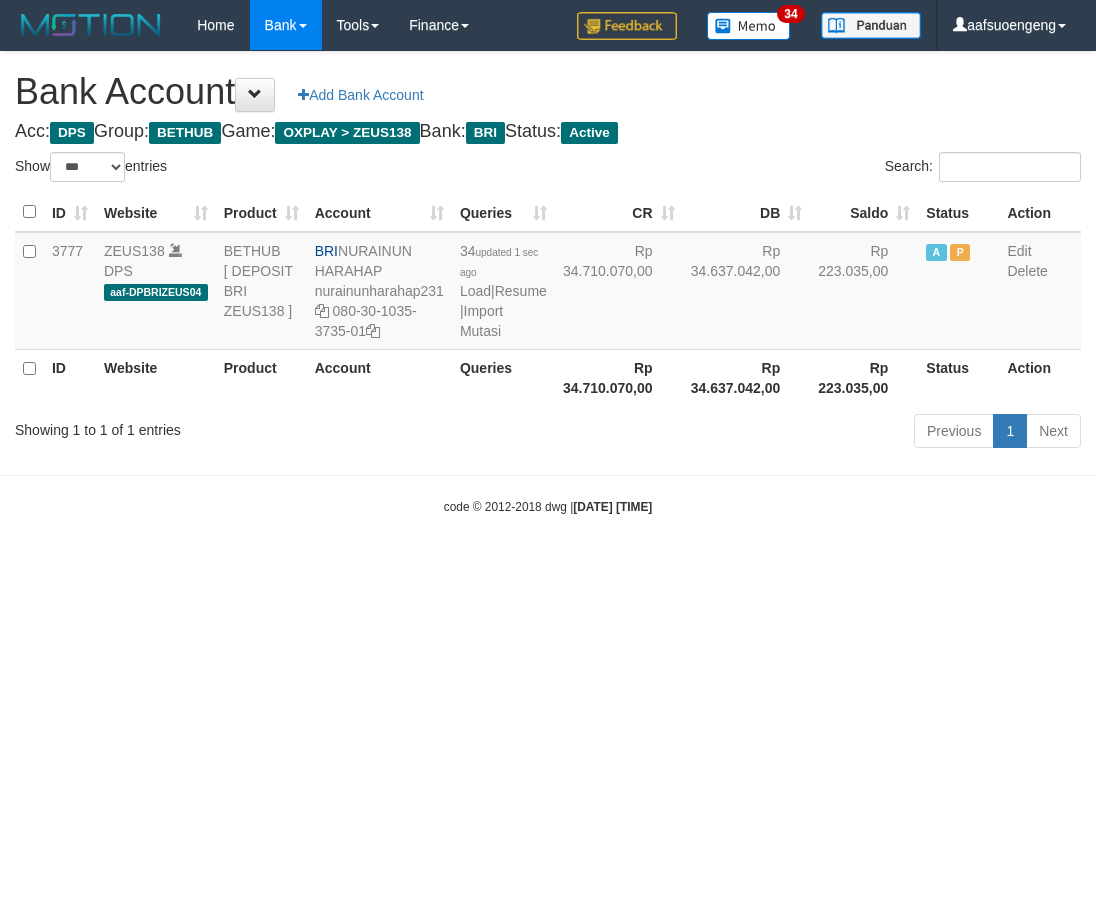 scroll, scrollTop: 0, scrollLeft: 0, axis: both 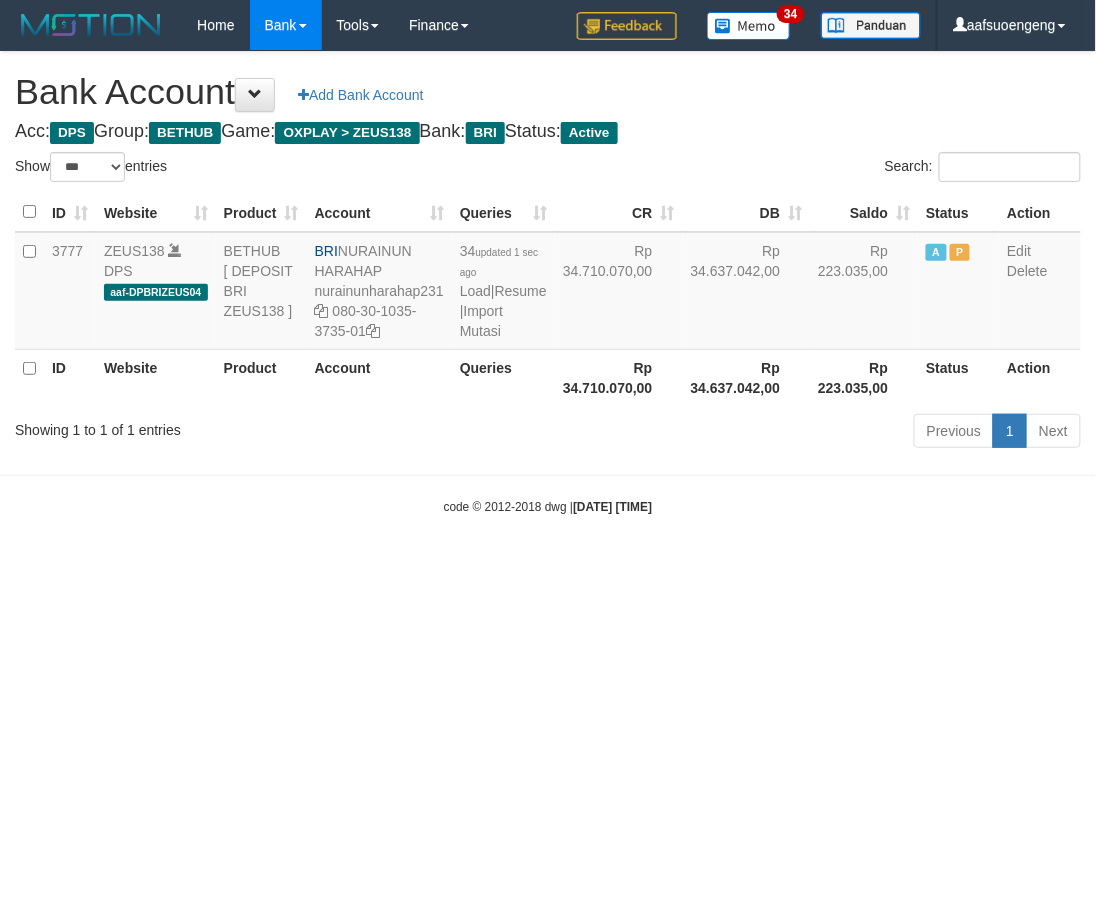 click on "Toggle navigation
Home
Bank
Account List
Mutasi Bank
Search
Sync
Tools
Suspicious Trans
Finance
Financial Data
aafsuoengeng
My Profile
Log Out
34" at bounding box center [548, 283] 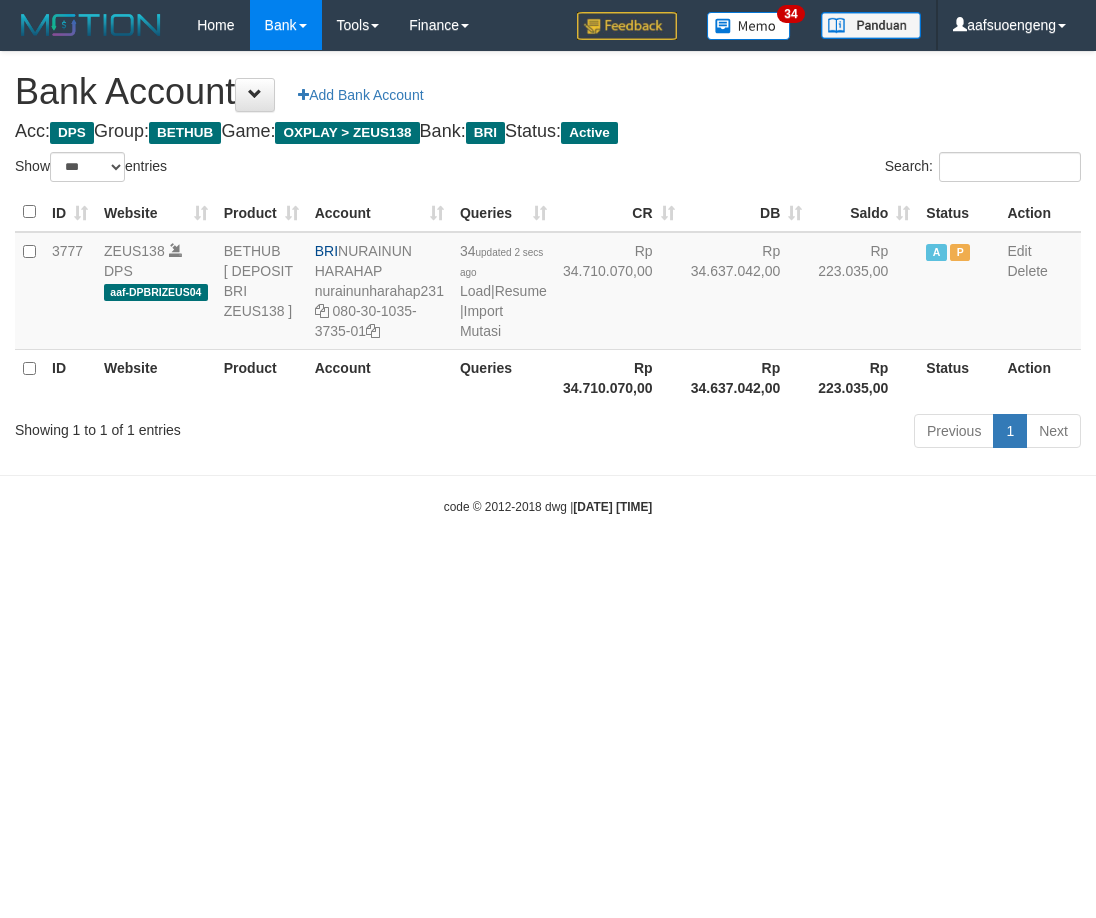 select on "***" 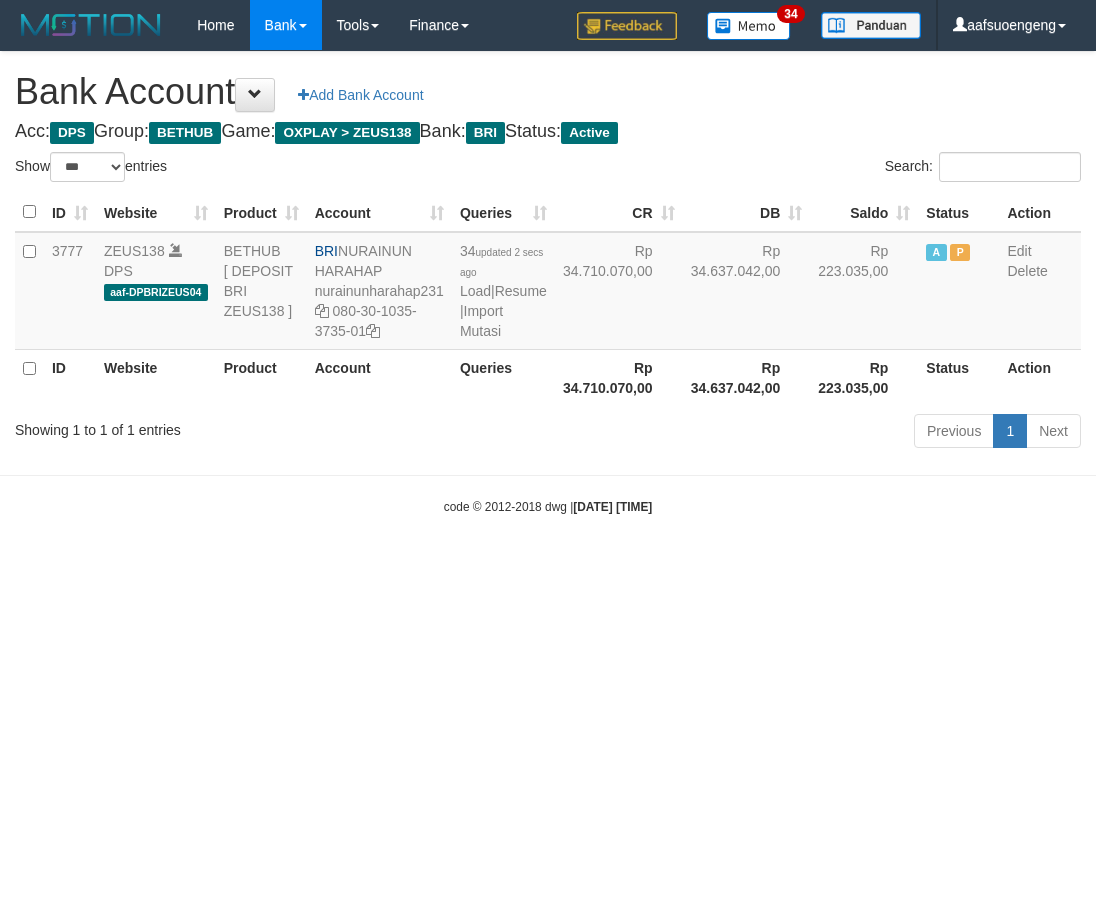 scroll, scrollTop: 0, scrollLeft: 0, axis: both 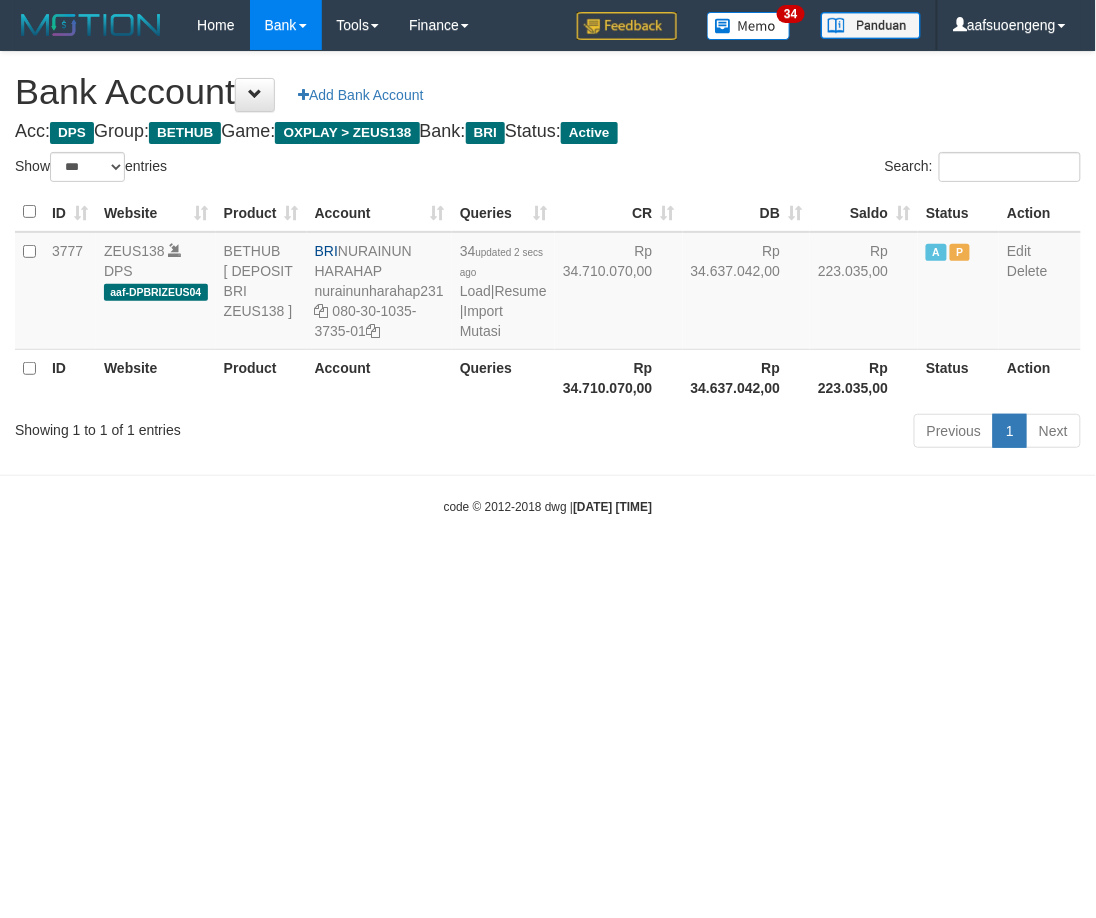 click on "Toggle navigation
Home
Bank
Account List
Mutasi Bank
Search
Sync
Tools
Suspicious Trans
Finance
Financial Data
aafsuoengeng
My Profile
Log Out
34" at bounding box center (548, 283) 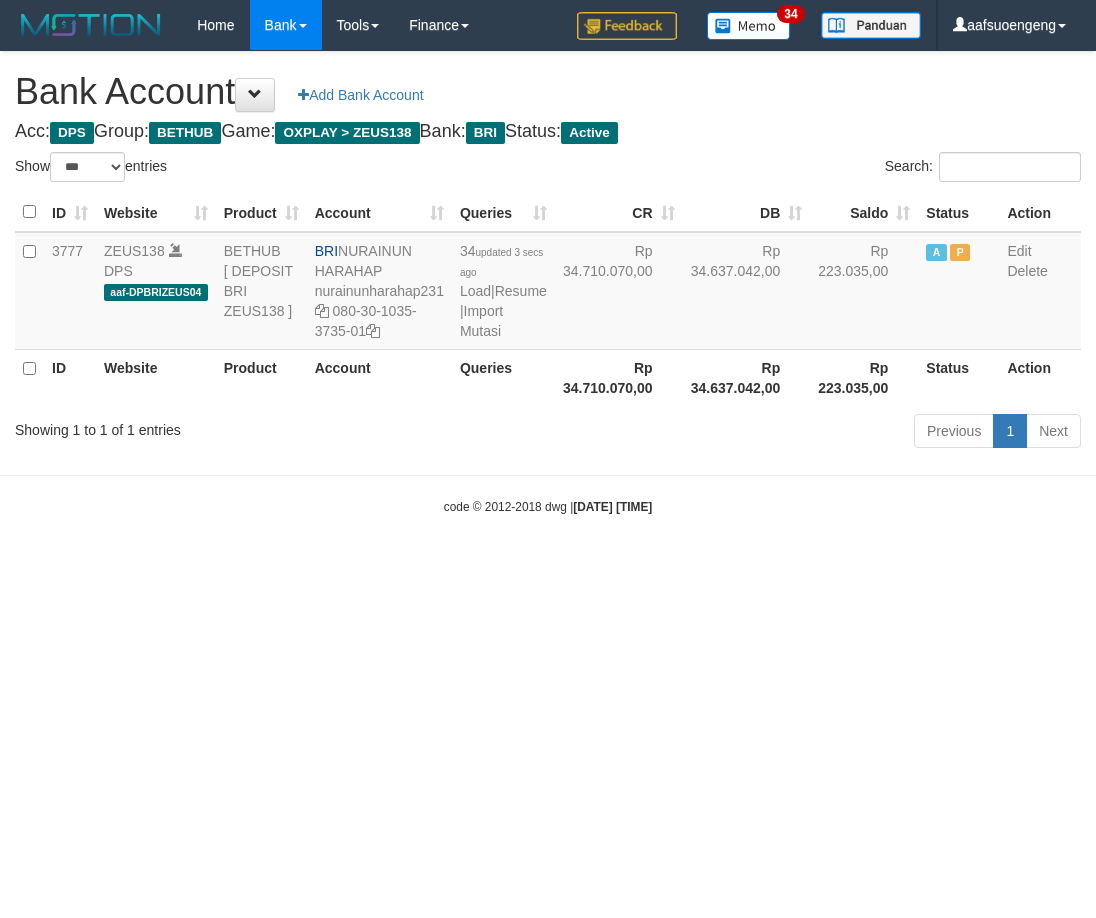 select on "***" 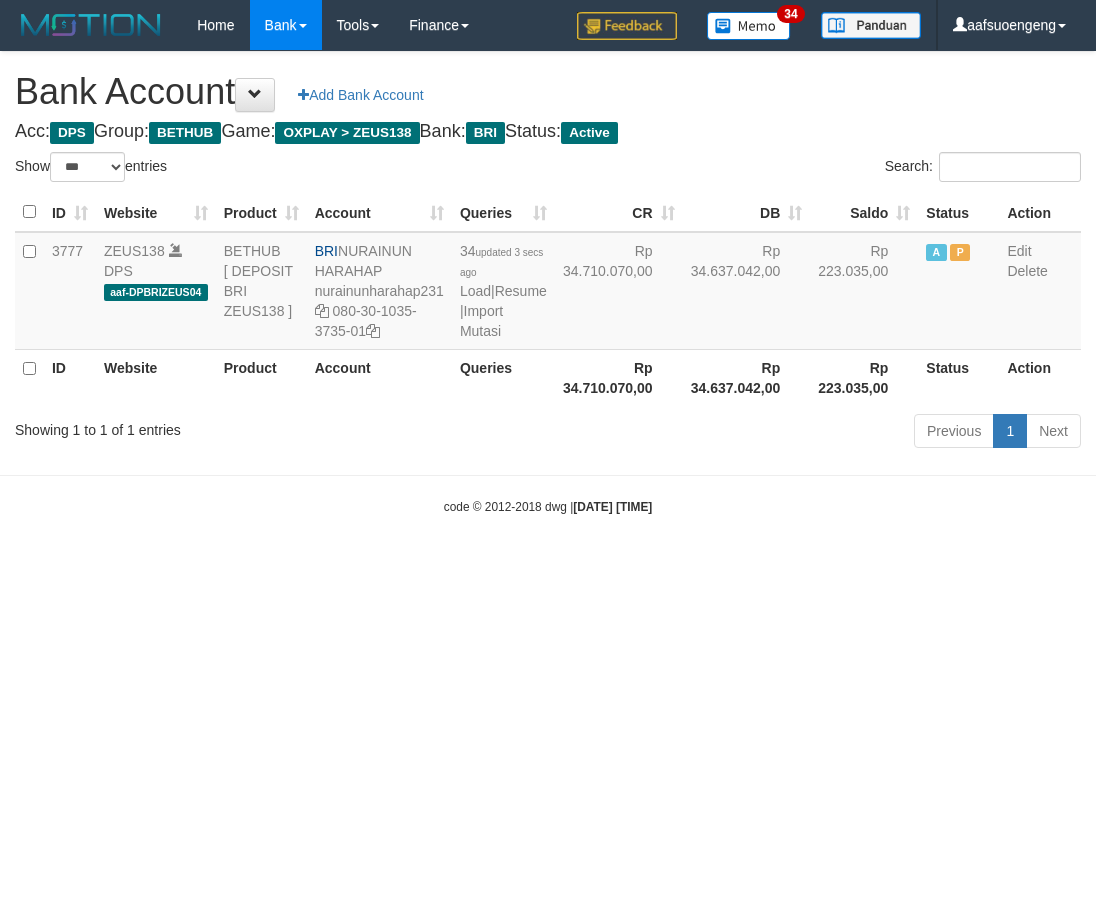 scroll, scrollTop: 0, scrollLeft: 0, axis: both 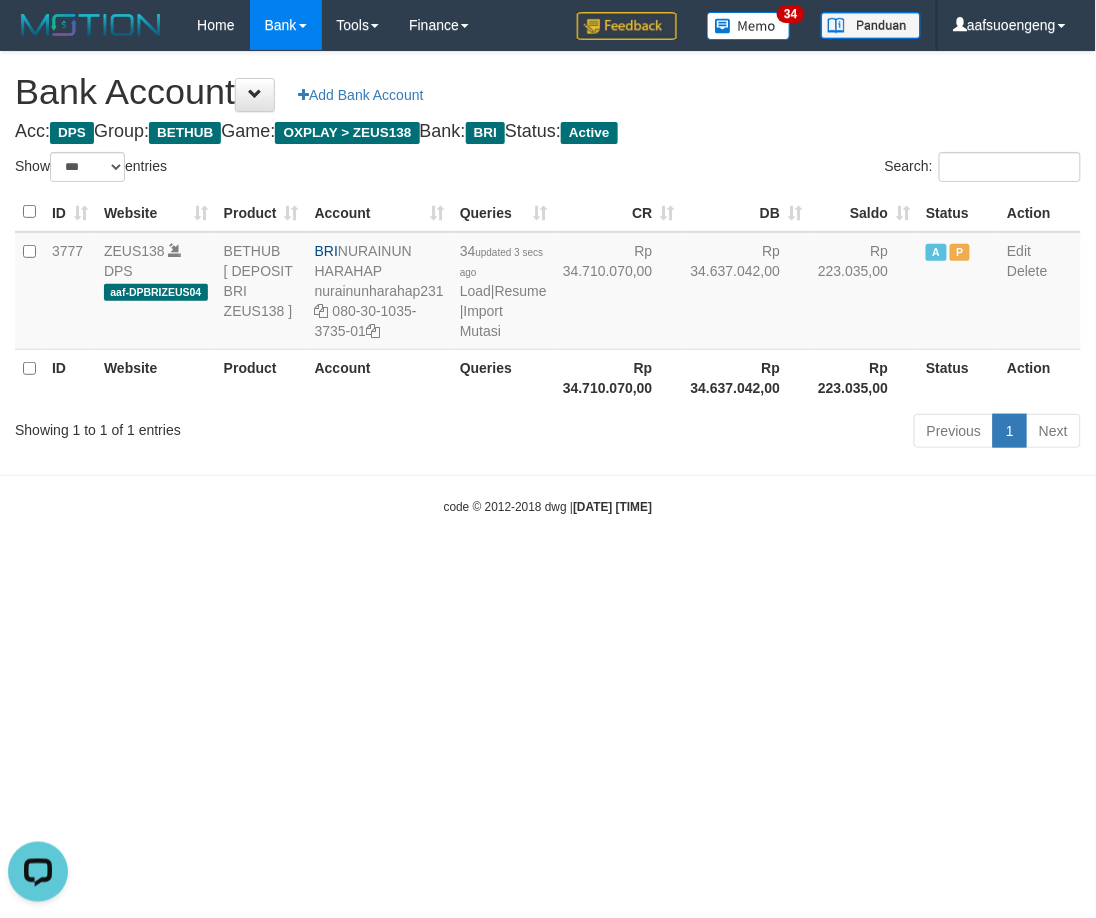 drag, startPoint x: 641, startPoint y: 580, endPoint x: 682, endPoint y: 561, distance: 45.188496 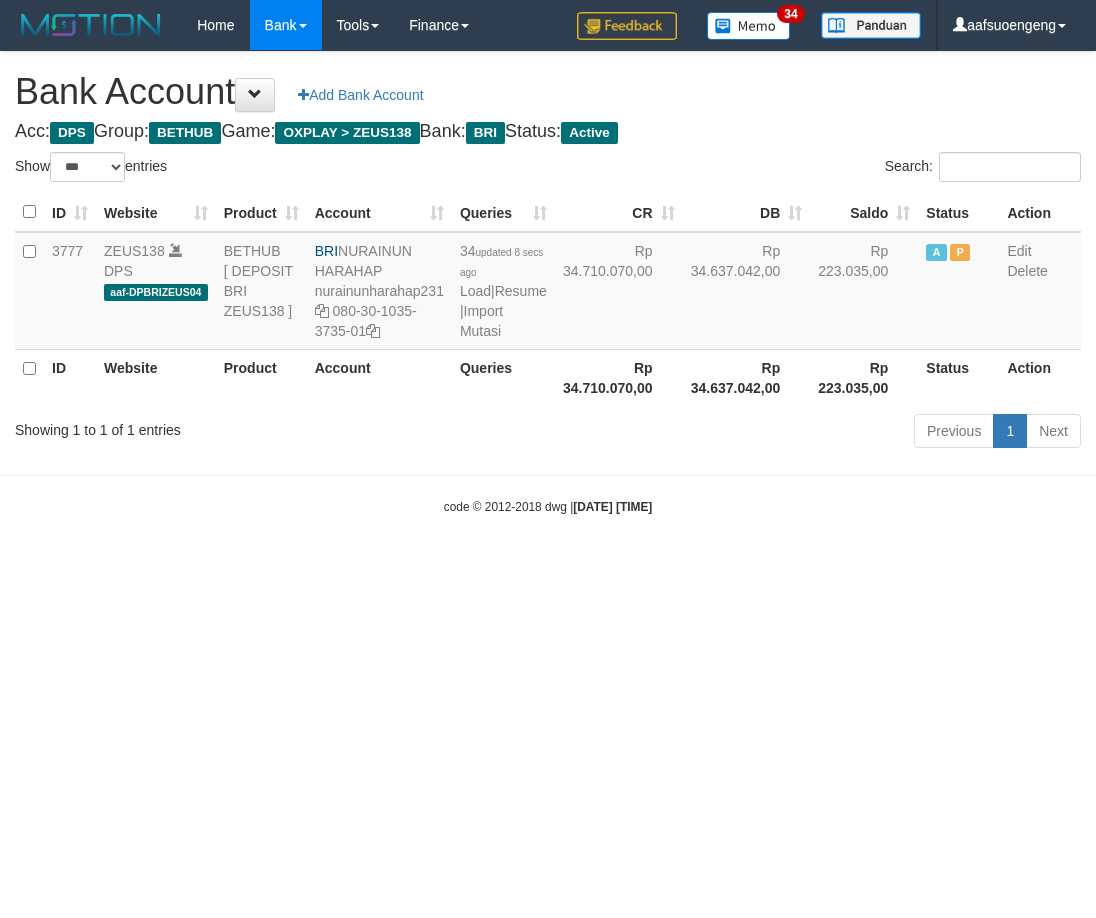 select on "***" 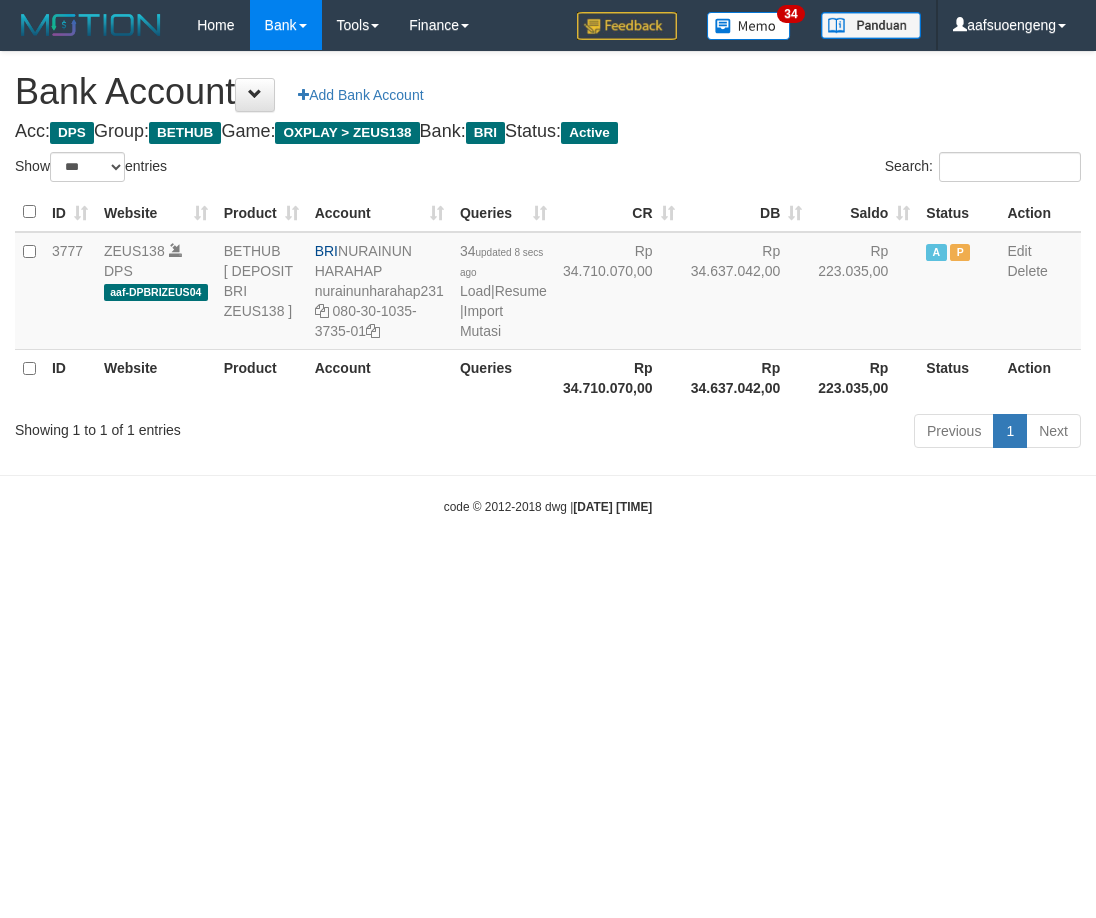 scroll, scrollTop: 0, scrollLeft: 0, axis: both 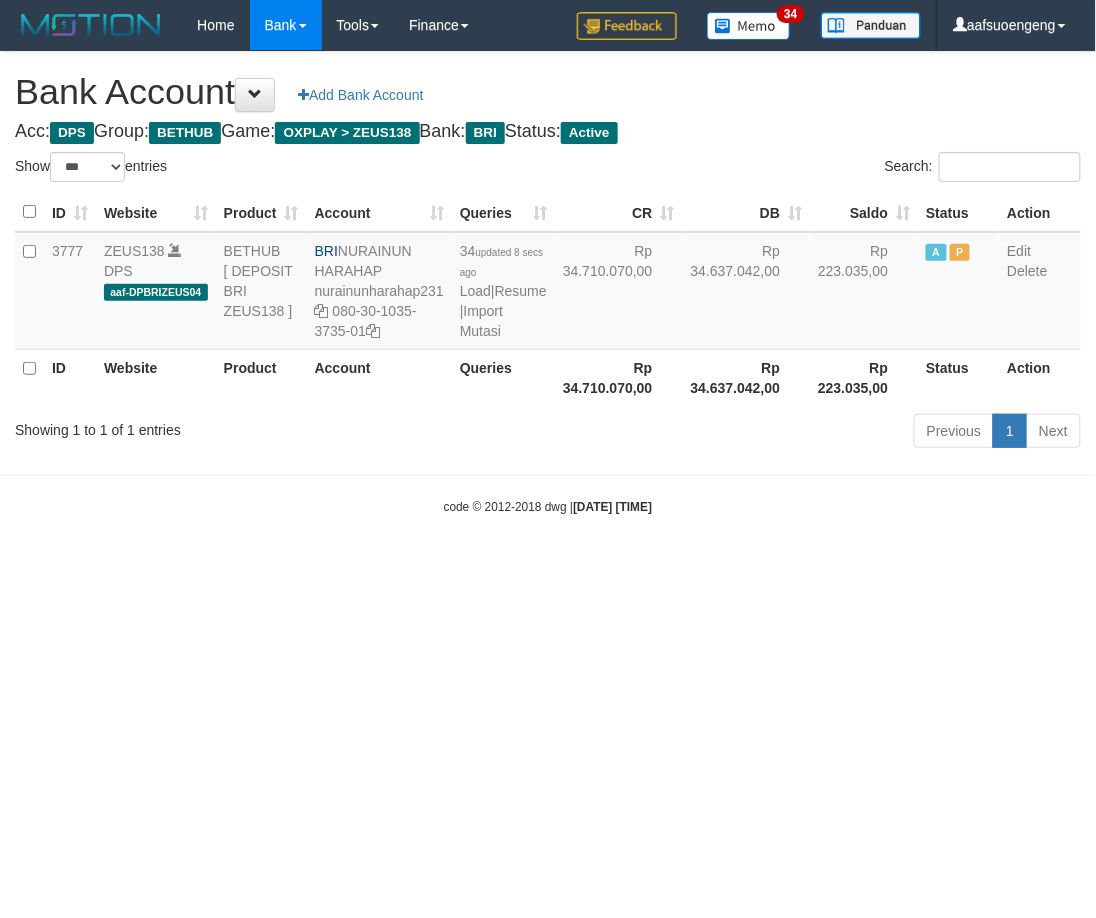 drag, startPoint x: 727, startPoint y: 657, endPoint x: 737, endPoint y: 634, distance: 25.079872 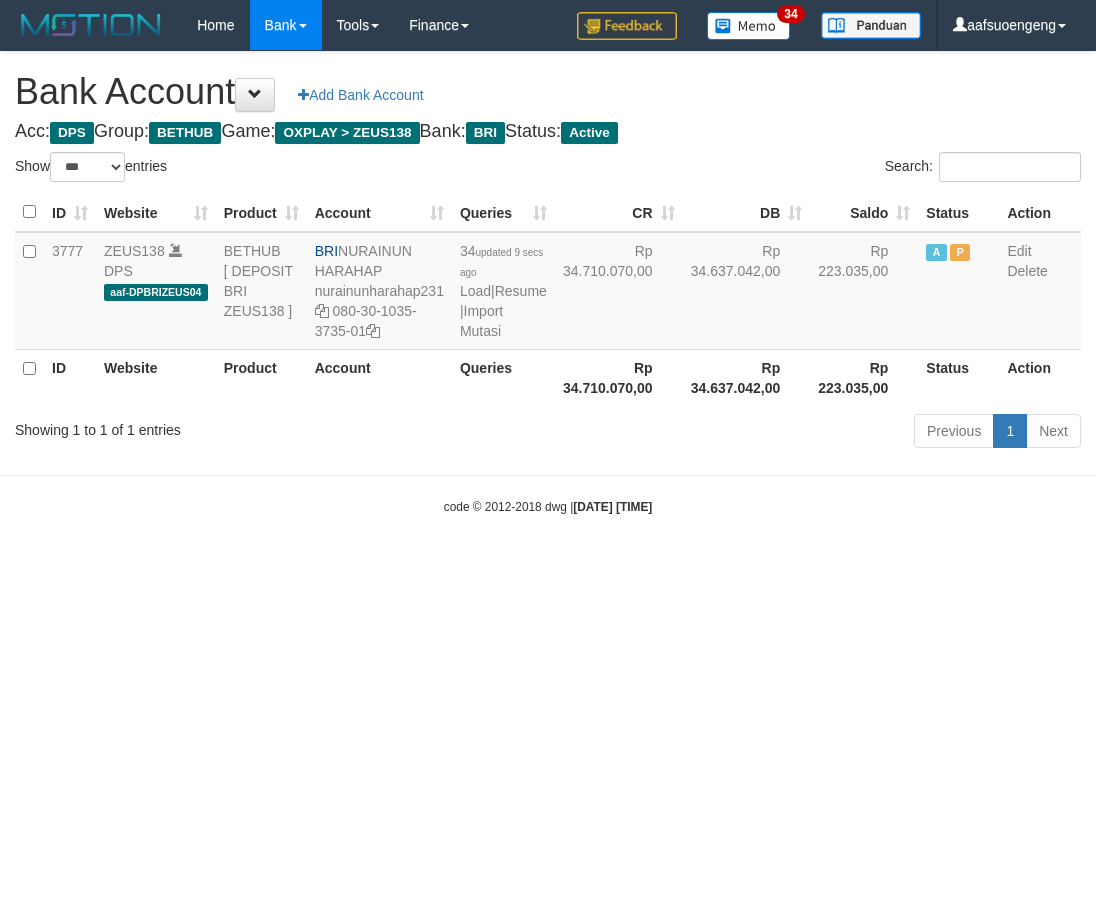 select on "***" 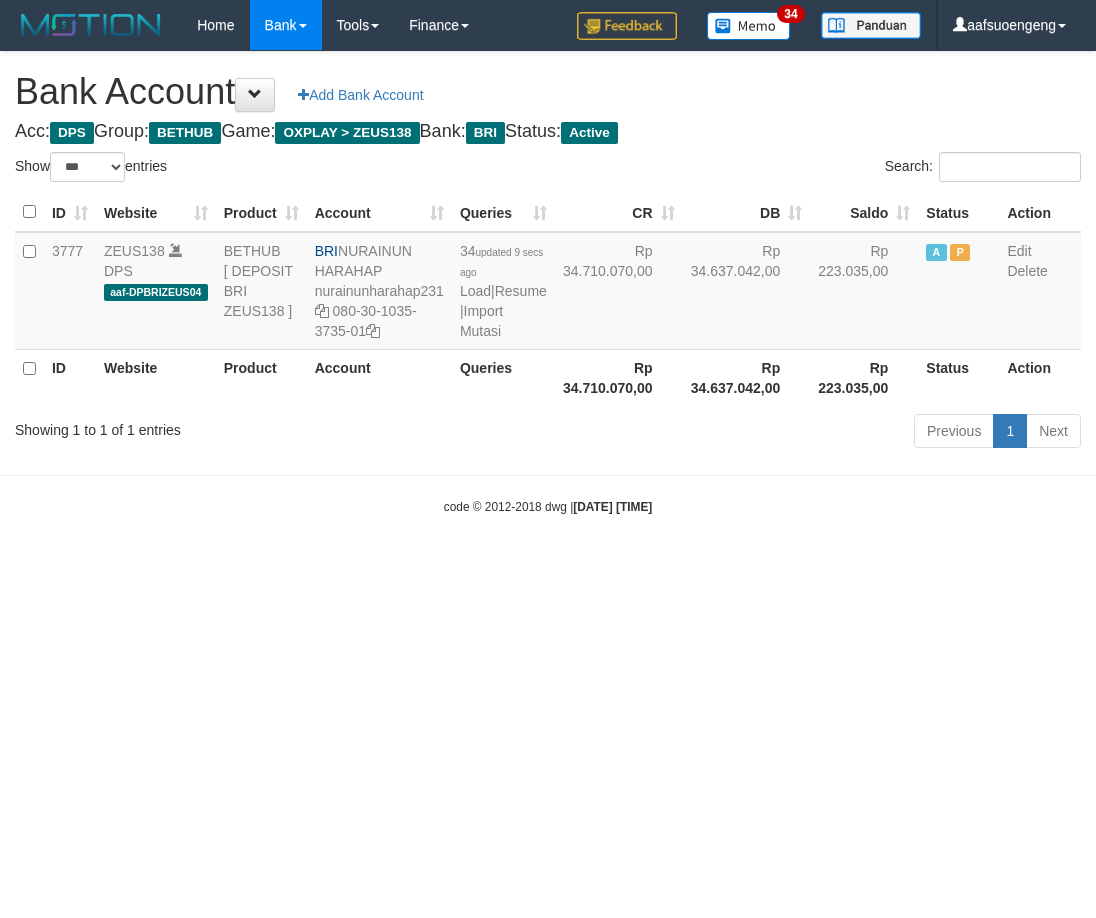 scroll, scrollTop: 0, scrollLeft: 0, axis: both 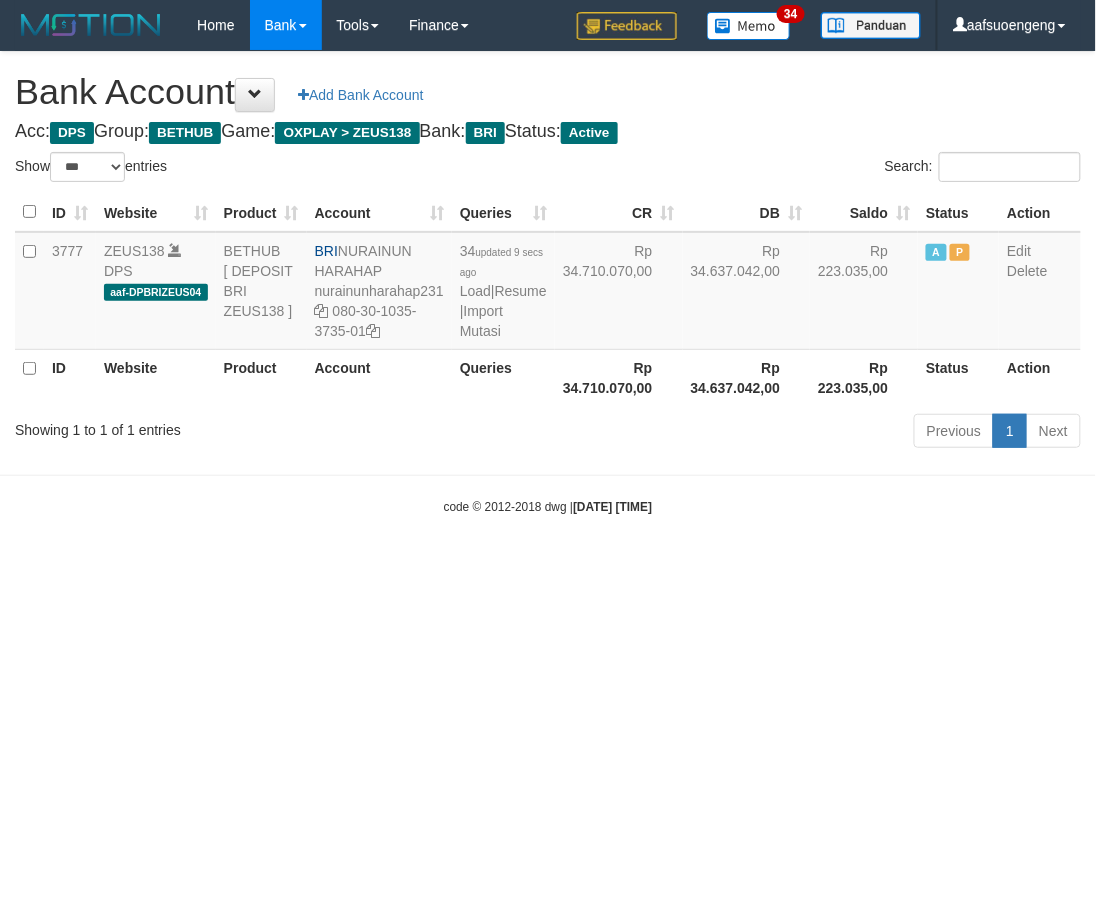 click on "Toggle navigation
Home
Bank
Account List
Mutasi Bank
Search
Sync
Tools
Suspicious Trans
Finance
Financial Data
aafsuoengeng
My Profile
Log Out
34" at bounding box center (548, 283) 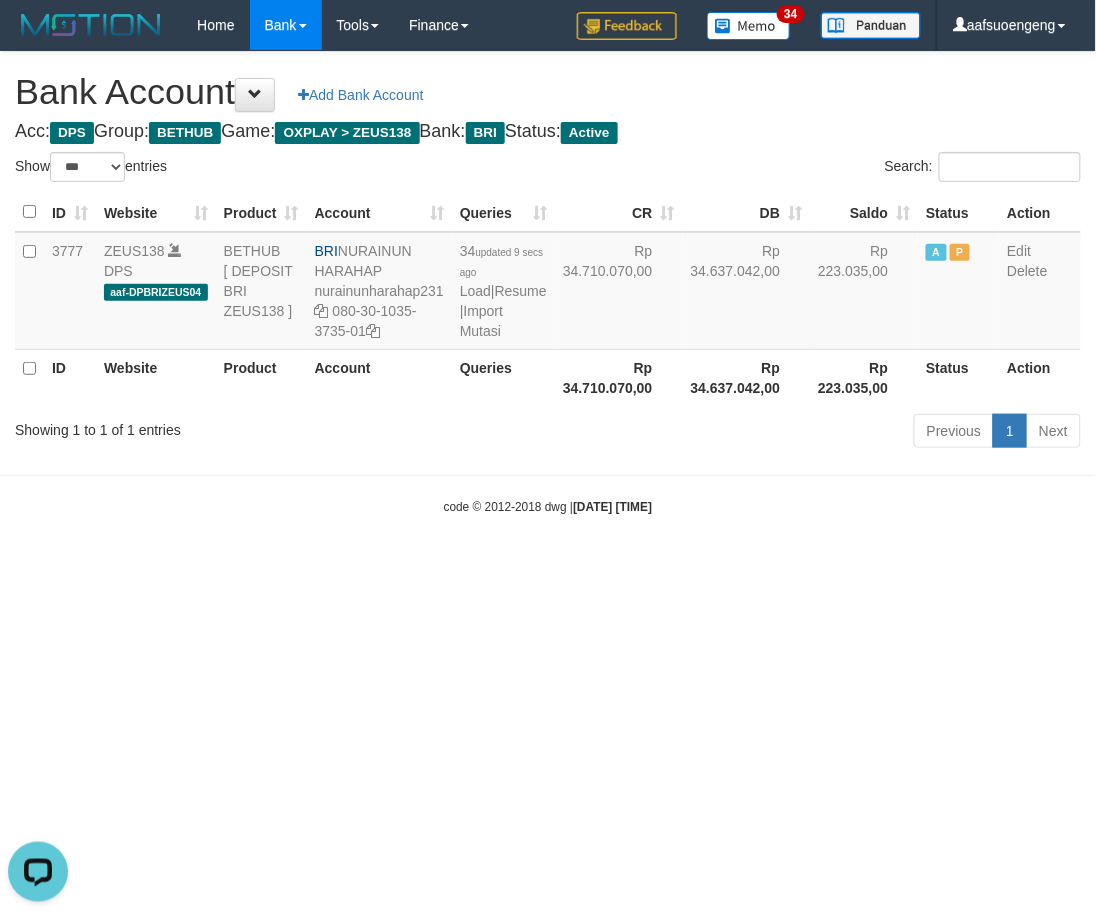 scroll, scrollTop: 0, scrollLeft: 0, axis: both 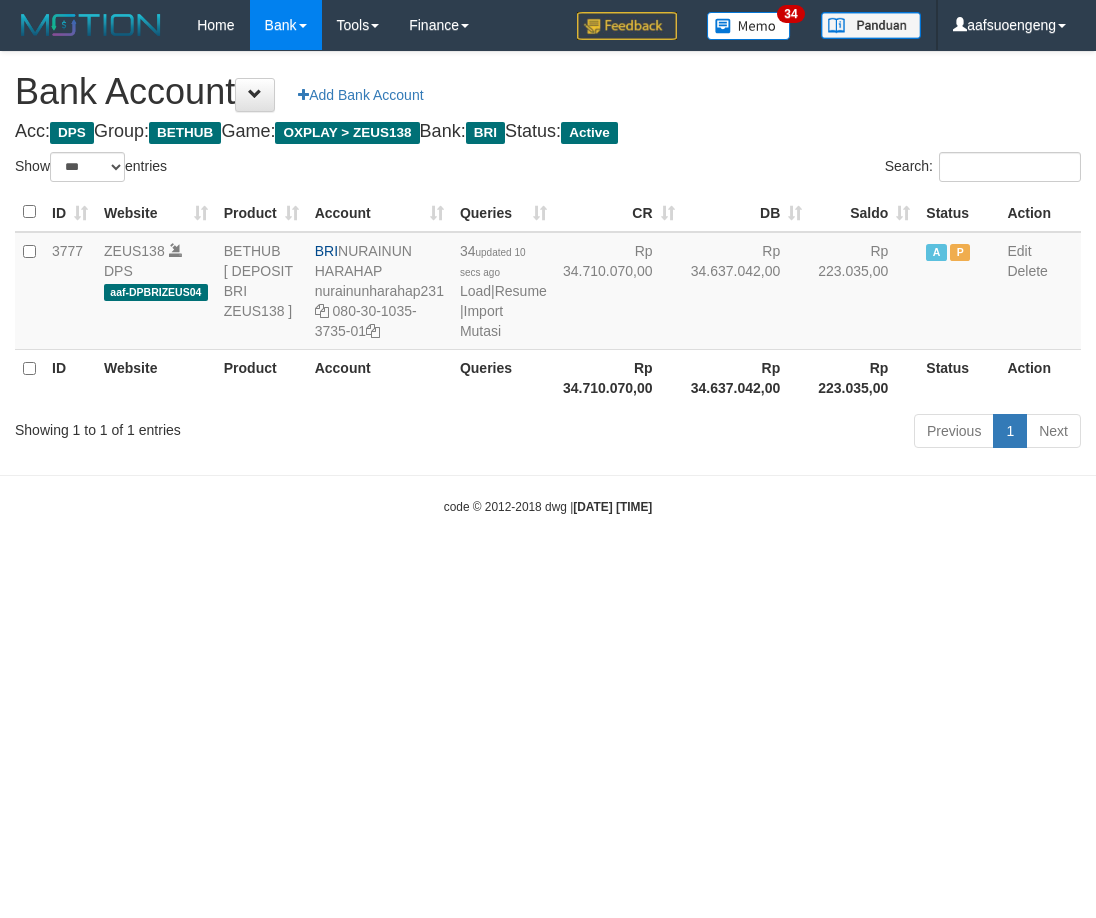 select on "***" 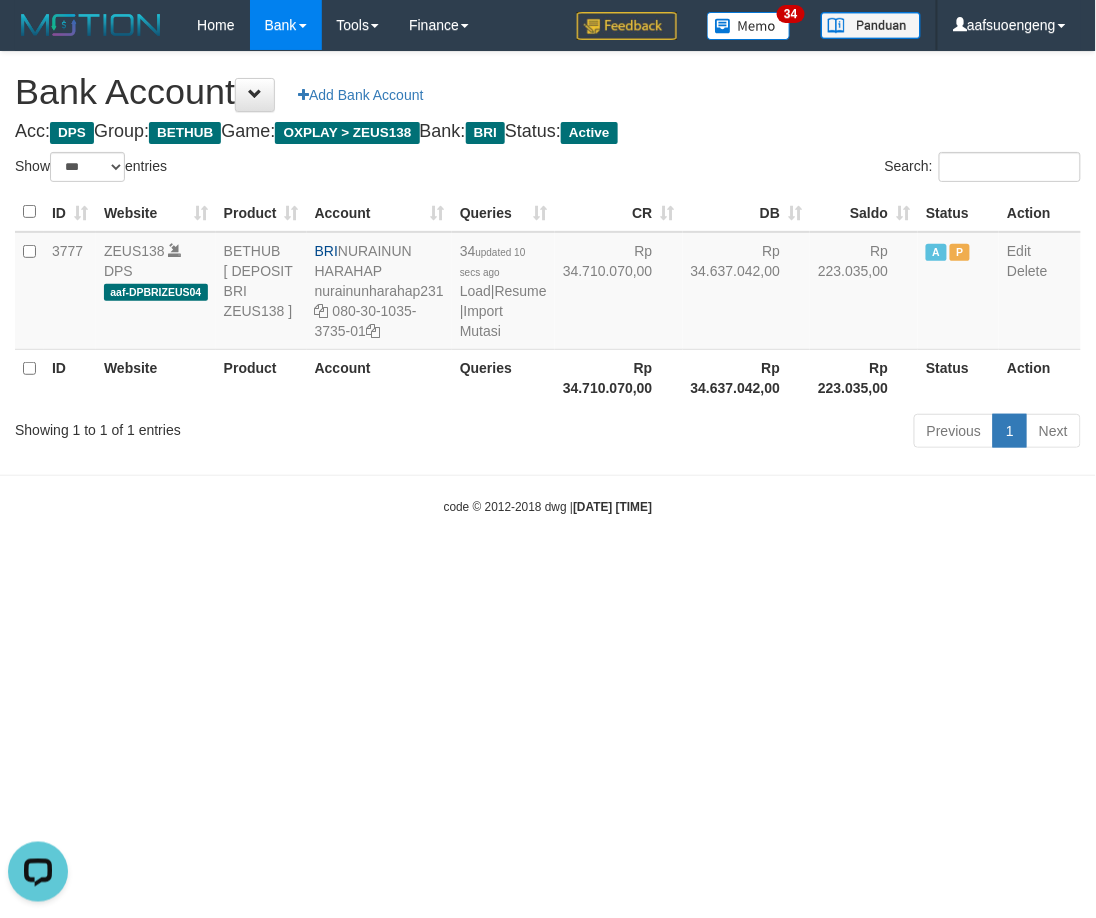 scroll, scrollTop: 0, scrollLeft: 0, axis: both 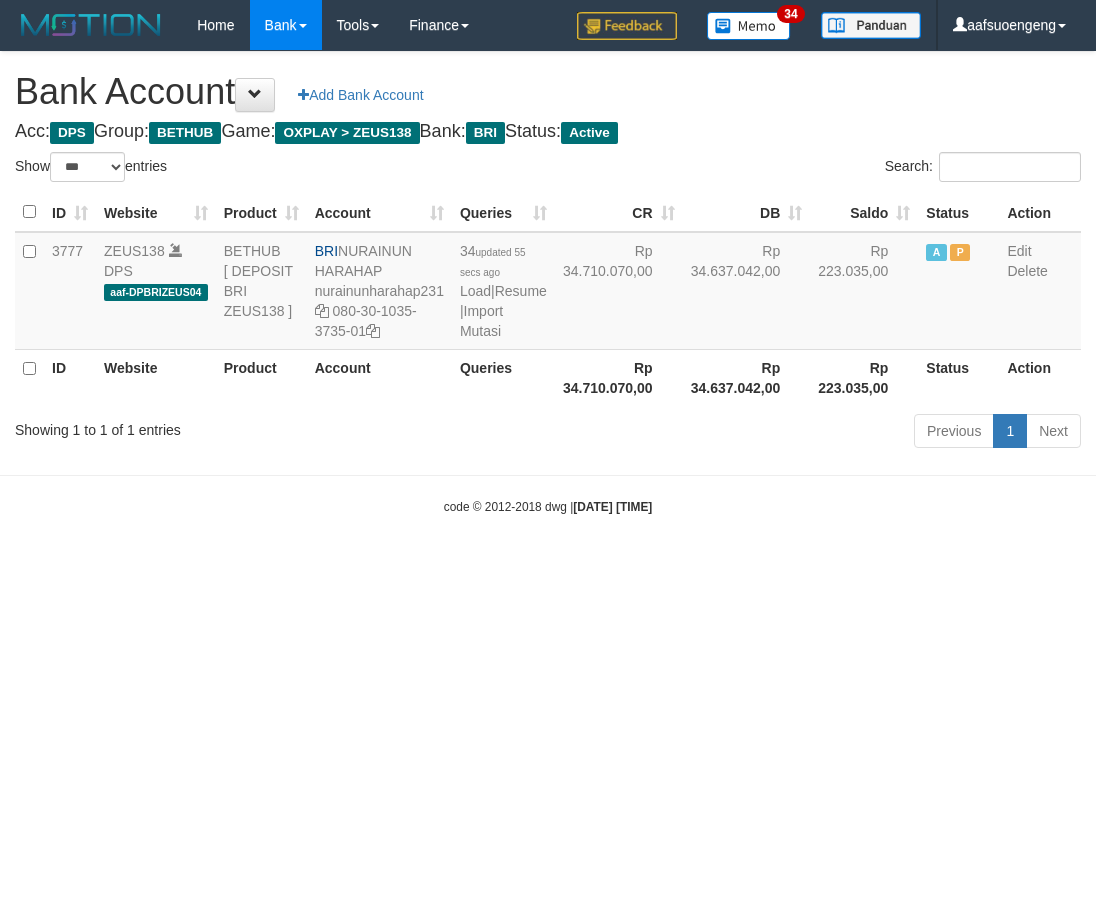 select on "***" 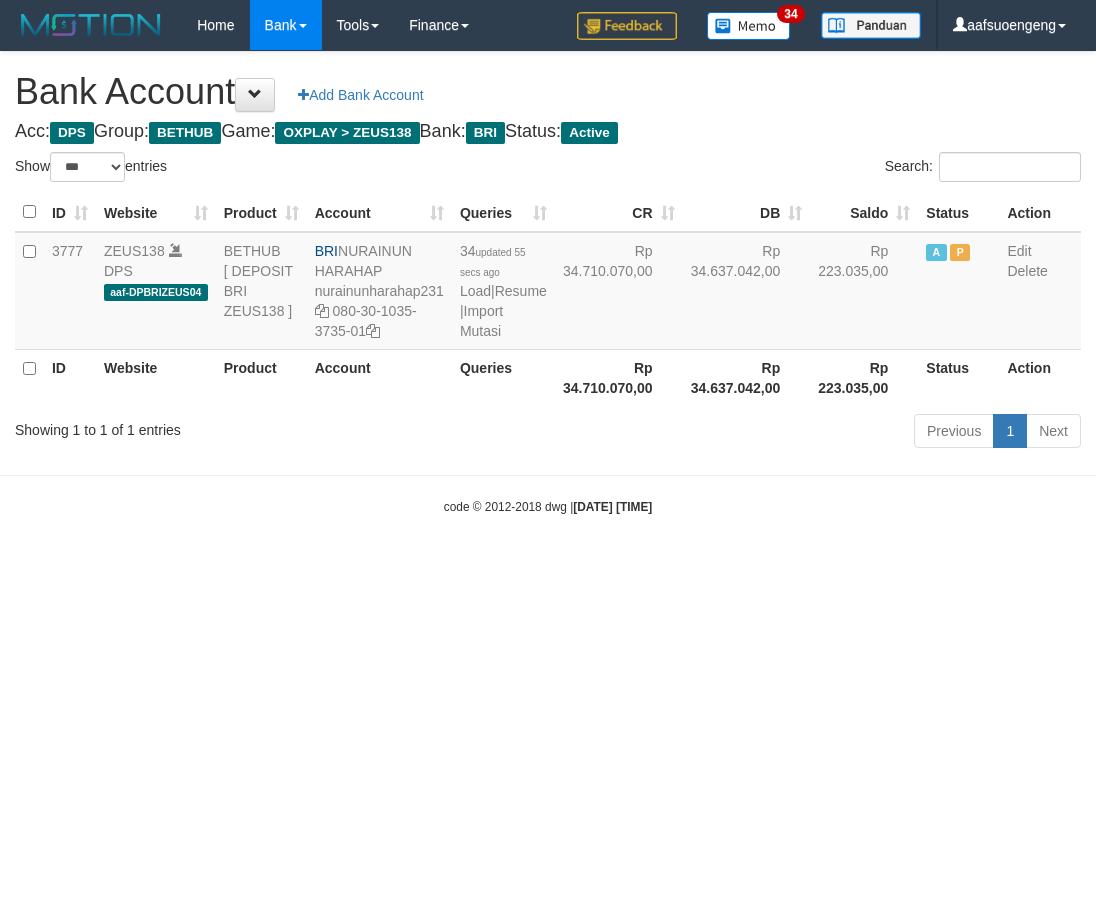 scroll, scrollTop: 0, scrollLeft: 0, axis: both 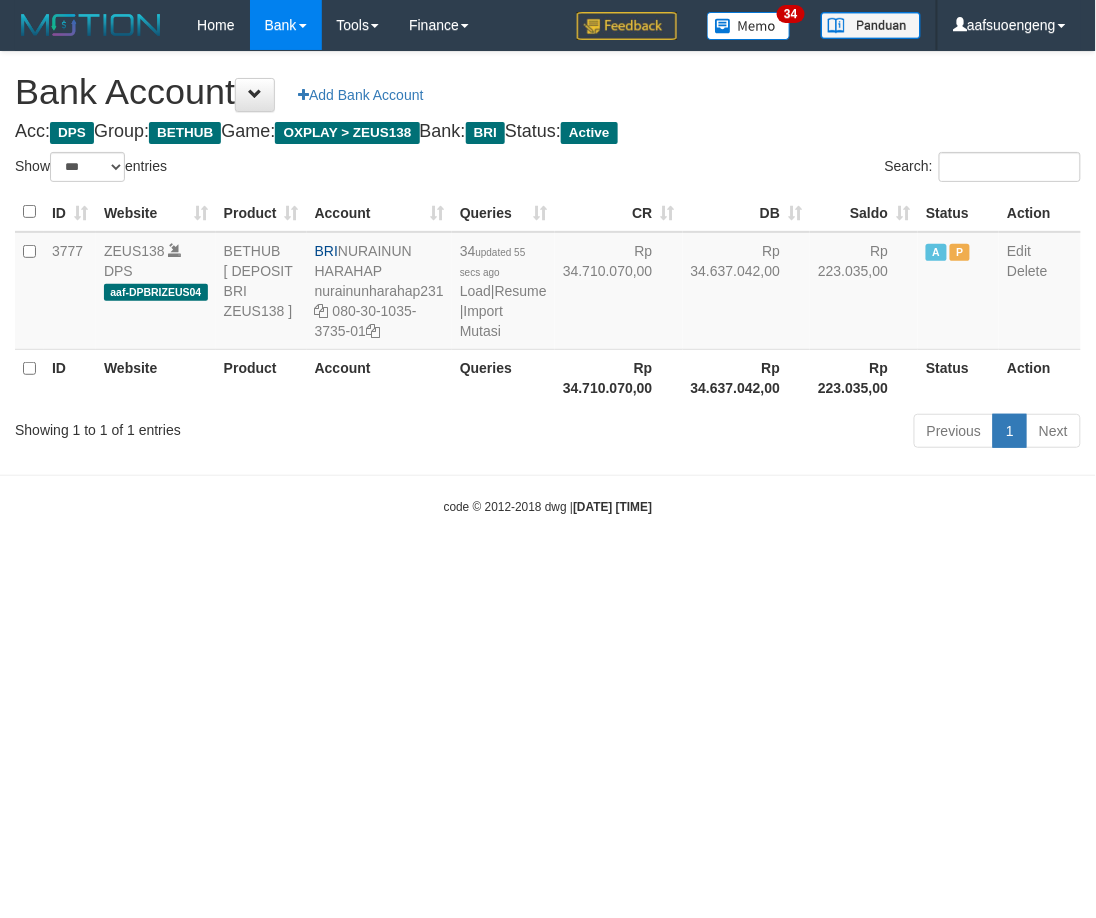 click on "Toggle navigation
Home
Bank
Account List
Mutasi Bank
Search
Sync
Tools
Suspicious Trans
Finance
Financial Data
aafsuoengeng
My Profile
Log Out
34" at bounding box center (548, 283) 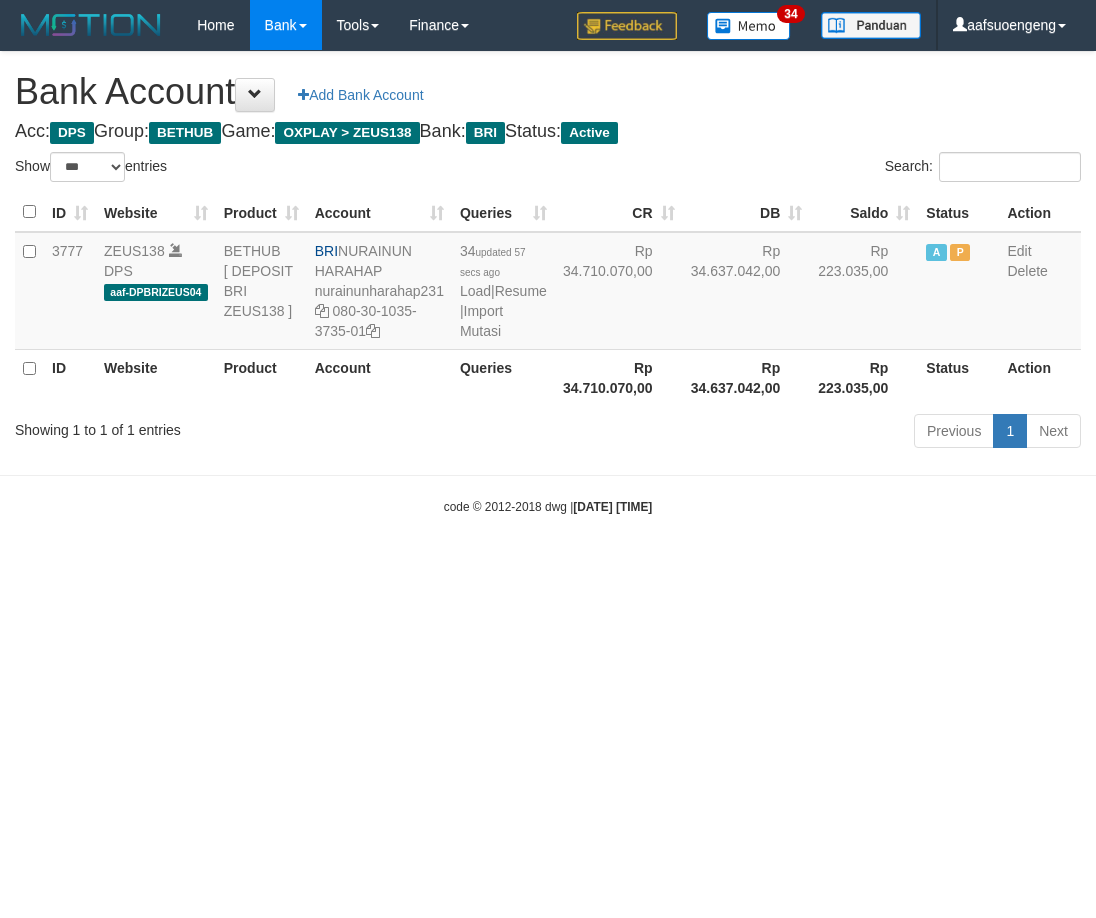 select on "***" 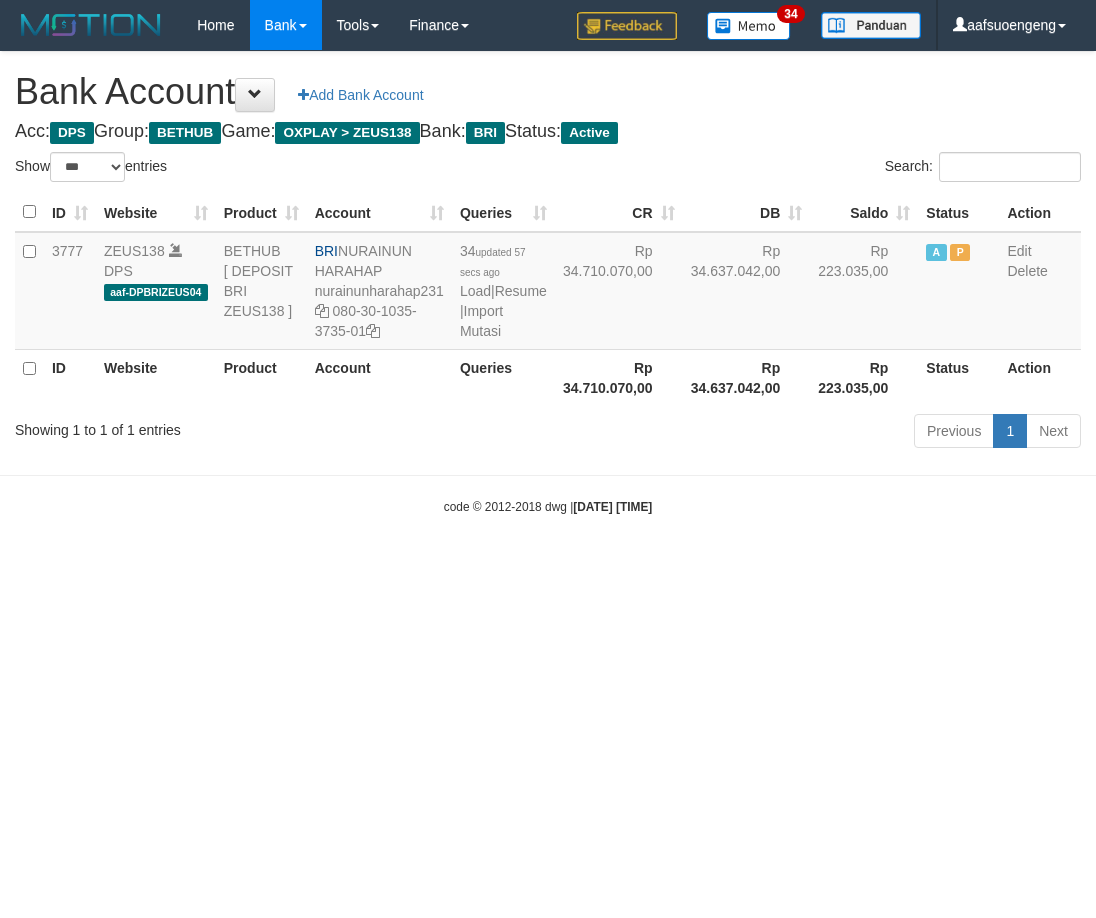 scroll, scrollTop: 0, scrollLeft: 0, axis: both 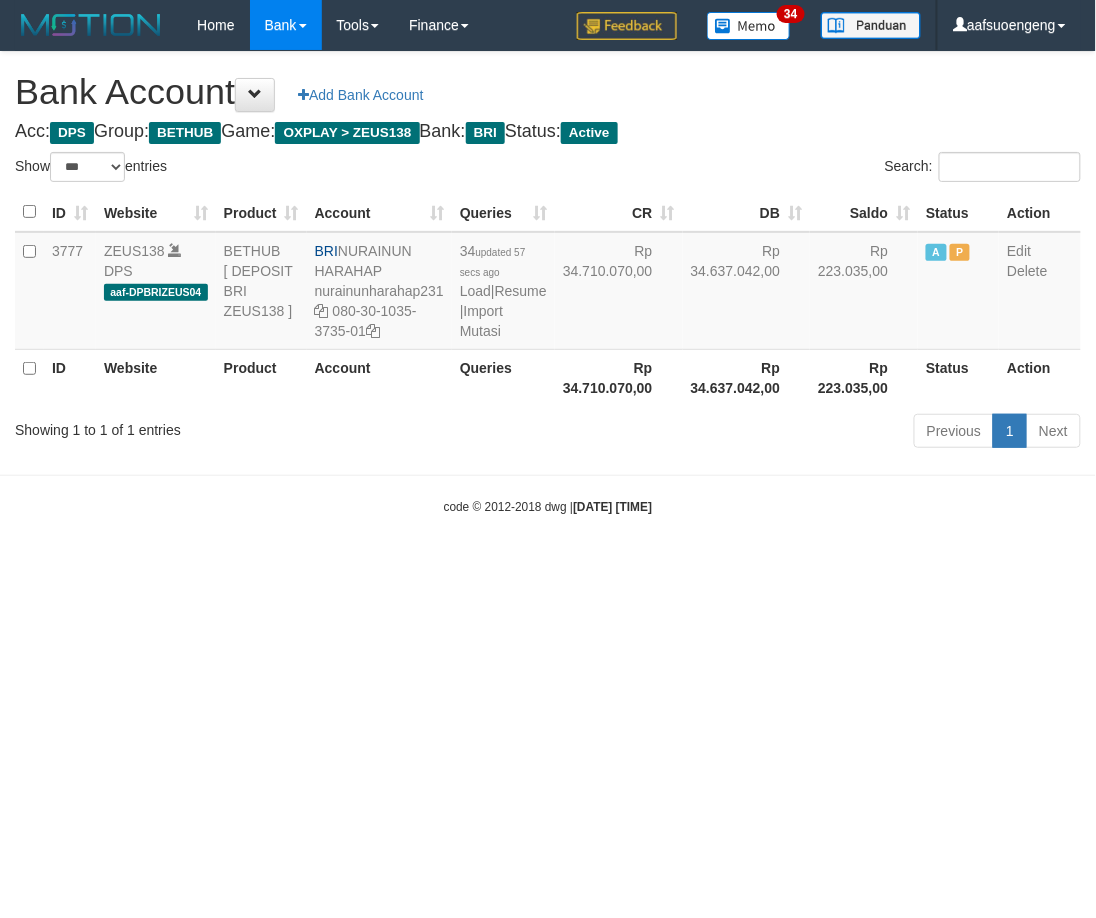 click on "Toggle navigation
Home
Bank
Account List
Mutasi Bank
Search
Sync
Tools
Suspicious Trans
Finance
Financial Data
aafsuoengeng
My Profile
Log Out
34" at bounding box center [548, 283] 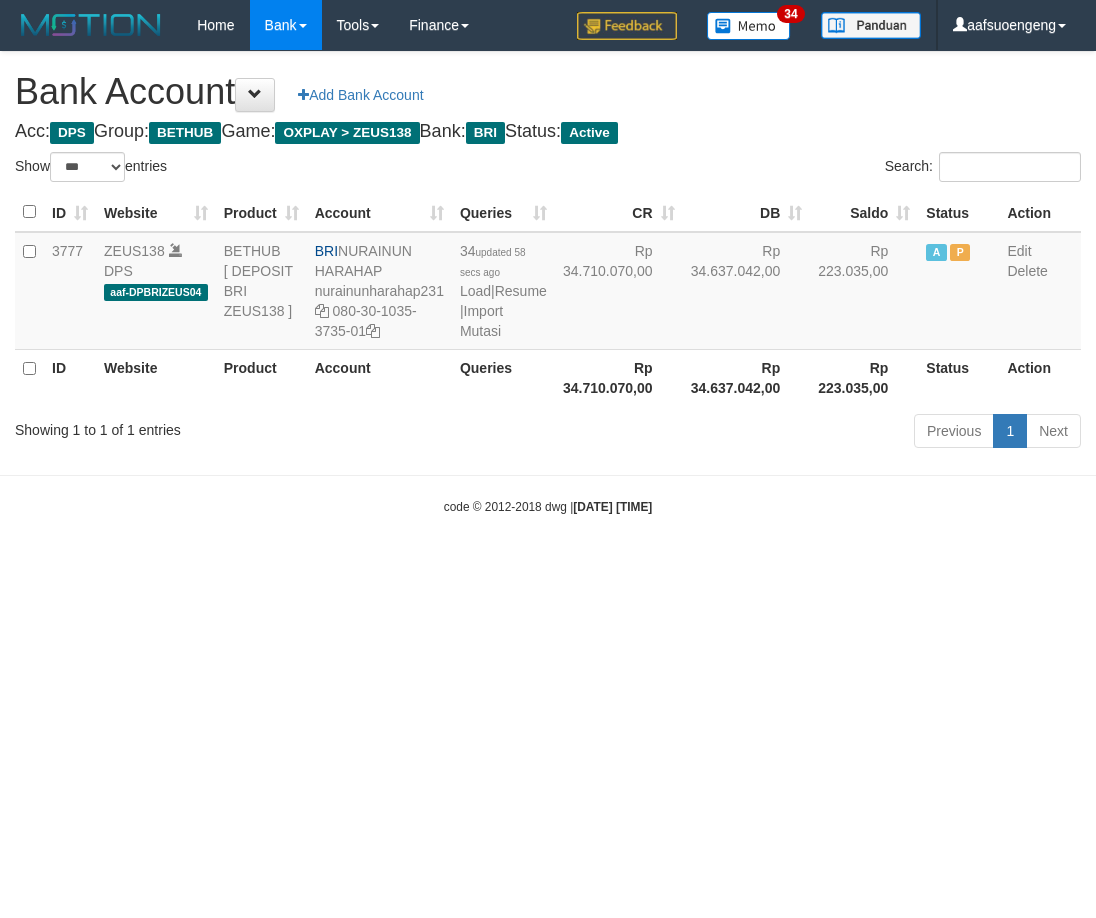 select on "***" 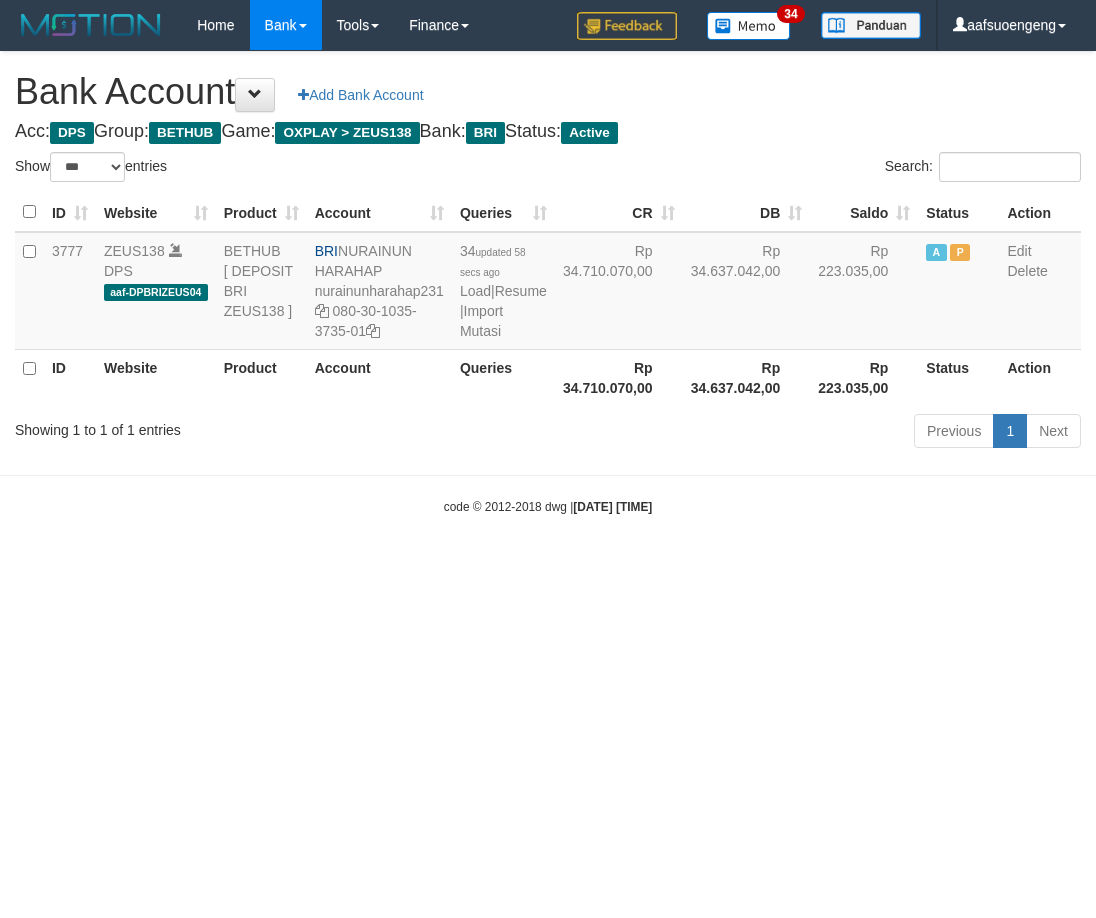 scroll, scrollTop: 0, scrollLeft: 0, axis: both 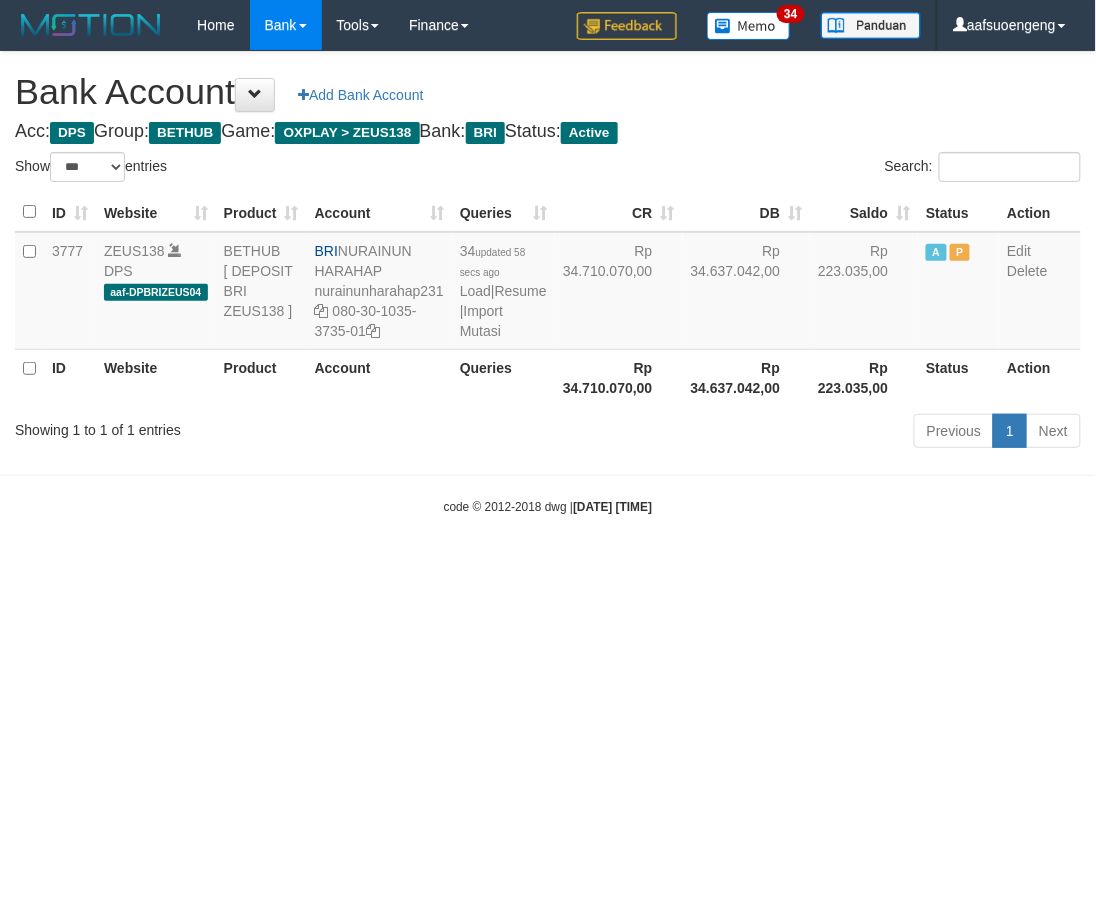 click on "Toggle navigation
Home
Bank
Account List
Mutasi Bank
Search
Sync
Tools
Suspicious Trans
Finance
Financial Data
aafsuoengeng
My Profile
Log Out
34" at bounding box center [548, 283] 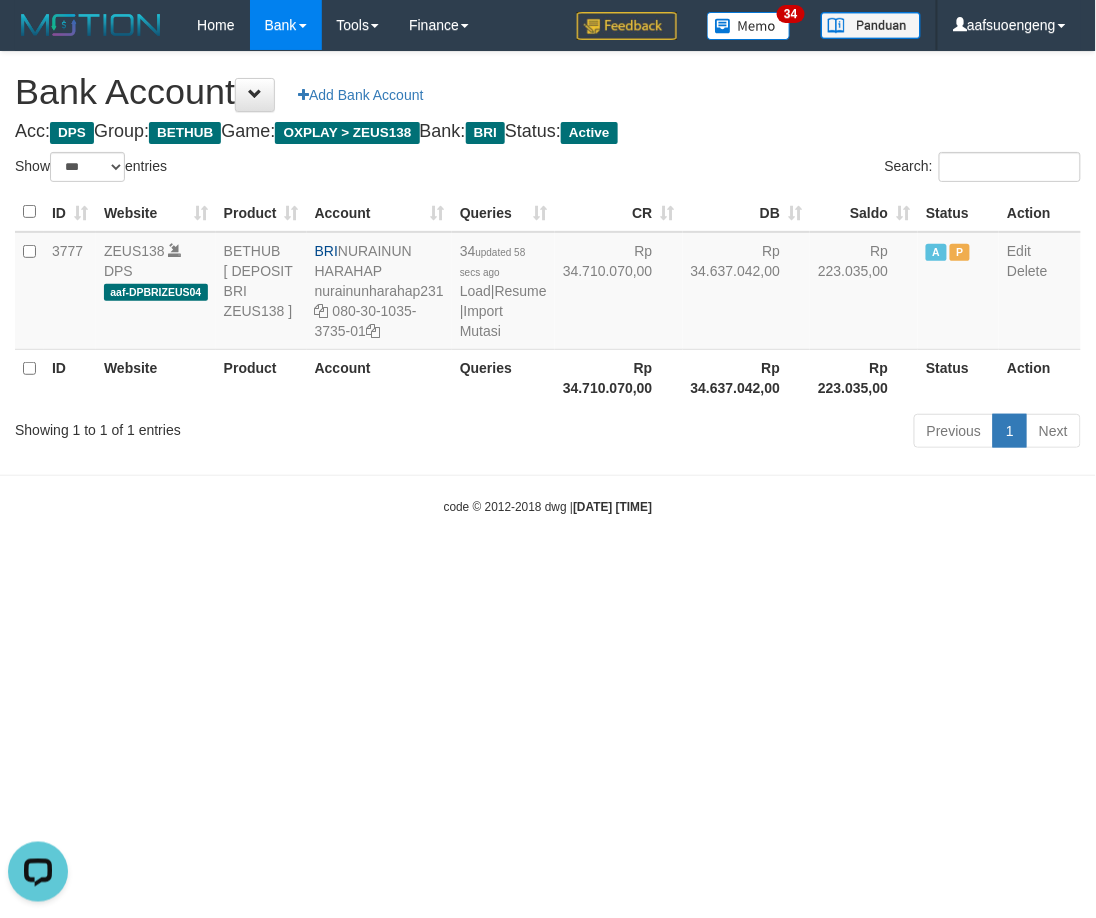 scroll, scrollTop: 0, scrollLeft: 0, axis: both 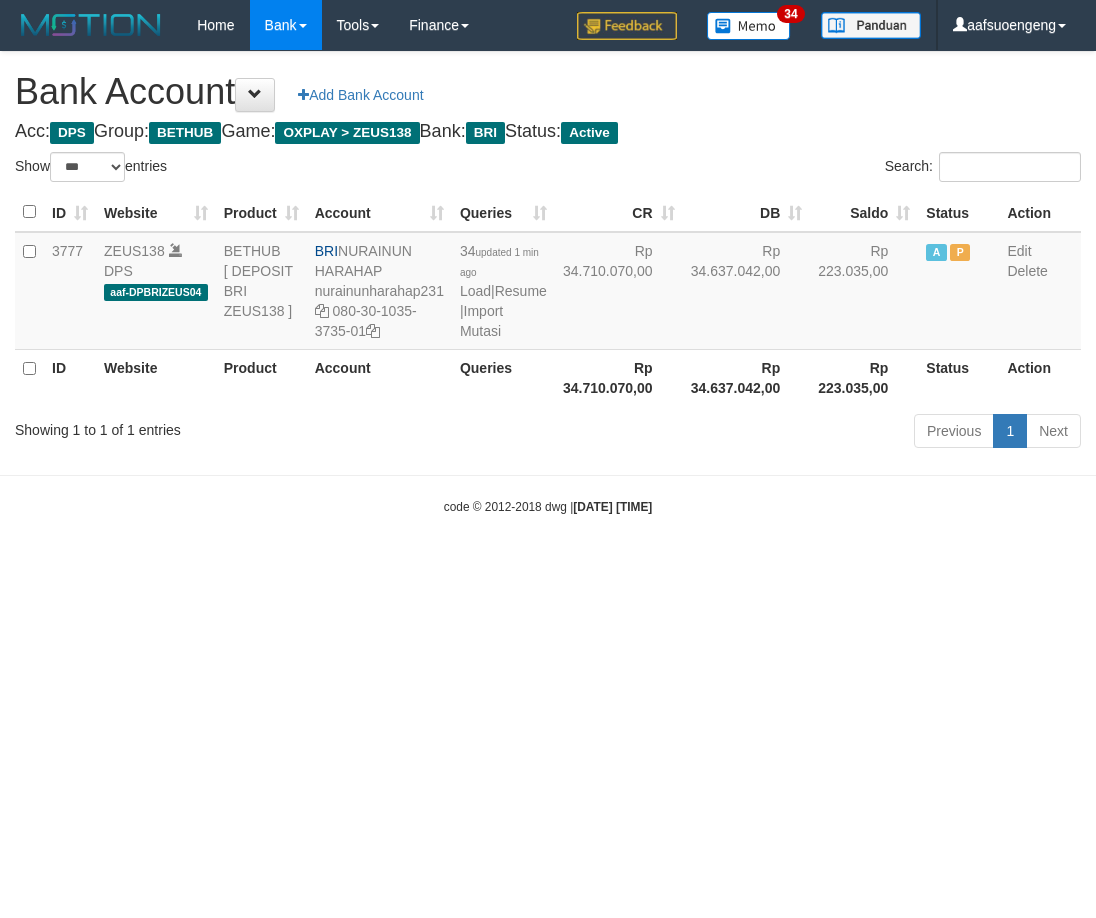 select on "***" 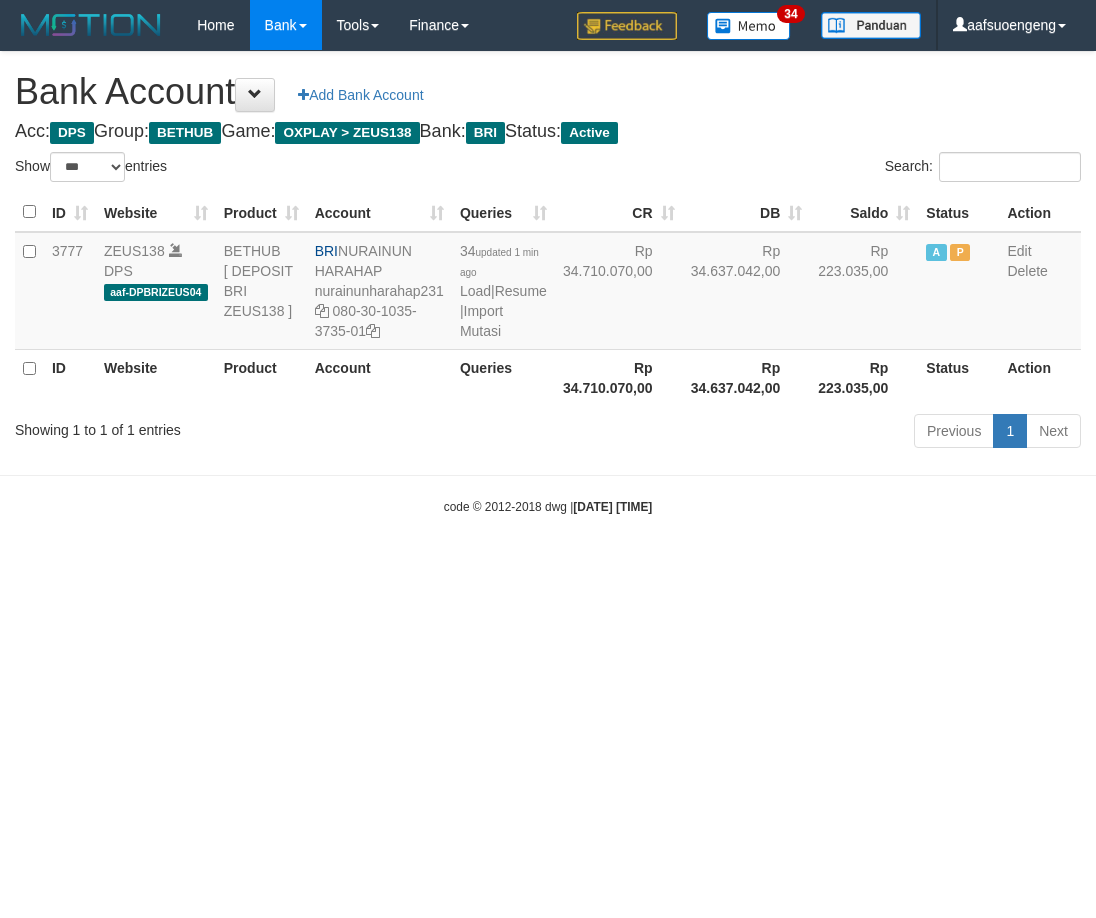 scroll, scrollTop: 0, scrollLeft: 0, axis: both 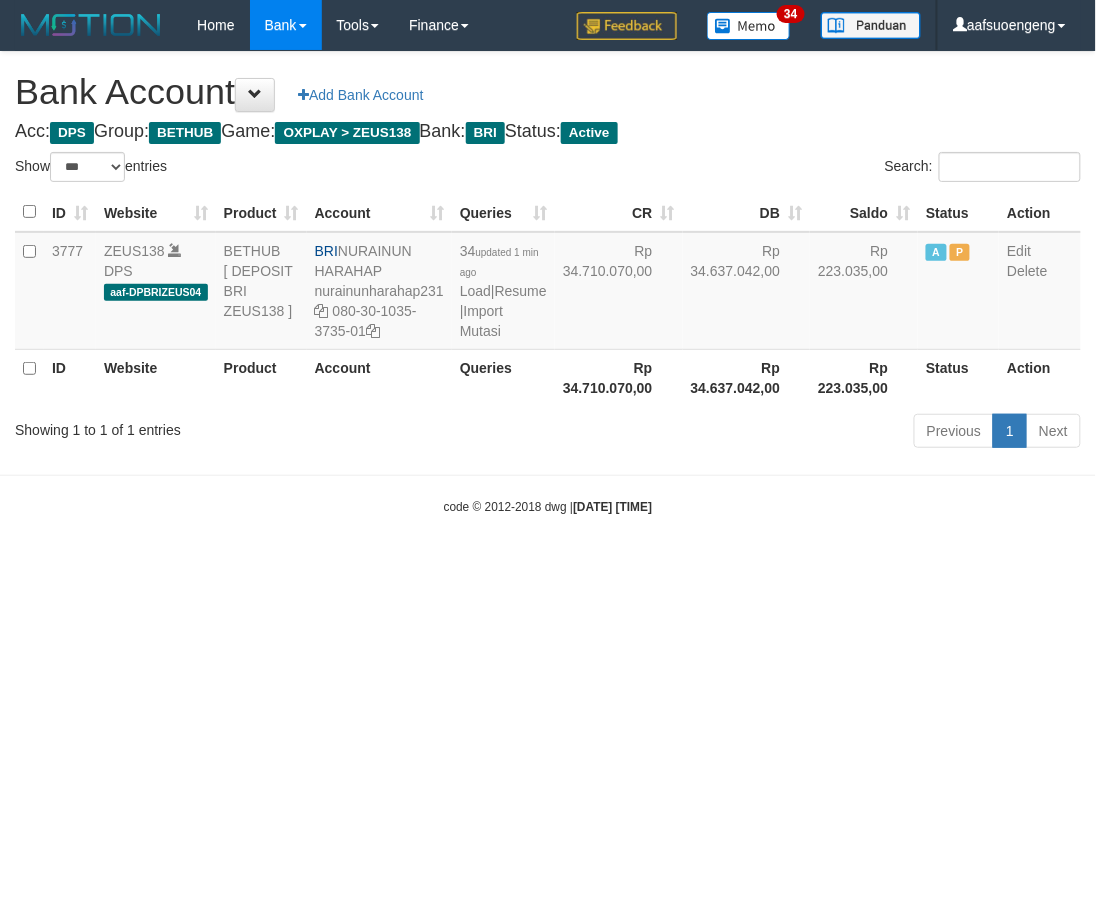 click on "Toggle navigation
Home
Bank
Account List
Mutasi Bank
Search
Sync
Tools
Suspicious Trans
Finance
Financial Data
aafsuoengeng
My Profile
Log Out
34" at bounding box center [548, 283] 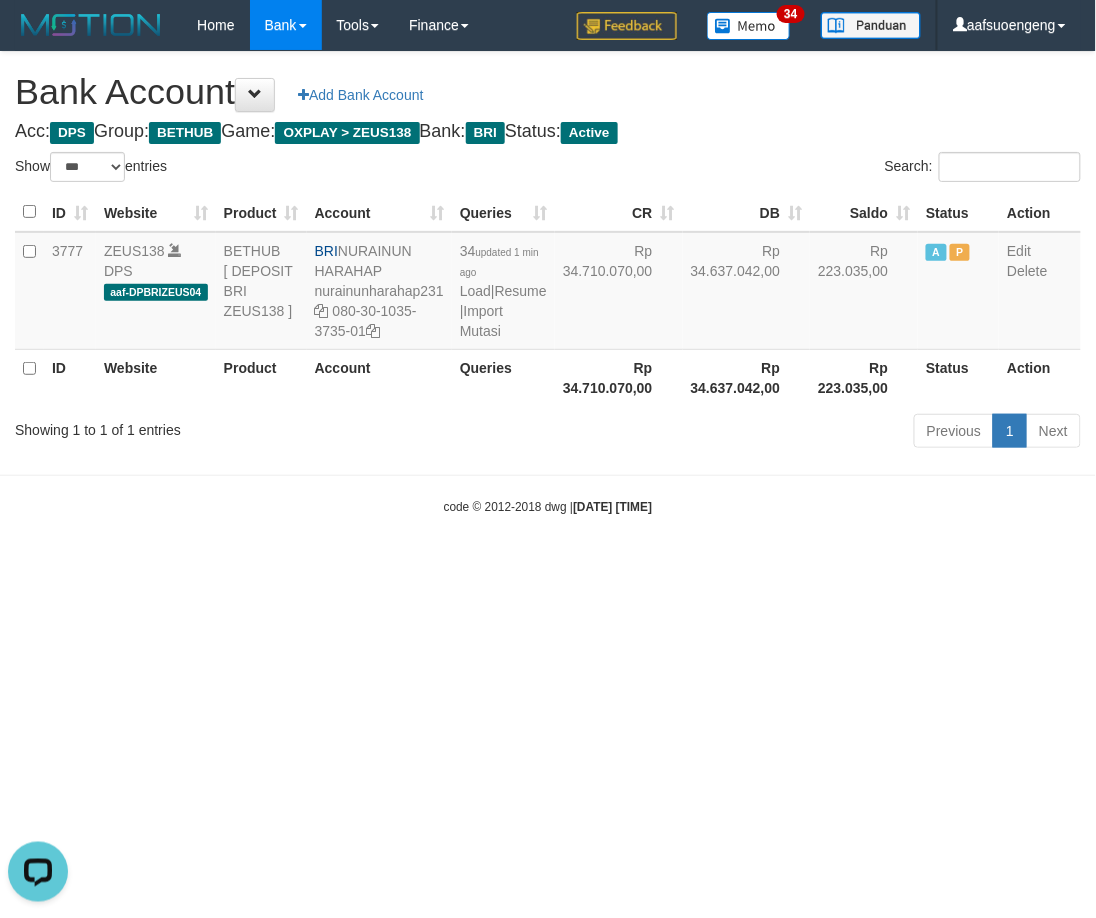 scroll, scrollTop: 0, scrollLeft: 0, axis: both 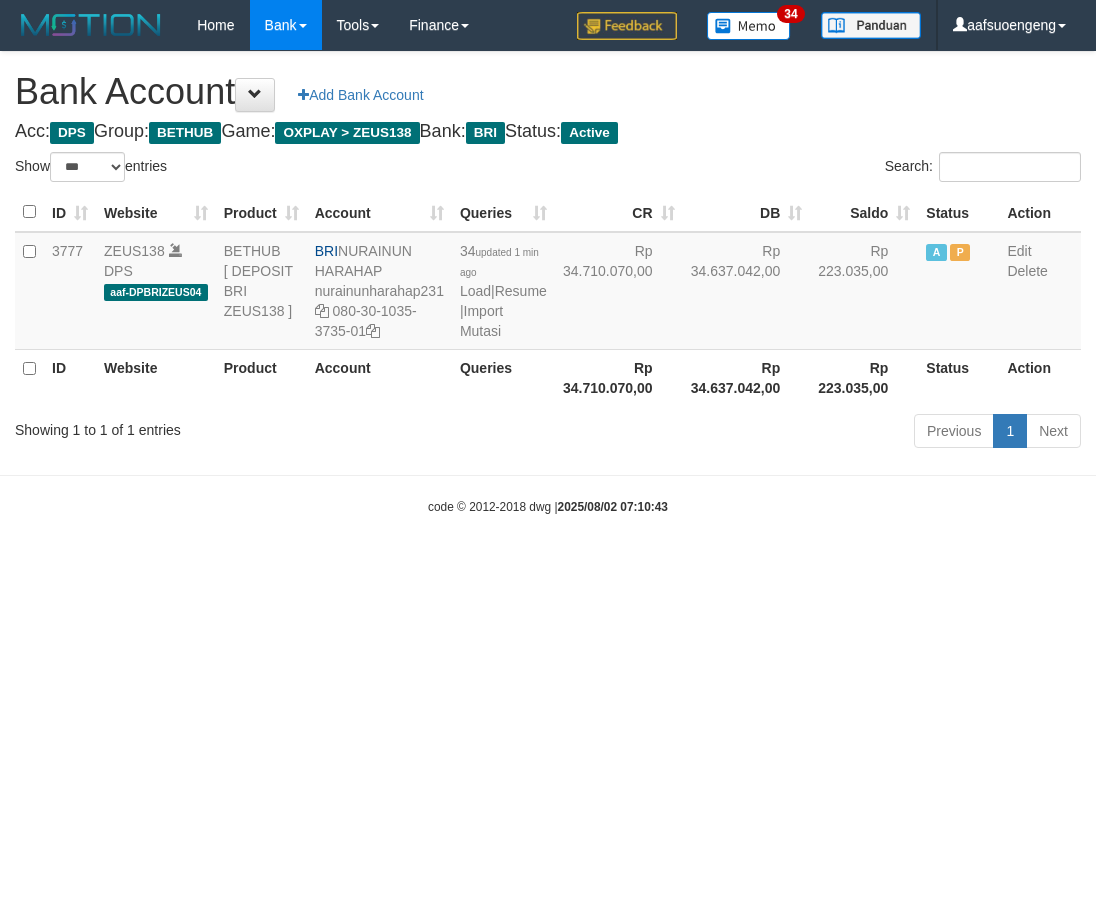 select on "***" 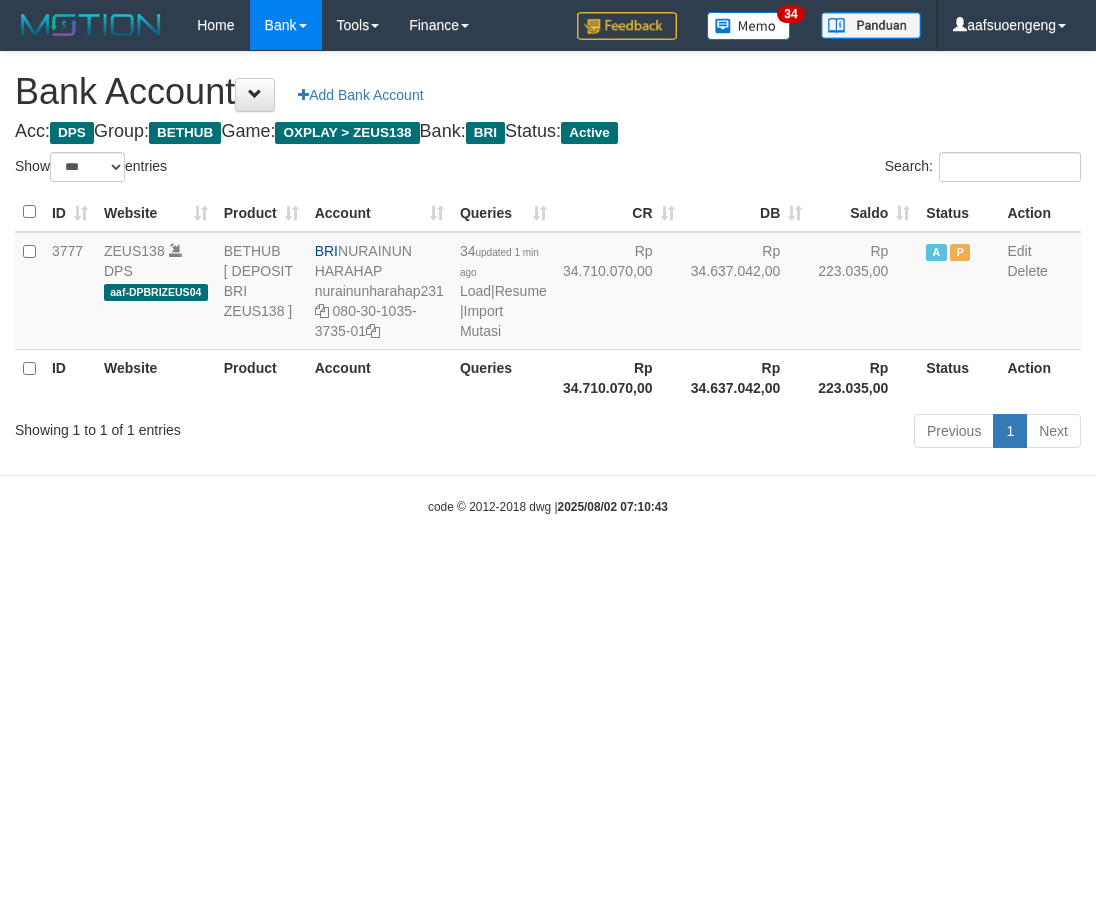 scroll, scrollTop: 0, scrollLeft: 0, axis: both 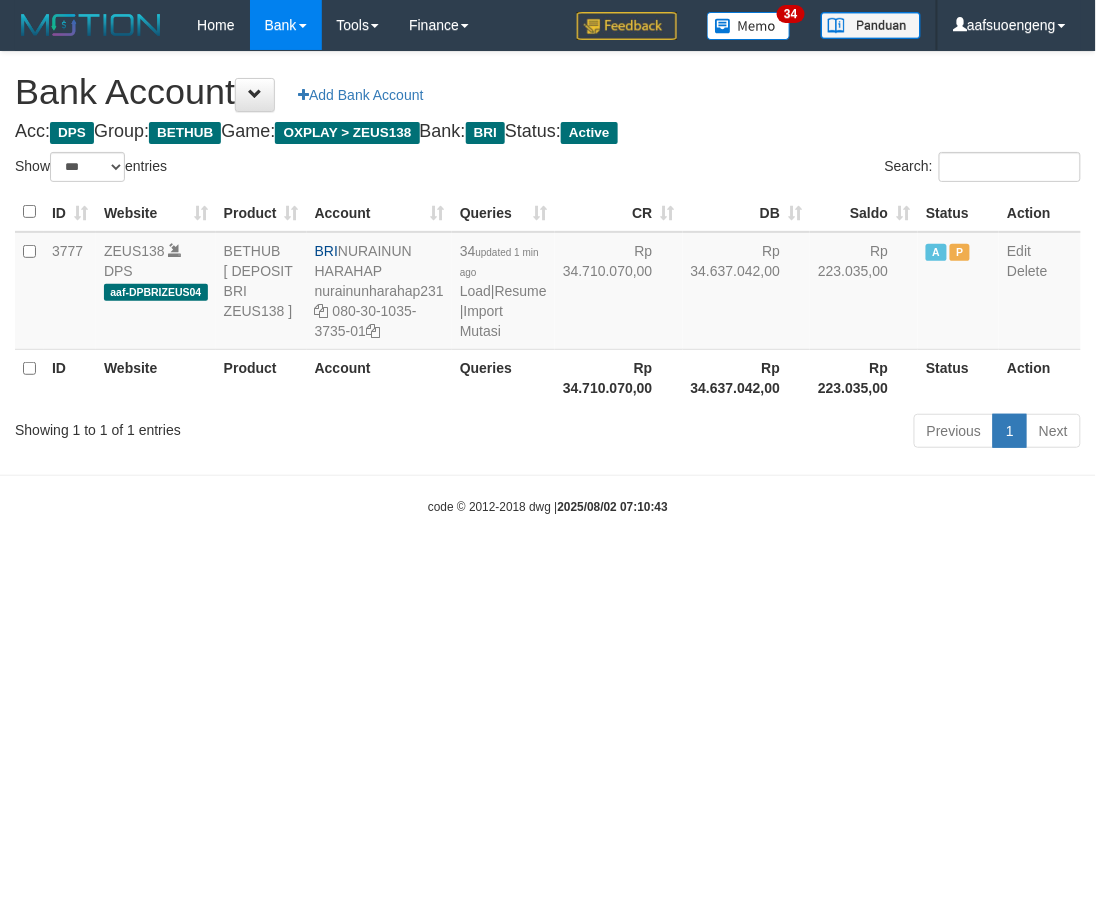 click on "Toggle navigation
Home
Bank
Account List
Mutasi Bank
Search
Sync
Tools
Suspicious Trans
Finance
Financial Data
aafsuoengeng
My Profile
Log Out
34" at bounding box center (548, 283) 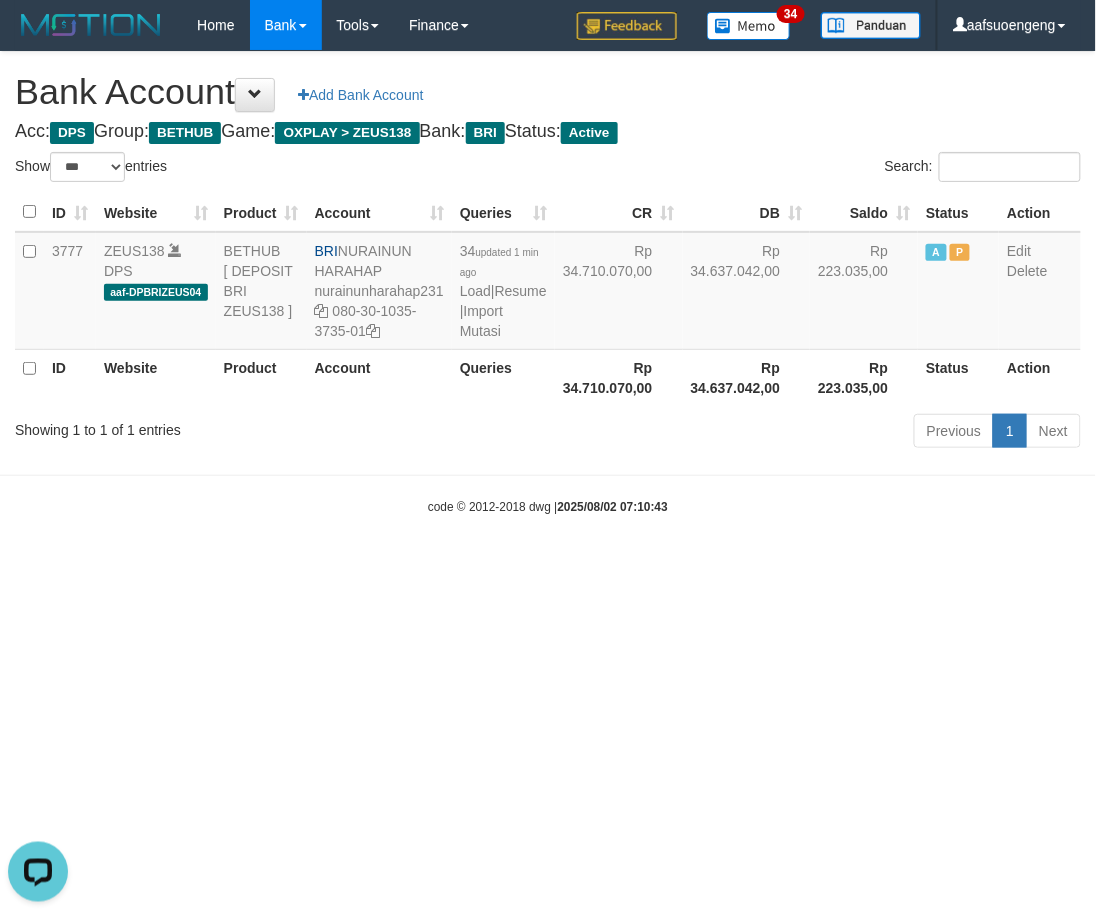 scroll, scrollTop: 0, scrollLeft: 0, axis: both 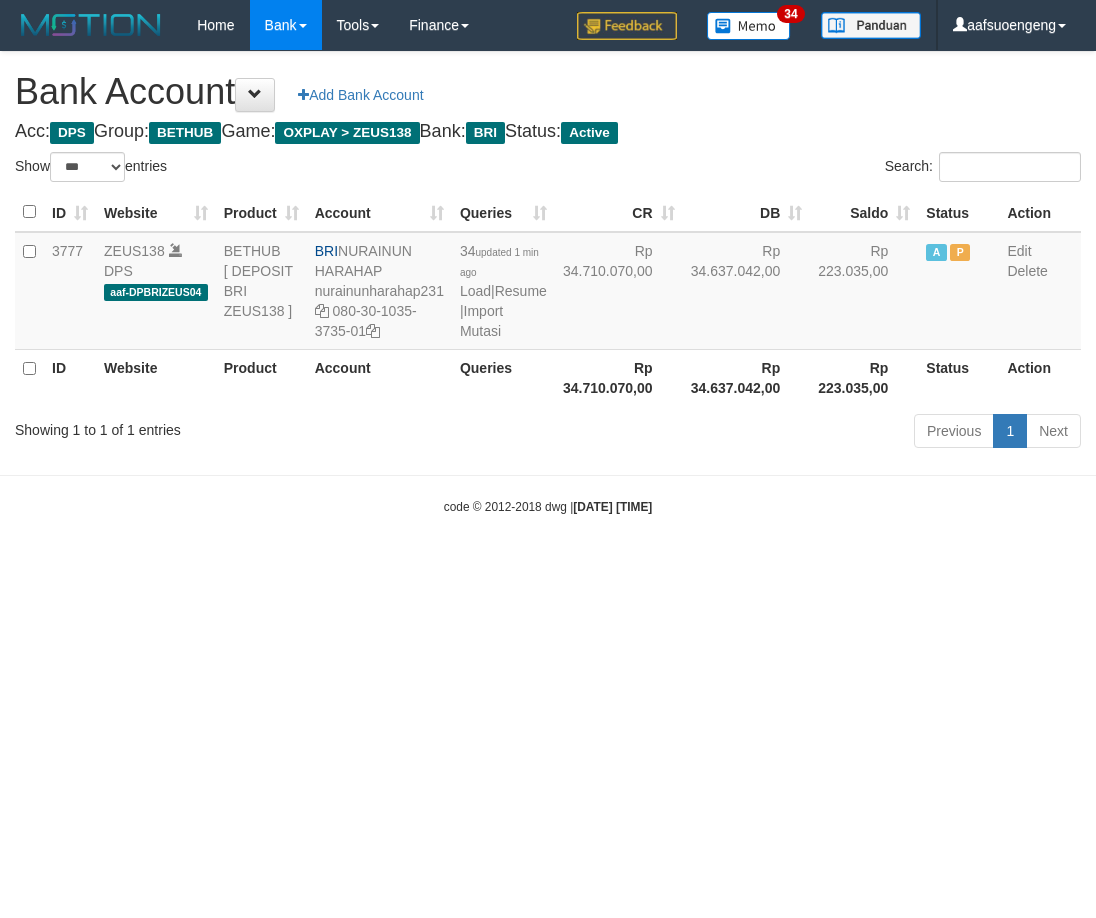 select on "***" 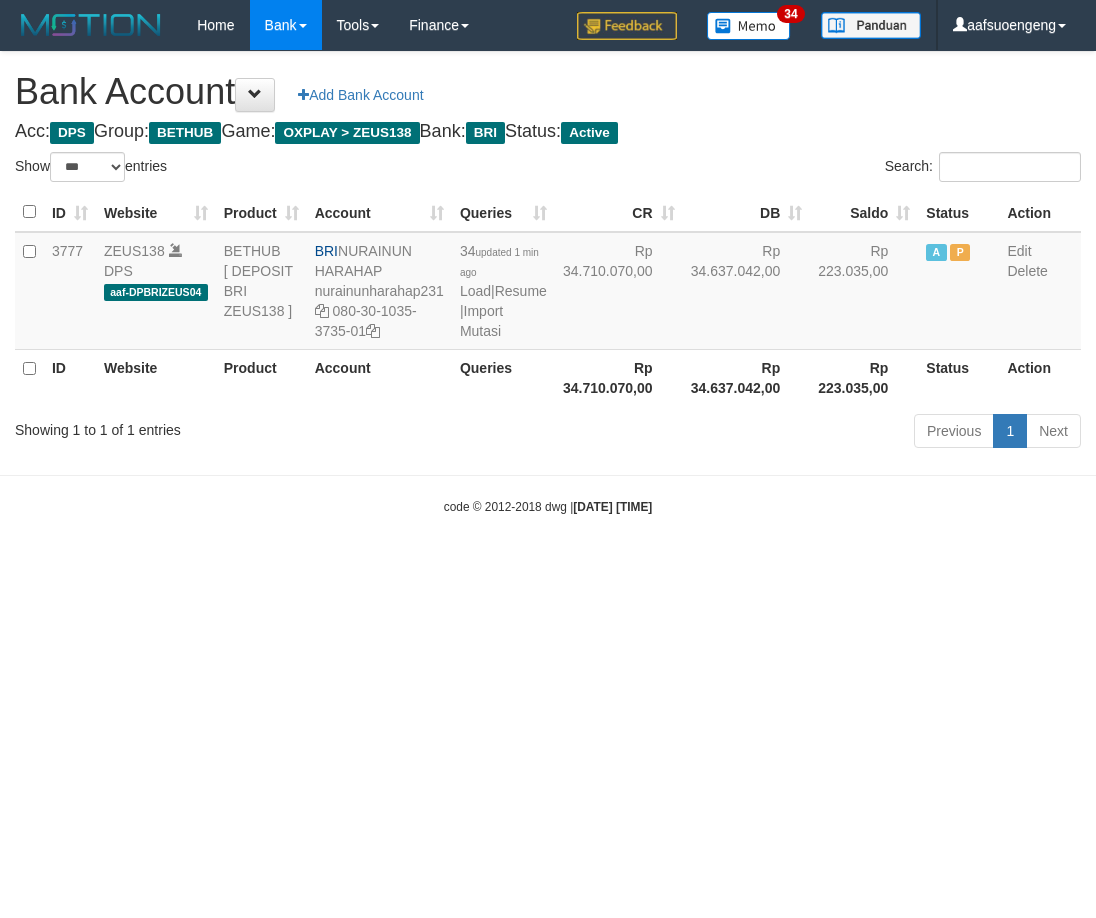 scroll, scrollTop: 0, scrollLeft: 0, axis: both 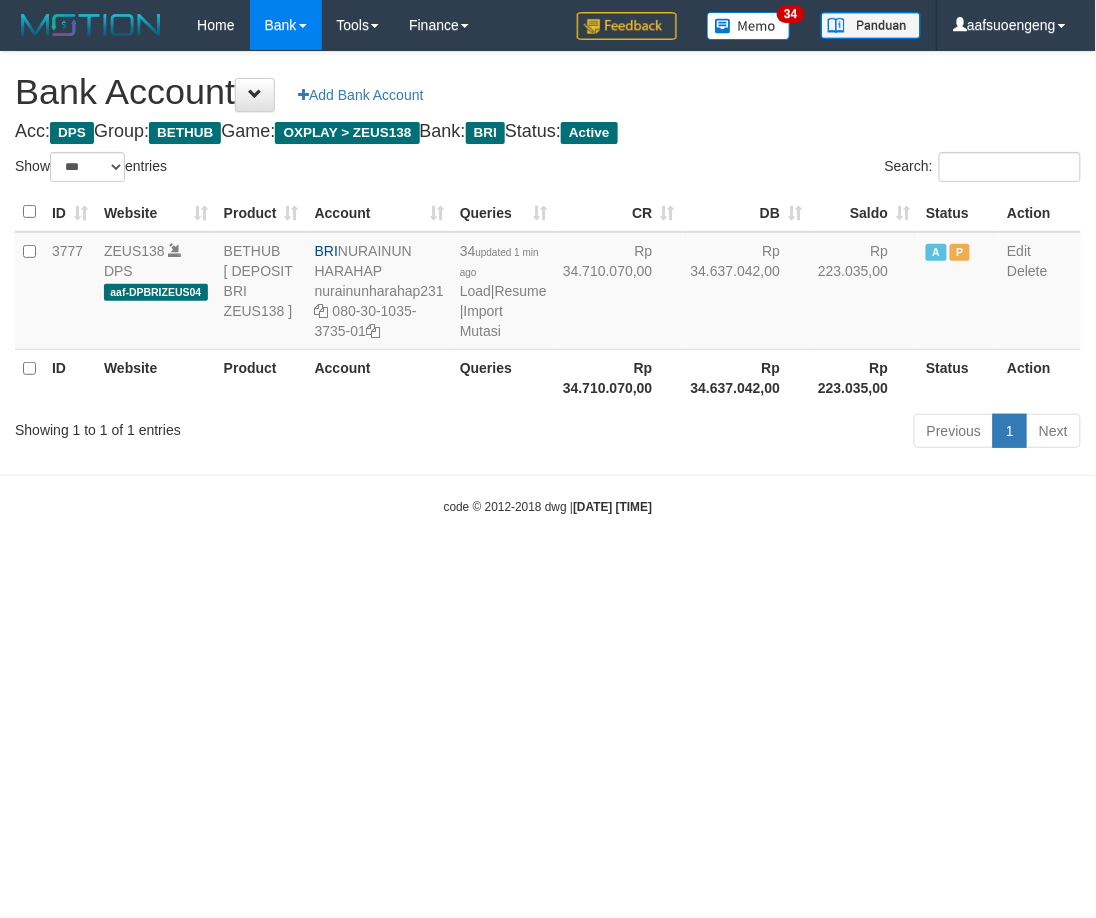 click on "Toggle navigation
Home
Bank
Account List
Mutasi Bank
Search
Sync
Tools
Suspicious Trans
Finance
Financial Data
aafsuoengeng
My Profile
Log Out
34" at bounding box center [548, 283] 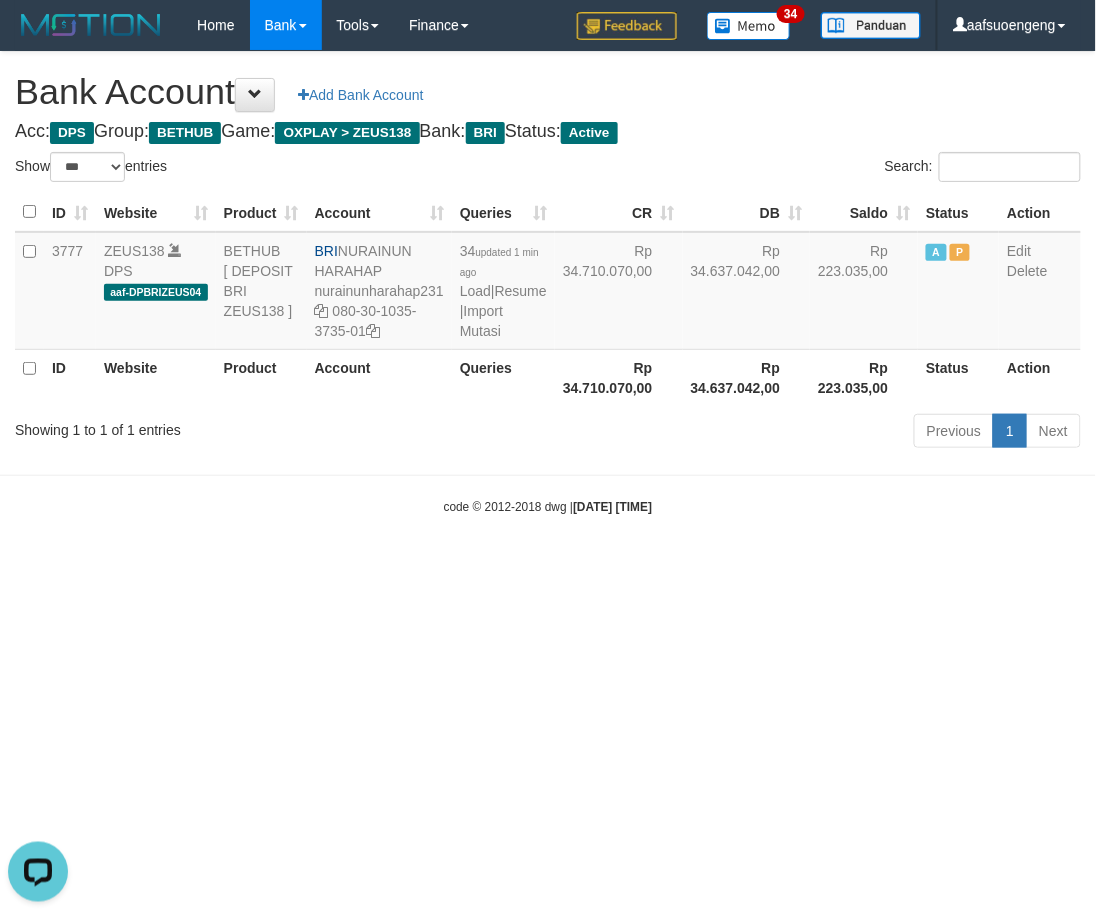 scroll, scrollTop: 0, scrollLeft: 0, axis: both 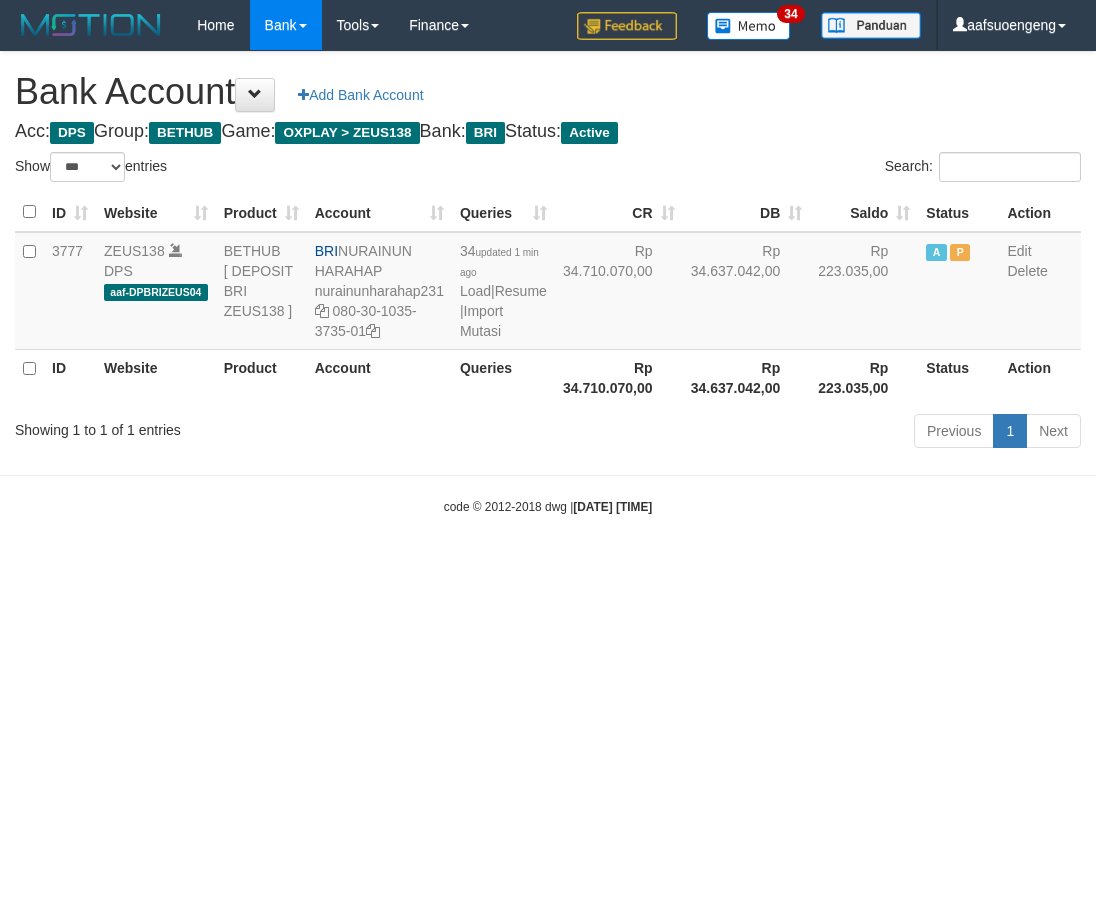 select on "***" 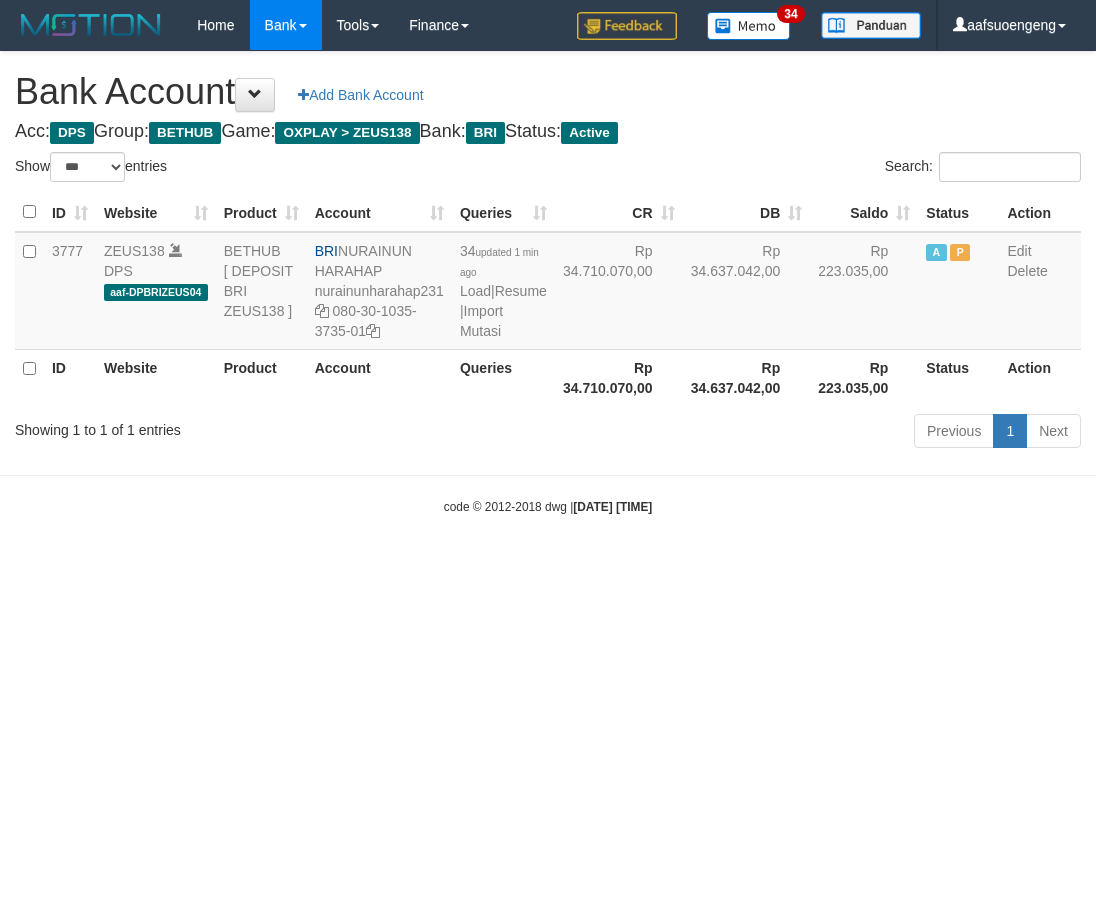 scroll, scrollTop: 0, scrollLeft: 0, axis: both 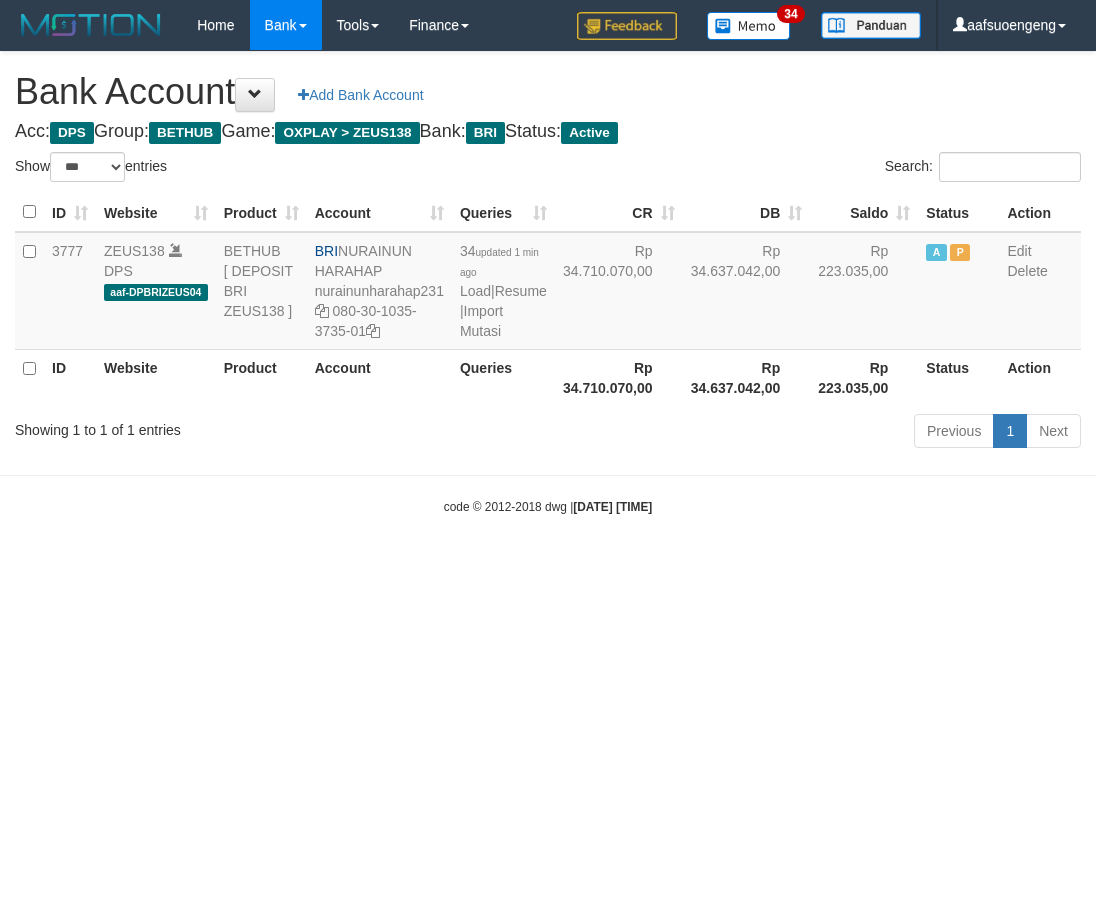 select on "***" 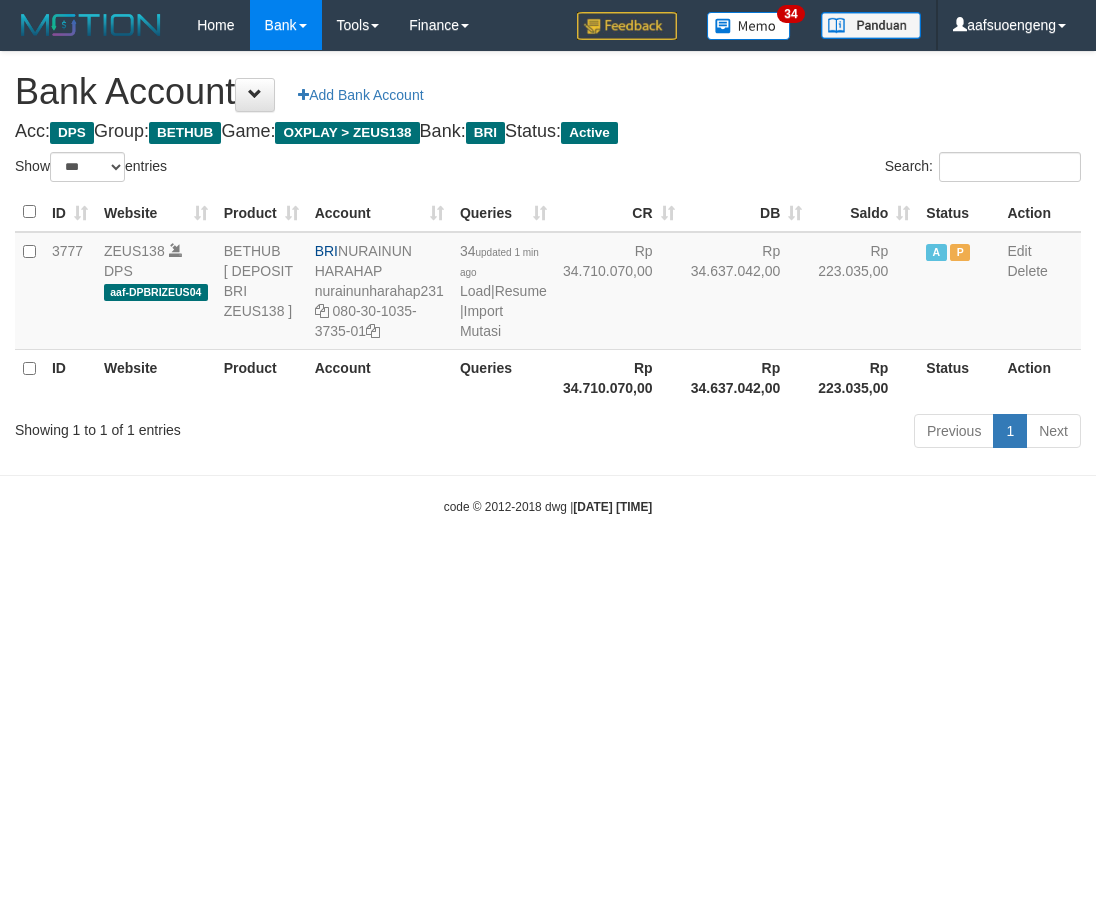 scroll, scrollTop: 0, scrollLeft: 0, axis: both 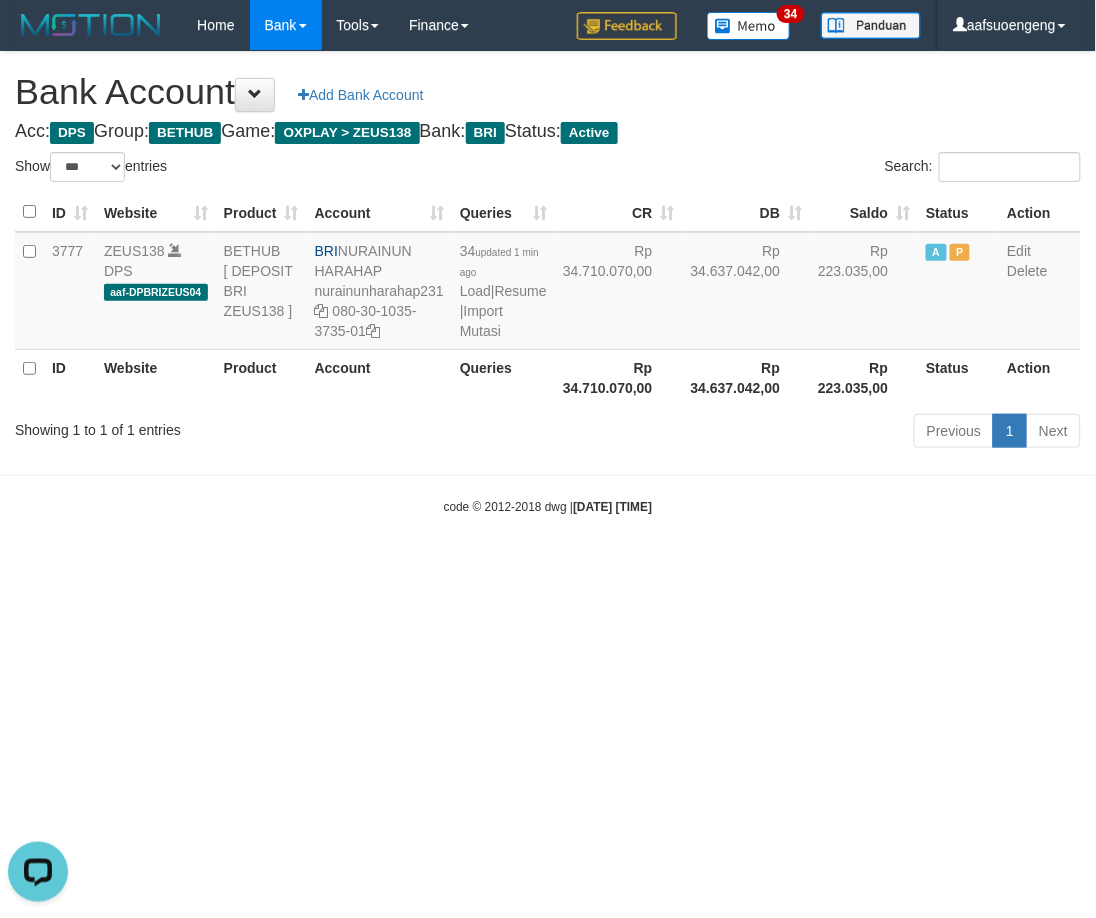 click on "Toggle navigation
Home
Bank
Account List
Mutasi Bank
Search
Sync
Tools
Suspicious Trans
Finance
Financial Data
aafsuoengeng
My Profile
Log Out
34" at bounding box center [548, 283] 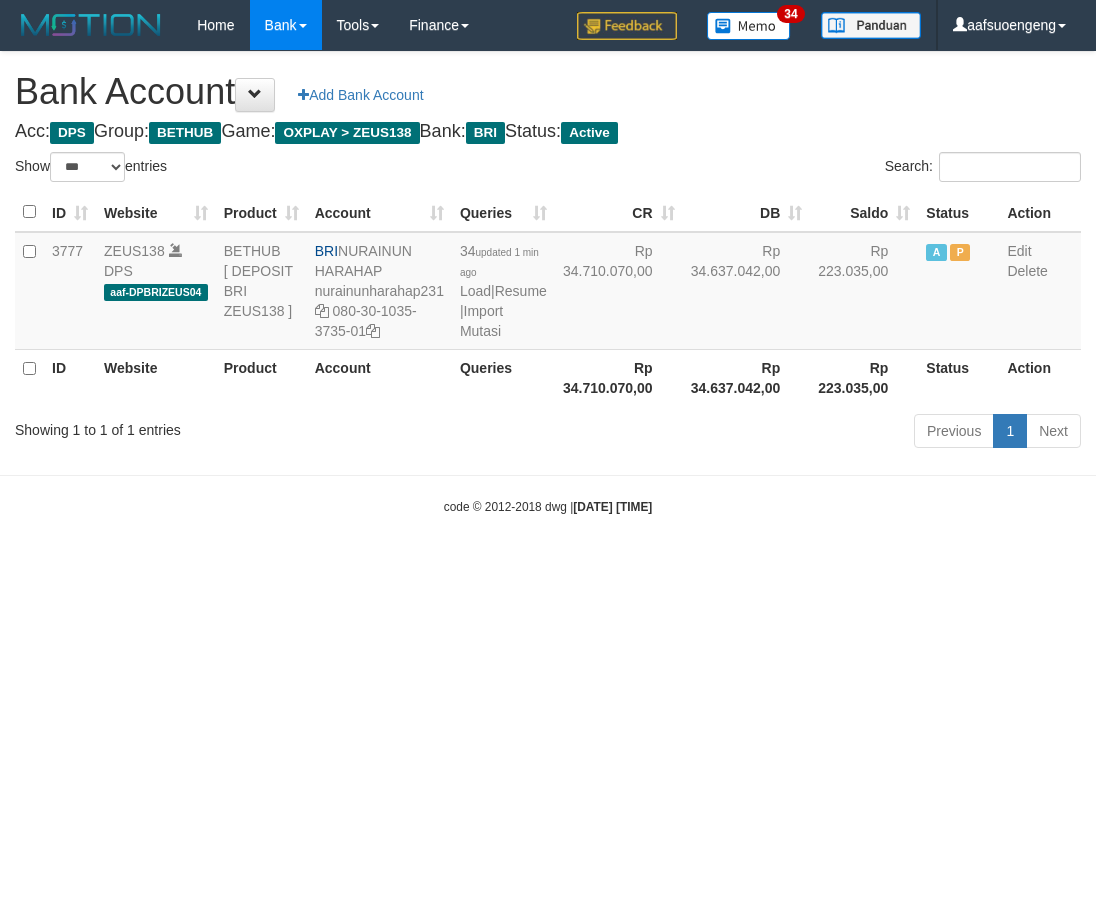 select on "***" 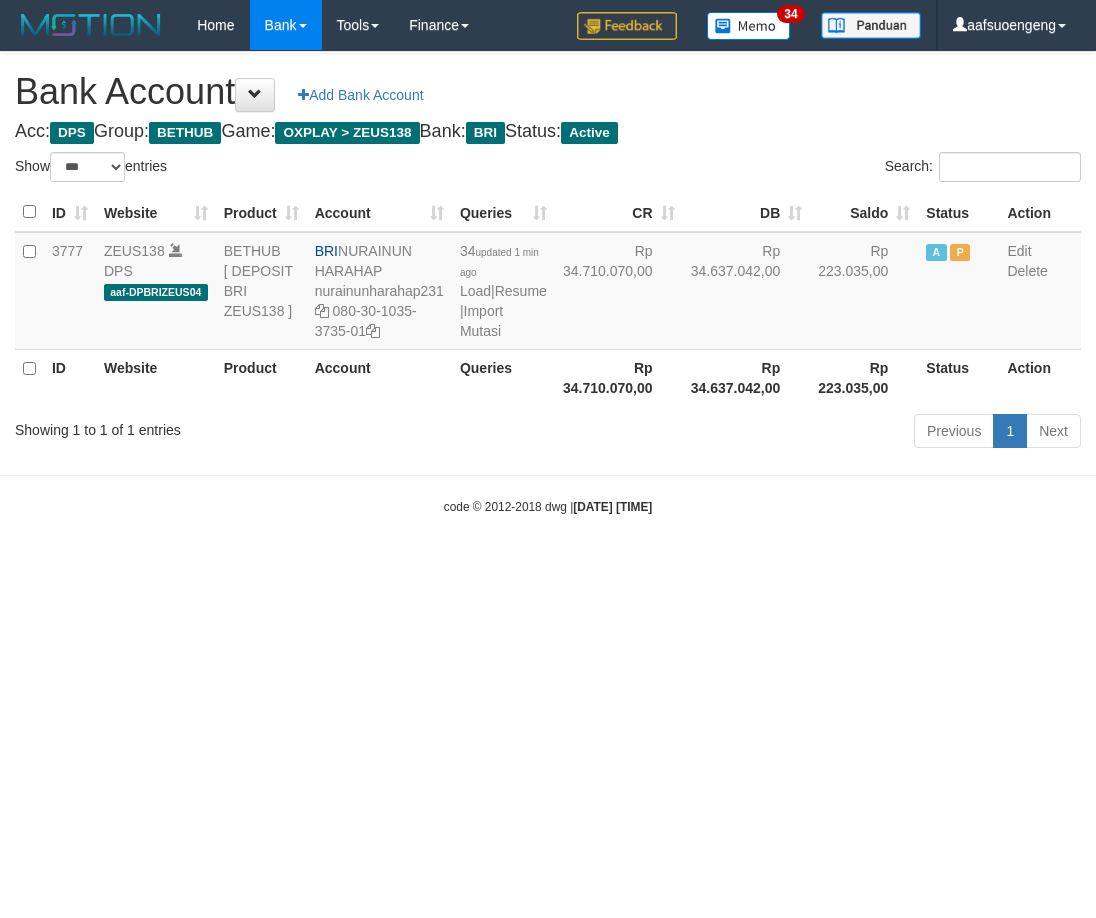 scroll, scrollTop: 0, scrollLeft: 0, axis: both 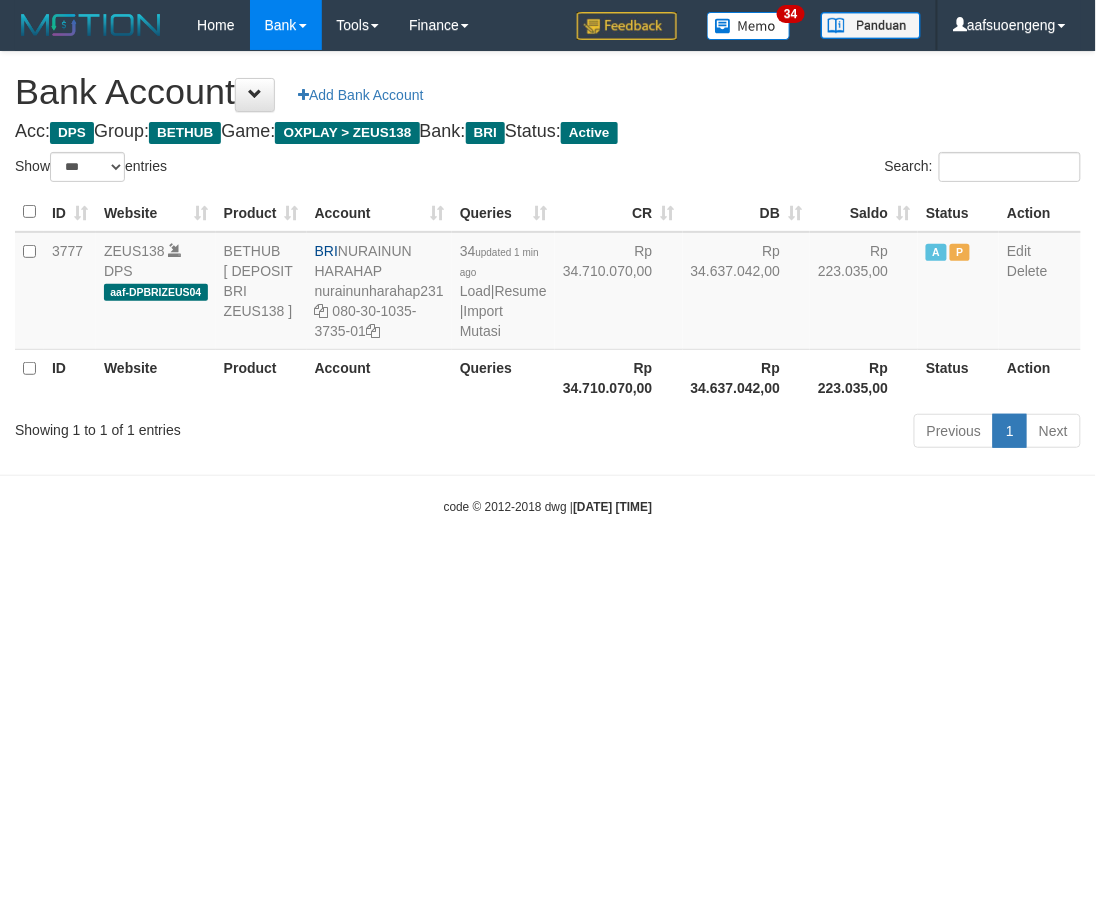 click on "Toggle navigation
Home
Bank
Account List
Mutasi Bank
Search
Sync
Tools
Suspicious Trans
Finance
Financial Data
aafsuoengeng
My Profile
Log Out
34" at bounding box center (548, 283) 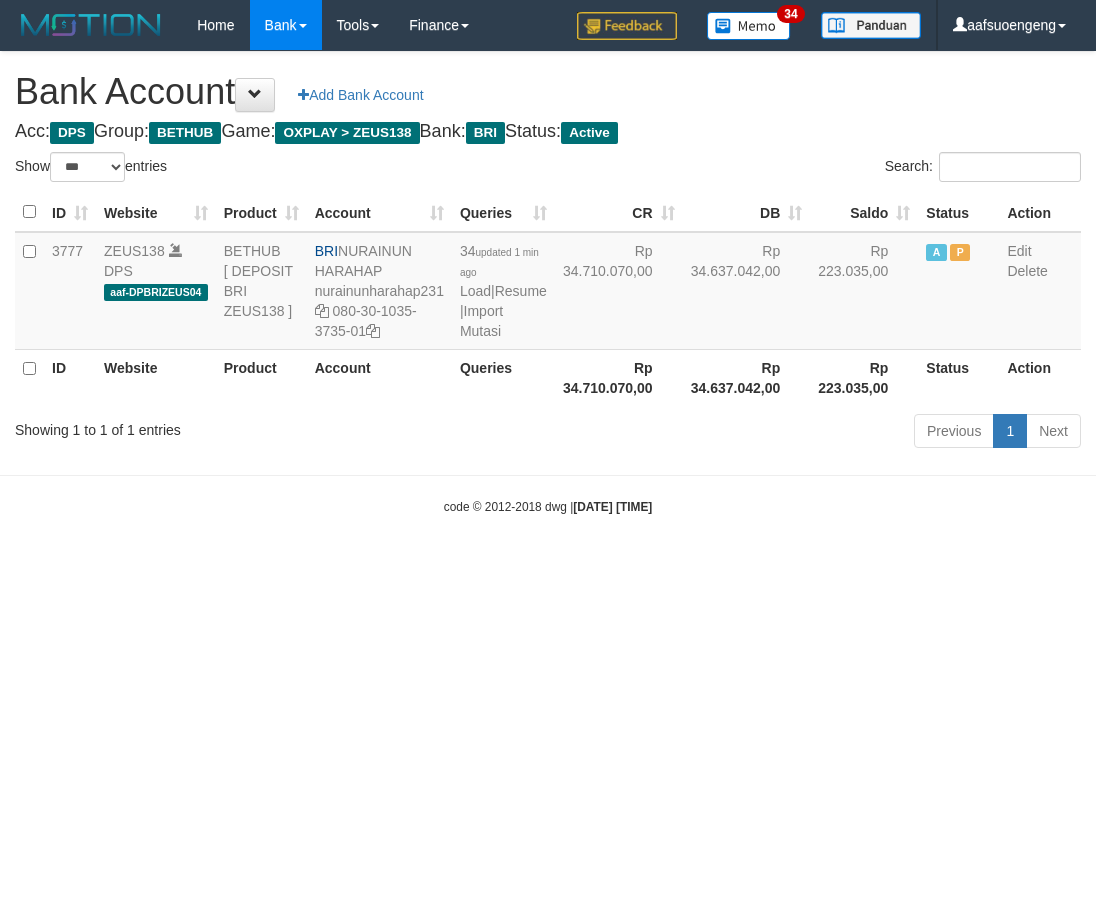 select on "***" 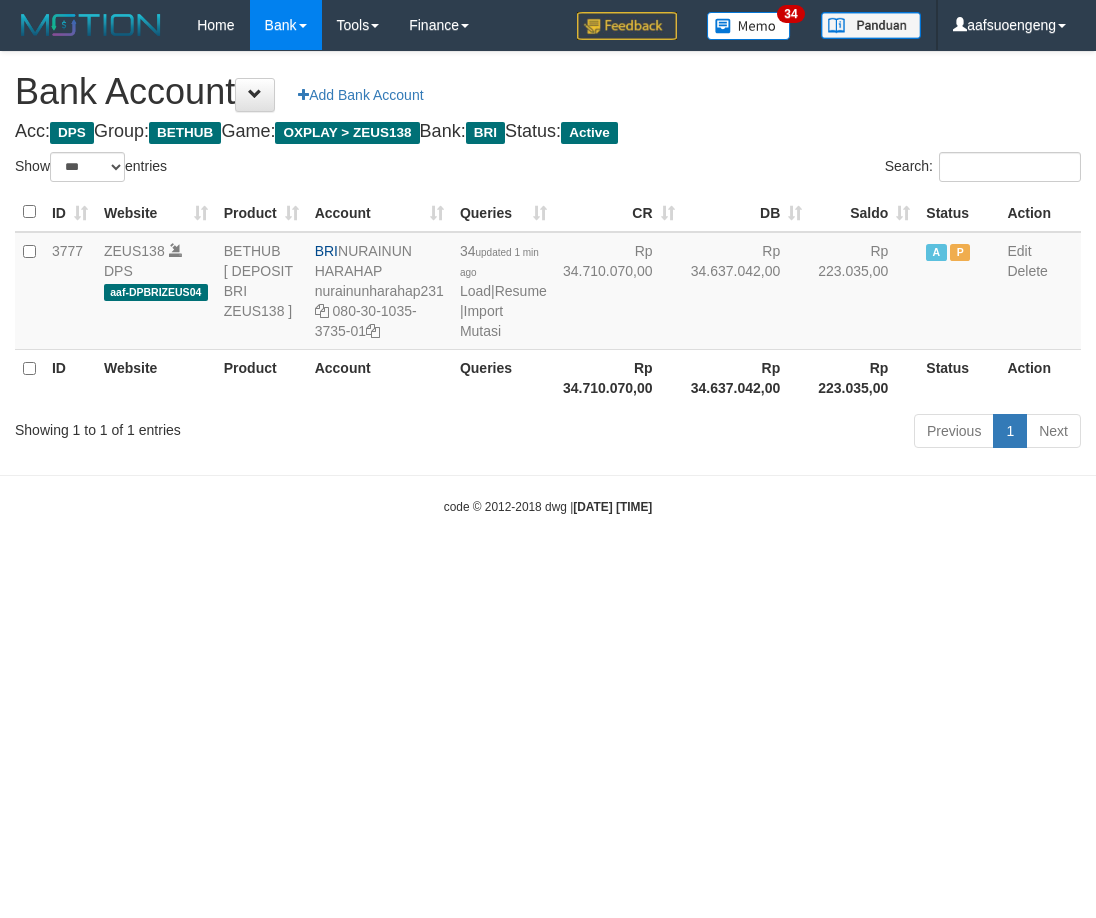 scroll, scrollTop: 0, scrollLeft: 0, axis: both 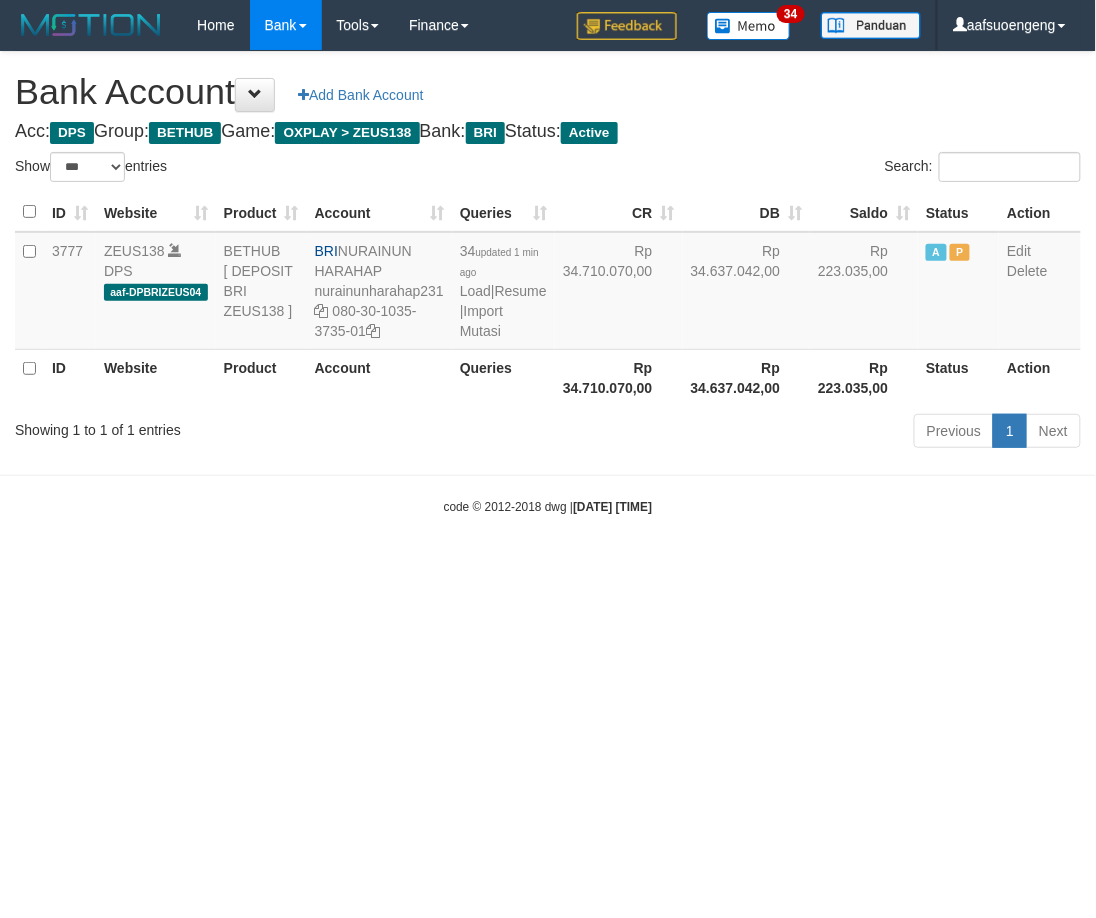 click on "Toggle navigation
Home
Bank
Account List
Mutasi Bank
Search
Sync
Tools
Suspicious Trans
Finance
Financial Data
aafsuoengeng
My Profile
Log Out
34" at bounding box center (548, 283) 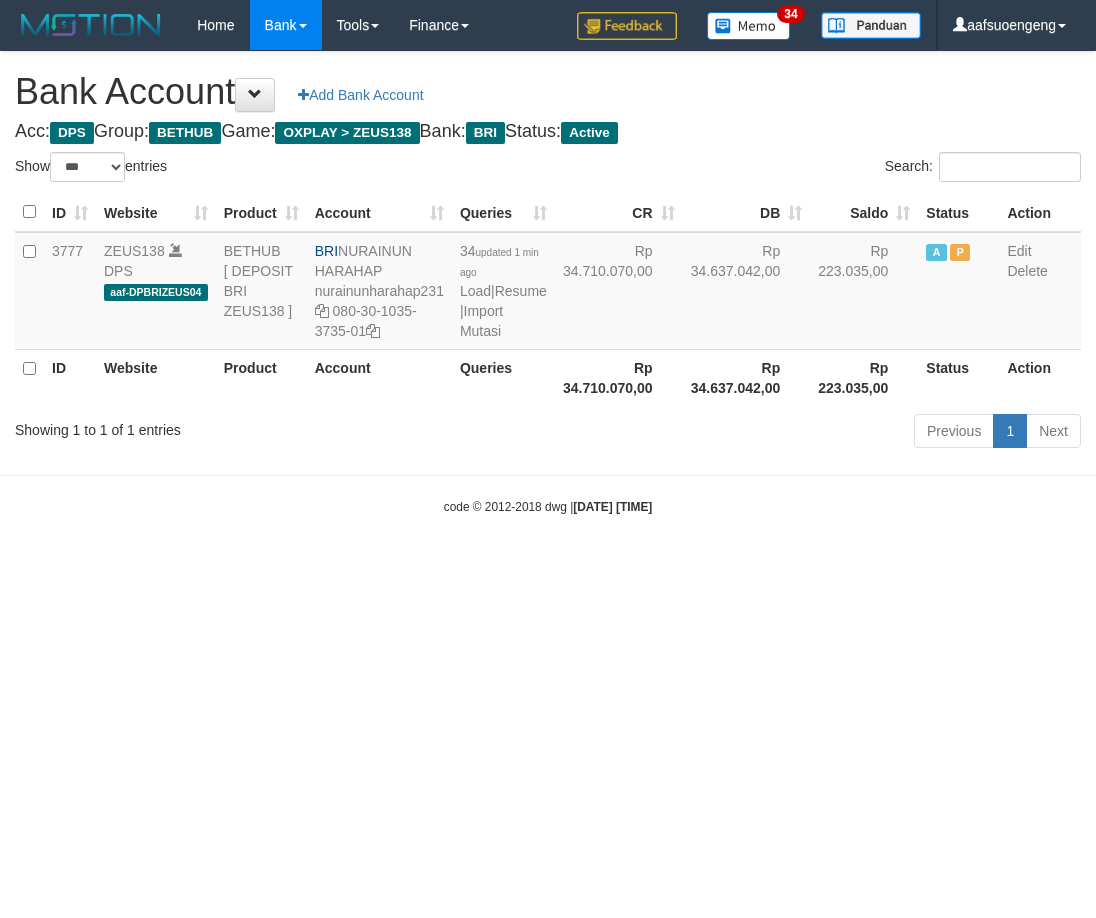 select on "***" 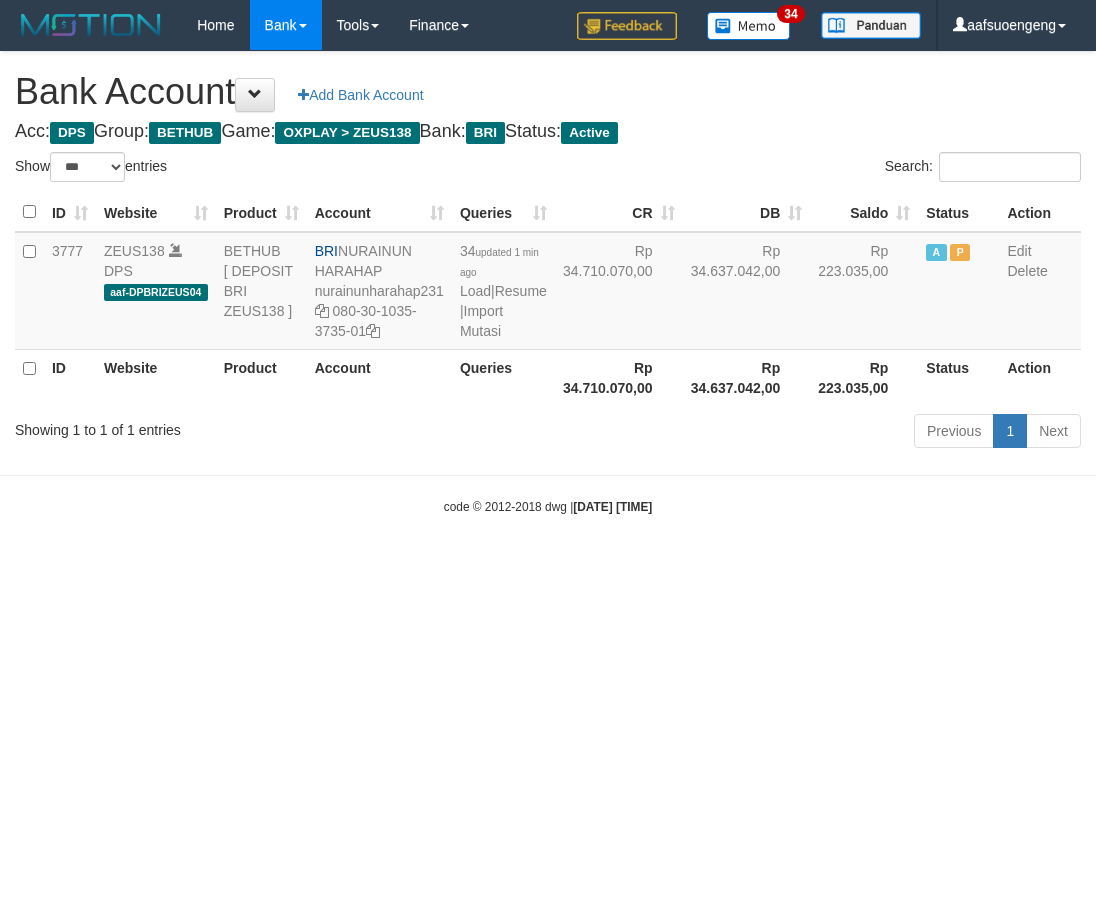 scroll, scrollTop: 0, scrollLeft: 0, axis: both 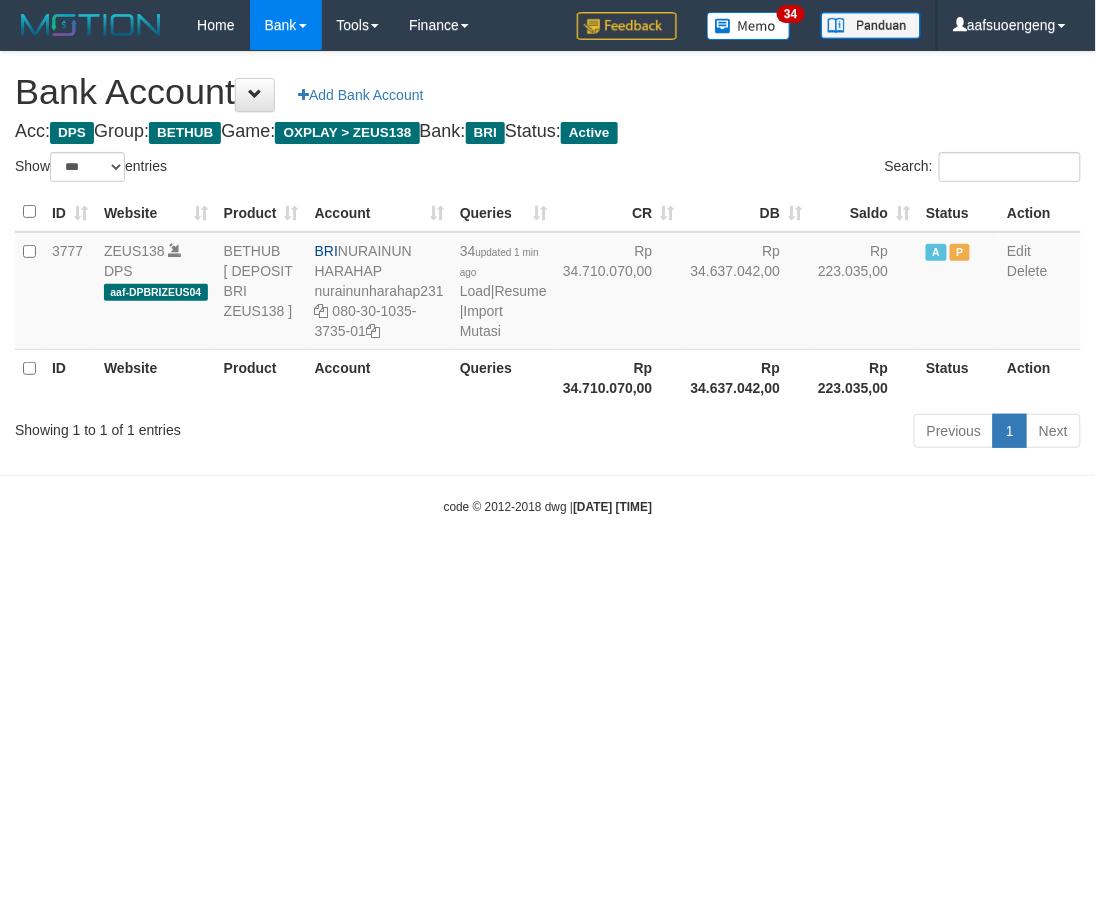 click on "Toggle navigation
Home
Bank
Account List
Mutasi Bank
Search
Sync
Tools
Suspicious Trans
Finance
Financial Data
aafsuoengeng
My Profile
Log Out
34" at bounding box center [548, 283] 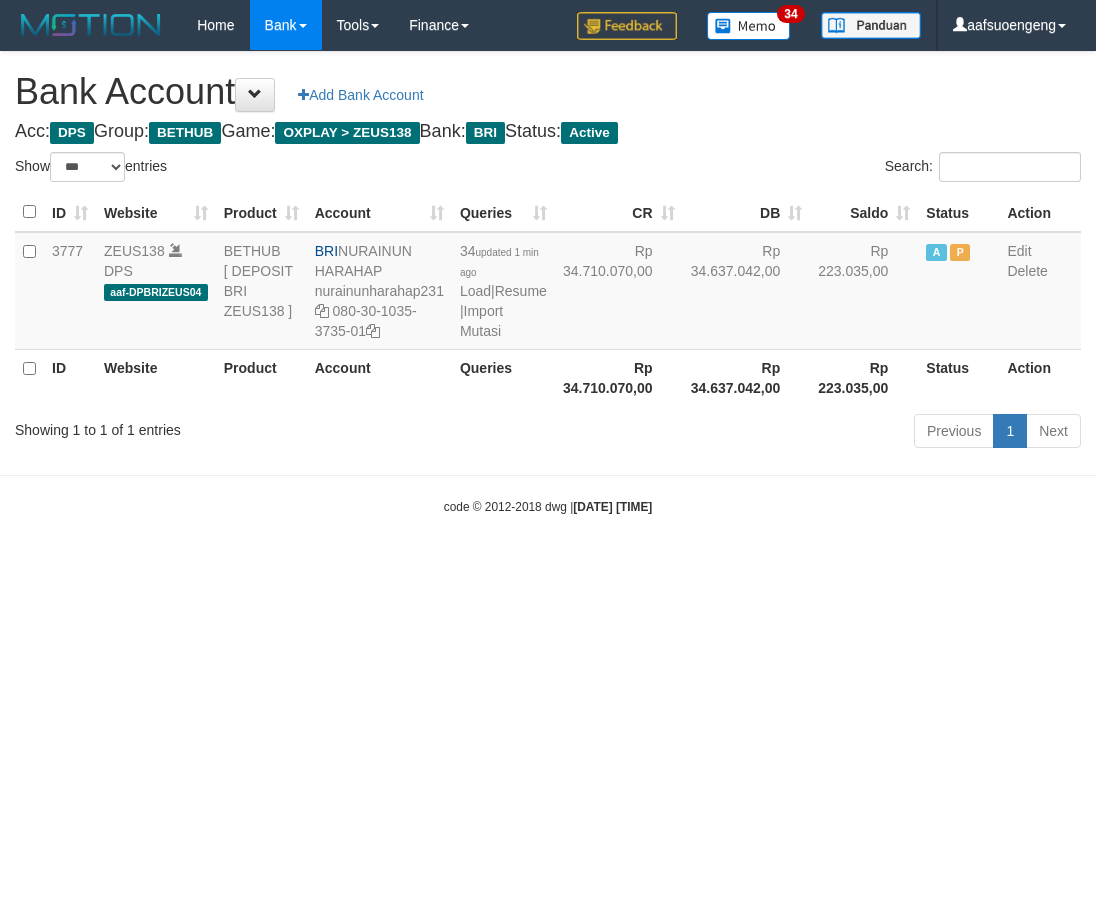 select on "***" 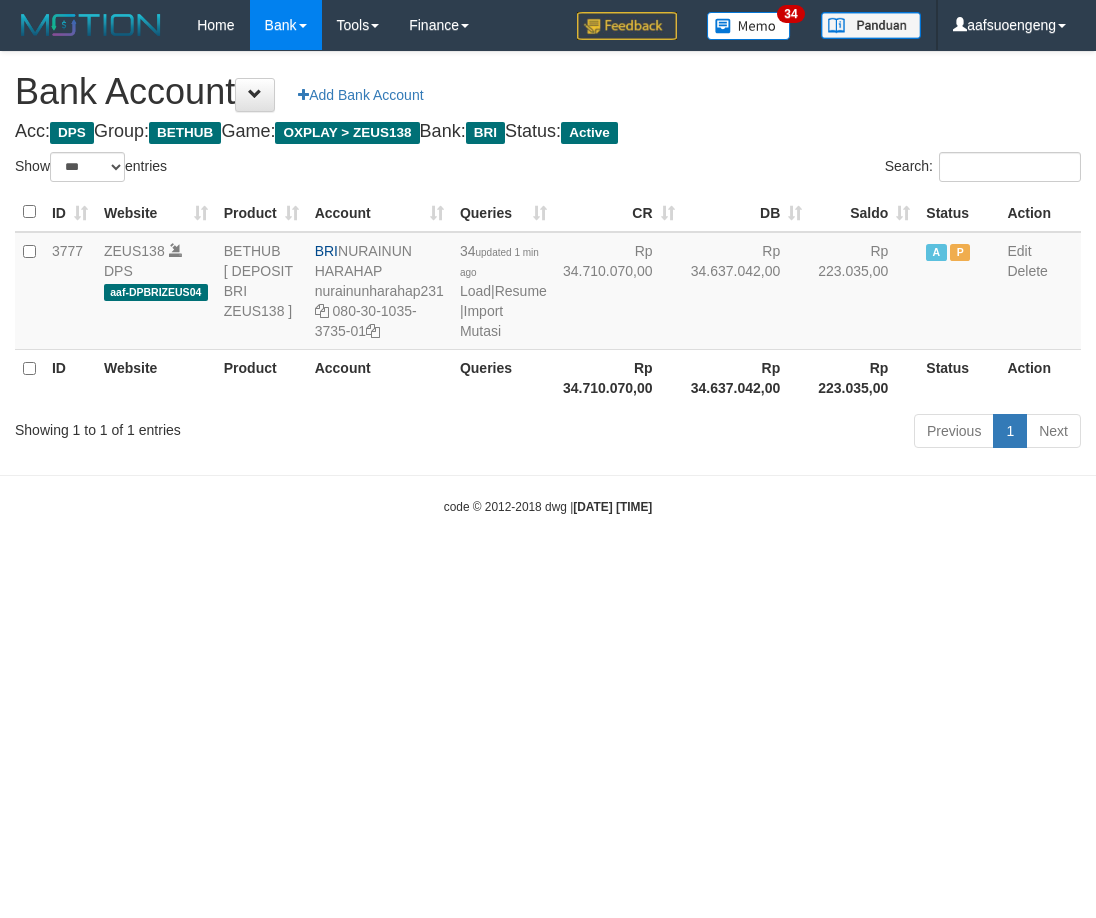 scroll, scrollTop: 0, scrollLeft: 0, axis: both 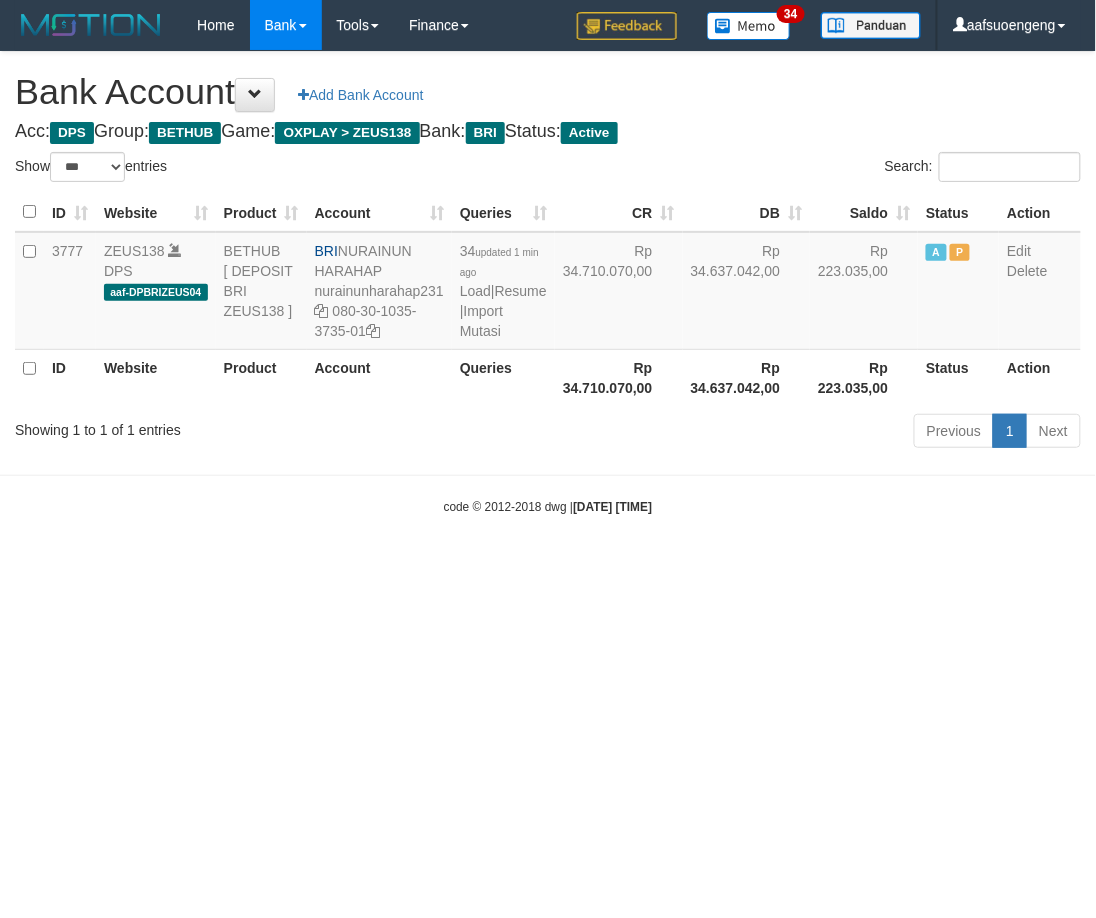 click on "Toggle navigation
Home
Bank
Account List
Mutasi Bank
Search
Sync
Tools
Suspicious Trans
Finance
Financial Data
aafsuoengeng
My Profile
Log Out
34" at bounding box center [548, 283] 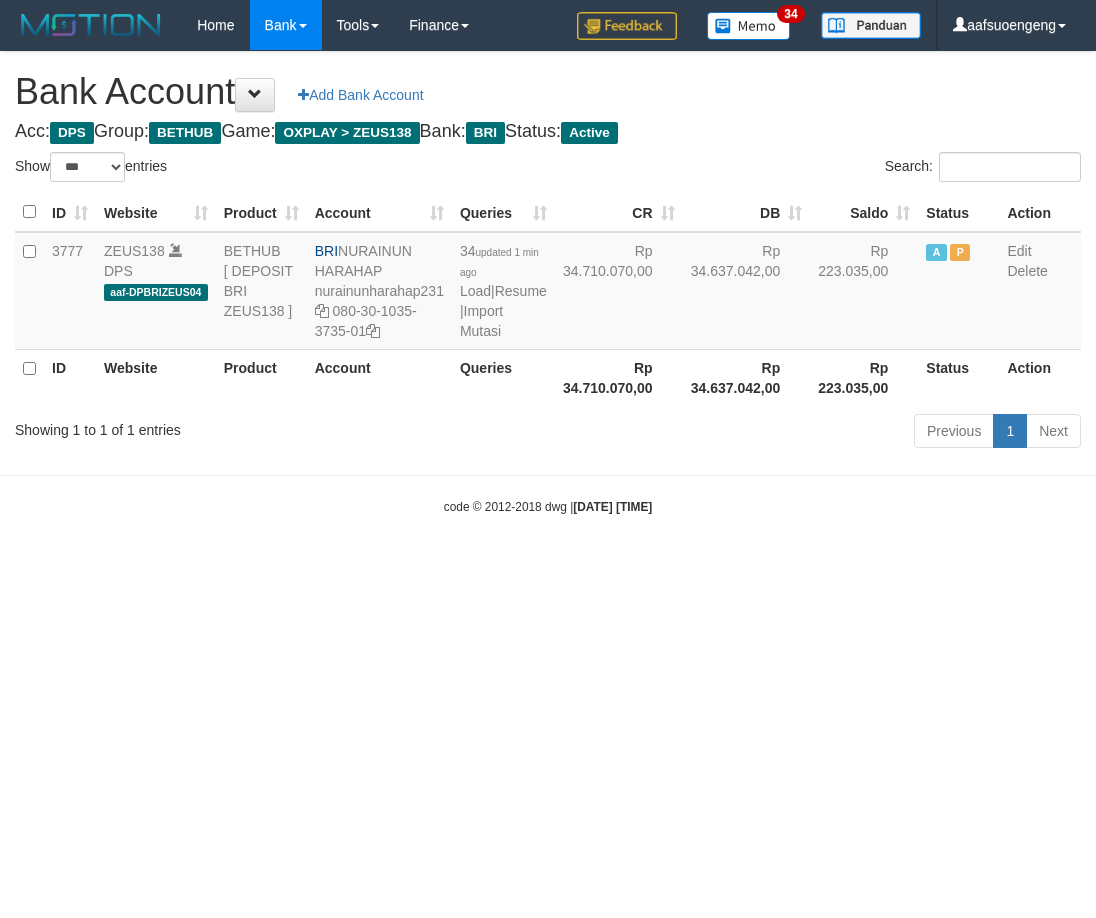 select on "***" 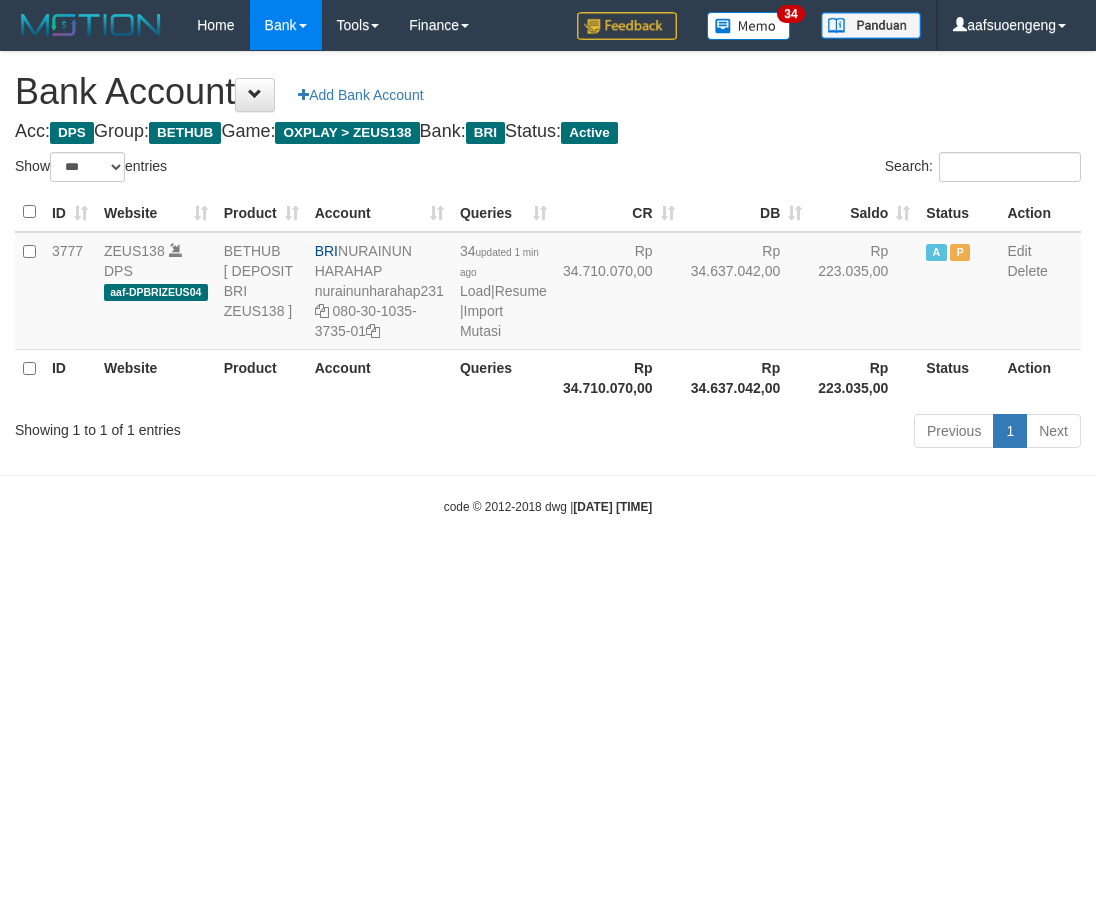 scroll, scrollTop: 0, scrollLeft: 0, axis: both 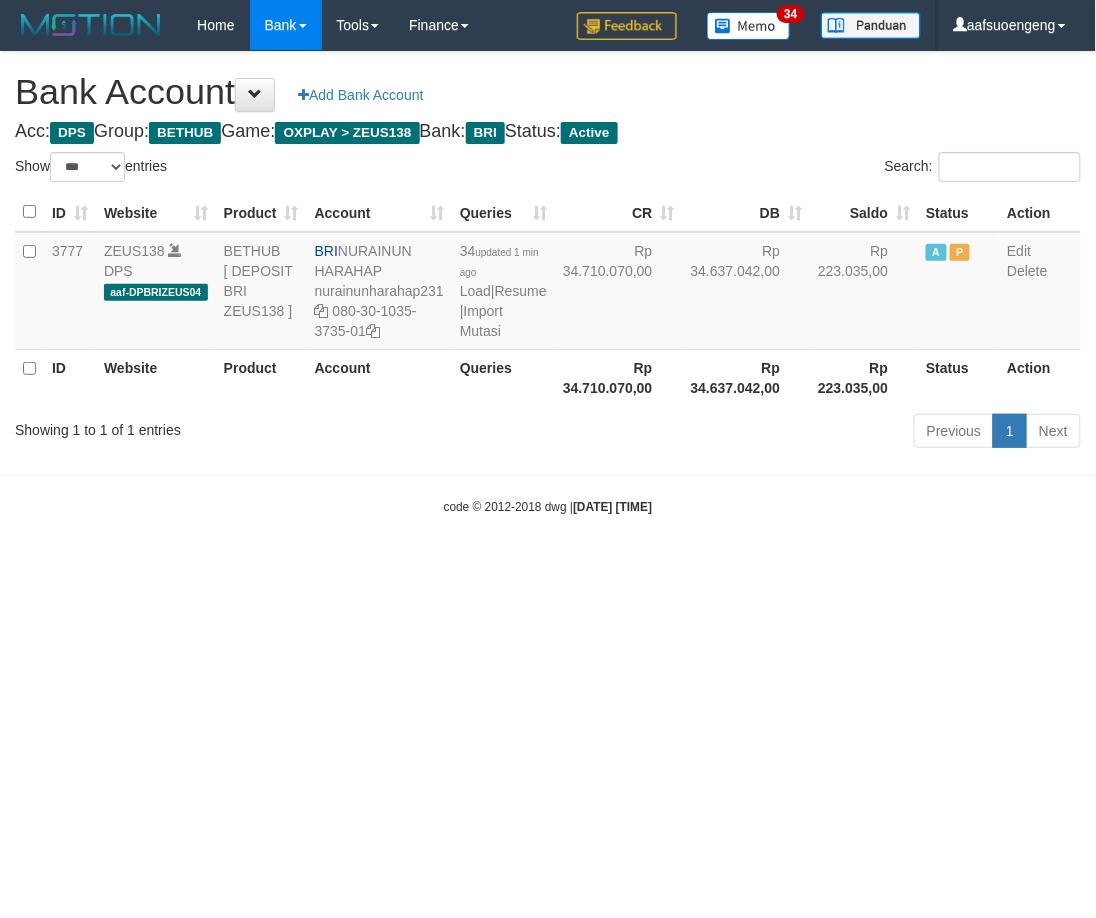click on "Toggle navigation
Home
Bank
Account List
Mutasi Bank
Search
Sync
Tools
Suspicious Trans
Finance
Financial Data
aafsuoengeng
My Profile
Log Out
34" at bounding box center (548, 283) 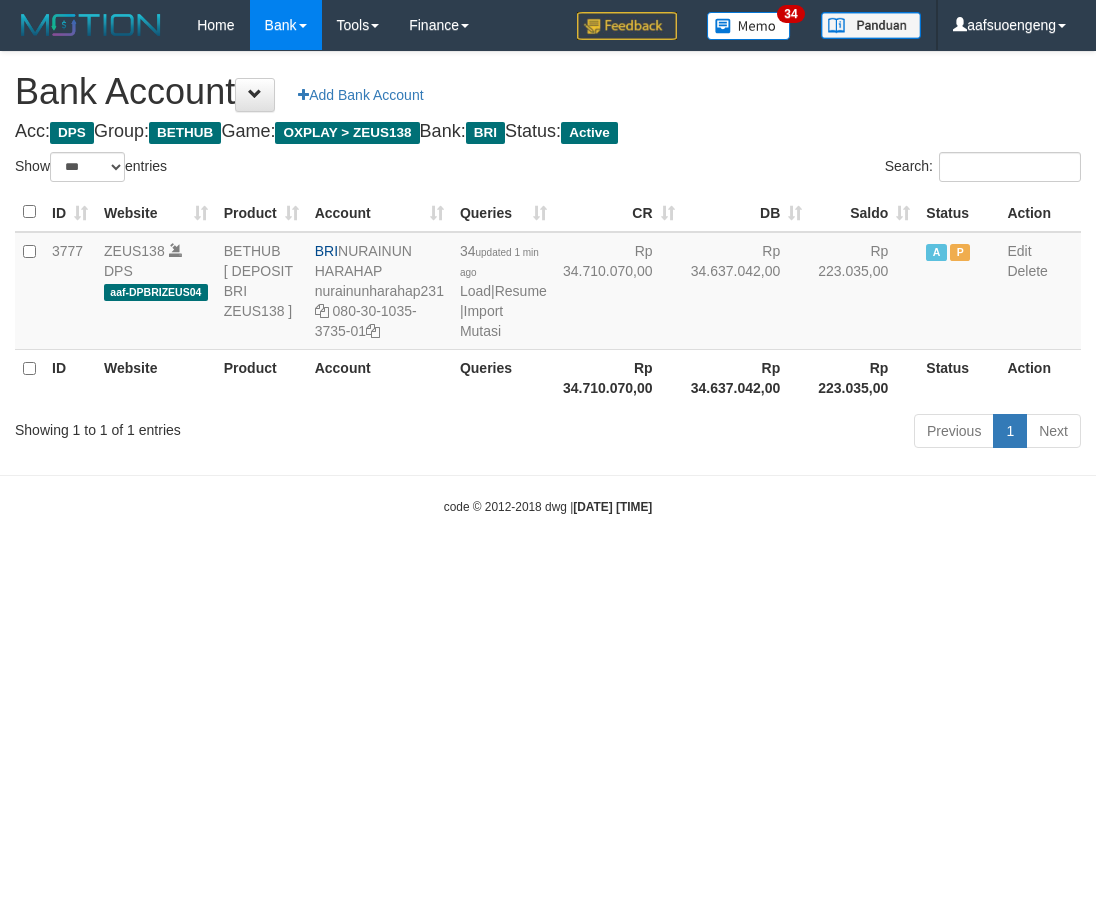 select on "***" 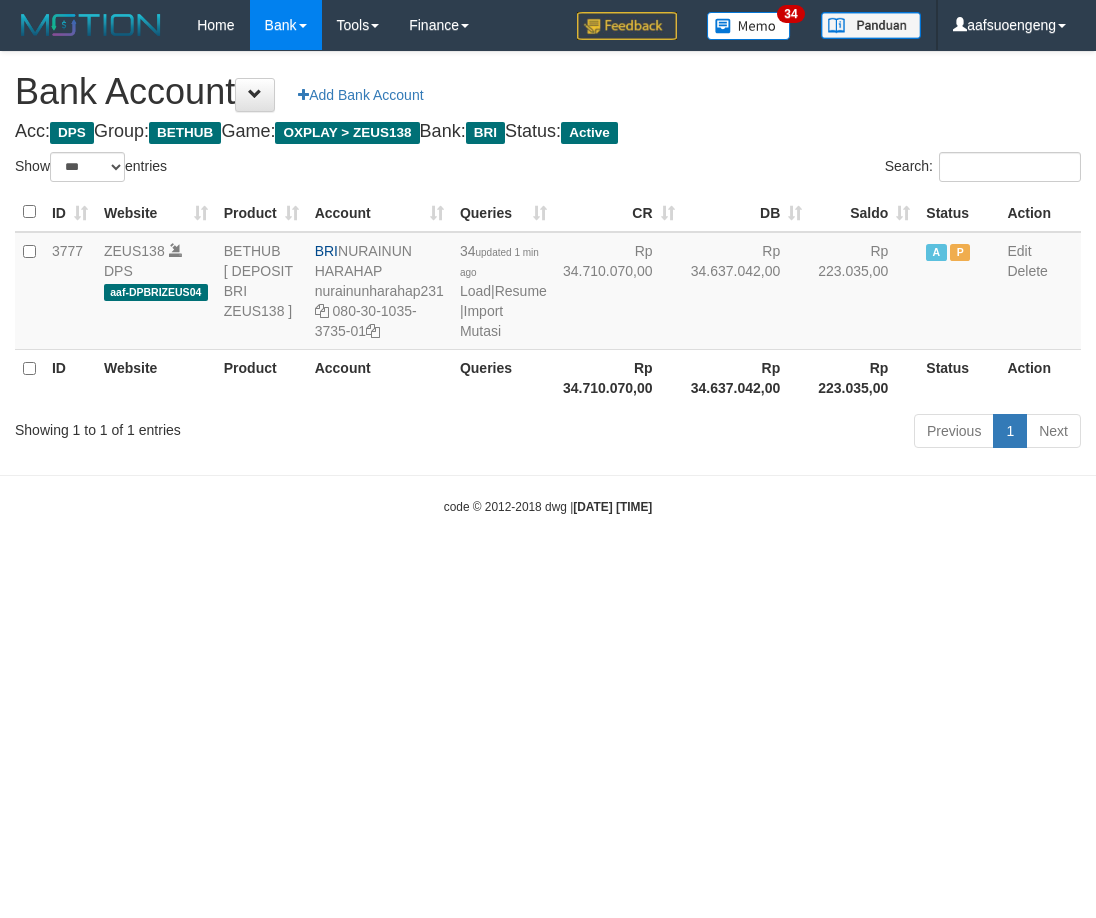 scroll, scrollTop: 0, scrollLeft: 0, axis: both 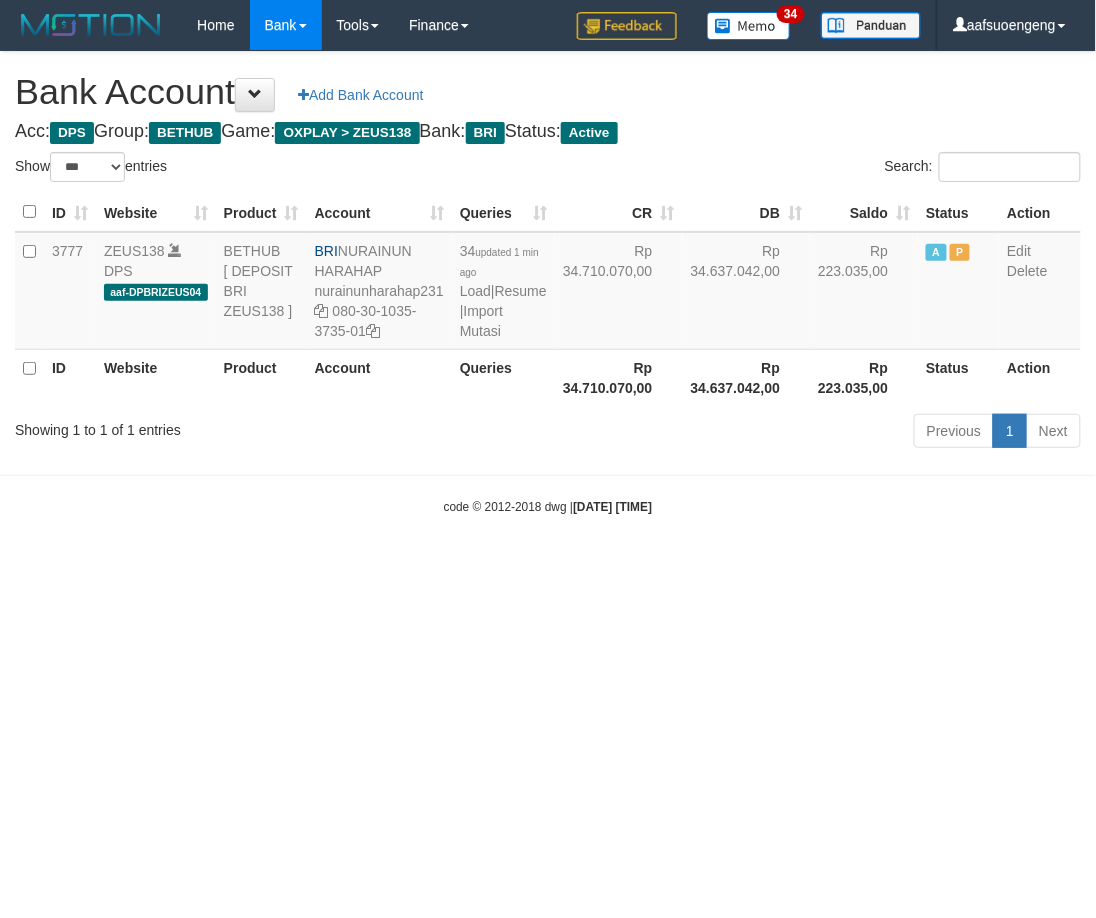 click on "Toggle navigation
Home
Bank
Account List
Mutasi Bank
Search
Sync
Tools
Suspicious Trans
Finance
Financial Data
aafsuoengeng
My Profile
Log Out
34" at bounding box center (548, 283) 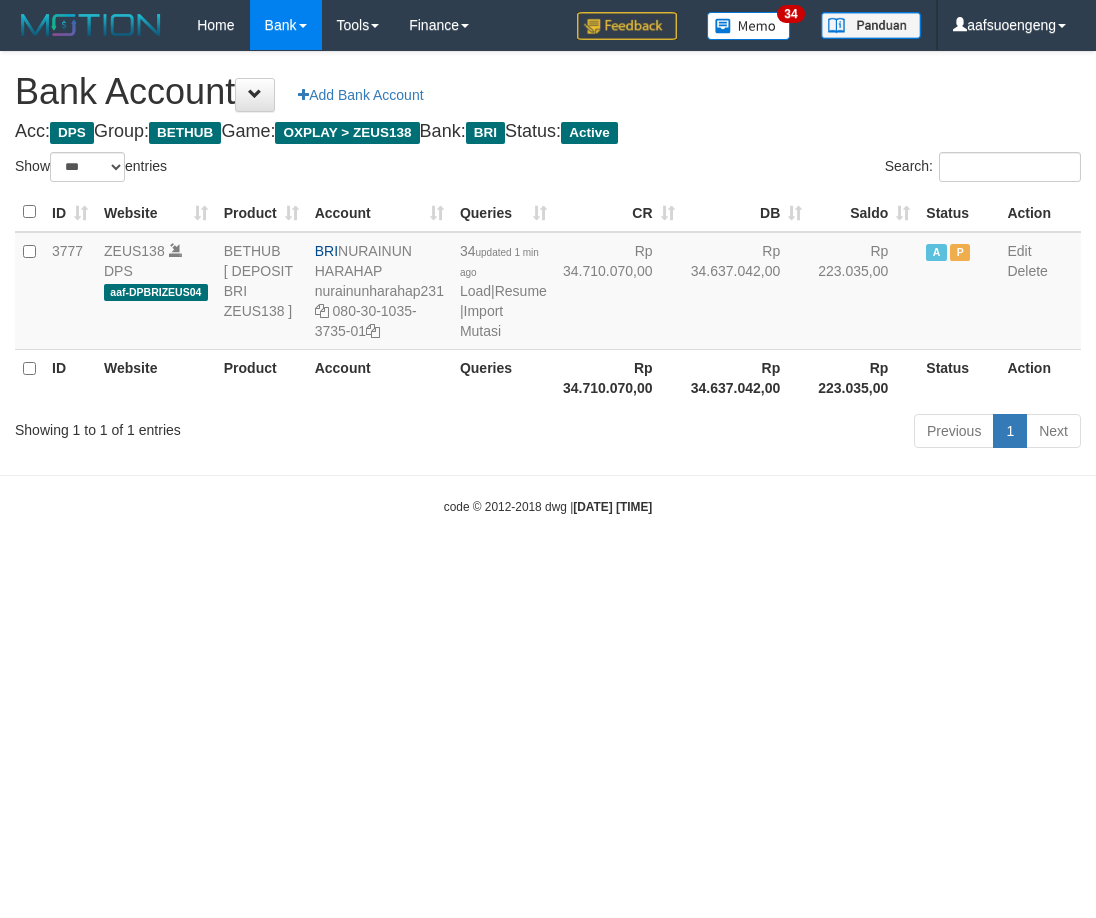 select on "***" 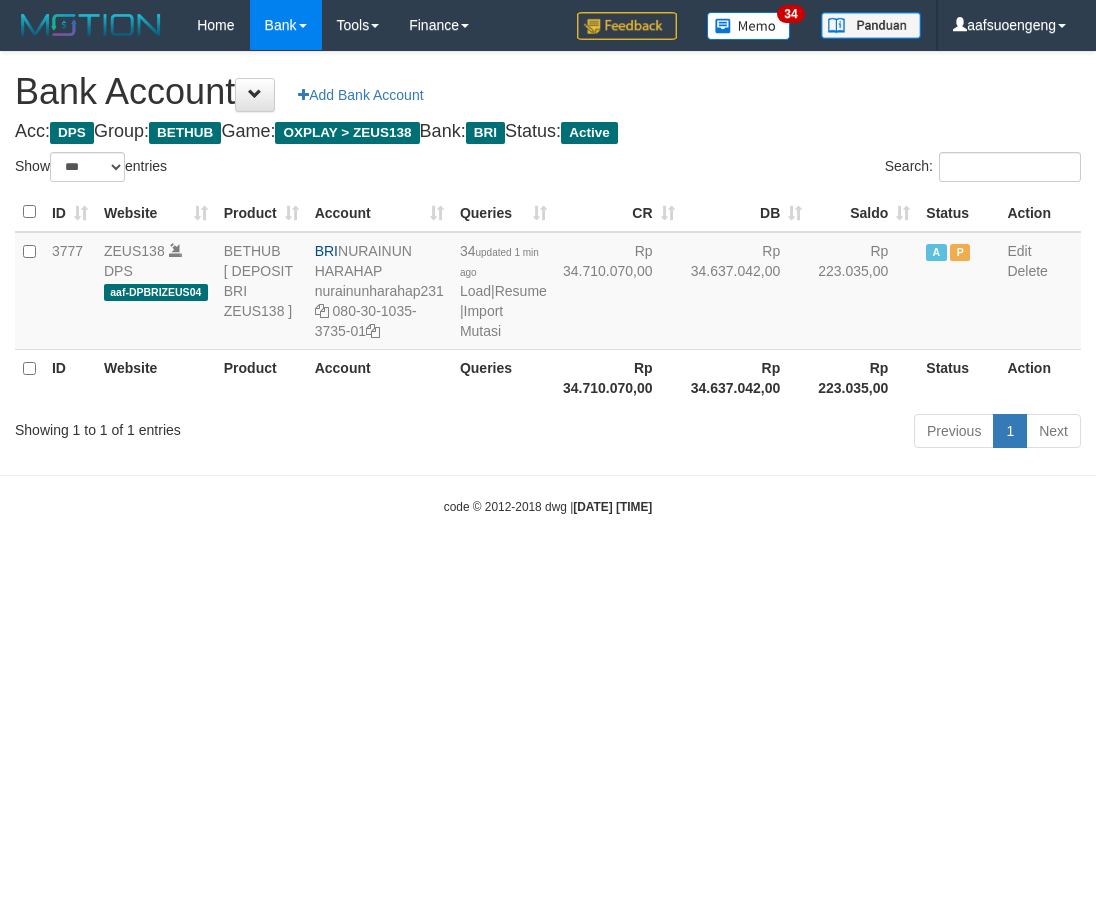 scroll, scrollTop: 0, scrollLeft: 0, axis: both 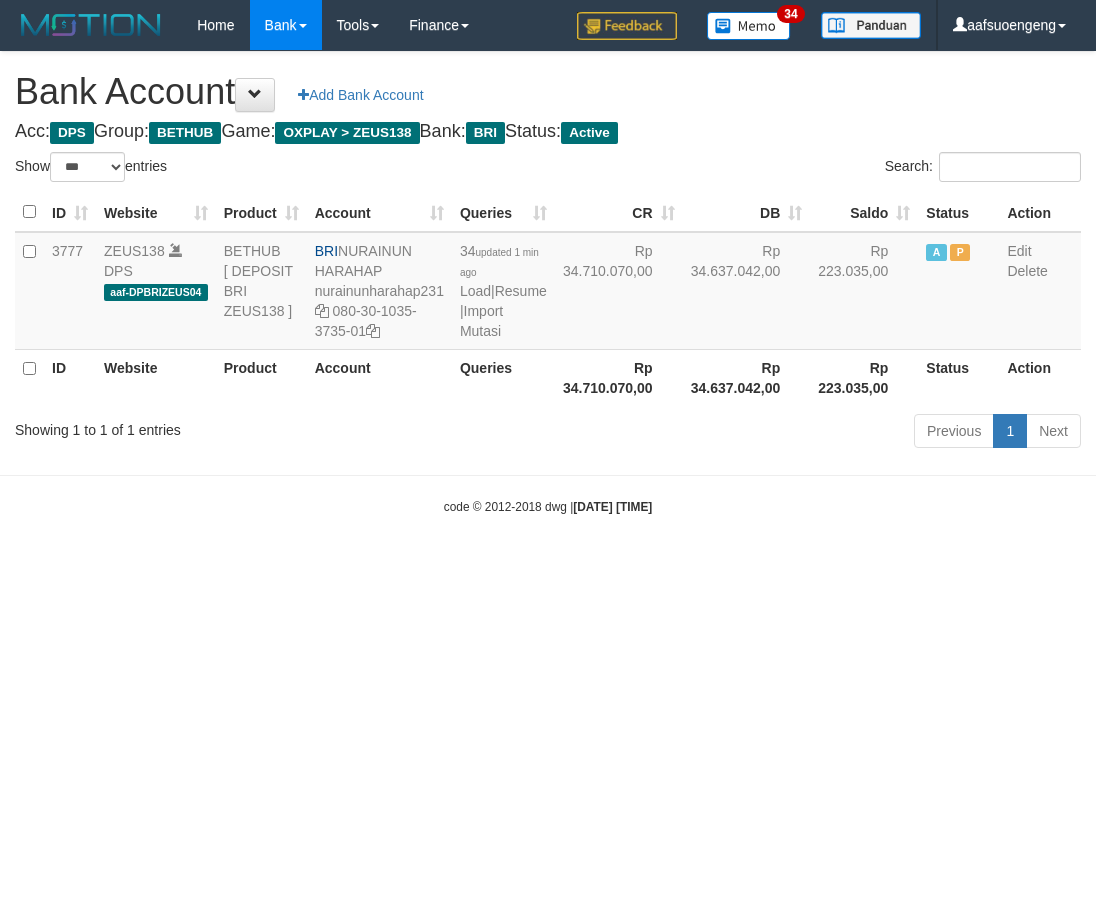 select on "***" 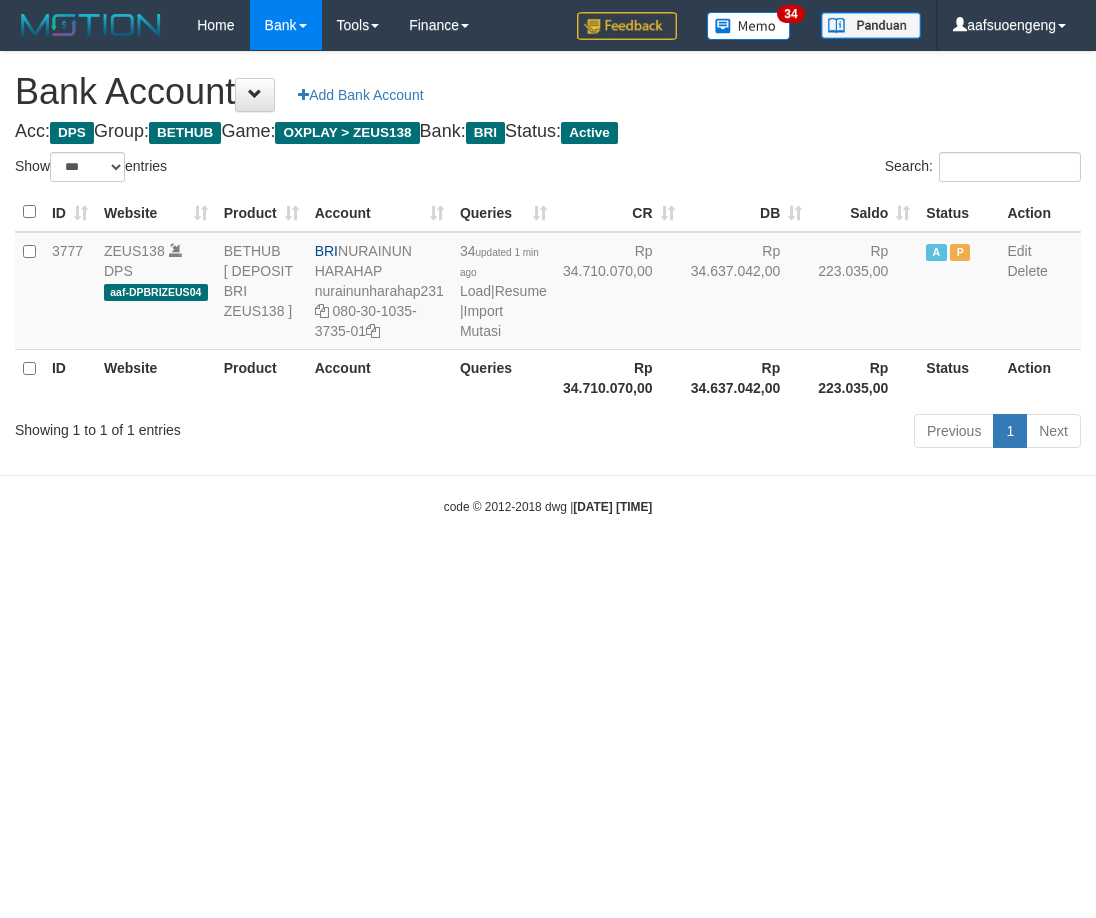 scroll, scrollTop: 0, scrollLeft: 0, axis: both 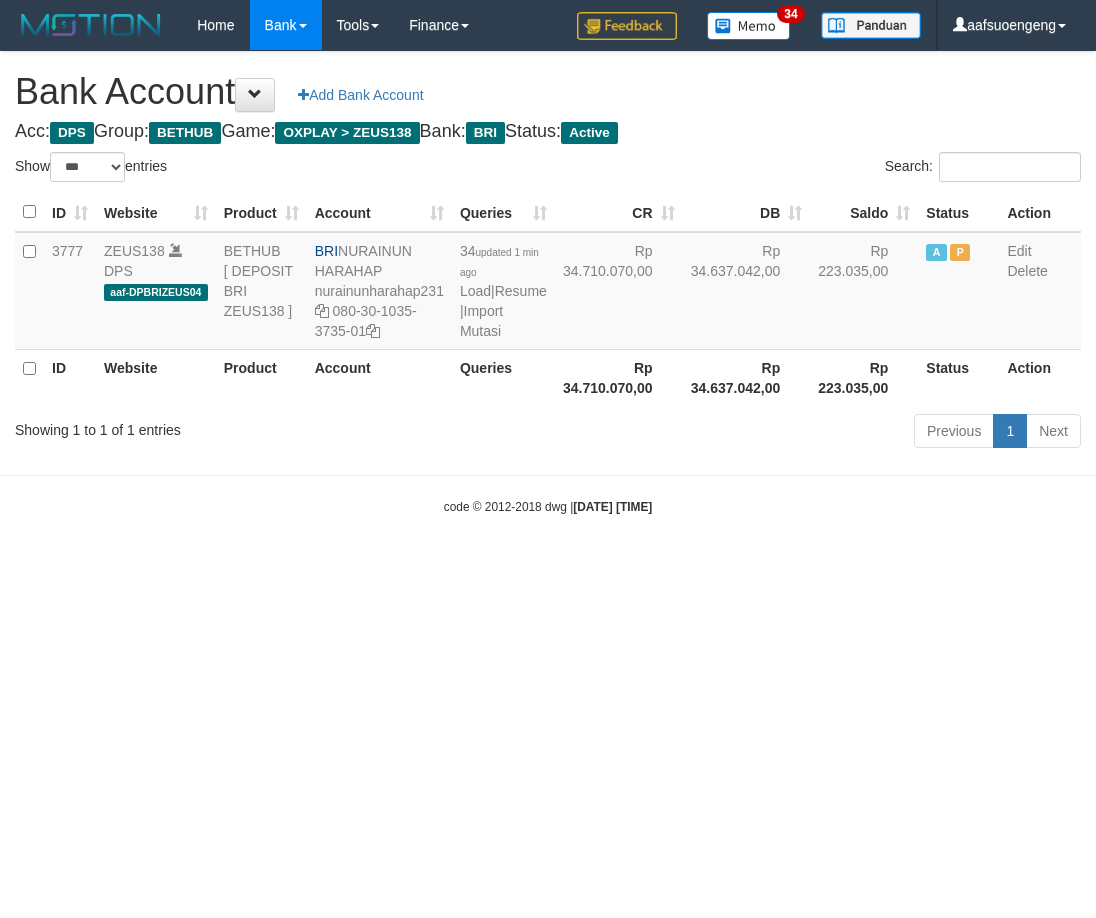 select on "***" 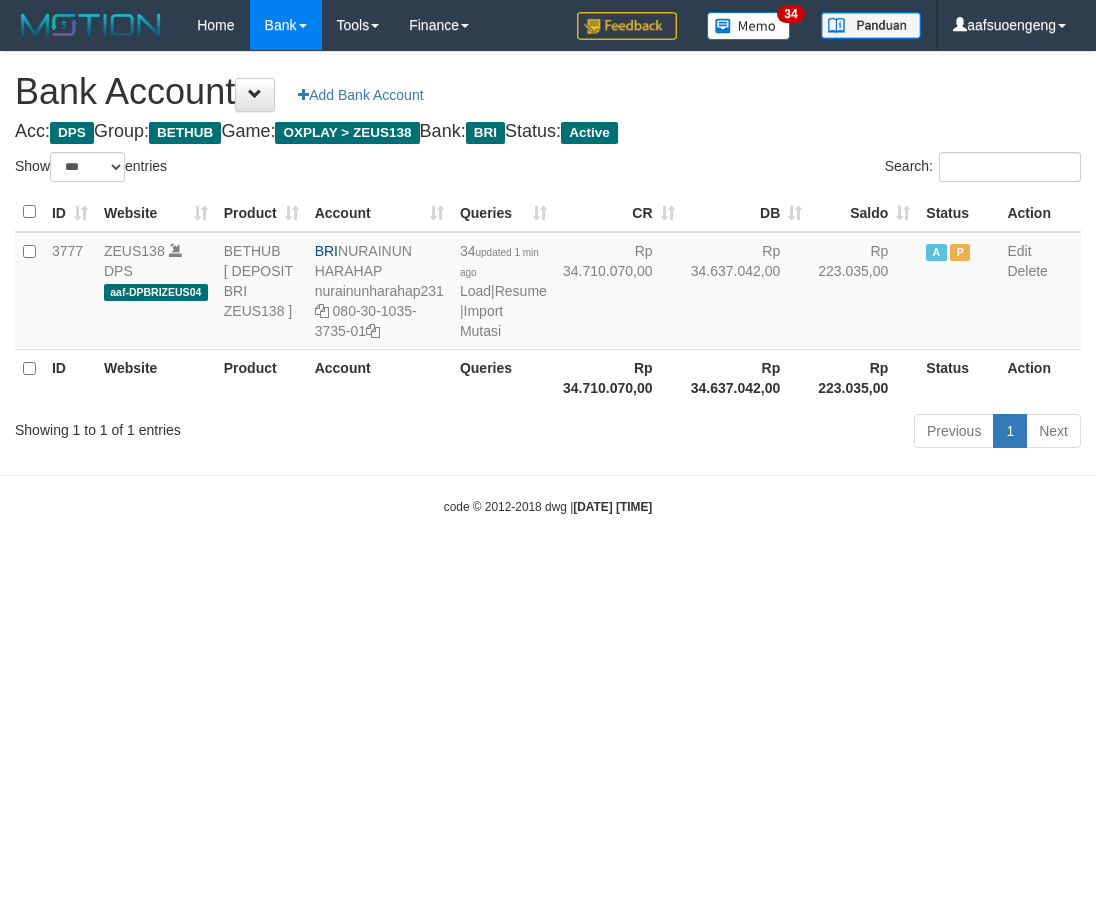 scroll, scrollTop: 0, scrollLeft: 0, axis: both 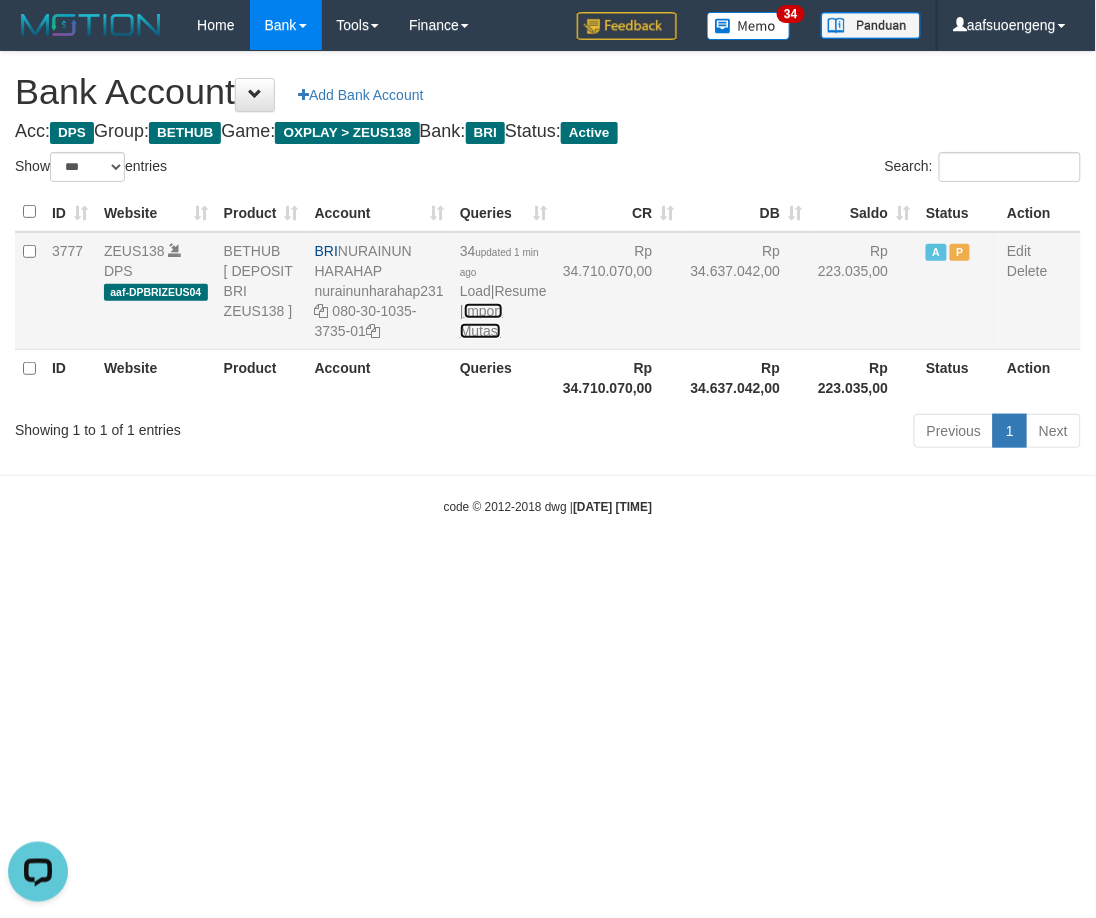 click on "Import Mutasi" at bounding box center [481, 321] 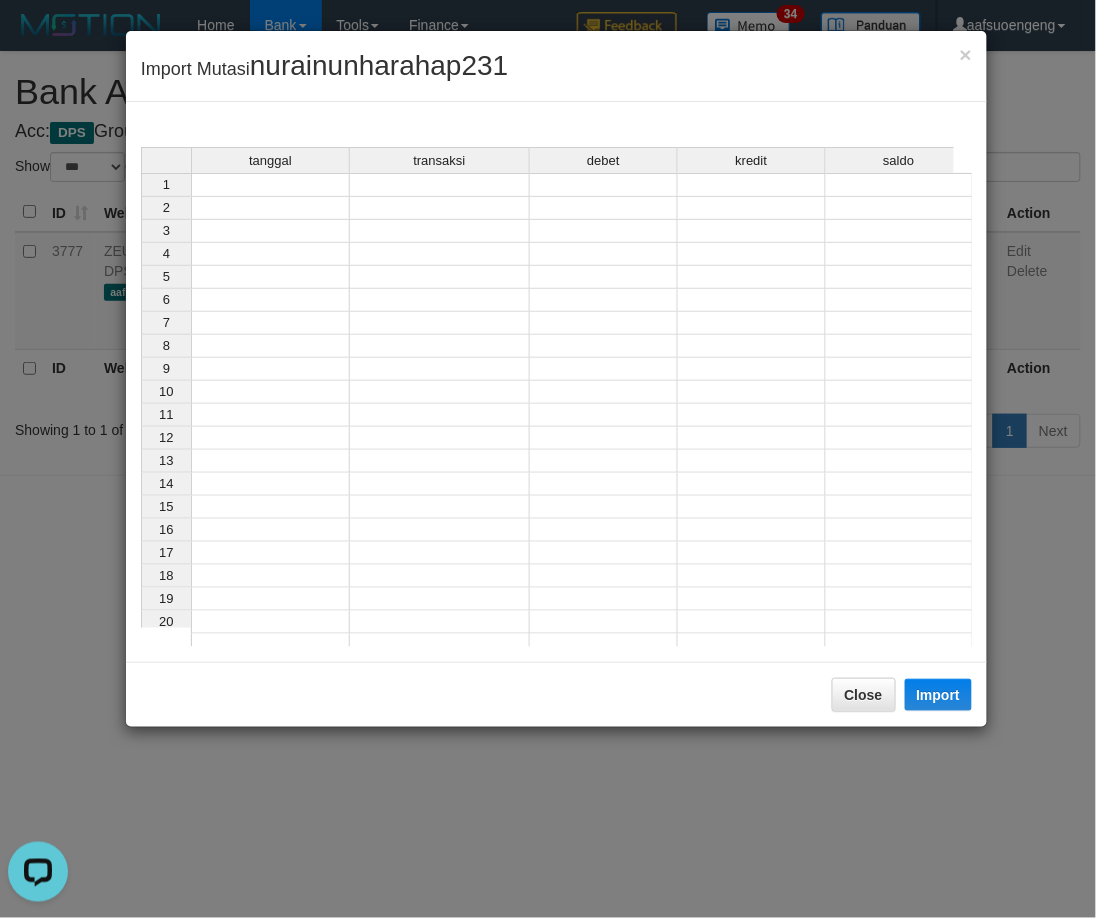 click at bounding box center (270, 185) 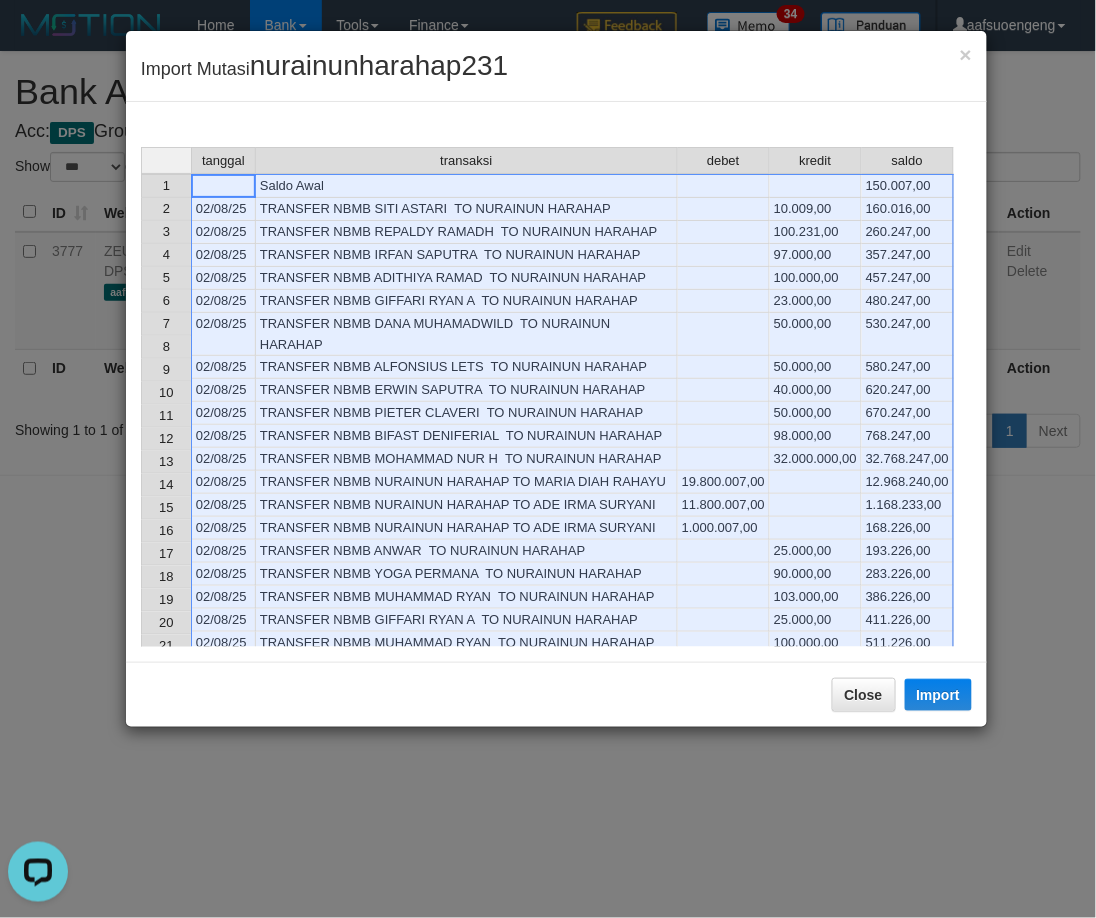 scroll, scrollTop: 18, scrollLeft: 0, axis: vertical 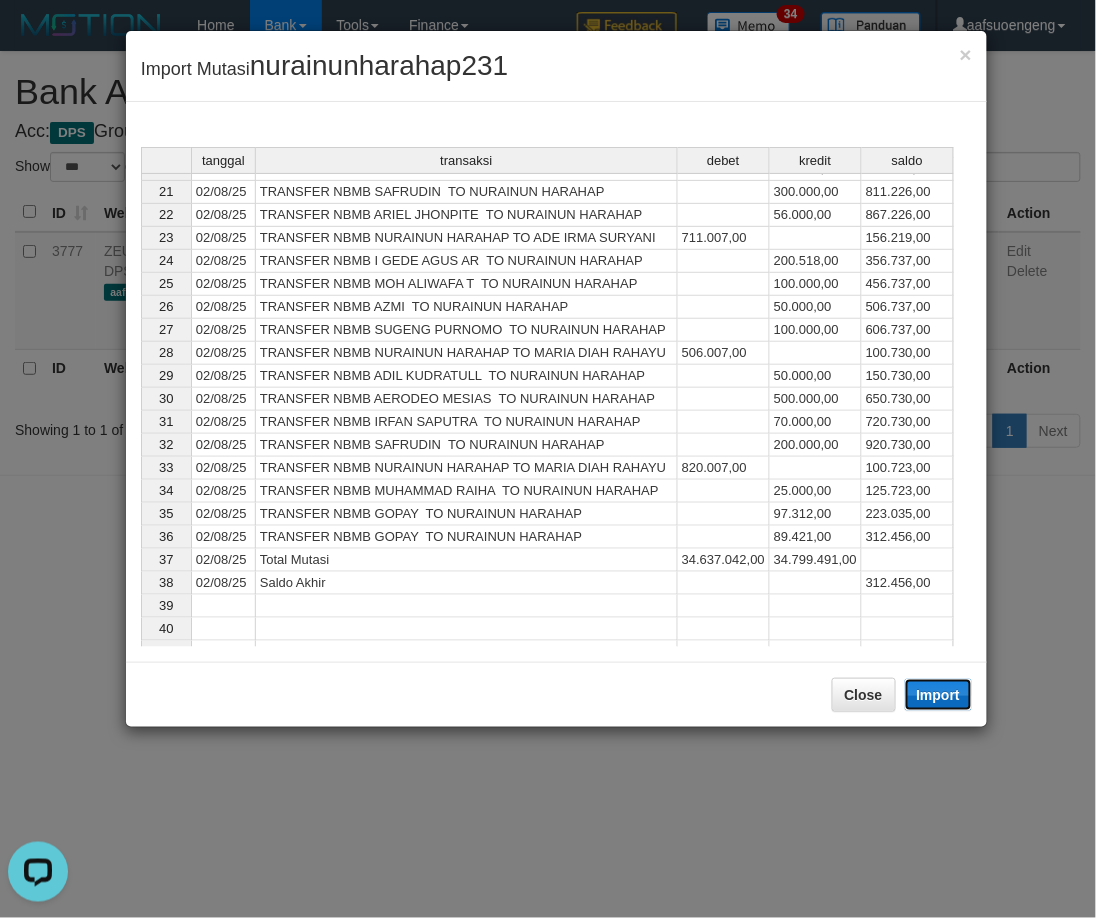 click on "Import" at bounding box center [939, 695] 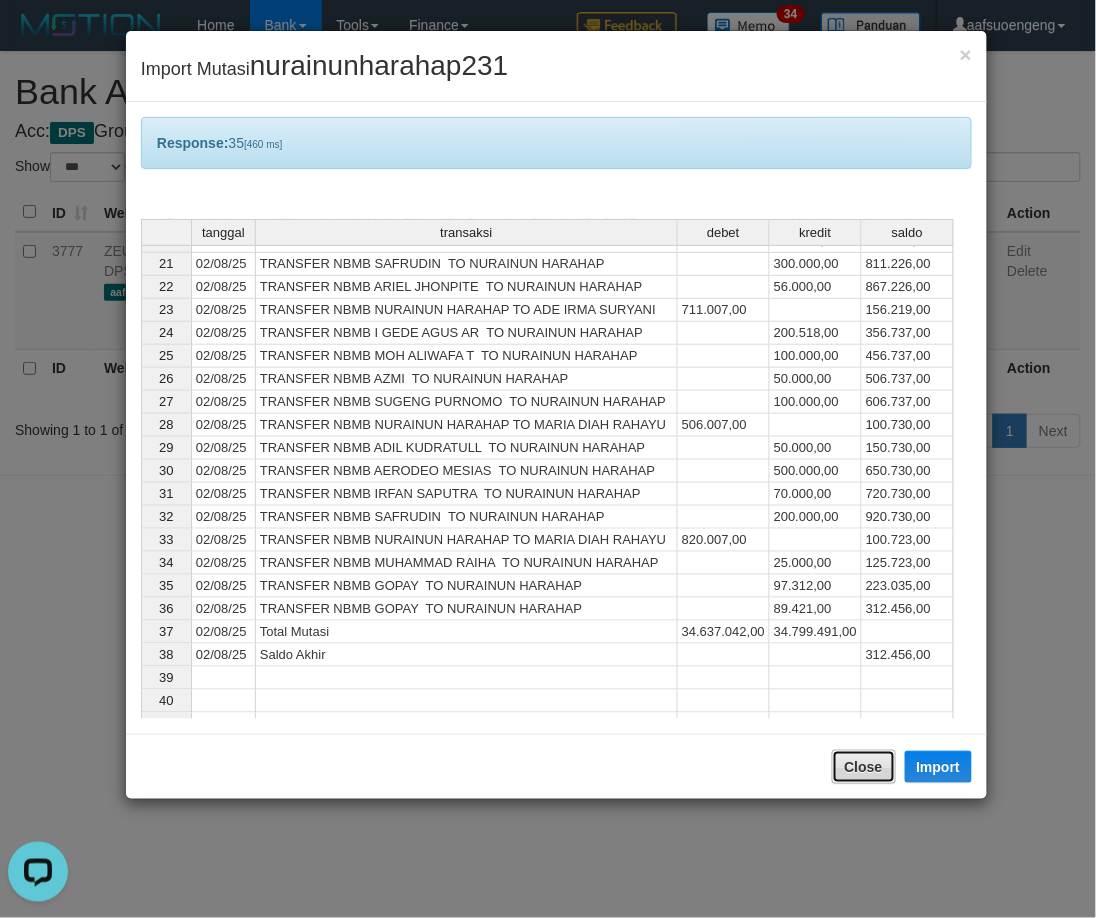 click on "Close" at bounding box center (864, 767) 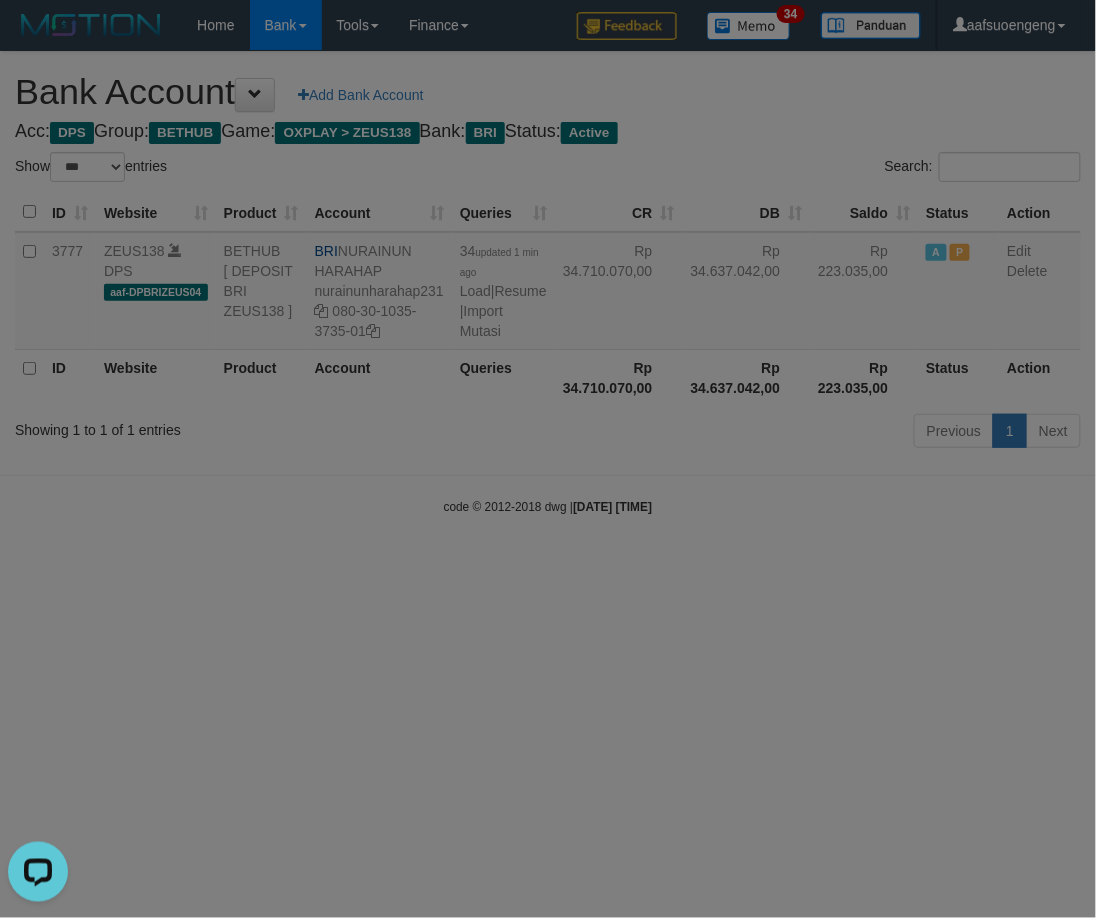 click at bounding box center (548, 459) 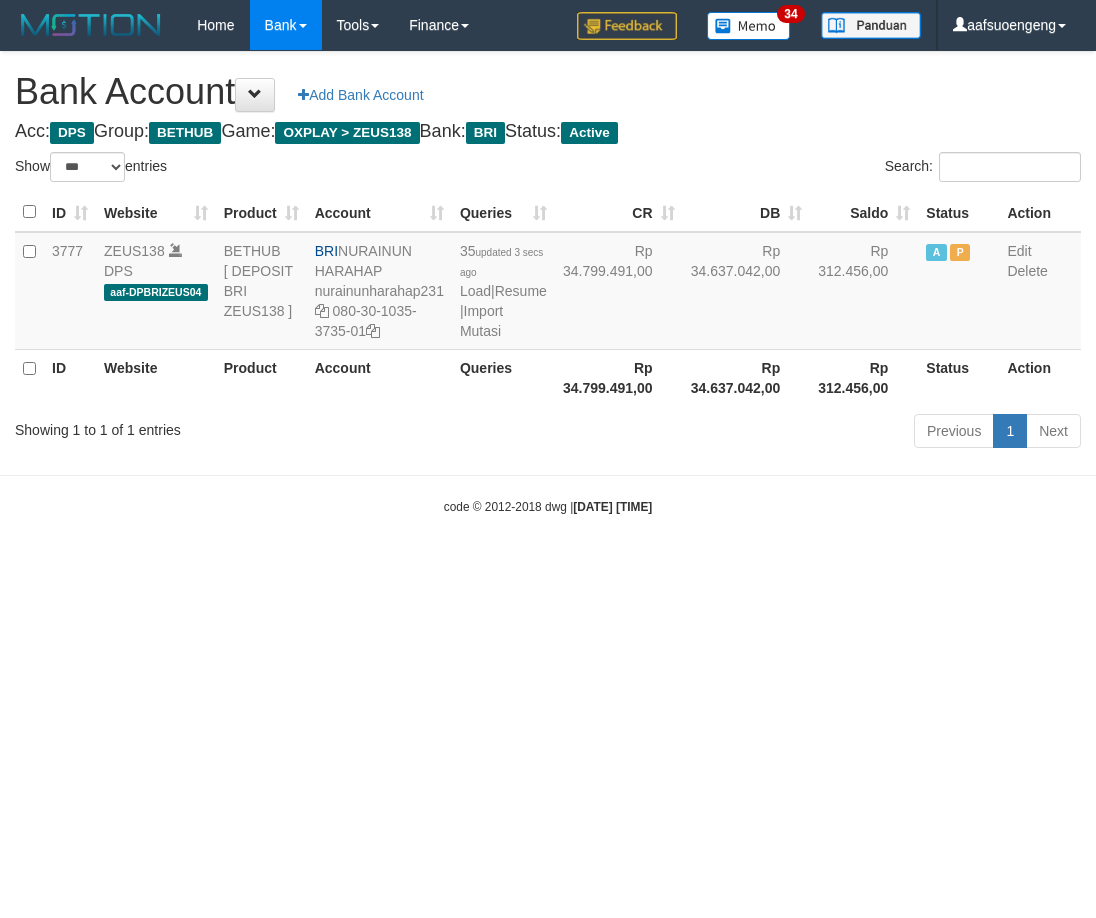 select on "***" 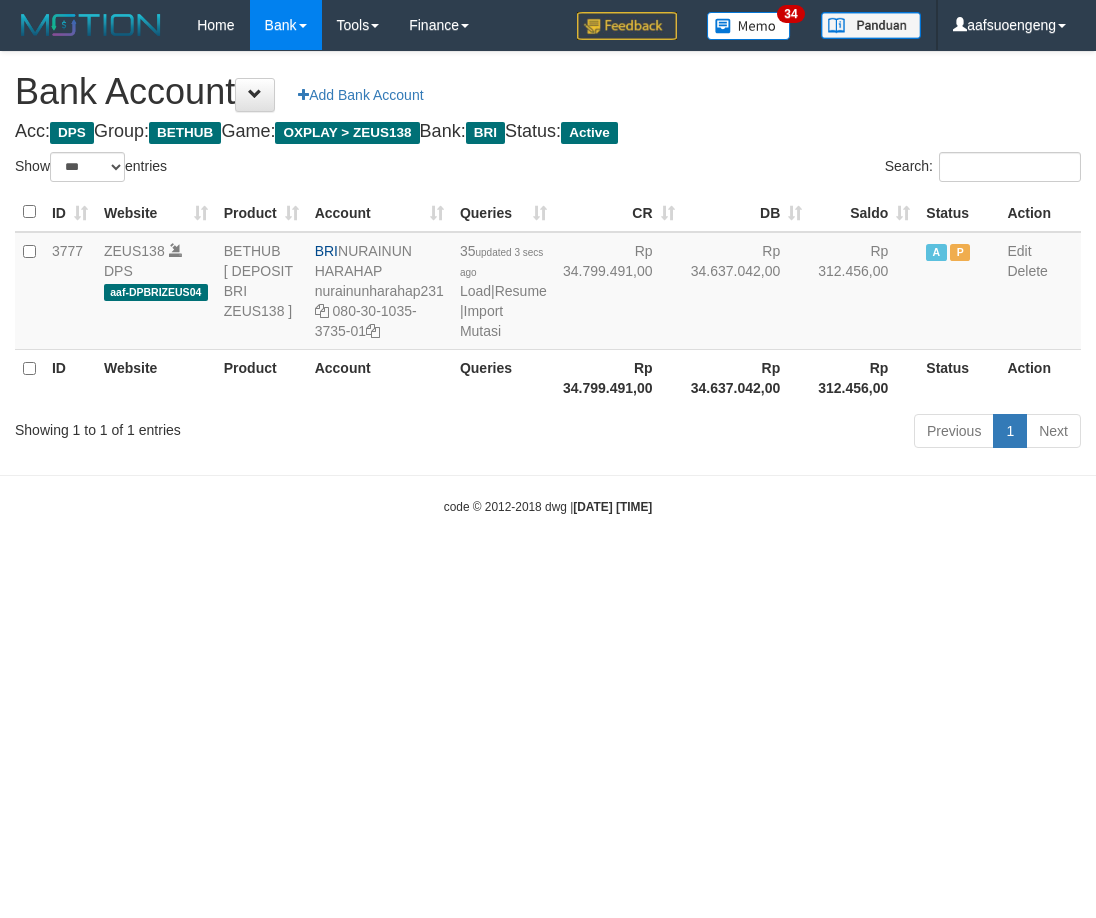 scroll, scrollTop: 0, scrollLeft: 0, axis: both 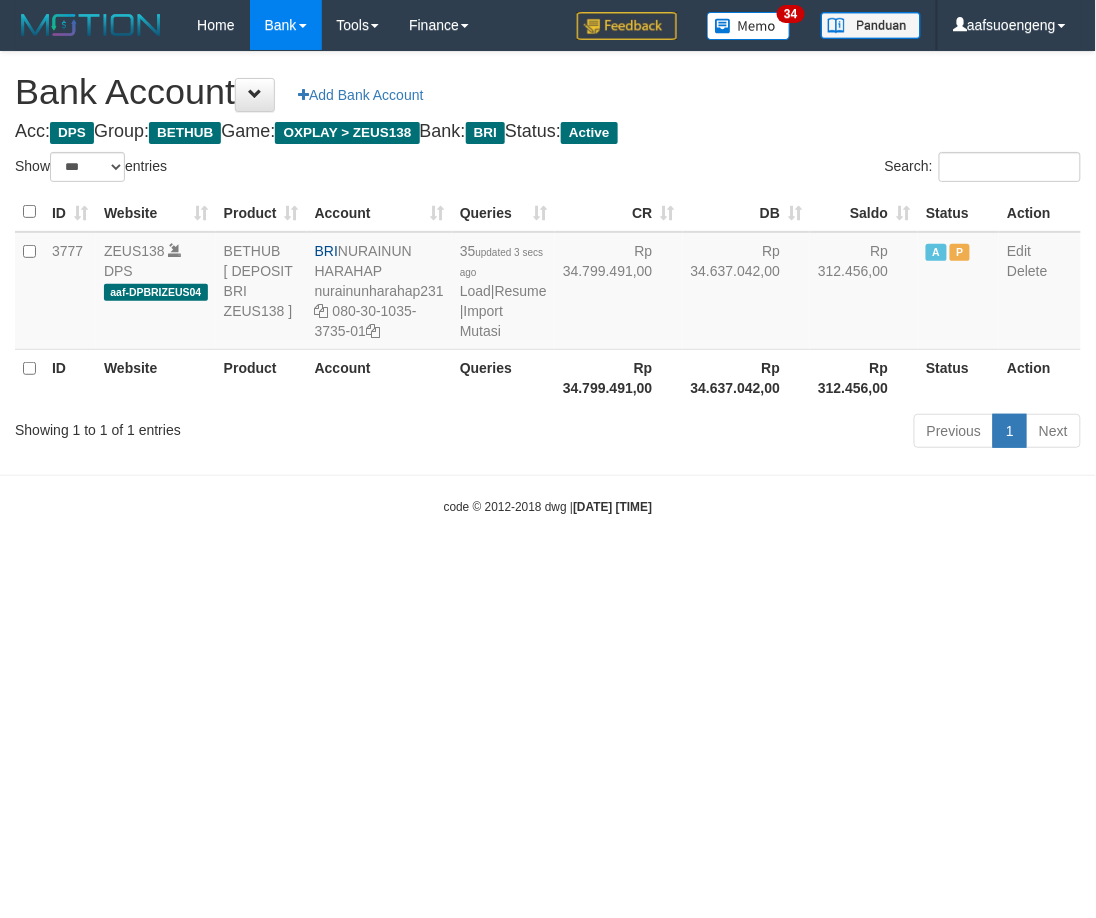 drag, startPoint x: 977, startPoint y: 770, endPoint x: 1024, endPoint y: 717, distance: 70.837845 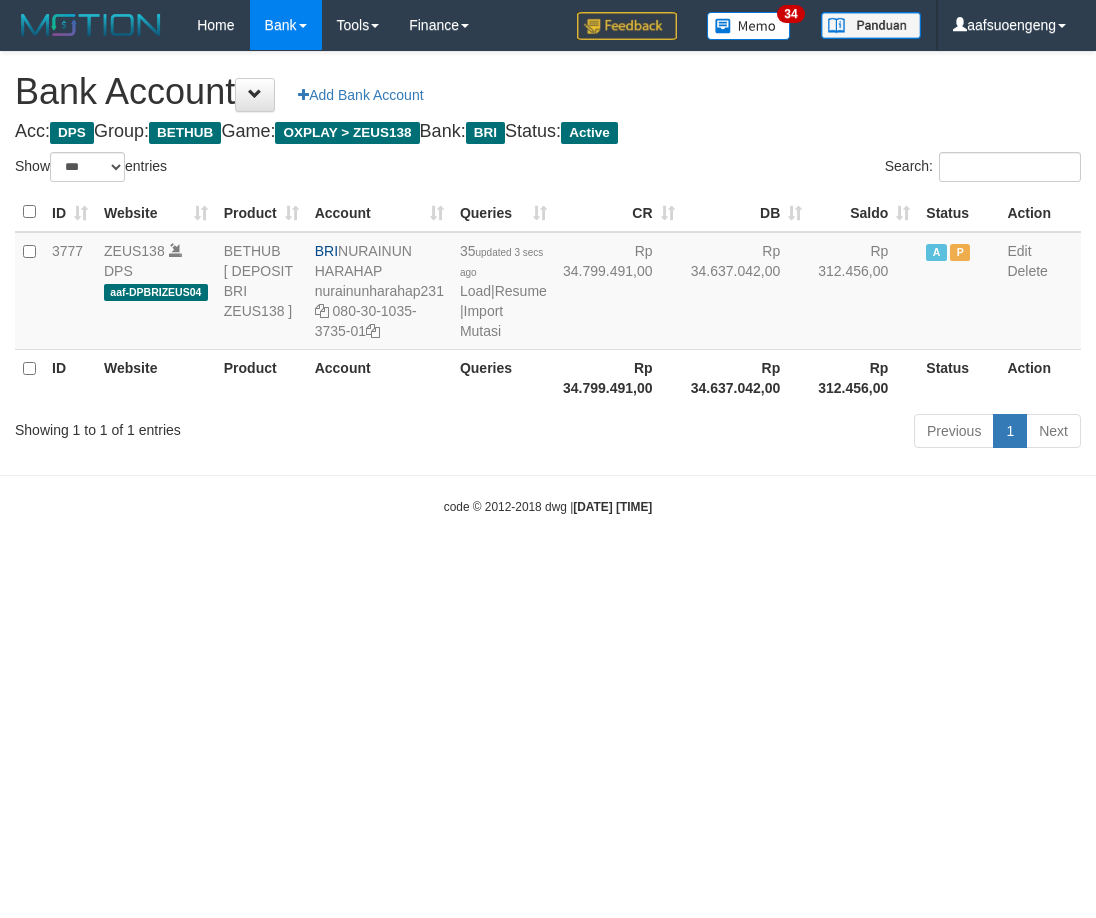 select on "***" 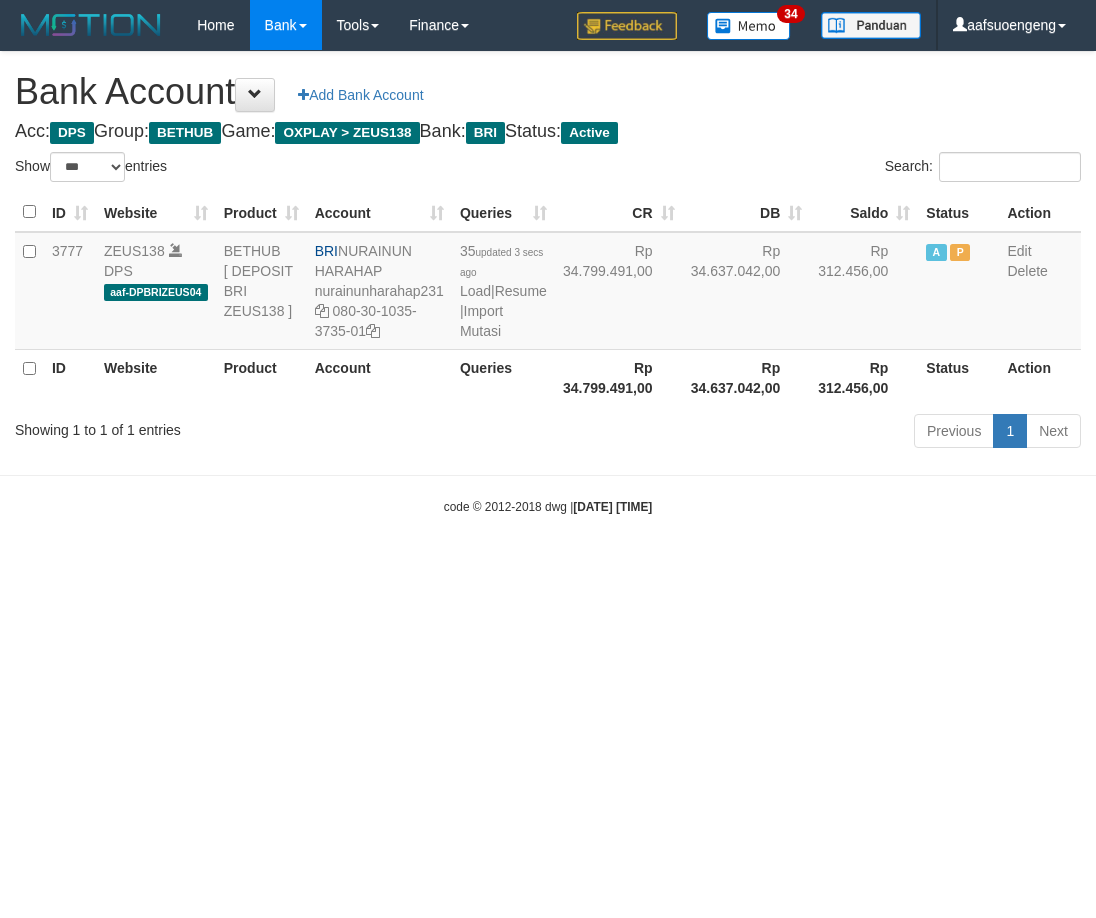 scroll, scrollTop: 0, scrollLeft: 0, axis: both 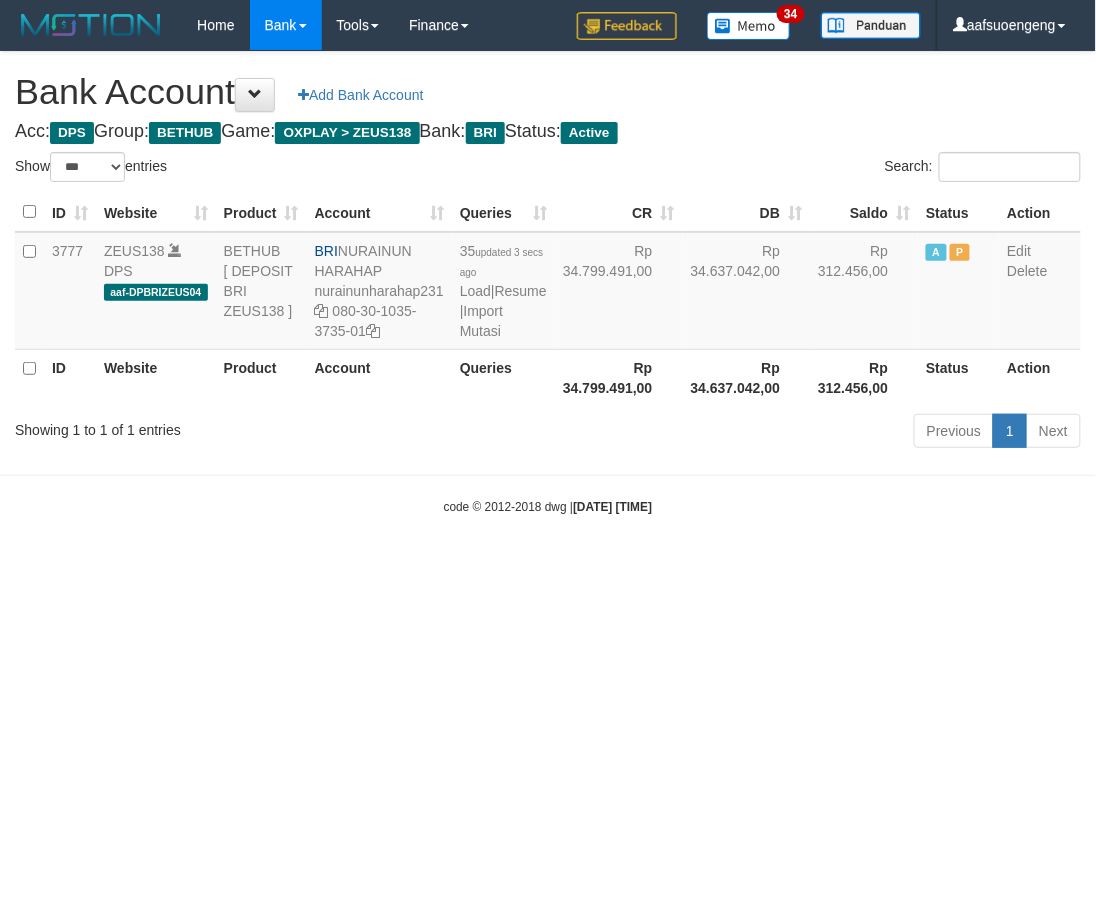 drag, startPoint x: 830, startPoint y: 613, endPoint x: 833, endPoint y: 626, distance: 13.341664 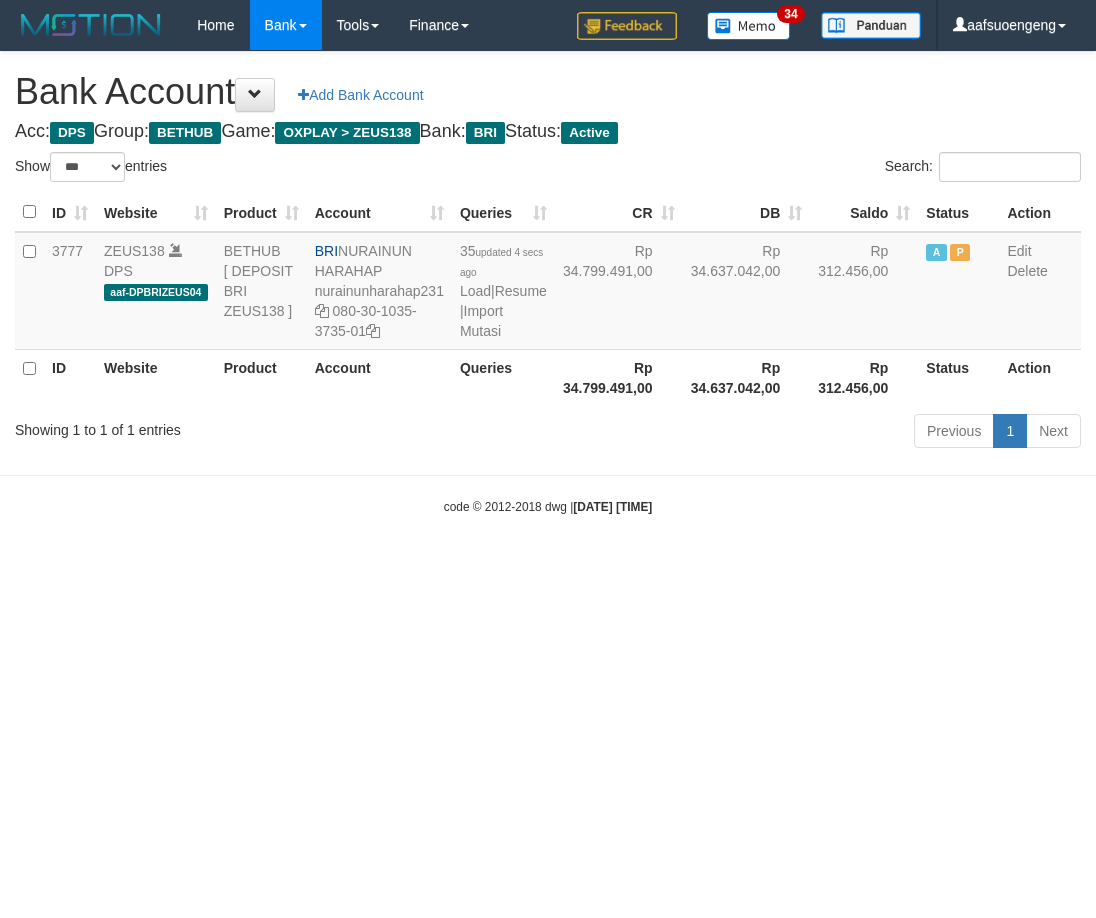 select on "***" 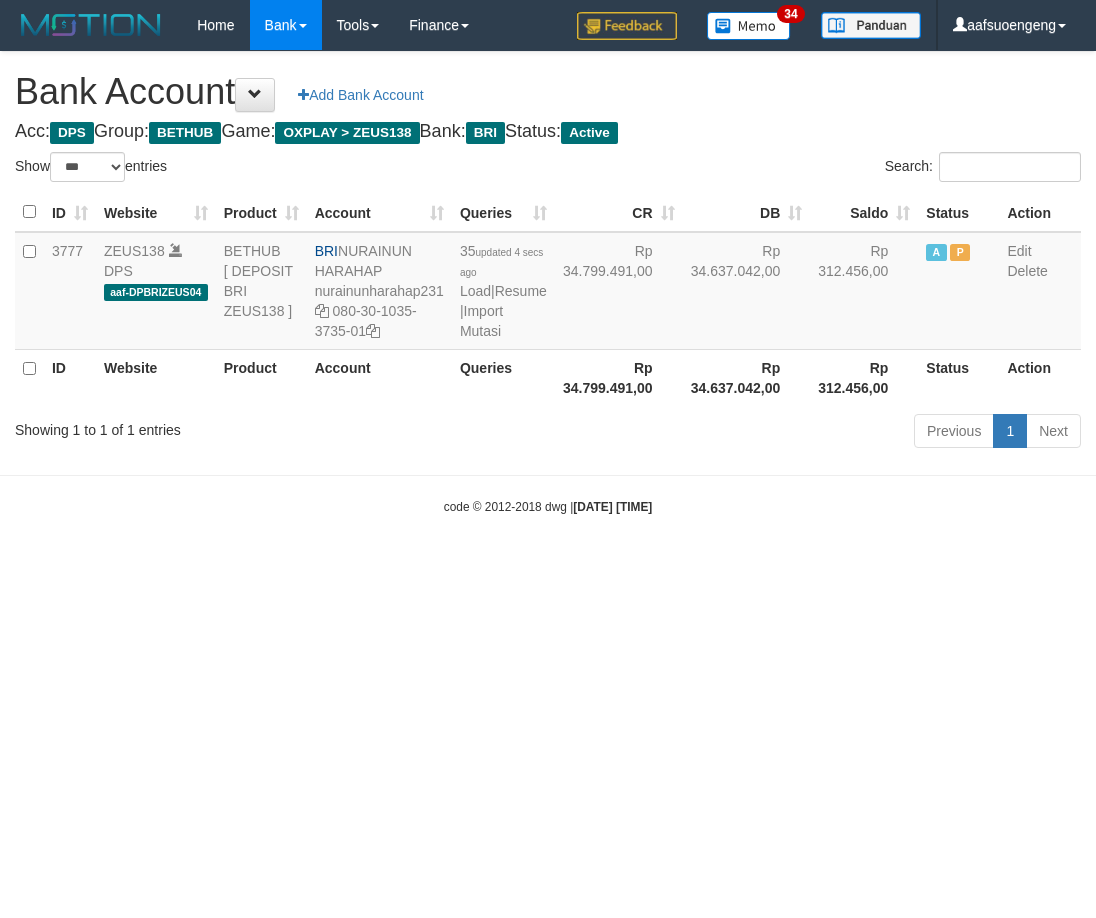 scroll, scrollTop: 0, scrollLeft: 0, axis: both 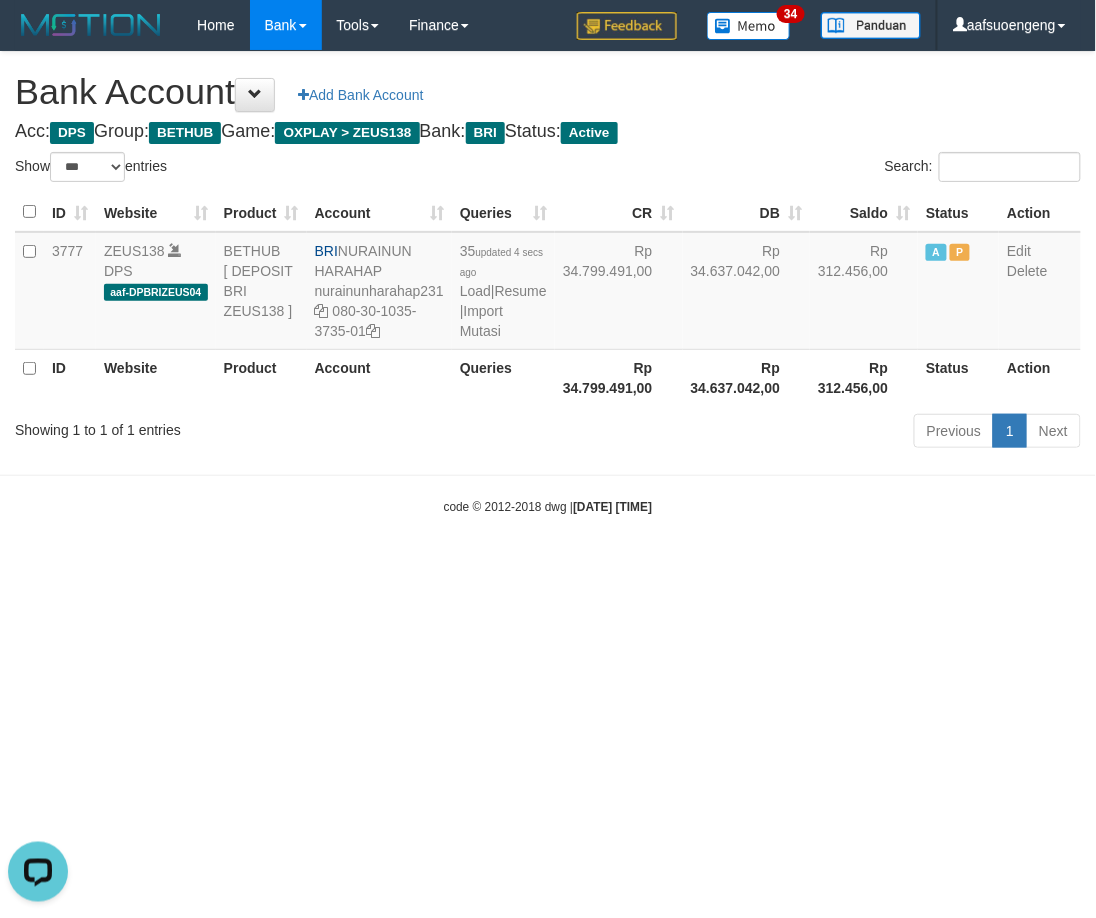 click on "Toggle navigation
Home
Bank
Account List
Mutasi Bank
Search
Sync
Tools
Suspicious Trans
Finance
Financial Data
aafsuoengeng
My Profile
Log Out
34" at bounding box center (548, 283) 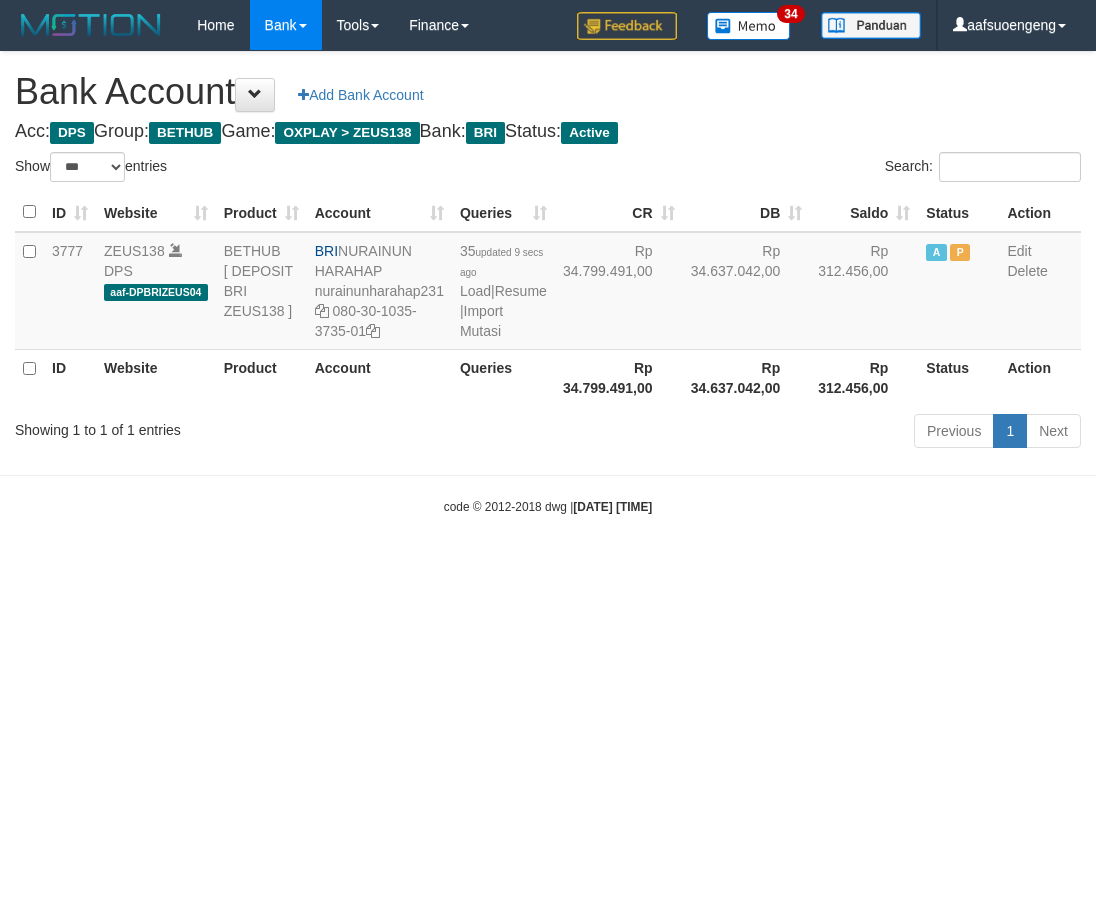 select on "***" 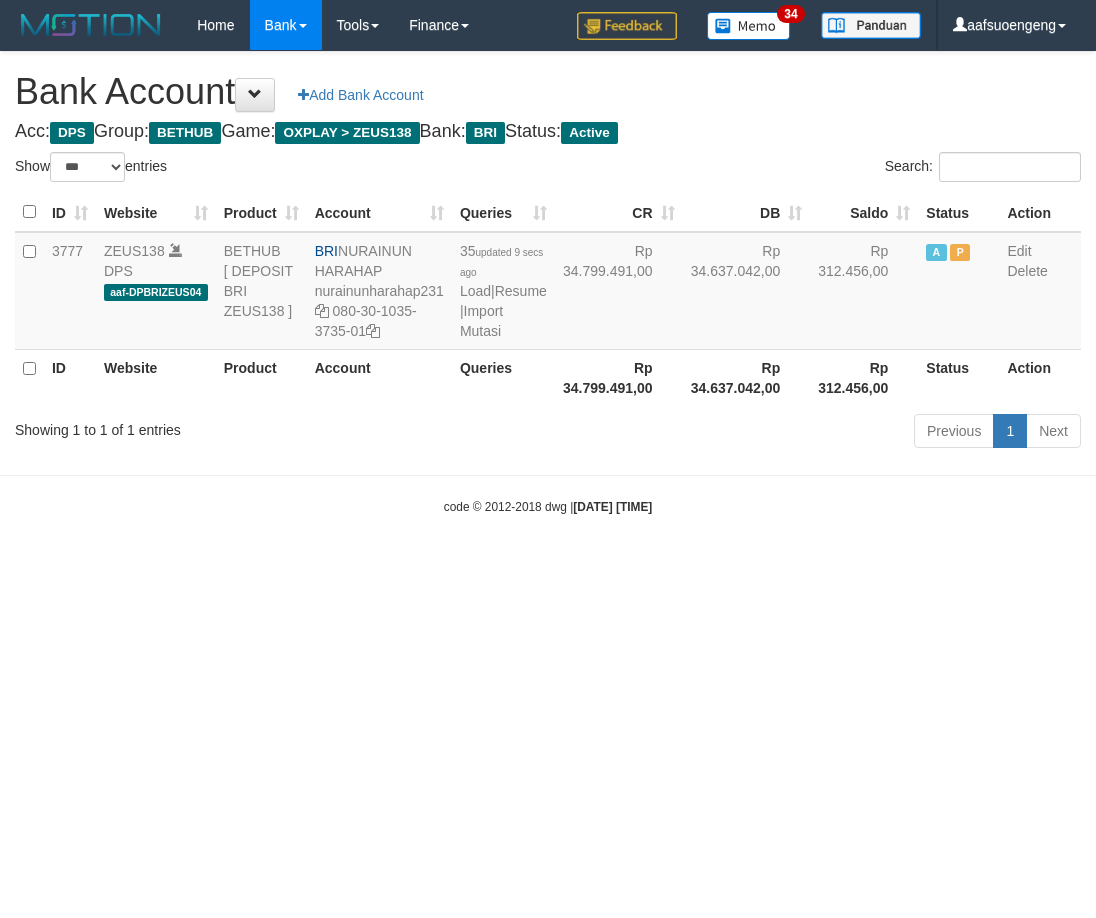 scroll, scrollTop: 0, scrollLeft: 0, axis: both 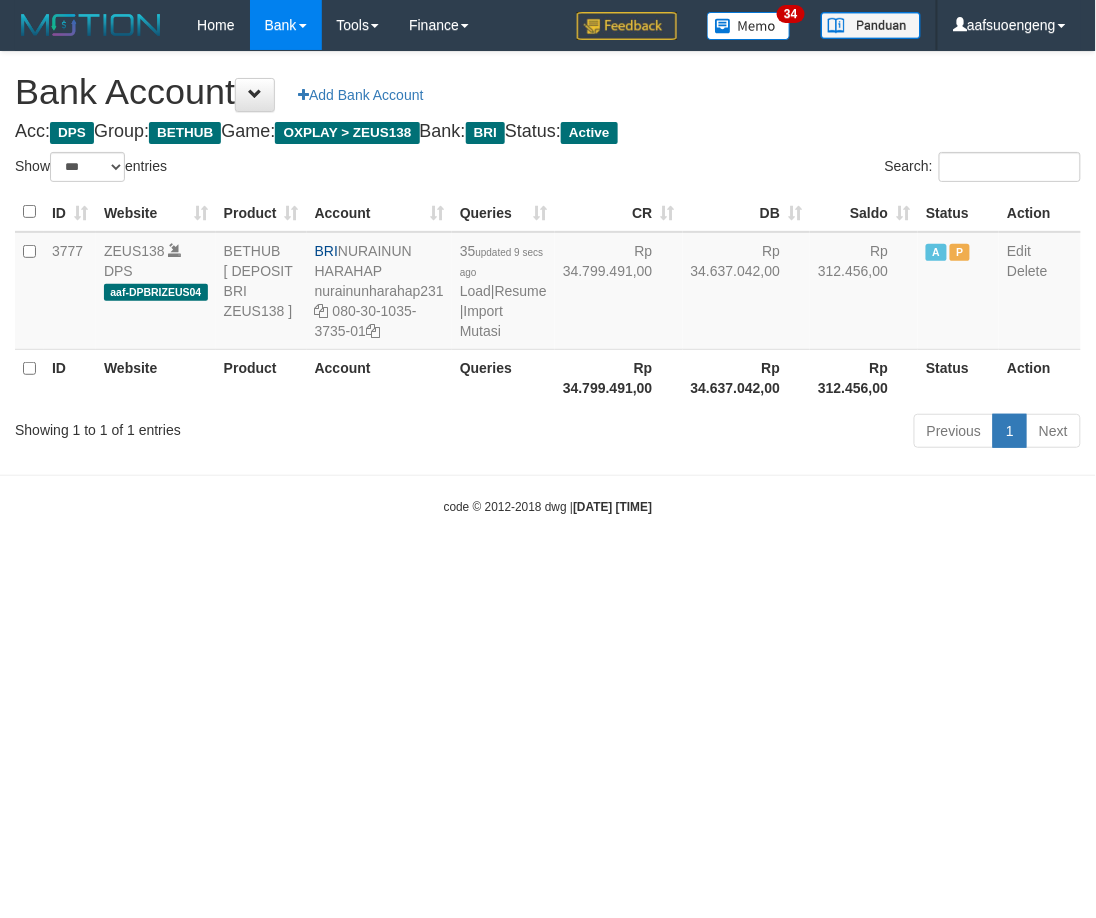 drag, startPoint x: 785, startPoint y: 661, endPoint x: 768, endPoint y: 661, distance: 17 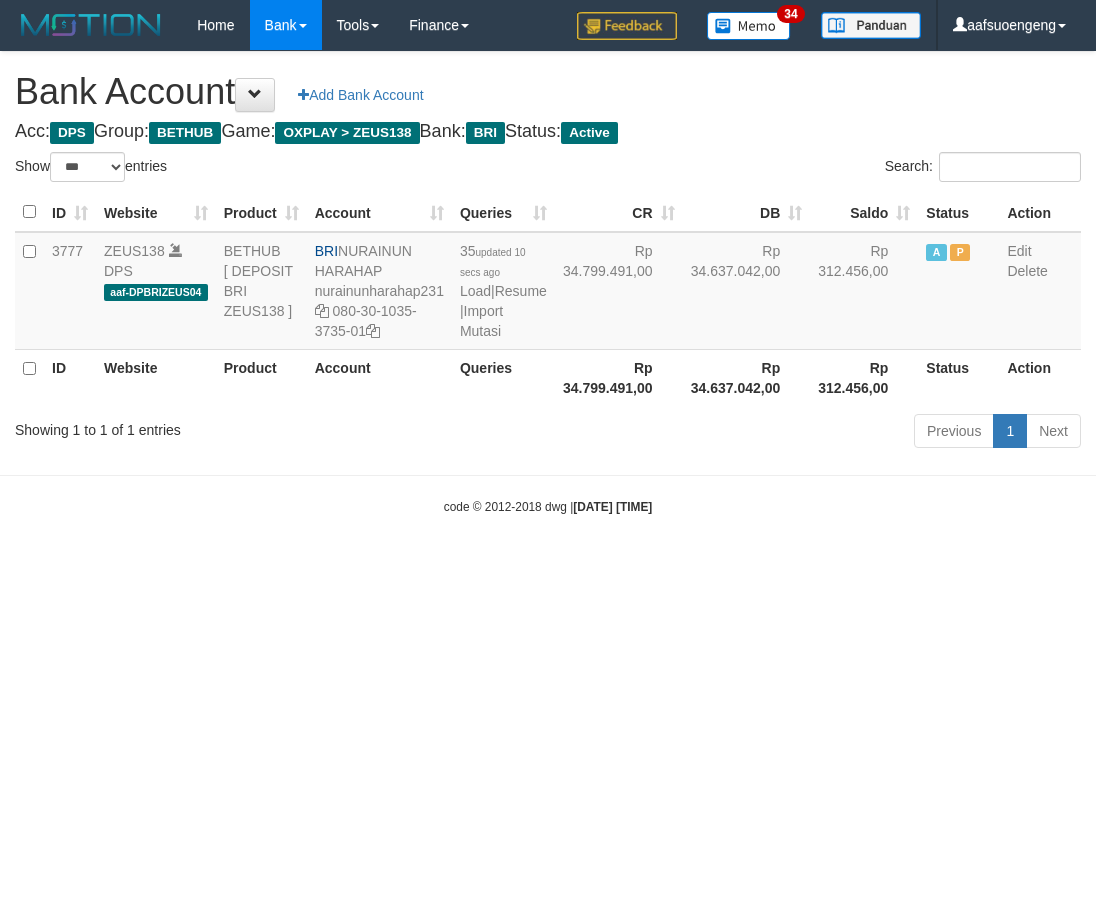 select on "***" 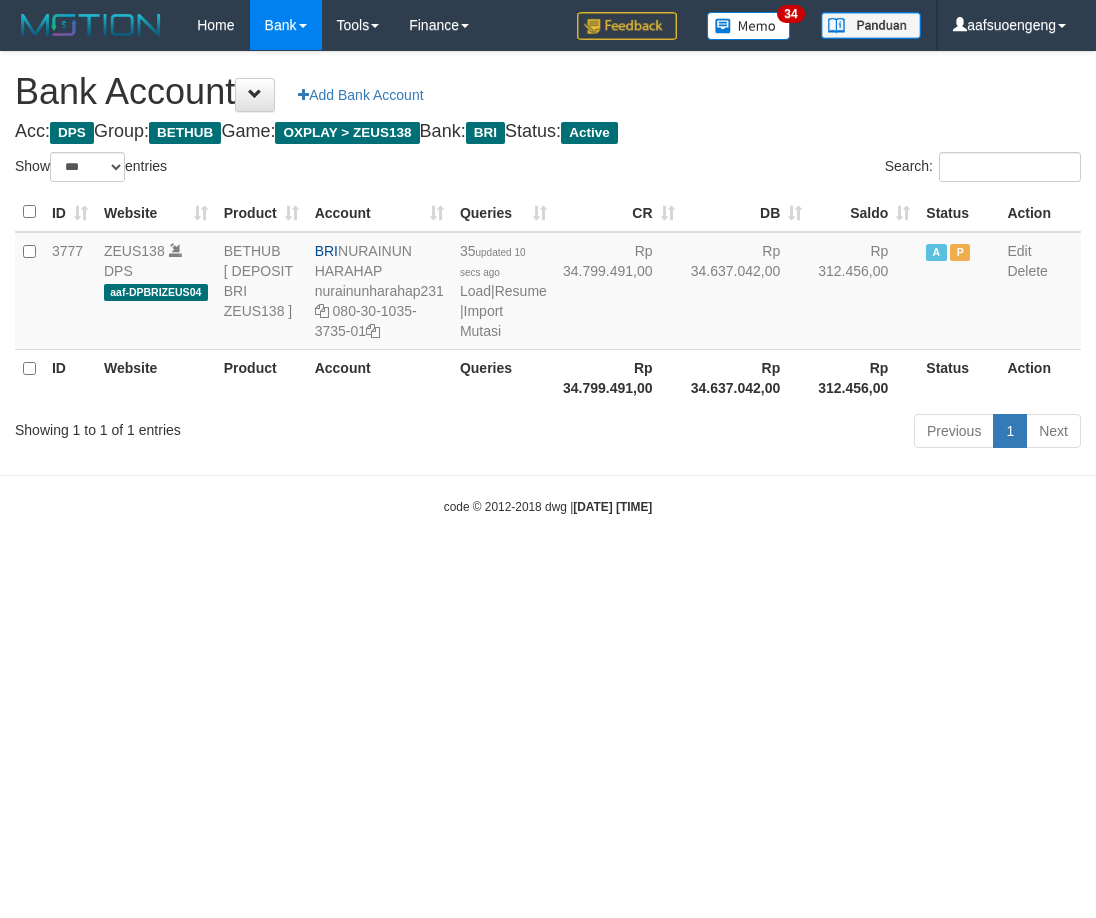 scroll, scrollTop: 0, scrollLeft: 0, axis: both 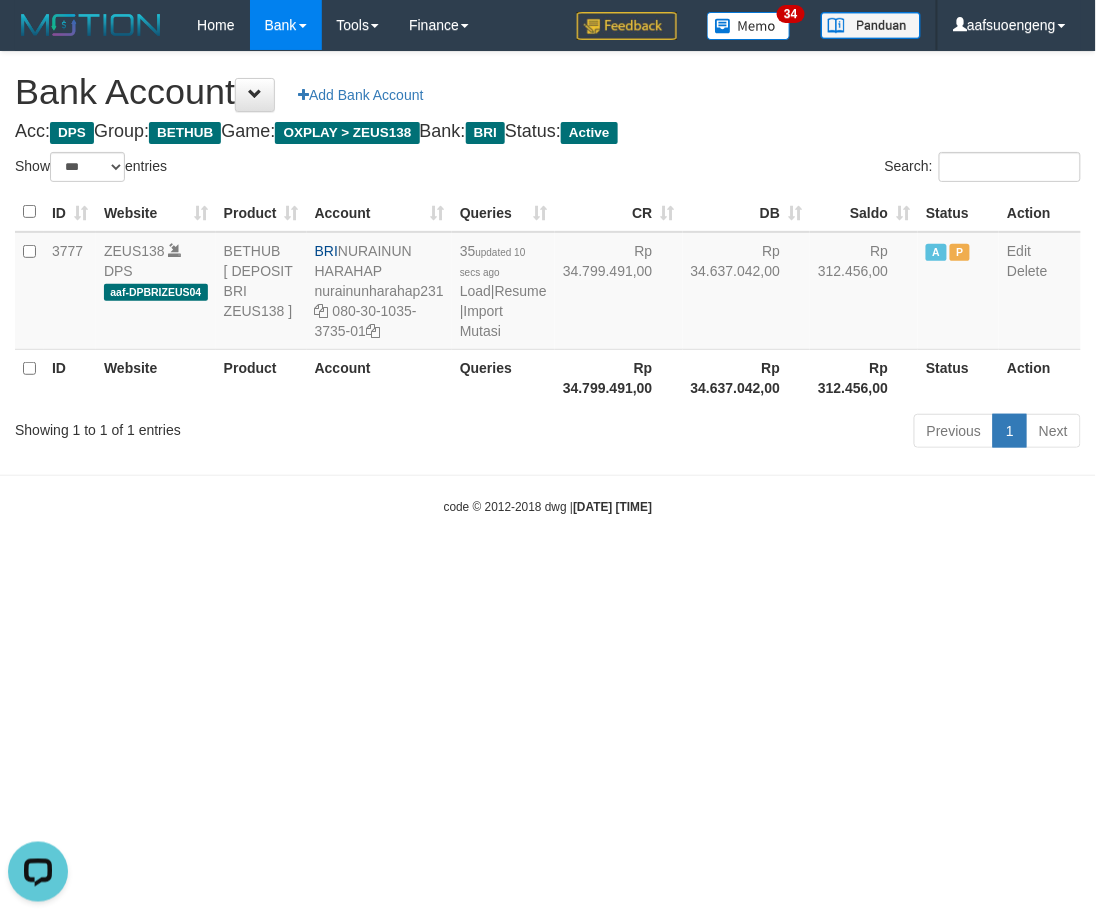 click on "Toggle navigation
Home
Bank
Account List
Mutasi Bank
Search
Sync
Tools
Suspicious Trans
Finance
Financial Data
aafsuoengeng
My Profile
Log Out
34" at bounding box center (548, 283) 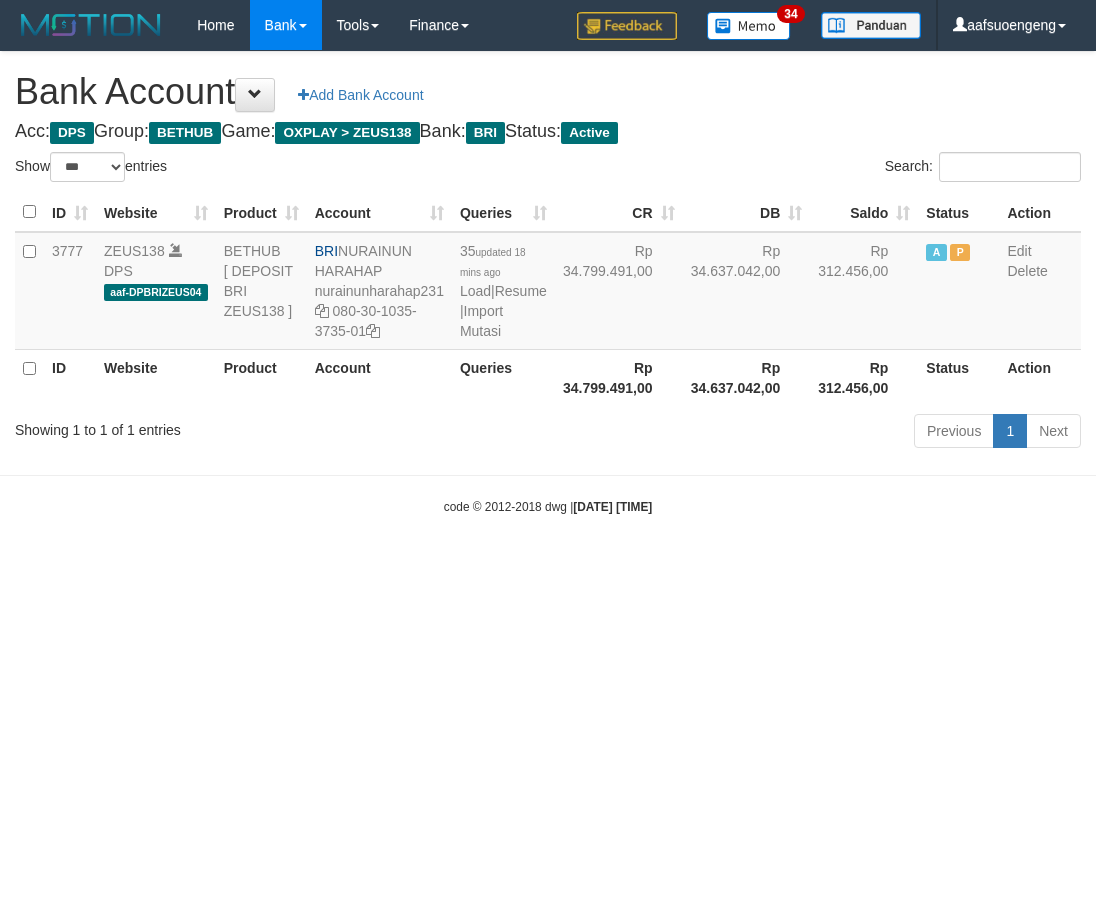 select on "***" 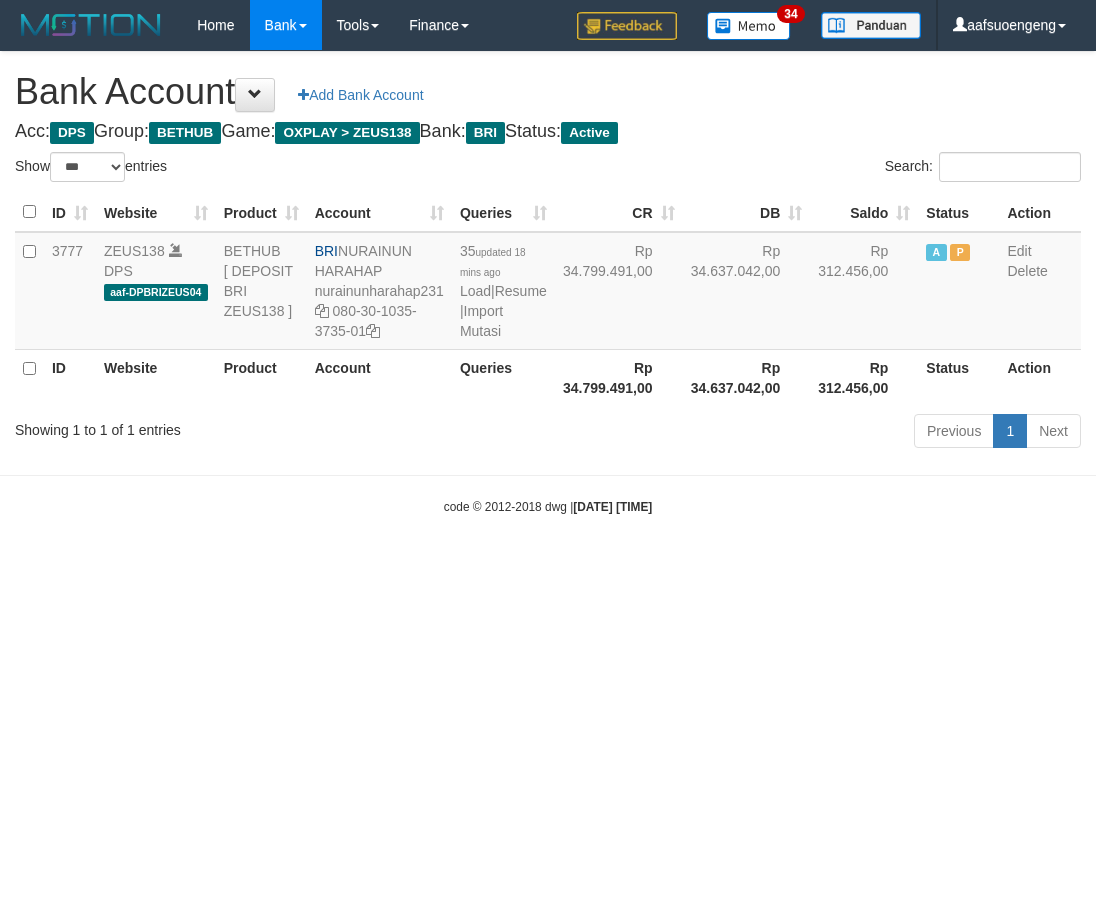 scroll, scrollTop: 0, scrollLeft: 0, axis: both 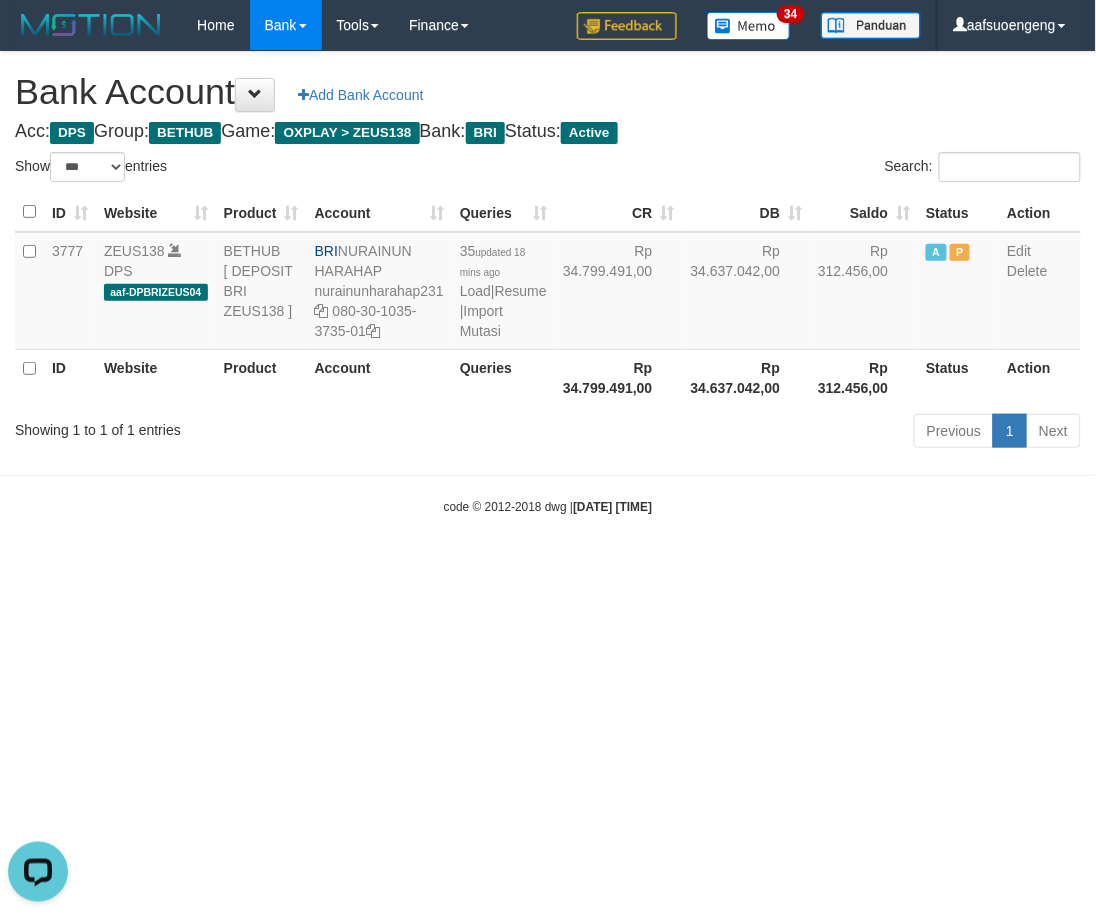drag, startPoint x: 678, startPoint y: 682, endPoint x: 706, endPoint y: 676, distance: 28.635643 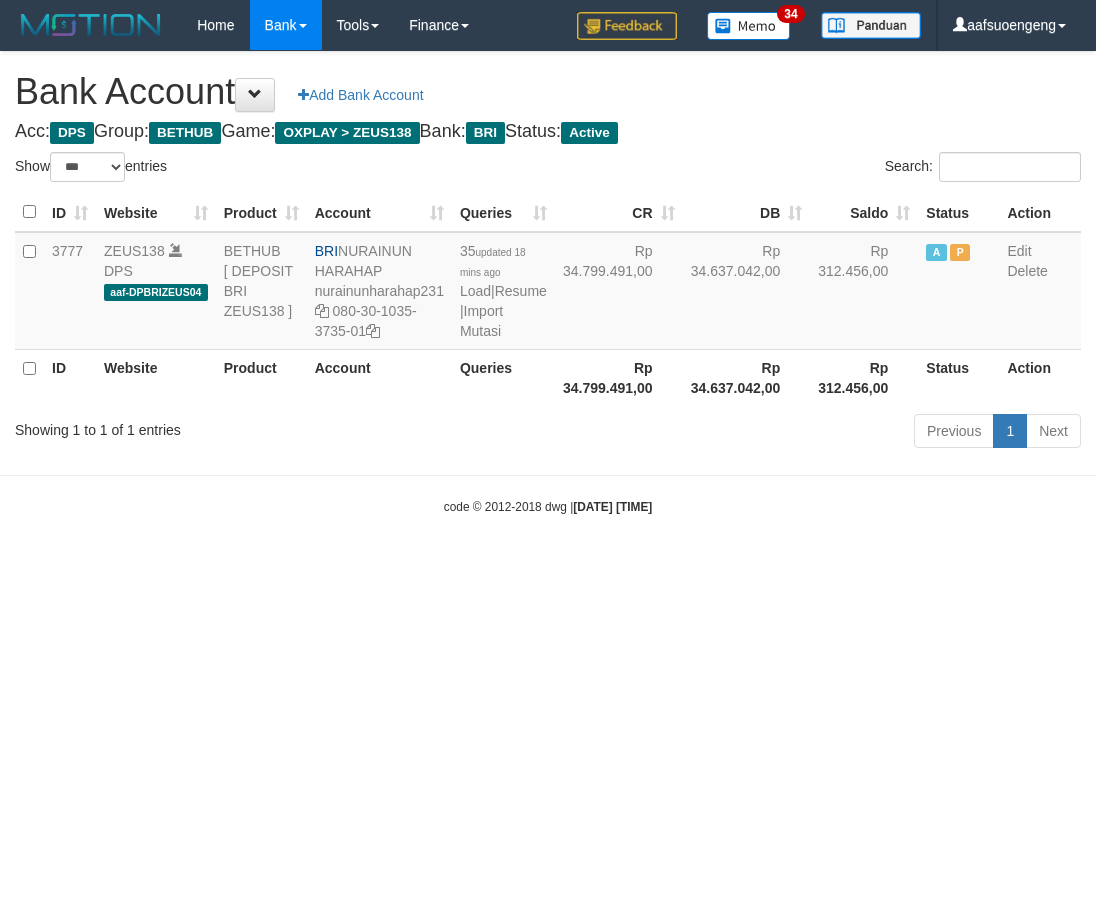 select on "***" 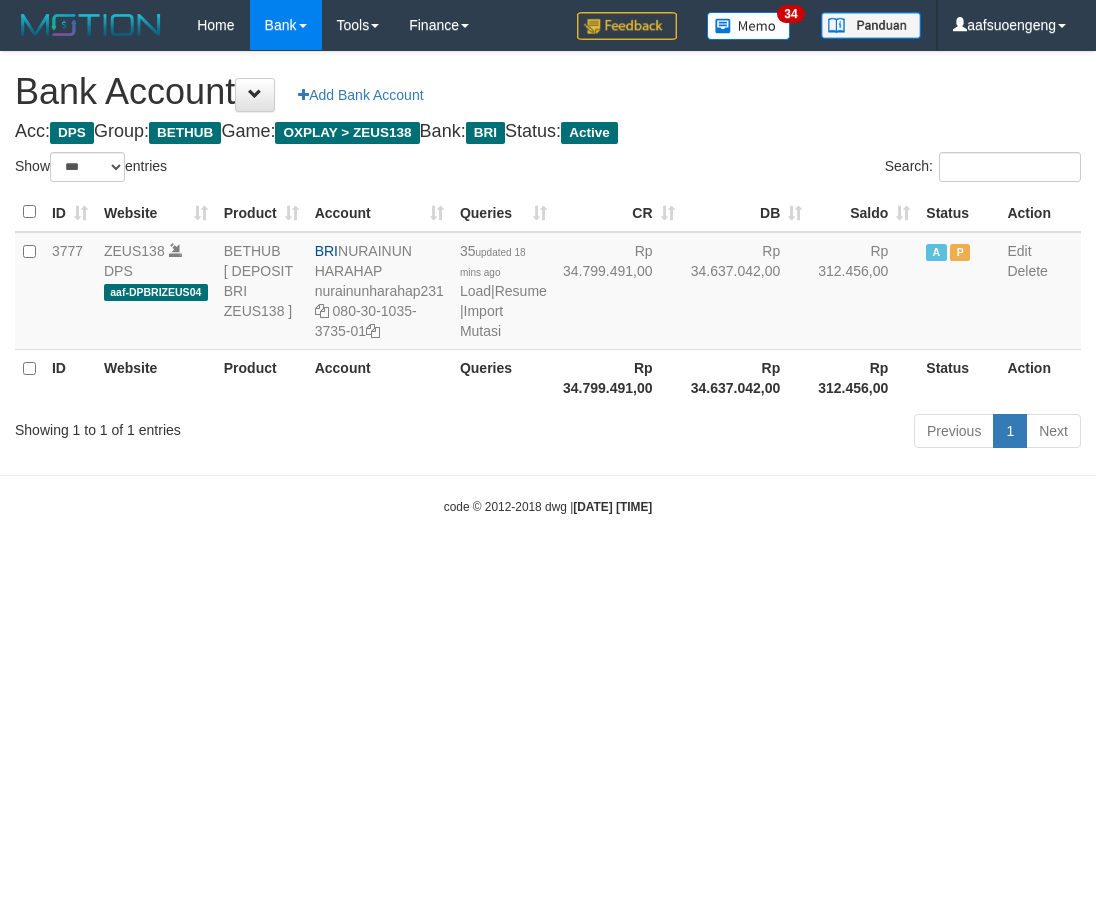 scroll, scrollTop: 0, scrollLeft: 0, axis: both 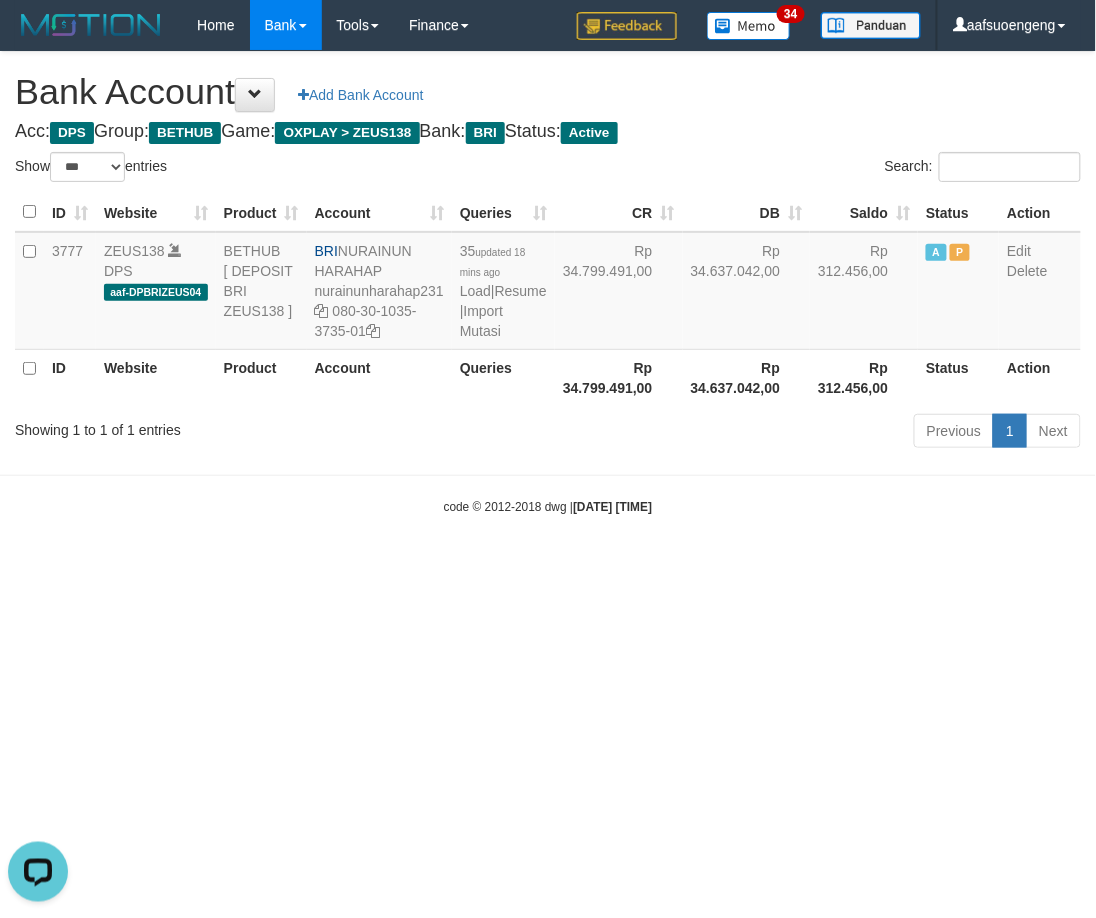 drag, startPoint x: 696, startPoint y: 663, endPoint x: 718, endPoint y: 653, distance: 24.166092 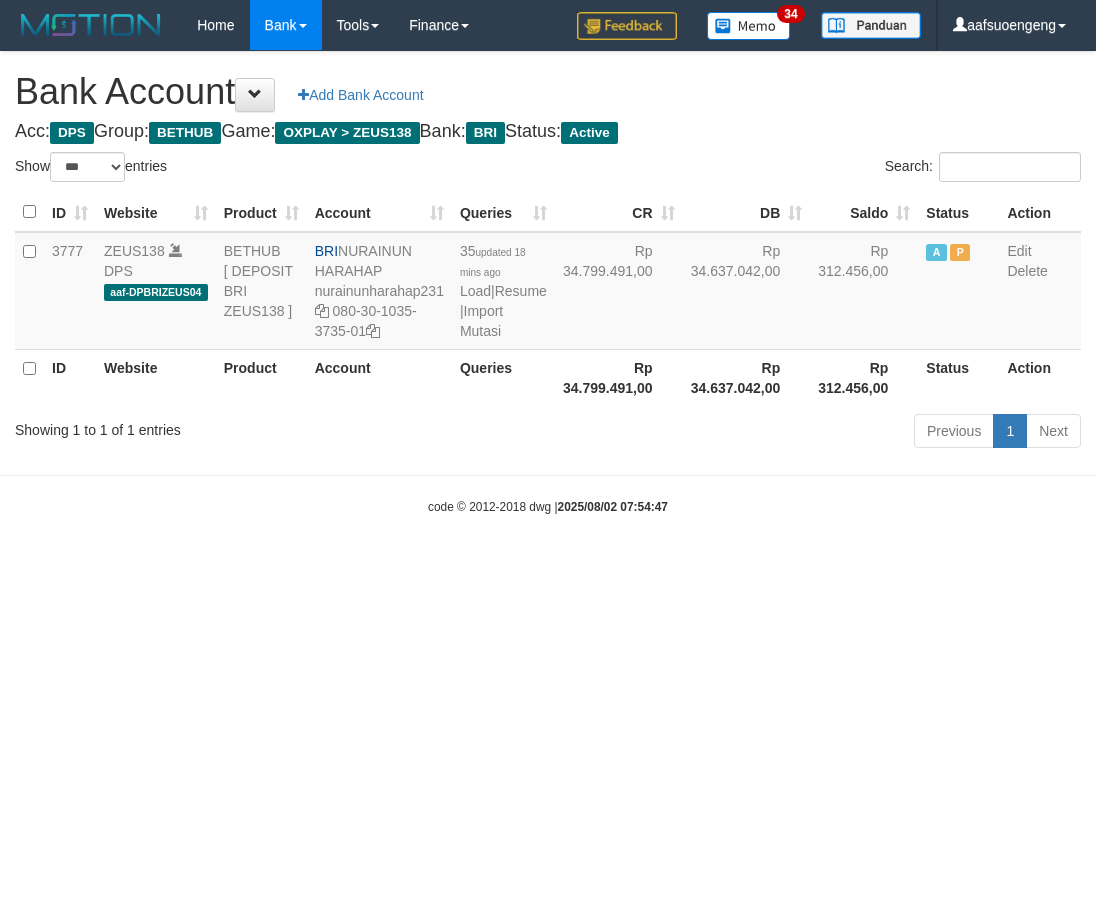 select on "***" 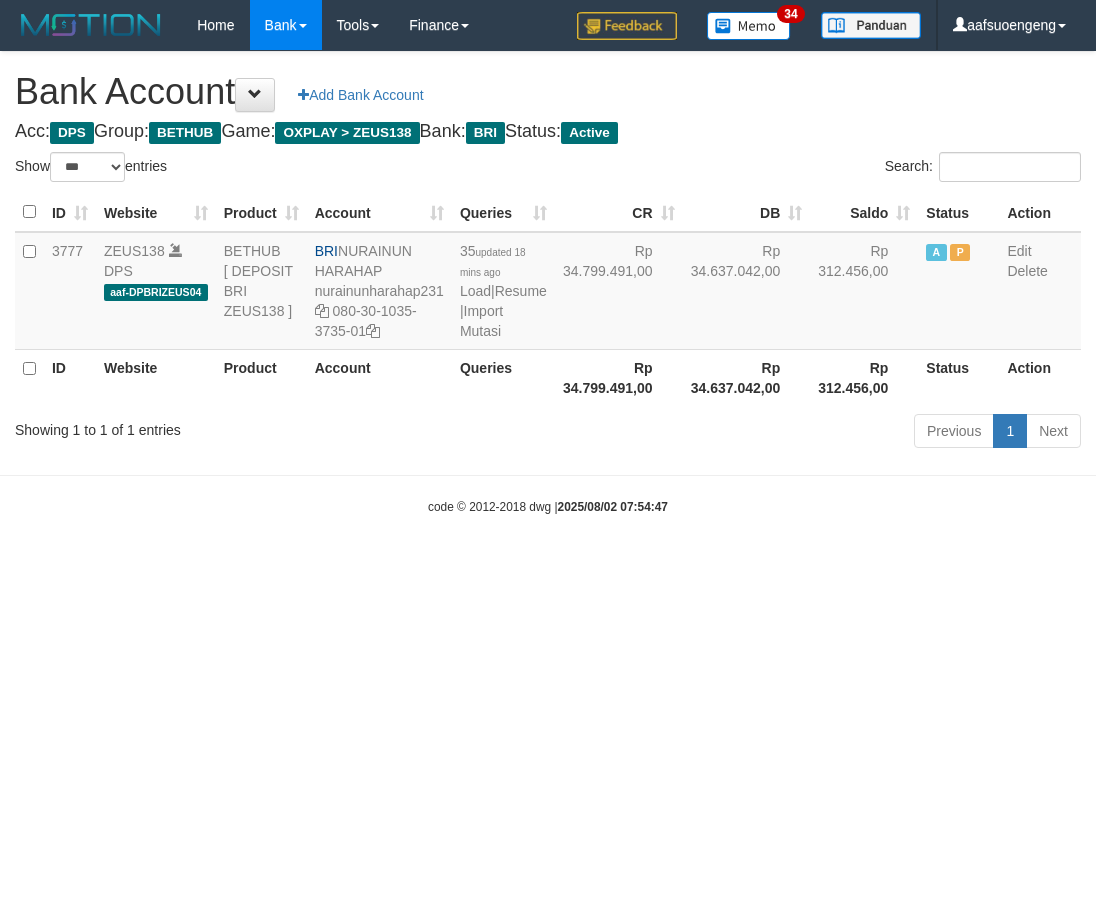 scroll, scrollTop: 0, scrollLeft: 0, axis: both 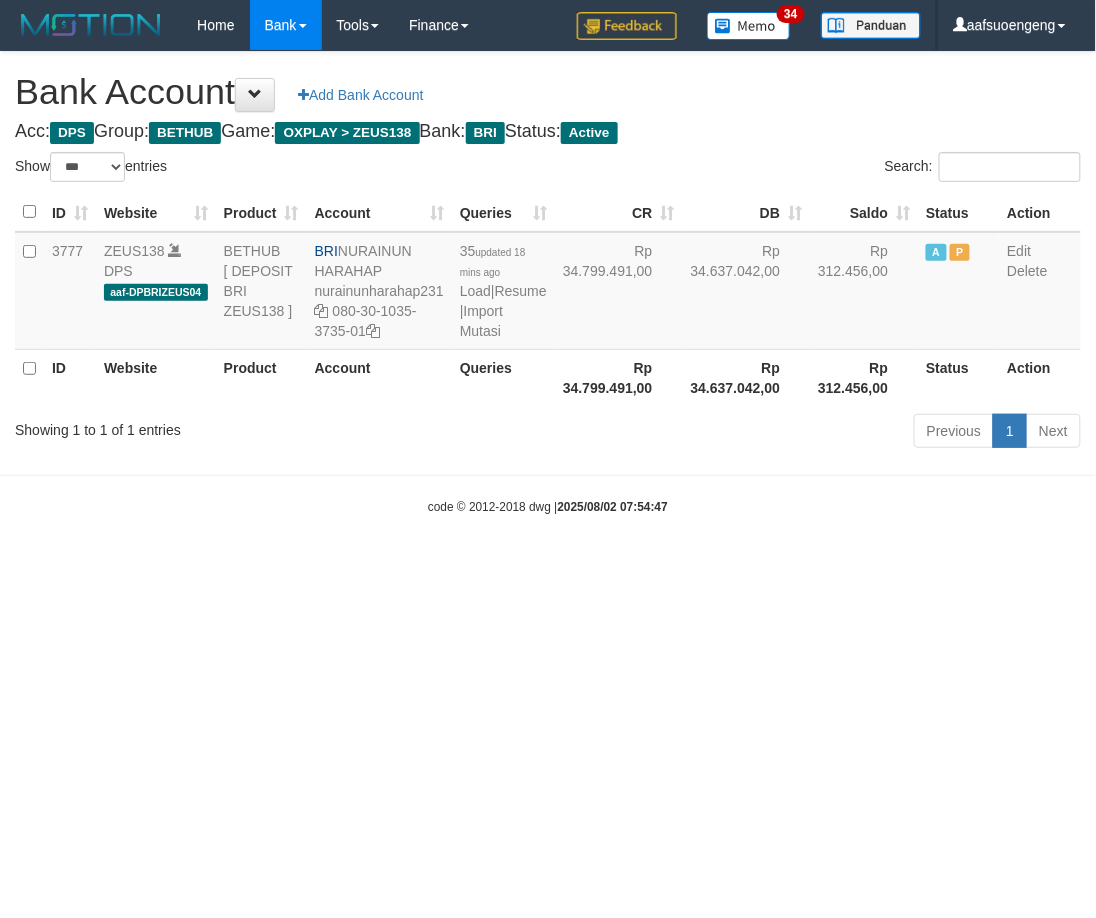 click on "Toggle navigation
Home
Bank
Account List
Mutasi Bank
Search
Sync
Tools
Suspicious Trans
Finance
Financial Data
aafsuoengeng
My Profile
Log Out
34" at bounding box center [548, 283] 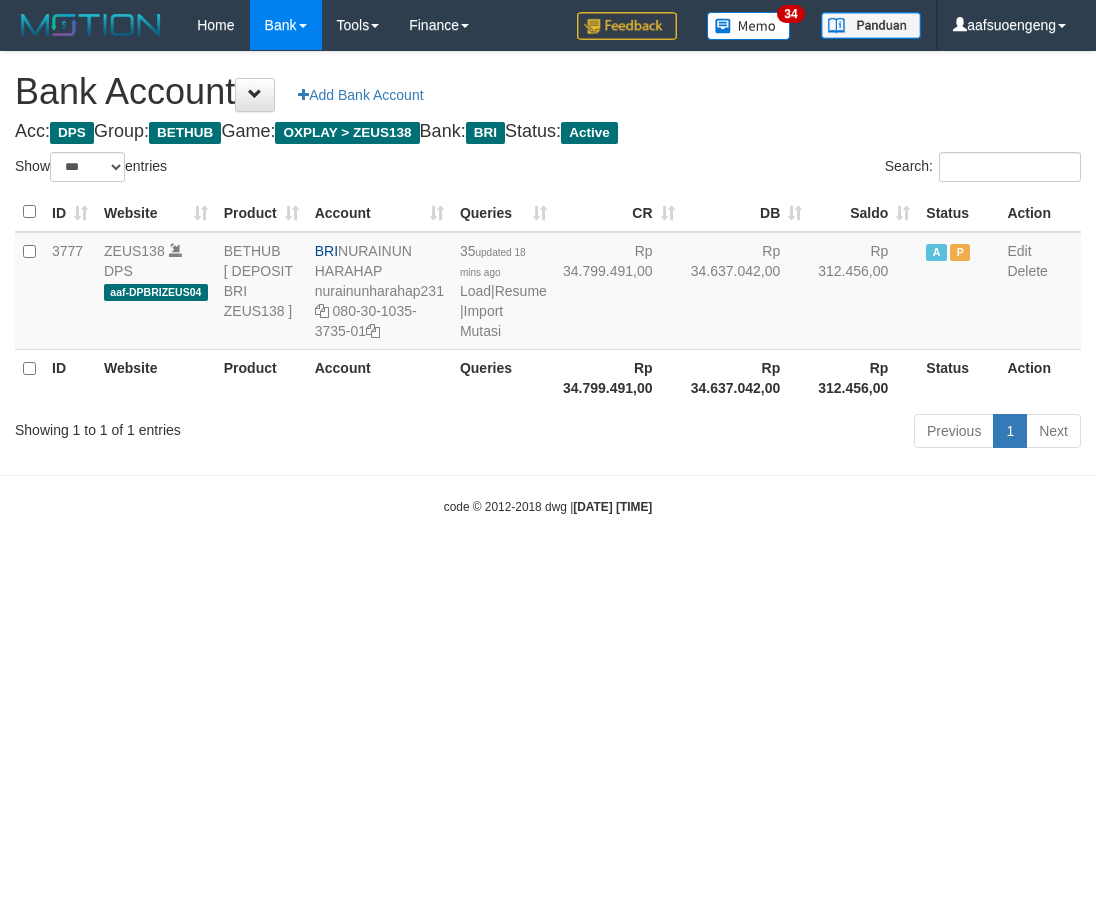 select on "***" 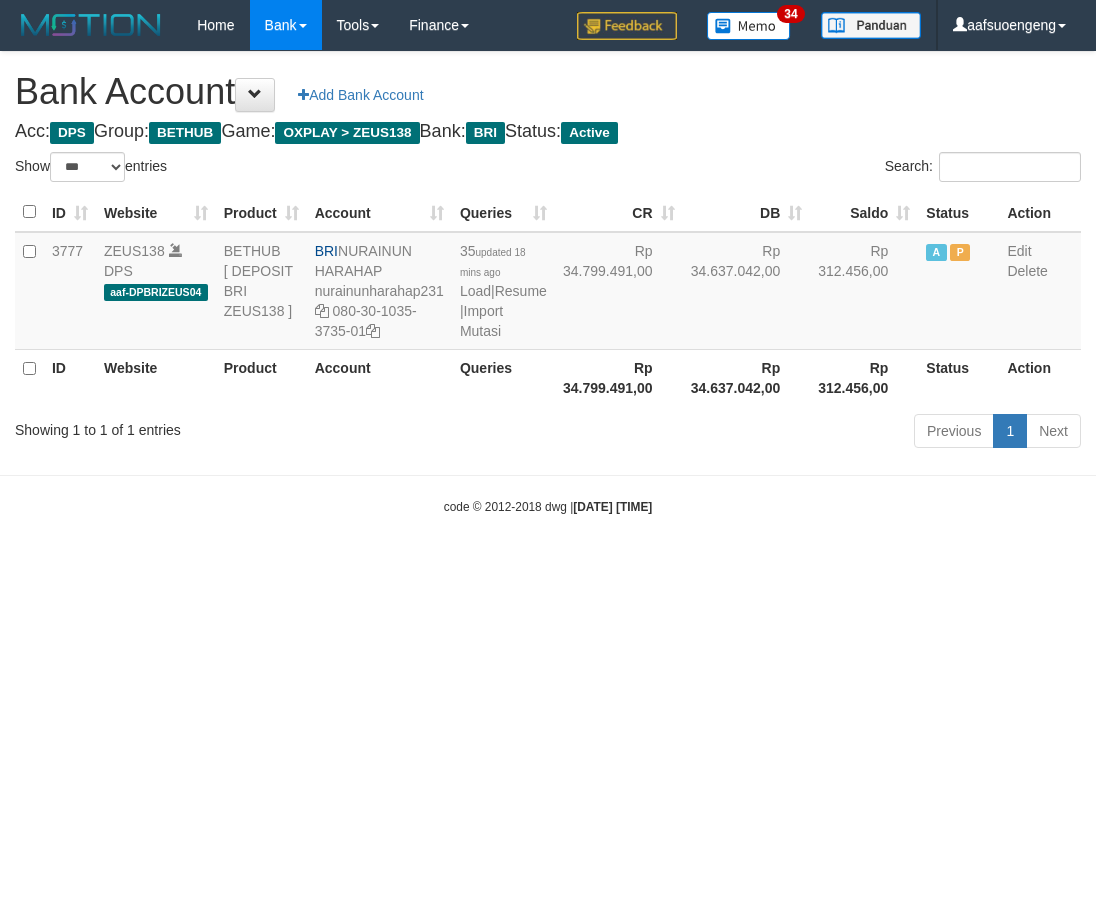 scroll, scrollTop: 0, scrollLeft: 0, axis: both 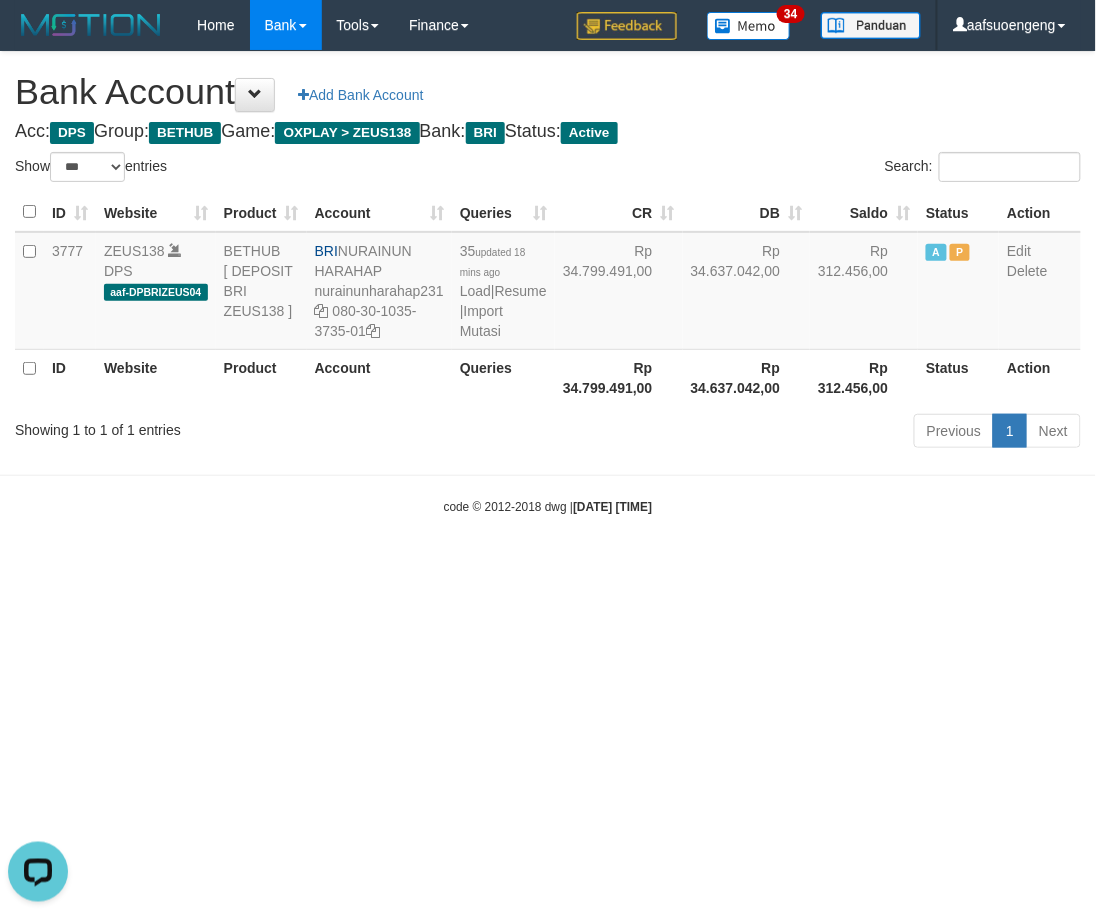 drag, startPoint x: 797, startPoint y: 666, endPoint x: 766, endPoint y: 667, distance: 31.016125 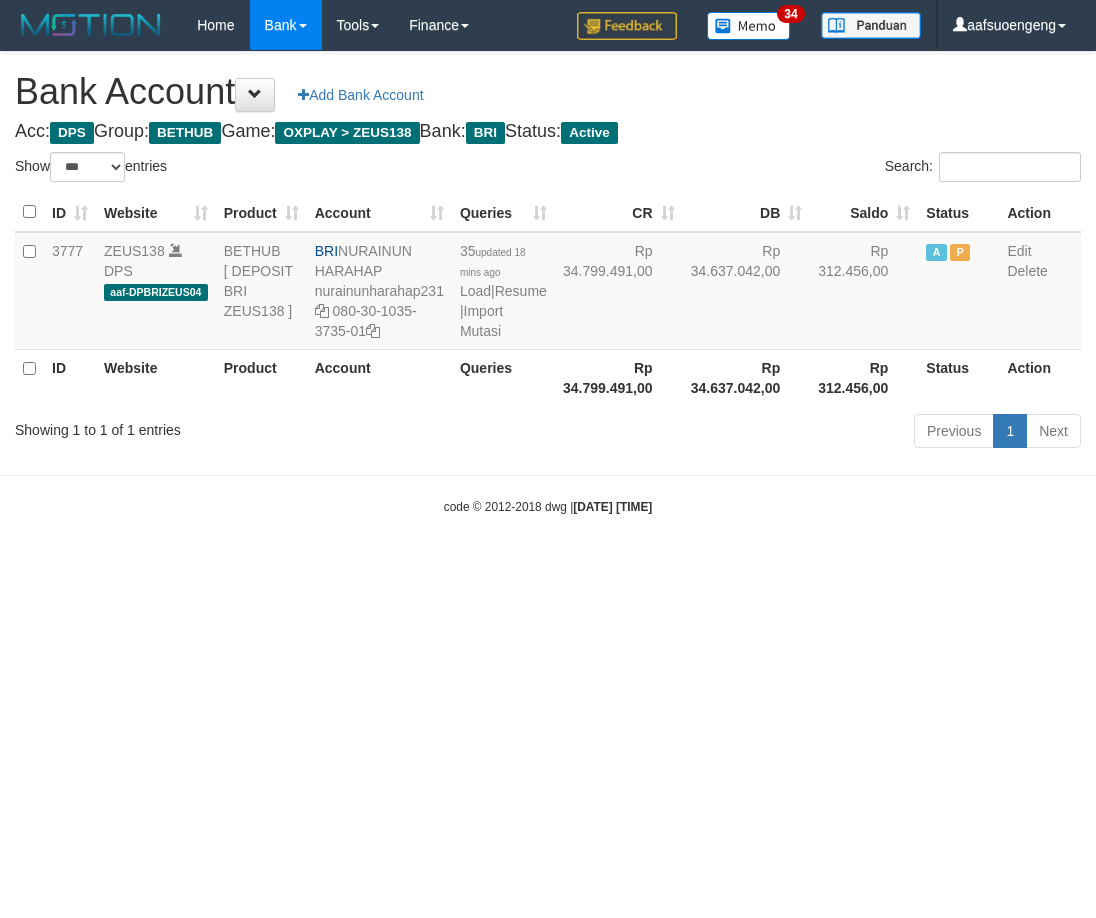 select on "***" 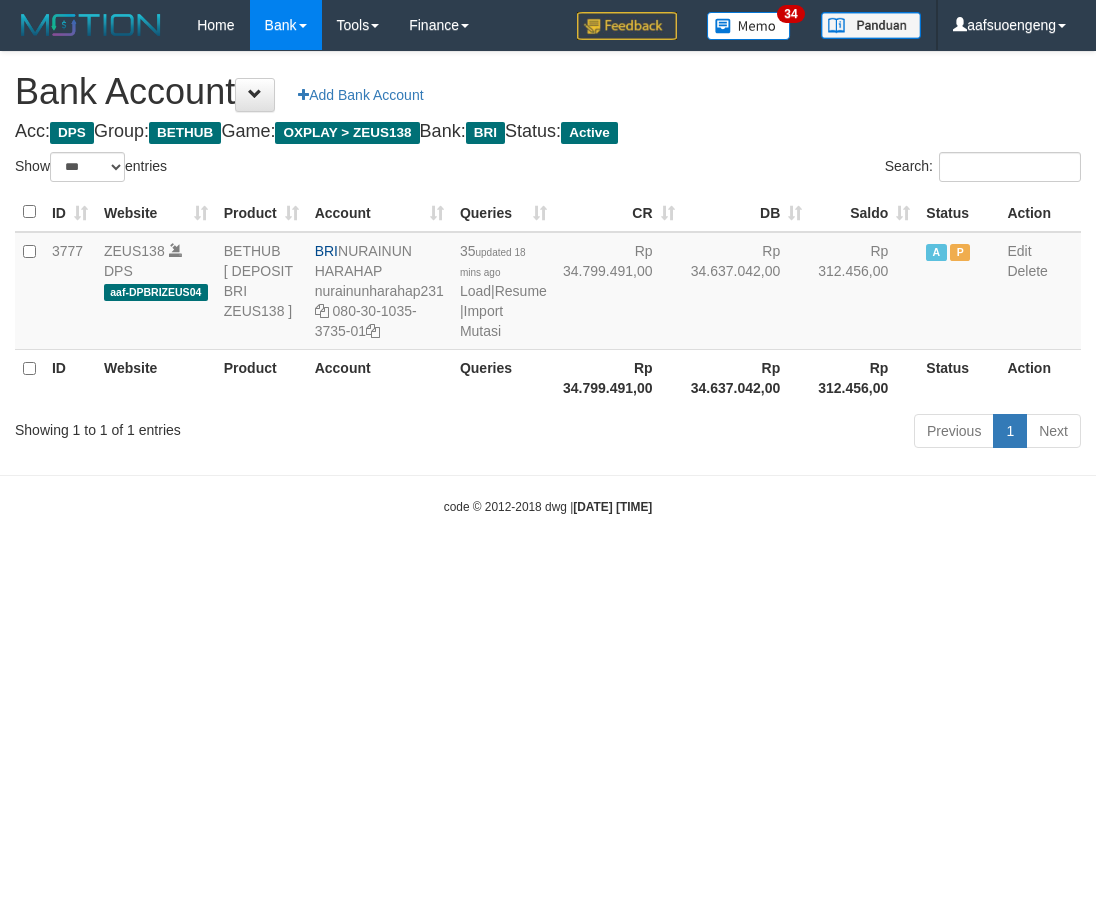 scroll, scrollTop: 0, scrollLeft: 0, axis: both 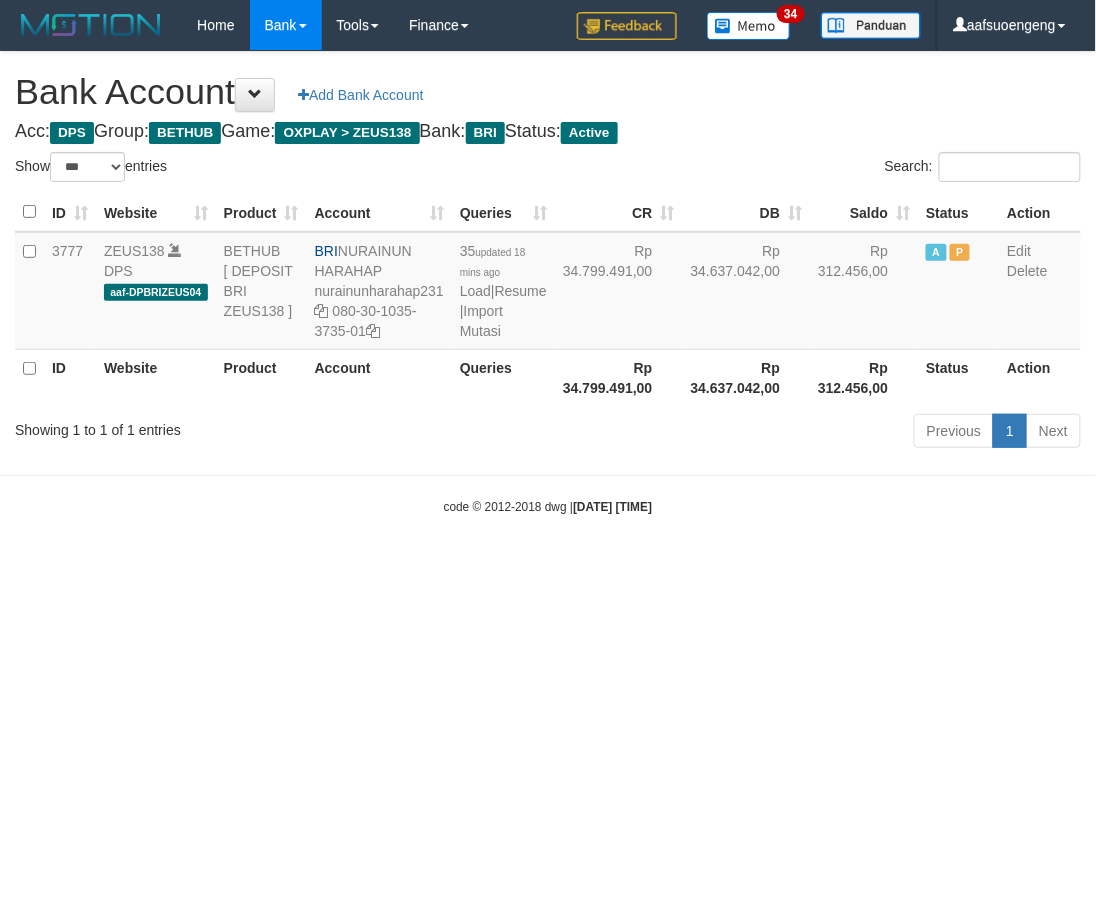 drag, startPoint x: 814, startPoint y: 681, endPoint x: 804, endPoint y: 686, distance: 11.18034 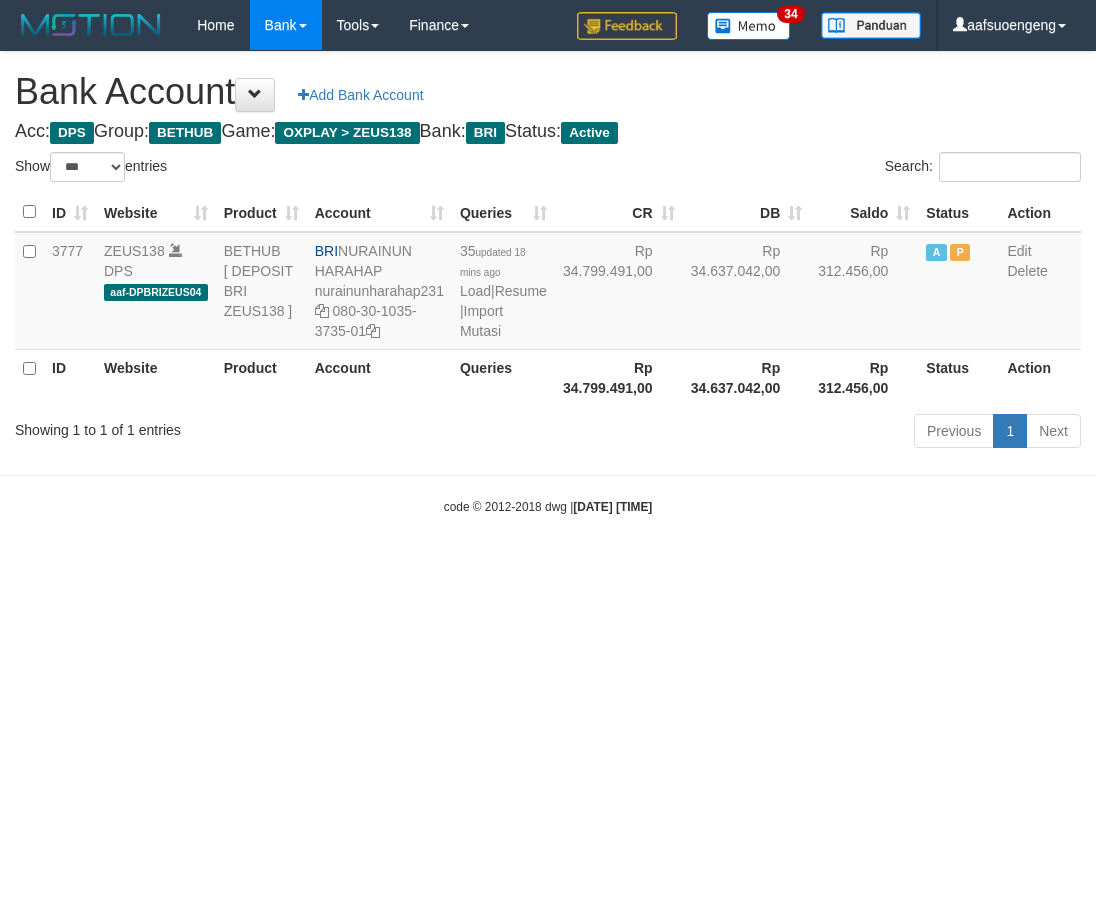 select on "***" 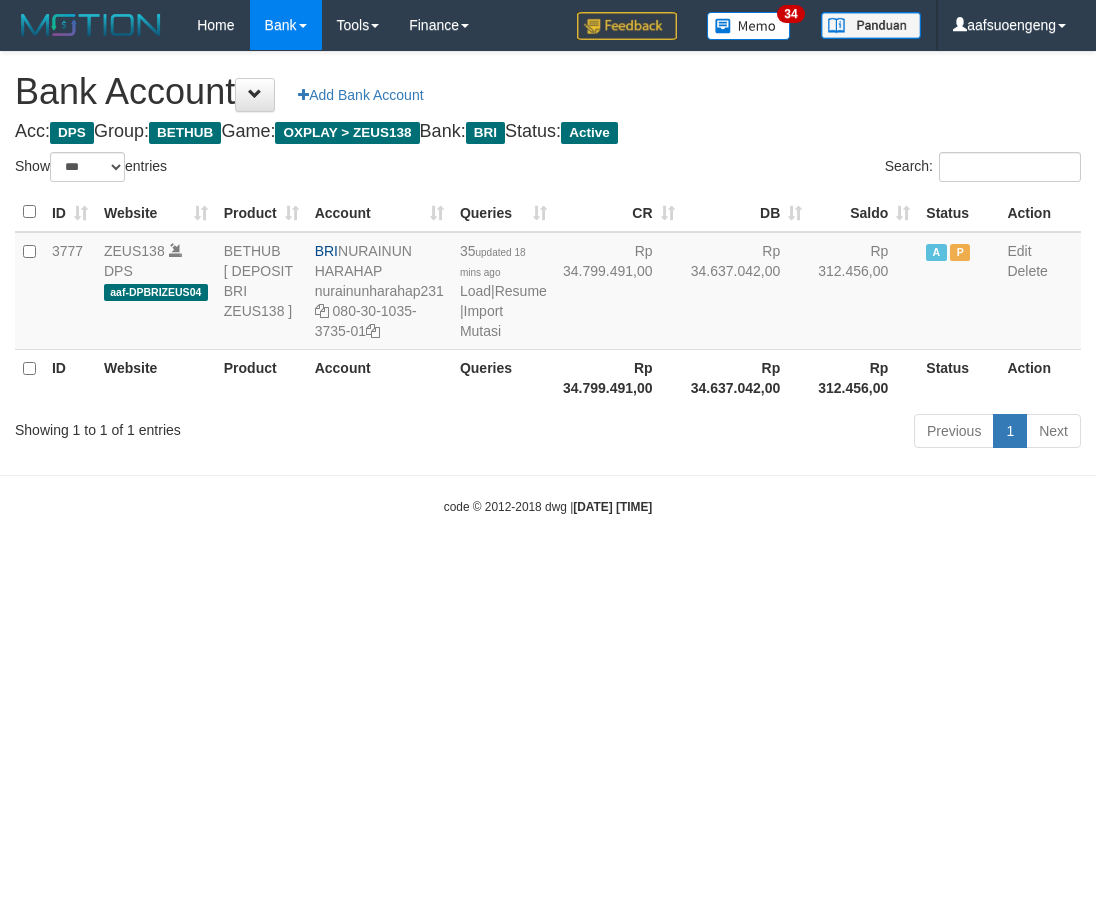 scroll, scrollTop: 0, scrollLeft: 0, axis: both 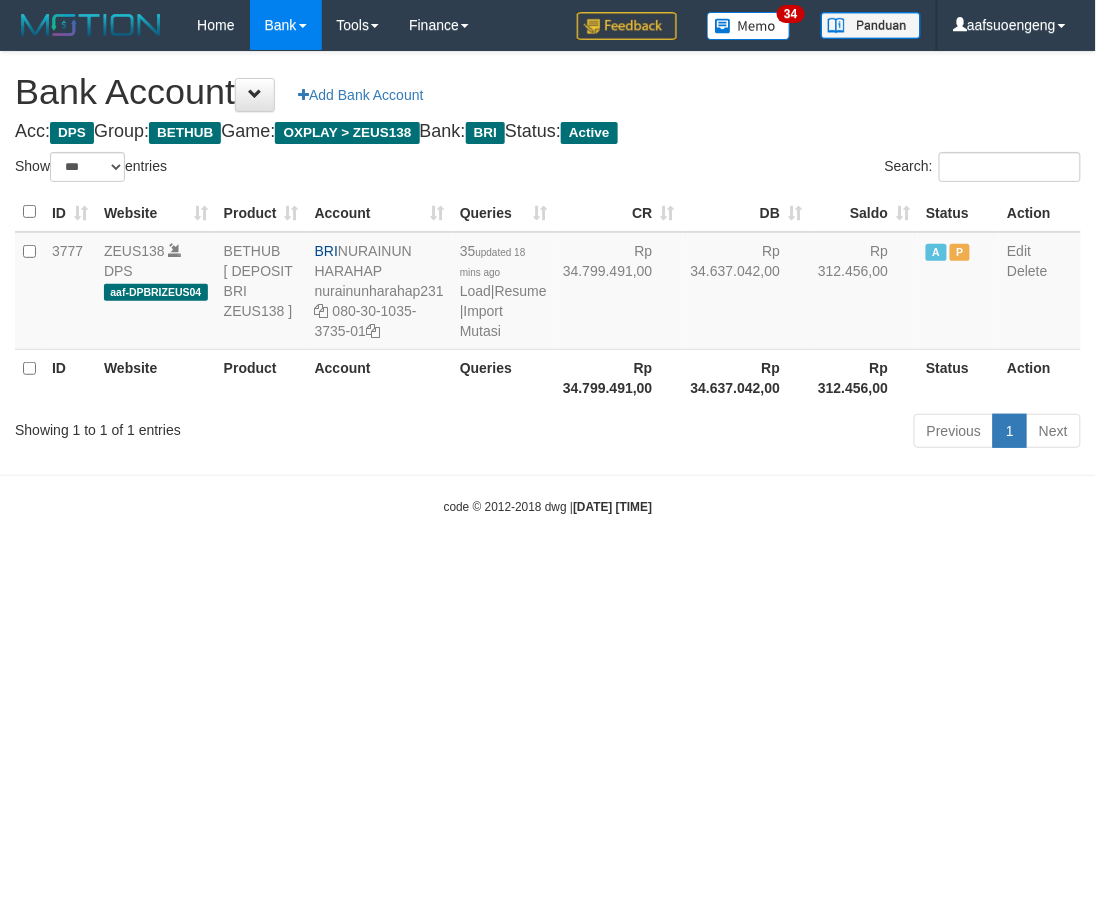 drag, startPoint x: 821, startPoint y: 671, endPoint x: 832, endPoint y: 687, distance: 19.416489 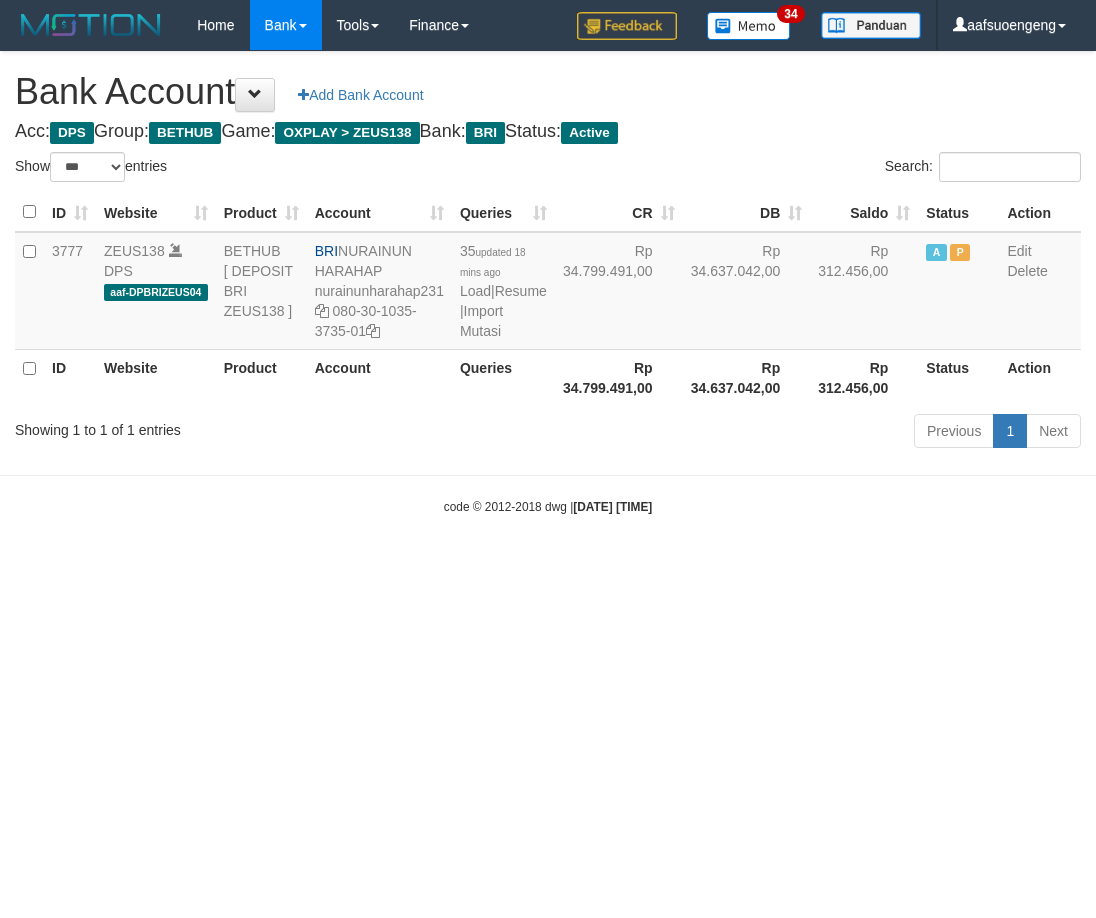 select on "***" 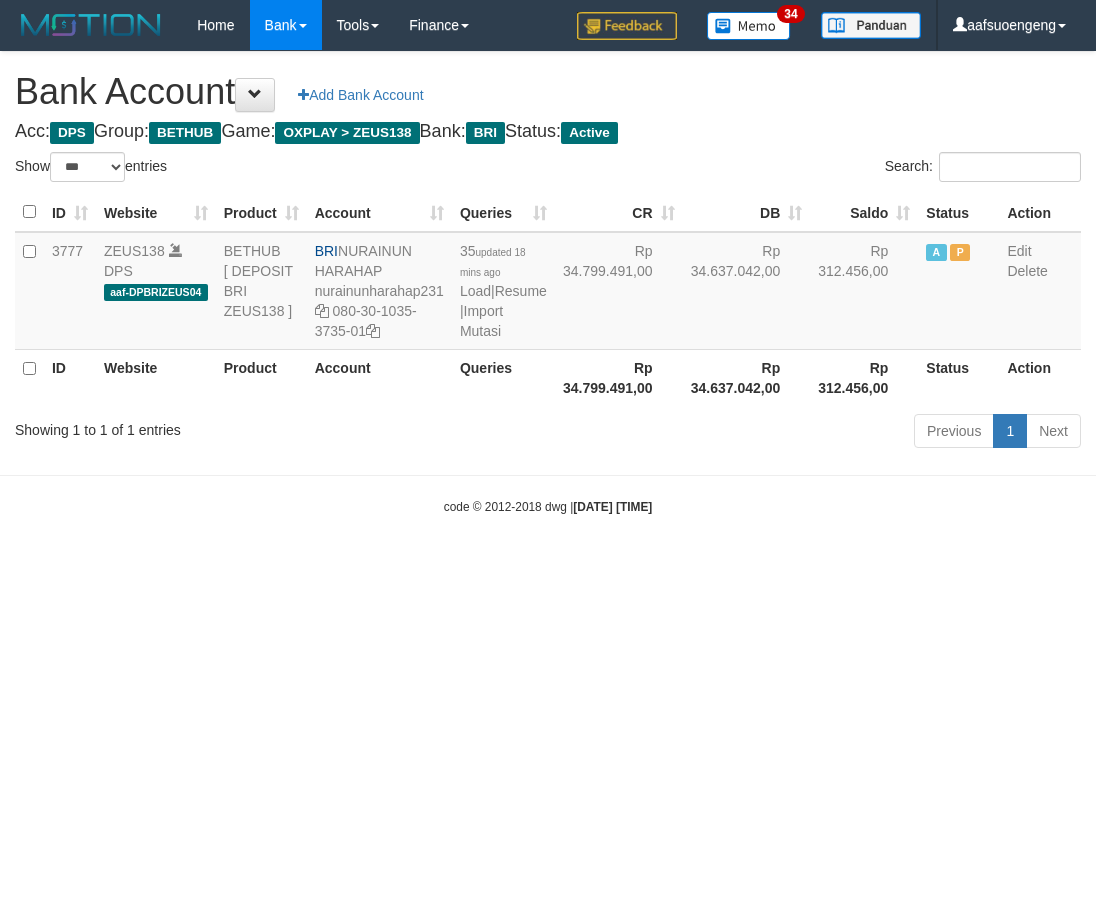scroll, scrollTop: 0, scrollLeft: 0, axis: both 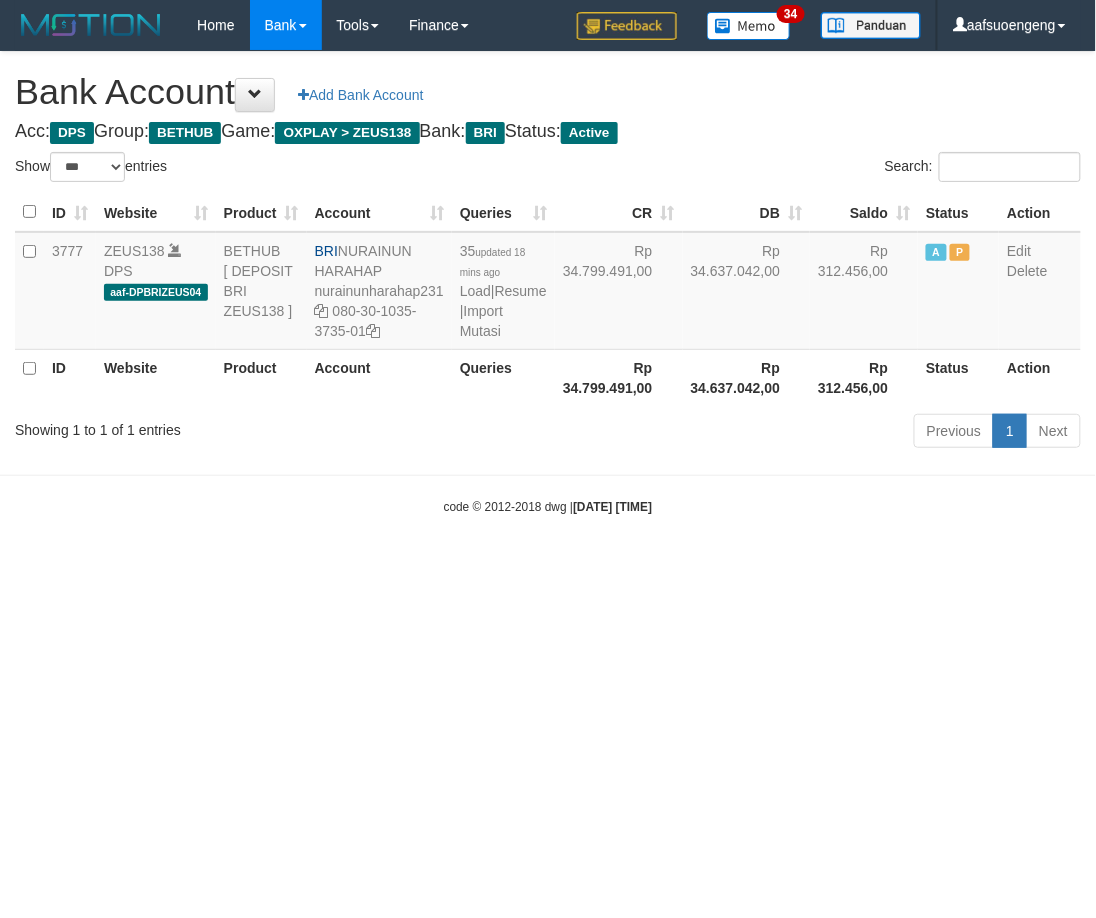 click on "Toggle navigation
Home
Bank
Account List
Mutasi Bank
Search
Sync
Tools
Suspicious Trans
Finance
Financial Data
aafsuoengeng
My Profile
Log Out
34" at bounding box center [548, 283] 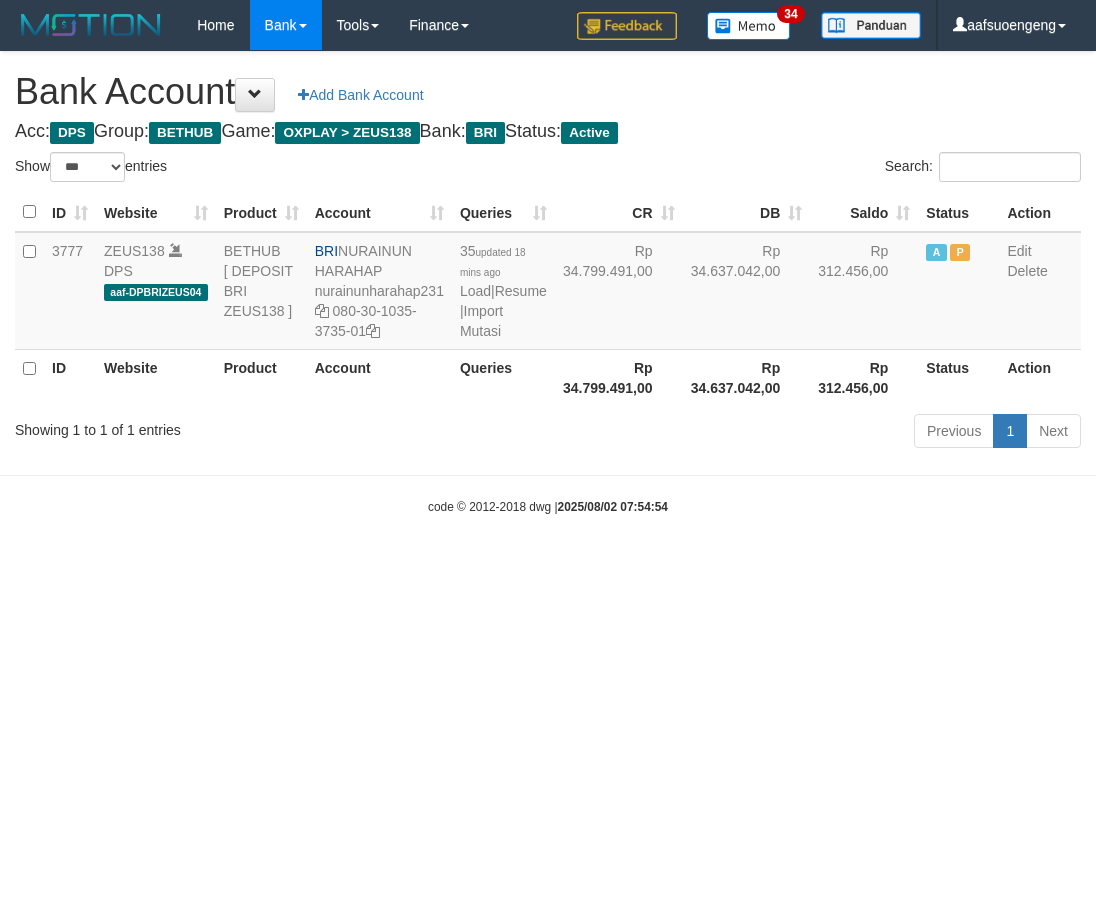 select on "***" 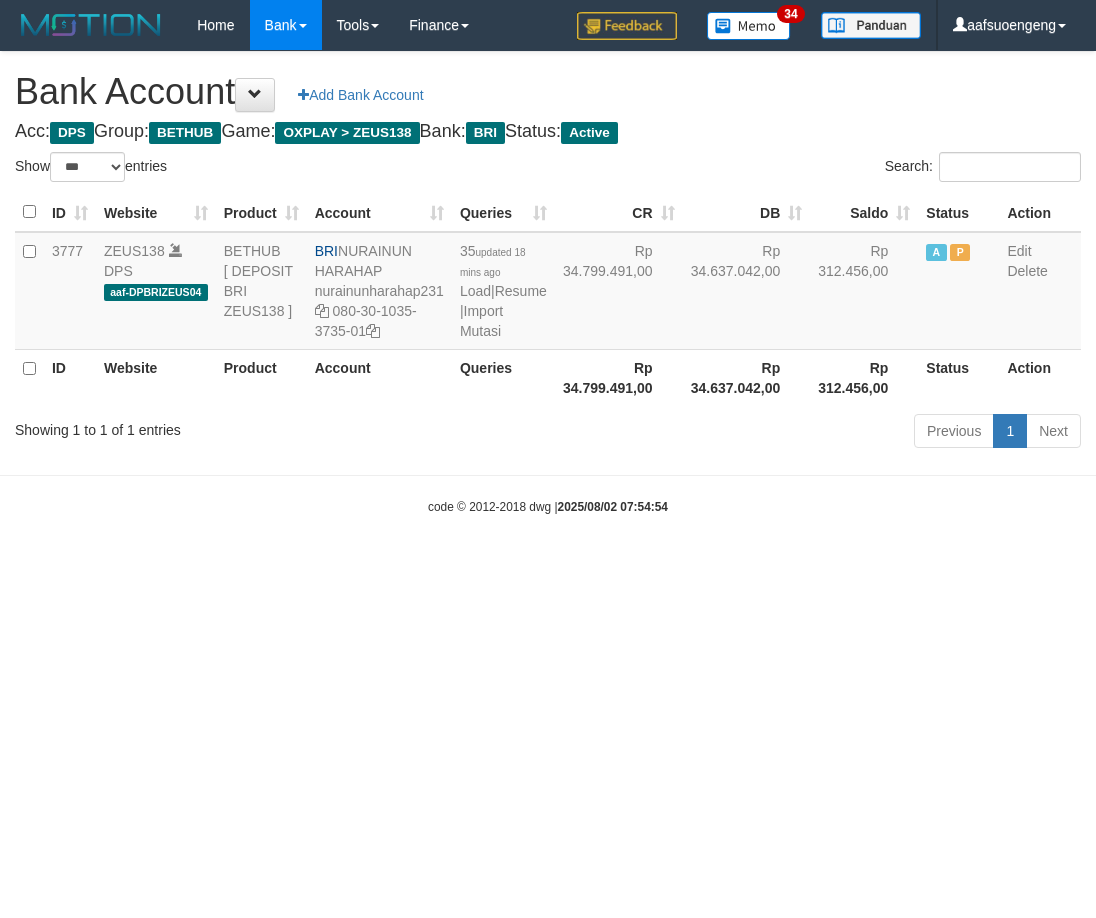 scroll, scrollTop: 0, scrollLeft: 0, axis: both 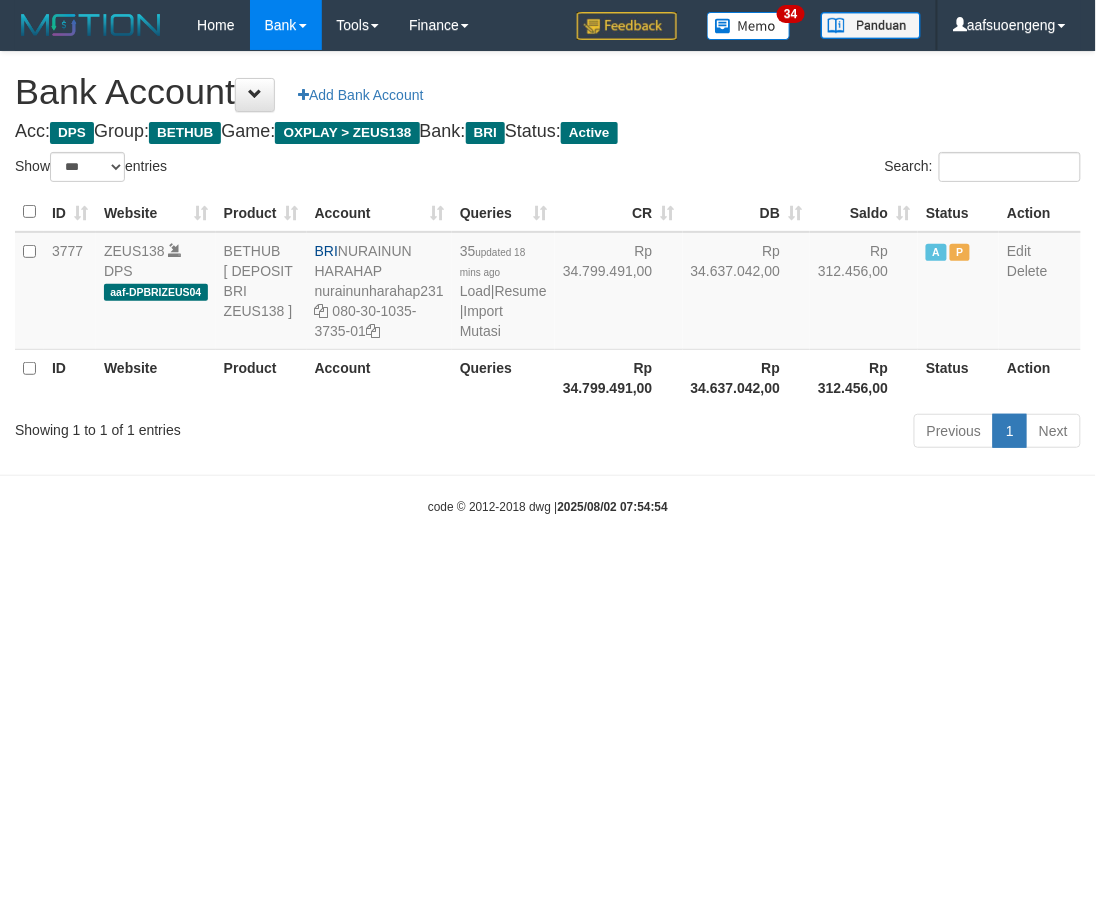 click on "Toggle navigation
Home
Bank
Account List
Mutasi Bank
Search
Sync
Tools
Suspicious Trans
Finance
Financial Data
aafsuoengeng
My Profile
Log Out
34" at bounding box center (548, 283) 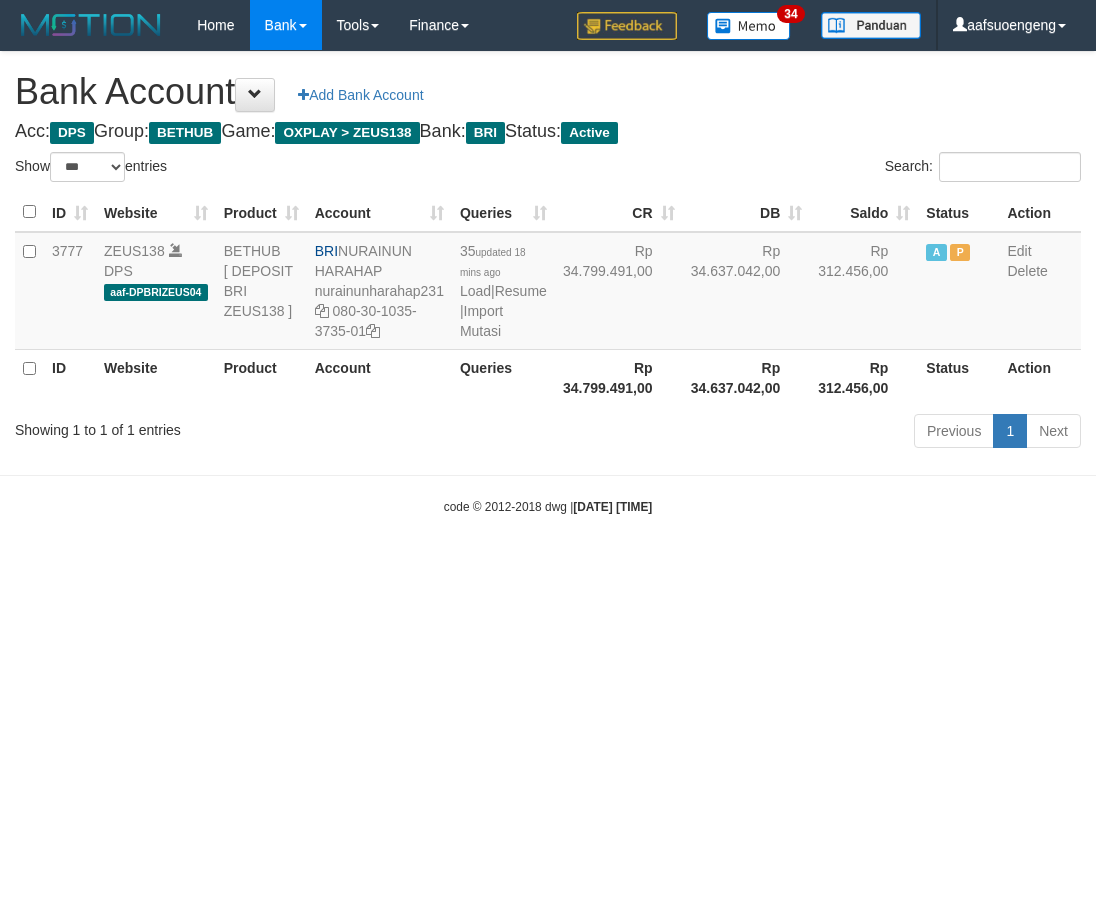 select on "***" 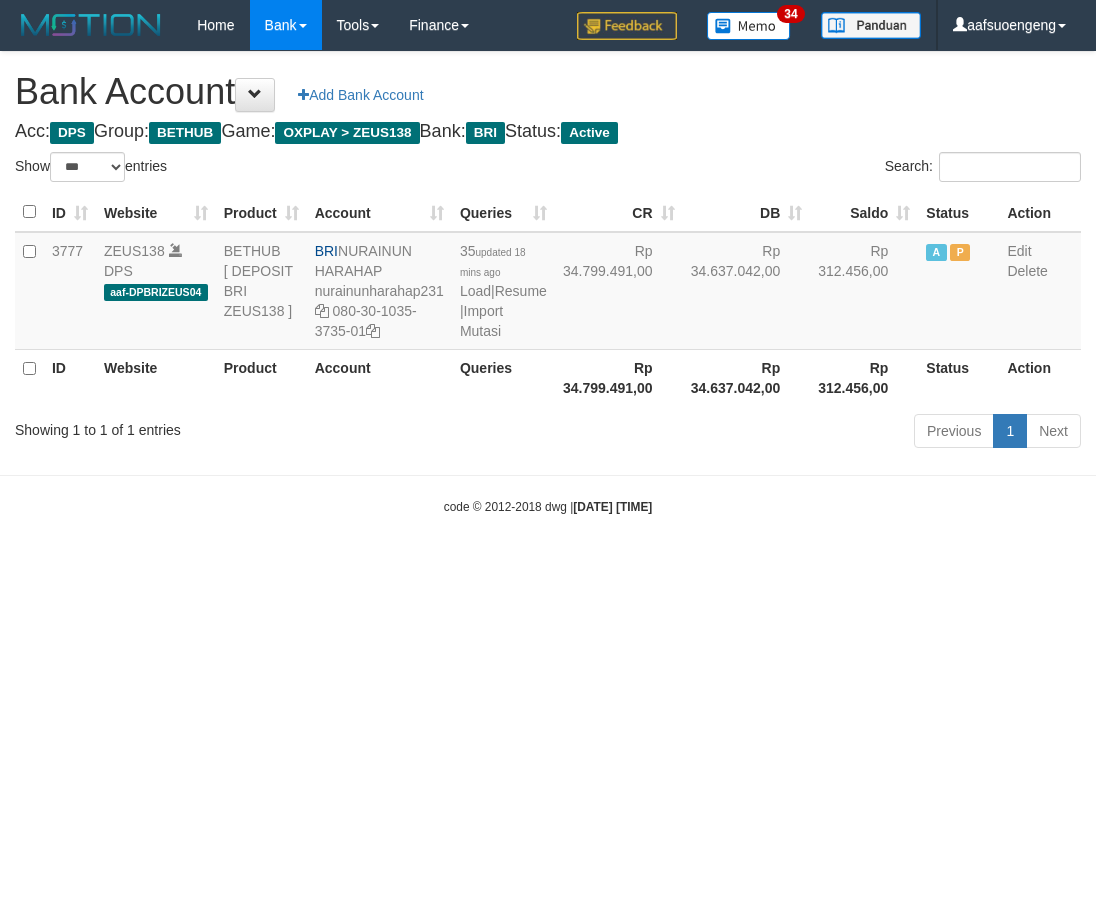 scroll, scrollTop: 0, scrollLeft: 0, axis: both 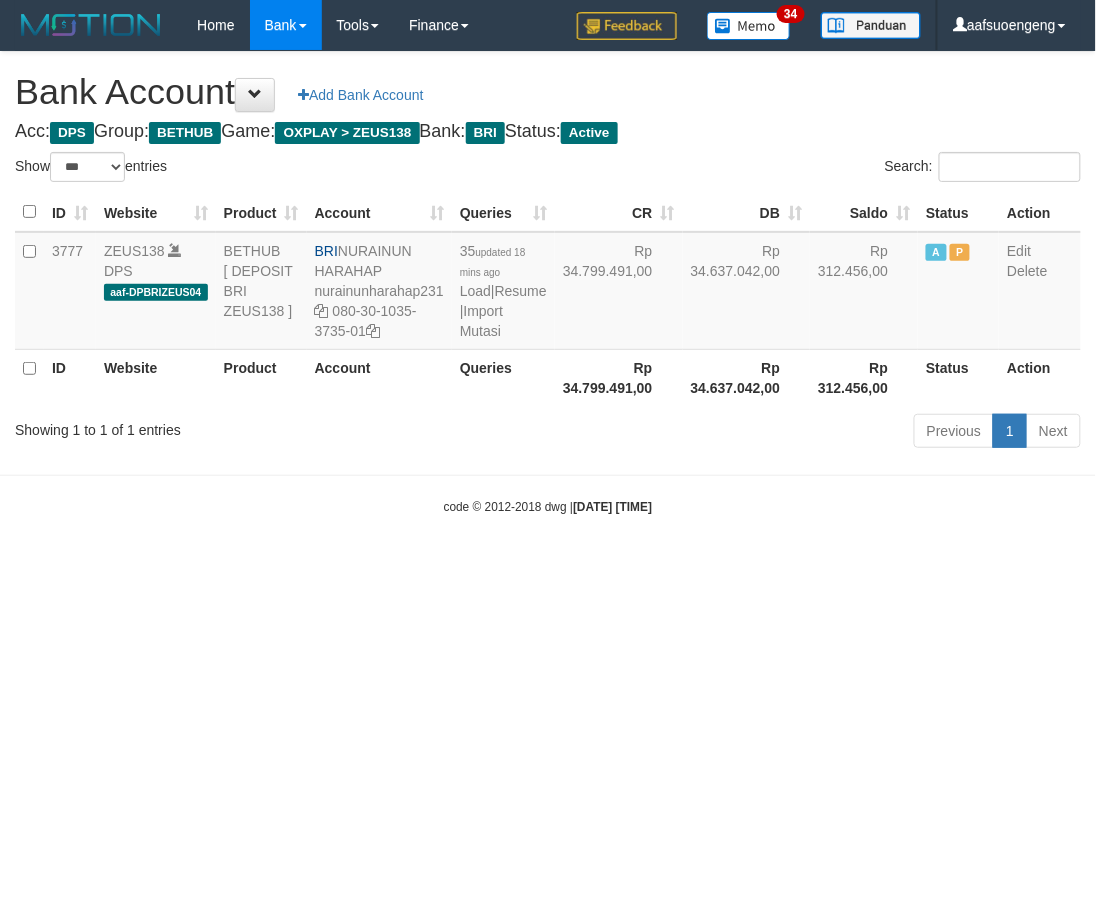 click on "Toggle navigation
Home
Bank
Account List
Mutasi Bank
Search
Sync
Tools
Suspicious Trans
Finance
Financial Data
aafsuoengeng
My Profile
Log Out
34" at bounding box center [548, 283] 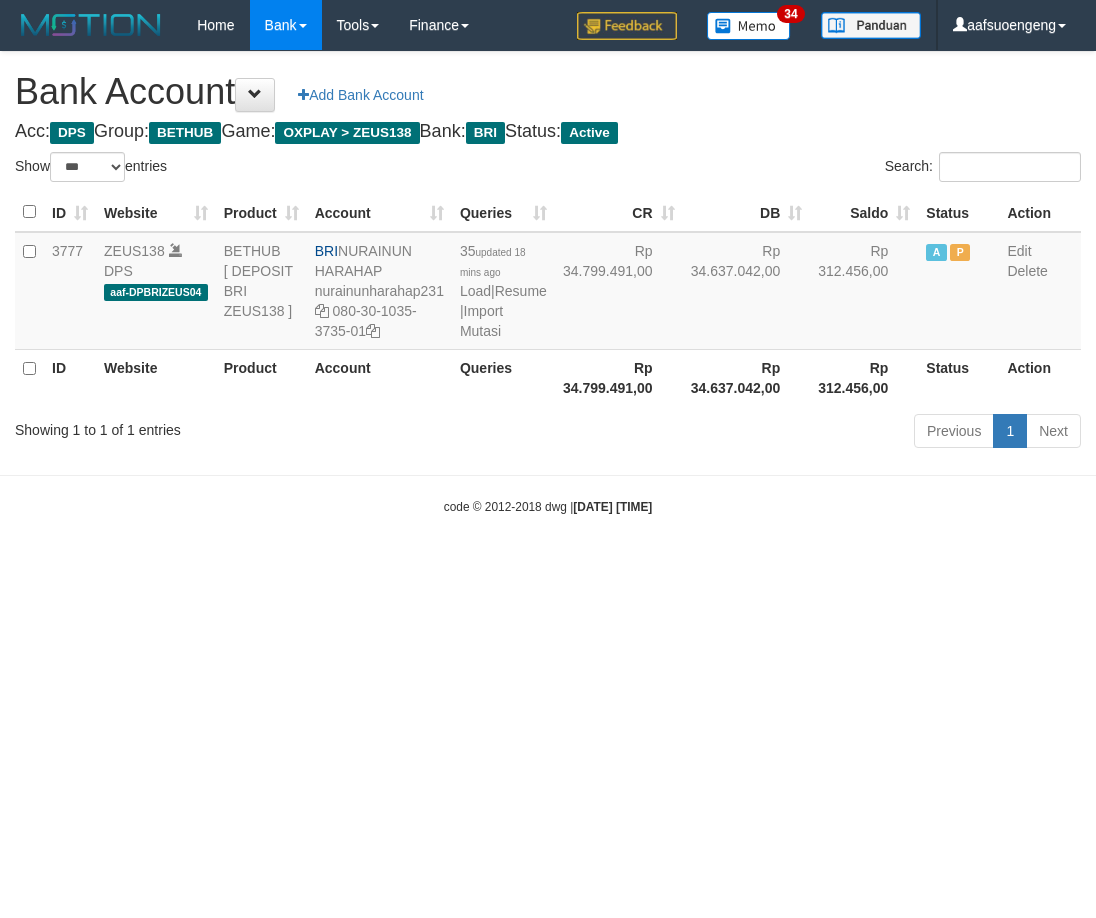 select on "***" 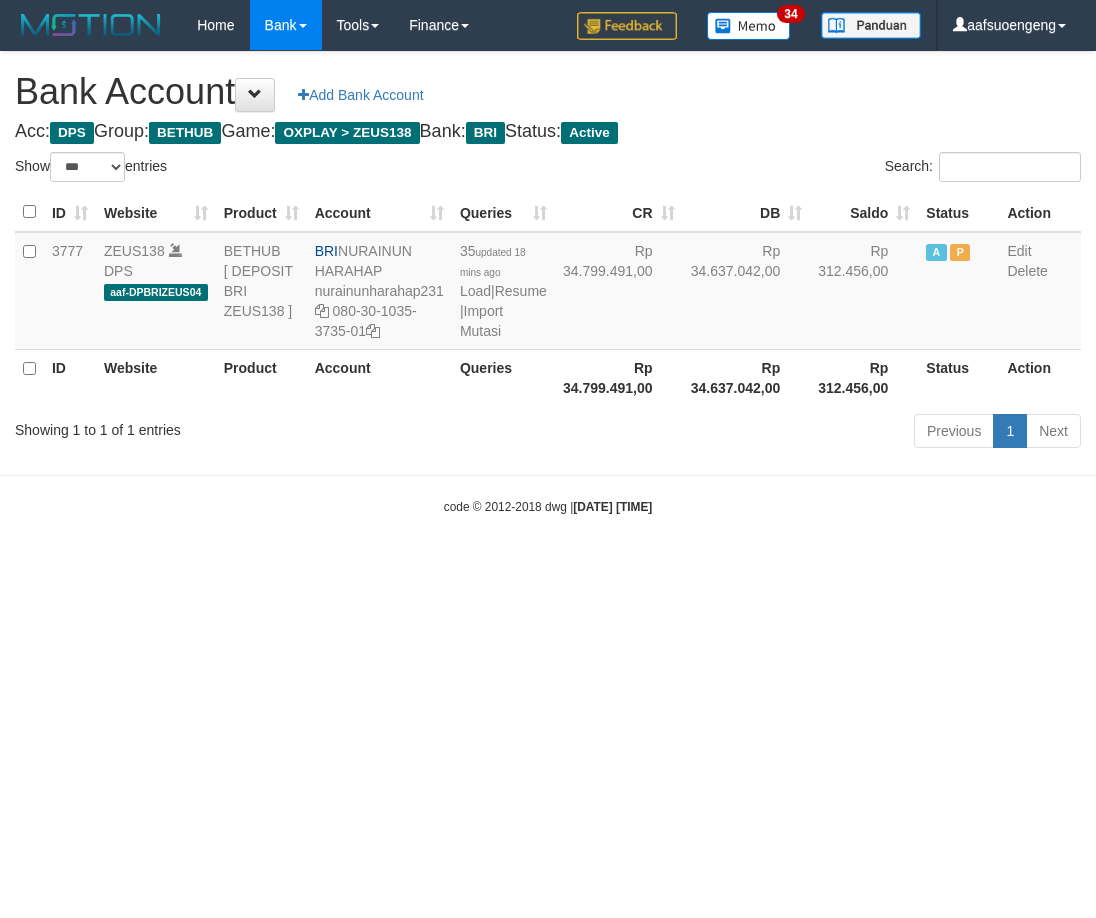scroll, scrollTop: 0, scrollLeft: 0, axis: both 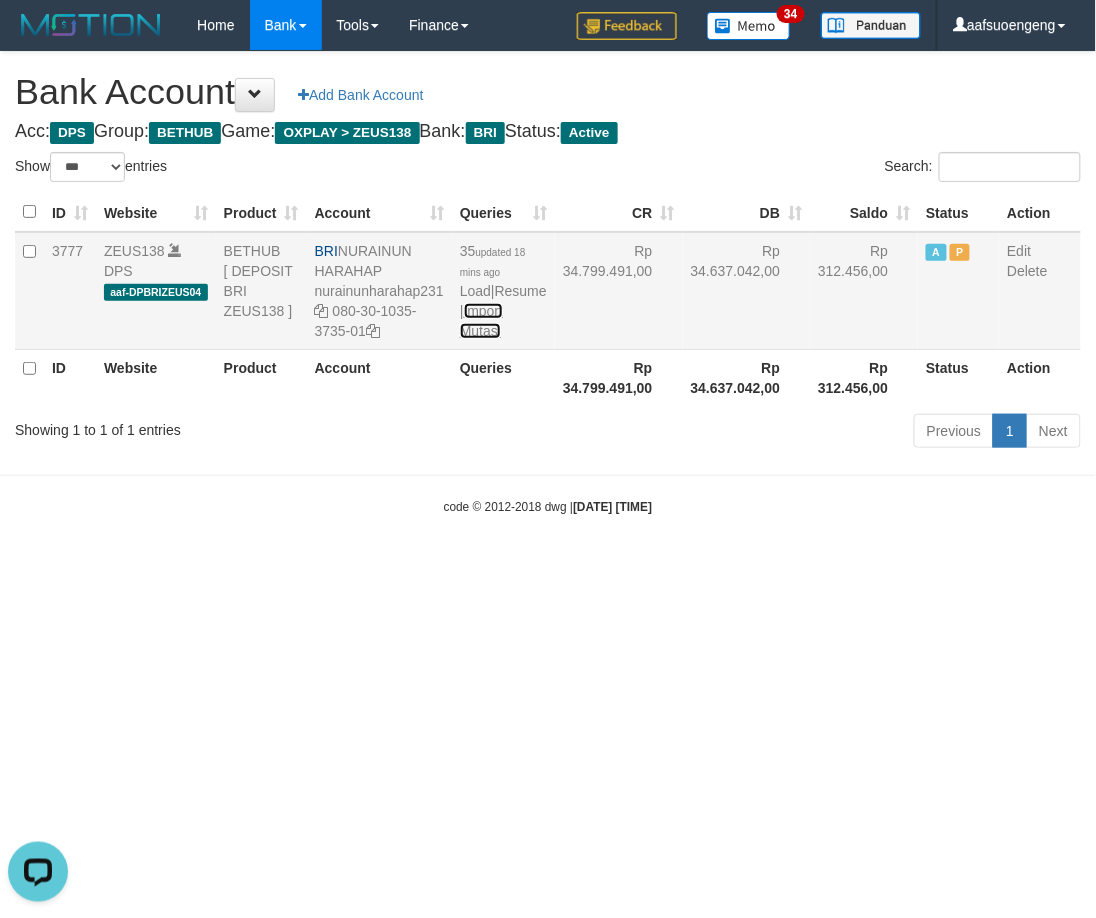 click on "Import Mutasi" at bounding box center [481, 321] 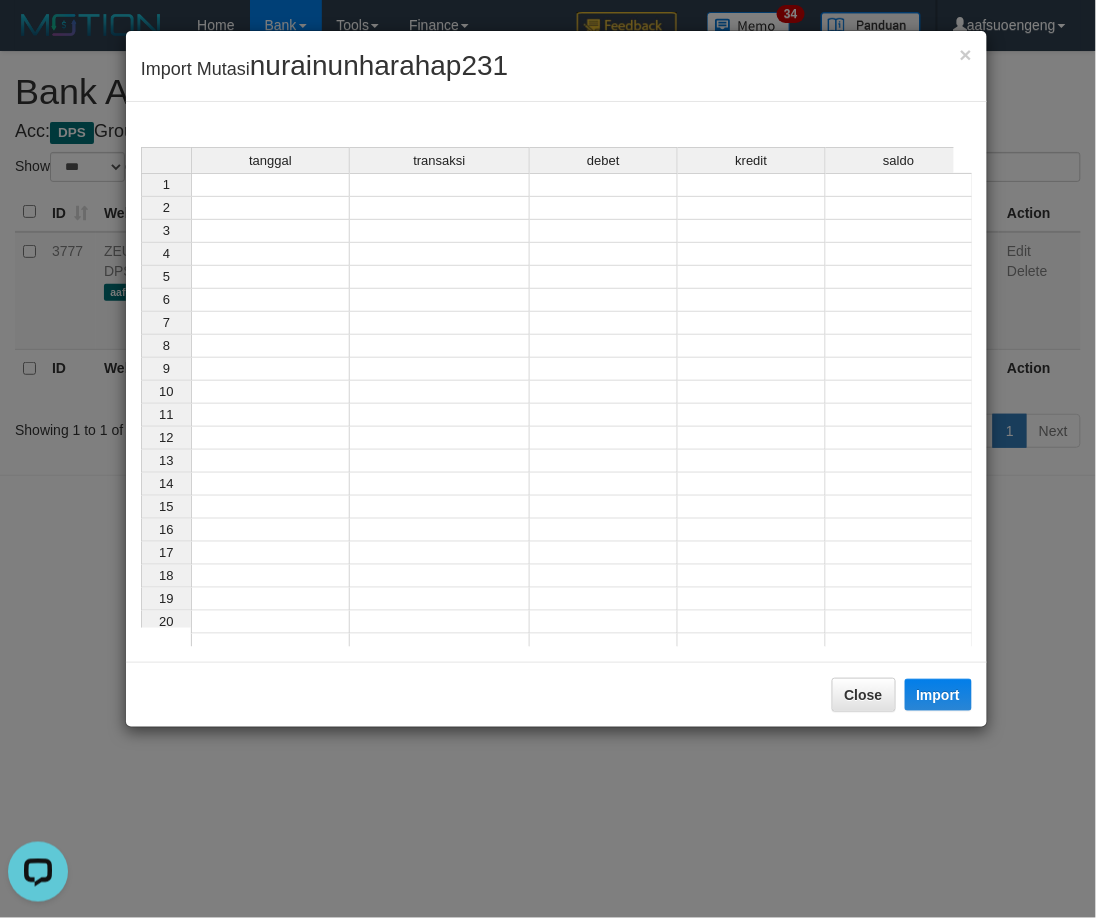 click on "tanggal transaksi debet kredit saldo 1 2 3 4 5 6 7 8 9 10 11 12 13 14 15 16 17 18 19 20 21" at bounding box center [141, 402] 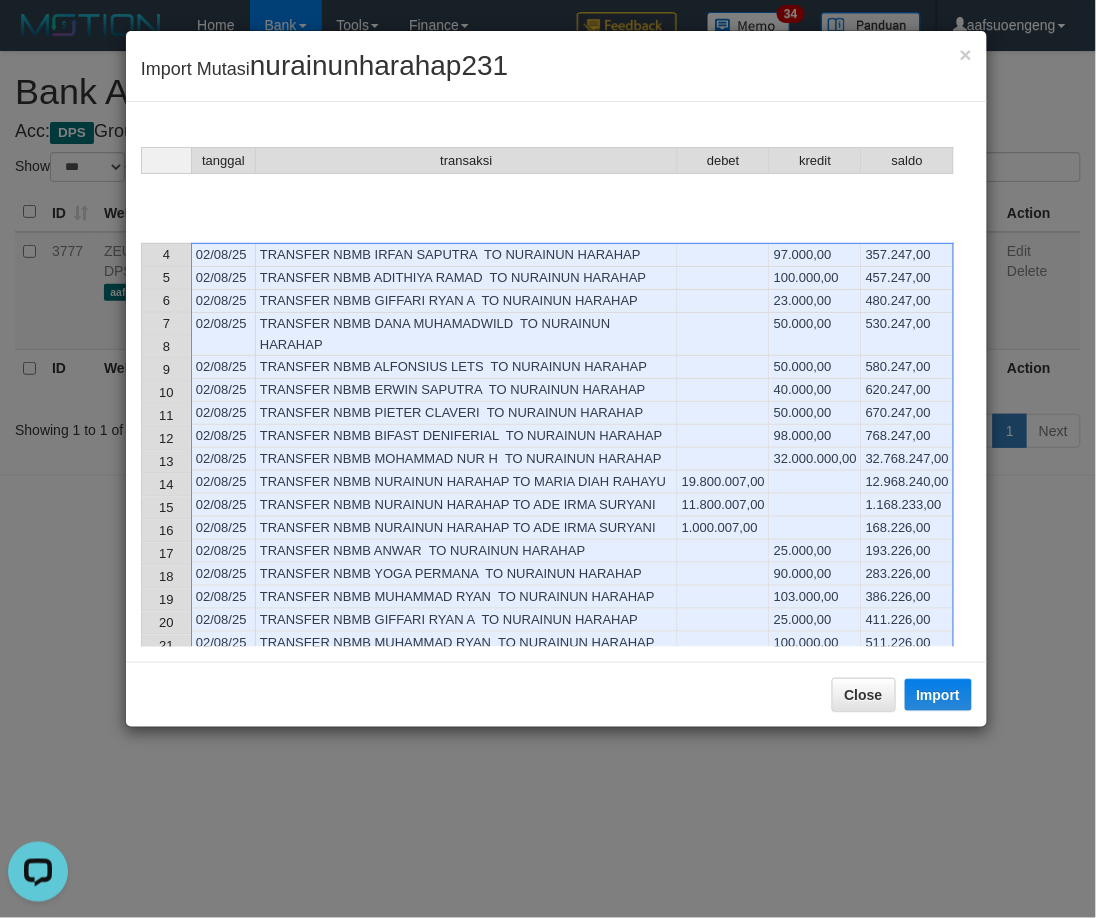 scroll, scrollTop: 885, scrollLeft: 0, axis: vertical 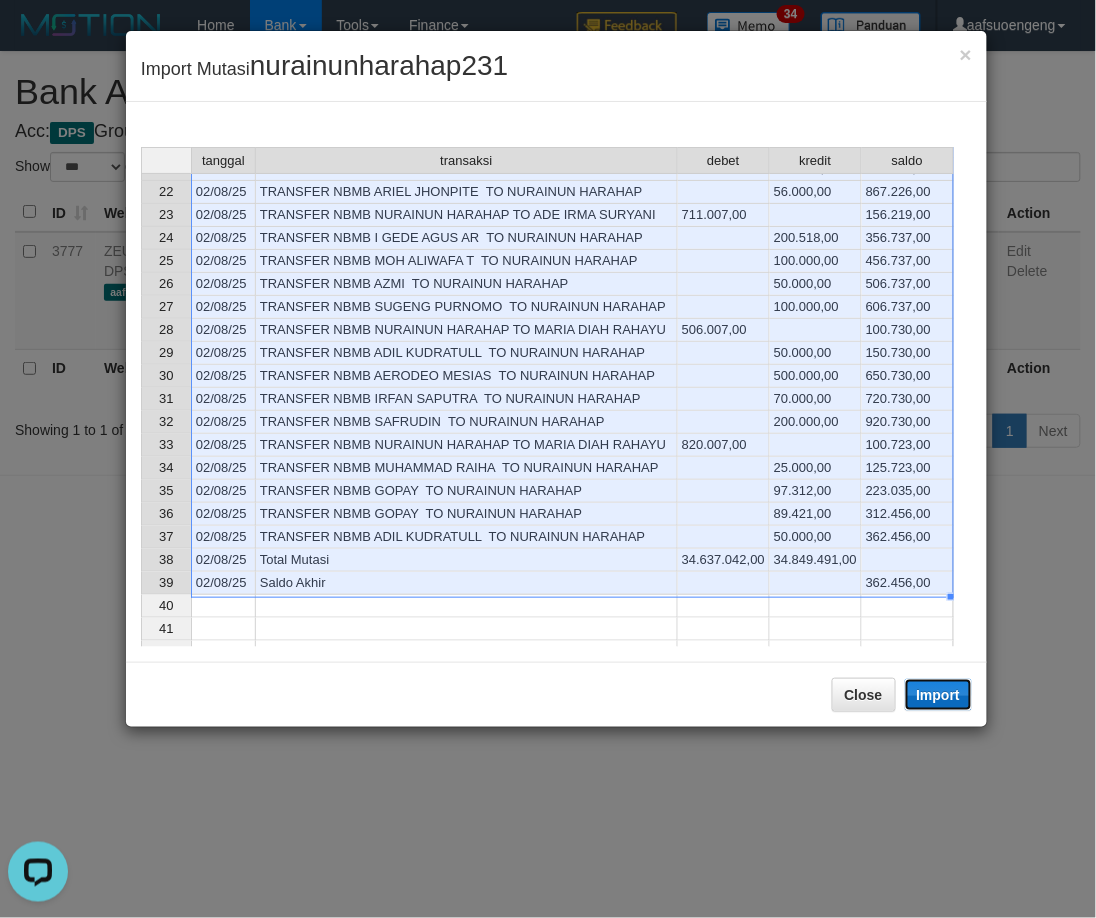 click on "Import" at bounding box center (939, 695) 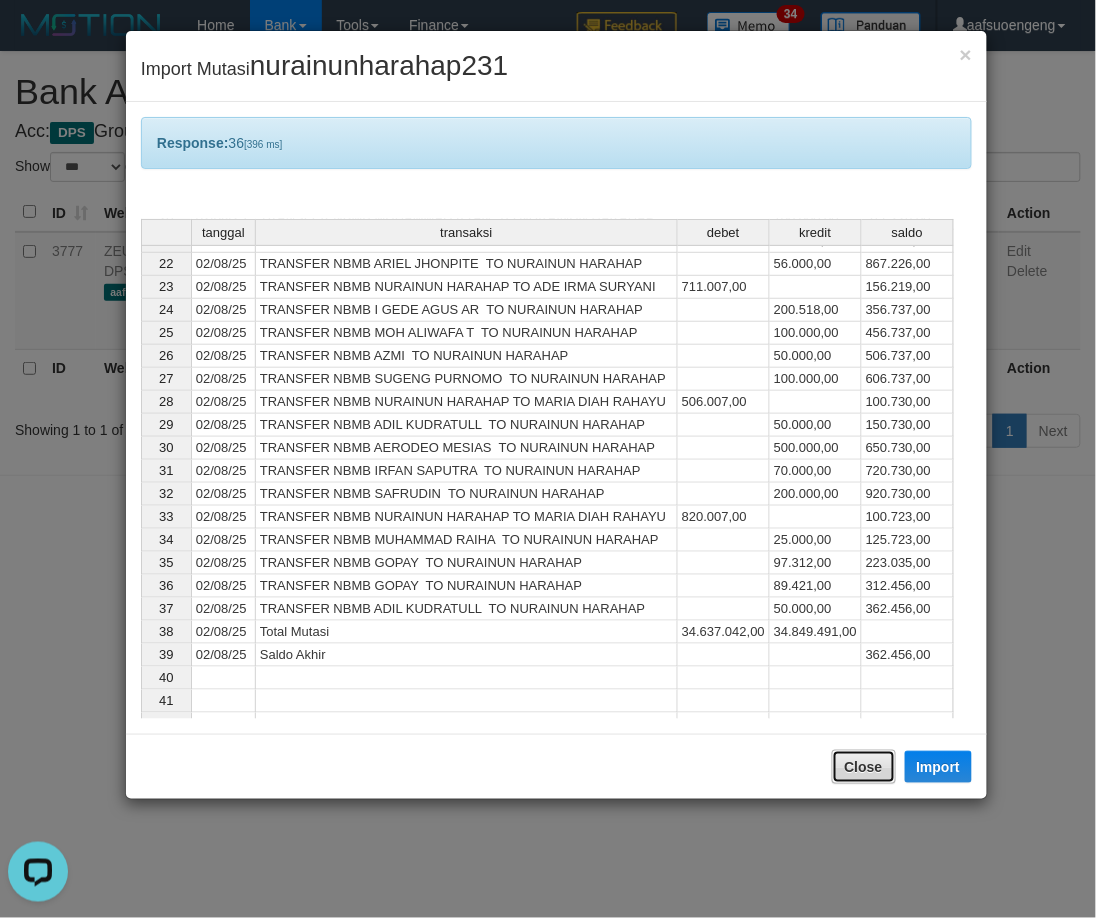 click on "Close" at bounding box center (864, 767) 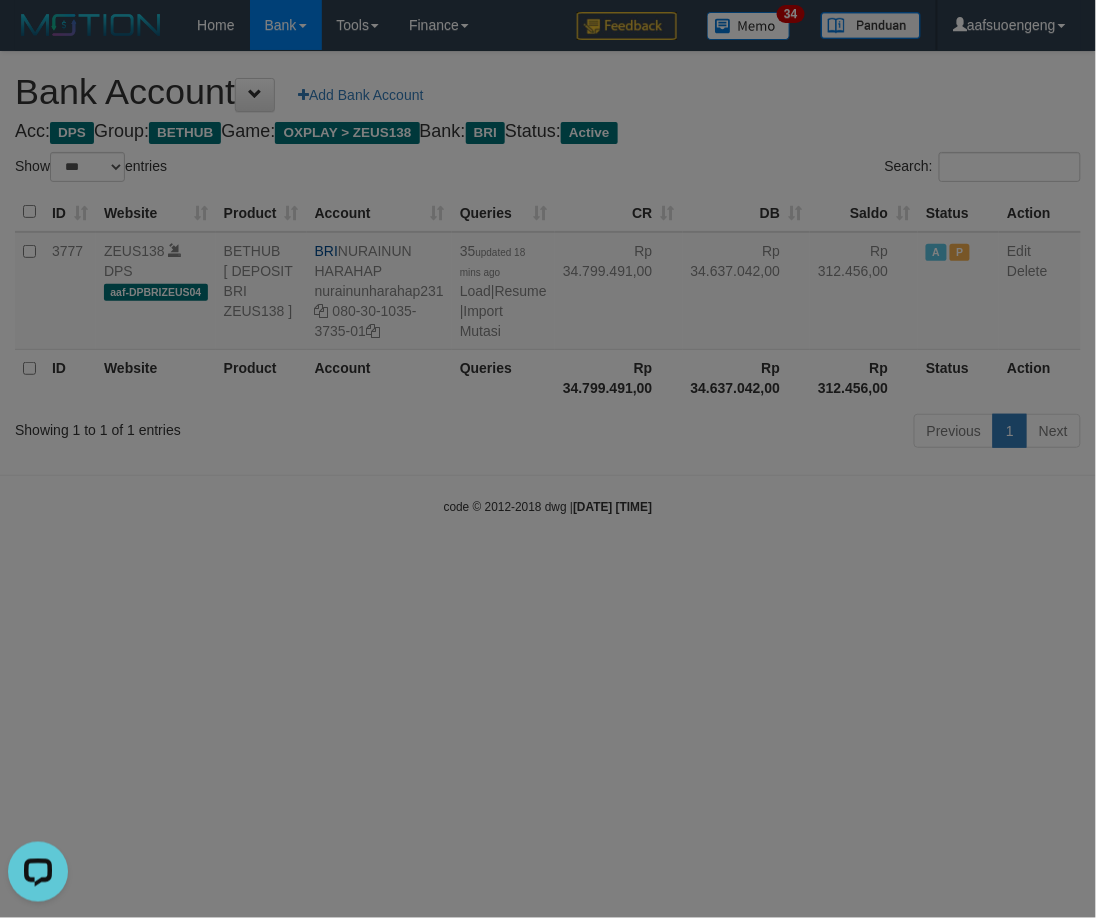 click at bounding box center (548, 459) 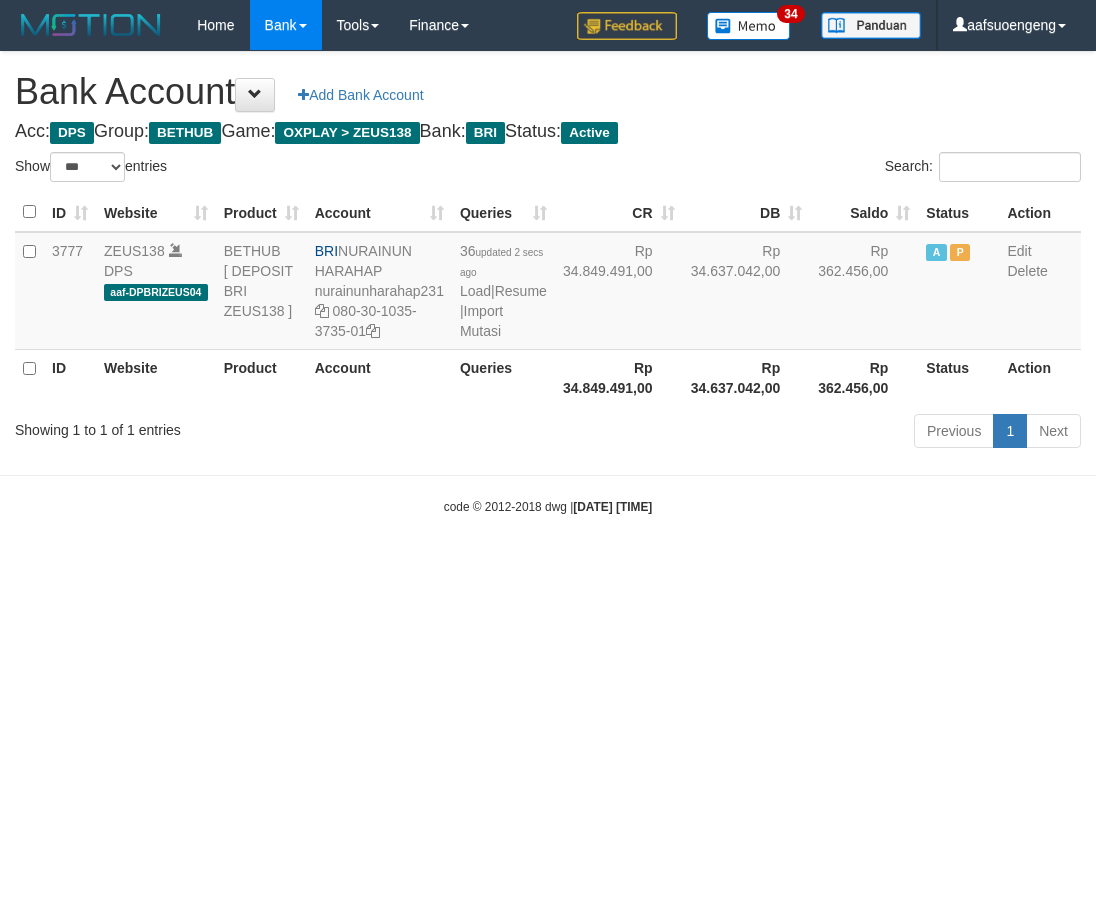 select on "***" 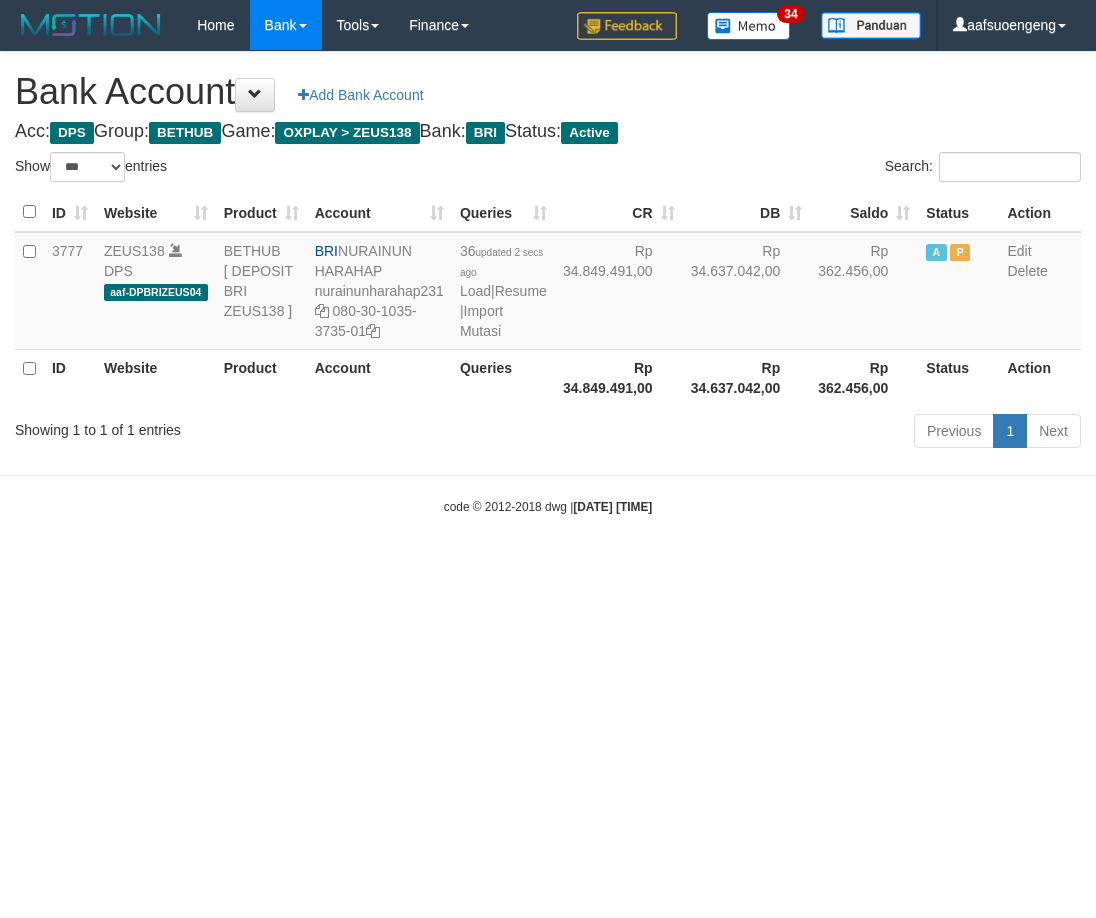 scroll, scrollTop: 0, scrollLeft: 0, axis: both 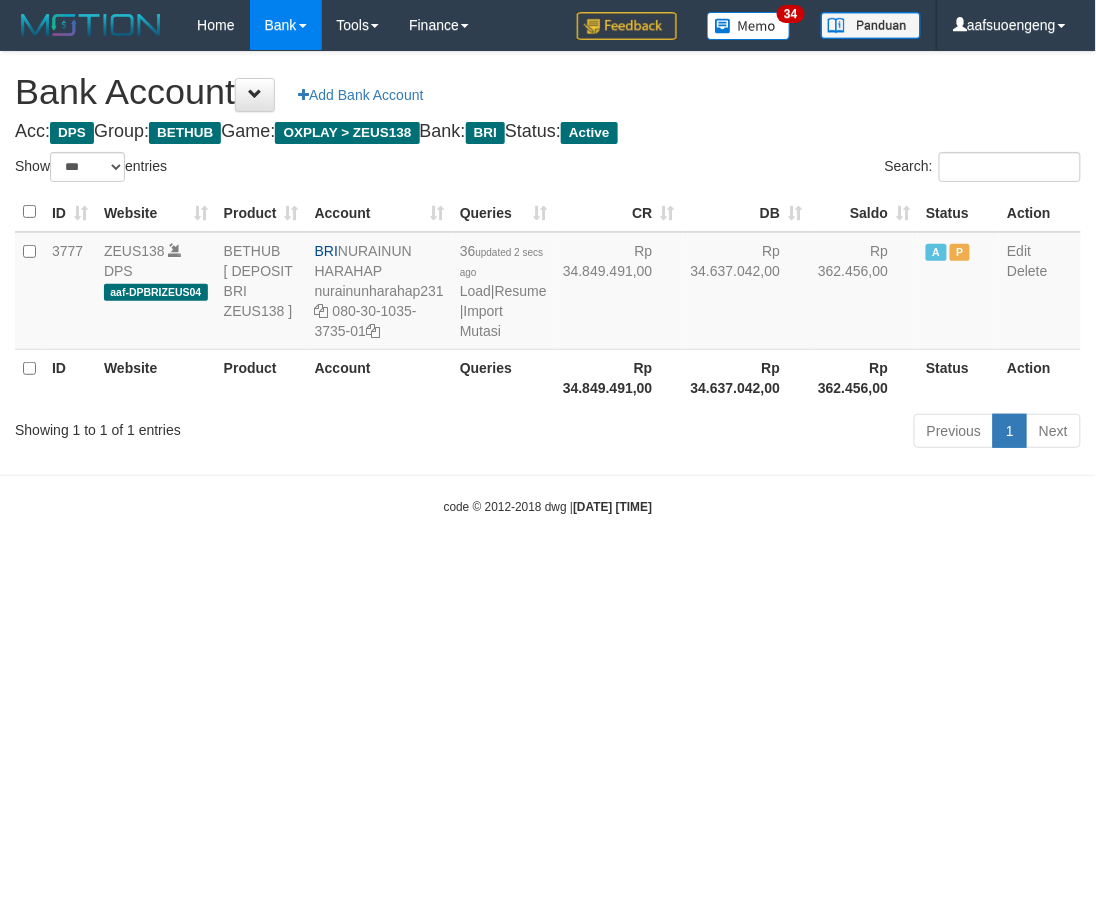 click on "Toggle navigation
Home
Bank
Account List
Mutasi Bank
Search
Sync
Tools
Suspicious Trans
Finance
Financial Data
aafsuoengeng
My Profile
Log Out
34" at bounding box center (548, 283) 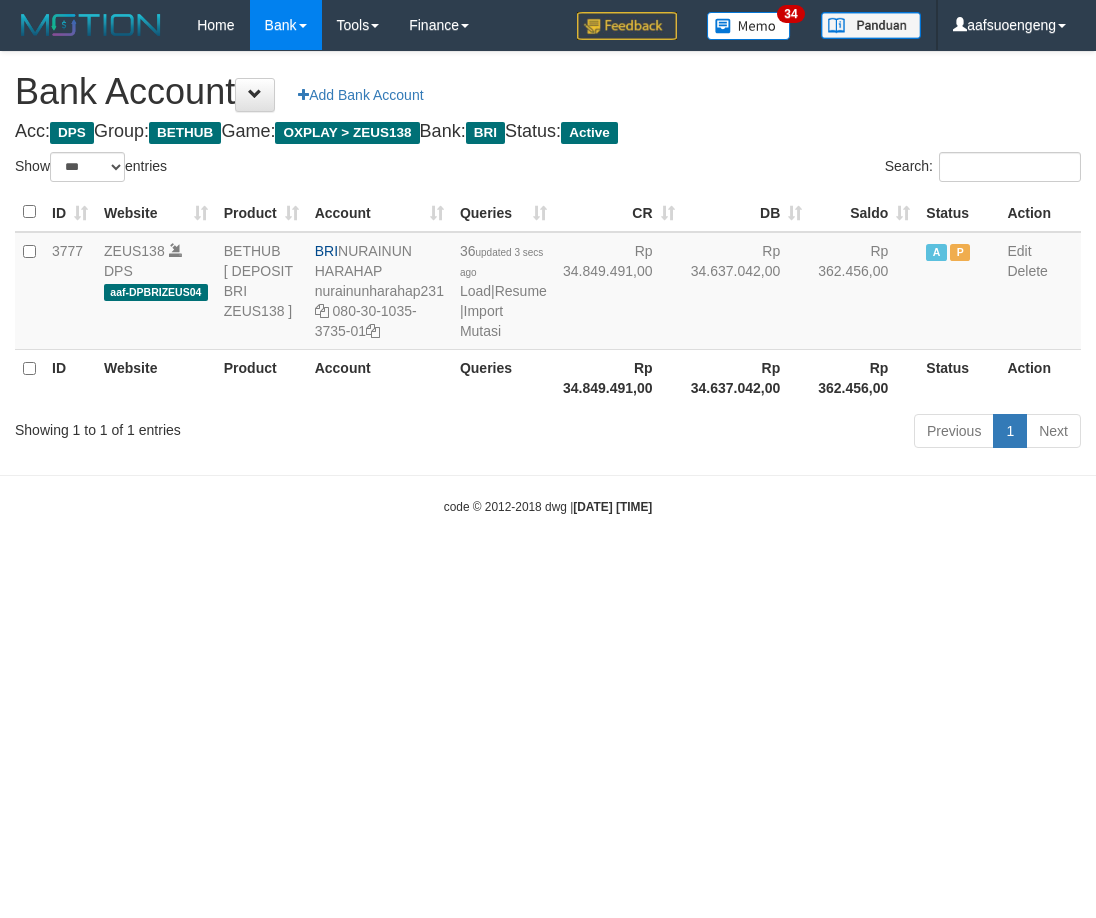 select on "***" 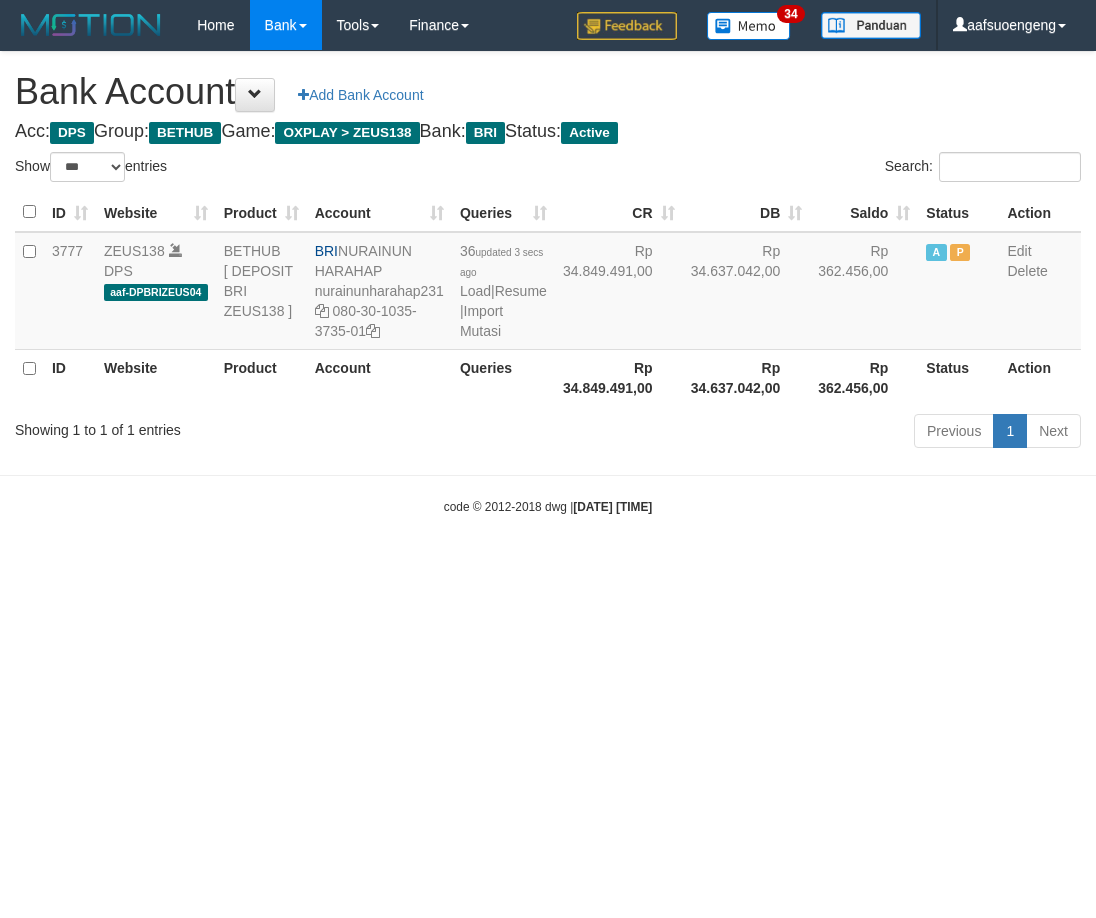 scroll, scrollTop: 0, scrollLeft: 0, axis: both 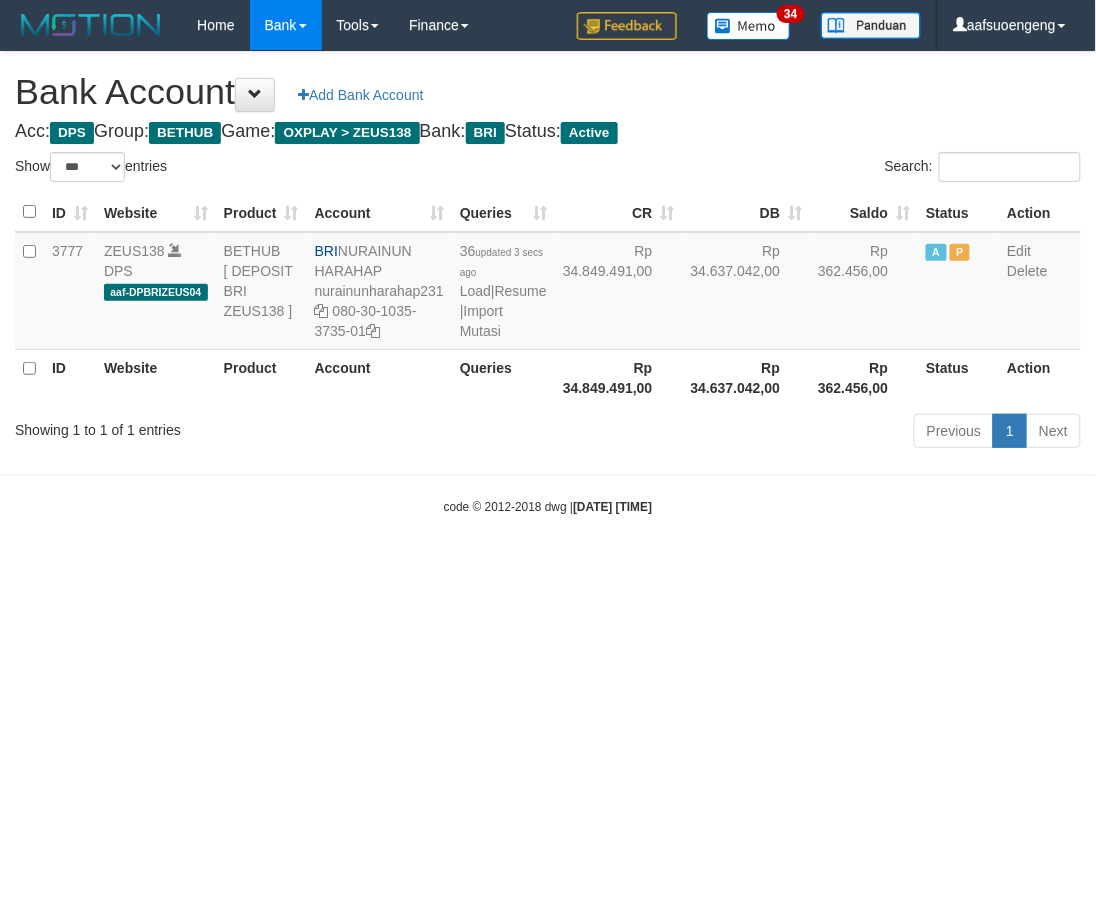 drag, startPoint x: 835, startPoint y: 667, endPoint x: 857, endPoint y: 641, distance: 34.058773 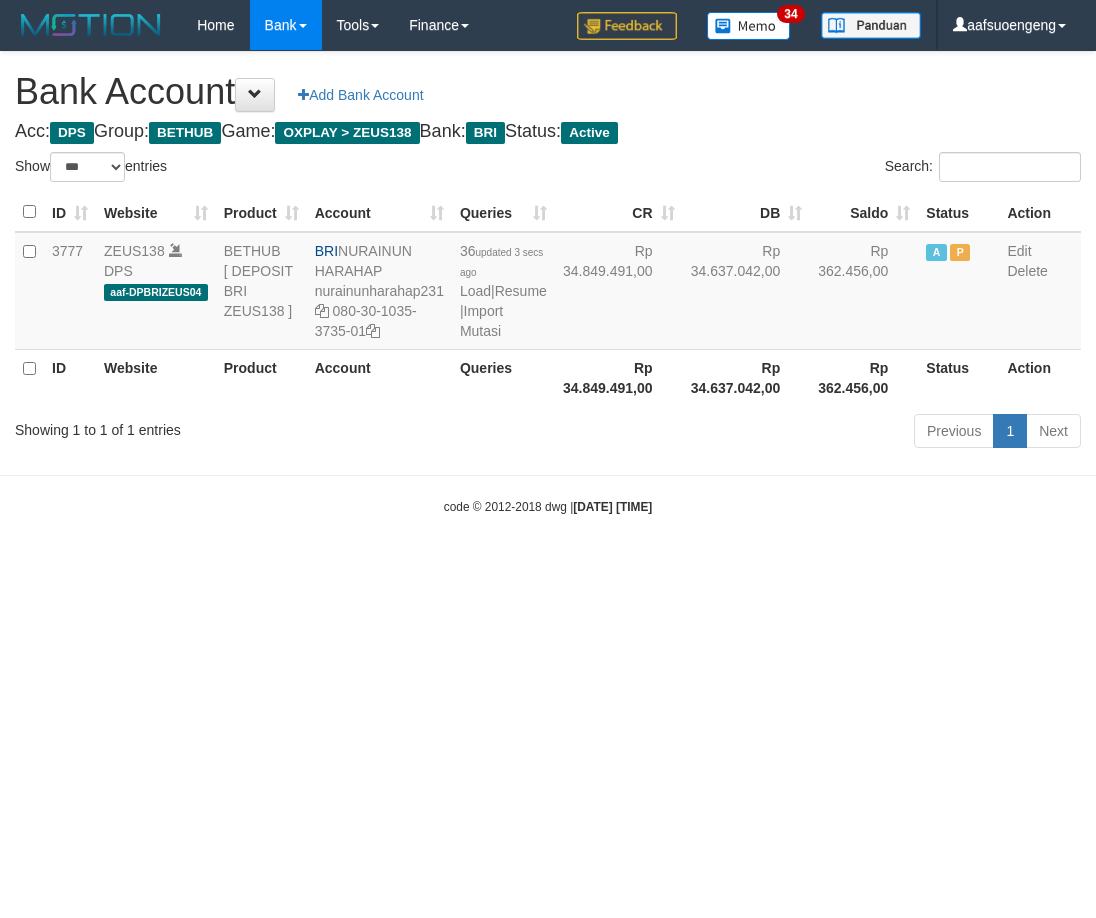 select on "***" 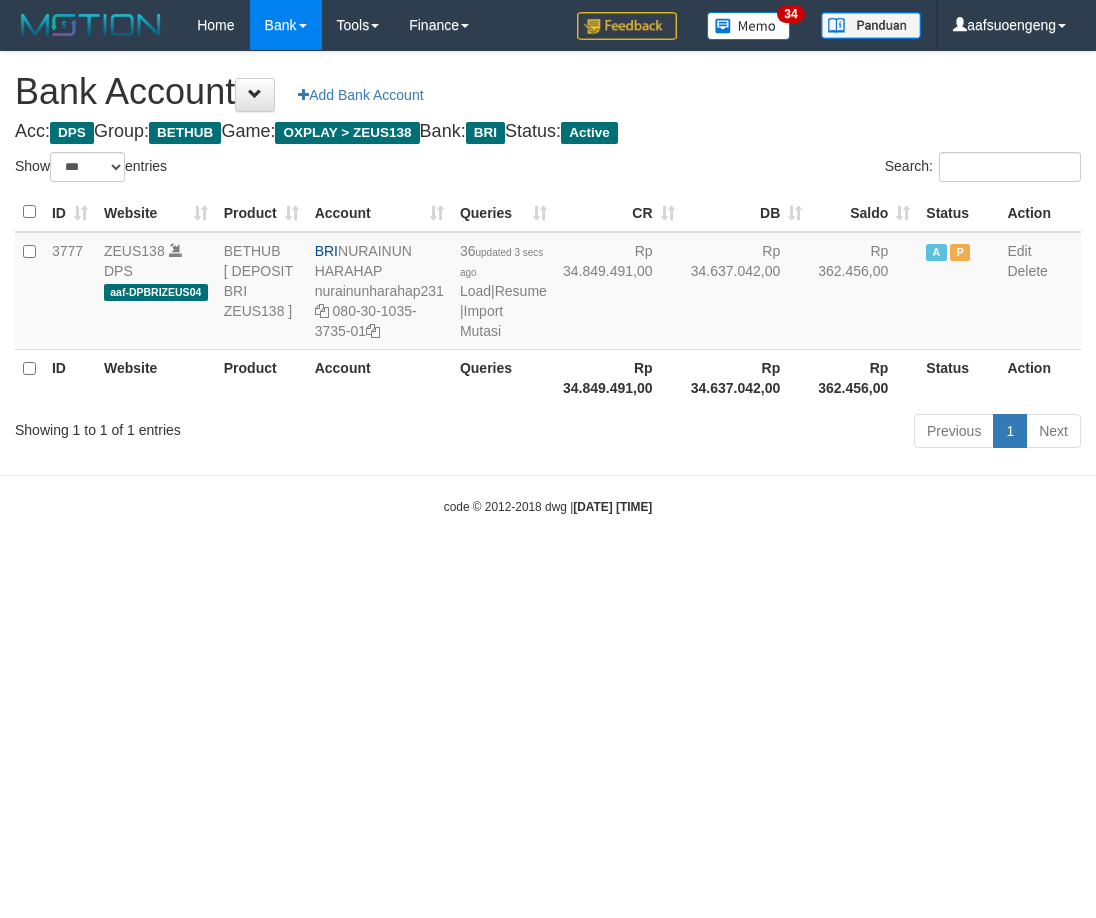 scroll, scrollTop: 0, scrollLeft: 0, axis: both 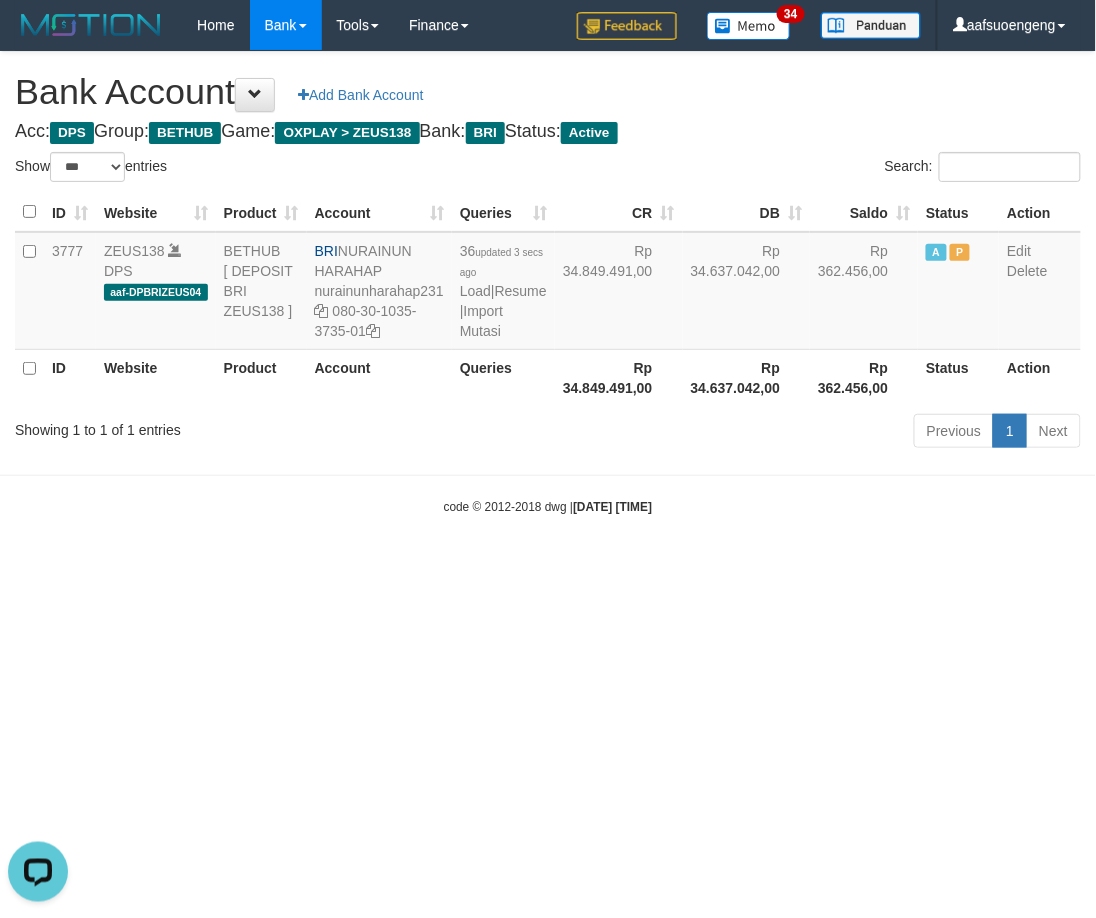 click on "Toggle navigation
Home
Bank
Account List
Mutasi Bank
Search
Sync
Tools
Suspicious Trans
Finance
Financial Data
aafsuoengeng
My Profile
Log Out
34" at bounding box center (548, 283) 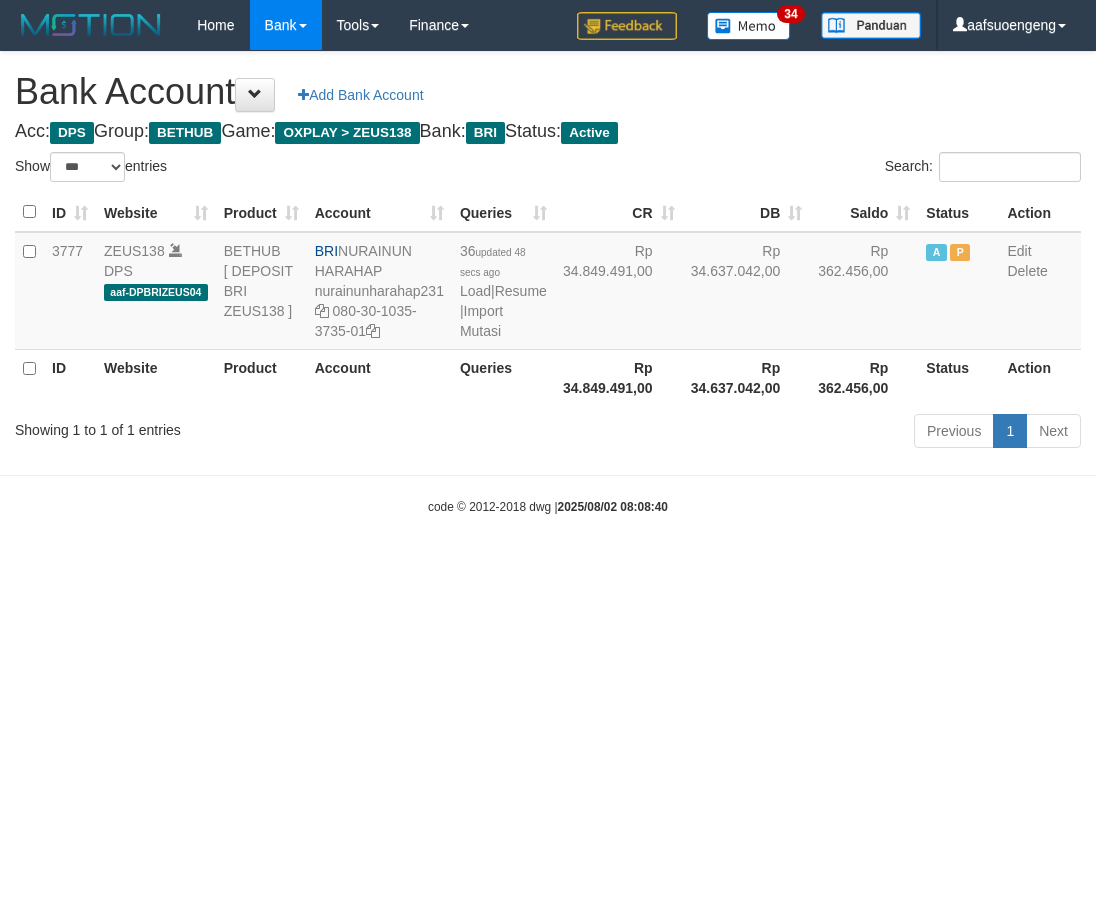 select on "***" 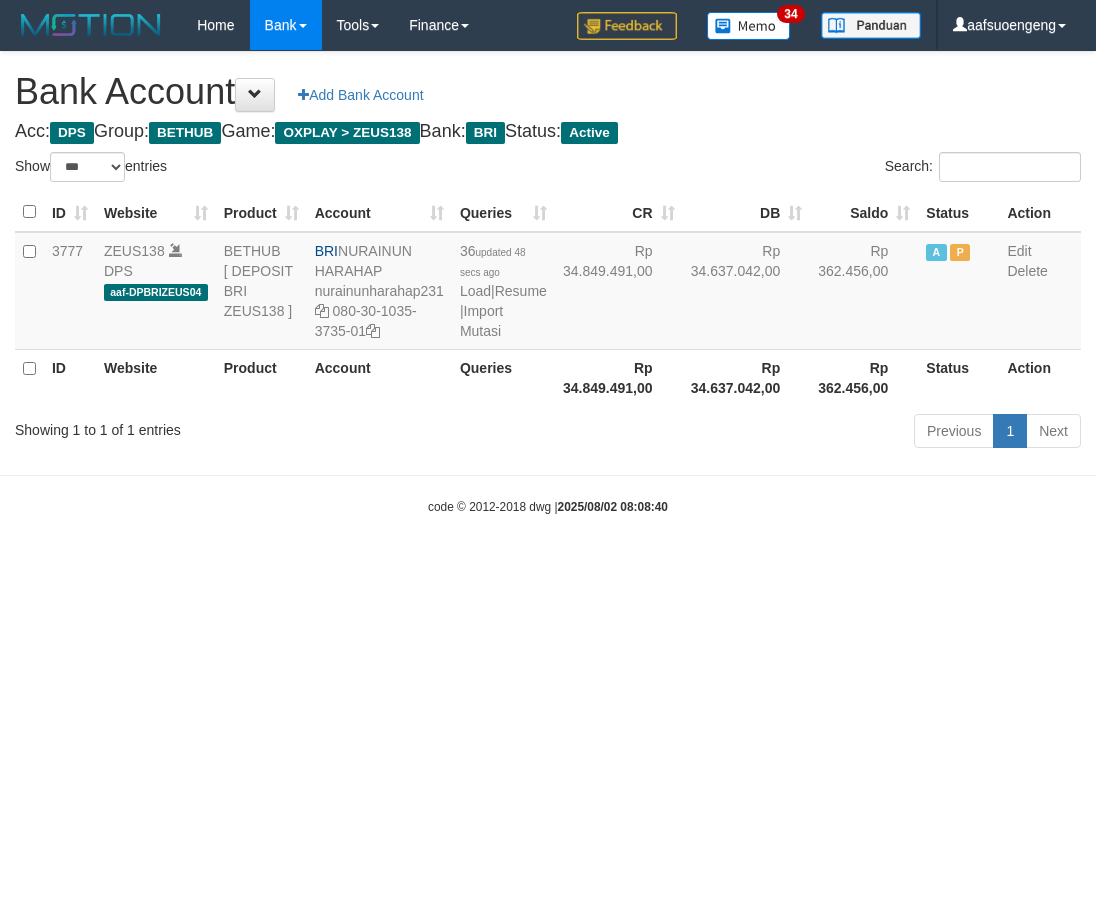 scroll, scrollTop: 0, scrollLeft: 0, axis: both 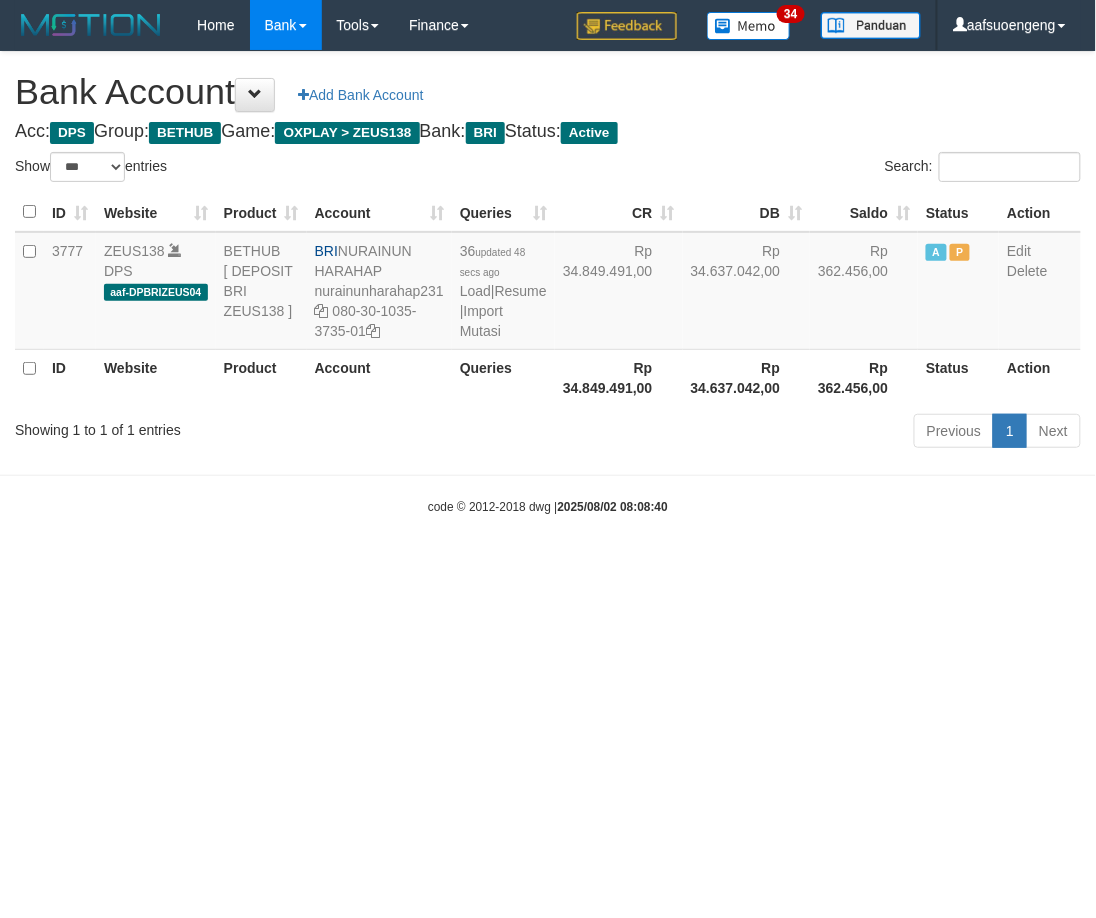 click on "Toggle navigation
Home
Bank
Account List
Mutasi Bank
Search
Sync
Tools
Suspicious Trans
Finance
Financial Data
aafsuoengeng
My Profile
Log Out
34" at bounding box center (548, 283) 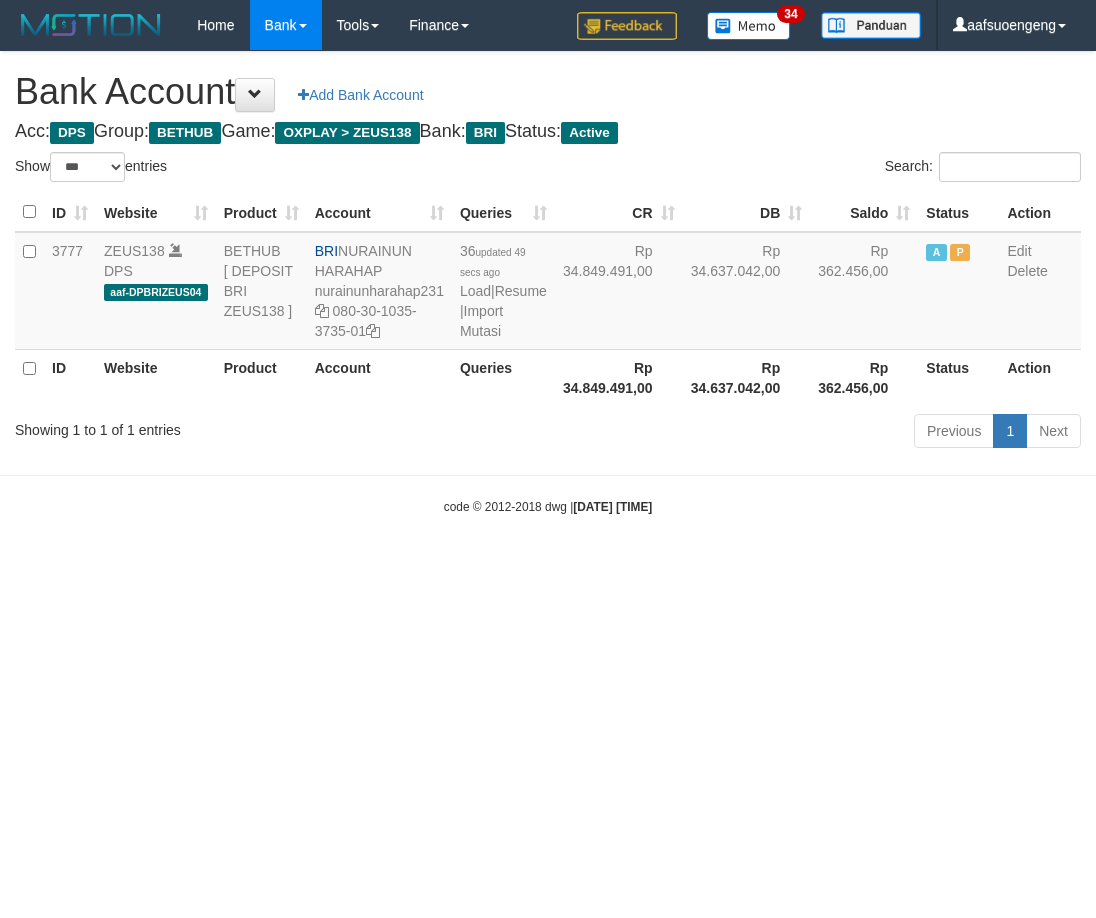 select on "***" 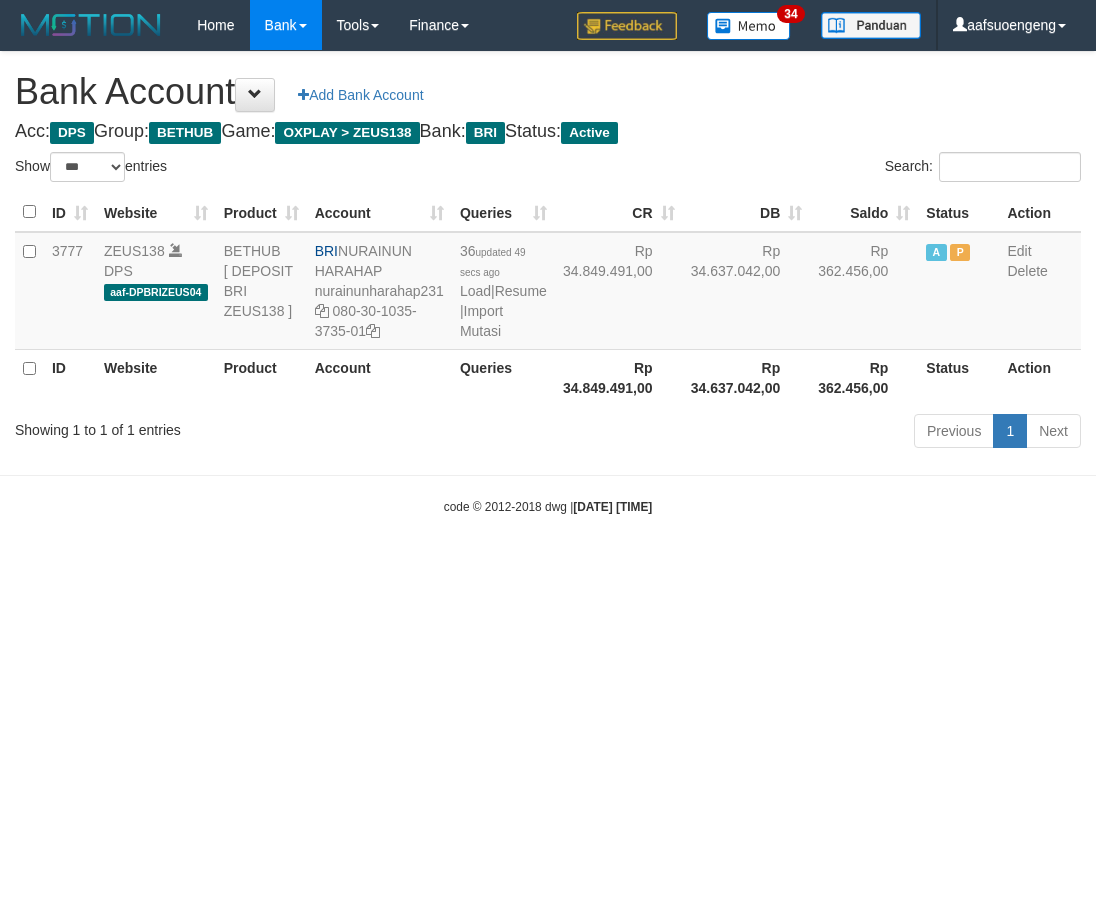scroll, scrollTop: 0, scrollLeft: 0, axis: both 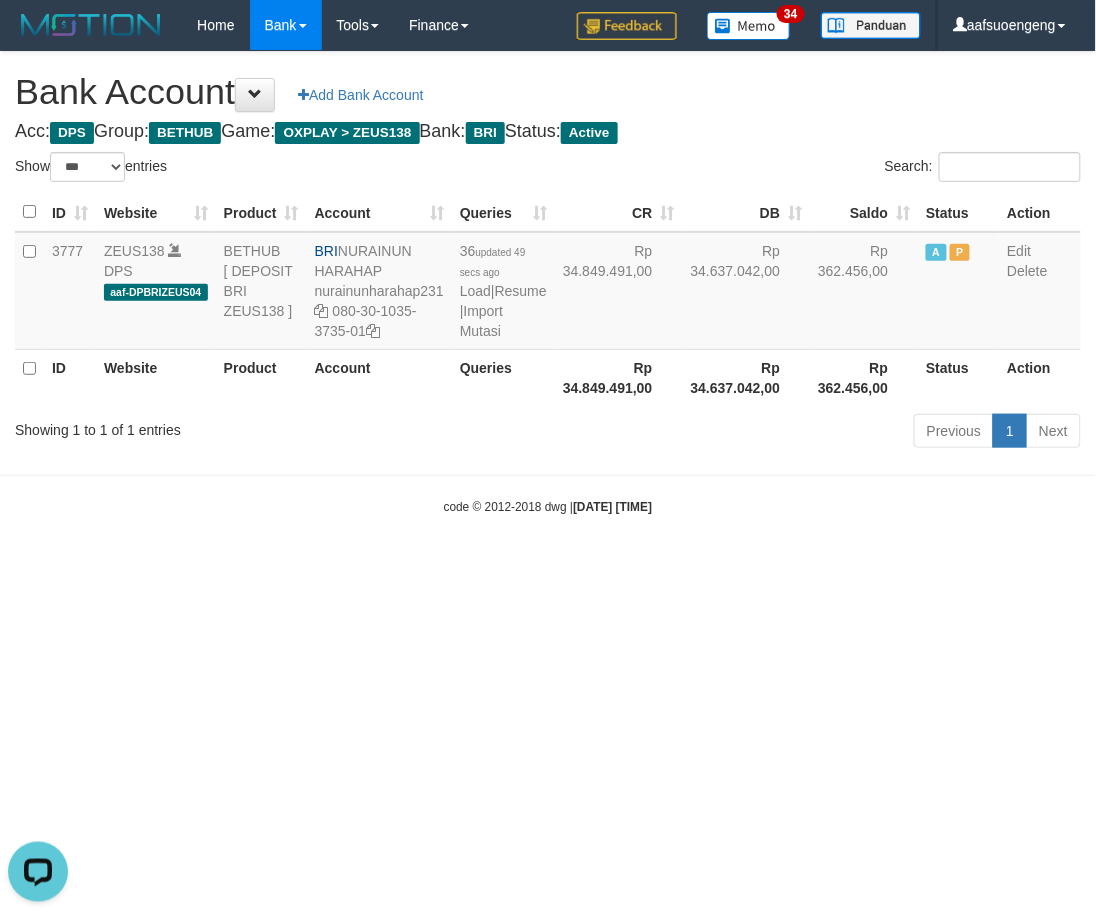 click on "Toggle navigation
Home
Bank
Account List
Mutasi Bank
Search
Sync
Tools
Suspicious Trans
Finance
Financial Data
aafsuoengeng
My Profile
Log Out
34" at bounding box center [548, 283] 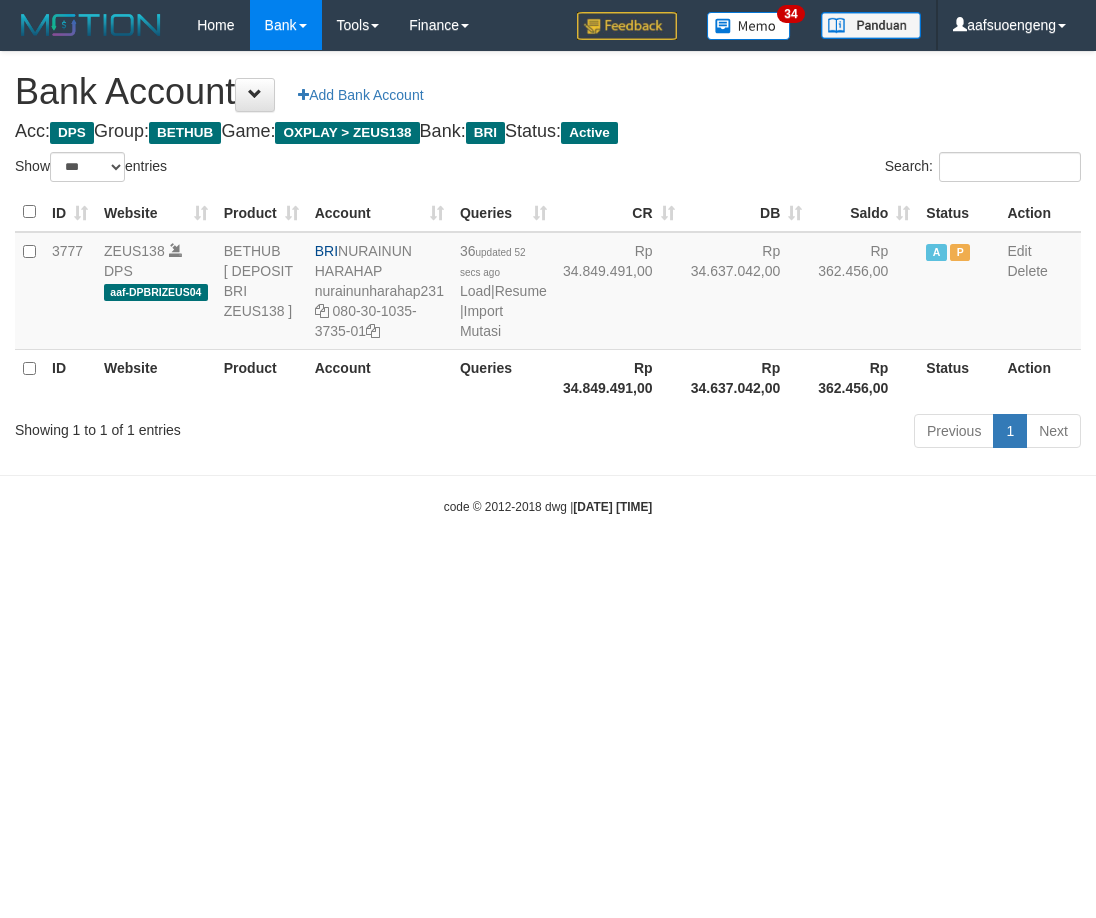 select on "***" 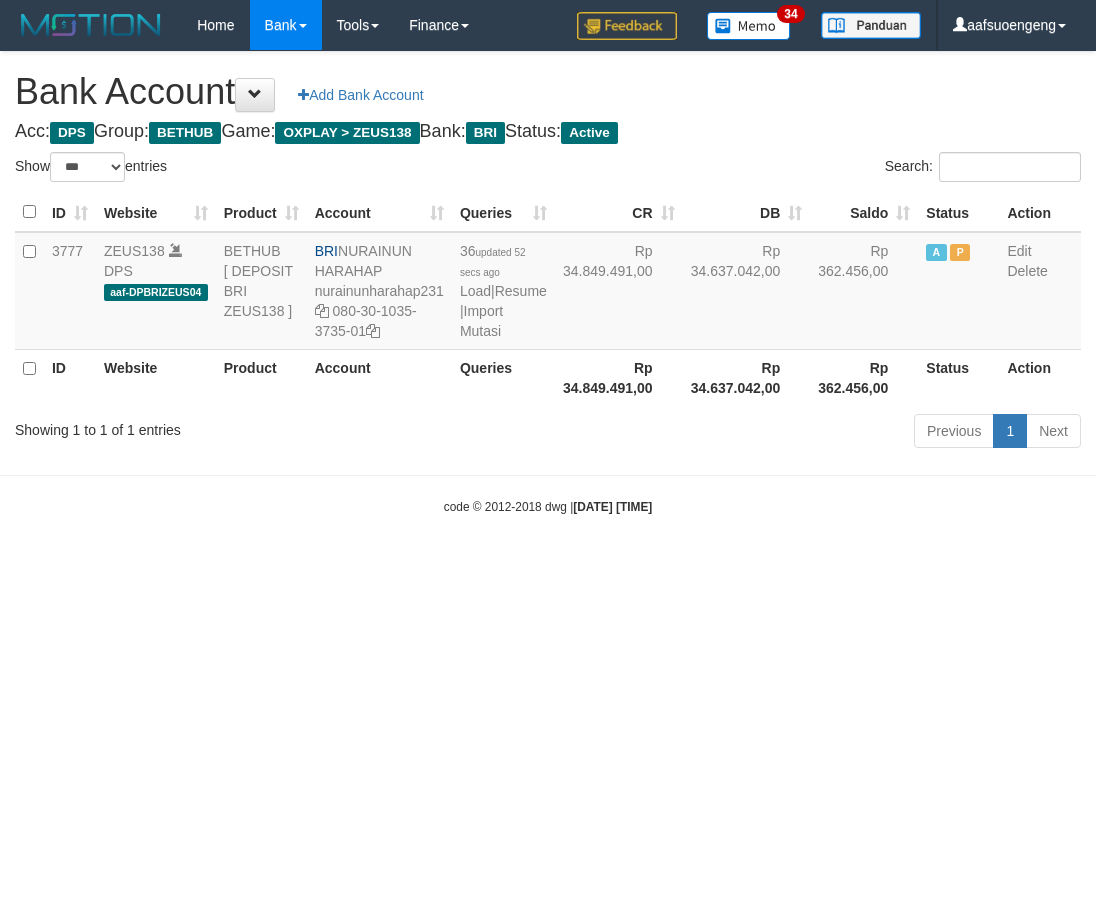 scroll, scrollTop: 0, scrollLeft: 0, axis: both 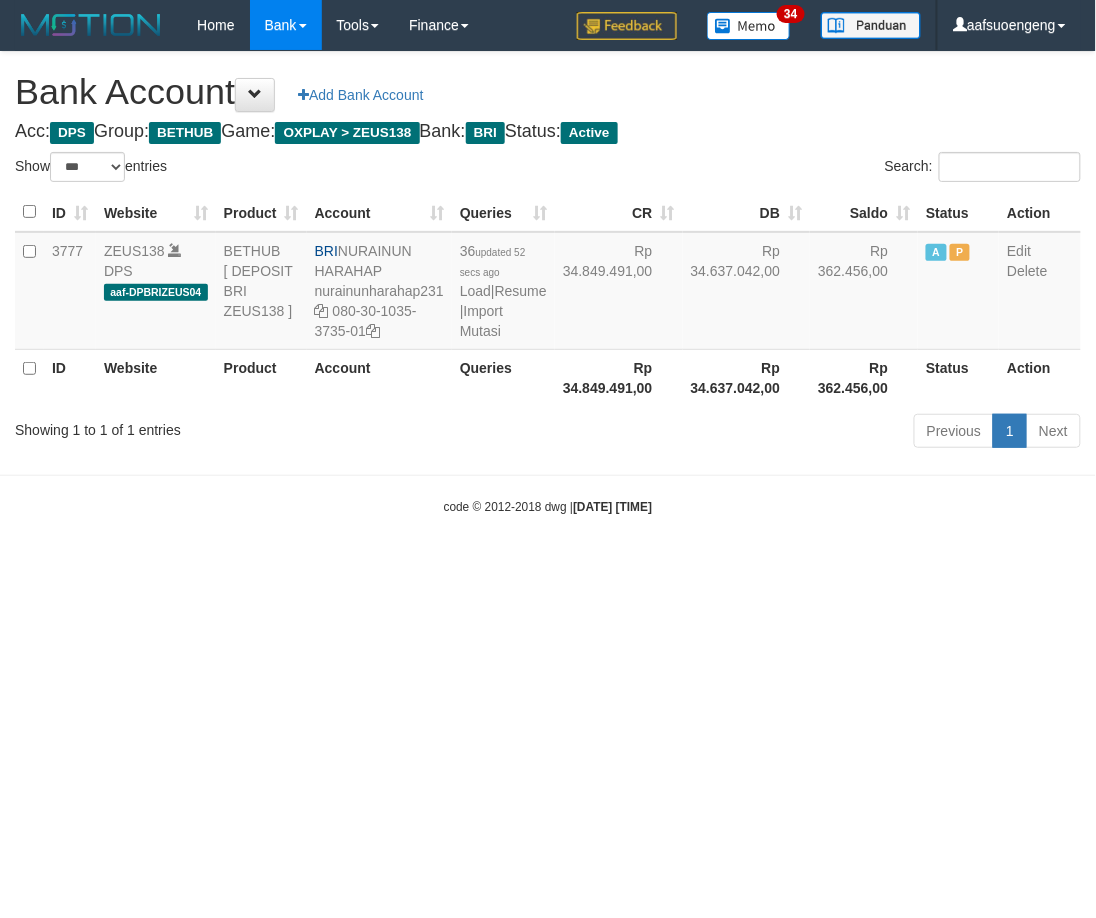 click on "Toggle navigation
Home
Bank
Account List
Mutasi Bank
Search
Sync
Tools
Suspicious Trans
Finance
Financial Data
aafsuoengeng
My Profile
Log Out
34" at bounding box center (548, 283) 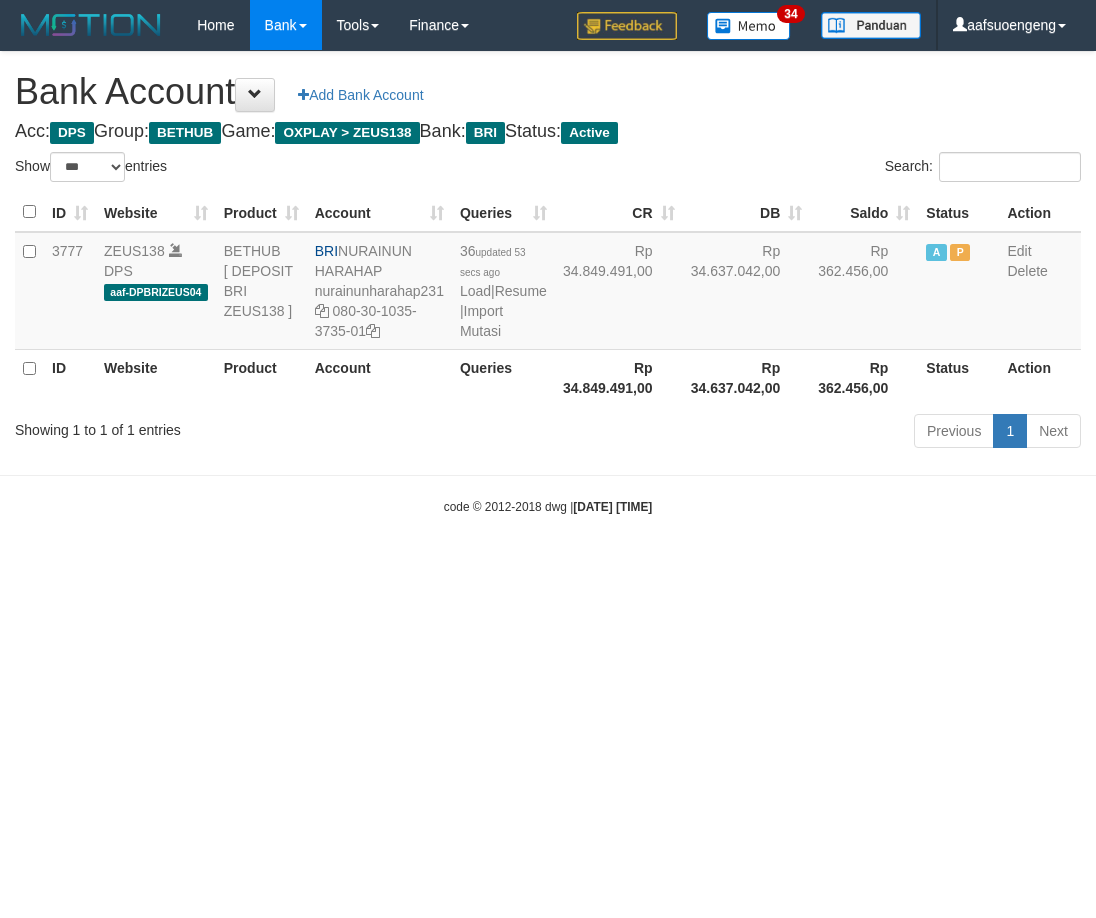 select on "***" 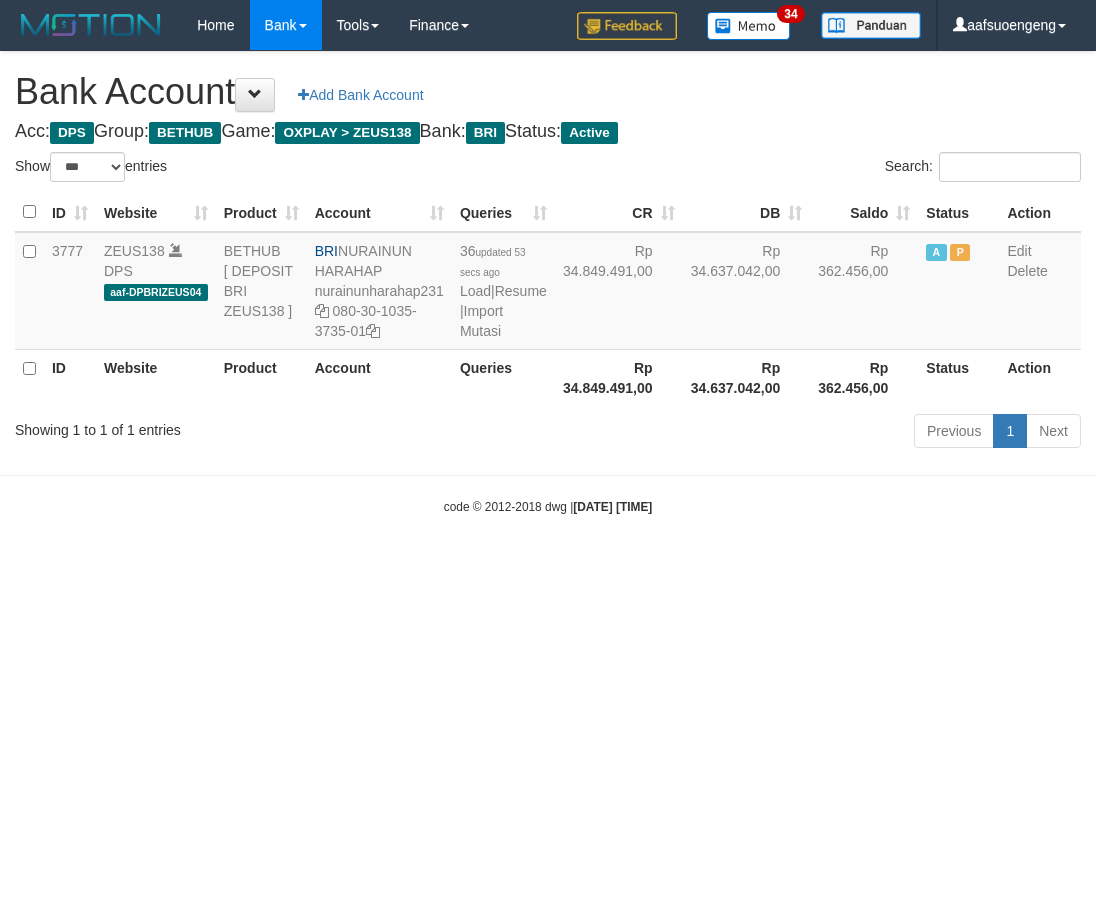 scroll, scrollTop: 0, scrollLeft: 0, axis: both 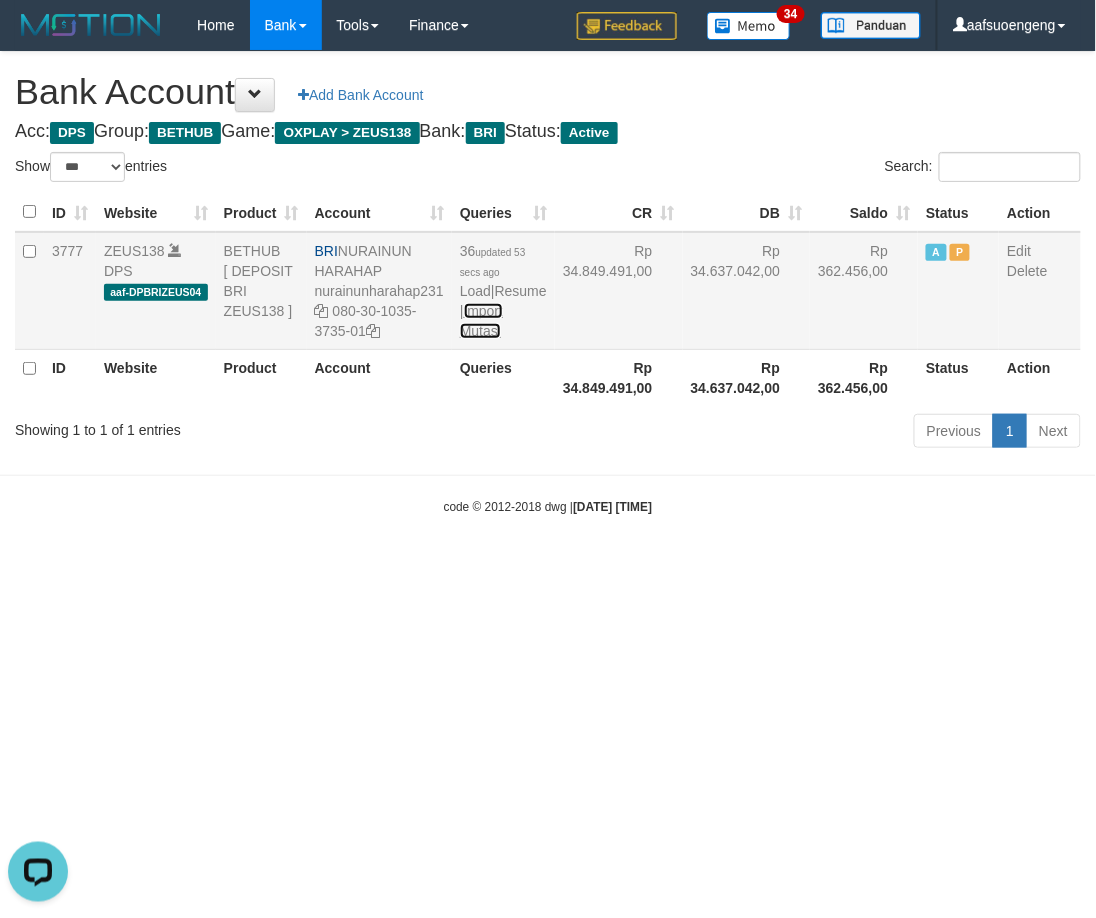 click on "Import Mutasi" at bounding box center [481, 321] 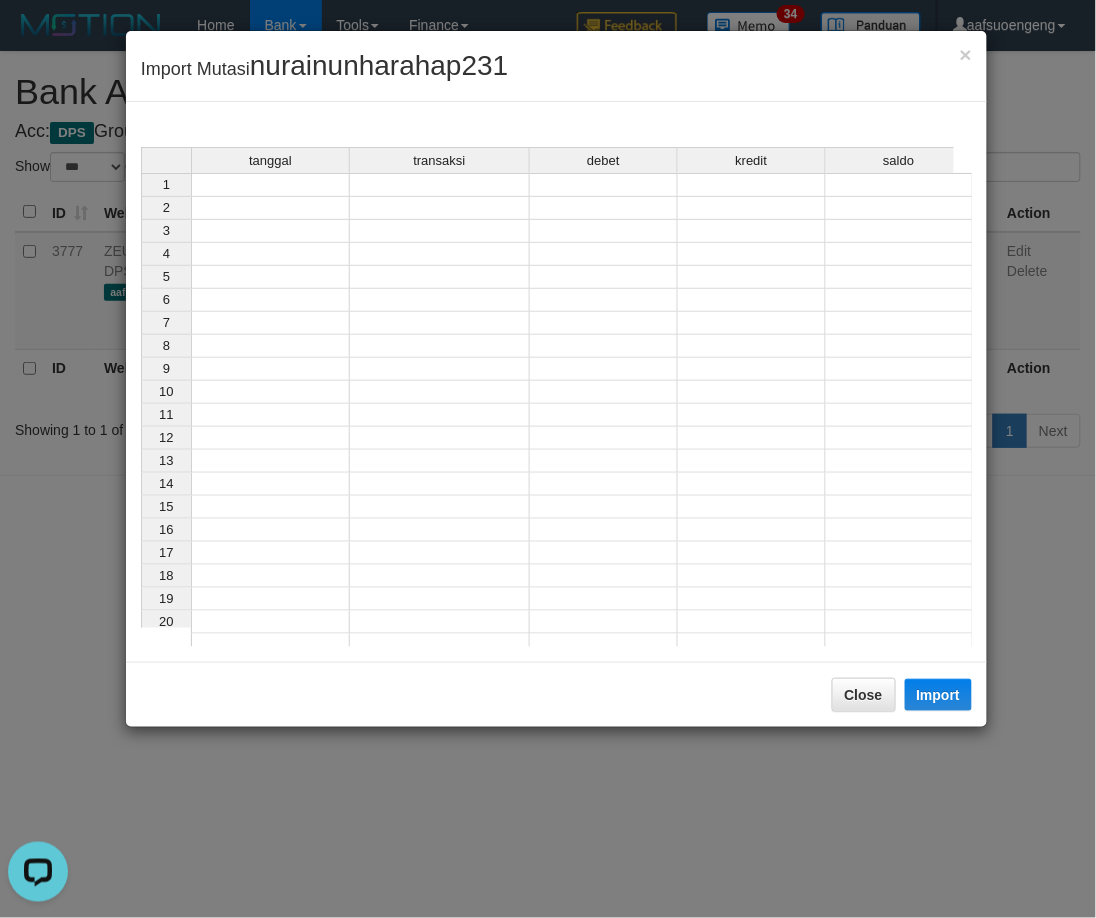 click at bounding box center (270, 185) 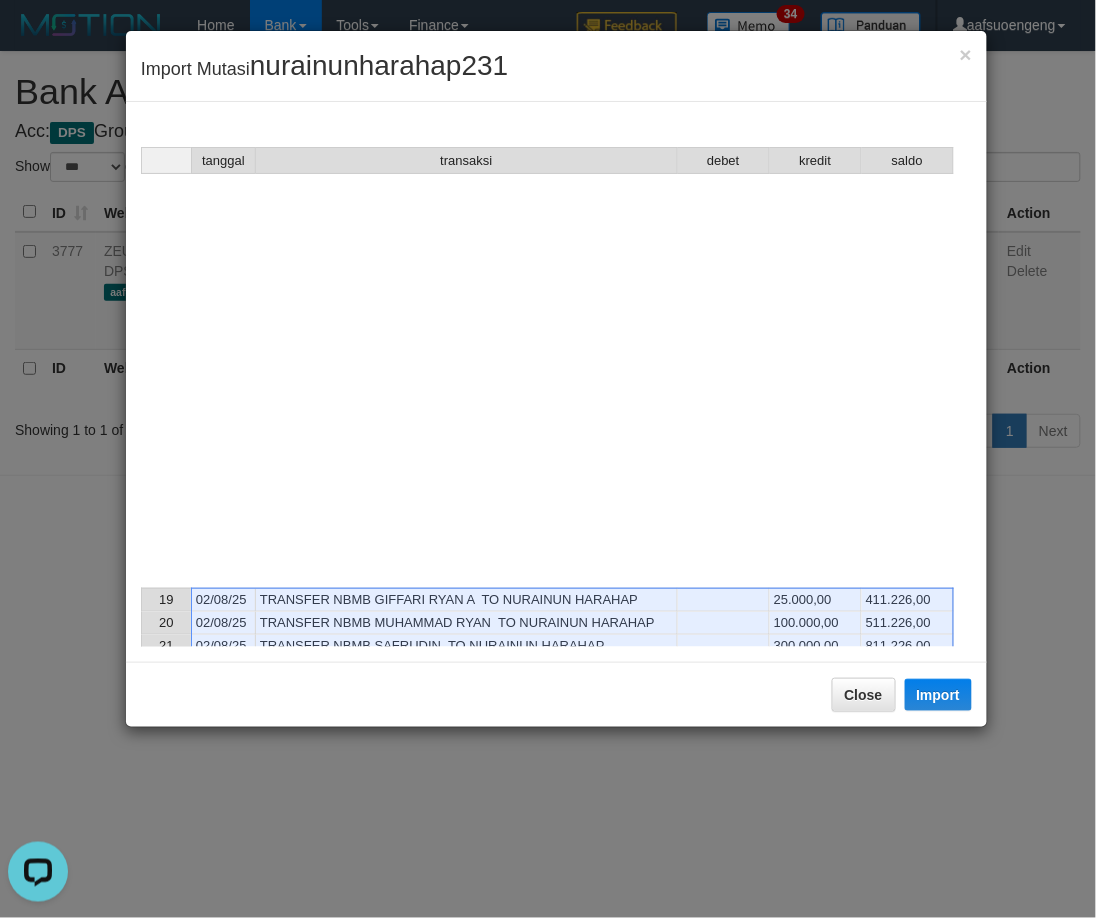 scroll, scrollTop: 913, scrollLeft: 0, axis: vertical 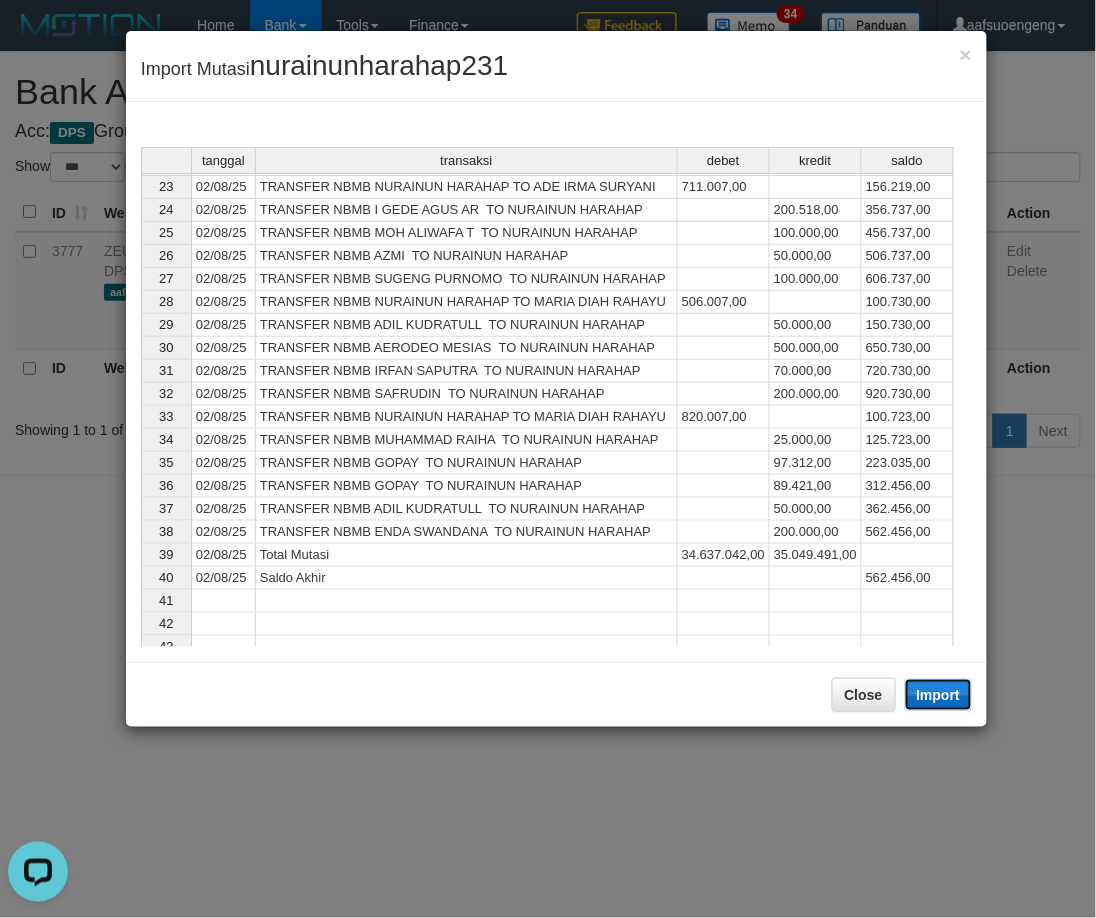 click on "Import" at bounding box center (939, 695) 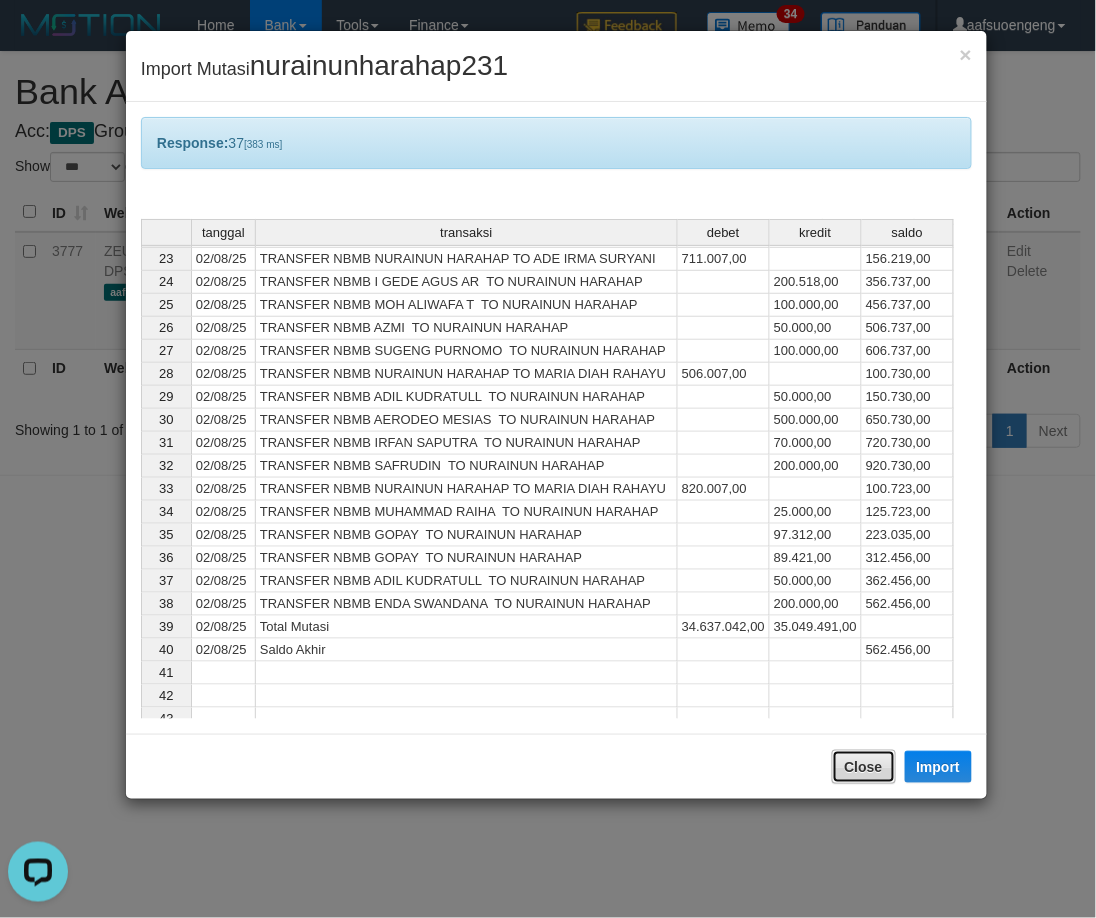 click on "Close" at bounding box center [864, 767] 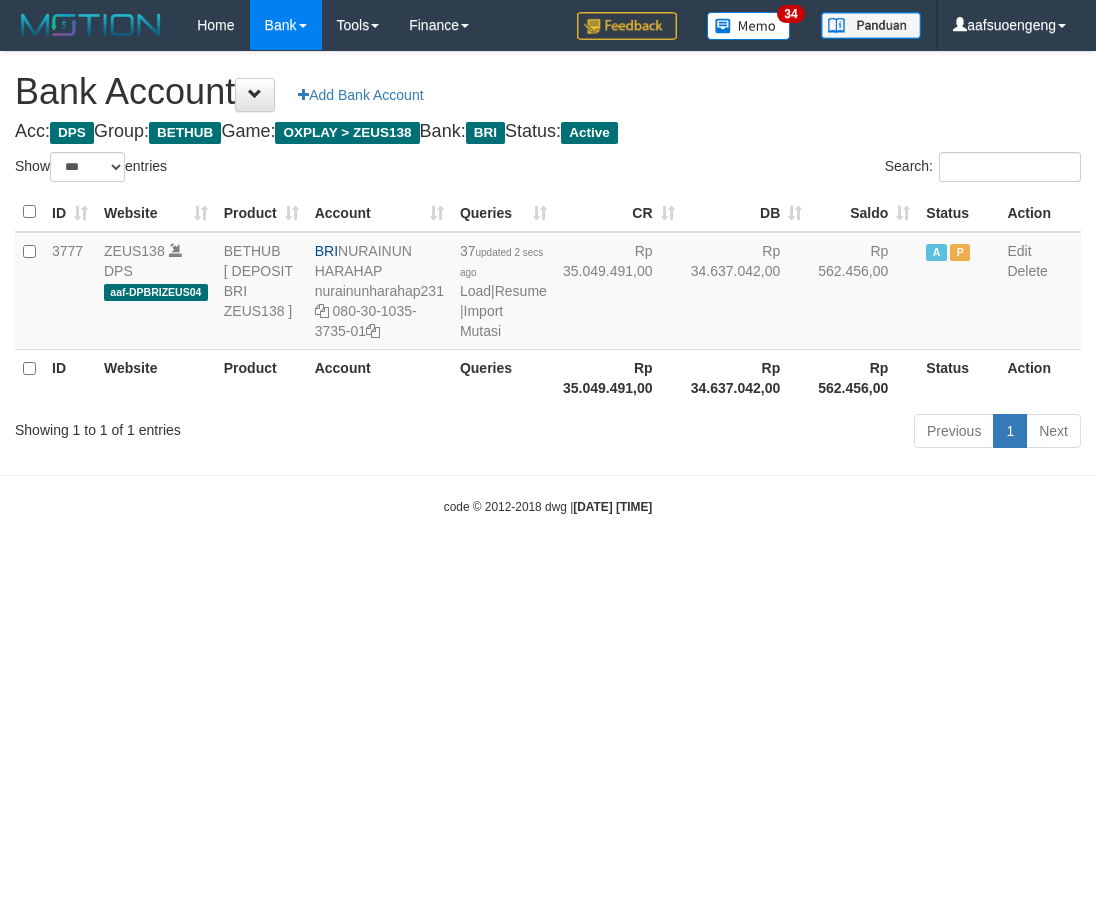 select on "***" 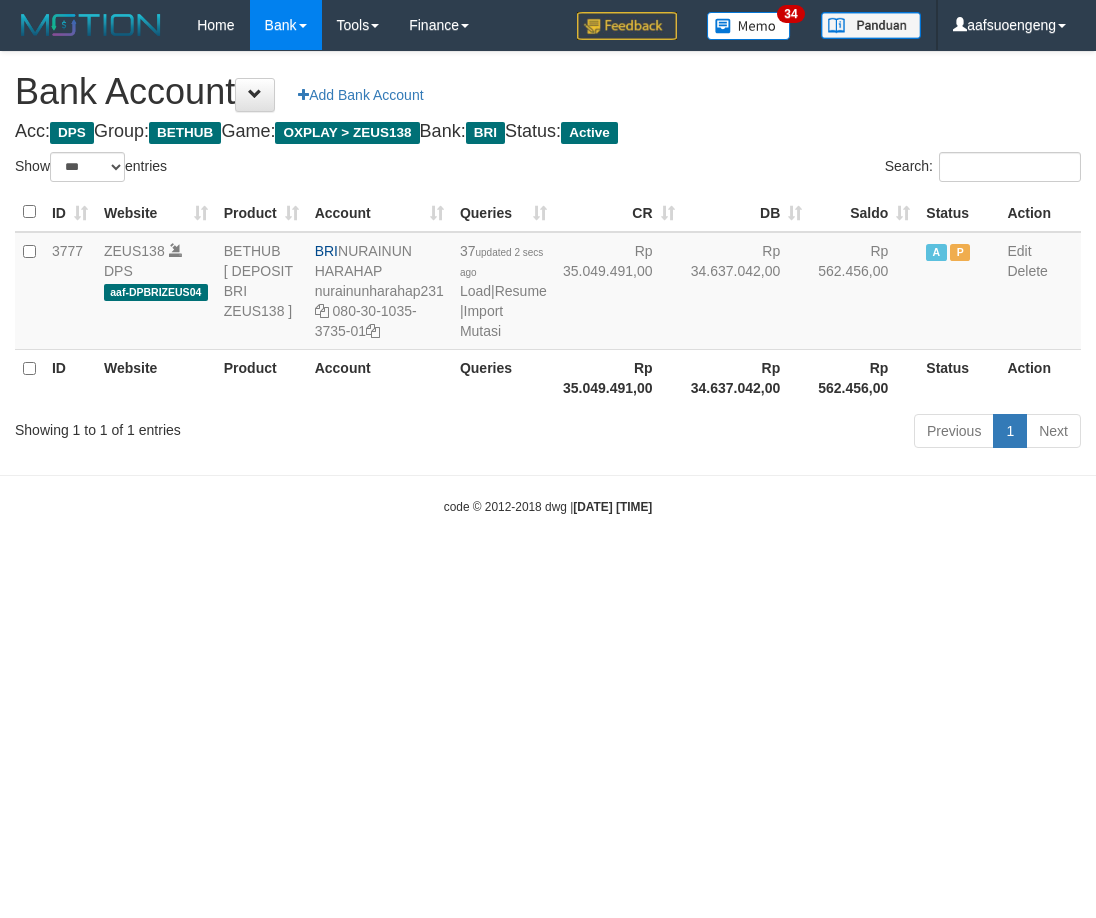 scroll, scrollTop: 0, scrollLeft: 0, axis: both 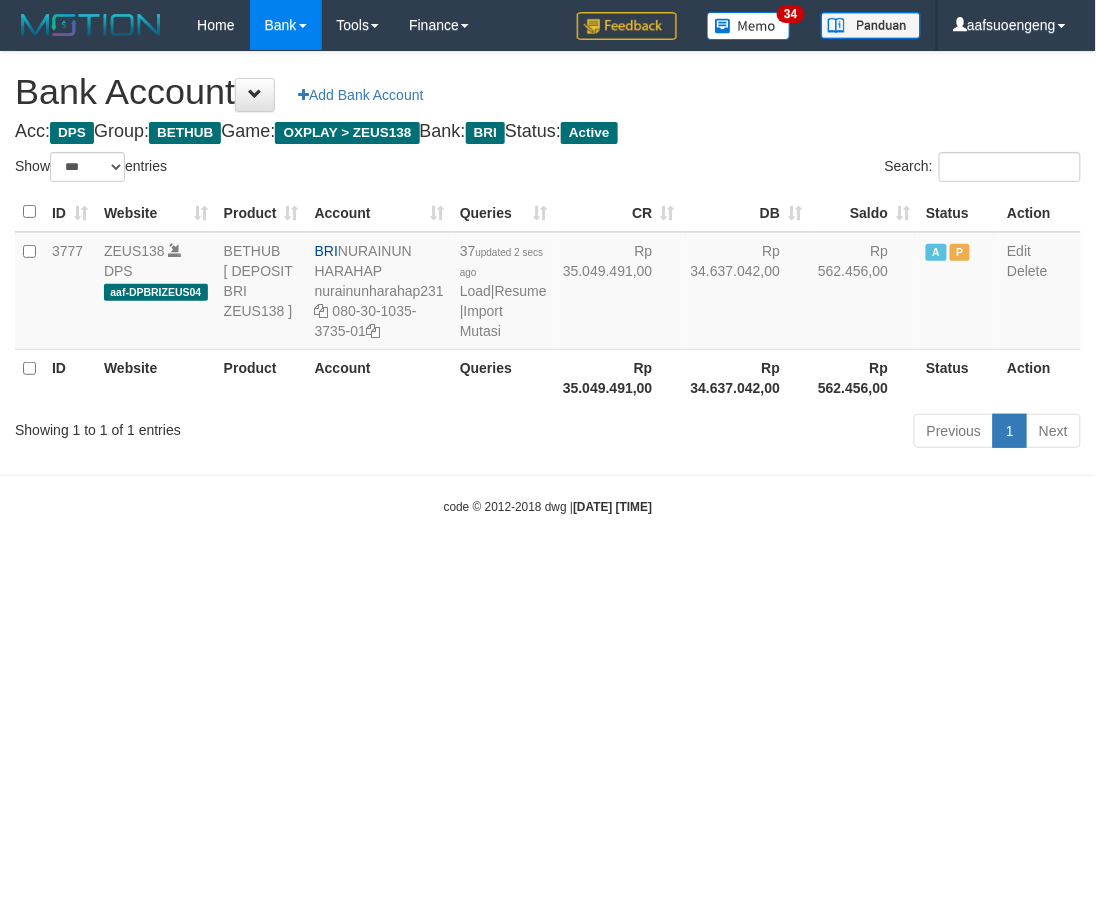 drag, startPoint x: 1037, startPoint y: 804, endPoint x: 1095, endPoint y: 704, distance: 115.60277 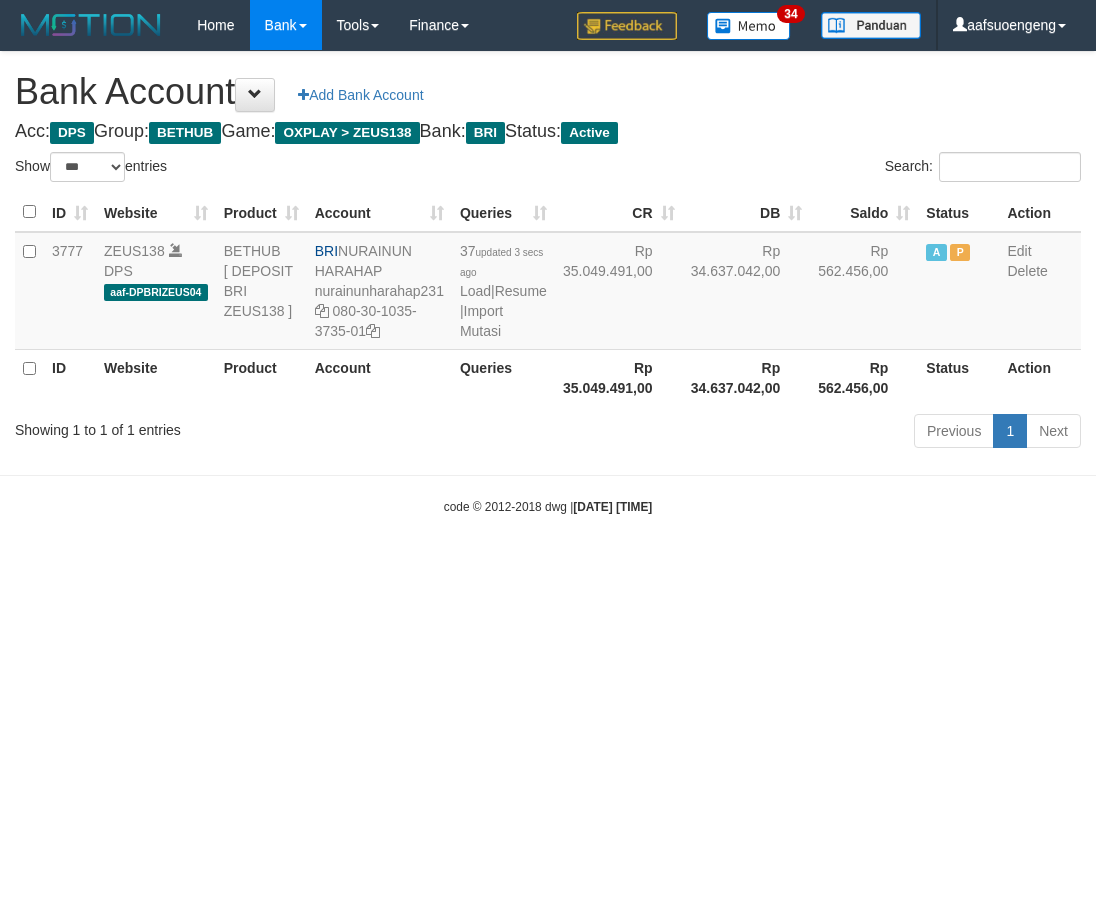 select on "***" 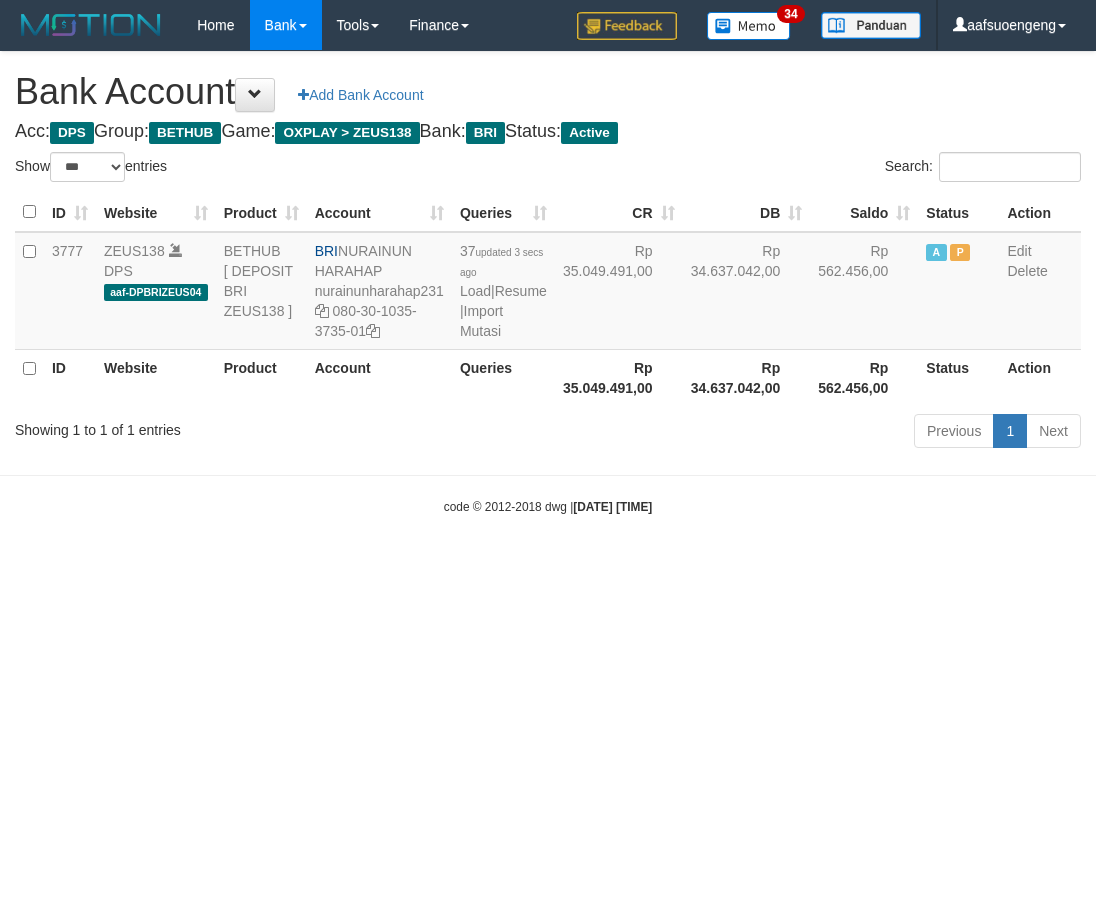 scroll, scrollTop: 0, scrollLeft: 0, axis: both 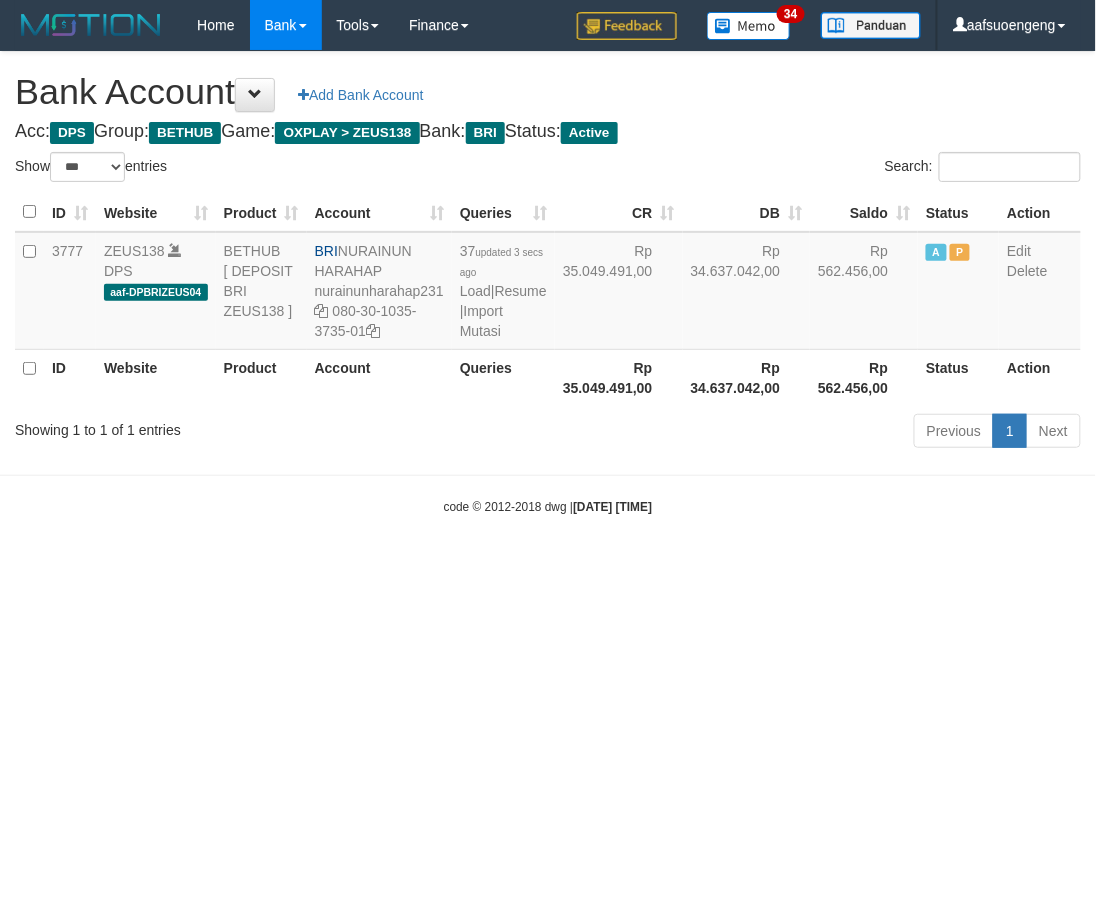 drag, startPoint x: 784, startPoint y: 693, endPoint x: 800, endPoint y: 685, distance: 17.888544 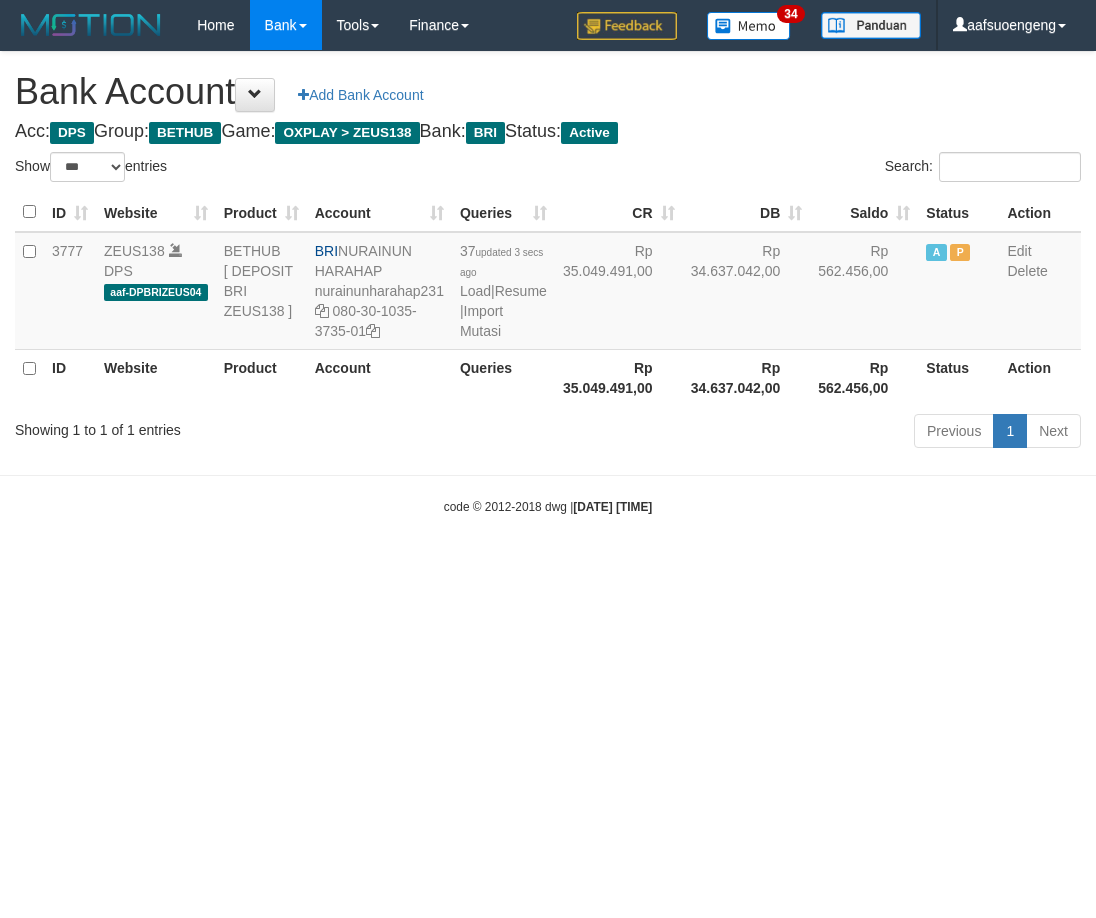 select on "***" 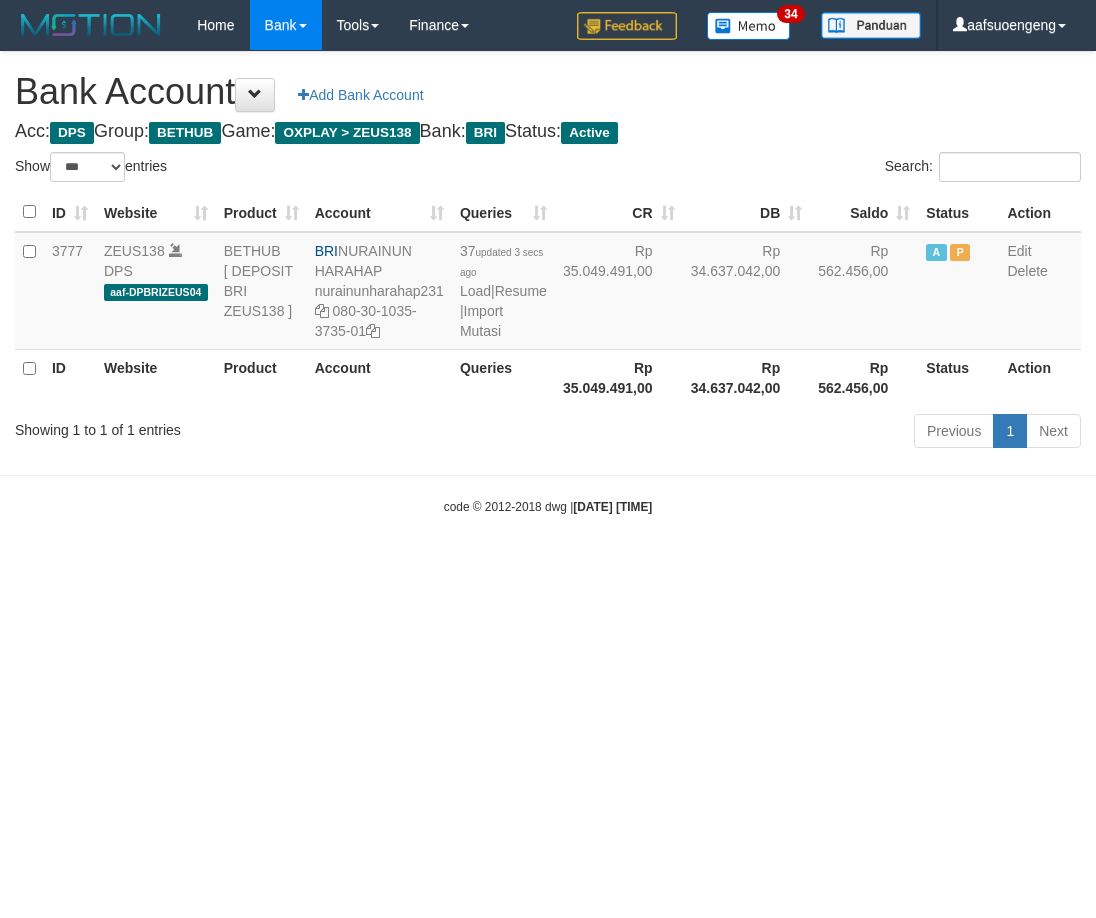 scroll, scrollTop: 0, scrollLeft: 0, axis: both 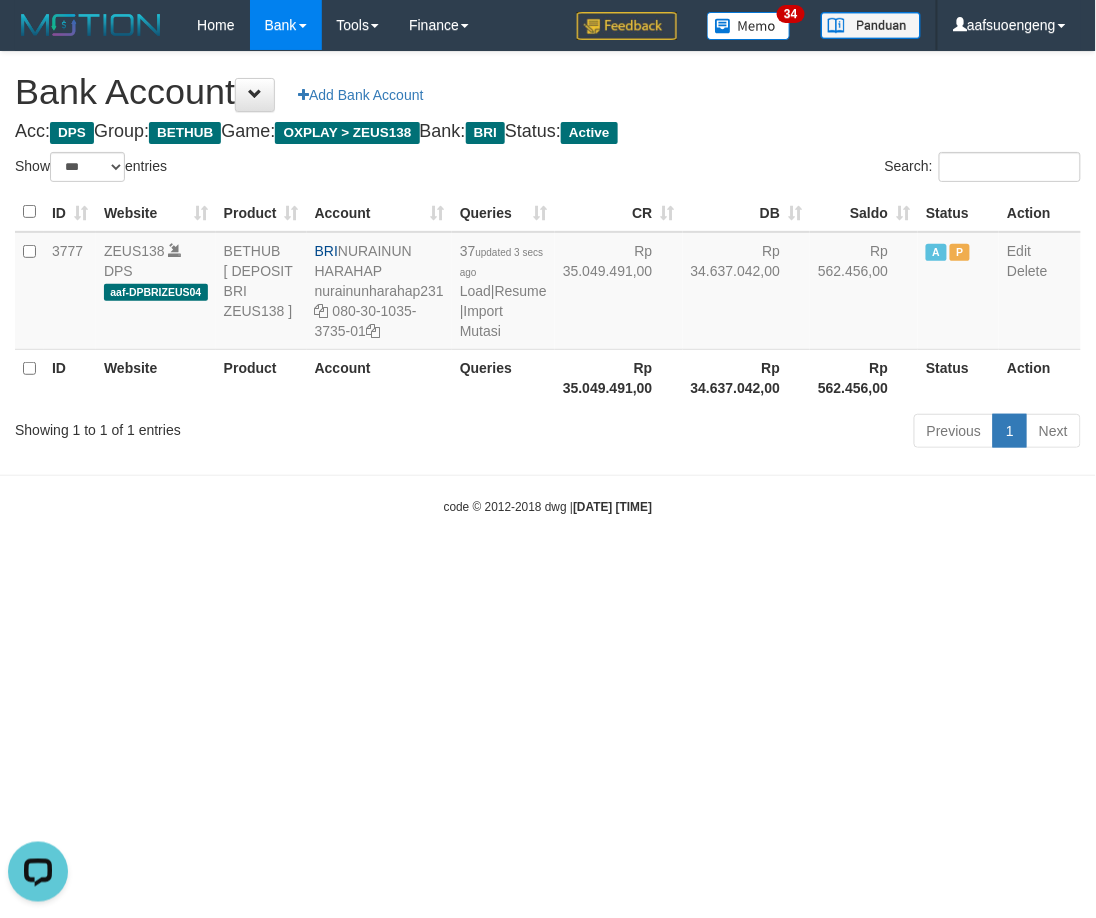drag, startPoint x: 866, startPoint y: 625, endPoint x: 958, endPoint y: 490, distance: 163.36769 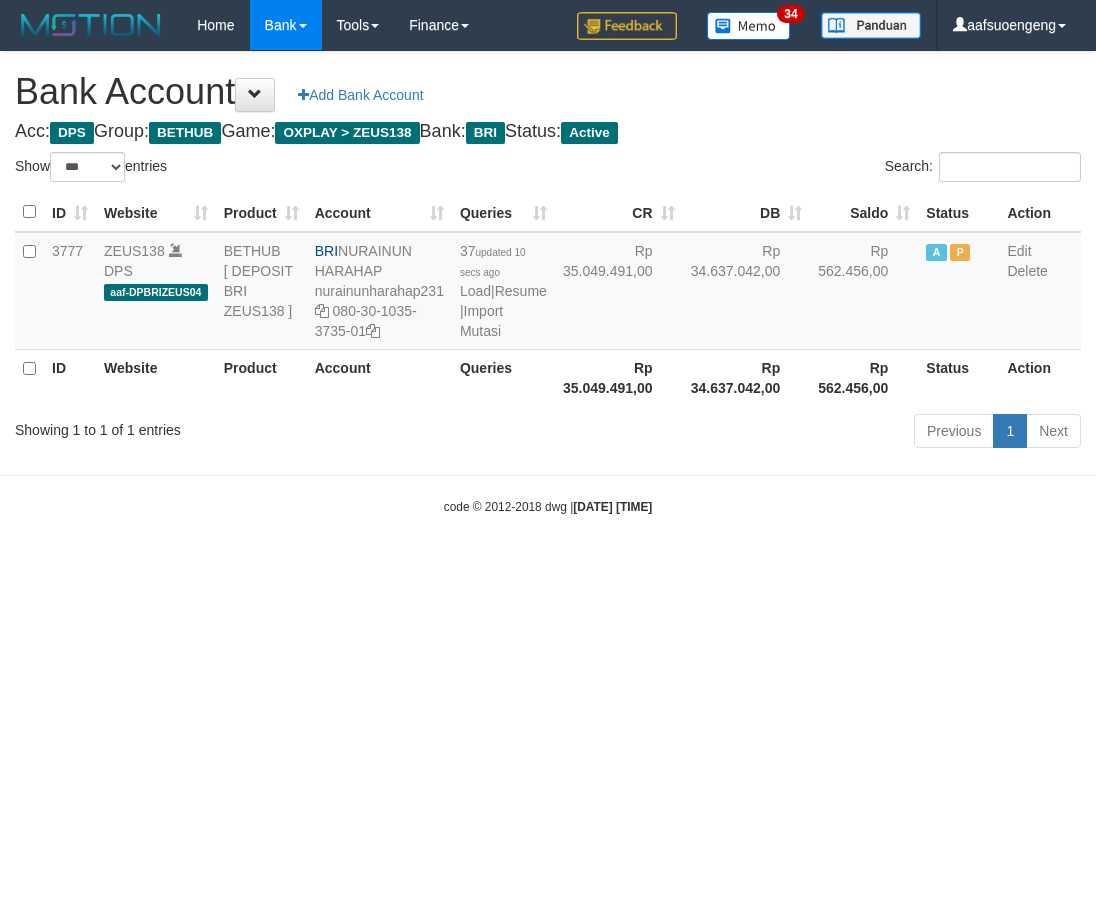 select on "***" 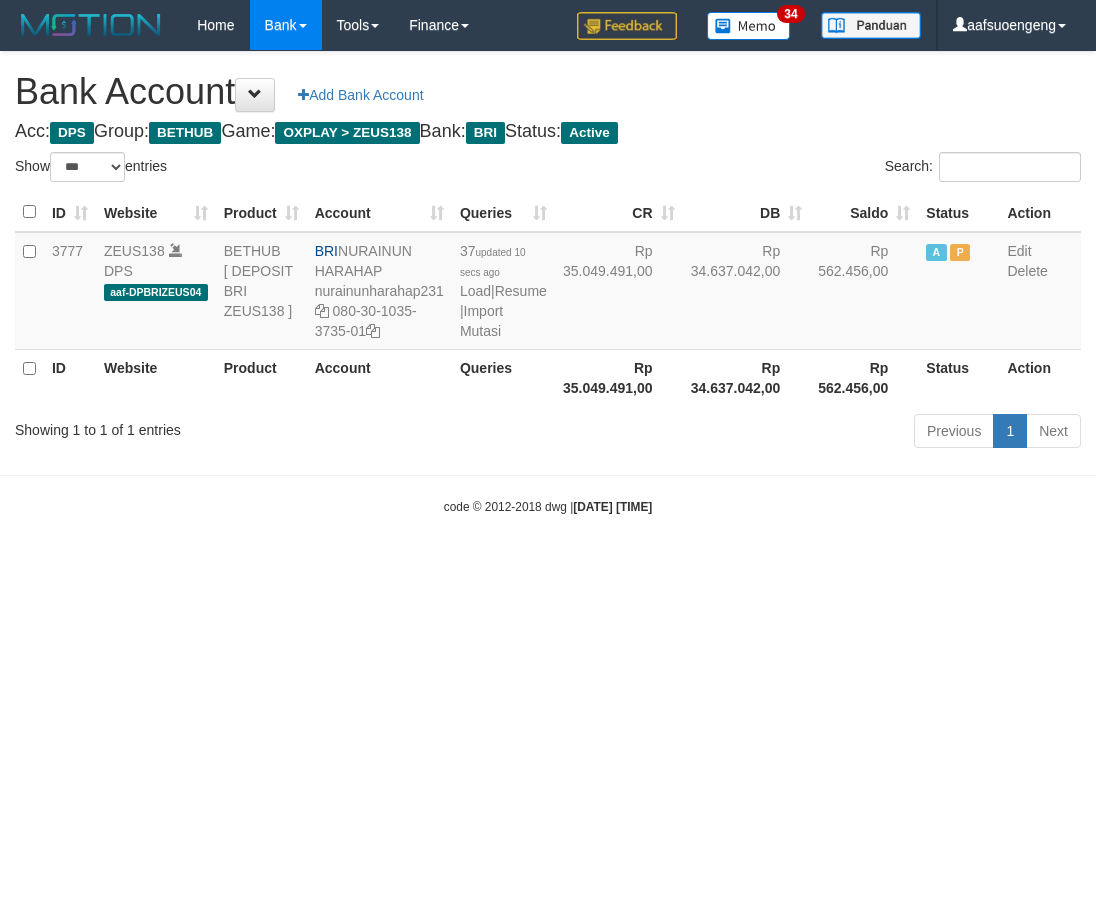 scroll, scrollTop: 0, scrollLeft: 0, axis: both 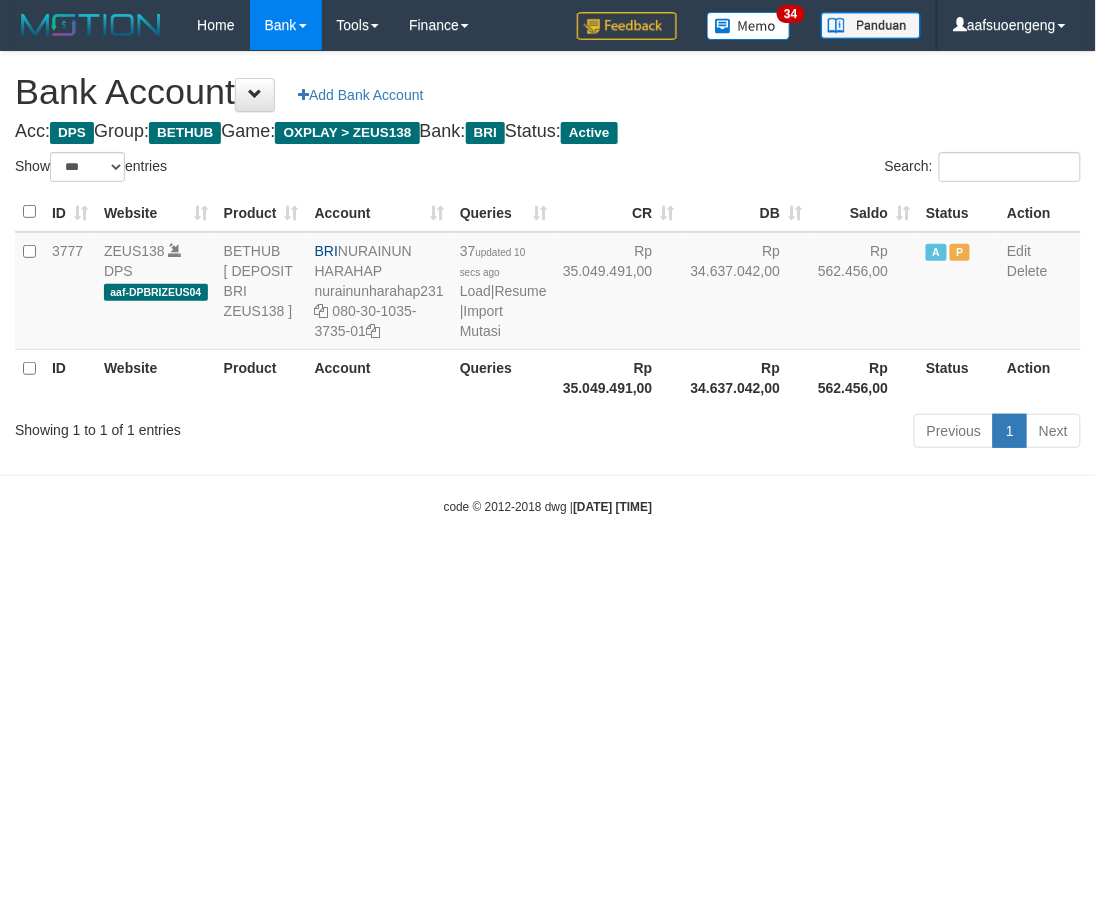 click on "Toggle navigation
Home
Bank
Account List
Mutasi Bank
Search
Sync
Tools
Suspicious Trans
Finance
Financial Data
aafsuoengeng
My Profile
Log Out
34" at bounding box center [548, 283] 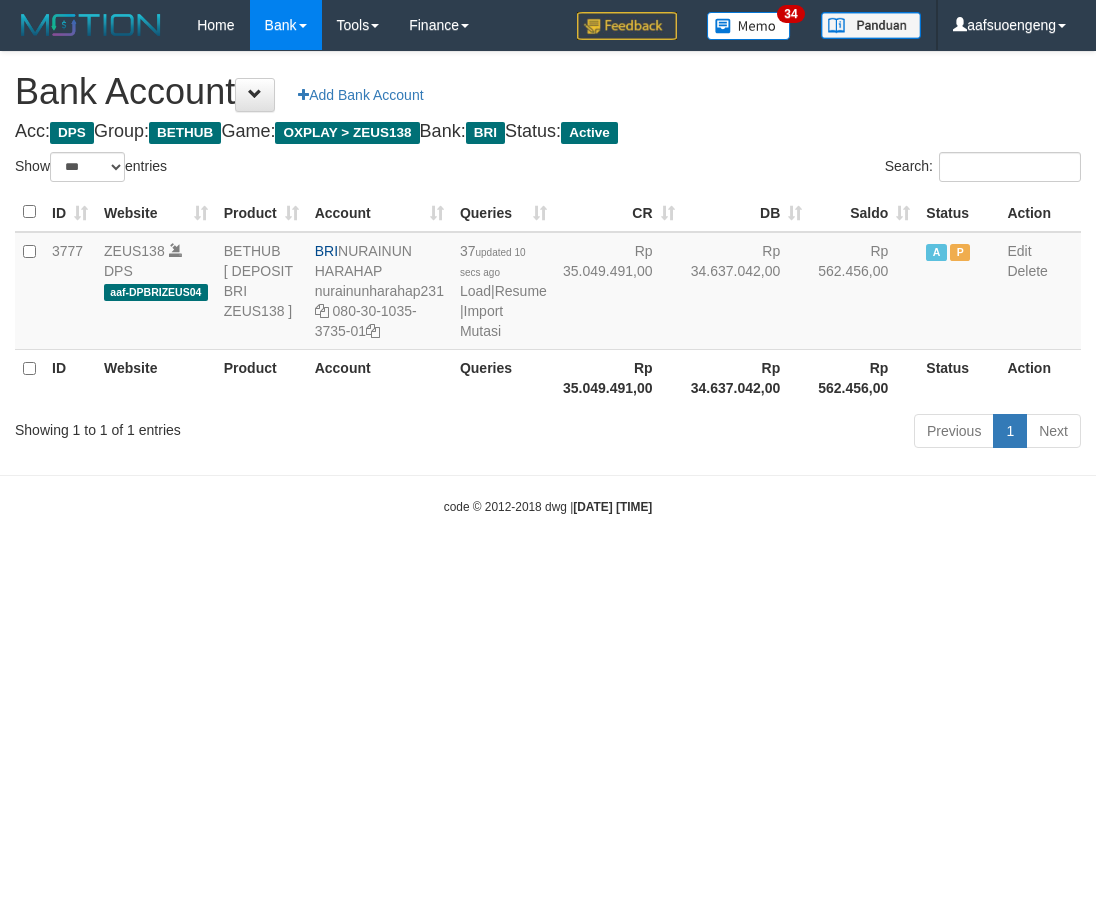 select on "***" 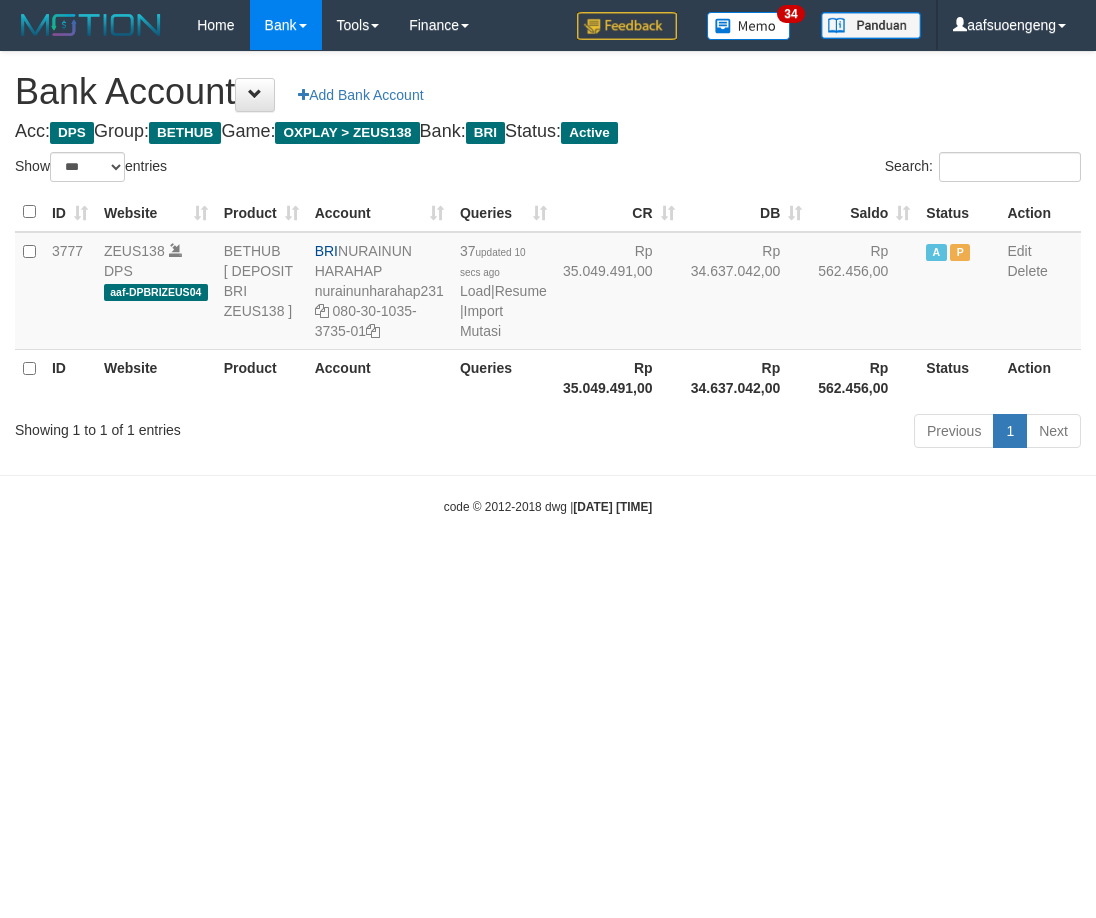 scroll, scrollTop: 0, scrollLeft: 0, axis: both 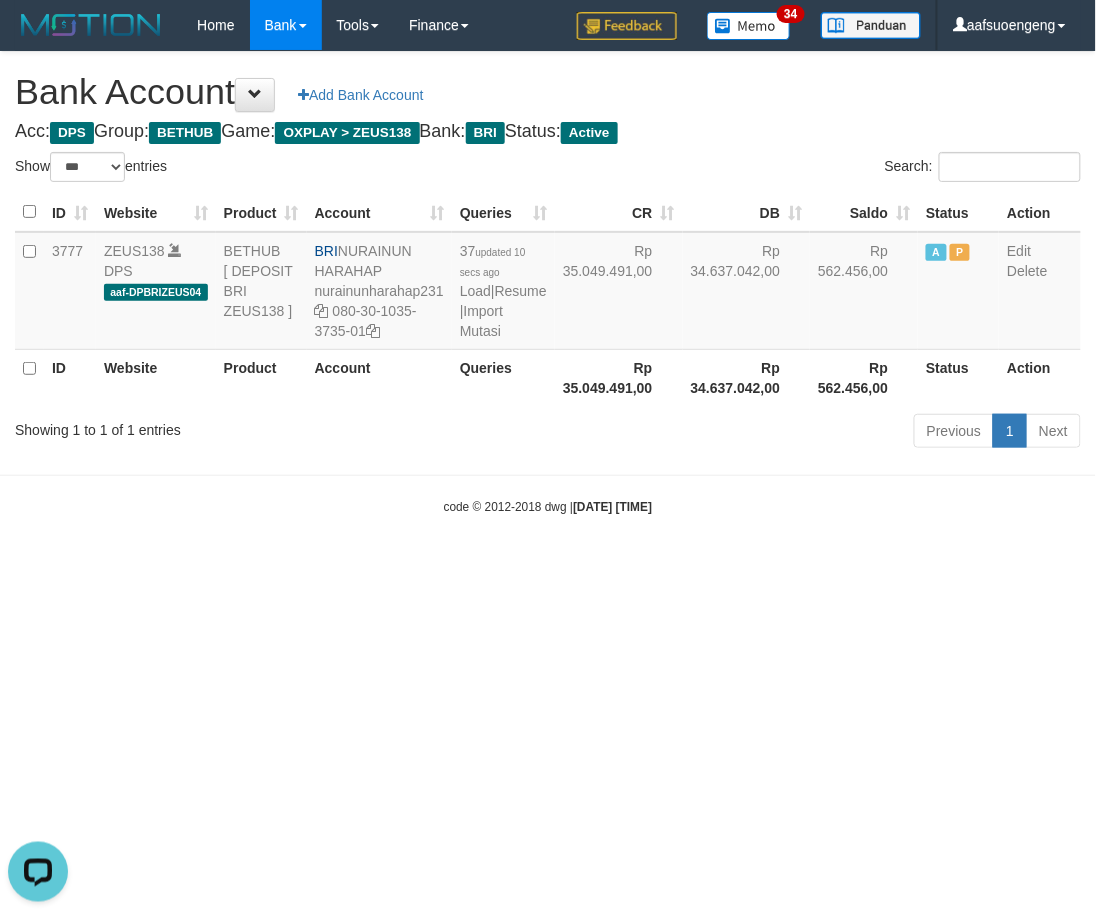drag, startPoint x: 800, startPoint y: 765, endPoint x: 768, endPoint y: 756, distance: 33.24154 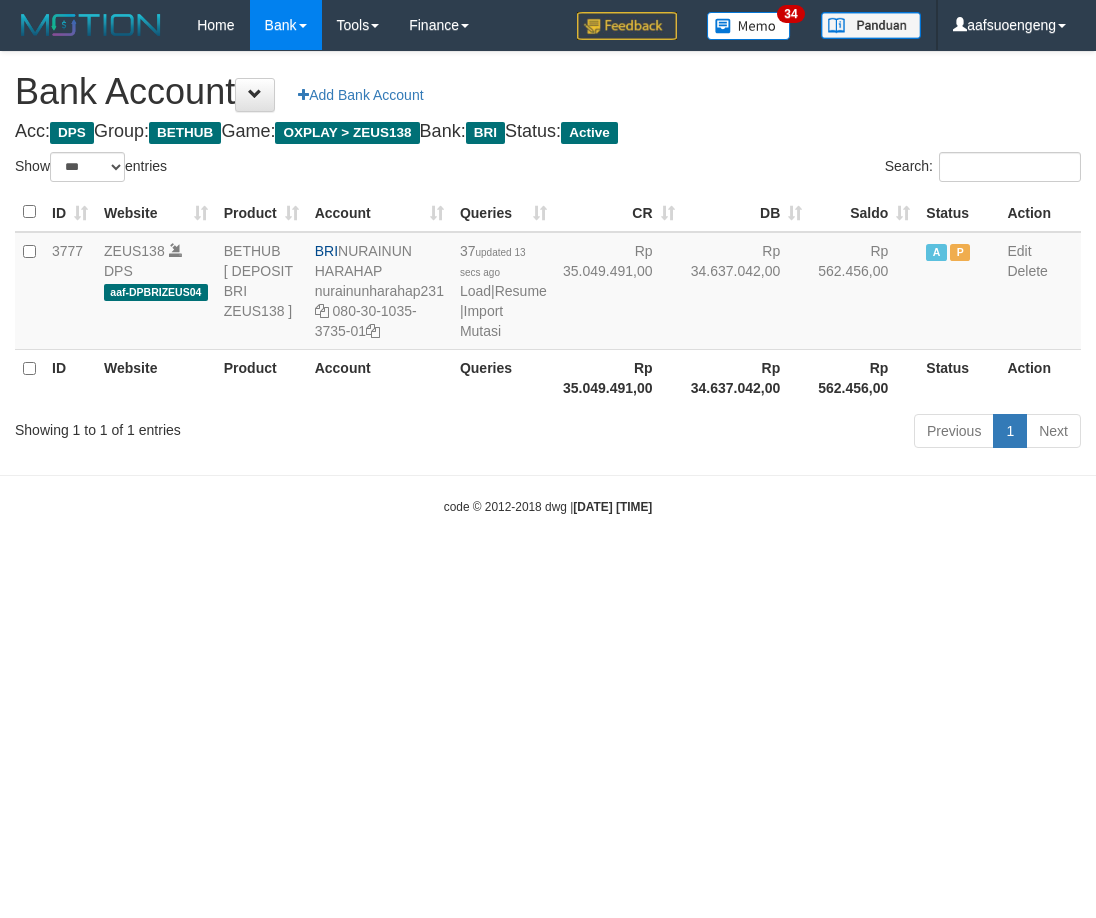 select on "***" 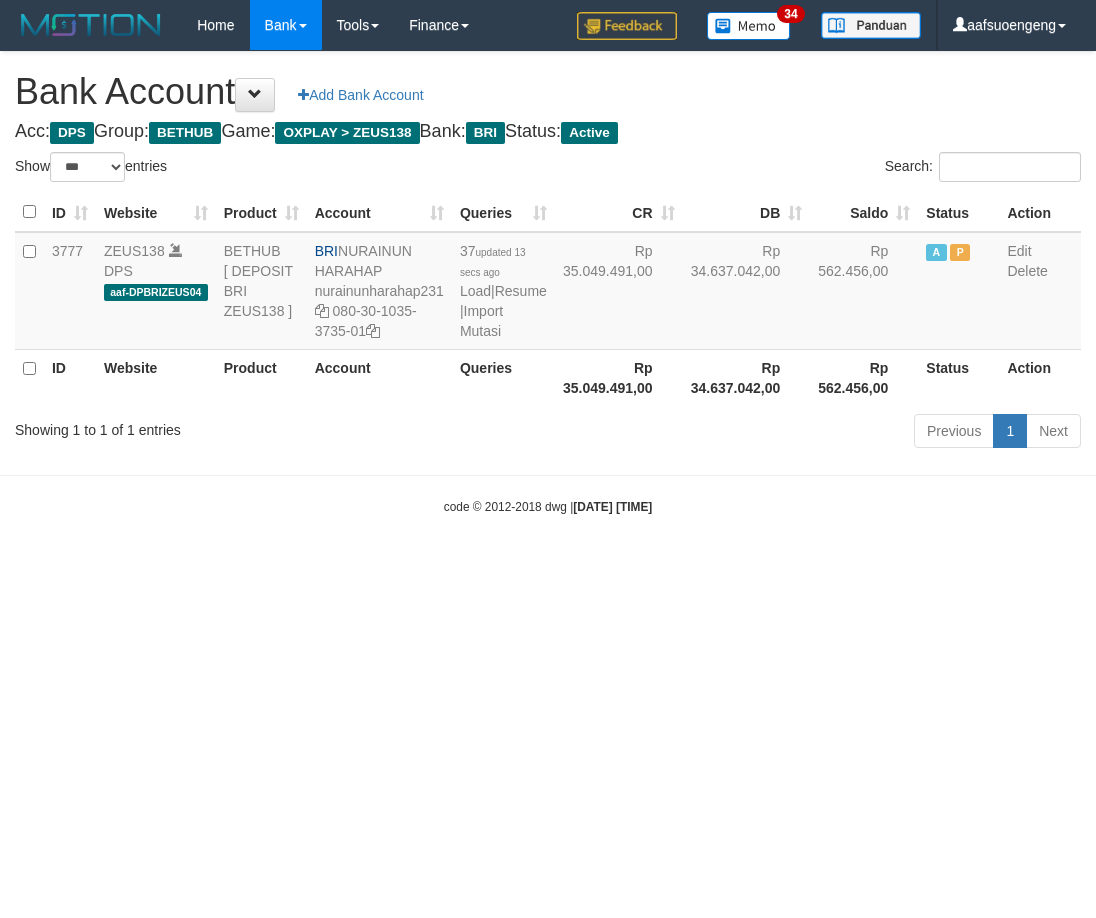 scroll, scrollTop: 0, scrollLeft: 0, axis: both 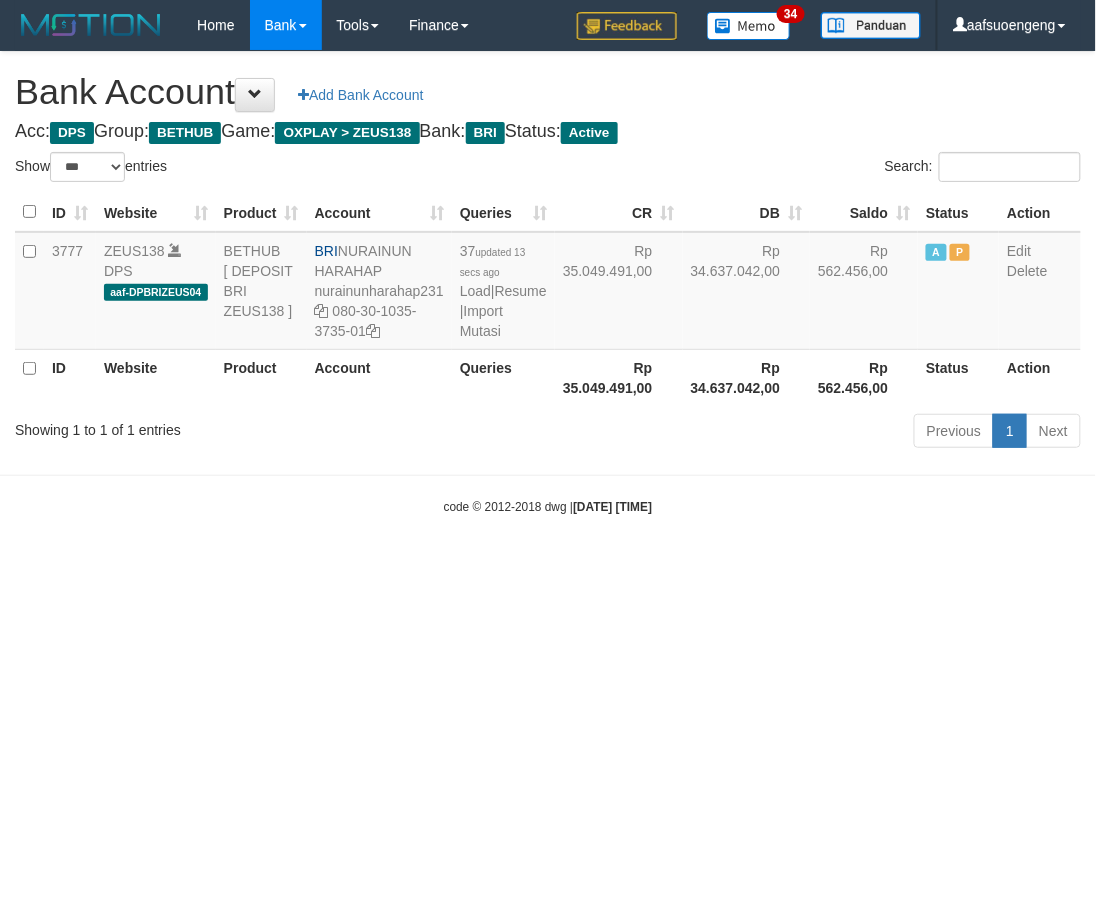 drag, startPoint x: 801, startPoint y: 651, endPoint x: 787, endPoint y: 654, distance: 14.3178215 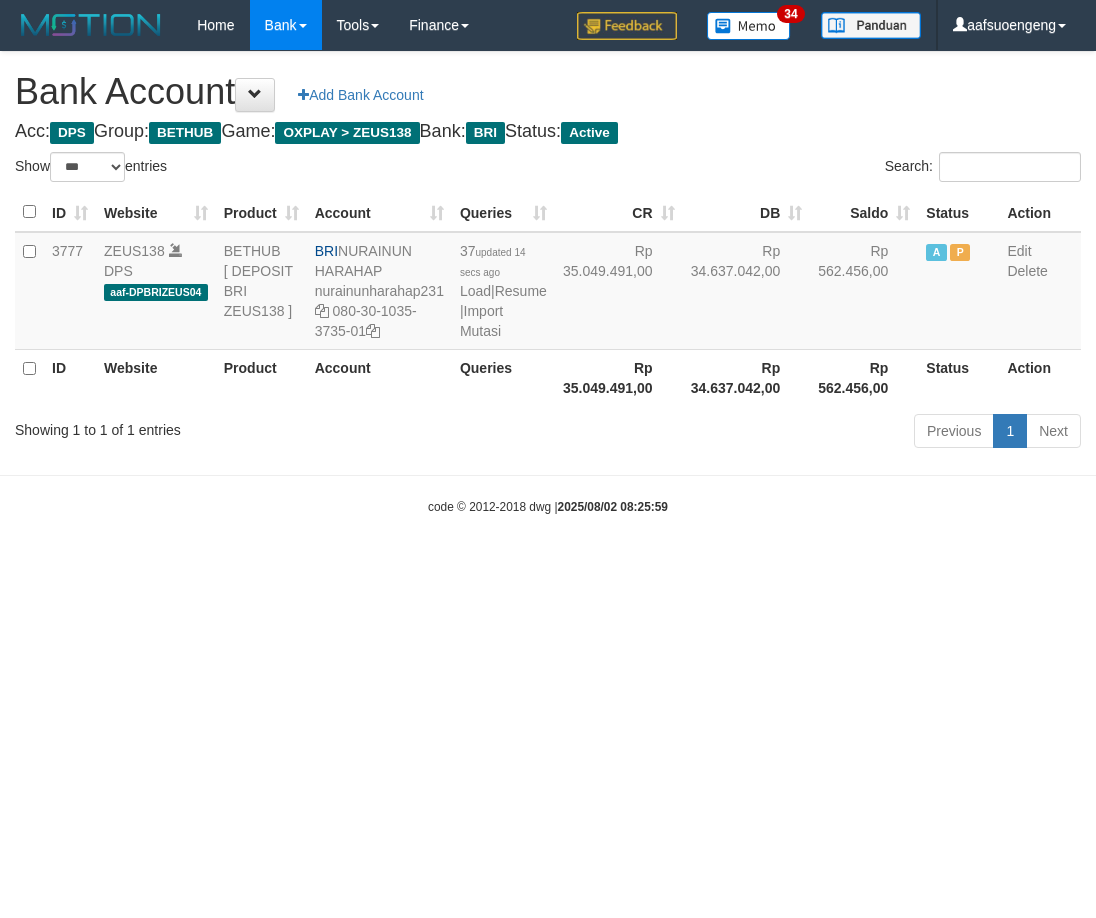 select on "***" 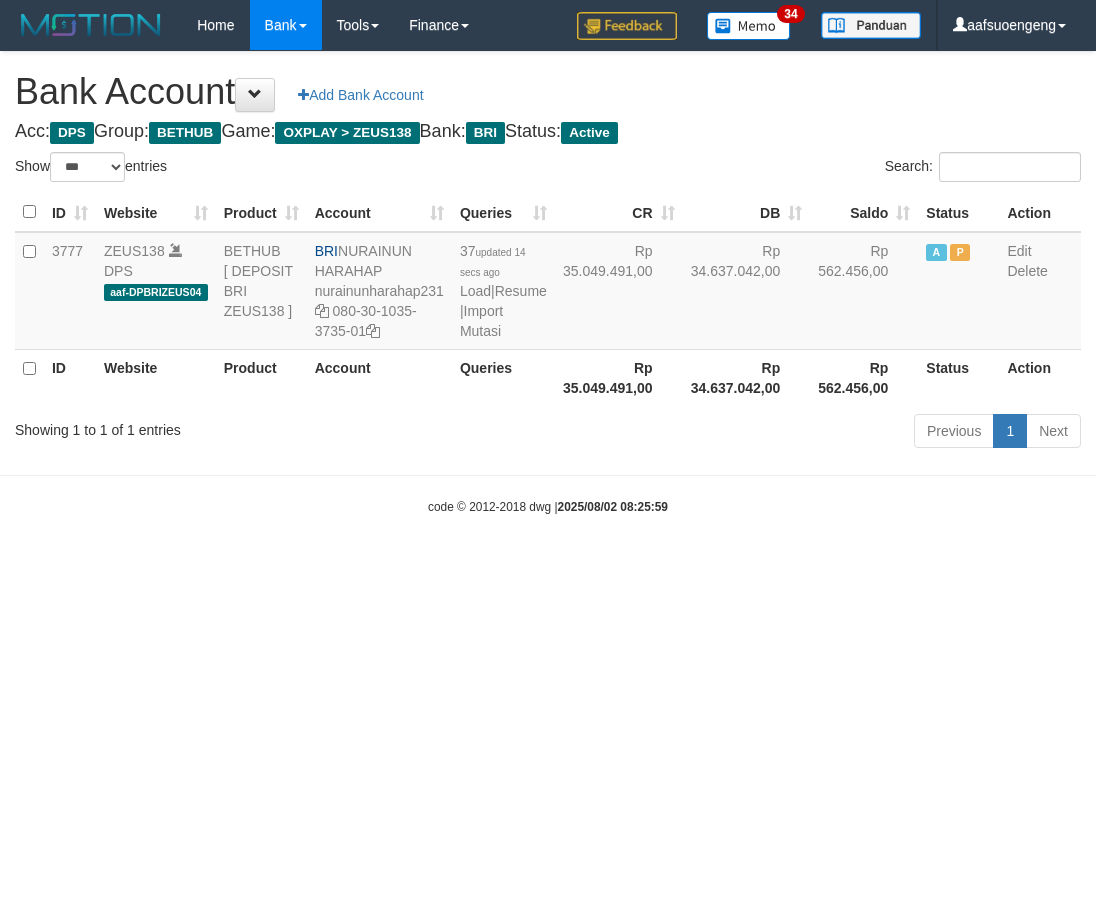 scroll, scrollTop: 0, scrollLeft: 0, axis: both 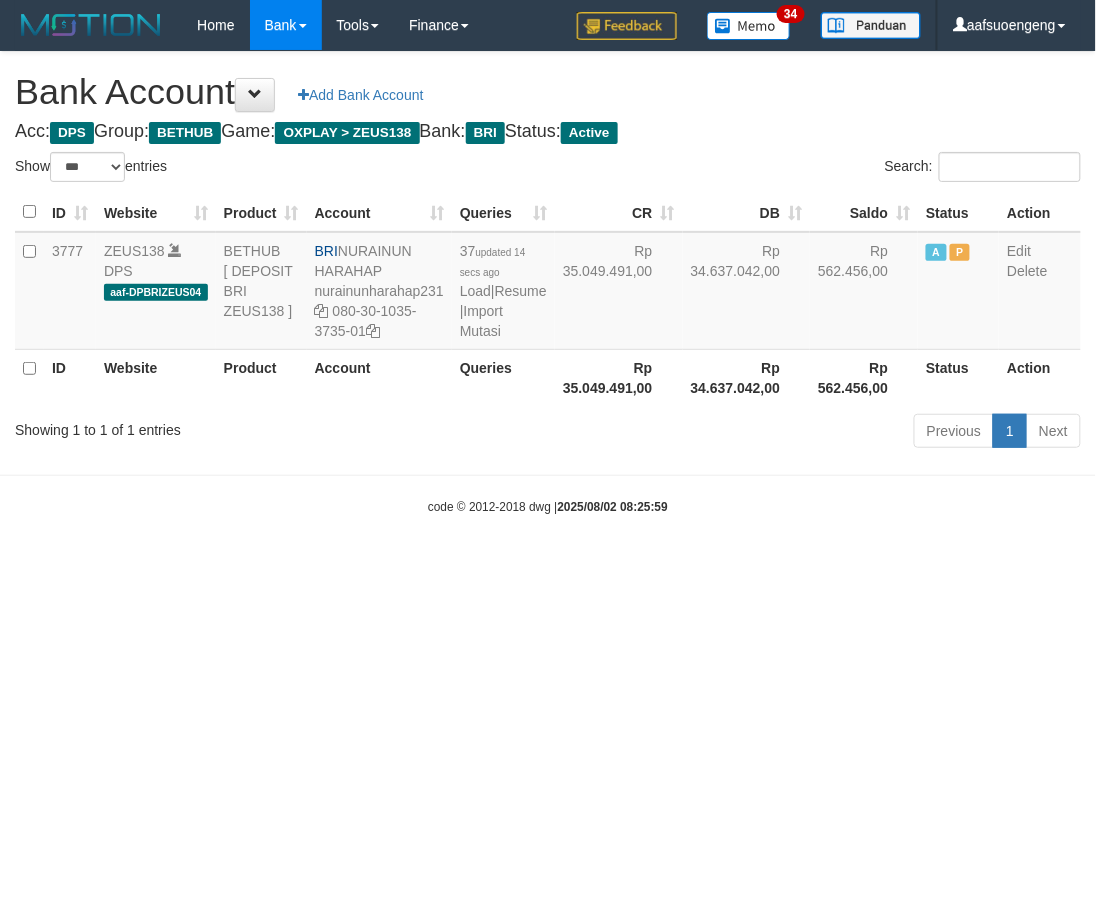 click on "Toggle navigation
Home
Bank
Account List
Mutasi Bank
Search
Sync
Tools
Suspicious Trans
Finance
Financial Data
aafsuoengeng
My Profile
Log Out
34" at bounding box center [548, 283] 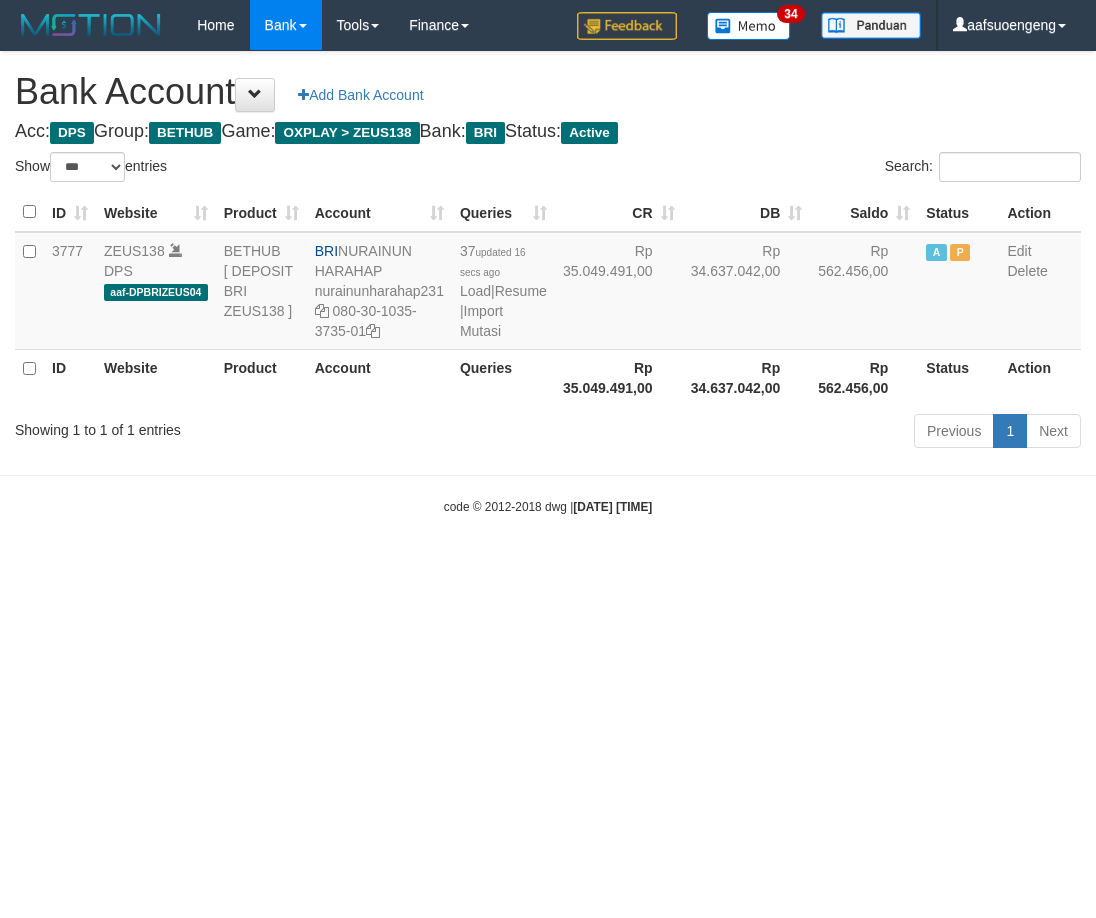 select on "***" 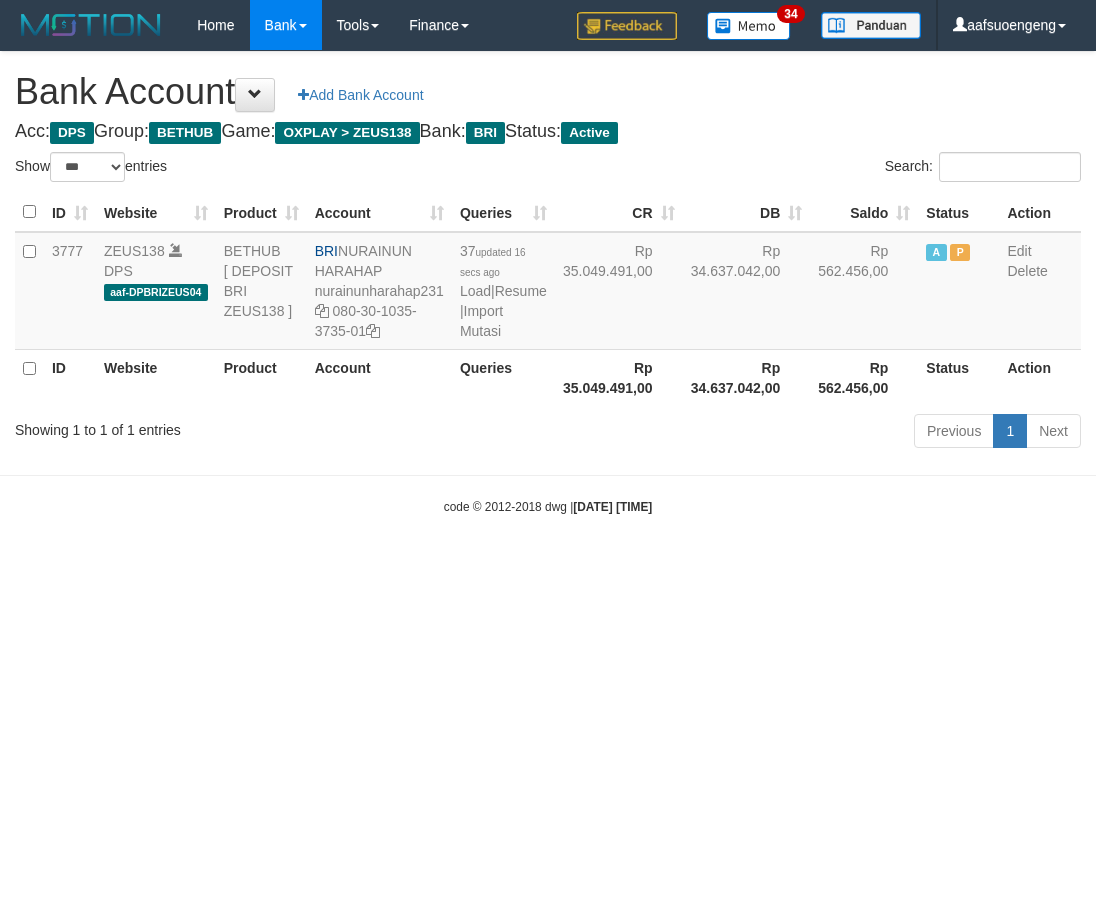 scroll, scrollTop: 0, scrollLeft: 0, axis: both 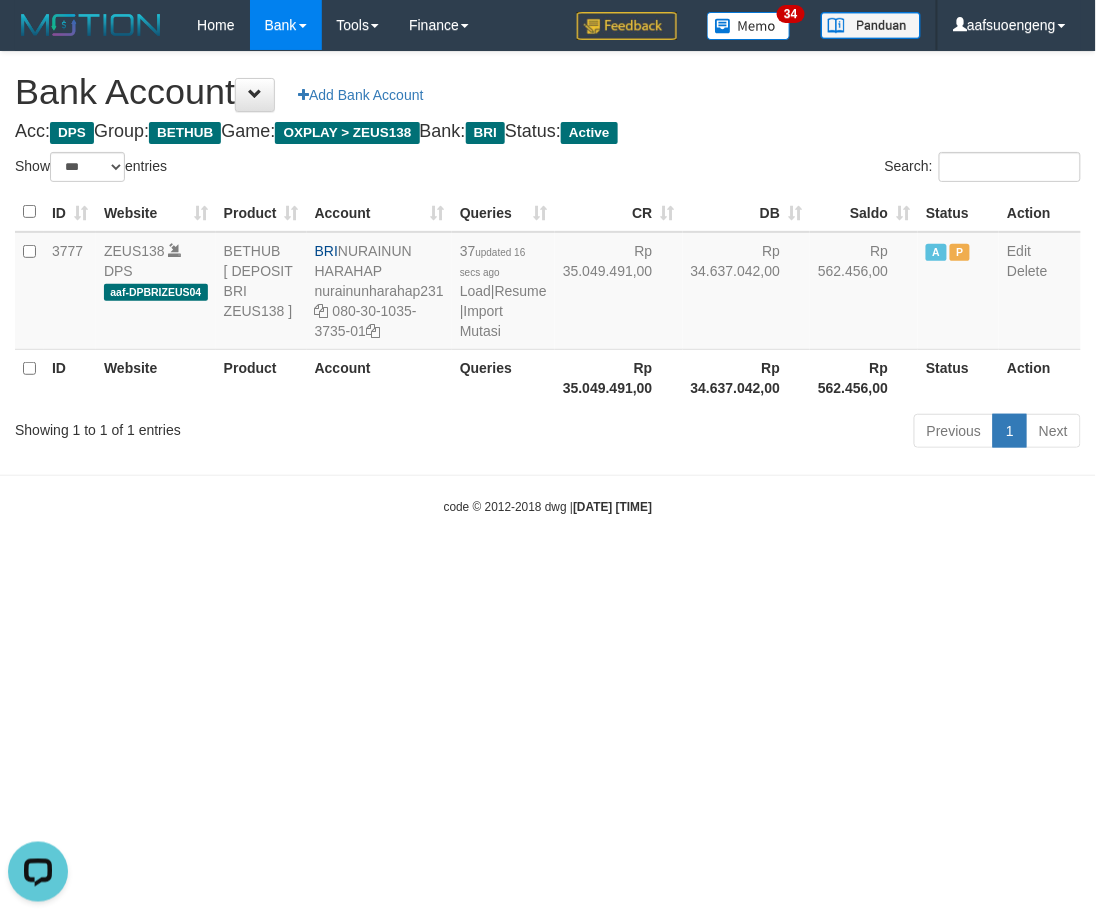 click on "Toggle navigation
Home
Bank
Account List
Mutasi Bank
Search
Sync
Tools
Suspicious Trans
Finance
Financial Data
aafsuoengeng
My Profile
Log Out
34" at bounding box center (548, 283) 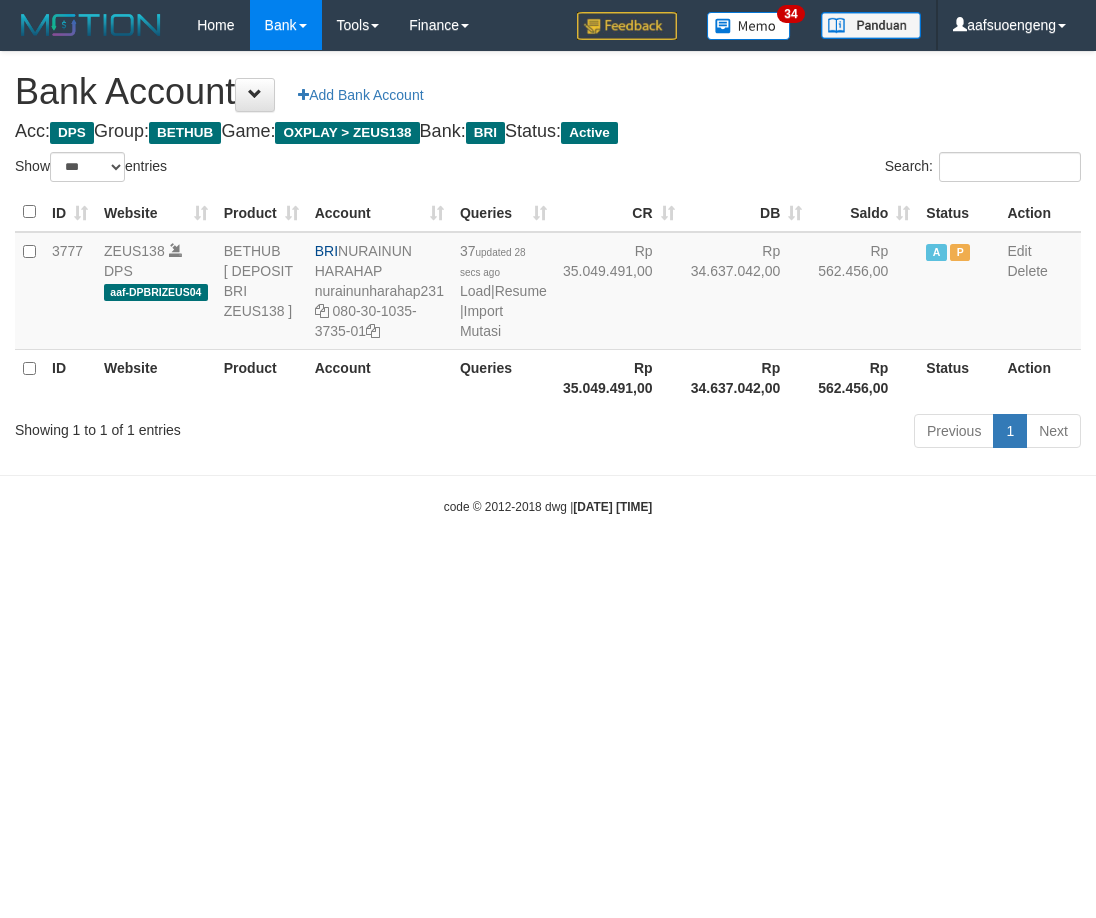 select on "***" 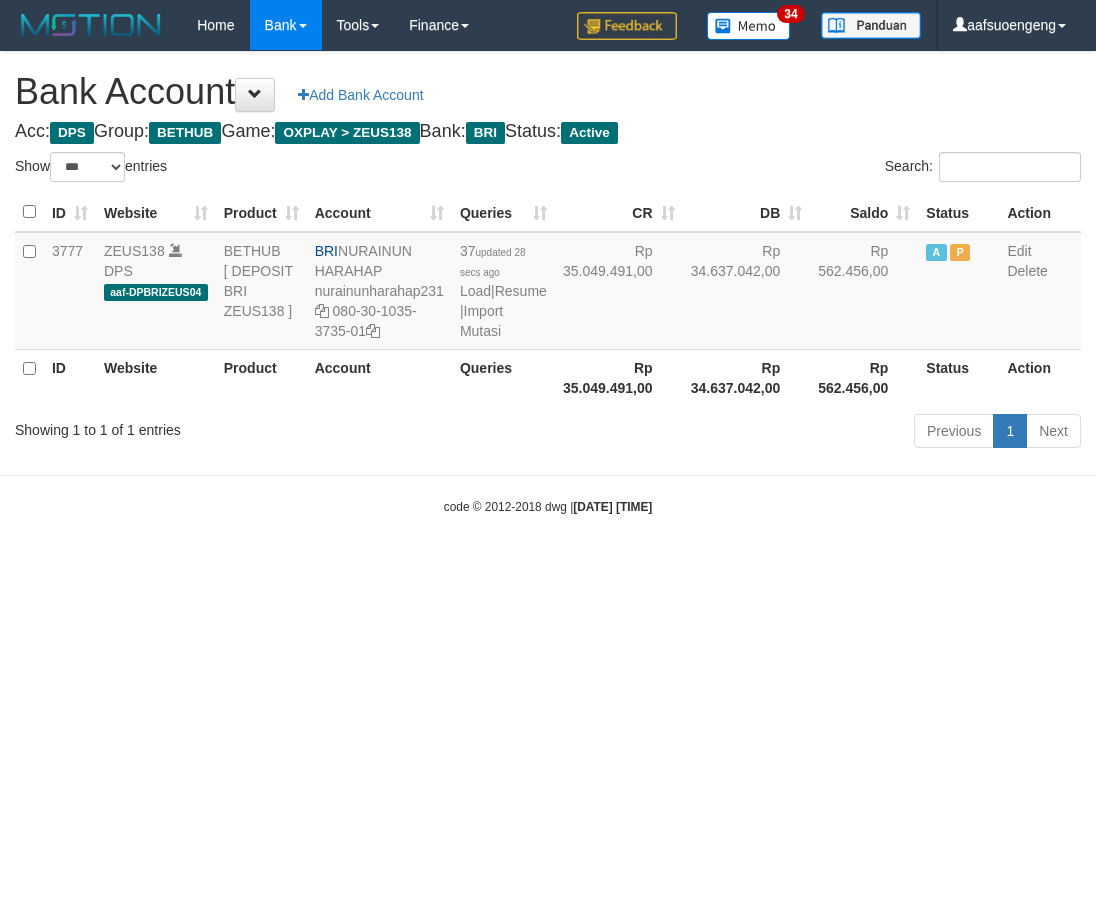 scroll, scrollTop: 0, scrollLeft: 0, axis: both 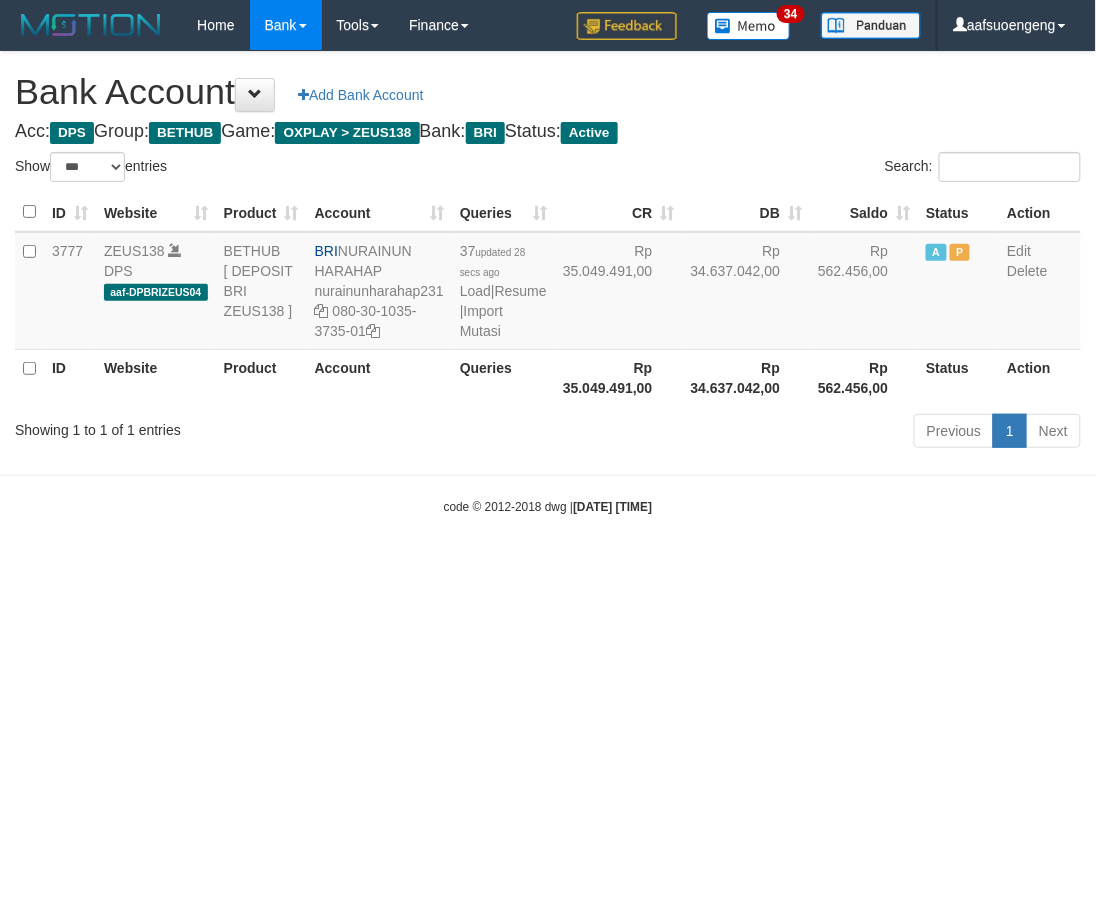drag, startPoint x: 915, startPoint y: 726, endPoint x: 947, endPoint y: 711, distance: 35.341194 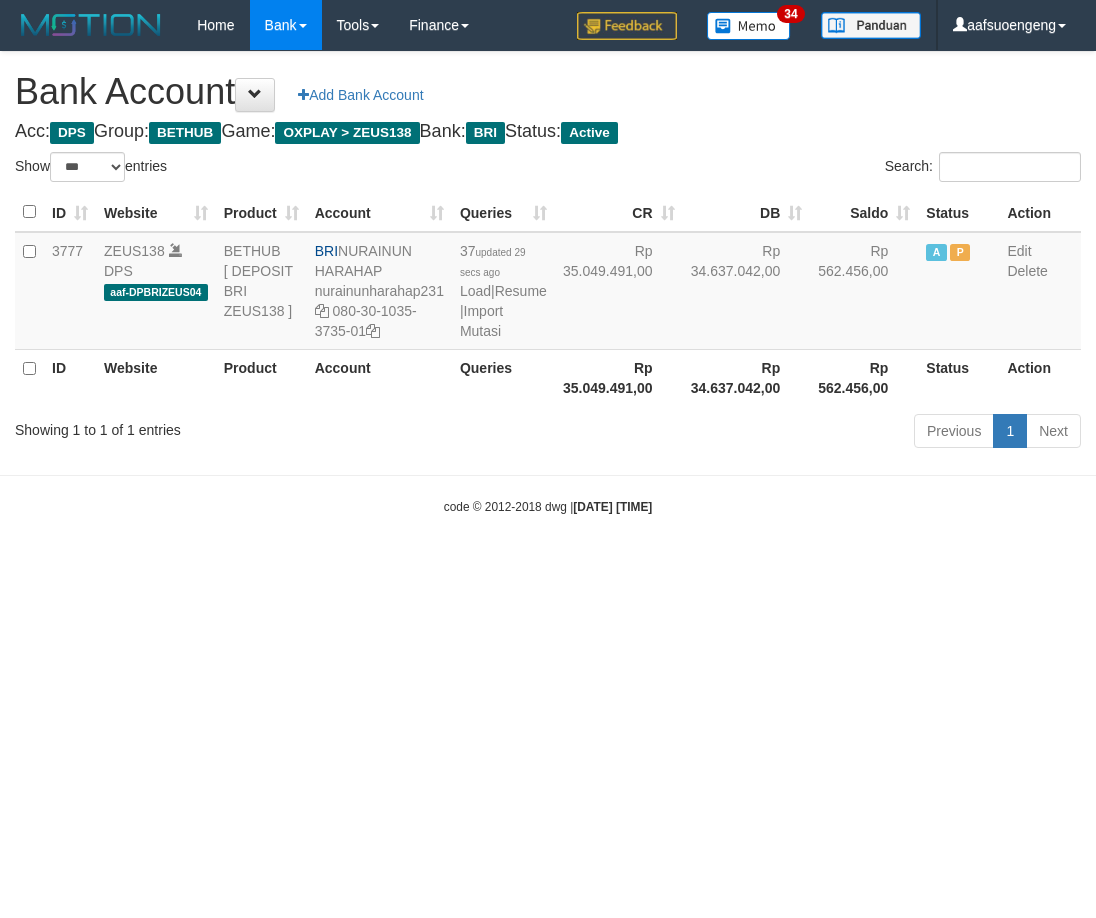select on "***" 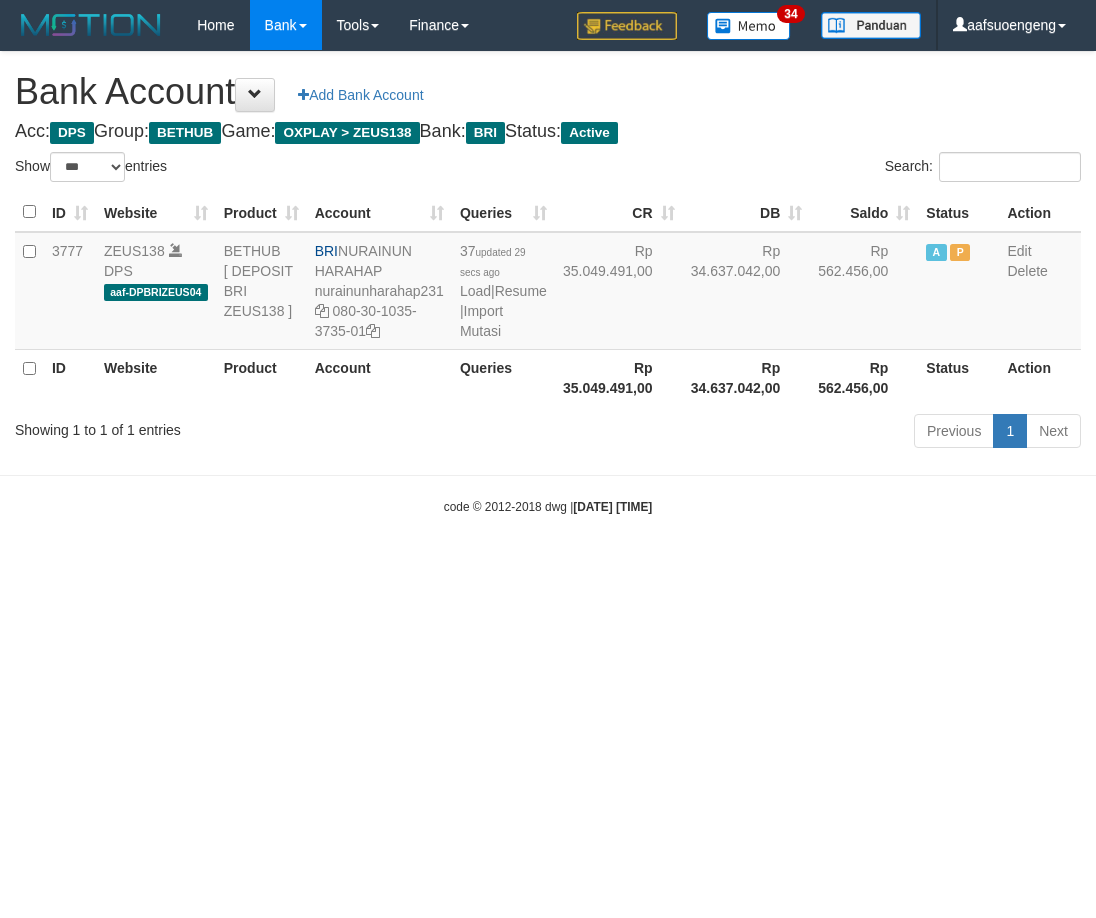 scroll, scrollTop: 0, scrollLeft: 0, axis: both 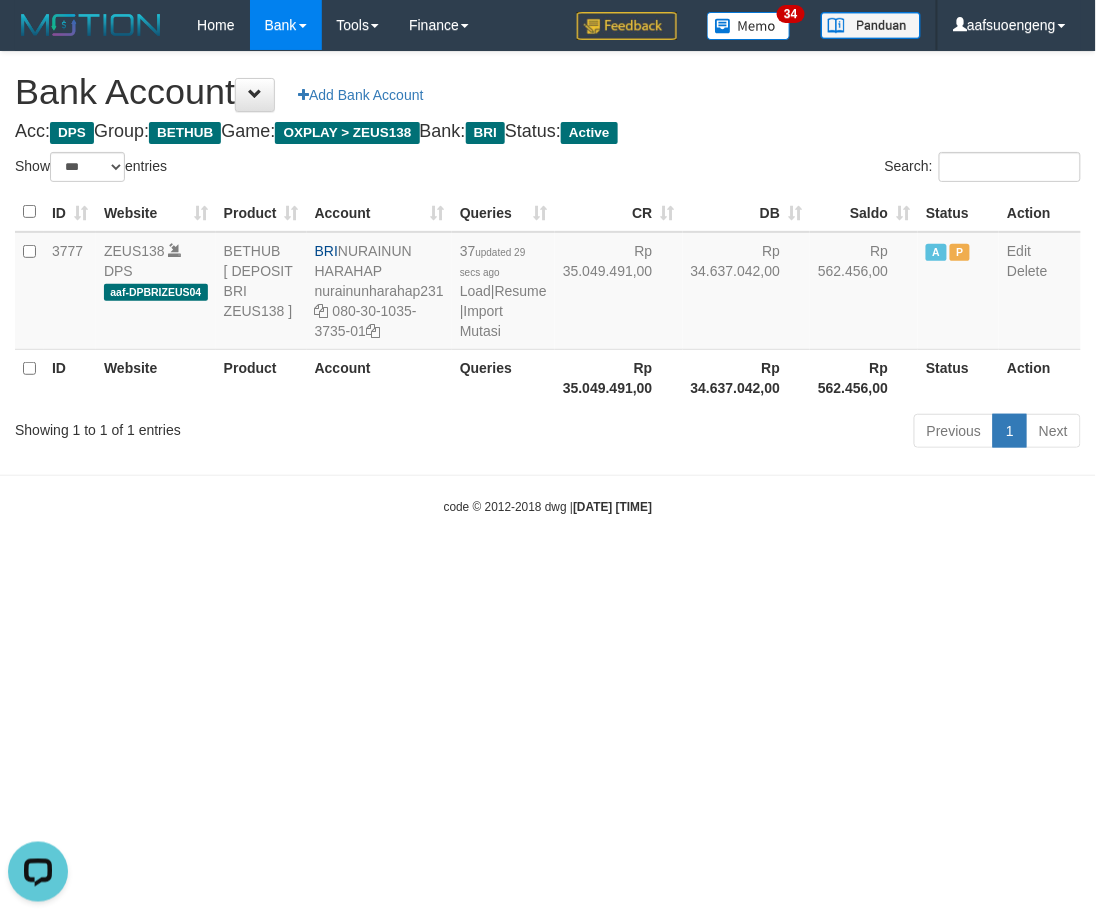 drag, startPoint x: 834, startPoint y: 688, endPoint x: 815, endPoint y: 702, distance: 23.600847 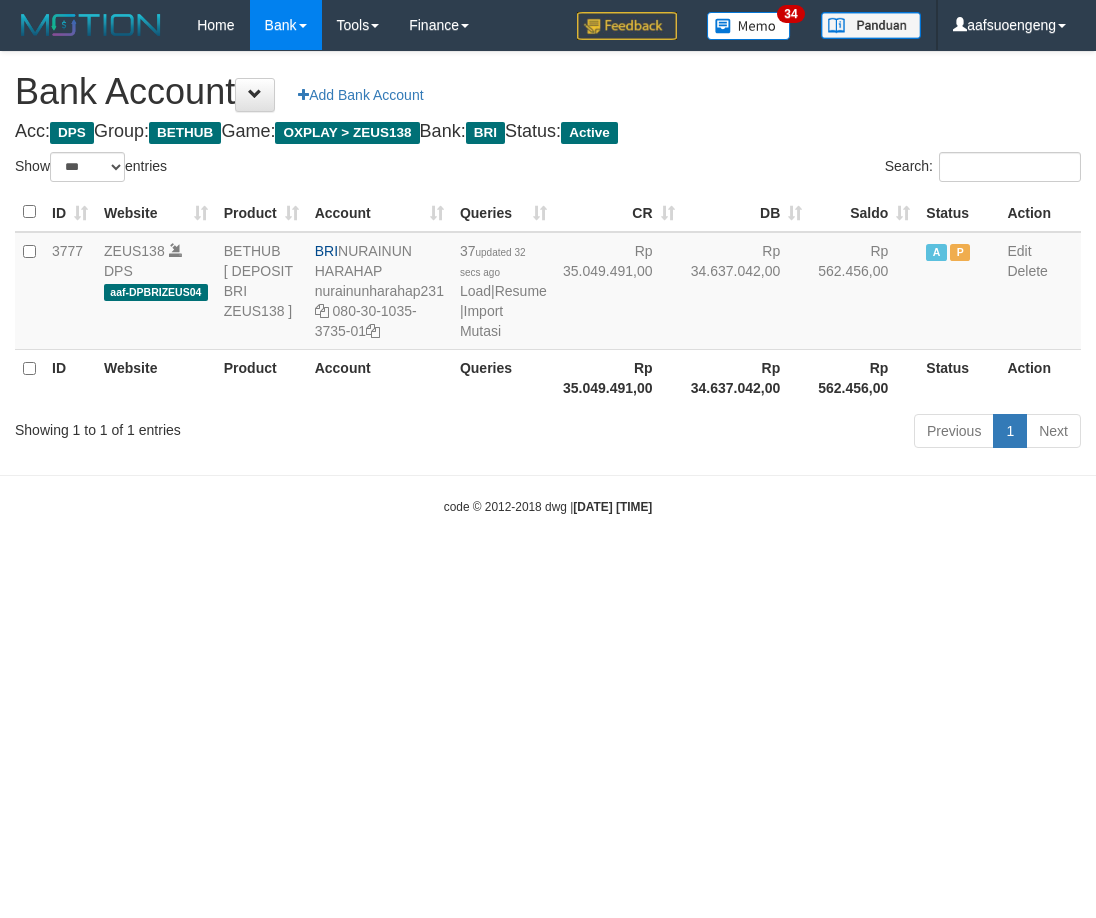 select on "***" 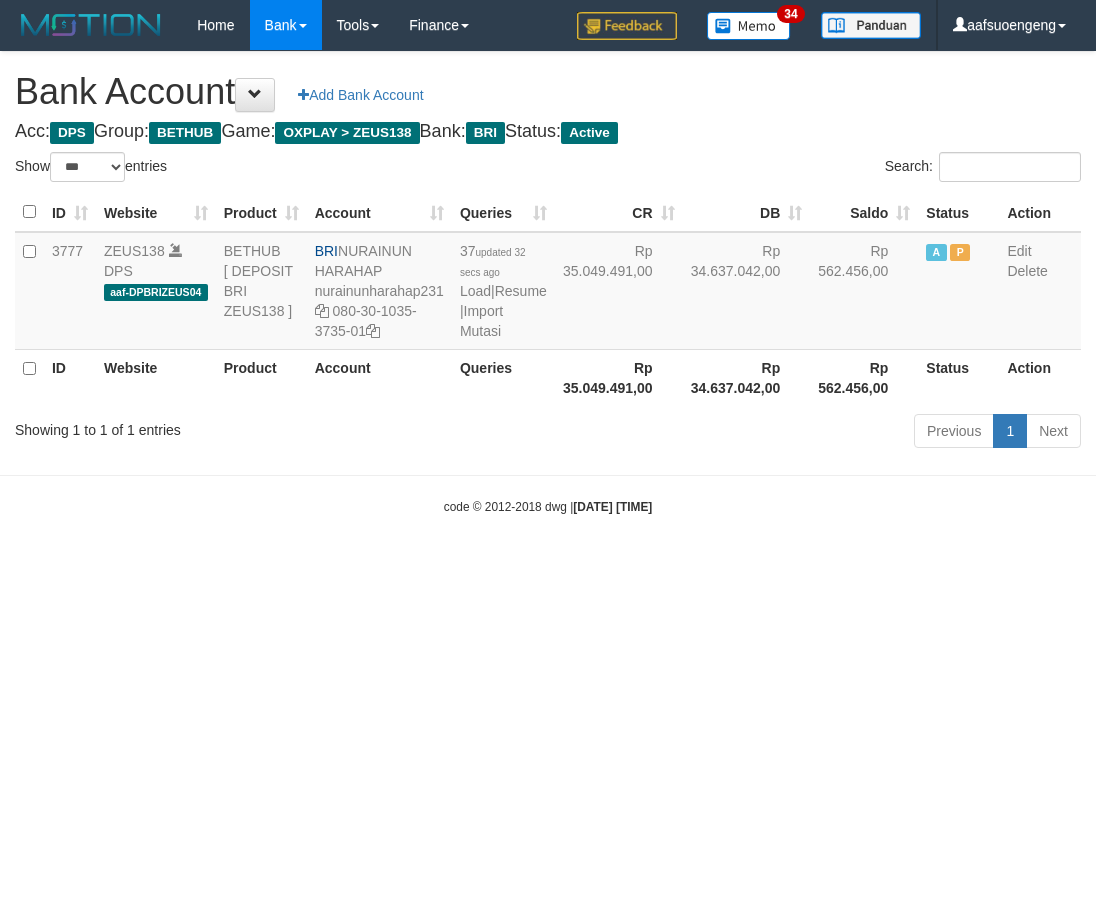scroll, scrollTop: 0, scrollLeft: 0, axis: both 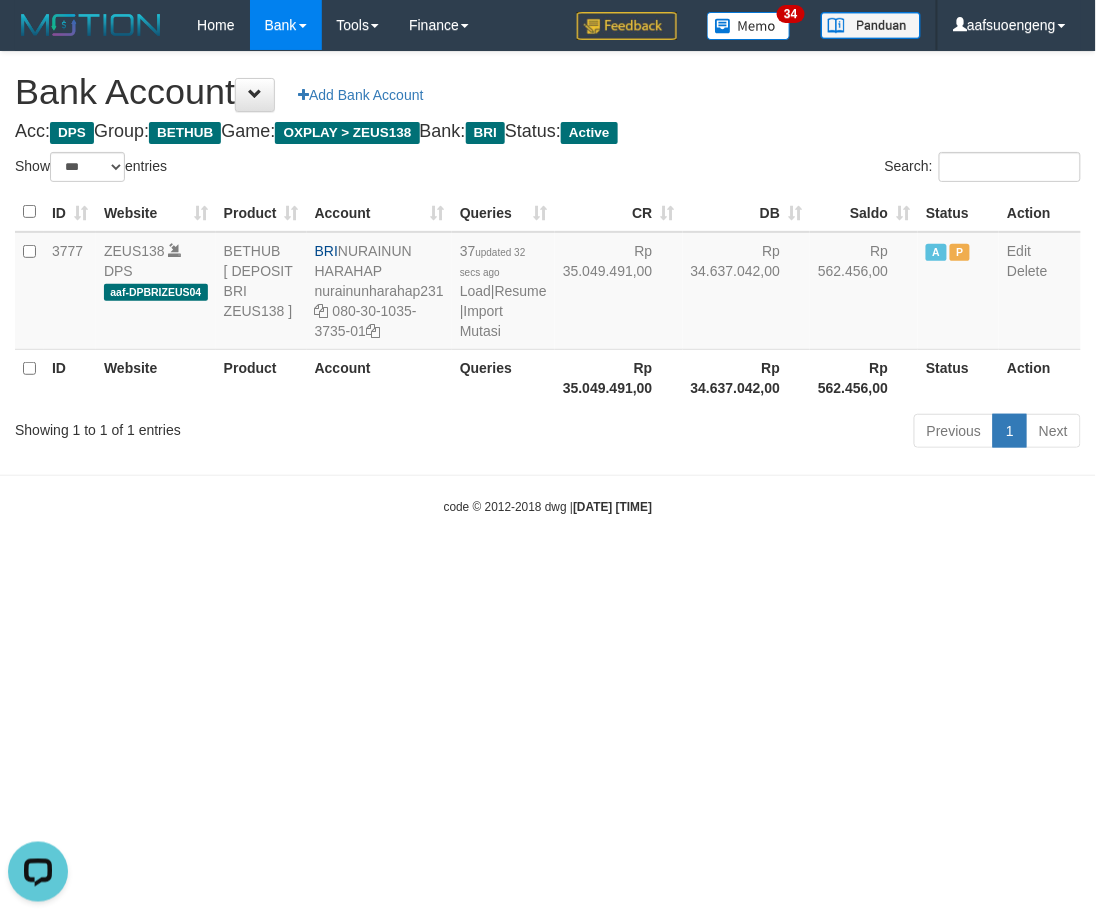 click on "Toggle navigation
Home
Bank
Account List
Mutasi Bank
Search
Sync
Tools
Suspicious Trans
Finance
Financial Data
aafsuoengeng
My Profile
Log Out
34" at bounding box center [548, 283] 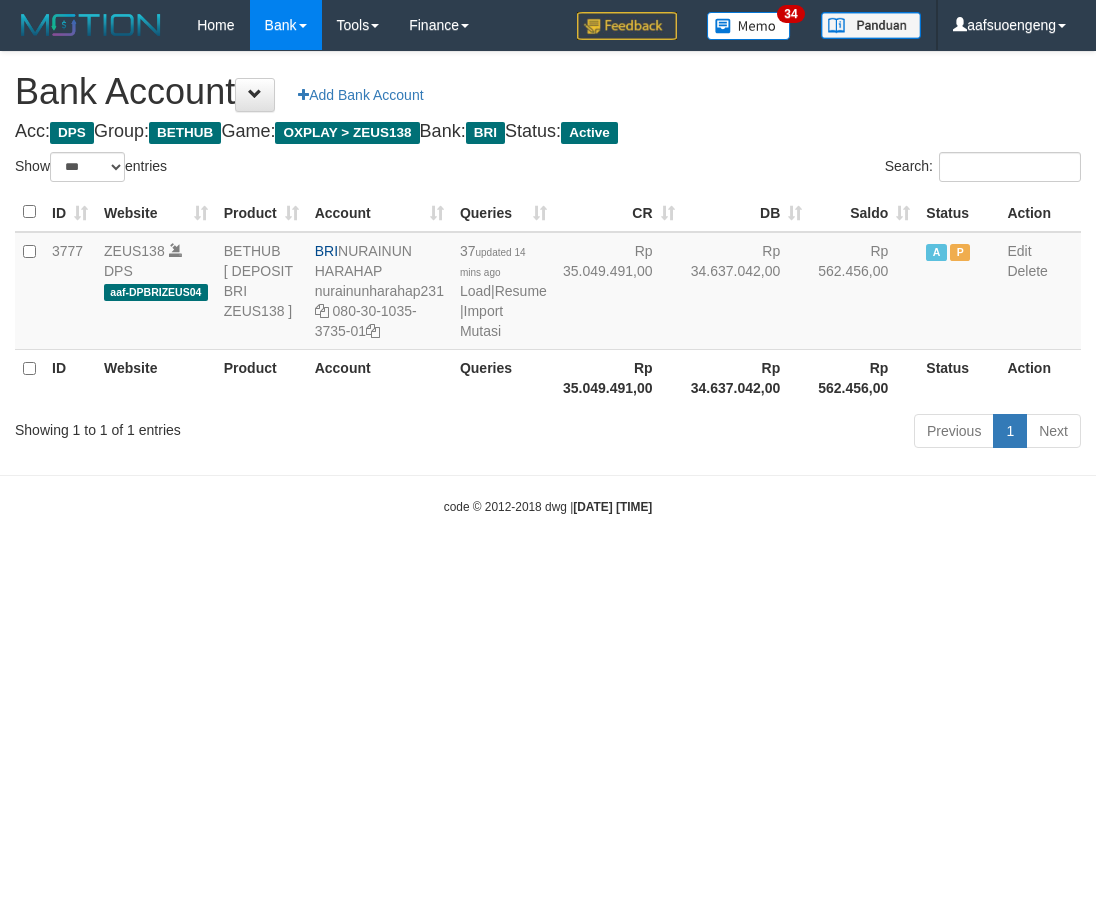 select on "***" 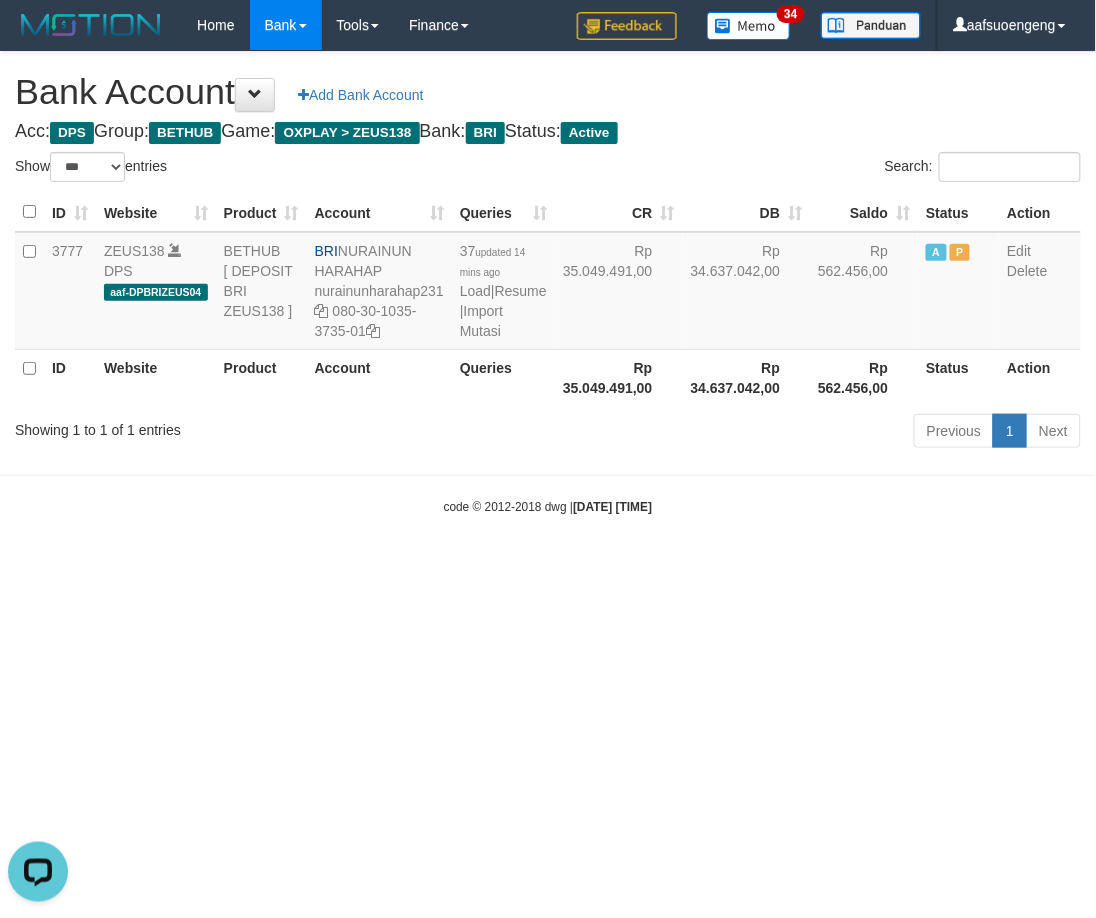 scroll, scrollTop: 0, scrollLeft: 0, axis: both 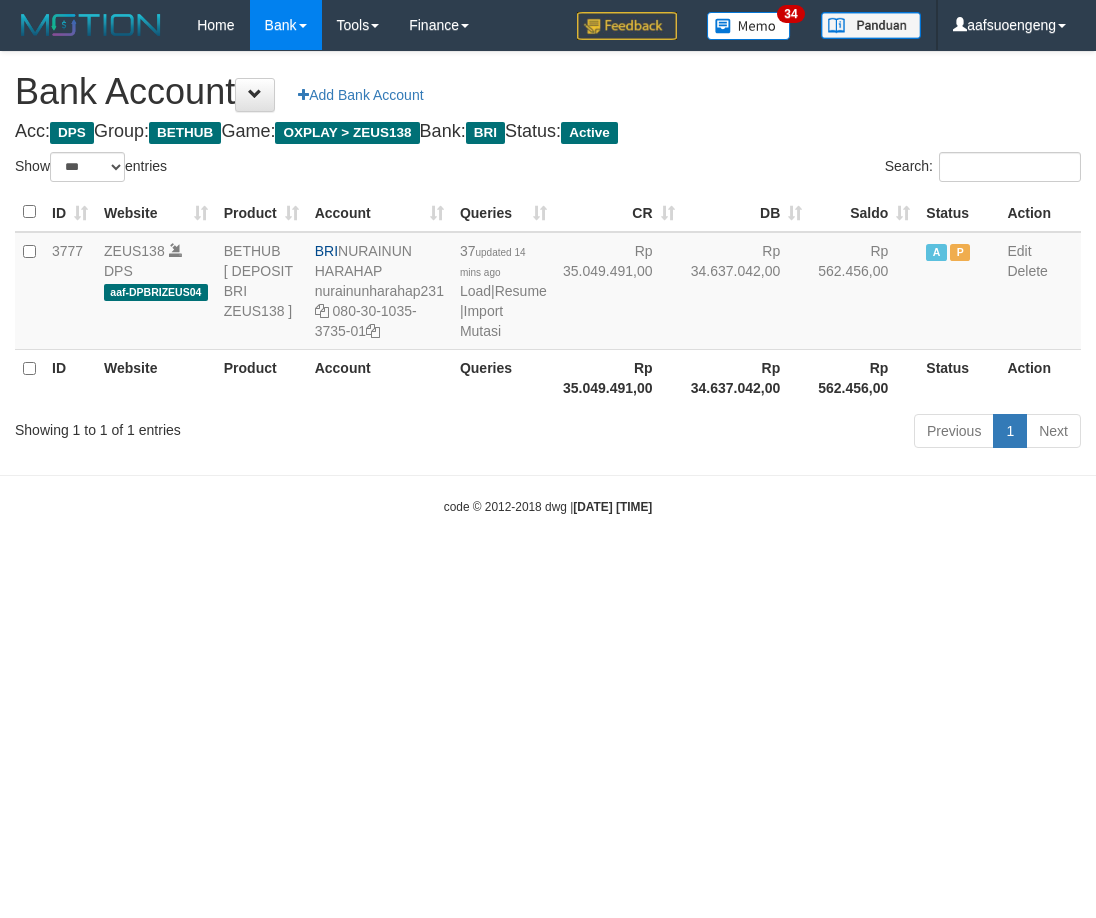 select on "***" 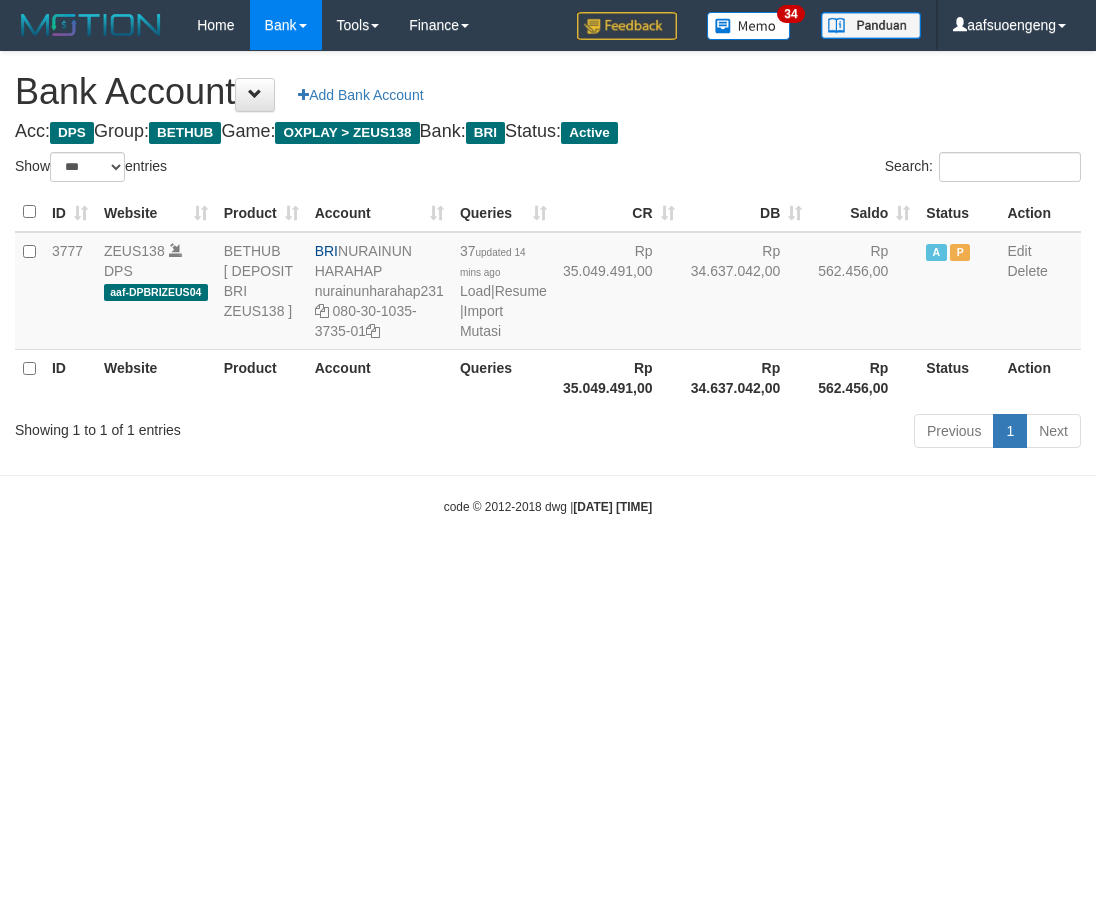scroll, scrollTop: 0, scrollLeft: 0, axis: both 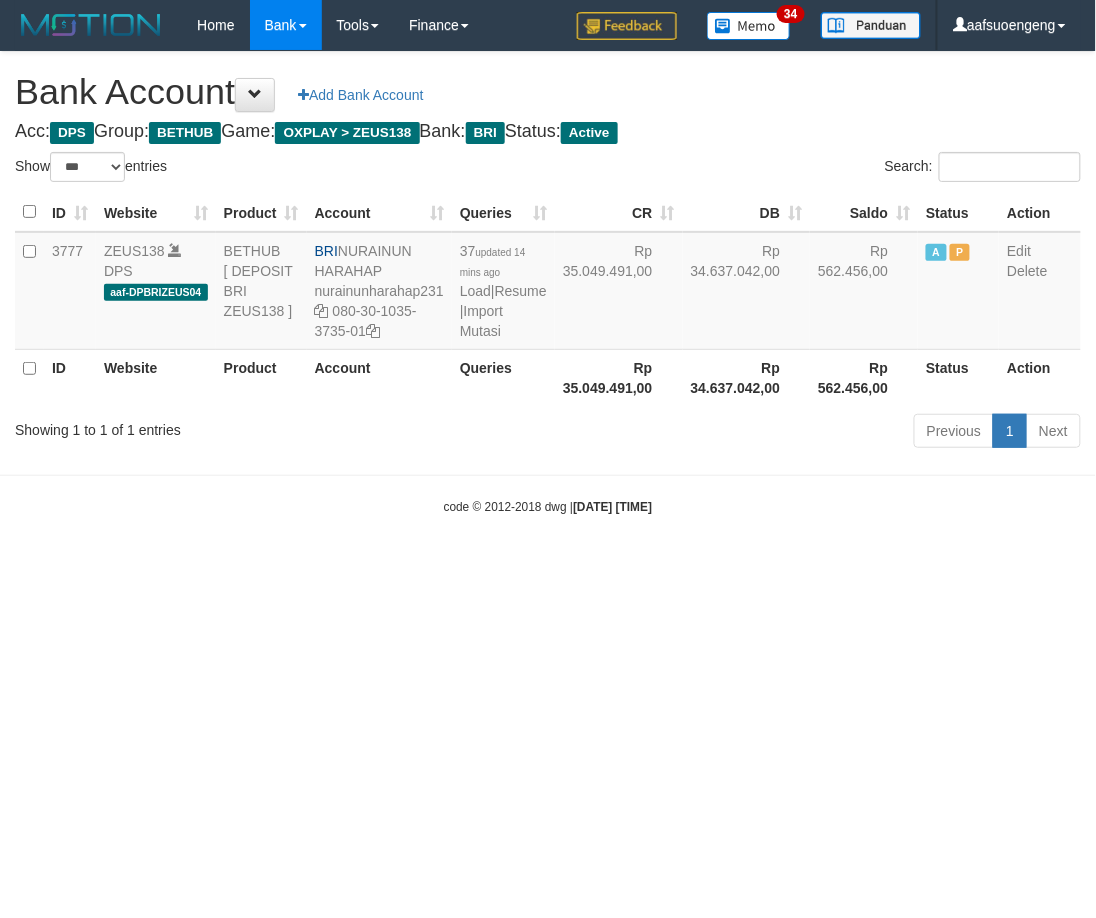 click on "Toggle navigation
Home
Bank
Account List
Mutasi Bank
Search
Sync
Tools
Suspicious Trans
Finance
Financial Data
aafsuoengeng
My Profile
Log Out
34" at bounding box center (548, 283) 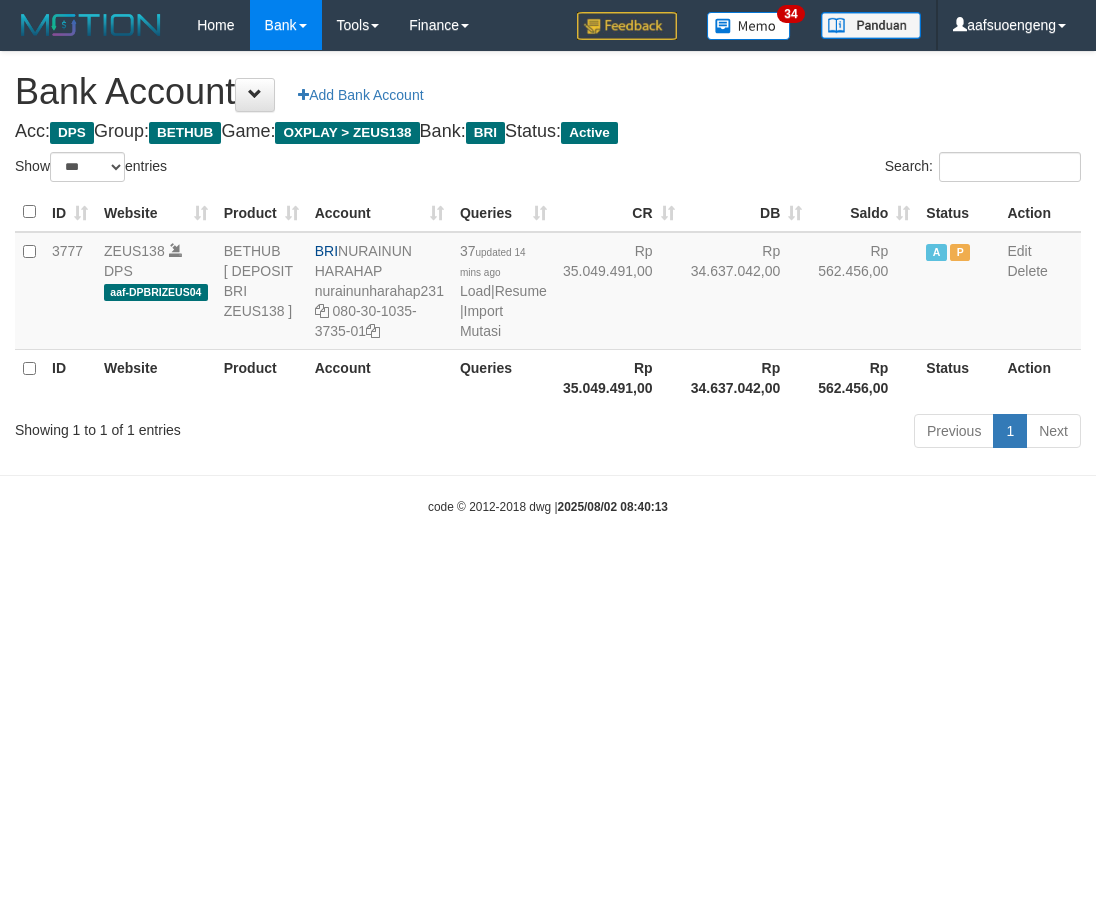 select on "***" 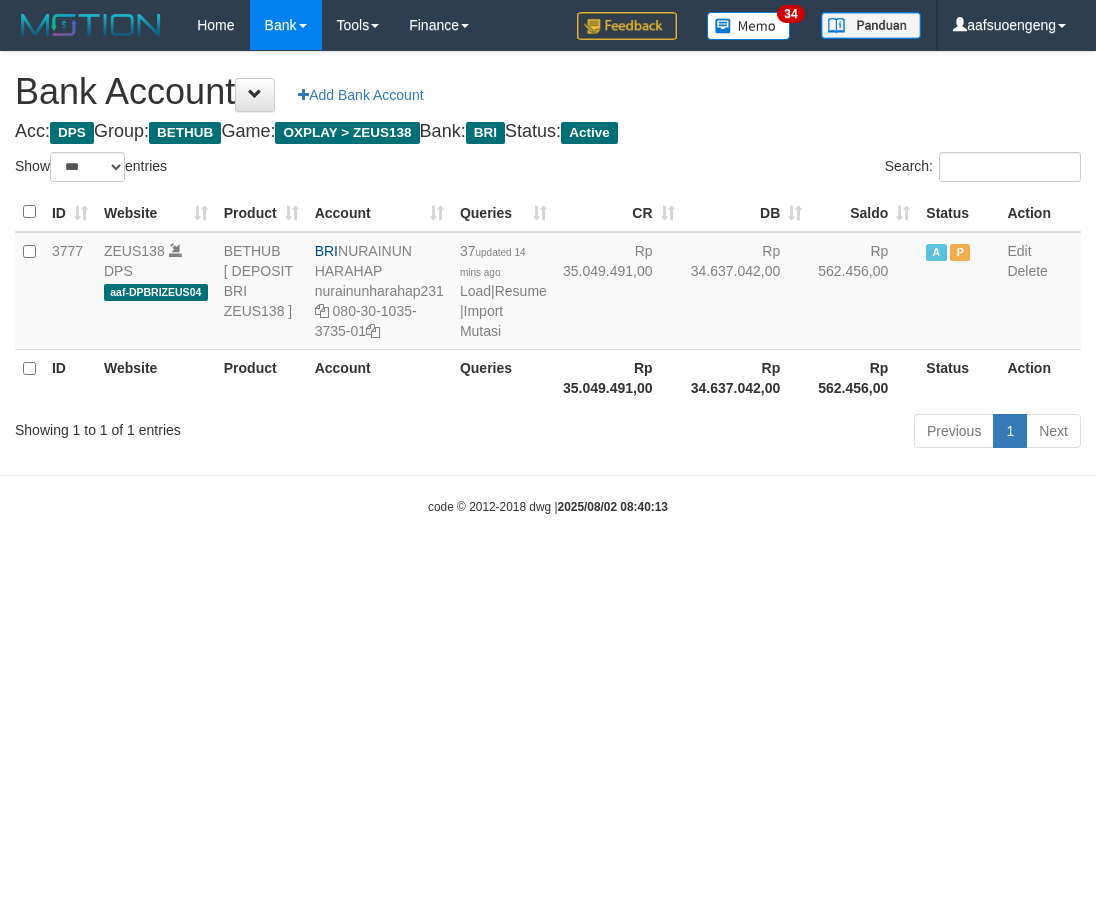 scroll, scrollTop: 0, scrollLeft: 0, axis: both 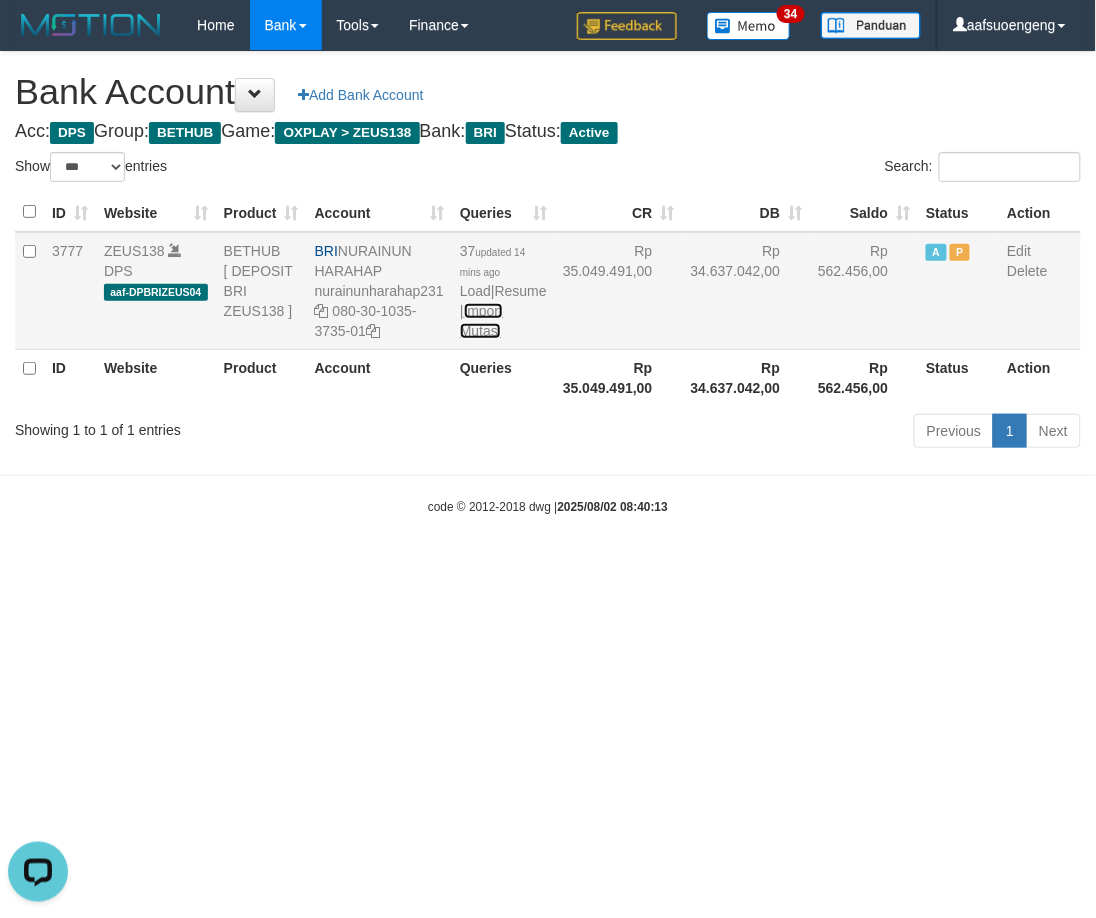 click on "Import Mutasi" at bounding box center [481, 321] 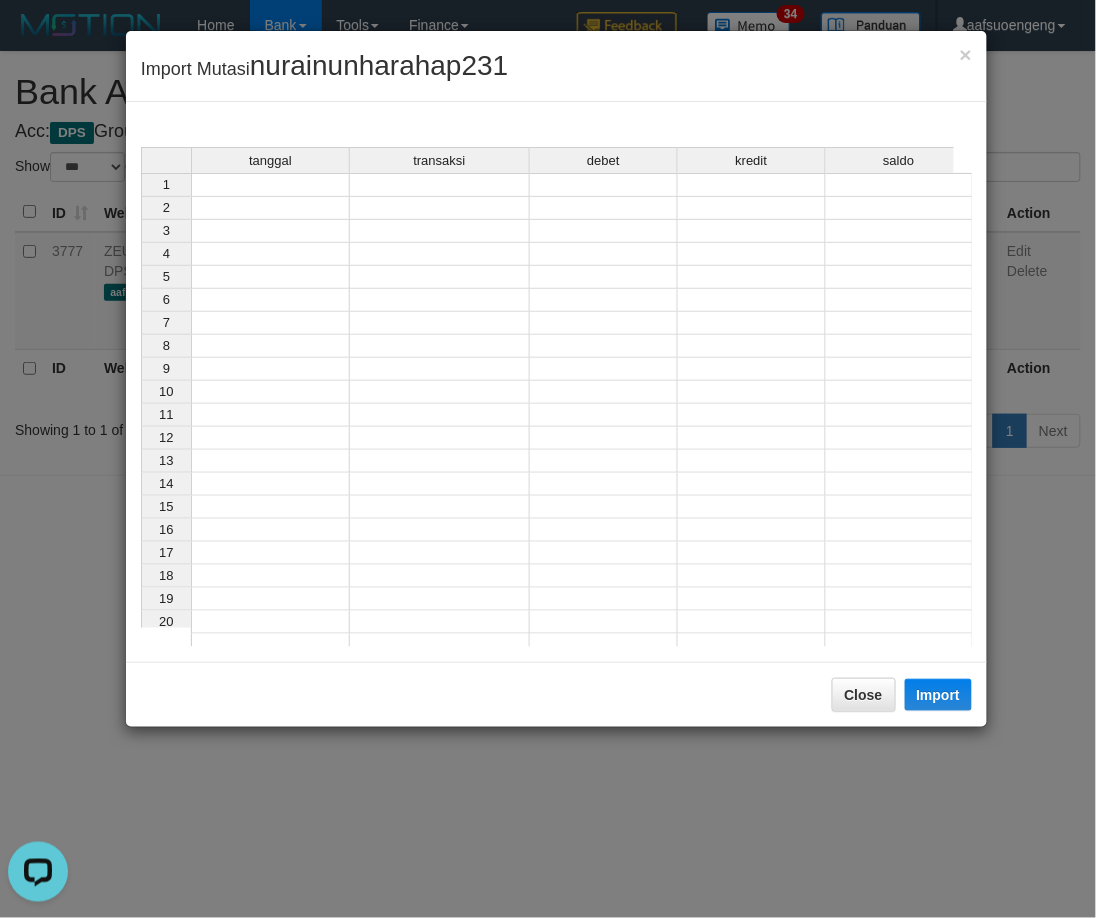 click at bounding box center (270, 185) 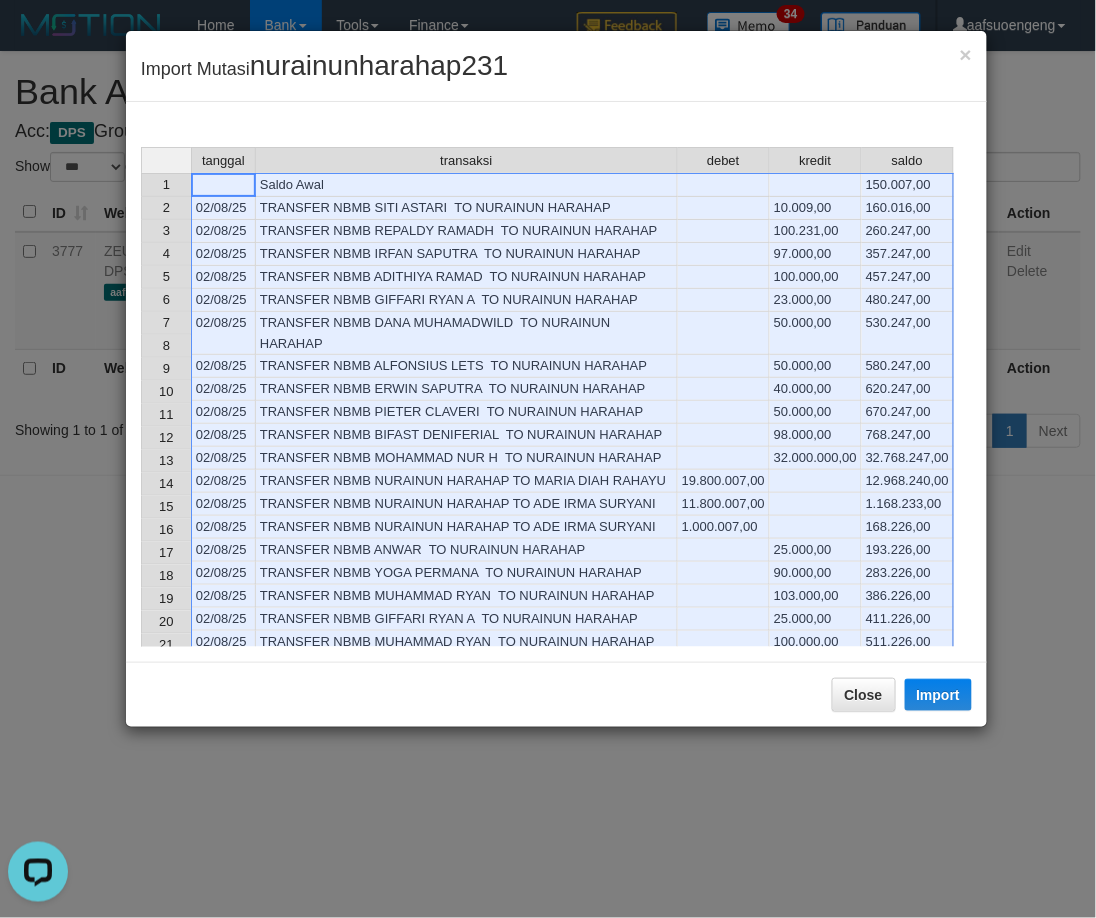 scroll, scrollTop: 931, scrollLeft: 0, axis: vertical 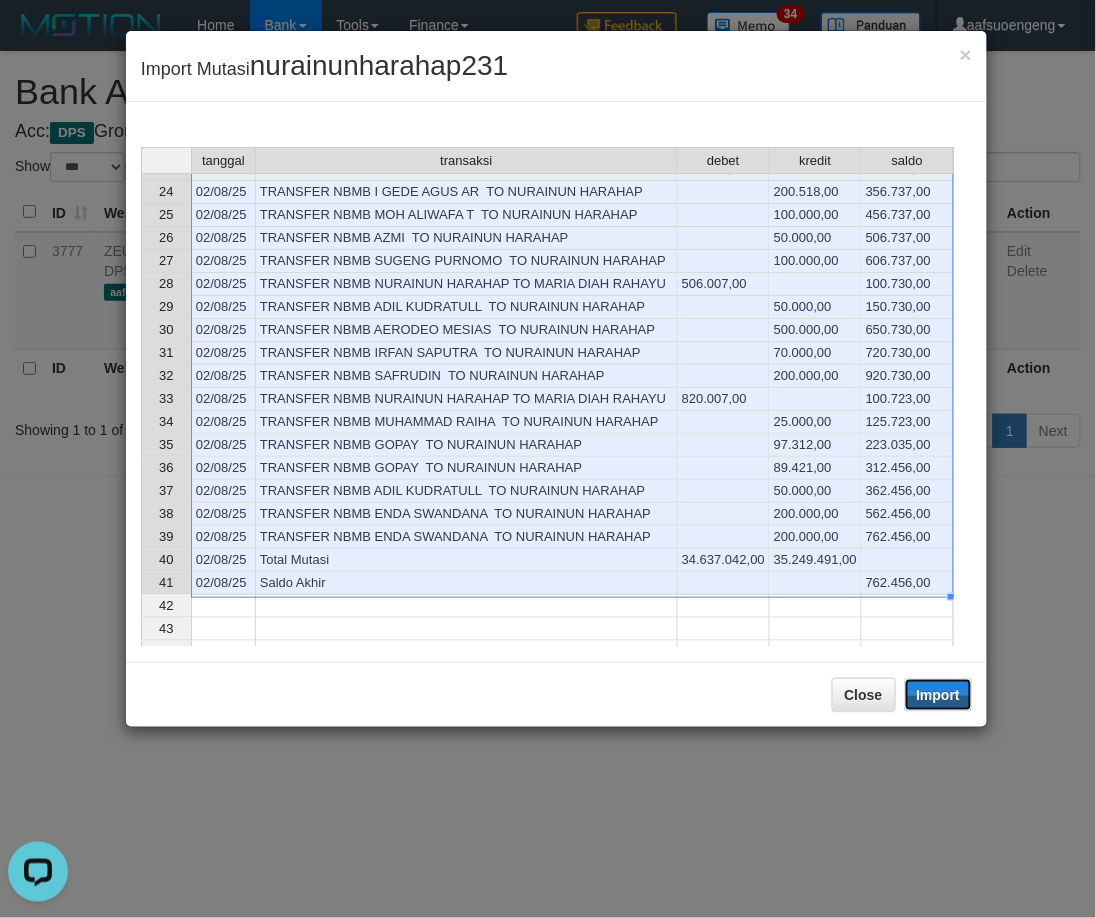 click on "Import" at bounding box center (939, 695) 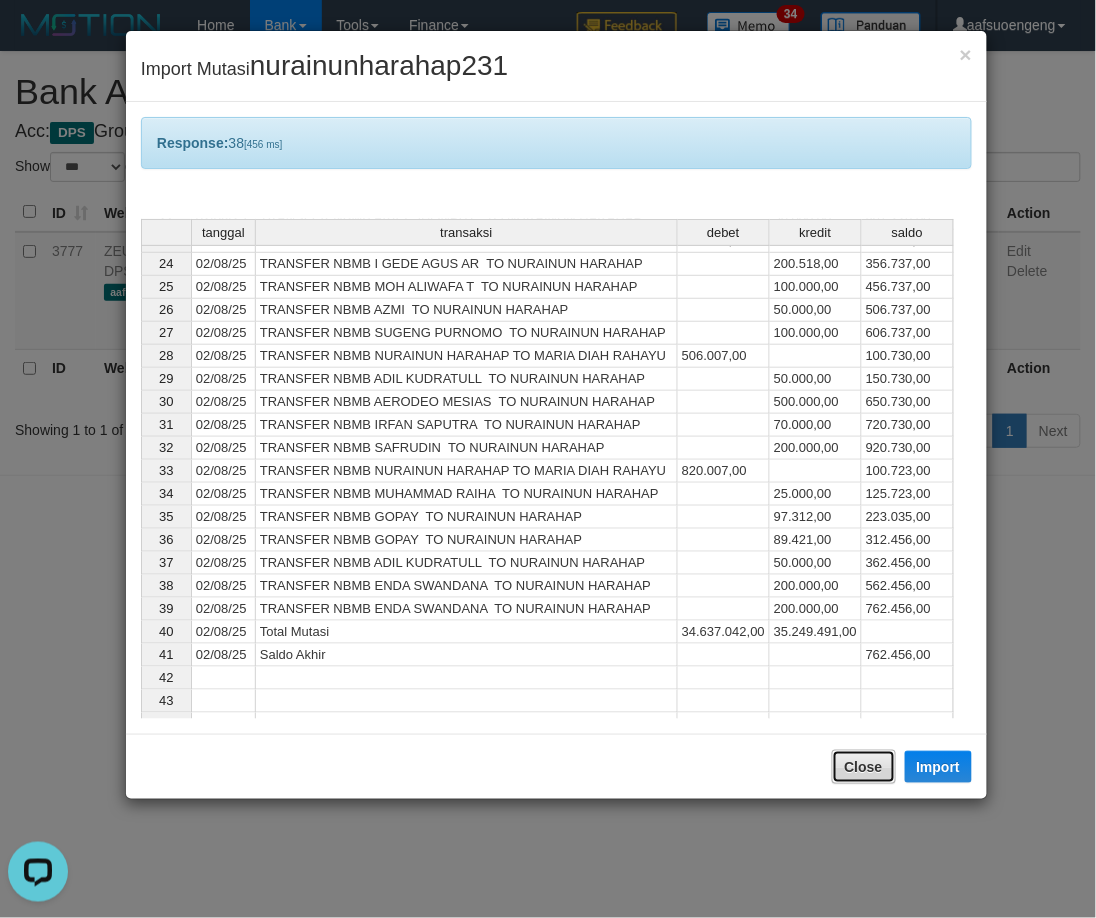 click on "Close" at bounding box center (864, 767) 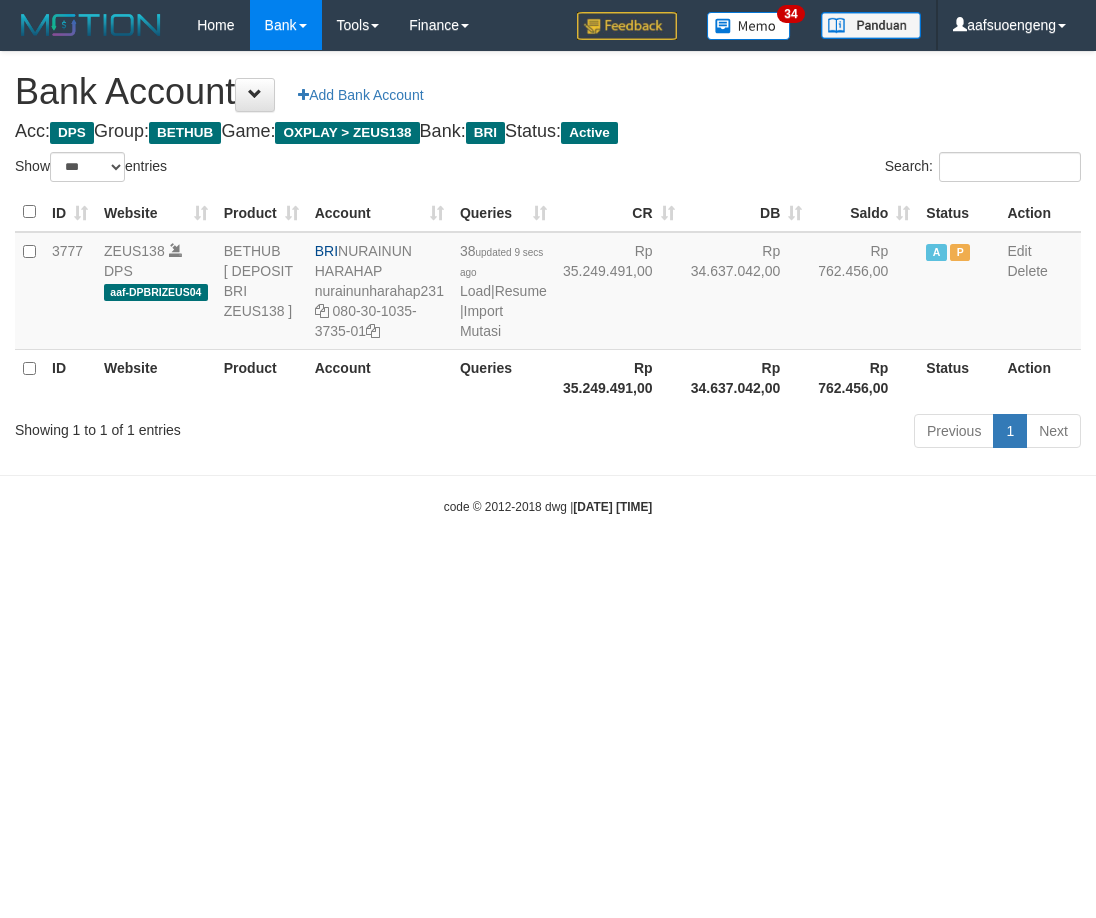 select on "***" 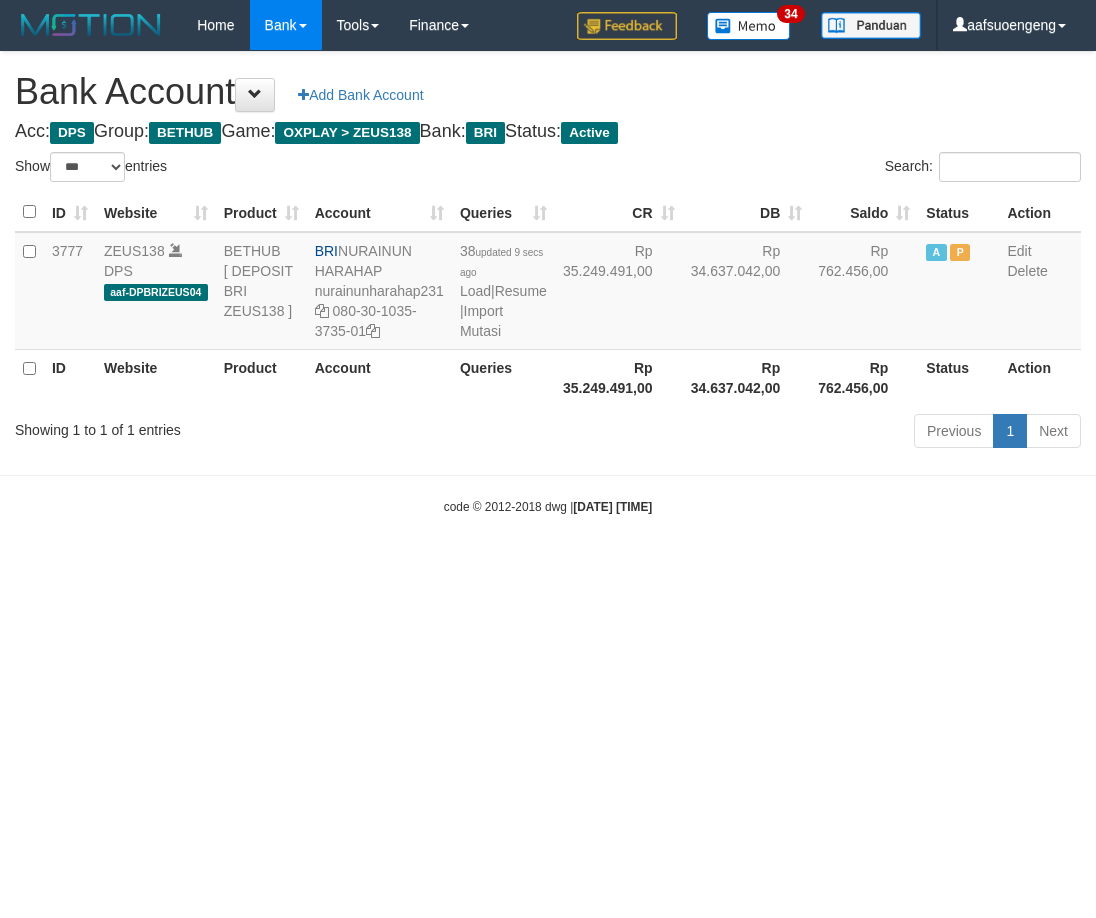 scroll, scrollTop: 0, scrollLeft: 0, axis: both 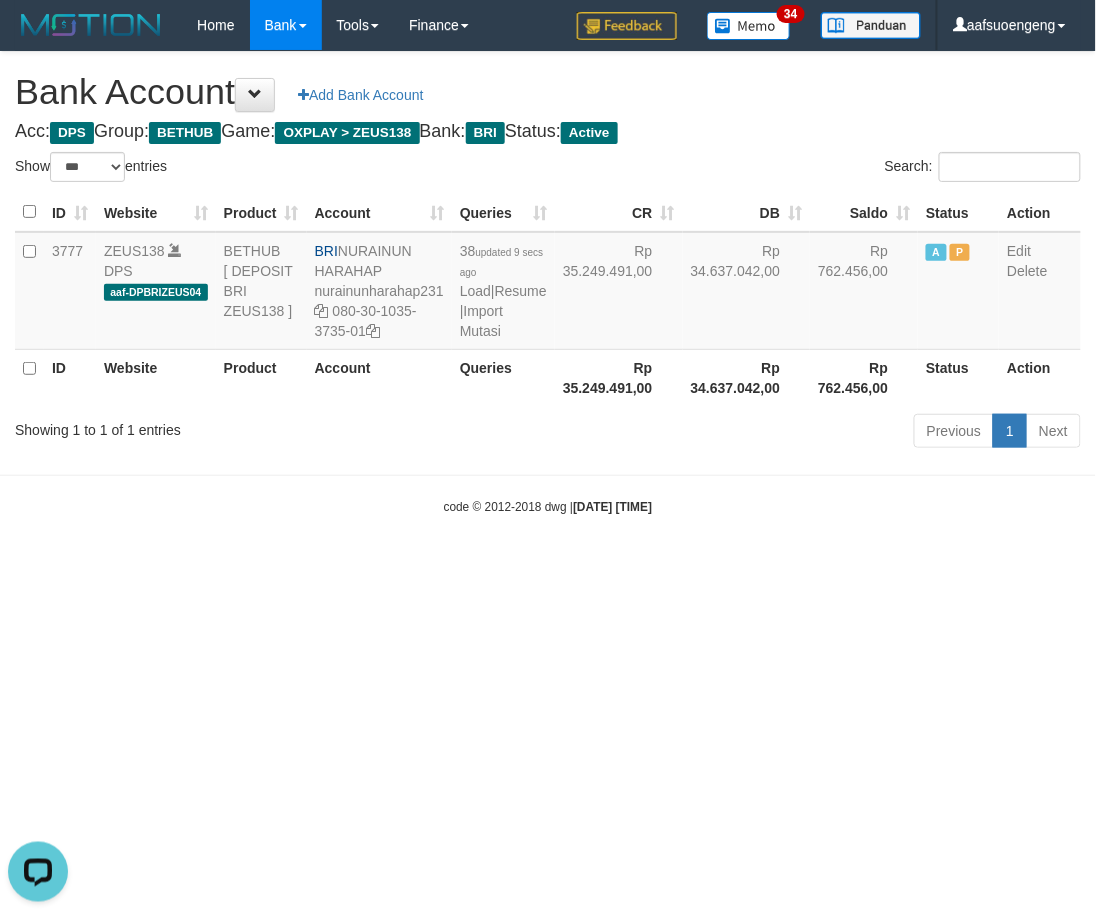 drag, startPoint x: 718, startPoint y: 741, endPoint x: 768, endPoint y: 720, distance: 54.230988 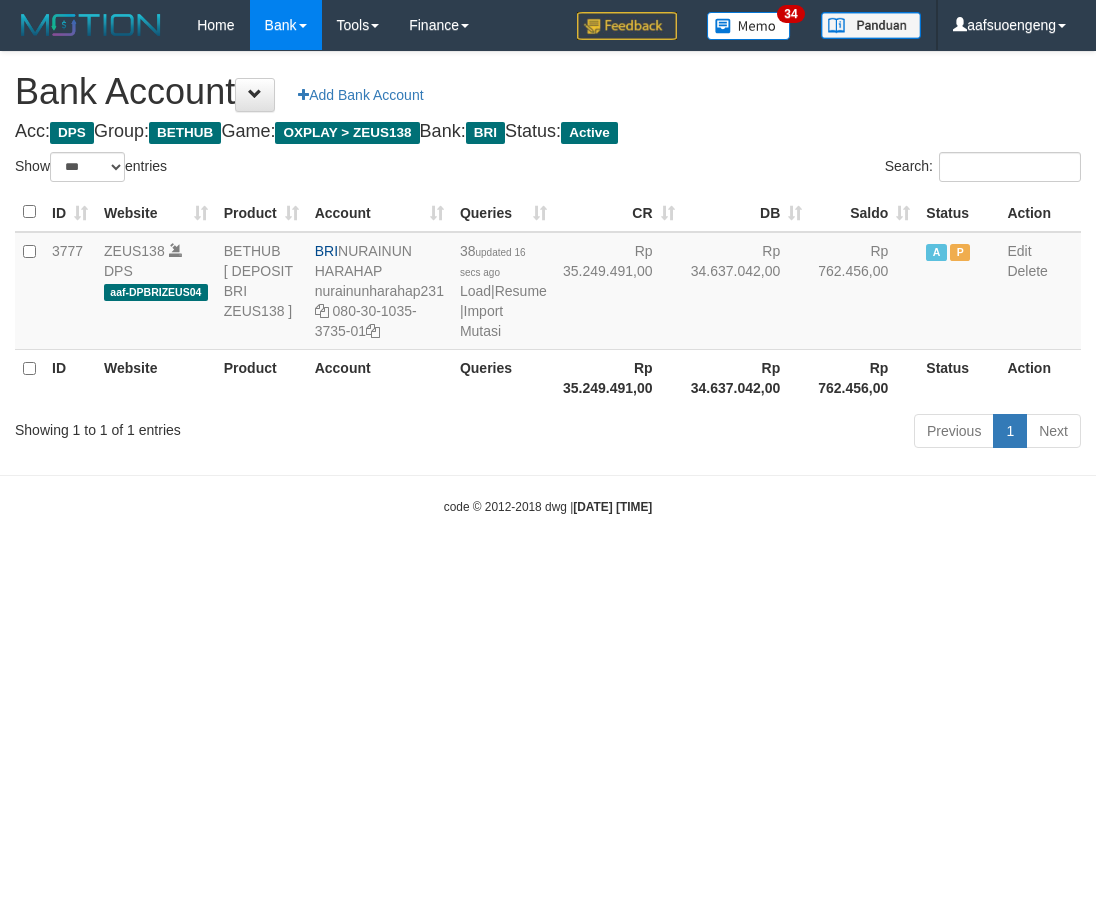select on "***" 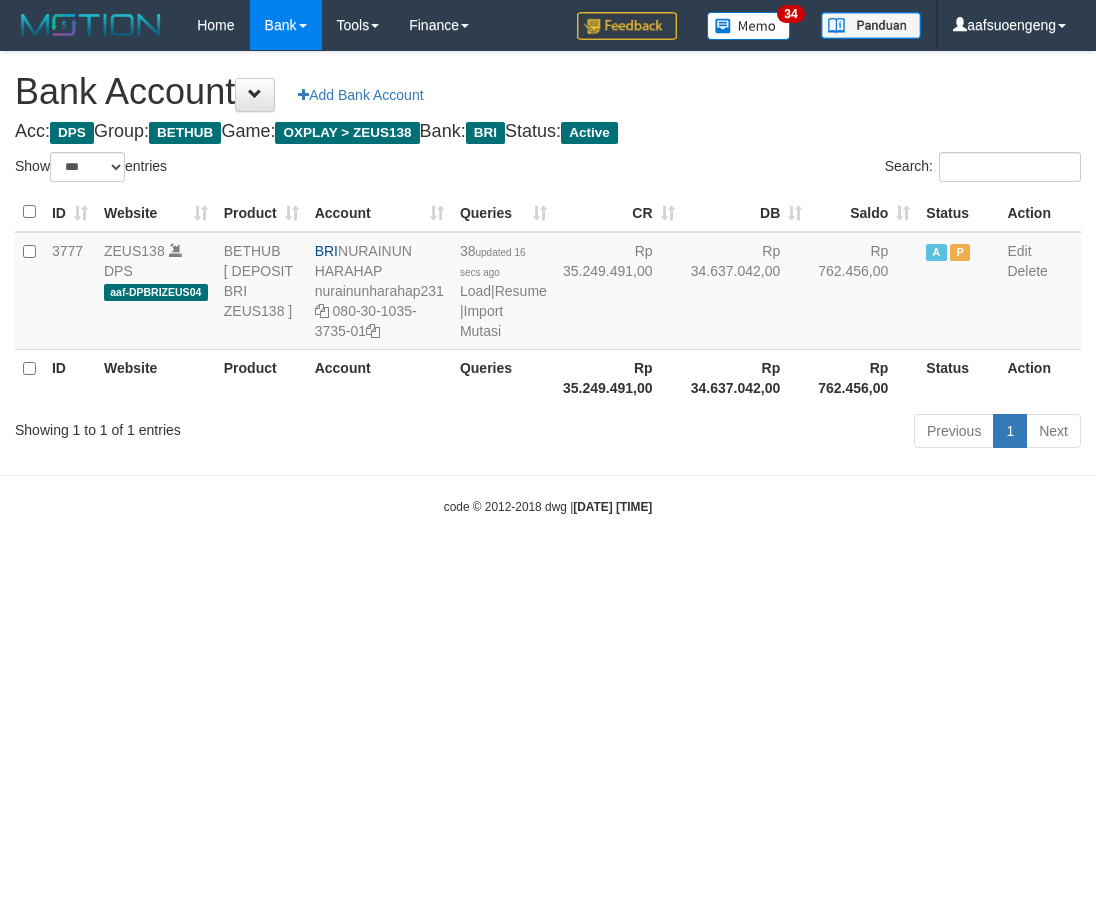 scroll, scrollTop: 0, scrollLeft: 0, axis: both 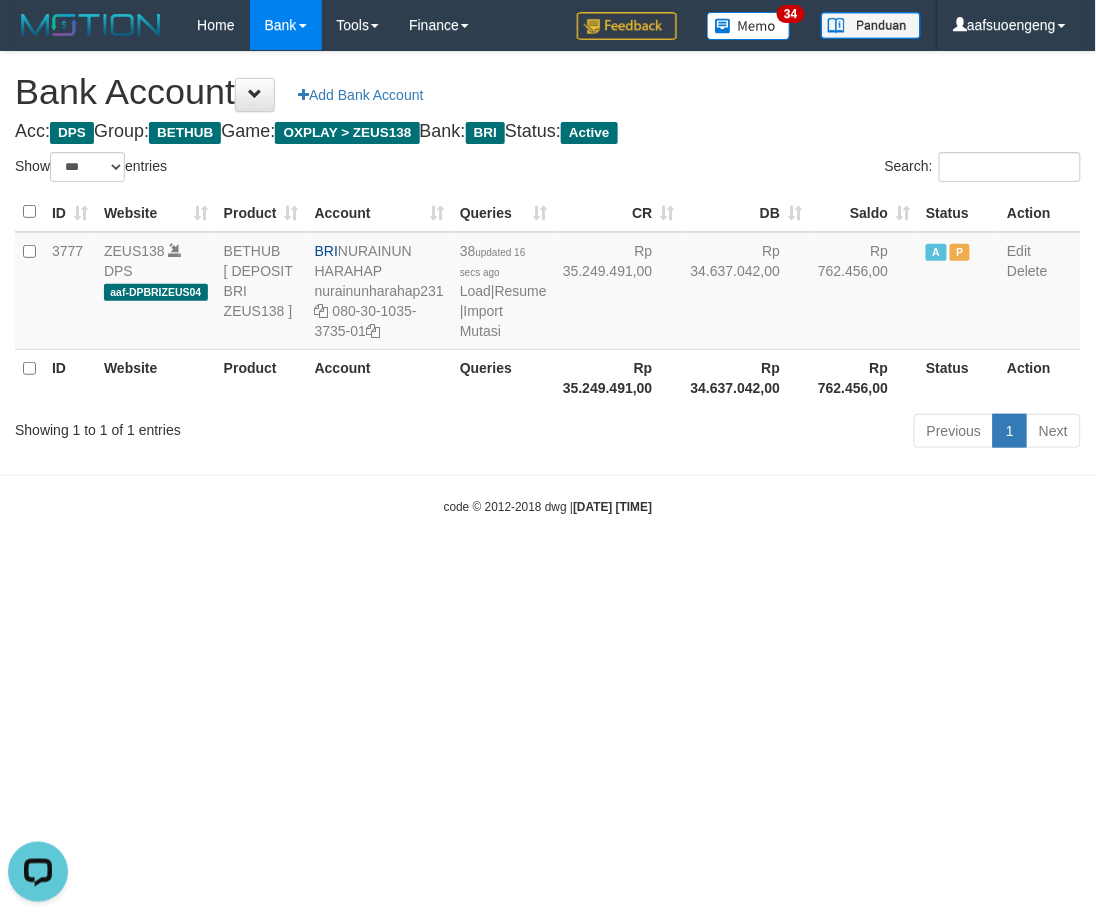 drag, startPoint x: 853, startPoint y: 542, endPoint x: 867, endPoint y: 547, distance: 14.866069 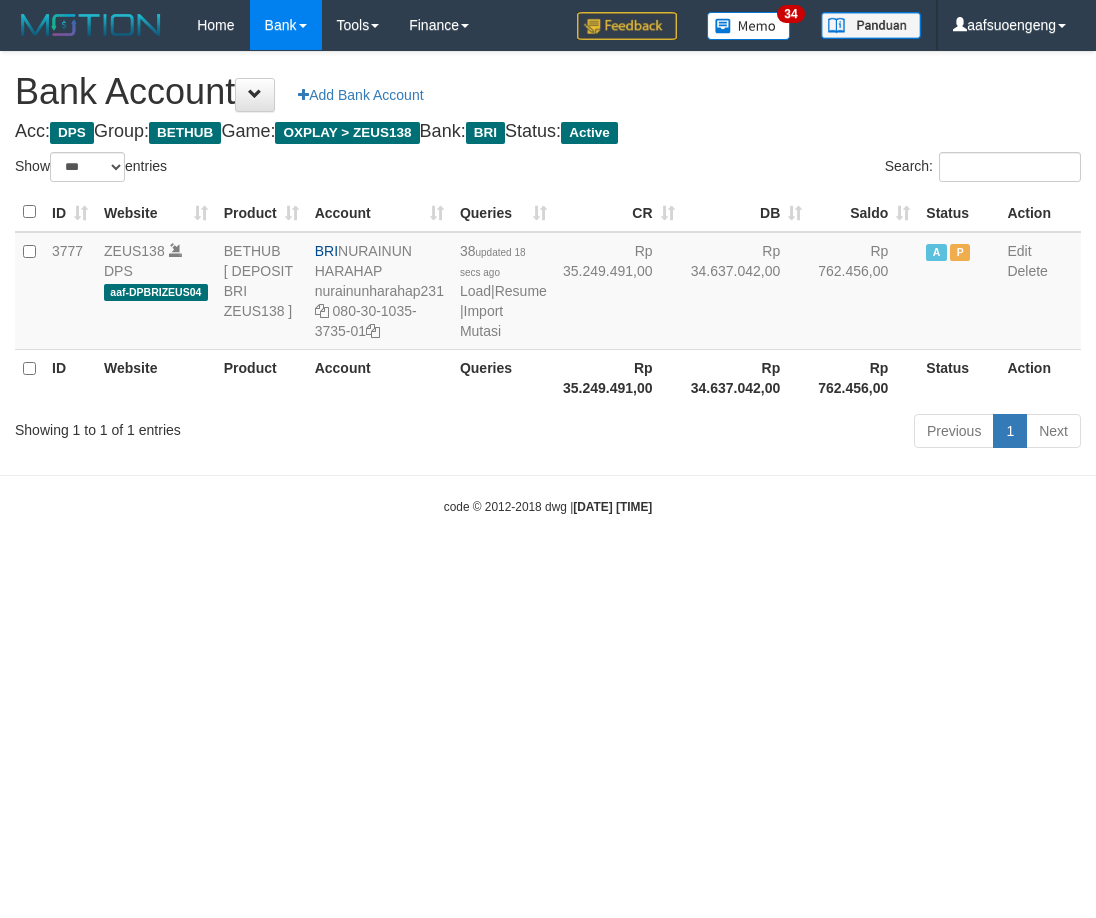 select on "***" 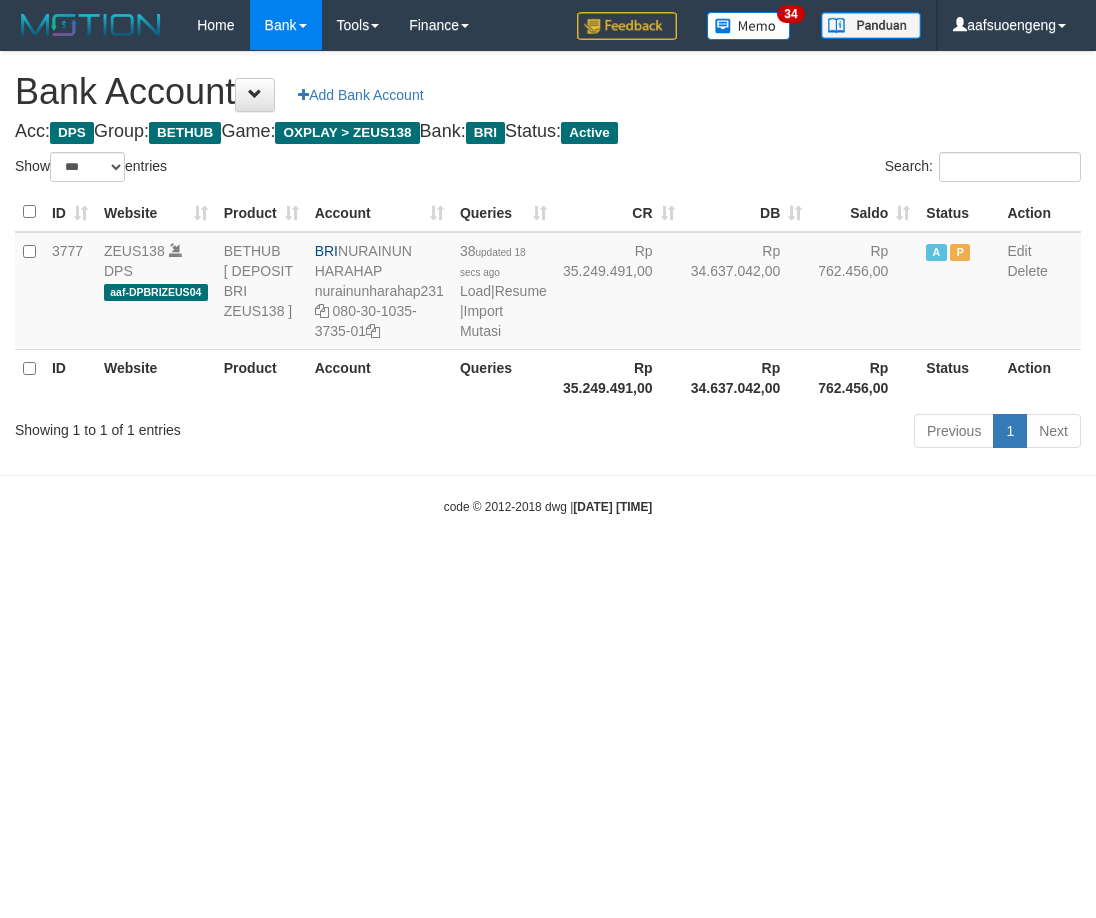 scroll, scrollTop: 0, scrollLeft: 0, axis: both 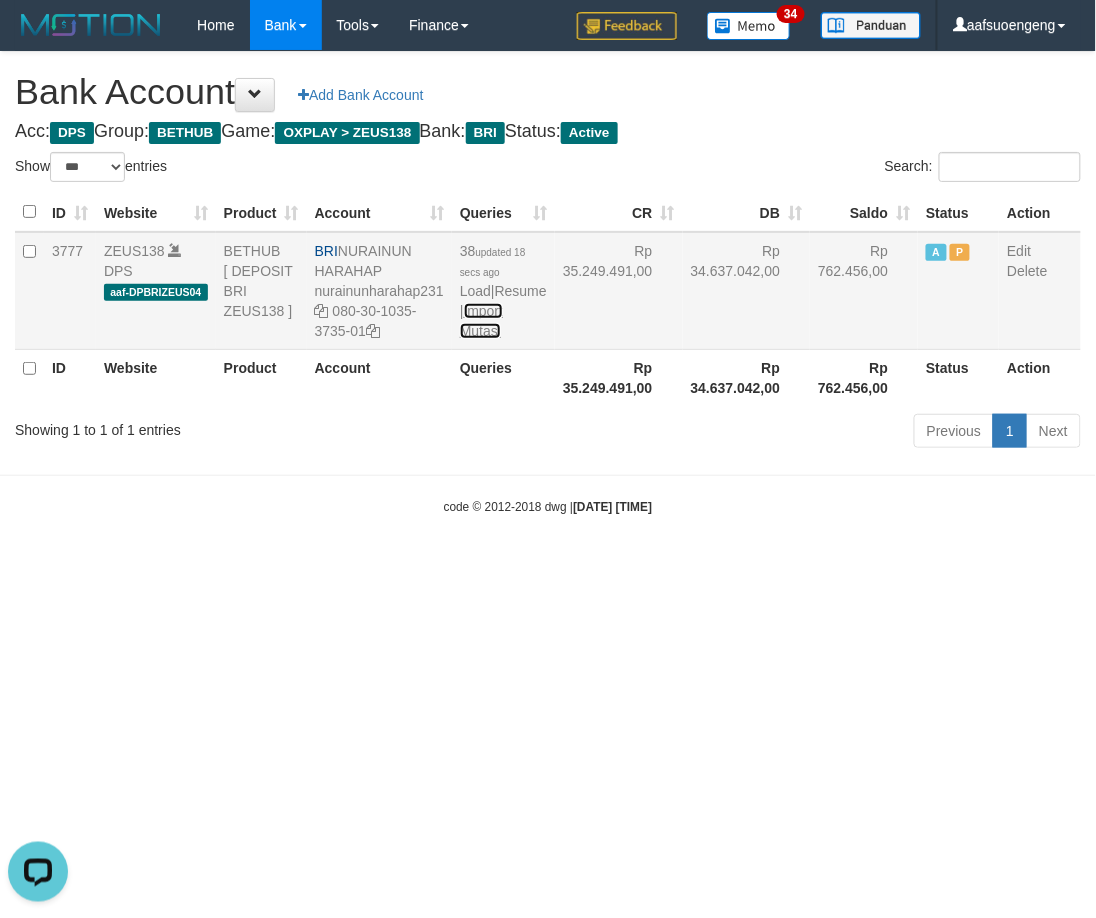click on "Import Mutasi" at bounding box center (481, 321) 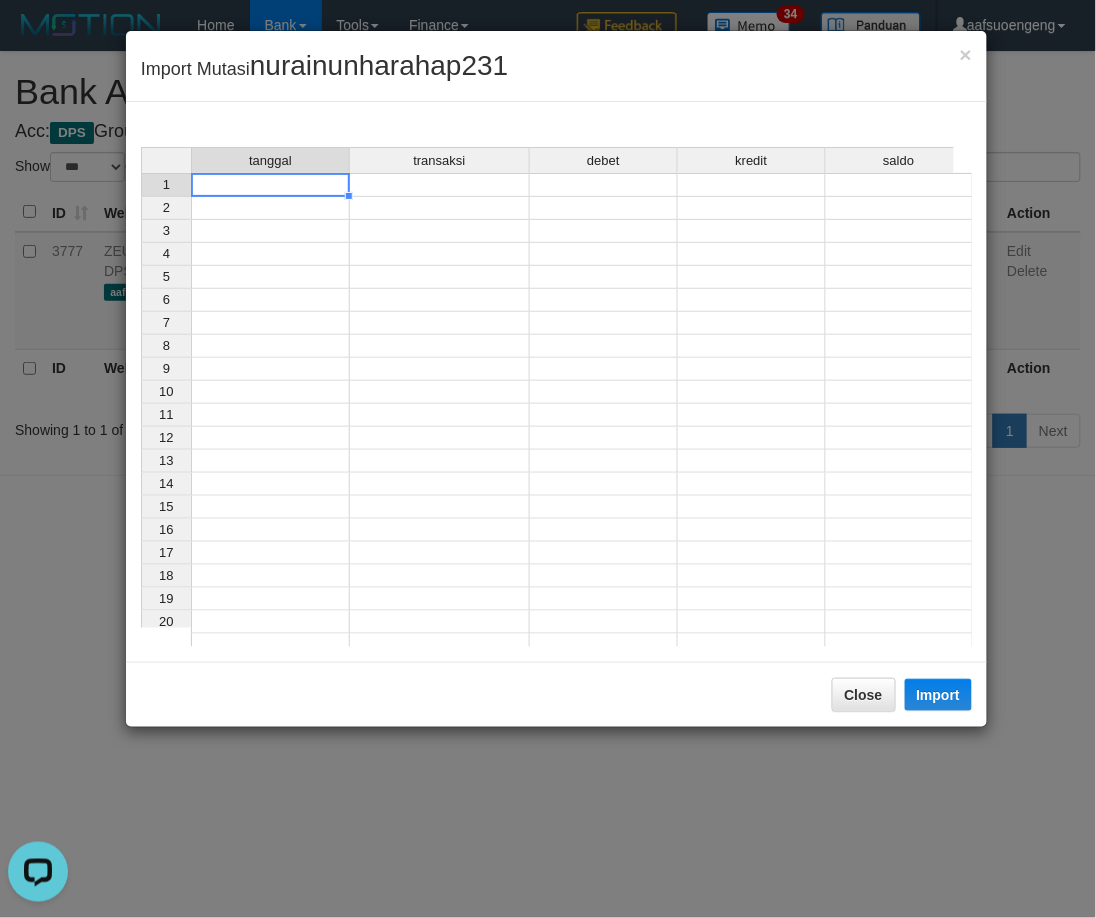 click at bounding box center [270, 185] 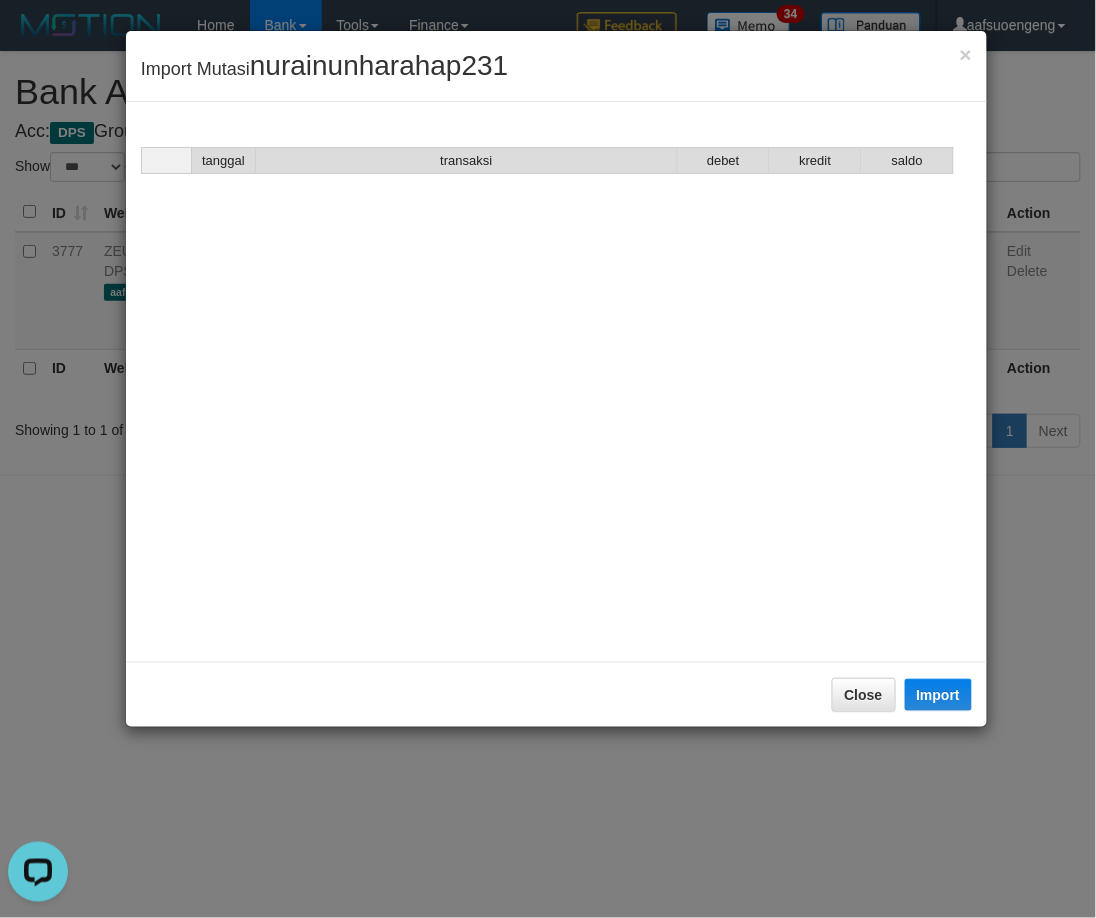 scroll, scrollTop: 977, scrollLeft: 0, axis: vertical 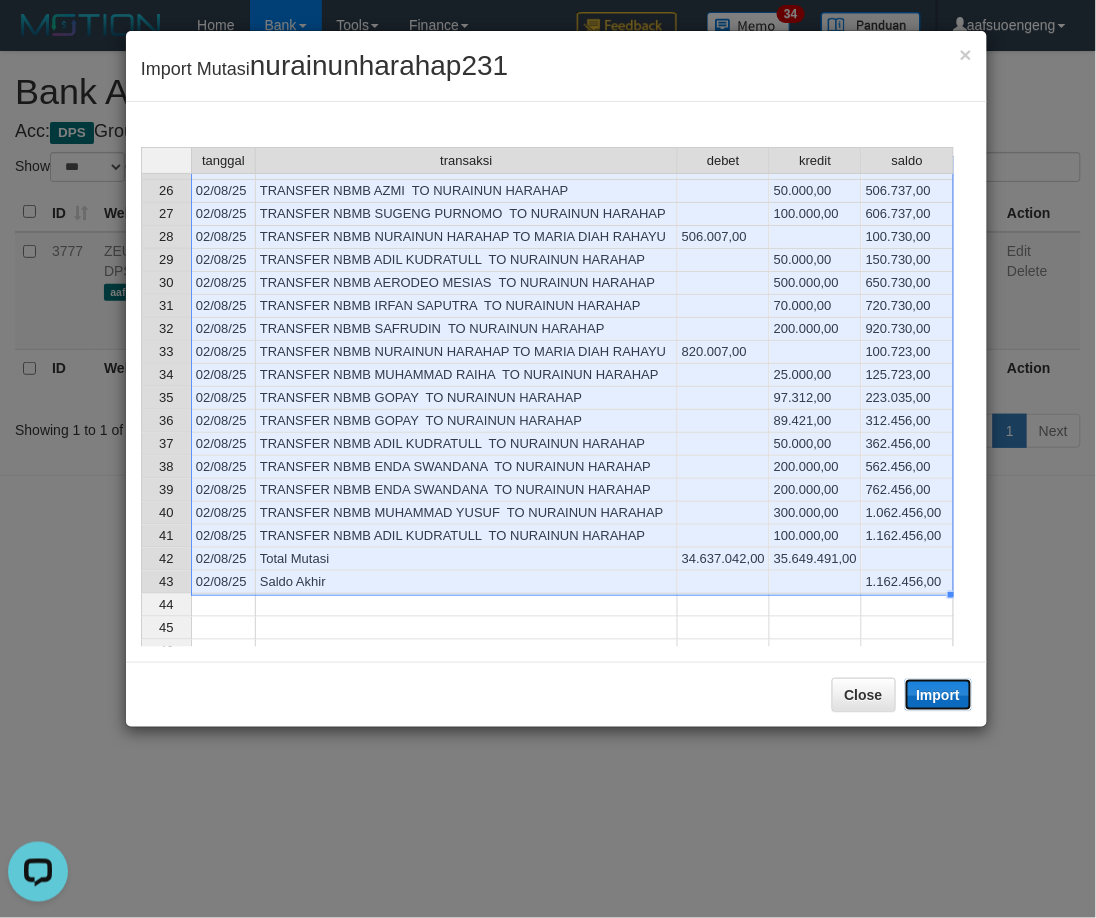 click on "Import" at bounding box center [939, 695] 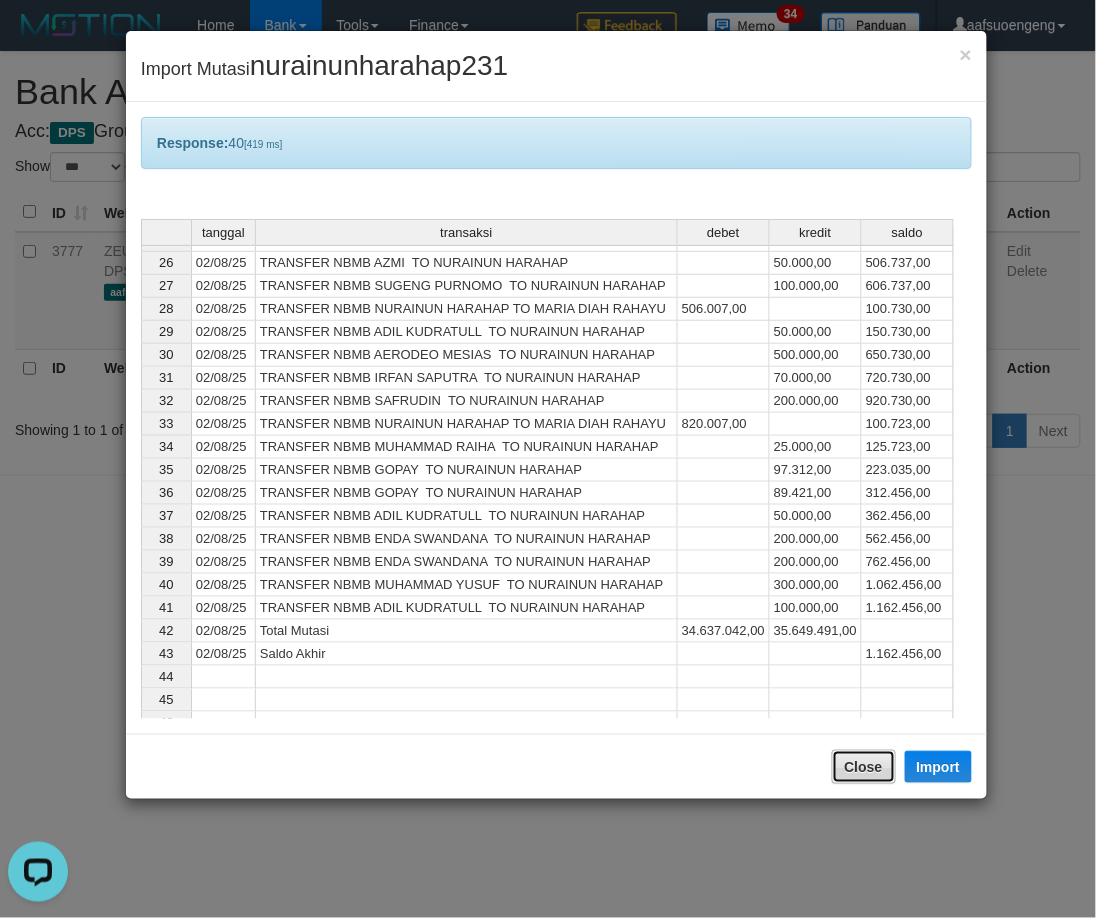 click on "Close" at bounding box center [864, 767] 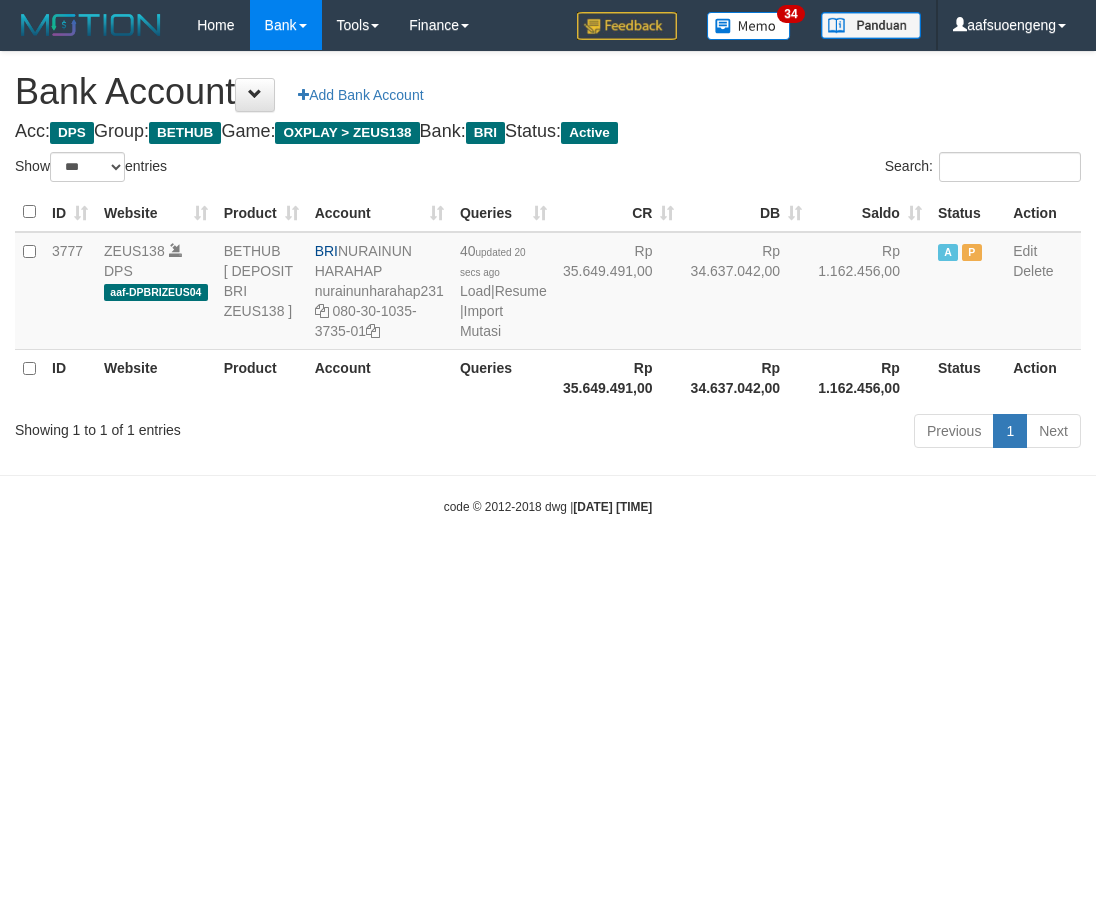 select on "***" 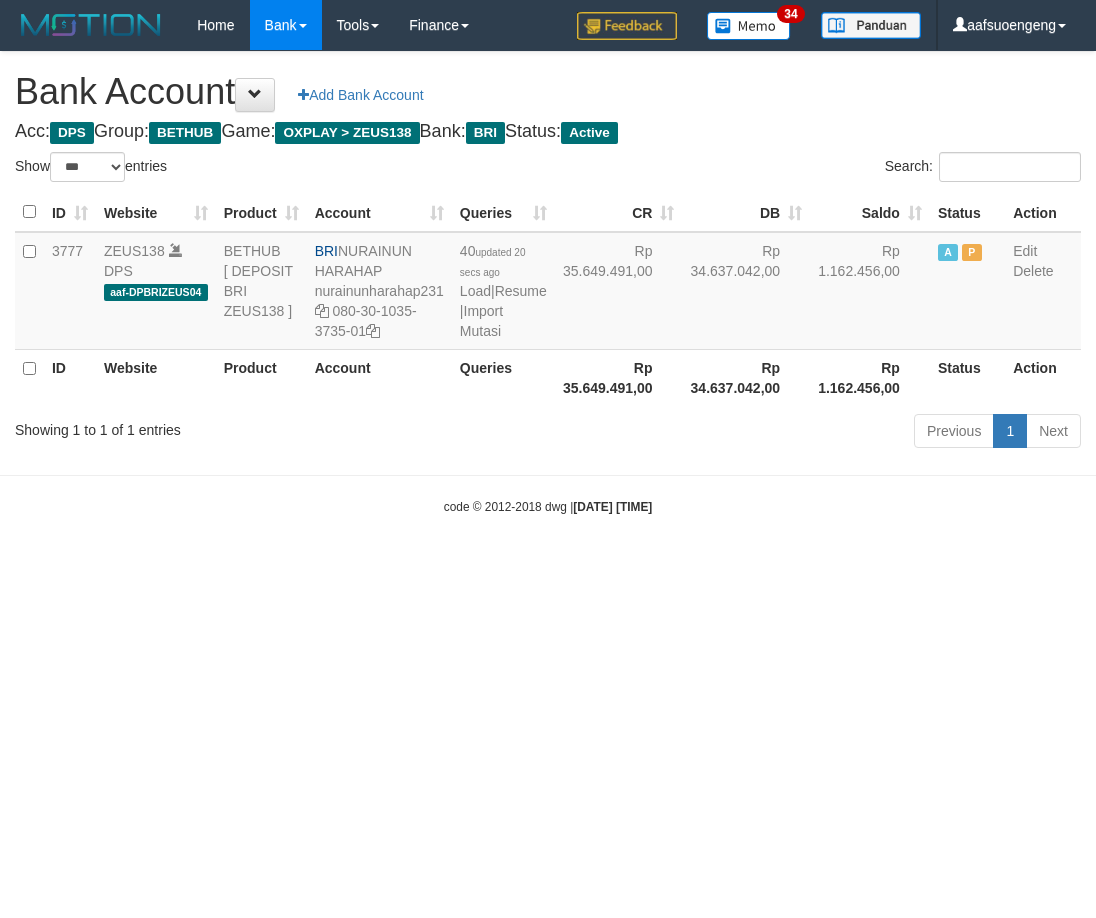 scroll, scrollTop: 0, scrollLeft: 0, axis: both 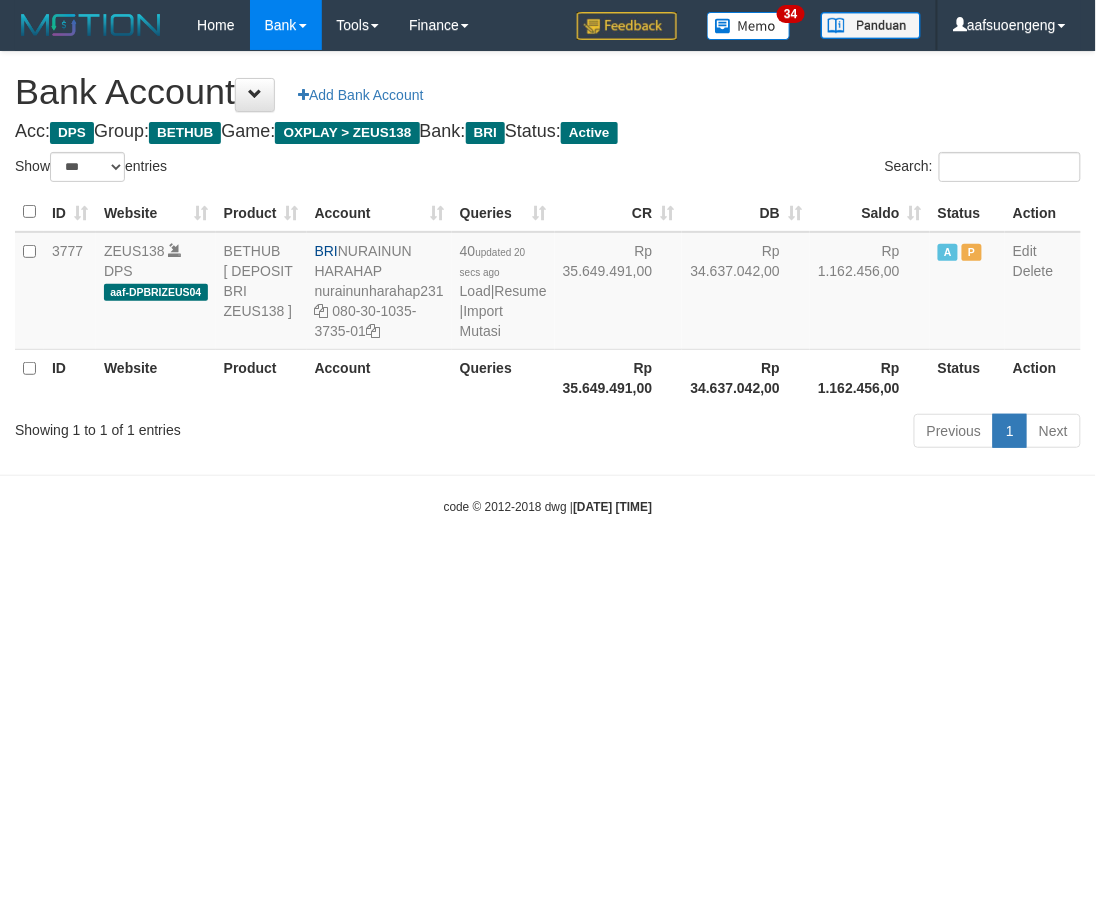 click on "Toggle navigation
Home
Bank
Account List
Mutasi Bank
Search
Sync
Tools
Suspicious Trans
Finance
Financial Data
aafsuoengeng
My Profile
Log Out
34" at bounding box center (548, 283) 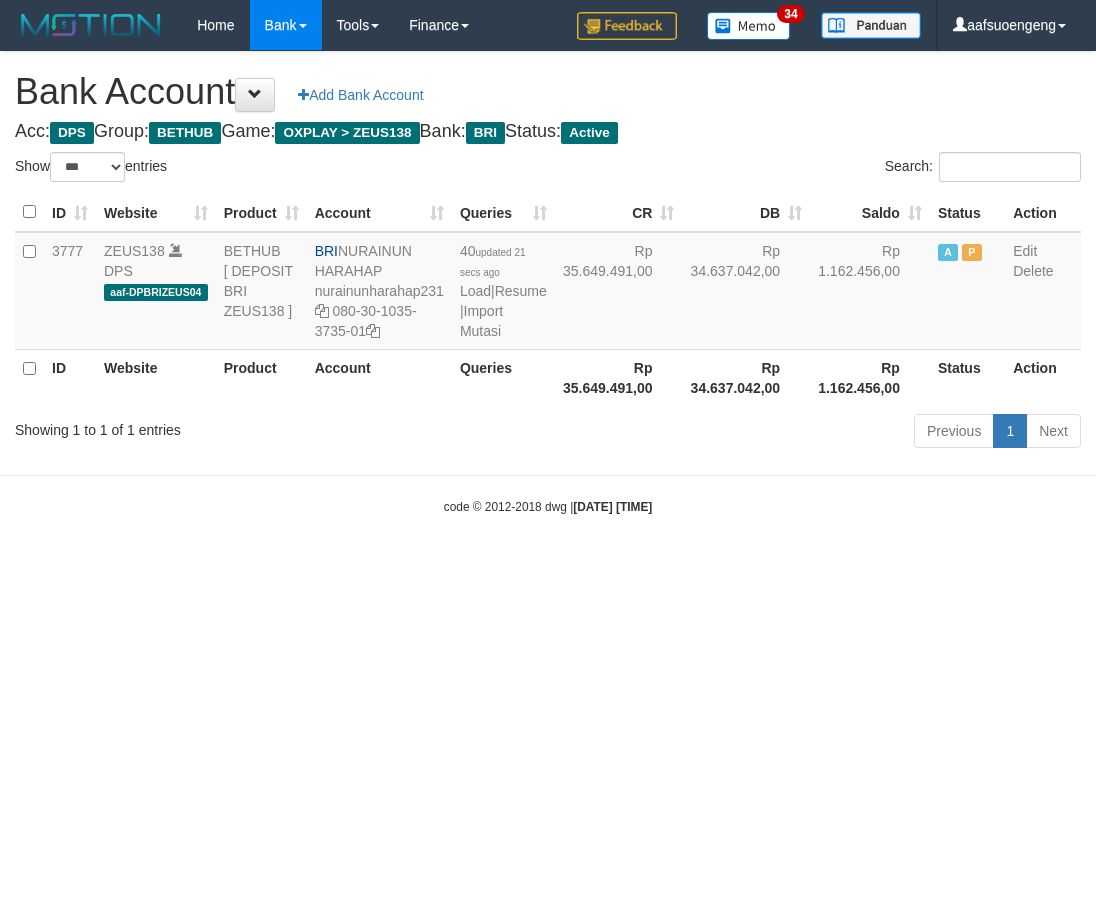 select on "***" 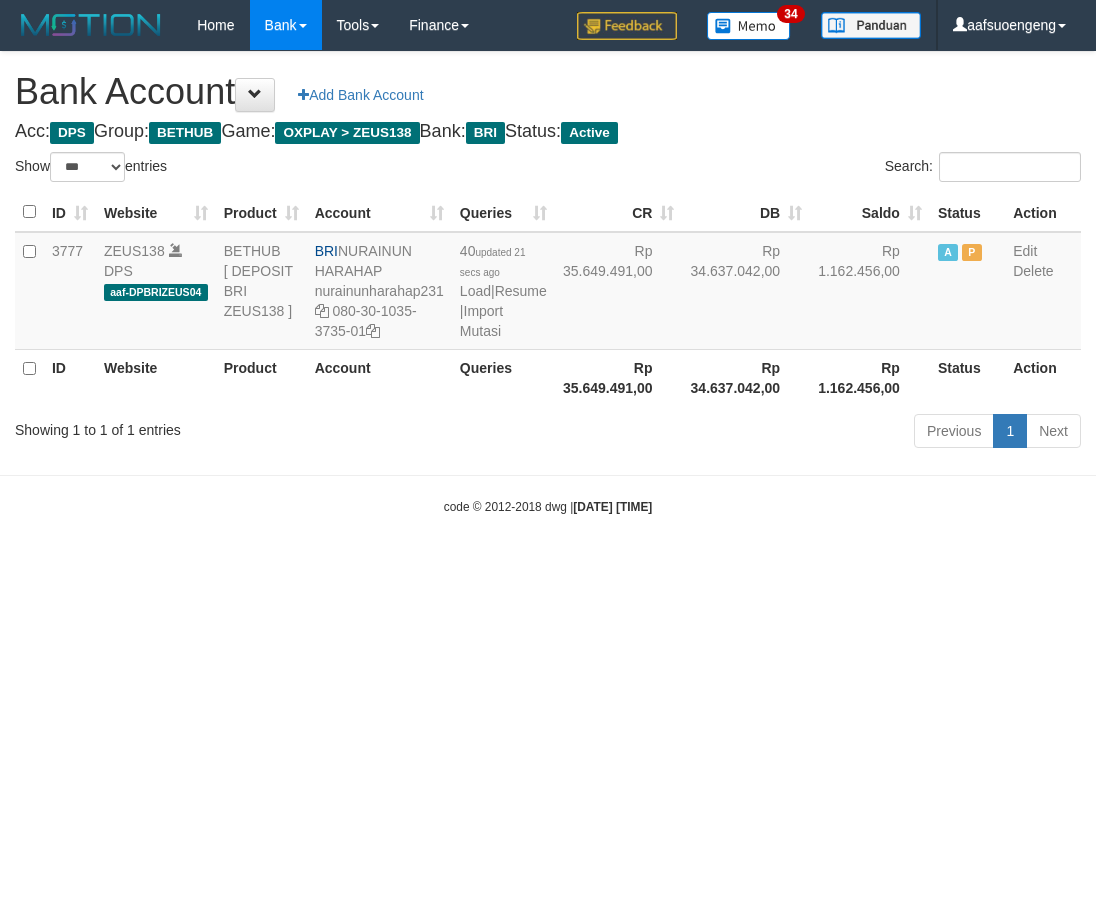 scroll, scrollTop: 0, scrollLeft: 0, axis: both 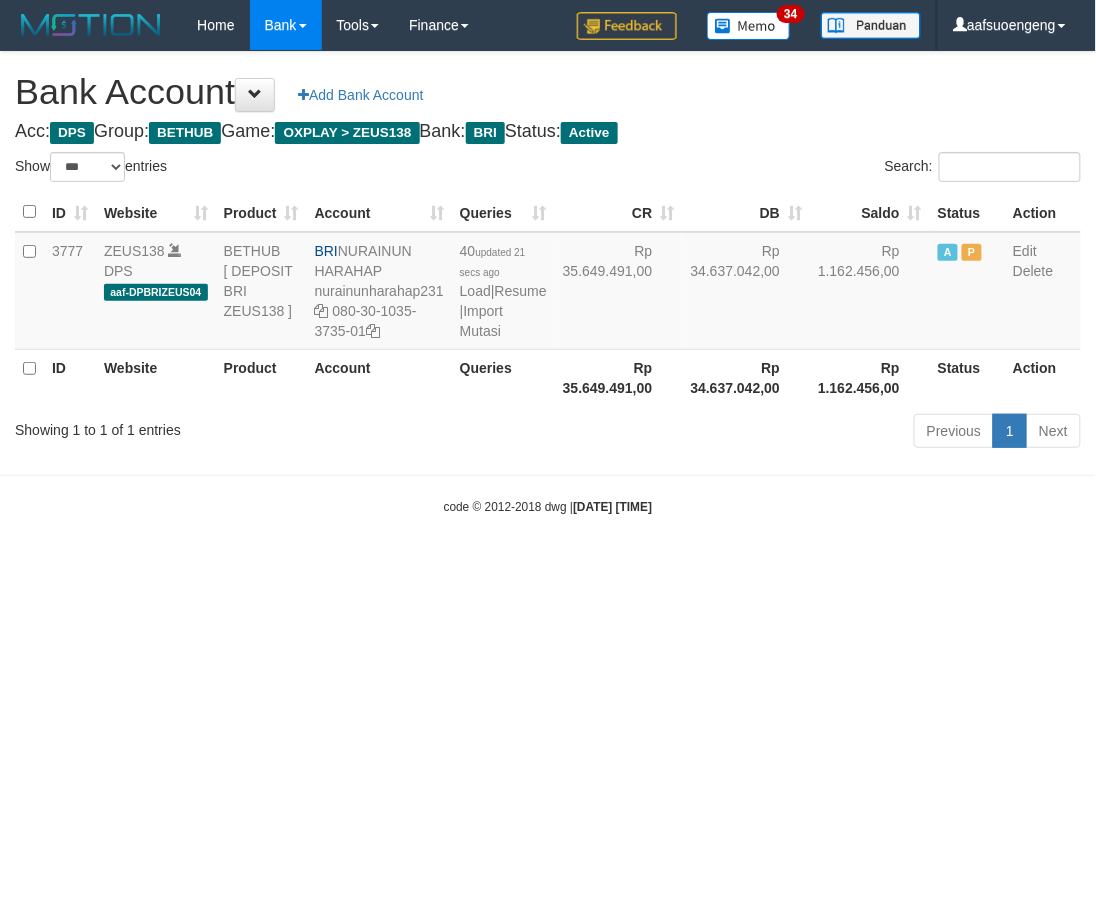 click on "Toggle navigation
Home
Bank
Account List
Mutasi Bank
Search
Sync
Tools
Suspicious Trans
Finance
Financial Data
aafsuoengeng
My Profile
Log Out
34" at bounding box center [548, 283] 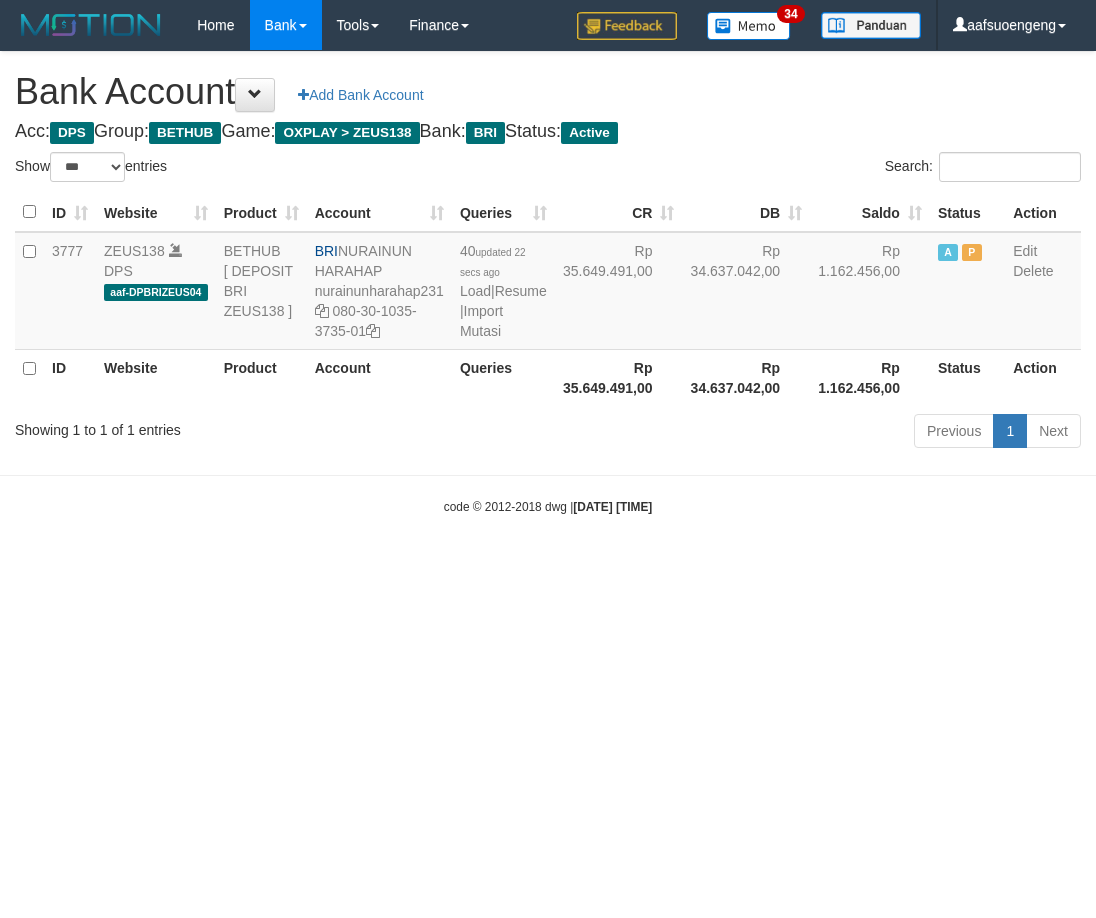 select on "***" 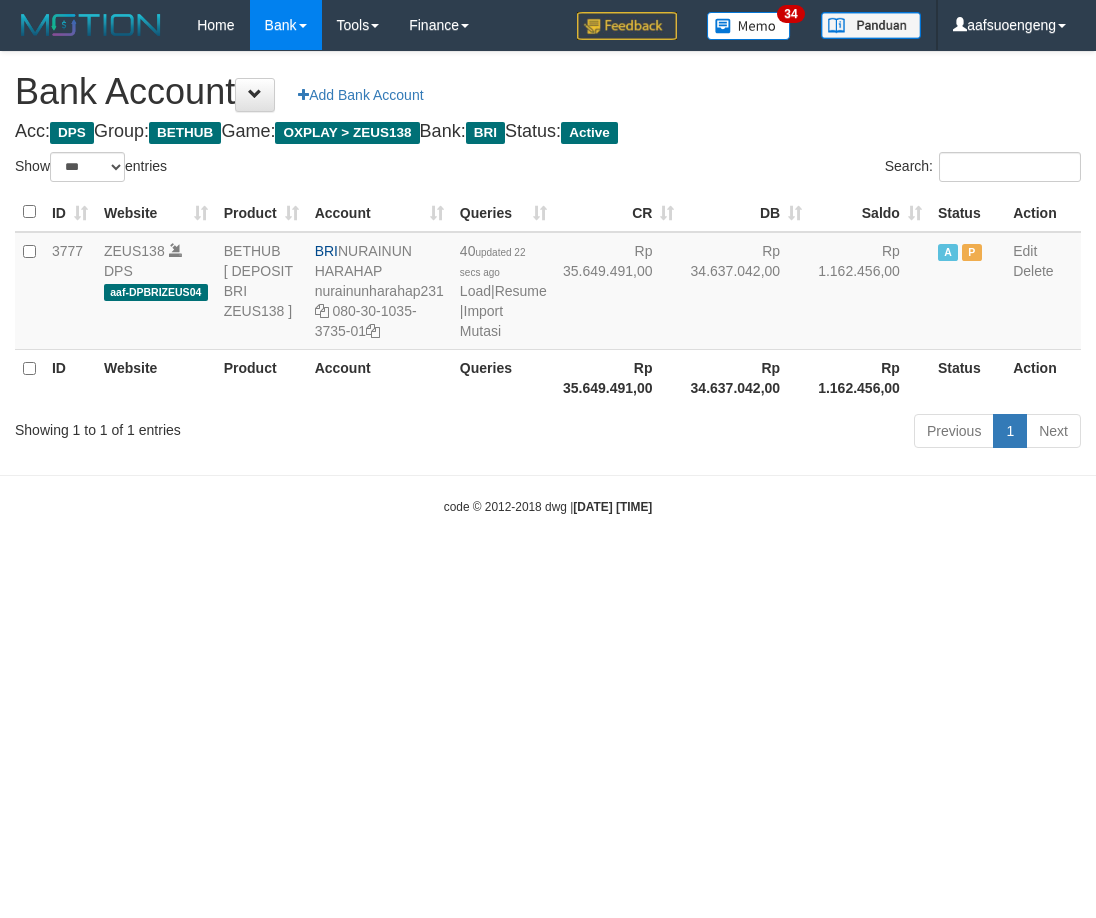 scroll, scrollTop: 0, scrollLeft: 0, axis: both 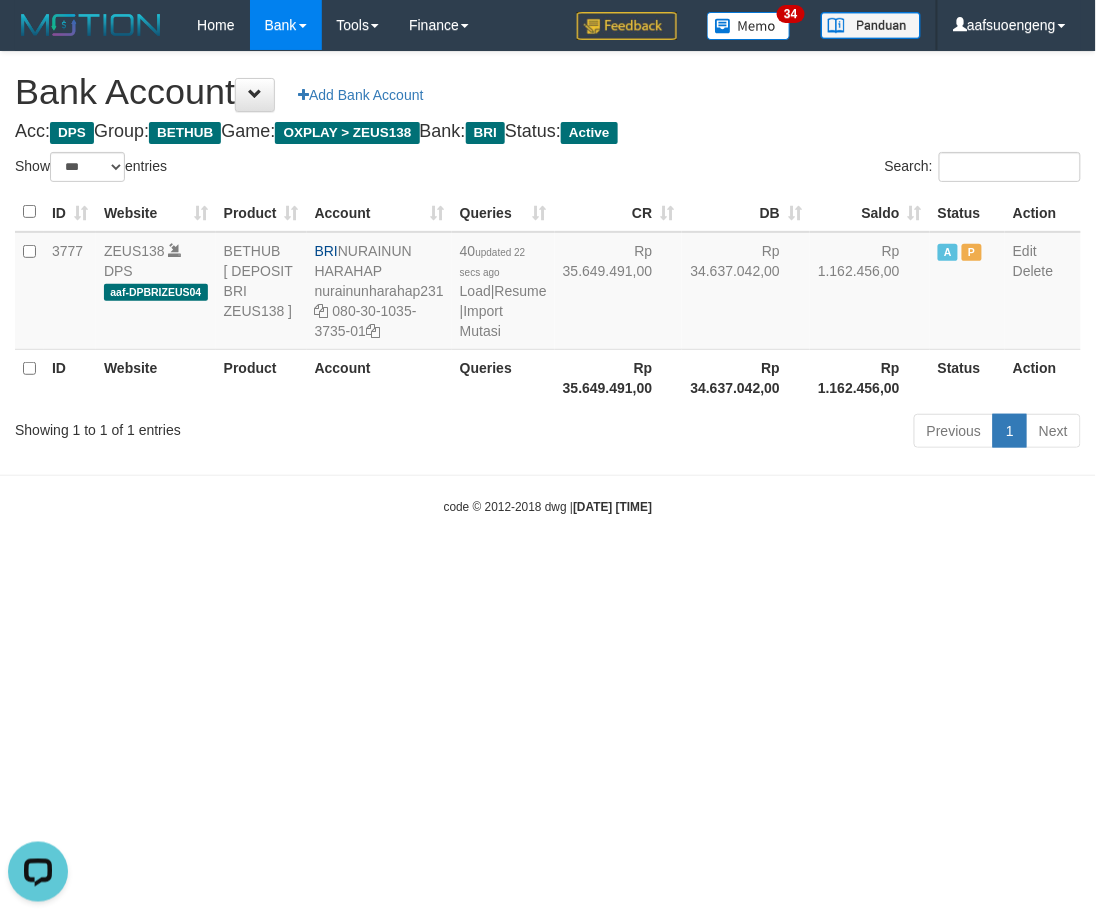 click on "Toggle navigation
Home
Bank
Account List
Mutasi Bank
Search
Sync
Tools
Suspicious Trans
Finance
Financial Data
aafsuoengeng
My Profile
Log Out
34" at bounding box center [548, 283] 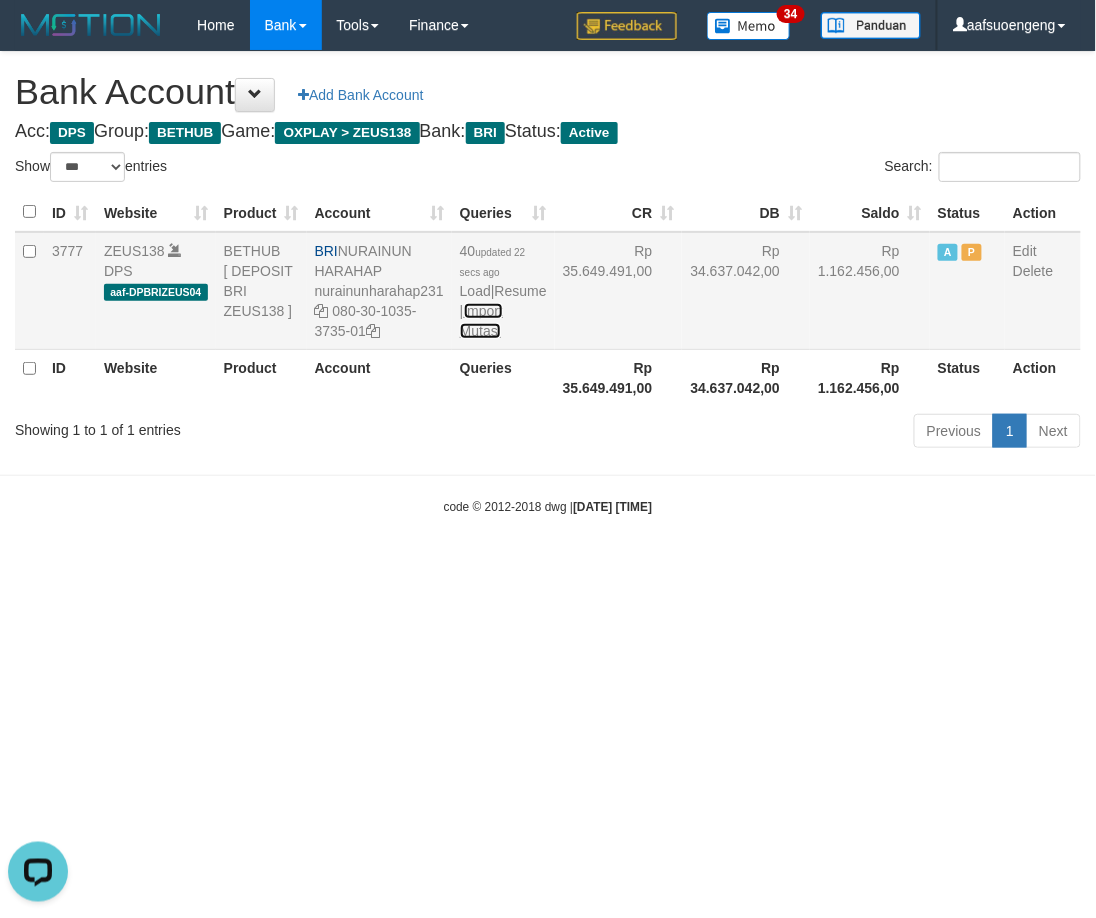 click on "Import Mutasi" at bounding box center [481, 321] 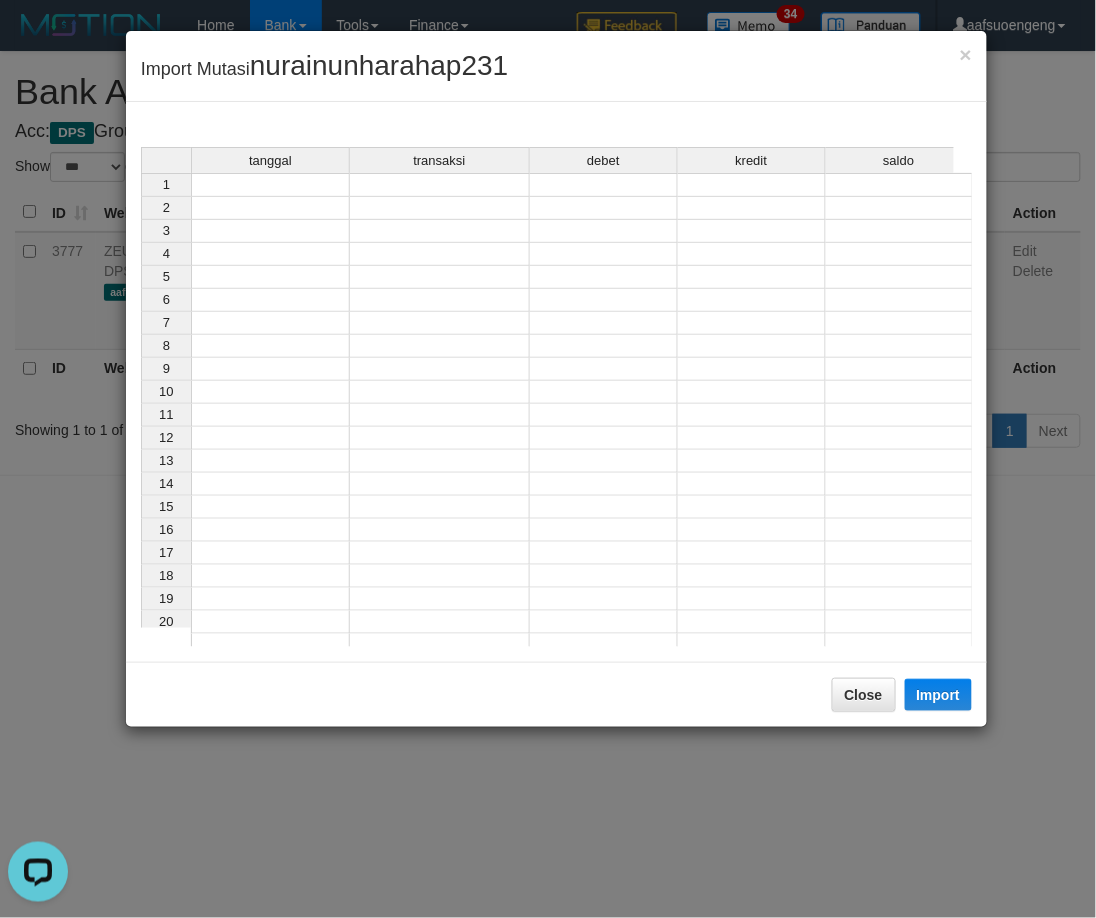click at bounding box center [270, 185] 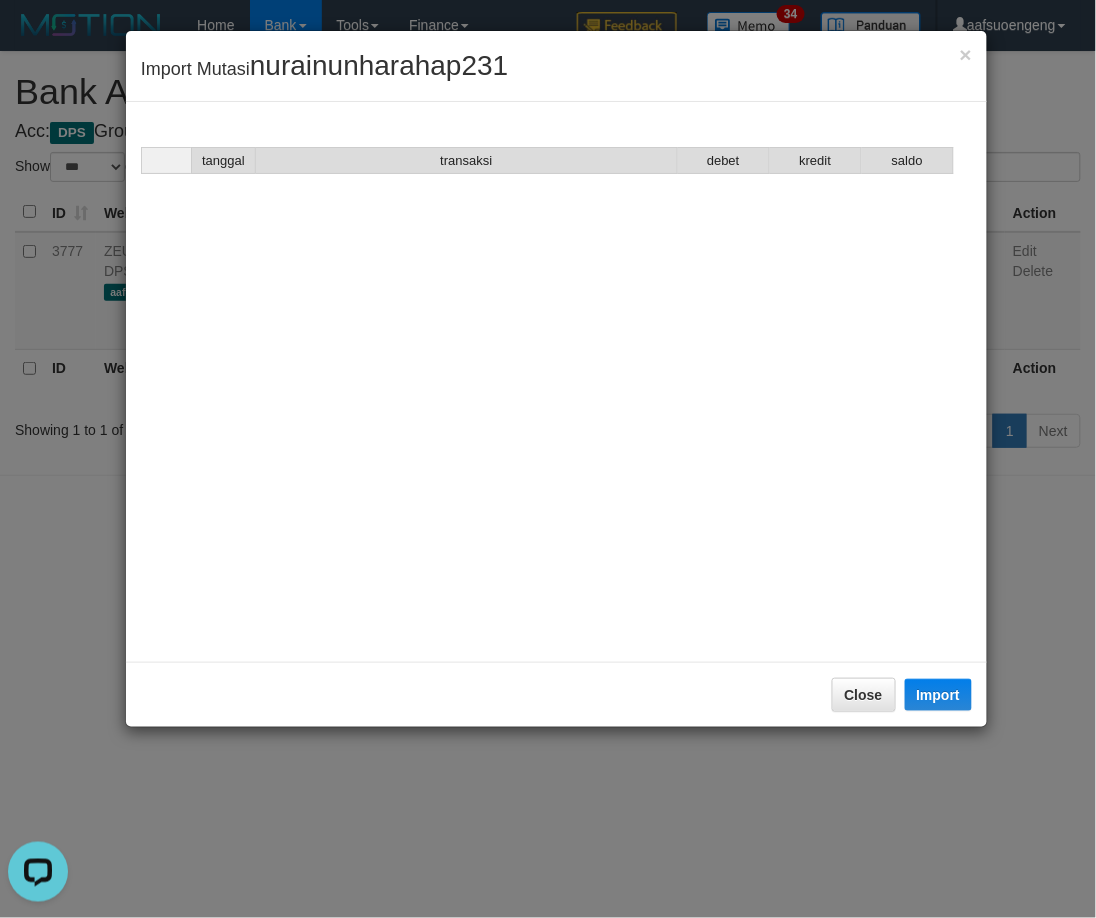 scroll, scrollTop: 1000, scrollLeft: 0, axis: vertical 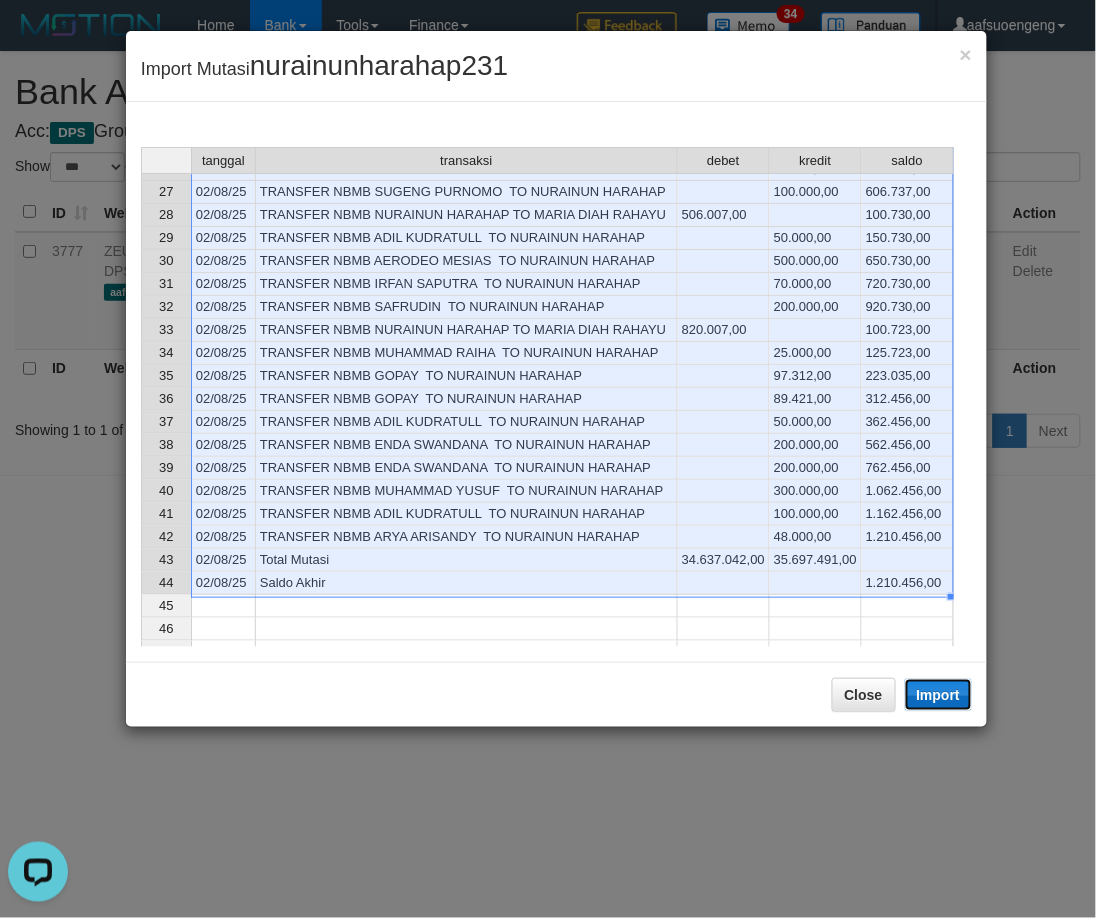 click on "Import" at bounding box center (939, 695) 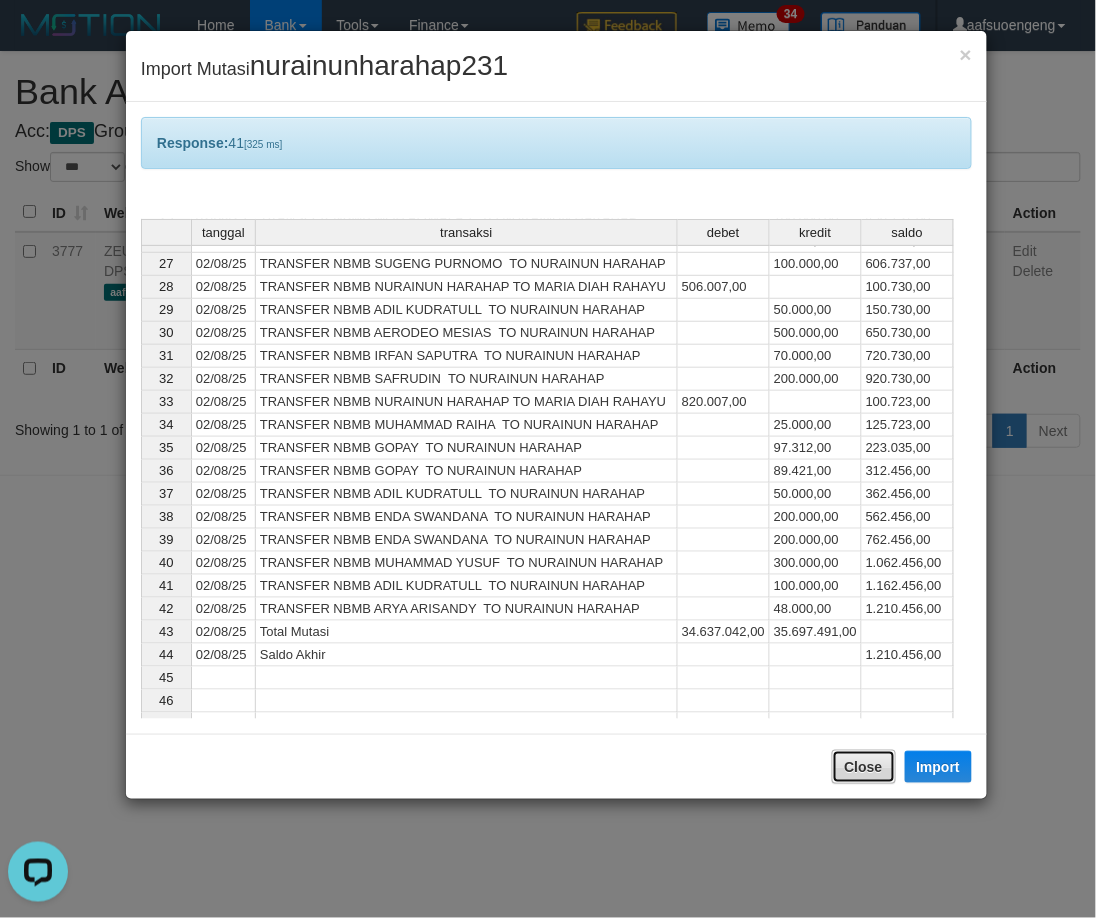 click on "Close" at bounding box center (864, 767) 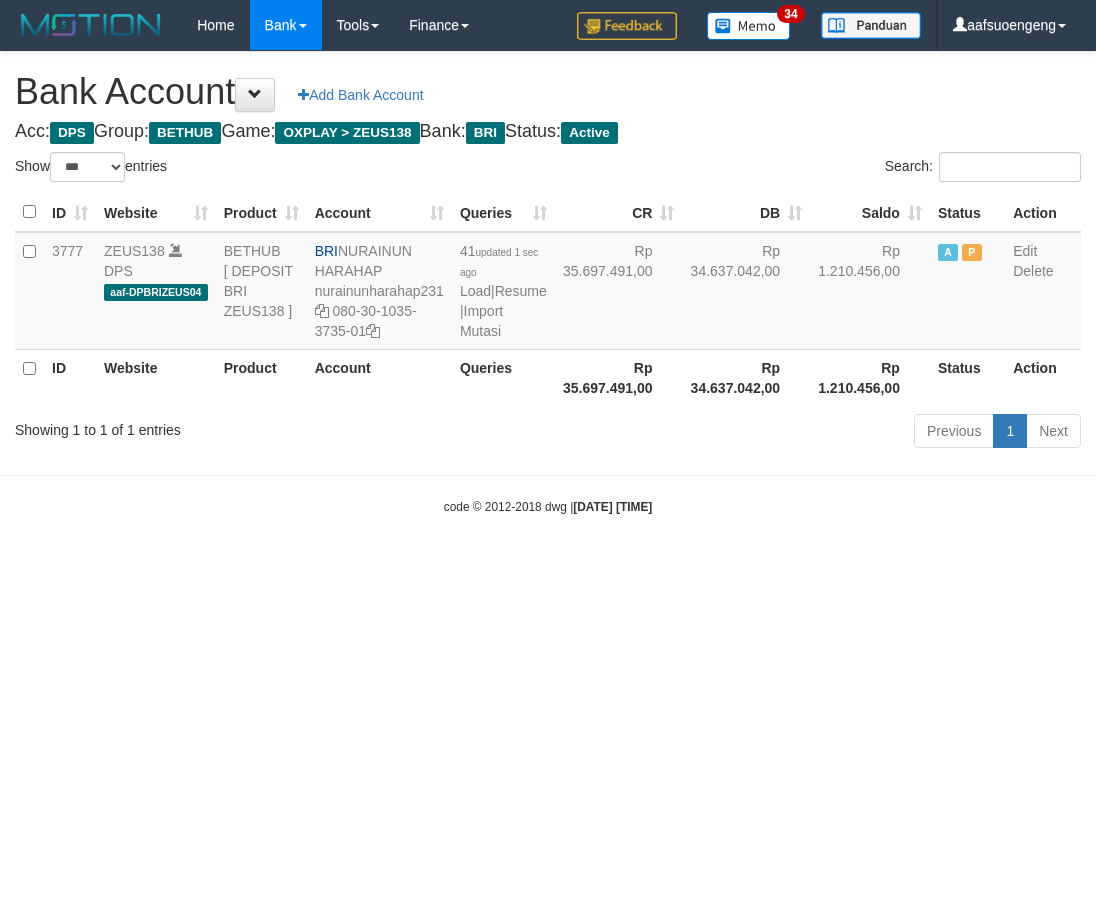 select on "***" 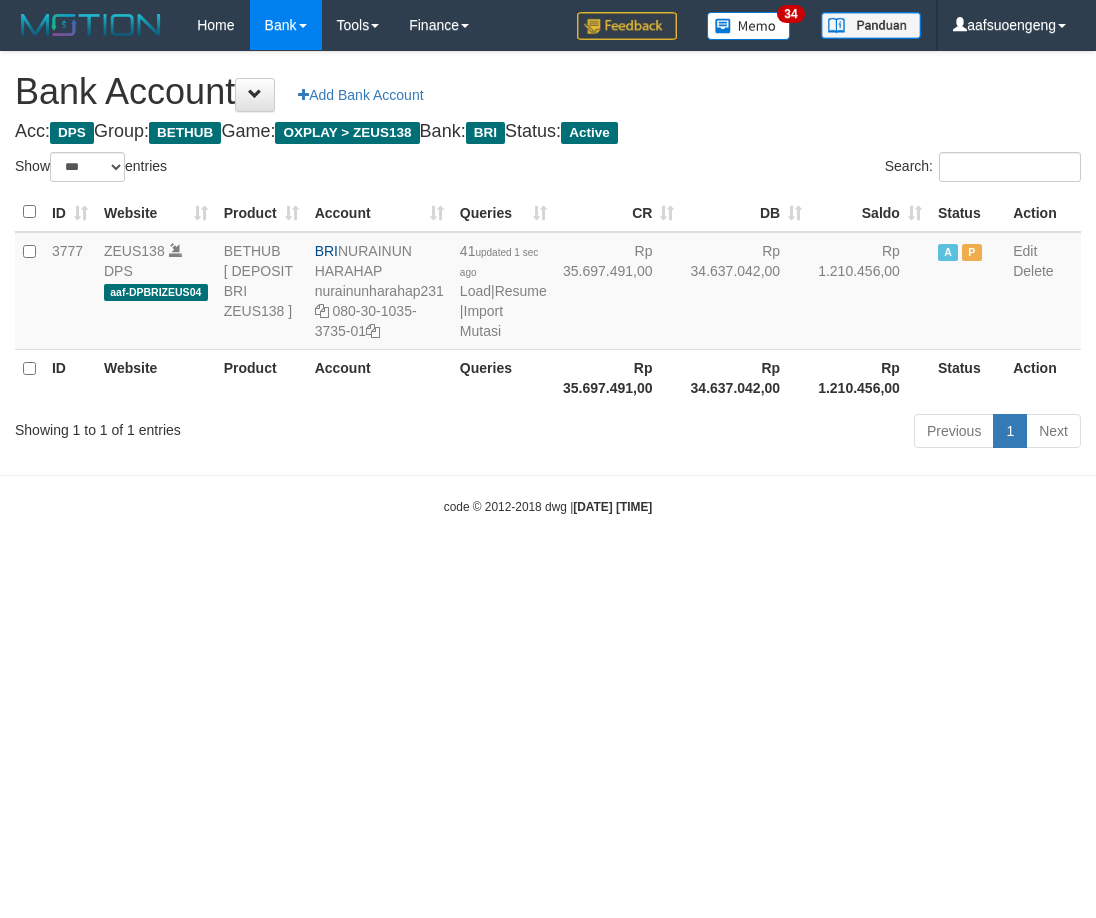 scroll, scrollTop: 0, scrollLeft: 0, axis: both 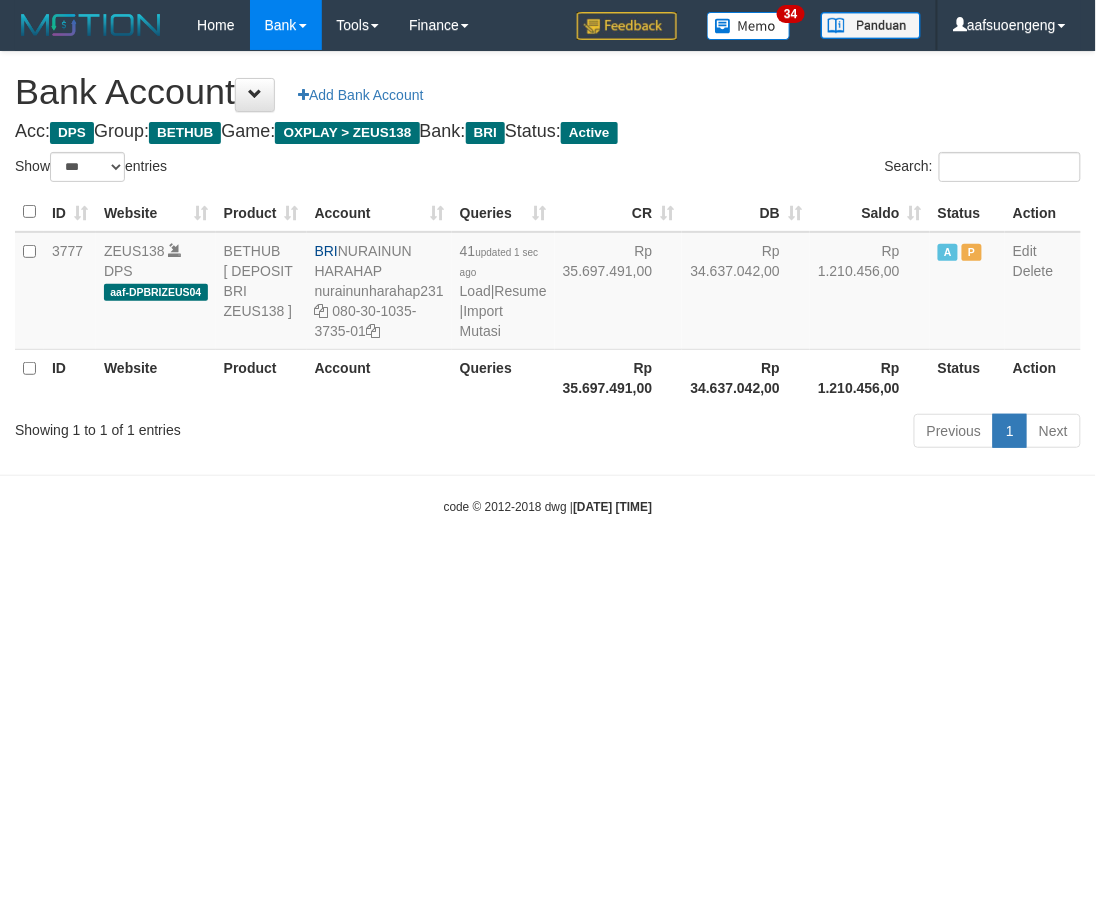 click on "Toggle navigation
Home
Bank
Account List
Mutasi Bank
Search
Sync
Tools
Suspicious Trans
Finance
Financial Data
aafsuoengeng
My Profile
Log Out
34" at bounding box center (548, 283) 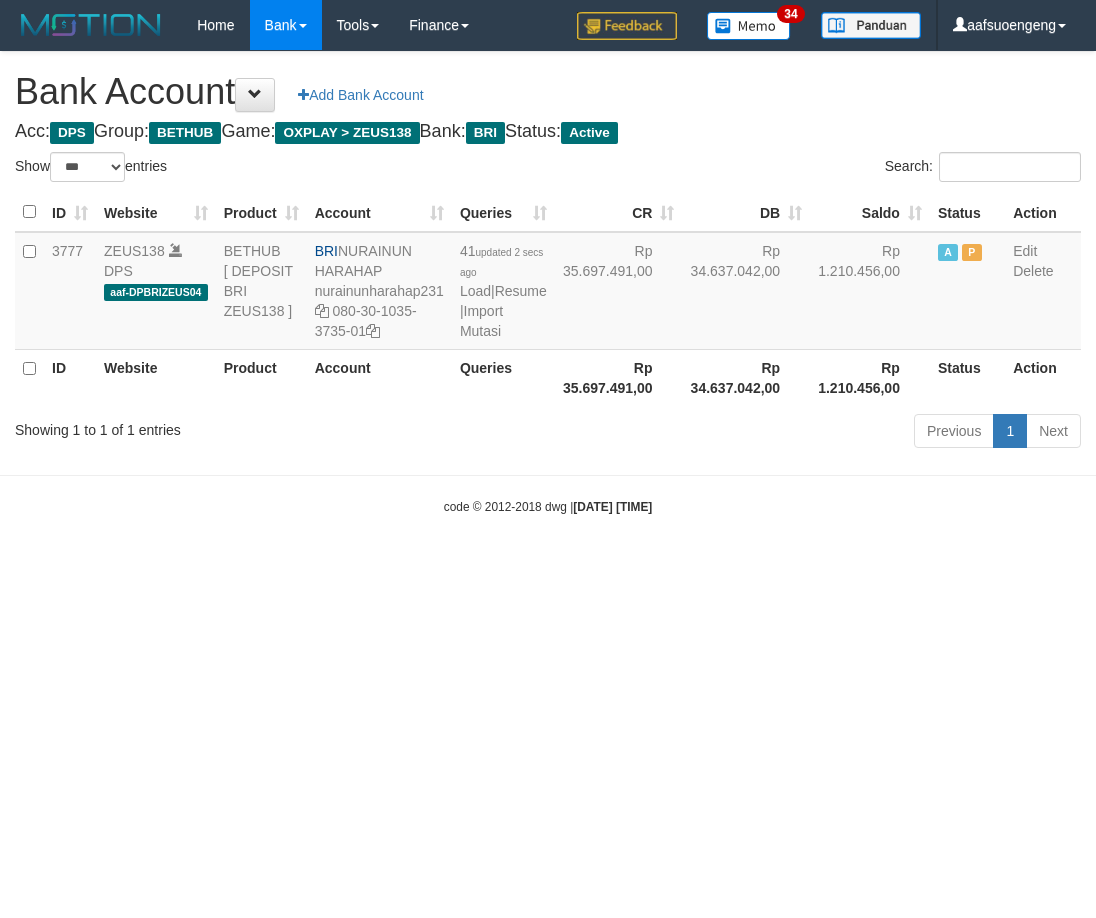 select on "***" 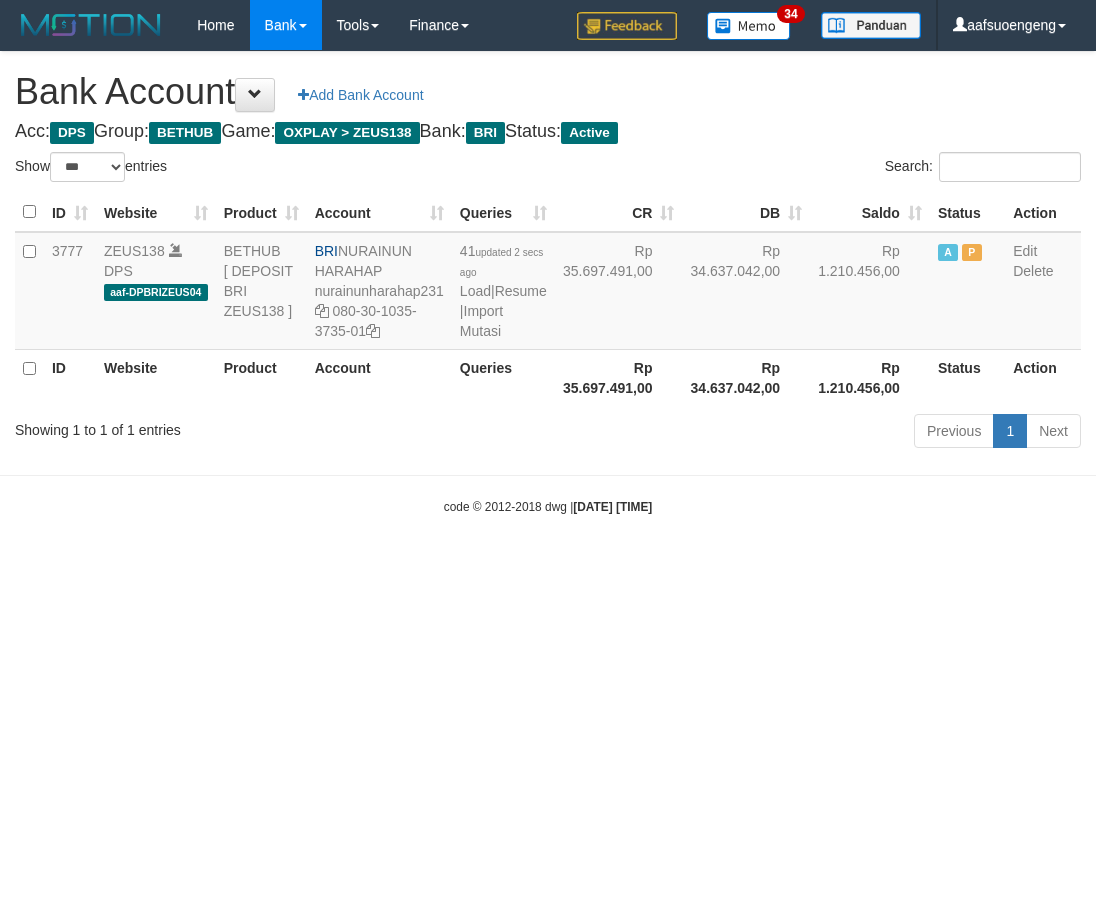scroll, scrollTop: 0, scrollLeft: 0, axis: both 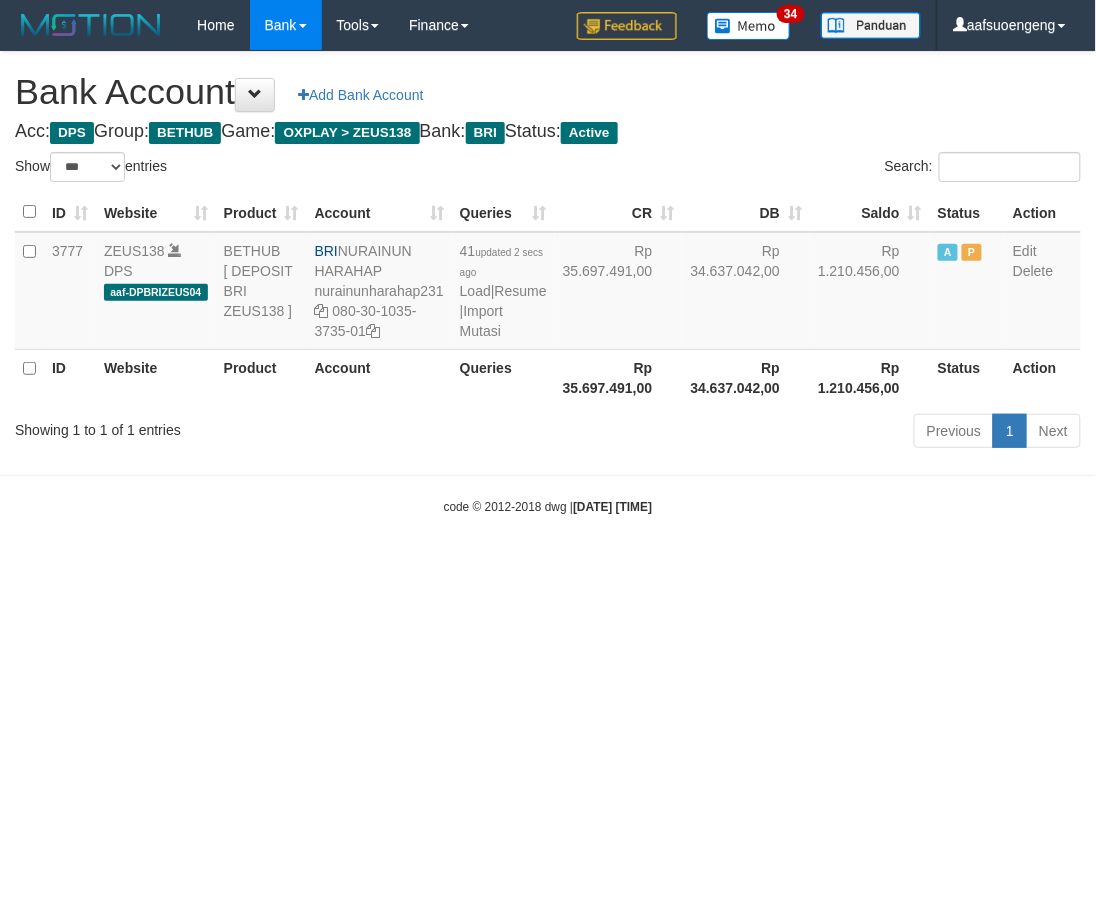 drag, startPoint x: 748, startPoint y: 660, endPoint x: 930, endPoint y: 598, distance: 192.27065 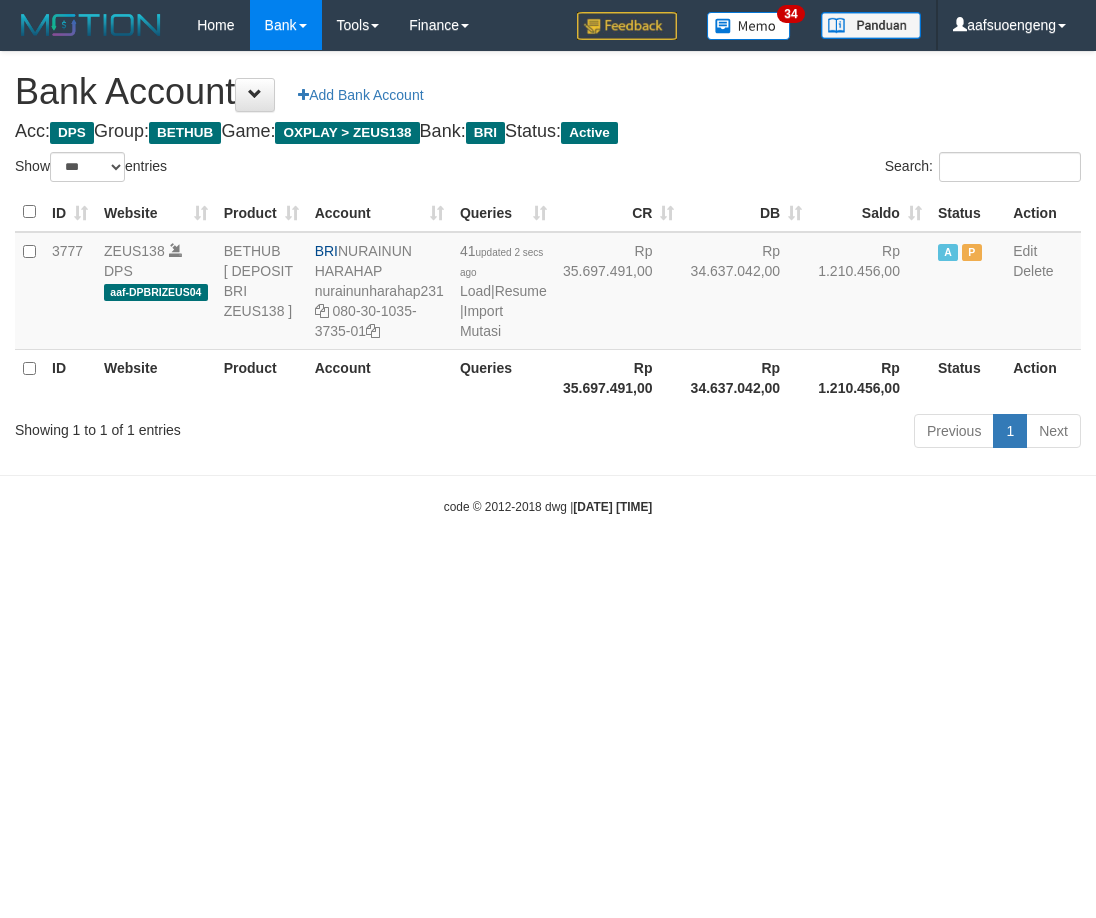 select on "***" 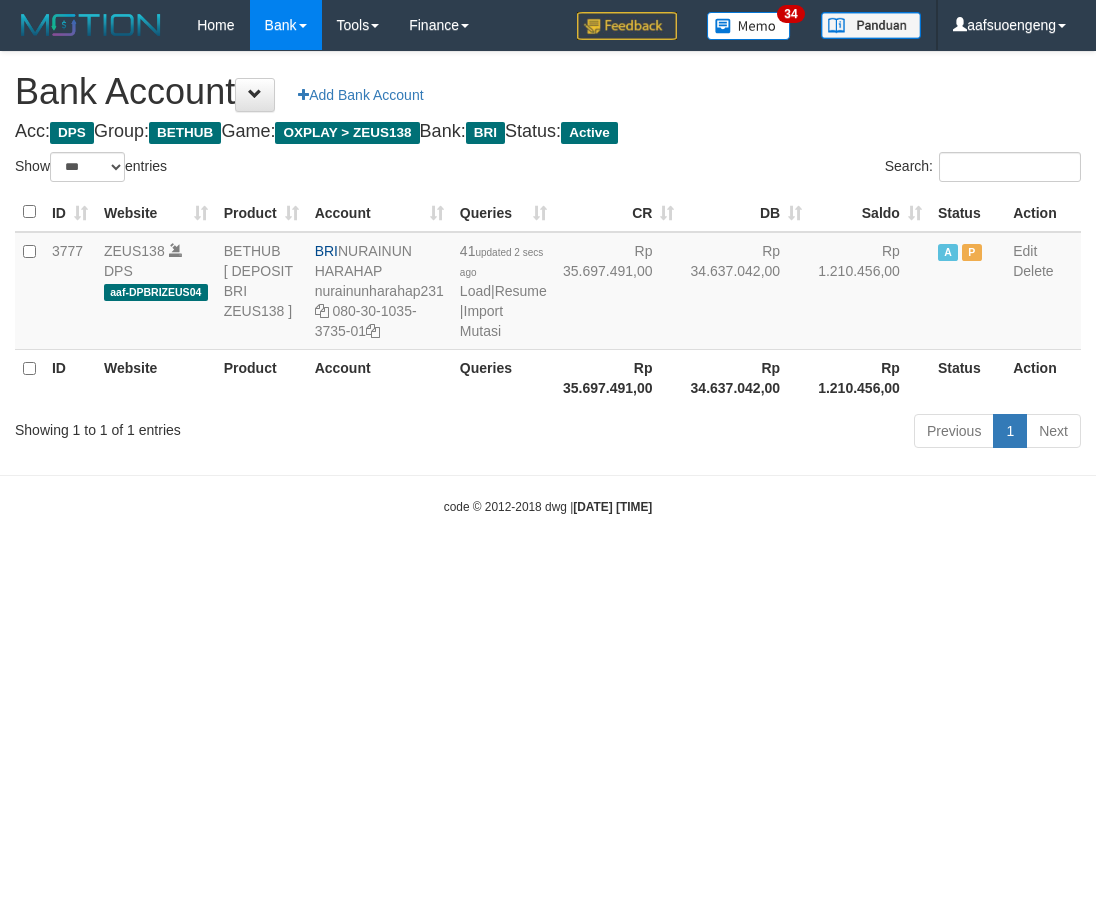 scroll, scrollTop: 0, scrollLeft: 0, axis: both 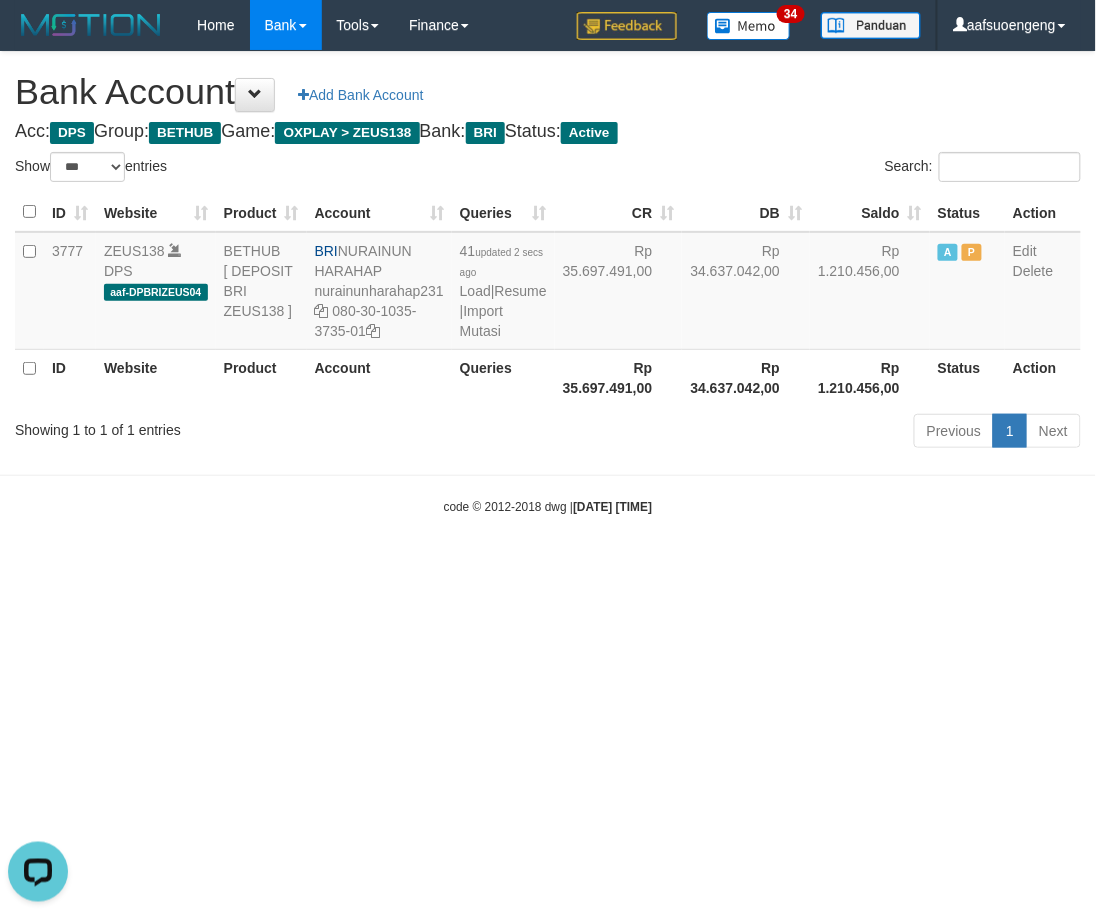 drag, startPoint x: 922, startPoint y: 654, endPoint x: 952, endPoint y: 638, distance: 34 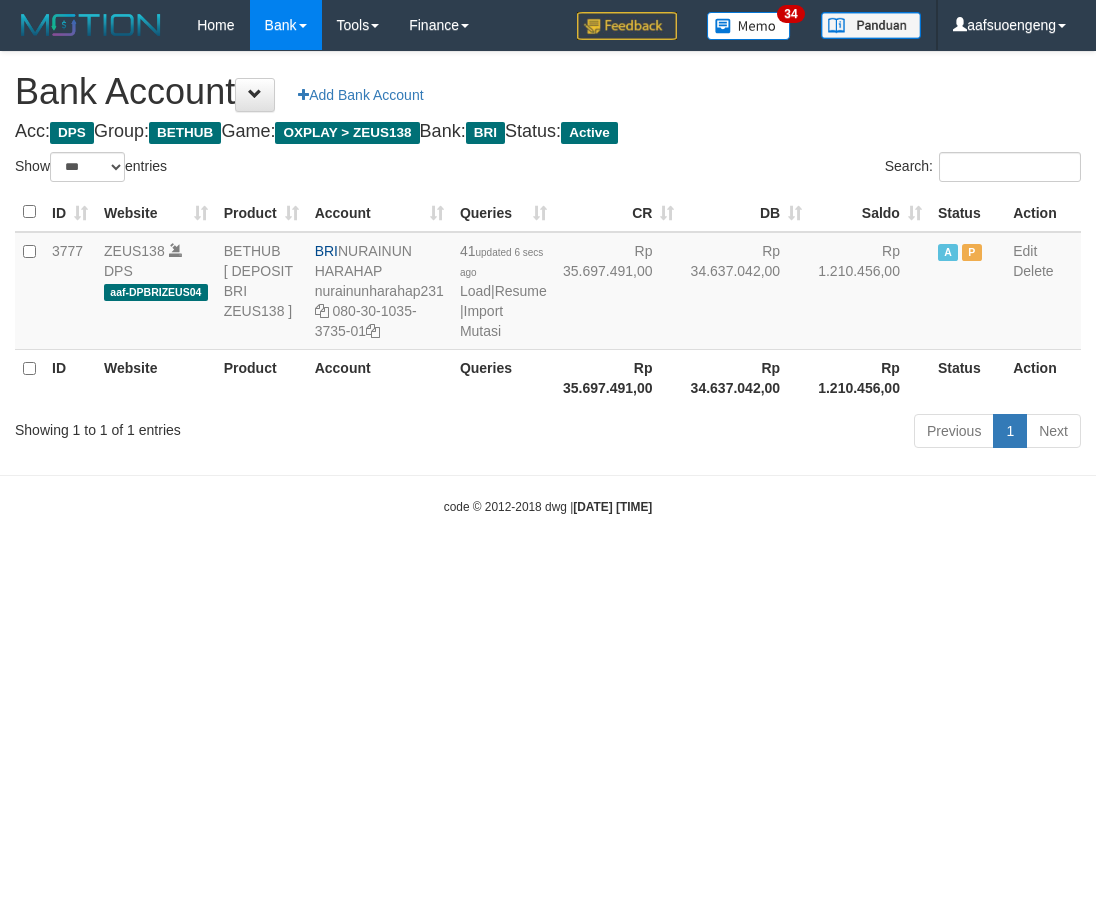 select on "***" 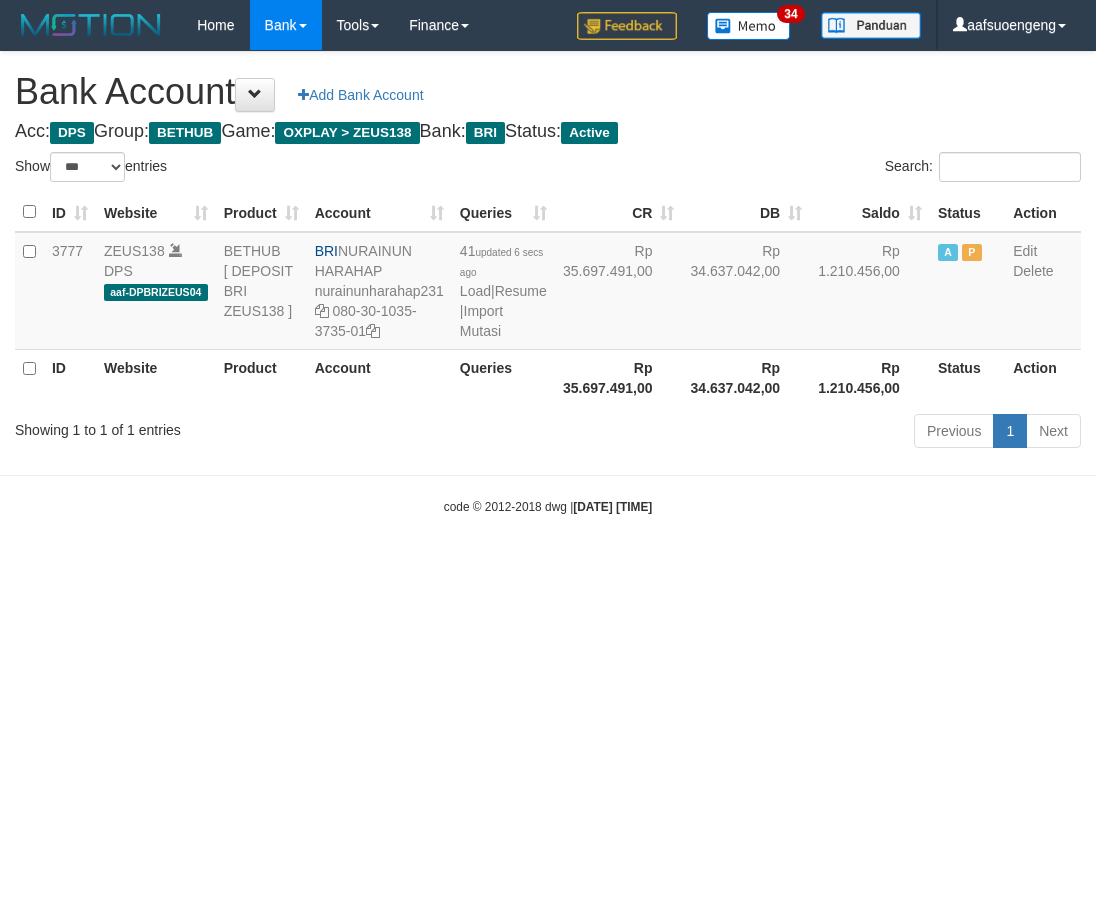 scroll, scrollTop: 0, scrollLeft: 0, axis: both 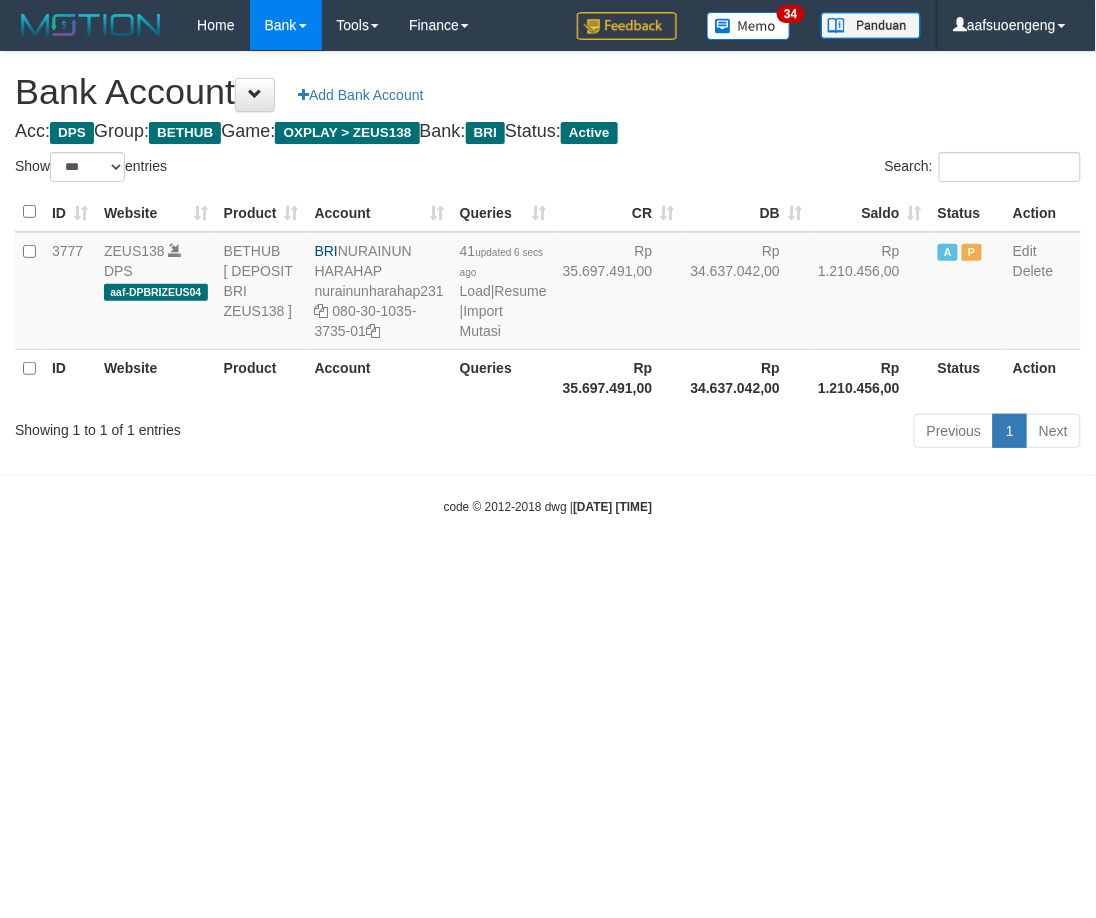 click on "Toggle navigation
Home
Bank
Account List
Mutasi Bank
Search
Sync
Tools
Suspicious Trans
Finance
Financial Data
aafsuoengeng
My Profile
Log Out
34" at bounding box center [548, 283] 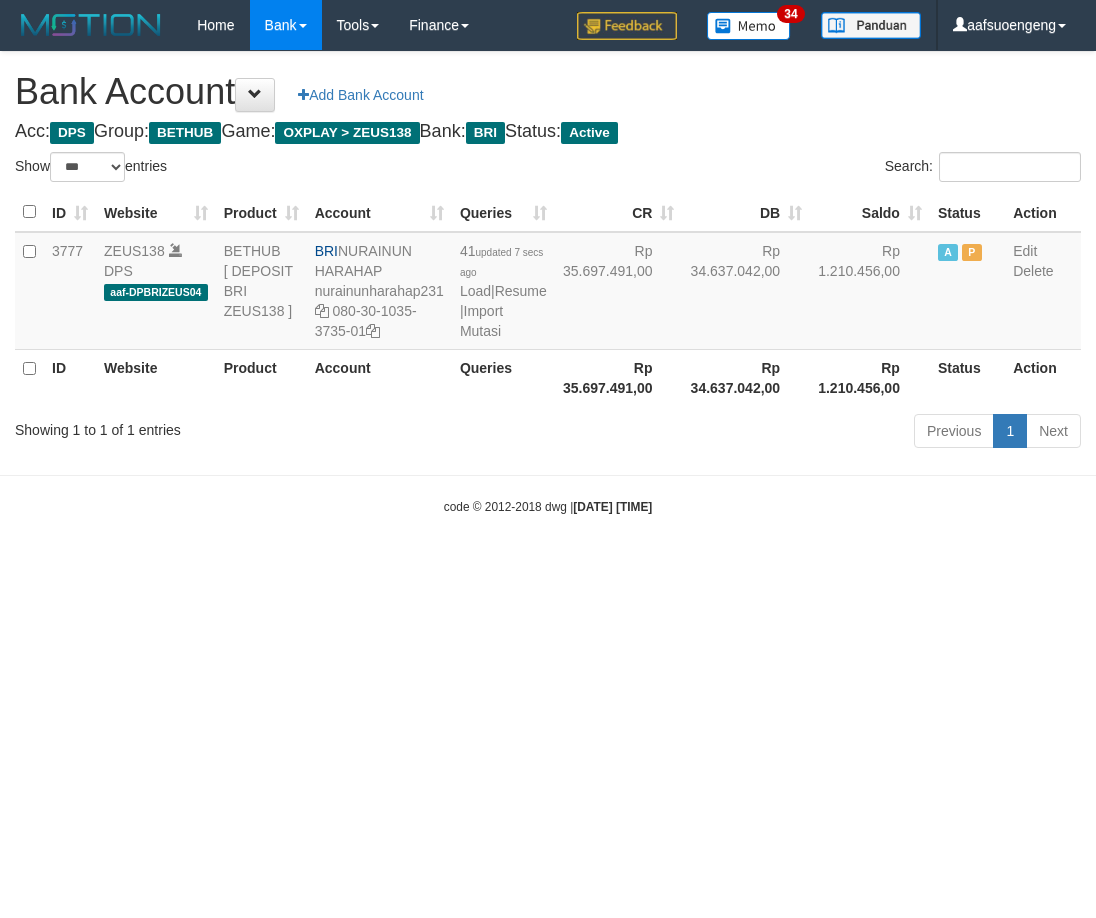 select on "***" 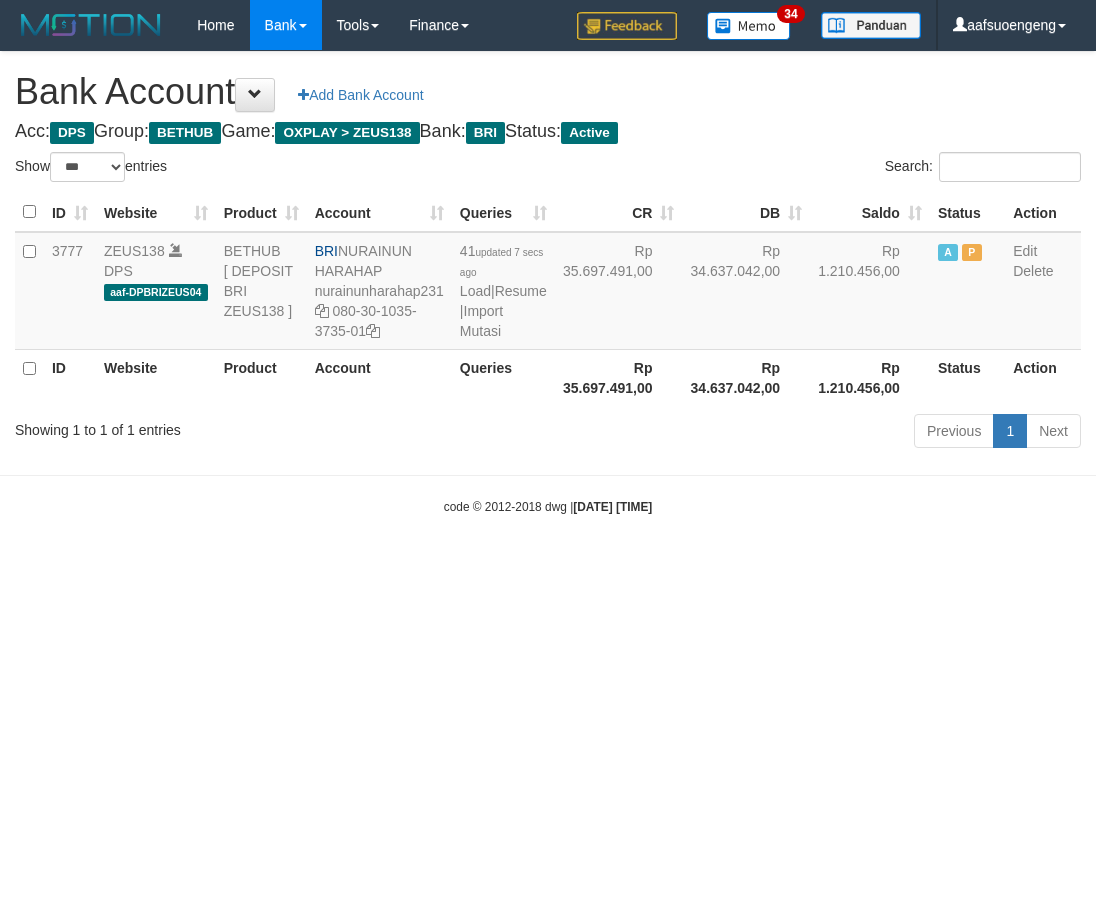 scroll, scrollTop: 0, scrollLeft: 0, axis: both 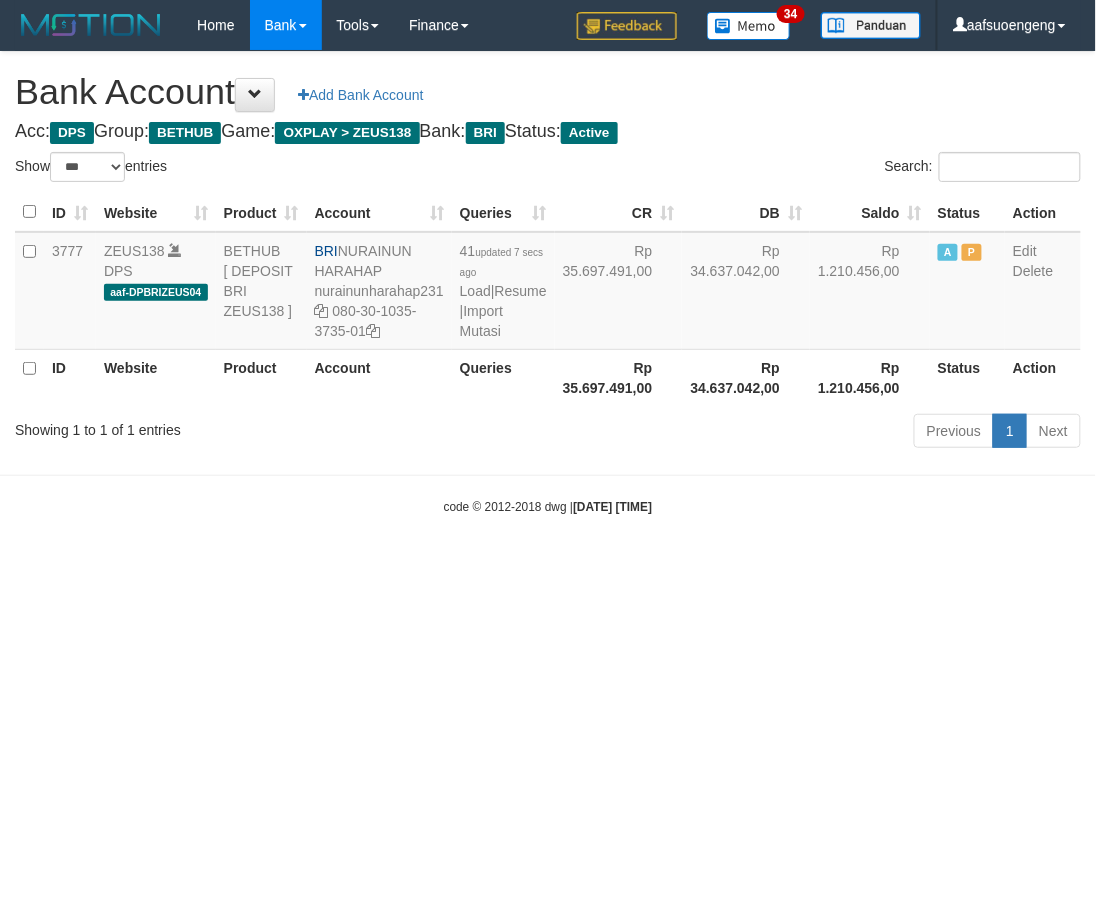 drag, startPoint x: 823, startPoint y: 662, endPoint x: 805, endPoint y: 674, distance: 21.633308 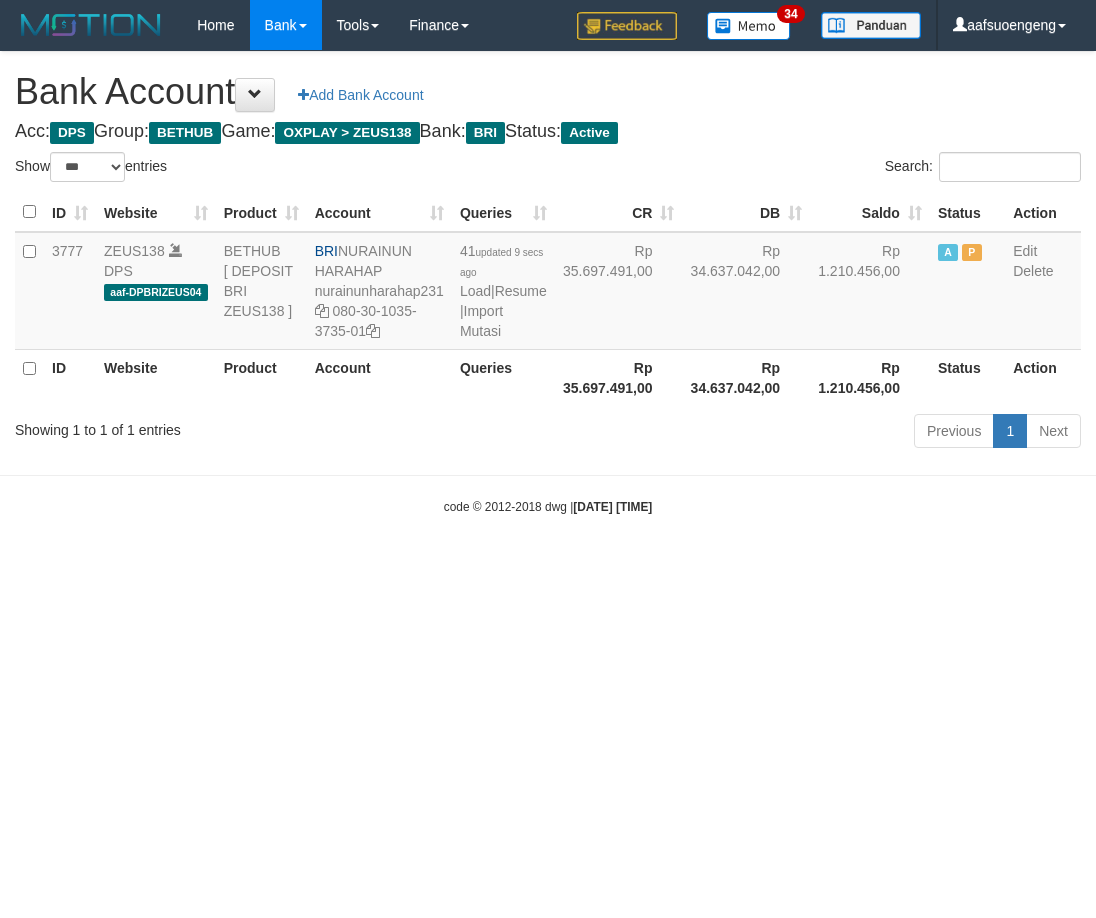 select on "***" 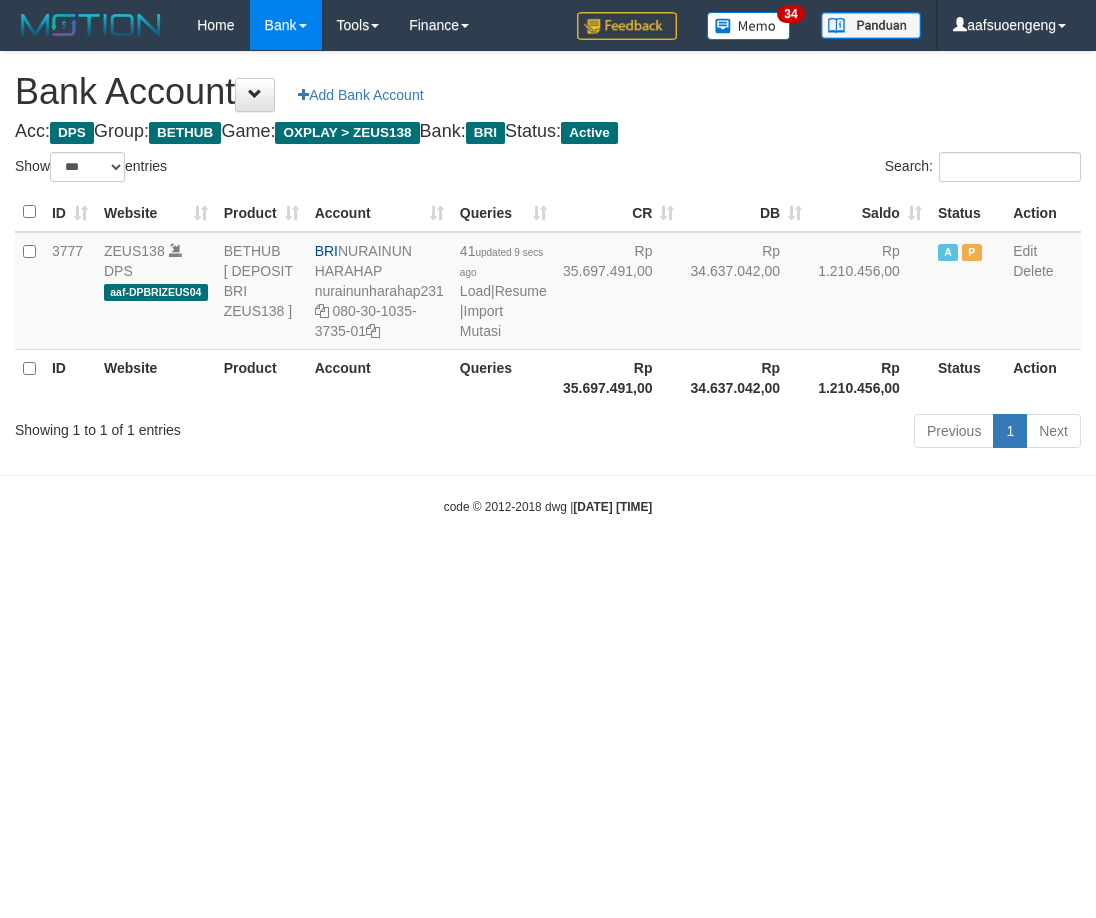 scroll, scrollTop: 0, scrollLeft: 0, axis: both 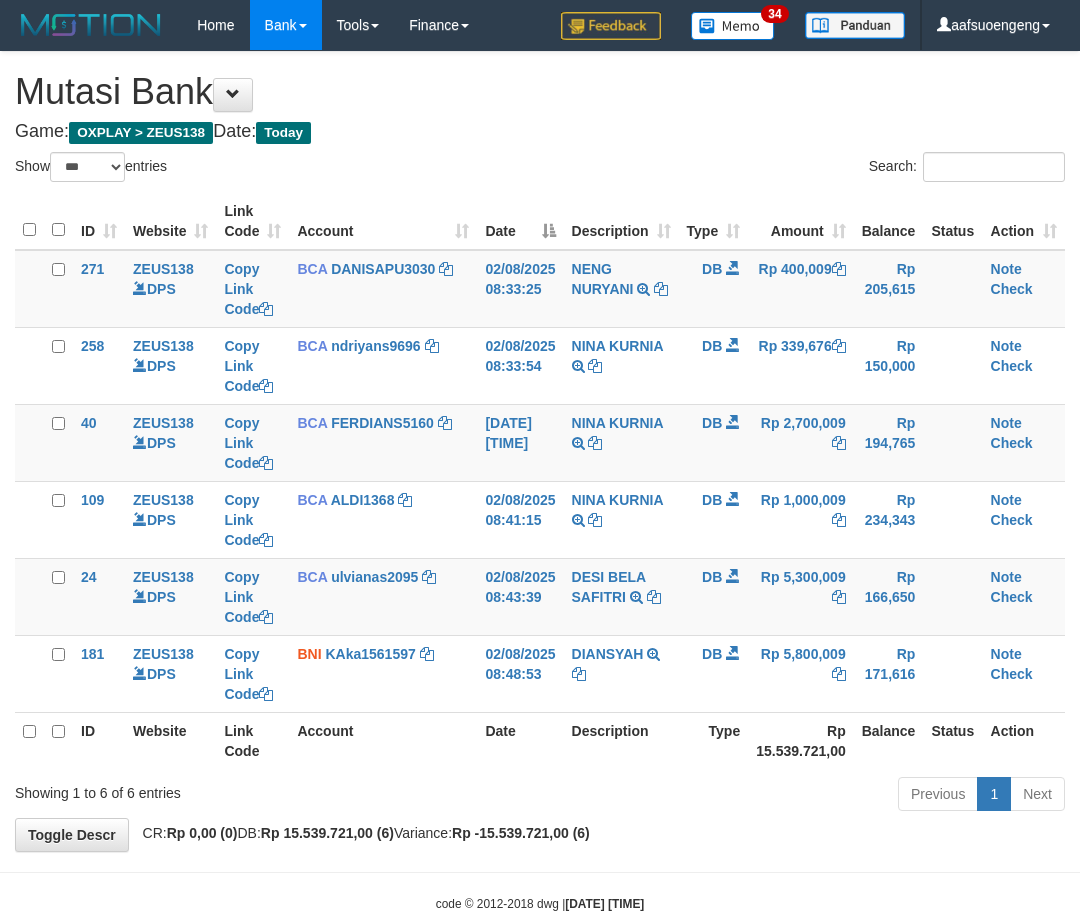 select on "***" 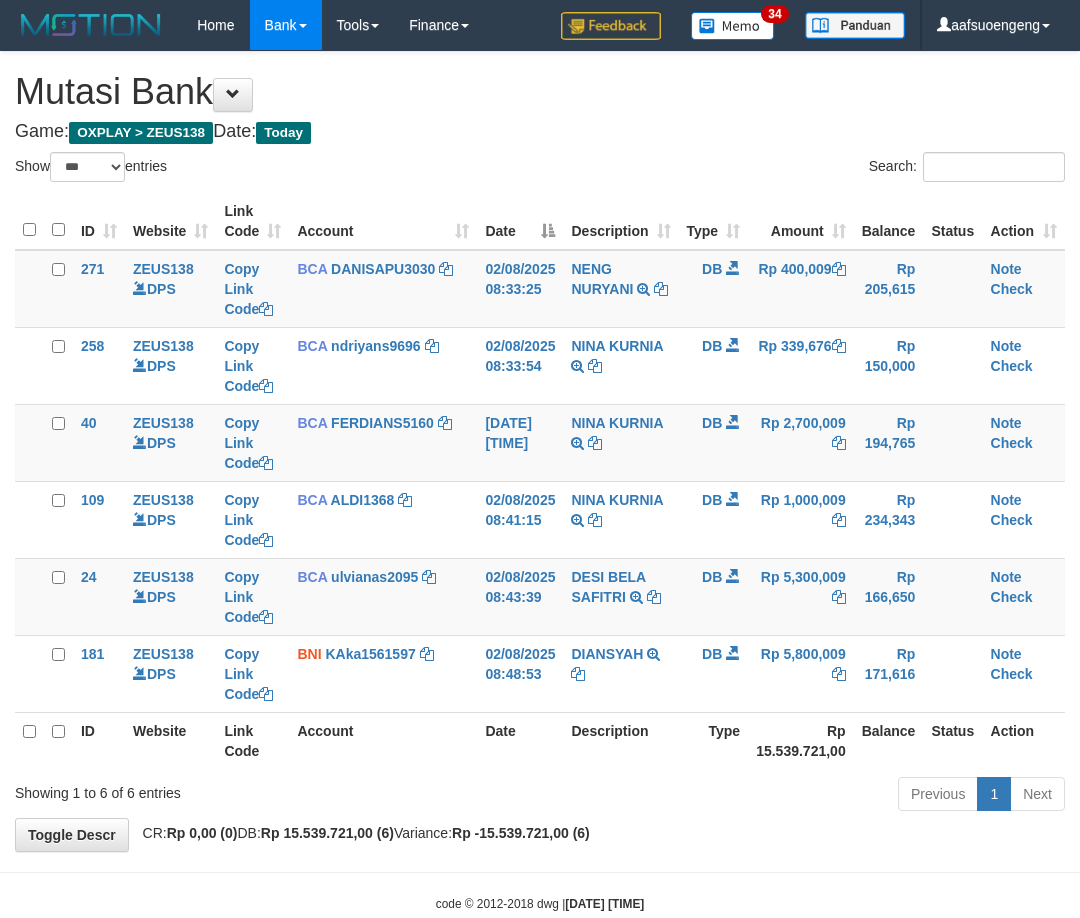scroll, scrollTop: 0, scrollLeft: 0, axis: both 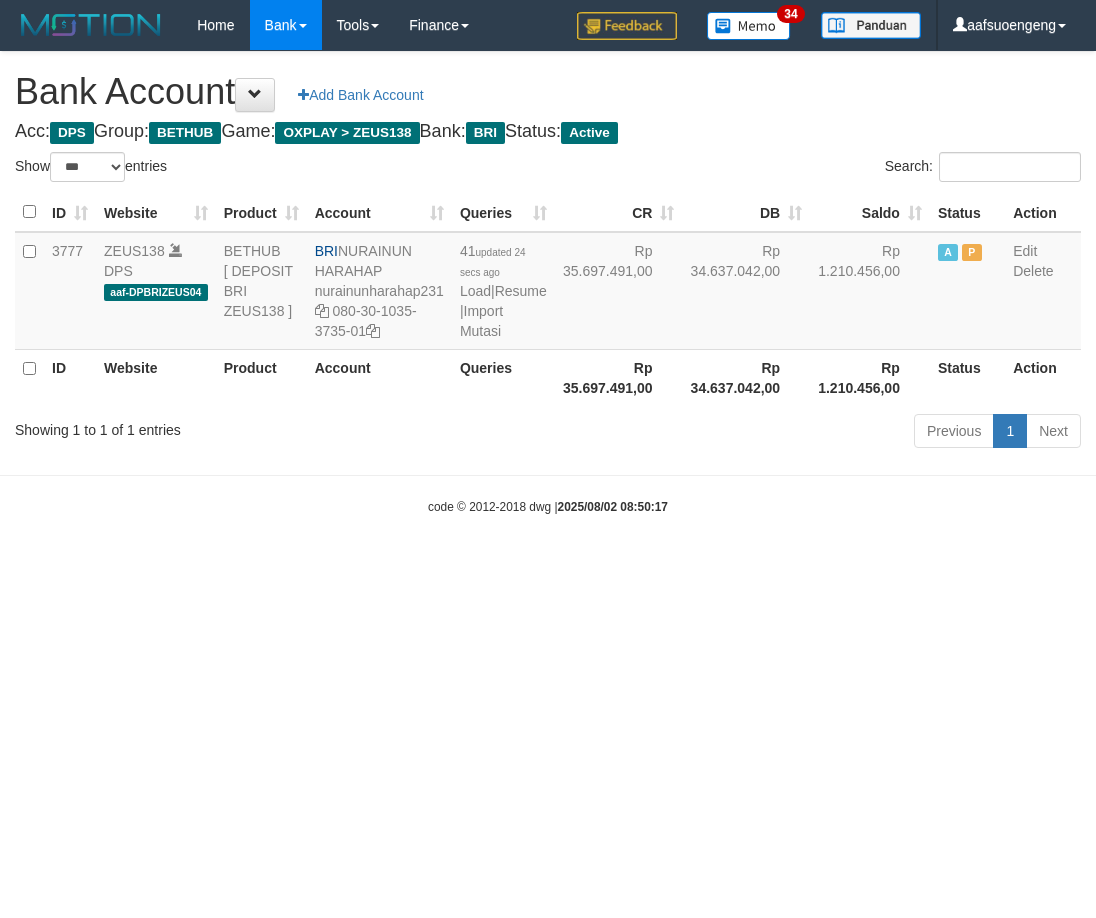 select on "***" 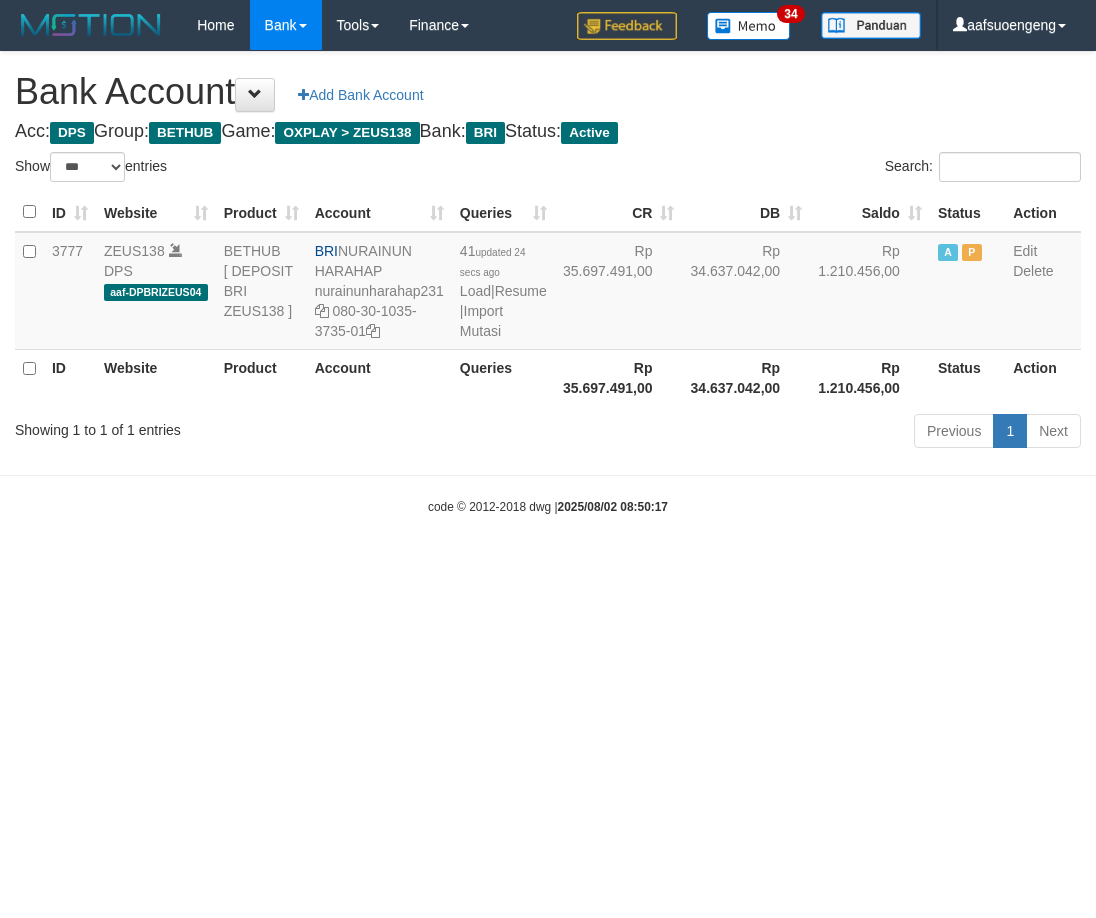 scroll, scrollTop: 0, scrollLeft: 0, axis: both 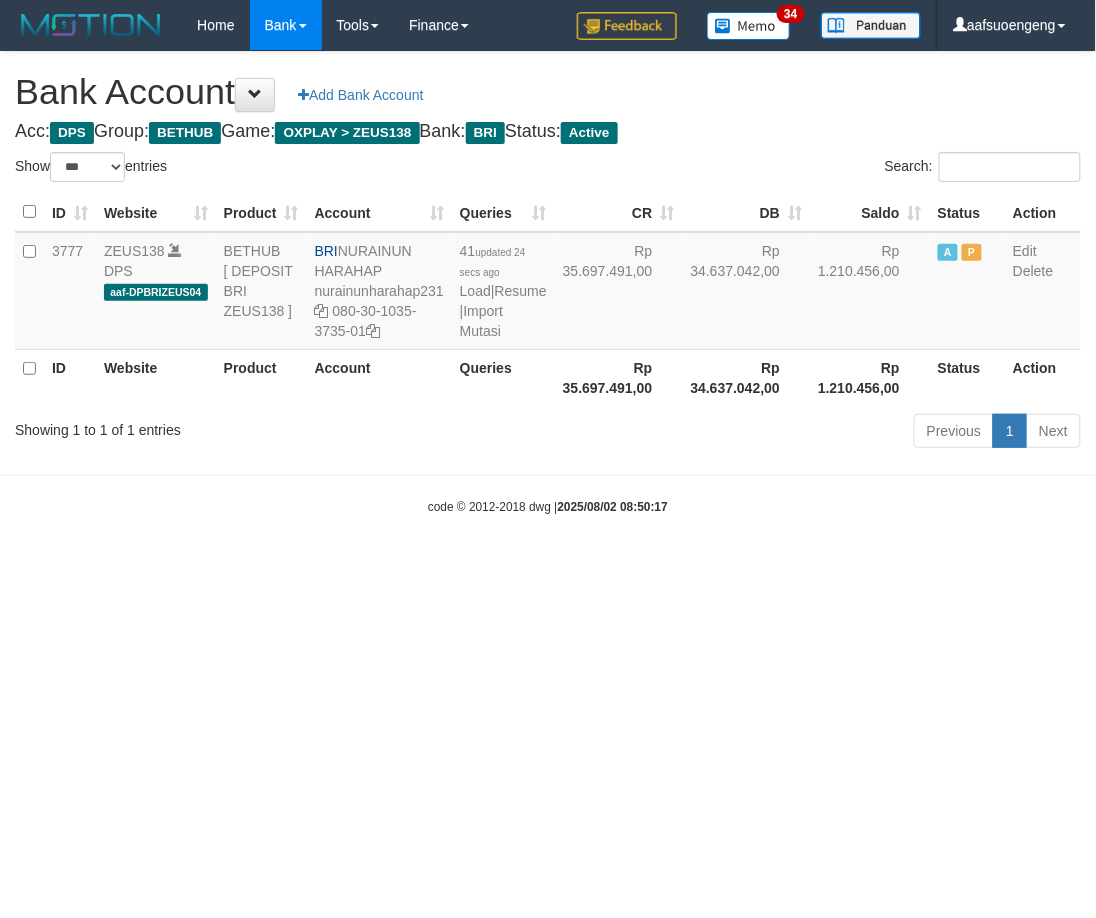 drag, startPoint x: 824, startPoint y: 672, endPoint x: 813, endPoint y: 672, distance: 11 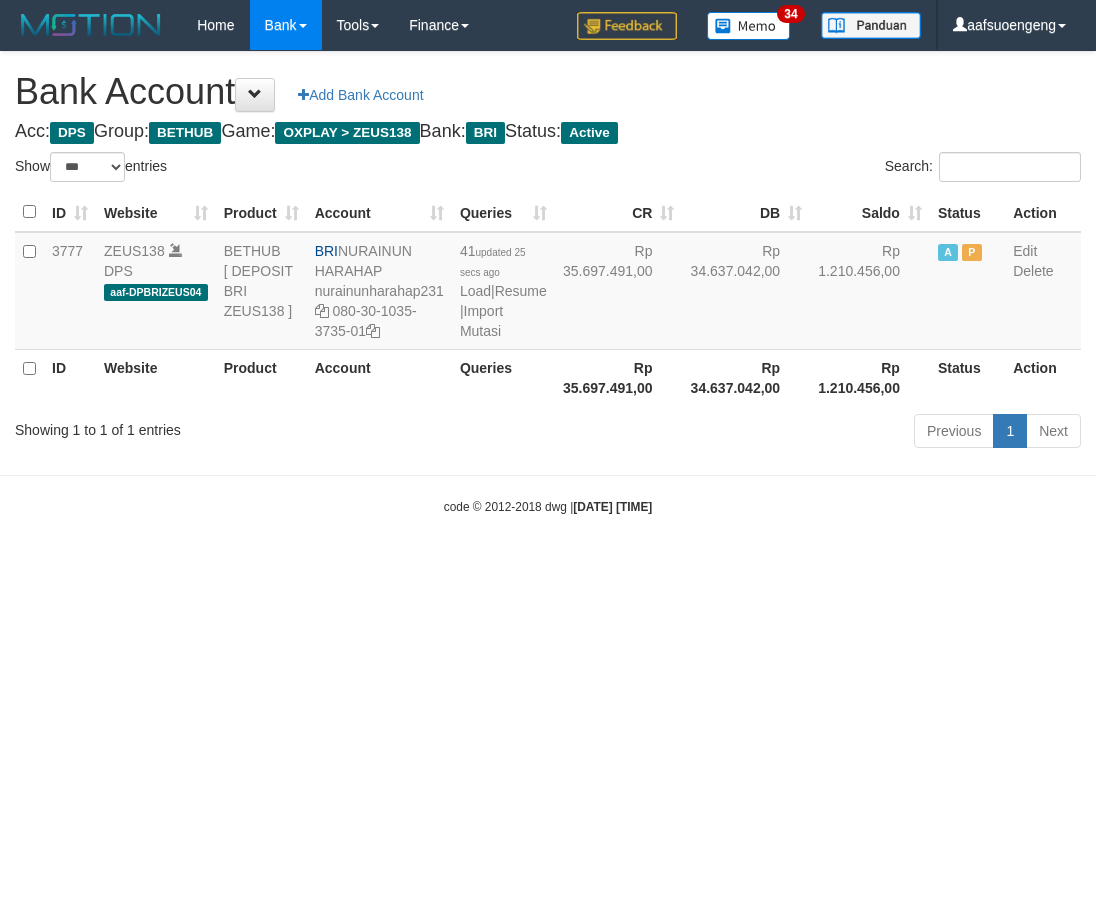 select on "***" 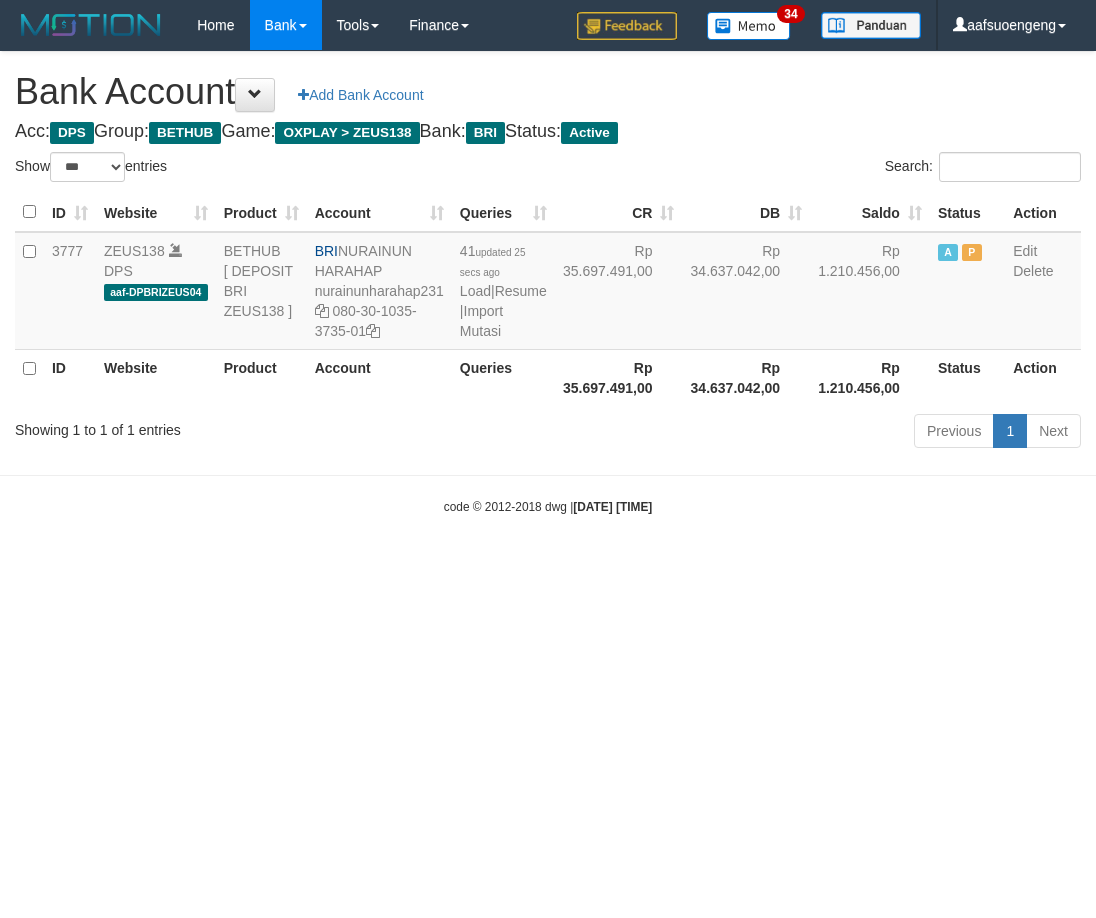 scroll, scrollTop: 0, scrollLeft: 0, axis: both 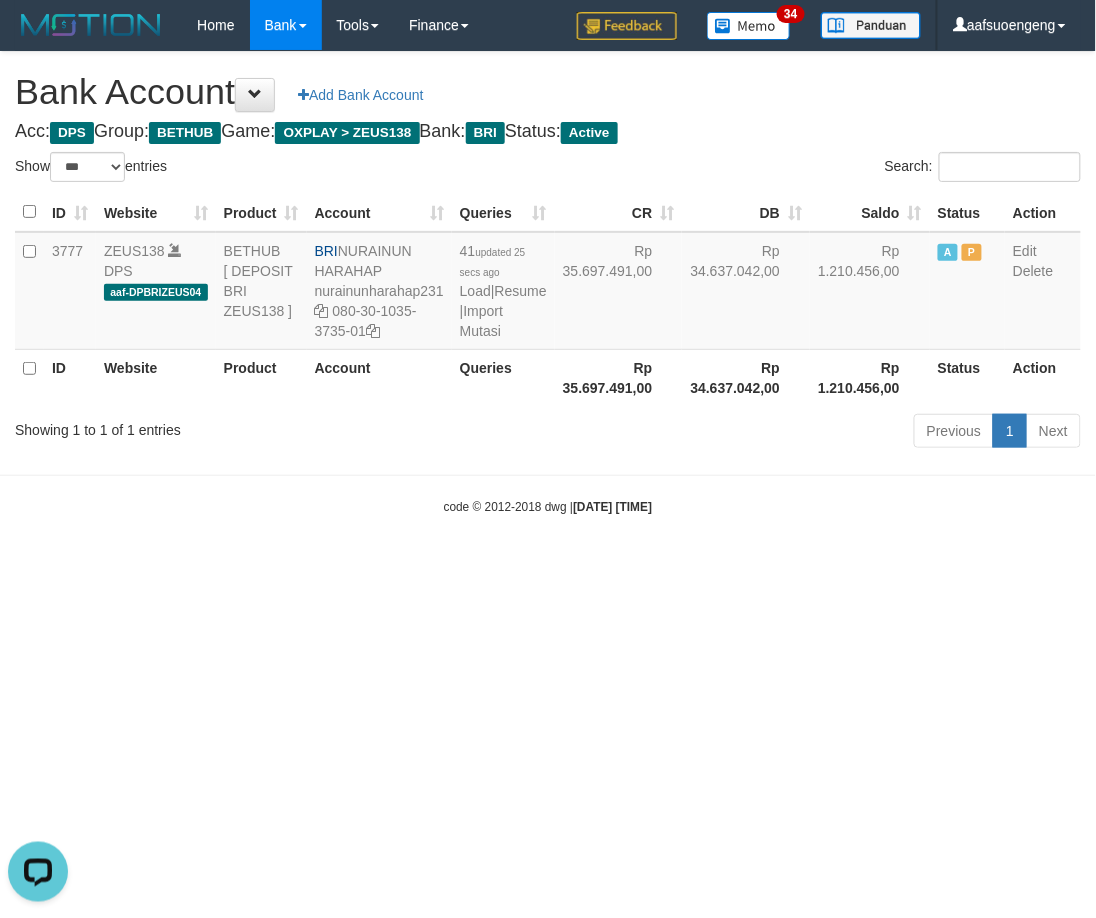 click on "Toggle navigation
Home
Bank
Account List
Mutasi Bank
Search
Sync
Tools
Suspicious Trans
Finance
Financial Data
aafsuoengeng
My Profile
Log Out
34" at bounding box center (548, 283) 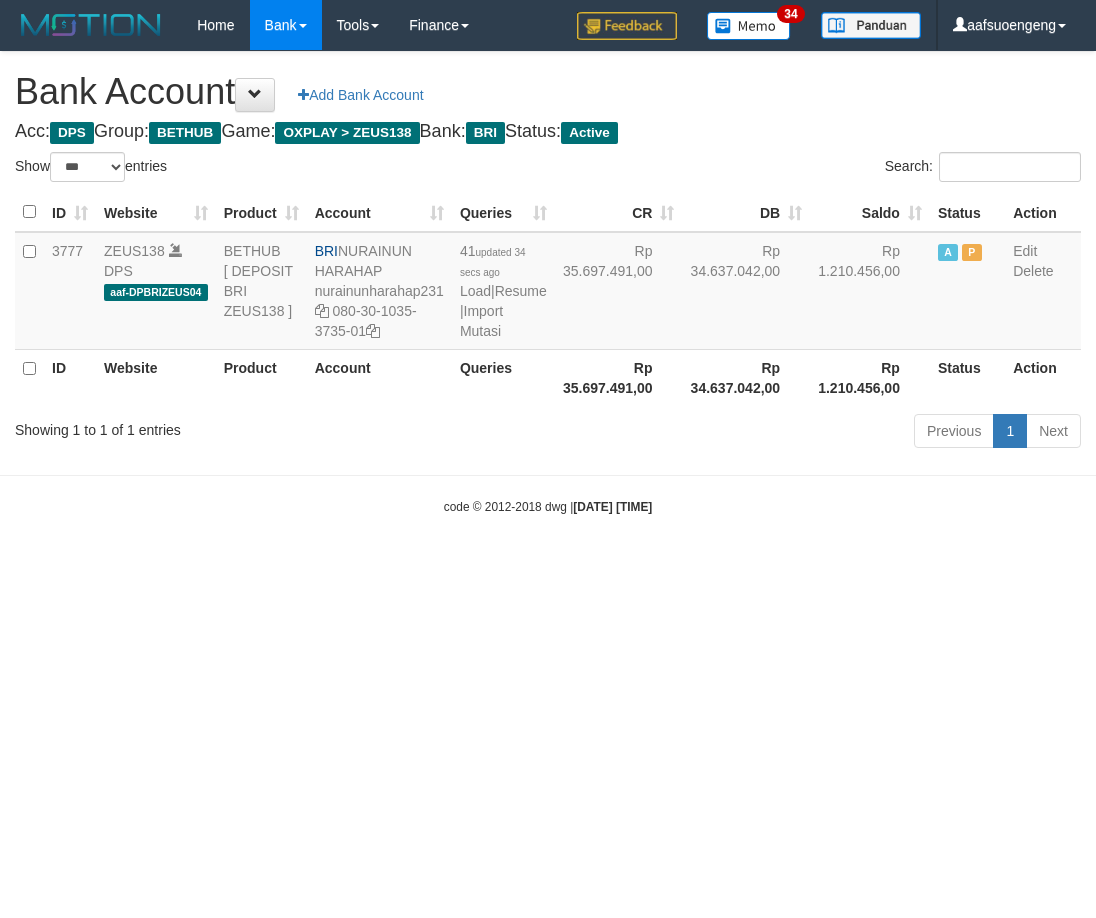 select on "***" 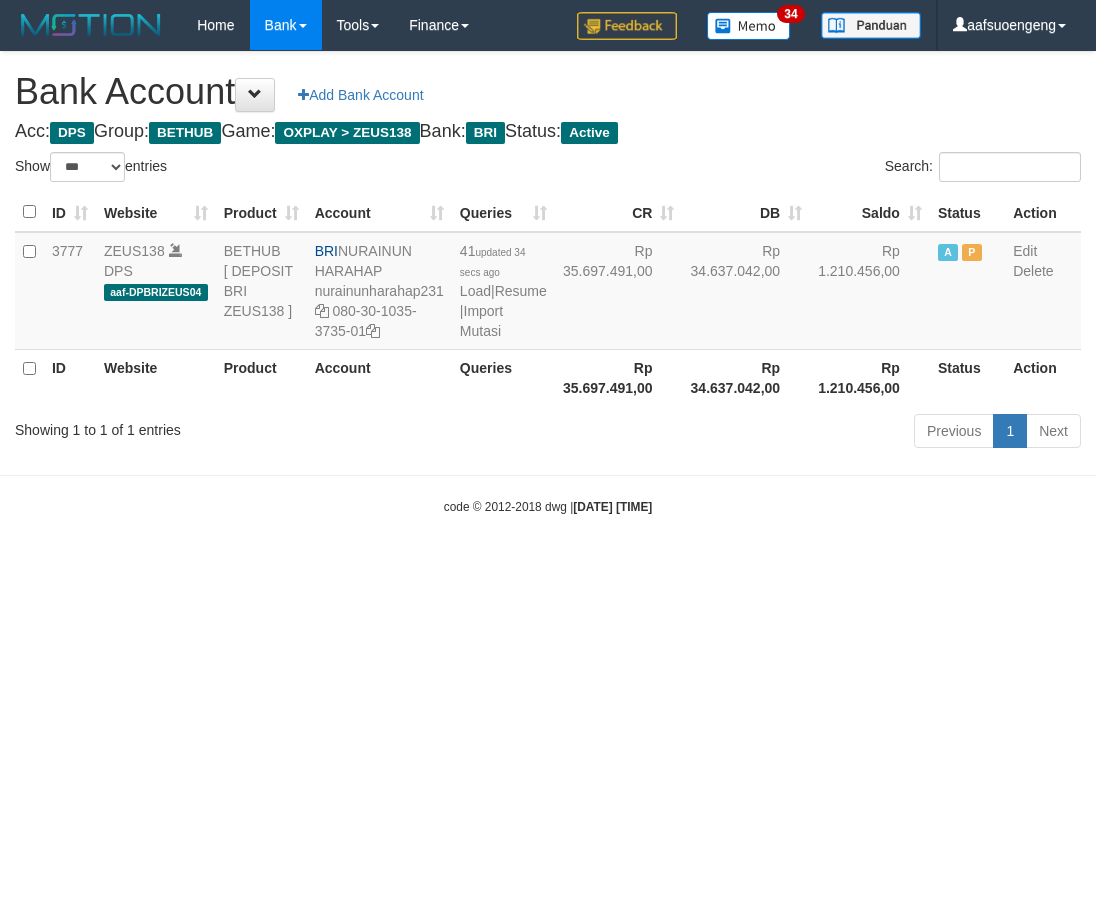 scroll, scrollTop: 0, scrollLeft: 0, axis: both 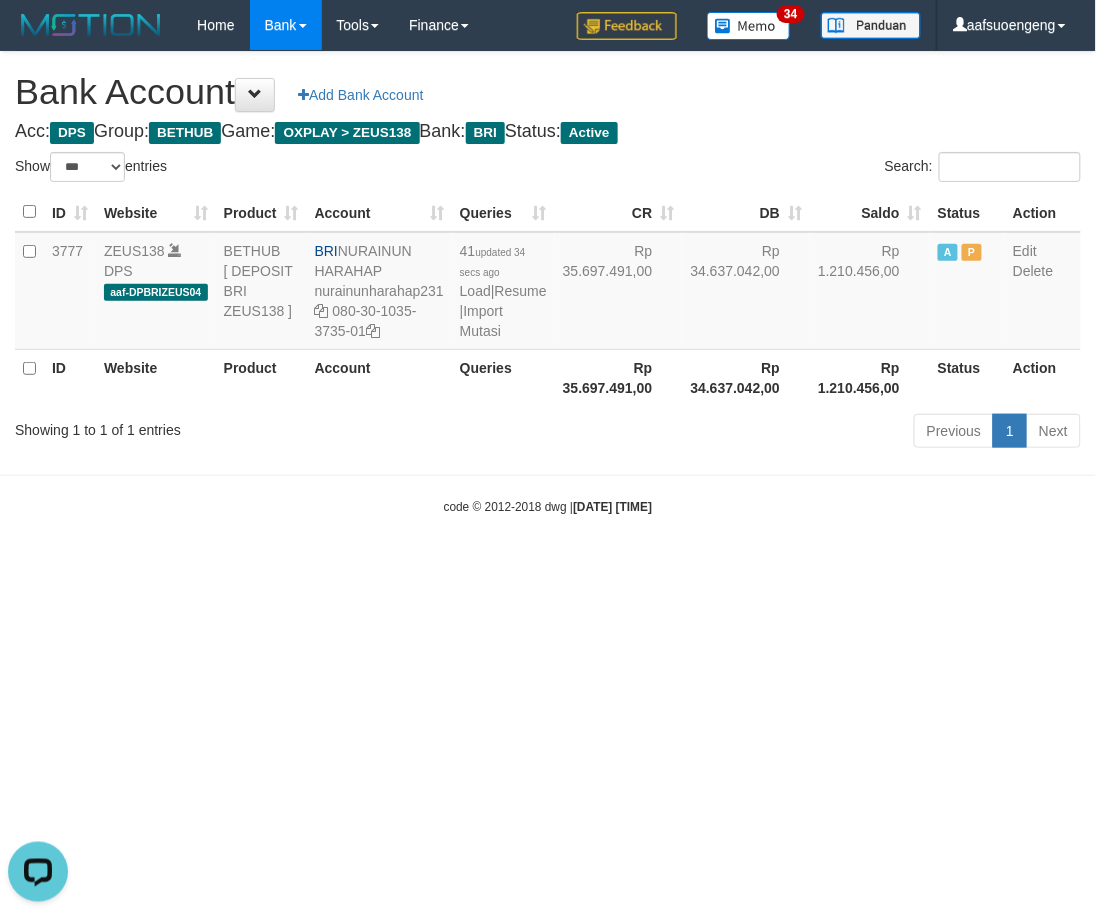 drag, startPoint x: 877, startPoint y: 618, endPoint x: 888, endPoint y: 613, distance: 12.083046 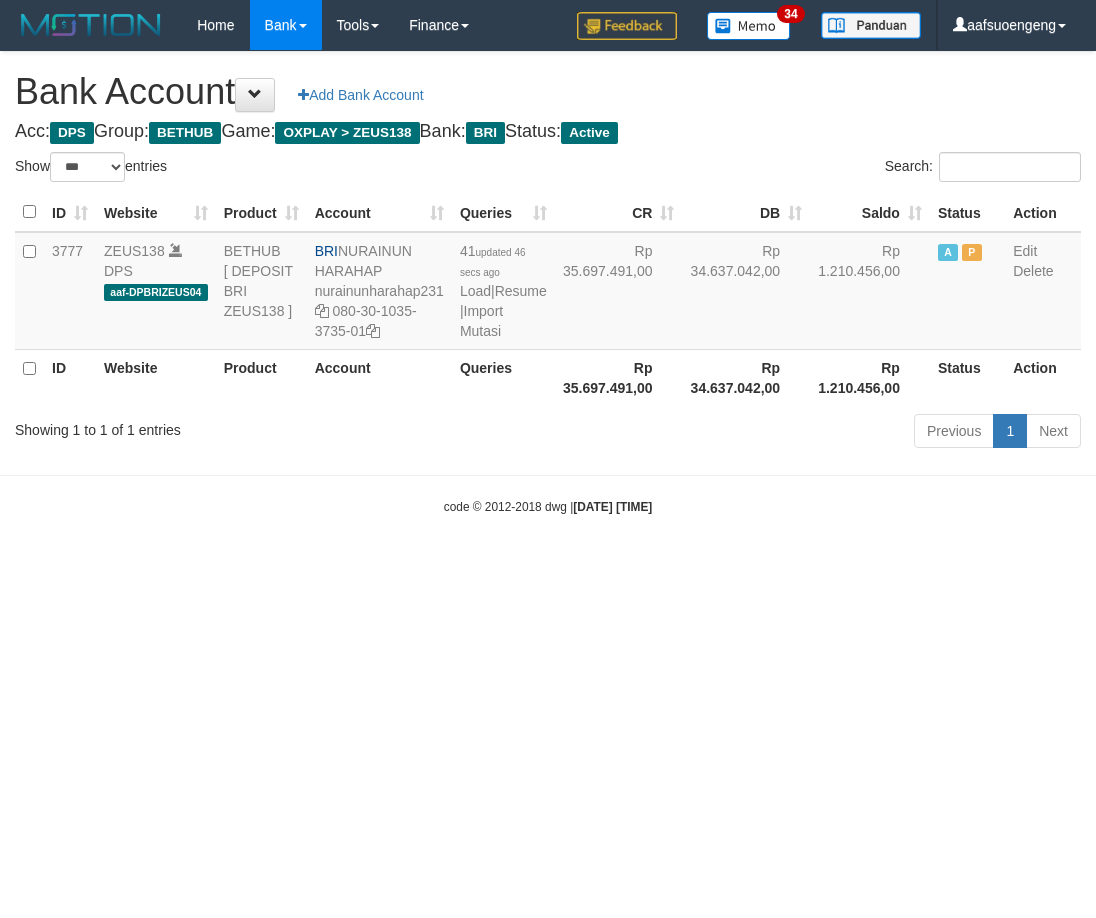 select on "***" 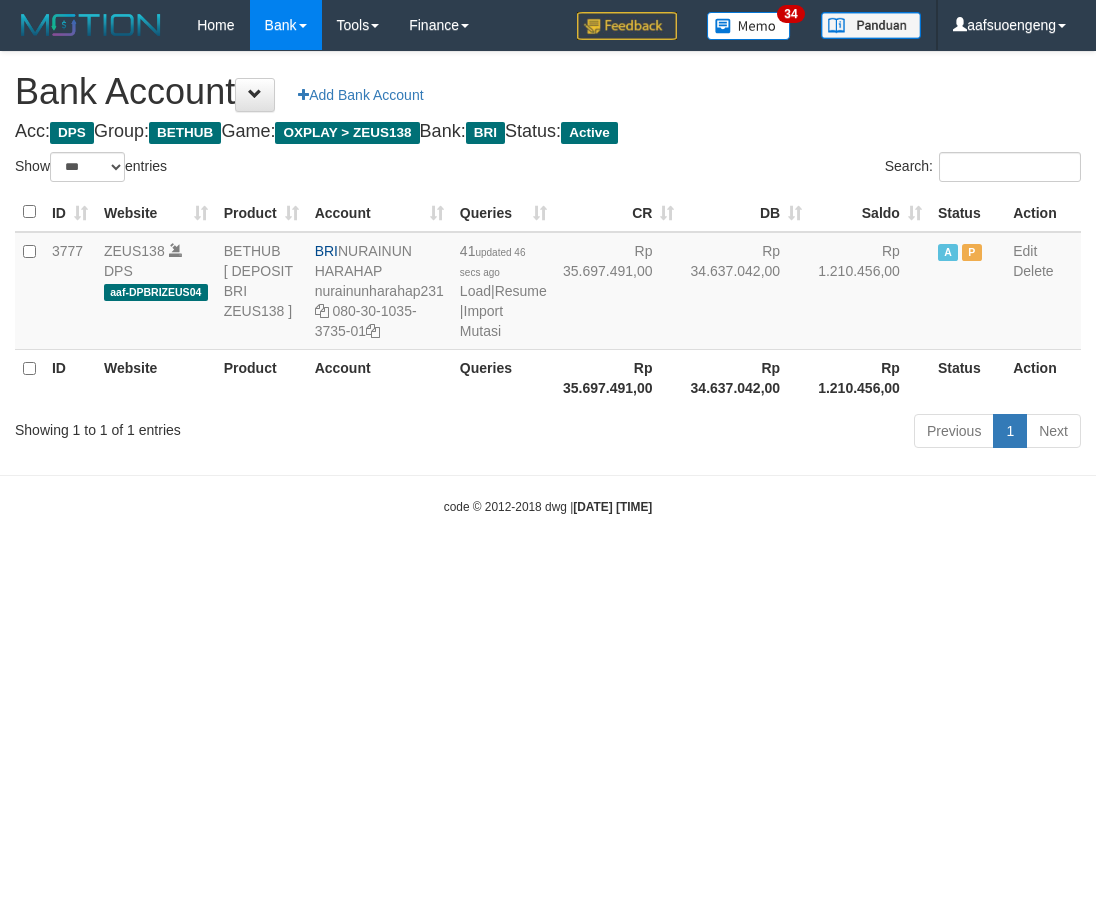 scroll, scrollTop: 0, scrollLeft: 0, axis: both 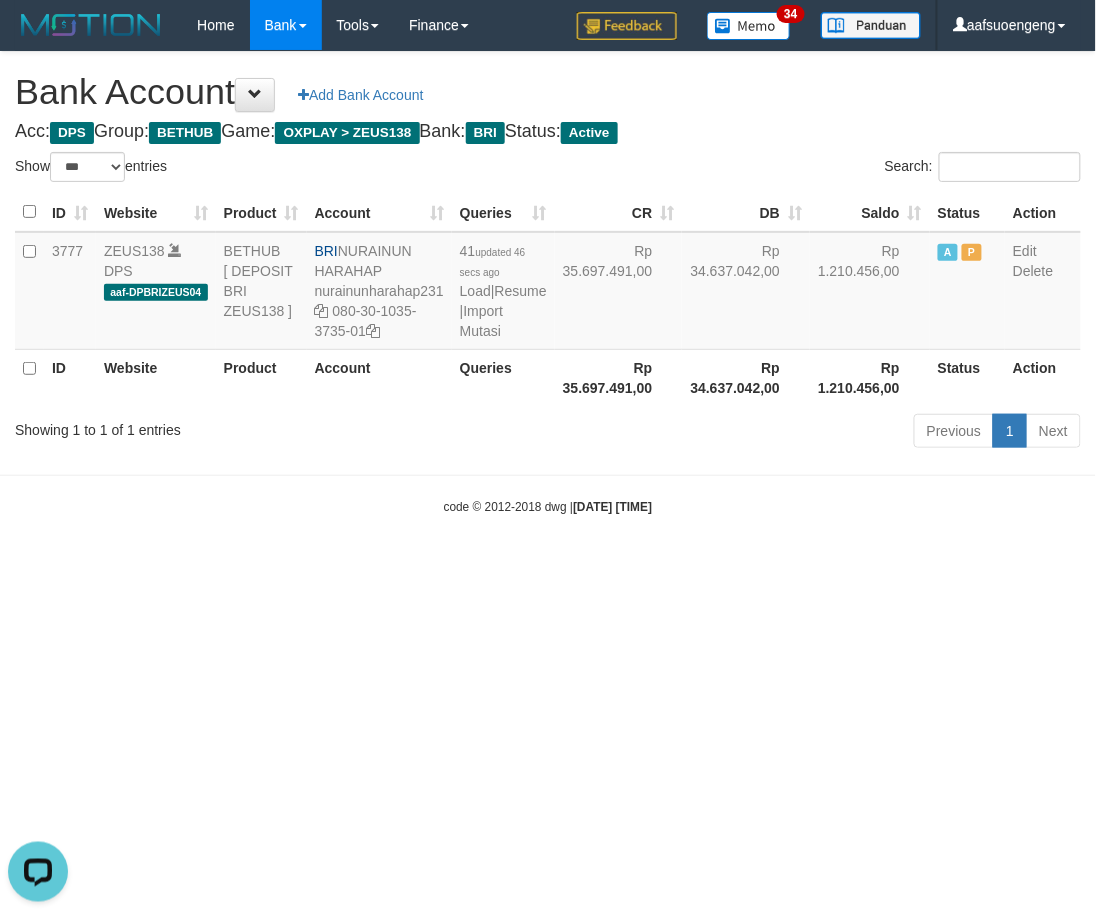 drag, startPoint x: 847, startPoint y: 695, endPoint x: 865, endPoint y: 695, distance: 18 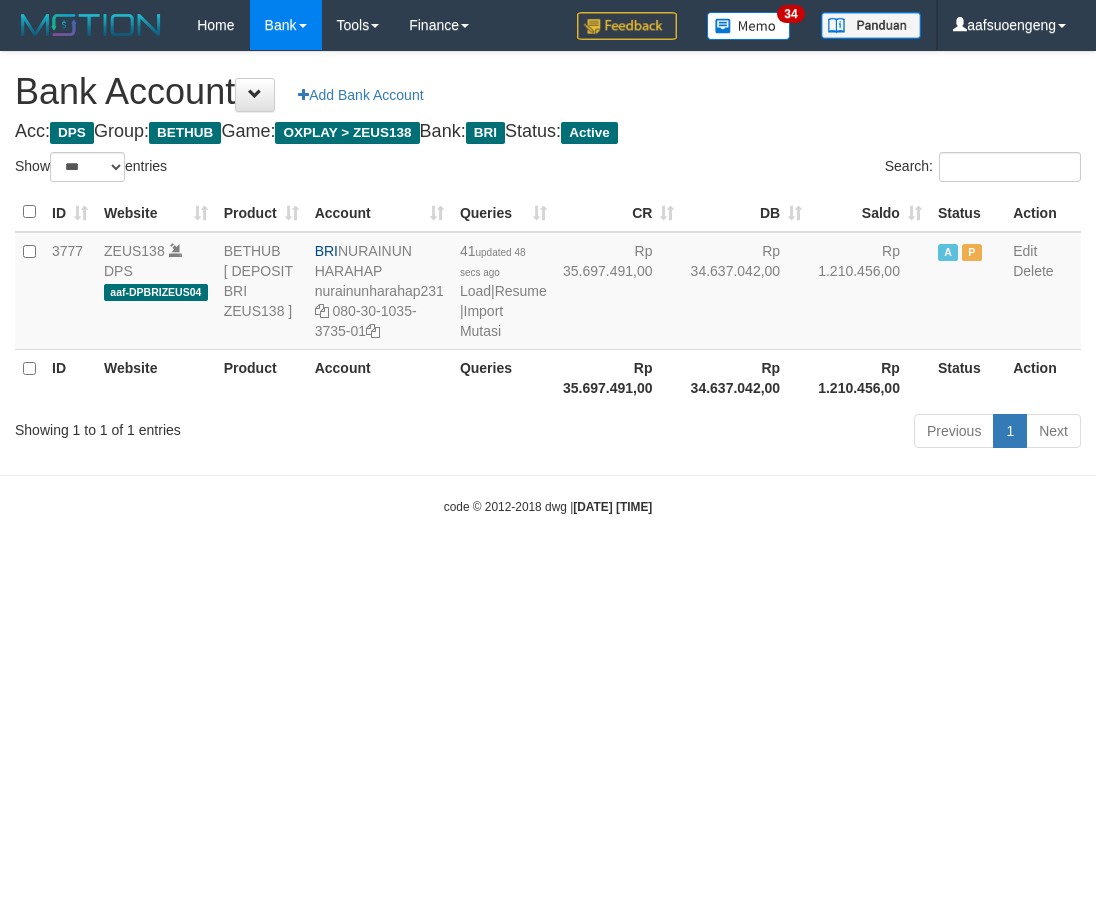 select on "***" 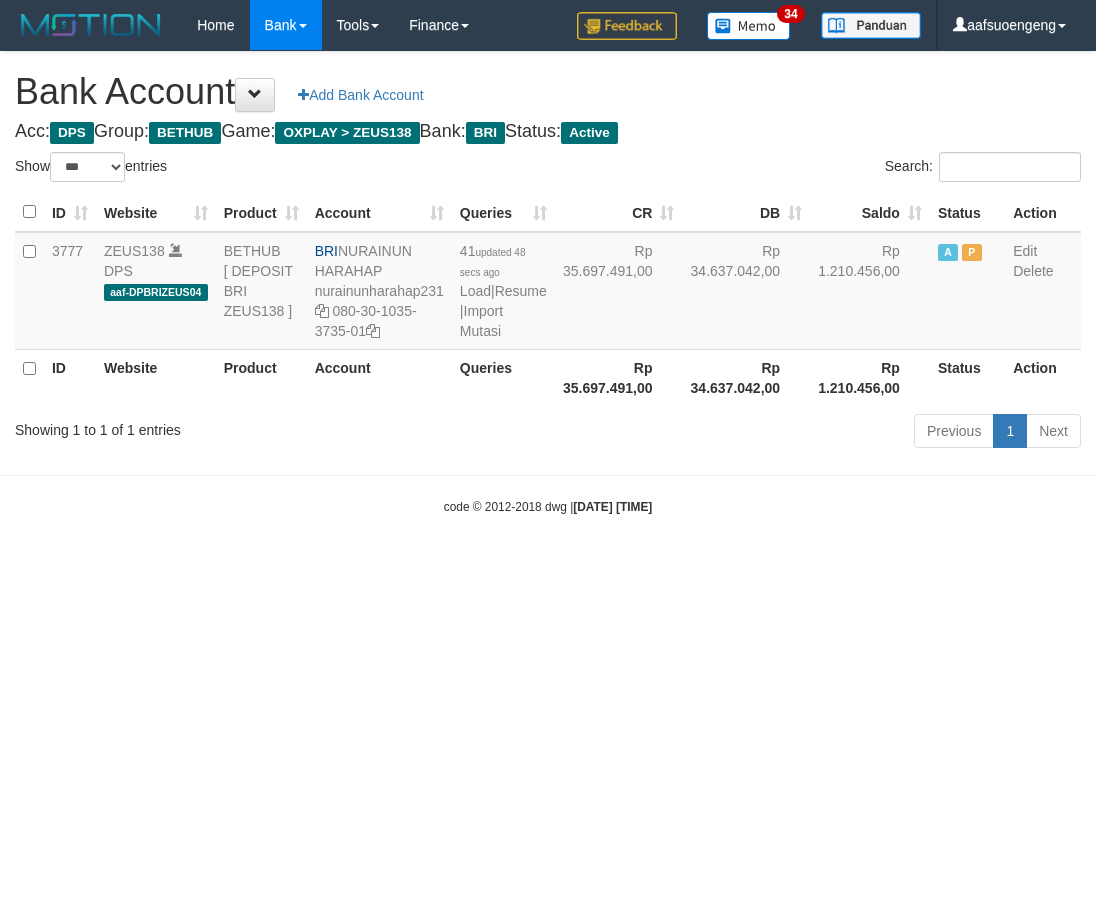 scroll, scrollTop: 0, scrollLeft: 0, axis: both 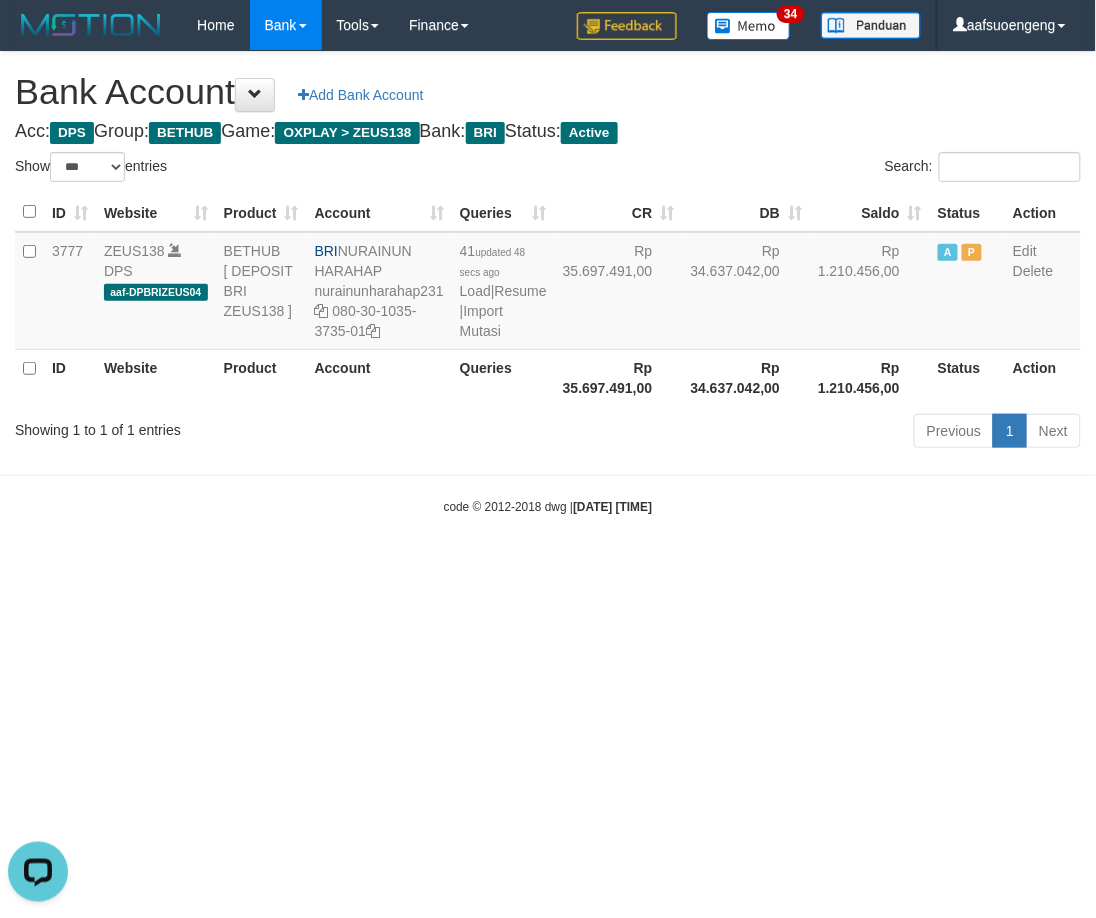 click on "Toggle navigation
Home
Bank
Account List
Mutasi Bank
Search
Sync
Tools
Suspicious Trans
Finance
Financial Data
aafsuoengeng
My Profile
Log Out
34" at bounding box center [548, 283] 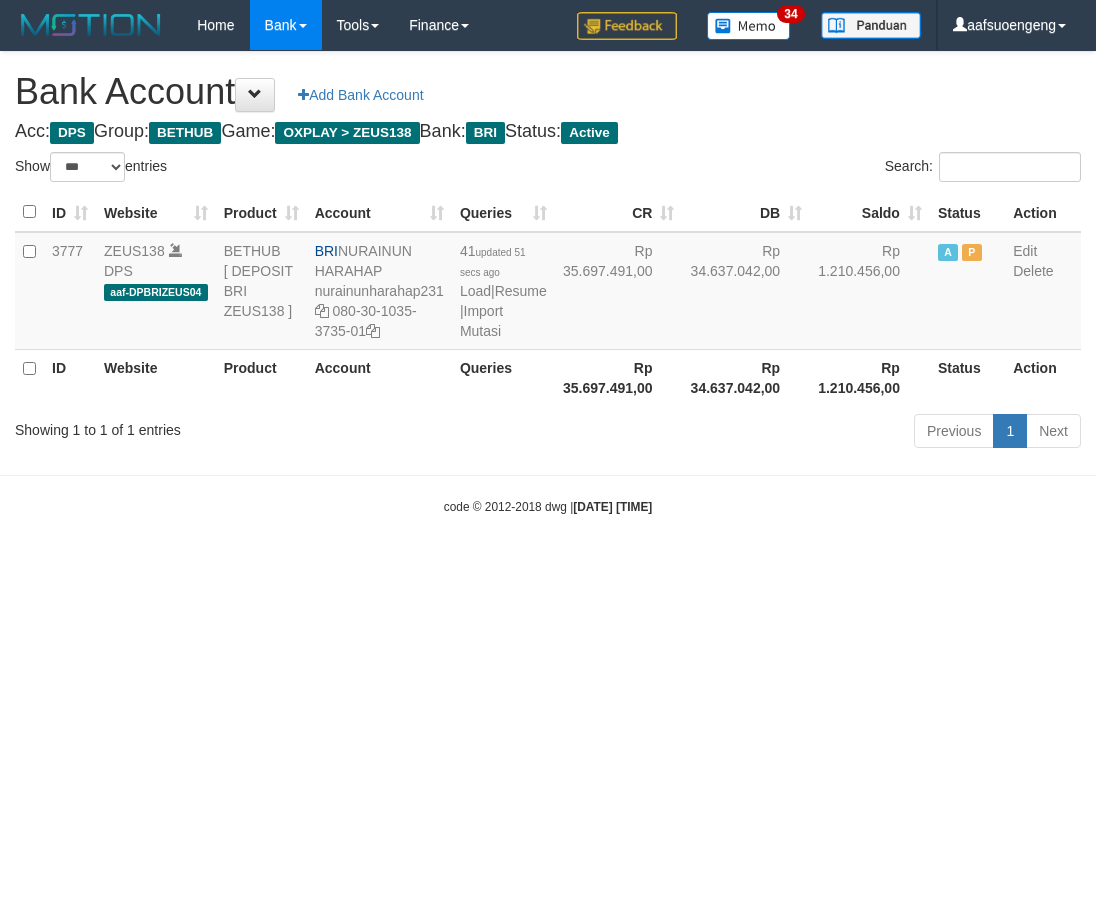 select on "***" 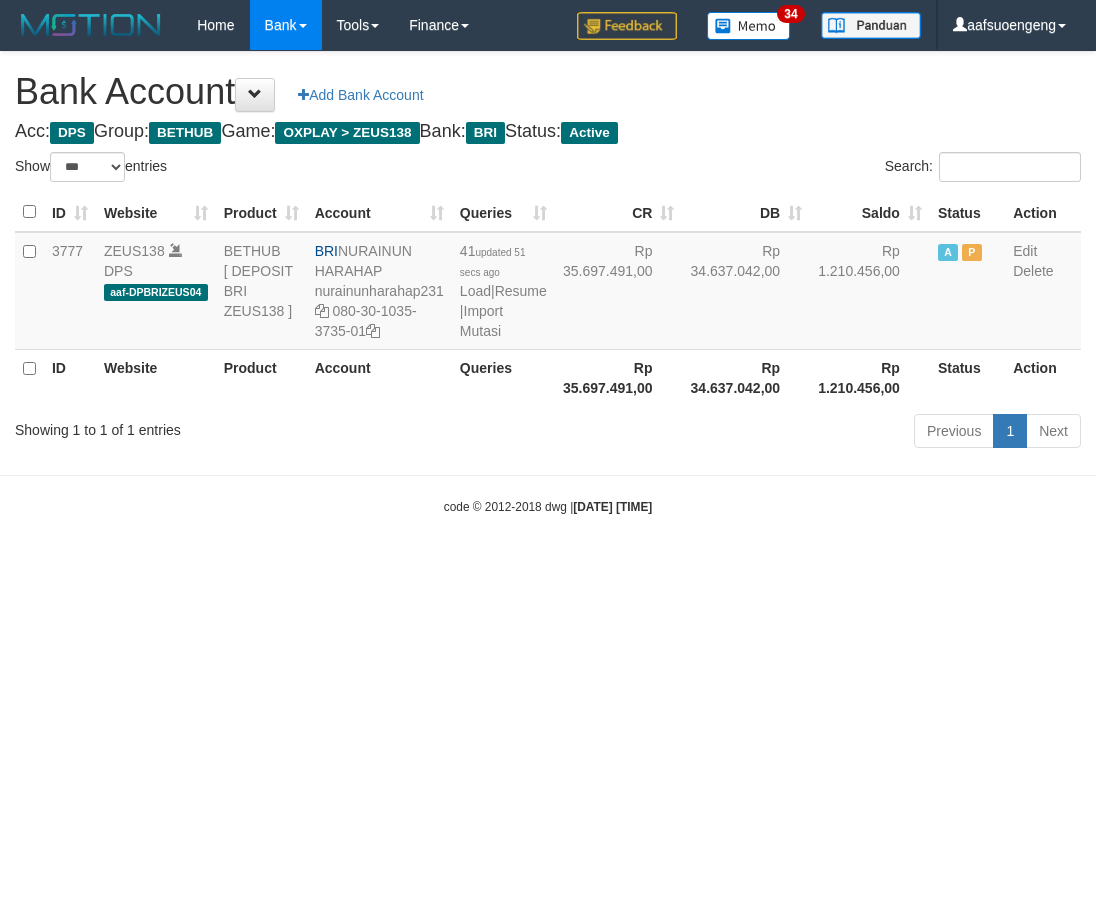 scroll, scrollTop: 0, scrollLeft: 0, axis: both 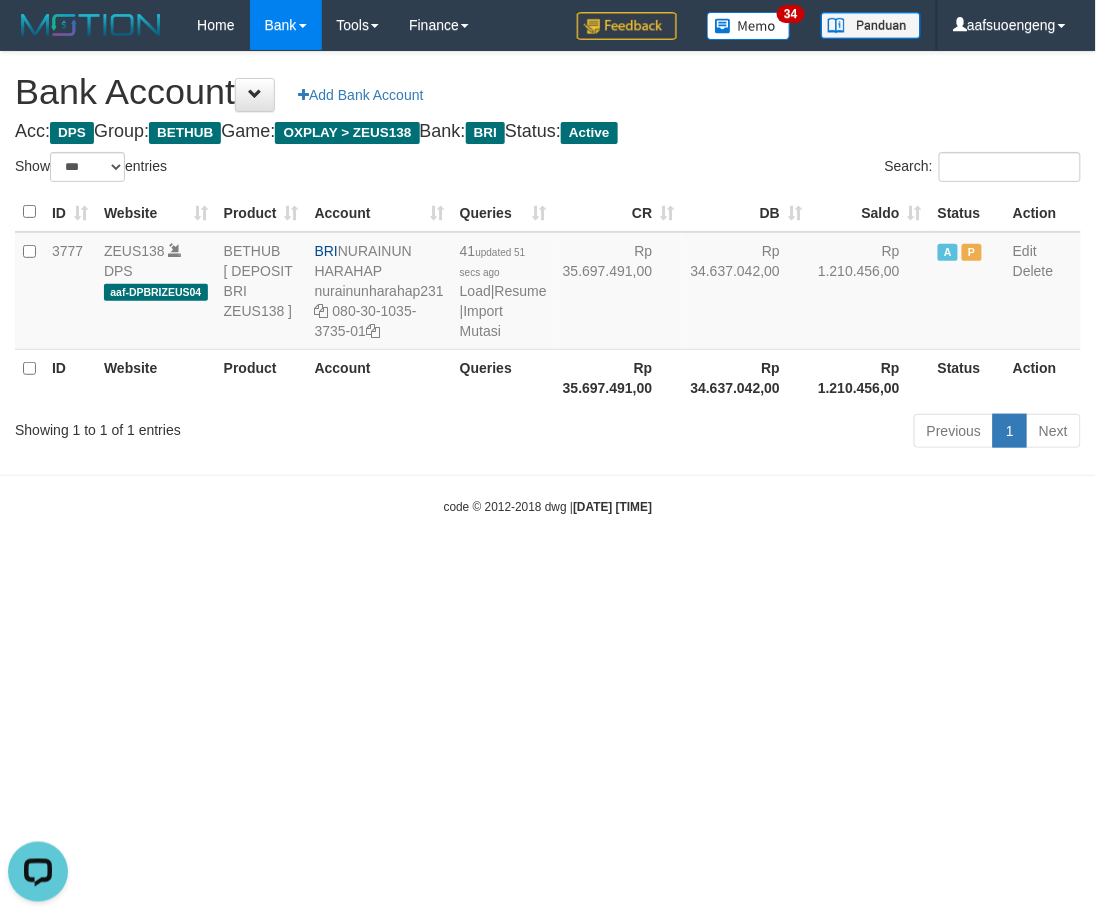 drag, startPoint x: 353, startPoint y: 578, endPoint x: 390, endPoint y: 570, distance: 37.85499 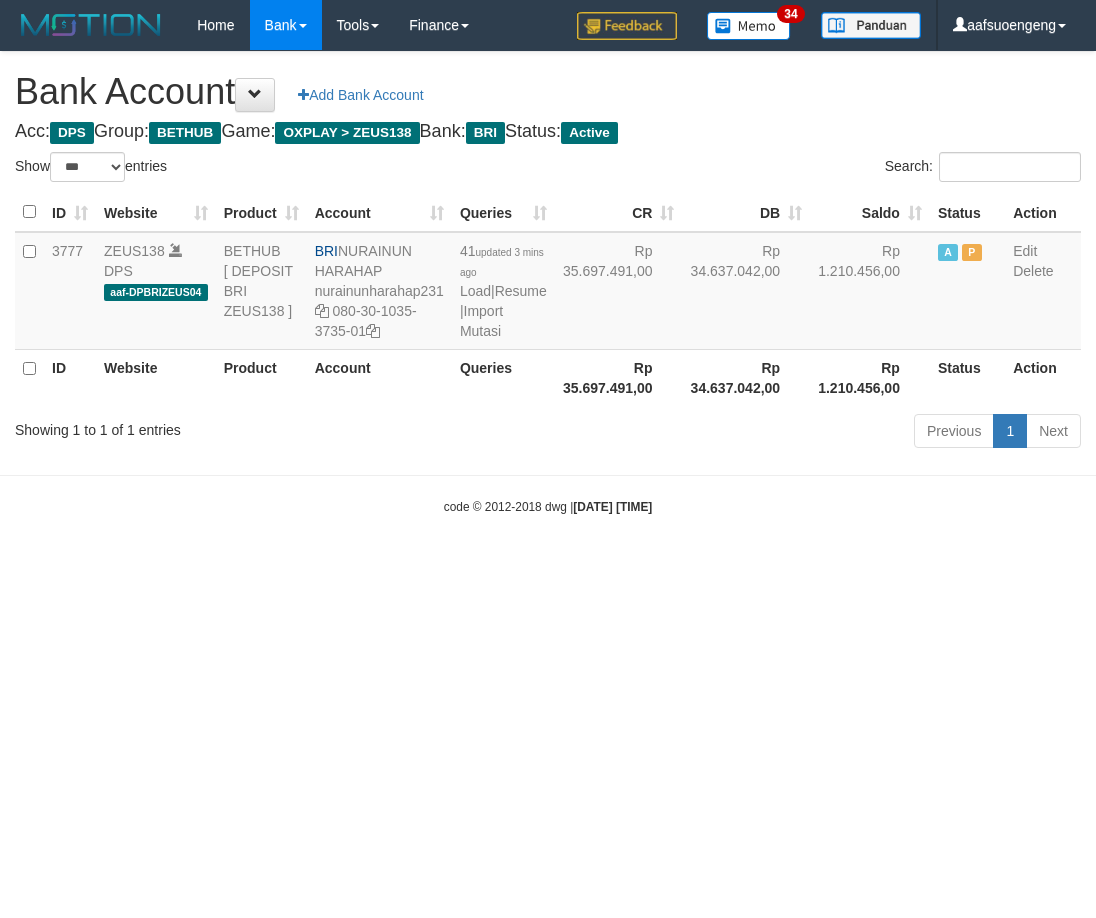 select on "***" 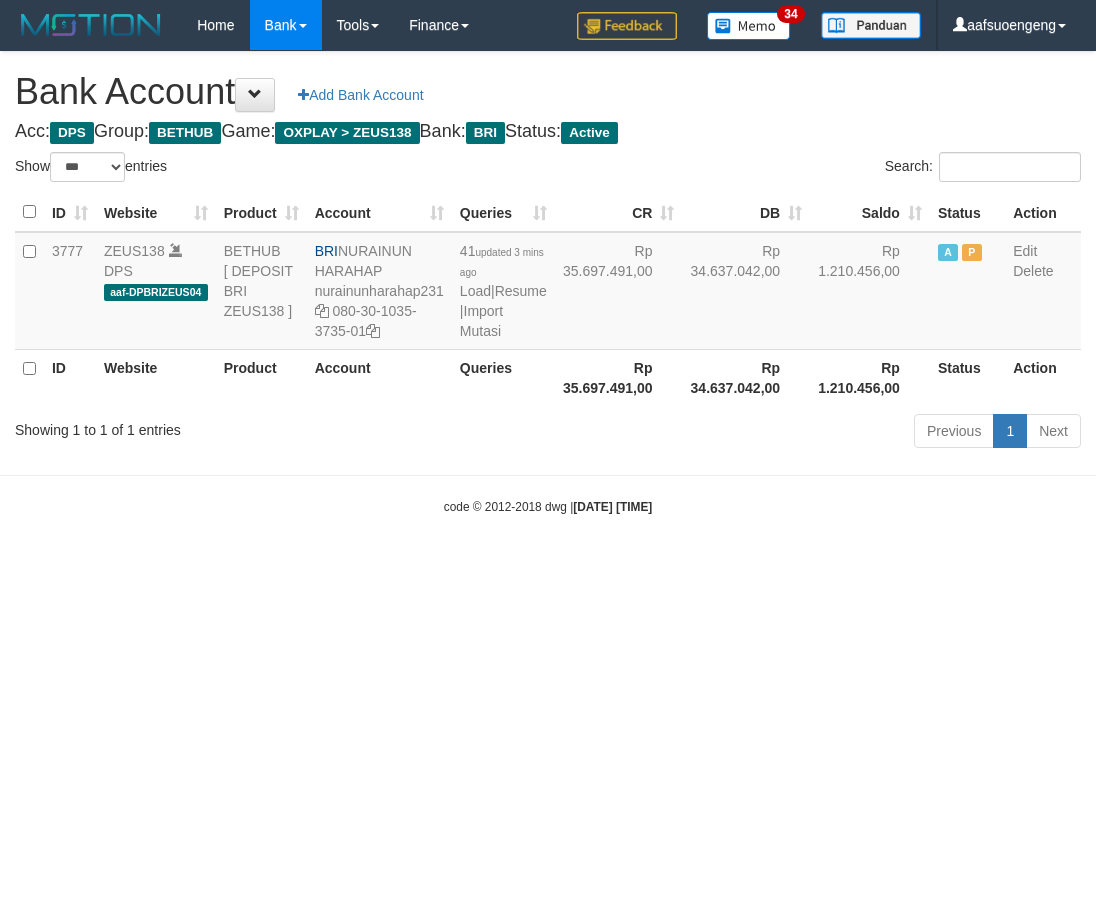 scroll, scrollTop: 0, scrollLeft: 0, axis: both 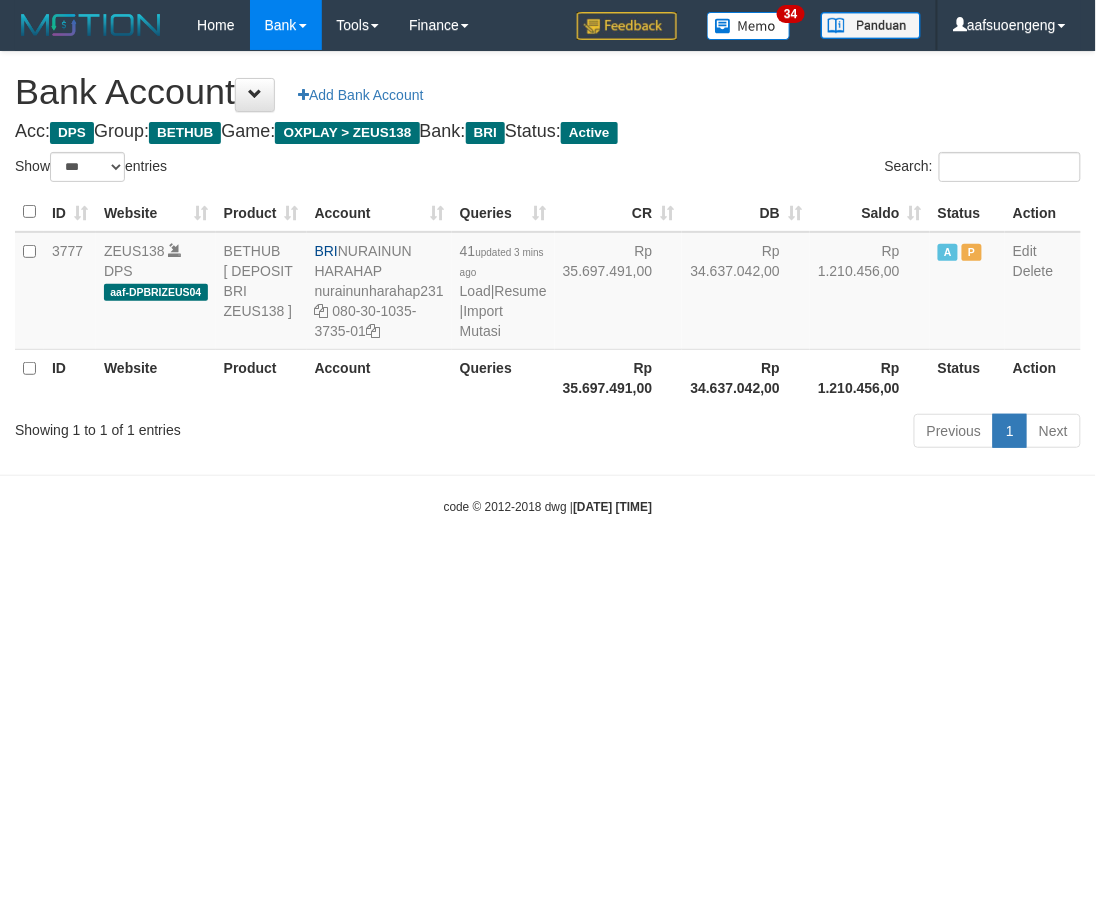 click on "Toggle navigation
Home
Bank
Account List
Mutasi Bank
Search
Sync
Tools
Suspicious Trans
Finance
Financial Data
aafsuoengeng
My Profile
Log Out
34" at bounding box center (548, 283) 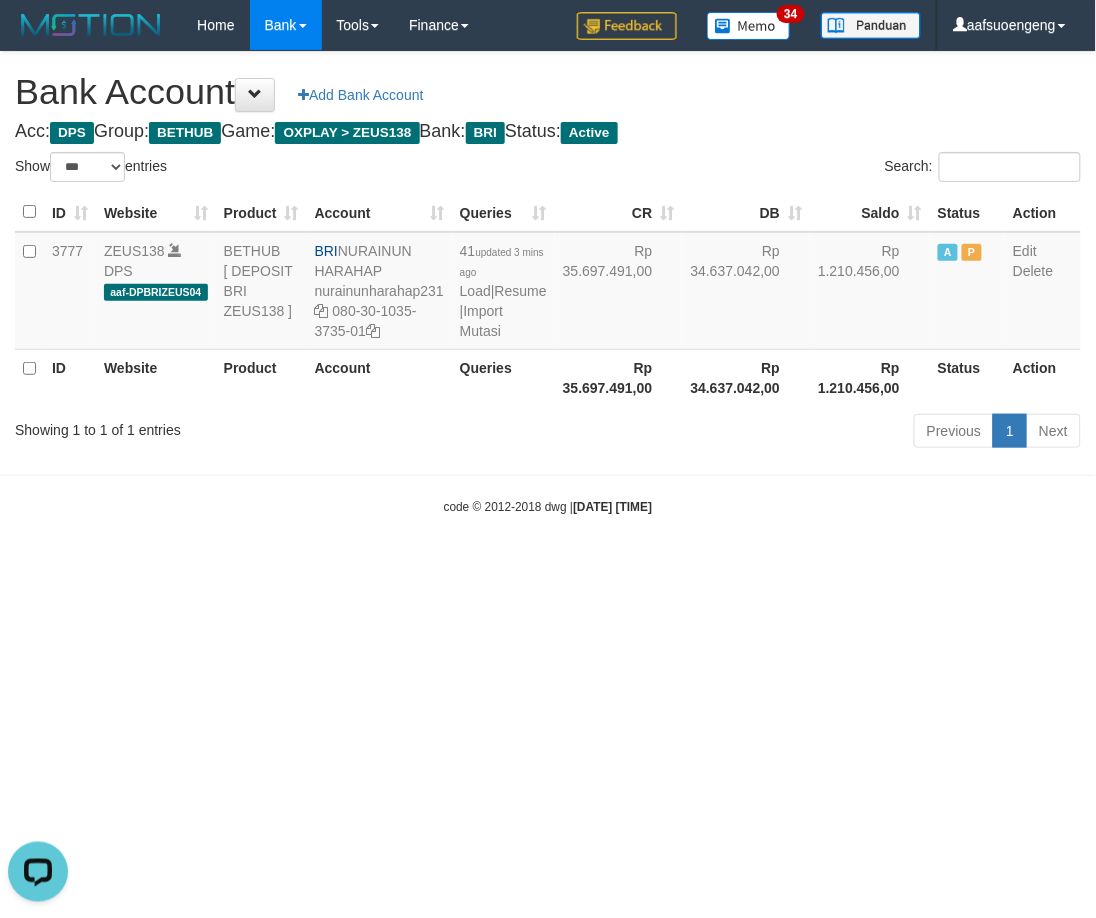 scroll, scrollTop: 0, scrollLeft: 0, axis: both 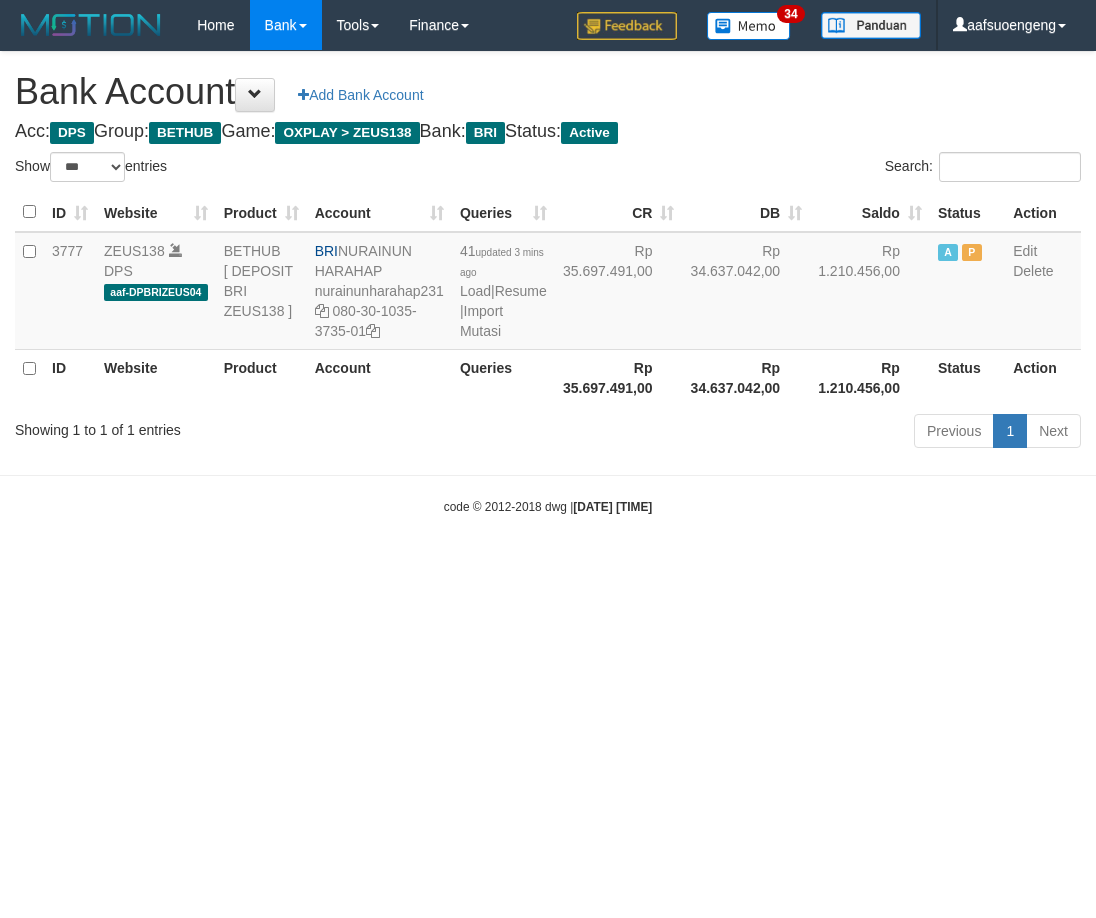 select on "***" 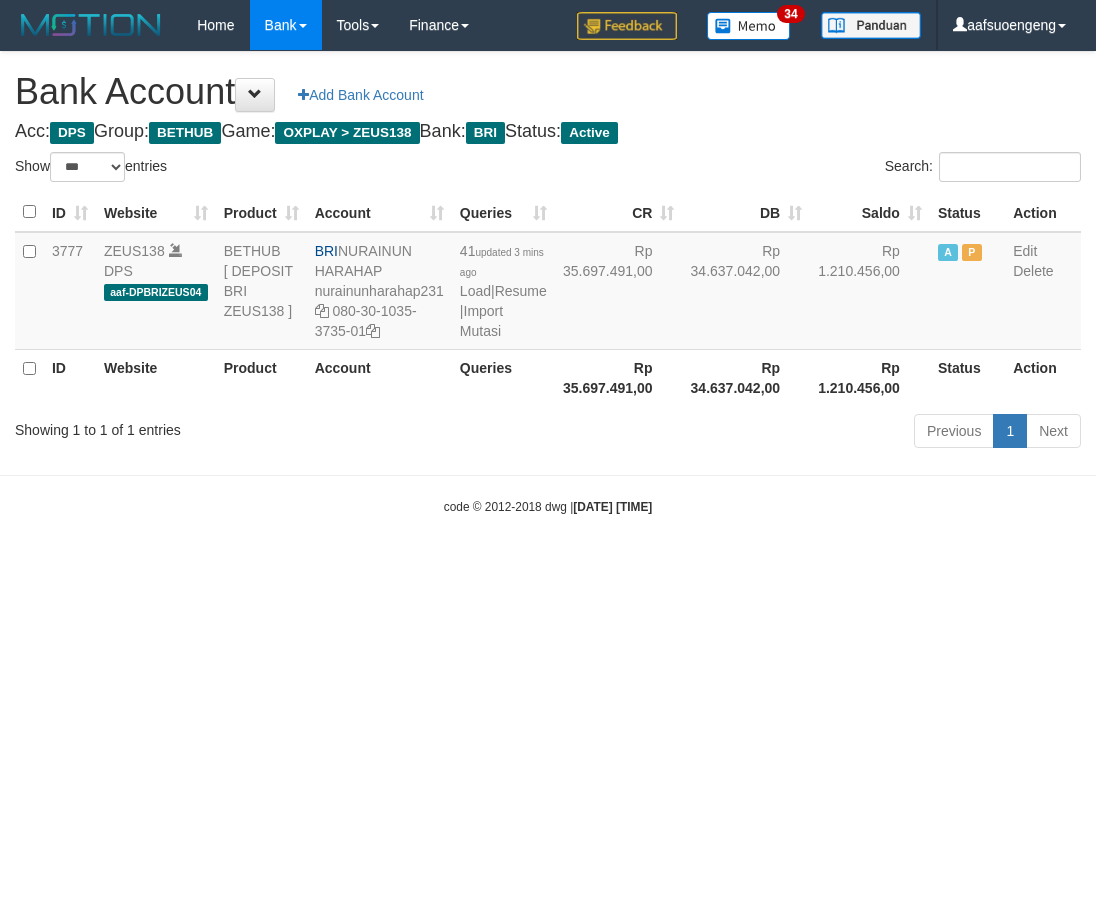 scroll, scrollTop: 0, scrollLeft: 0, axis: both 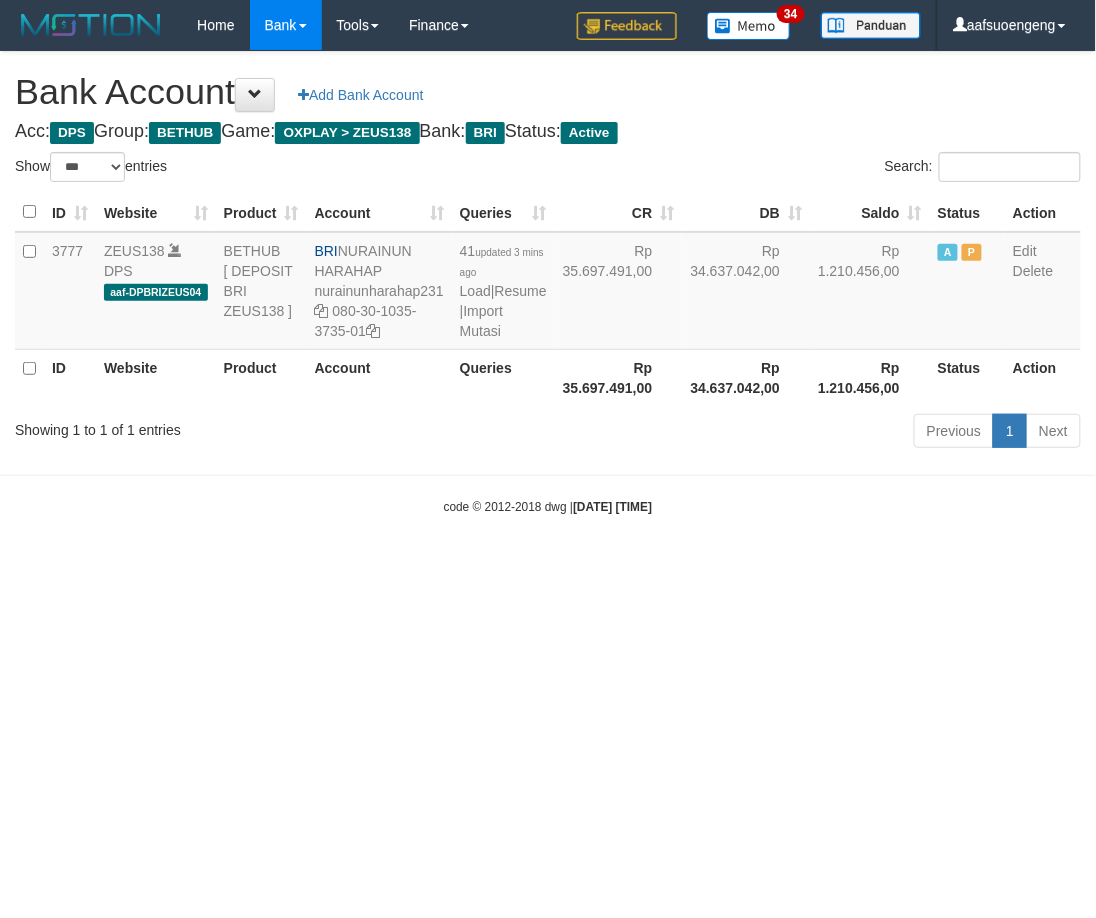 drag, startPoint x: 648, startPoint y: 660, endPoint x: 644, endPoint y: 647, distance: 13.601471 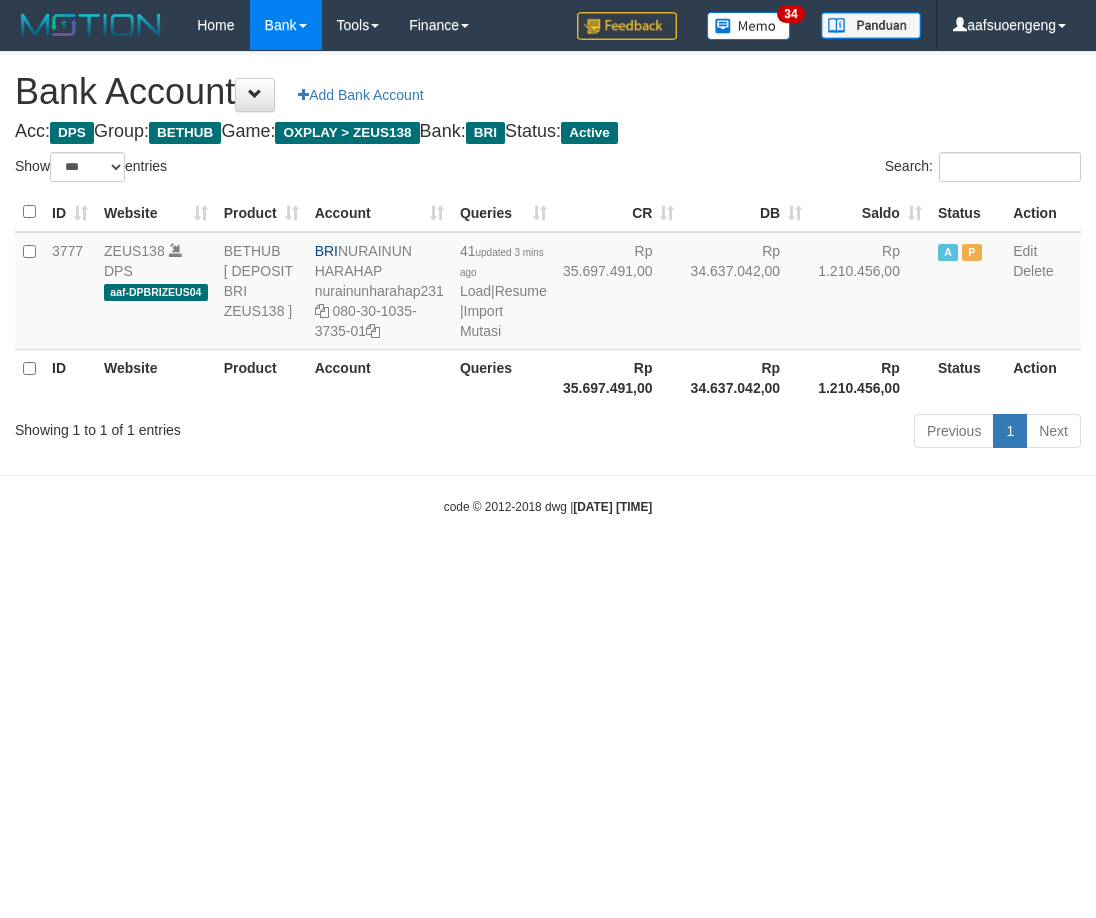 select on "***" 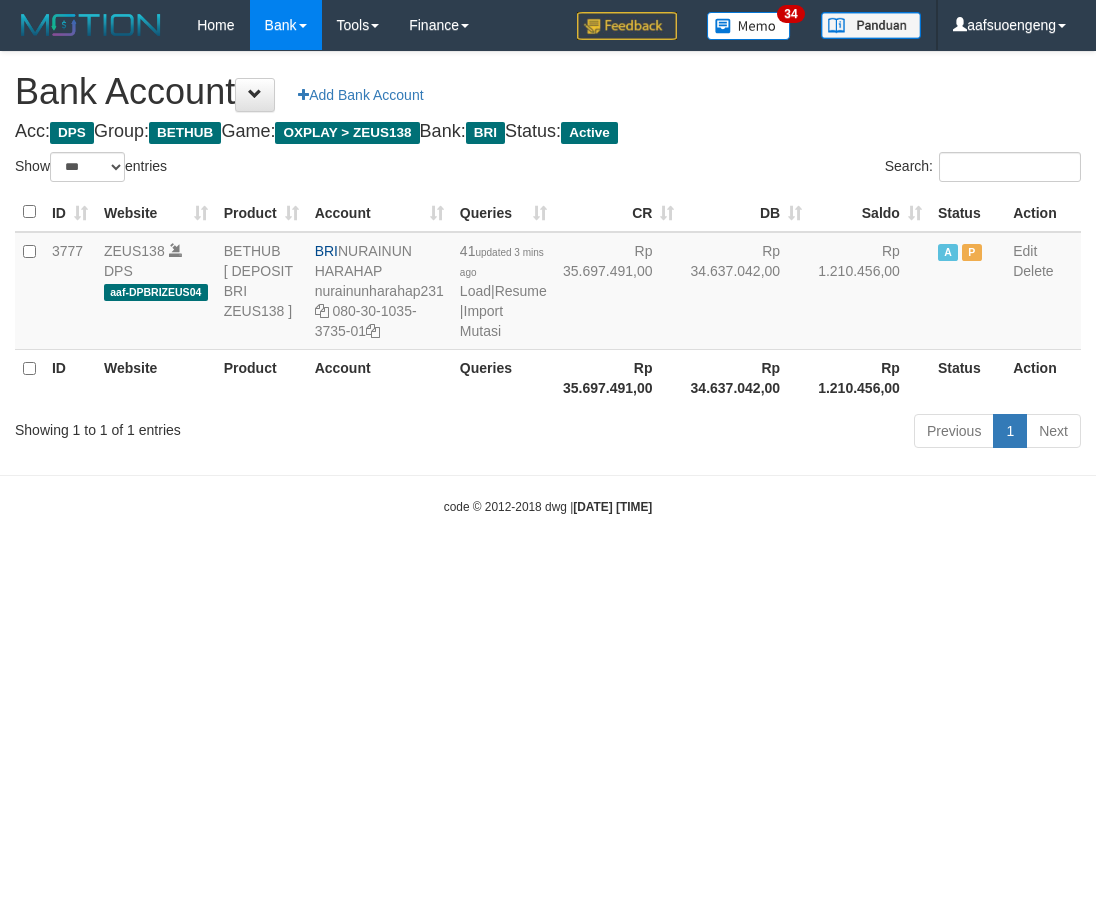 scroll, scrollTop: 0, scrollLeft: 0, axis: both 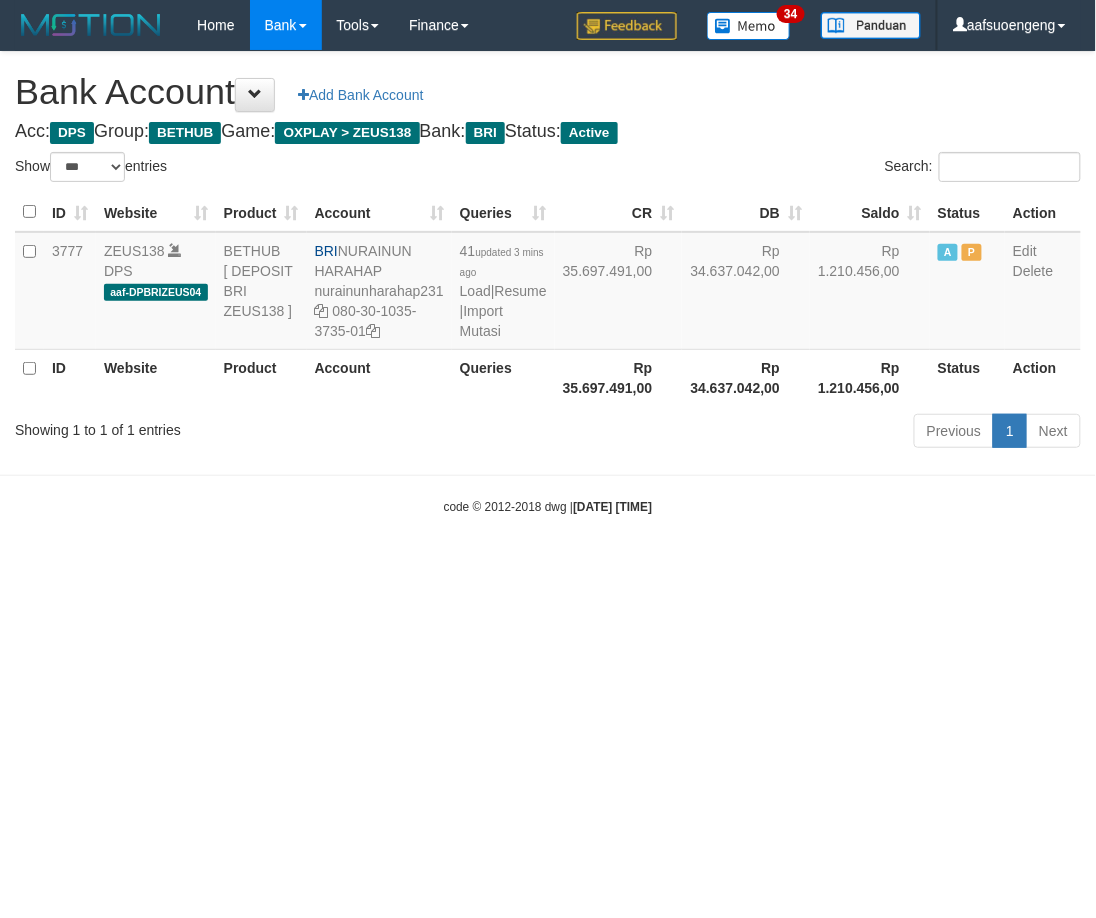 click on "Toggle navigation
Home
Bank
Account List
Mutasi Bank
Search
Sync
Tools
Suspicious Trans
Finance
Financial Data
aafsuoengeng
My Profile
Log Out
34" at bounding box center (548, 283) 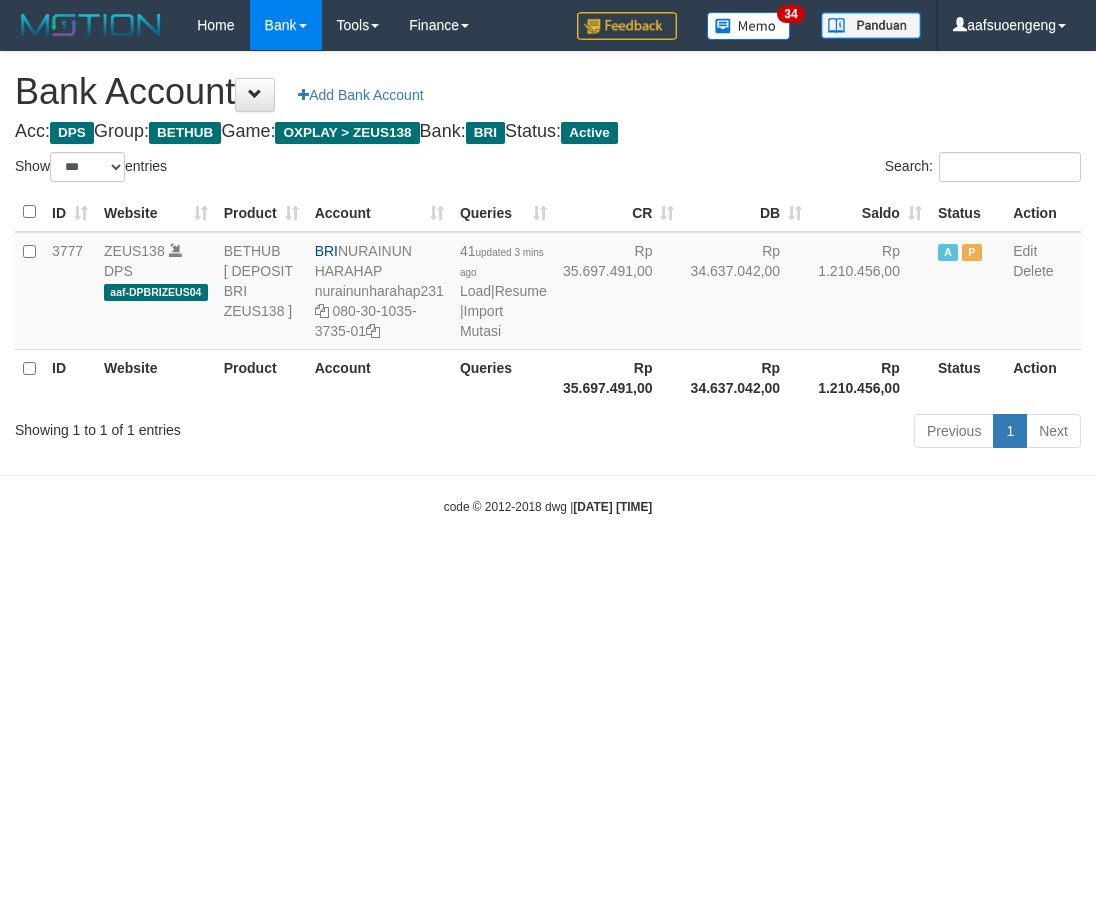 select on "***" 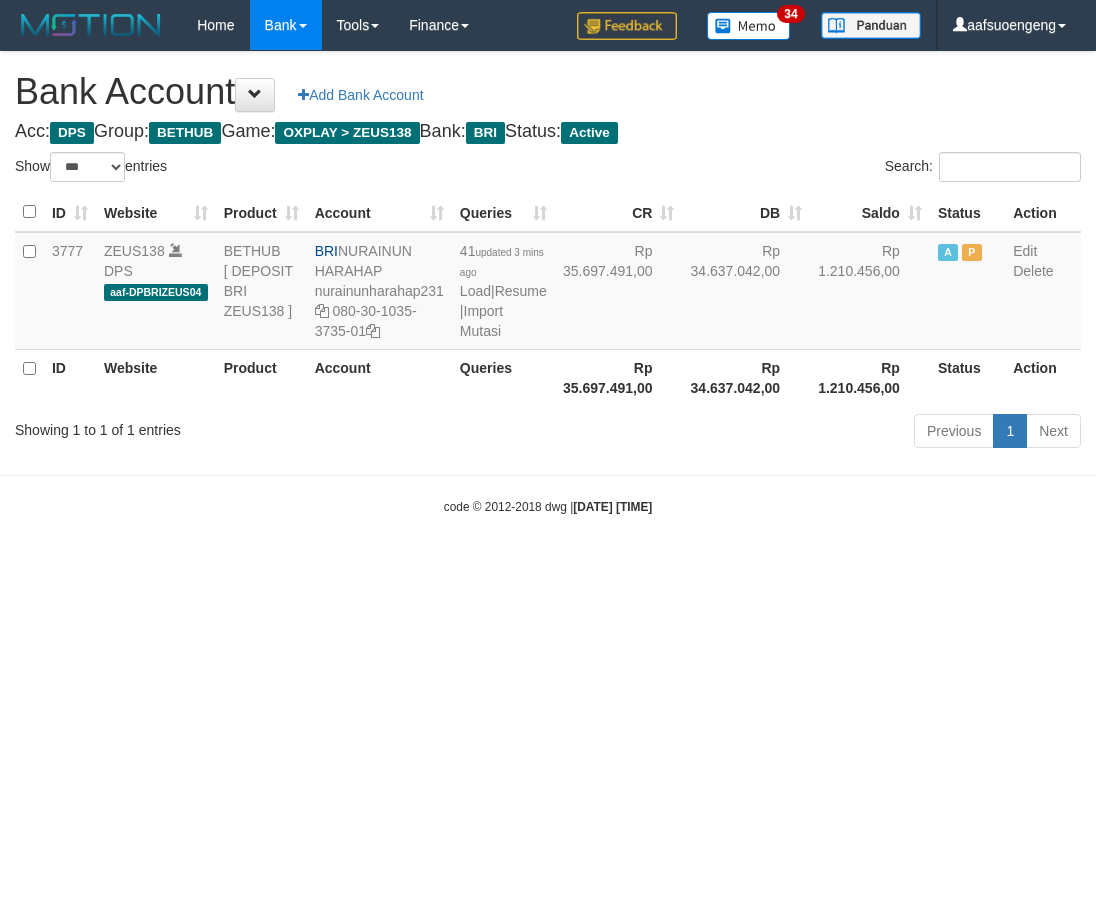 scroll, scrollTop: 0, scrollLeft: 0, axis: both 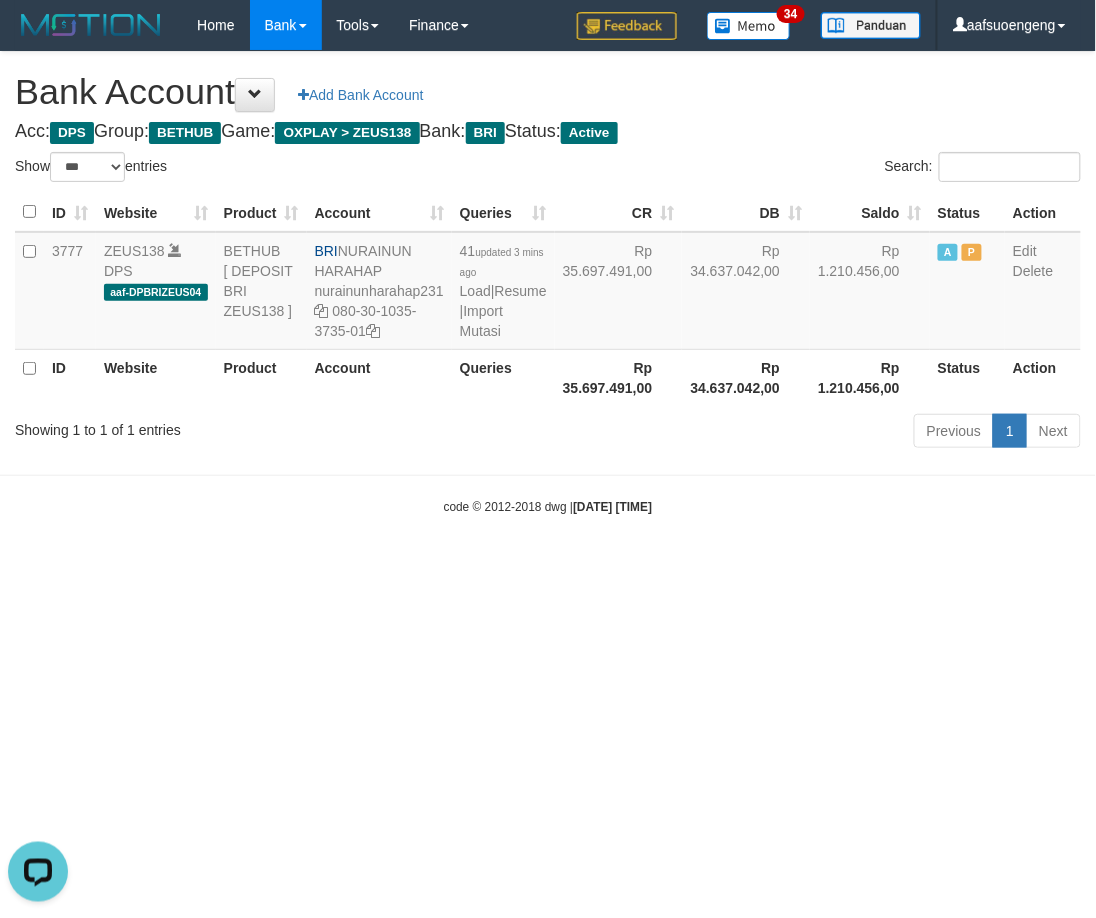 drag, startPoint x: 323, startPoint y: 613, endPoint x: 340, endPoint y: 625, distance: 20.808653 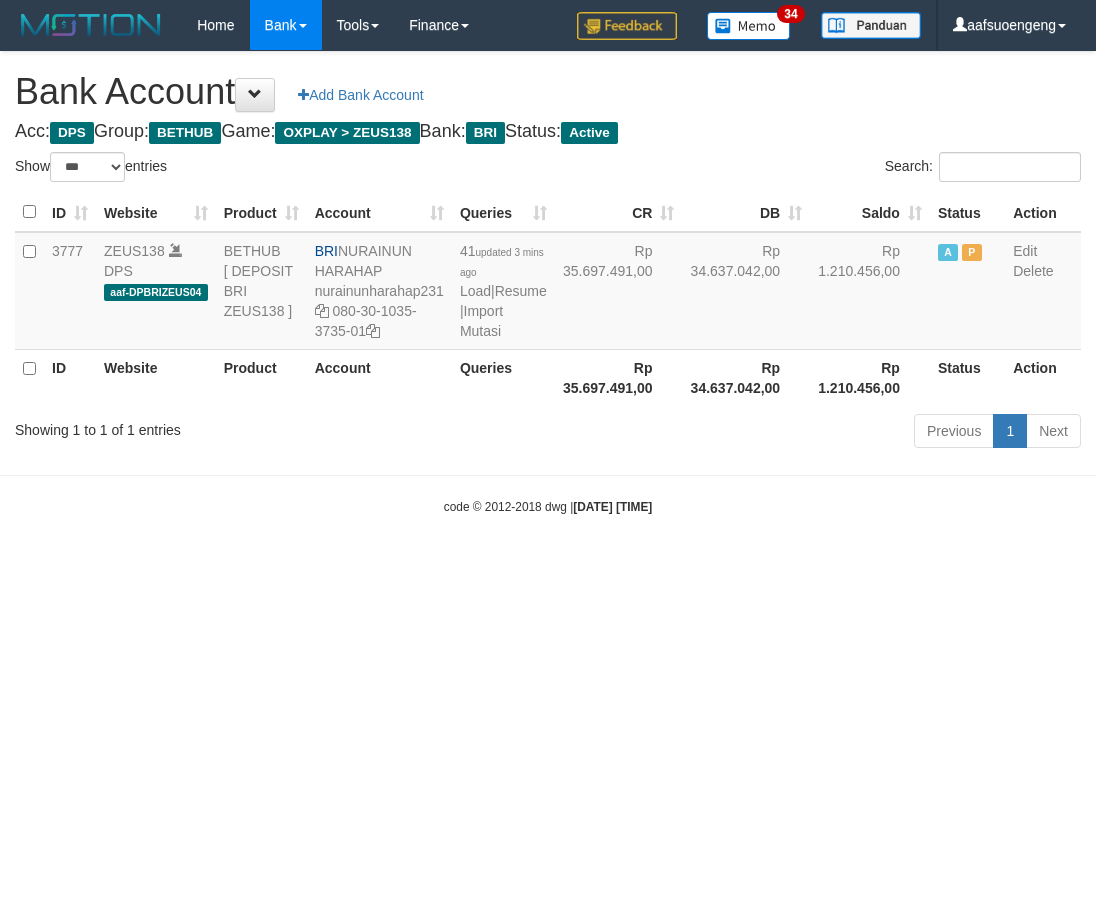 select on "***" 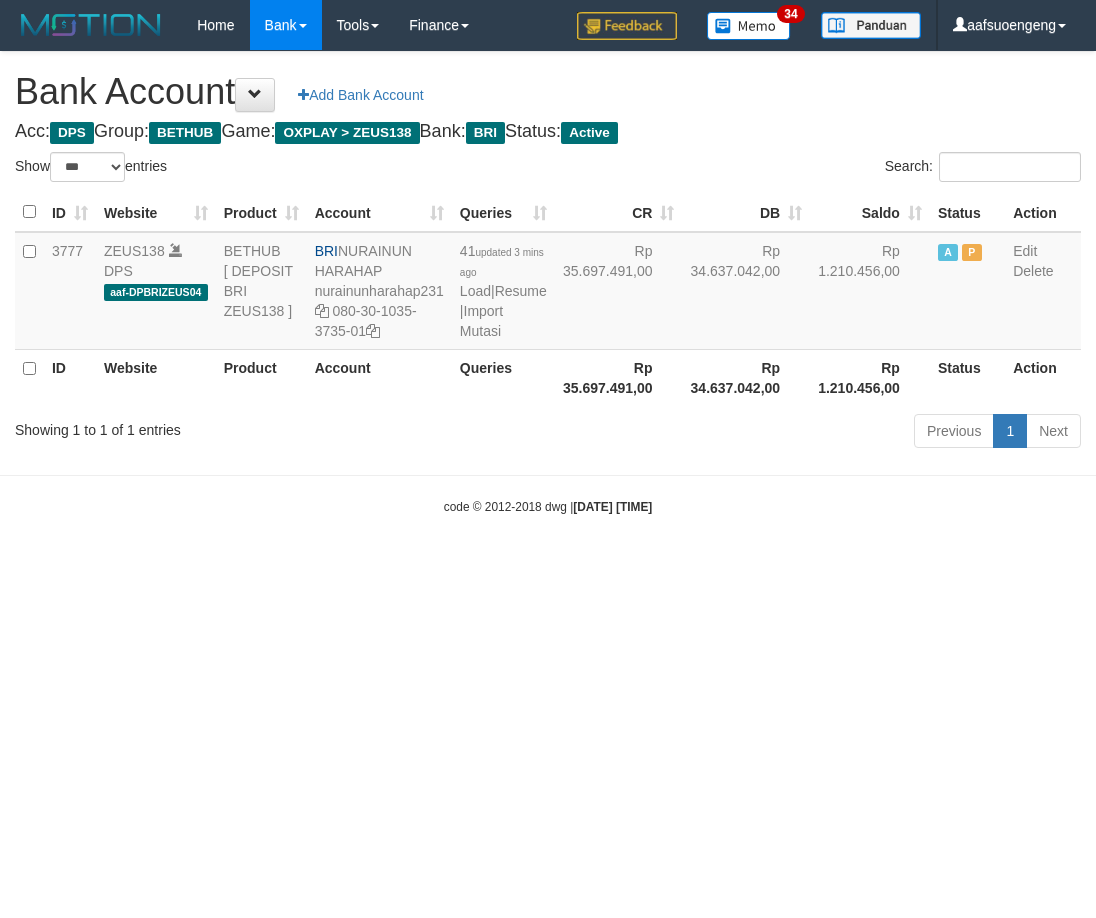 scroll, scrollTop: 0, scrollLeft: 0, axis: both 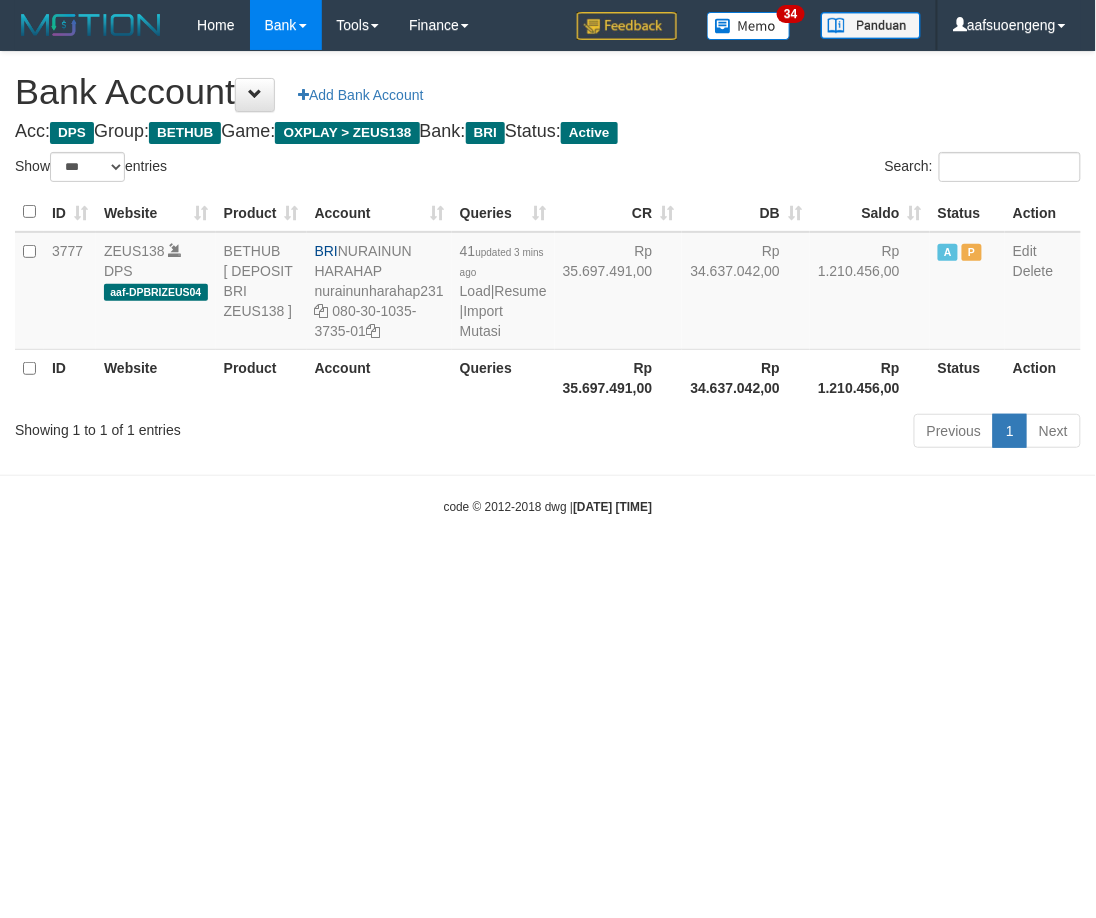 click on "Toggle navigation
Home
Bank
Account List
Mutasi Bank
Search
Sync
Tools
Suspicious Trans
Finance
Financial Data
aafsuoengeng
My Profile
Log Out
34" at bounding box center (548, 283) 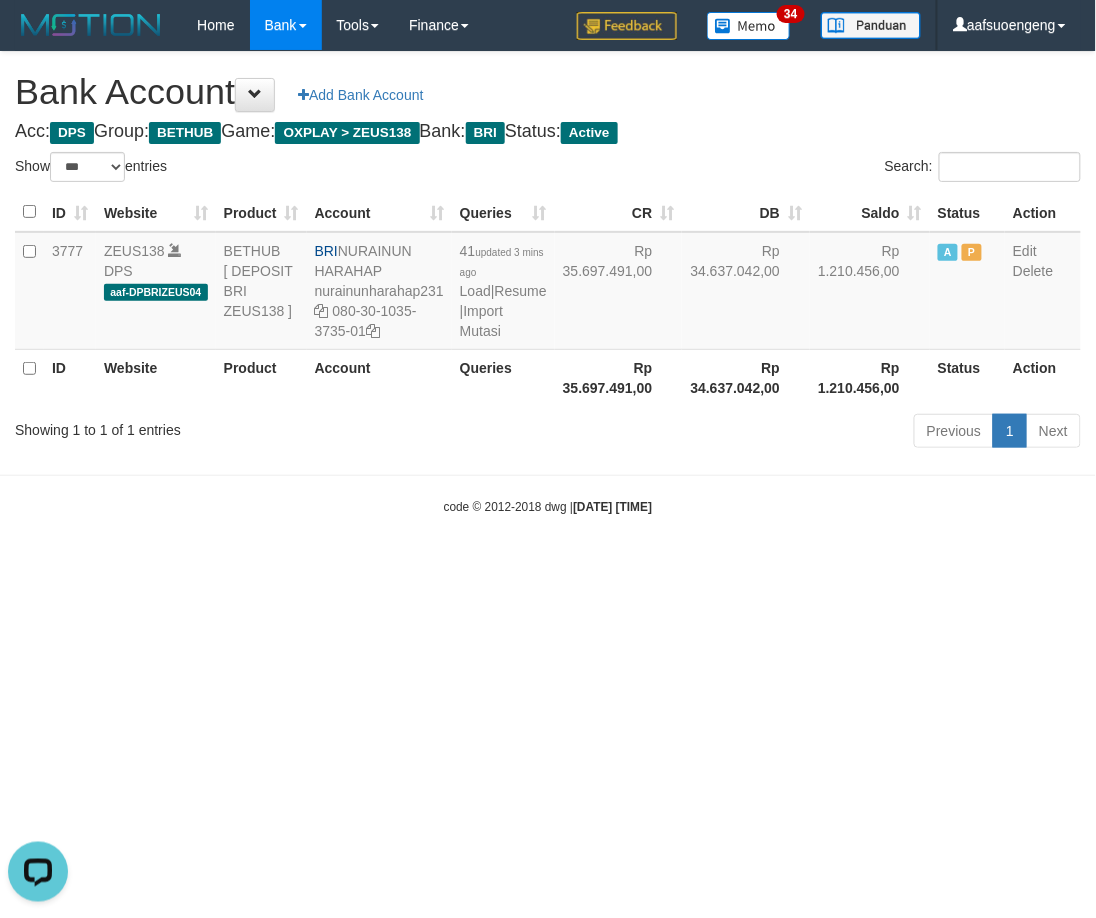 scroll, scrollTop: 0, scrollLeft: 0, axis: both 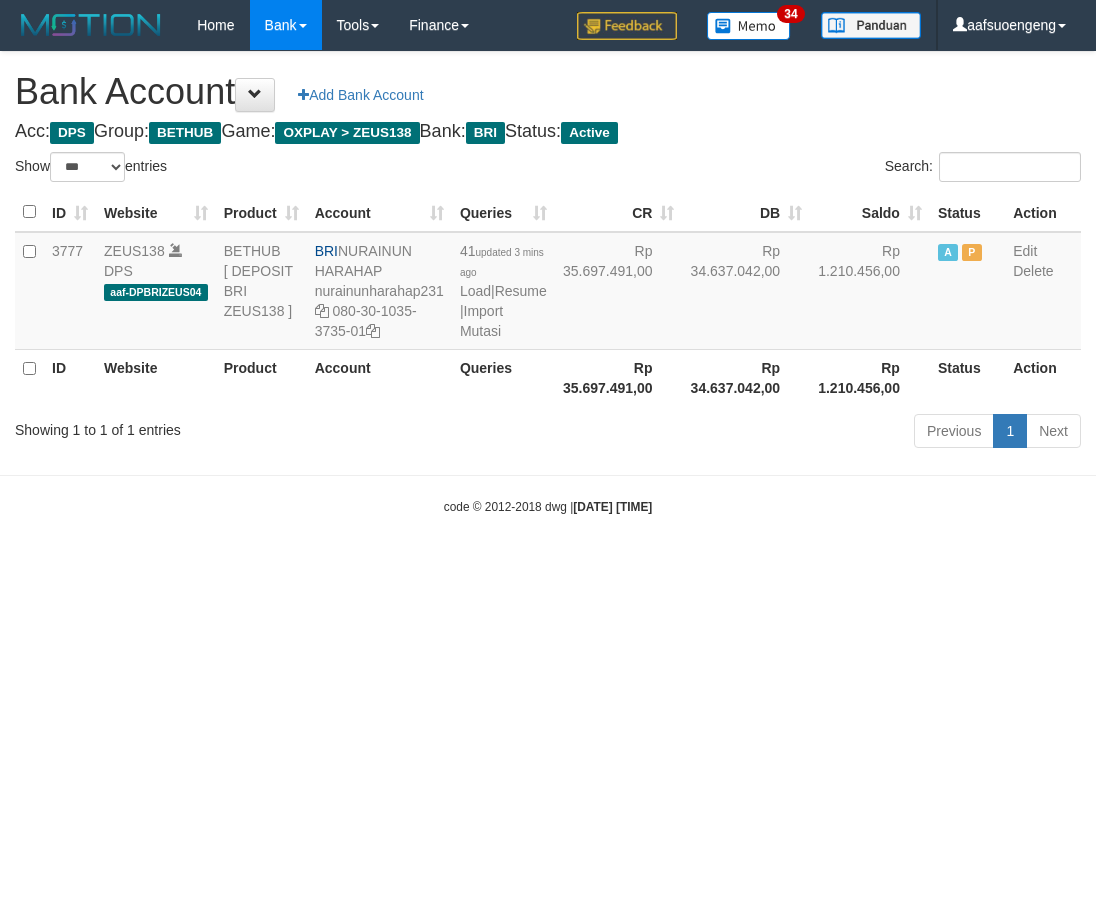 select on "***" 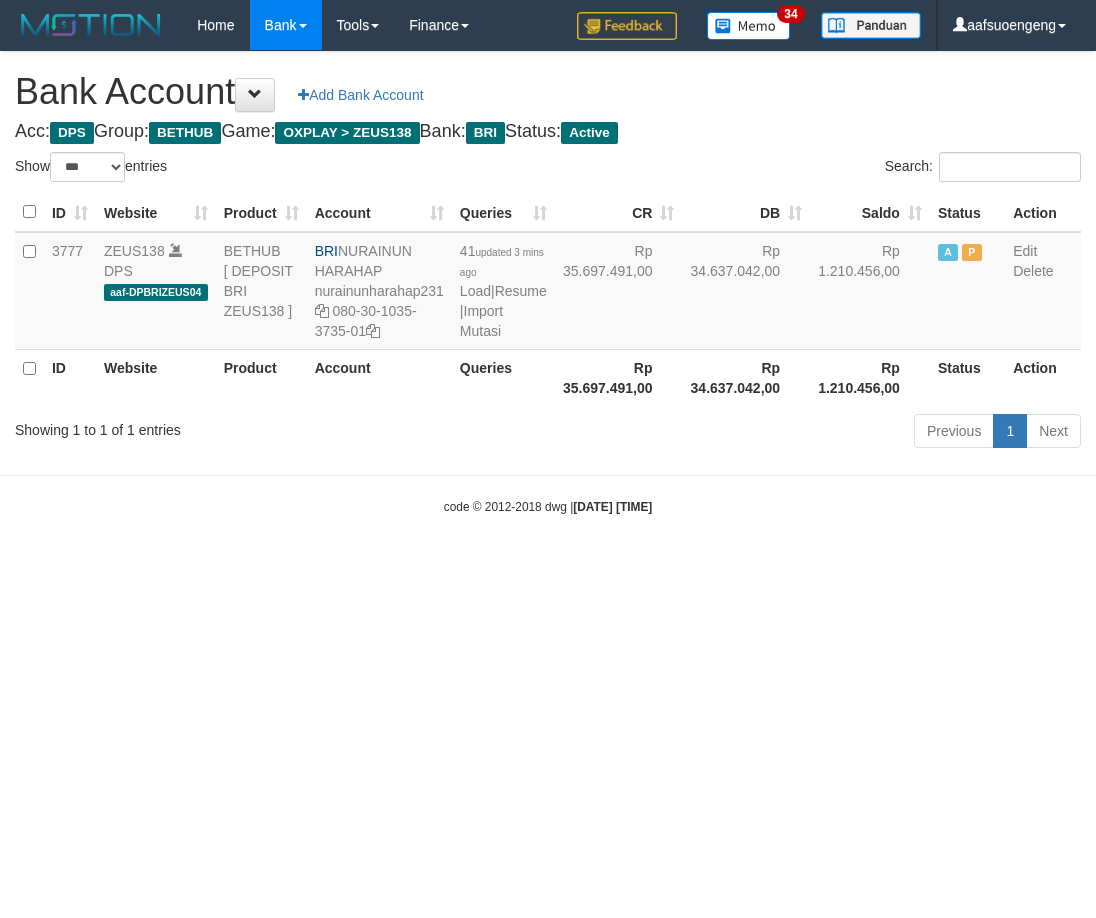scroll, scrollTop: 0, scrollLeft: 0, axis: both 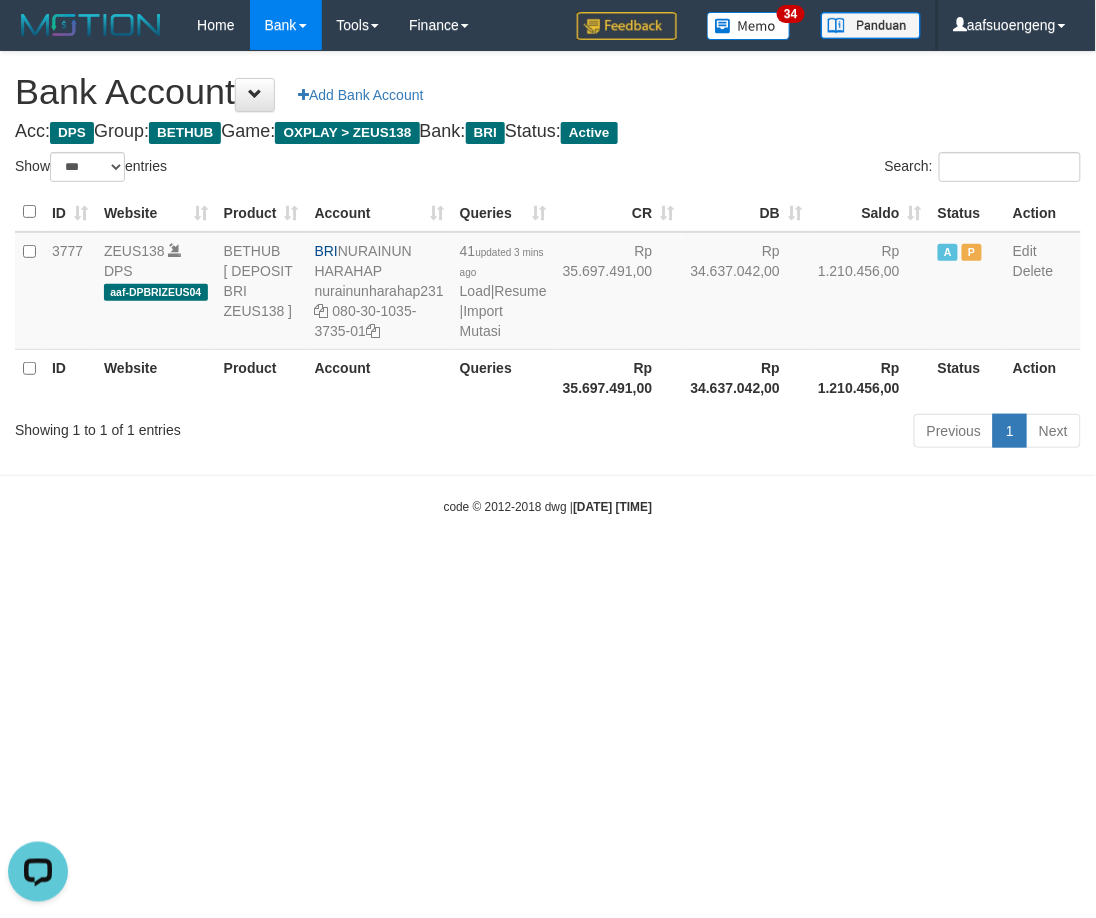 click on "Toggle navigation
Home
Bank
Account List
Mutasi Bank
Search
Sync
Tools
Suspicious Trans
Finance
Financial Data
aafsuoengeng
My Profile
Log Out
34" at bounding box center [548, 283] 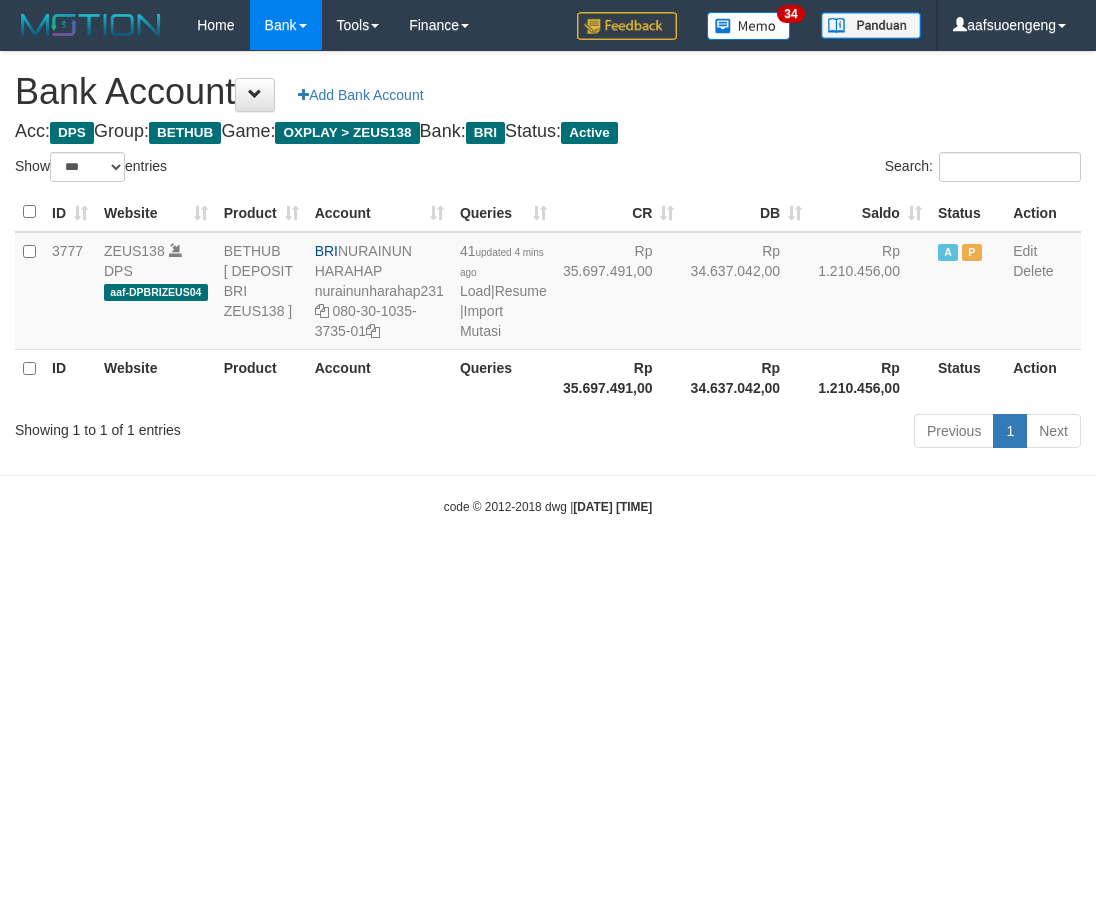 select on "***" 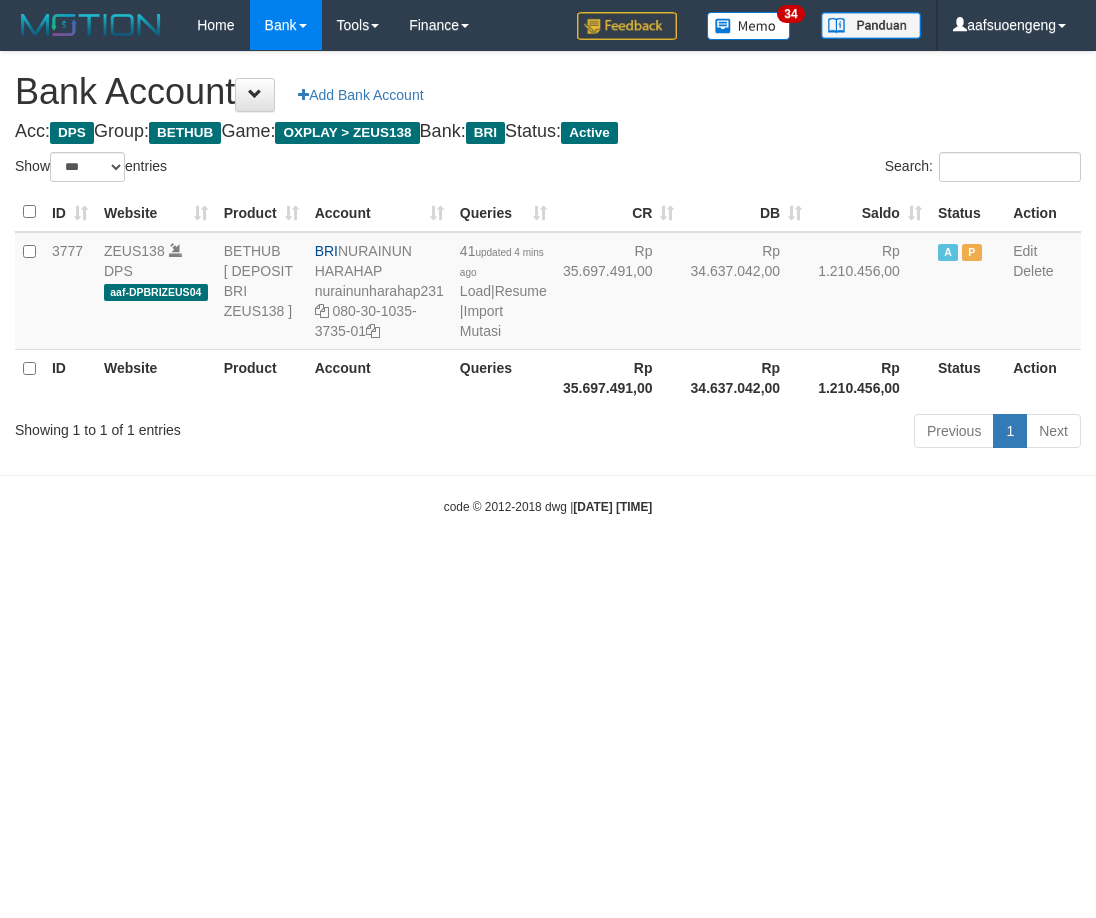 scroll, scrollTop: 0, scrollLeft: 0, axis: both 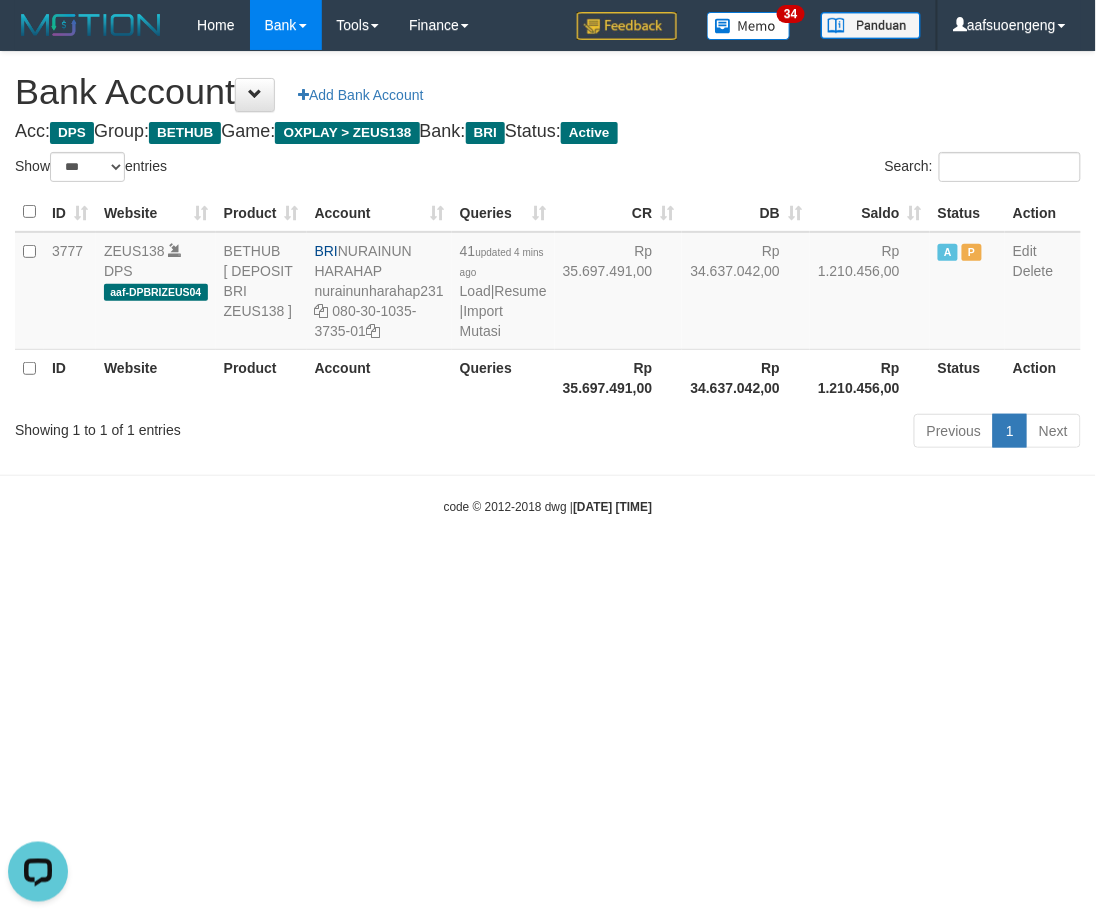 click on "Toggle navigation
Home
Bank
Account List
Mutasi Bank
Search
Sync
Tools
Suspicious Trans
Finance
Financial Data
aafsuoengeng
My Profile
Log Out
34" at bounding box center (548, 283) 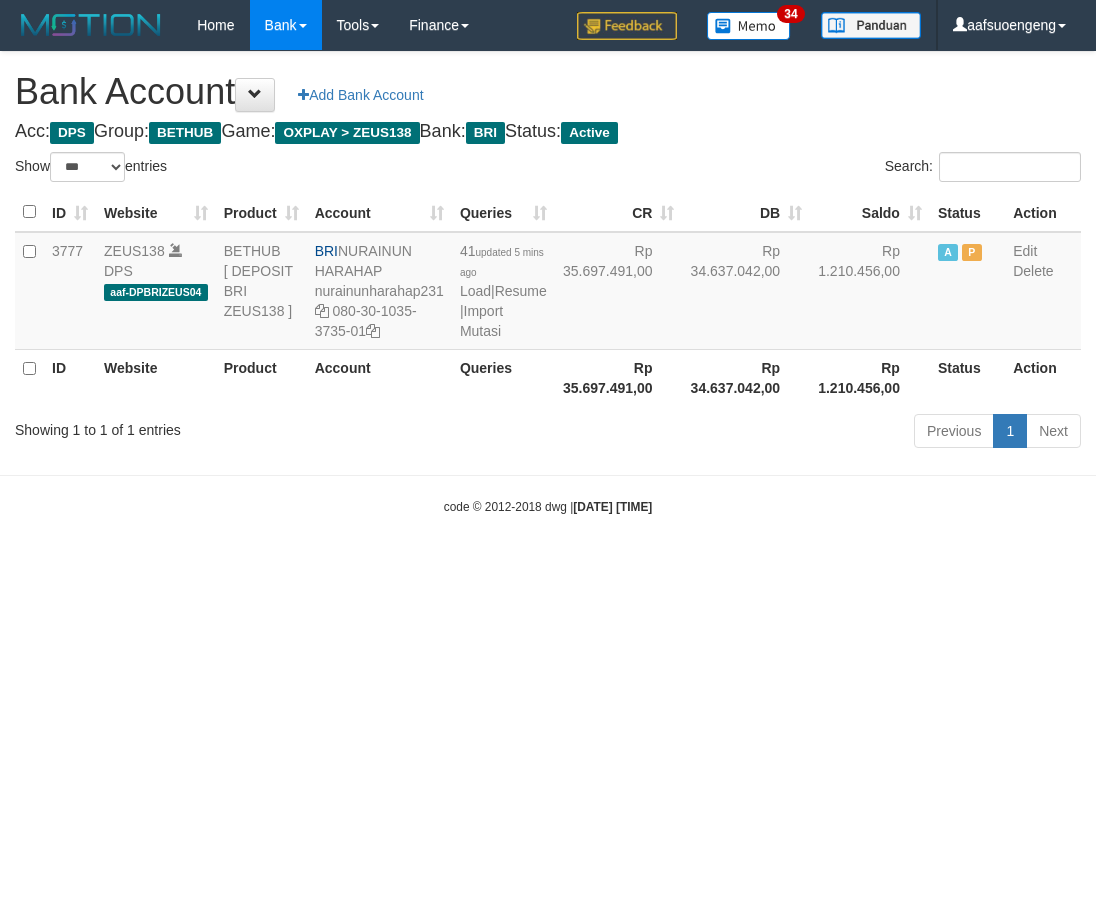 select on "***" 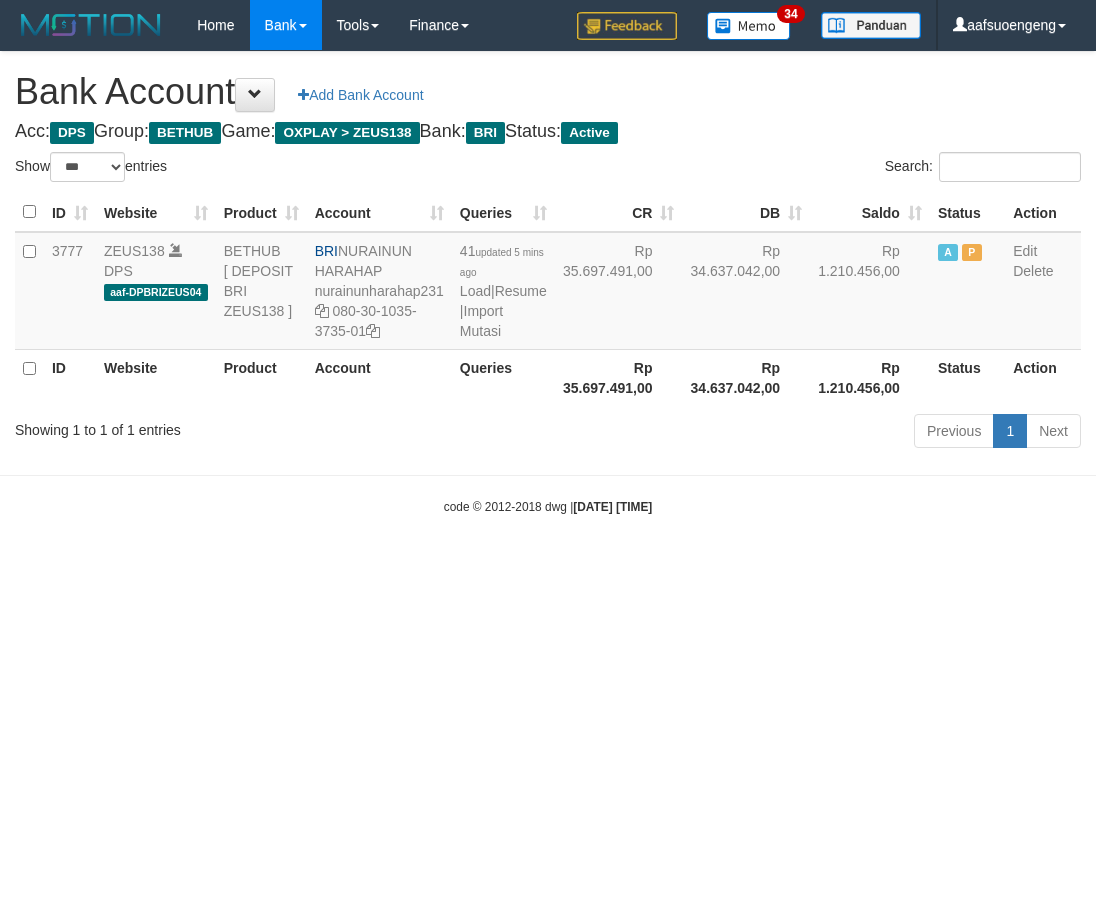 scroll, scrollTop: 0, scrollLeft: 0, axis: both 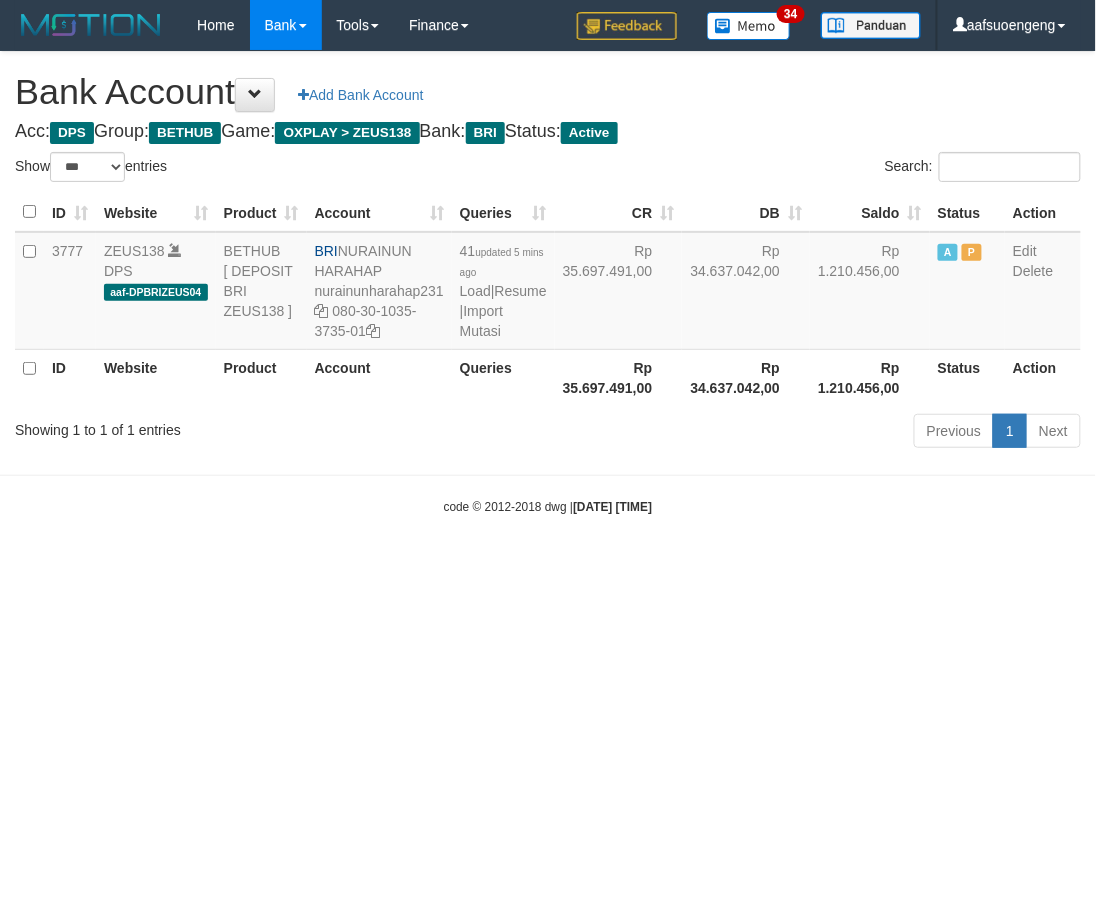 click on "Toggle navigation
Home
Bank
Account List
Mutasi Bank
Search
Sync
Tools
Suspicious Trans
Finance
Financial Data
aafsuoengeng
My Profile
Log Out
34" at bounding box center (548, 283) 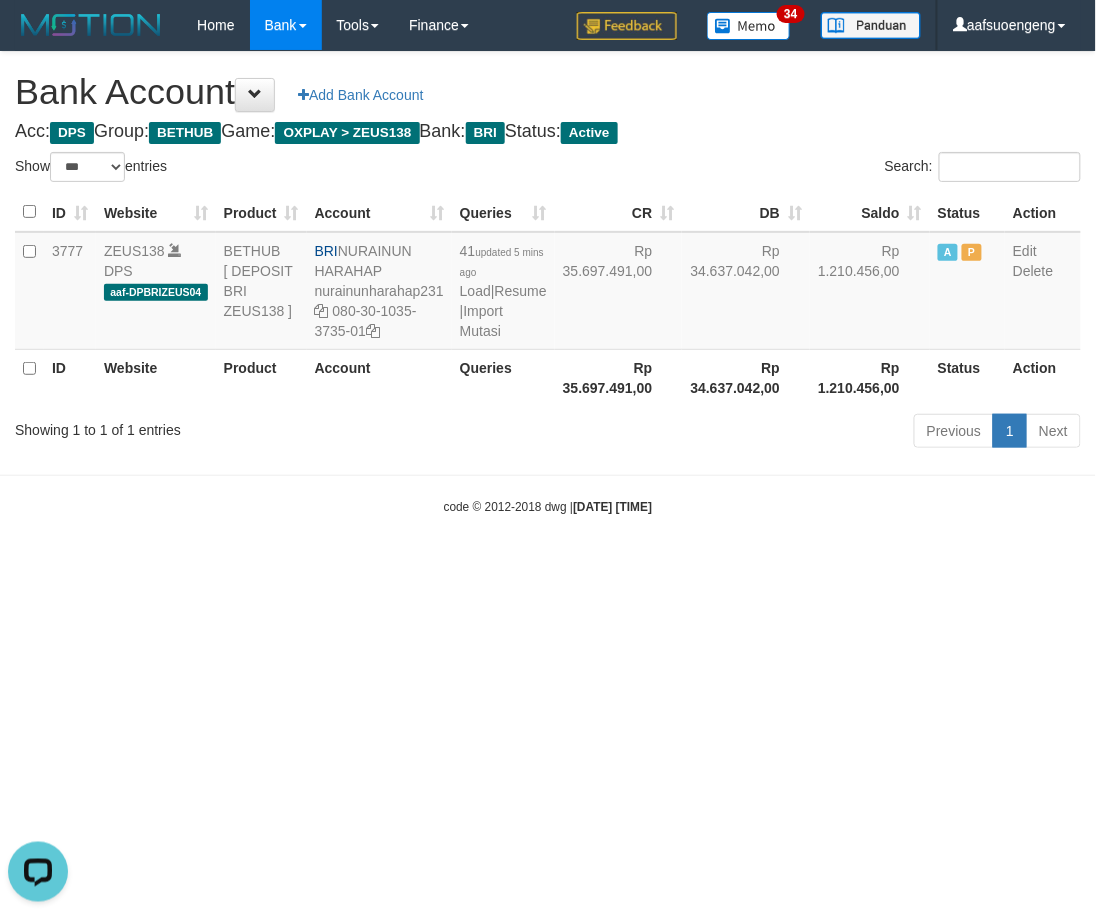 scroll, scrollTop: 0, scrollLeft: 0, axis: both 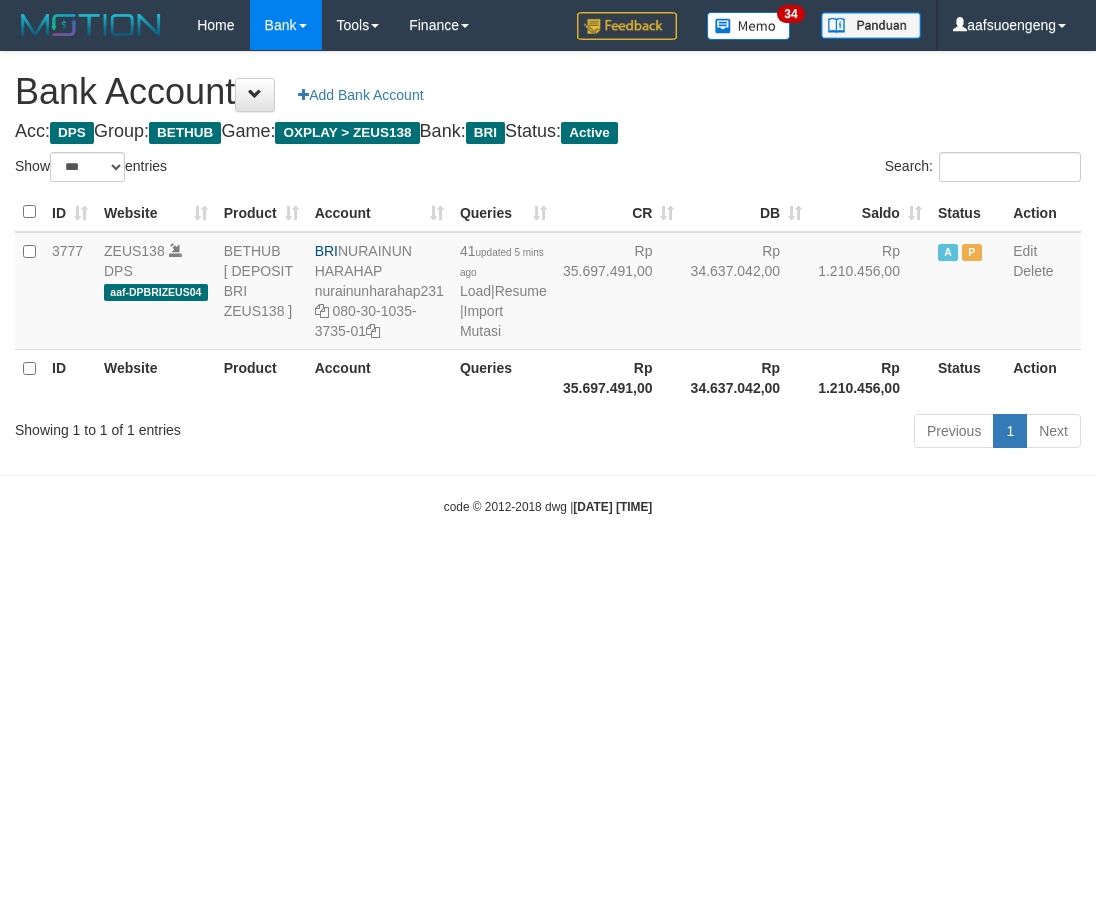 select on "***" 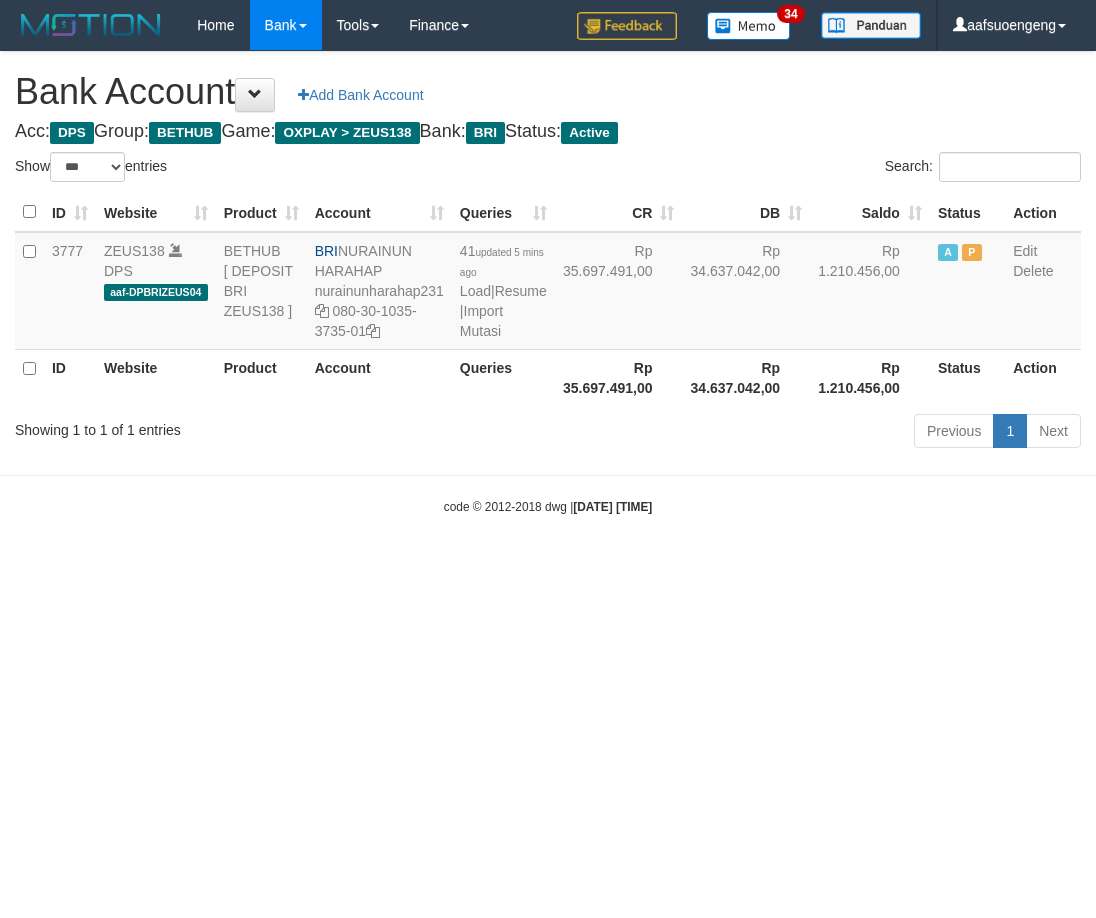scroll, scrollTop: 0, scrollLeft: 0, axis: both 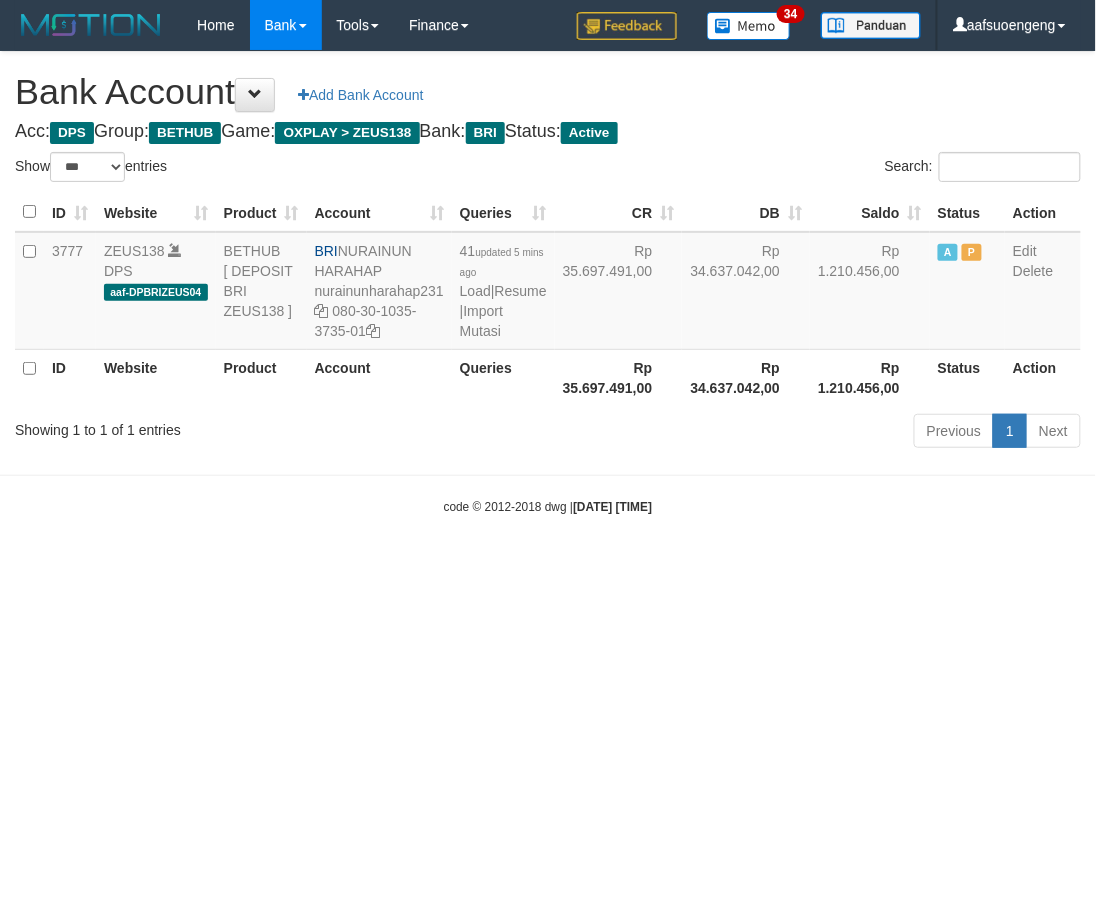 click on "Toggle navigation
Home
Bank
Account List
Mutasi Bank
Search
Sync
Tools
Suspicious Trans
Finance
Financial Data
aafsuoengeng
My Profile
Log Out
34" at bounding box center [548, 283] 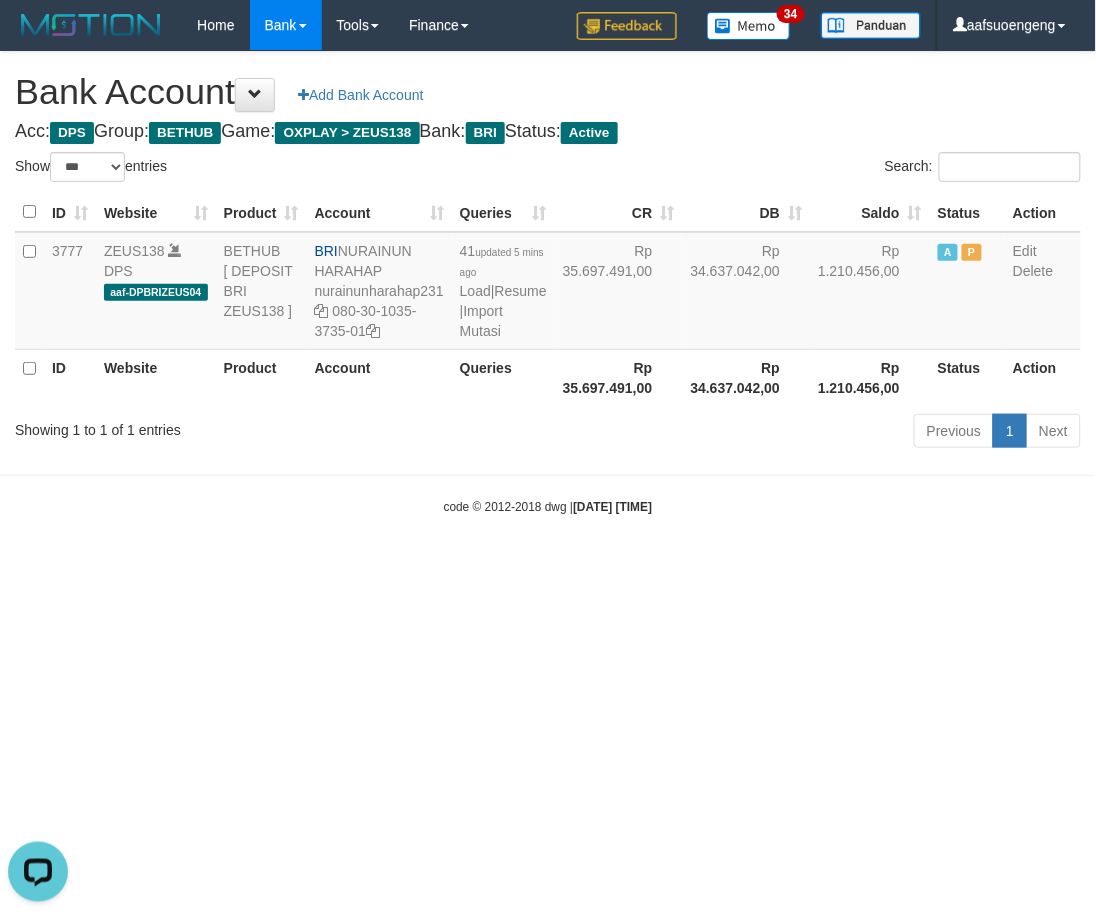 scroll, scrollTop: 0, scrollLeft: 0, axis: both 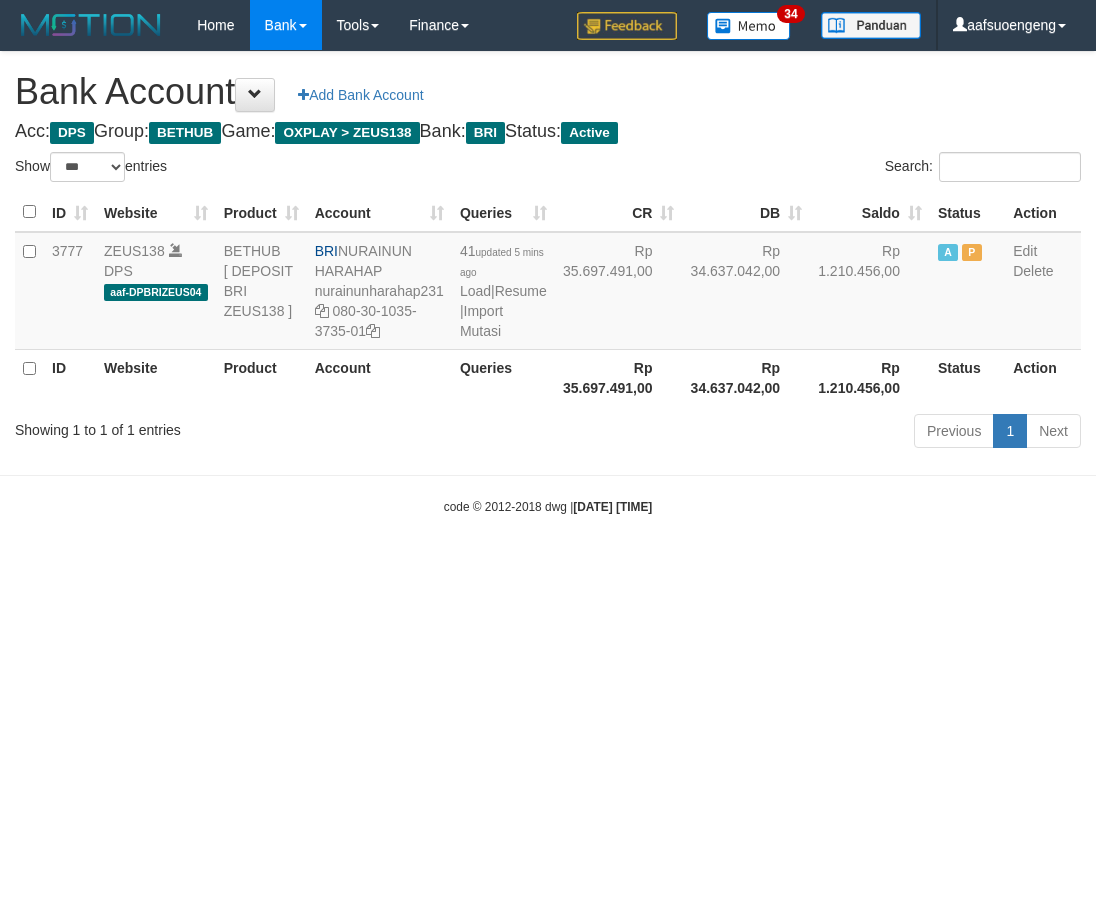 select on "***" 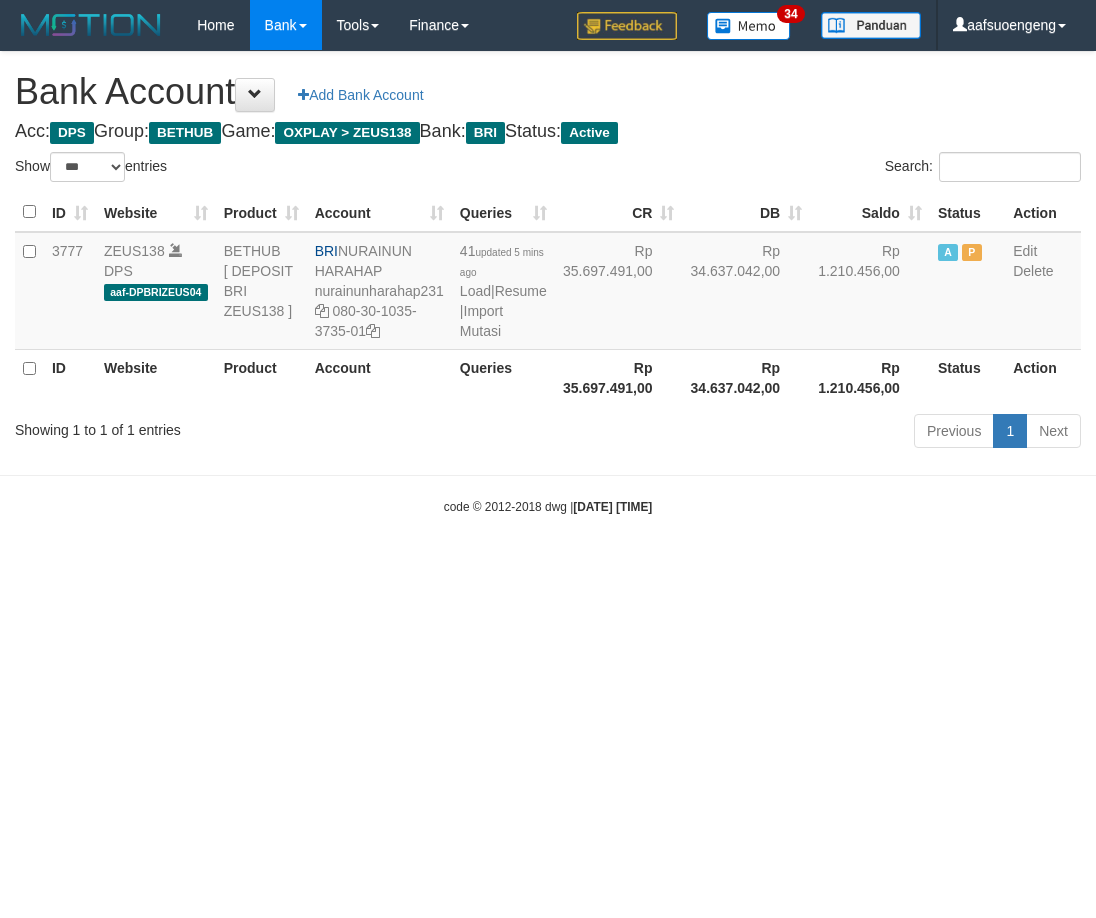 scroll, scrollTop: 0, scrollLeft: 0, axis: both 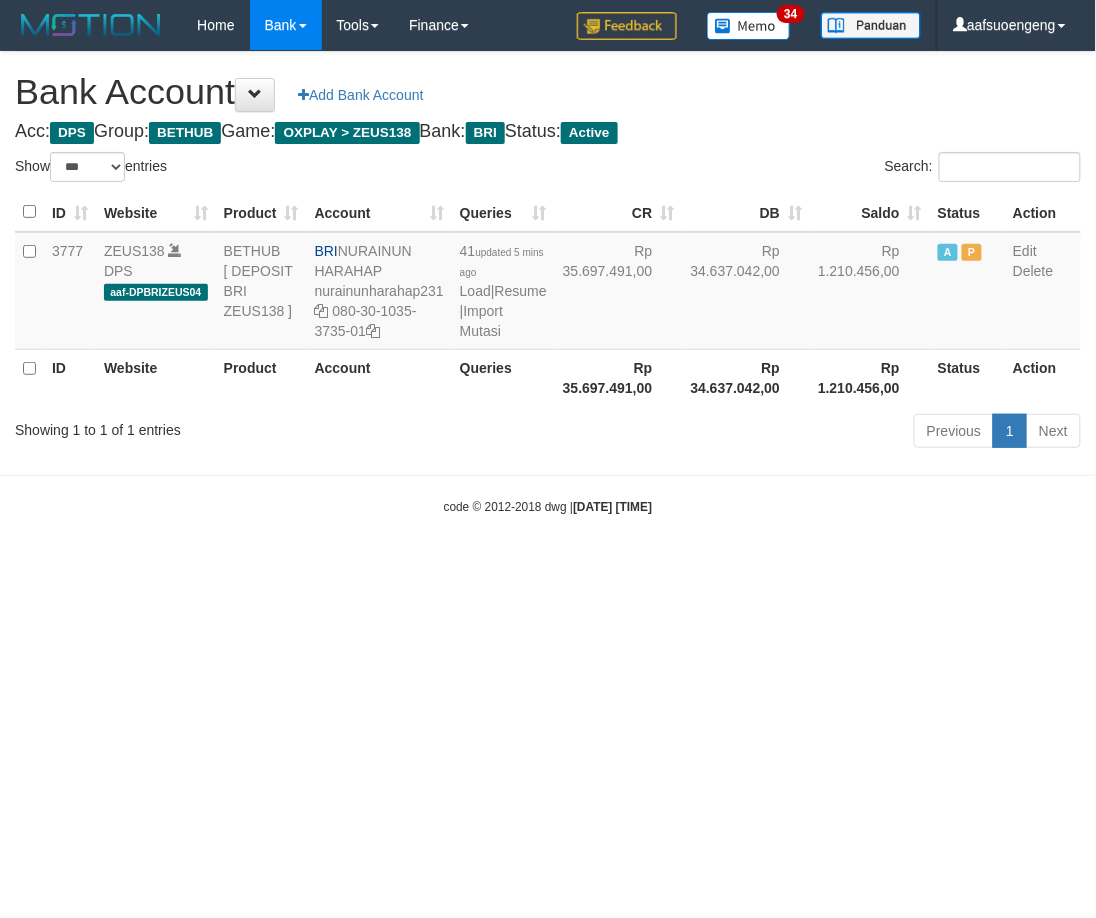 click on "Toggle navigation
Home
Bank
Account List
Mutasi Bank
Search
Sync
Tools
Suspicious Trans
Finance
Financial Data
aafsuoengeng
My Profile
Log Out
34" at bounding box center (548, 283) 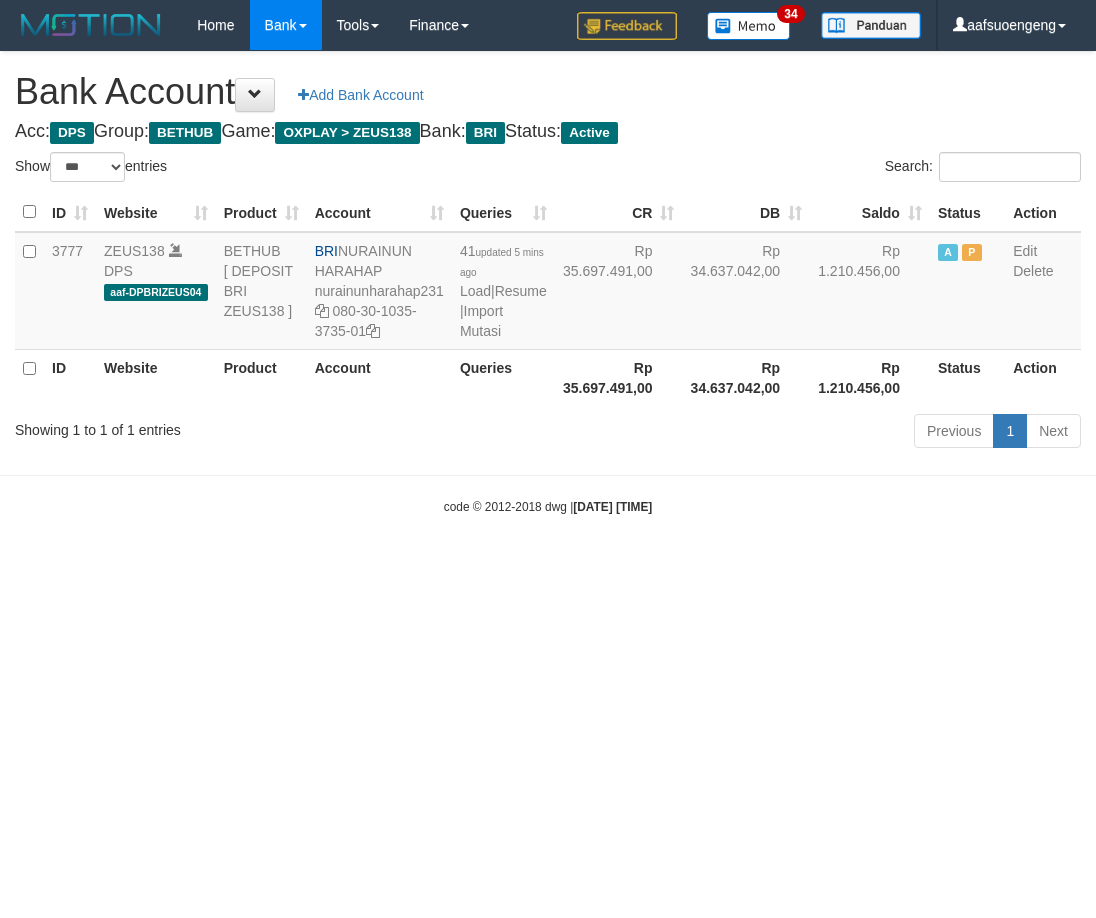 select on "***" 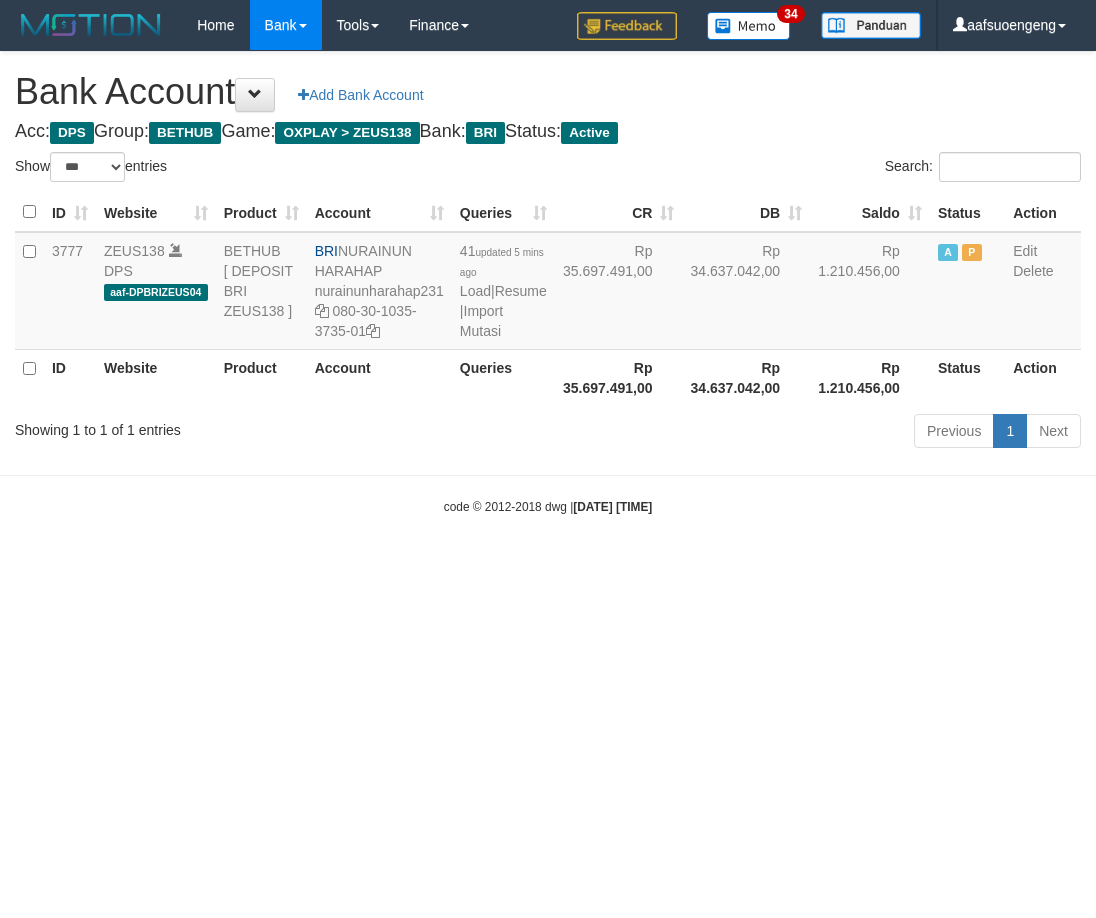 scroll, scrollTop: 0, scrollLeft: 0, axis: both 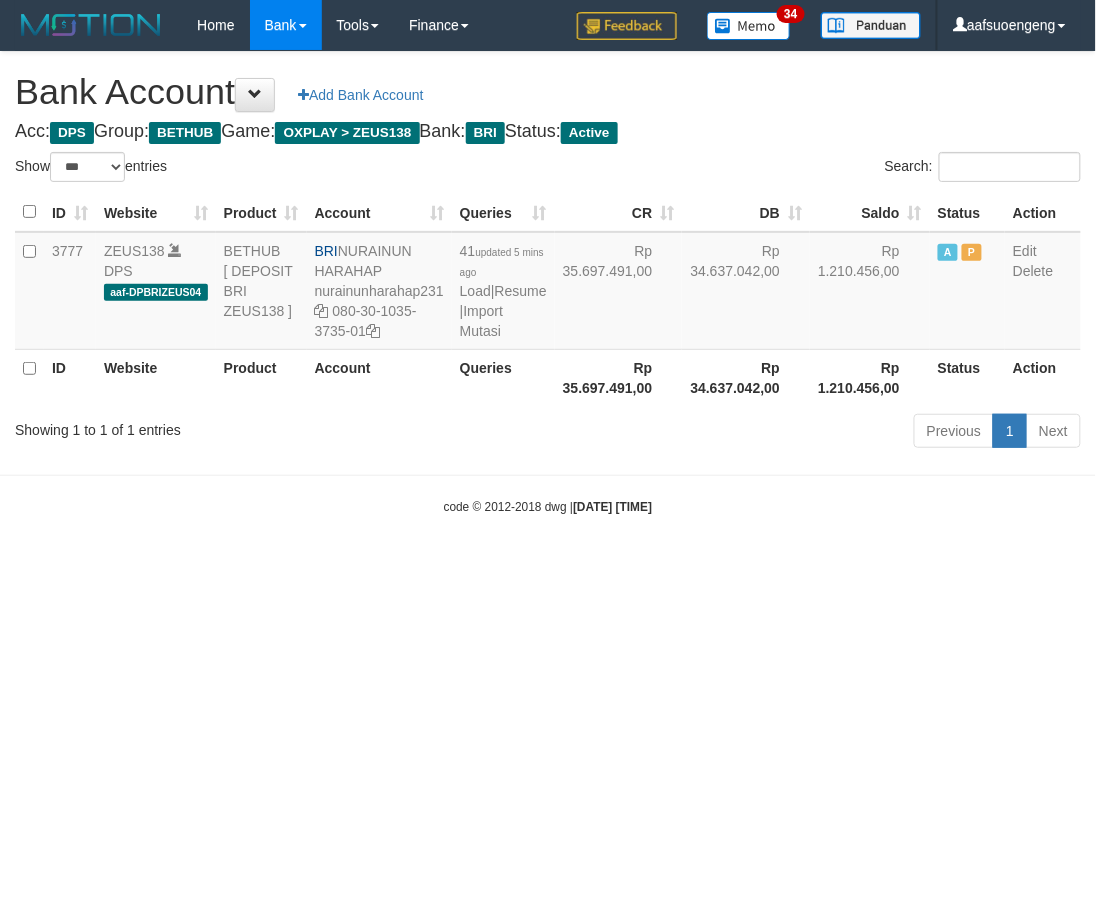 click on "Toggle navigation
Home
Bank
Account List
Mutasi Bank
Search
Sync
Tools
Suspicious Trans
Finance
Financial Data
aafsuoengeng
My Profile
Log Out
34" at bounding box center (548, 283) 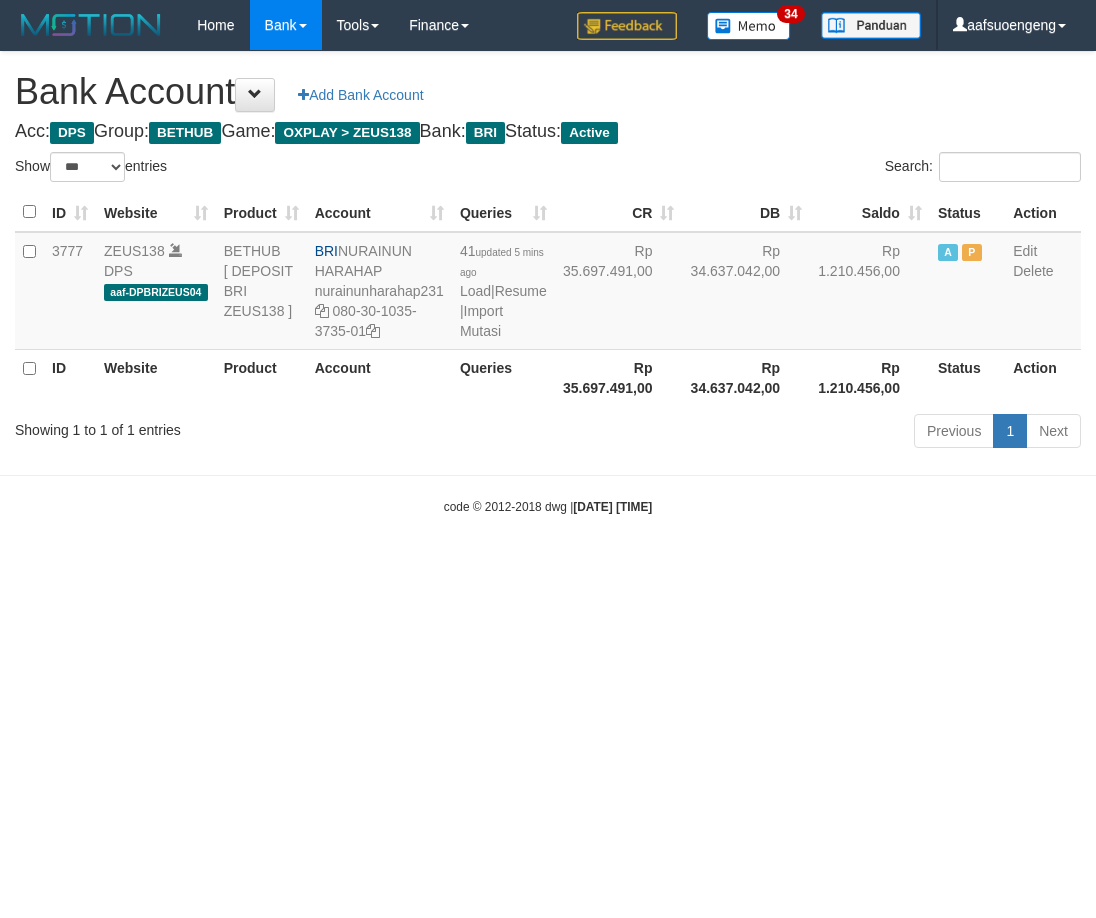 select on "***" 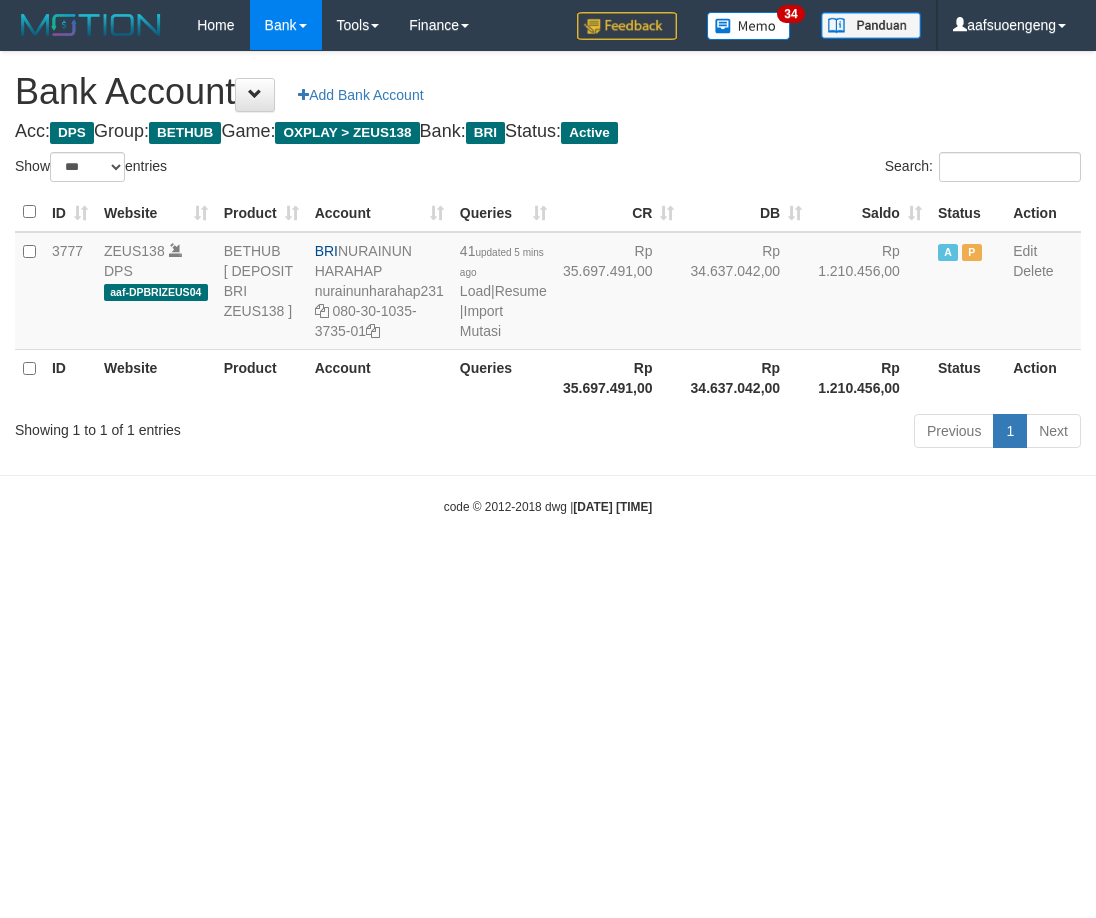 scroll, scrollTop: 0, scrollLeft: 0, axis: both 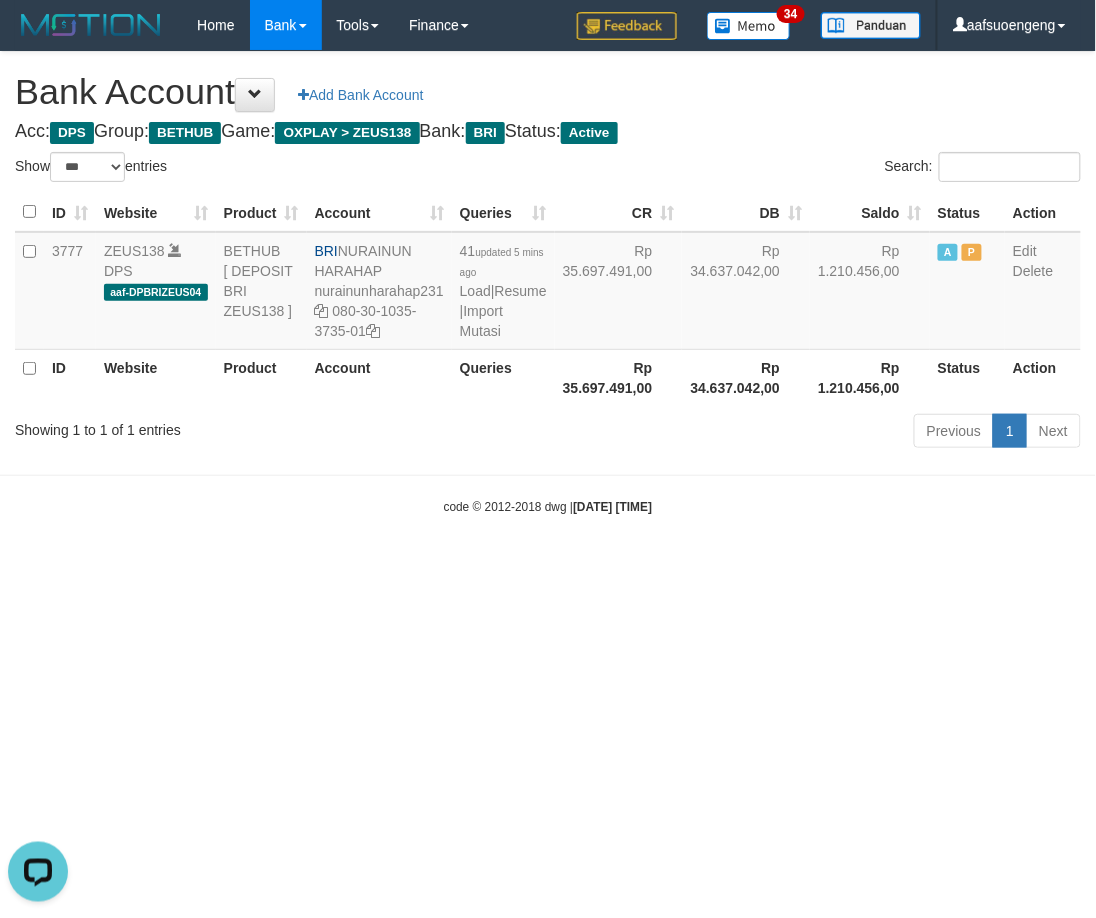 drag, startPoint x: 820, startPoint y: 643, endPoint x: 802, endPoint y: 648, distance: 18.681541 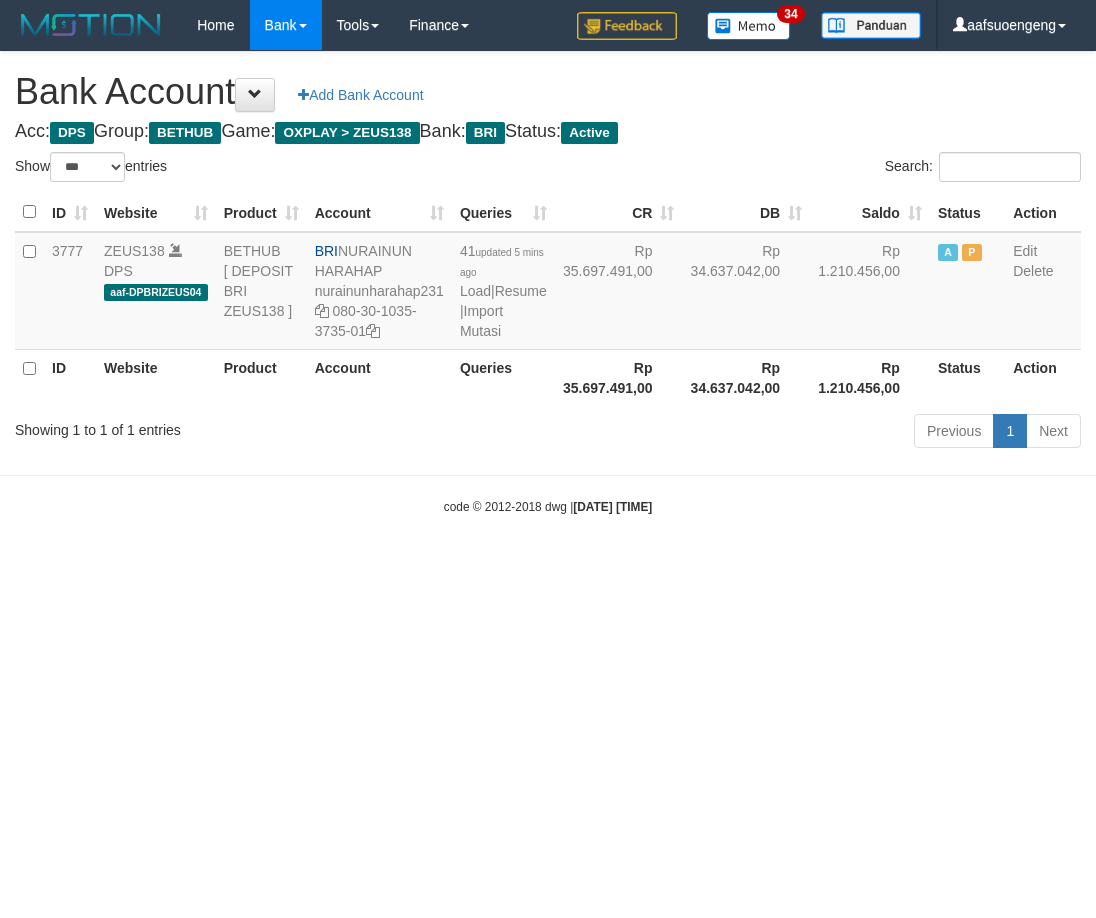select on "***" 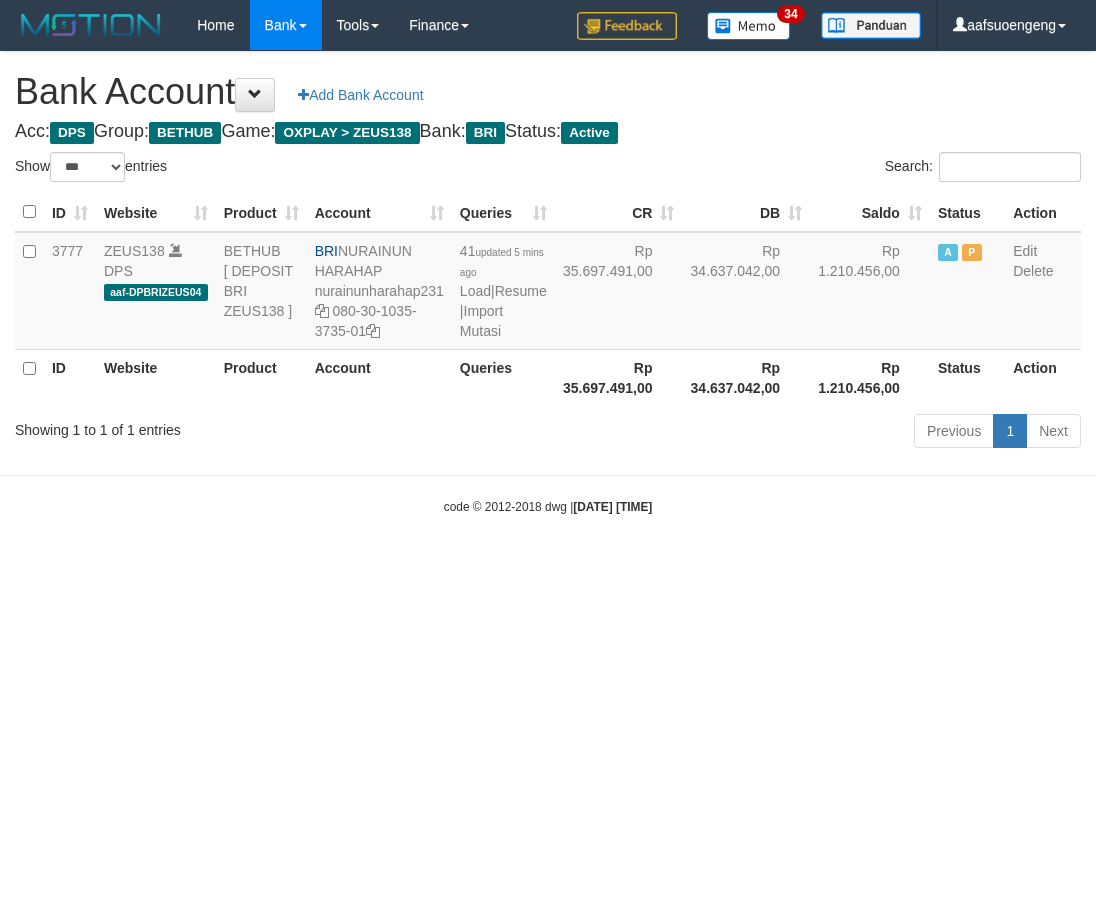 scroll, scrollTop: 0, scrollLeft: 0, axis: both 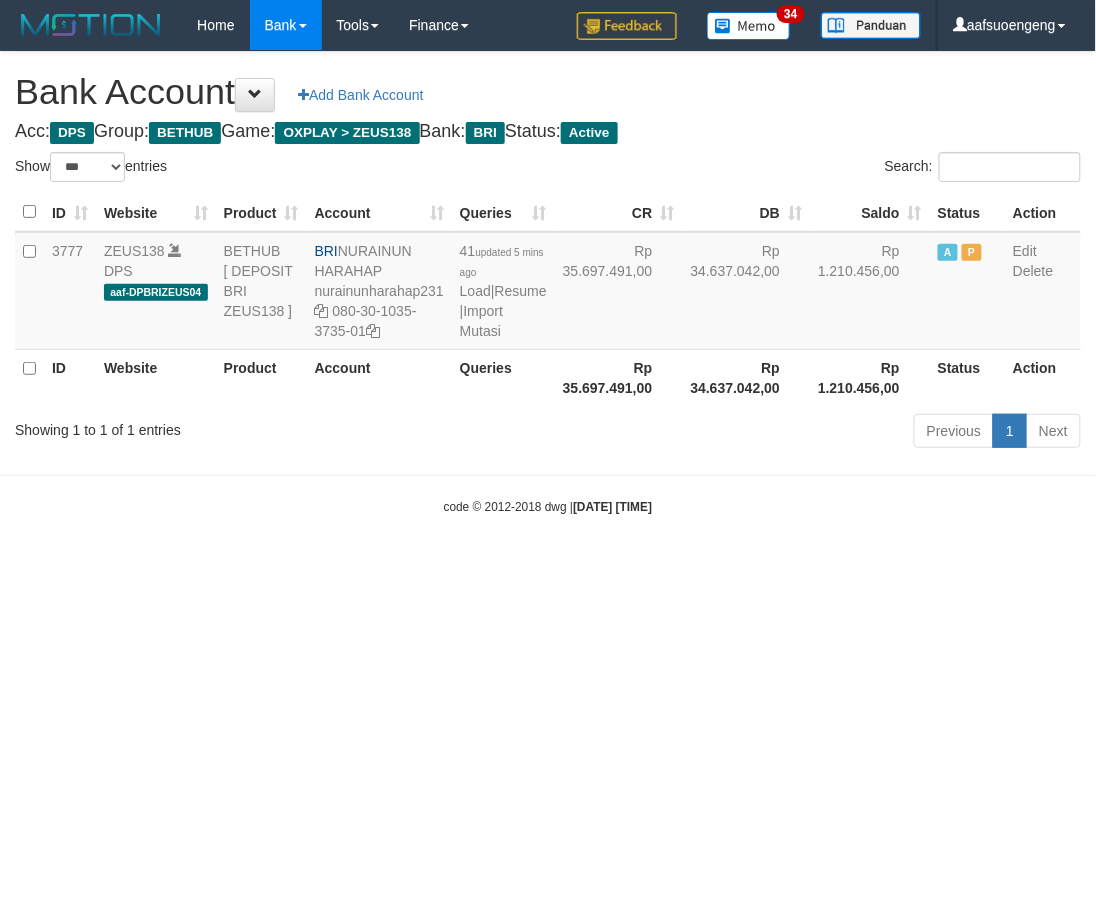 click on "Toggle navigation
Home
Bank
Account List
Mutasi Bank
Search
Sync
Tools
Suspicious Trans
Finance
Financial Data
aafsuoengeng
My Profile
Log Out
34" at bounding box center (548, 283) 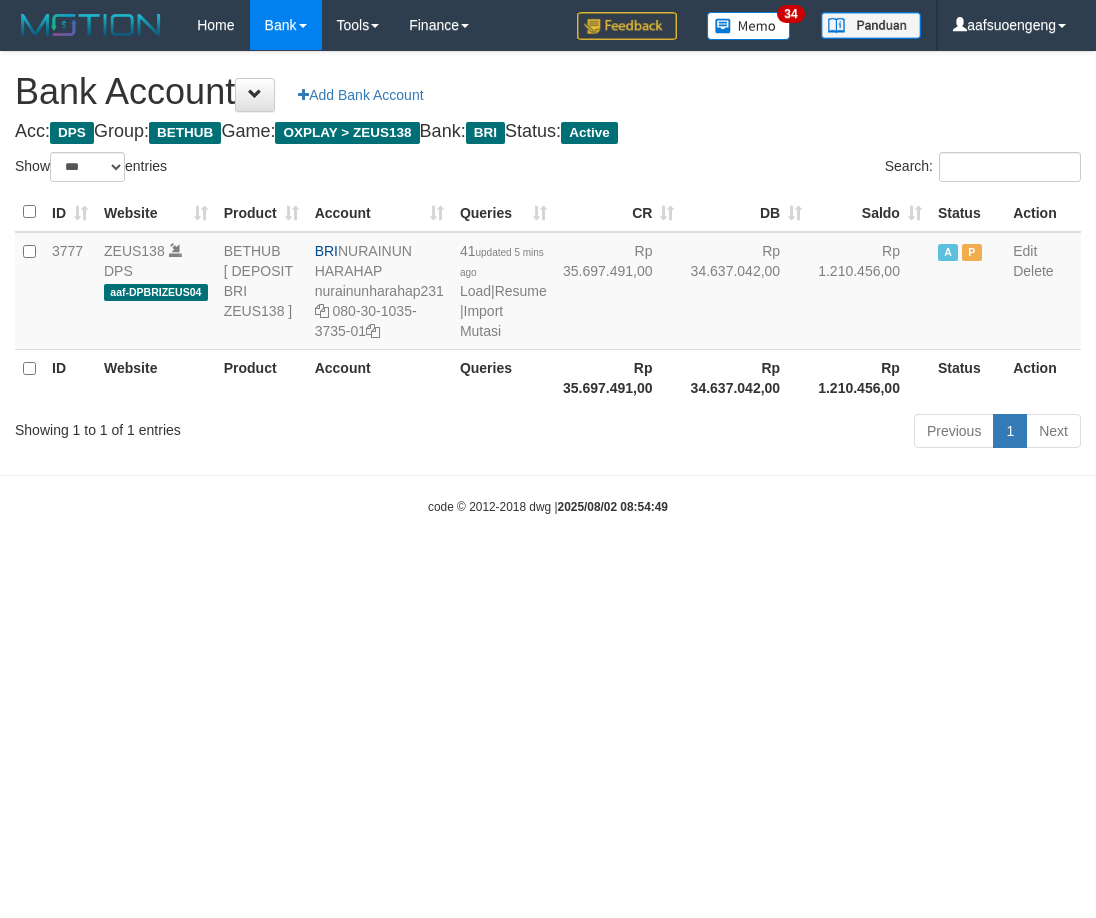 select on "***" 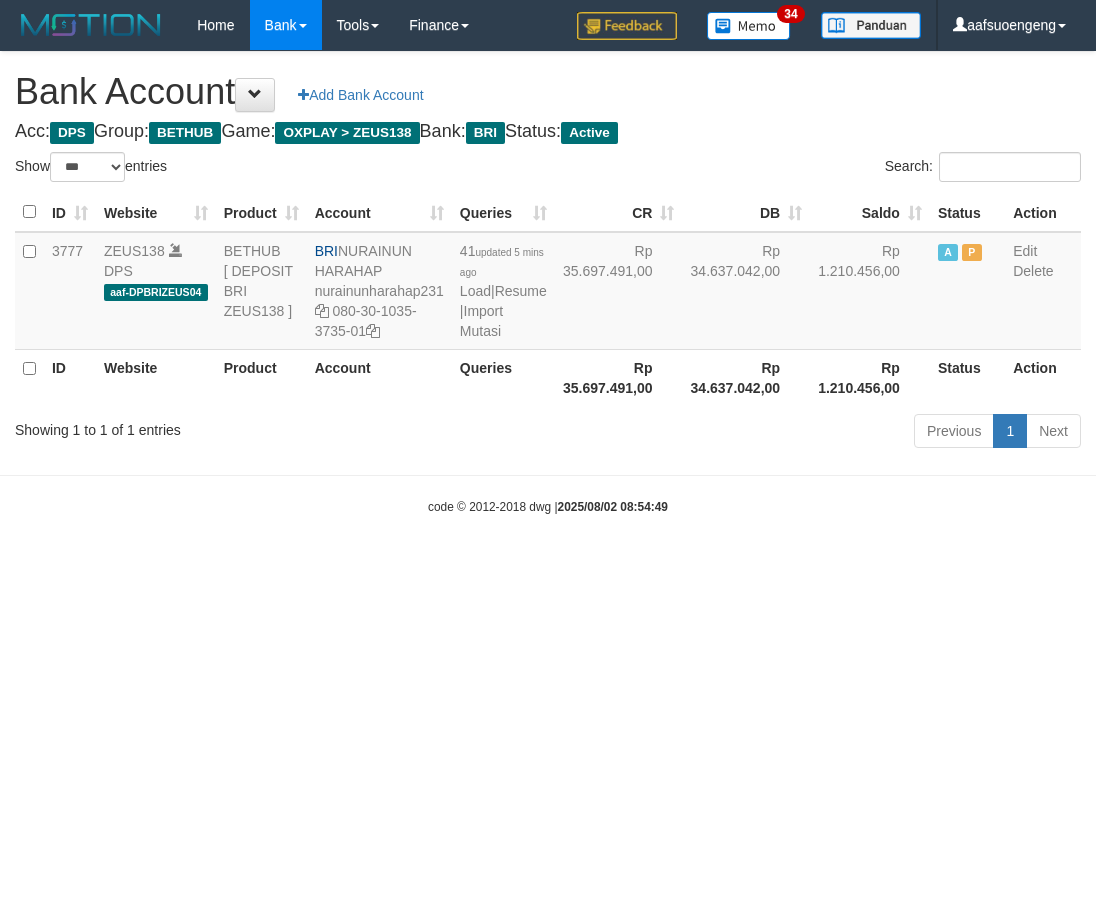 scroll, scrollTop: 0, scrollLeft: 0, axis: both 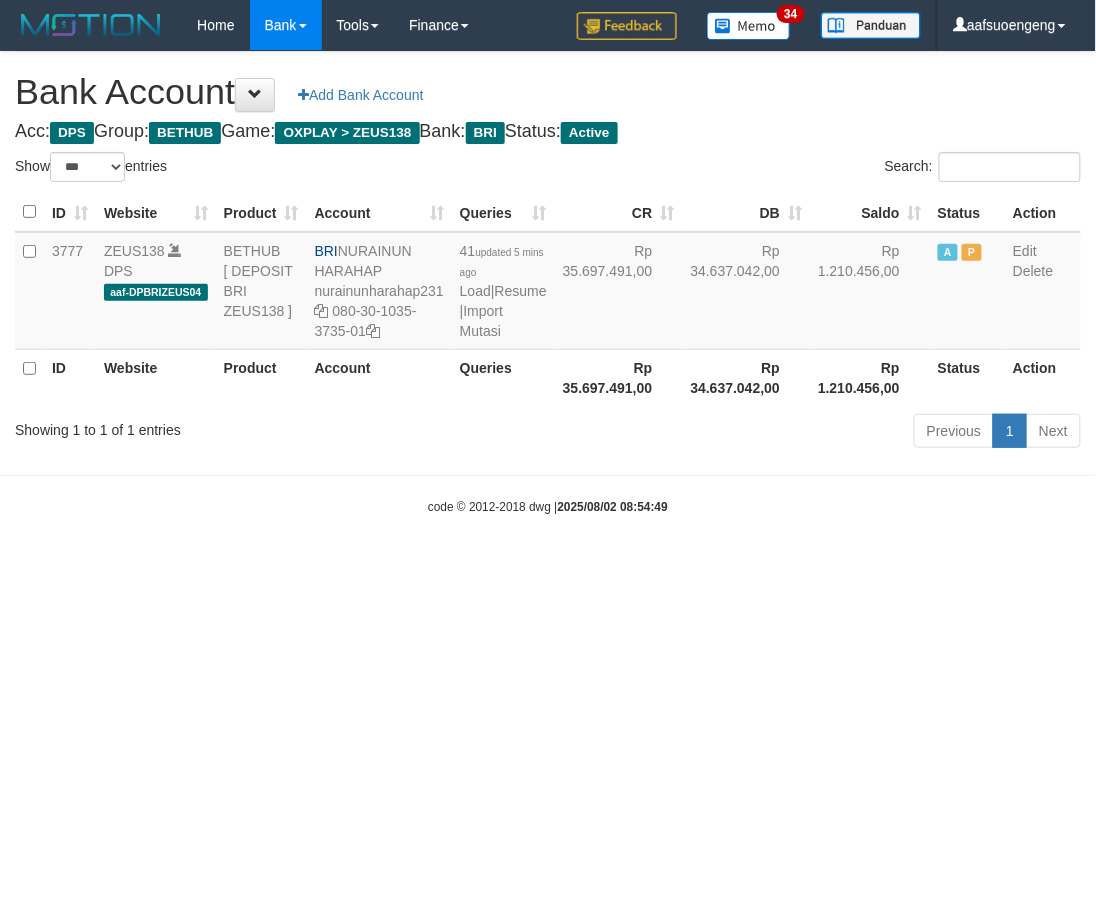 click on "Toggle navigation
Home
Bank
Account List
Mutasi Bank
Search
Sync
Tools
Suspicious Trans
Finance
Financial Data
aafsuoengeng
My Profile
Log Out
34" at bounding box center (548, 283) 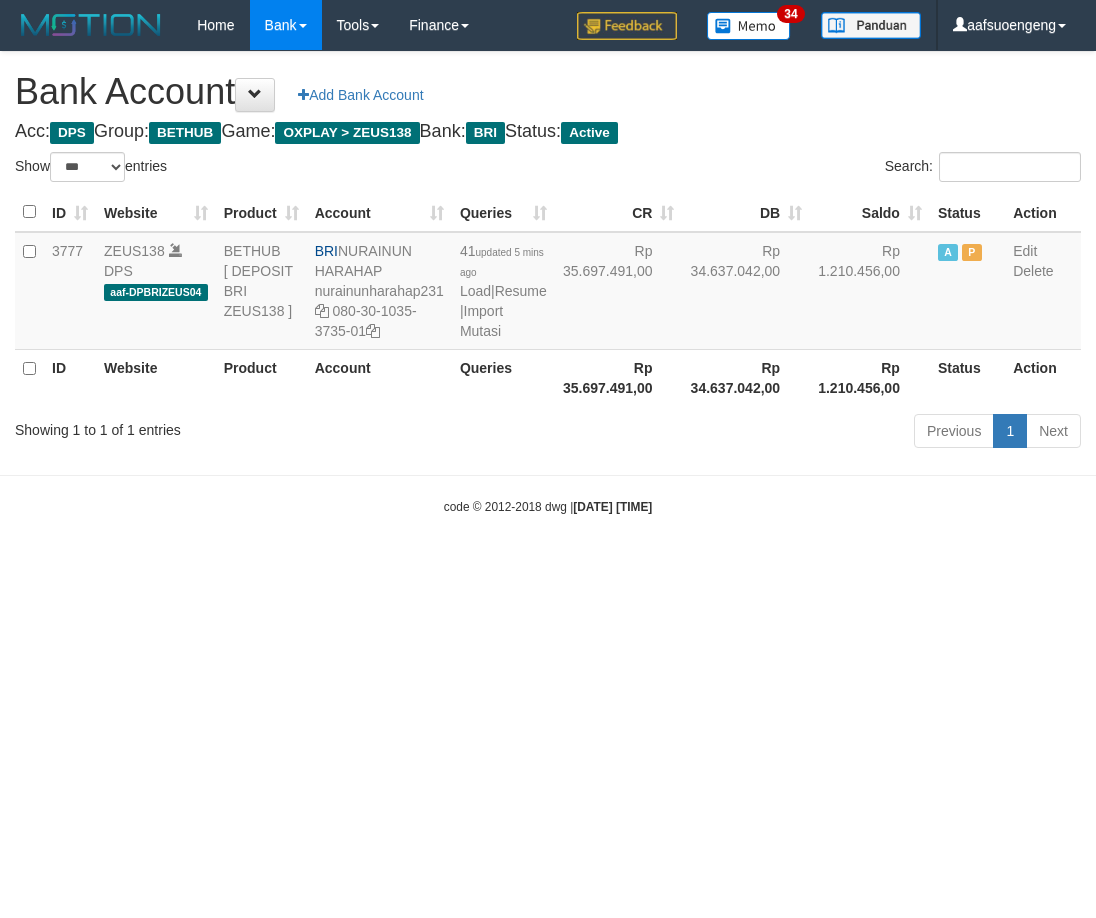 select on "***" 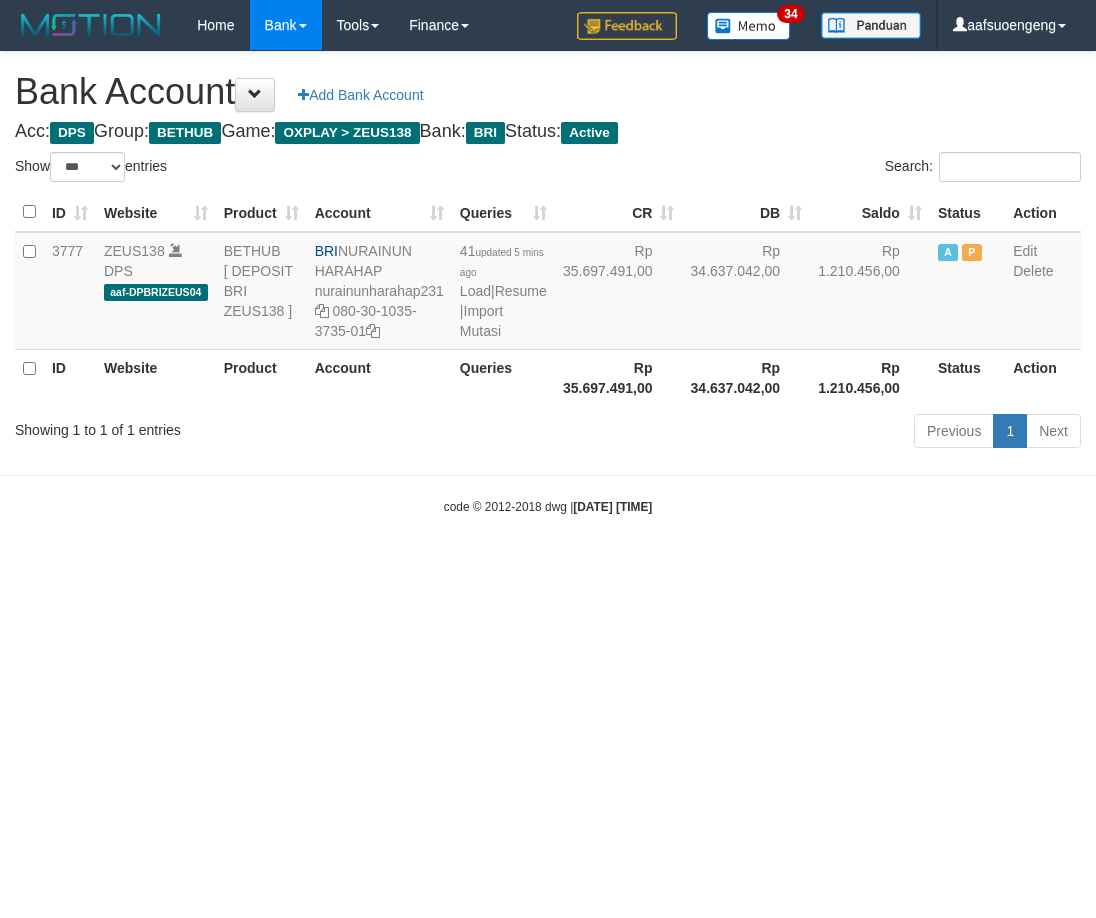 scroll, scrollTop: 0, scrollLeft: 0, axis: both 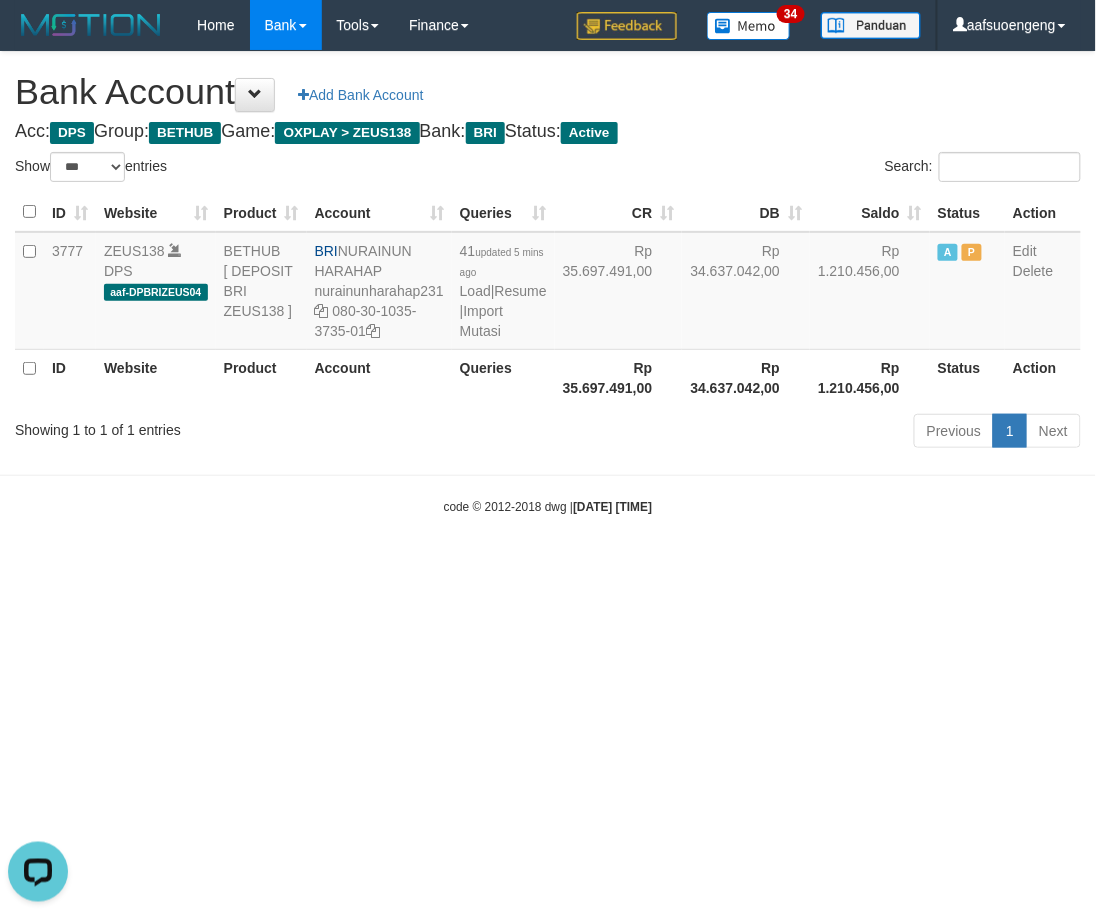 click on "Toggle navigation
Home
Bank
Account List
Mutasi Bank
Search
Sync
Tools
Suspicious Trans
Finance
Financial Data
aafsuoengeng
My Profile
Log Out
34" at bounding box center [548, 283] 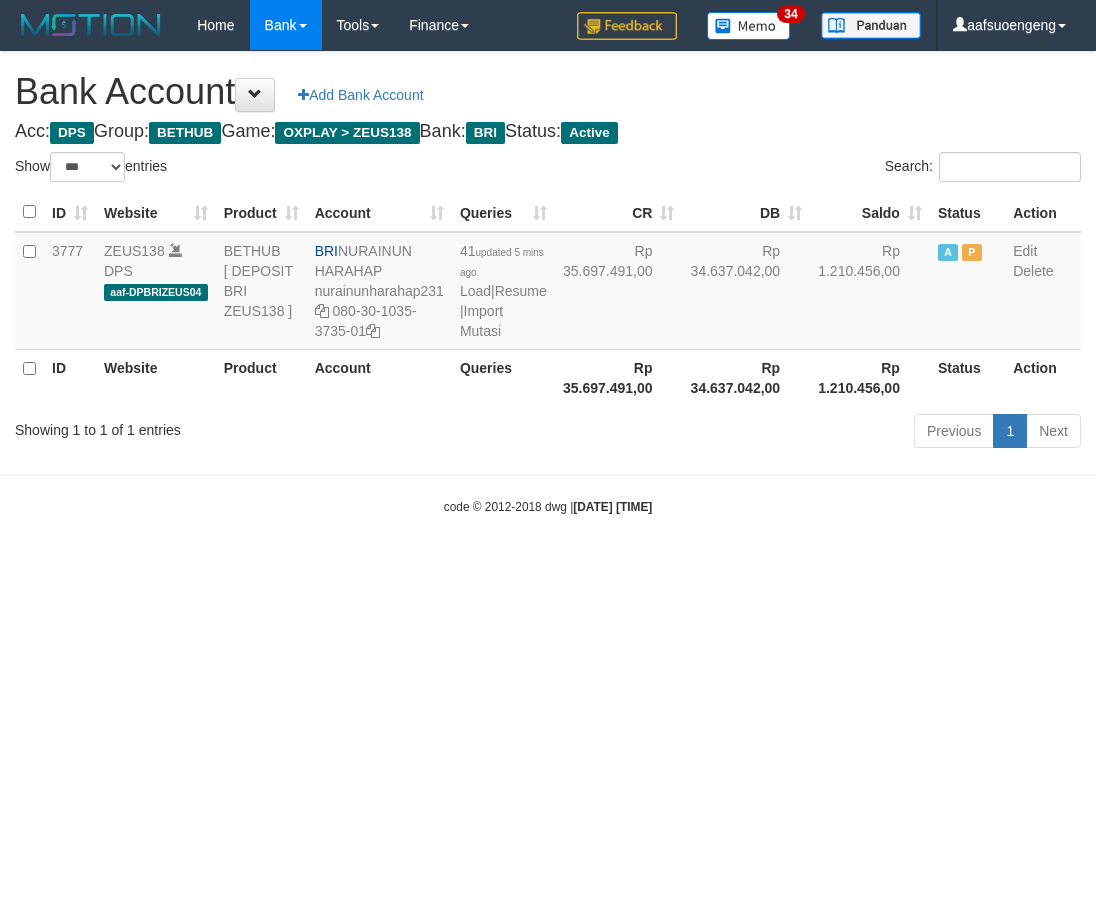 select on "***" 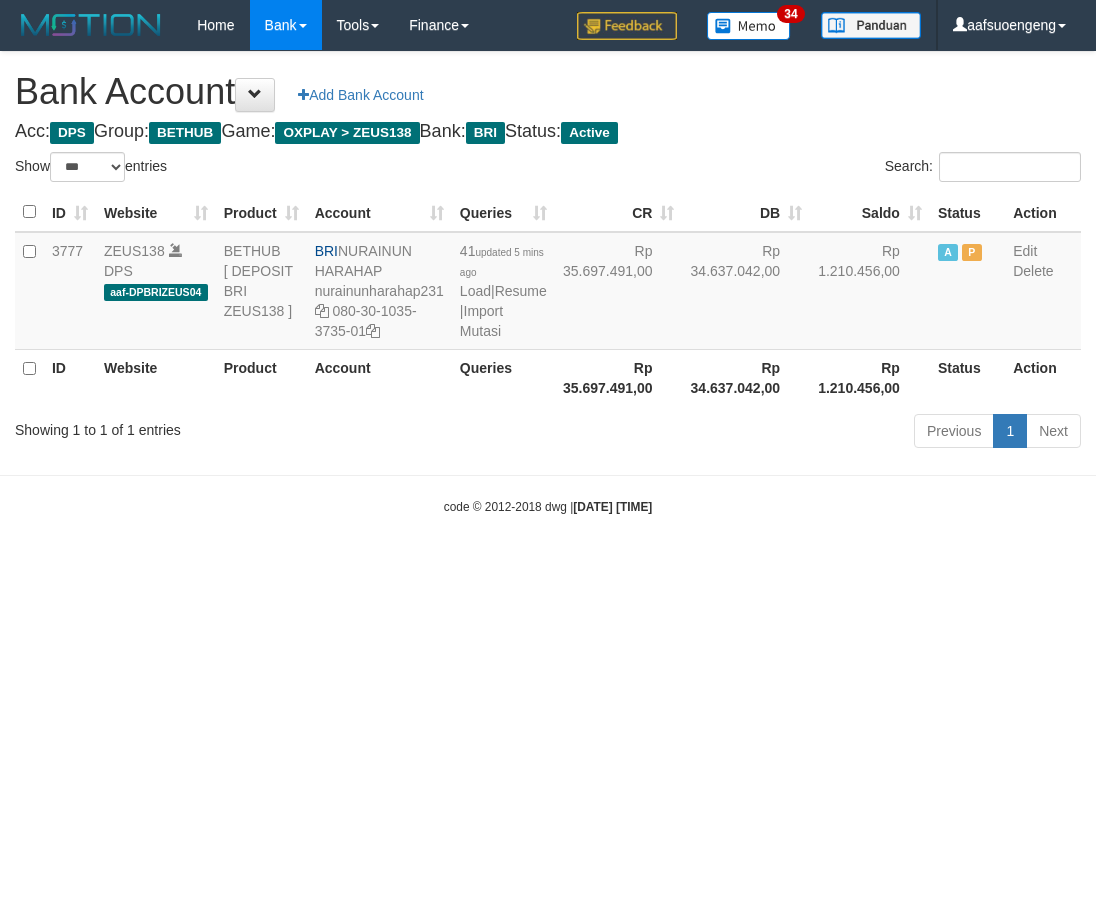 scroll, scrollTop: 0, scrollLeft: 0, axis: both 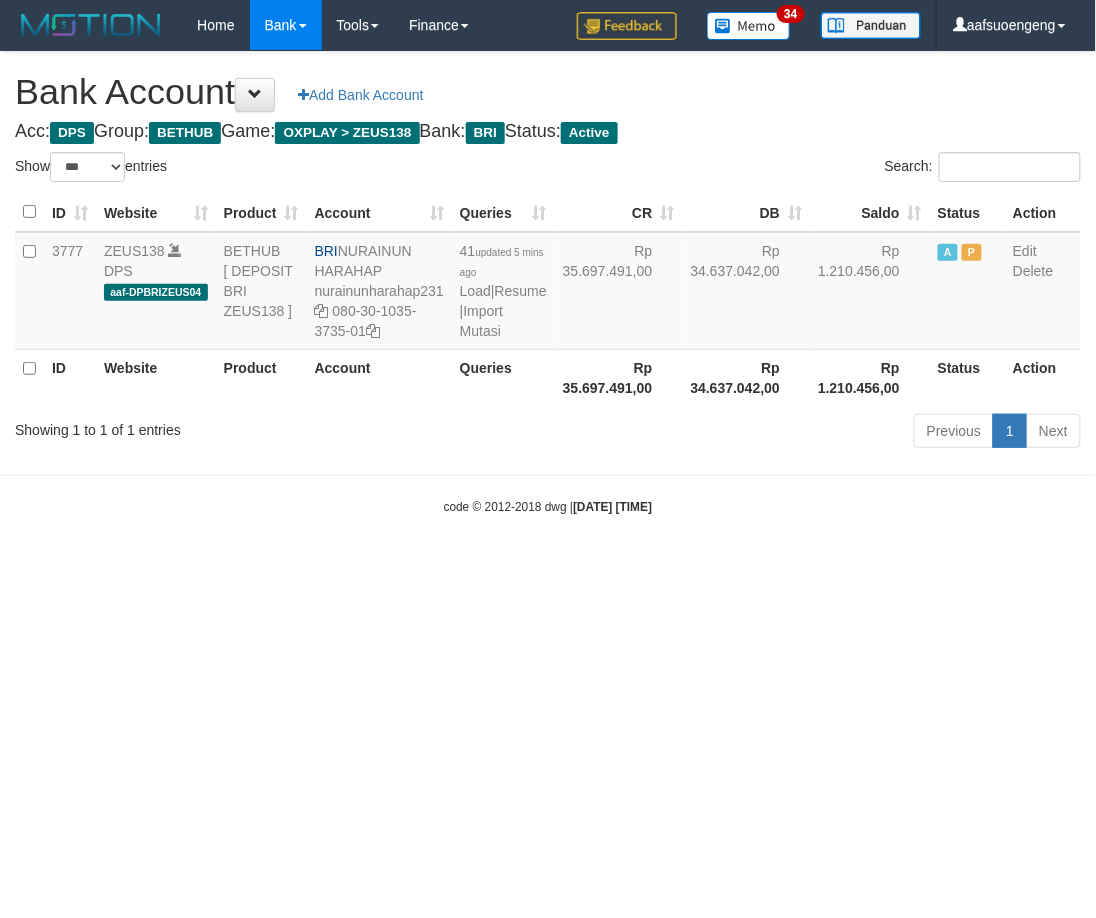 click on "Toggle navigation
Home
Bank
Account List
Mutasi Bank
Search
Sync
Tools
Suspicious Trans
Finance
Financial Data
aafsuoengeng
My Profile
Log Out
34" at bounding box center (548, 283) 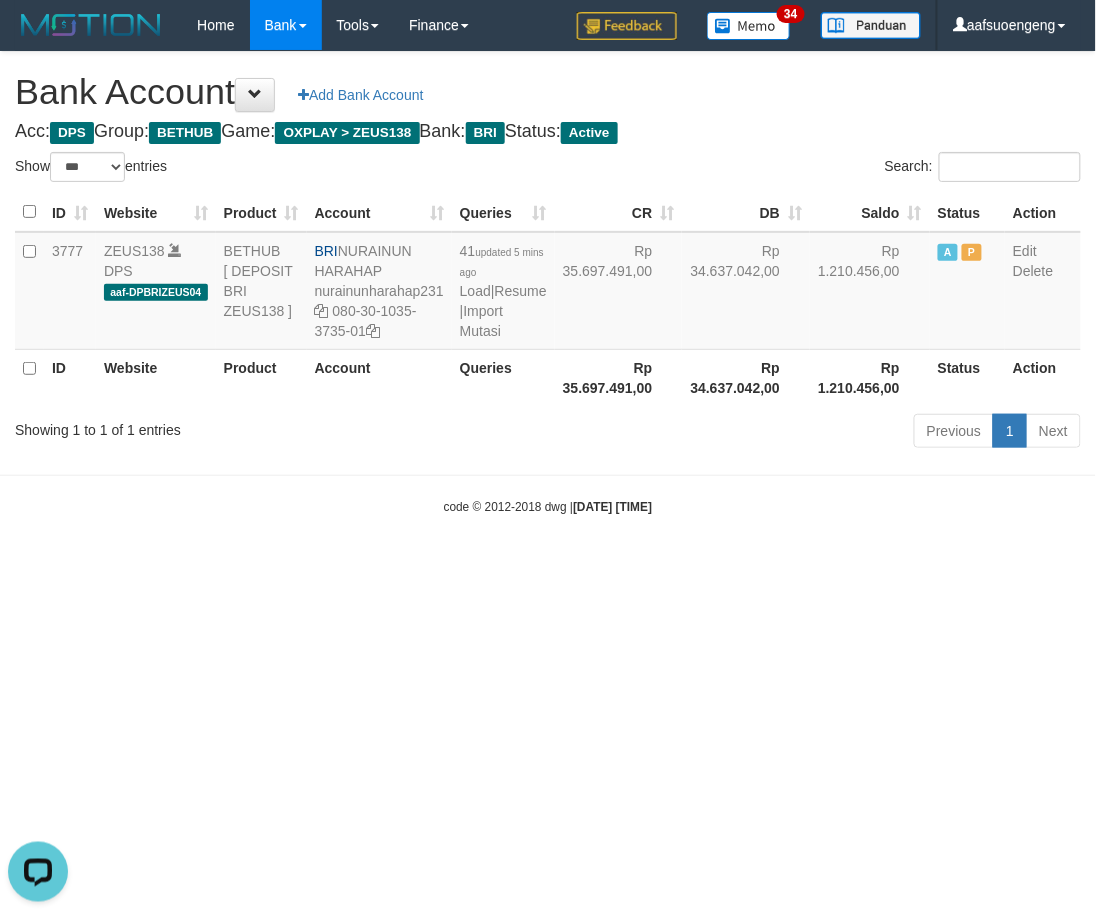 scroll, scrollTop: 0, scrollLeft: 0, axis: both 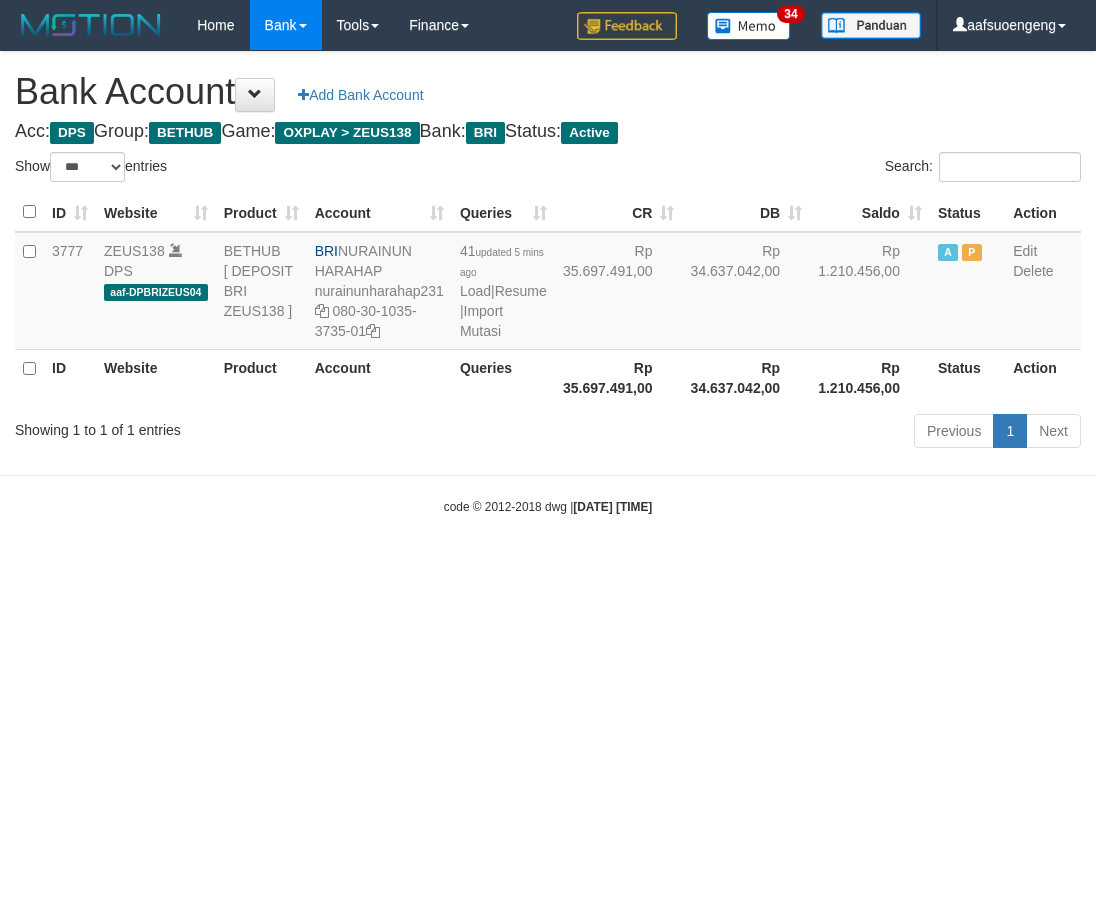 select on "***" 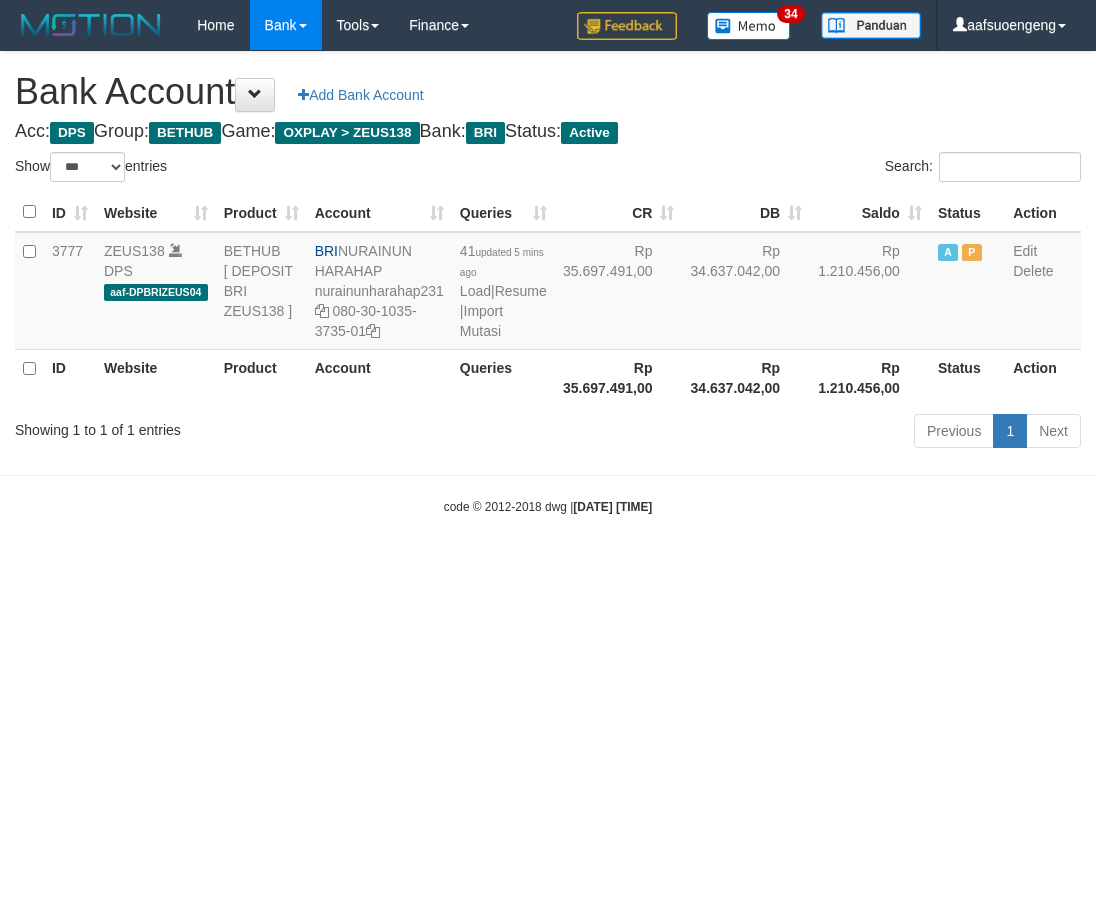scroll, scrollTop: 0, scrollLeft: 0, axis: both 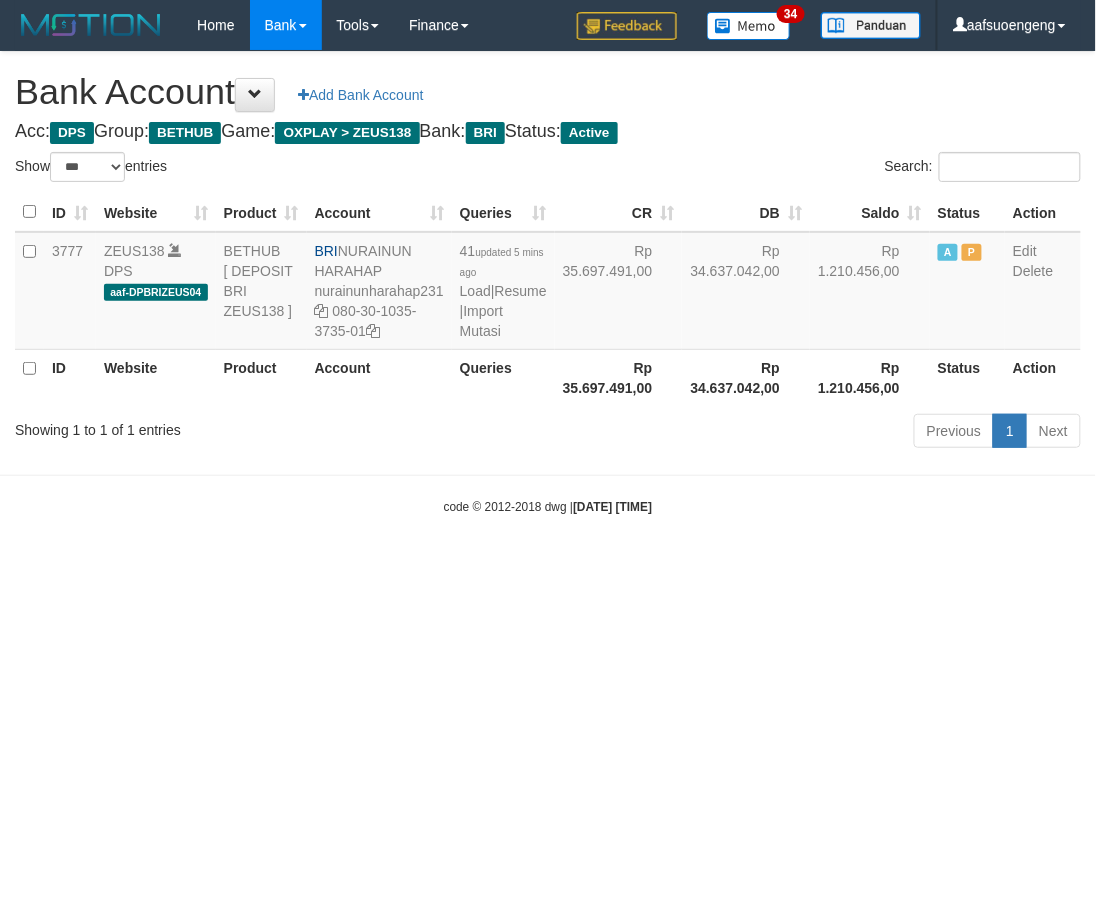click on "Toggle navigation
Home
Bank
Account List
Mutasi Bank
Search
Sync
Tools
Suspicious Trans
Finance
Financial Data
aafsuoengeng
My Profile
Log Out
34" at bounding box center (548, 283) 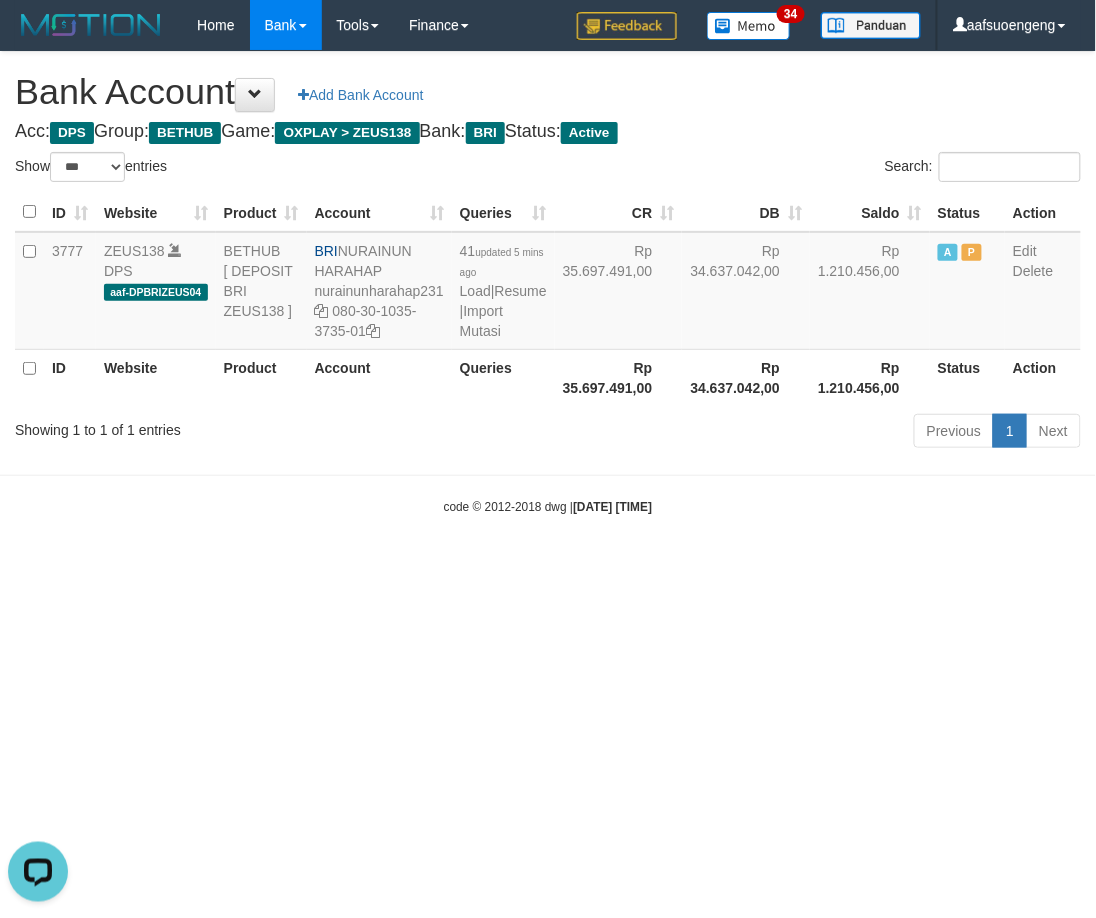 scroll, scrollTop: 0, scrollLeft: 0, axis: both 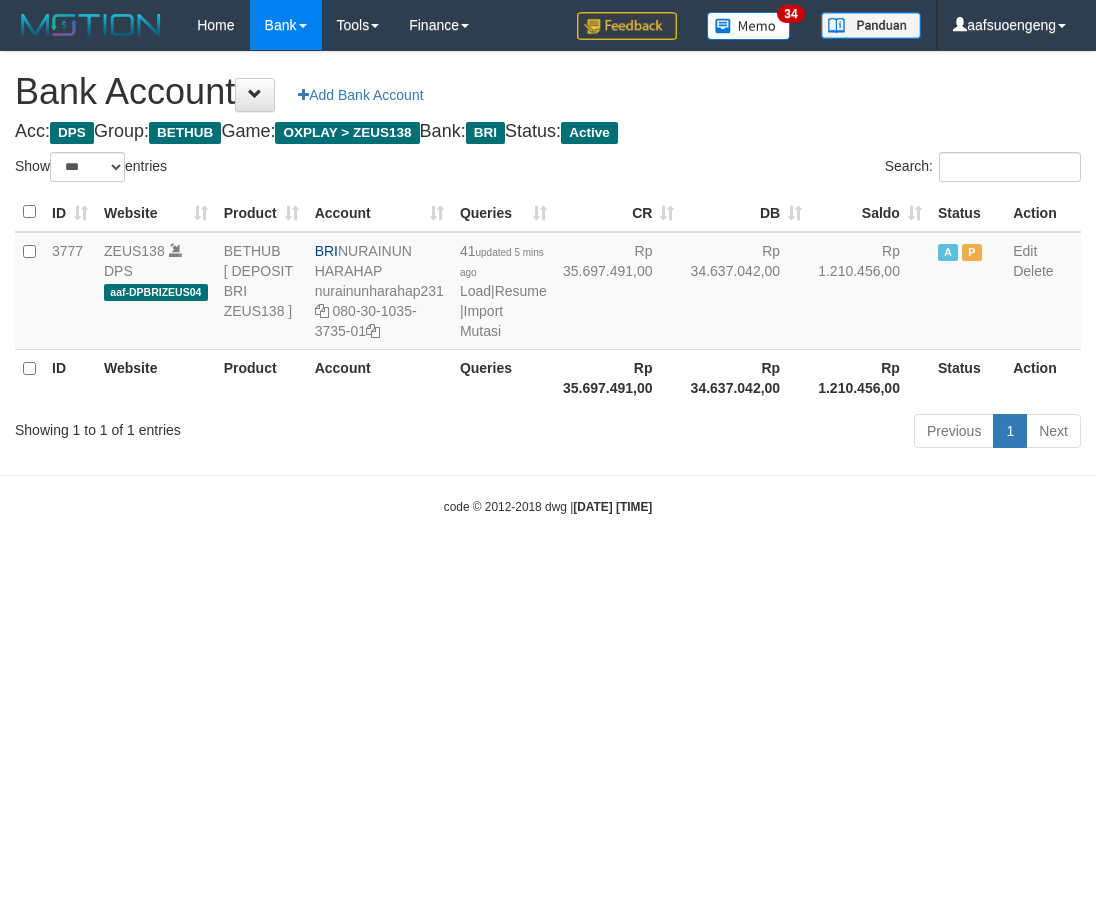 select on "***" 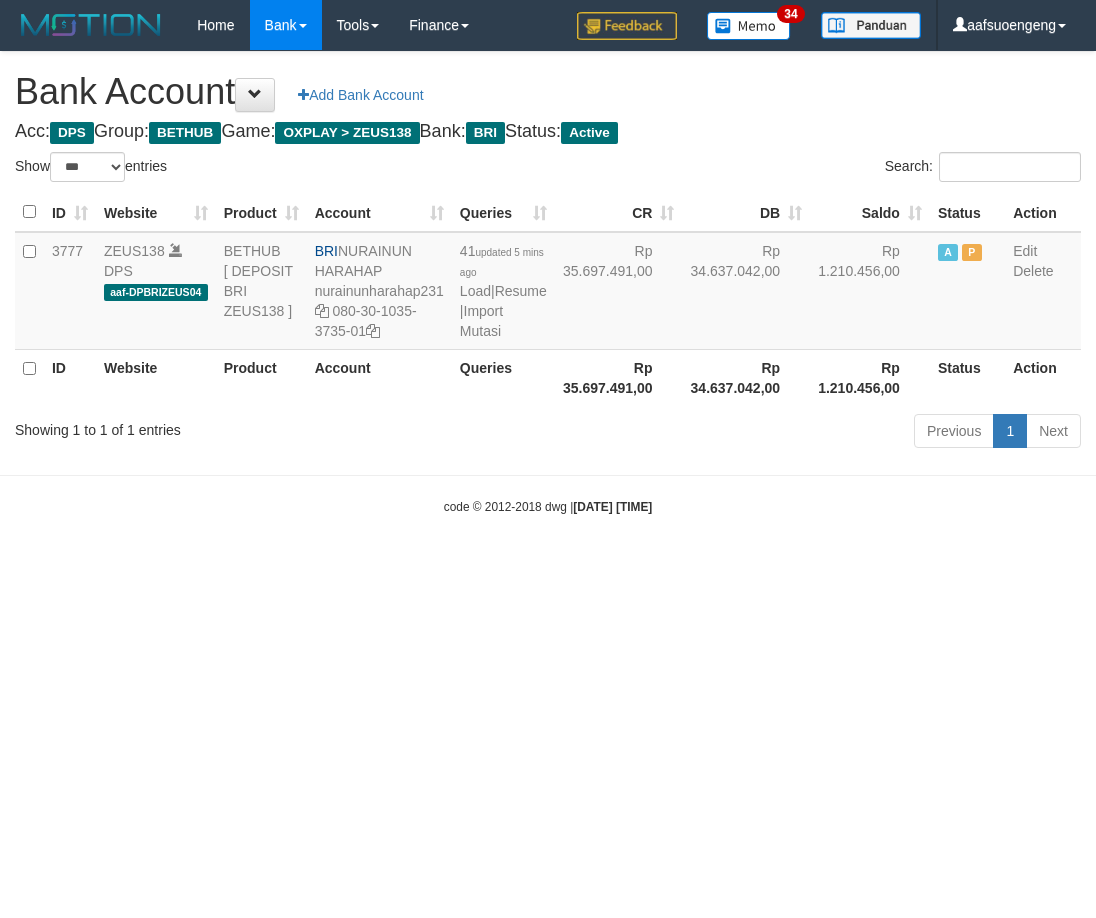 scroll, scrollTop: 0, scrollLeft: 0, axis: both 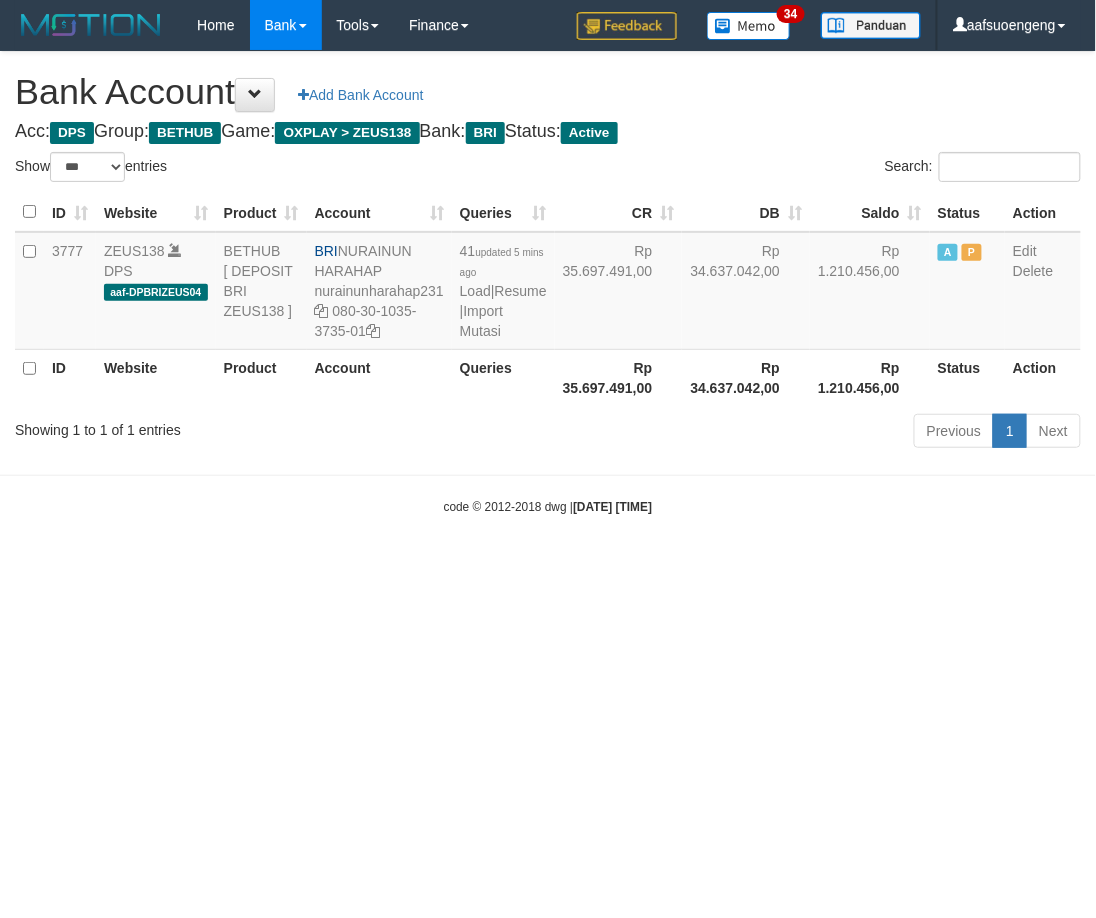 click on "Toggle navigation
Home
Bank
Account List
Mutasi Bank
Search
Sync
Tools
Suspicious Trans
Finance
Financial Data
aafsuoengeng
My Profile
Log Out
34" at bounding box center (548, 283) 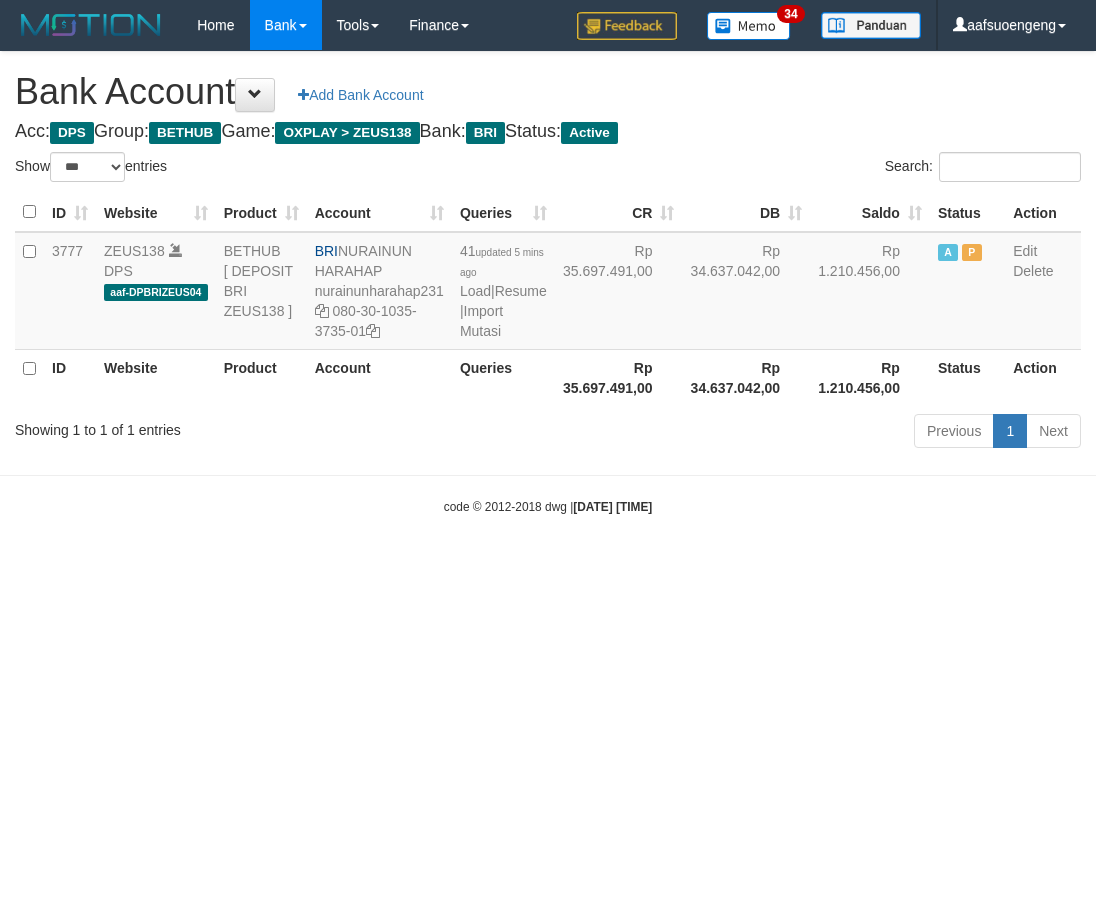 select on "***" 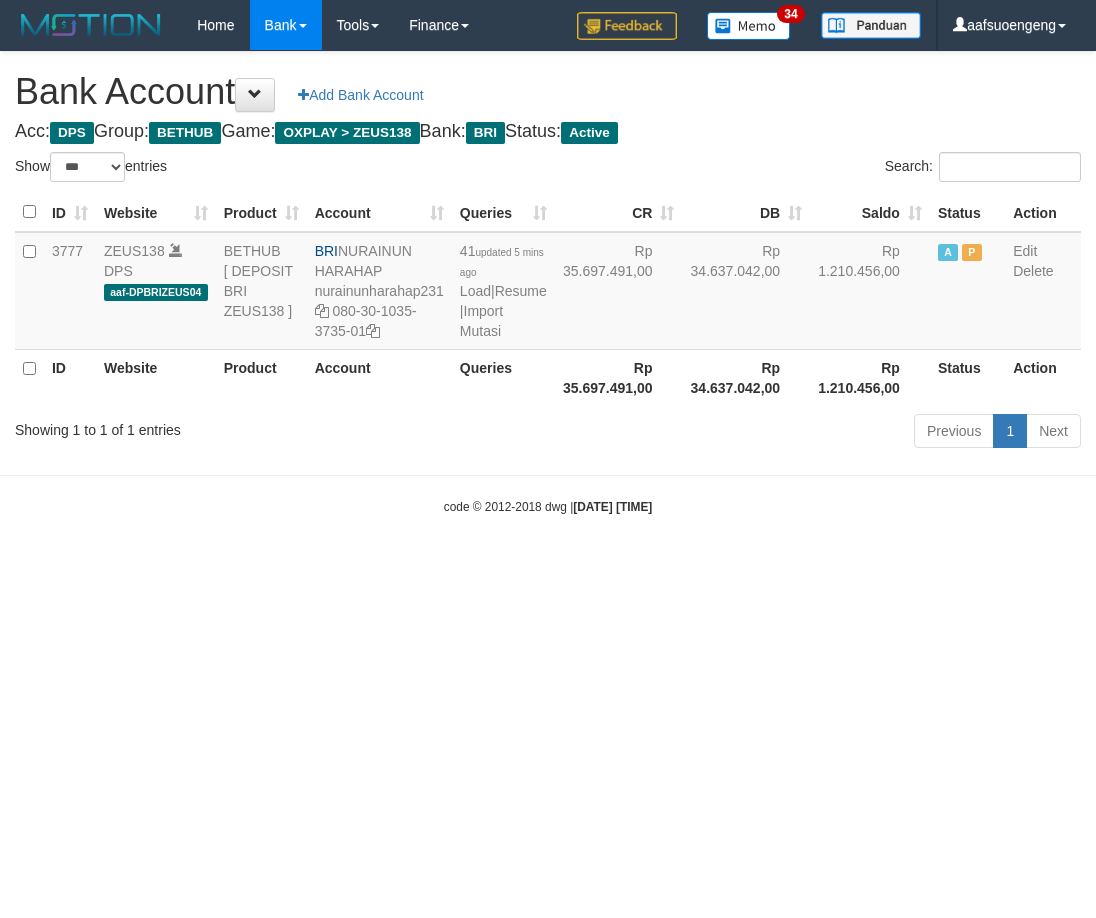 scroll, scrollTop: 0, scrollLeft: 0, axis: both 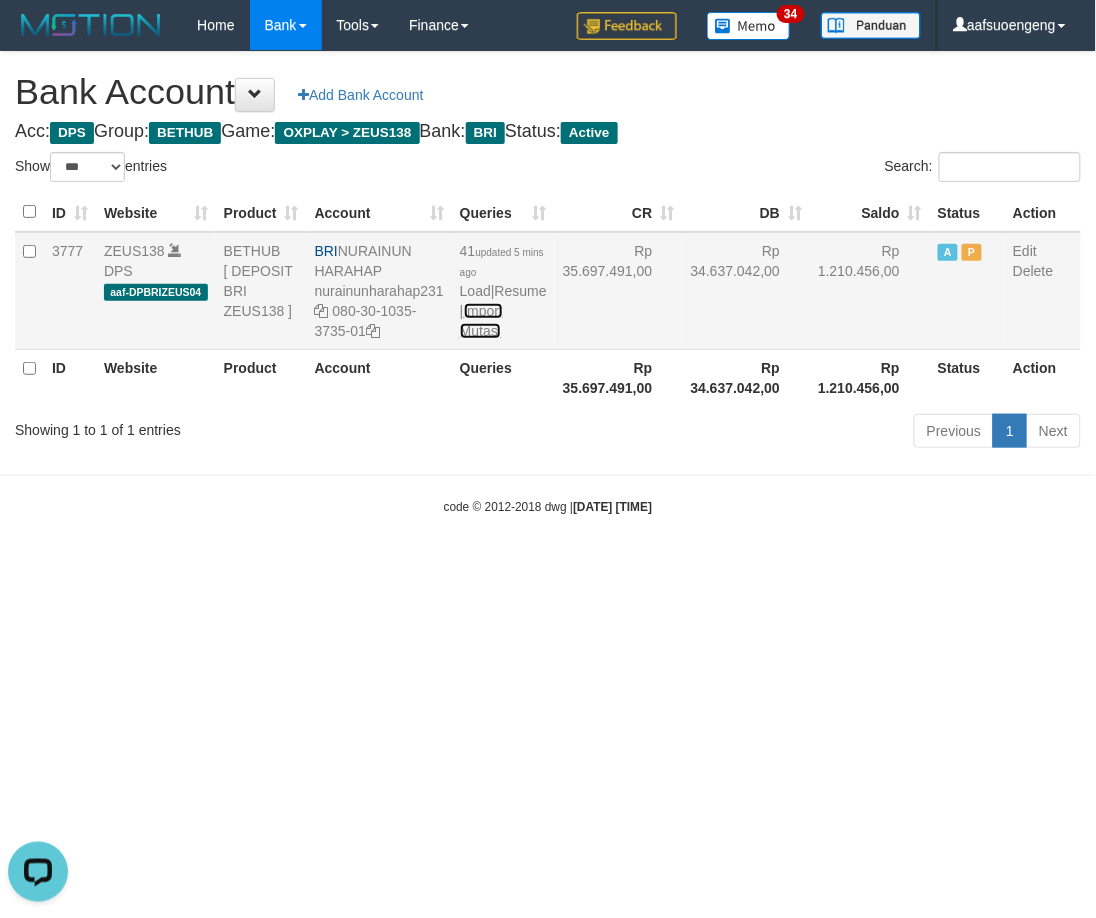click on "Import Mutasi" at bounding box center (481, 321) 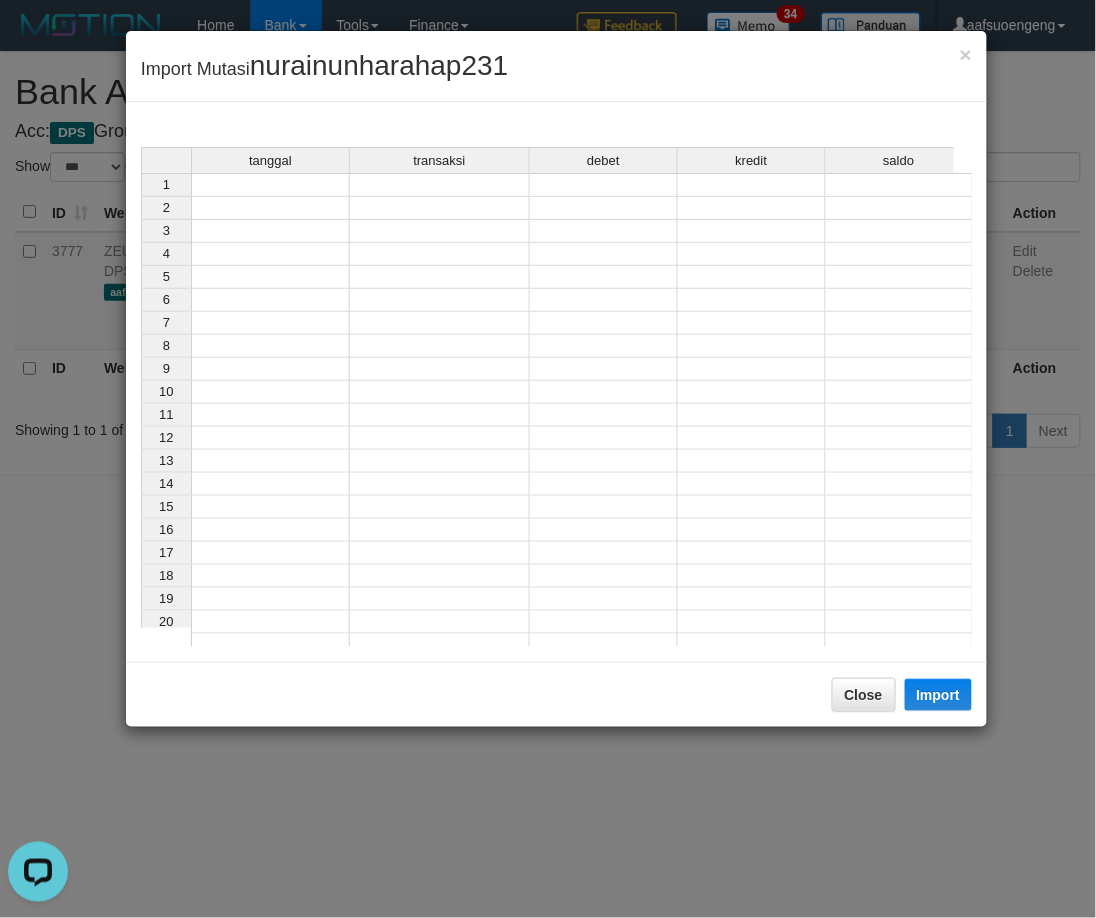 click at bounding box center [270, 185] 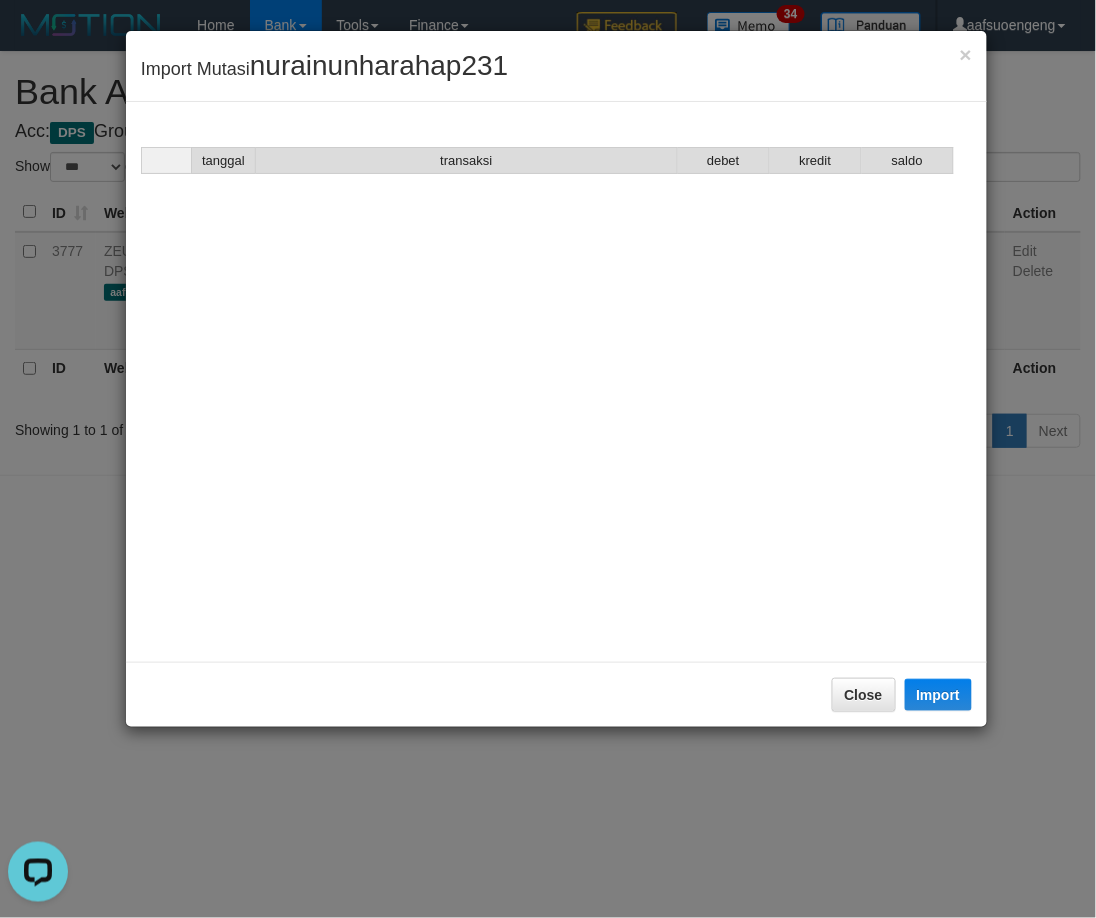 scroll, scrollTop: 1023, scrollLeft: 0, axis: vertical 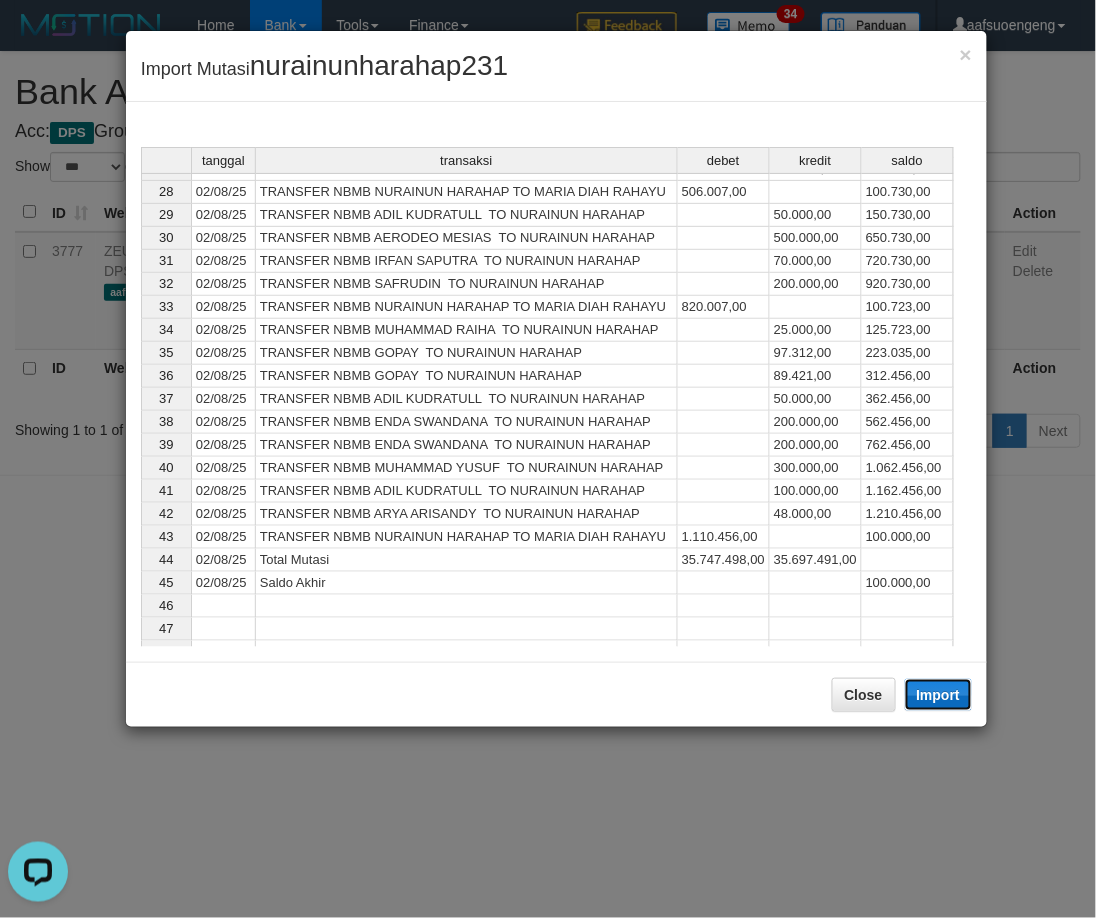 click on "Import" at bounding box center [939, 695] 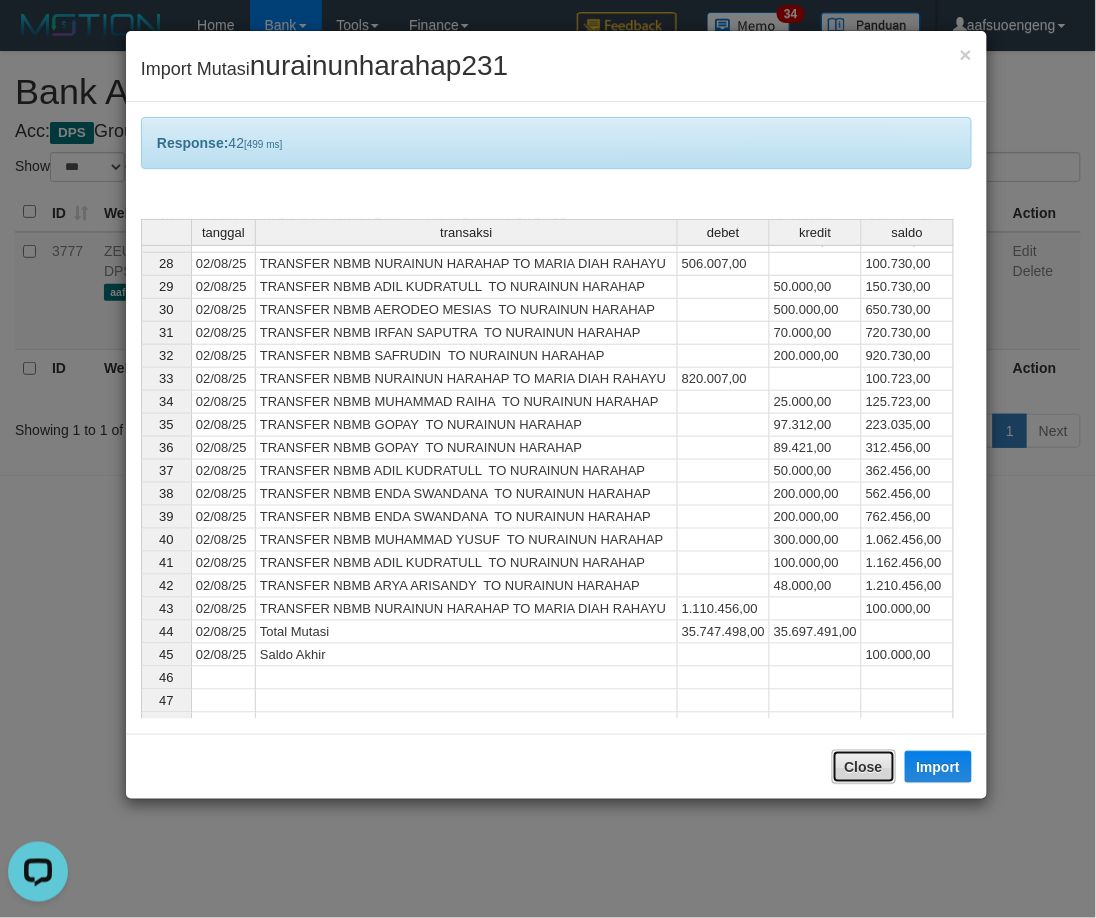 click on "Close" at bounding box center (864, 767) 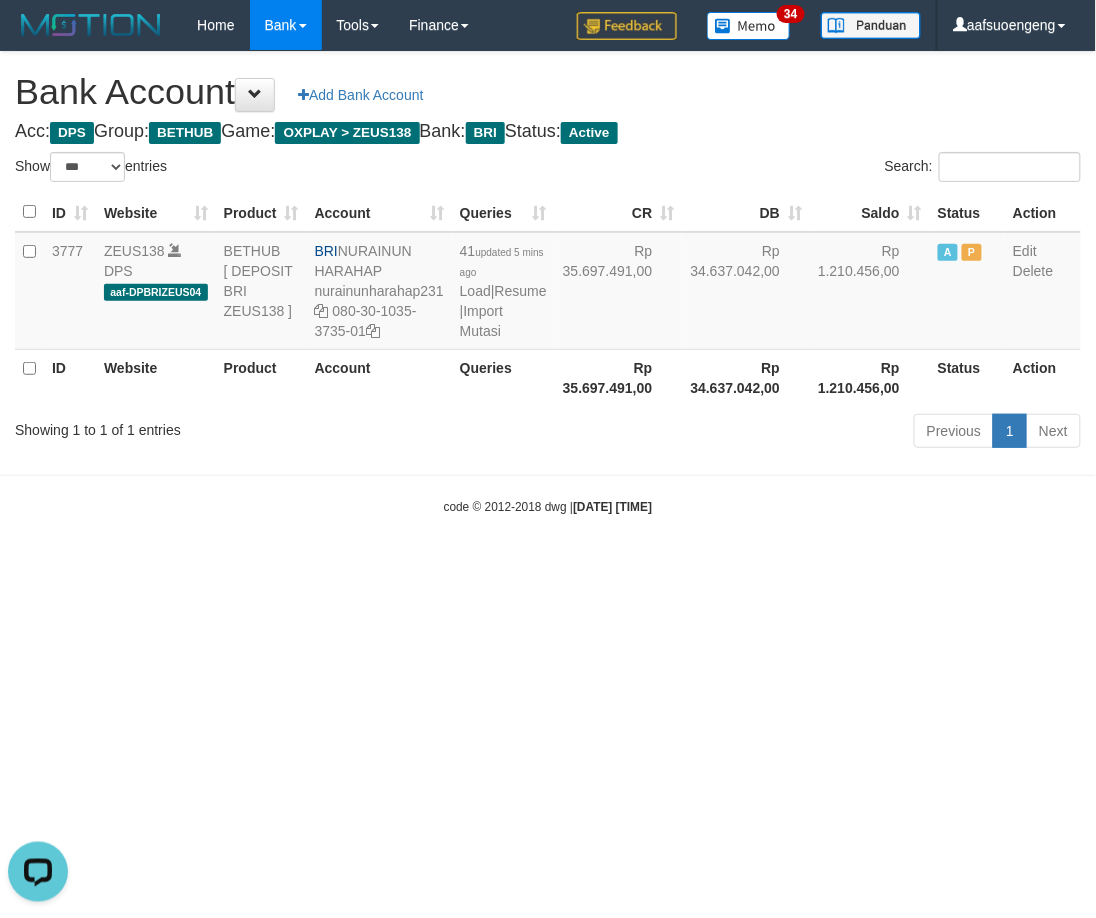 click at bounding box center (548, 459) 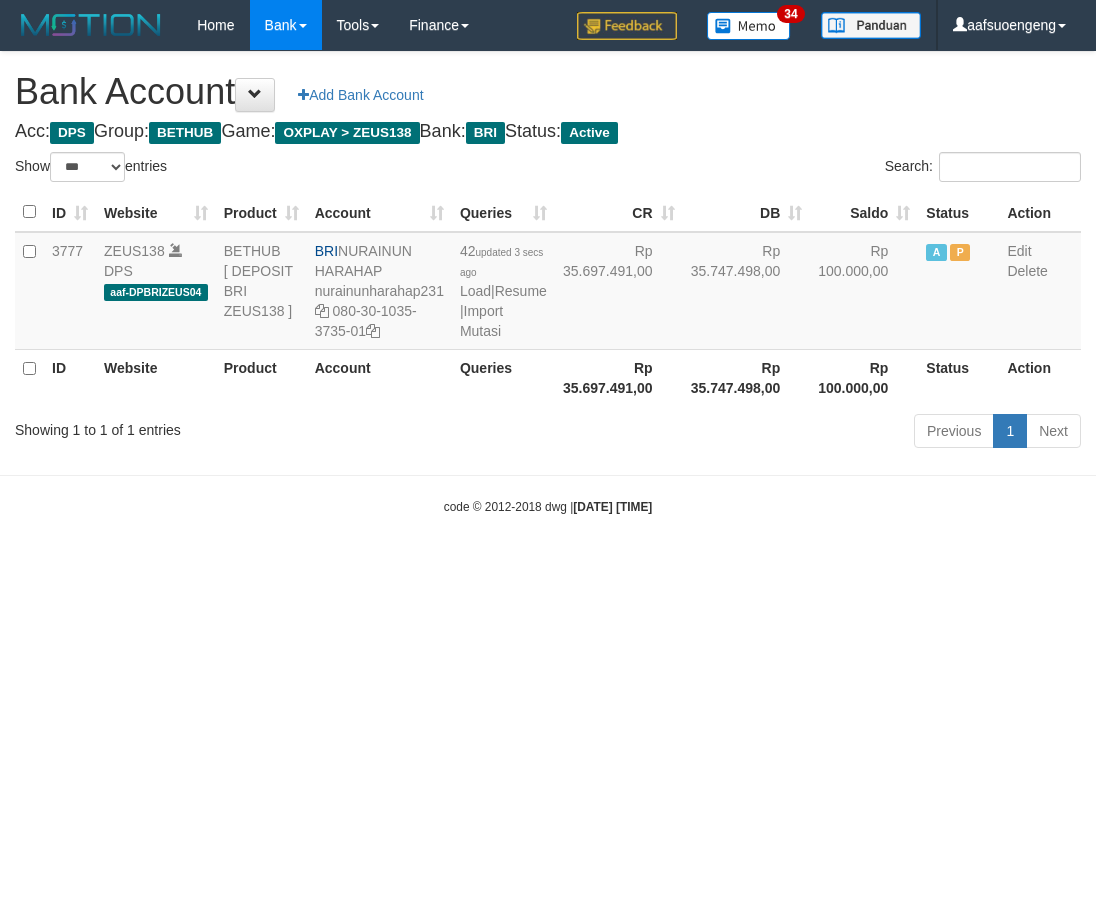 select on "***" 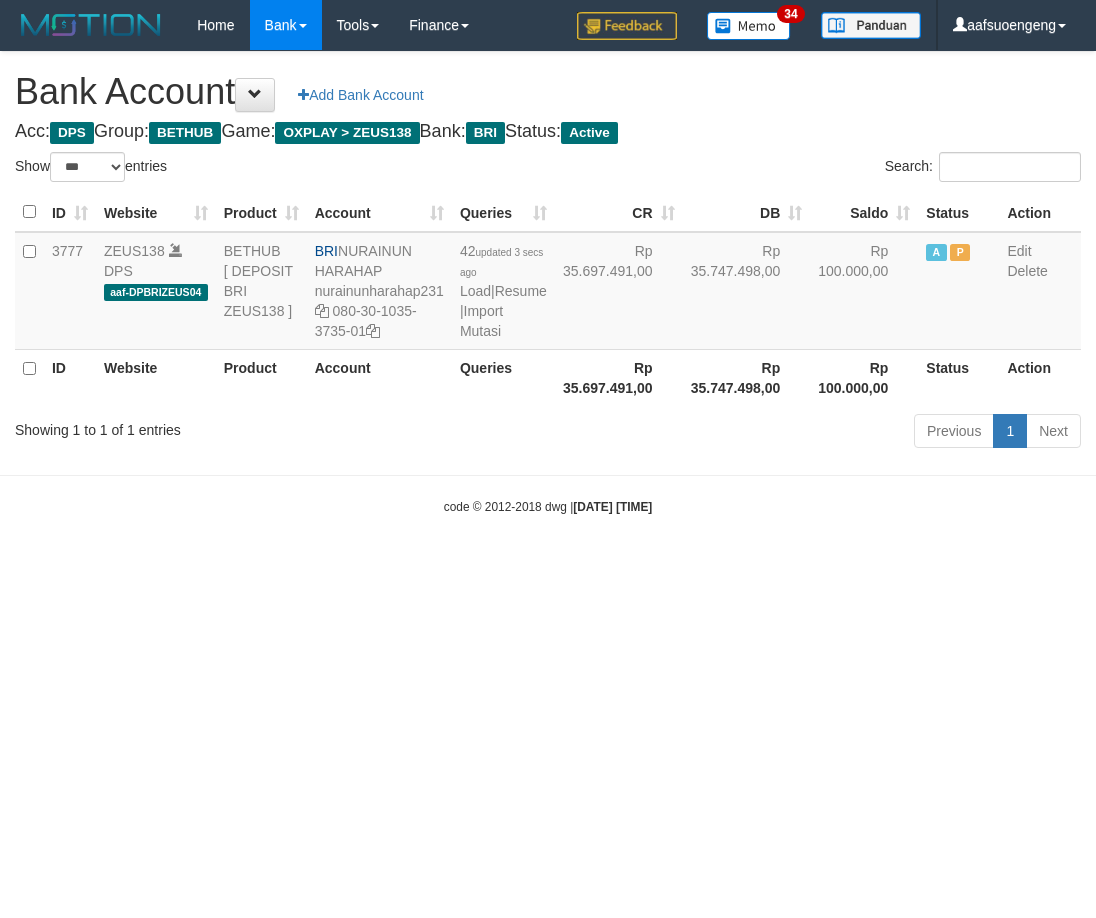 scroll, scrollTop: 0, scrollLeft: 0, axis: both 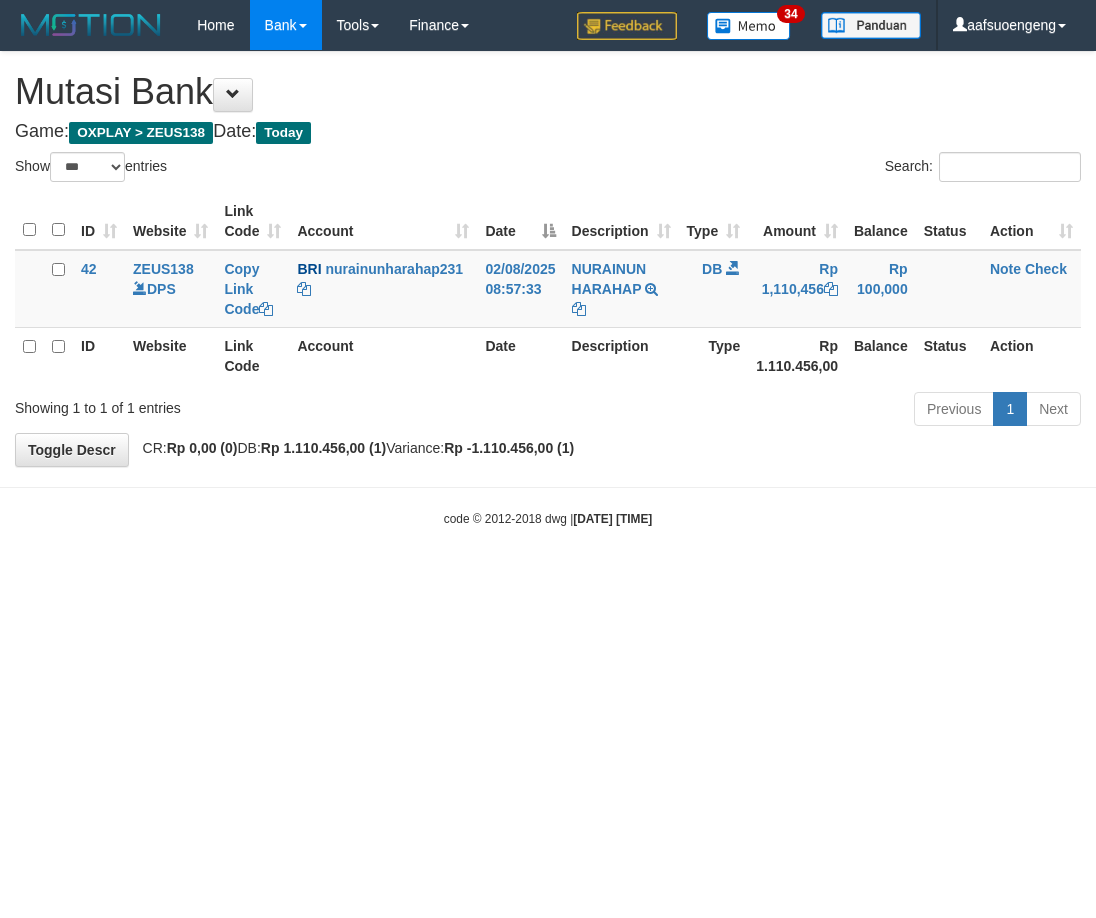 select on "***" 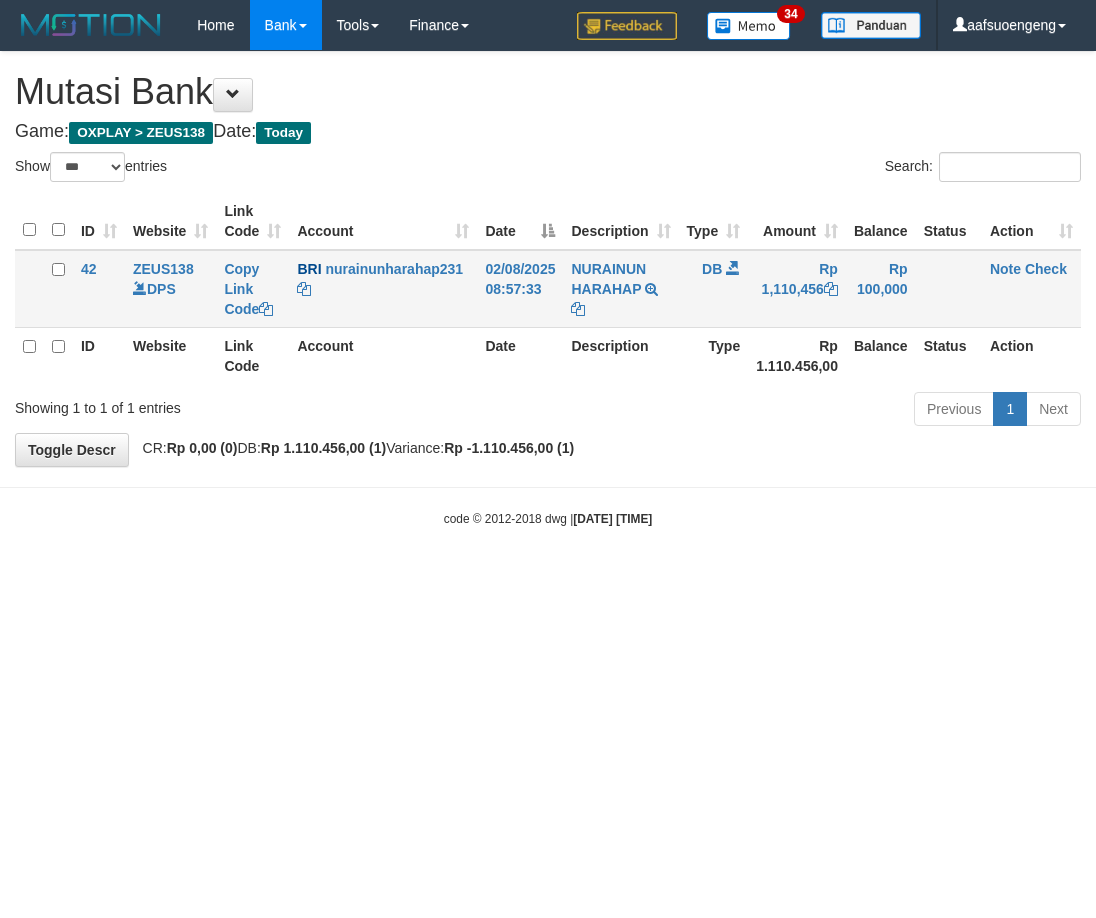 scroll, scrollTop: 0, scrollLeft: 0, axis: both 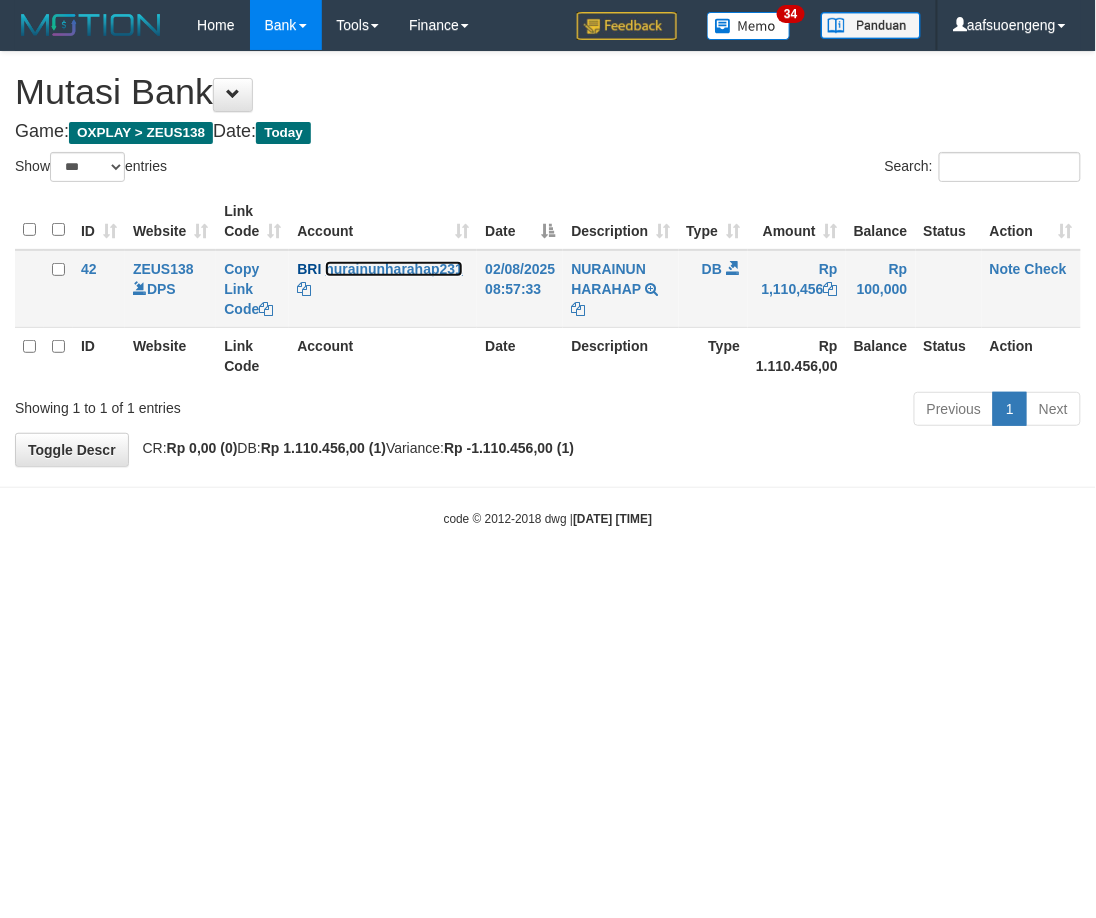 click on "nurainunharahap231" at bounding box center (394, 269) 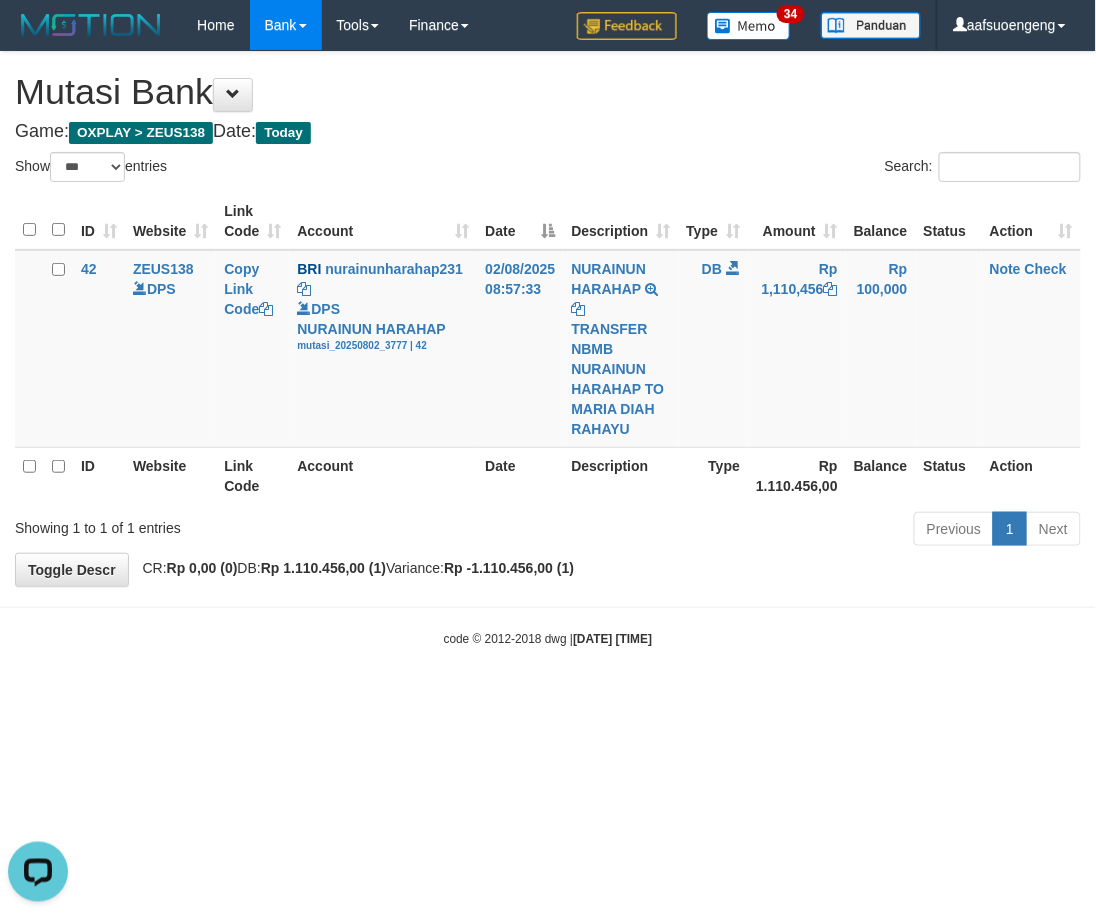 scroll, scrollTop: 0, scrollLeft: 0, axis: both 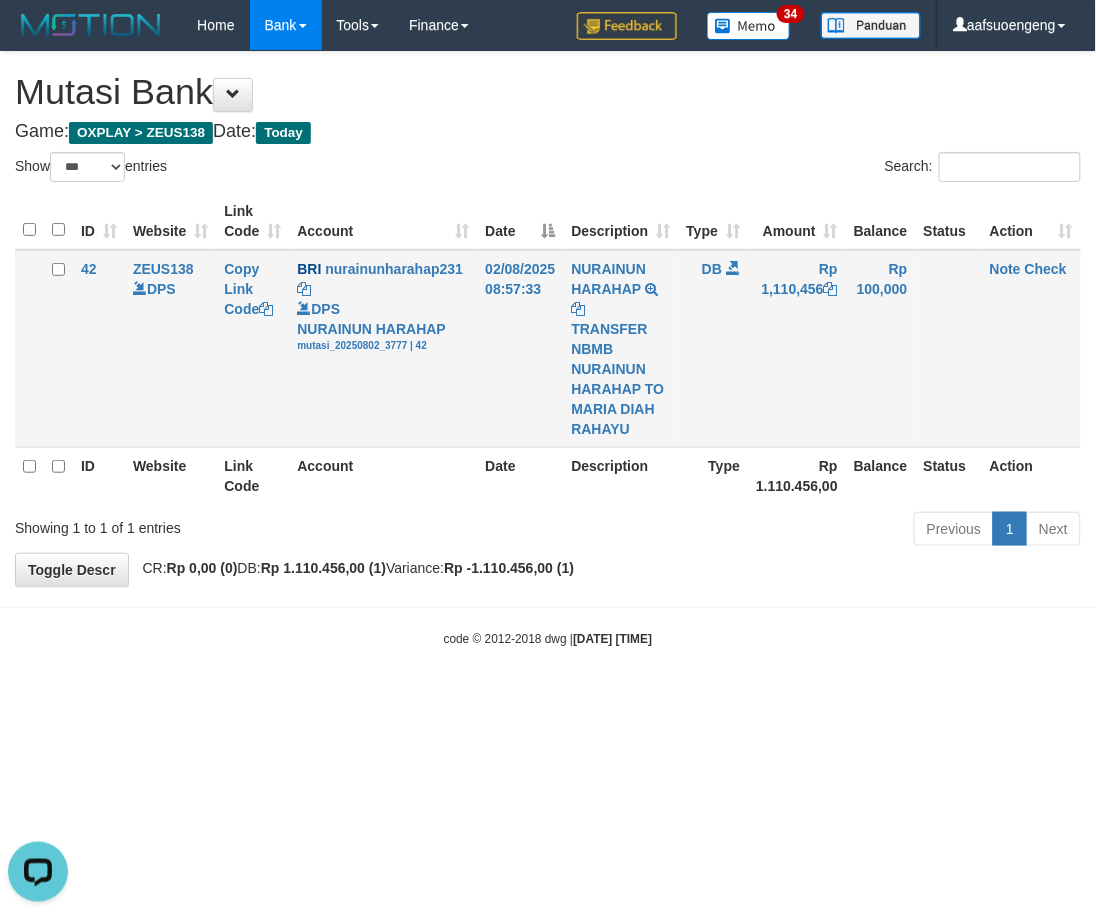 click on "Note
Check" at bounding box center (1031, 349) 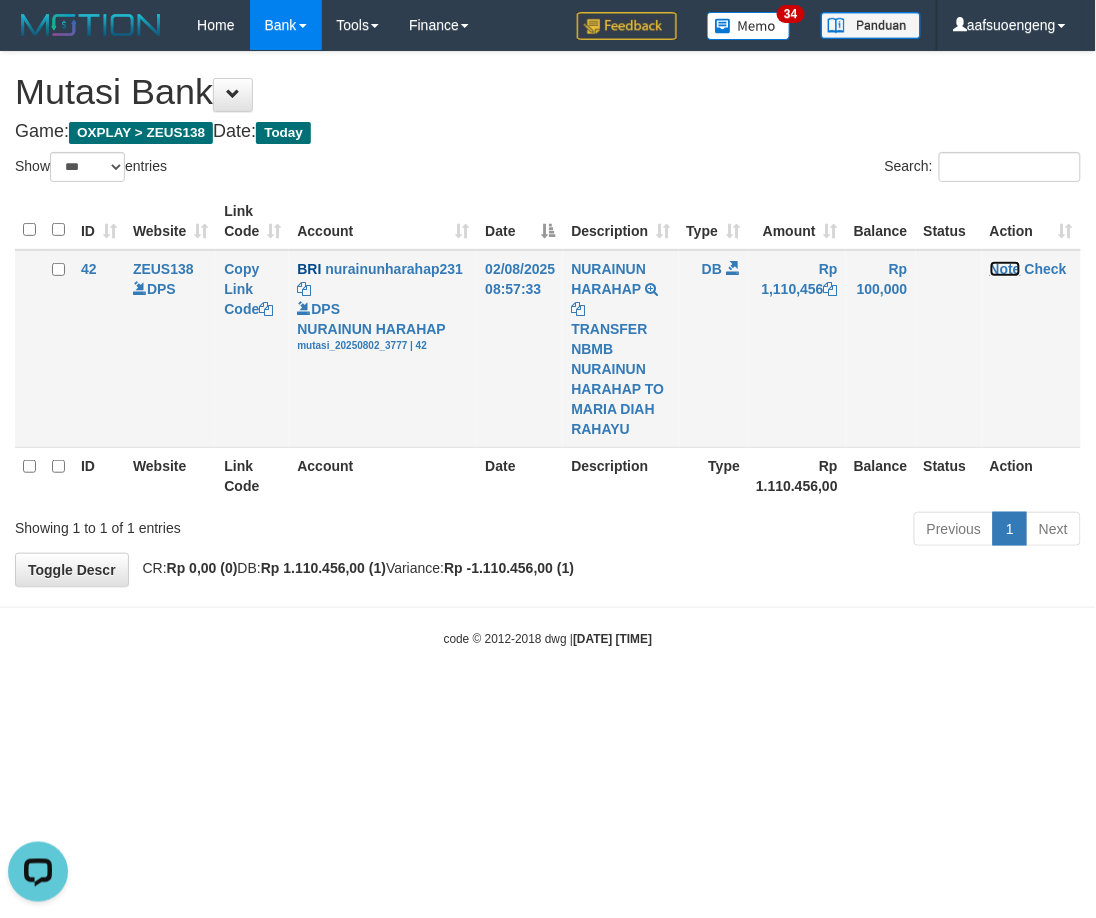 click on "Note" at bounding box center [1005, 269] 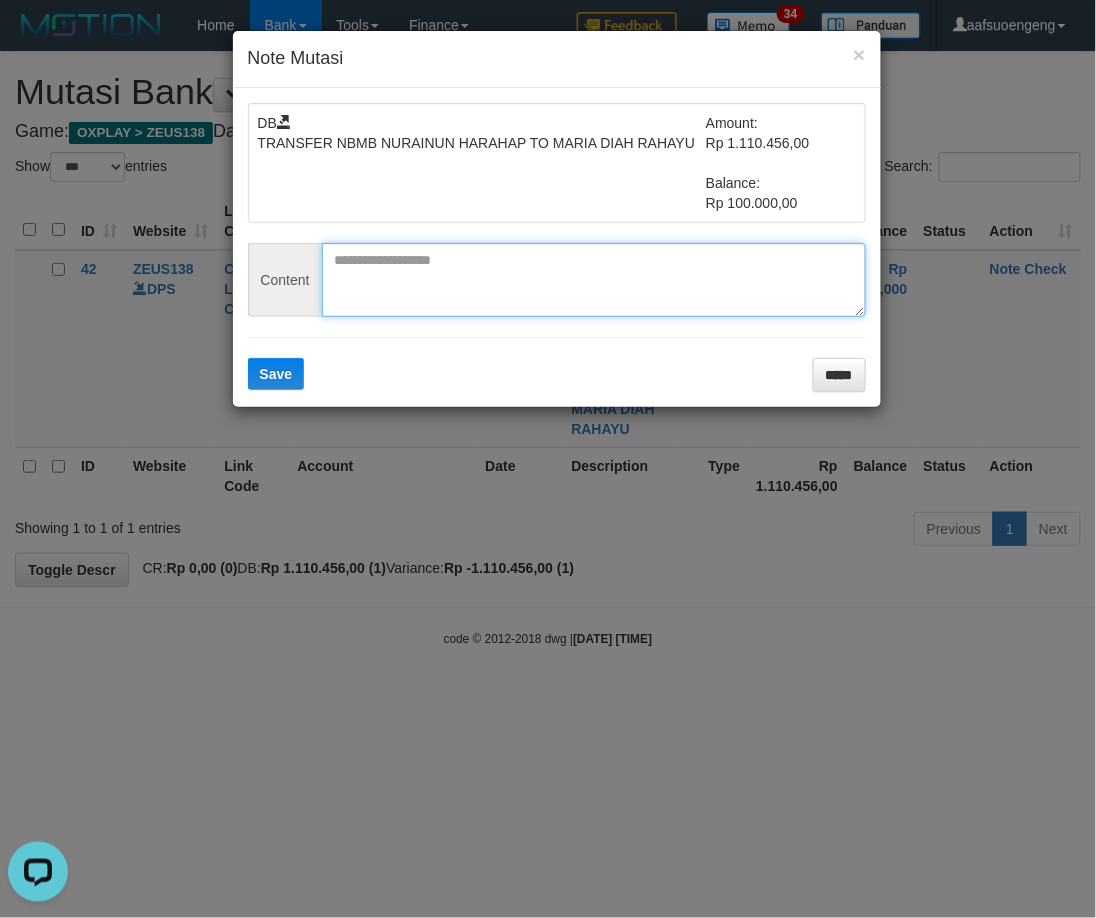 click at bounding box center (594, 280) 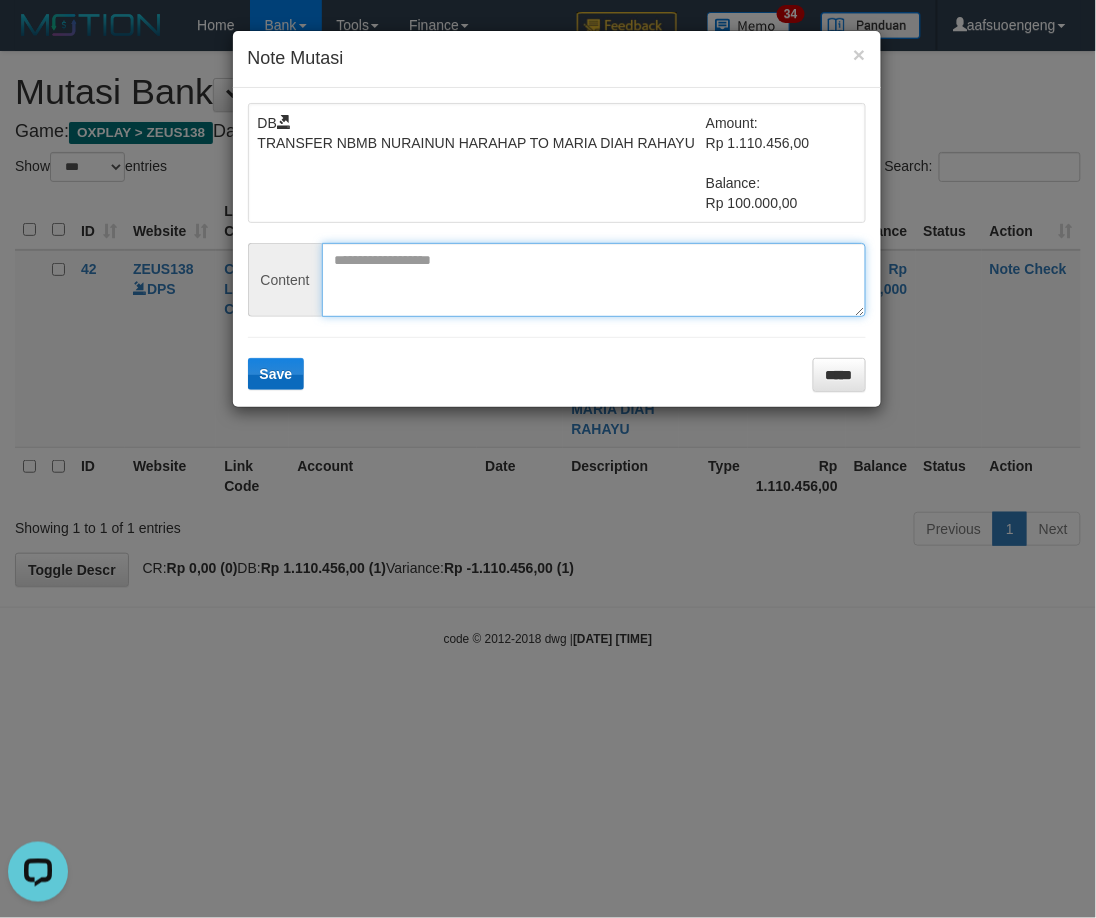 paste on "********" 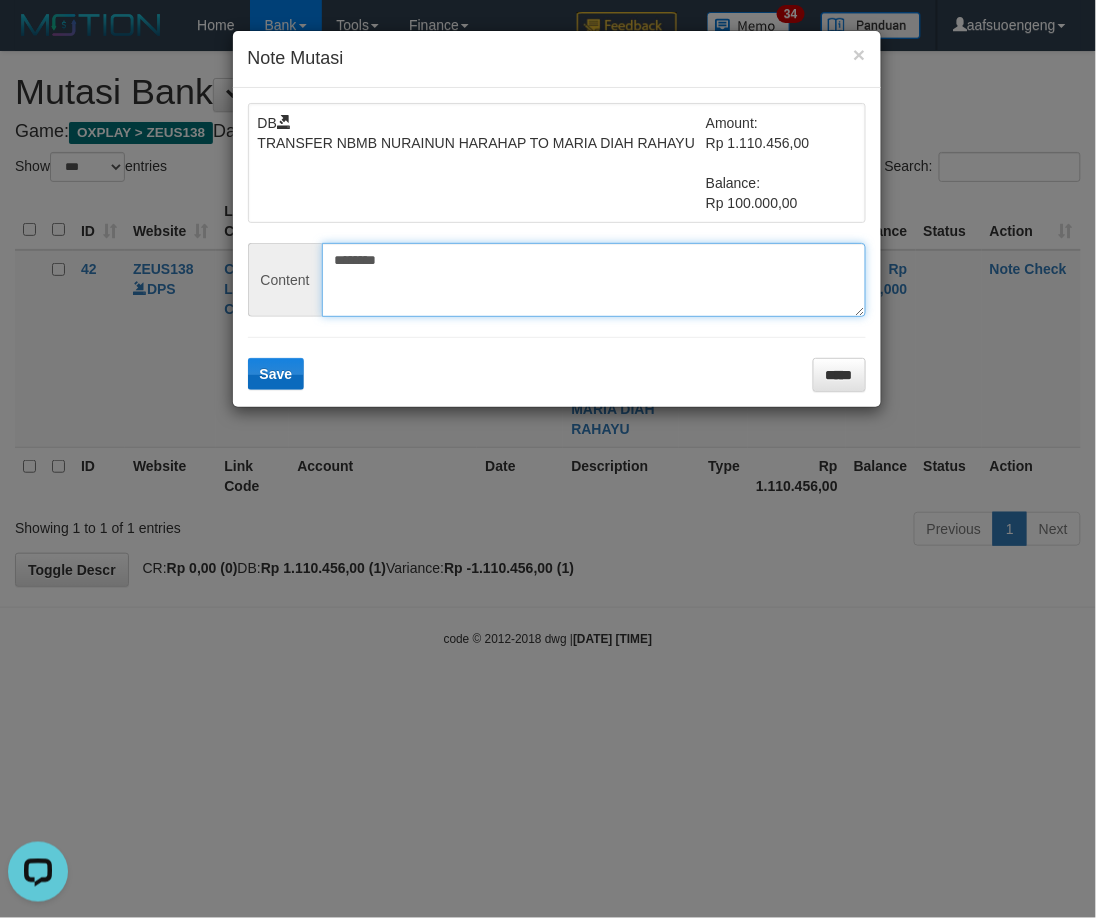 type on "********" 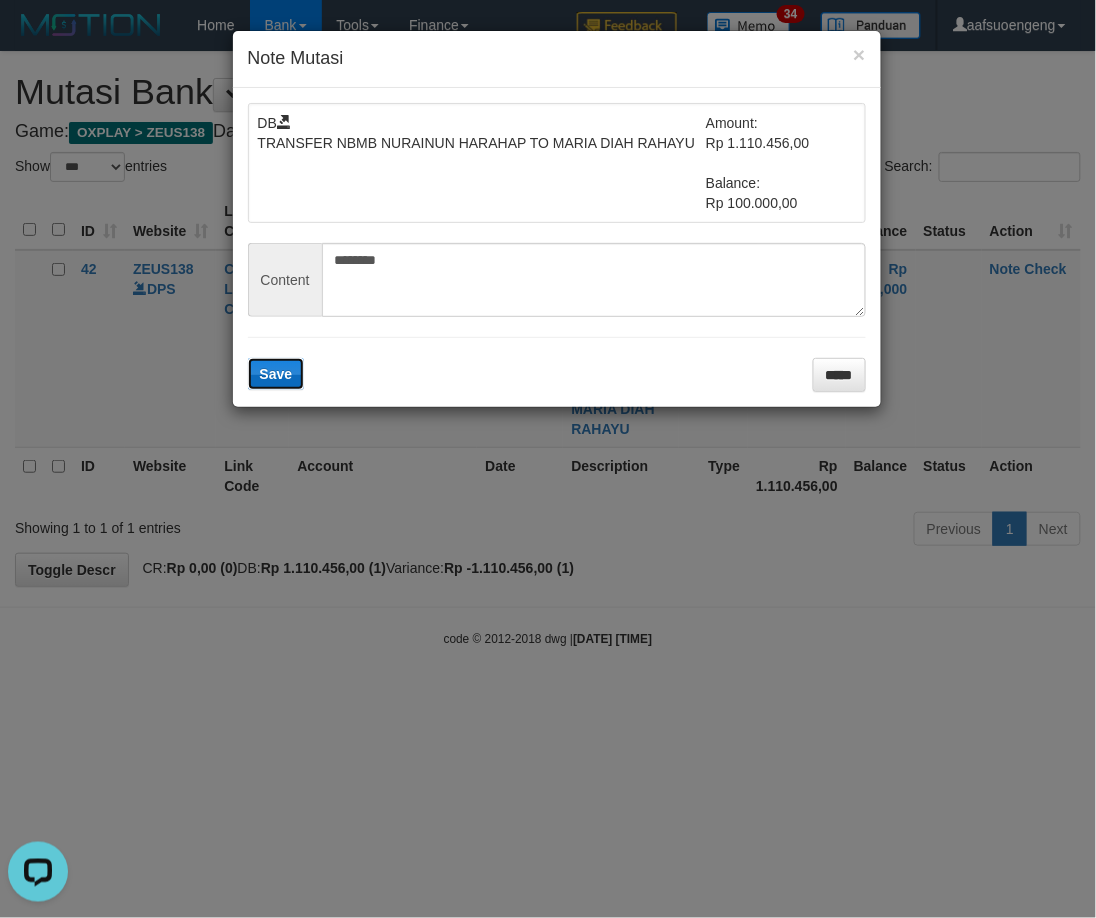 click on "Save" at bounding box center [276, 374] 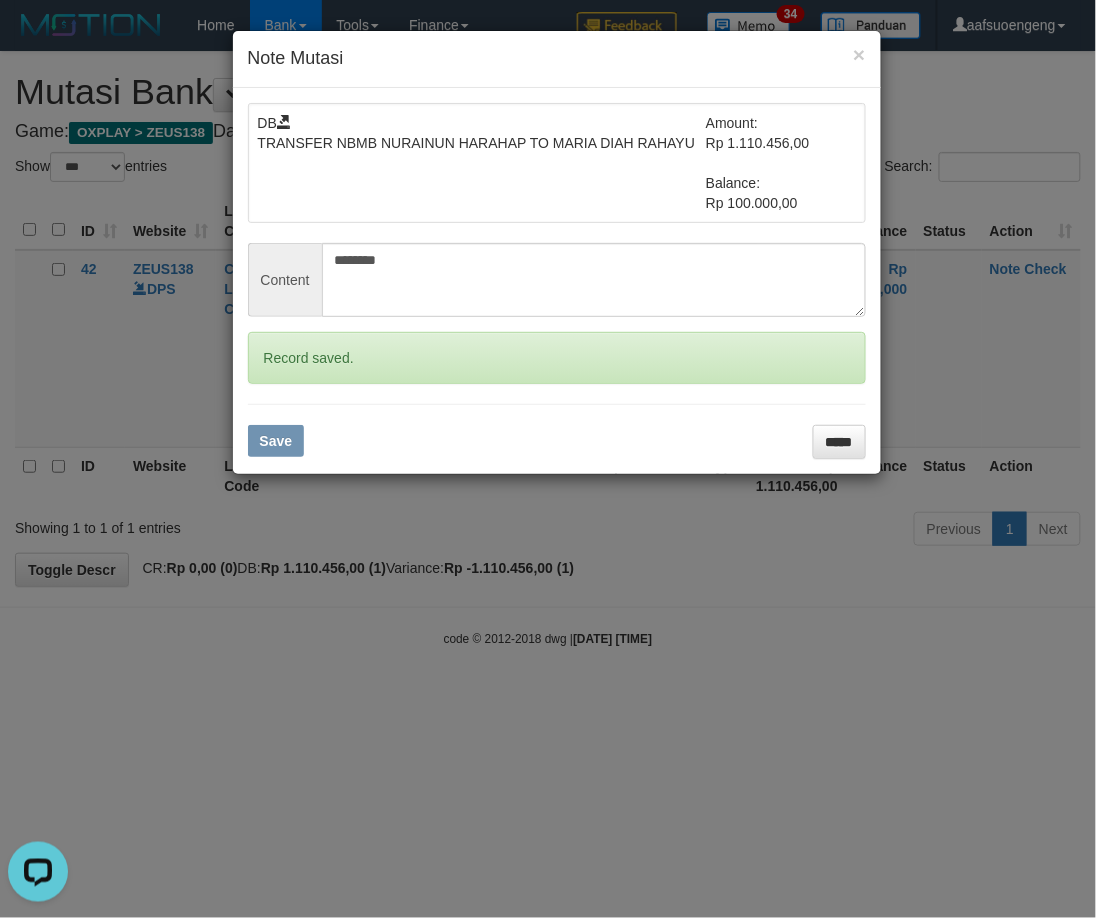 click on "× Note Mutasi
DB
TRANSFER NBMB NURAINUN HARAHAP TO MARIA DIAH RAHAYU
Amount:
Rp 1.110.456,00
Balance:
Rp 100.000,00
Content
********
Record saved.
Save
*****" at bounding box center (548, 459) 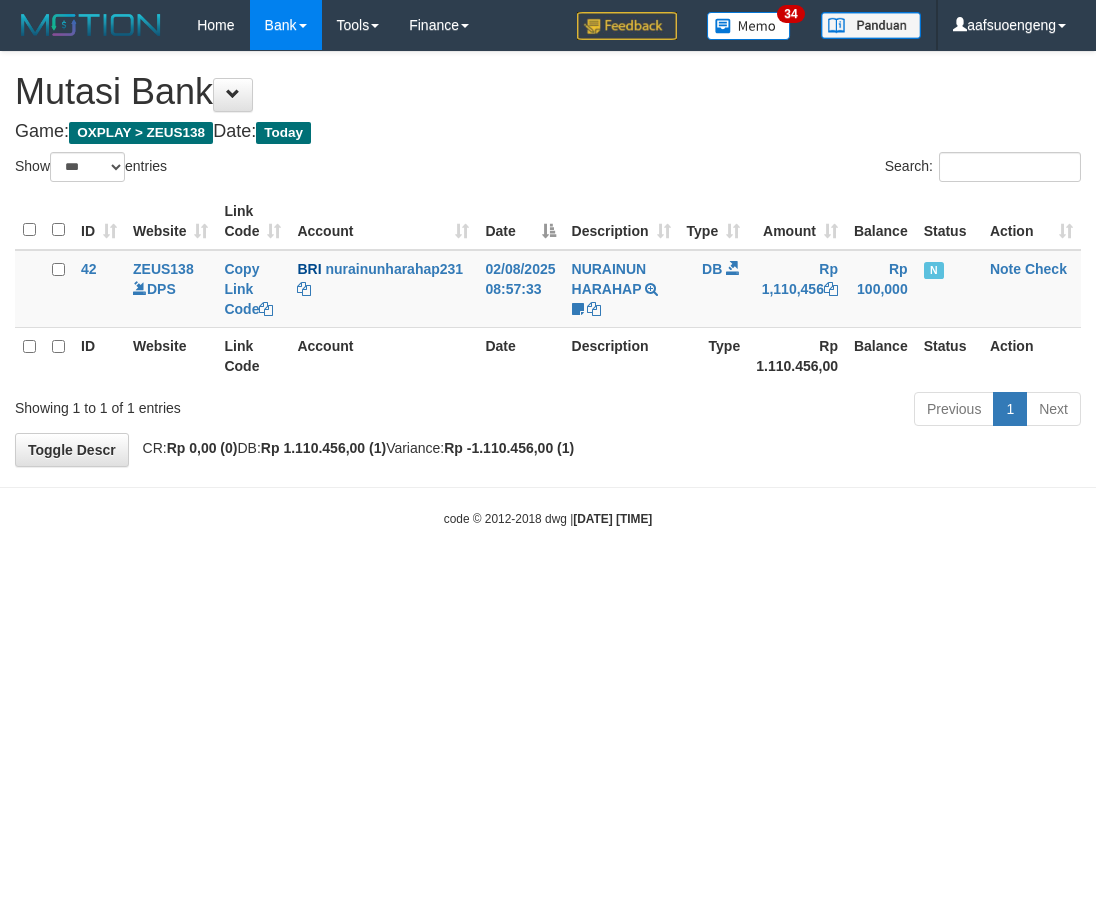 select on "***" 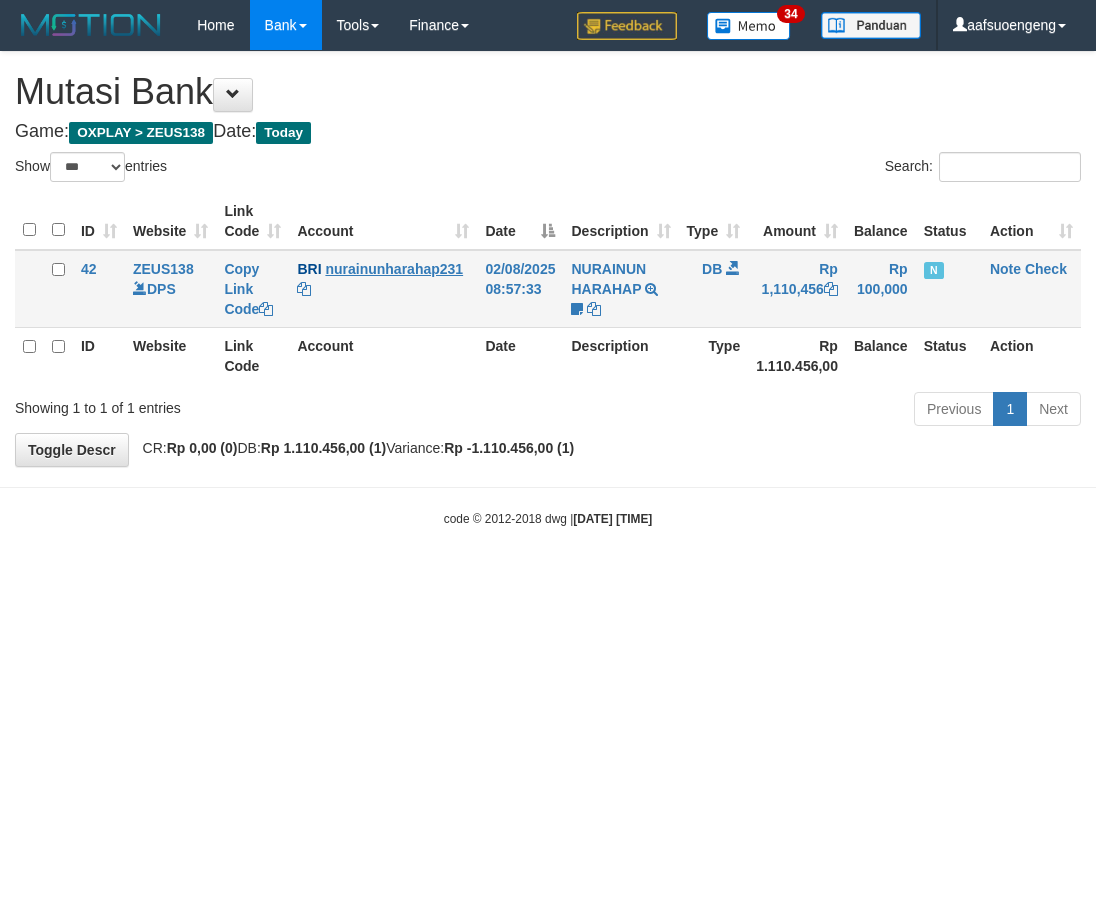 scroll, scrollTop: 0, scrollLeft: 0, axis: both 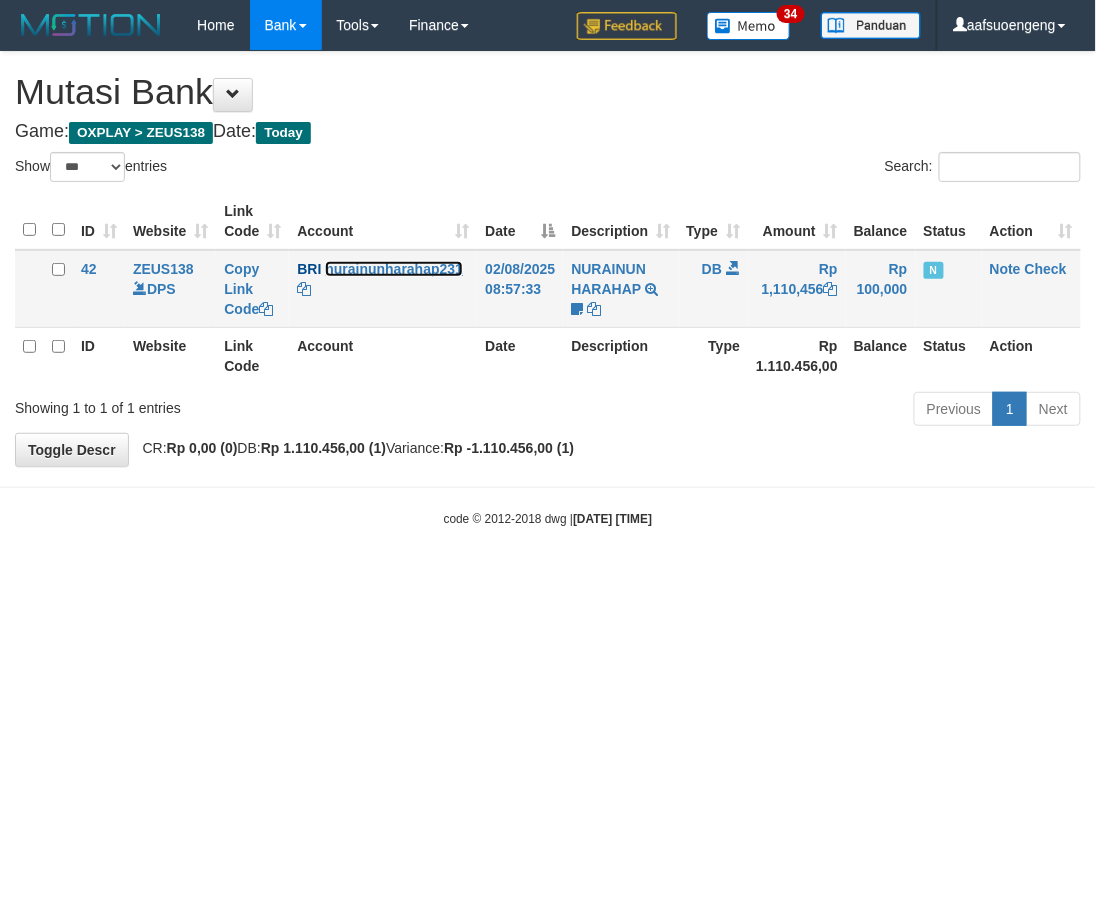 click on "nurainunharahap231" at bounding box center (394, 269) 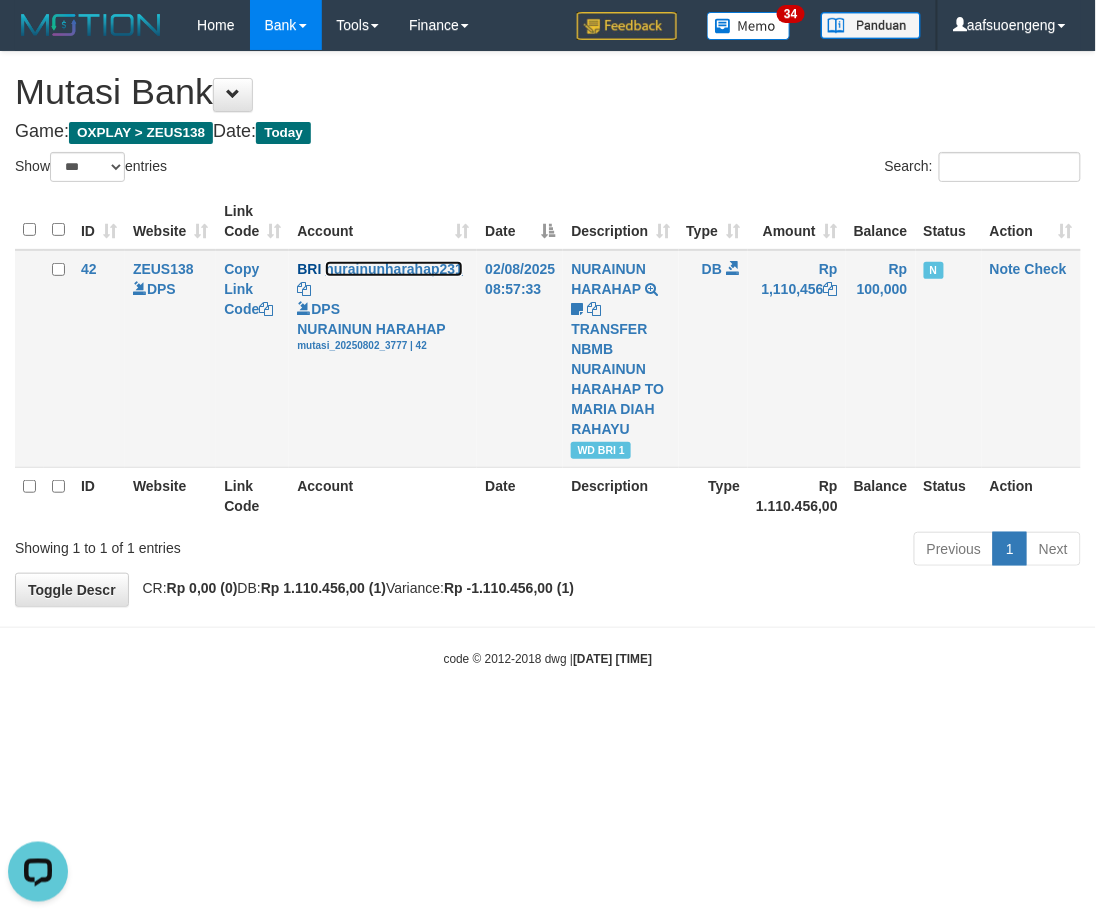 scroll, scrollTop: 0, scrollLeft: 0, axis: both 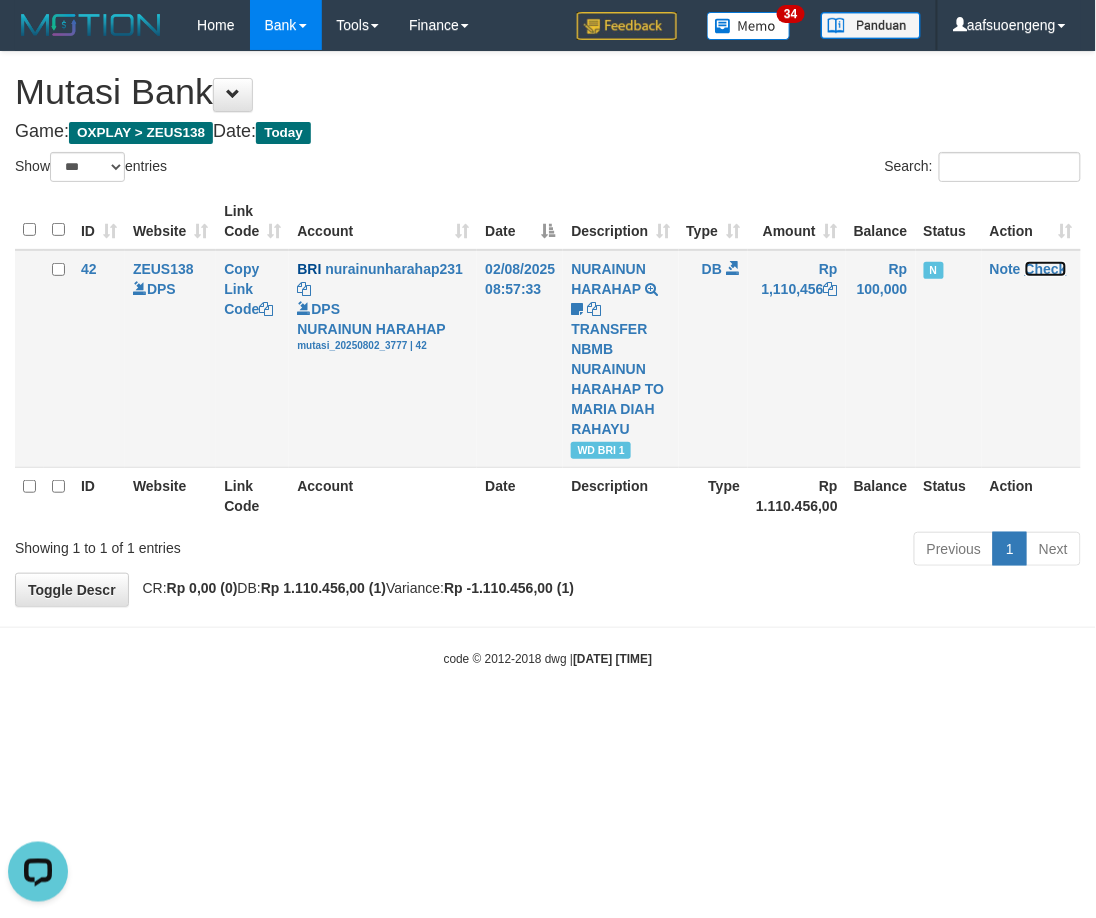 click on "Check" at bounding box center (1046, 269) 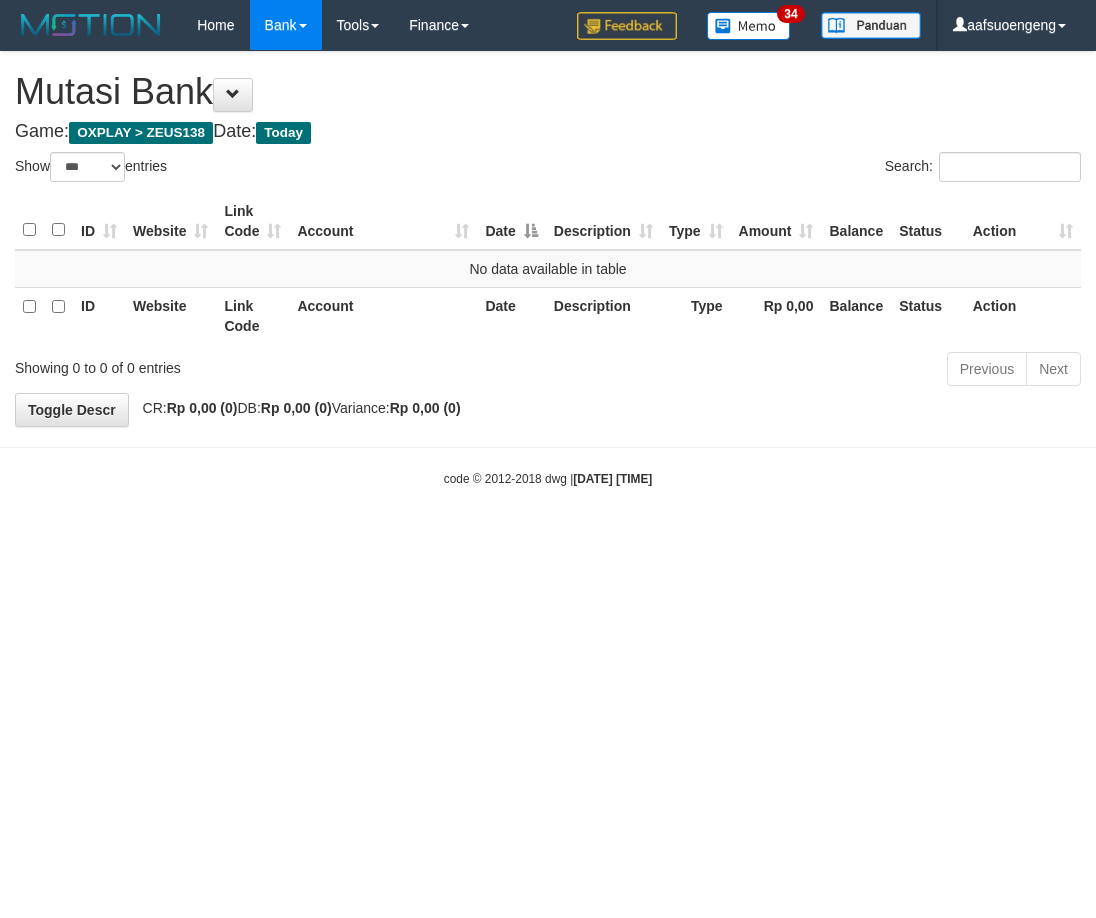 select on "***" 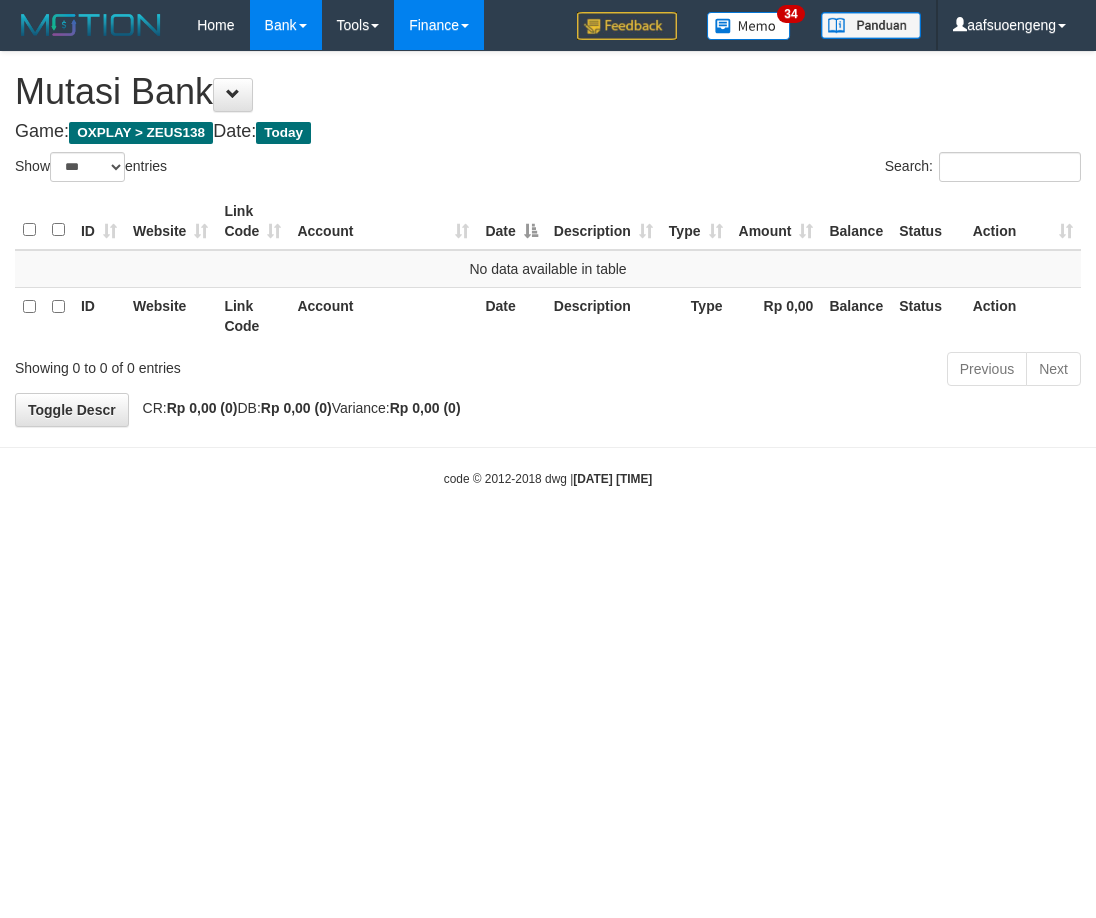 scroll, scrollTop: 0, scrollLeft: 0, axis: both 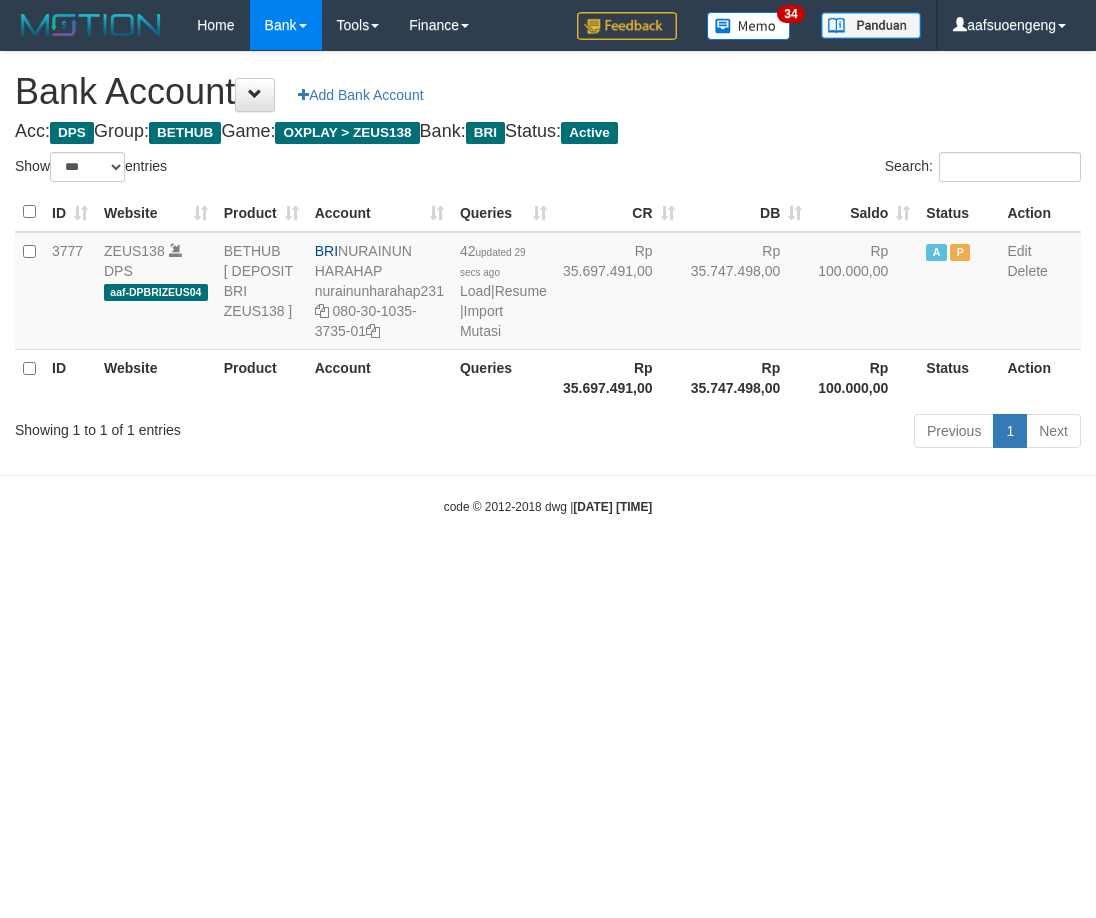 select on "***" 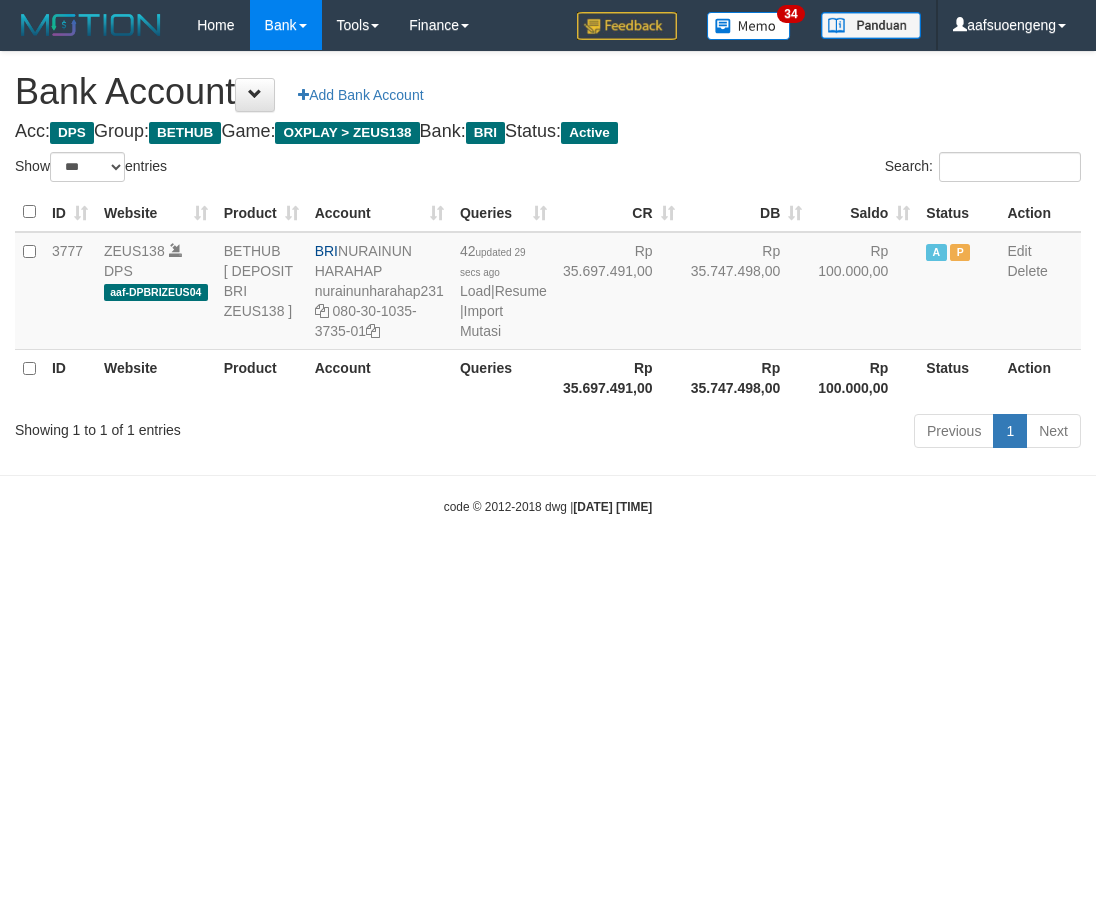 scroll, scrollTop: 0, scrollLeft: 0, axis: both 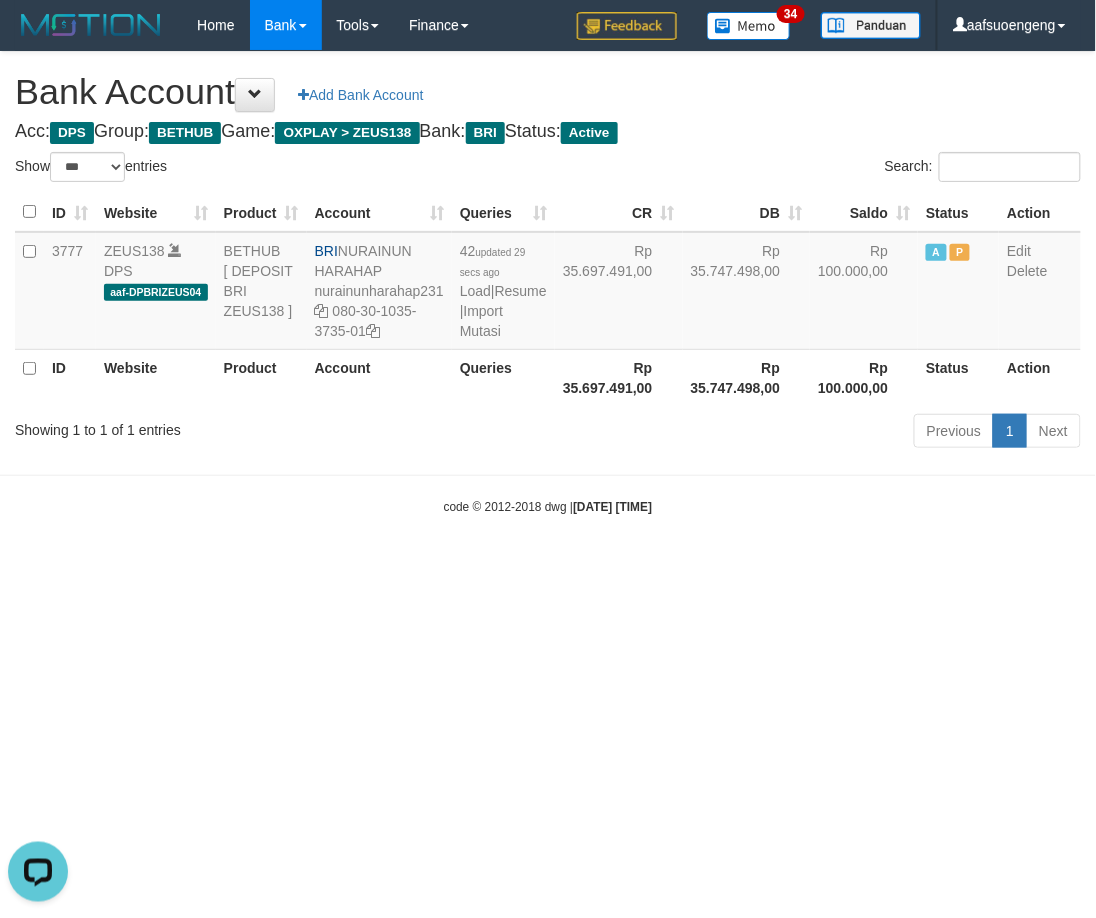click on "Toggle navigation
Home
Bank
Account List
Mutasi Bank
Search
Sync
Tools
Suspicious Trans
Finance
Financial Data
aafsuoengeng
My Profile
Log Out
34" at bounding box center (548, 283) 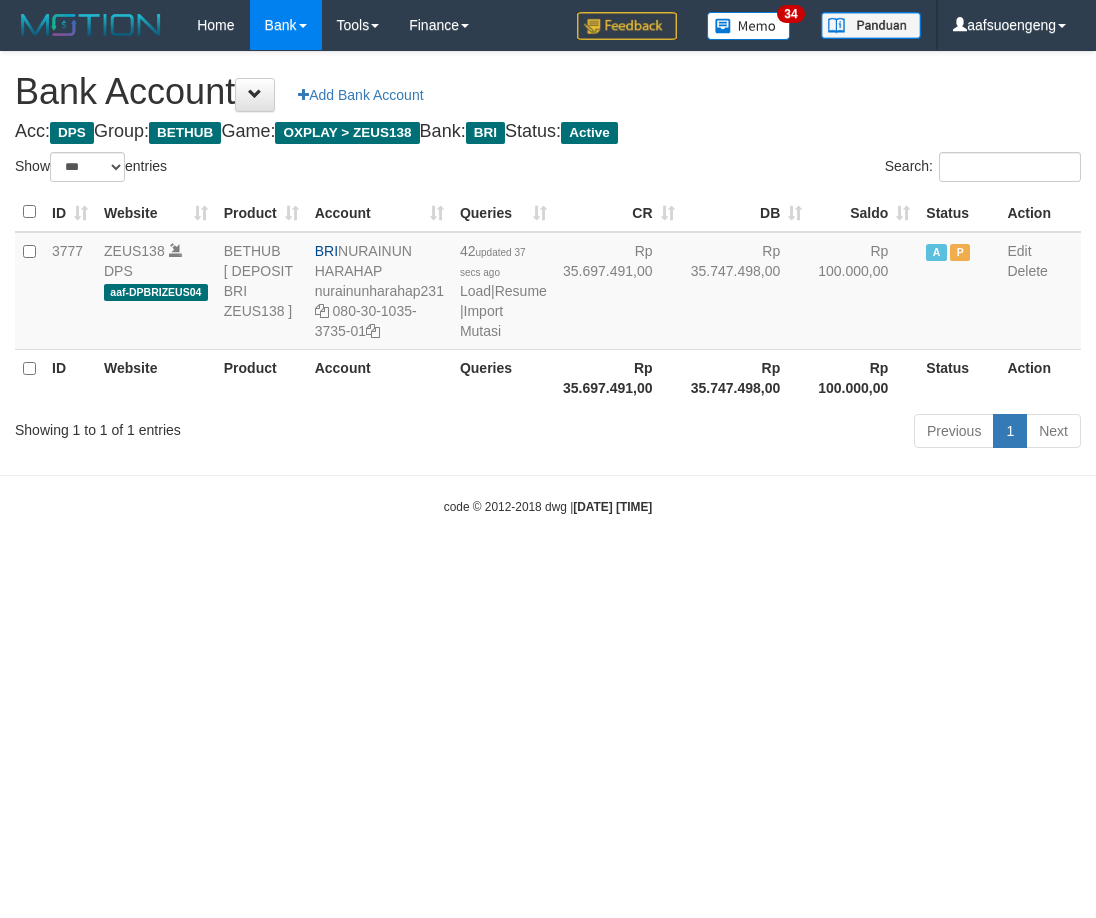 select on "***" 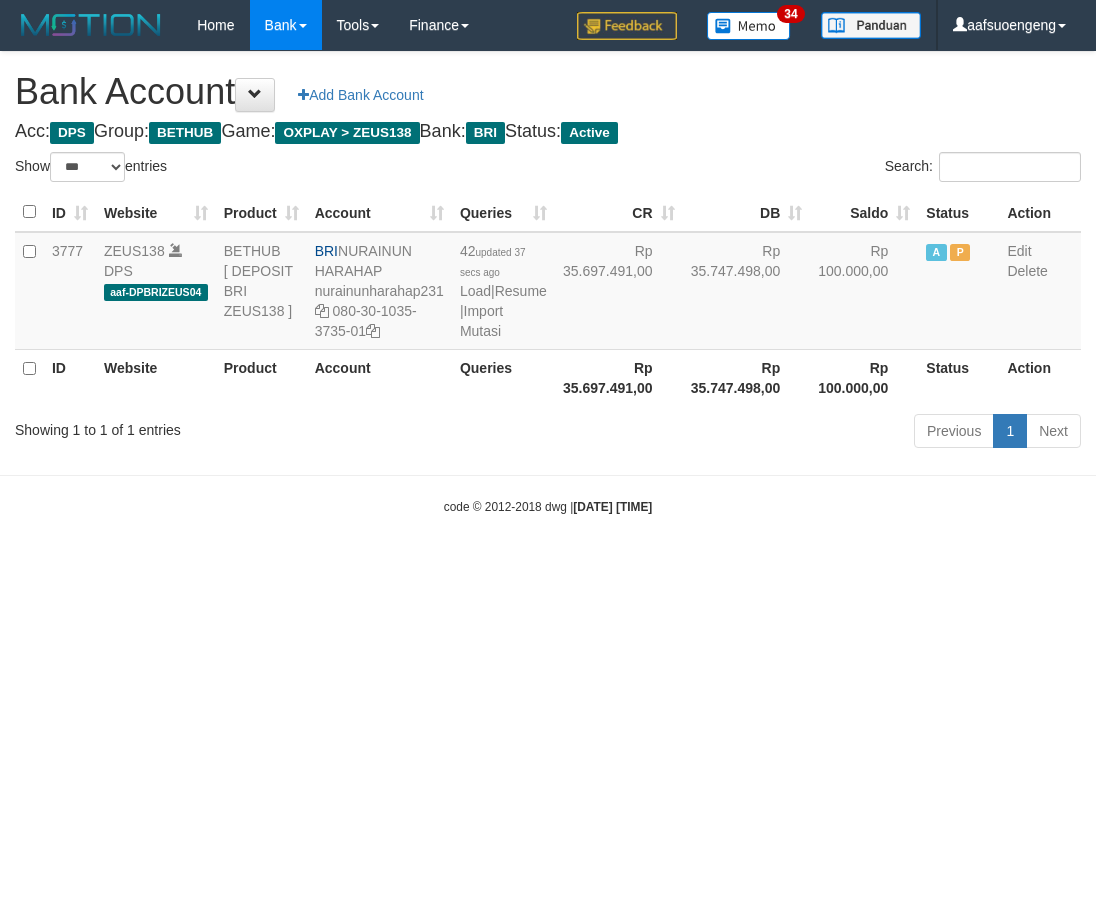 scroll, scrollTop: 0, scrollLeft: 0, axis: both 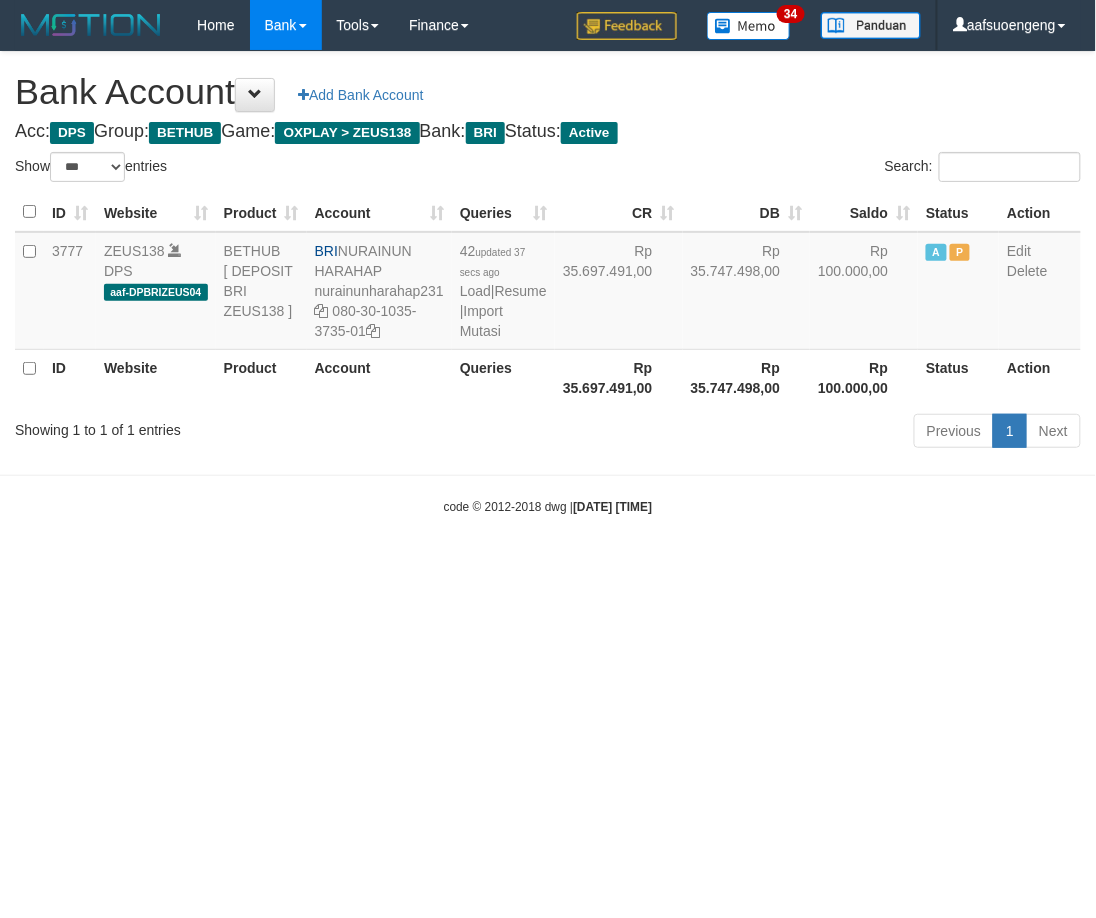 click on "Toggle navigation
Home
Bank
Account List
Mutasi Bank
Search
Sync
Tools
Suspicious Trans
Finance
Financial Data
aafsuoengeng
My Profile
Log Out
34" at bounding box center (548, 283) 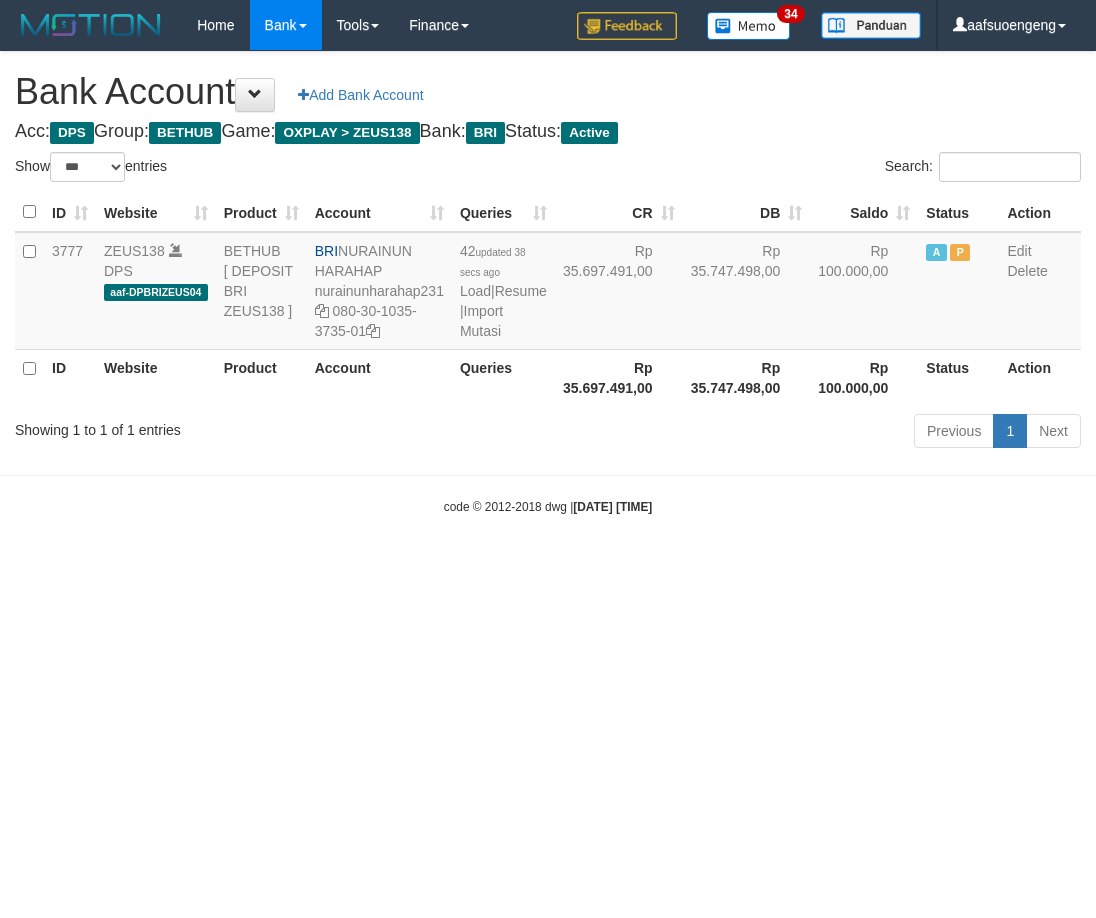 select on "***" 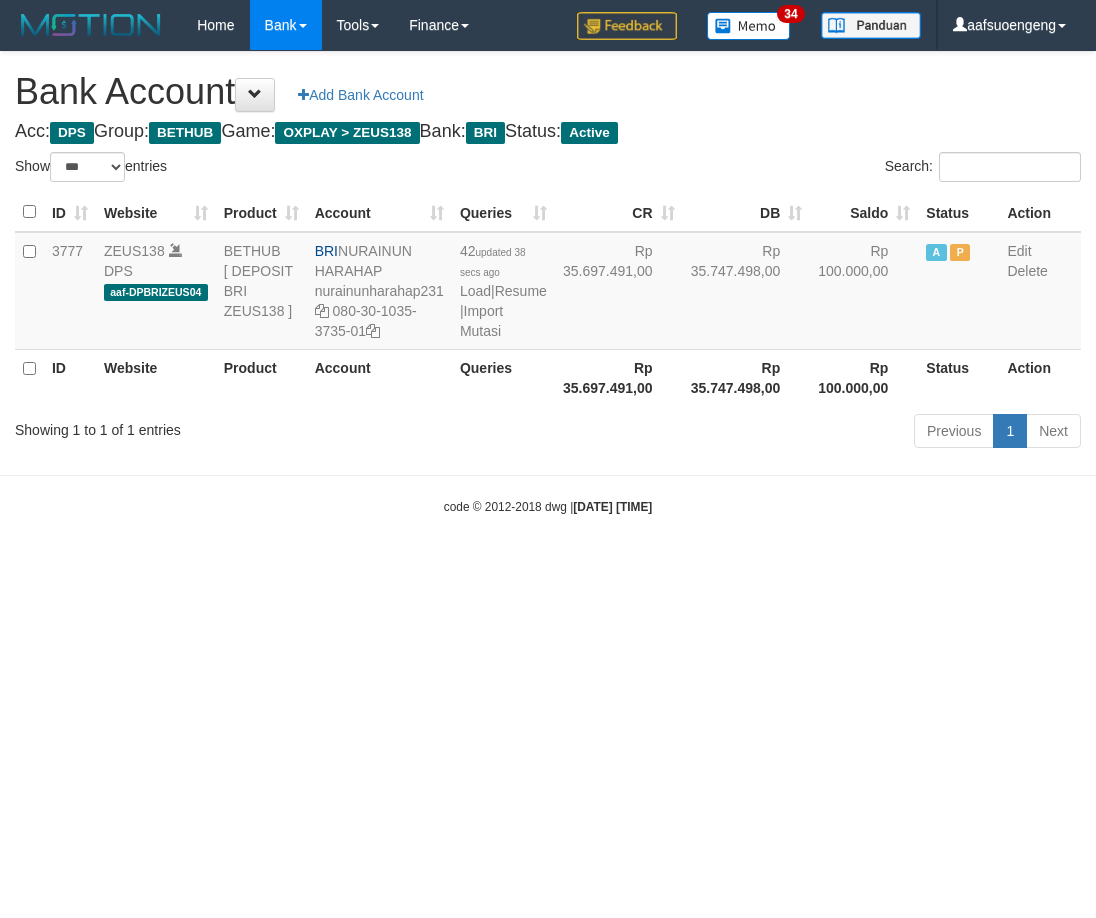 scroll, scrollTop: 0, scrollLeft: 0, axis: both 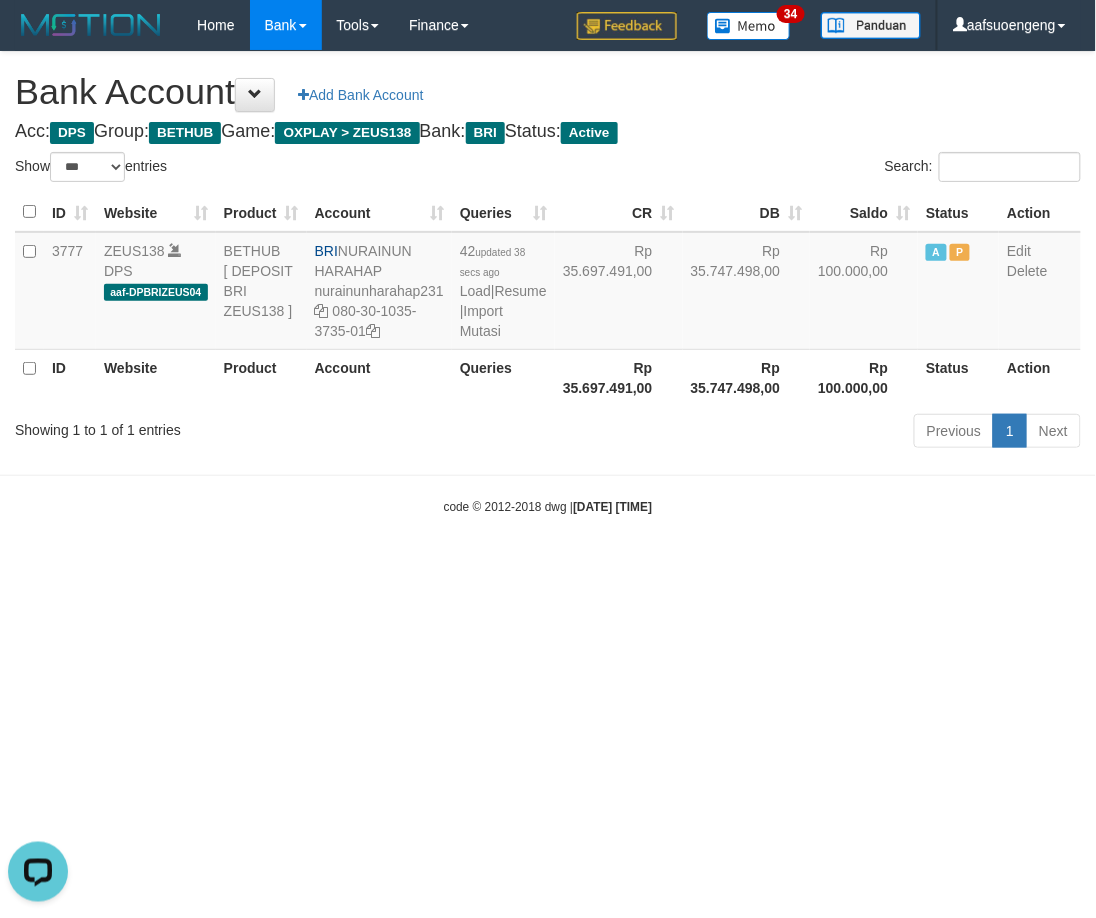 click on "Toggle navigation
Home
Bank
Account List
Mutasi Bank
Search
Sync
Tools
Suspicious Trans
Finance
Financial Data
aafsuoengeng
My Profile
Log Out
34" at bounding box center [548, 283] 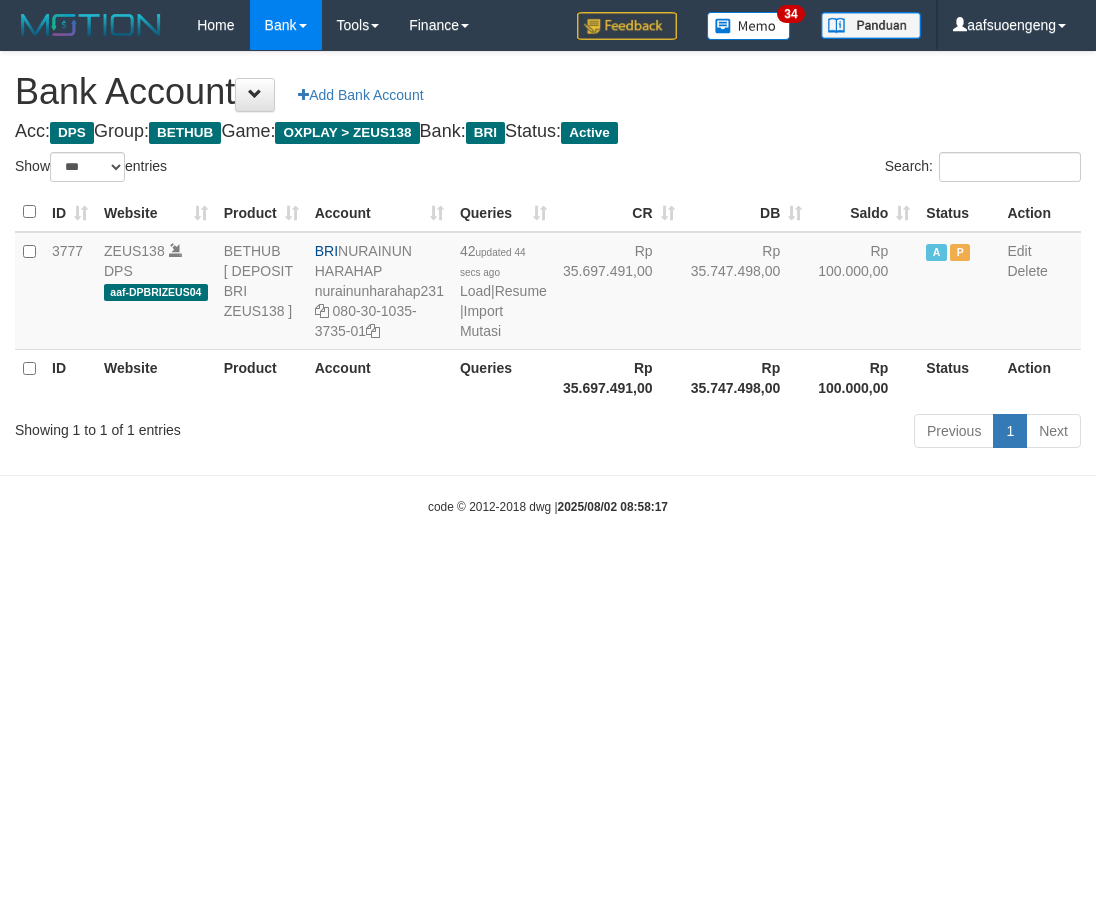 select on "***" 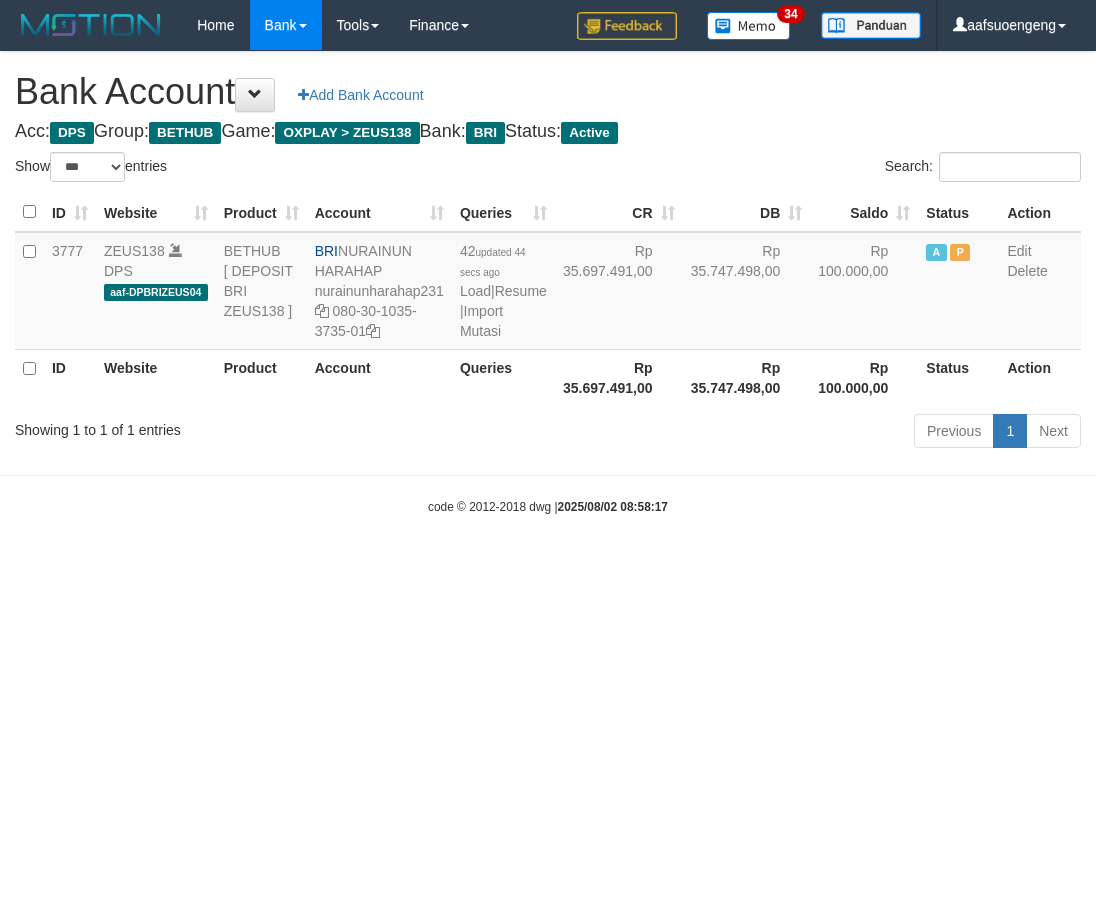 scroll, scrollTop: 0, scrollLeft: 0, axis: both 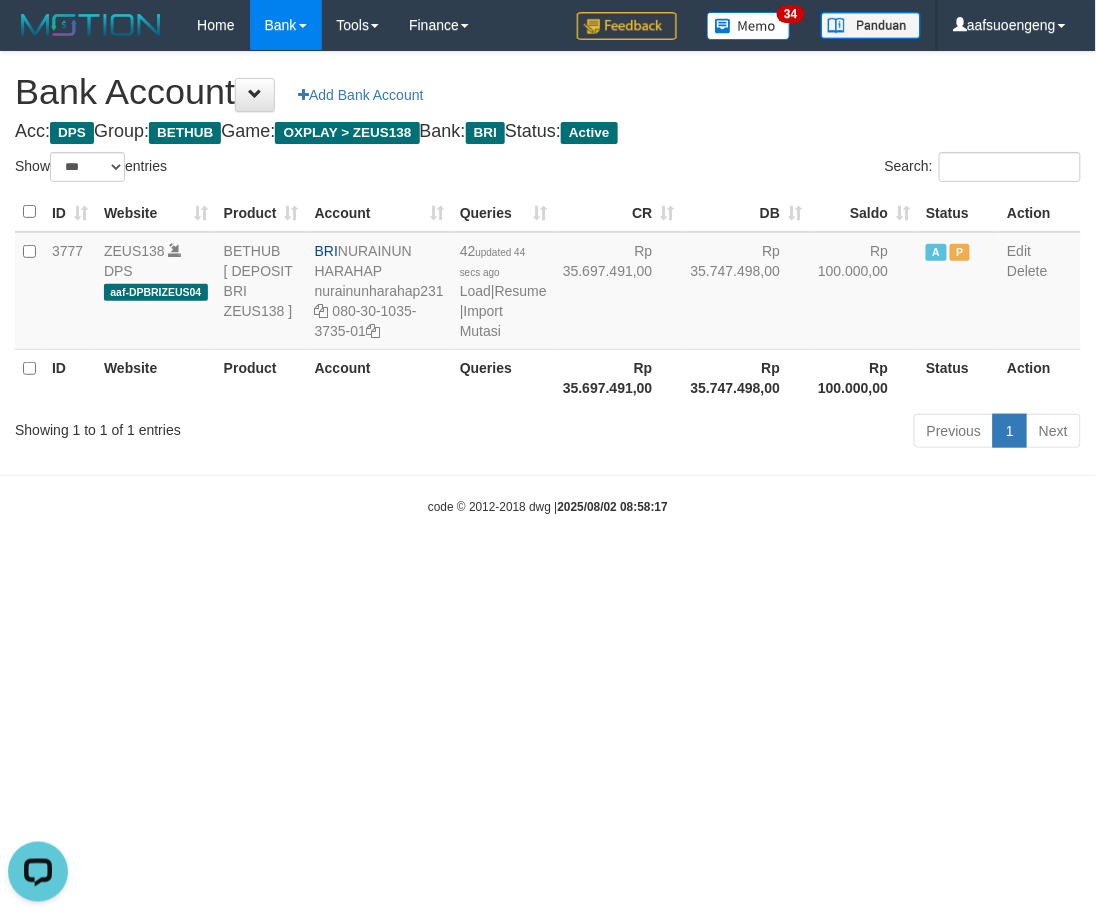 click on "Toggle navigation
Home
Bank
Account List
Mutasi Bank
Search
Sync
Tools
Suspicious Trans
Finance
Financial Data
aafsuoengeng
My Profile
Log Out
34" at bounding box center [548, 283] 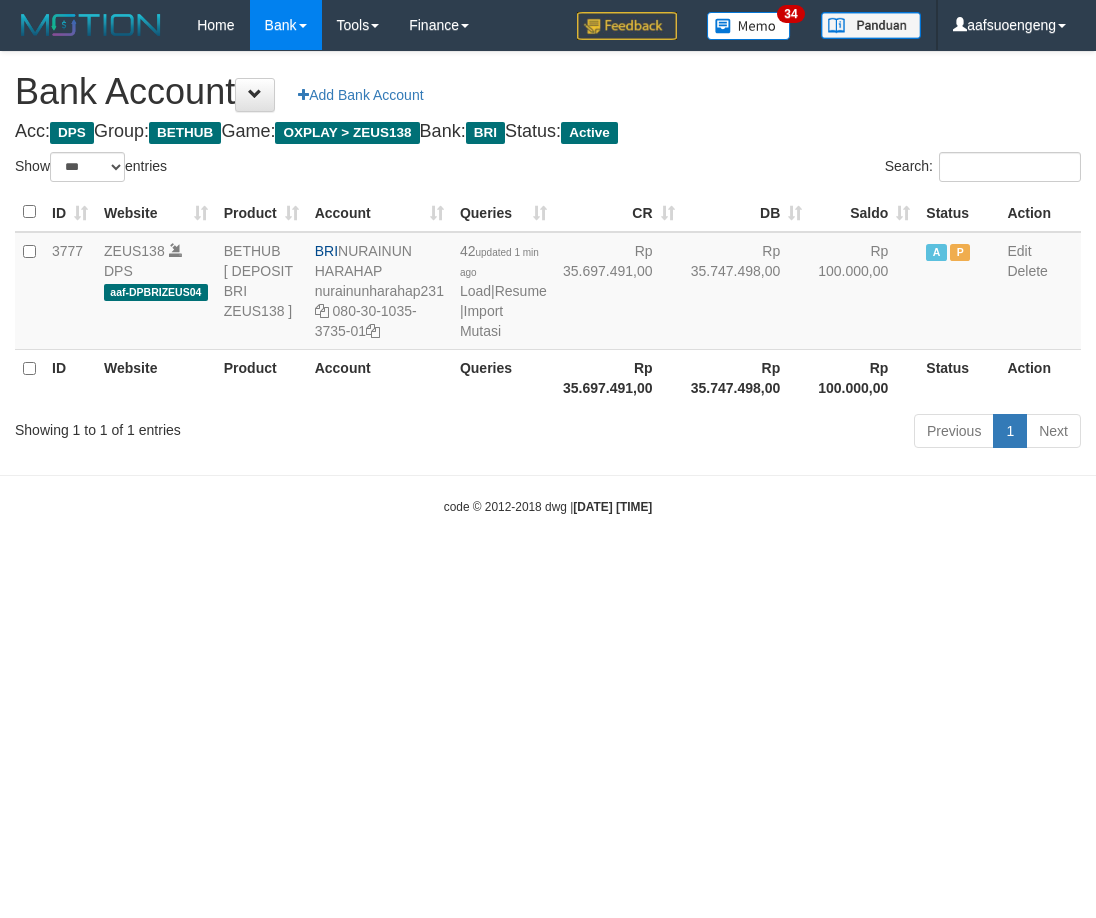 select on "***" 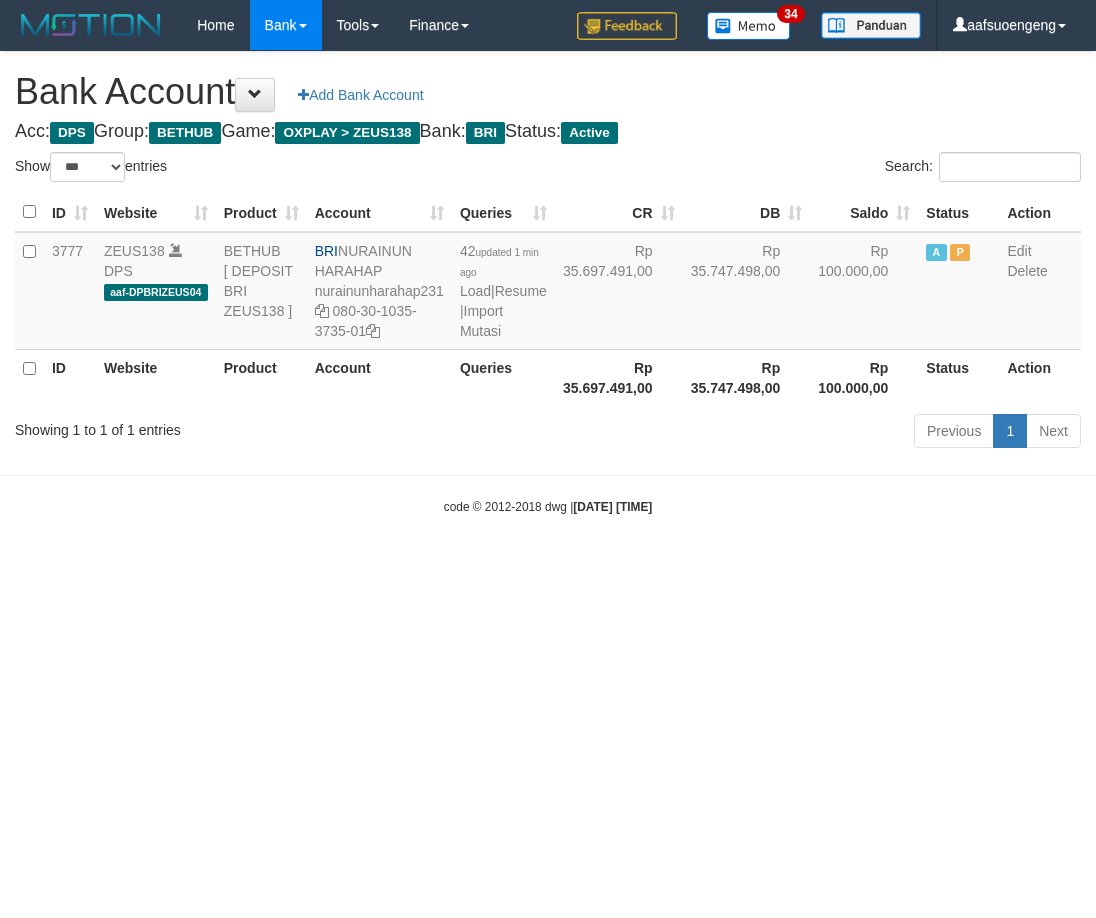 scroll, scrollTop: 0, scrollLeft: 0, axis: both 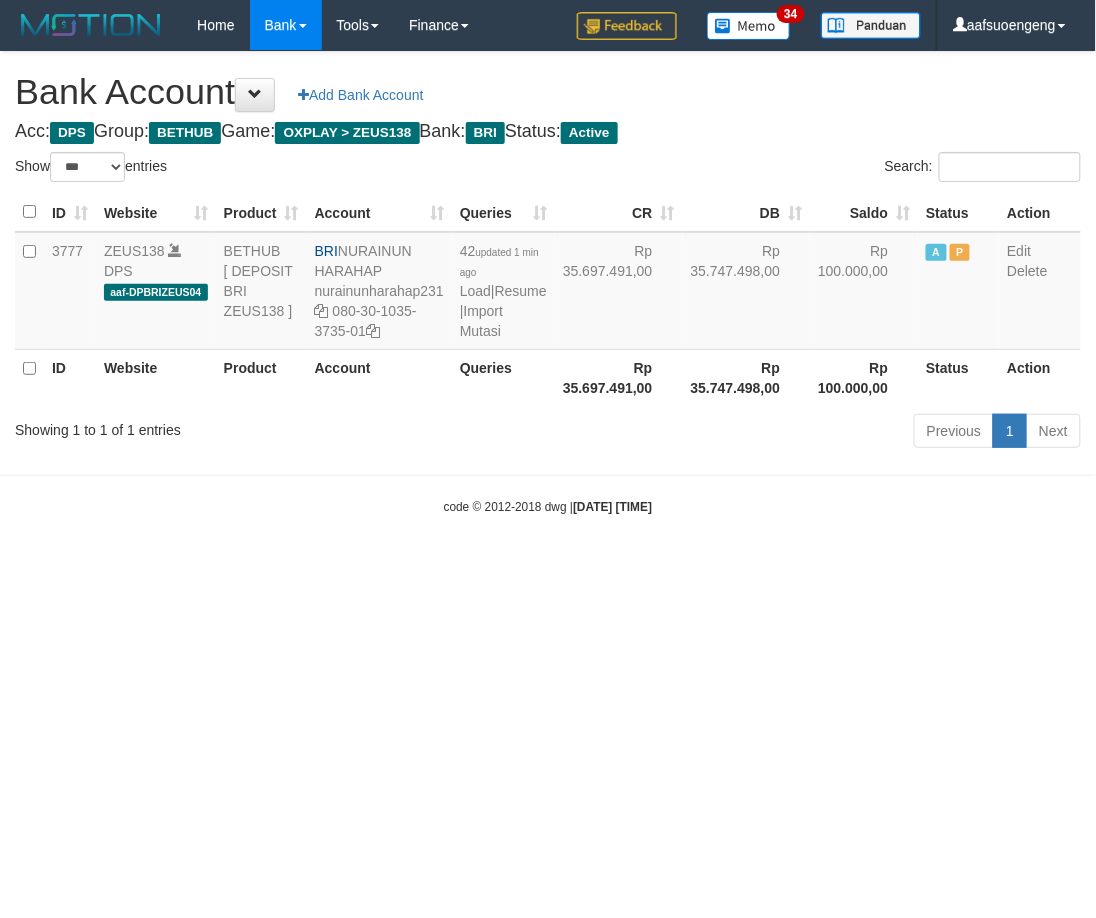 drag, startPoint x: 880, startPoint y: 718, endPoint x: 870, endPoint y: 758, distance: 41.231056 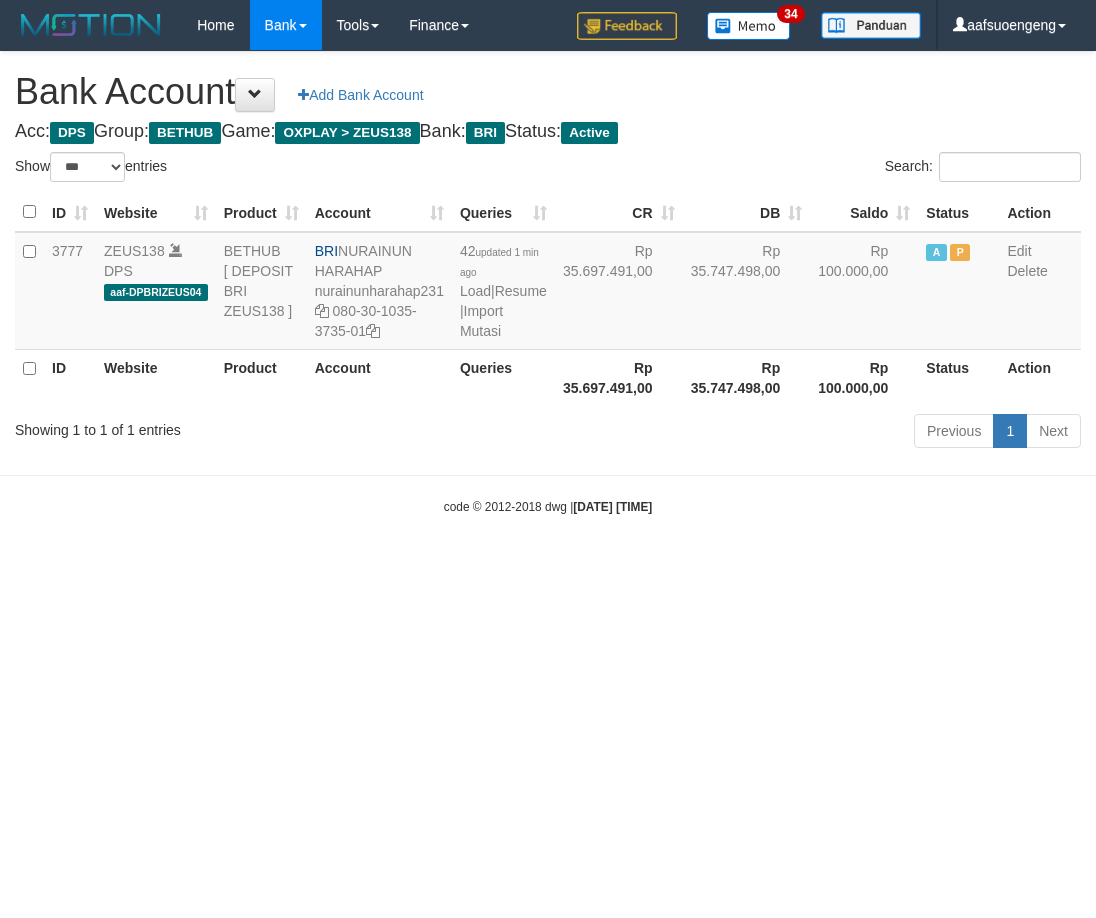 select on "***" 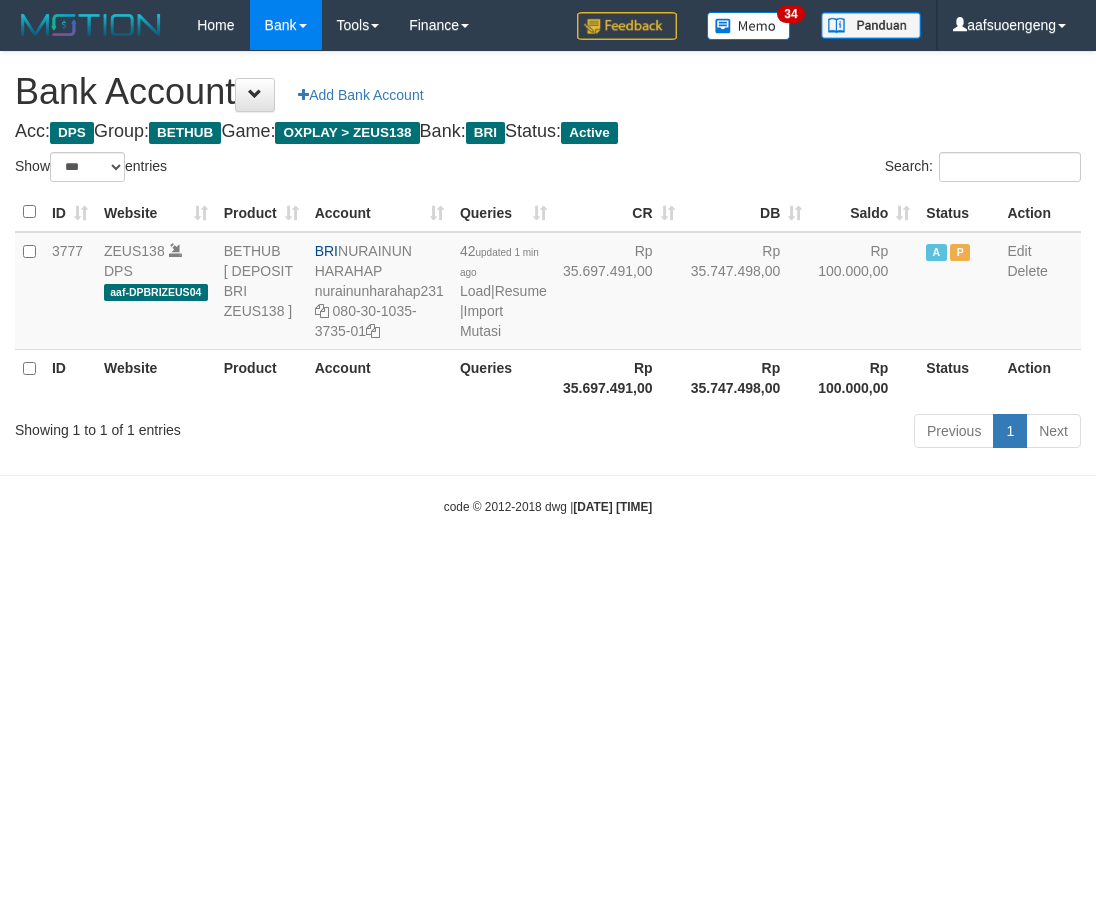 scroll, scrollTop: 0, scrollLeft: 0, axis: both 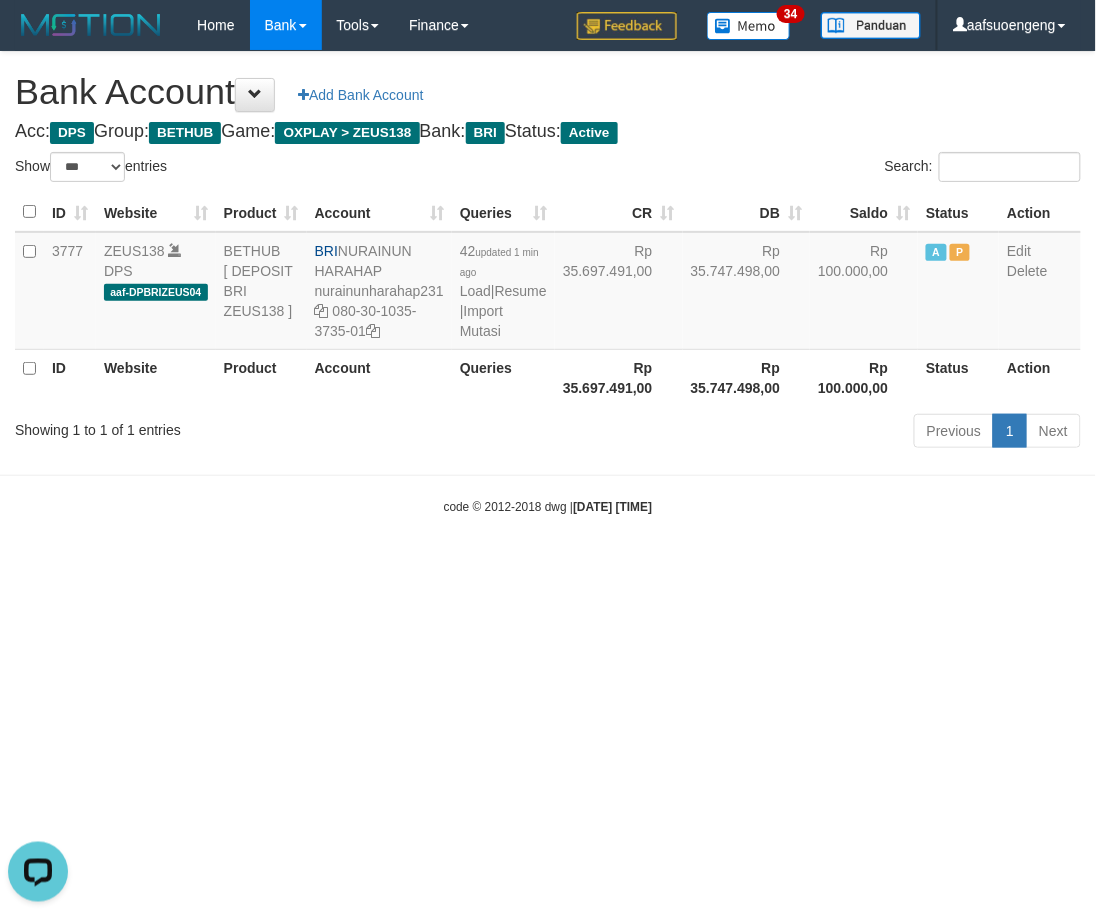 drag, startPoint x: 343, startPoint y: 592, endPoint x: 377, endPoint y: 597, distance: 34.36568 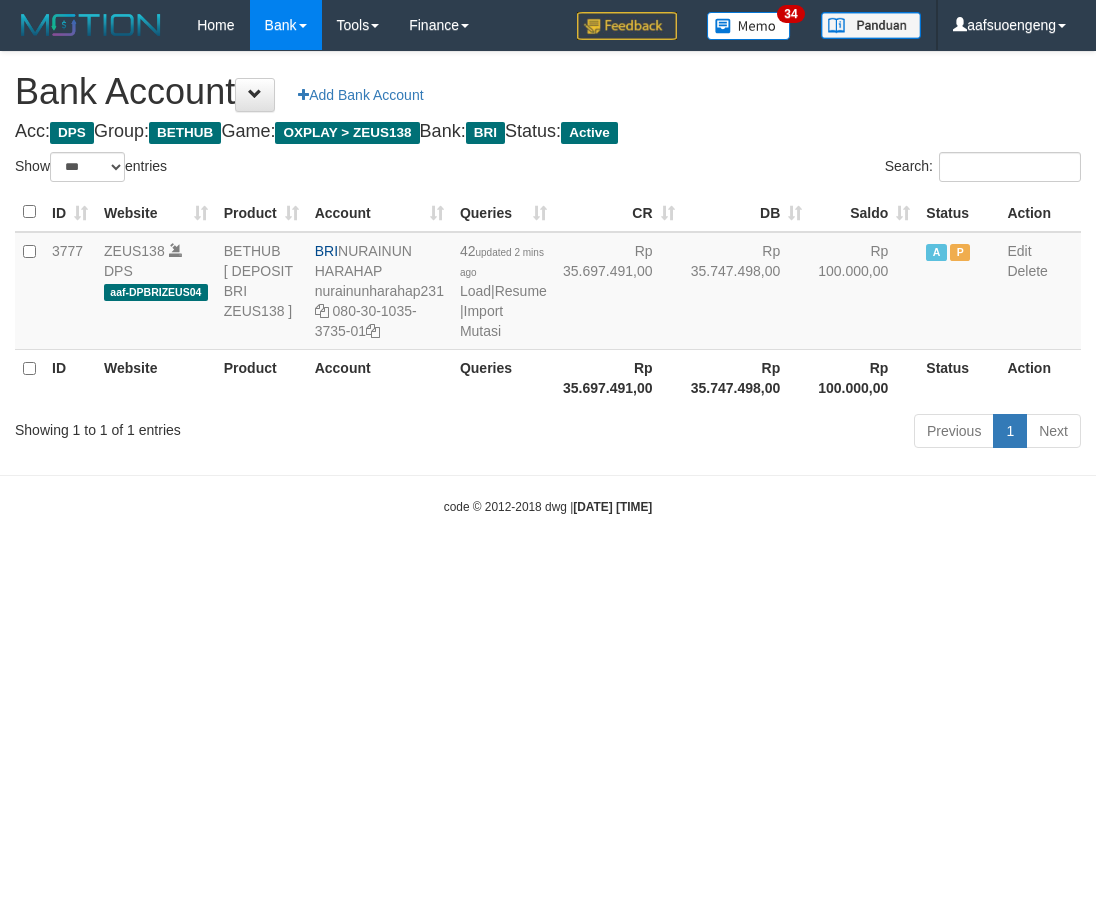 select on "***" 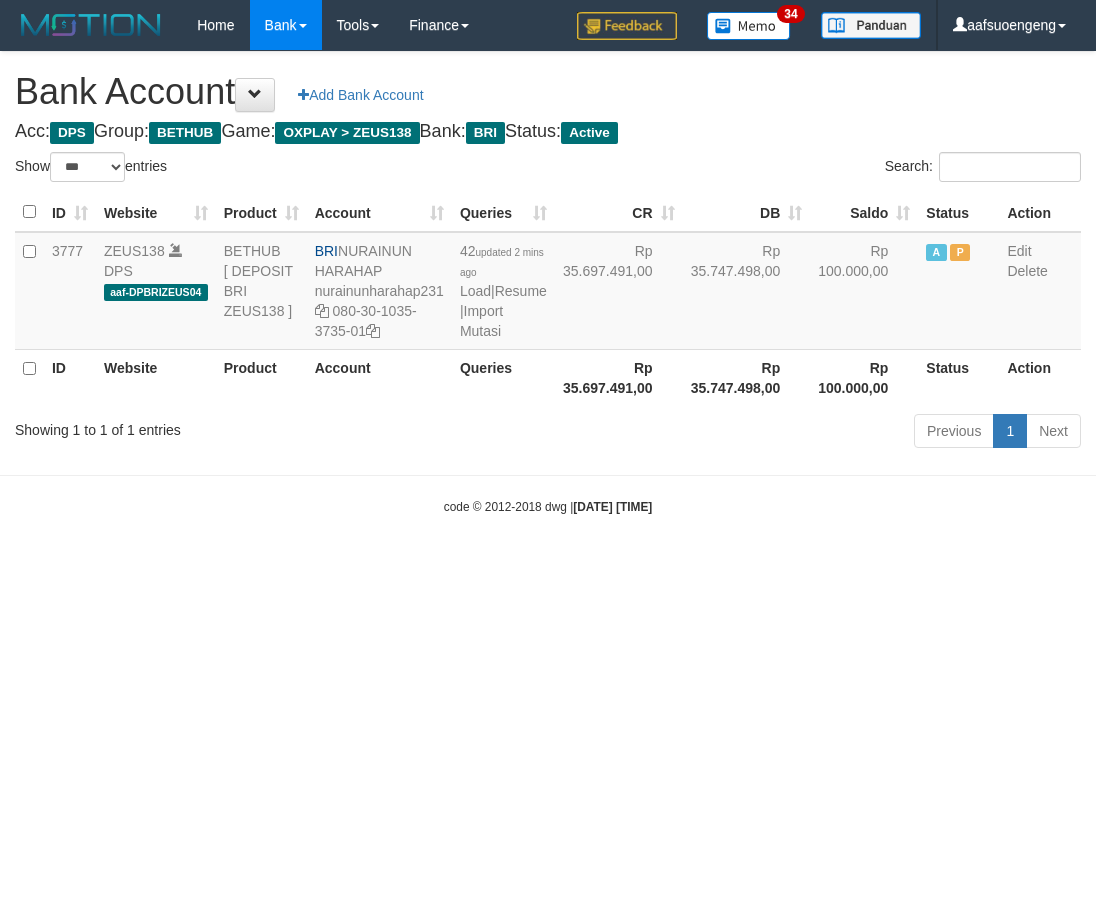 scroll, scrollTop: 0, scrollLeft: 0, axis: both 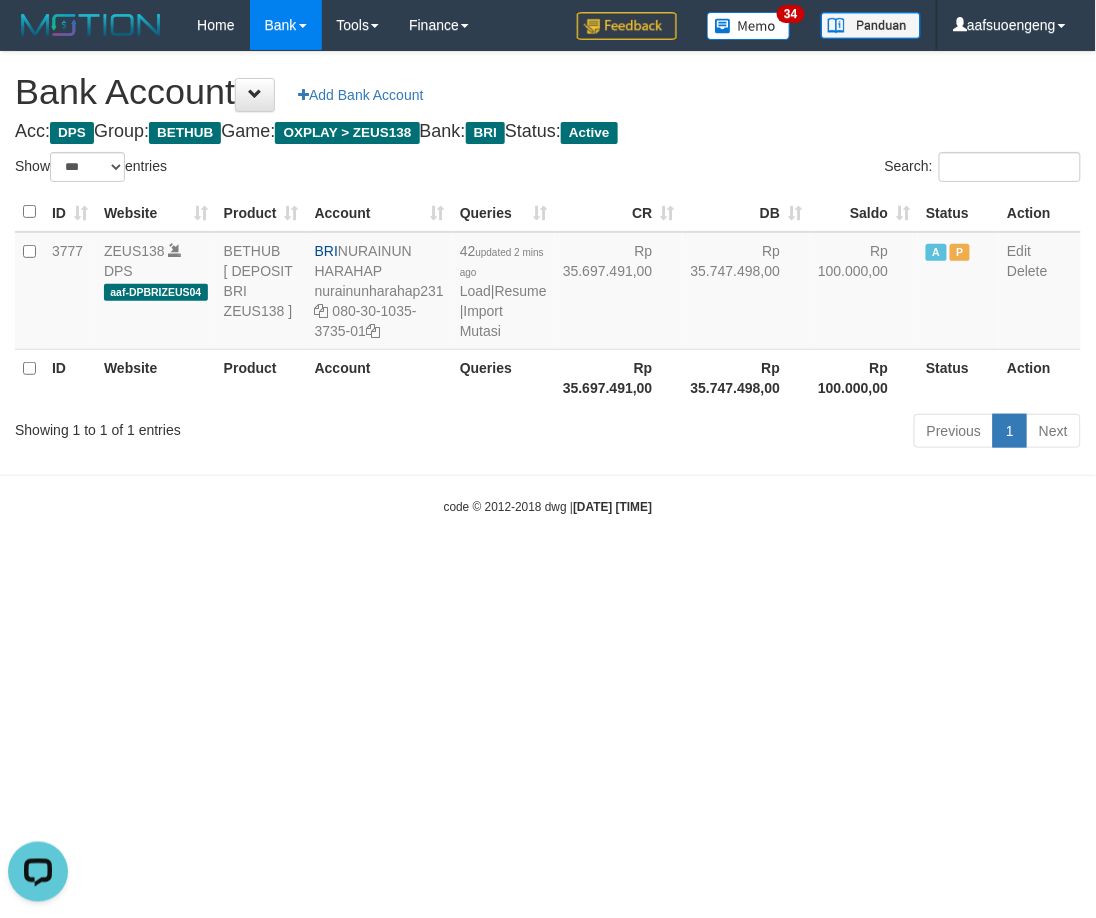 click on "Toggle navigation
Home
Bank
Account List
Mutasi Bank
Search
Sync
Tools
Suspicious Trans
Finance
Financial Data
aafsuoengeng
My Profile
Log Out
34" at bounding box center [548, 283] 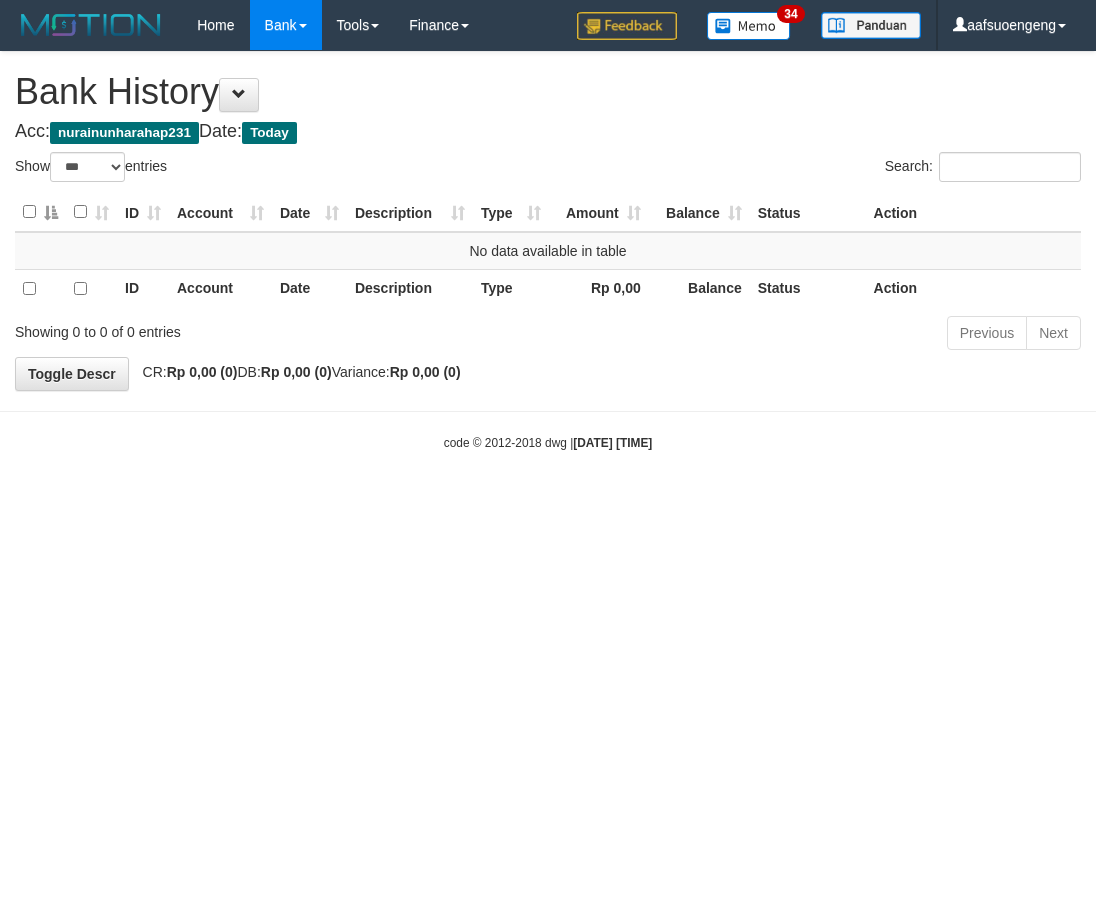select on "***" 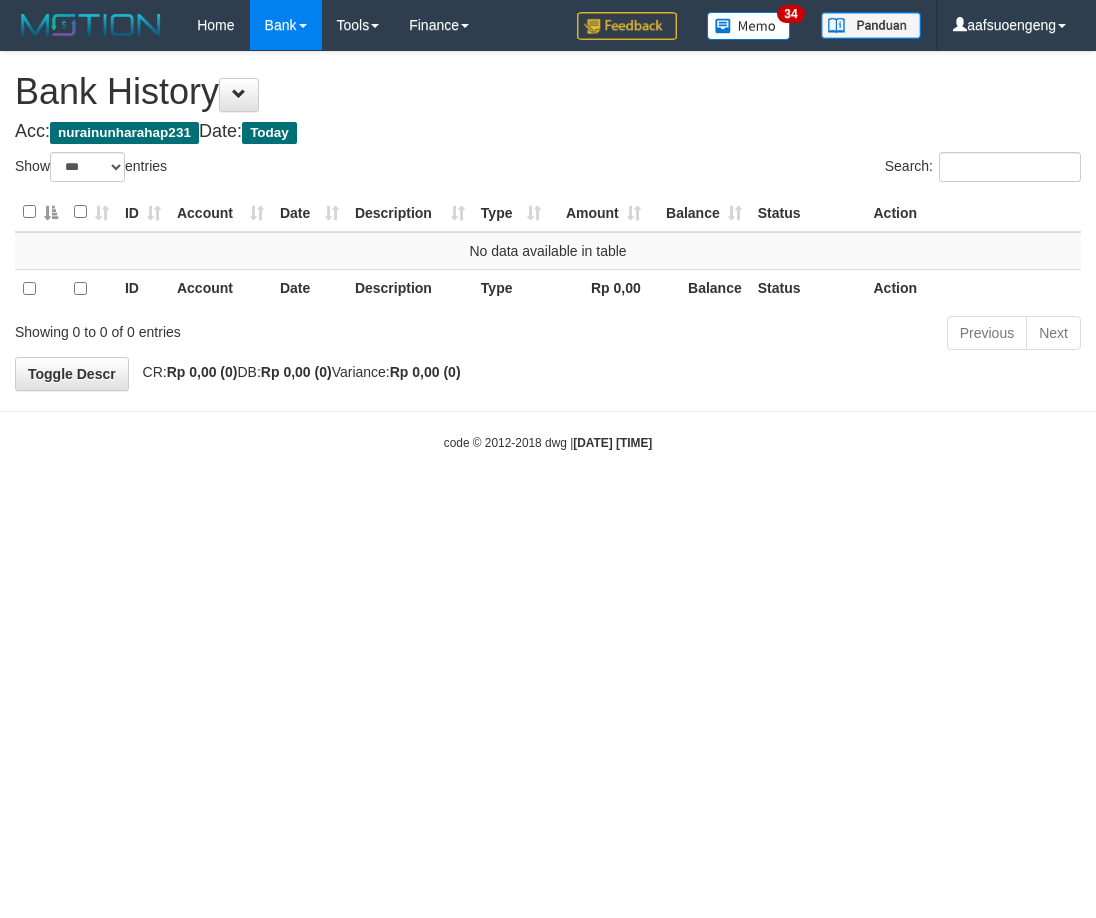 scroll, scrollTop: 0, scrollLeft: 0, axis: both 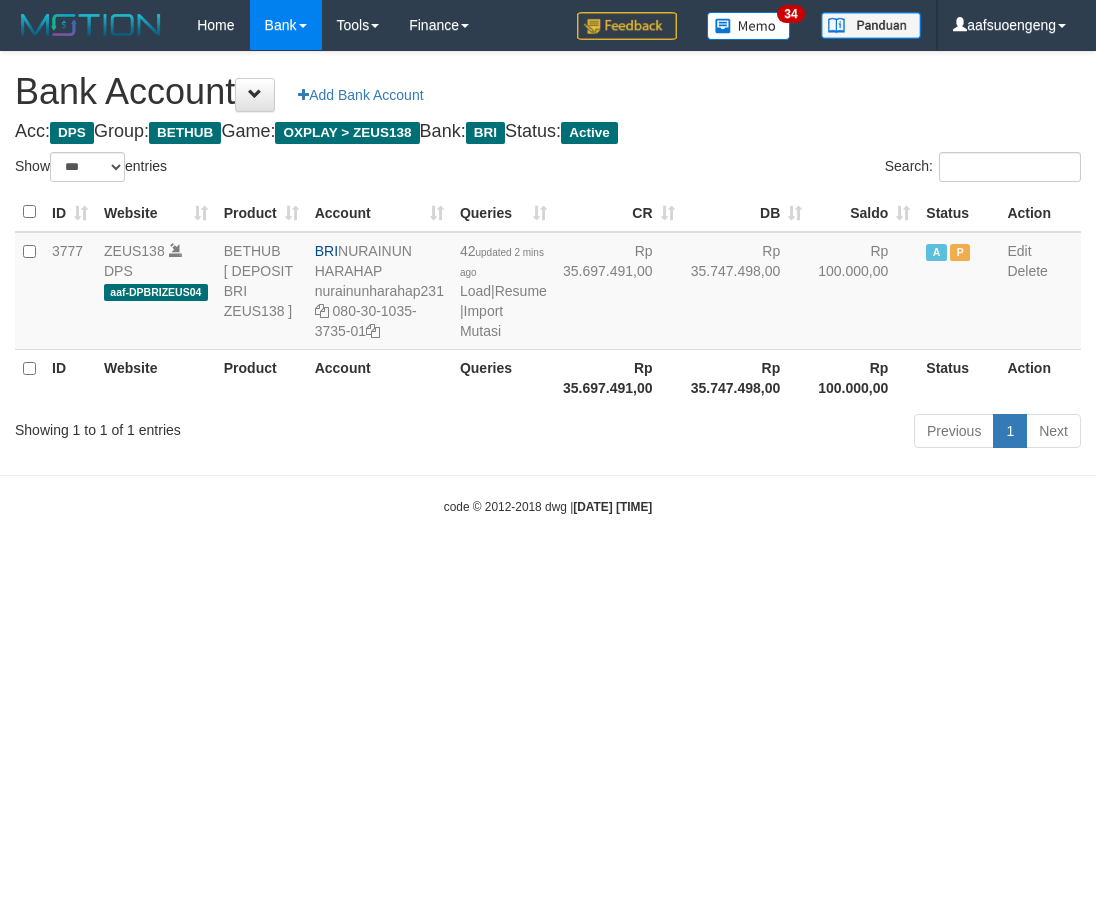 select on "***" 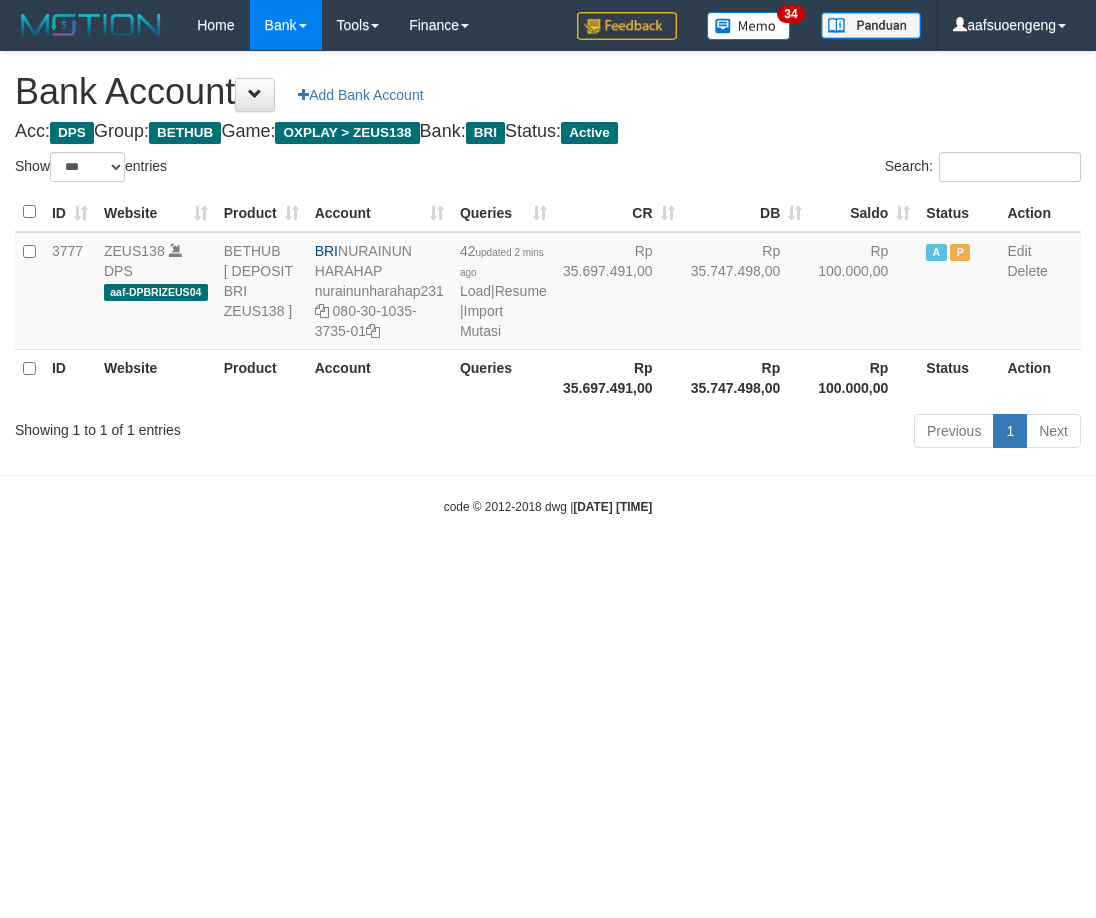 scroll, scrollTop: 0, scrollLeft: 0, axis: both 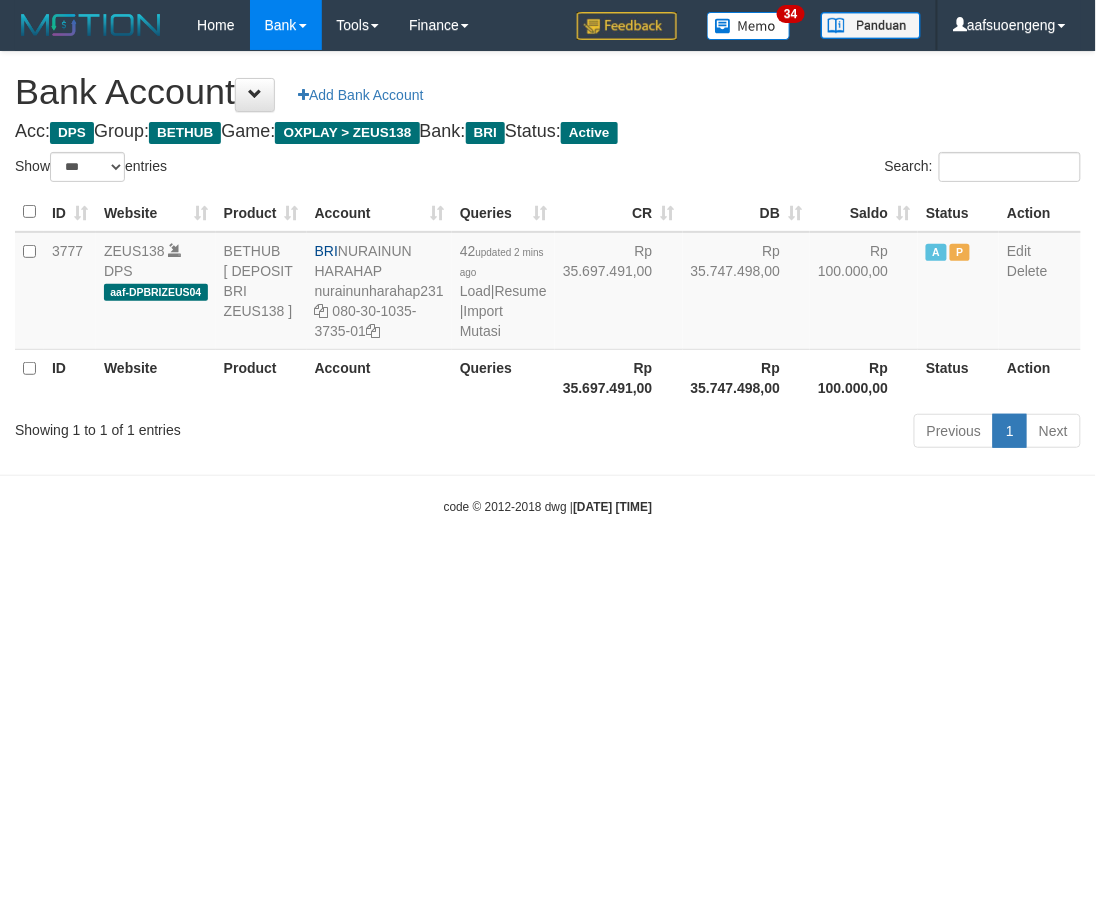 drag, startPoint x: 674, startPoint y: 642, endPoint x: 645, endPoint y: 651, distance: 30.364452 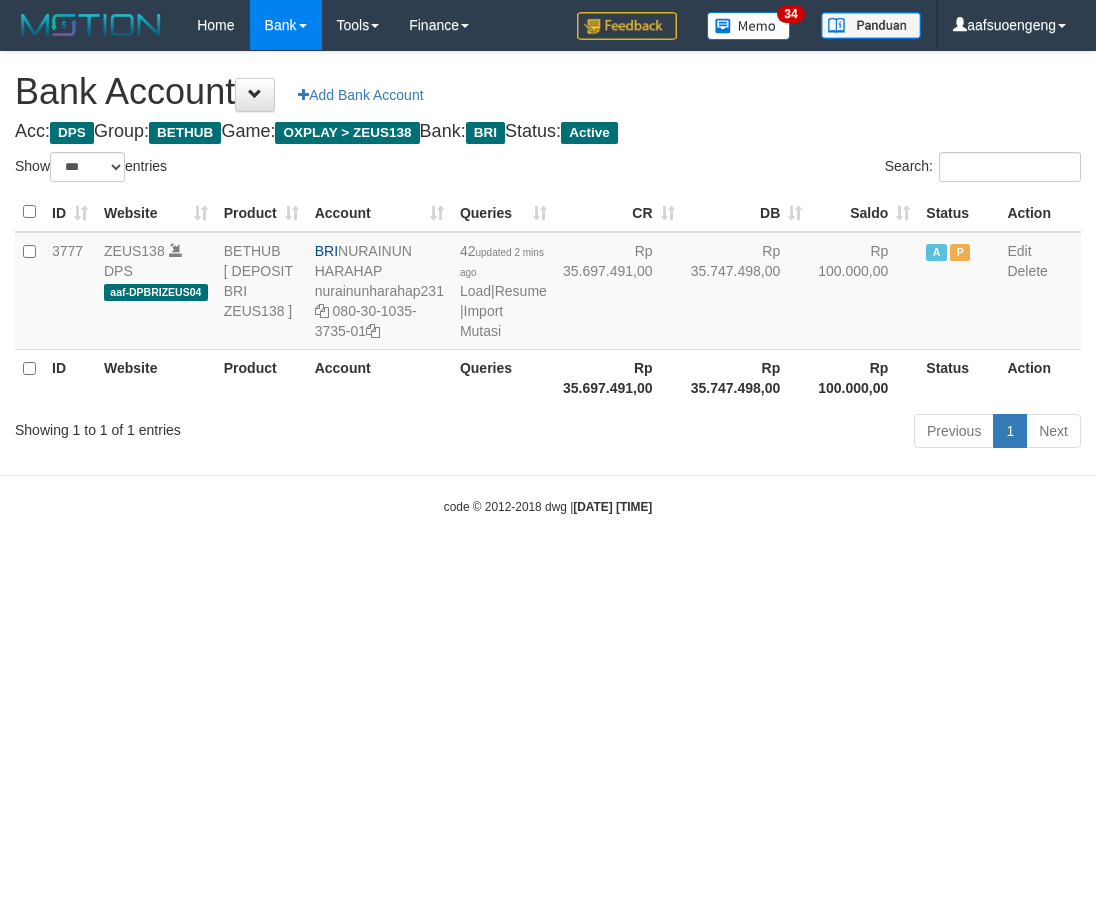 select on "***" 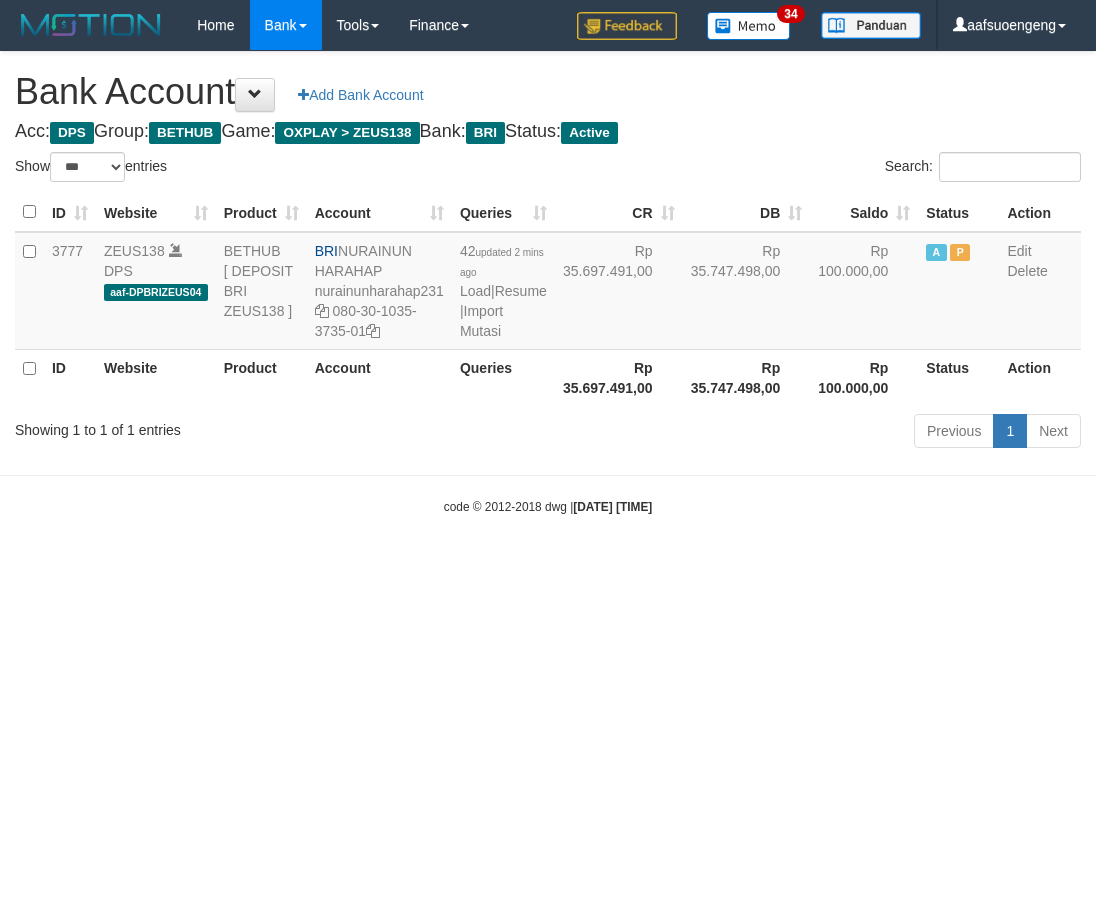 scroll, scrollTop: 0, scrollLeft: 0, axis: both 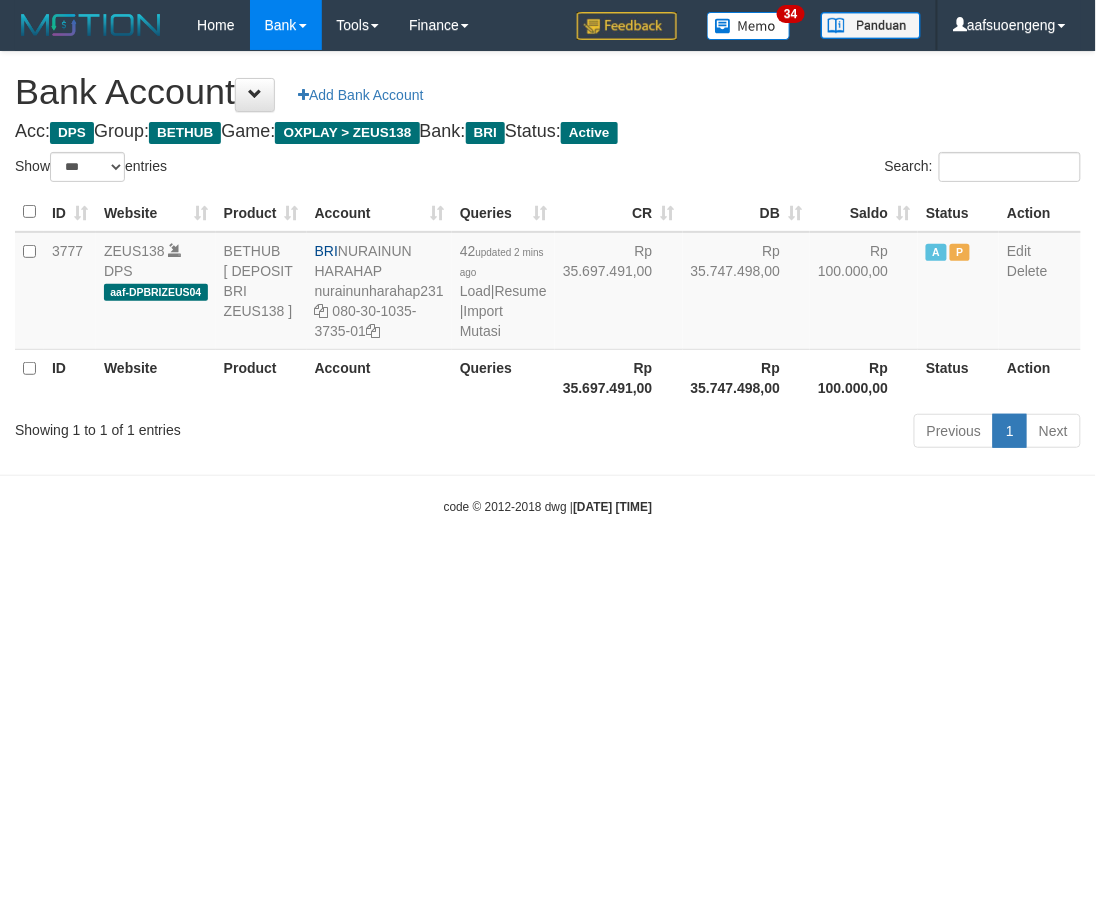 drag, startPoint x: 802, startPoint y: 684, endPoint x: 776, endPoint y: 693, distance: 27.513634 